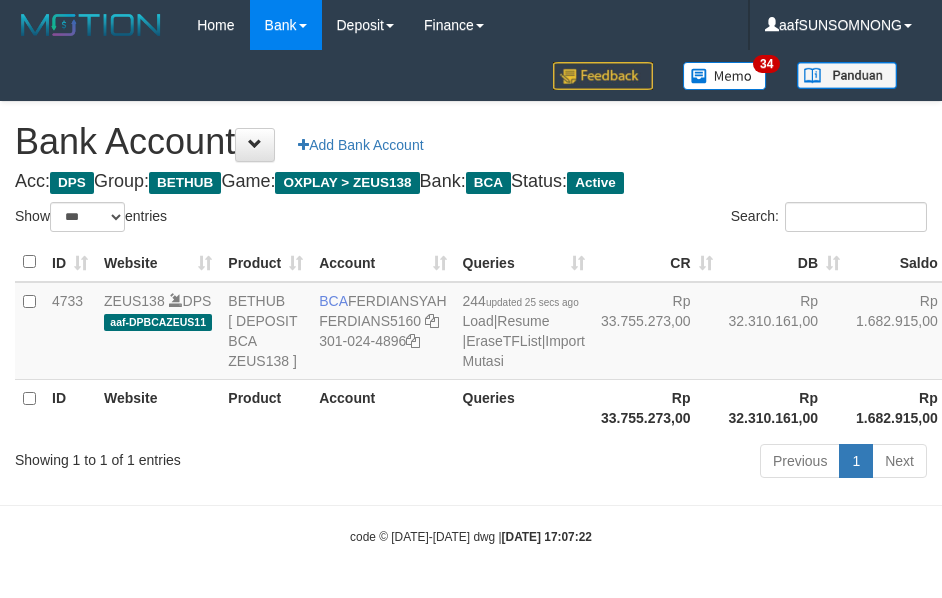 select on "***" 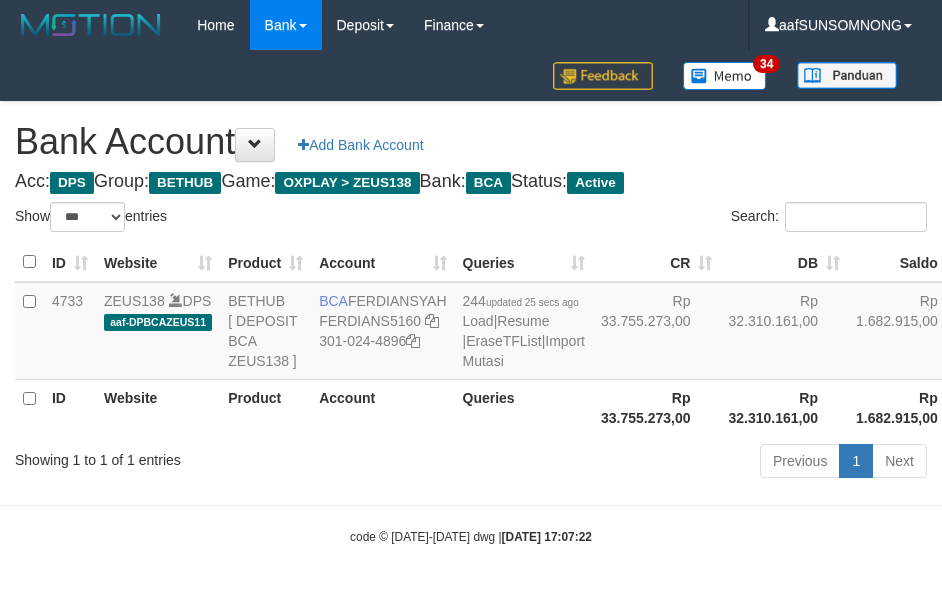 scroll, scrollTop: 38, scrollLeft: 0, axis: vertical 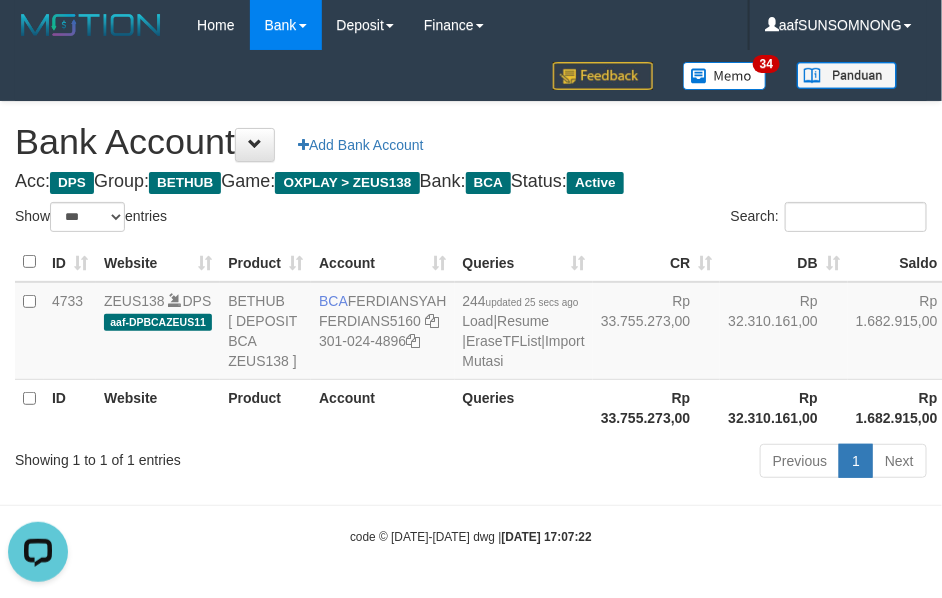 click on "2025/07/11 17:07:22" at bounding box center [547, 537] 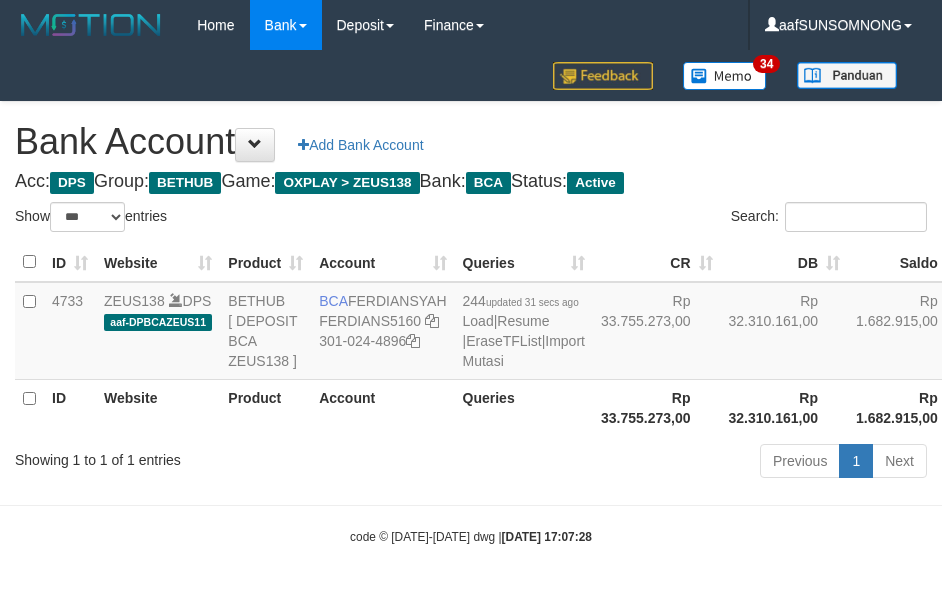select on "***" 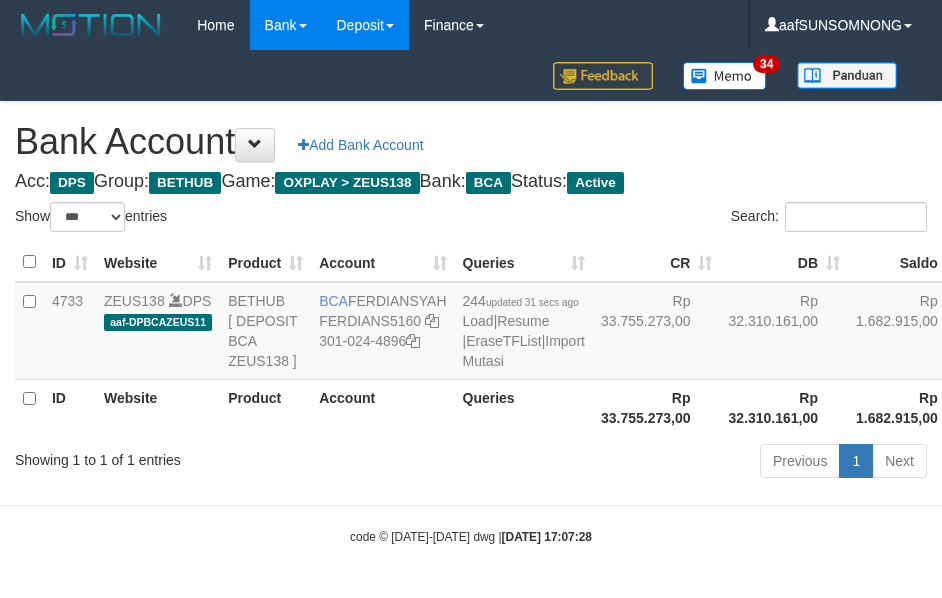 scroll, scrollTop: 38, scrollLeft: 0, axis: vertical 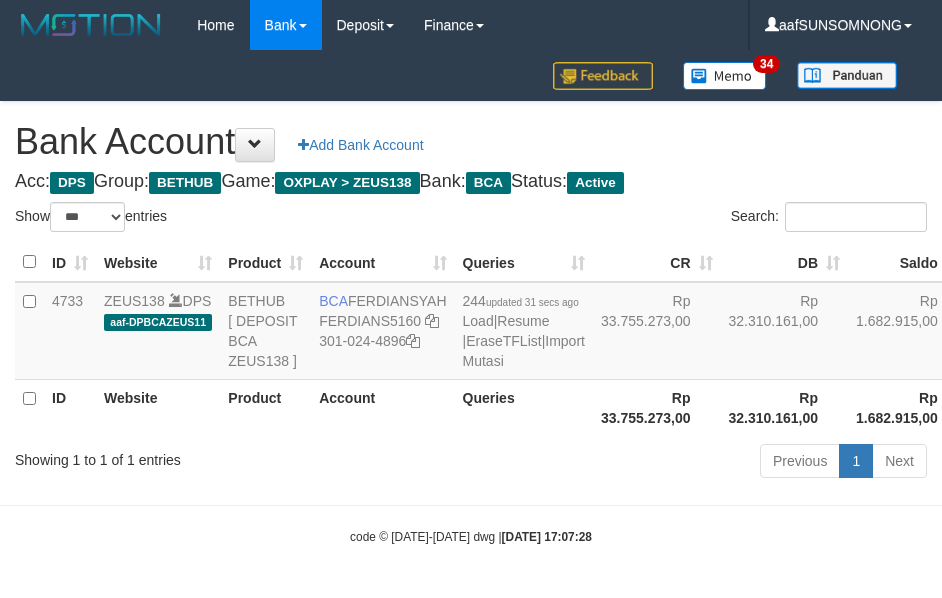 select on "***" 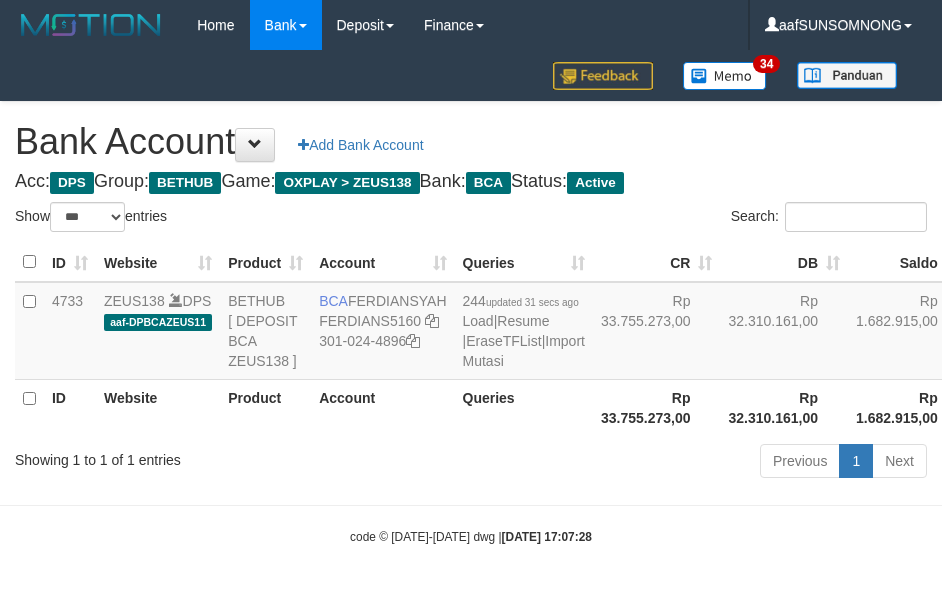 scroll, scrollTop: 38, scrollLeft: 0, axis: vertical 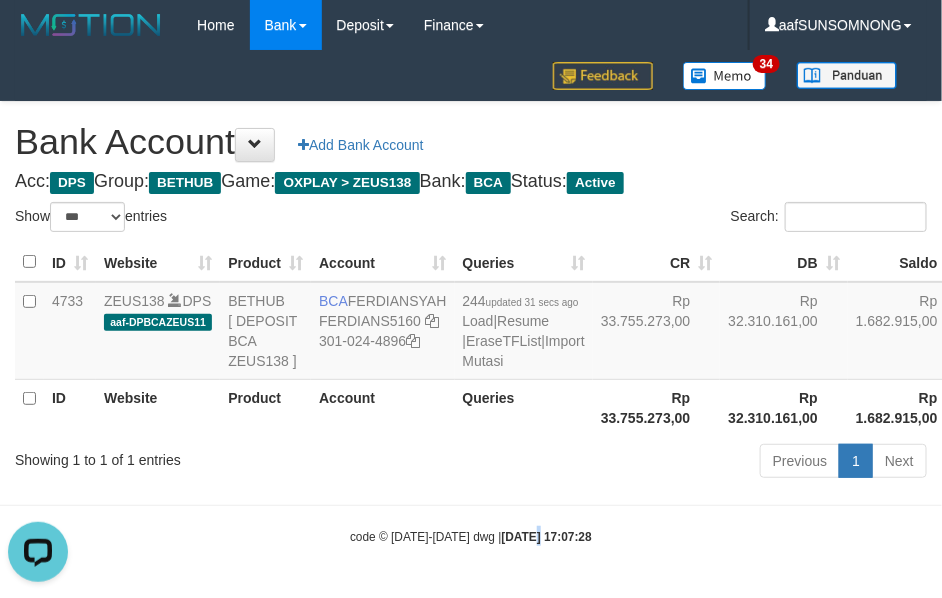 drag, startPoint x: 516, startPoint y: 565, endPoint x: 471, endPoint y: 556, distance: 45.891174 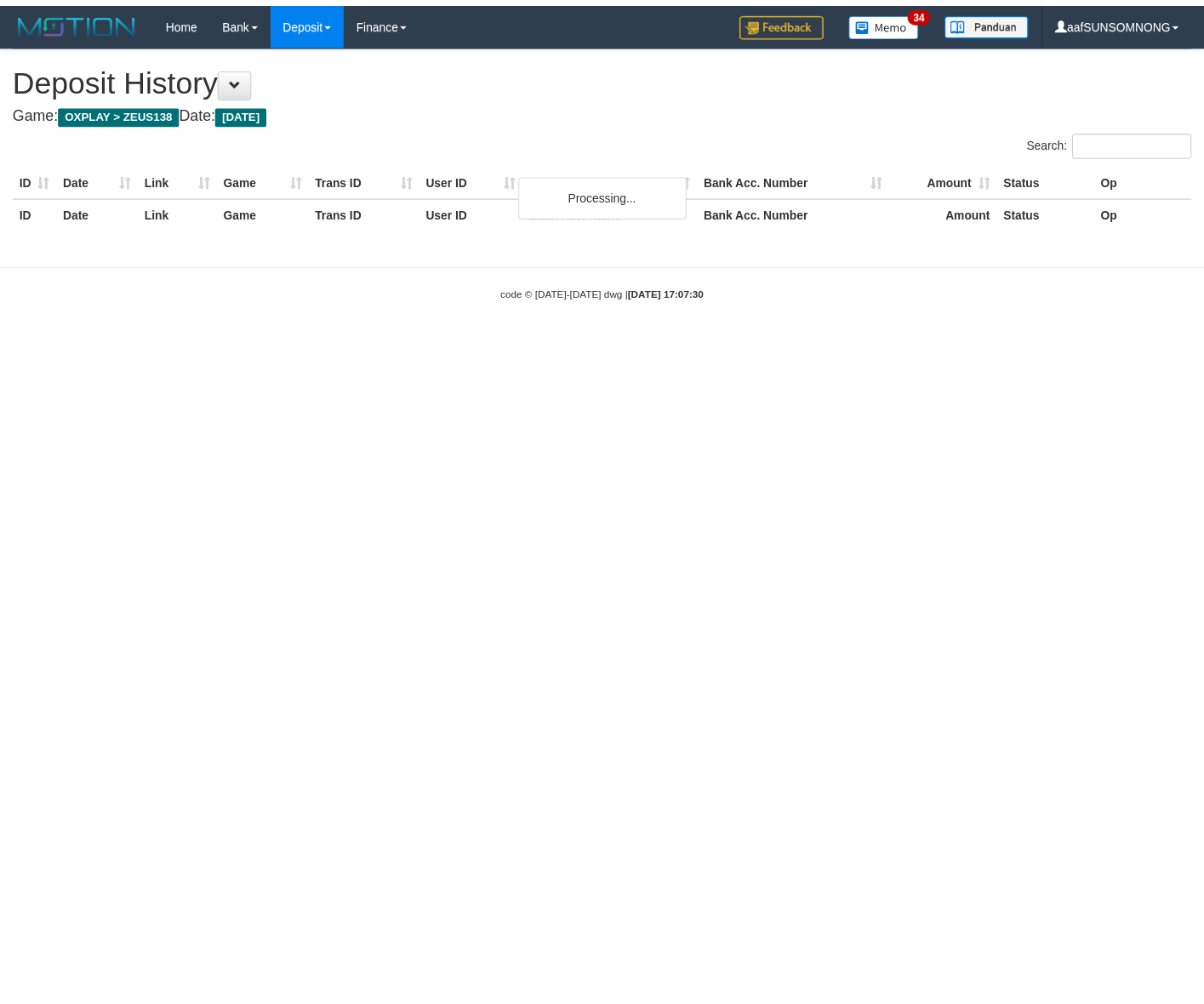 scroll, scrollTop: 0, scrollLeft: 0, axis: both 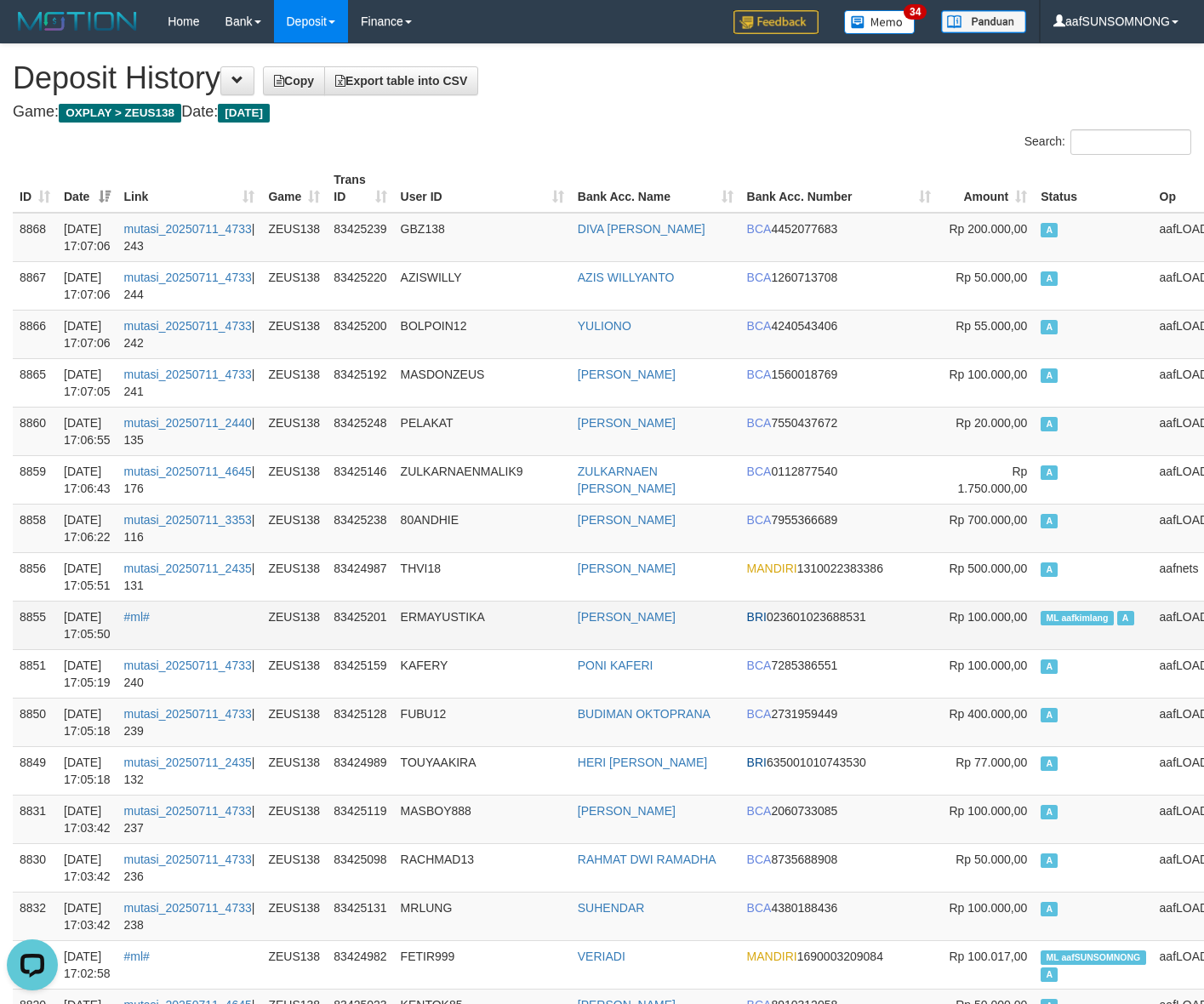click on "ERMAYUSTIKA" at bounding box center (482, 625) 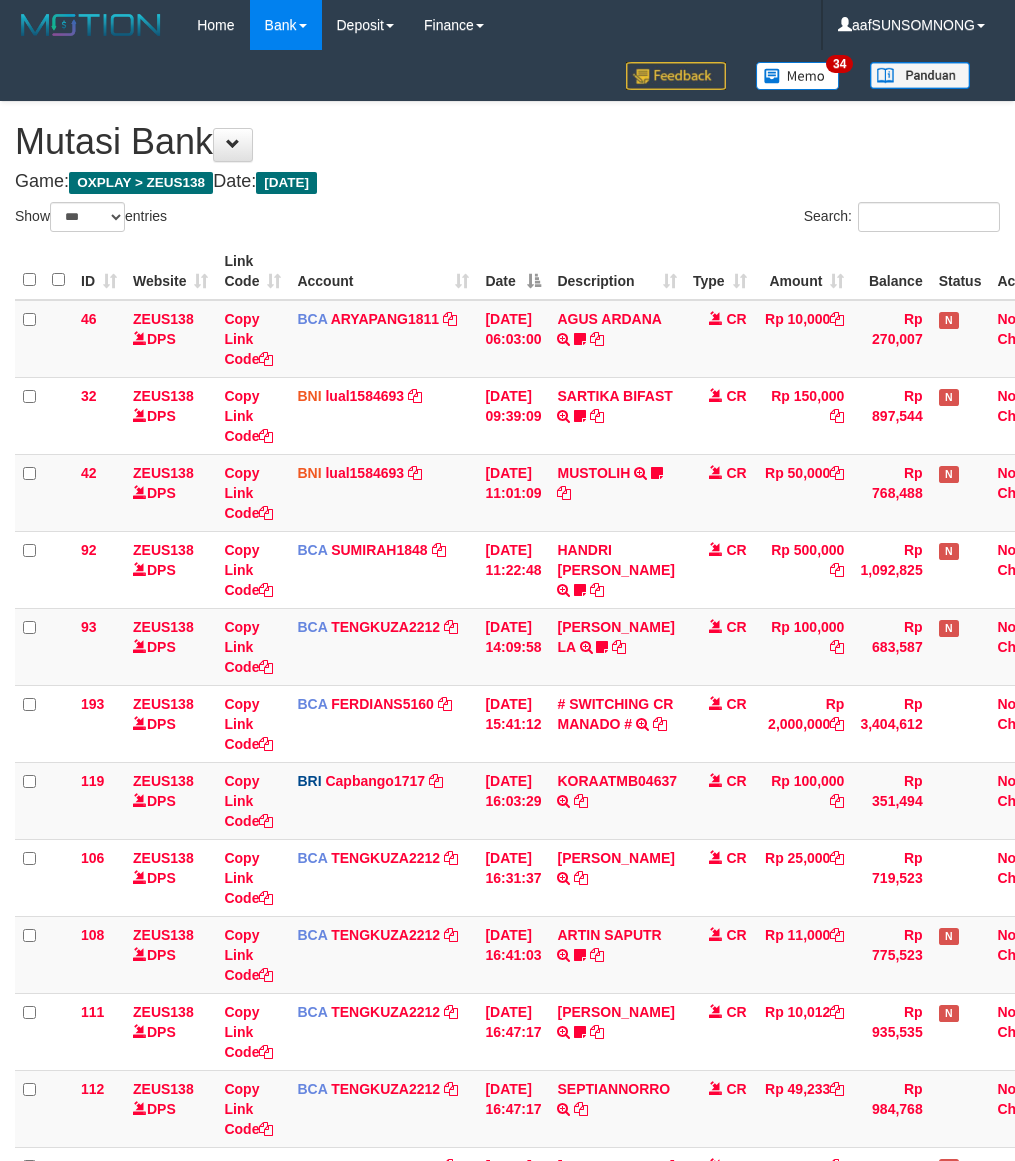 select on "***" 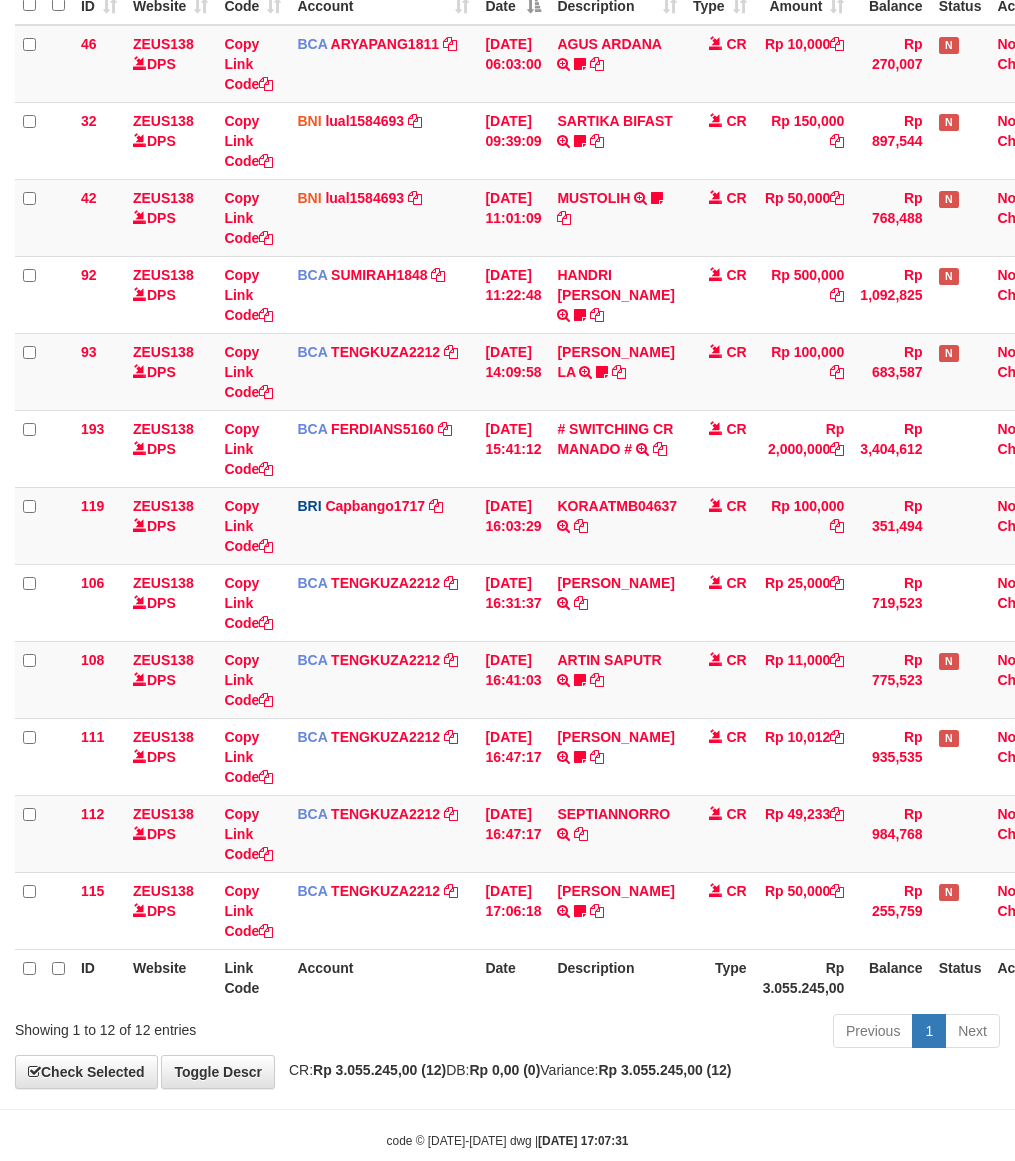 click on "**********" at bounding box center [507, 457] 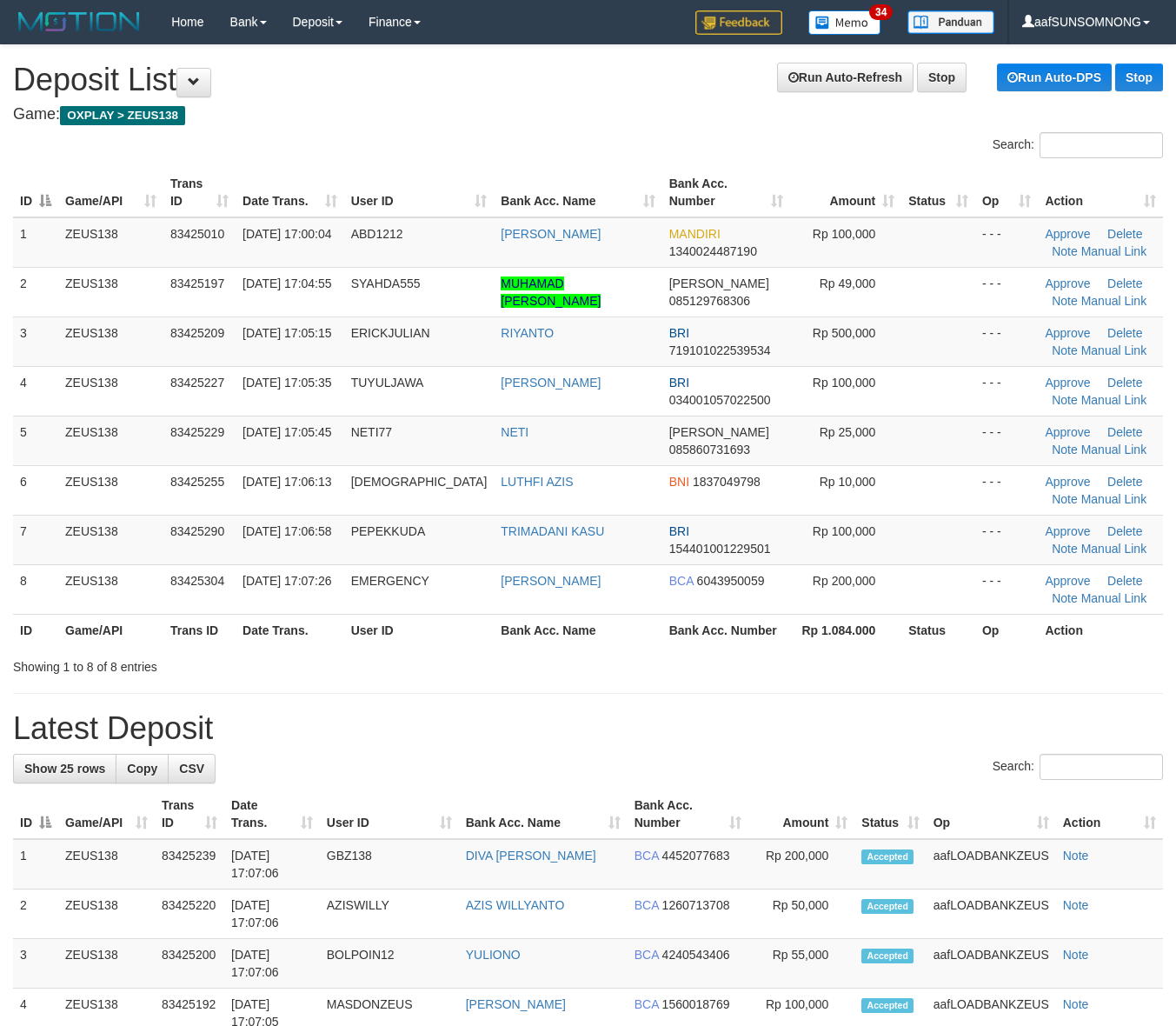 scroll, scrollTop: 0, scrollLeft: 0, axis: both 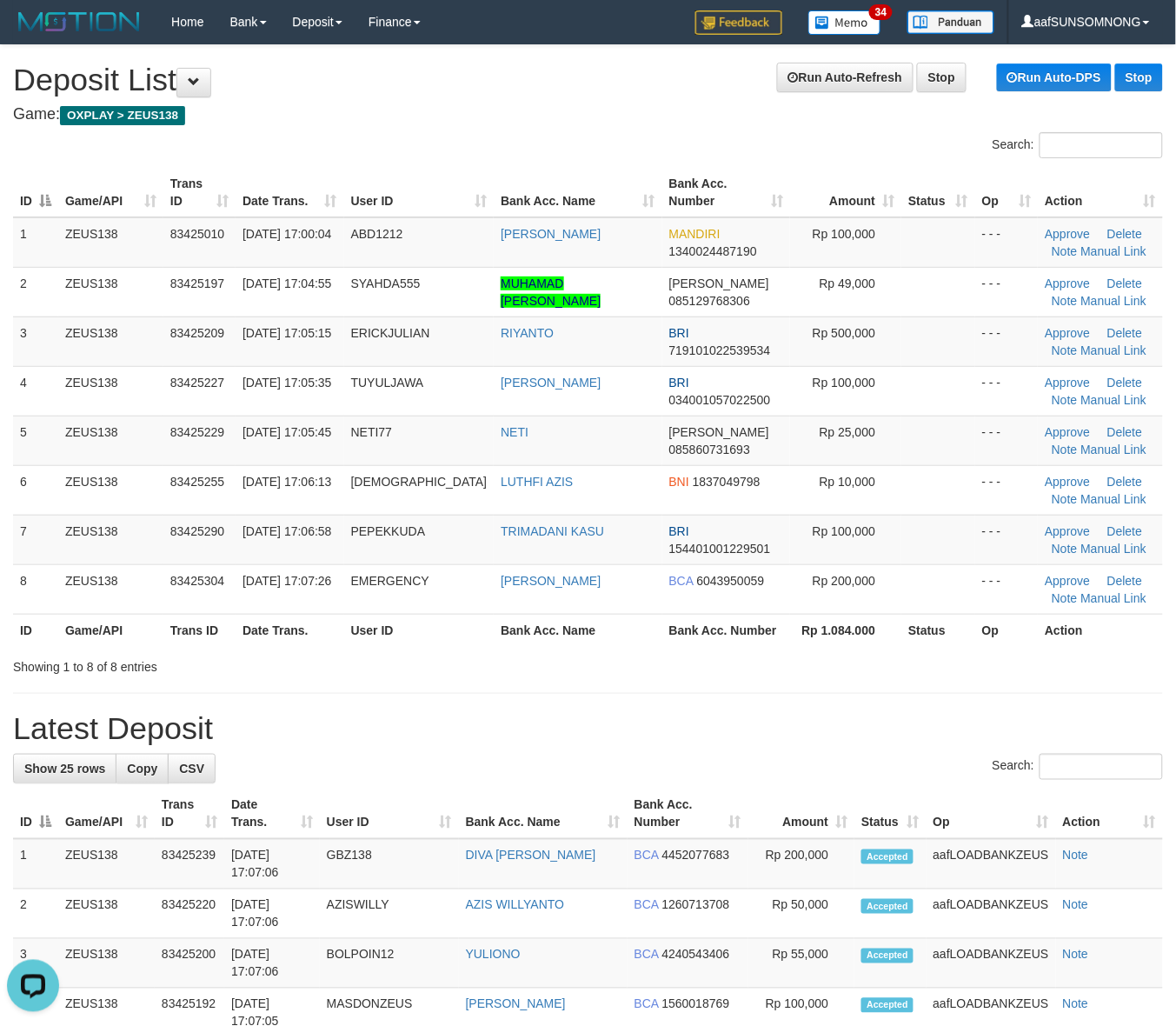 click on "**********" at bounding box center [588, 1120] 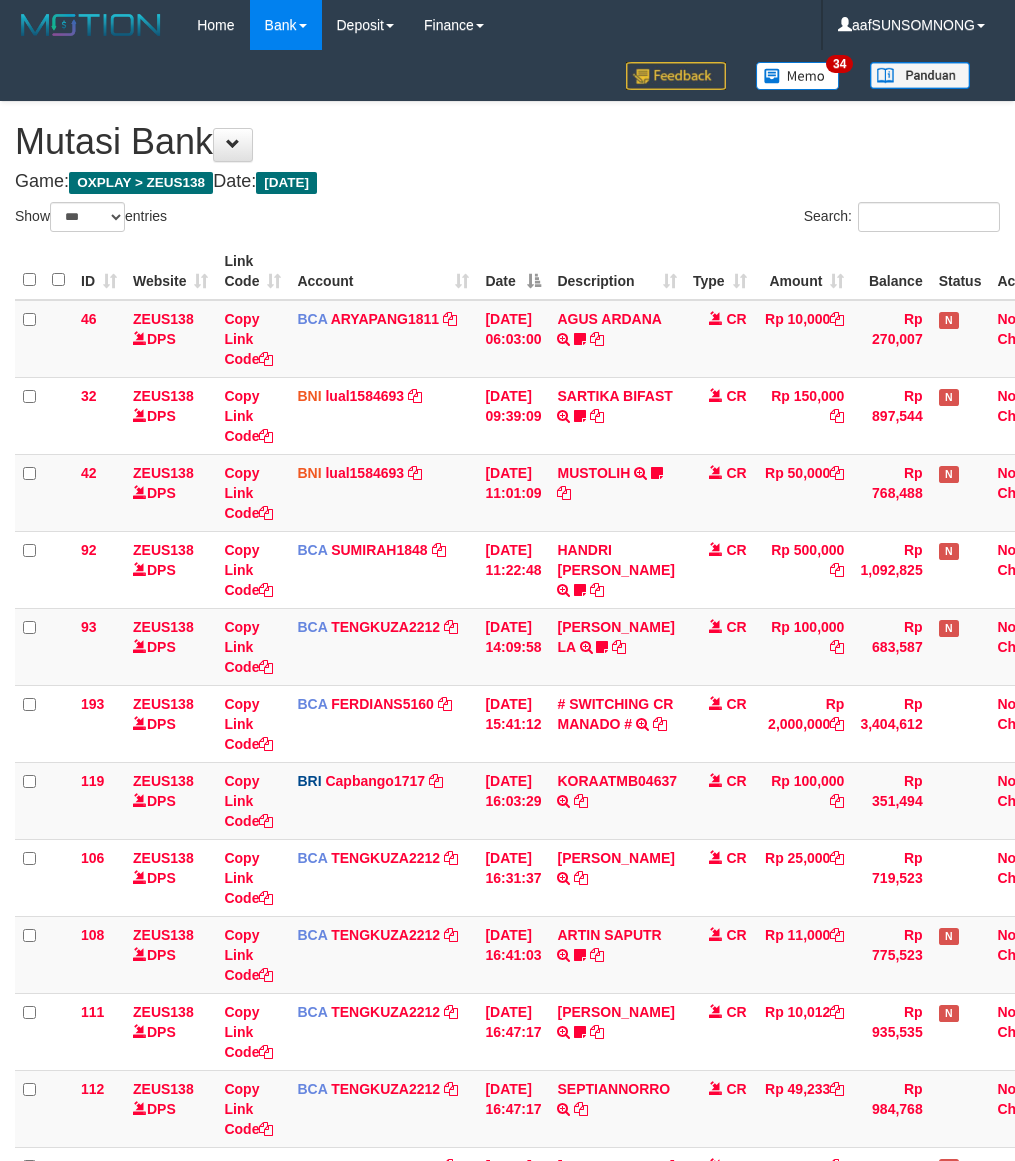select on "***" 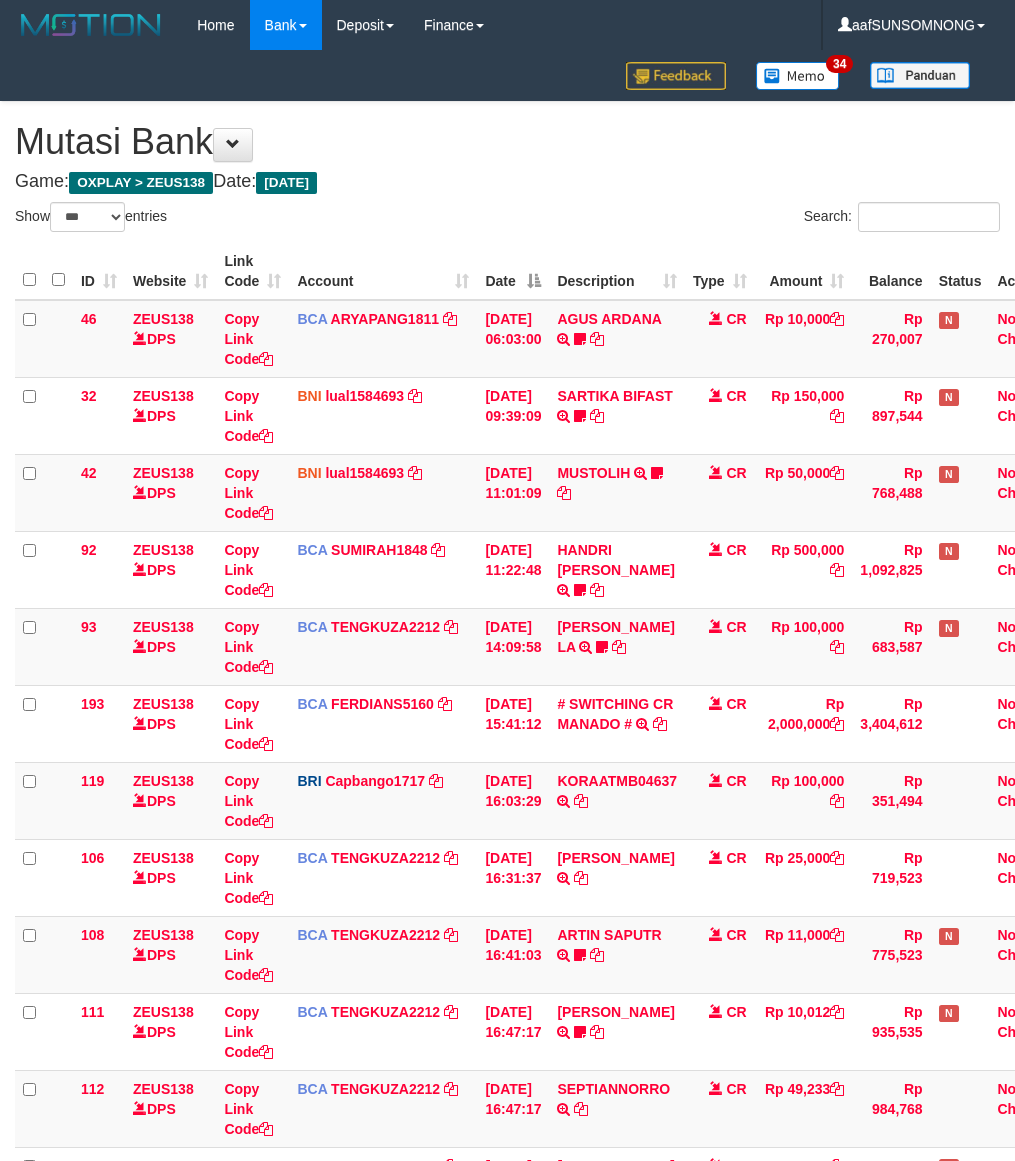 scroll, scrollTop: 275, scrollLeft: 0, axis: vertical 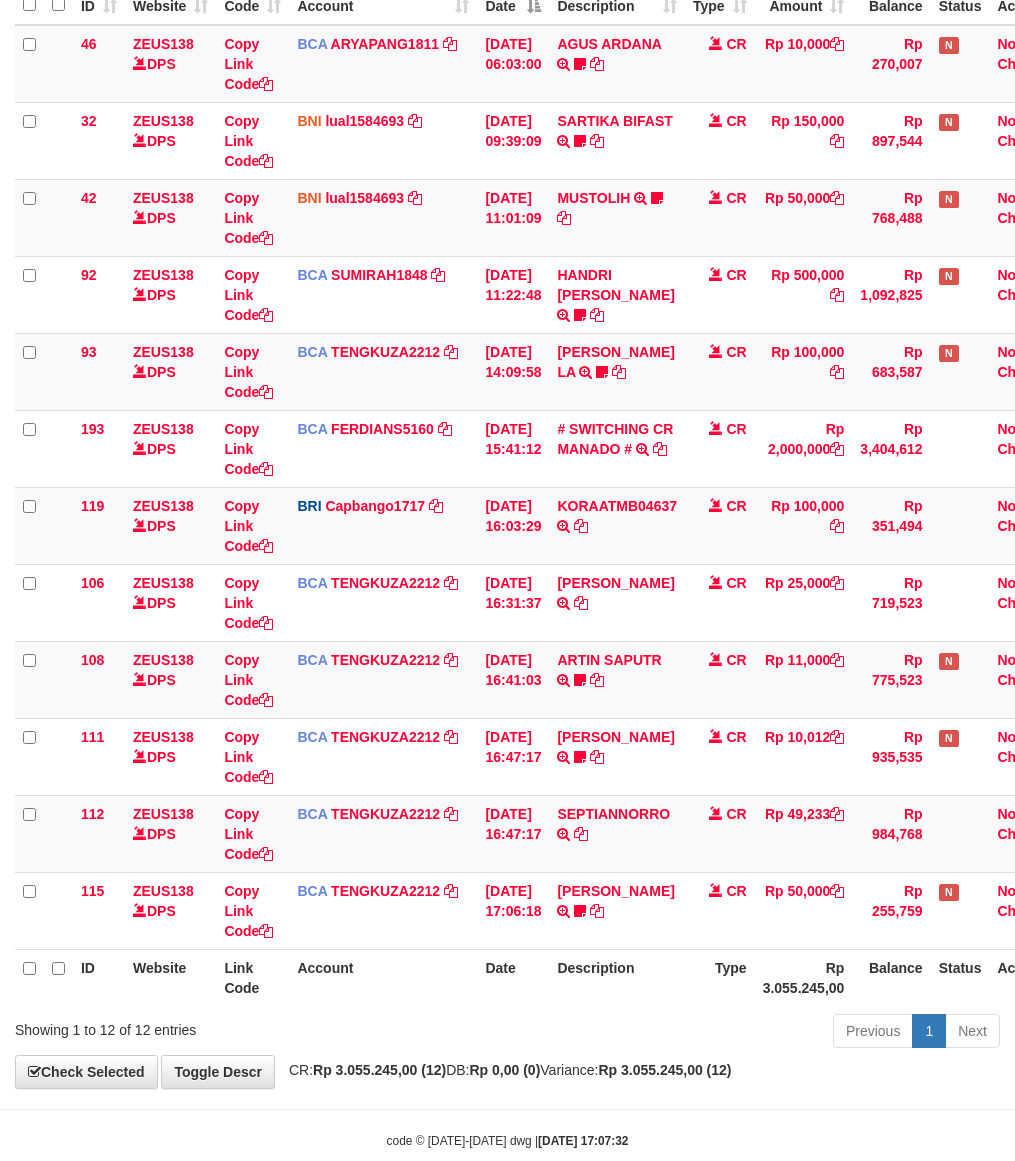click on "Rp 3.055.245,00 (12)" at bounding box center [379, 1070] 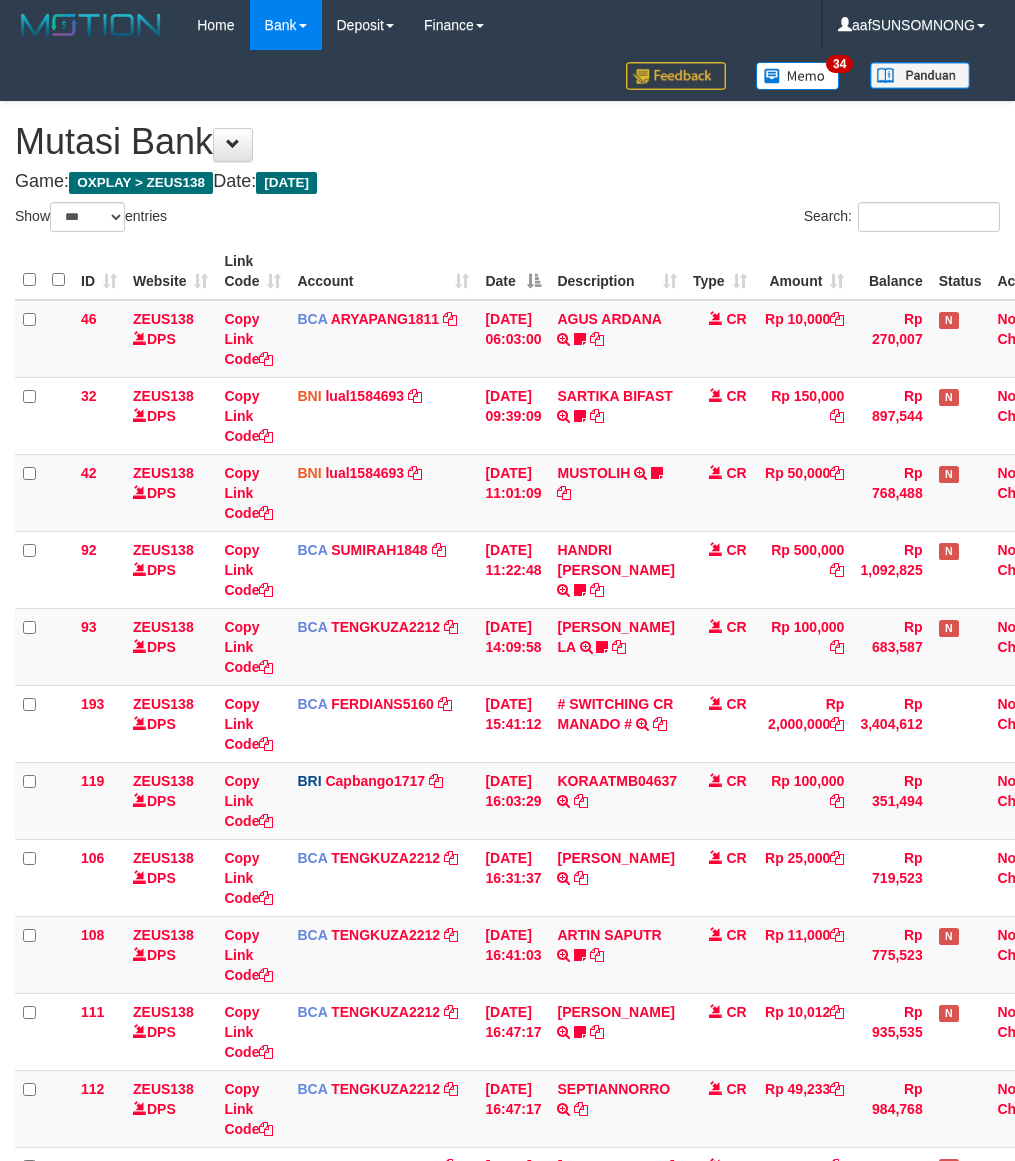 select on "***" 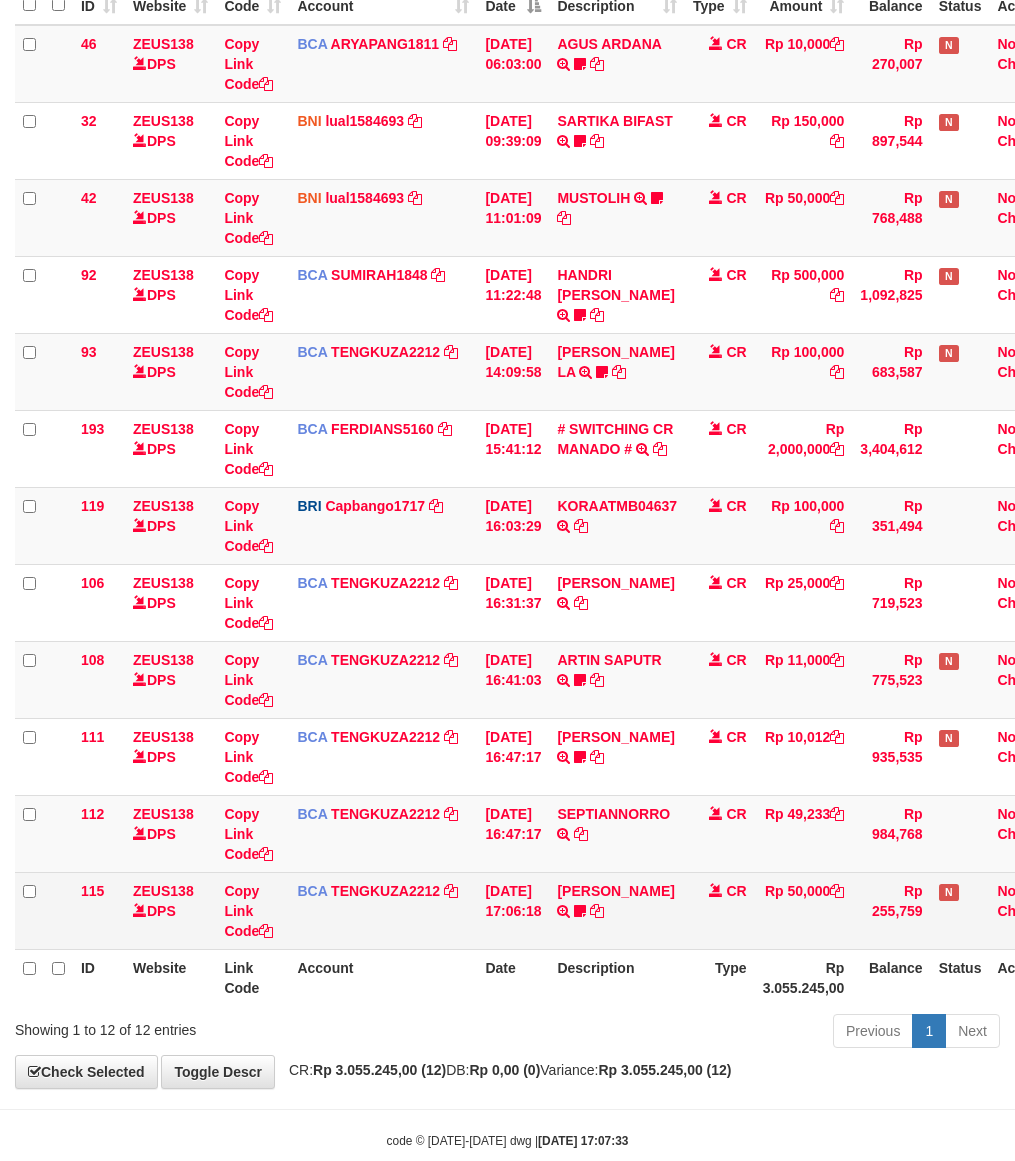 click on "EKO SUTRISNO            TRSF E-BANKING CR 1107/FTSCY/WS95031
50000.00EKO SUTRISNO    Cipluksadega" at bounding box center (617, 910) 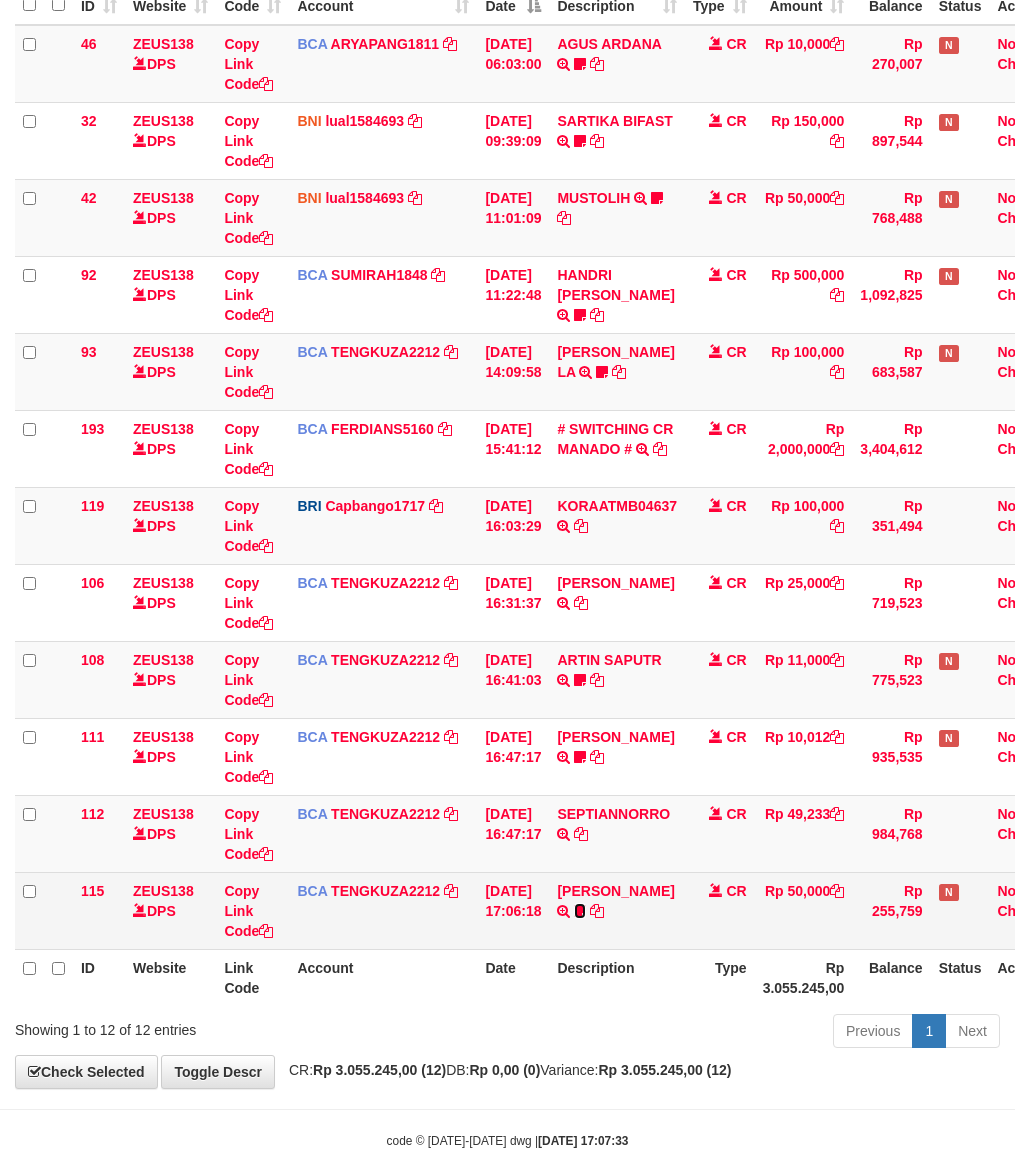 scroll, scrollTop: 316, scrollLeft: 0, axis: vertical 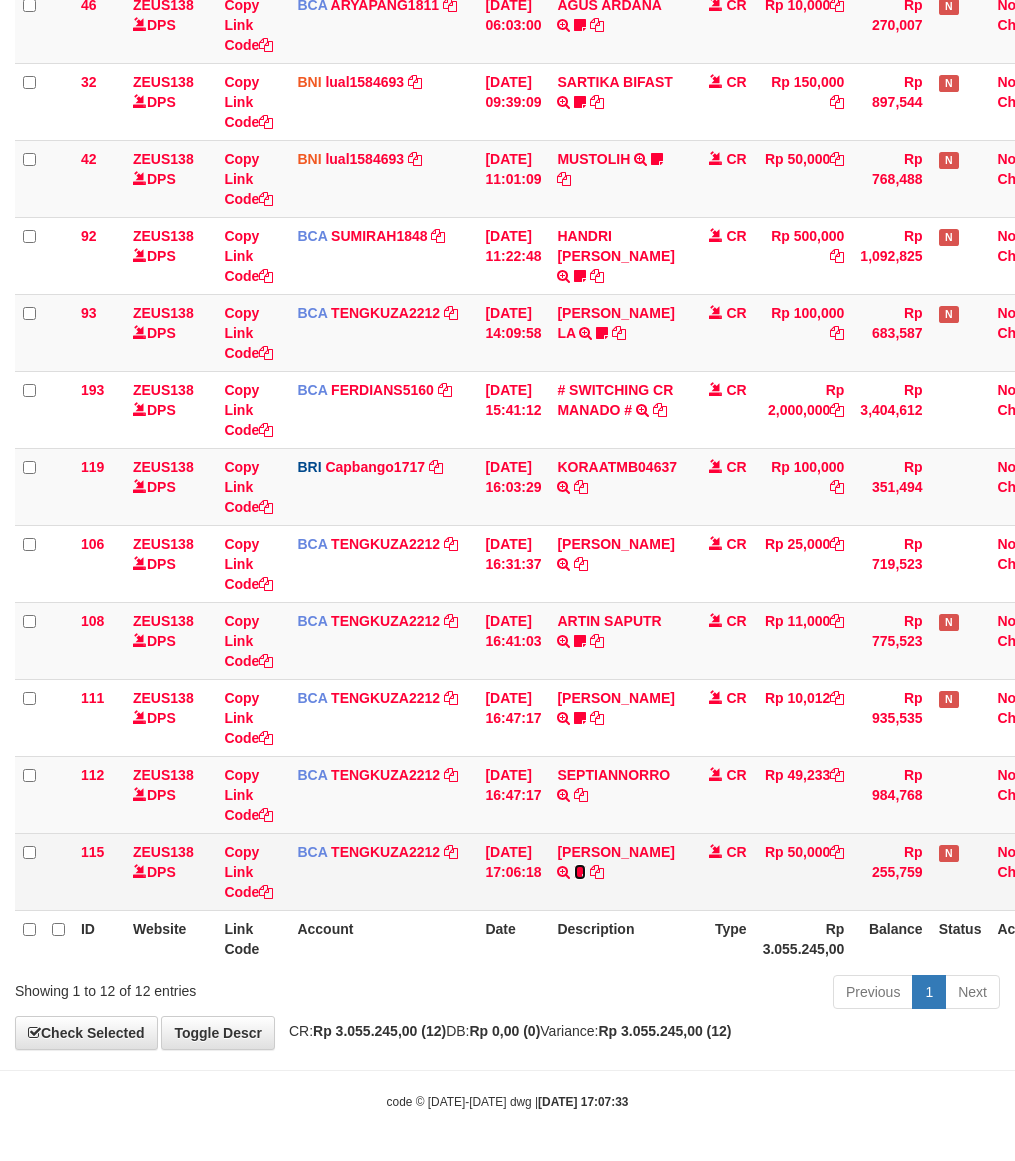 click on "ID Website Link Code Account Date Description Type Amount Balance Status Action
46
ZEUS138    DPS
Copy Link Code
BCA
ARYAPANG1811
DPS
ARYA PANGESTU
mutasi_20250711_2620 | 46
mutasi_20250711_2620 | 46
11/07/2025 06:03:00
AGUS ARDANA            TRSF E-BANKING CR 1107/FTSCY/WS95051
10000.002025071158167087 TRFDN-AGUS ARDANA ESPAY DEBIT INDONE    Aguslike
tunggu bukti tranfer
CR
Rp 10,000
Rp 270,007
N
Note
Check
32
ZEUS138    DPS" at bounding box center (543, 448) 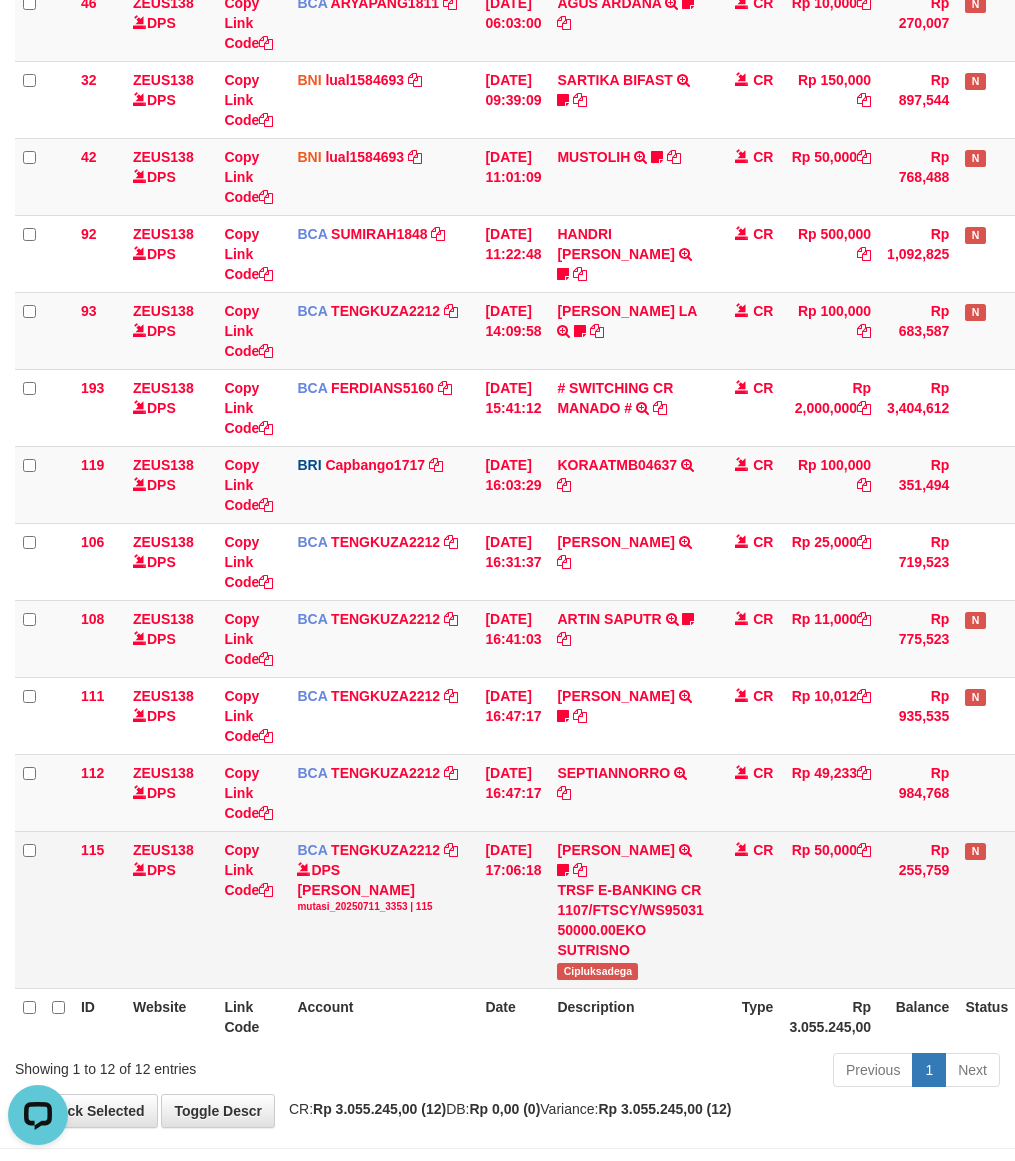 scroll, scrollTop: 0, scrollLeft: 0, axis: both 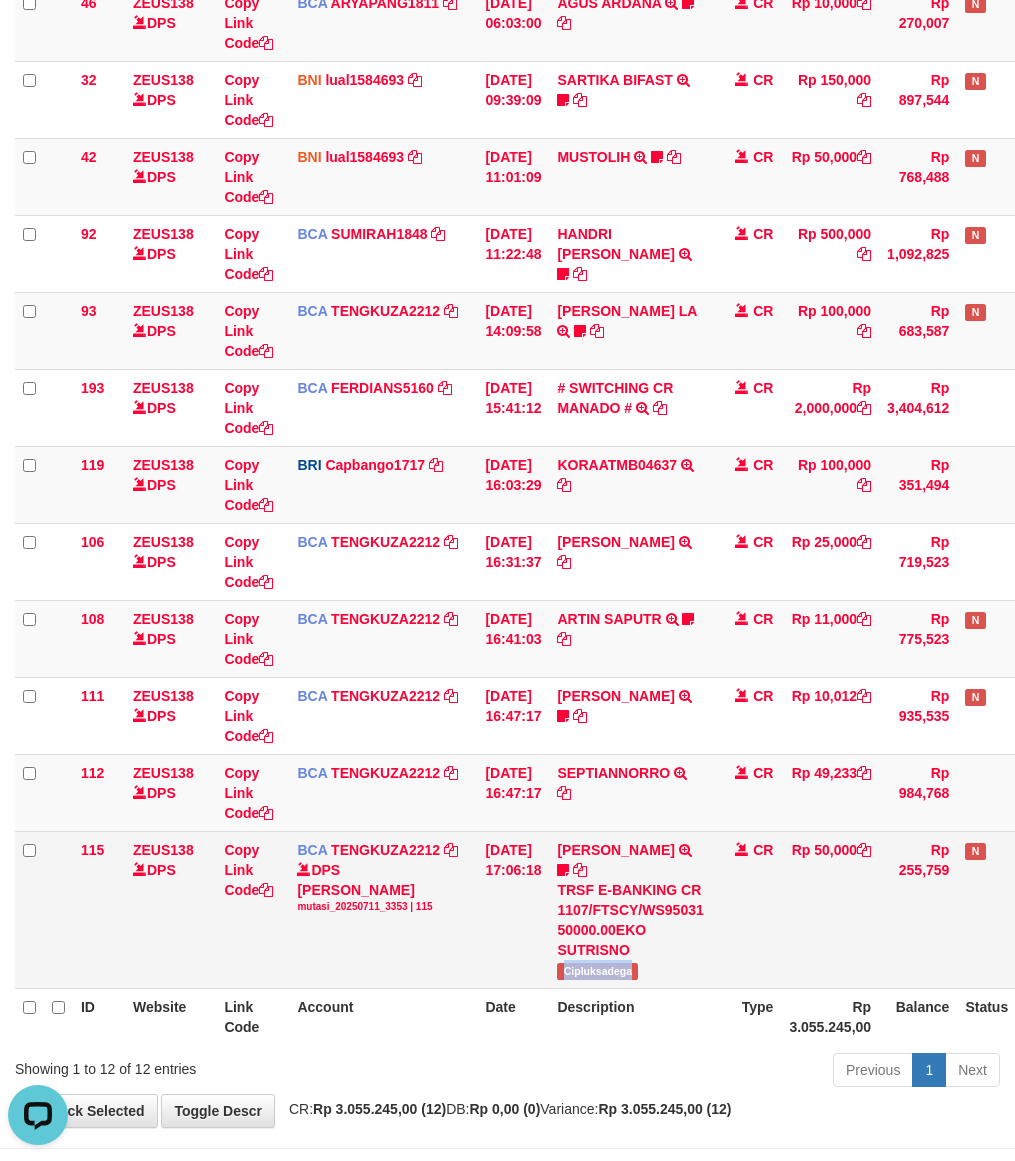 click on "Cipluksadega" at bounding box center (597, 971) 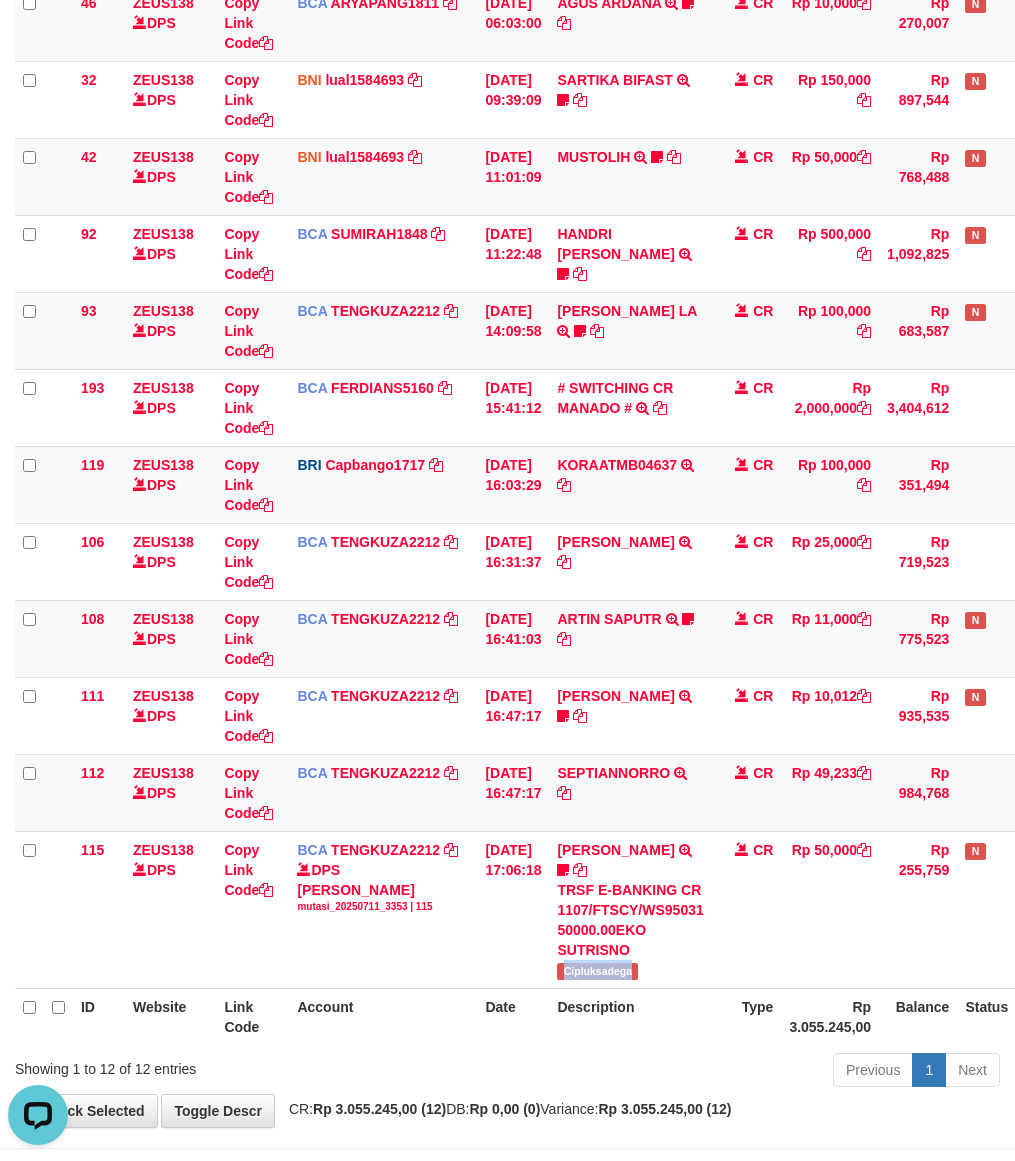 copy on "Cipluksadega" 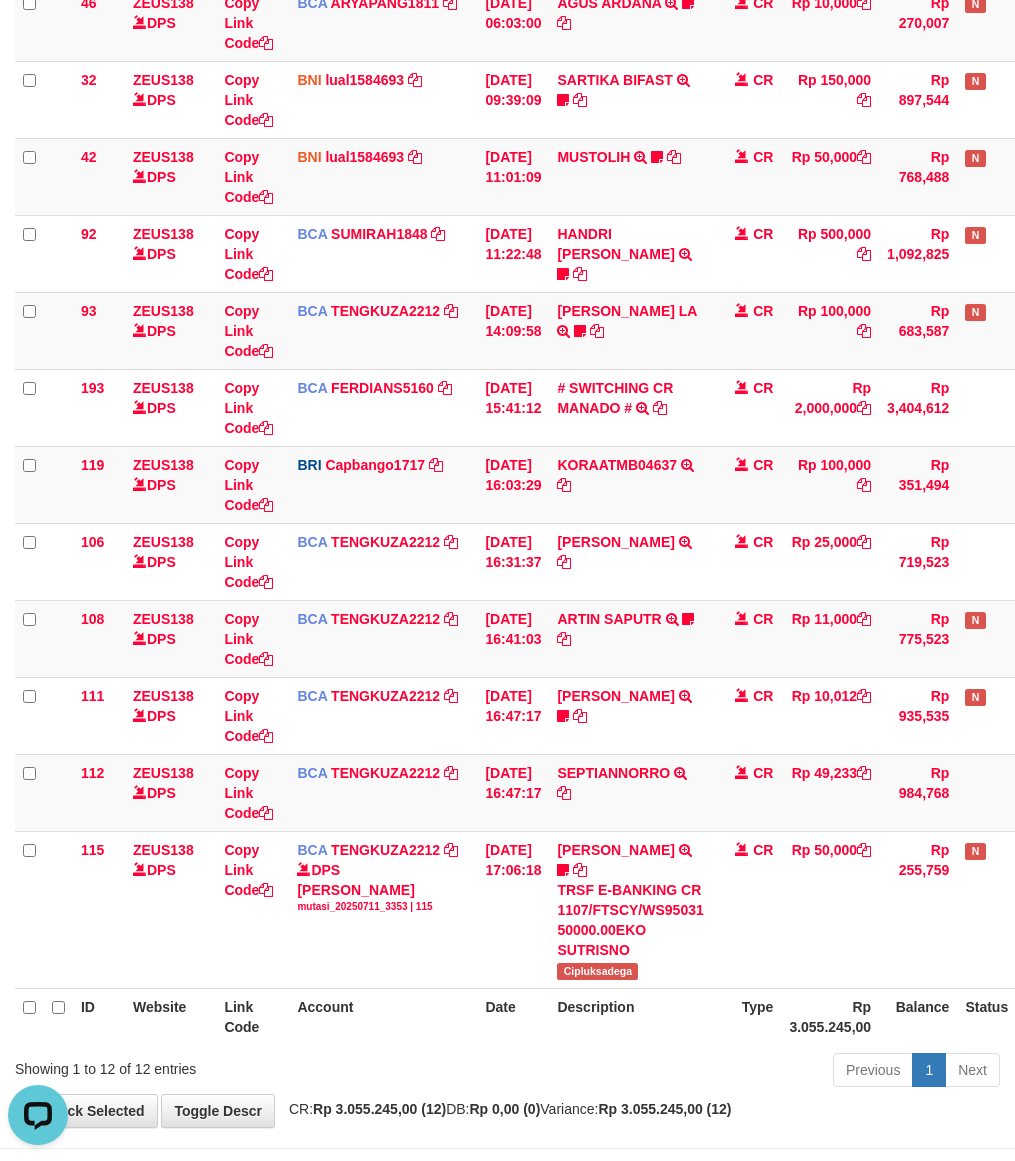 click on "Showing 1 to 12 of 12 entries" at bounding box center [211, 1065] 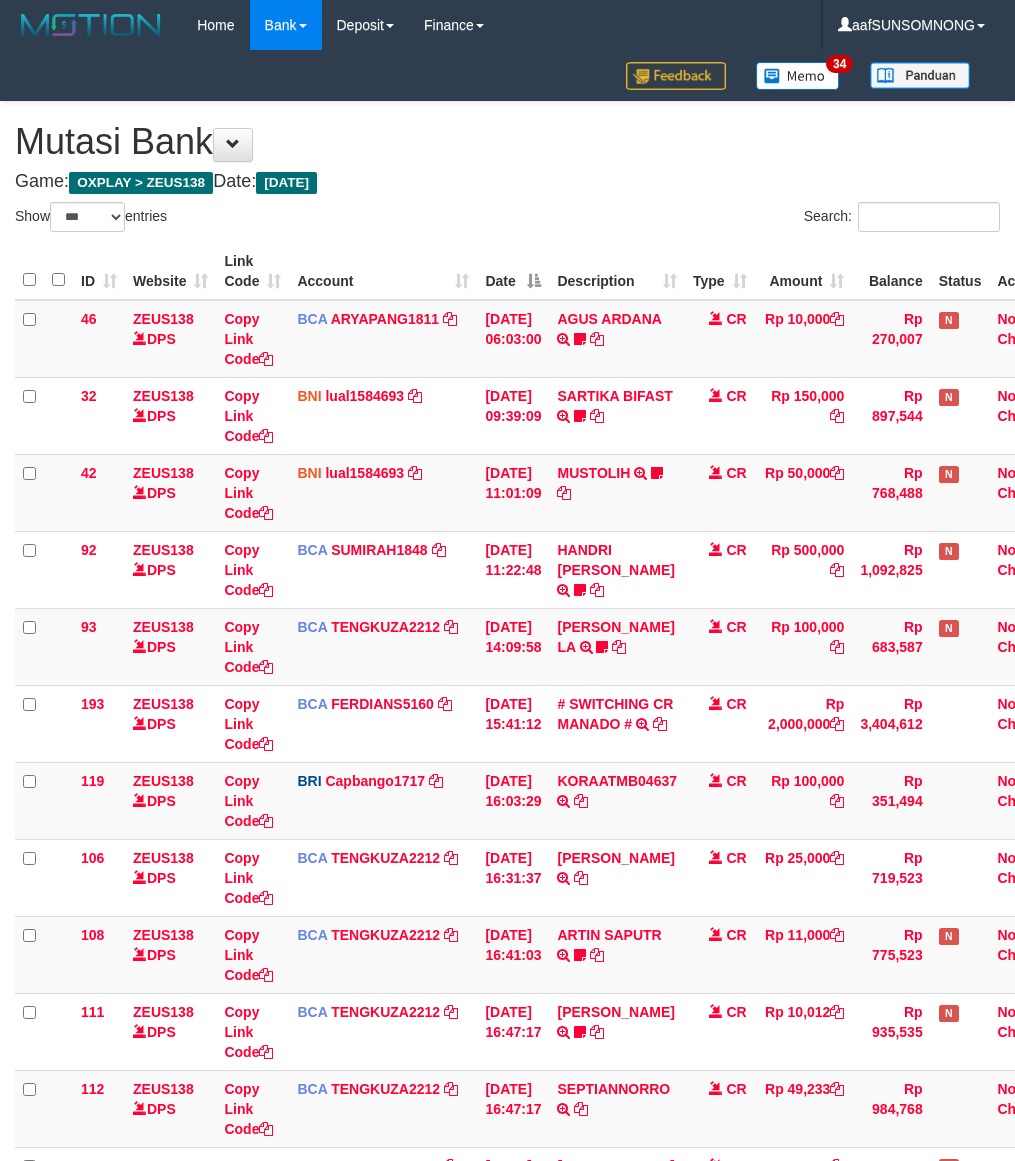 select on "***" 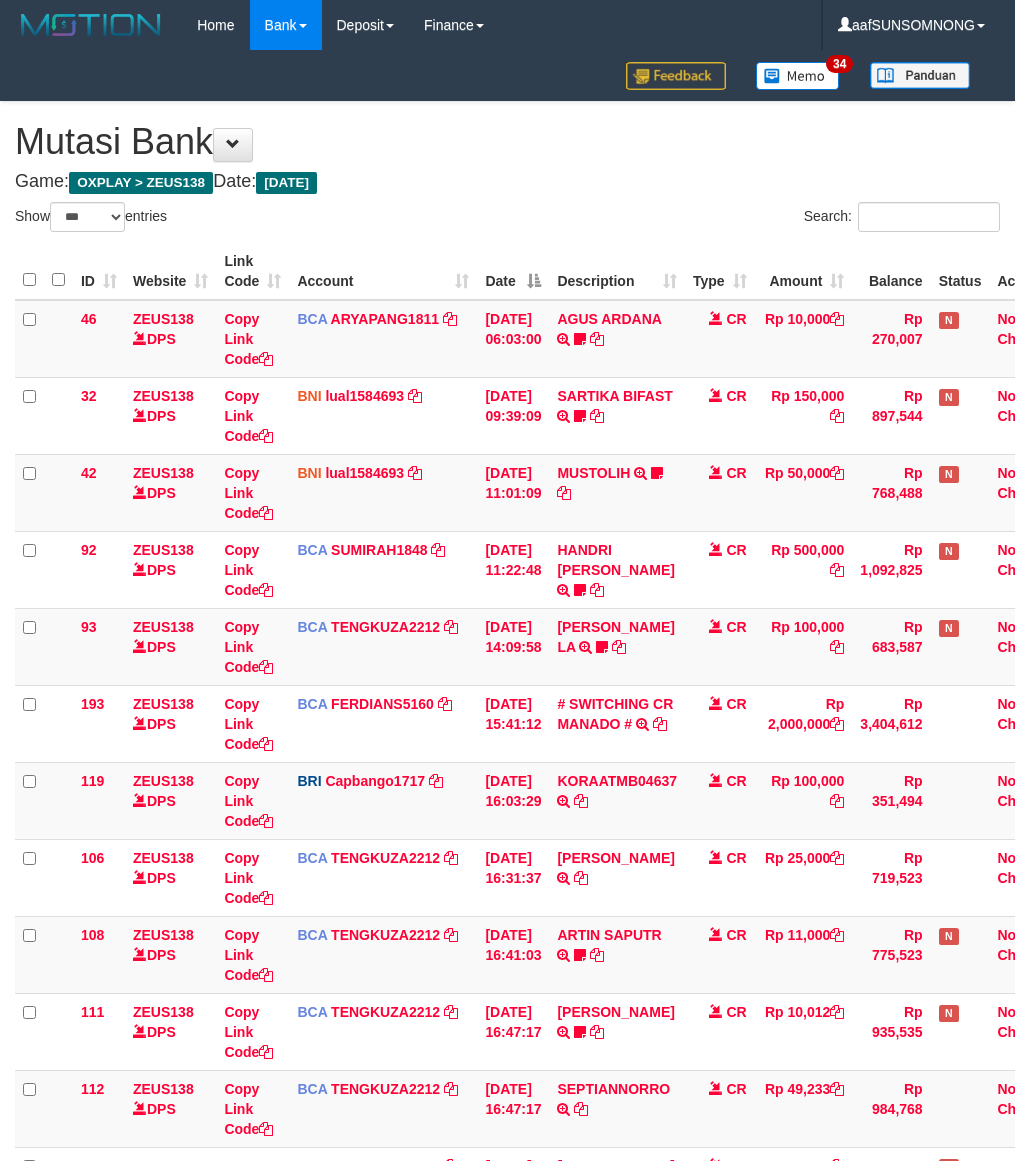 scroll, scrollTop: 275, scrollLeft: 0, axis: vertical 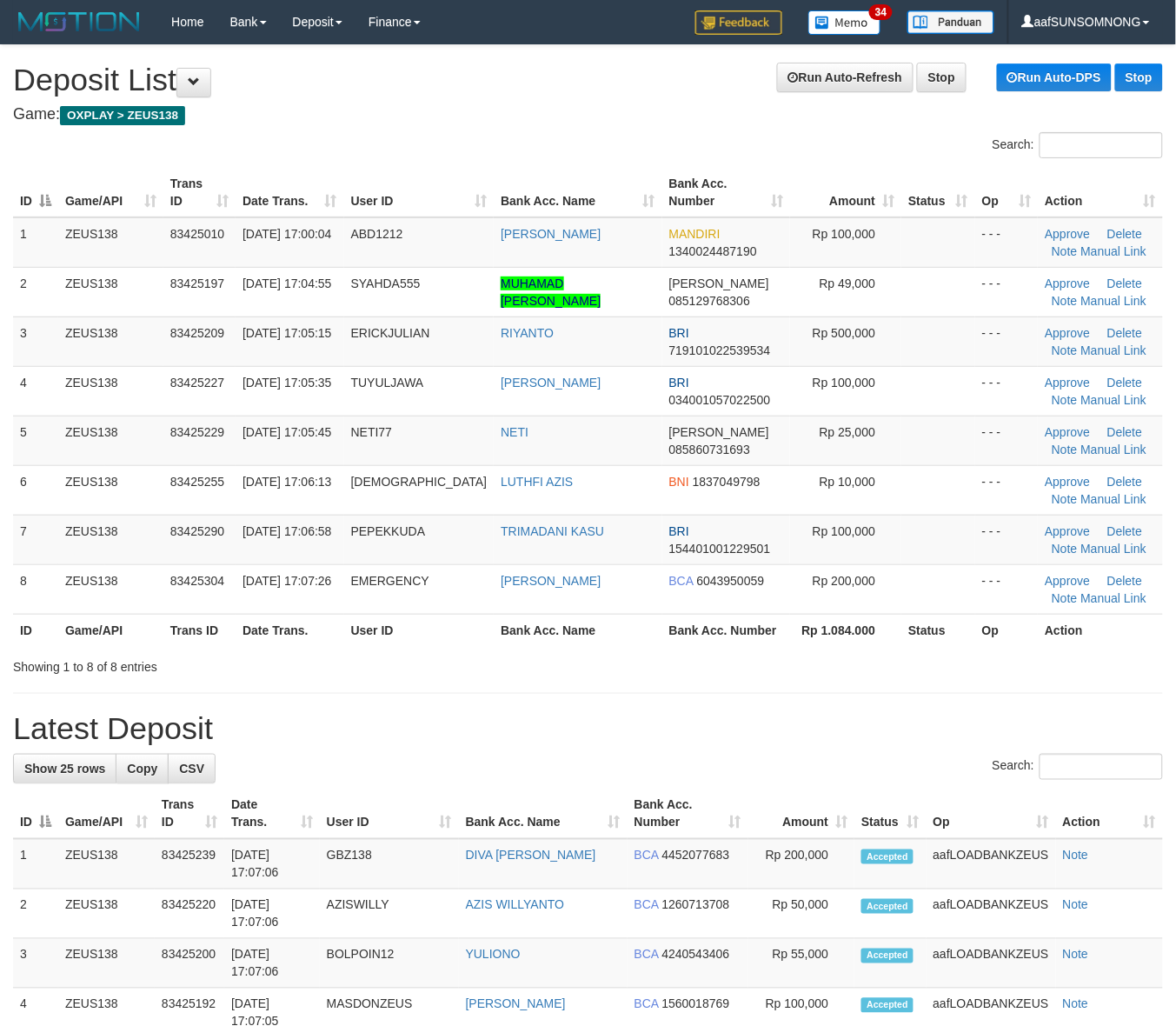 drag, startPoint x: 811, startPoint y: 778, endPoint x: 846, endPoint y: 771, distance: 35.693137 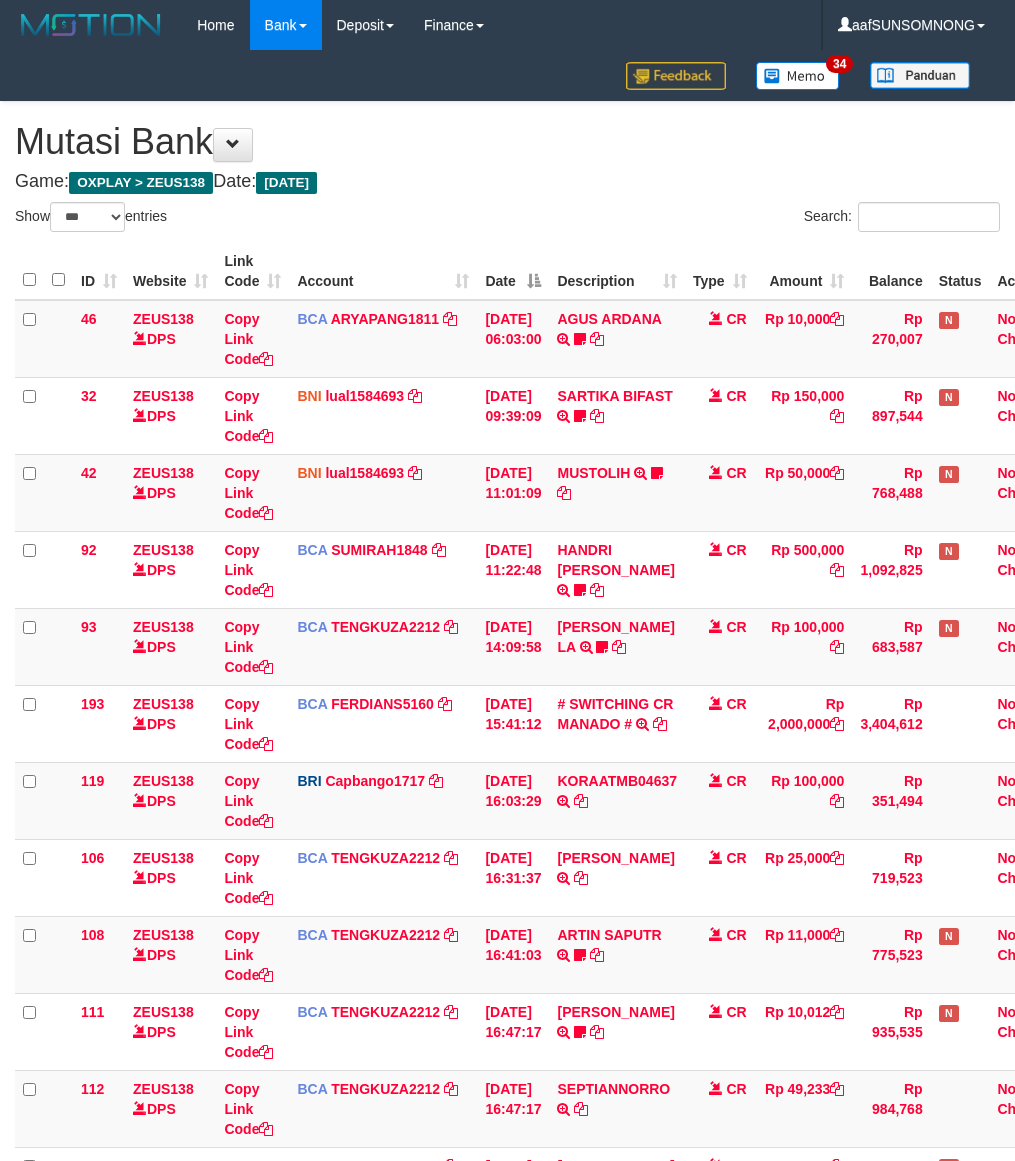 select on "***" 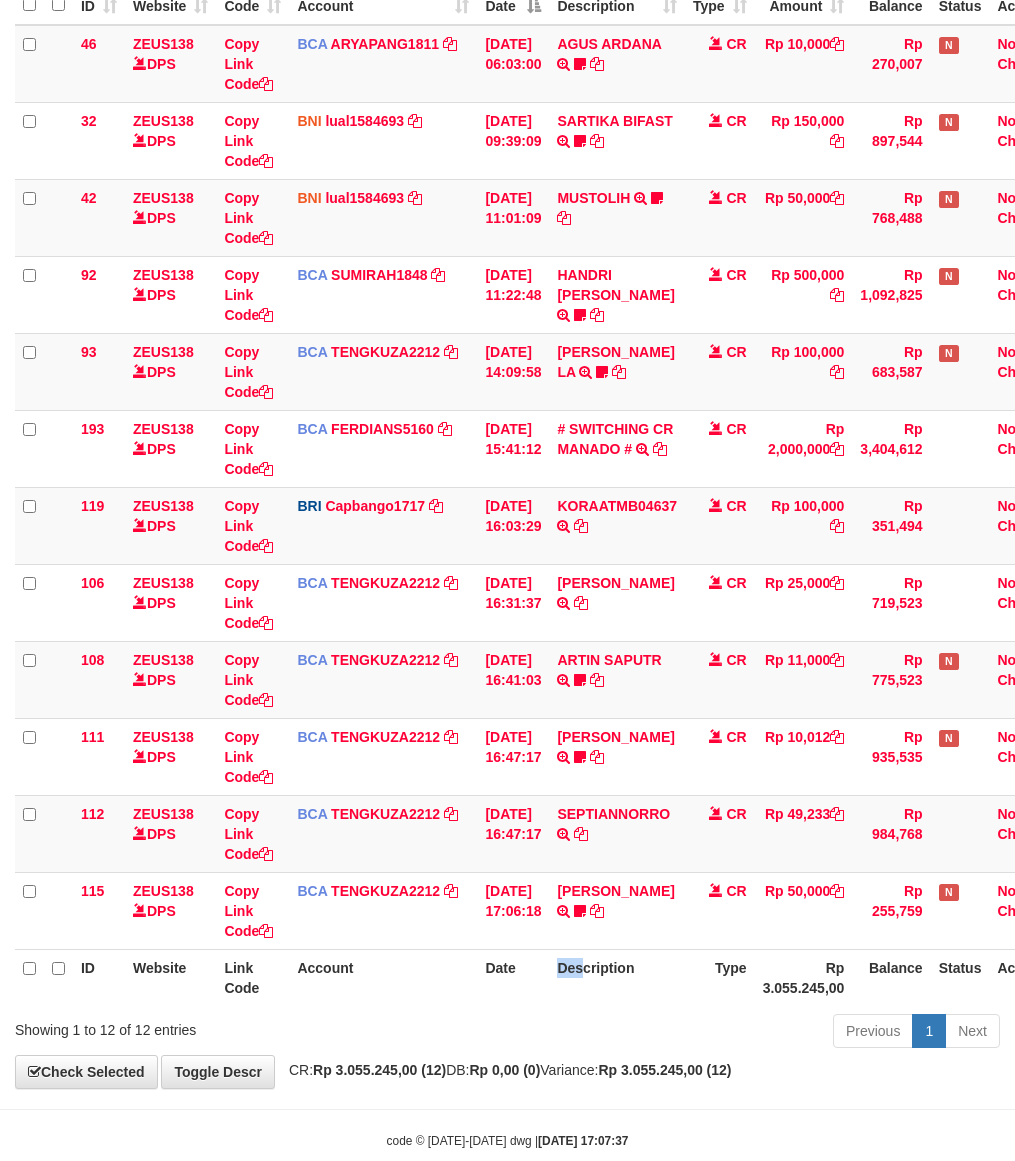 click on "ID Website Link Code Account Date Description Type Rp 3.055.245,00 Balance Status Action" at bounding box center [543, 977] 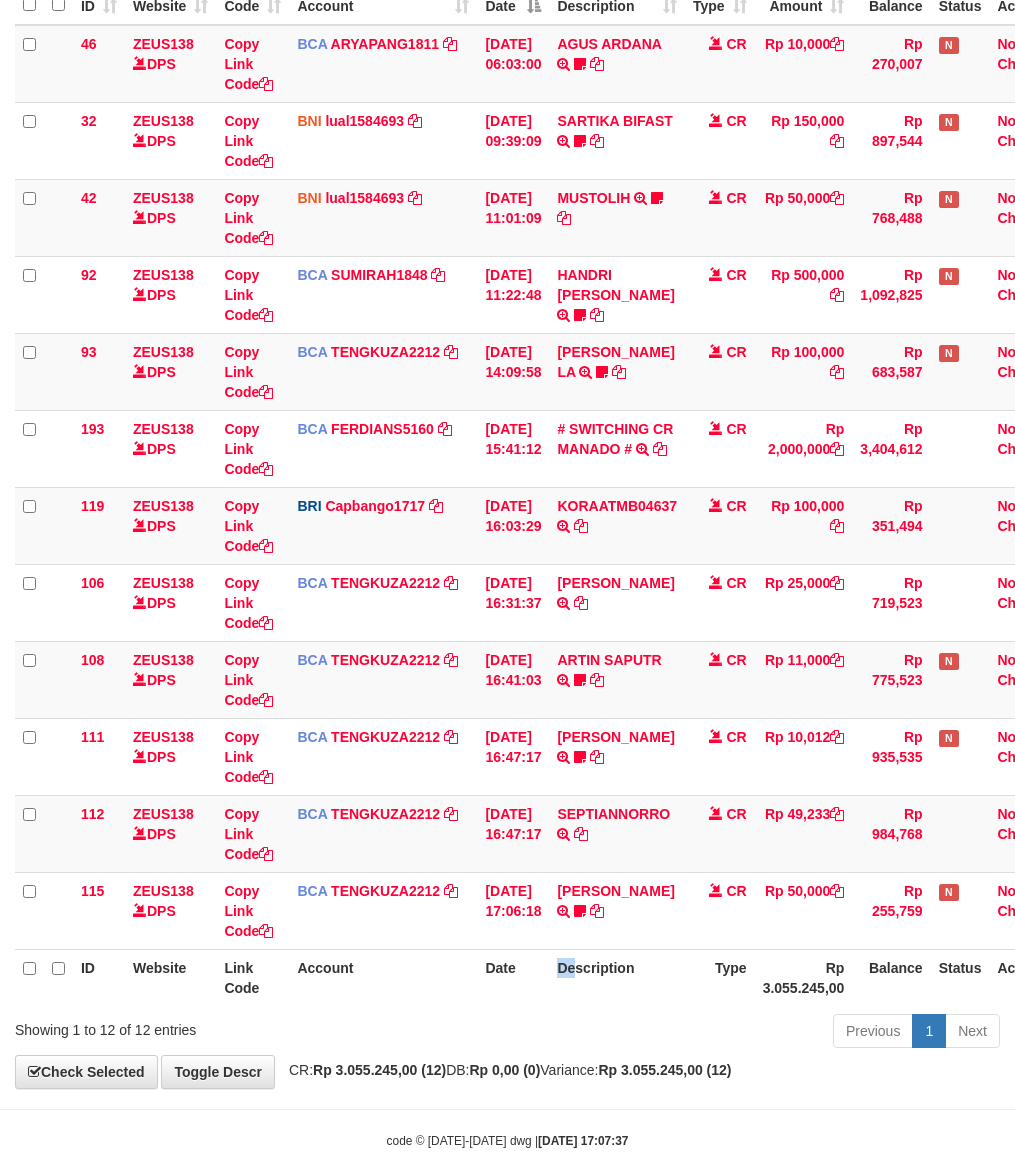 scroll, scrollTop: 316, scrollLeft: 0, axis: vertical 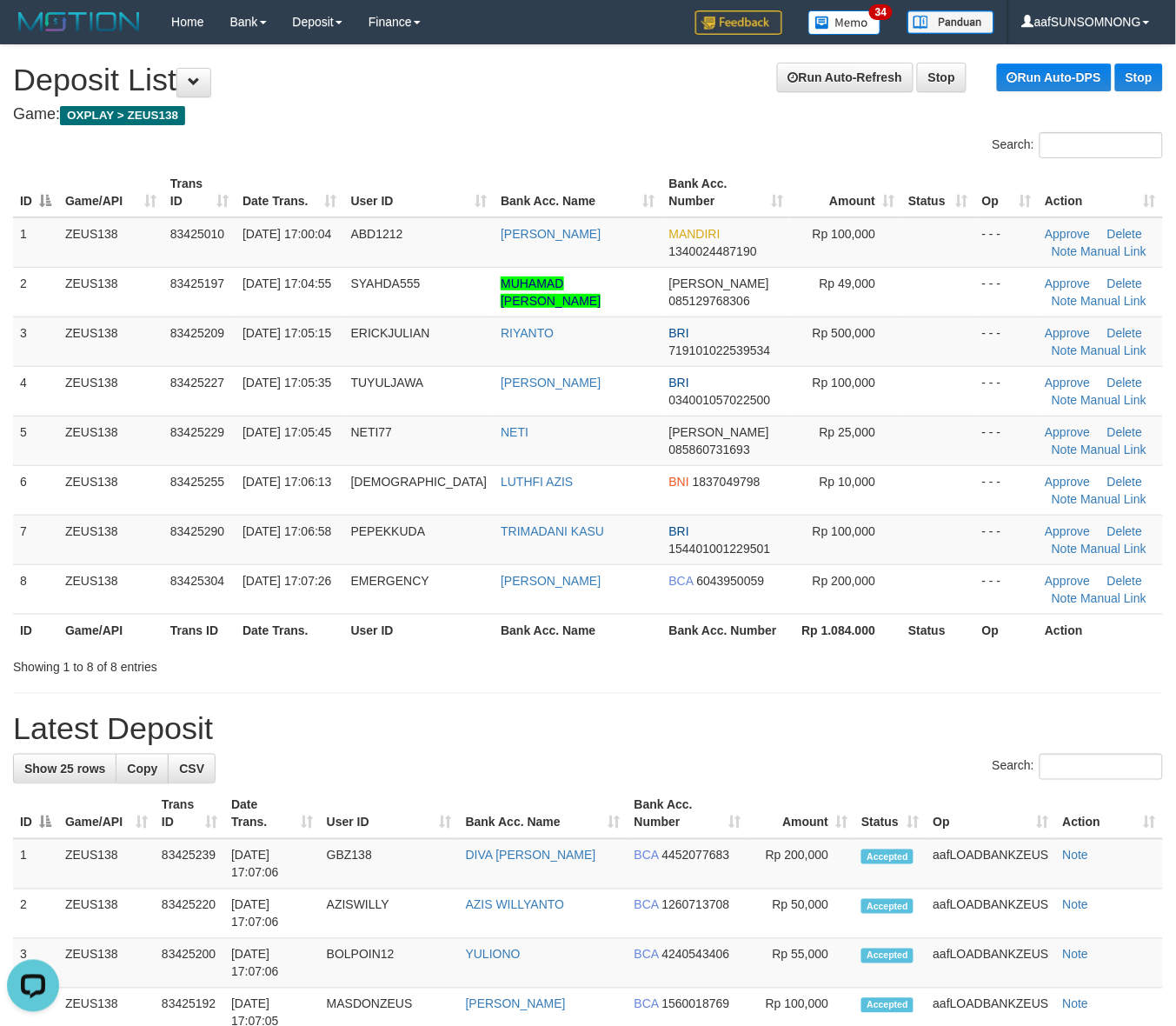drag, startPoint x: 807, startPoint y: 745, endPoint x: 856, endPoint y: 736, distance: 49.8197 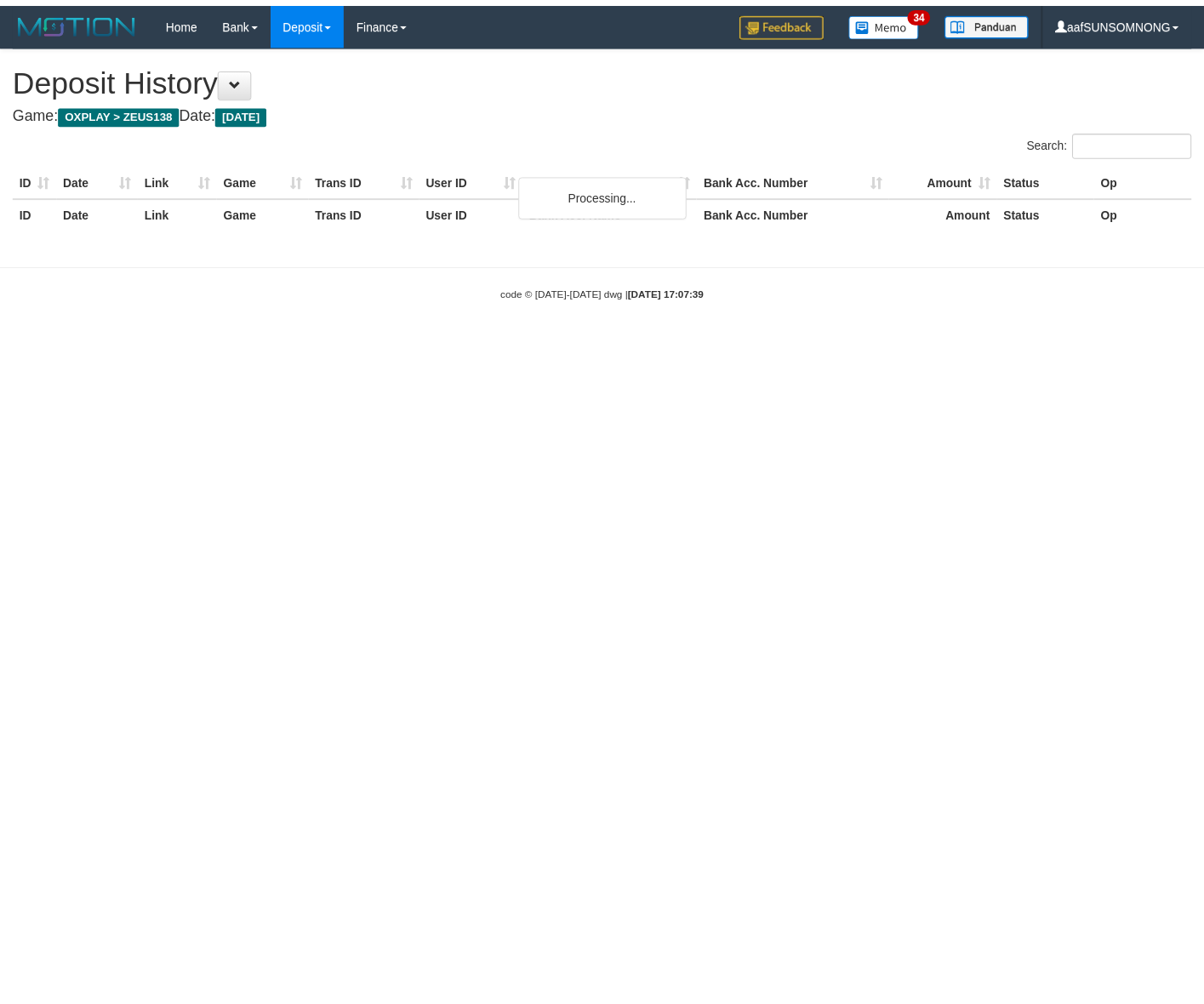 scroll, scrollTop: 0, scrollLeft: 0, axis: both 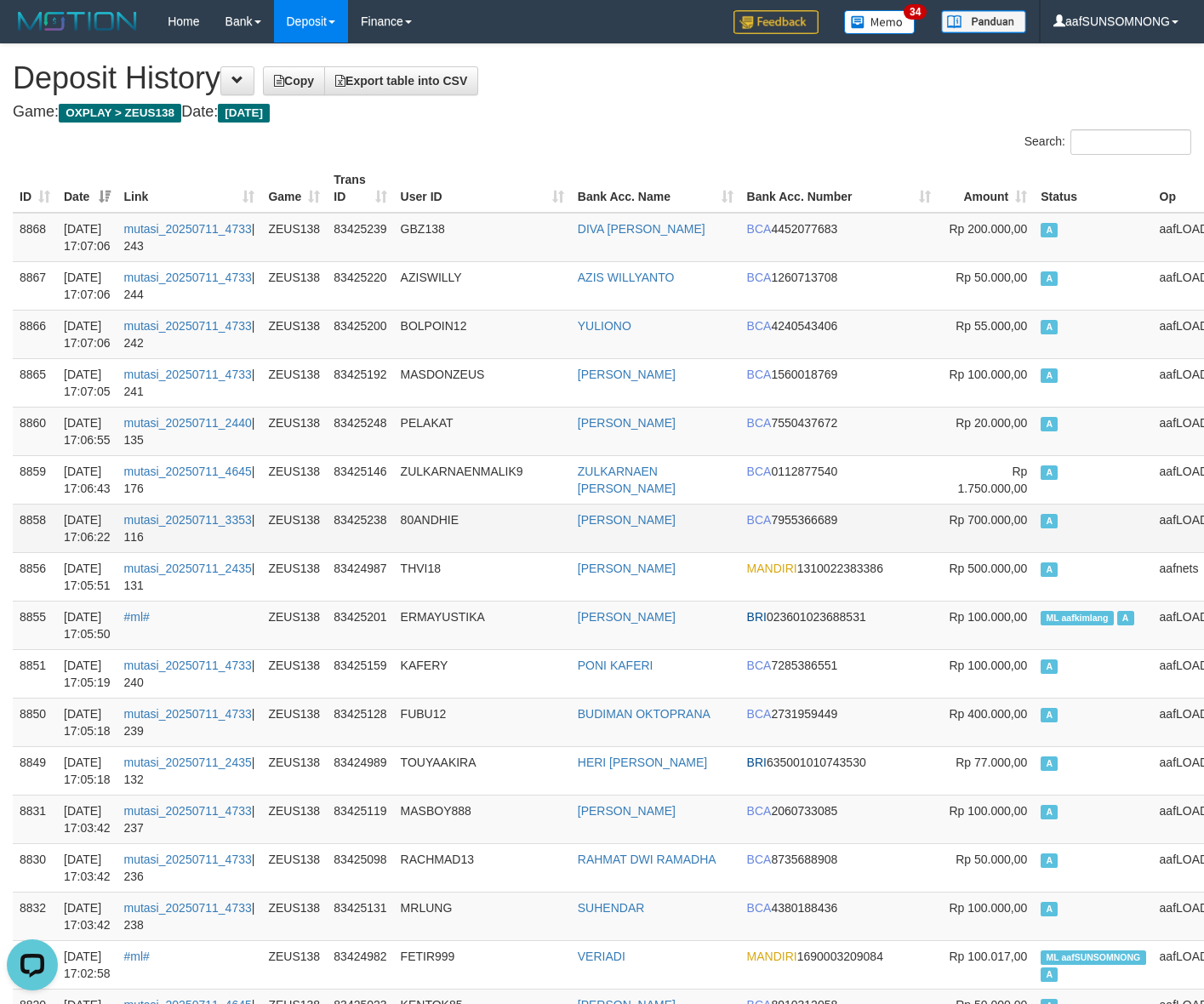 click on "80ANDHIE" at bounding box center [482, 528] 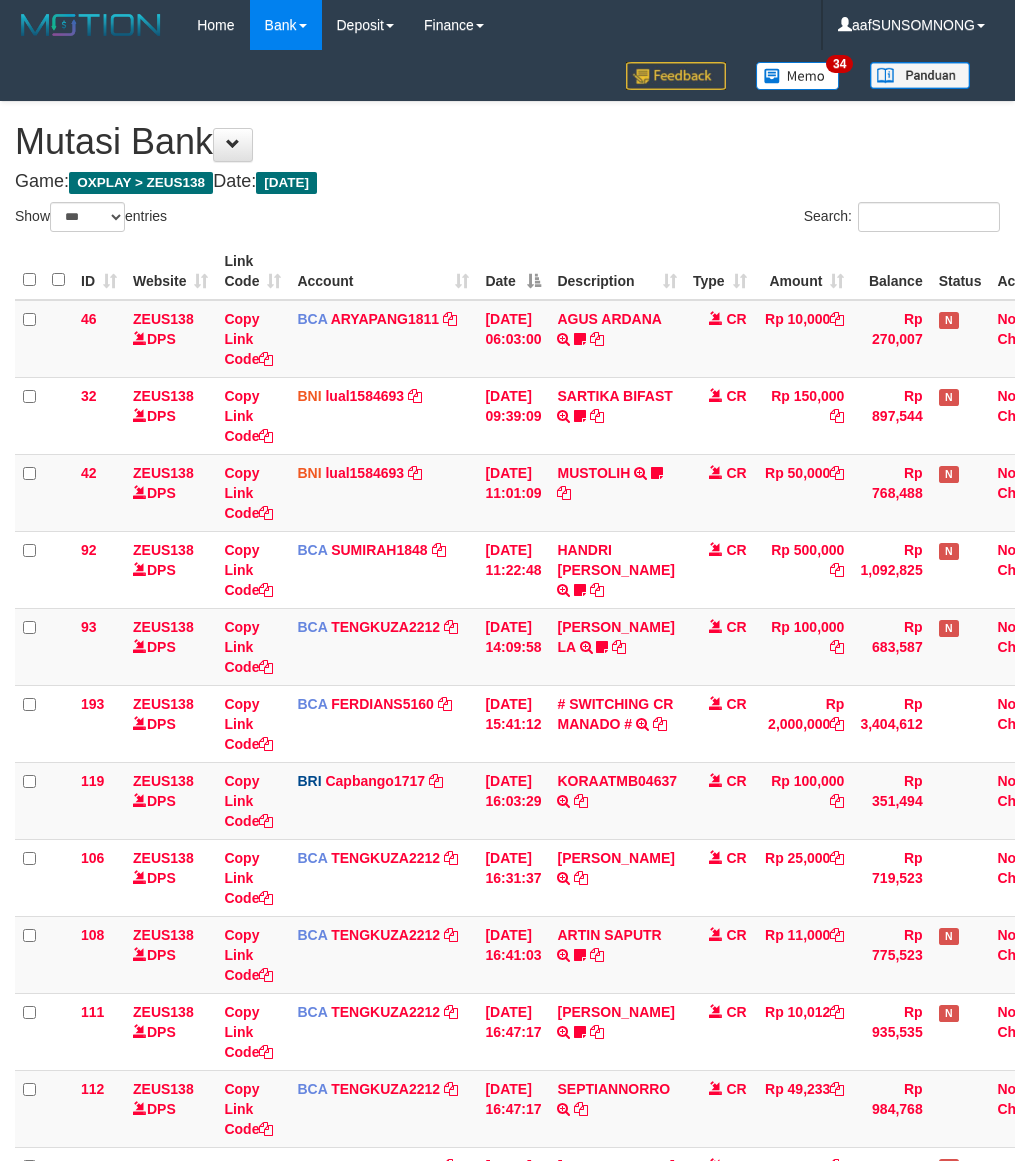 select on "***" 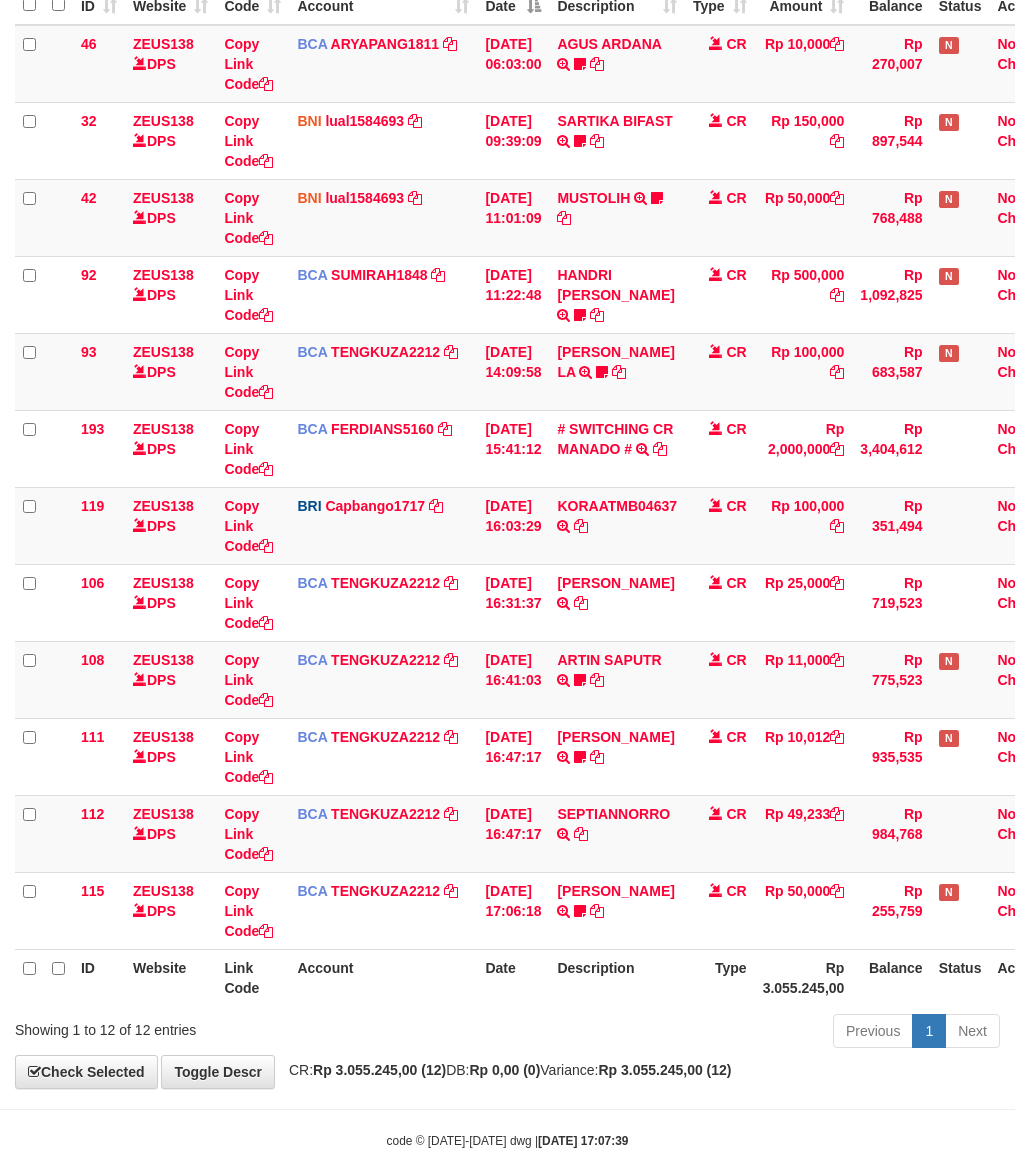 scroll, scrollTop: 316, scrollLeft: 0, axis: vertical 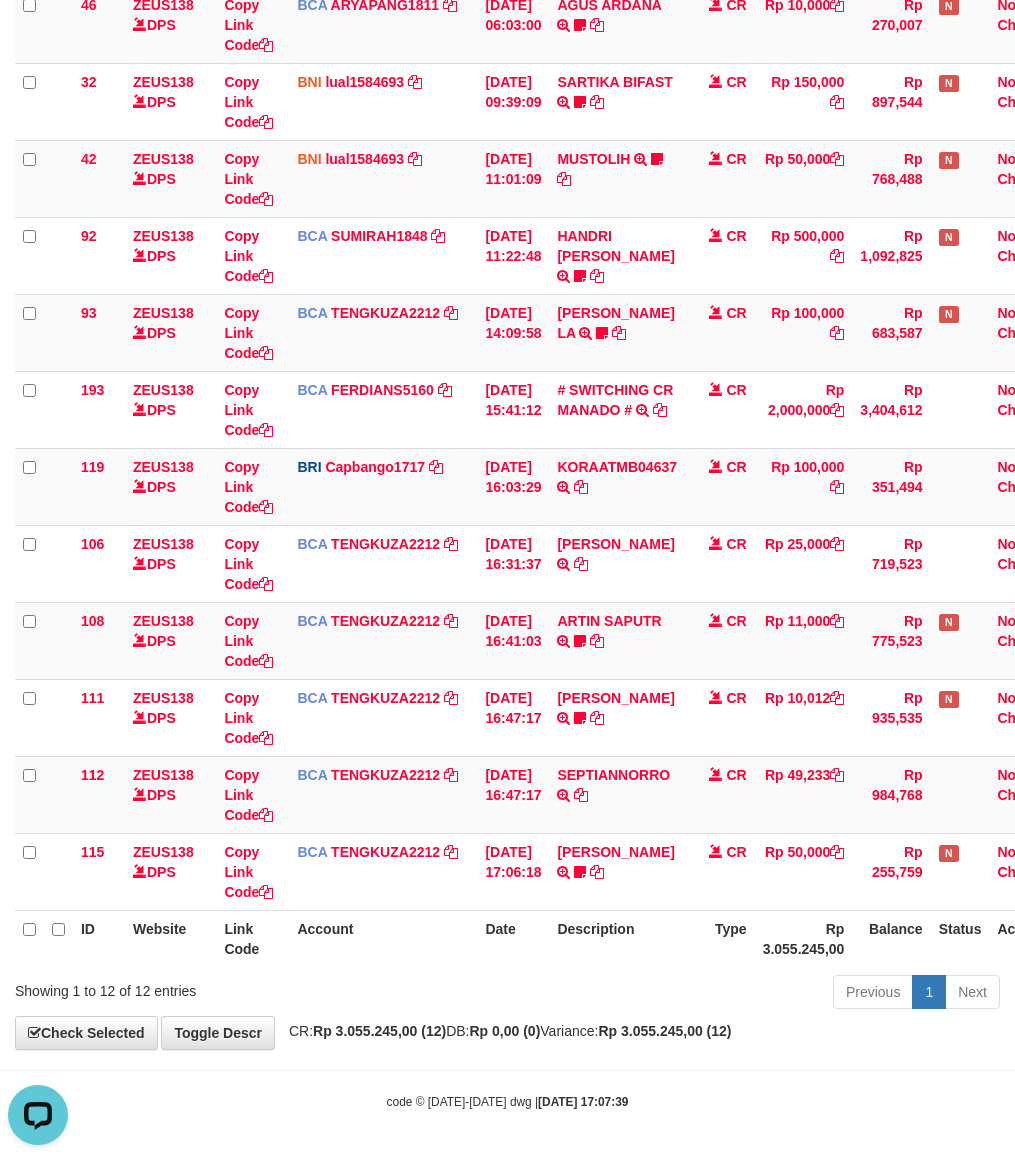 click on "Account" at bounding box center [383, 938] 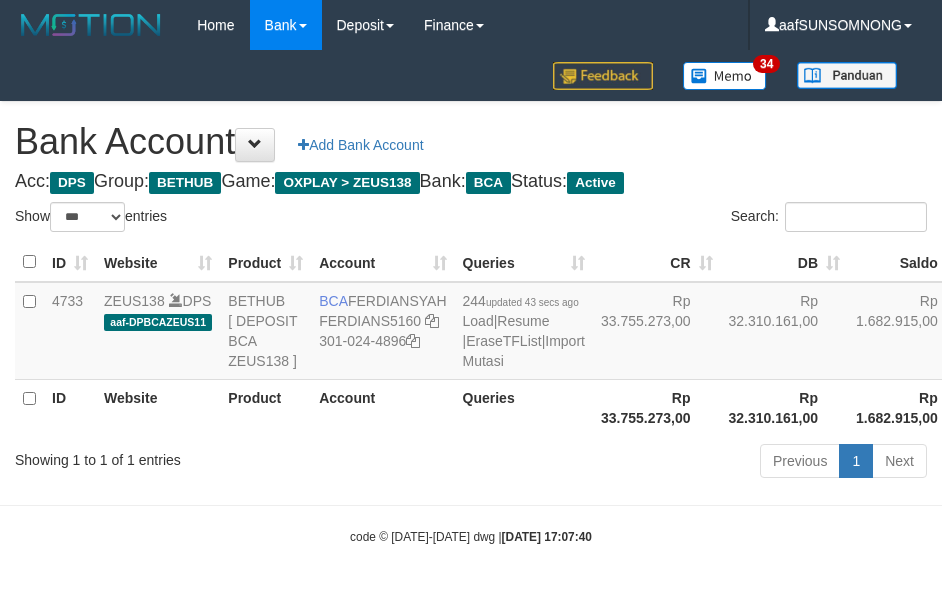 select on "***" 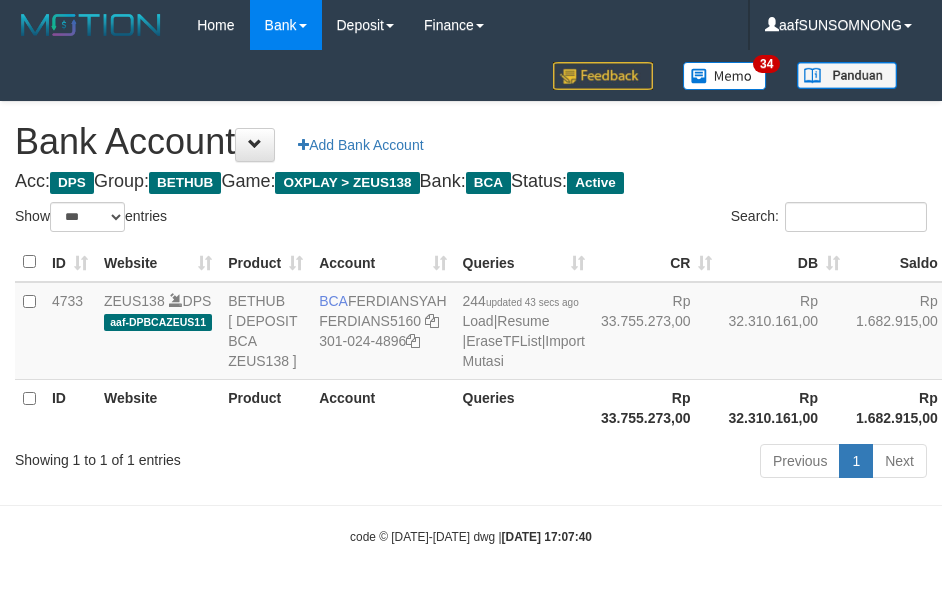 scroll, scrollTop: 38, scrollLeft: 0, axis: vertical 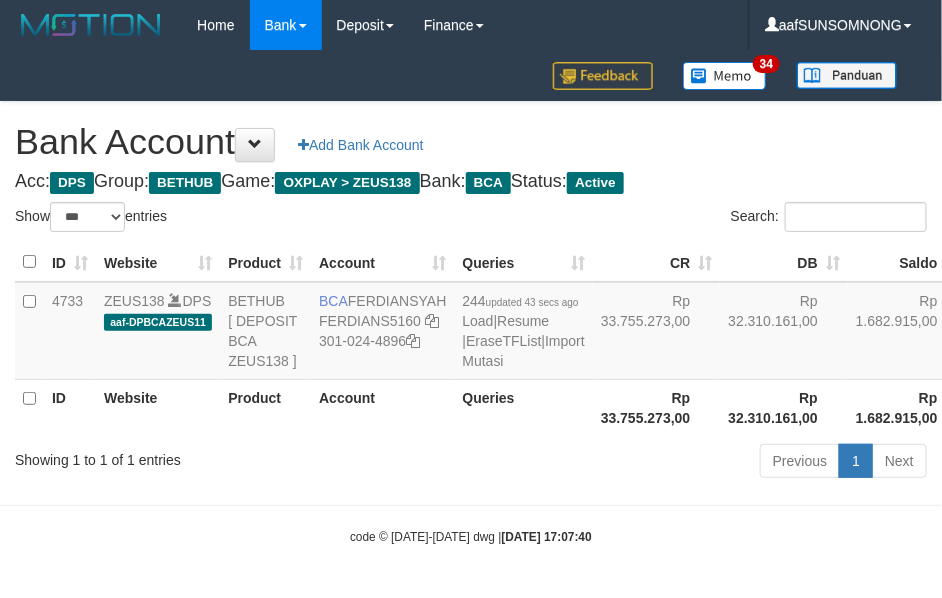 click on "Toggle navigation
Home
Bank
Account List
Load
By Website
Group
[OXPLAY]													ZEUS138
By Load Group (DPS)" at bounding box center (471, 298) 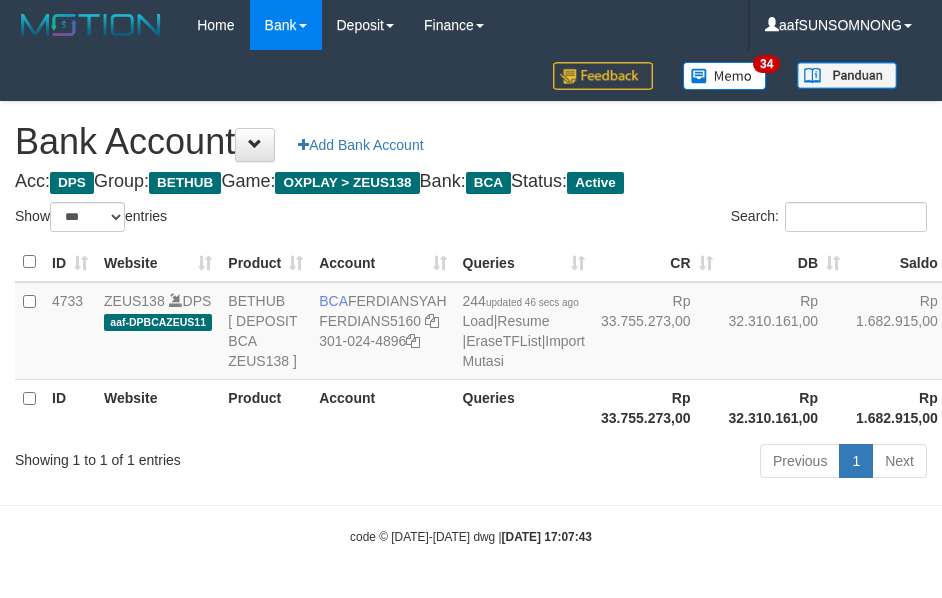 select on "***" 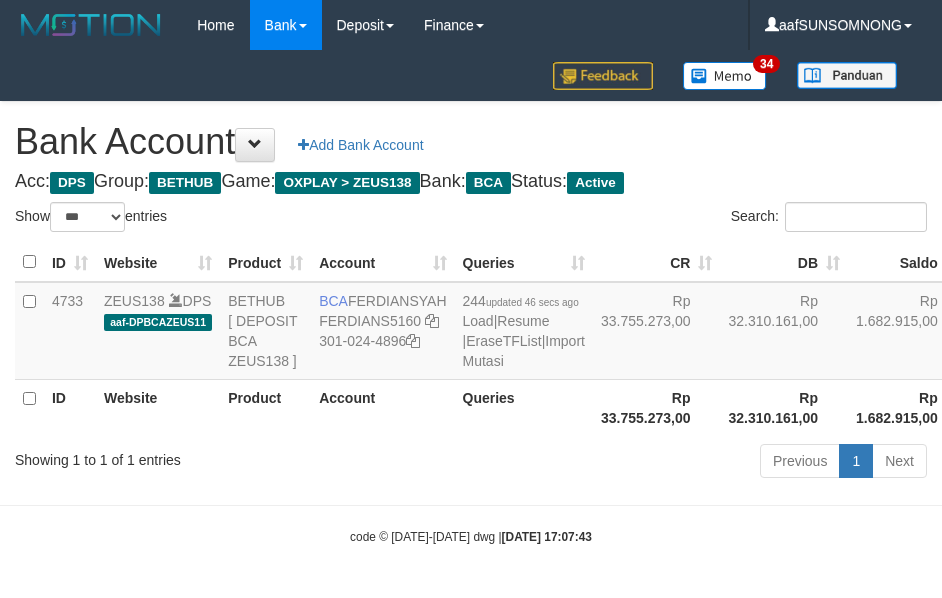 scroll, scrollTop: 38, scrollLeft: 0, axis: vertical 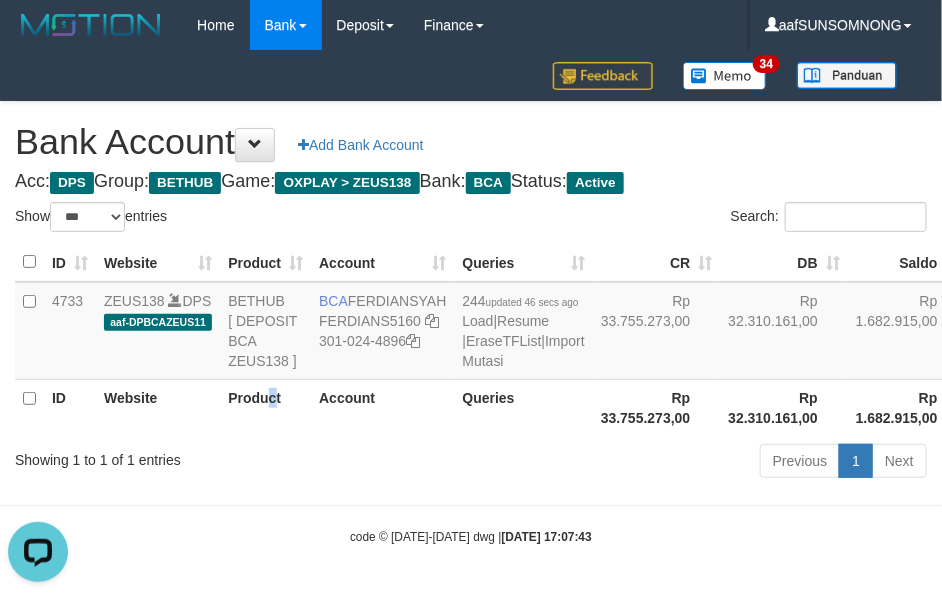 click on "Product" at bounding box center (265, 407) 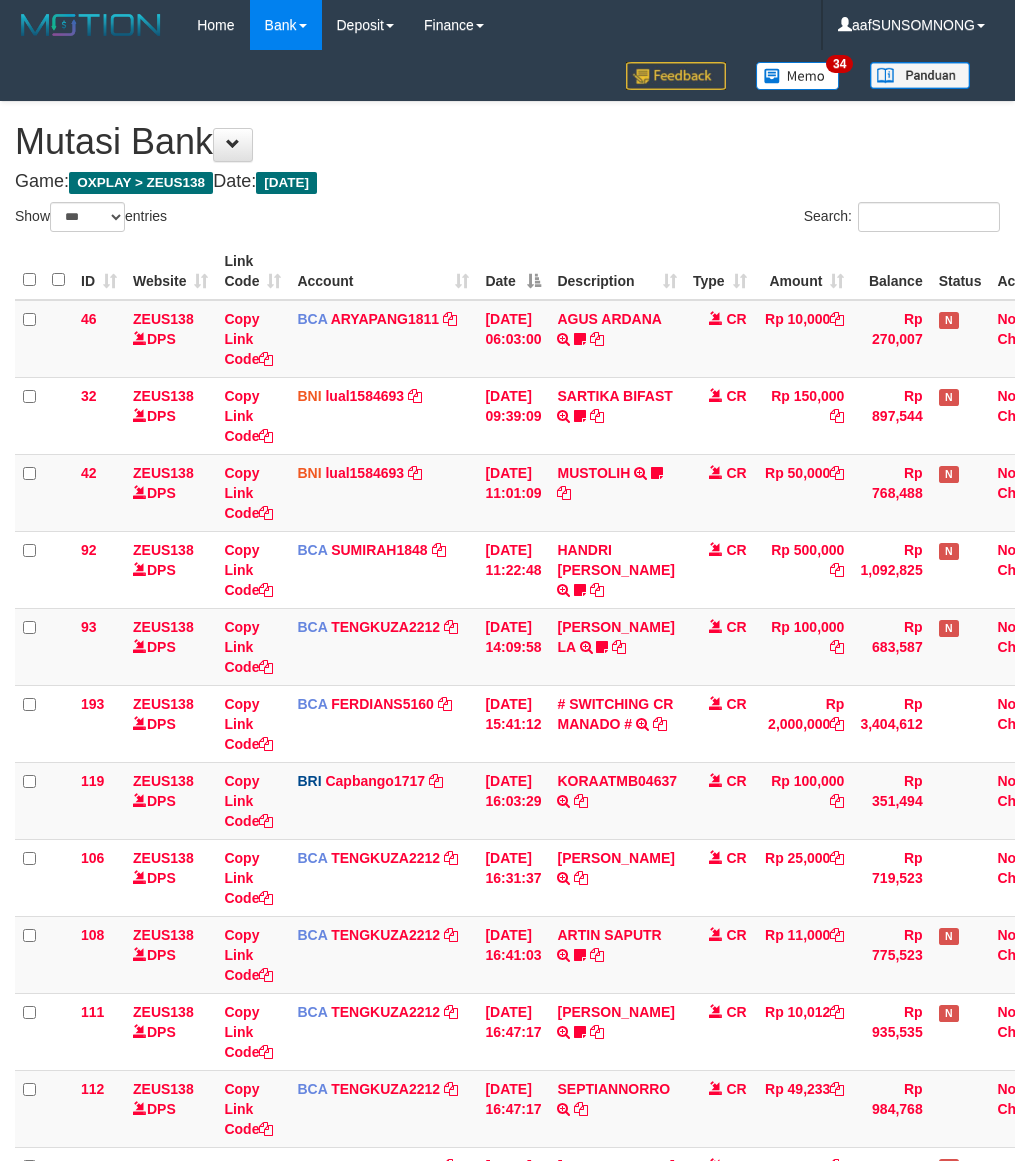 select on "***" 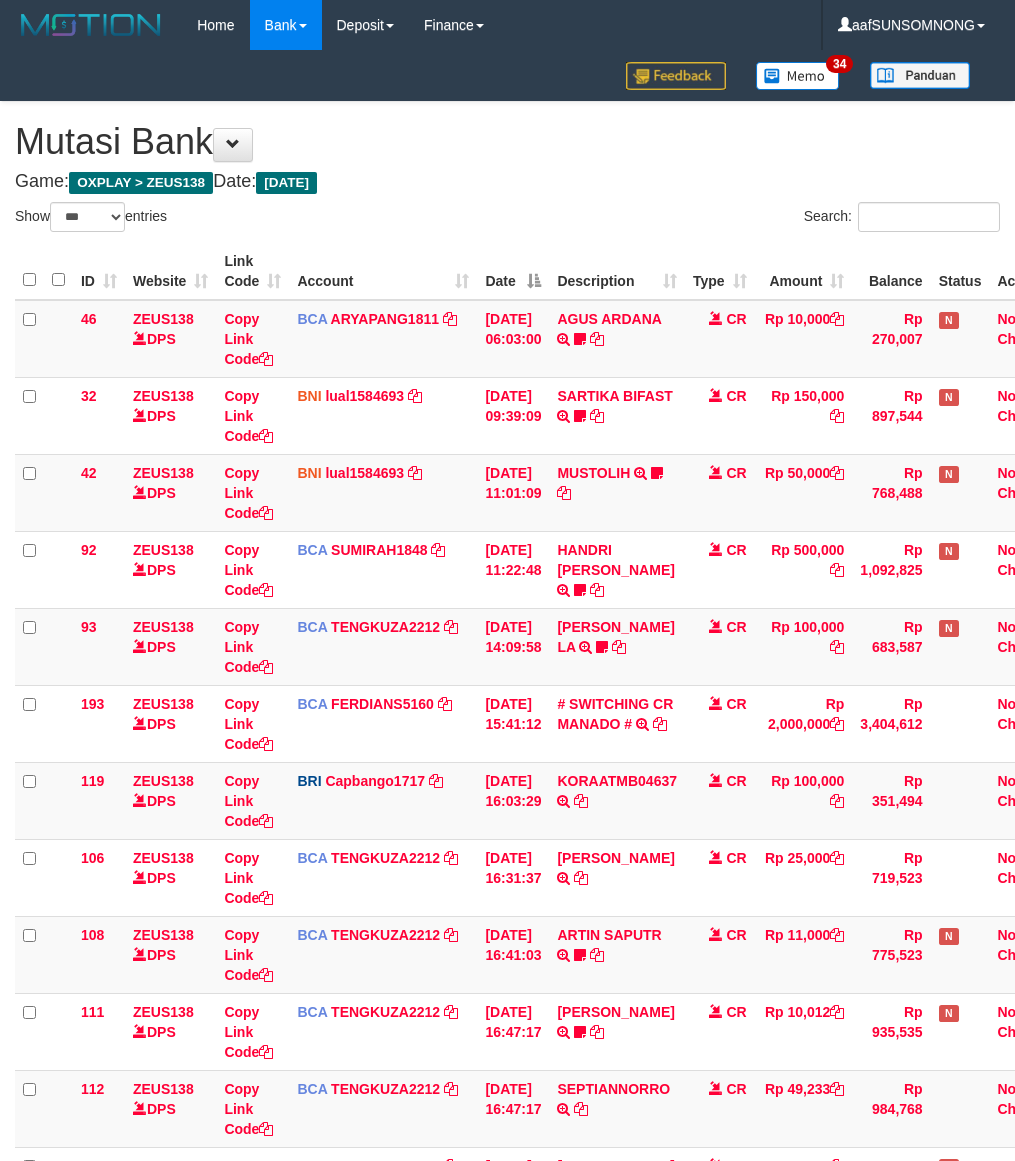 scroll, scrollTop: 275, scrollLeft: 0, axis: vertical 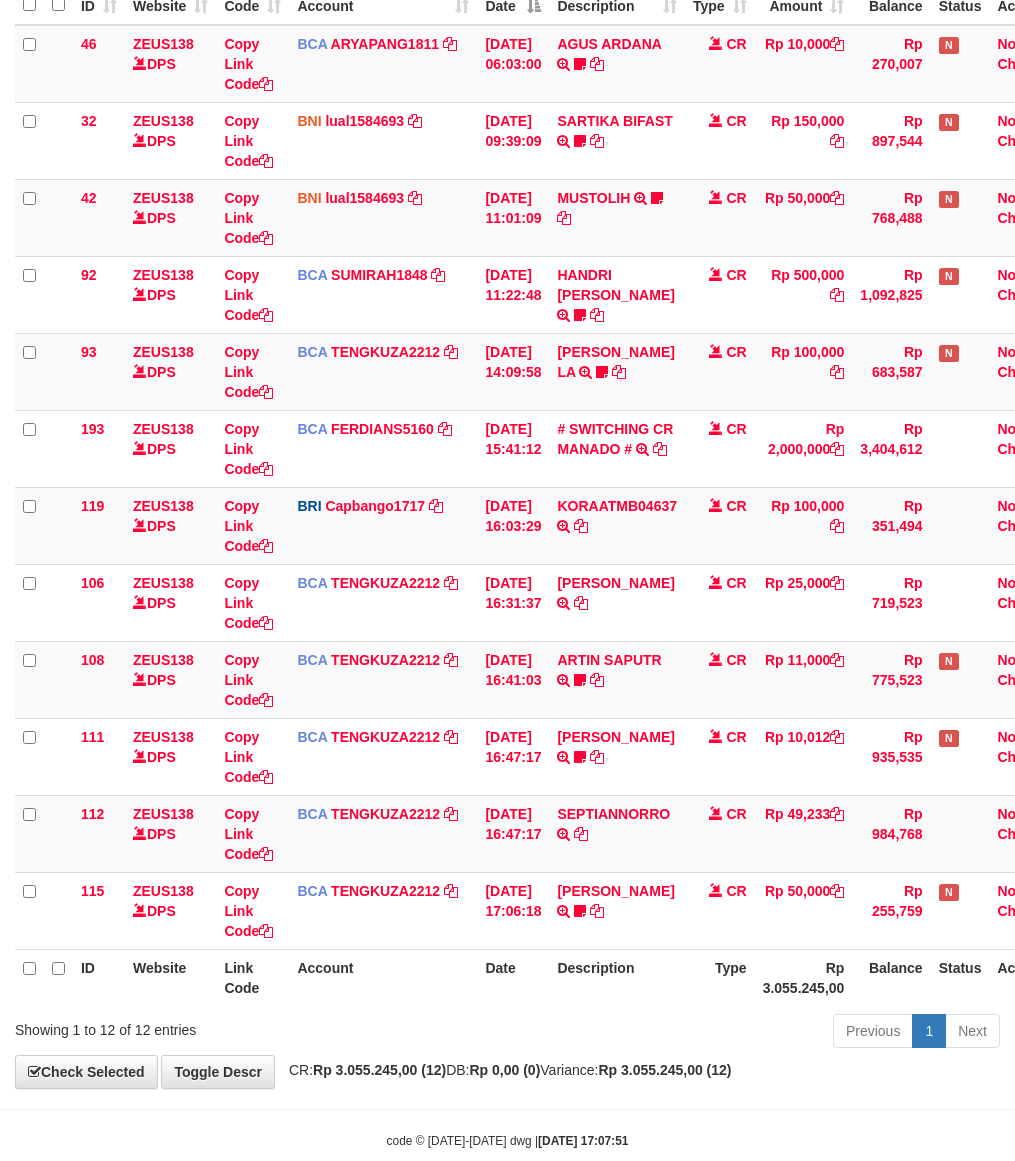click on "ID Website Link Code Account Date Description Type Amount Balance Status Action
46
ZEUS138    DPS
Copy Link Code
BCA
ARYAPANG1811
DPS
ARYA PANGESTU
mutasi_20250711_2620 | 46
mutasi_20250711_2620 | 46
11/07/2025 06:03:00
AGUS ARDANA            TRSF E-BANKING CR 1107/FTSCY/WS95051
10000.002025071158167087 TRFDN-AGUS ARDANA ESPAY DEBIT INDONE    Aguslike
tunggu bukti tranfer
CR
Rp 10,000
Rp 270,007
N
Note
Check
32
ZEUS138    DPS" at bounding box center [507, 487] 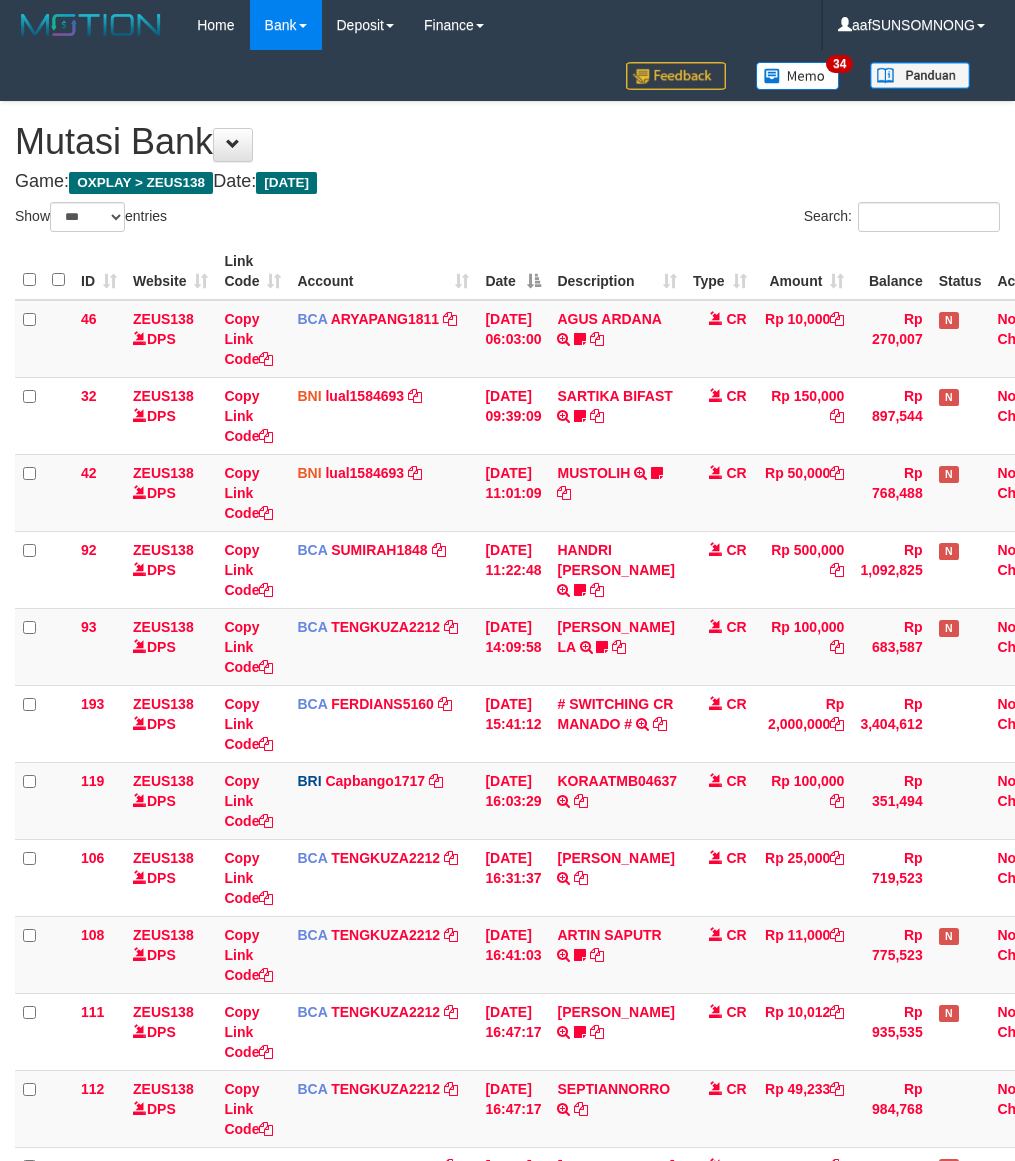 select on "***" 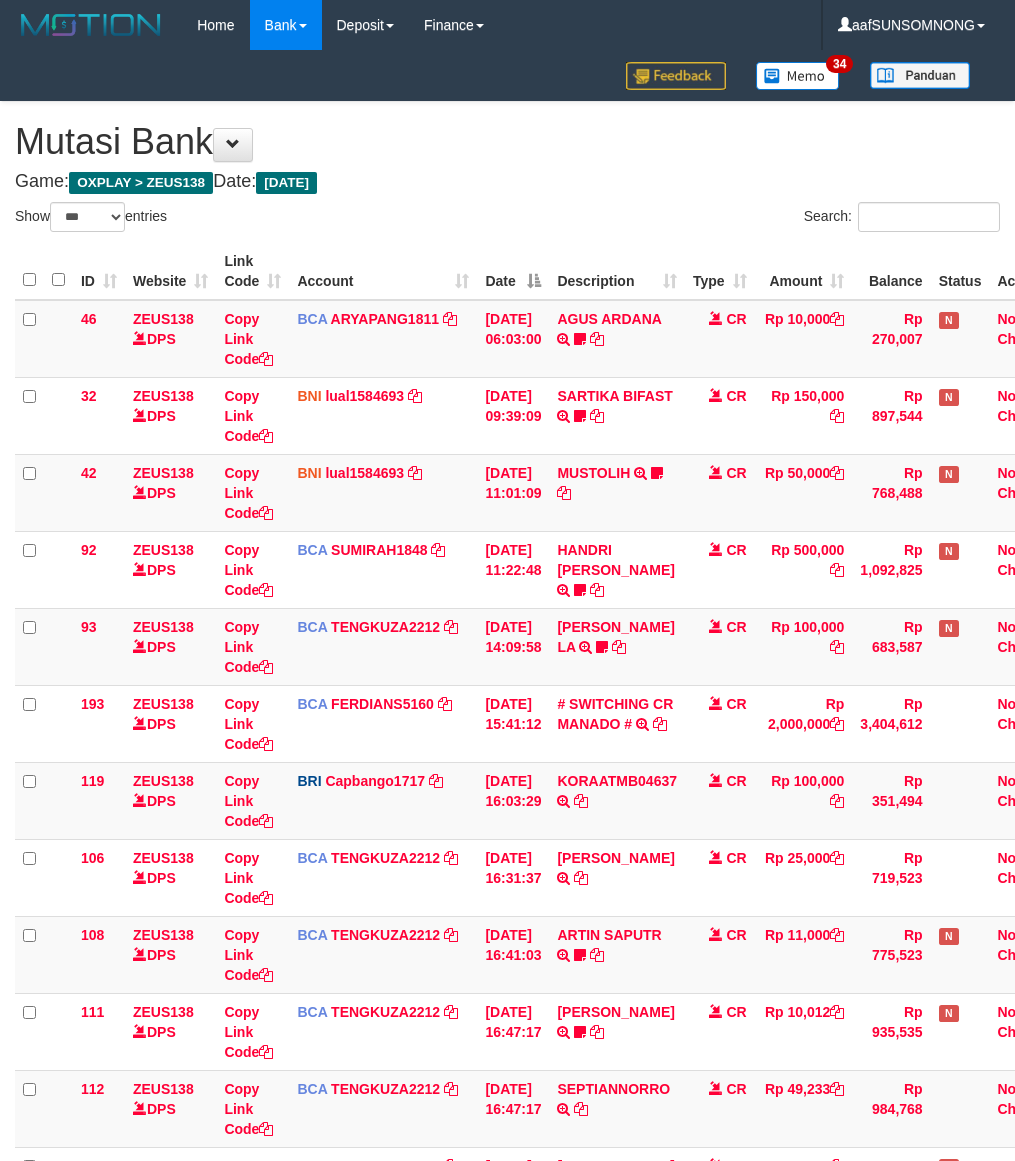 scroll, scrollTop: 275, scrollLeft: 0, axis: vertical 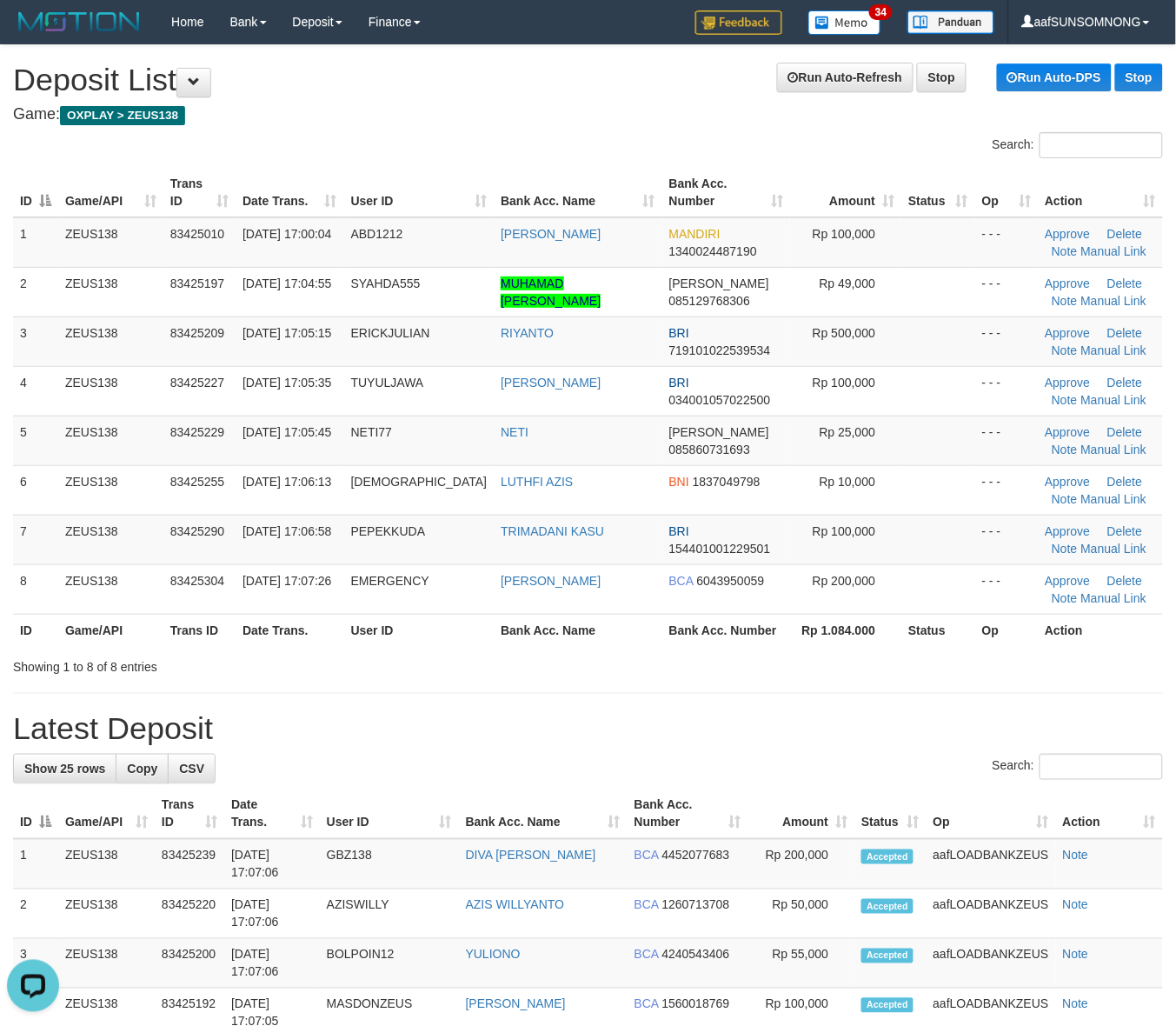 drag, startPoint x: 582, startPoint y: 729, endPoint x: 671, endPoint y: 732, distance: 89.0505 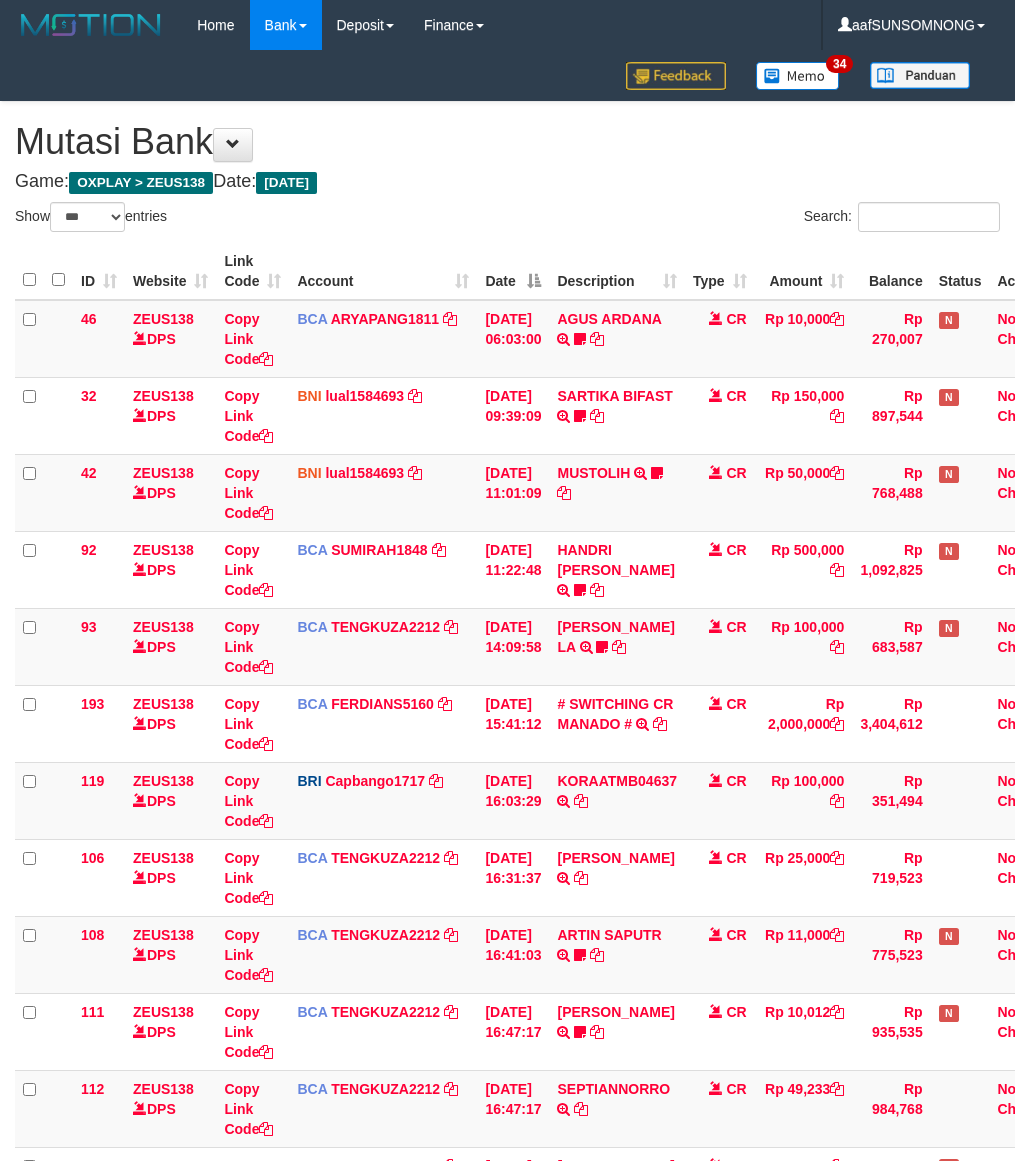 select on "***" 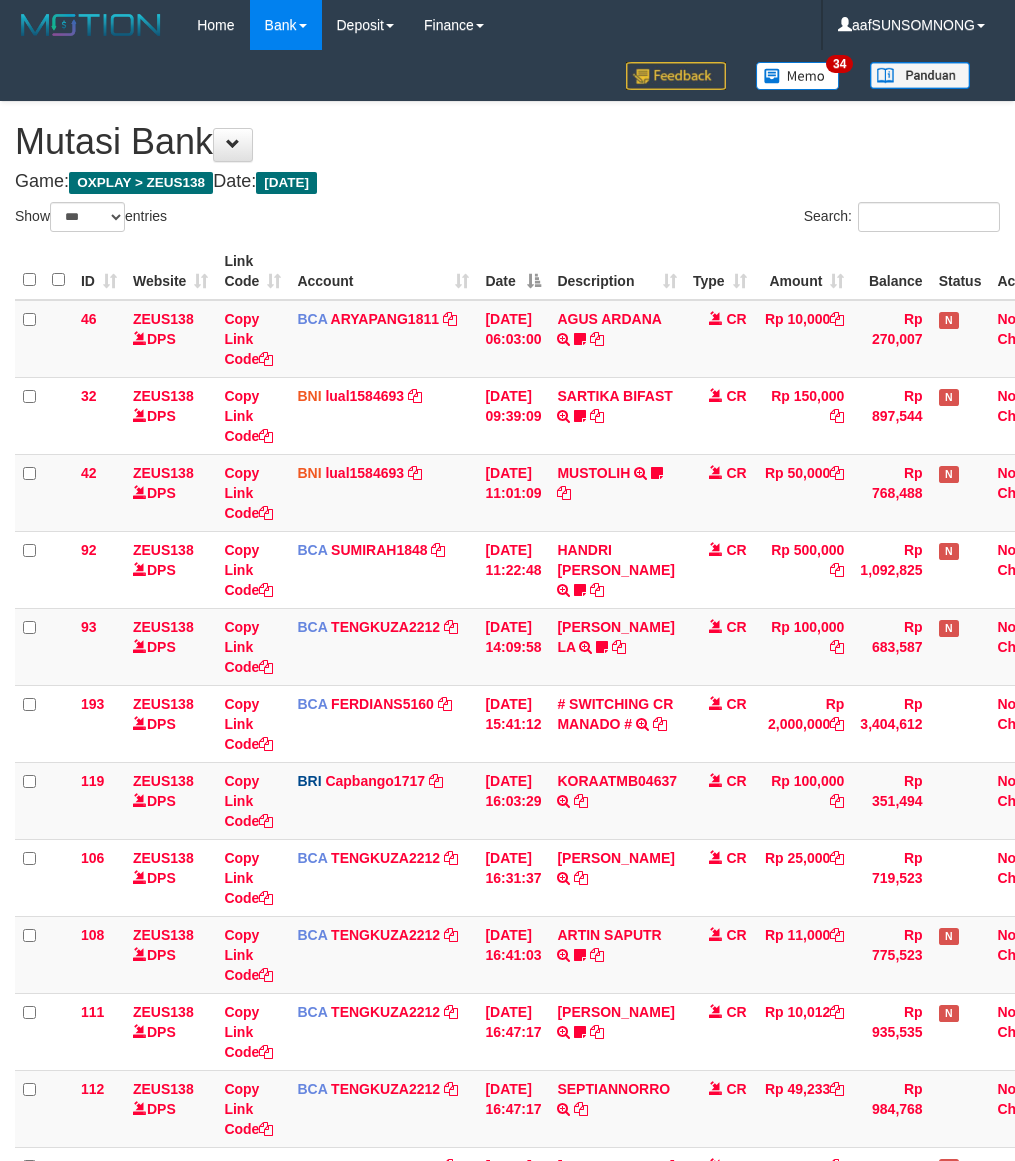 scroll, scrollTop: 275, scrollLeft: 0, axis: vertical 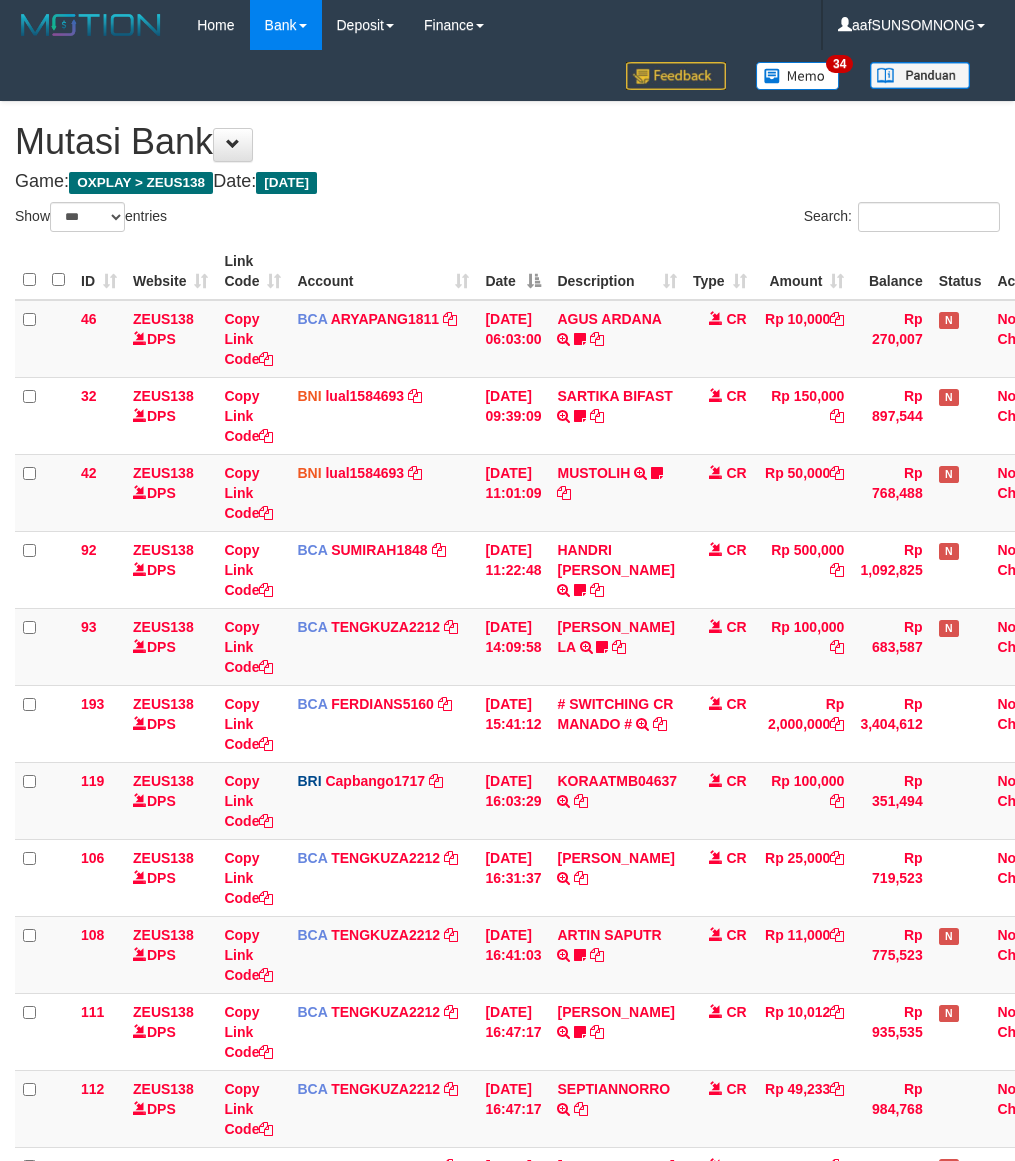 select on "***" 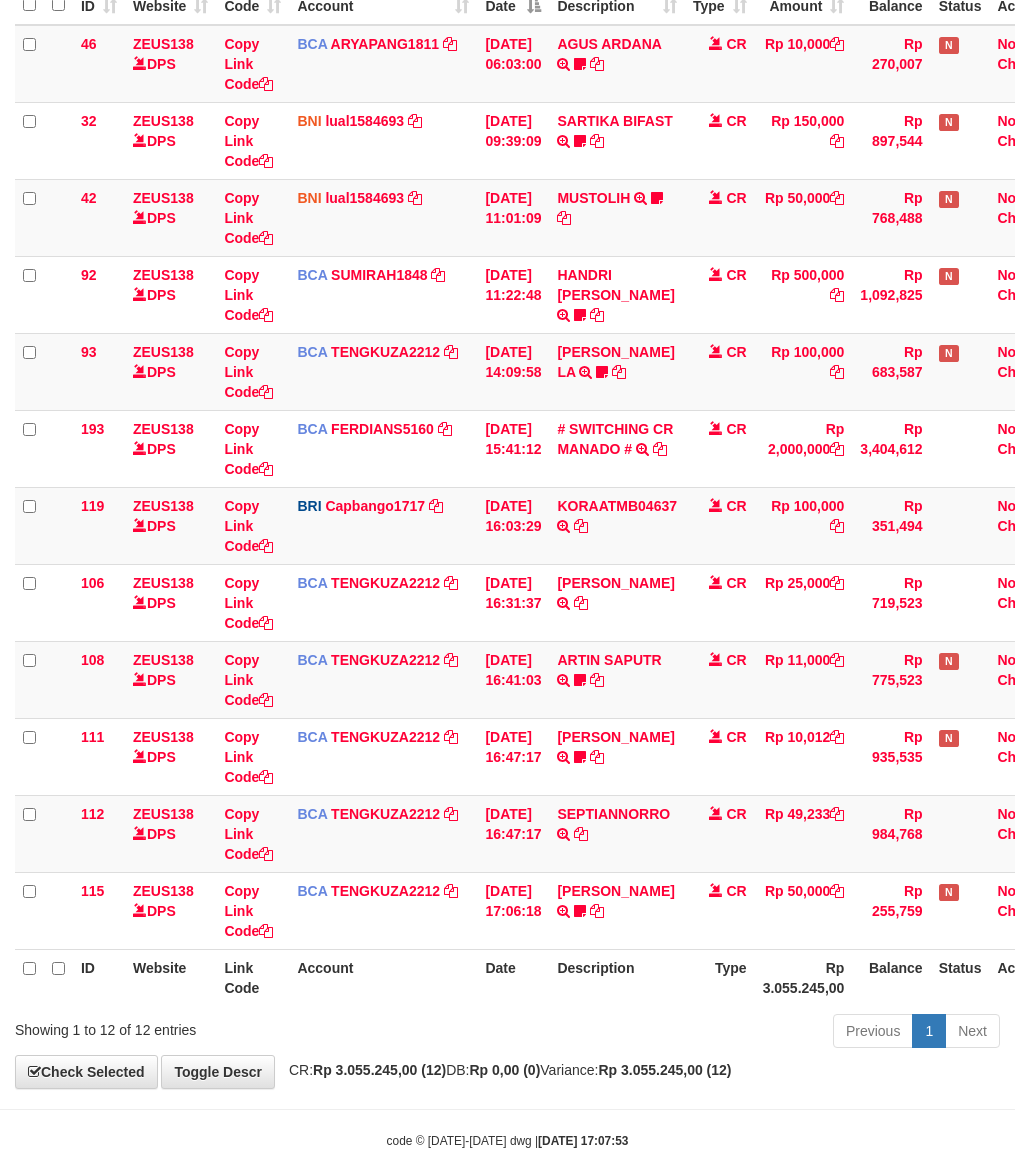 scroll, scrollTop: 316, scrollLeft: 0, axis: vertical 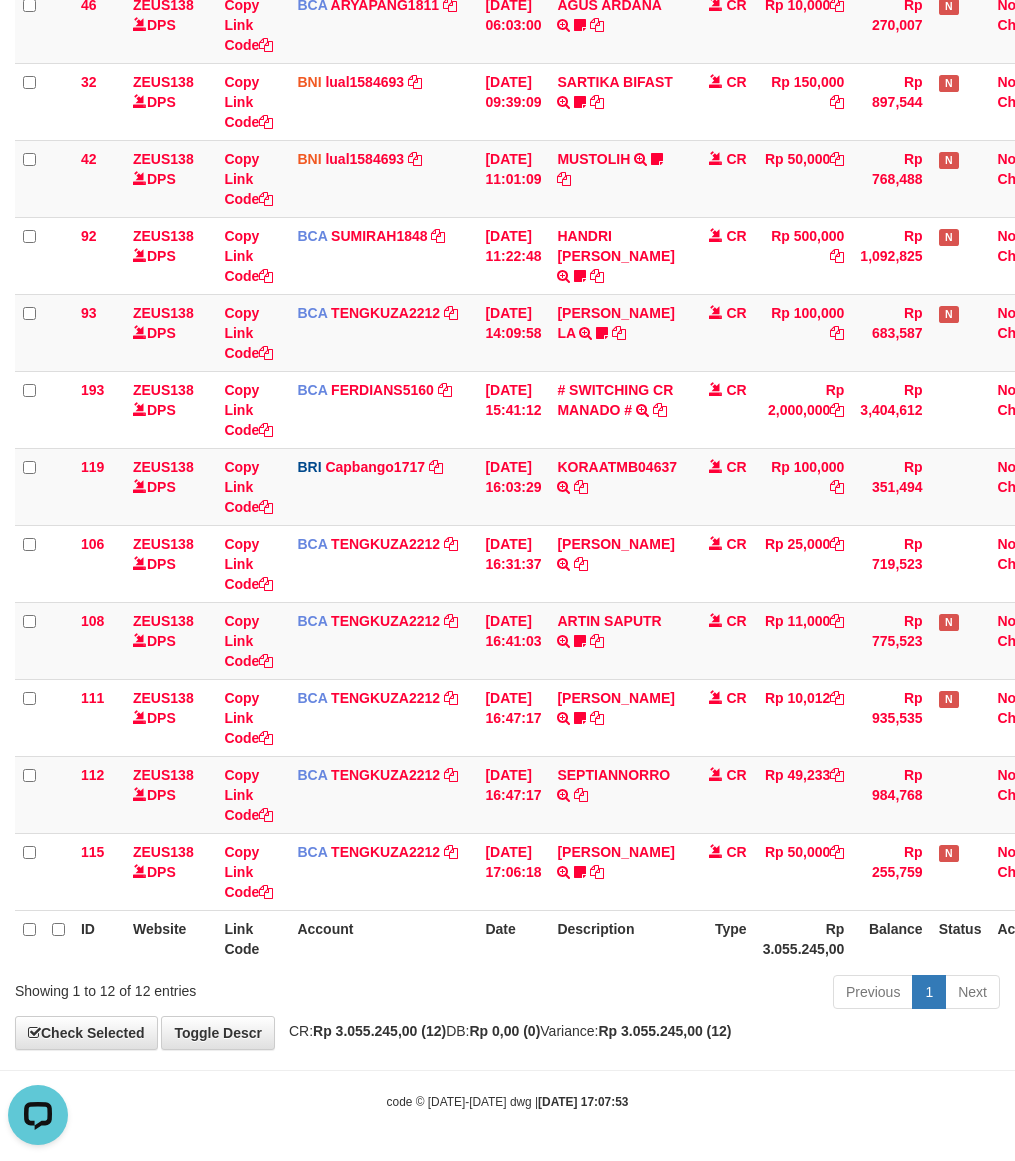 click on "Previous 1 Next" at bounding box center (719, 994) 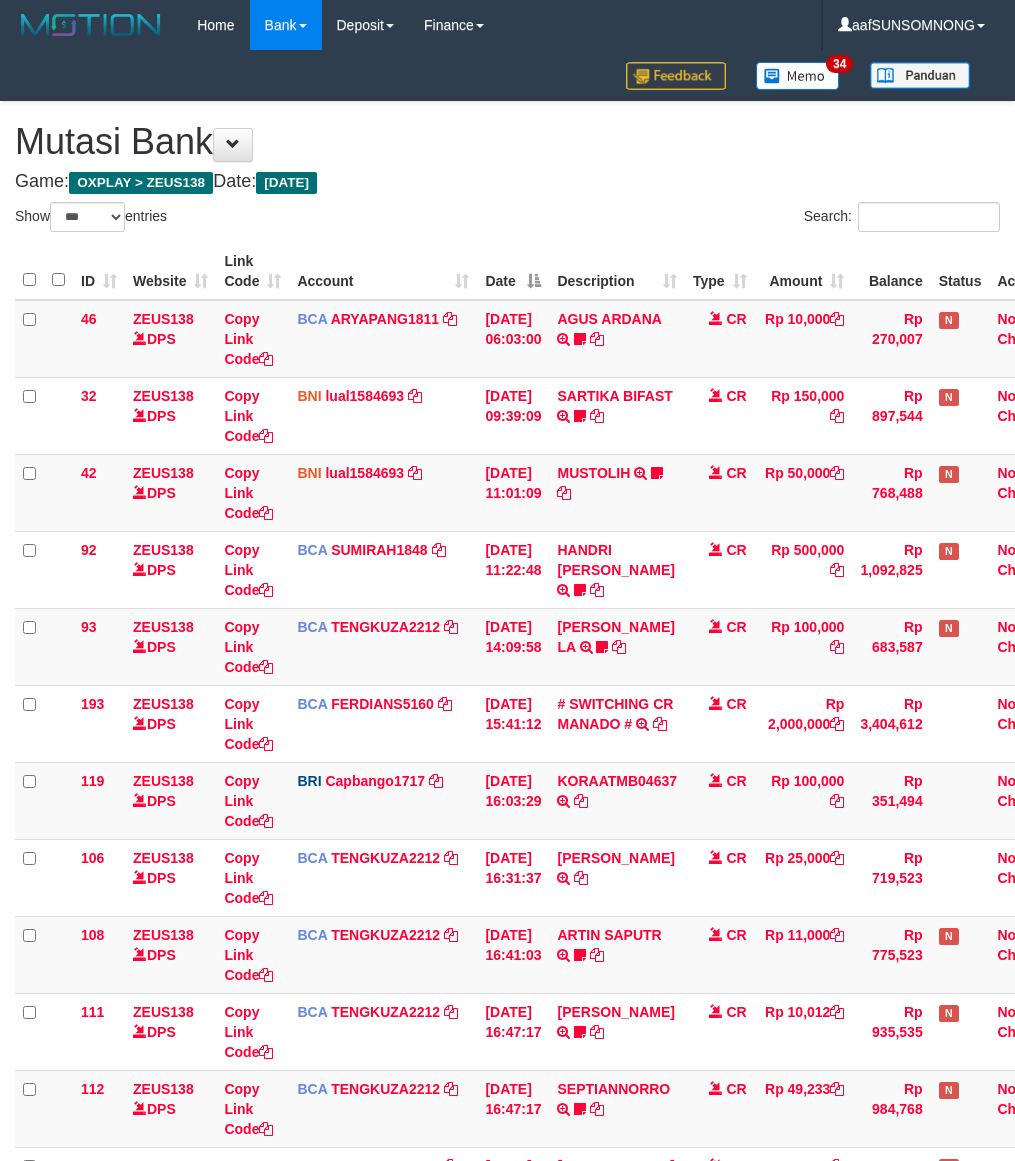 select on "***" 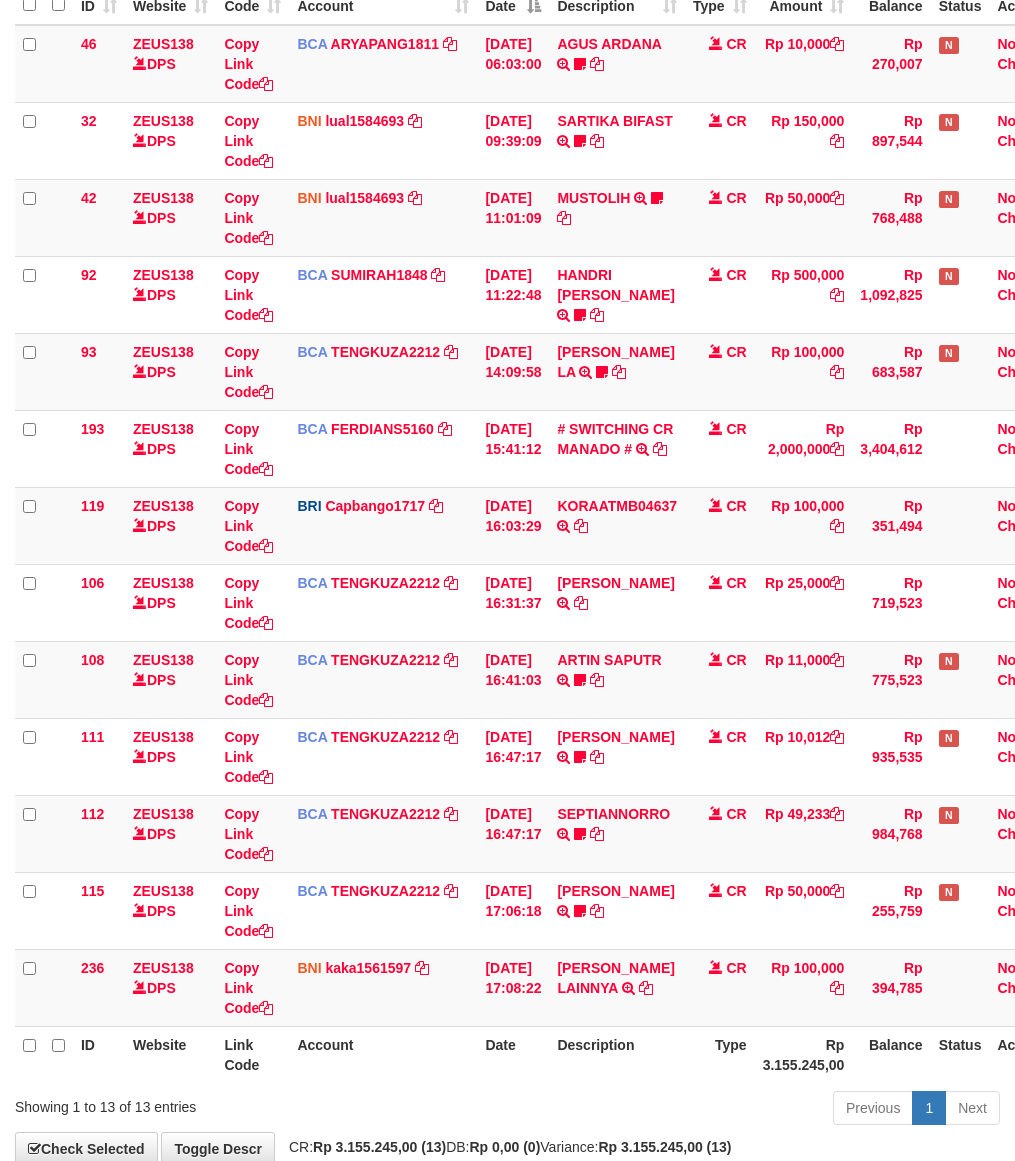 scroll, scrollTop: 316, scrollLeft: 0, axis: vertical 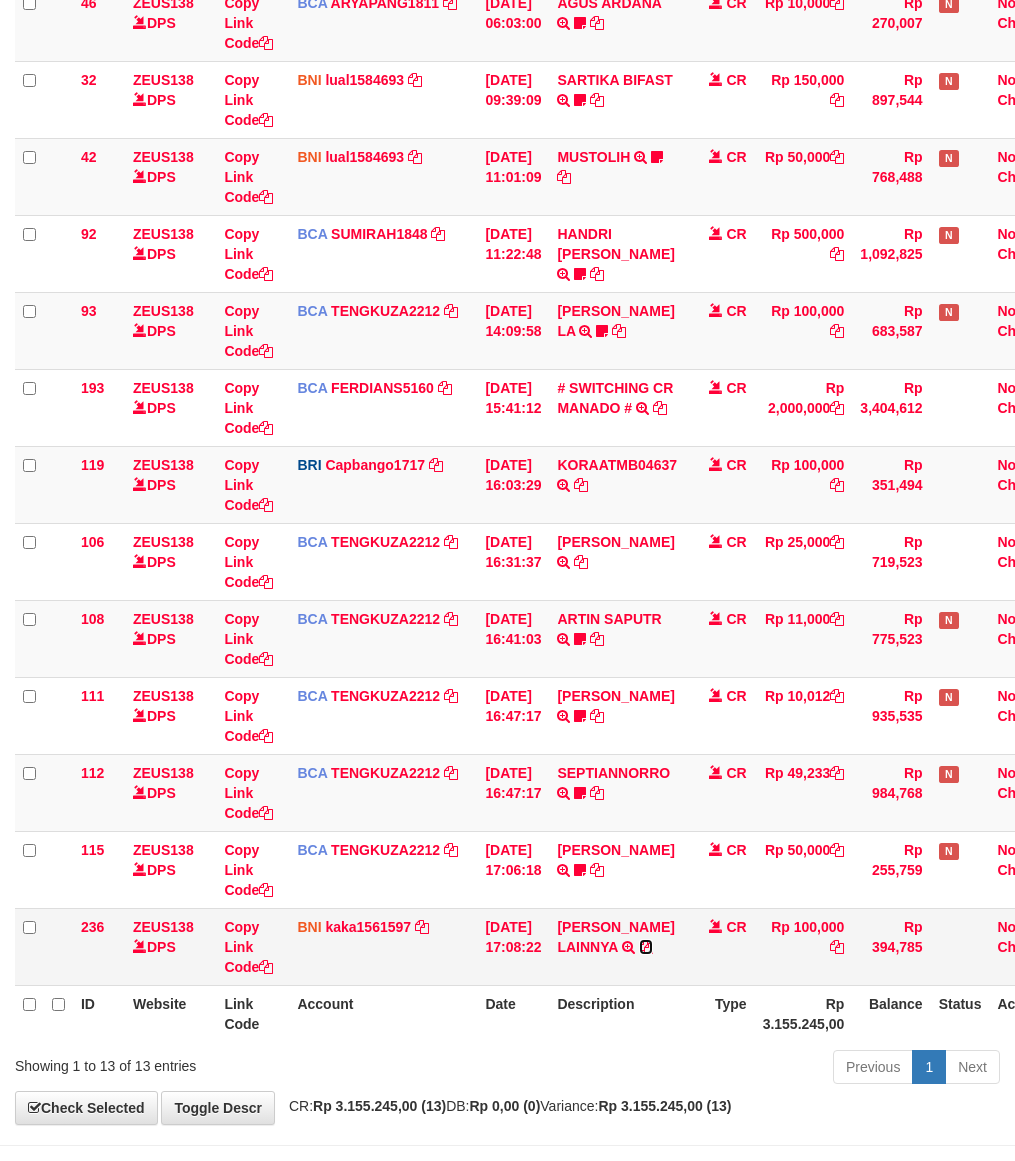 click at bounding box center (646, 947) 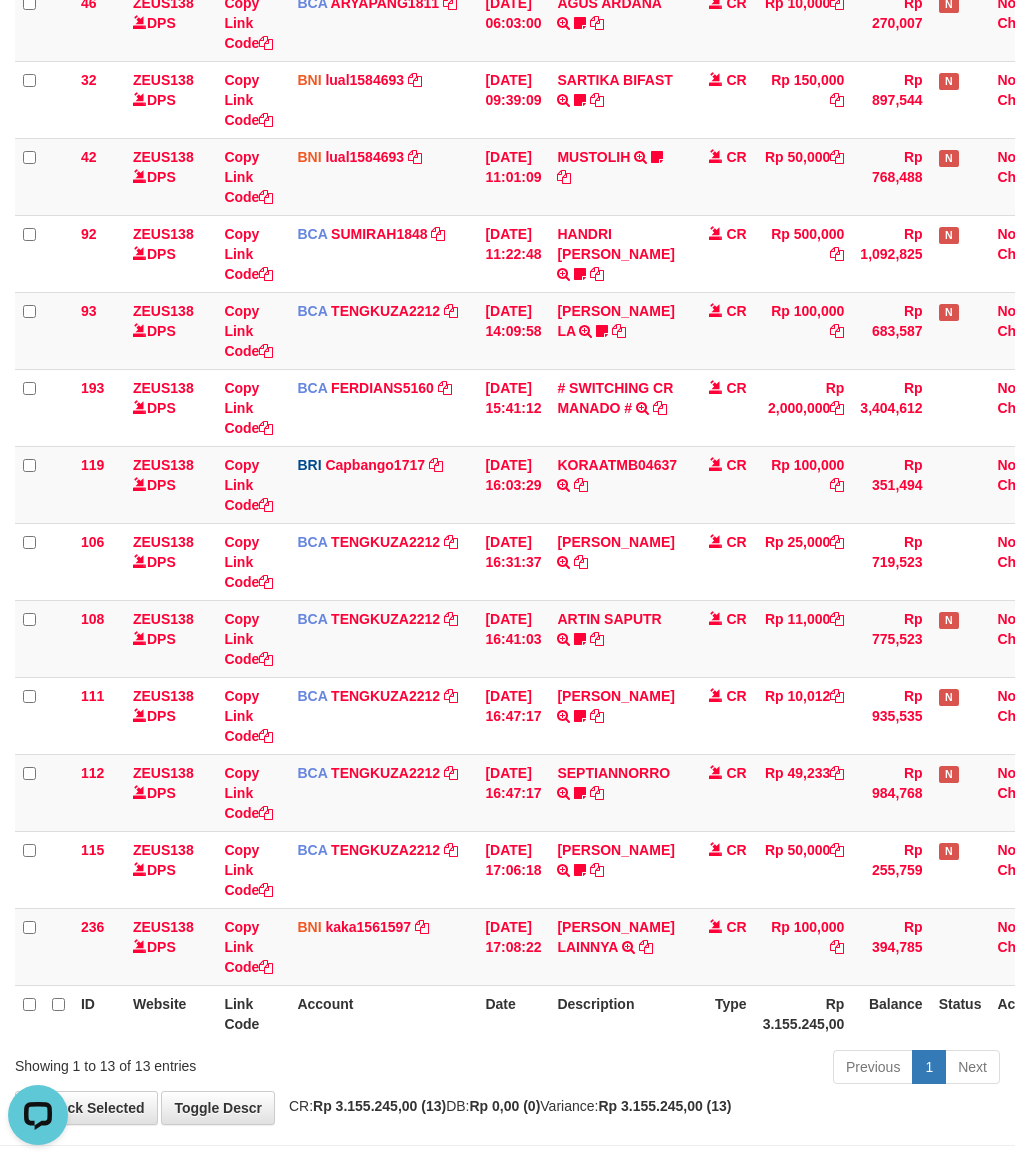 scroll, scrollTop: 0, scrollLeft: 0, axis: both 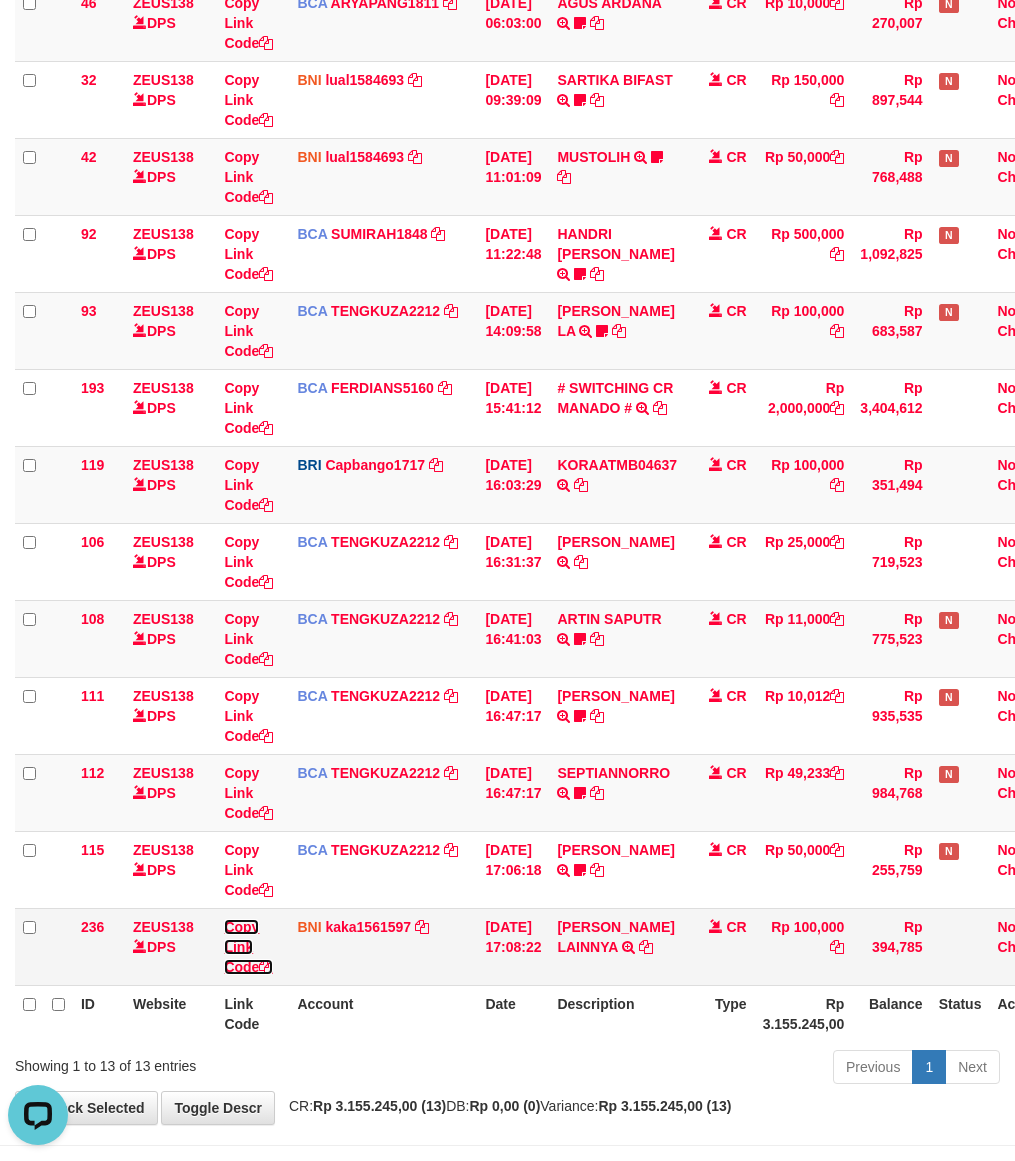 click on "Copy Link Code" at bounding box center (248, 947) 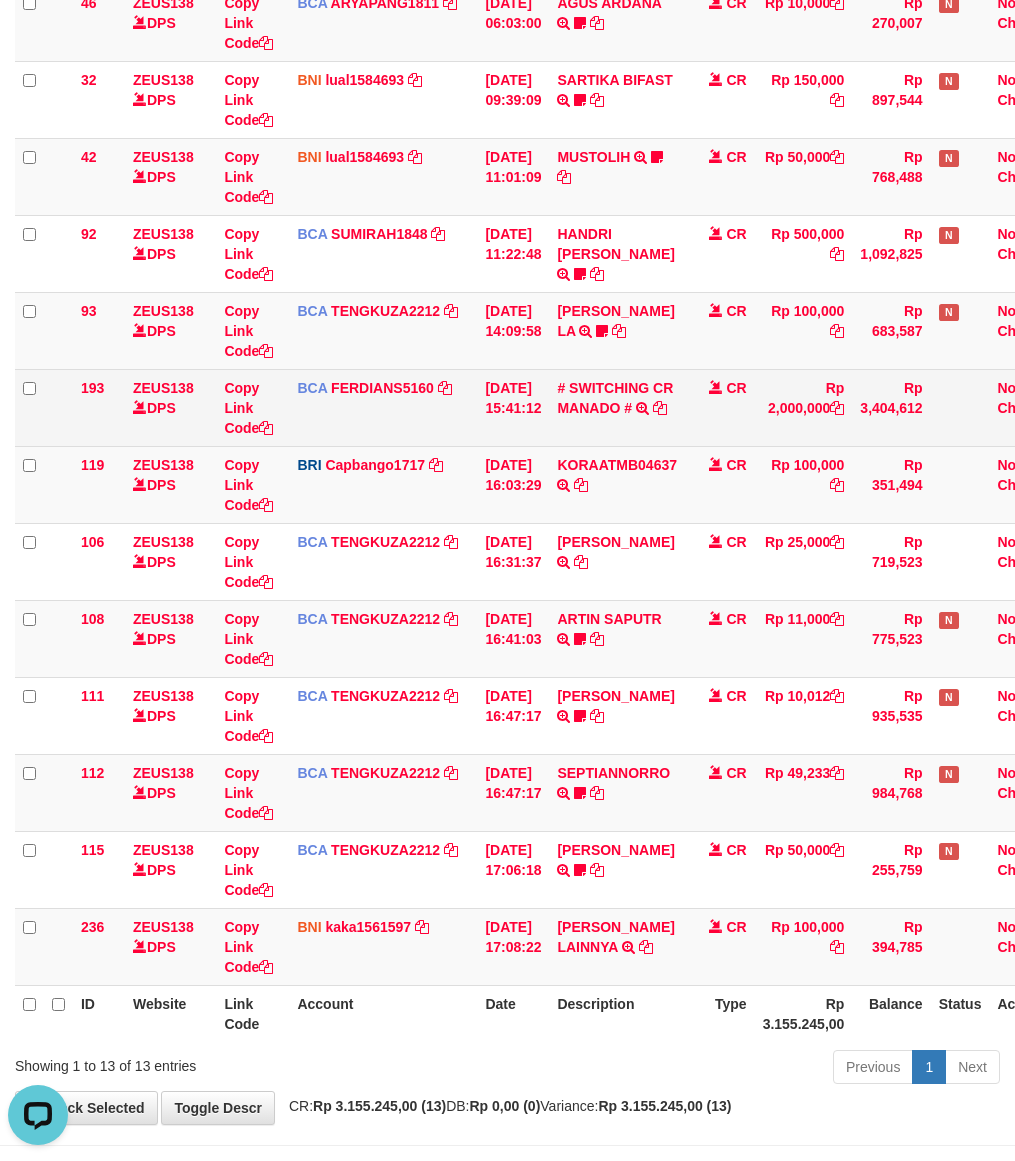 scroll, scrollTop: 296, scrollLeft: 0, axis: vertical 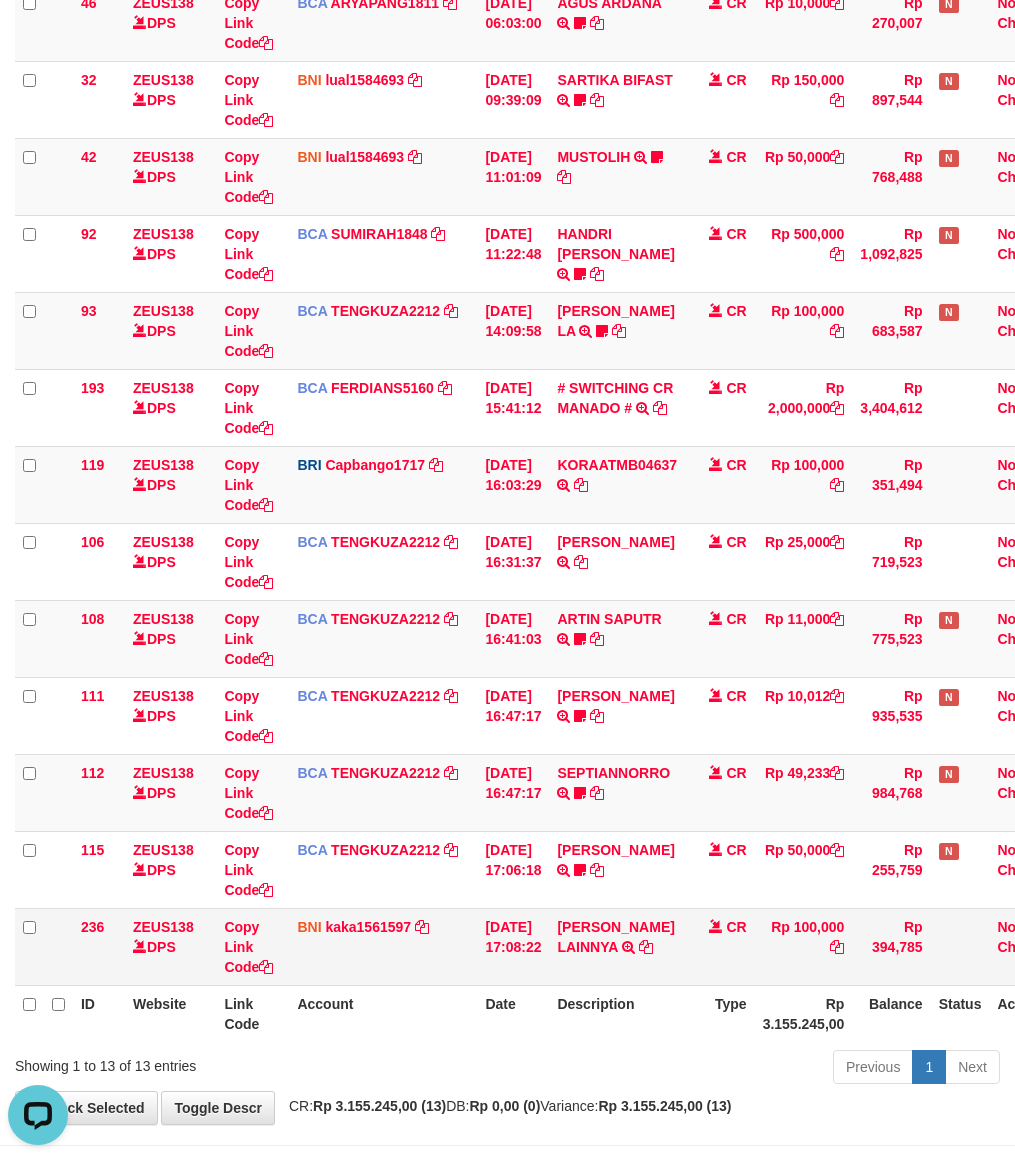 drag, startPoint x: 518, startPoint y: 1018, endPoint x: 390, endPoint y: 965, distance: 138.5388 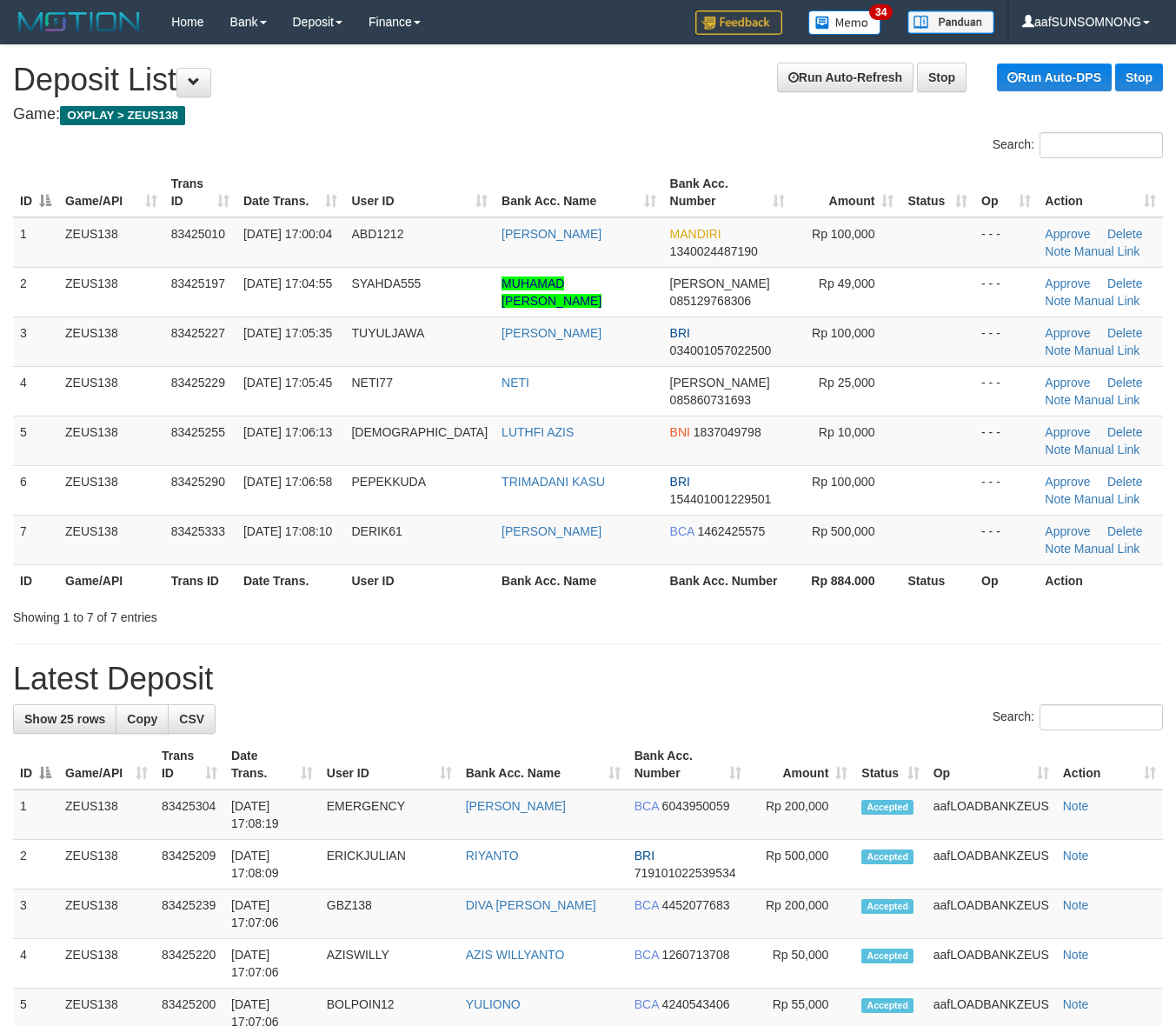 scroll, scrollTop: 0, scrollLeft: 0, axis: both 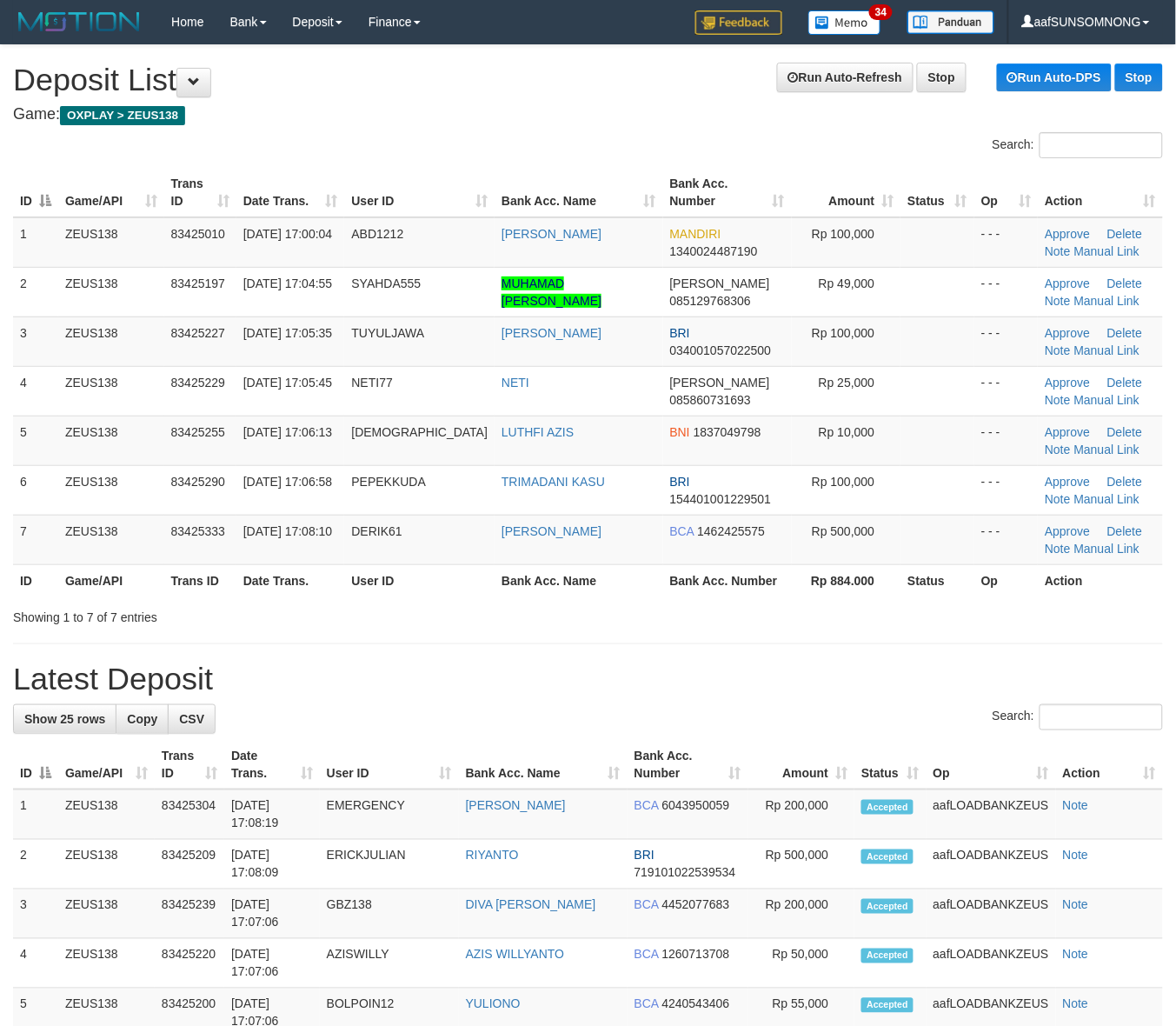 click on "Latest Deposit" at bounding box center (588, 679) 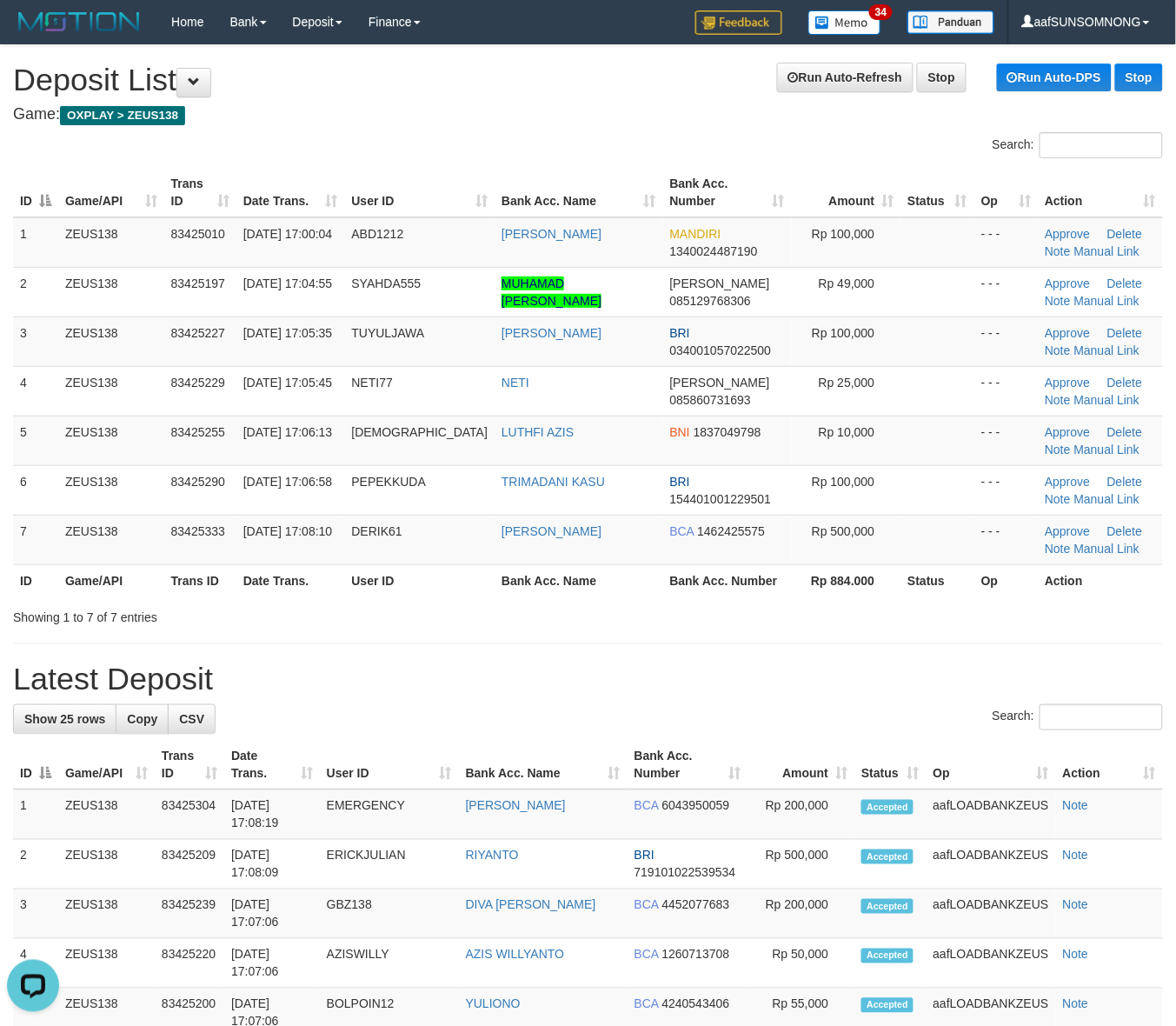 scroll, scrollTop: 0, scrollLeft: 0, axis: both 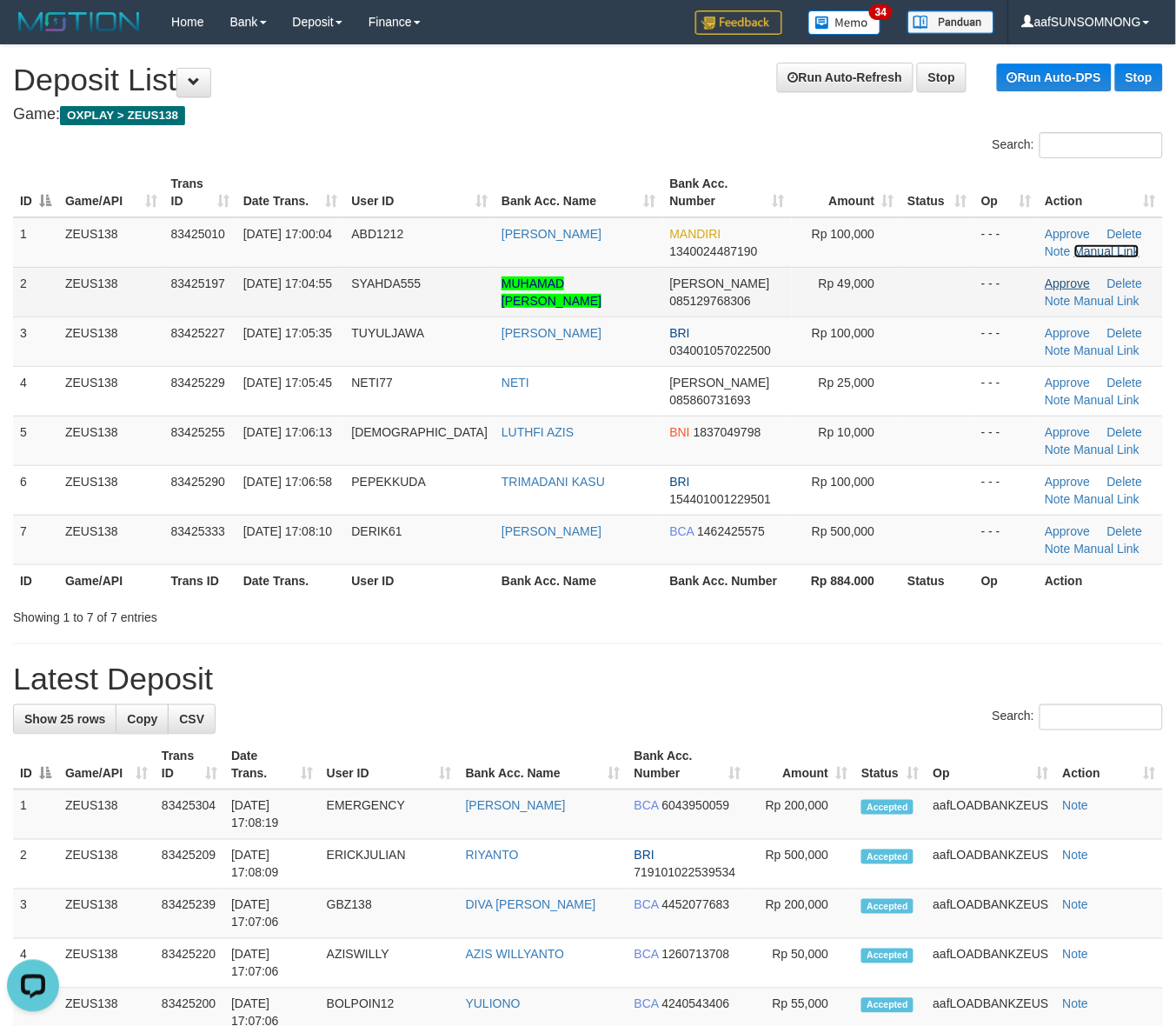 drag, startPoint x: 1086, startPoint y: 250, endPoint x: 1078, endPoint y: 280, distance: 31.04835 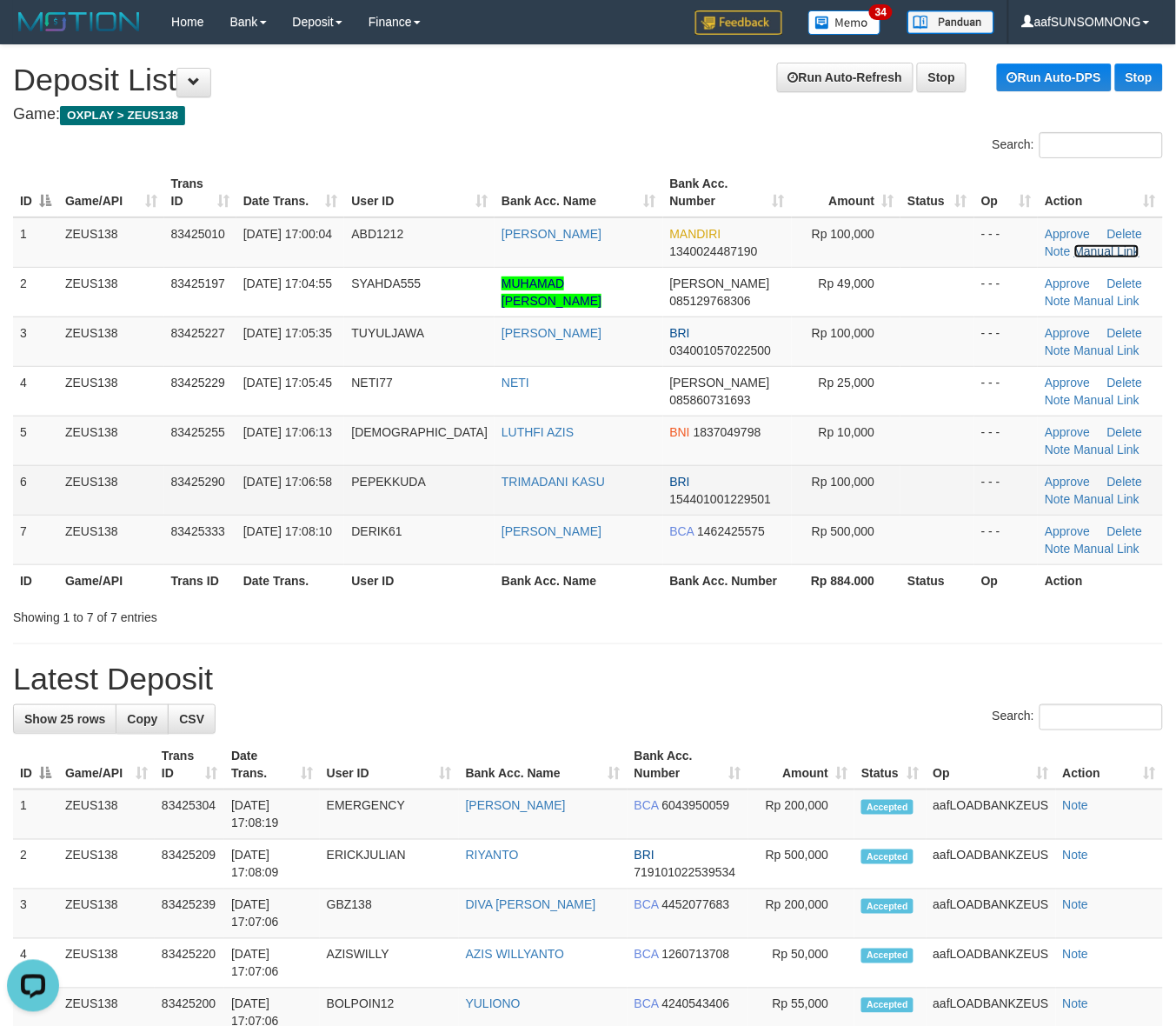 click on "Manual Link" at bounding box center [1107, 251] 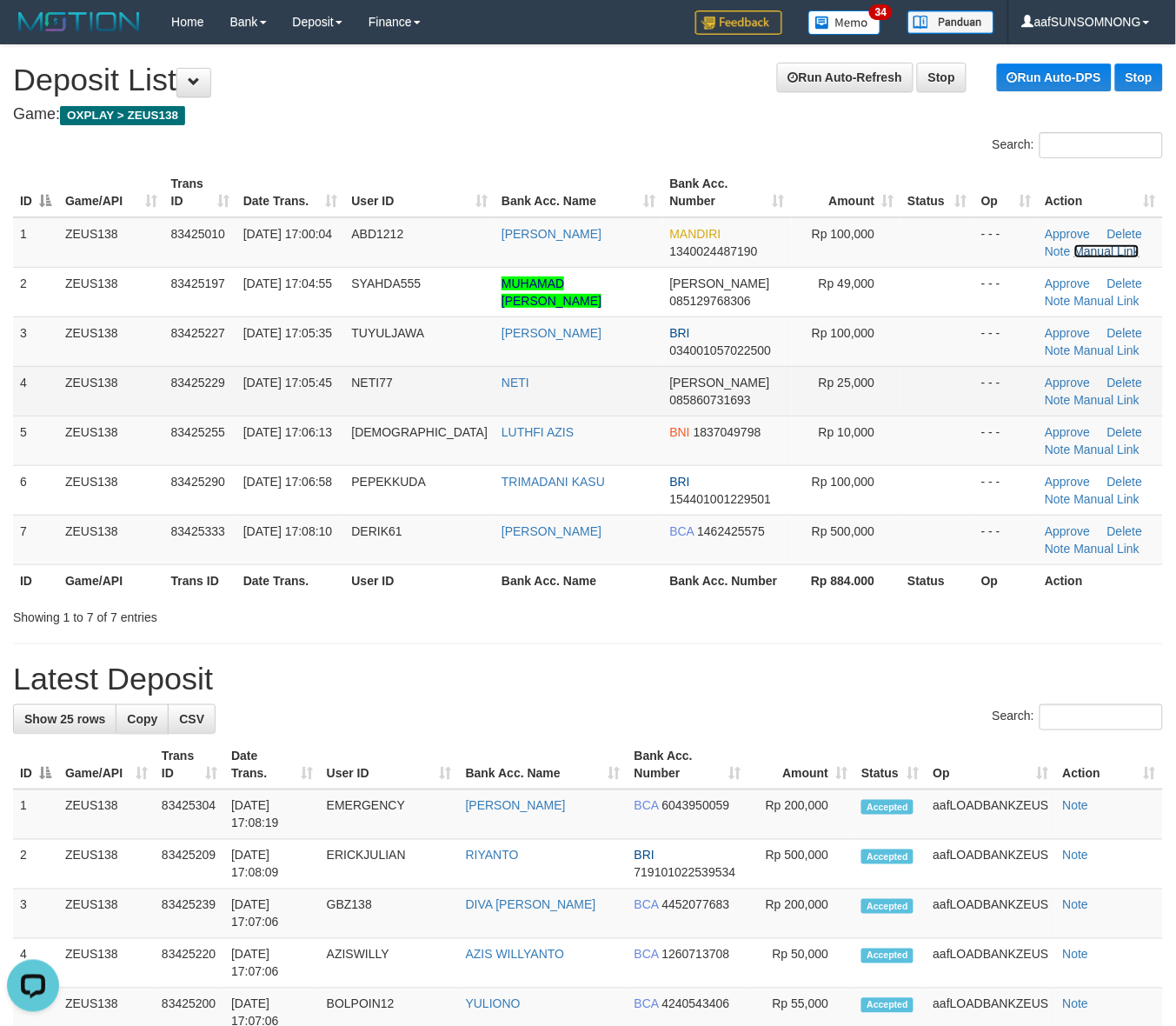 click on "Manual Link" at bounding box center [1107, 251] 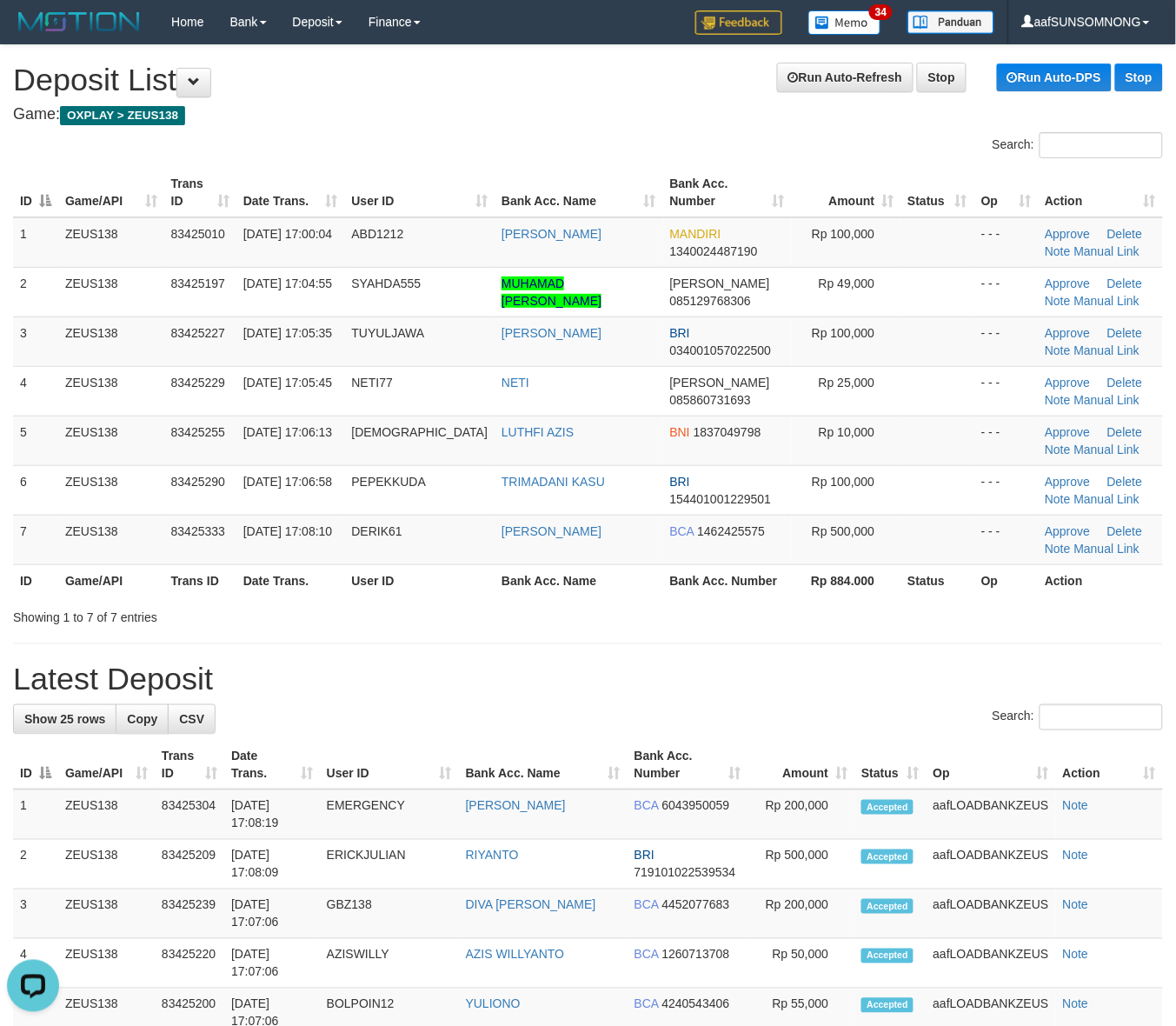 drag, startPoint x: 865, startPoint y: 707, endPoint x: 956, endPoint y: 731, distance: 94.11164 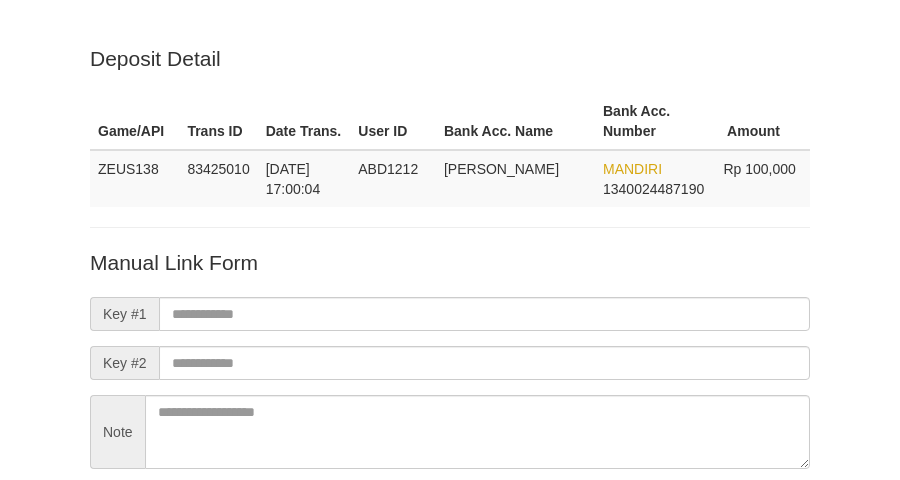 scroll, scrollTop: 176, scrollLeft: 0, axis: vertical 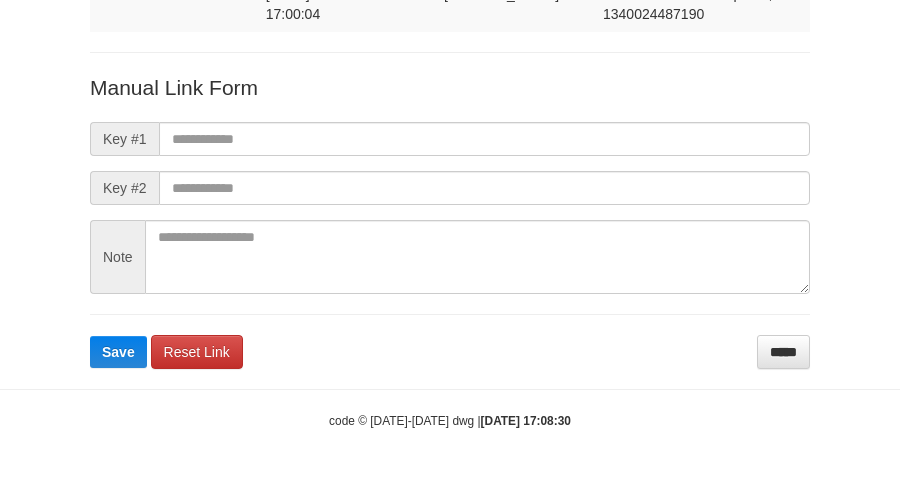 drag, startPoint x: 213, startPoint y: 107, endPoint x: 218, endPoint y: 135, distance: 28.442924 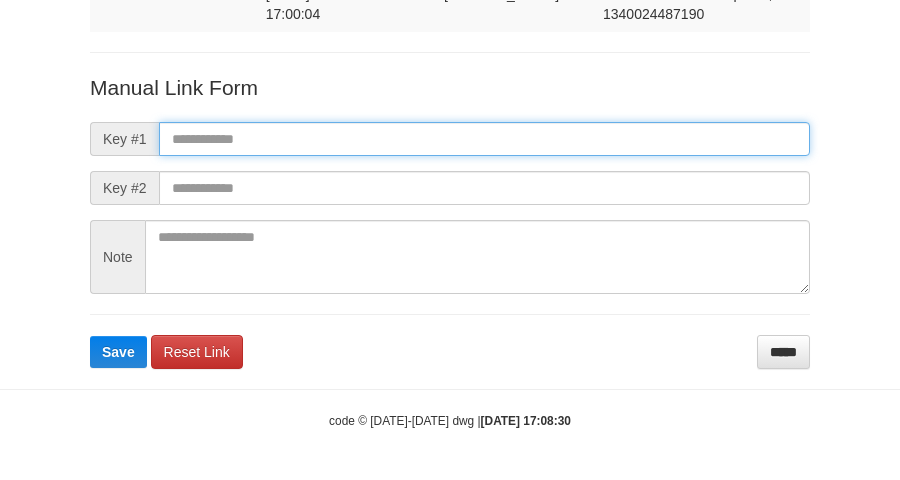 click at bounding box center (484, 139) 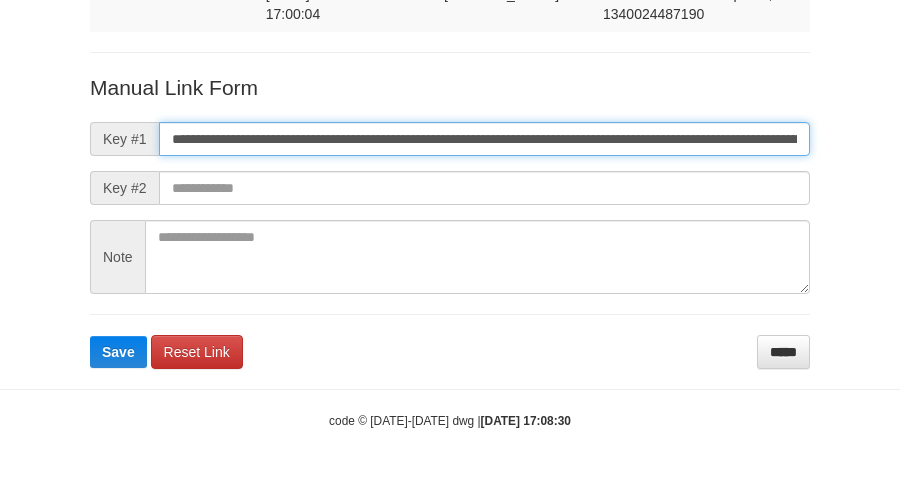 scroll, scrollTop: 0, scrollLeft: 1390, axis: horizontal 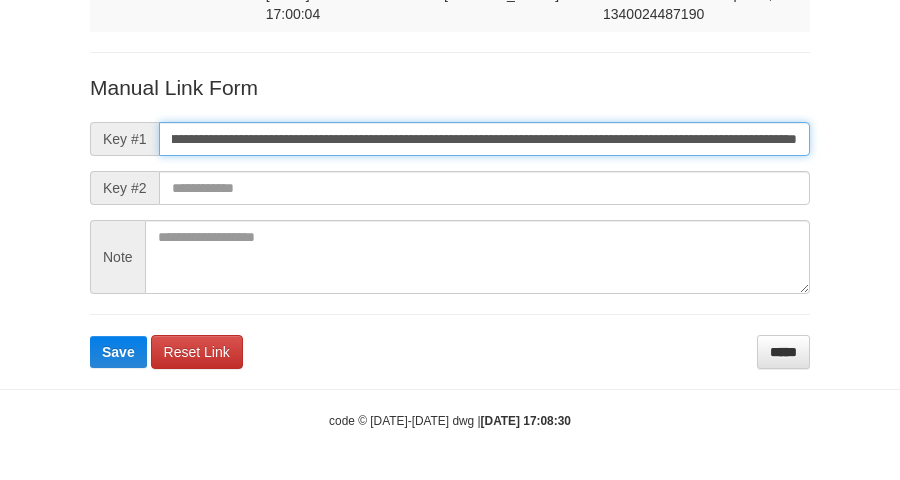 type on "**********" 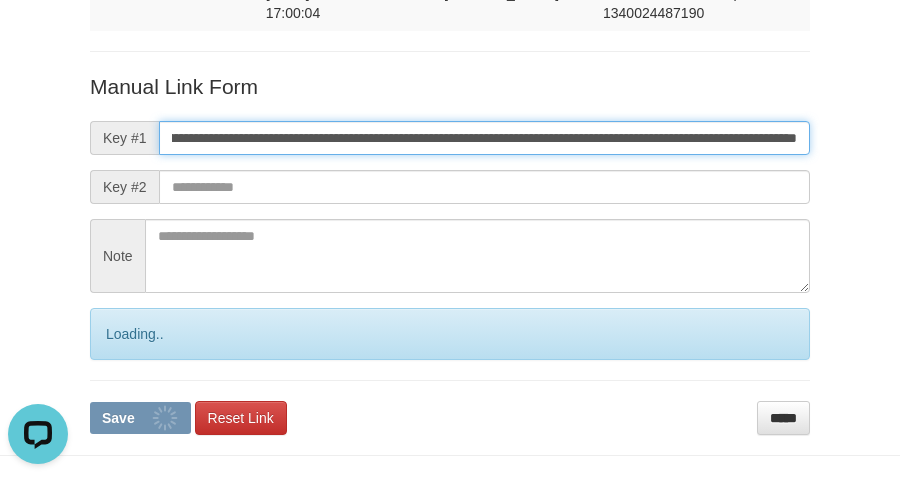 click on "Save" at bounding box center [140, 418] 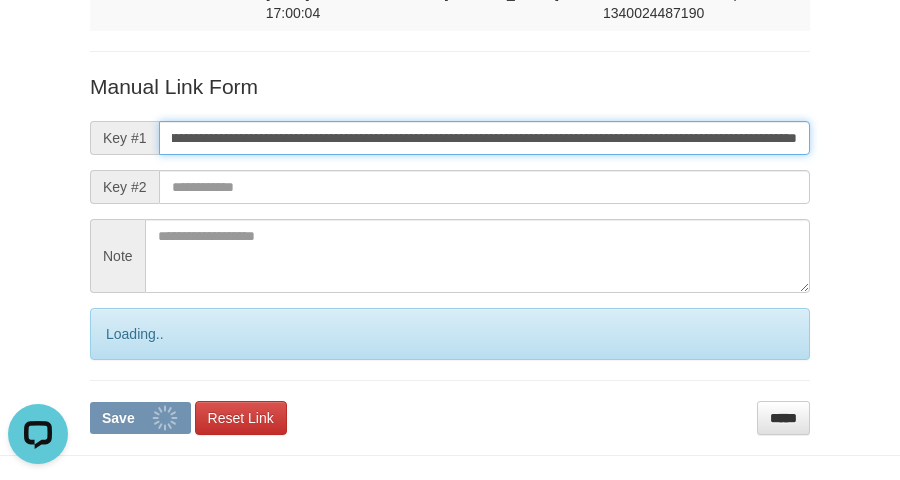 click on "Save" at bounding box center (140, 418) 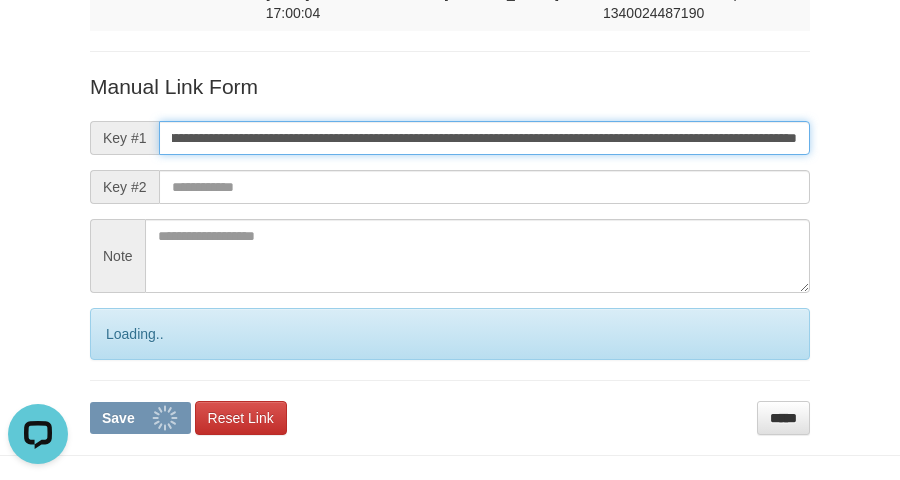 click on "Save" at bounding box center (140, 418) 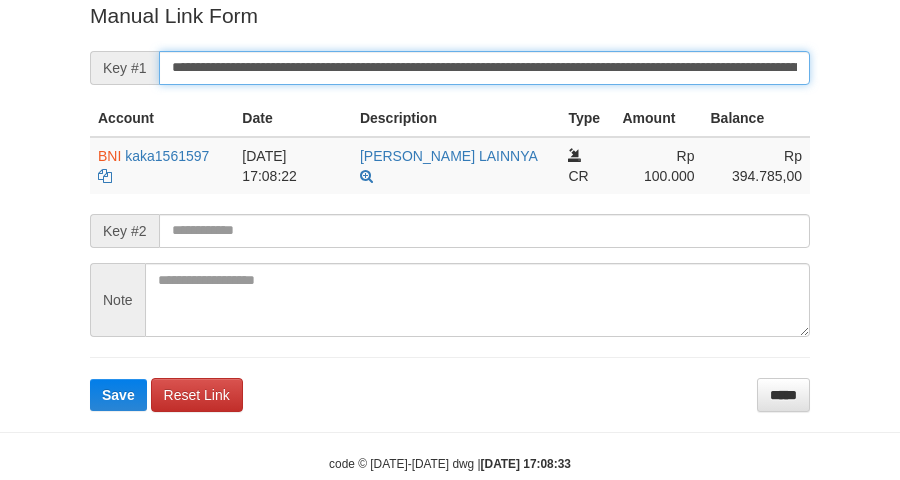 click on "Save" at bounding box center (118, 395) 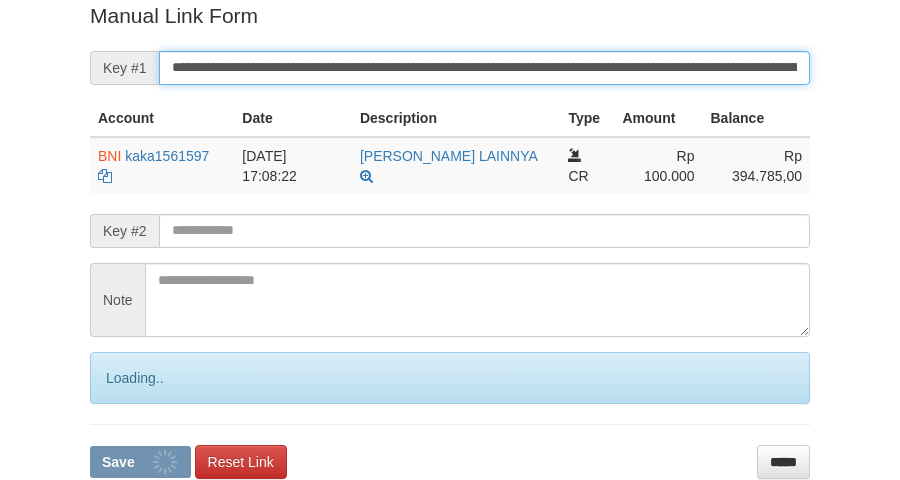 scroll, scrollTop: 410, scrollLeft: 0, axis: vertical 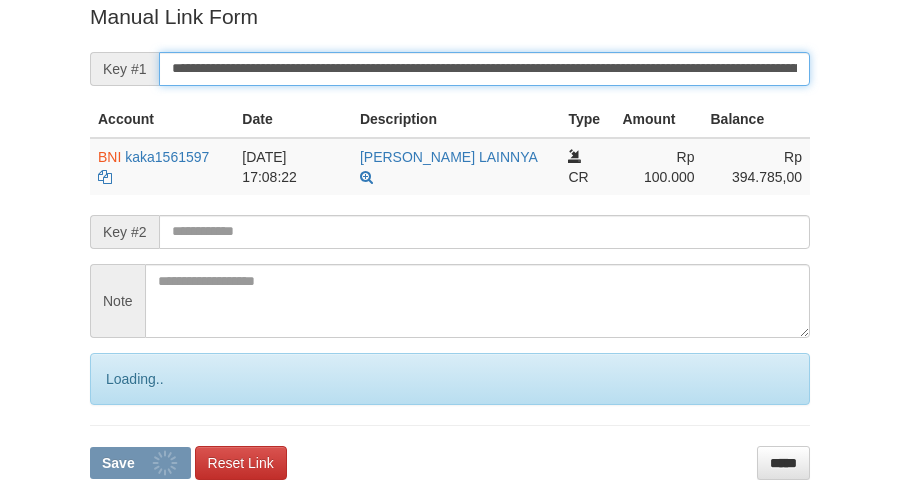 click on "Save" at bounding box center (140, 463) 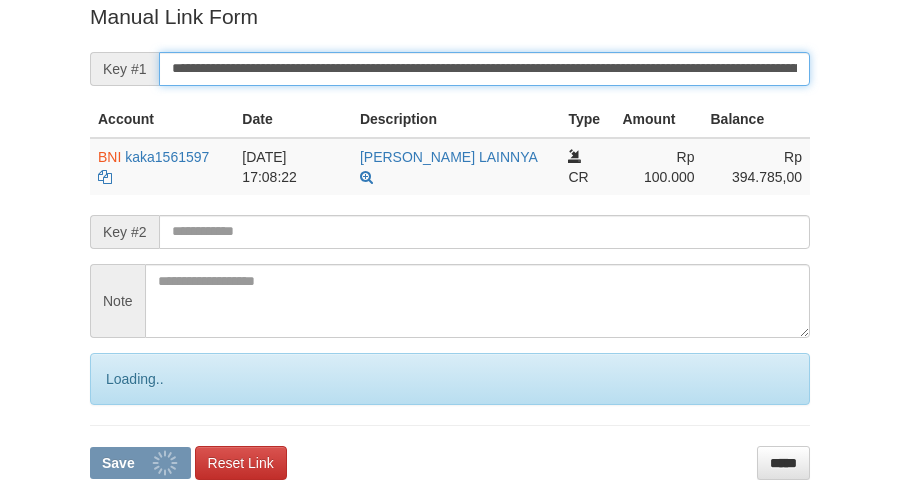 click on "Save" at bounding box center [140, 463] 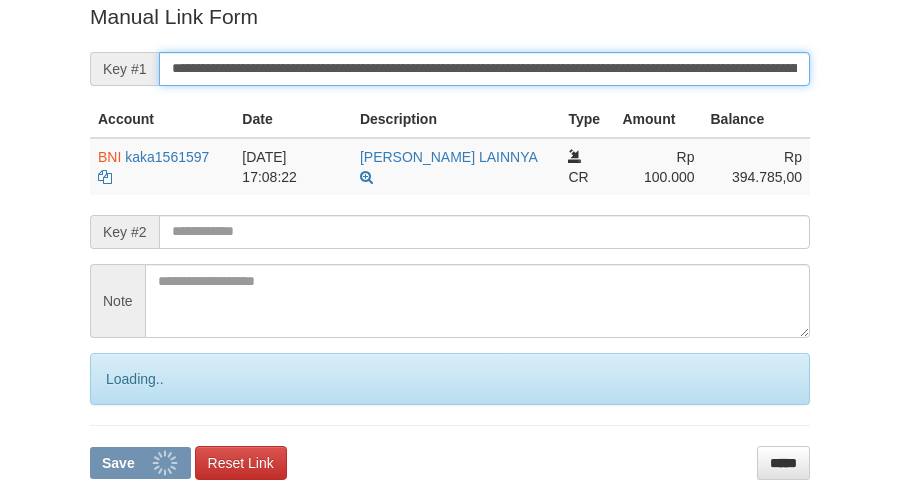 click on "Save" at bounding box center (140, 463) 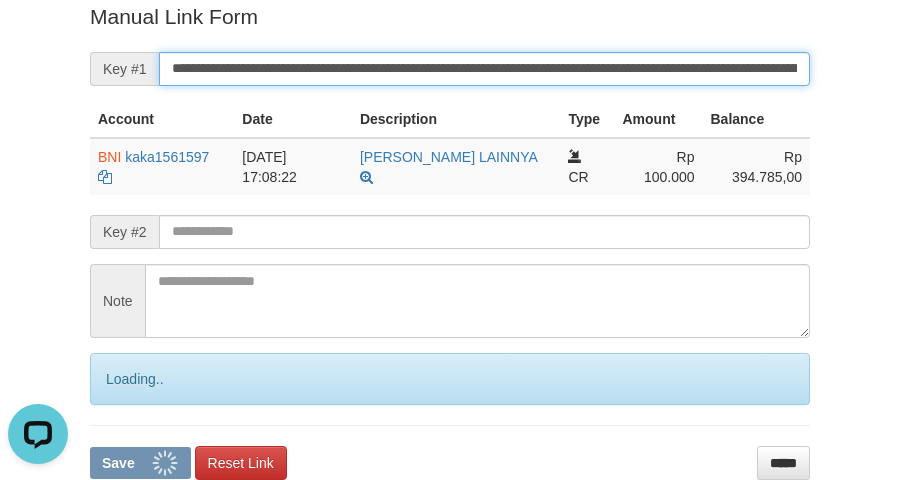 scroll, scrollTop: 0, scrollLeft: 0, axis: both 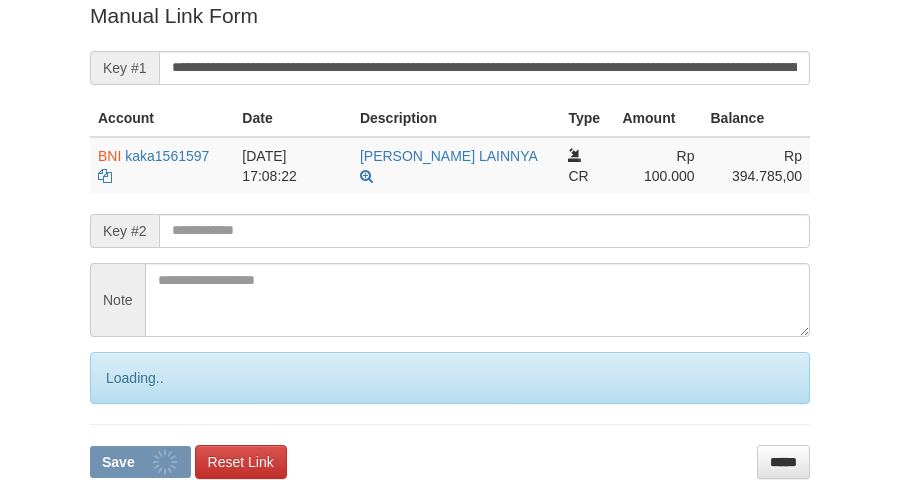 click on "Save" at bounding box center [140, 462] 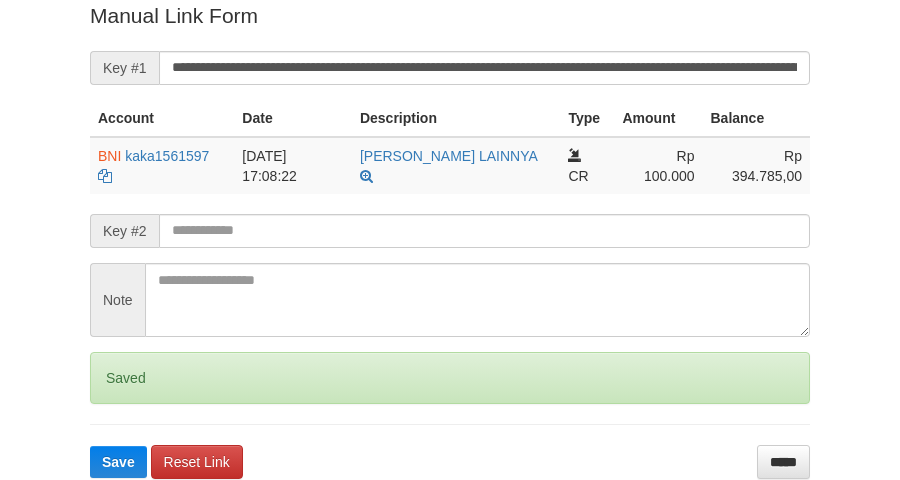 click on "Save" at bounding box center [118, 462] 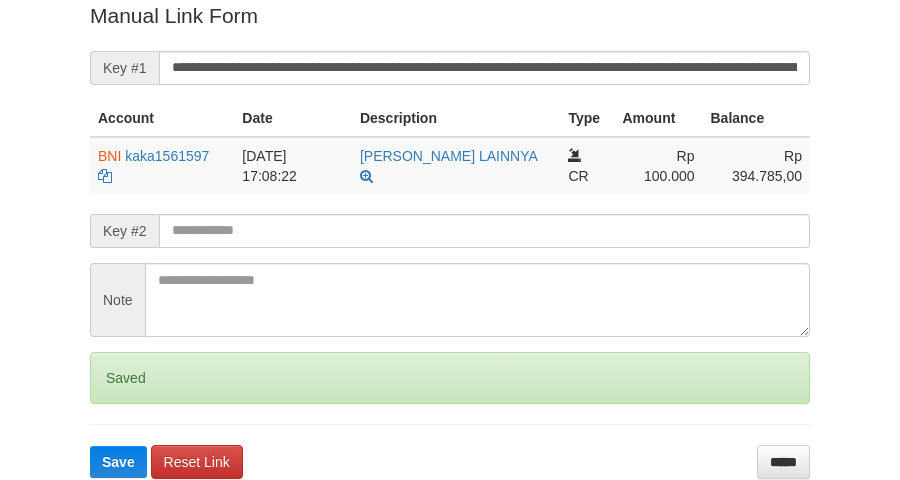 click on "Save" at bounding box center (118, 462) 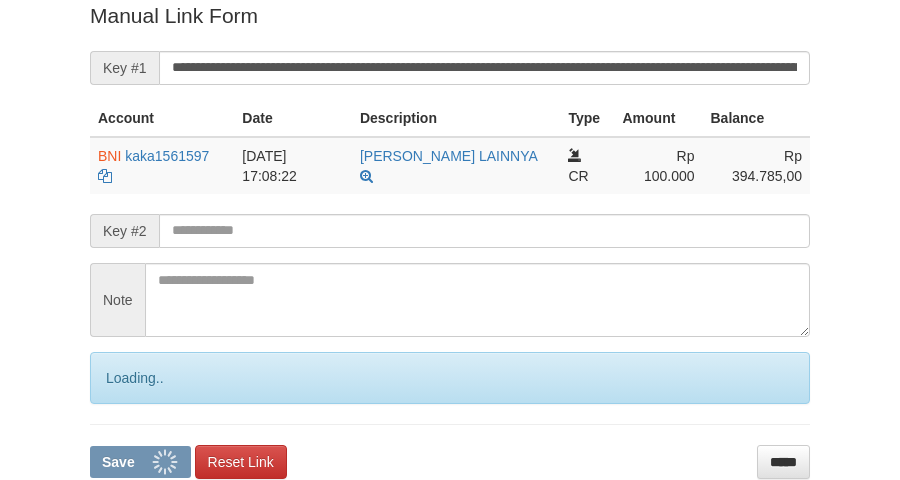 scroll, scrollTop: 410, scrollLeft: 0, axis: vertical 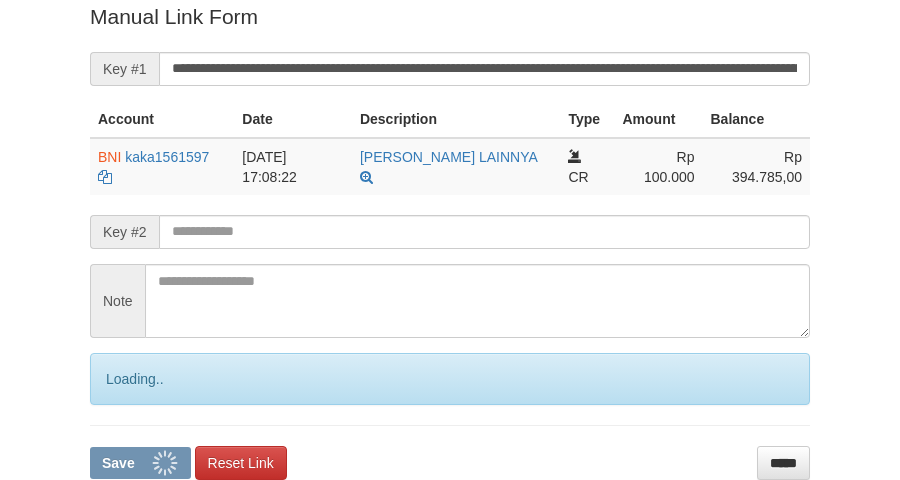 click on "Save" at bounding box center [140, 463] 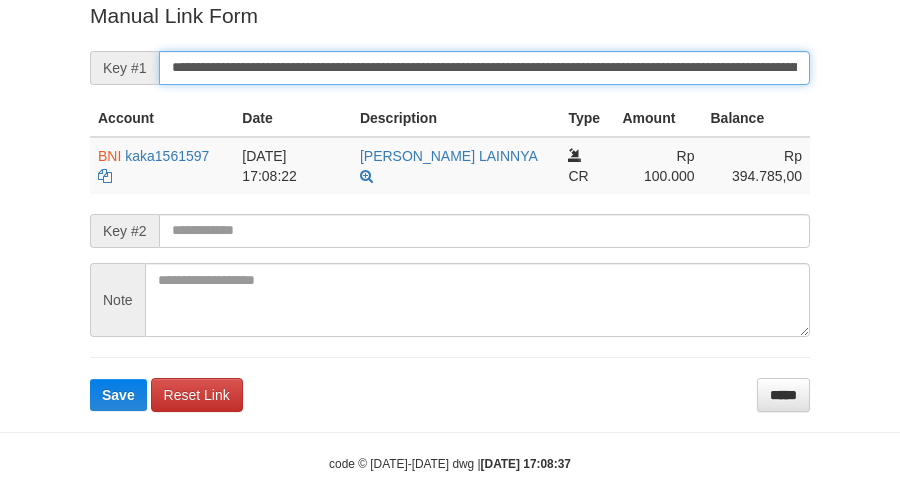 click on "Save" at bounding box center [118, 395] 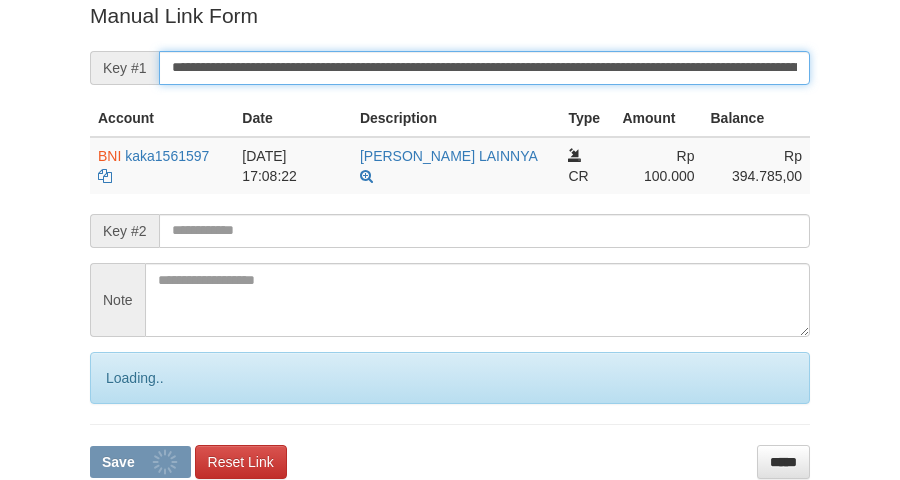 click on "Save" at bounding box center [140, 462] 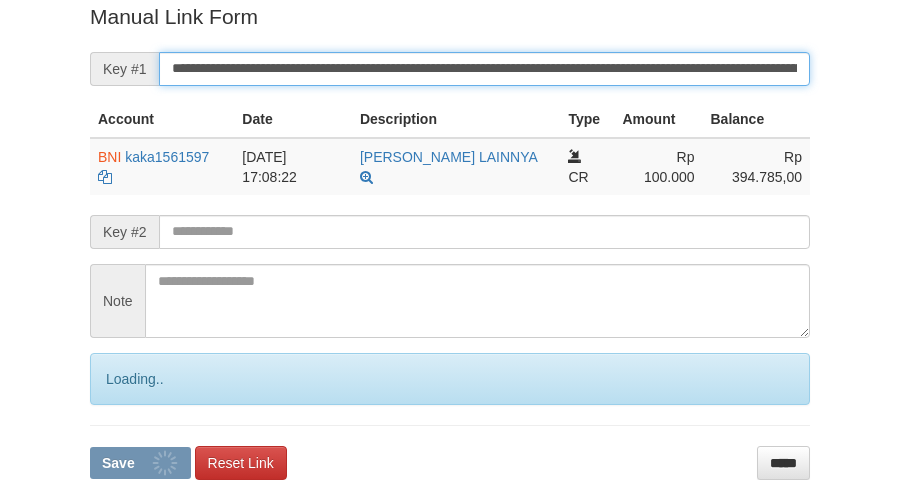 click on "Save" at bounding box center (140, 463) 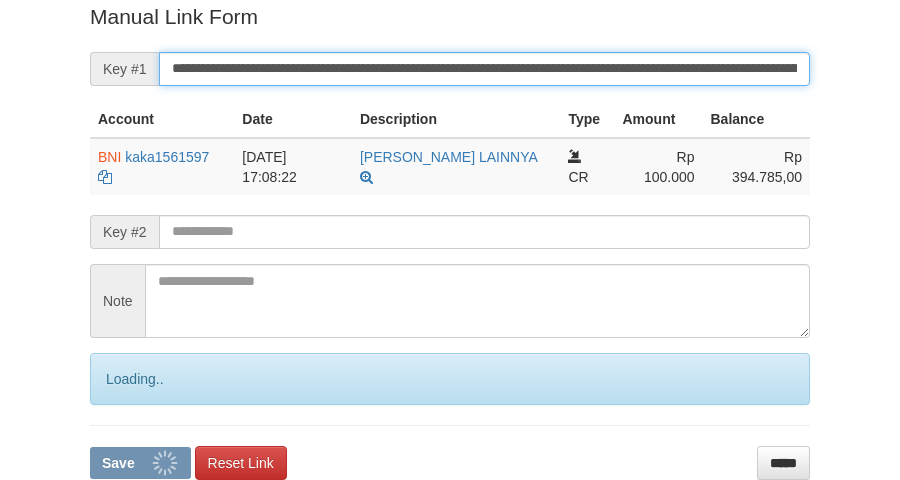 click on "Save" at bounding box center (140, 463) 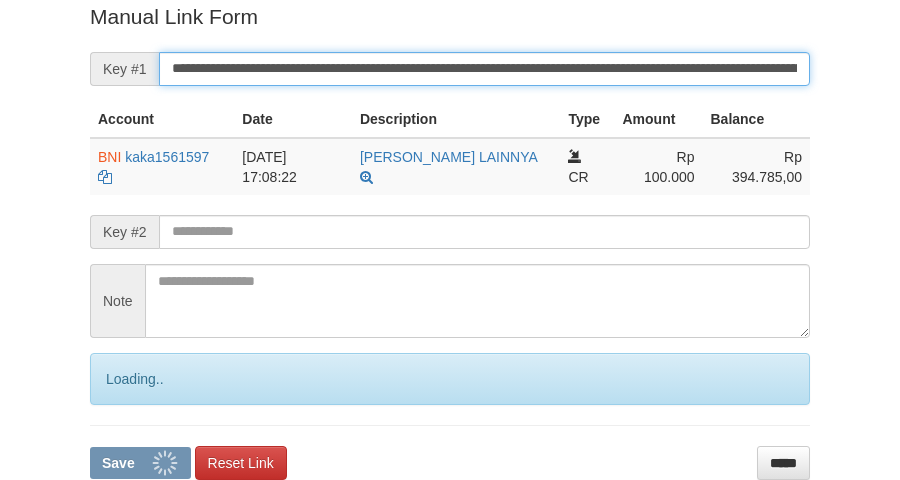 click on "Save" at bounding box center [140, 463] 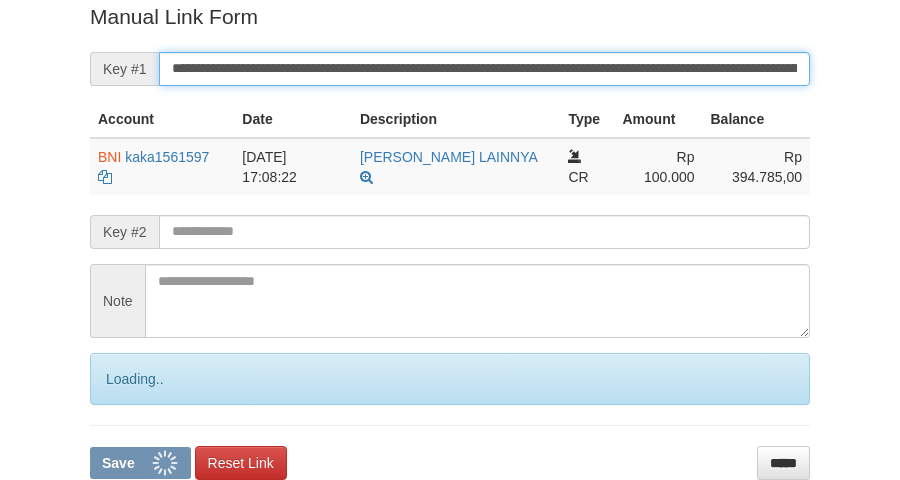 click on "Save" at bounding box center (140, 463) 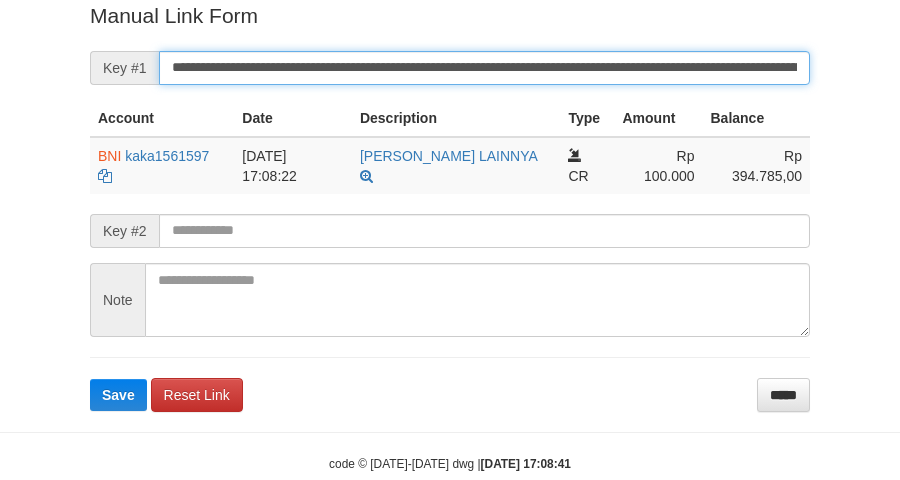 click on "Save" at bounding box center (118, 395) 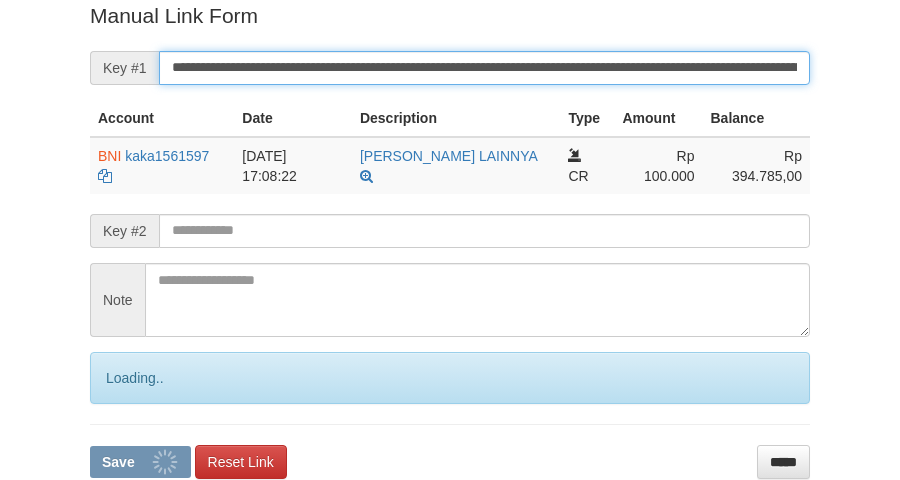click on "Save" at bounding box center [140, 462] 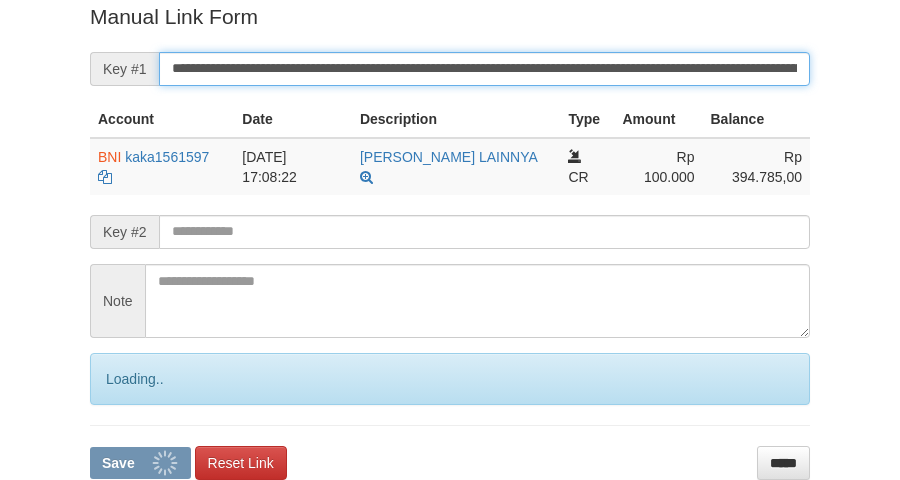 click on "Save" at bounding box center [140, 463] 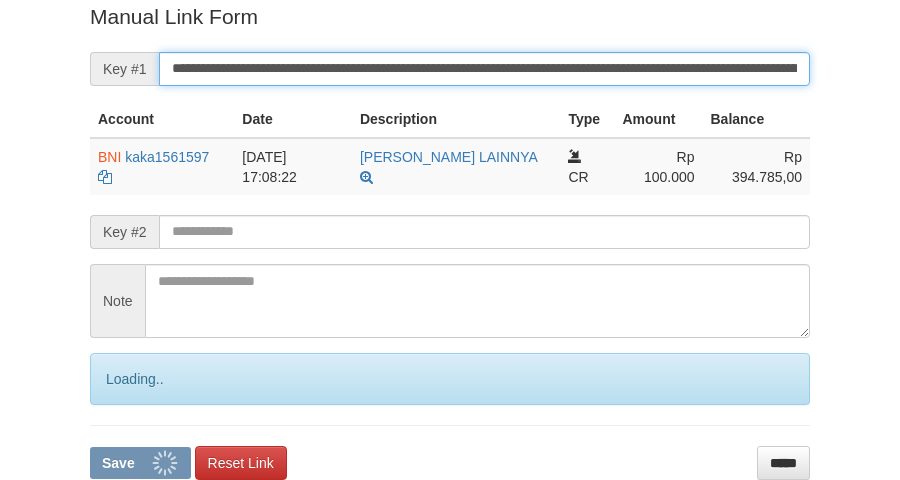 click on "Save" at bounding box center (140, 463) 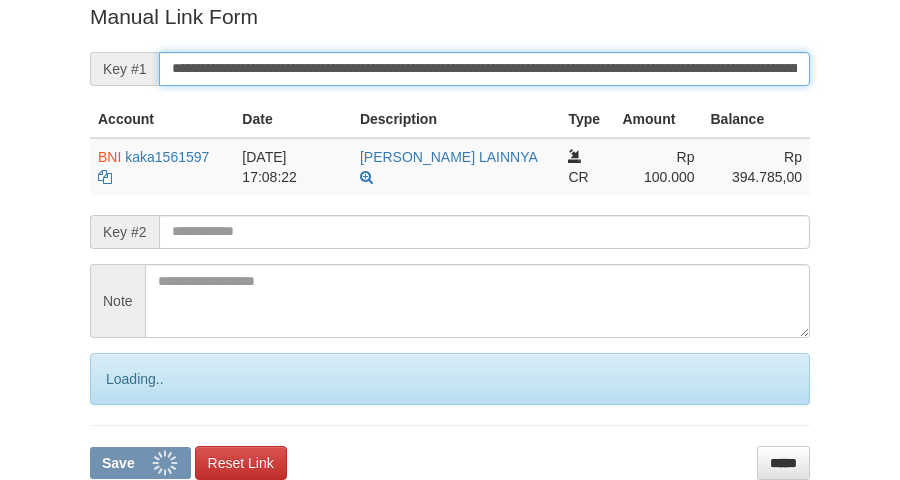 drag, startPoint x: 0, startPoint y: 0, endPoint x: 228, endPoint y: 66, distance: 237.36049 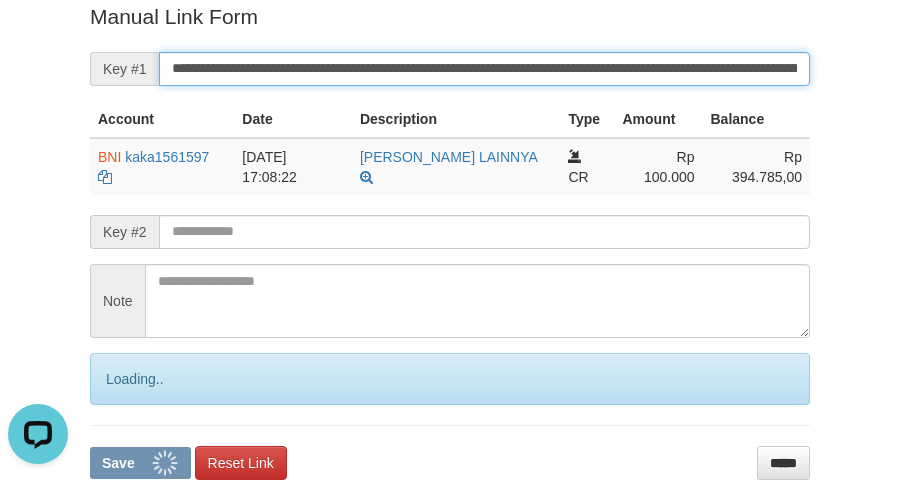 scroll, scrollTop: 0, scrollLeft: 0, axis: both 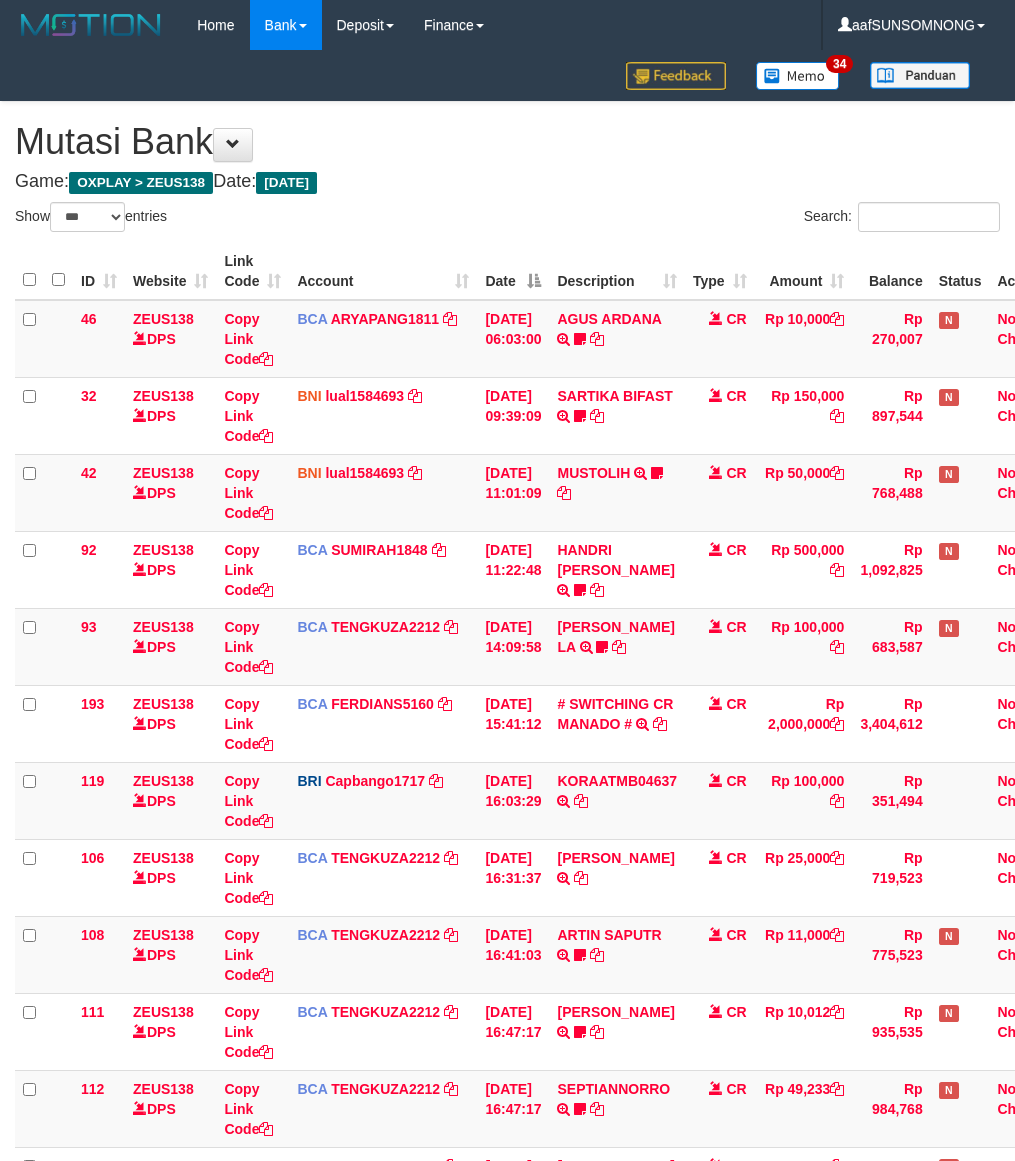 select on "***" 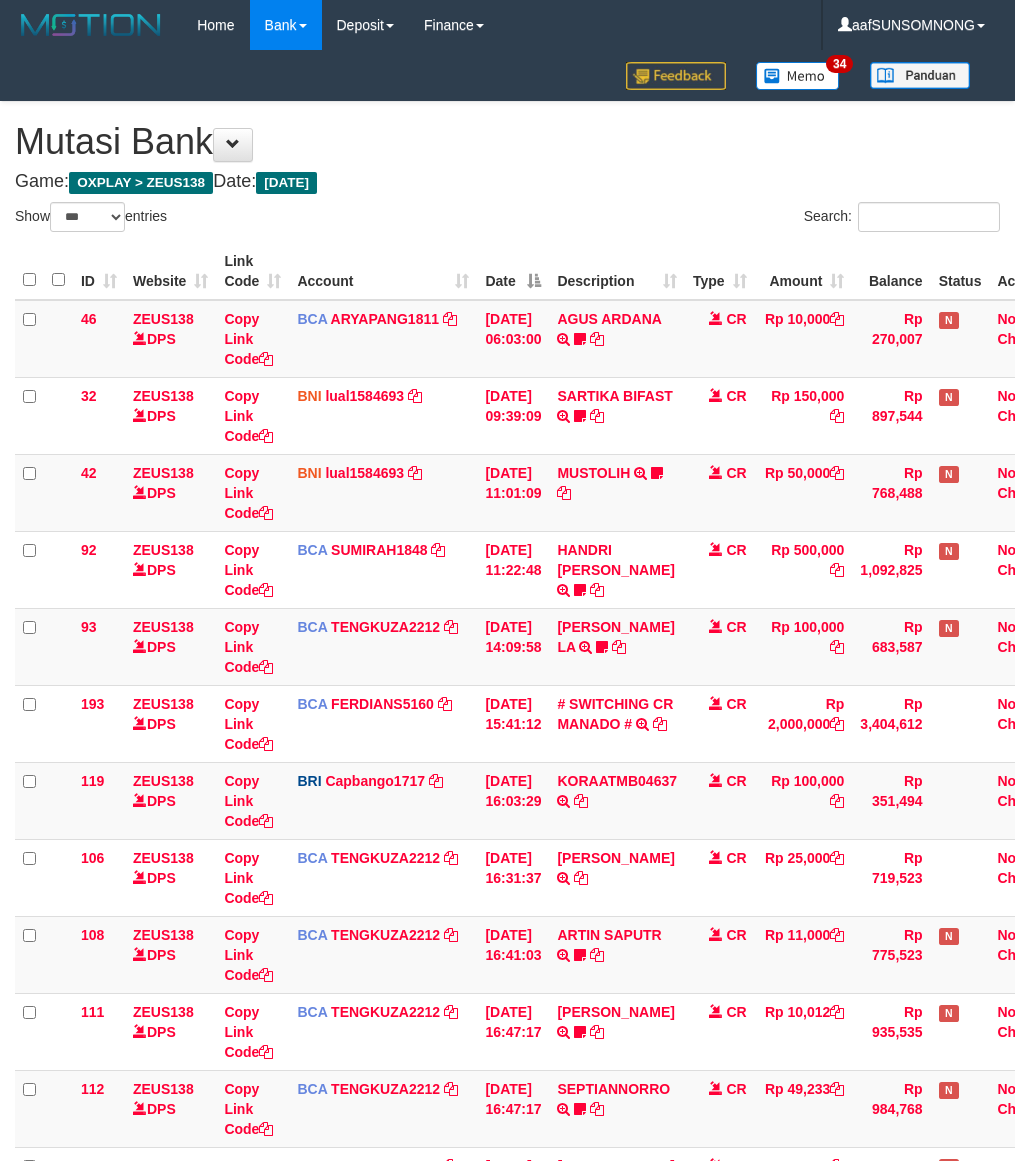 scroll, scrollTop: 275, scrollLeft: 0, axis: vertical 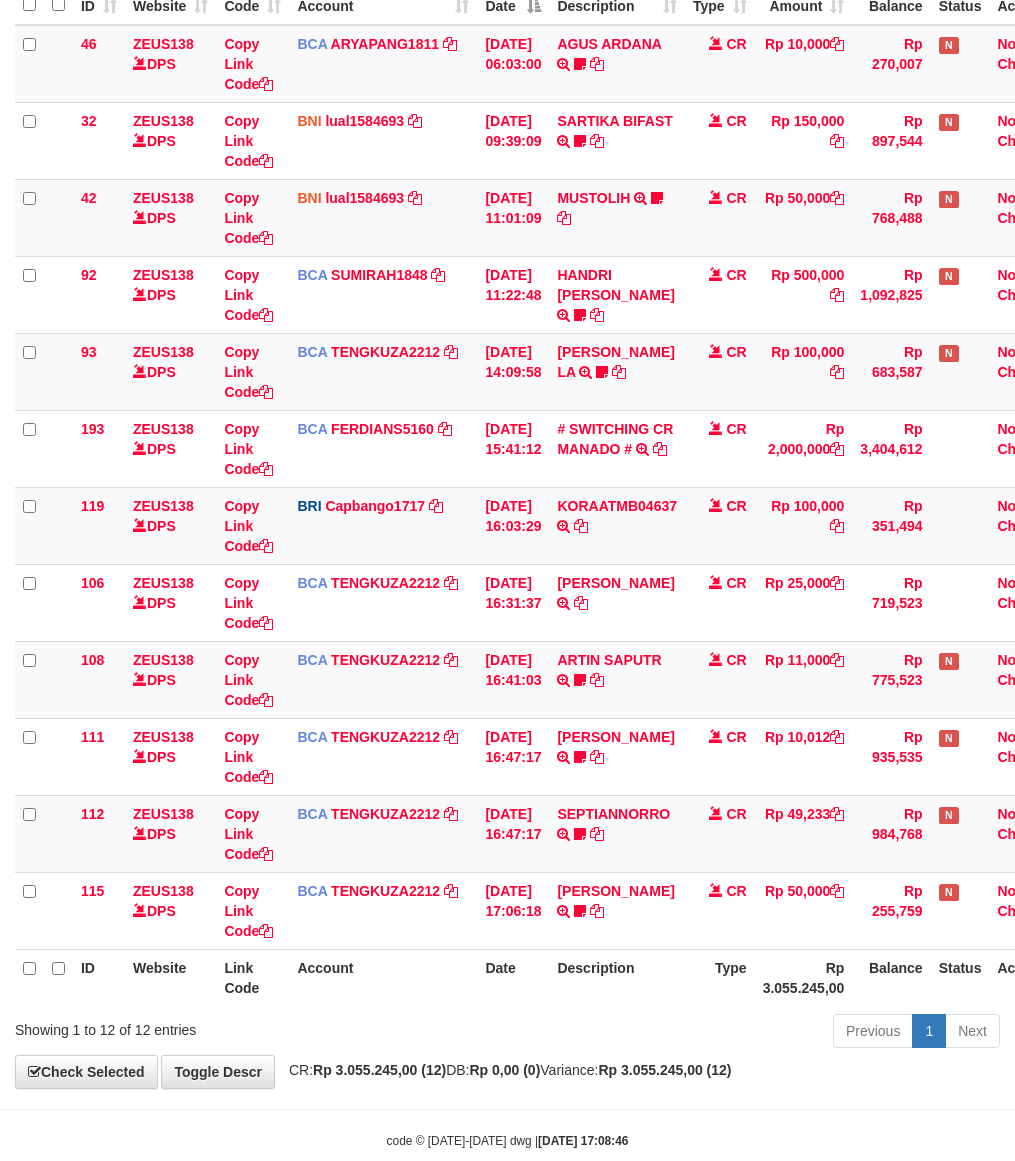 drag, startPoint x: 321, startPoint y: 1033, endPoint x: 353, endPoint y: 1035, distance: 32.06244 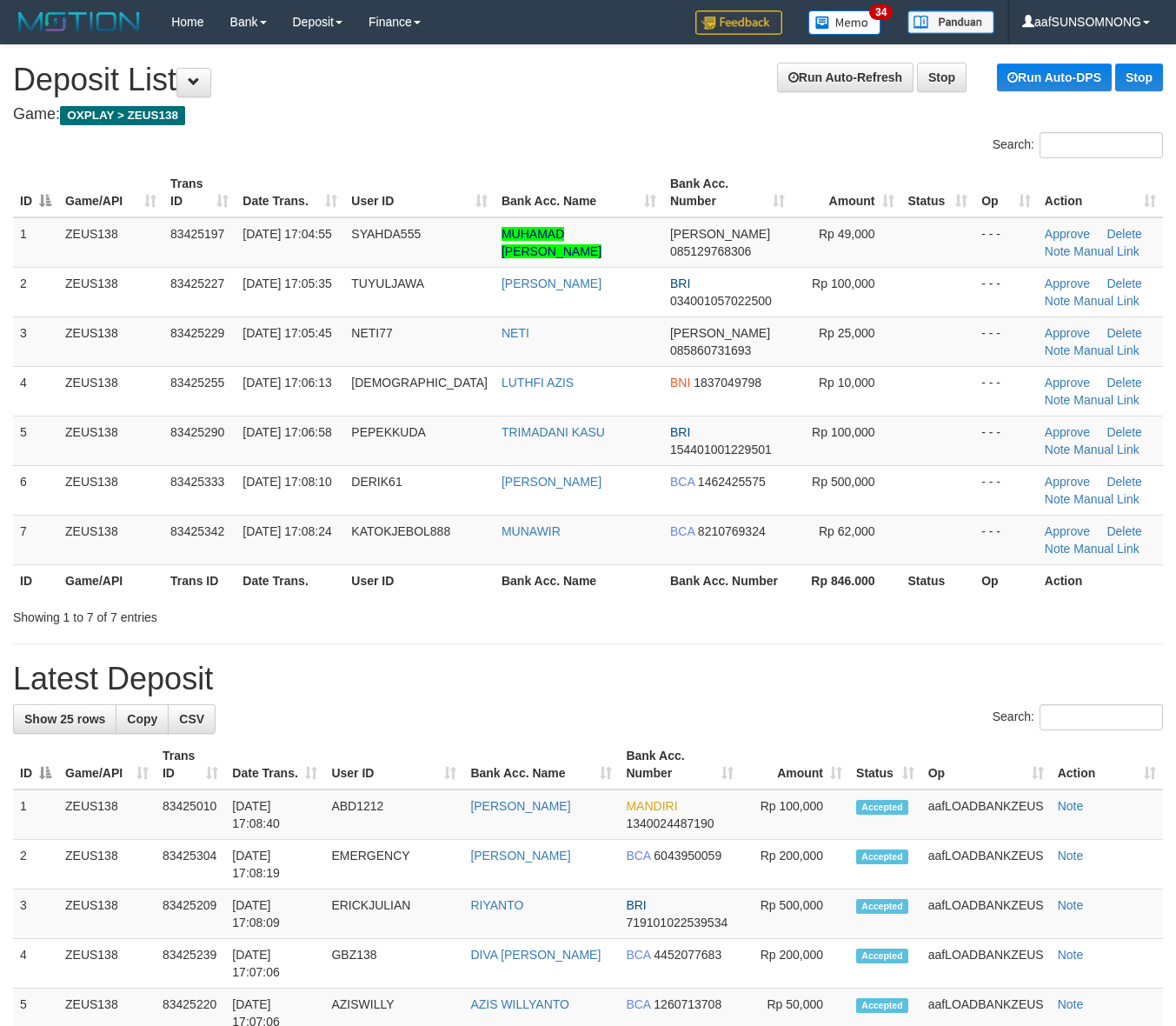scroll, scrollTop: 0, scrollLeft: 0, axis: both 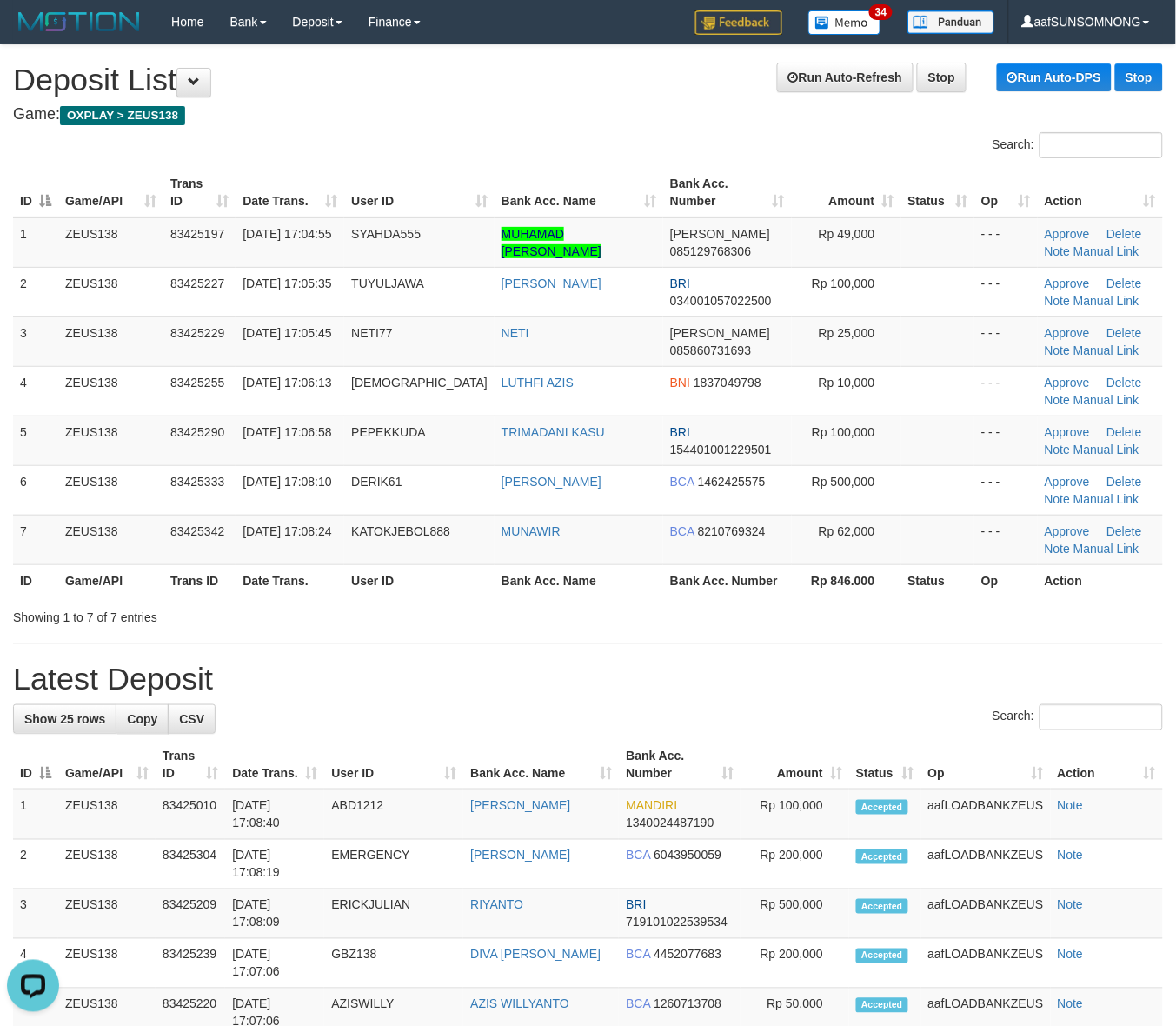 click on "Latest Deposit" at bounding box center [588, 679] 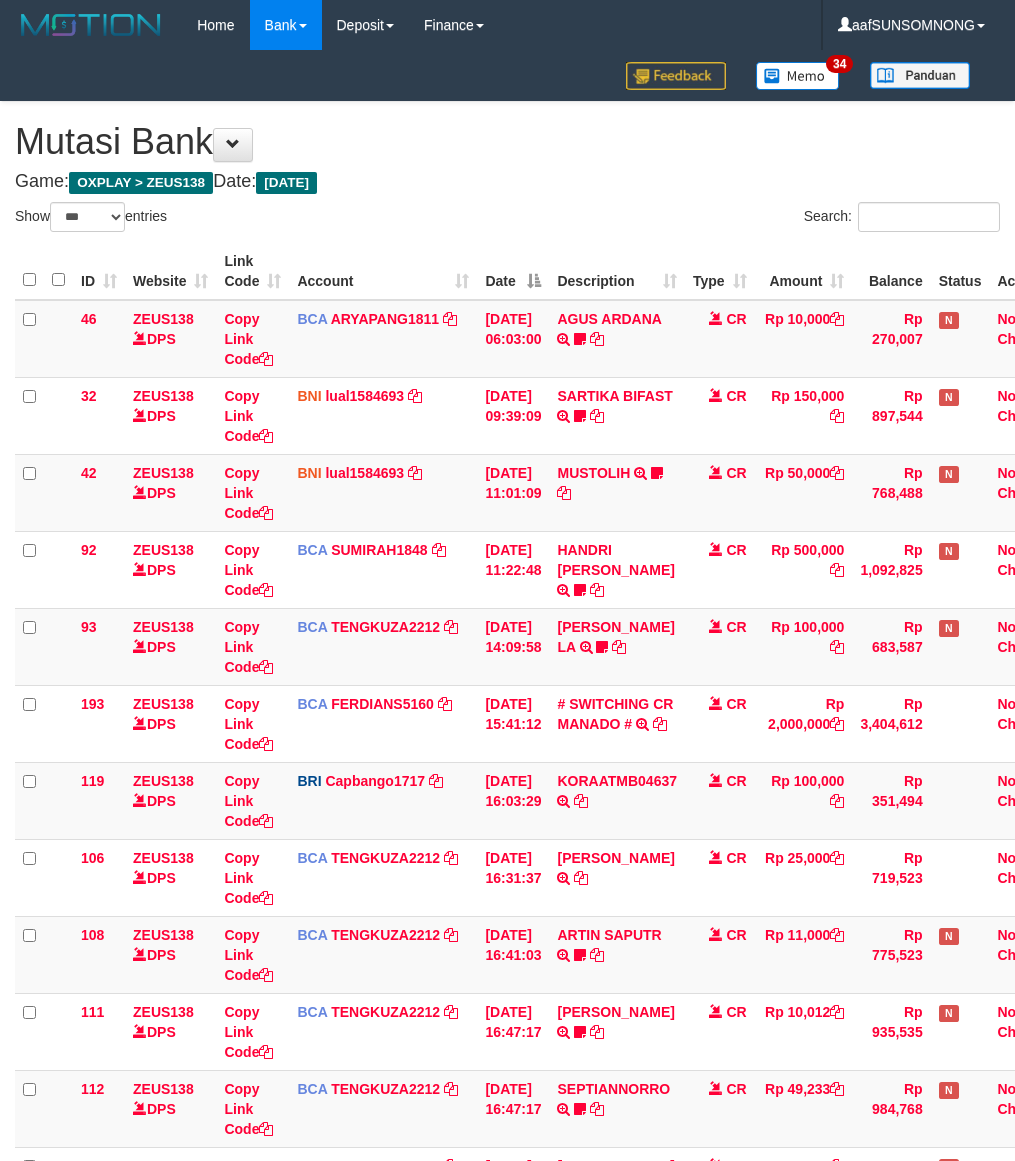 select on "***" 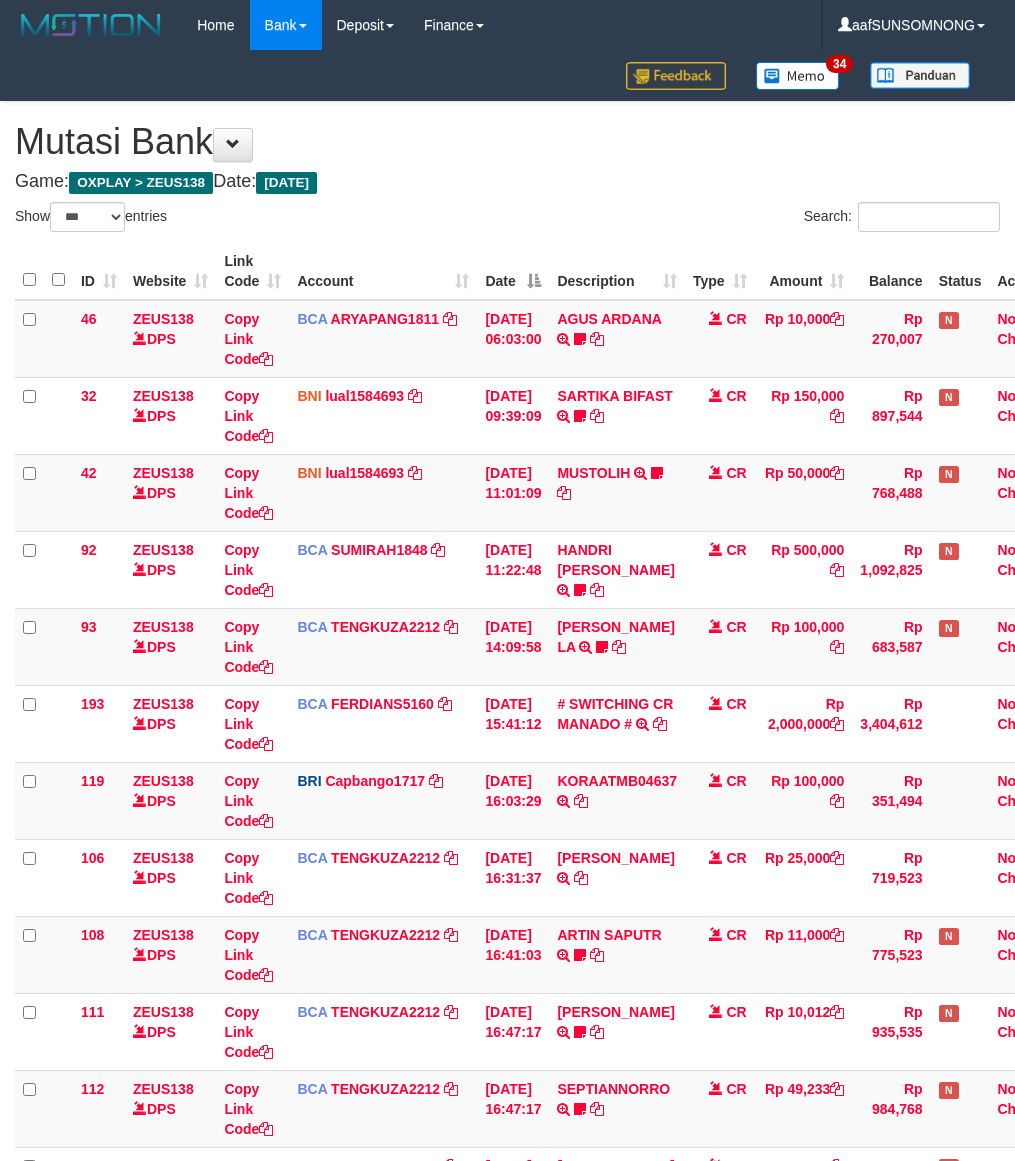 scroll, scrollTop: 275, scrollLeft: 0, axis: vertical 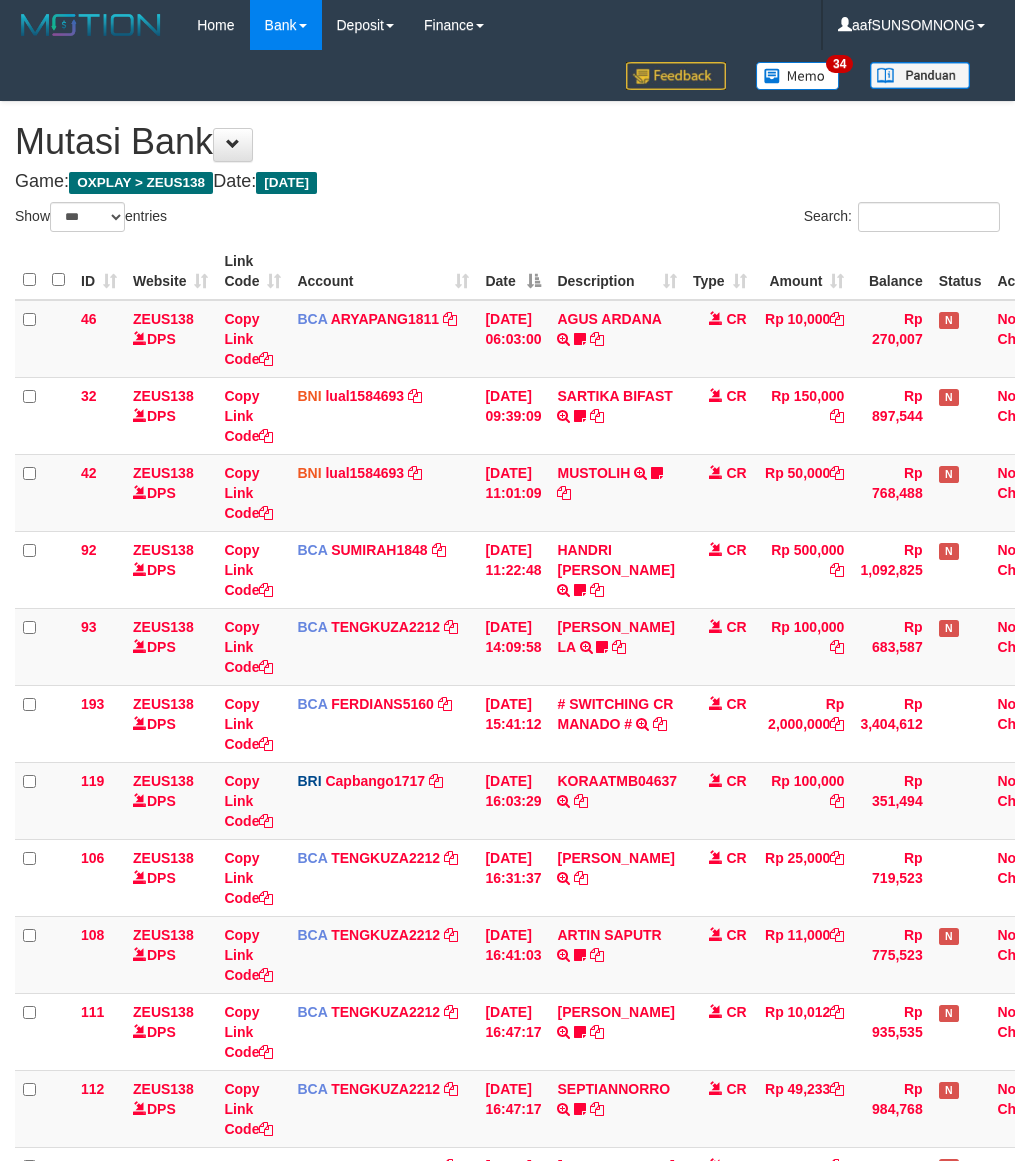 select on "***" 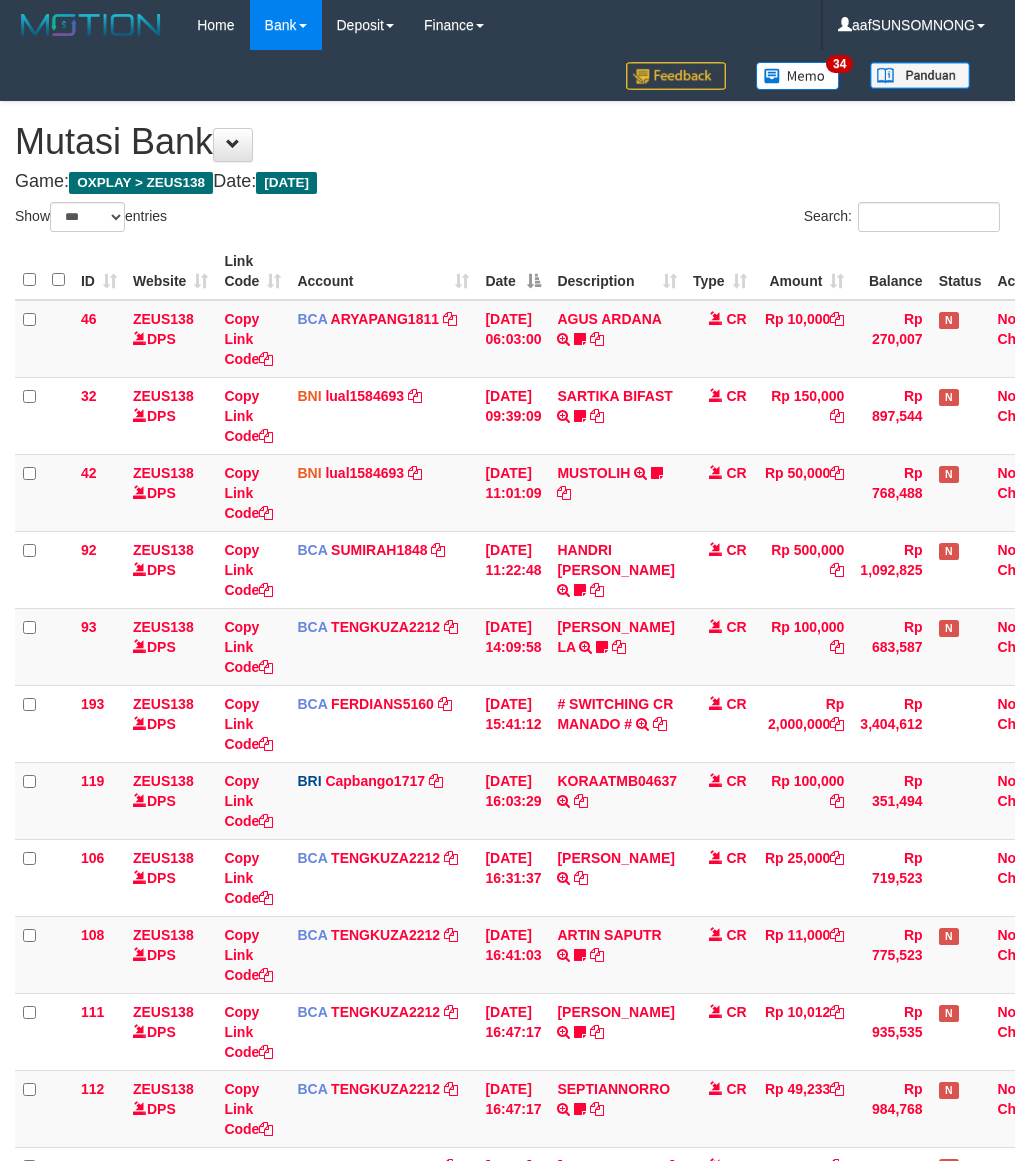 scroll, scrollTop: 275, scrollLeft: 0, axis: vertical 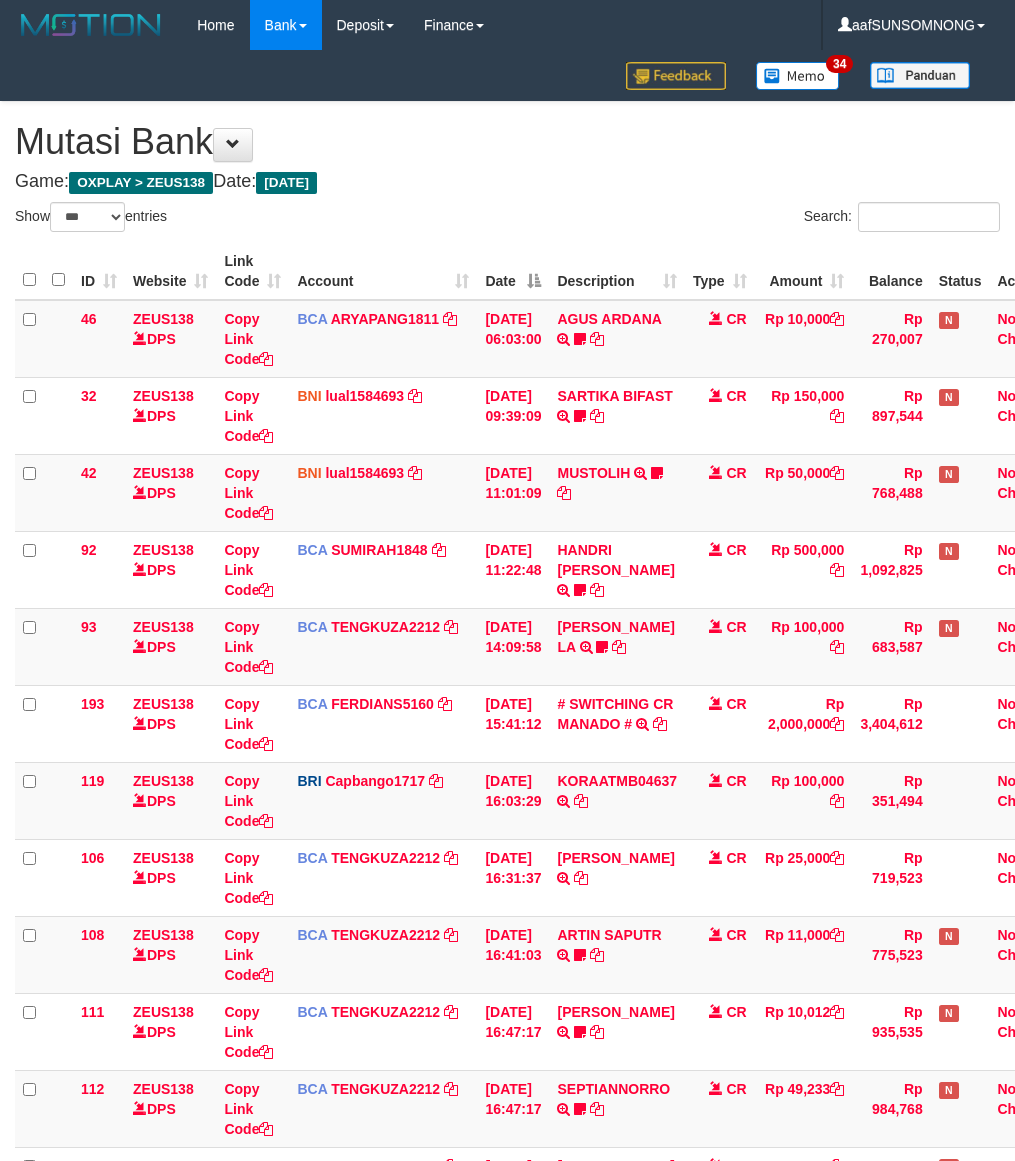 select on "***" 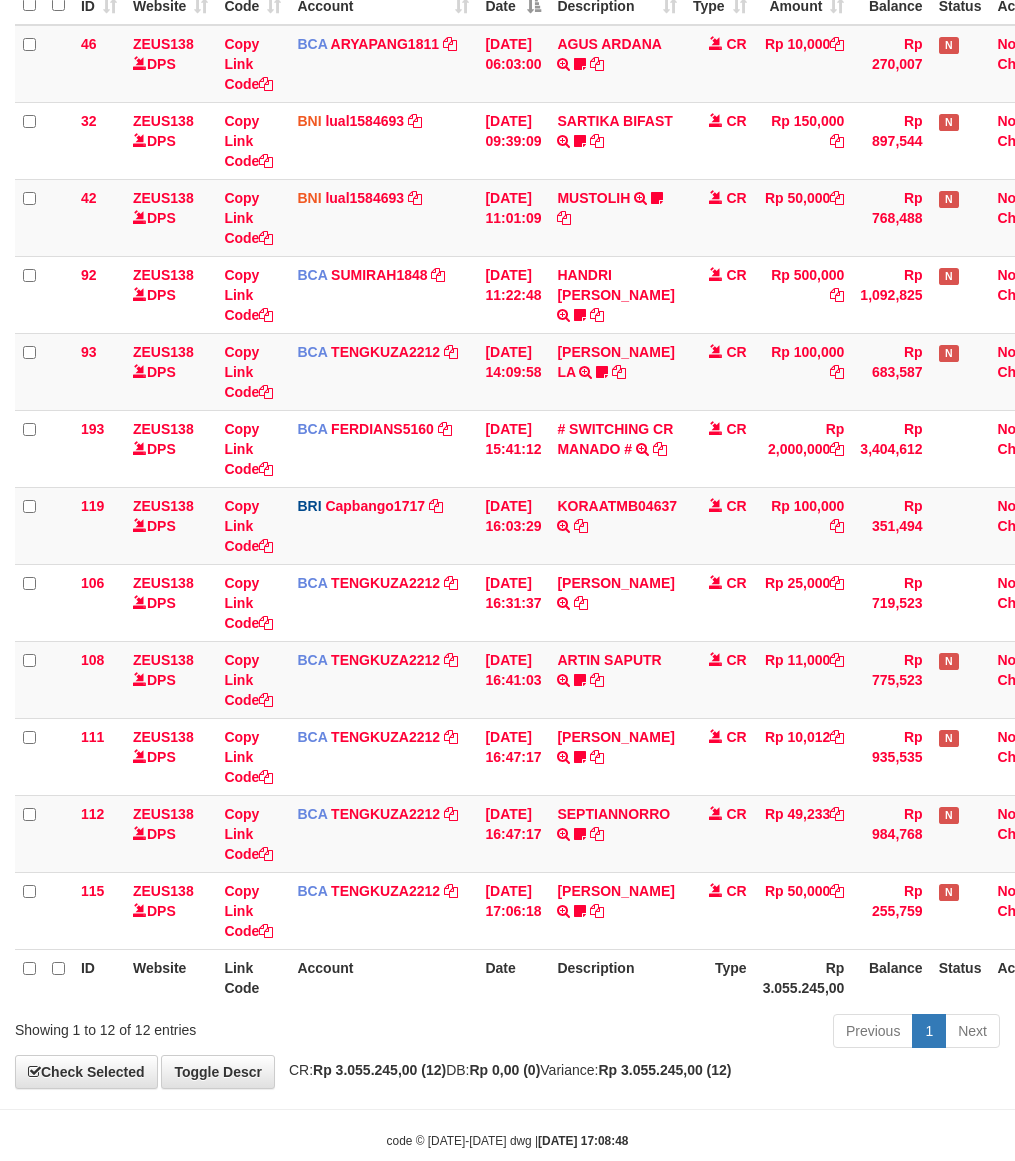 scroll, scrollTop: 316, scrollLeft: 0, axis: vertical 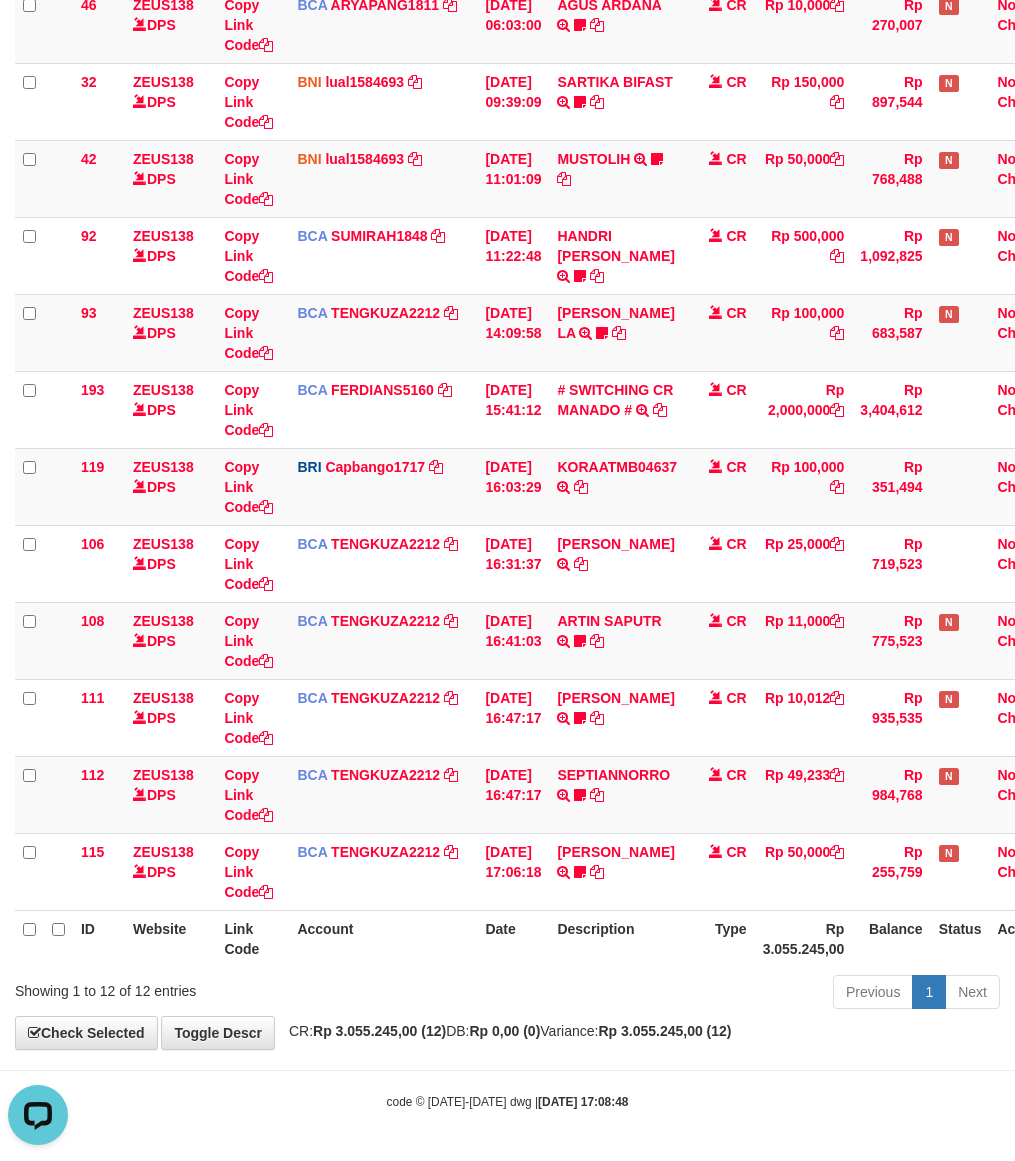drag, startPoint x: 567, startPoint y: 1000, endPoint x: 638, endPoint y: 983, distance: 73.00685 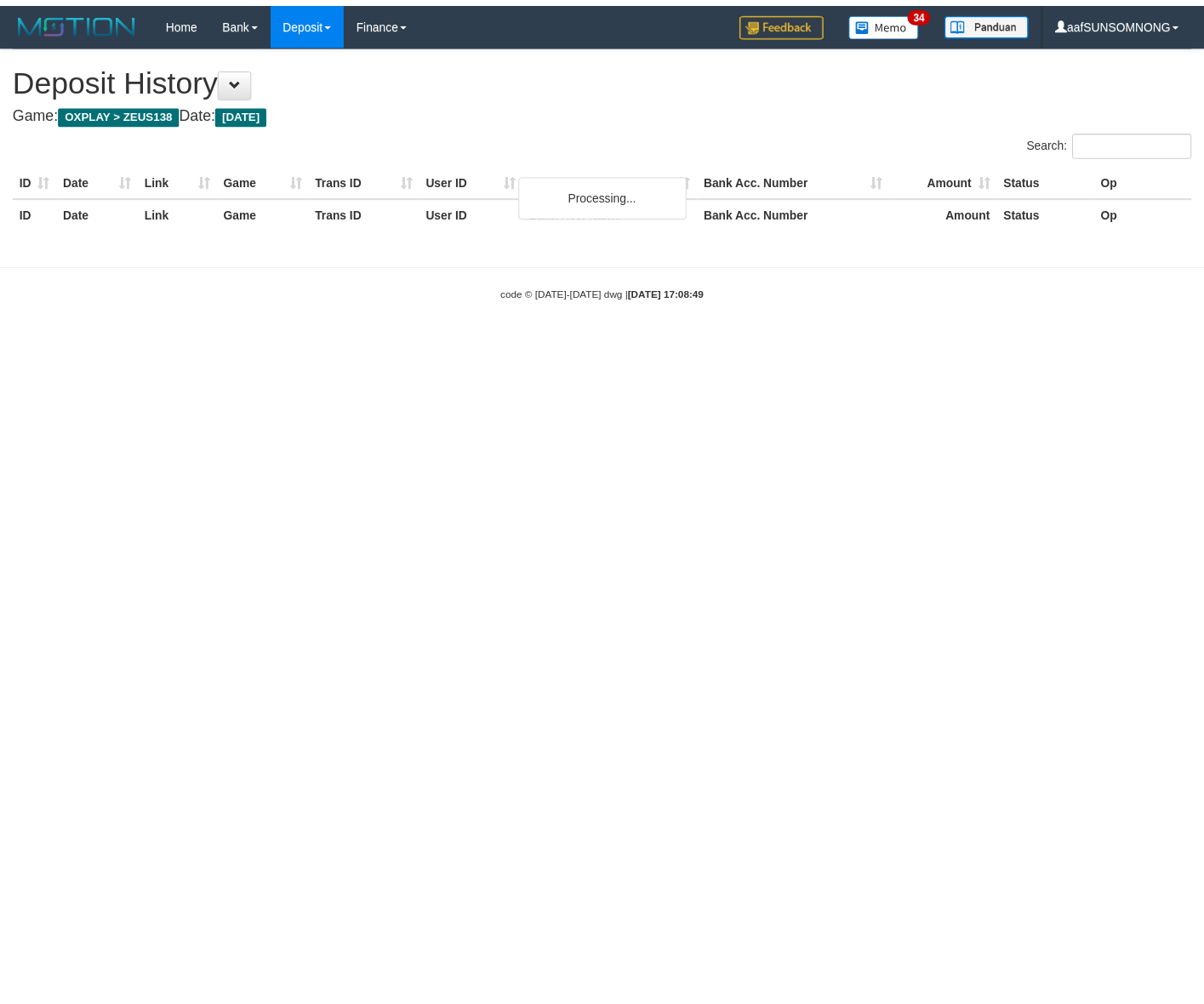 scroll, scrollTop: 0, scrollLeft: 0, axis: both 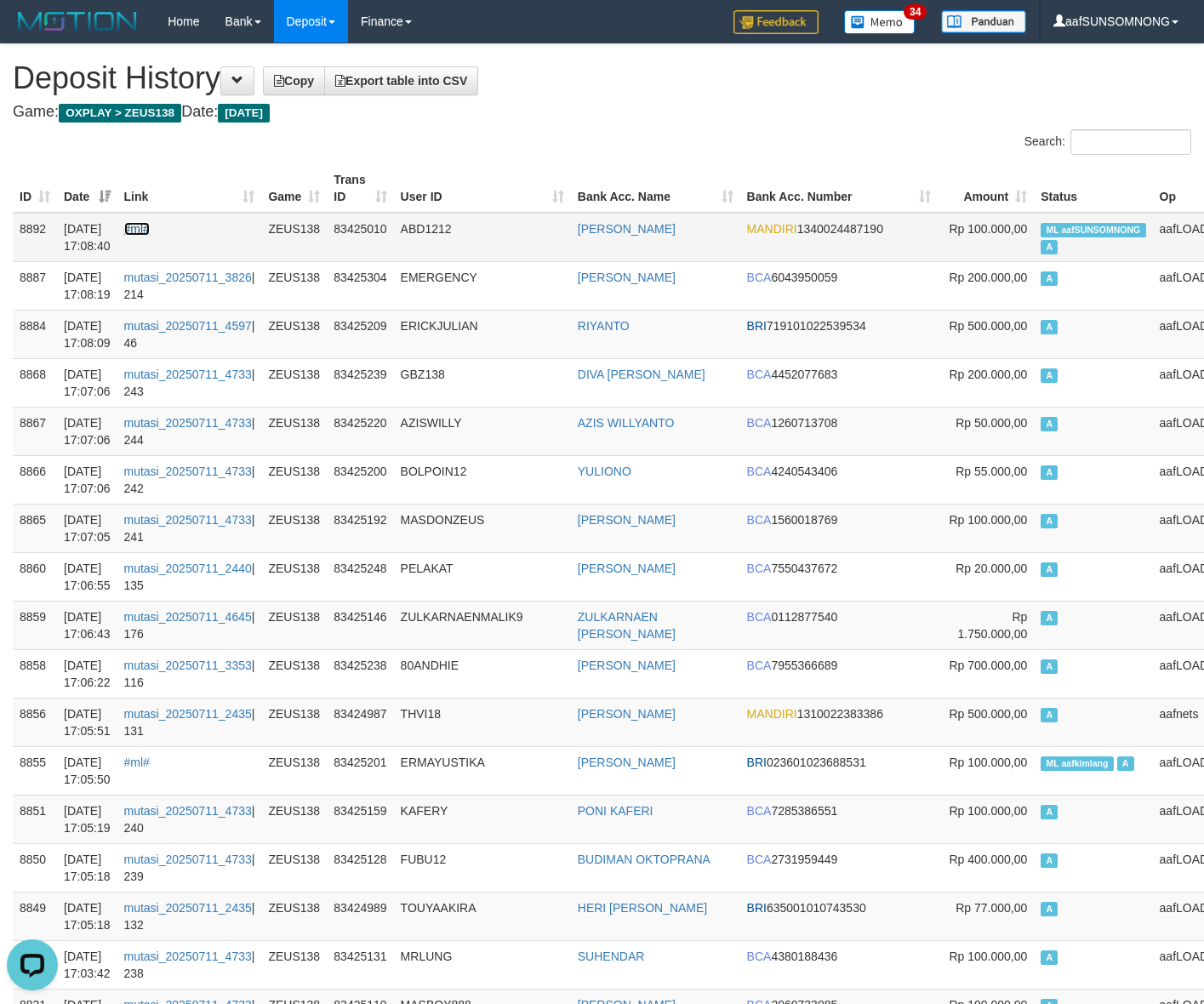 click on "#ml#" at bounding box center [137, 229] 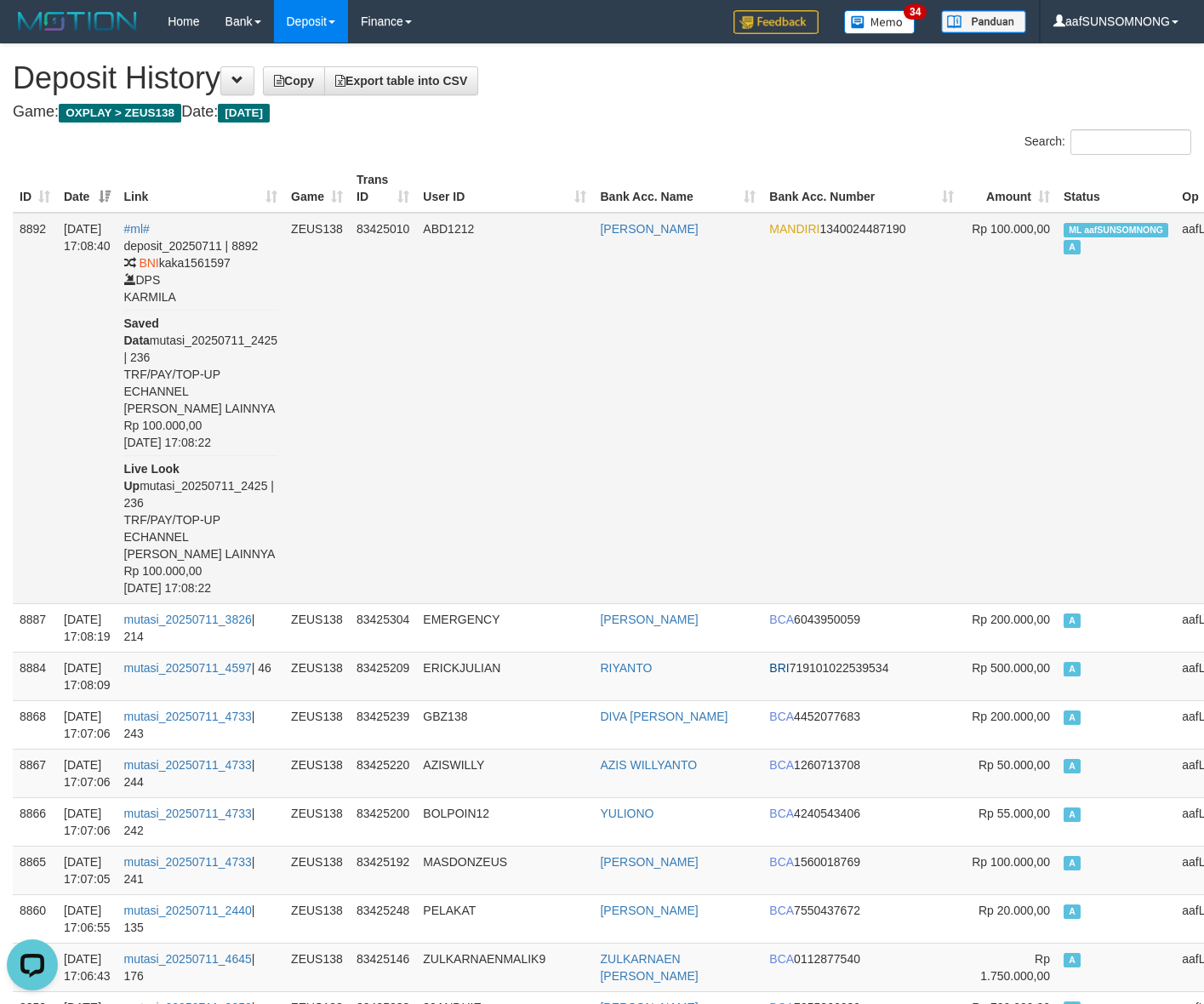 drag, startPoint x: 624, startPoint y: 242, endPoint x: 706, endPoint y: 253, distance: 82.73452 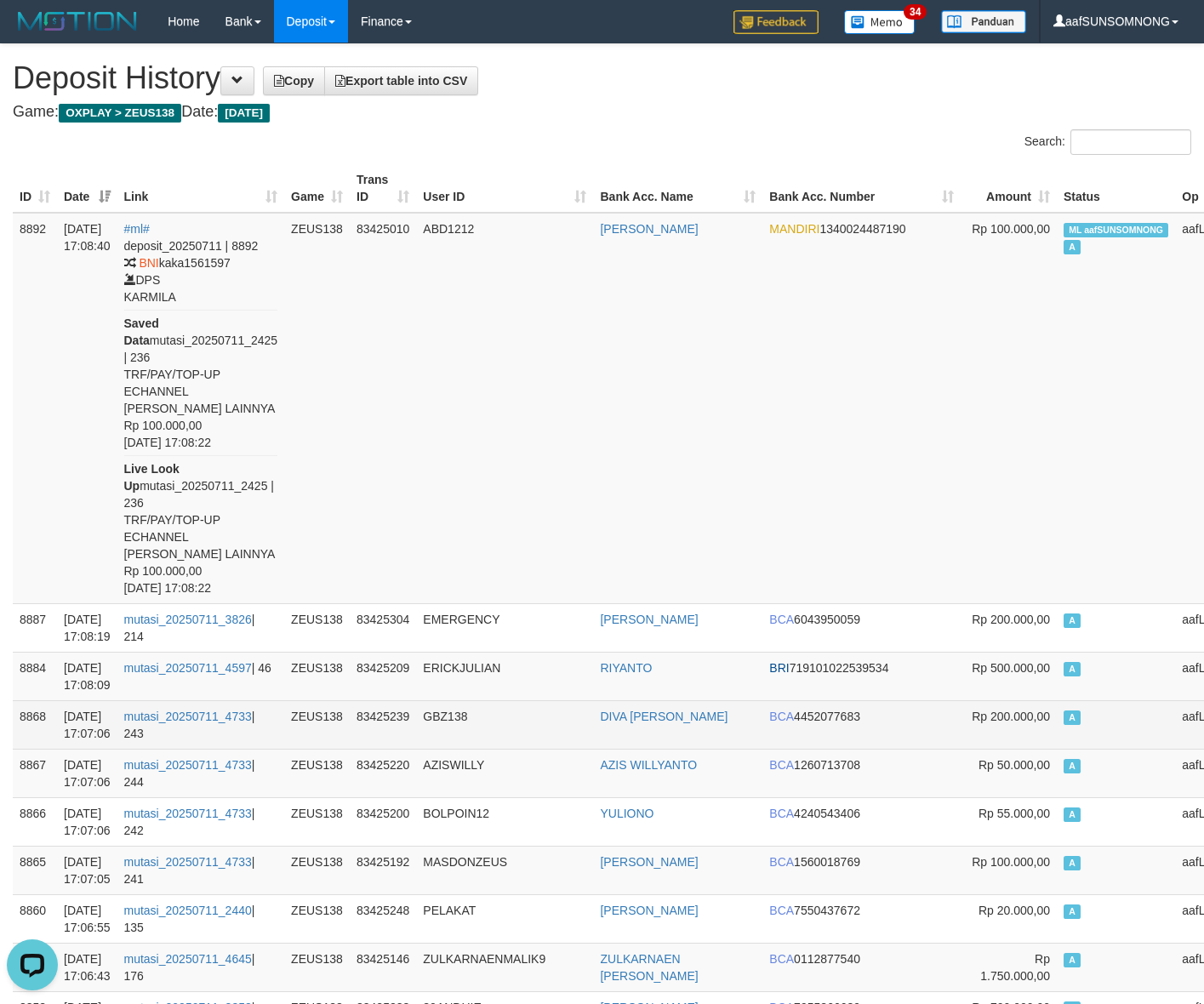 drag, startPoint x: 553, startPoint y: 750, endPoint x: 566, endPoint y: 740, distance: 16.401219 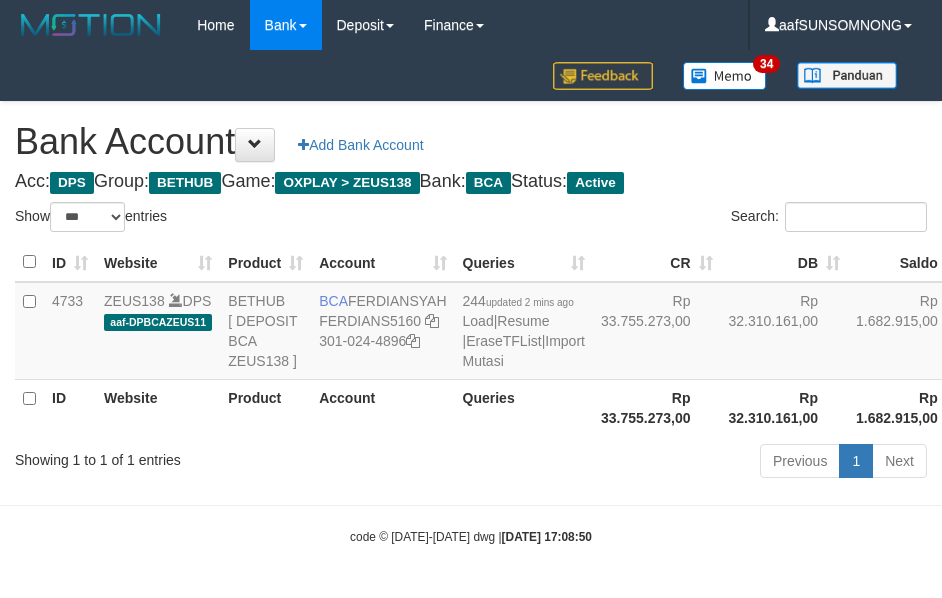 select on "***" 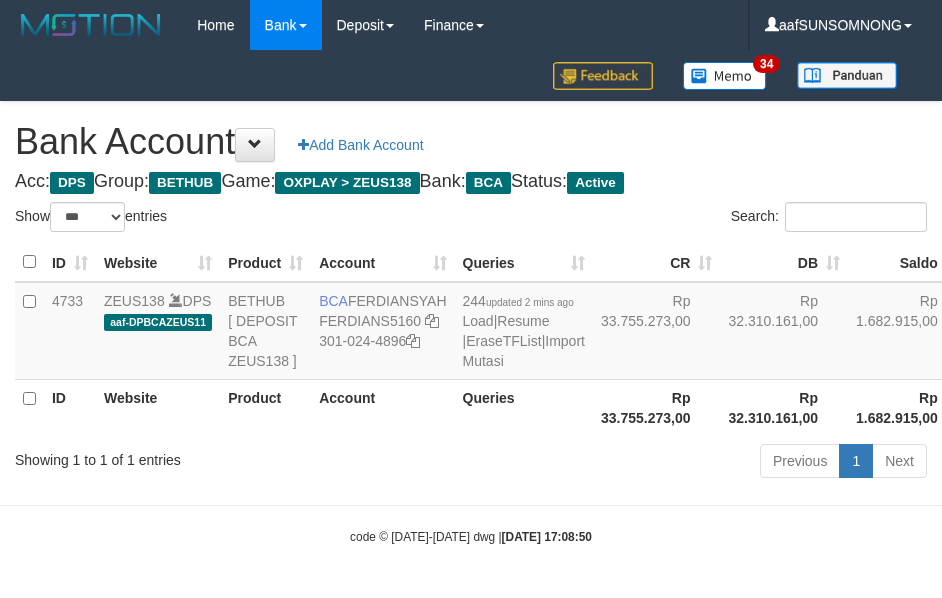 scroll, scrollTop: 38, scrollLeft: 0, axis: vertical 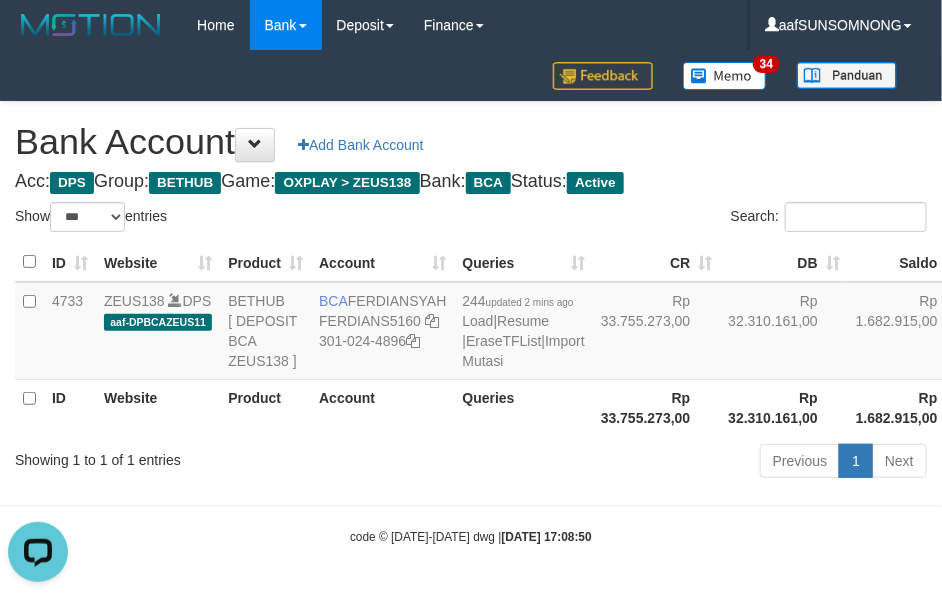 drag, startPoint x: 342, startPoint y: 527, endPoint x: 371, endPoint y: 511, distance: 33.12099 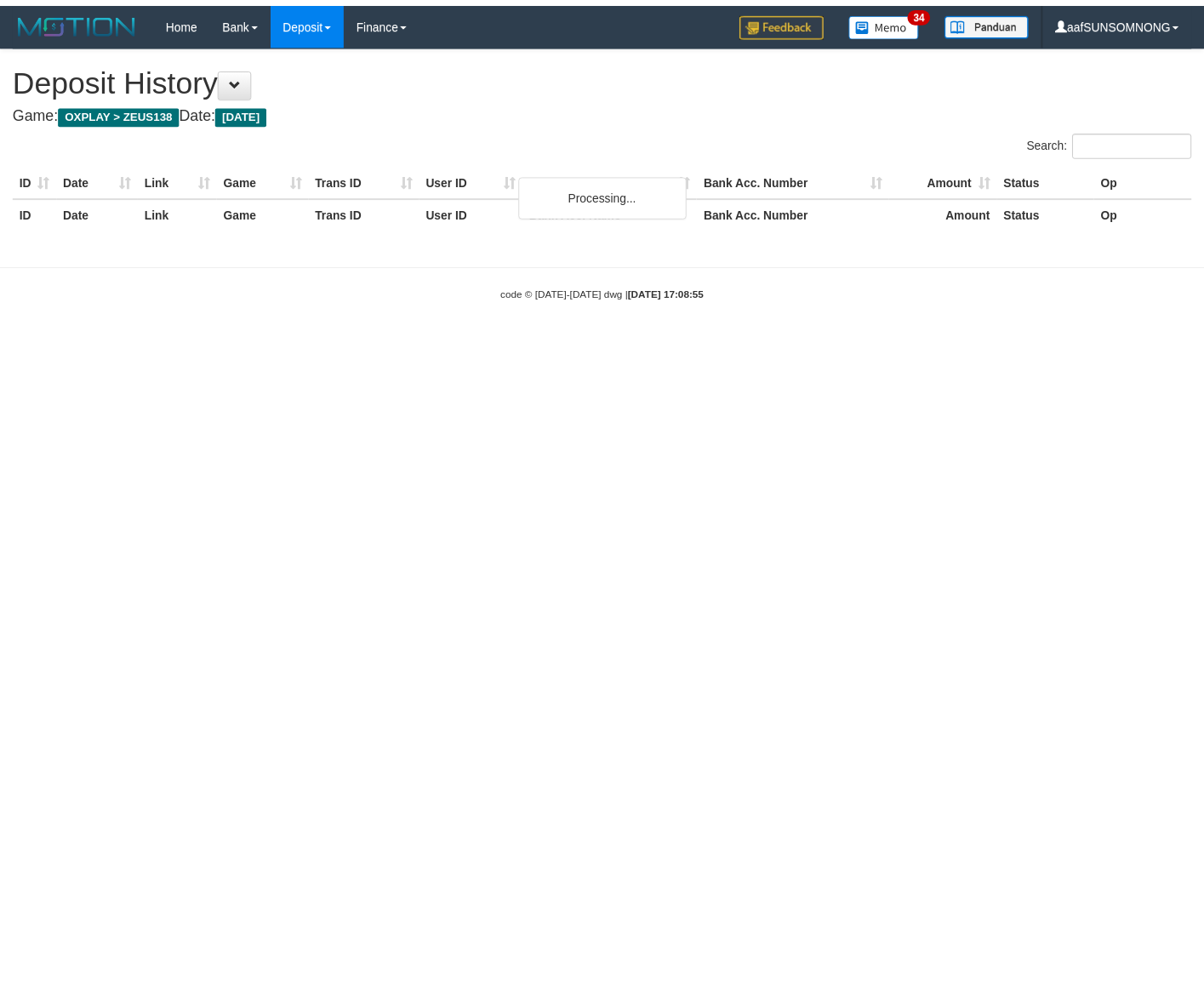scroll, scrollTop: 0, scrollLeft: 0, axis: both 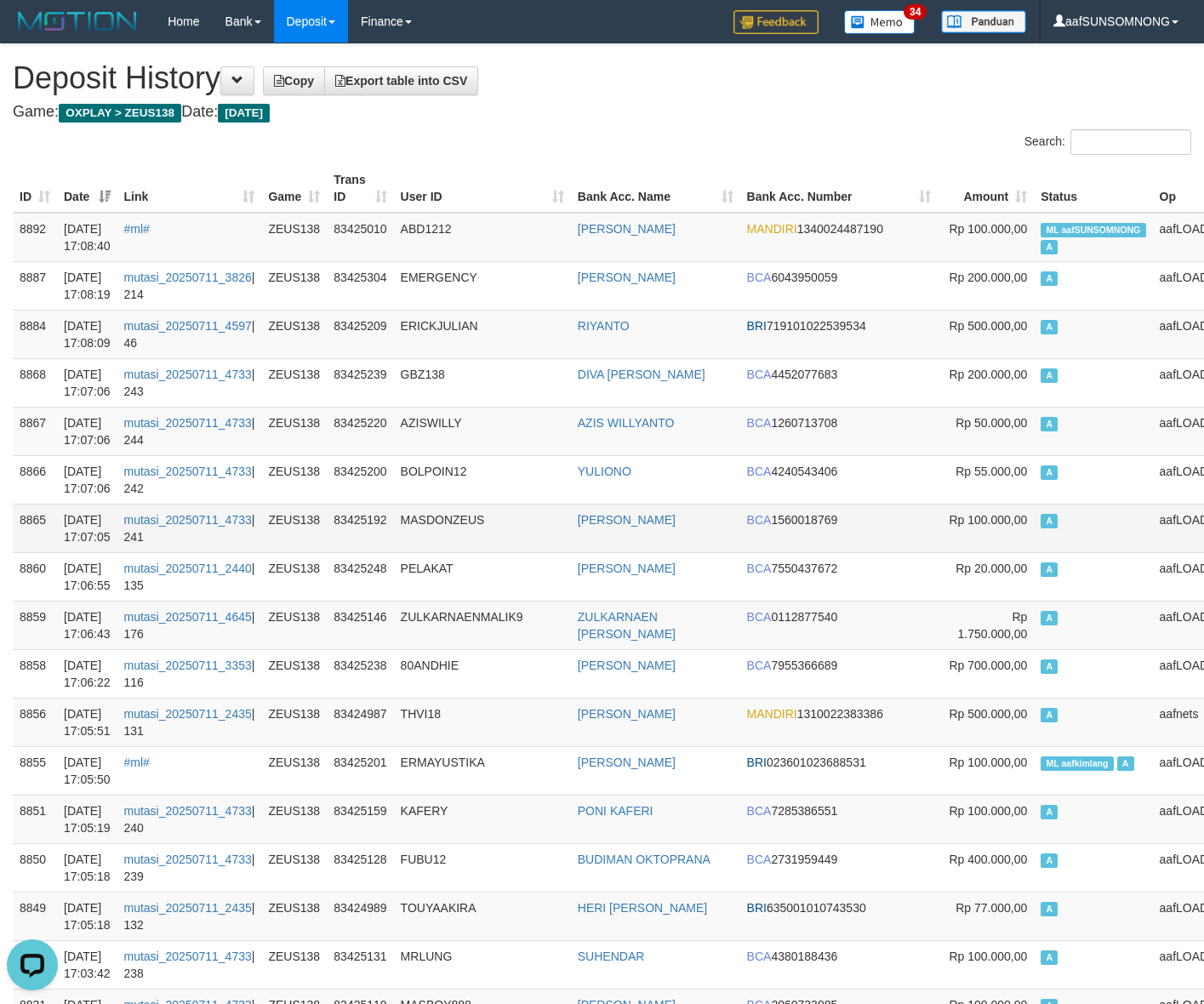 click on "MASDONZEUS" at bounding box center [482, 528] 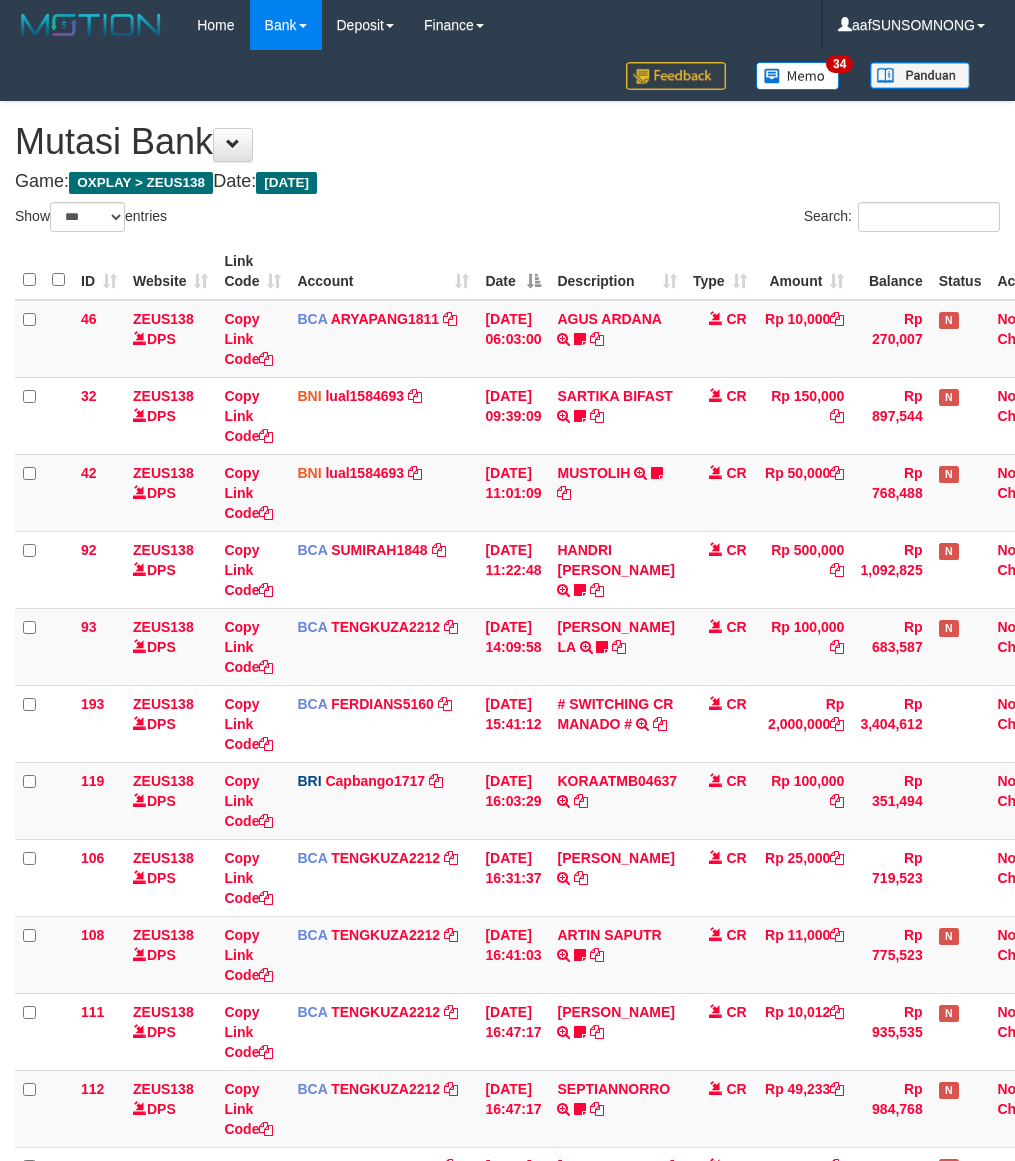 select on "***" 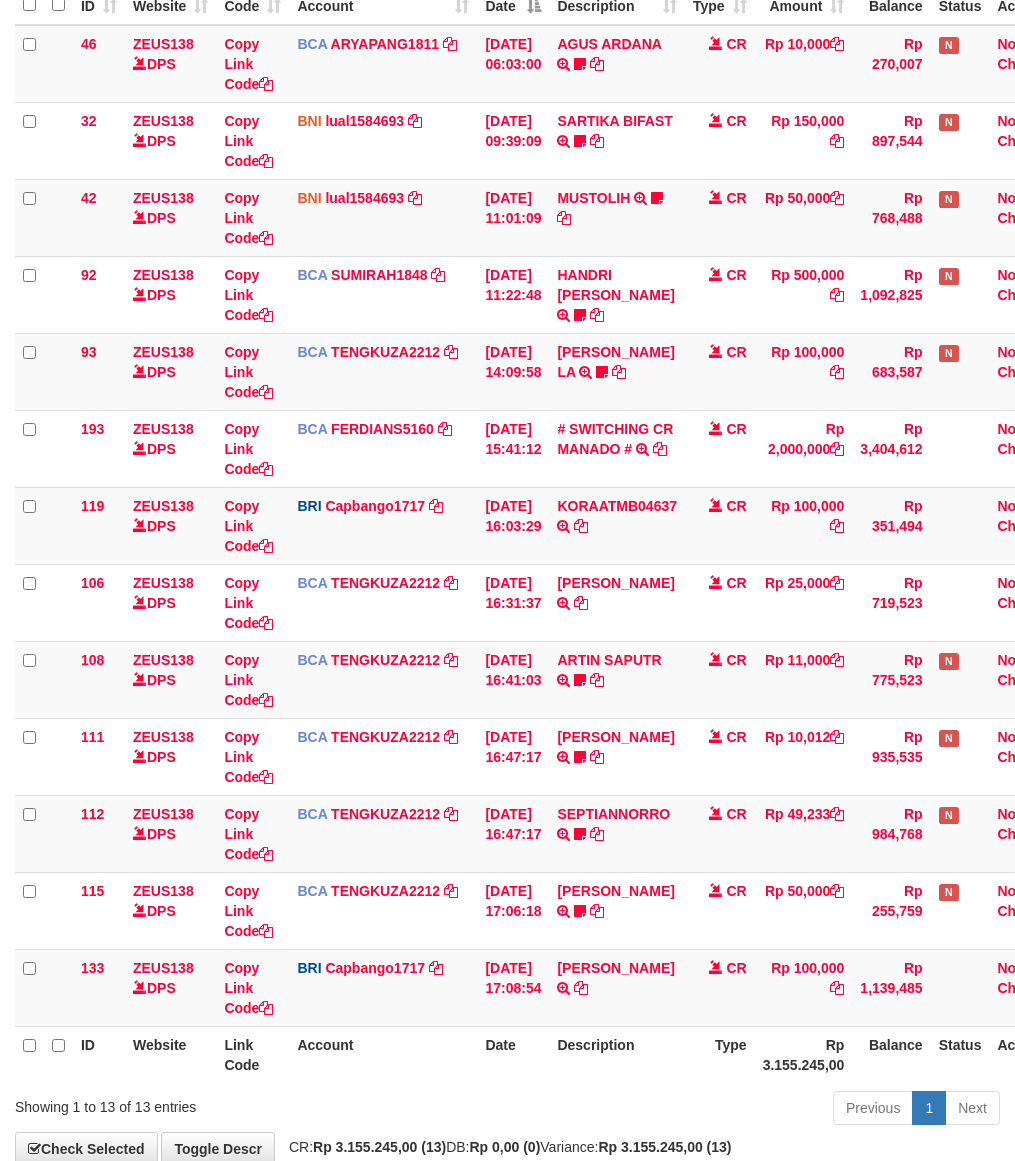 click on "Previous 1 Next" at bounding box center [719, 1110] 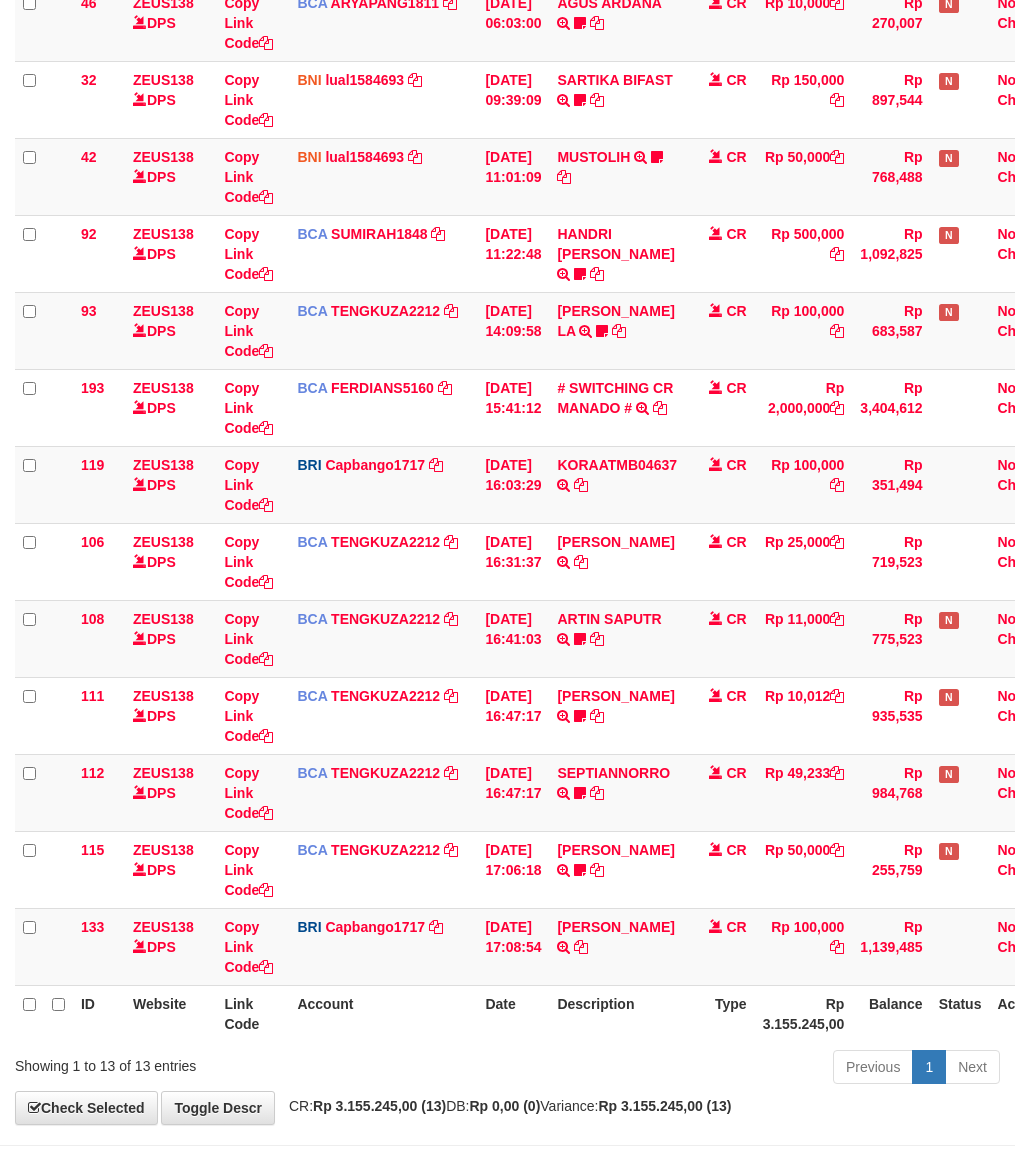 click on "Description" at bounding box center [617, 1013] 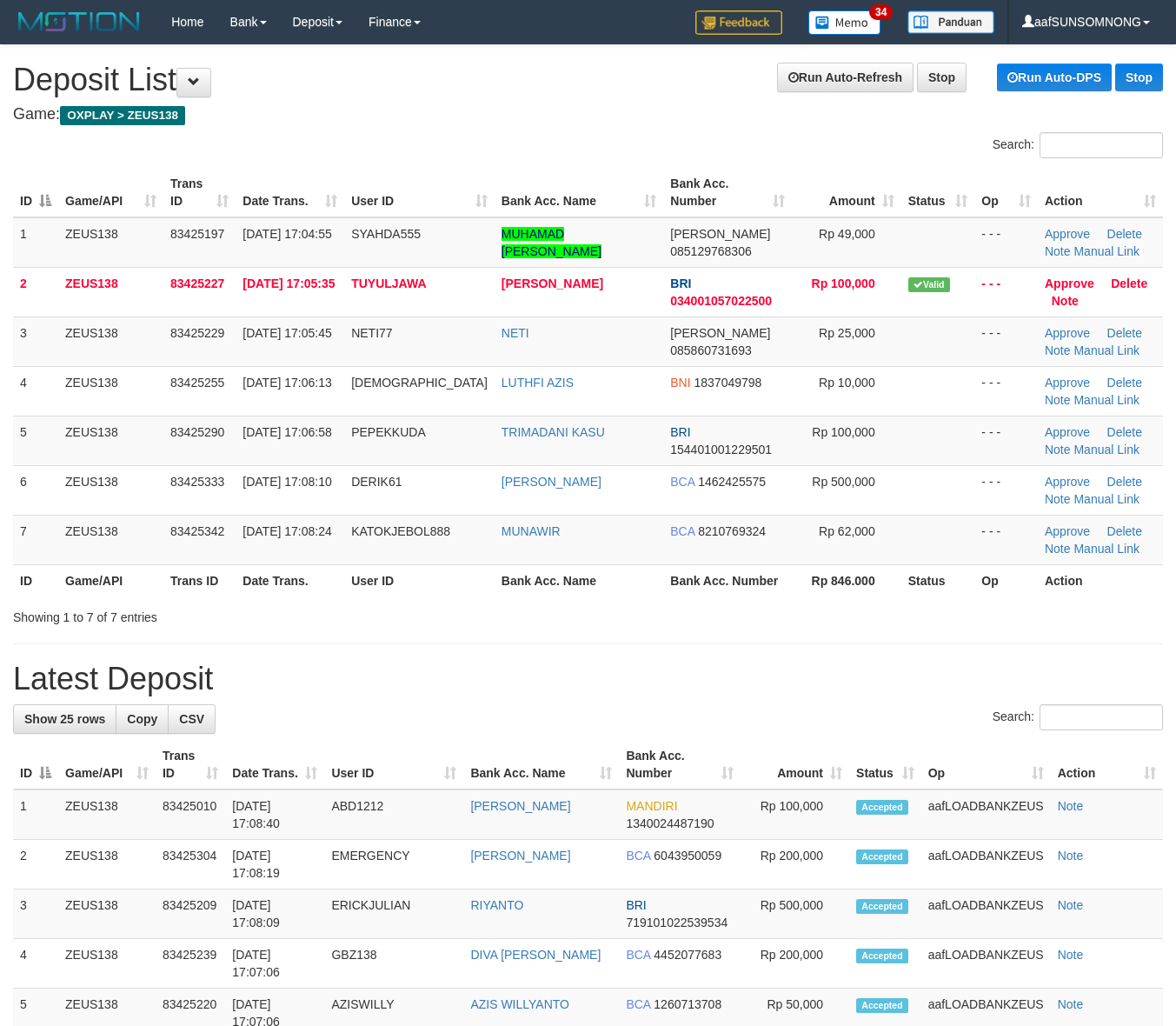 scroll, scrollTop: 0, scrollLeft: 0, axis: both 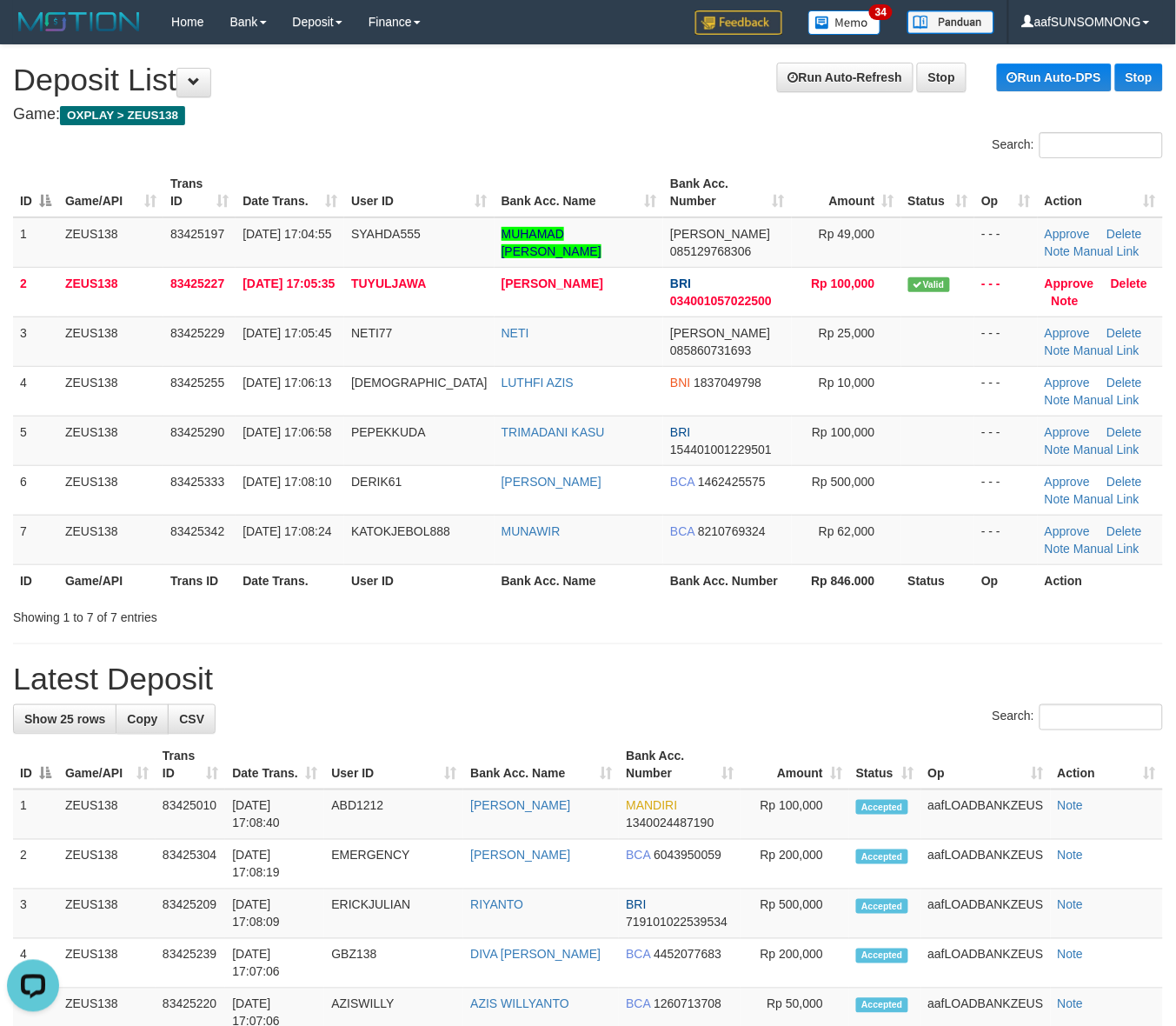 drag, startPoint x: 718, startPoint y: 684, endPoint x: 771, endPoint y: 685, distance: 53.009433 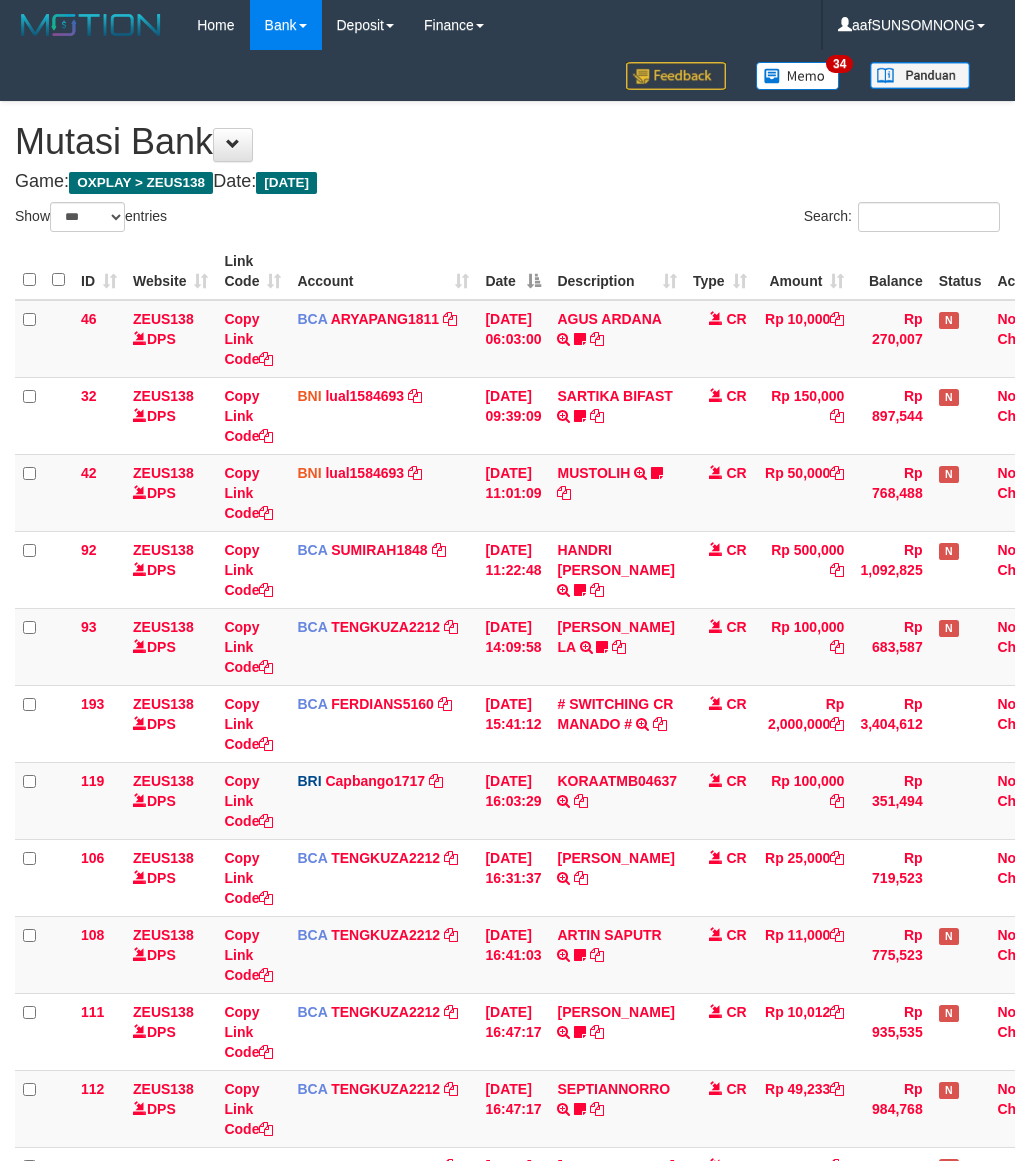 select on "***" 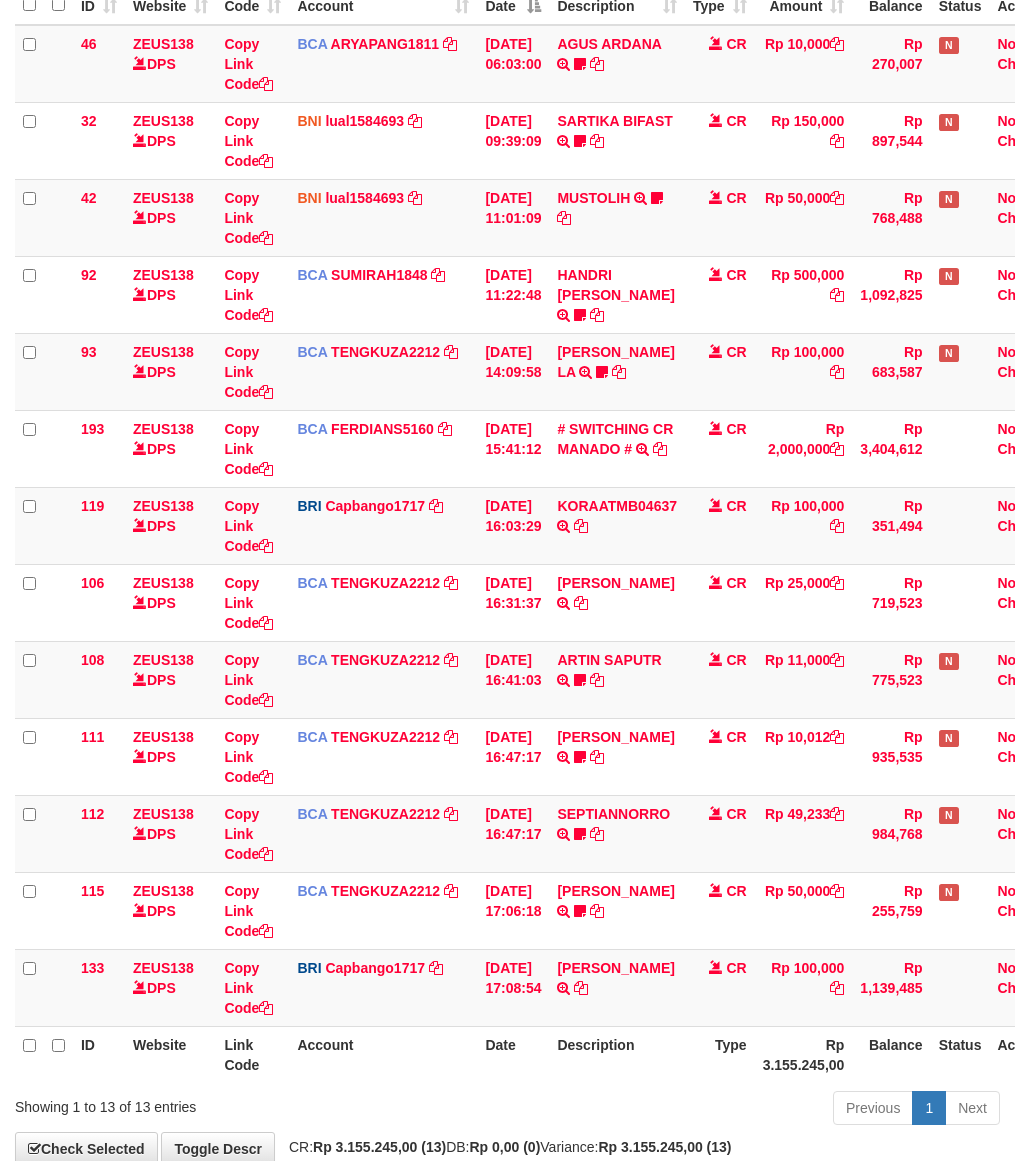 scroll, scrollTop: 316, scrollLeft: 0, axis: vertical 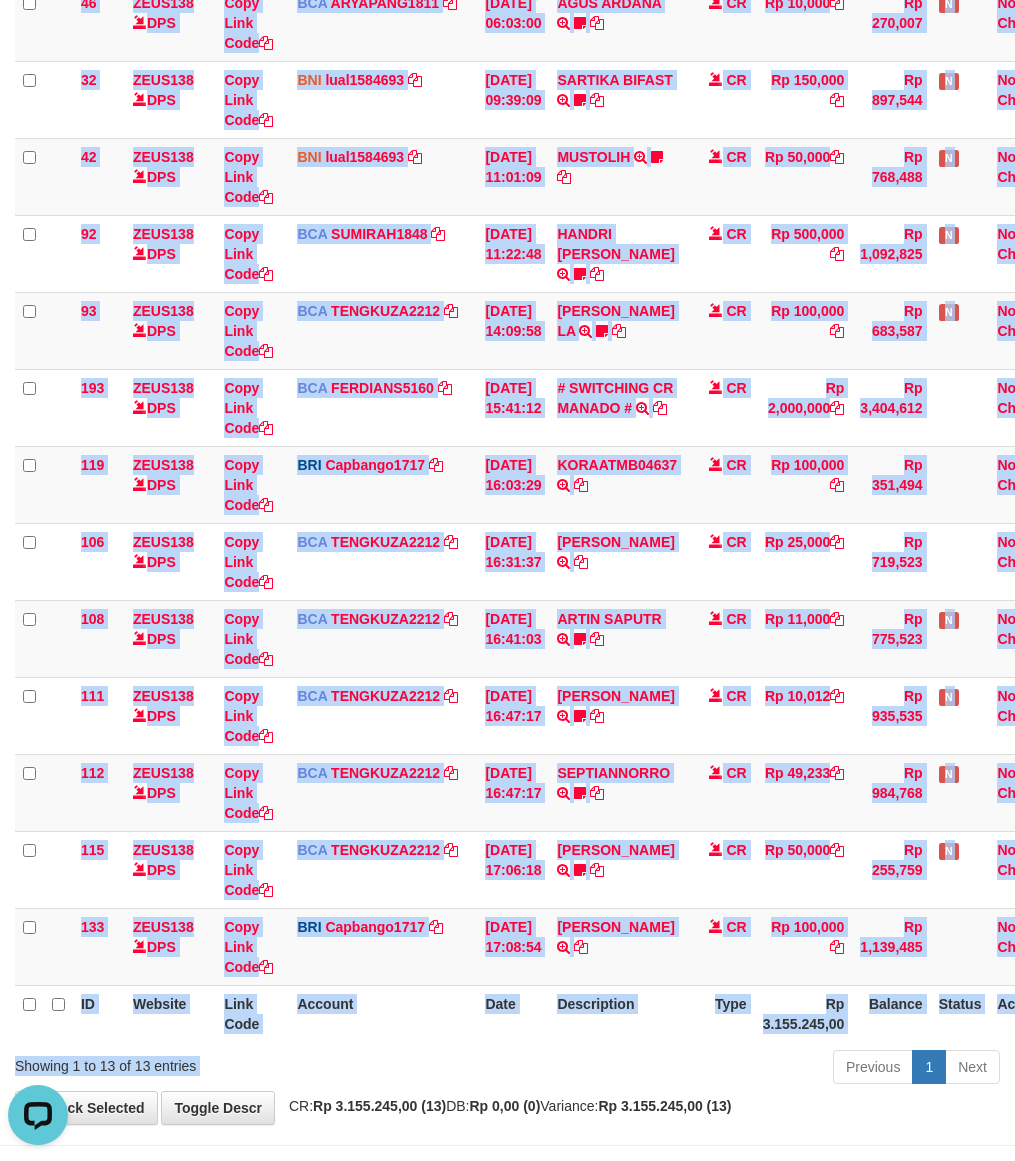 click on "Show  ** ** ** ***  entries Search:
ID Website Link Code Account Date Description Type Amount Balance Status Action
46
ZEUS138    DPS
Copy Link Code
BCA
ARYAPANG1811
DPS
ARYA PANGESTU
mutasi_20250711_2620 | 46
mutasi_20250711_2620 | 46
[DATE] 06:03:00
AGUS ARDANA            TRSF E-BANKING CR 1107/FTSCY/WS95051
10000.002025071158167087 TRFDN-AGUS [PERSON_NAME] DEBIT INDONE    Aguslike
tunggu bukti tranfer
CR
Rp 10,000
Rp 270,007
N
Note
Check
32" at bounding box center (507, 488) 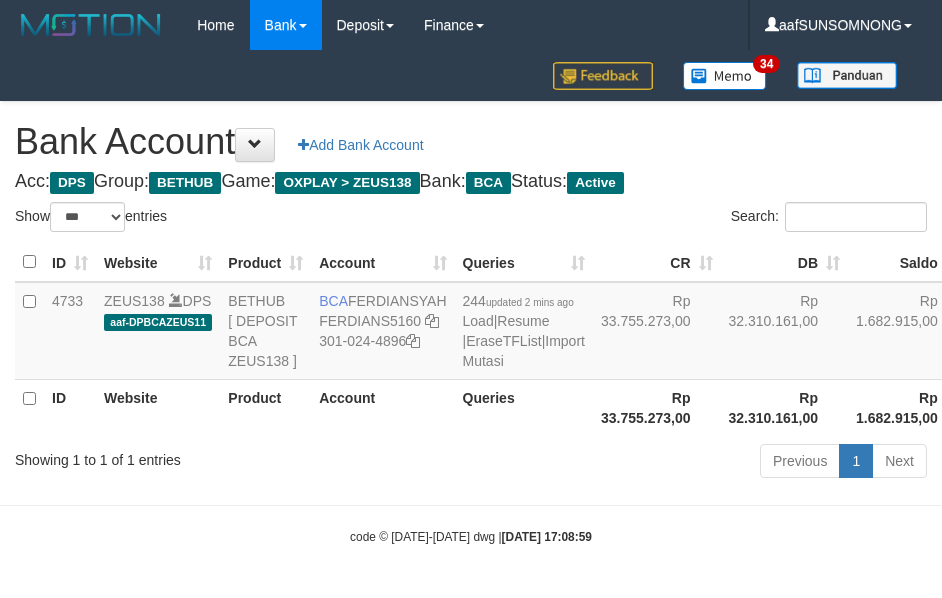 select on "***" 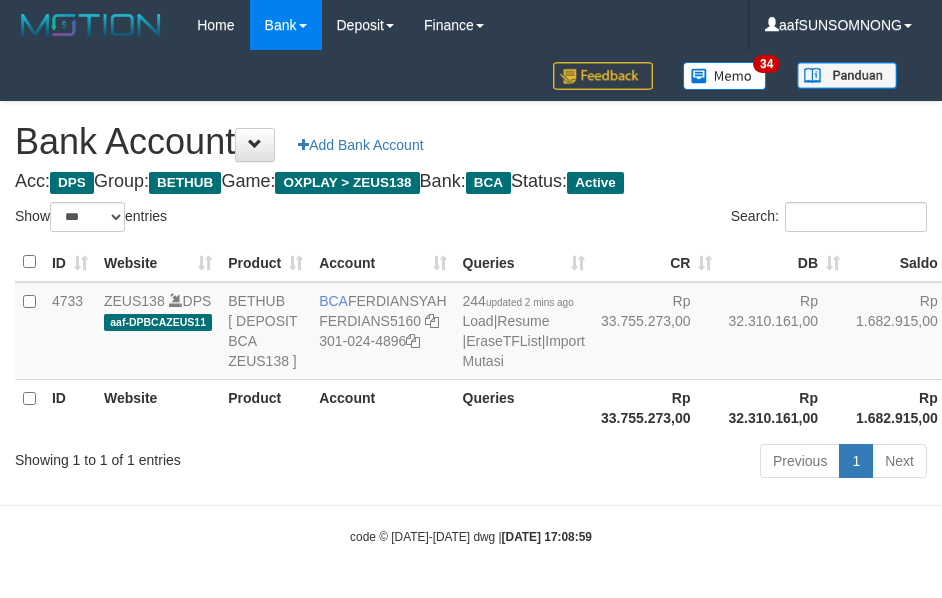 scroll, scrollTop: 38, scrollLeft: 0, axis: vertical 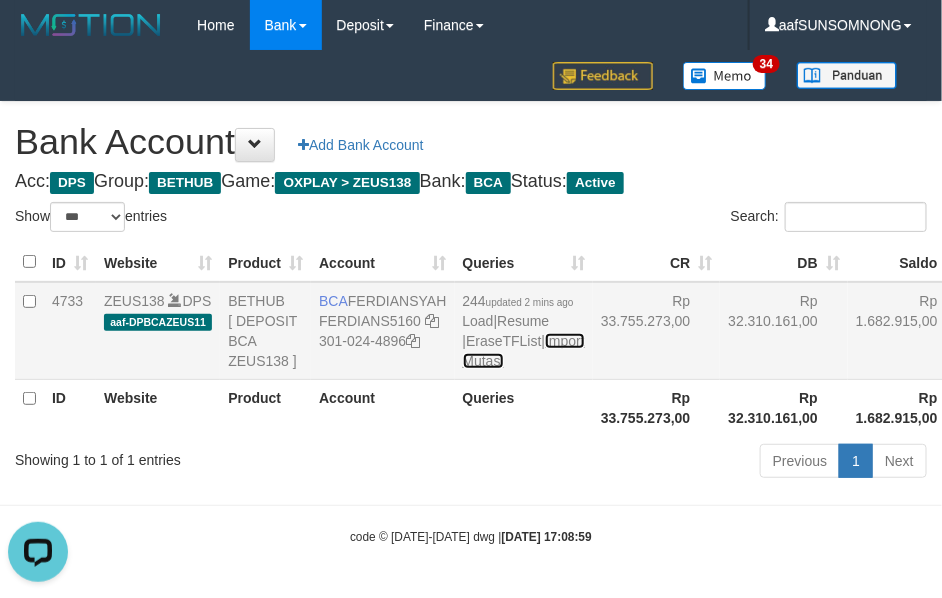 click on "Import Mutasi" at bounding box center [524, 351] 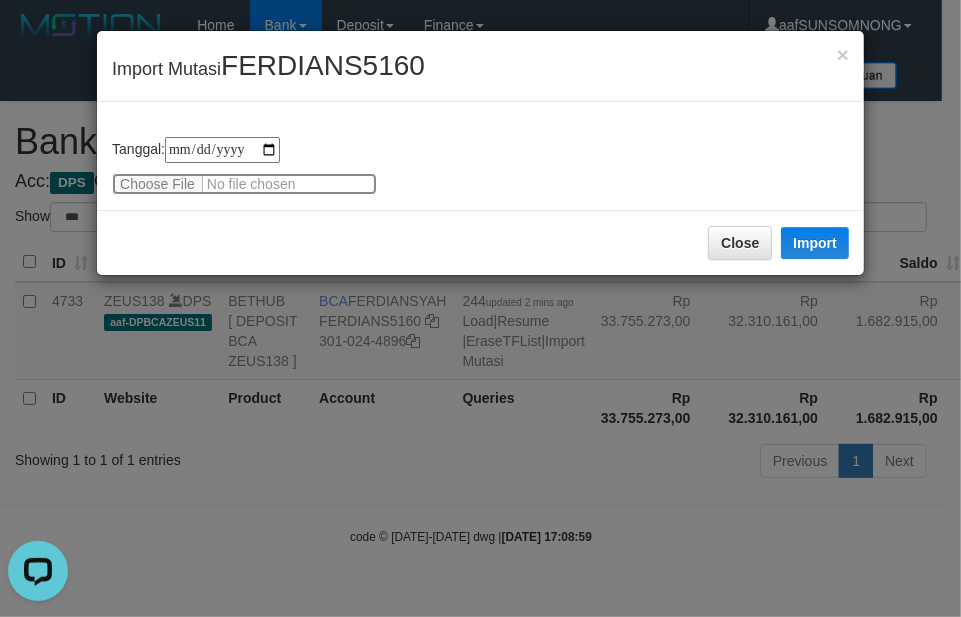 click at bounding box center (244, 184) 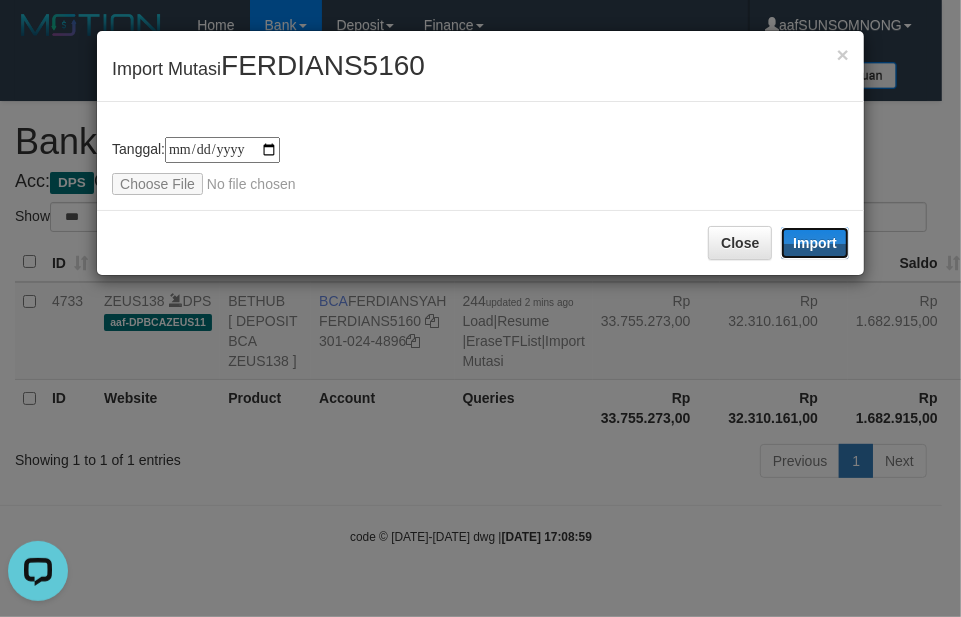 drag, startPoint x: 823, startPoint y: 247, endPoint x: 1, endPoint y: 282, distance: 822.7448 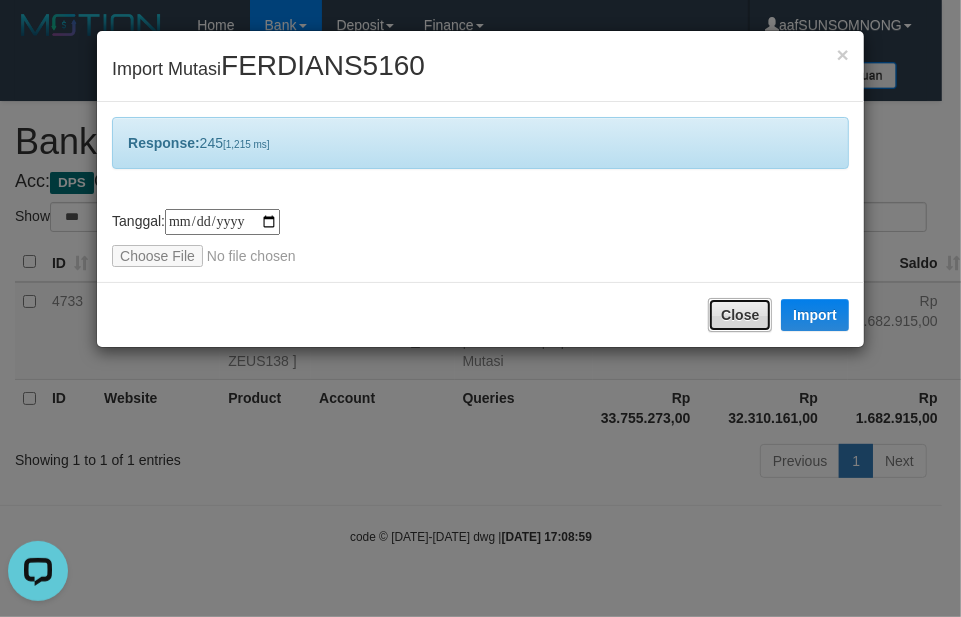 click on "Close" at bounding box center [740, 315] 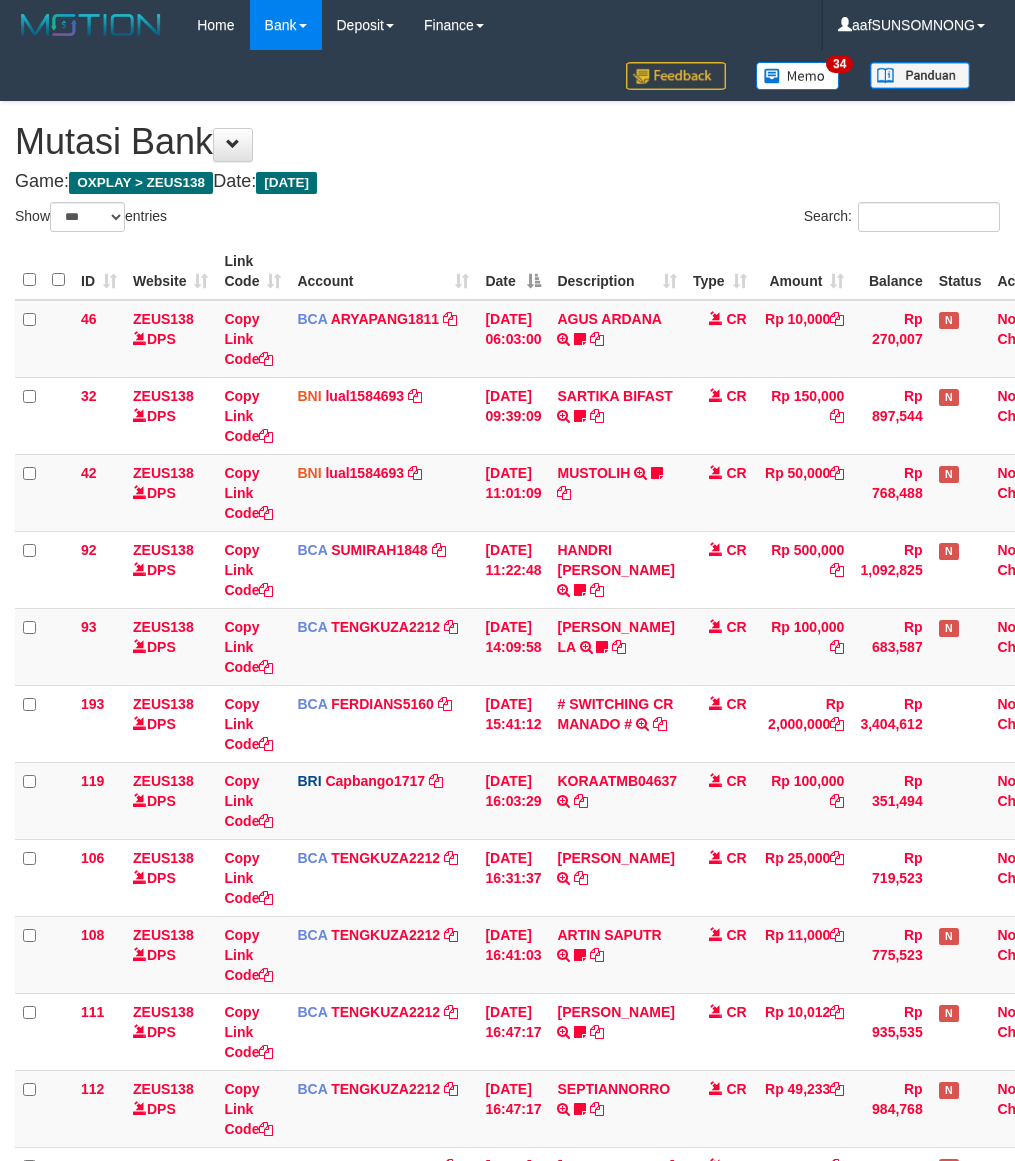 select on "***" 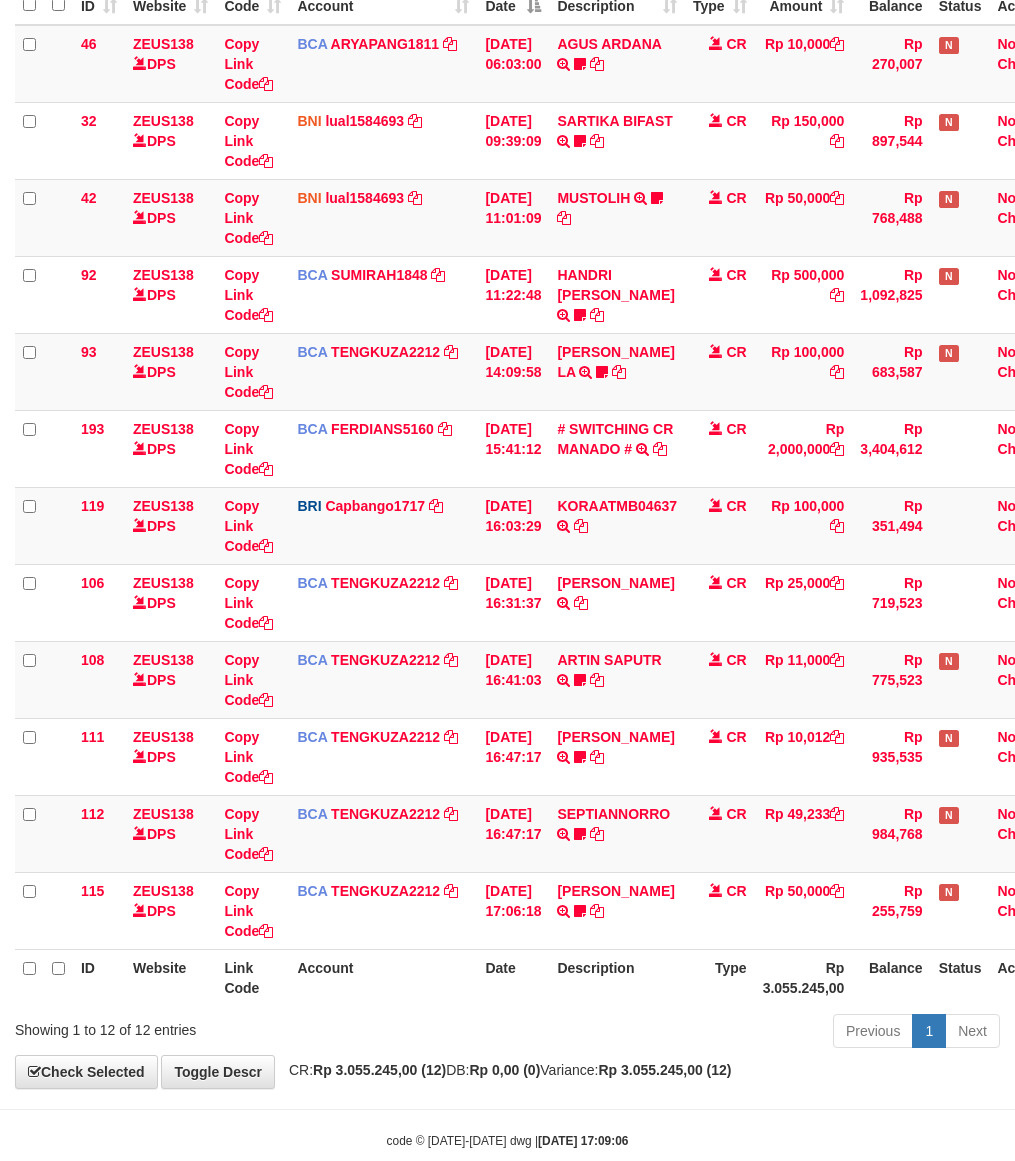 drag, startPoint x: 398, startPoint y: 997, endPoint x: 410, endPoint y: 997, distance: 12 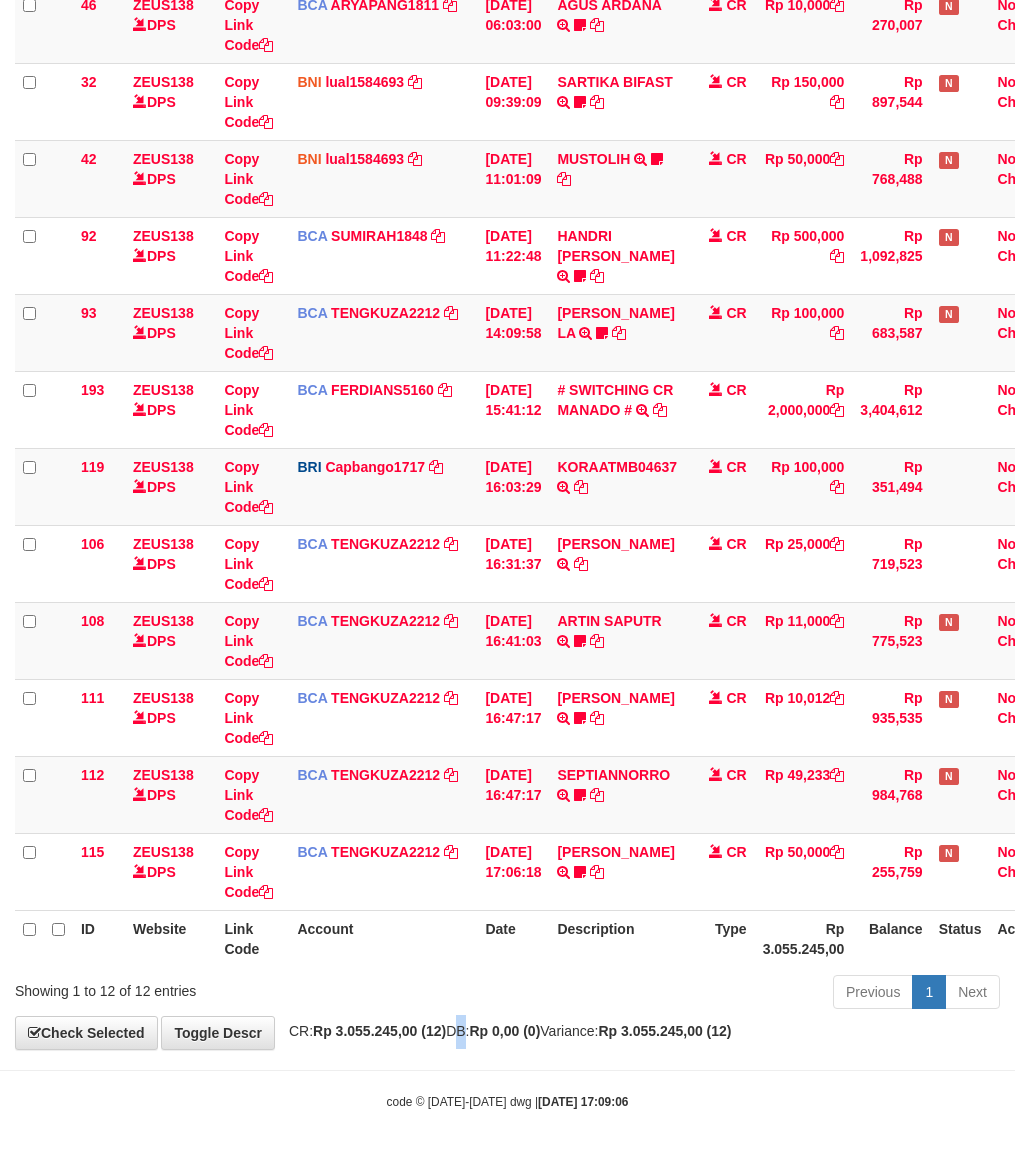 click on "**********" at bounding box center [507, 418] 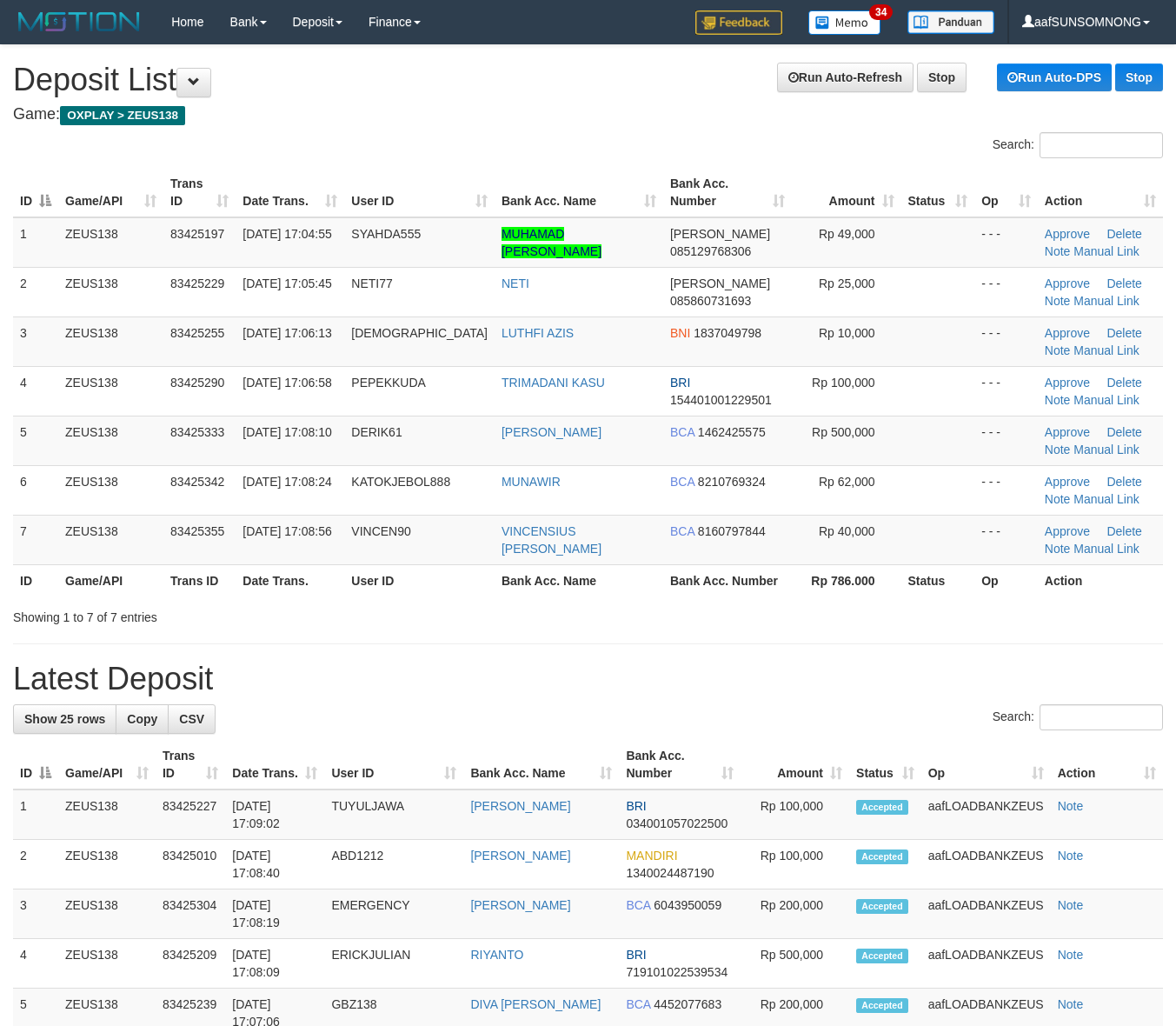 scroll, scrollTop: 0, scrollLeft: 0, axis: both 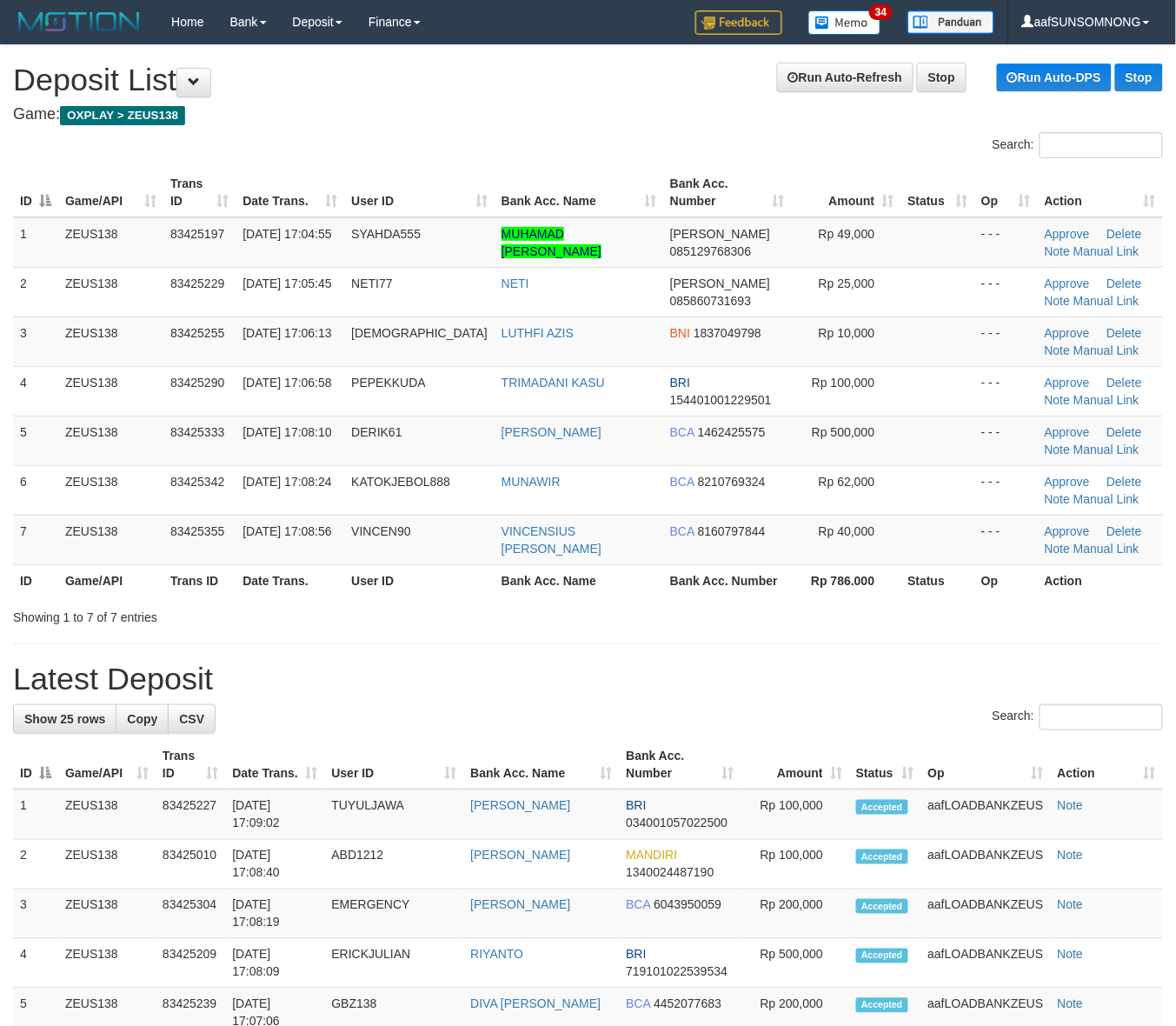 click on "Latest Deposit" at bounding box center [588, 679] 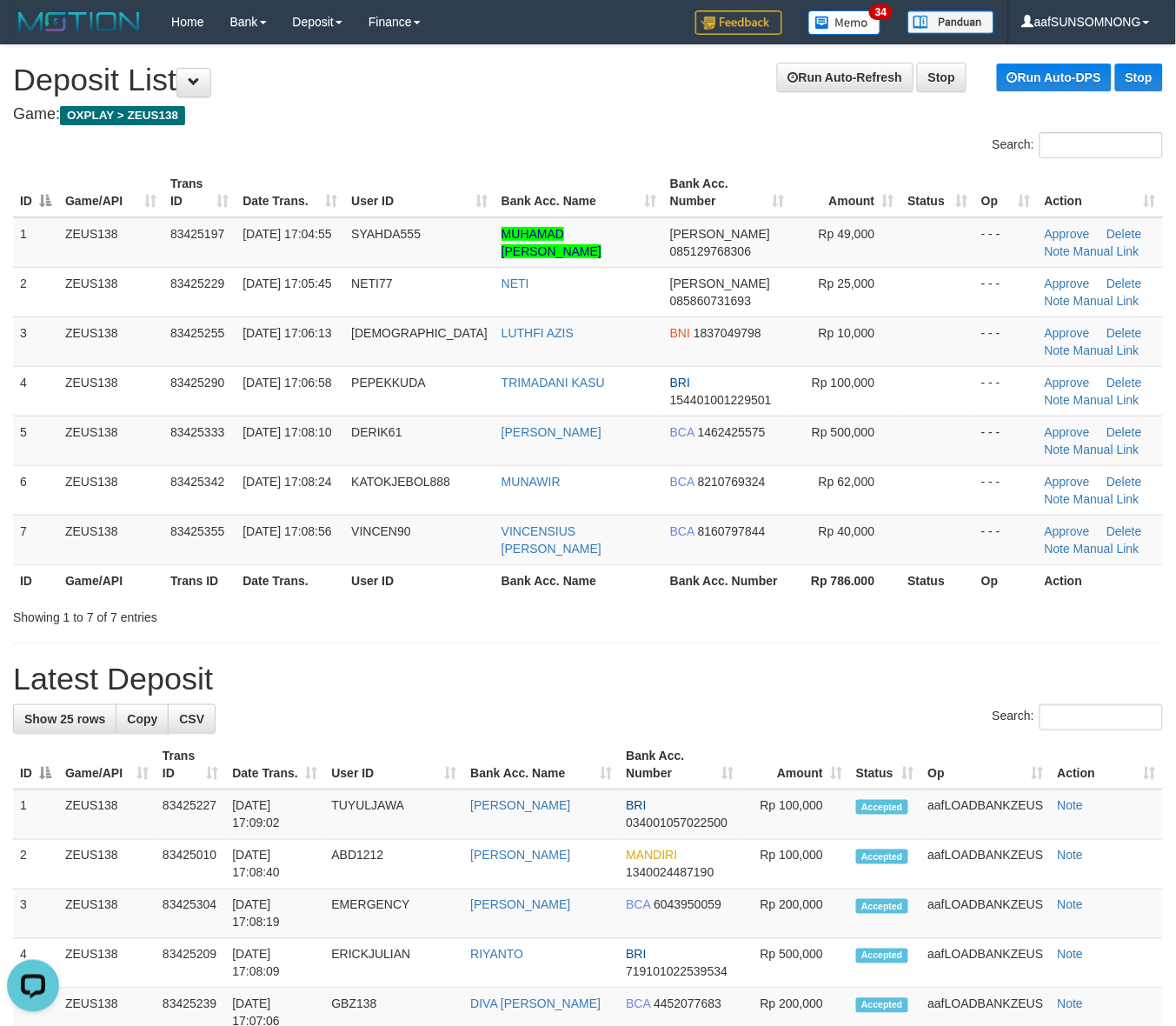 scroll, scrollTop: 0, scrollLeft: 0, axis: both 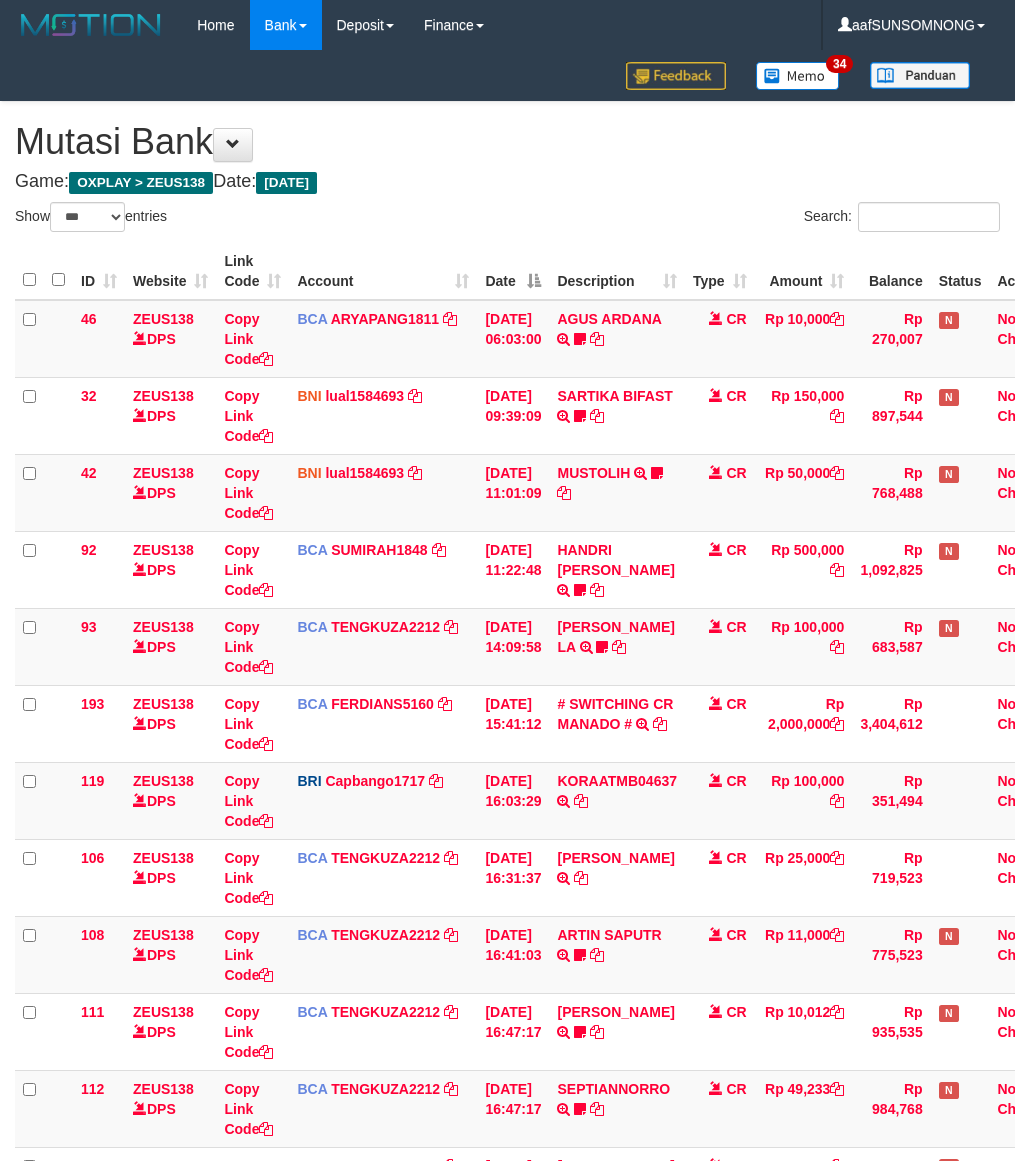 select on "***" 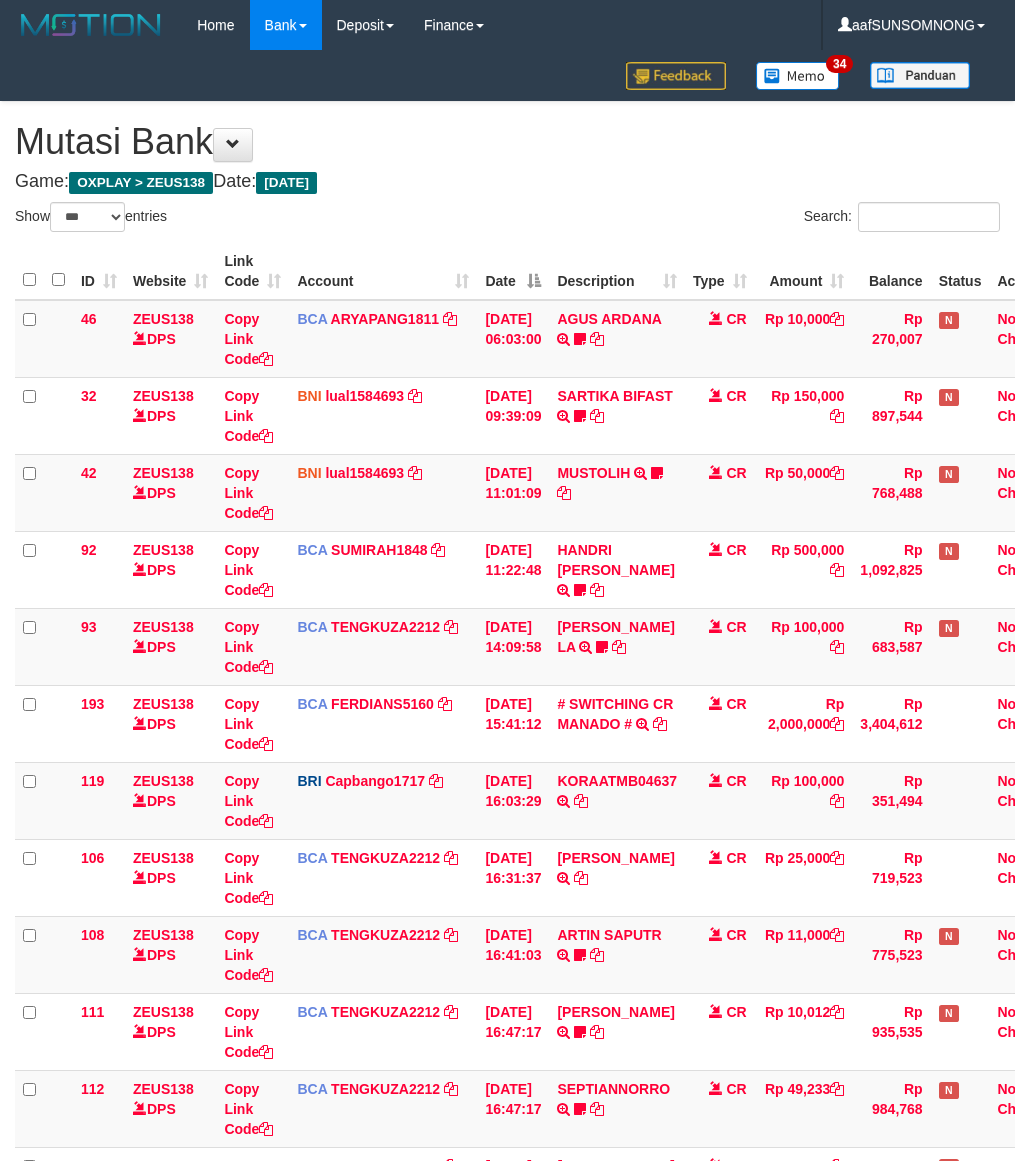 scroll, scrollTop: 275, scrollLeft: 0, axis: vertical 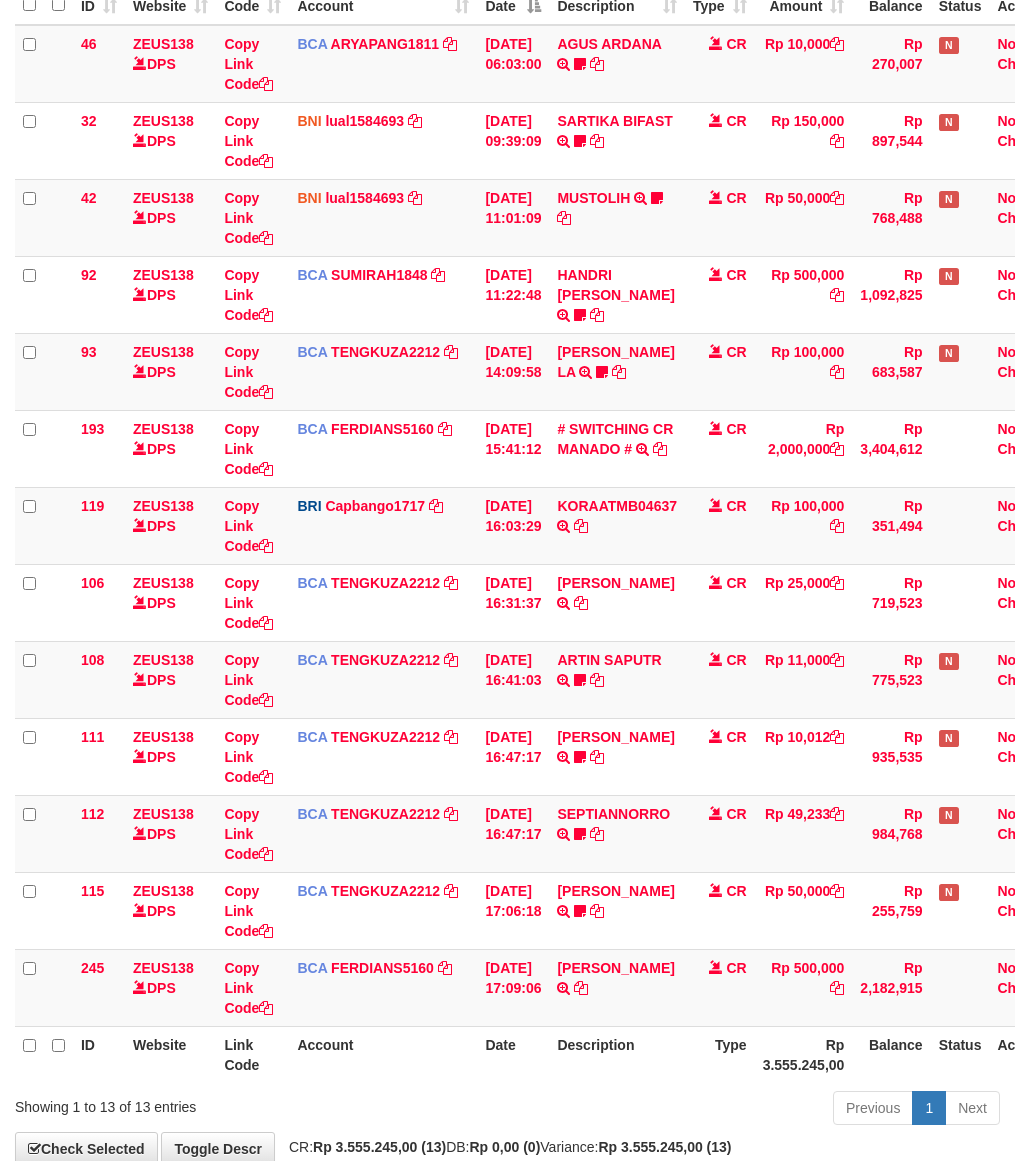 click on "[DATE] 17:09:06" at bounding box center [513, 987] 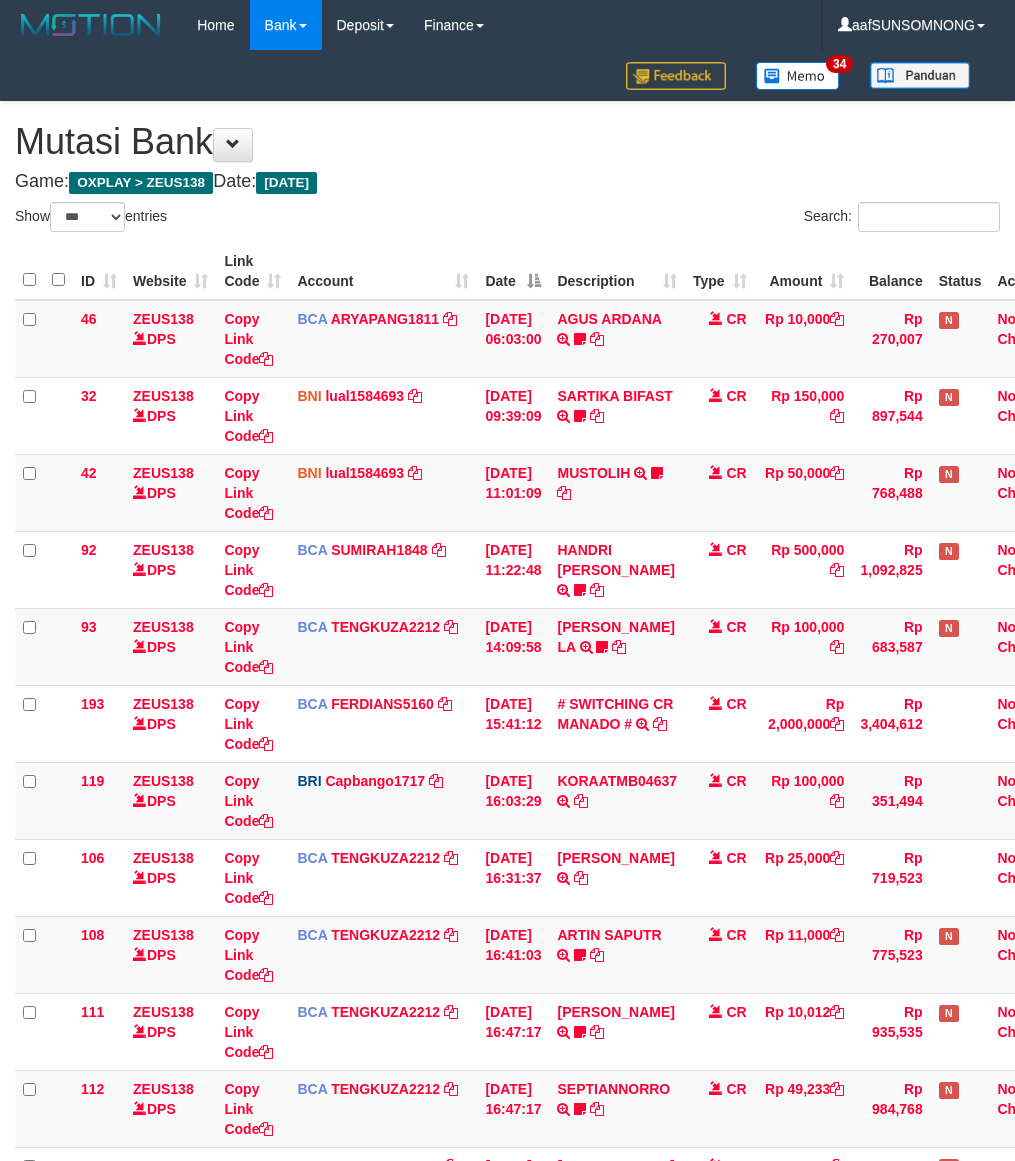 select on "***" 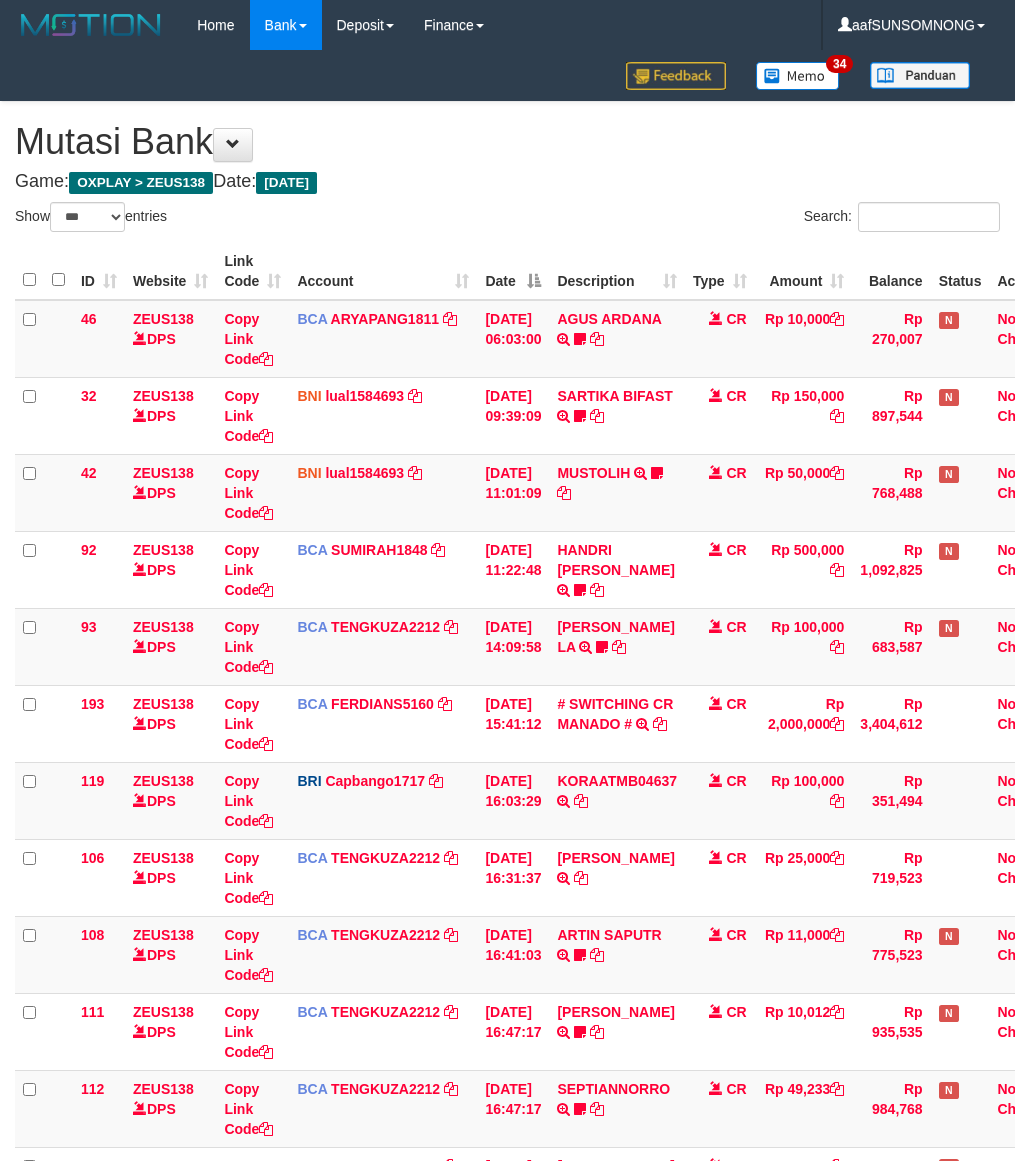 scroll, scrollTop: 275, scrollLeft: 0, axis: vertical 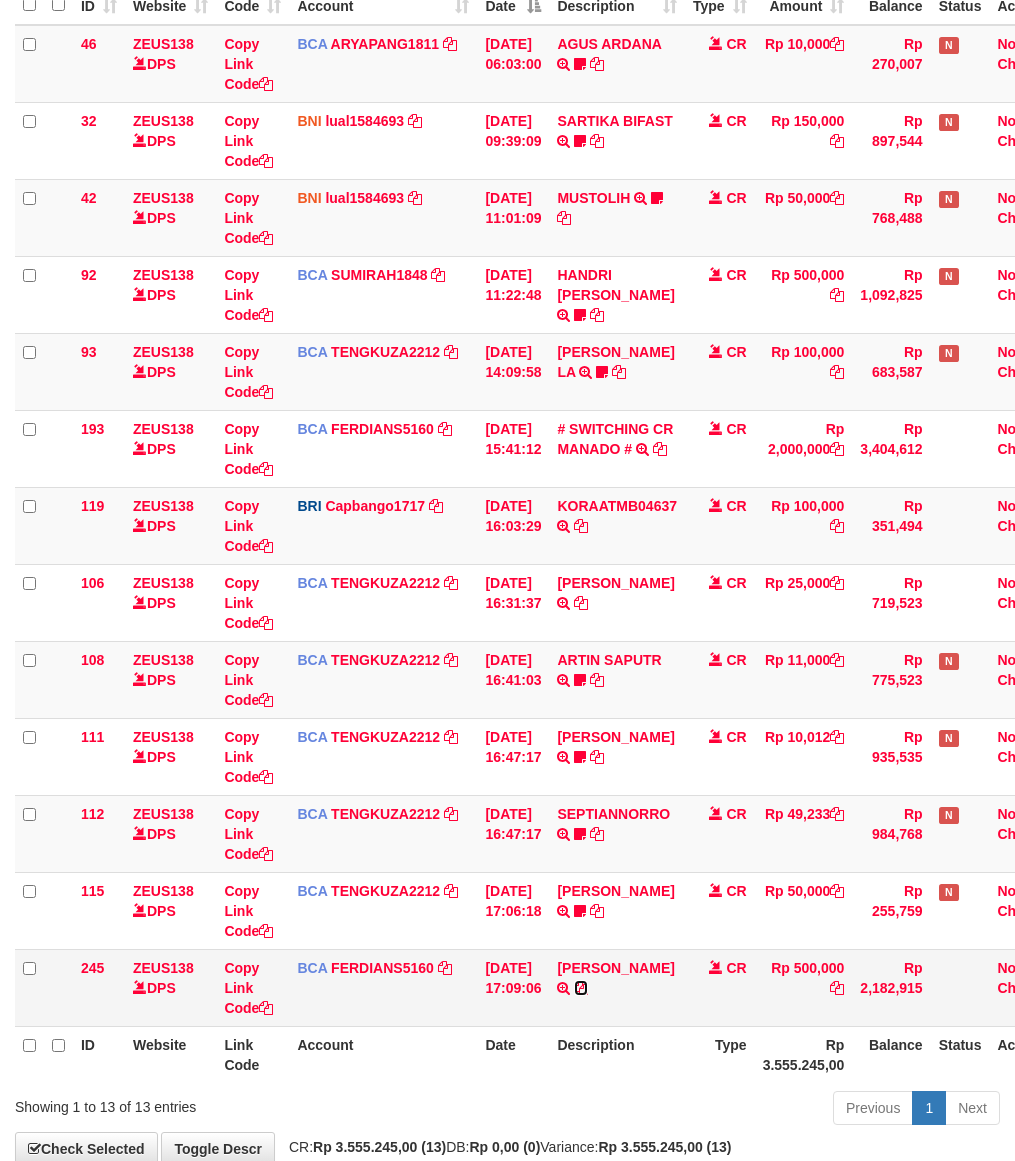 click at bounding box center (581, 988) 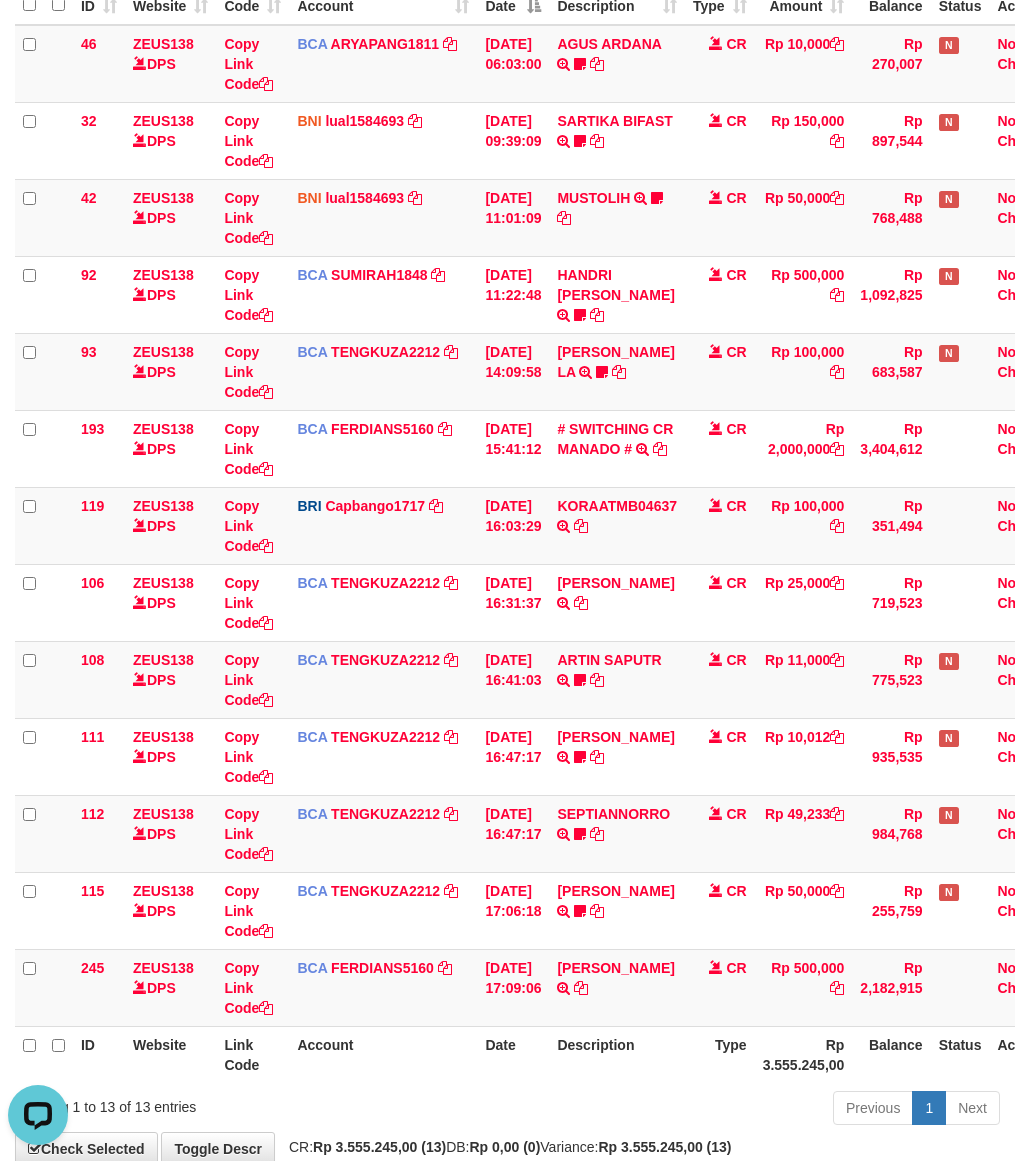 scroll, scrollTop: 0, scrollLeft: 0, axis: both 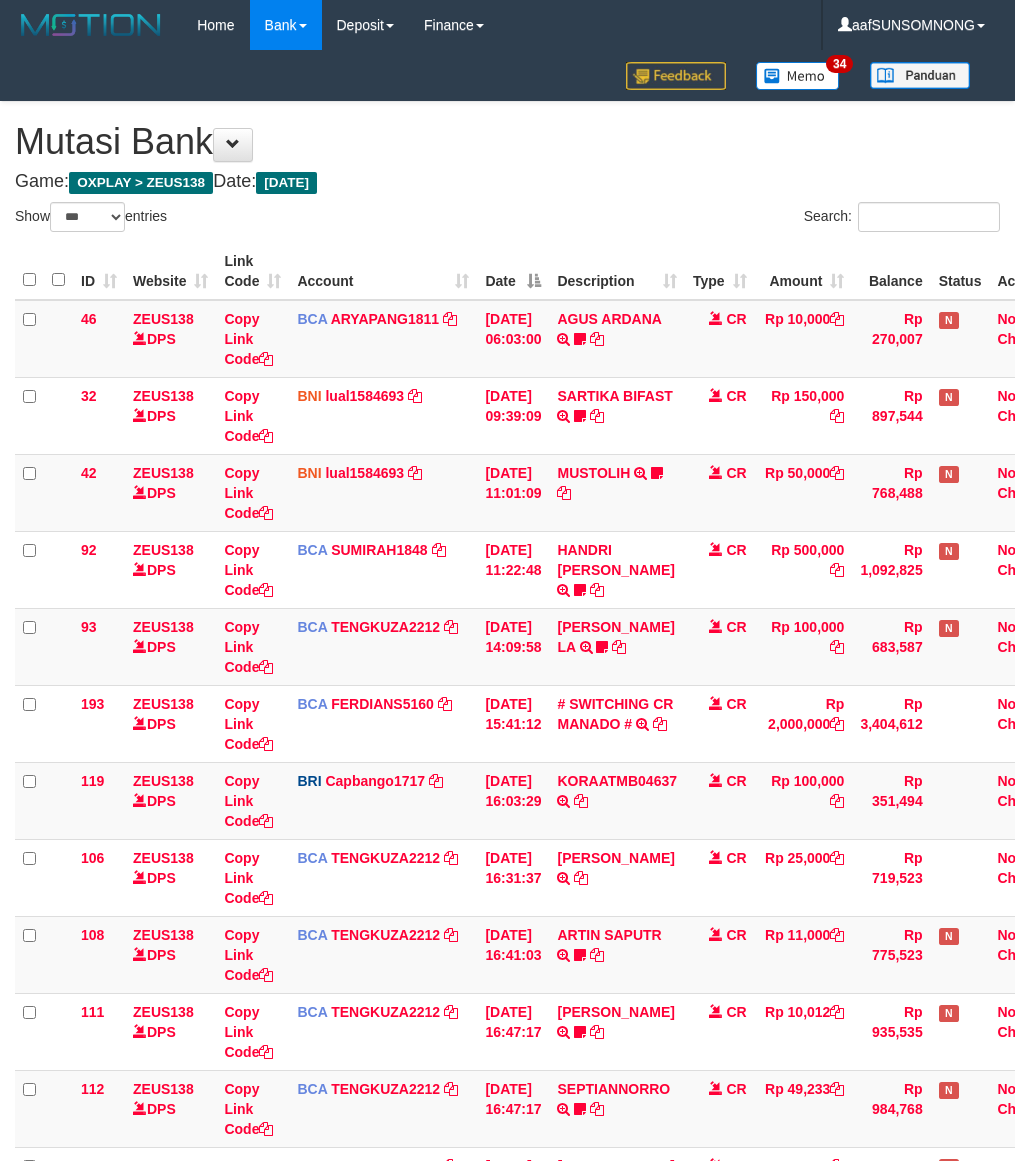 select on "***" 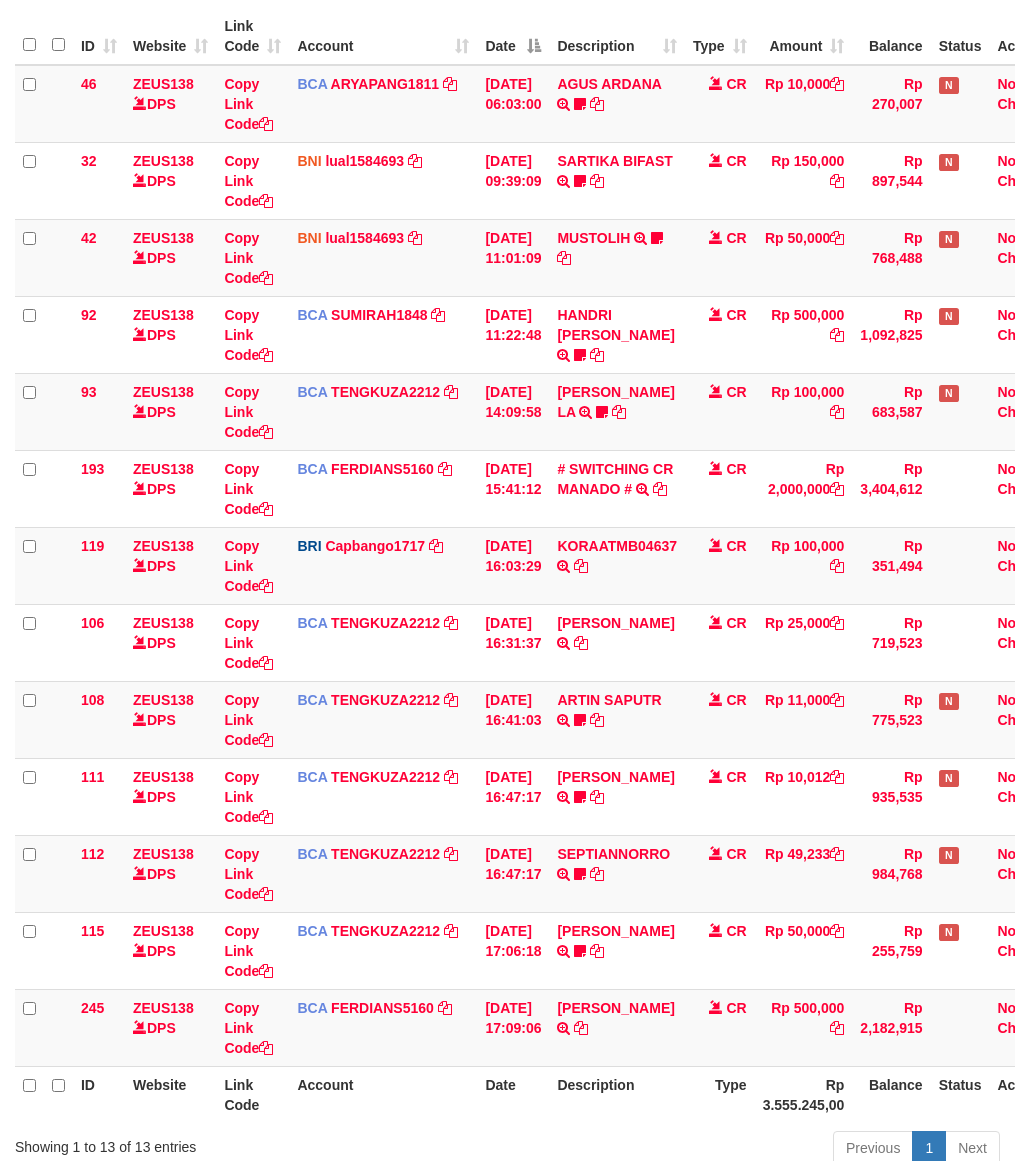 scroll, scrollTop: 275, scrollLeft: 0, axis: vertical 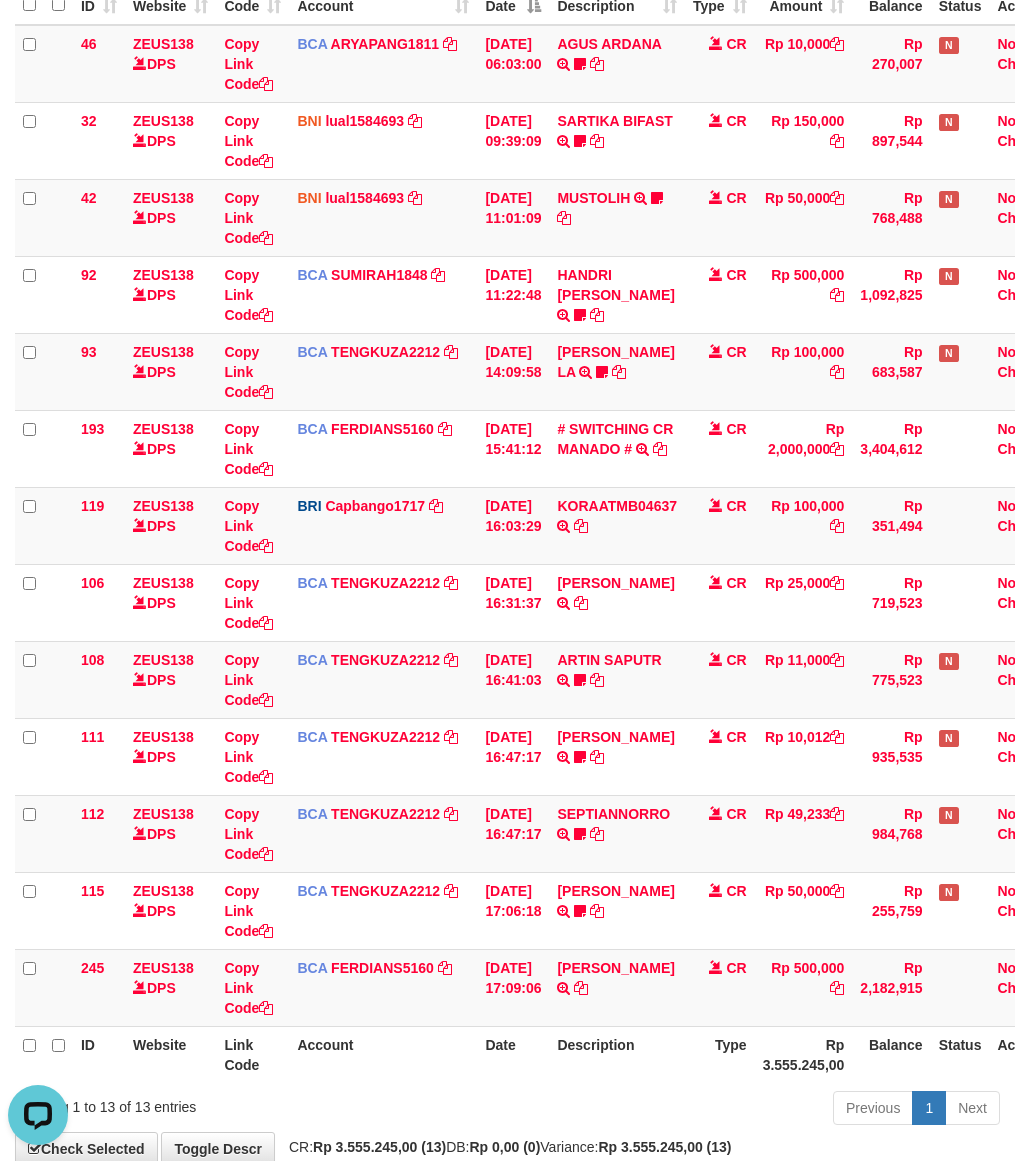 drag, startPoint x: 408, startPoint y: 1112, endPoint x: 395, endPoint y: 1108, distance: 13.601471 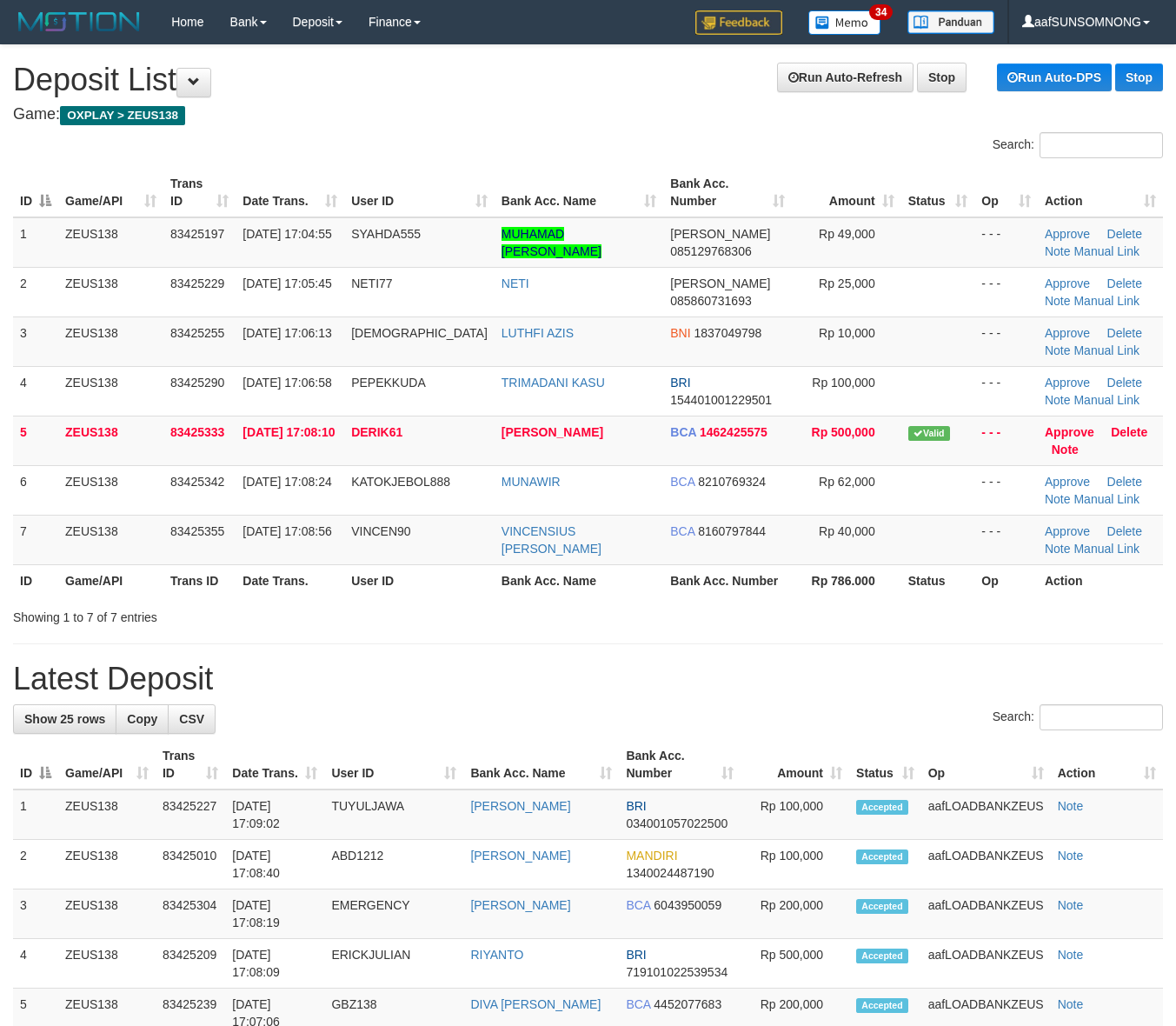 scroll, scrollTop: 0, scrollLeft: 0, axis: both 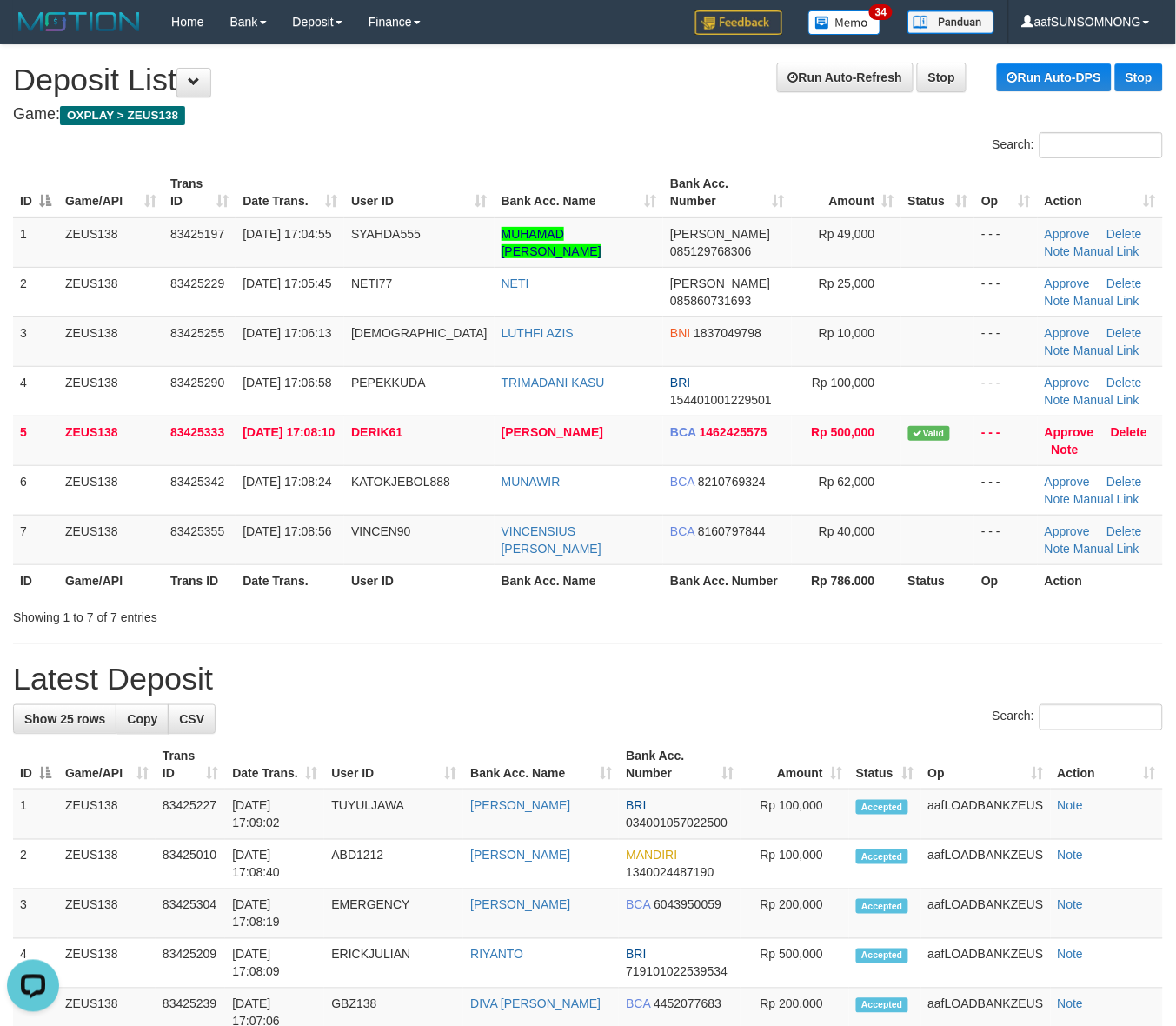 click on "**********" at bounding box center [588, 1095] 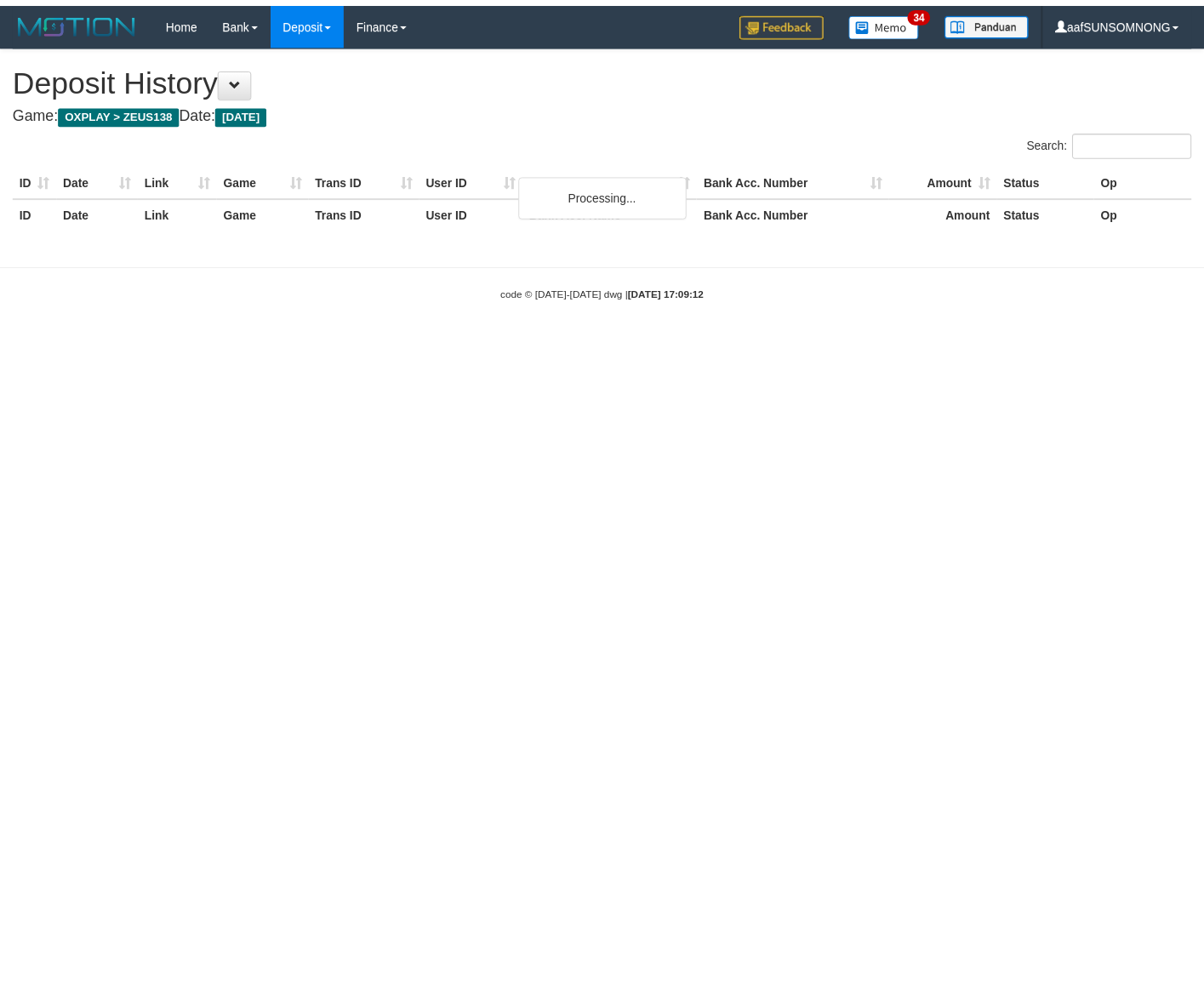 scroll, scrollTop: 0, scrollLeft: 0, axis: both 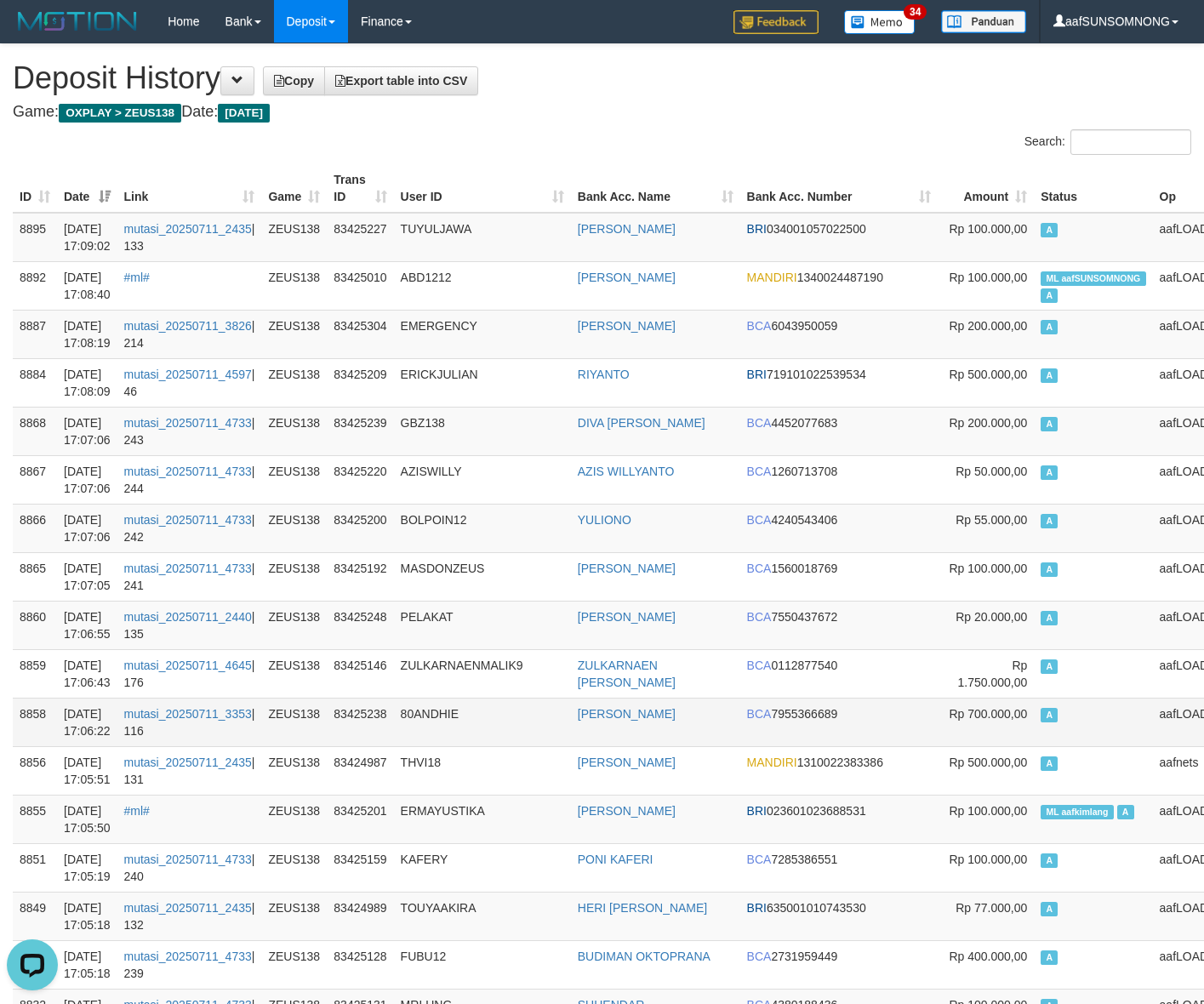 click on "80ANDHIE" at bounding box center [482, 722] 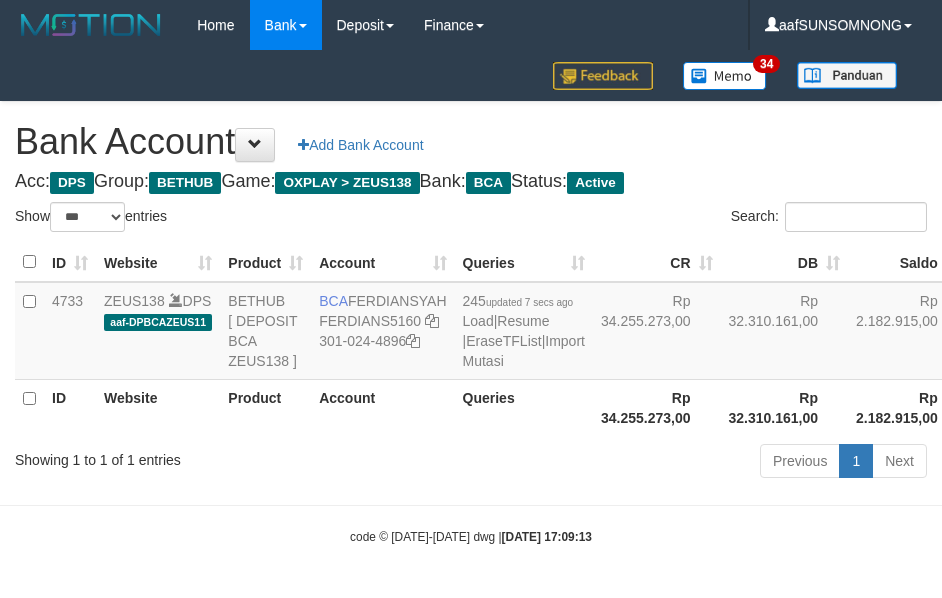 select on "***" 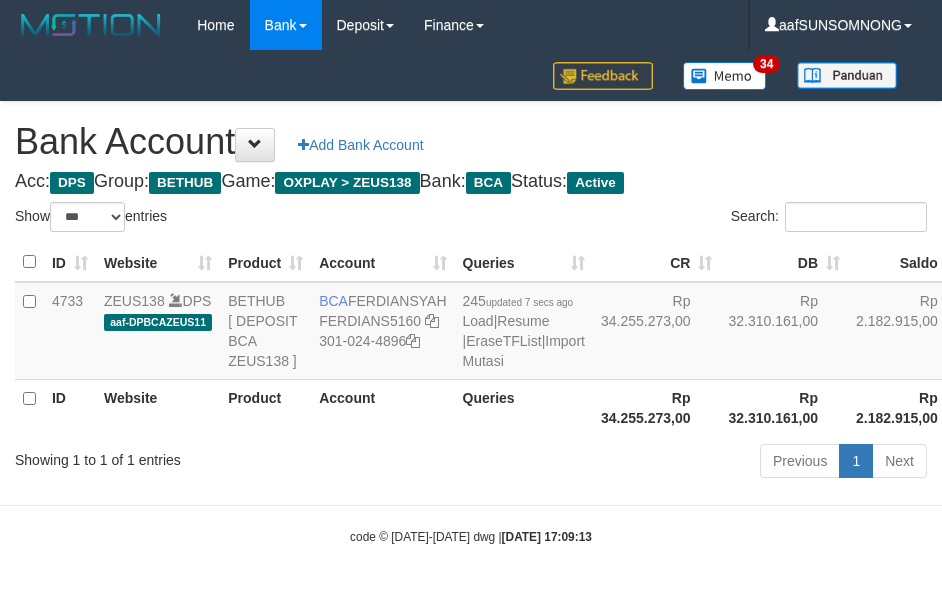 scroll, scrollTop: 38, scrollLeft: 0, axis: vertical 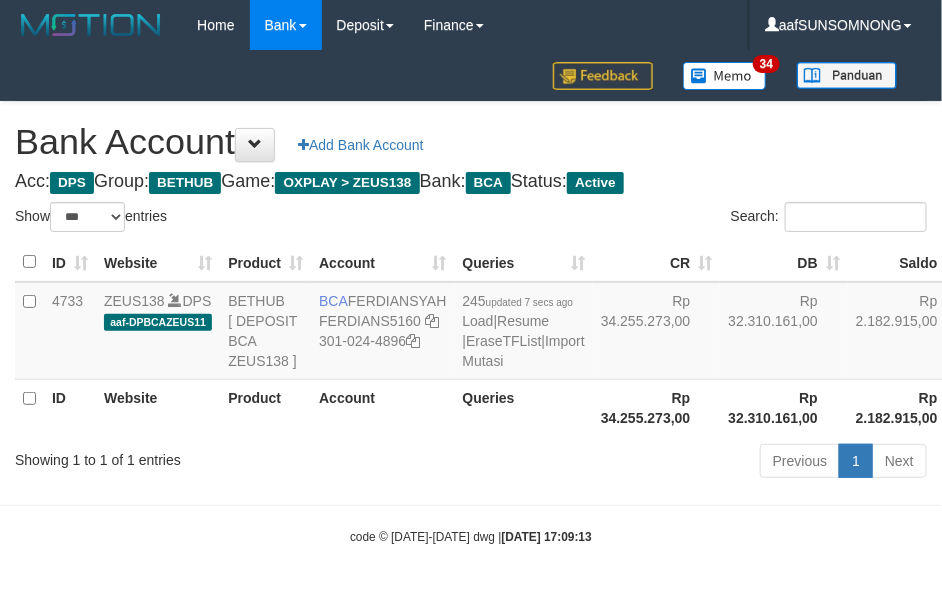drag, startPoint x: 347, startPoint y: 481, endPoint x: 363, endPoint y: 476, distance: 16.763054 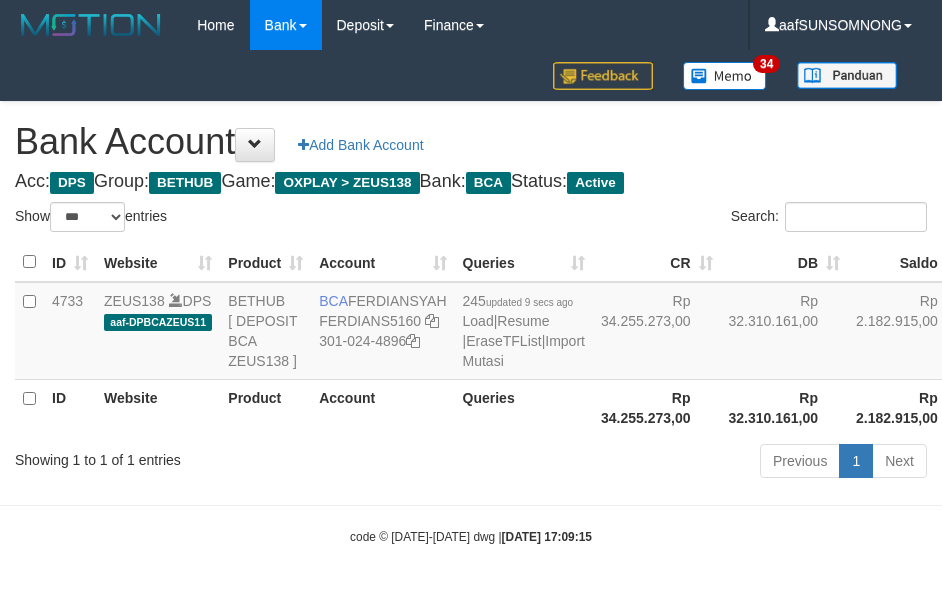select on "***" 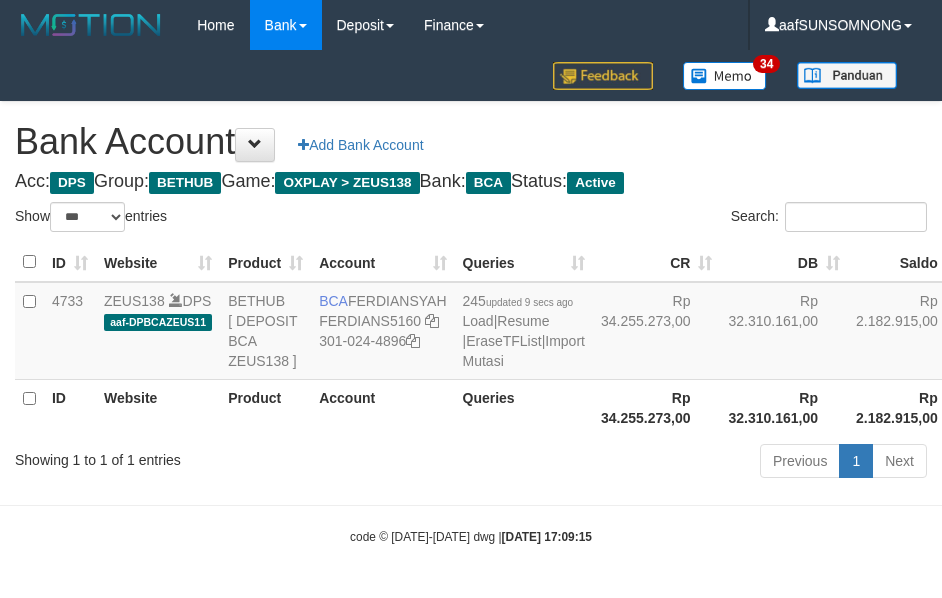 scroll, scrollTop: 38, scrollLeft: 0, axis: vertical 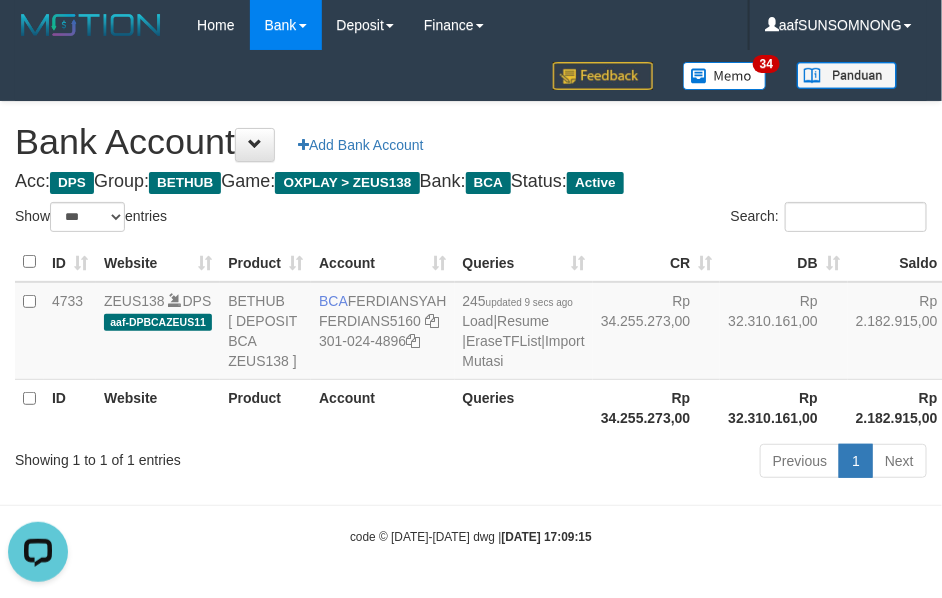 click on "Previous 1 Next" at bounding box center [668, 463] 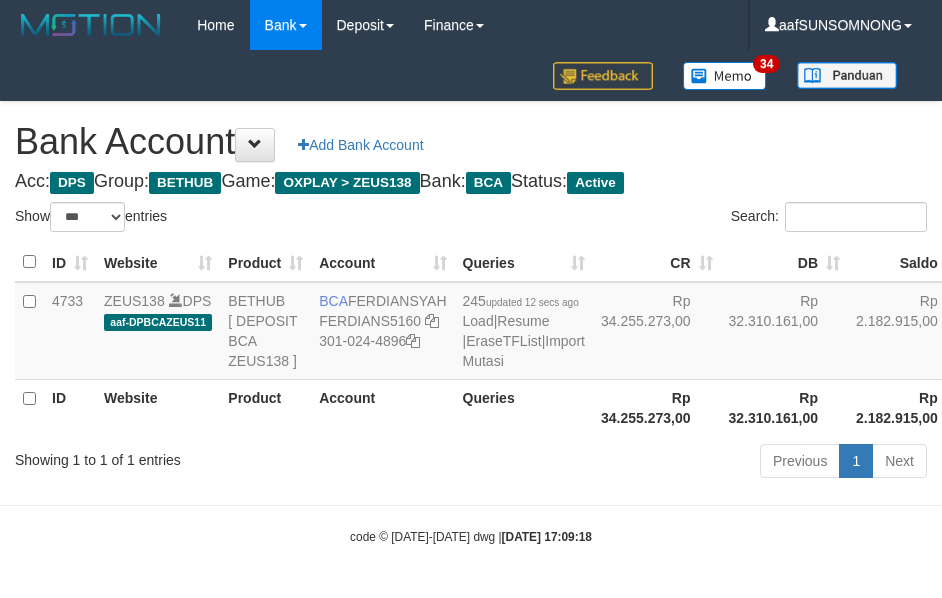 select on "***" 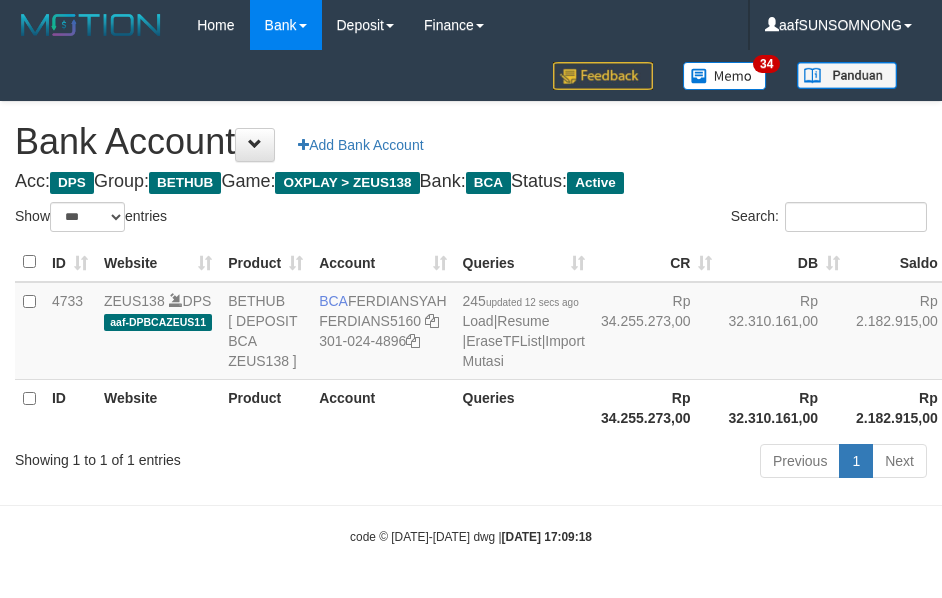scroll, scrollTop: 38, scrollLeft: 0, axis: vertical 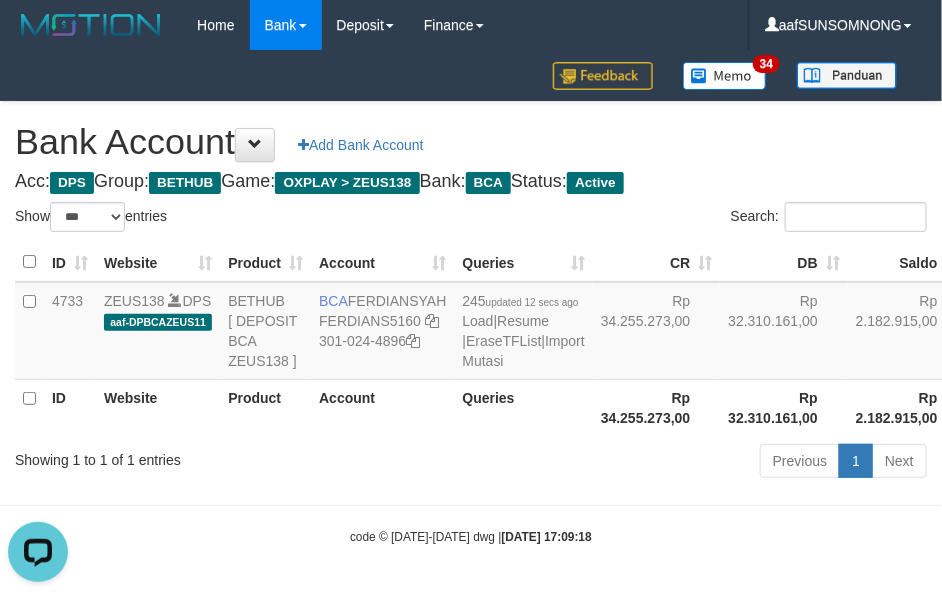 click on "Toggle navigation
Home
Bank
Account List
Load
By Website
Group
[OXPLAY]													ZEUS138
By Load Group (DPS)" at bounding box center [471, 298] 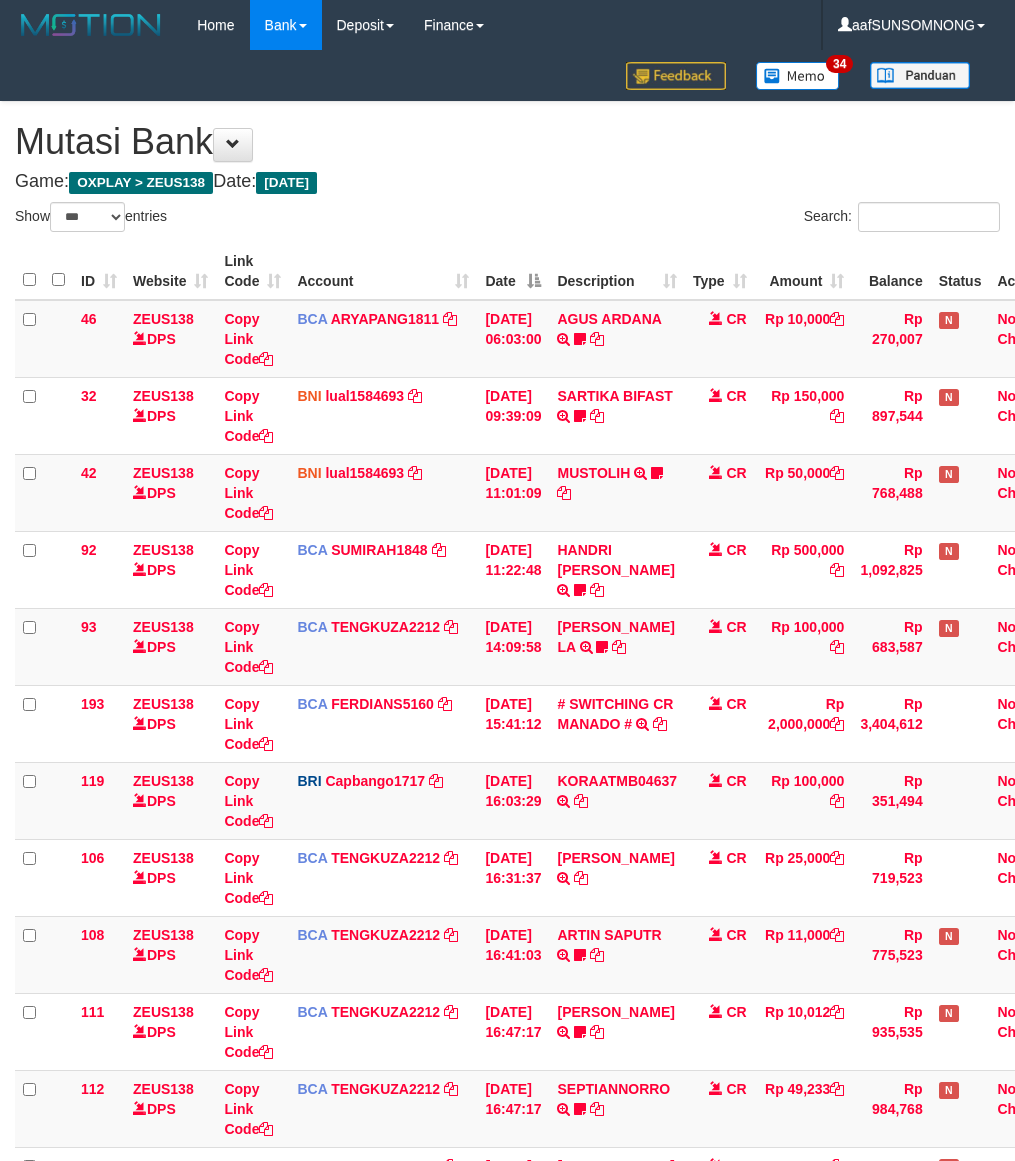 select on "***" 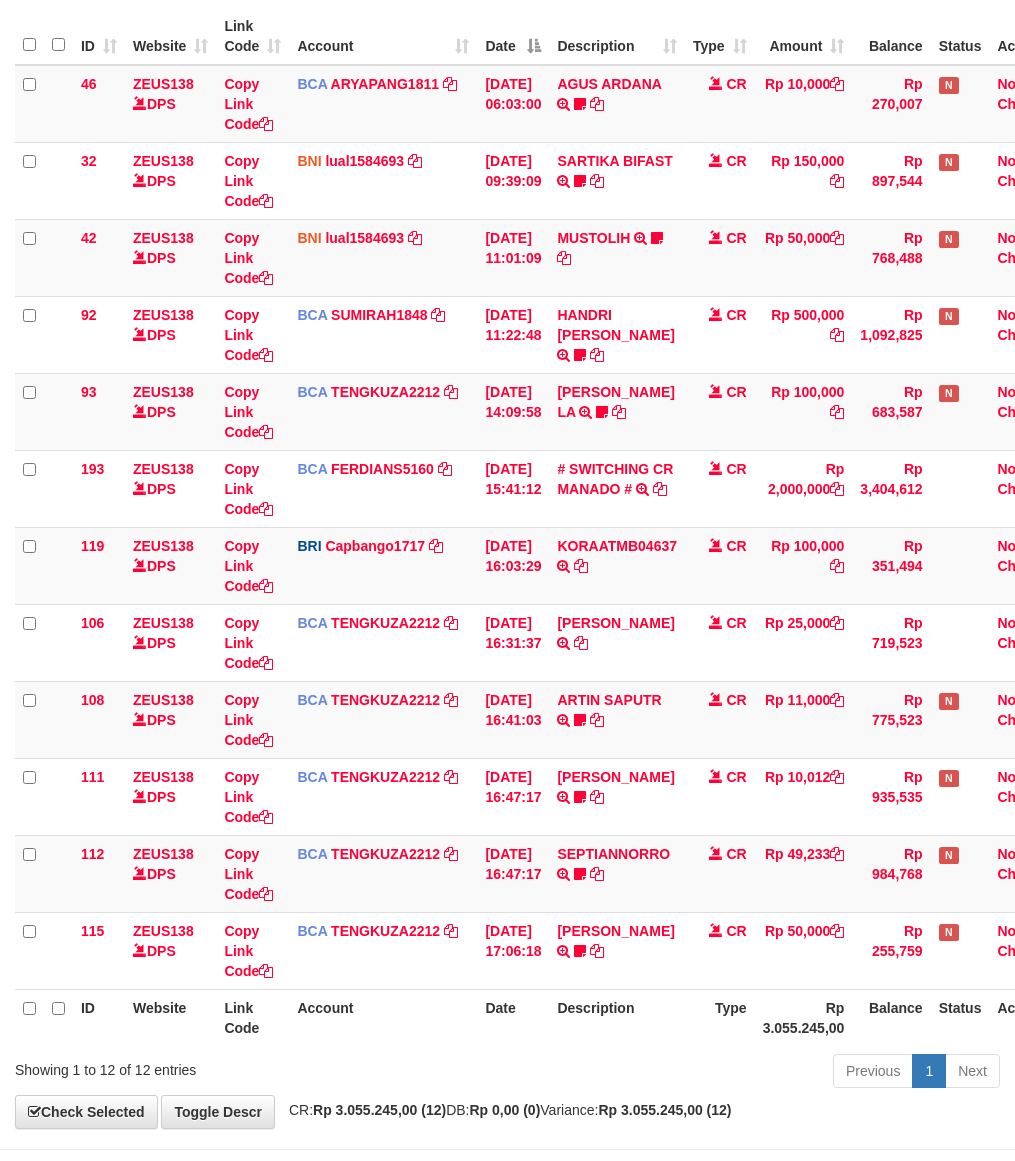 click on "Account" at bounding box center (383, 1017) 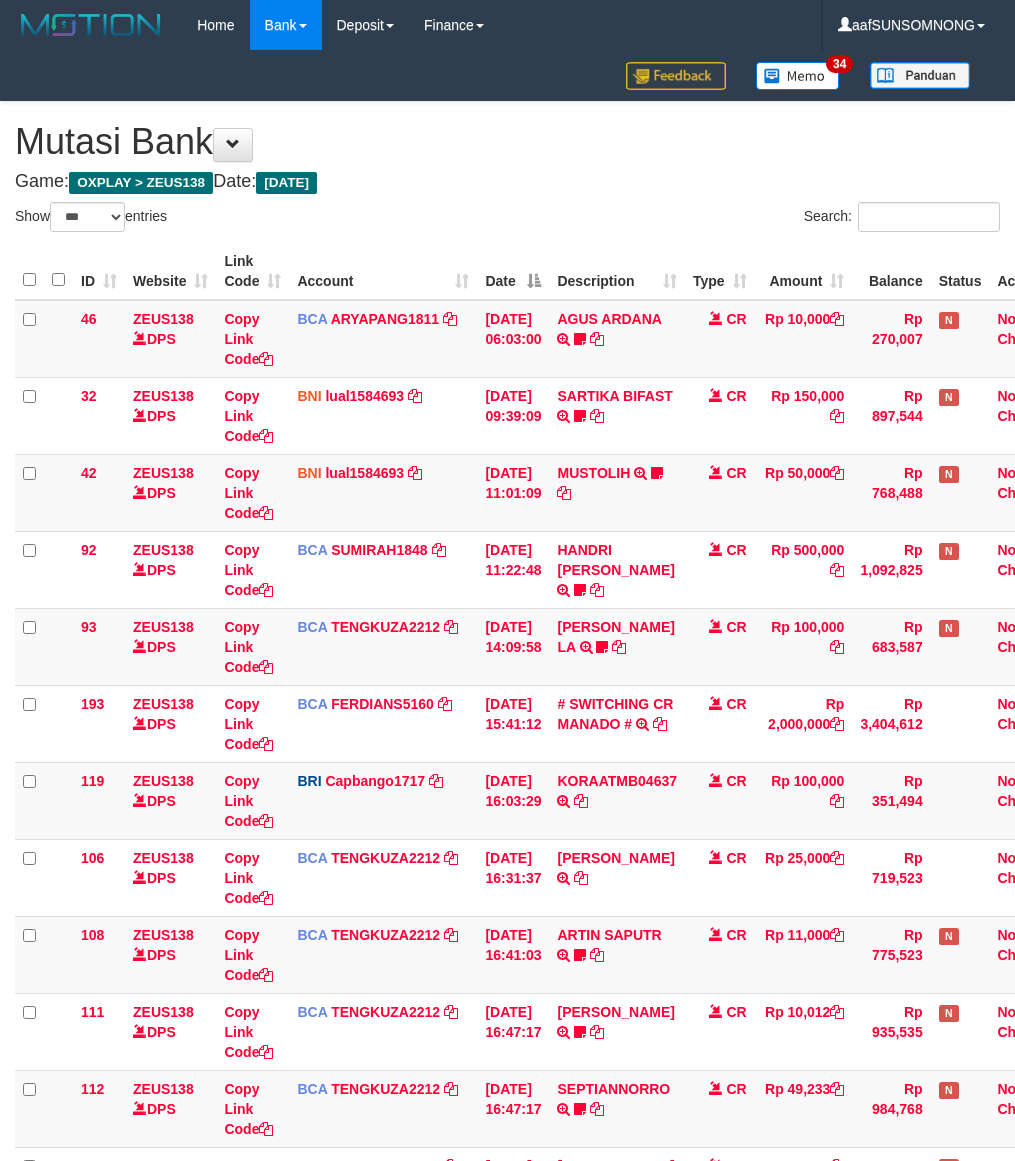 select on "***" 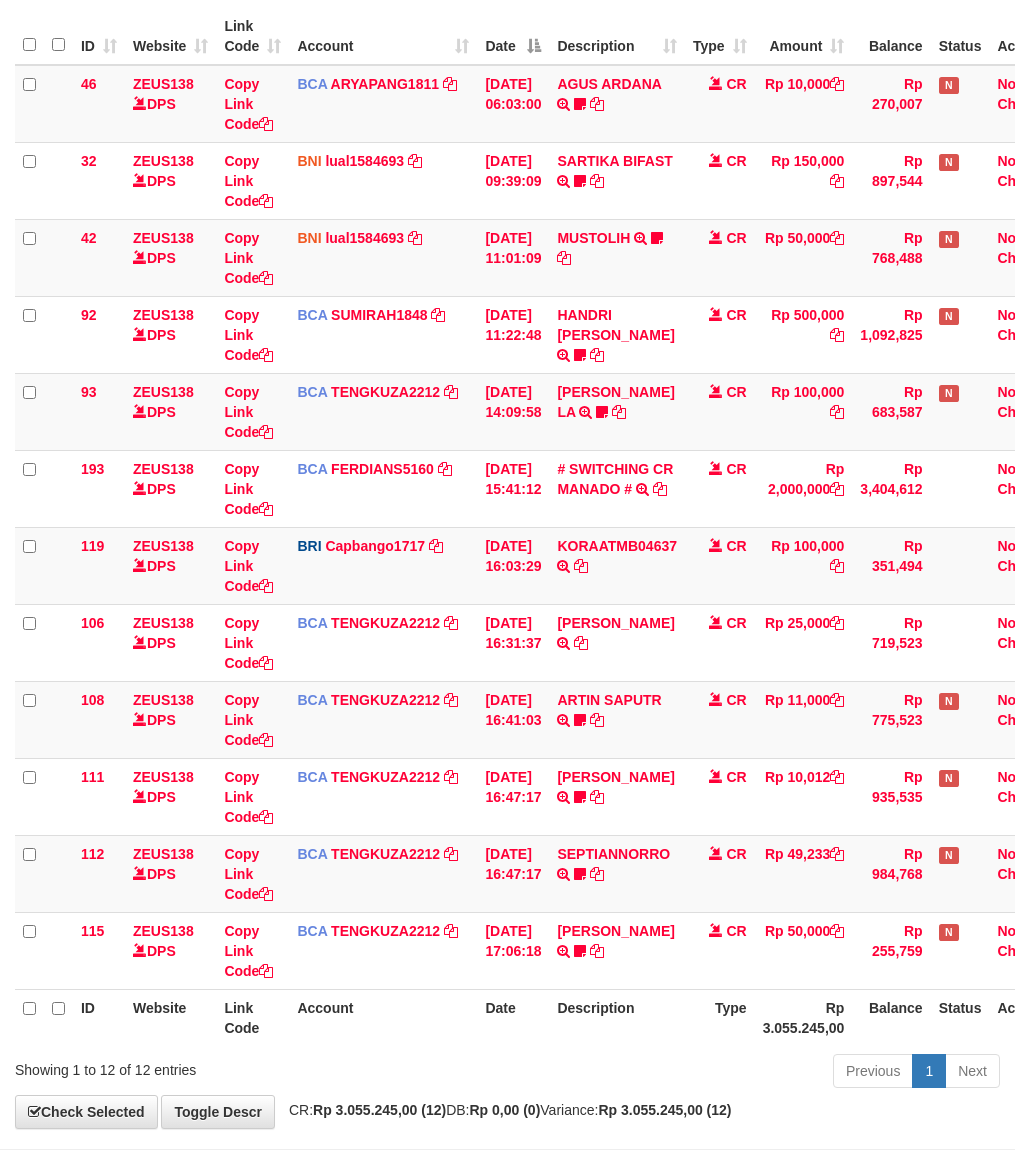 scroll, scrollTop: 275, scrollLeft: 0, axis: vertical 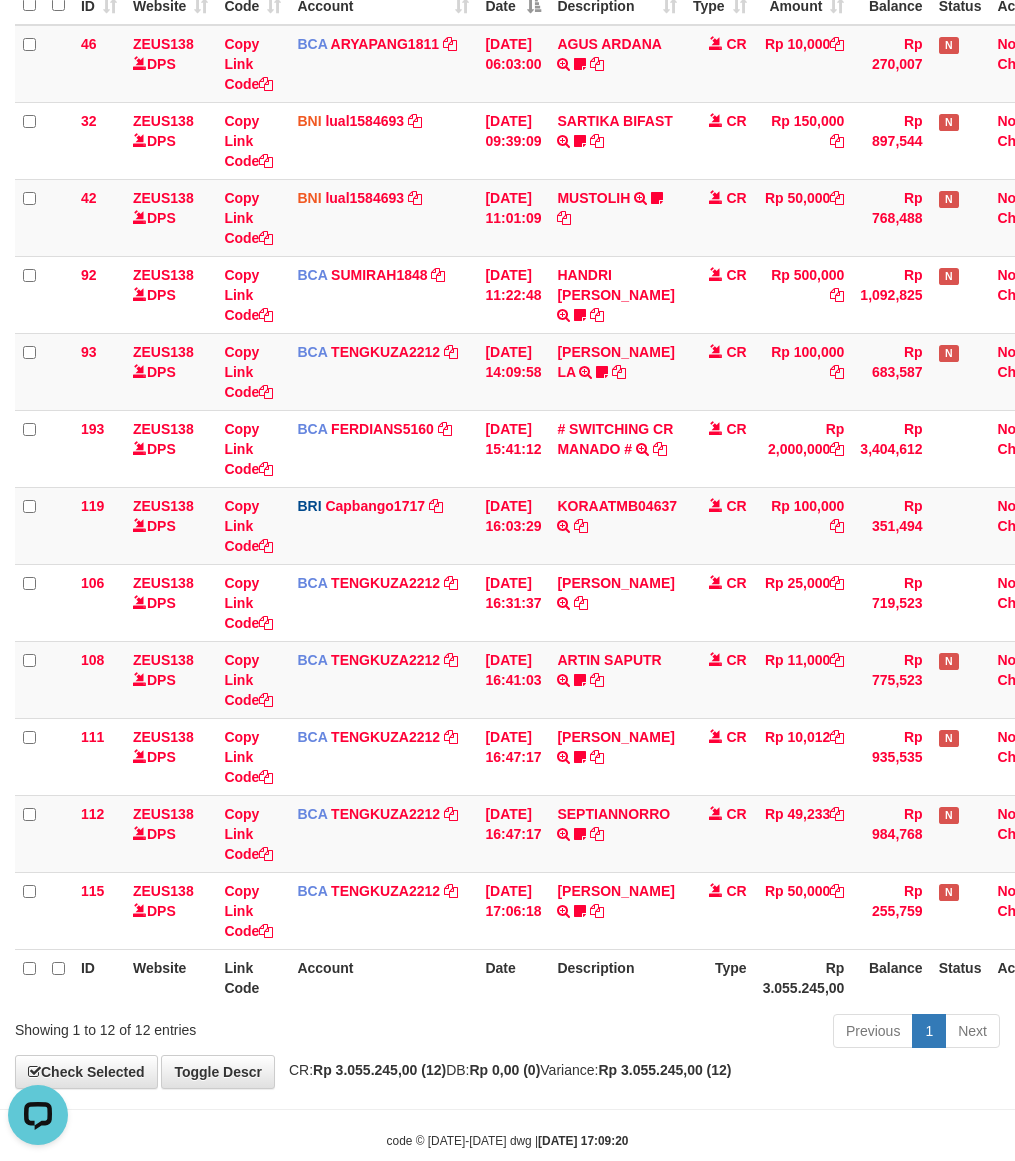 click on "Previous 1 Next" at bounding box center [719, 1033] 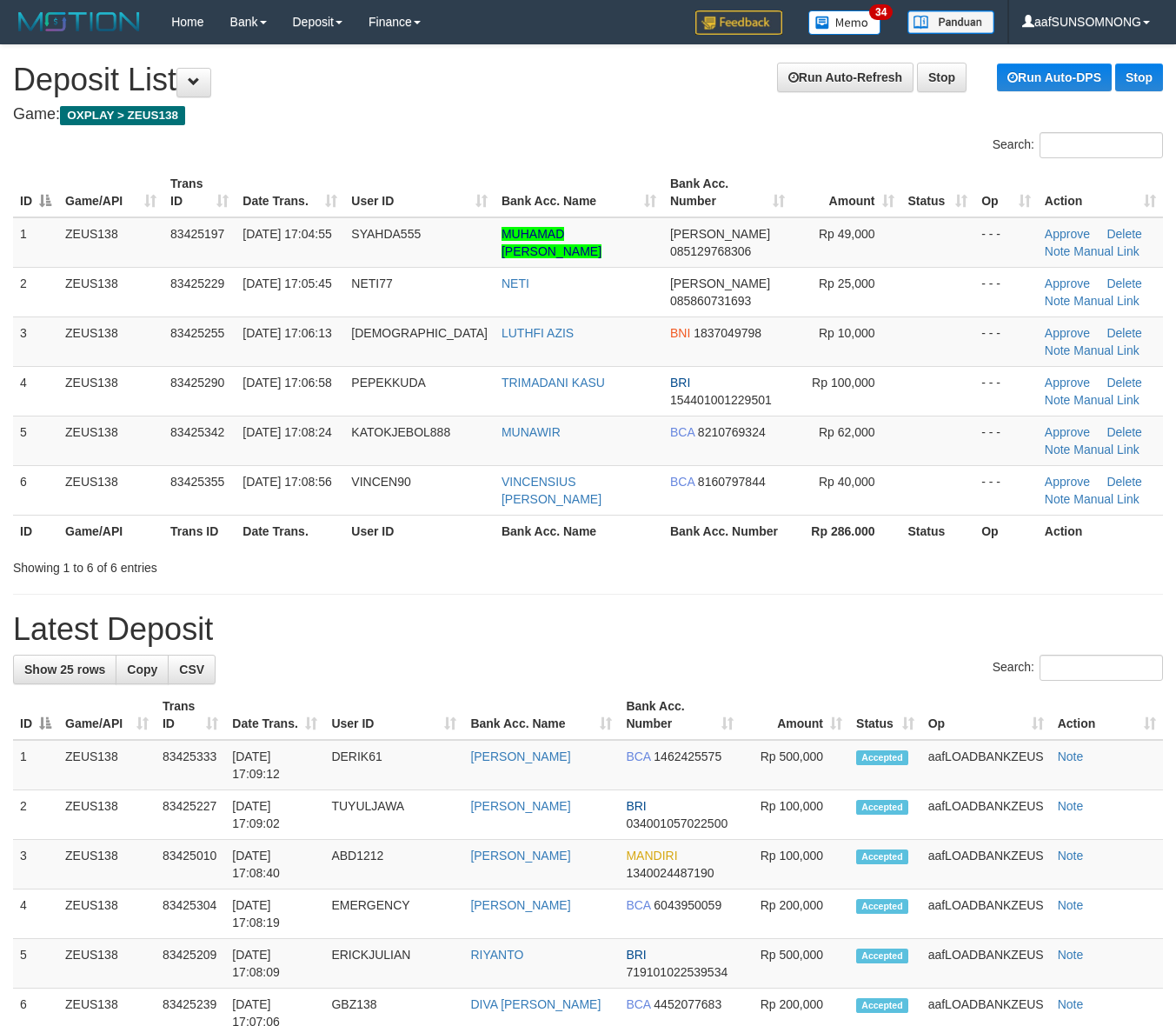 scroll, scrollTop: 0, scrollLeft: 0, axis: both 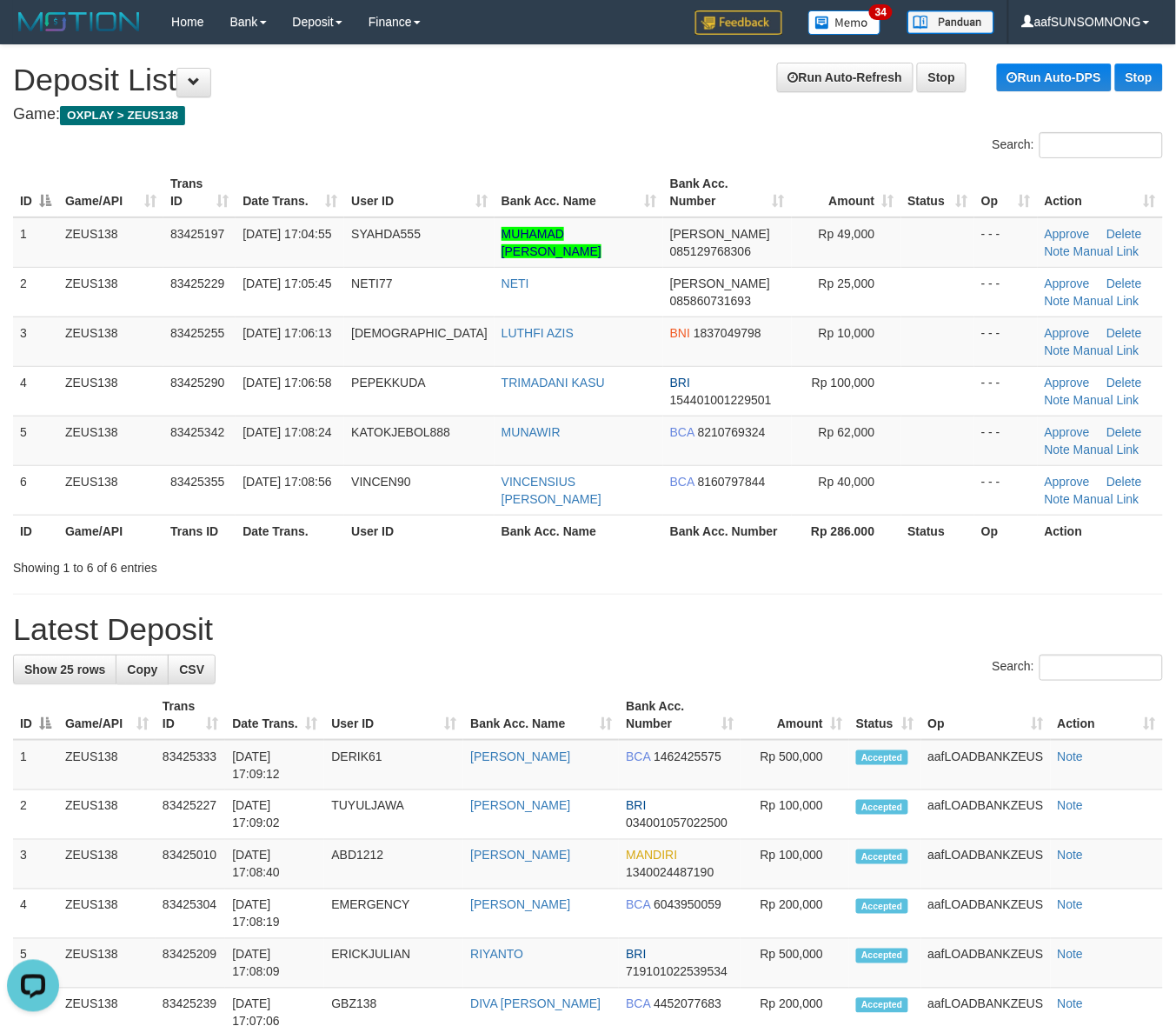 drag, startPoint x: 794, startPoint y: 654, endPoint x: 835, endPoint y: 644, distance: 42.2019 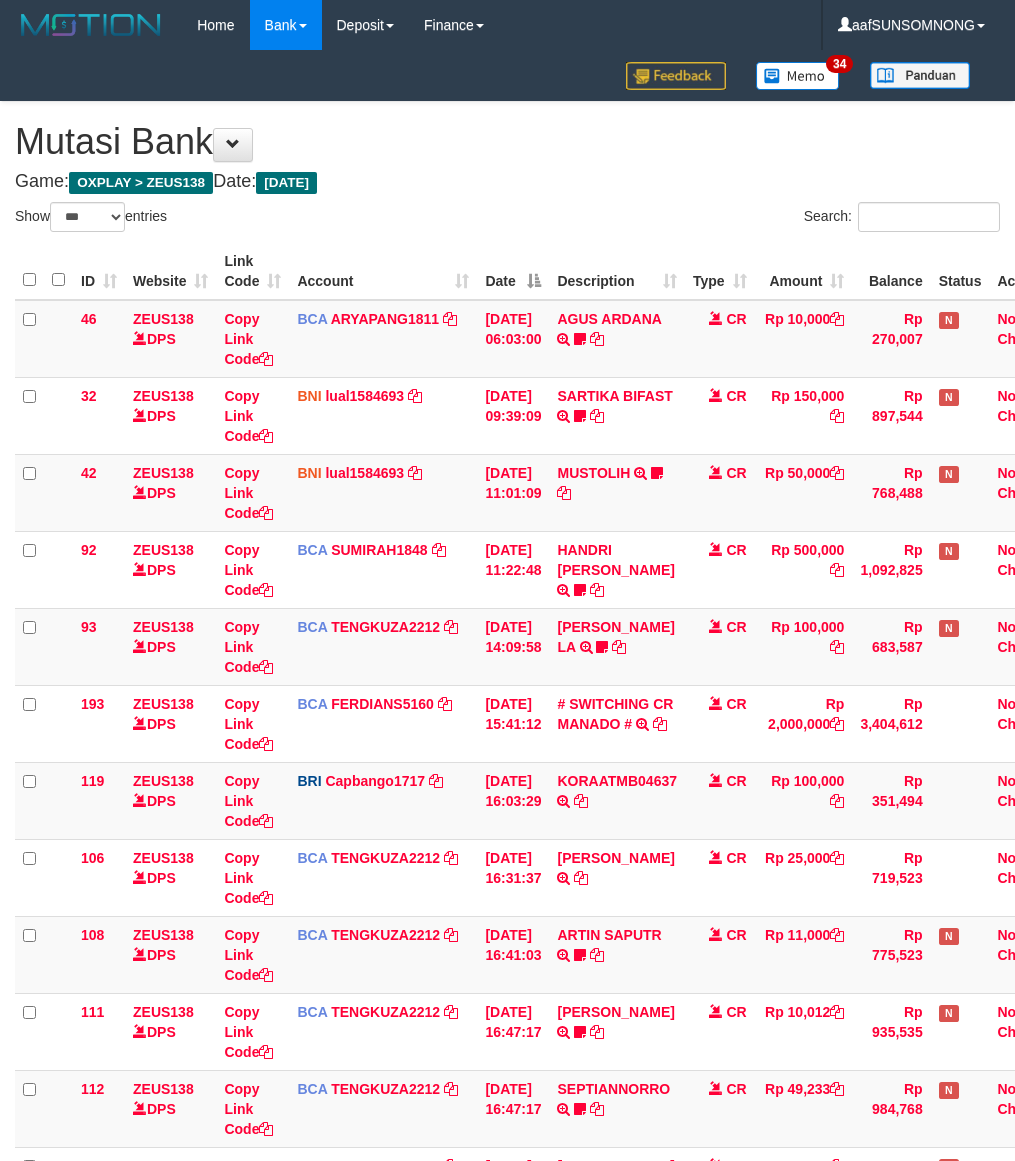 select on "***" 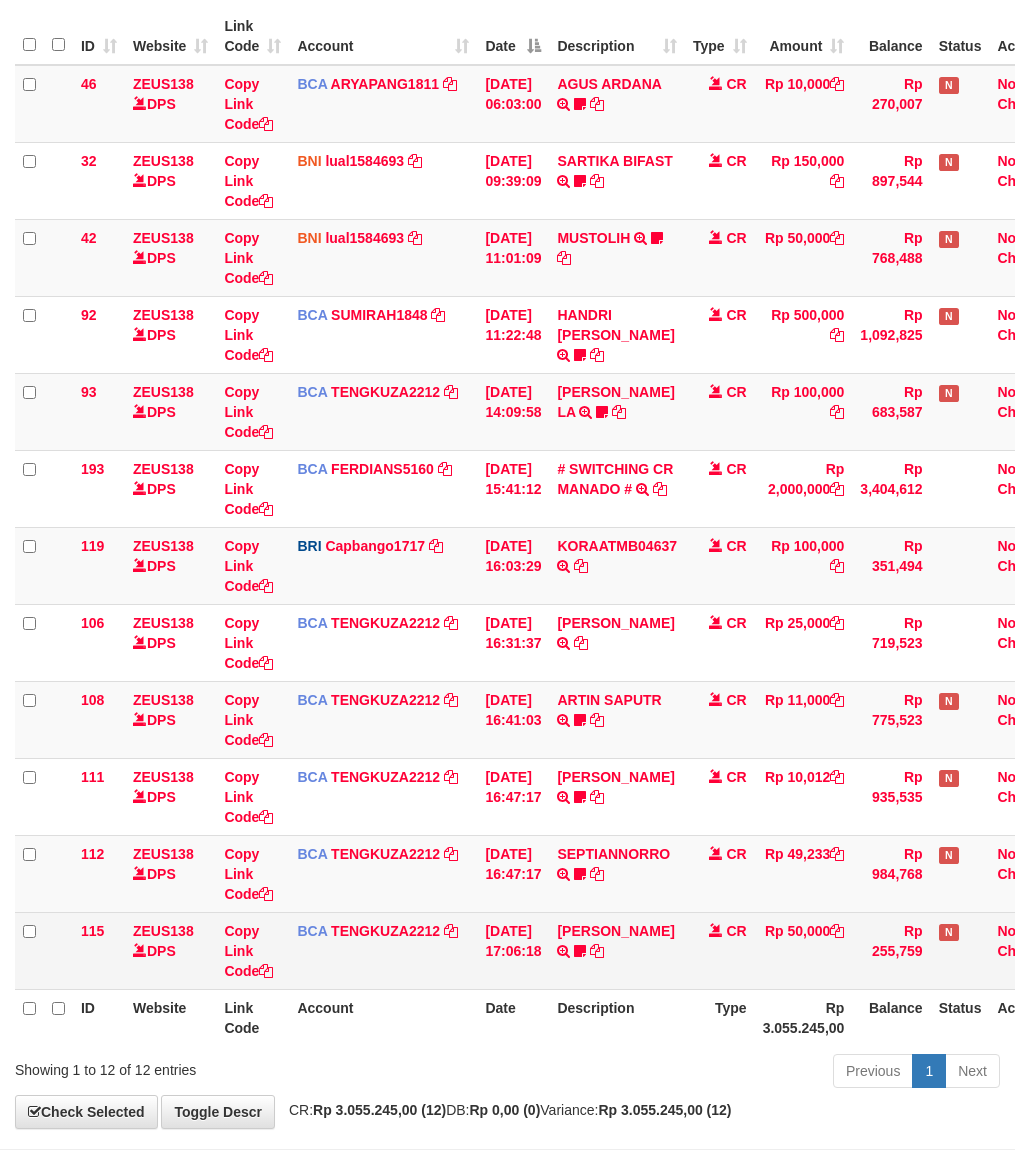 click on "EKO SUTRISNO            TRSF E-BANKING CR 1107/FTSCY/WS95031
50000.00EKO SUTRISNO    Cipluksadega" at bounding box center (617, 950) 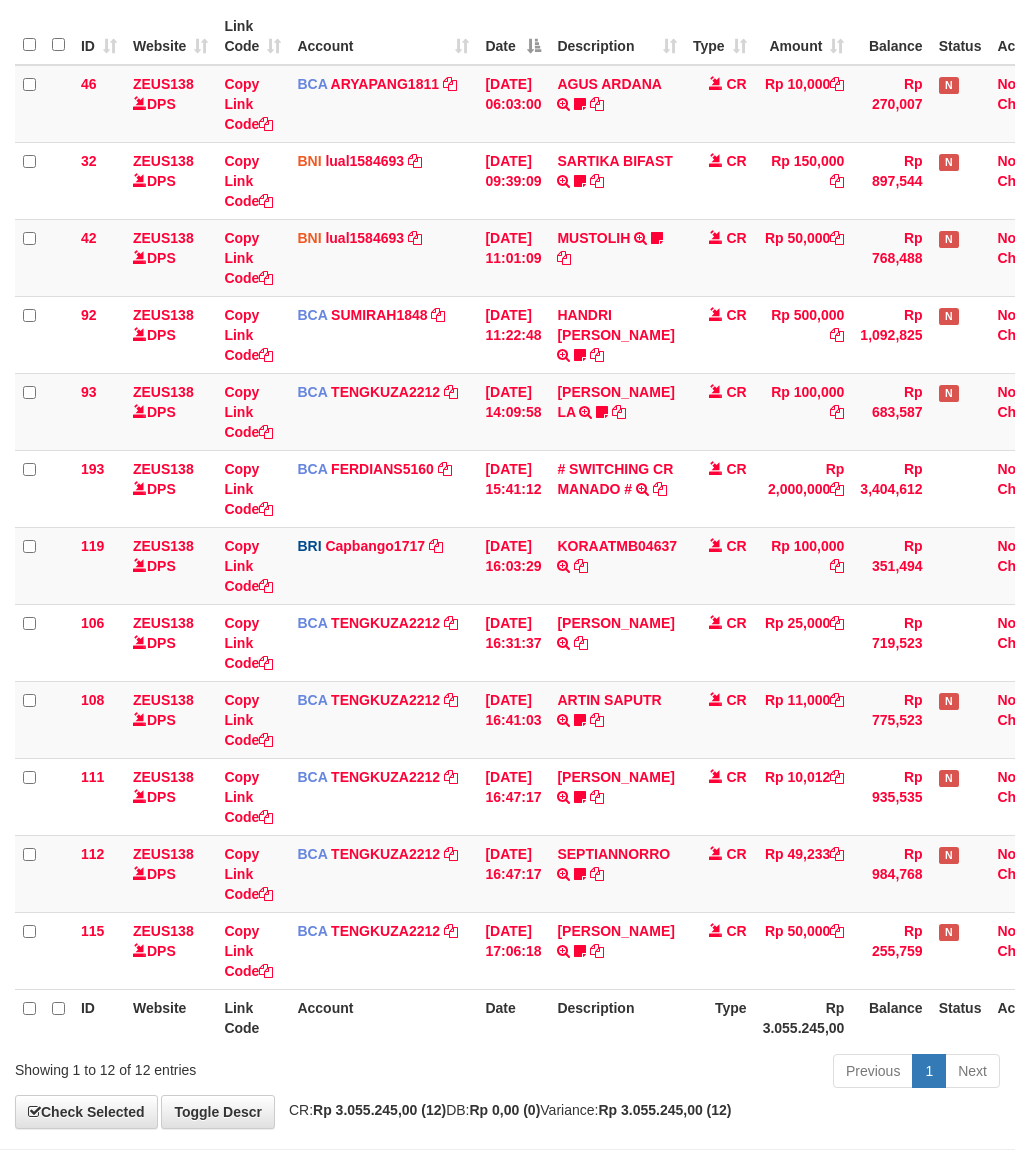 scroll, scrollTop: 275, scrollLeft: 0, axis: vertical 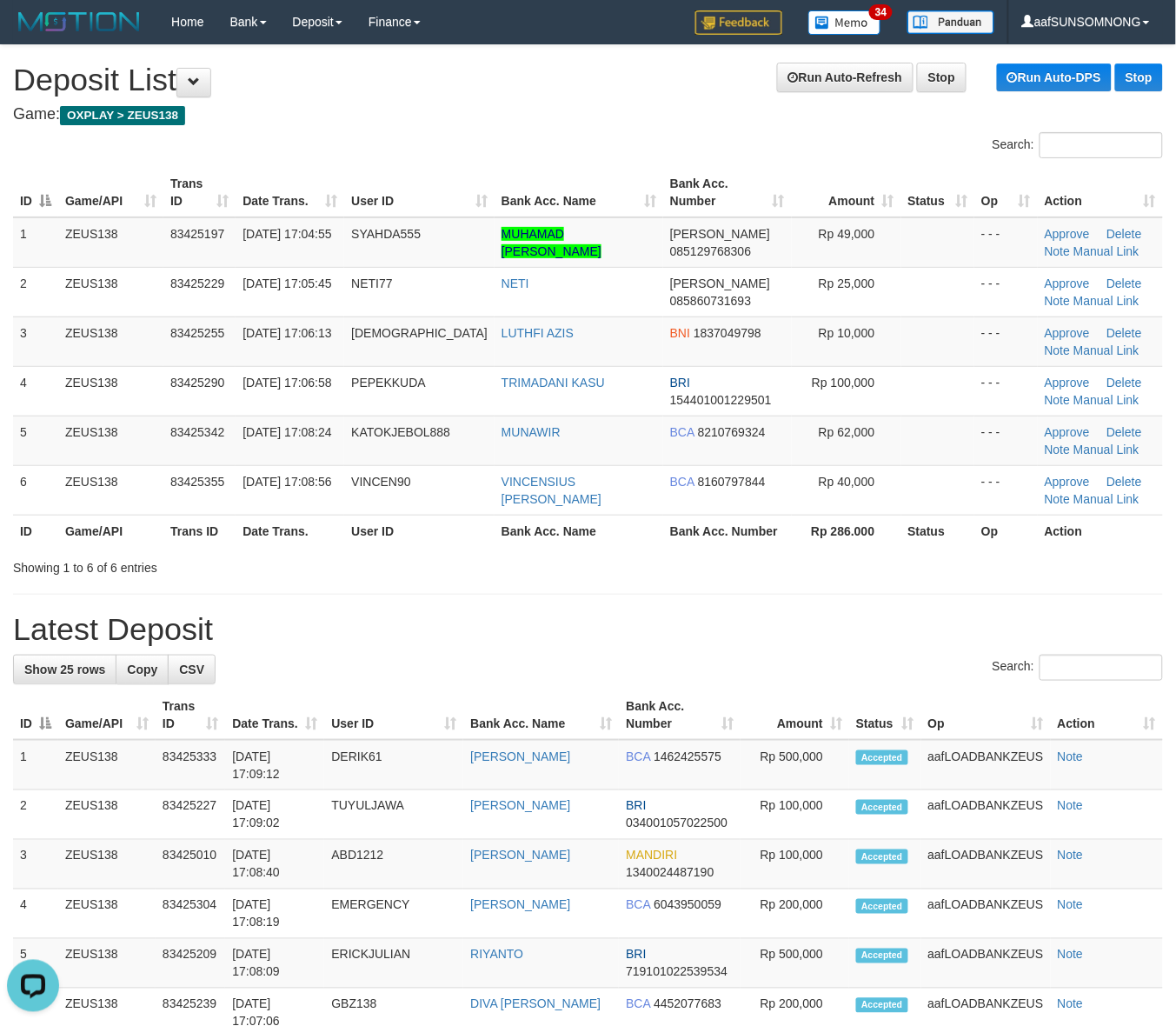 drag, startPoint x: 641, startPoint y: 657, endPoint x: 827, endPoint y: 701, distance: 191.1335 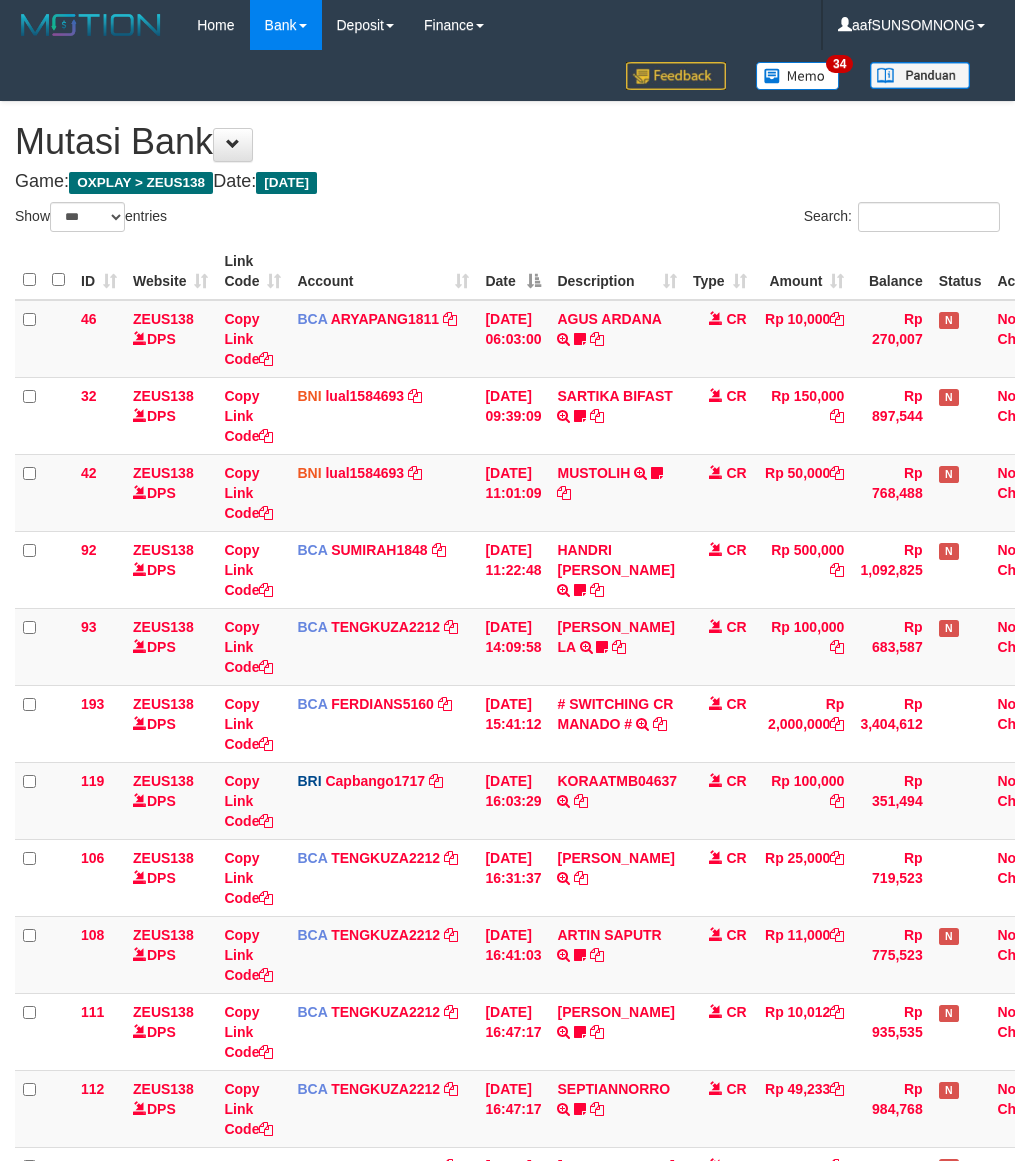 select on "***" 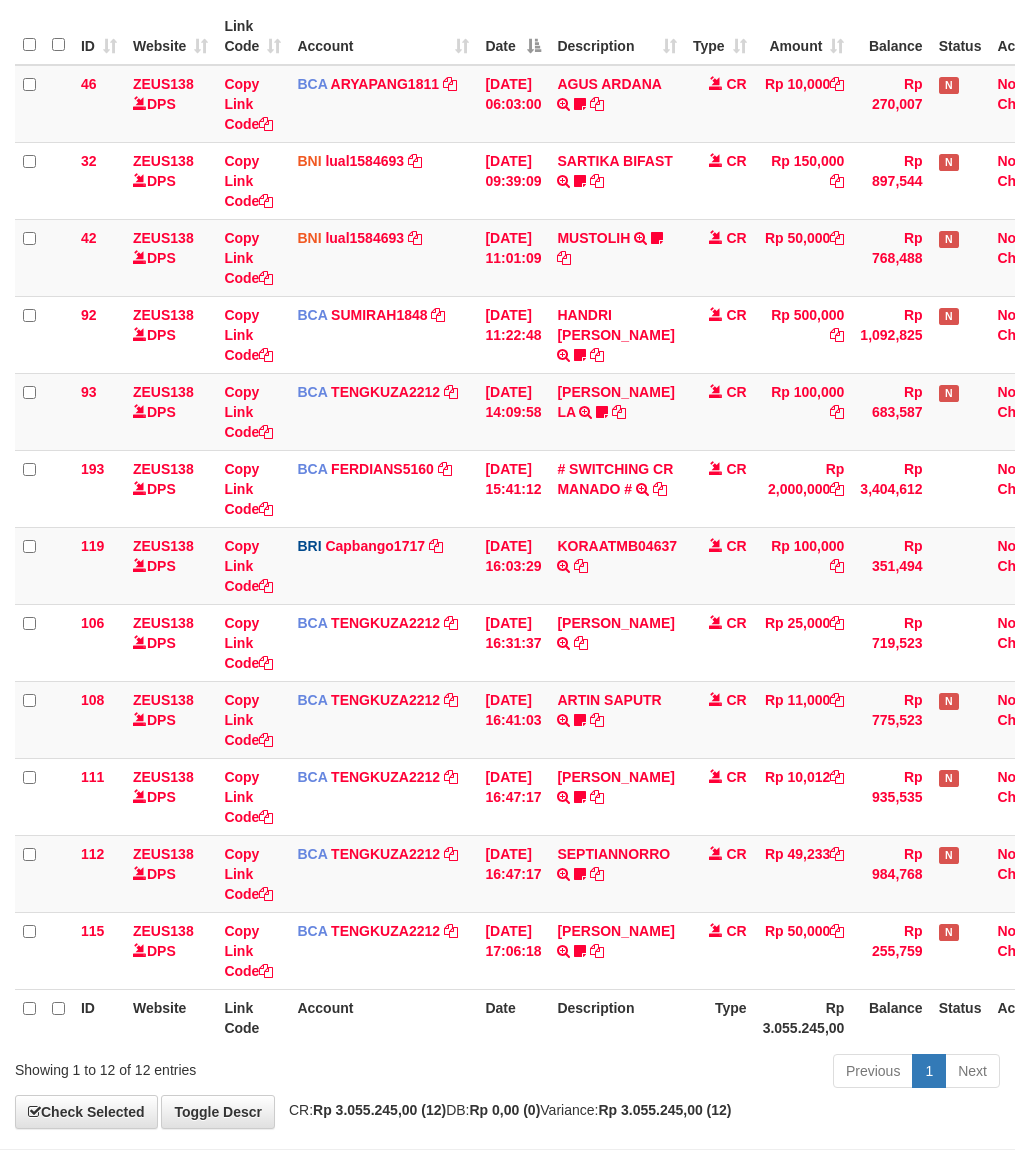 scroll, scrollTop: 275, scrollLeft: 0, axis: vertical 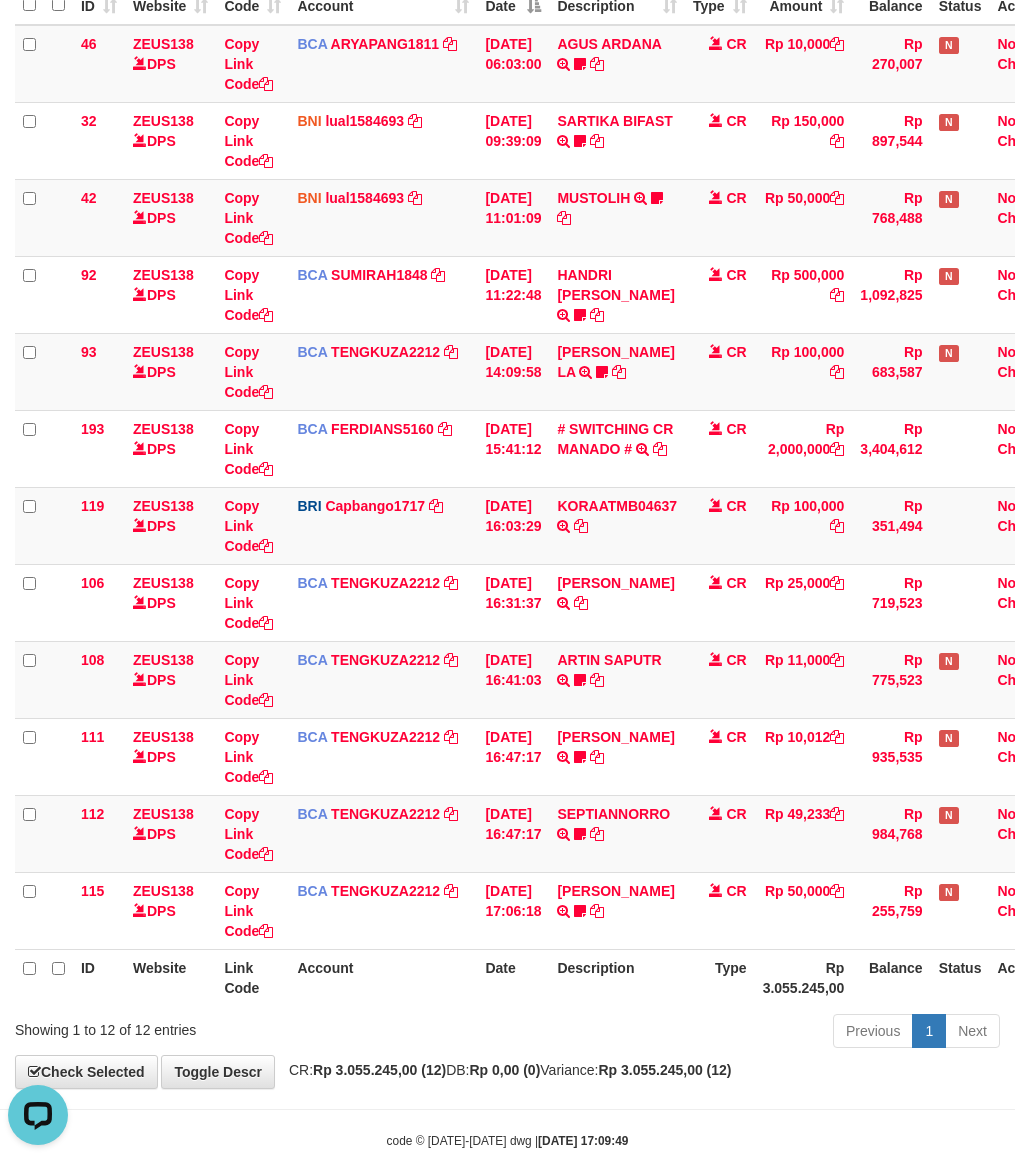 click on "Previous 1 Next" at bounding box center (719, 1033) 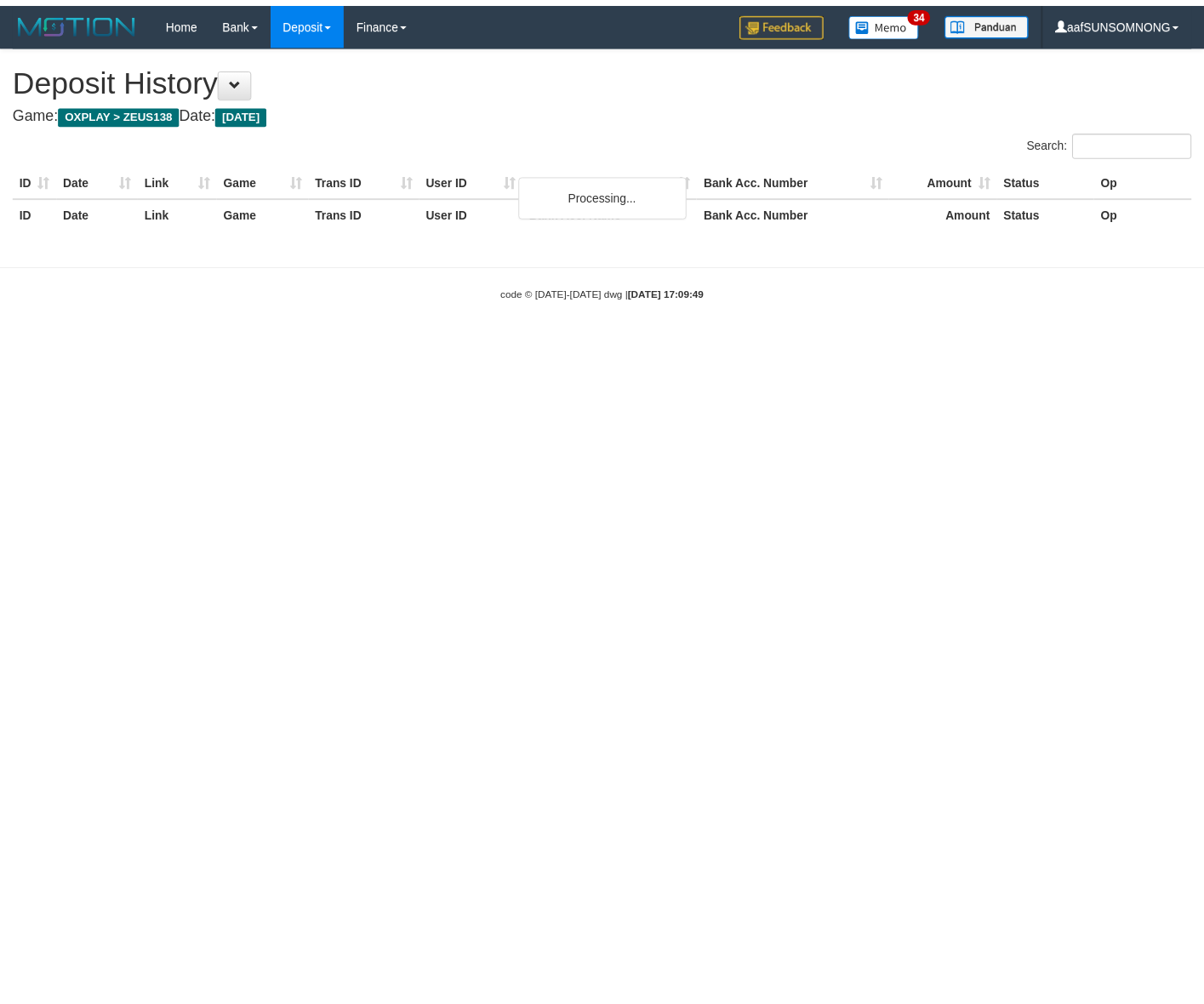 scroll, scrollTop: 0, scrollLeft: 0, axis: both 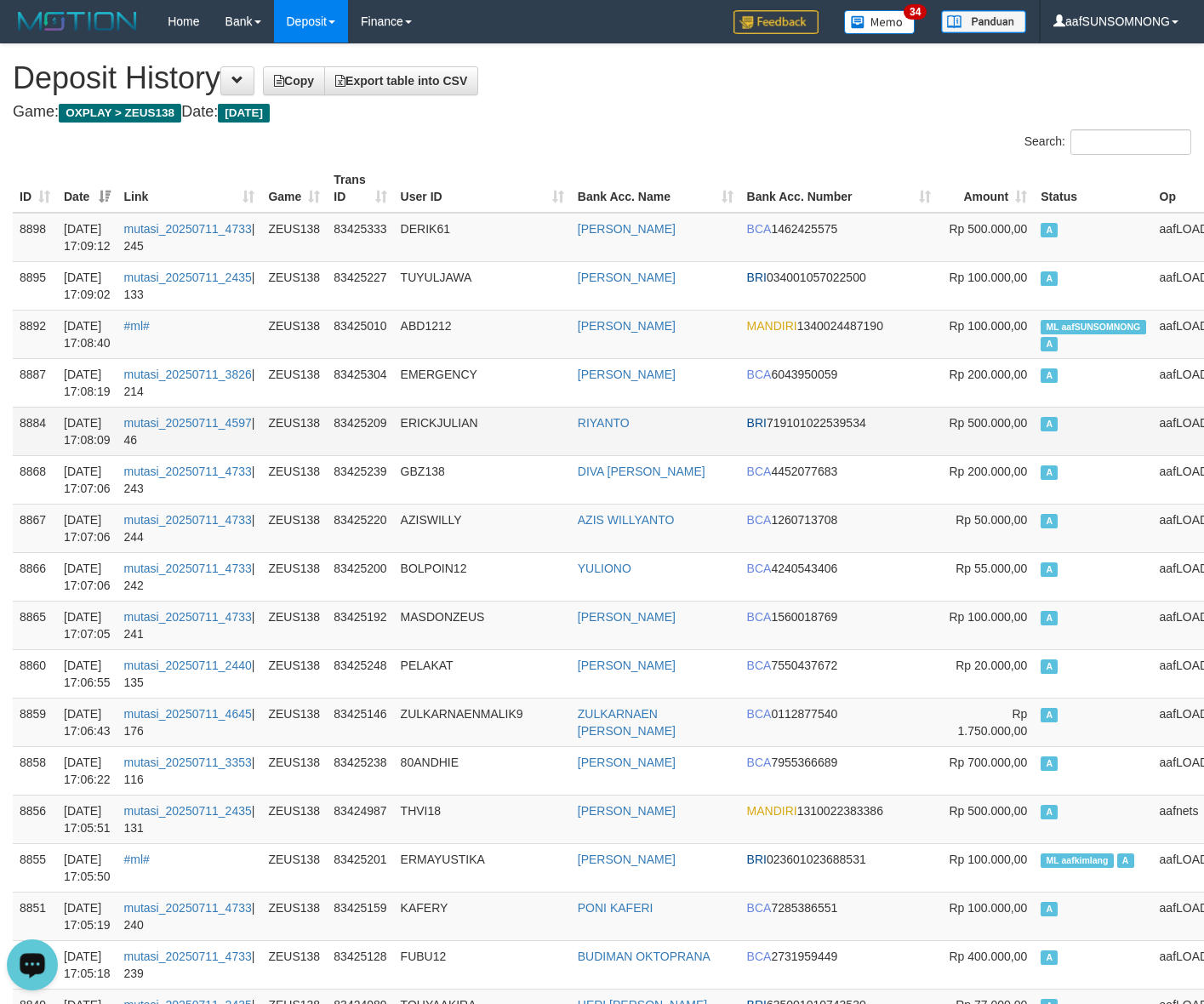 click on "ERICKJULIAN" at bounding box center (482, 431) 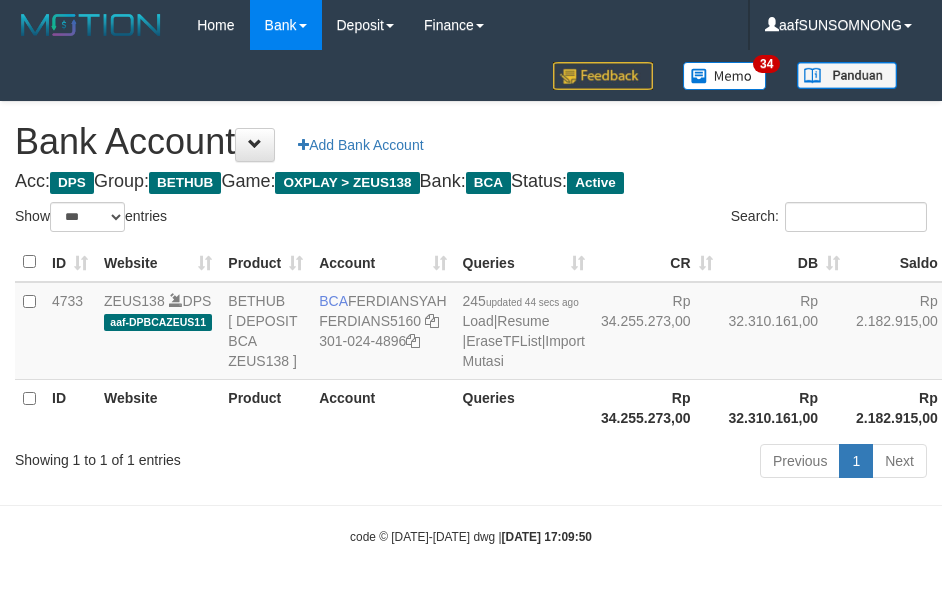 select on "***" 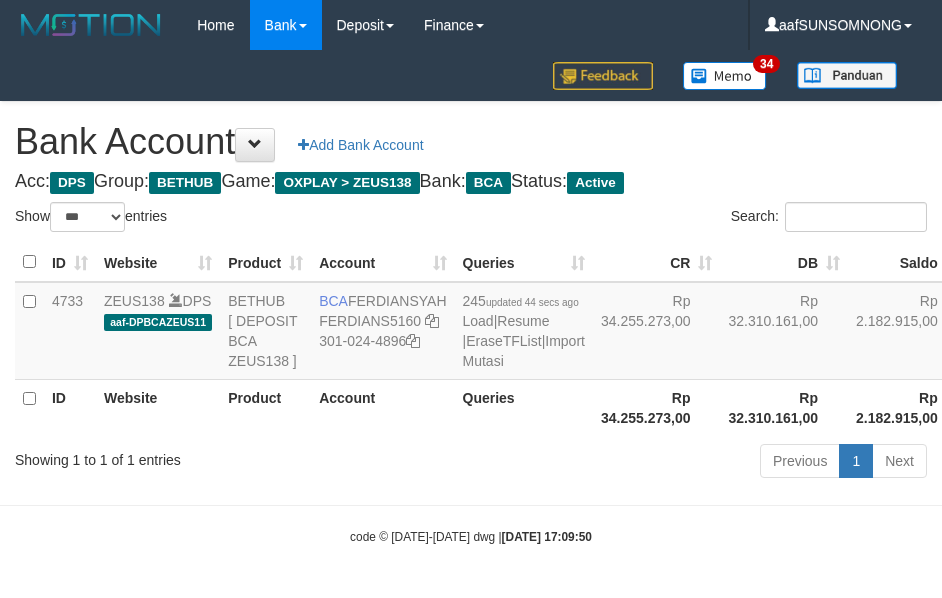 scroll, scrollTop: 38, scrollLeft: 0, axis: vertical 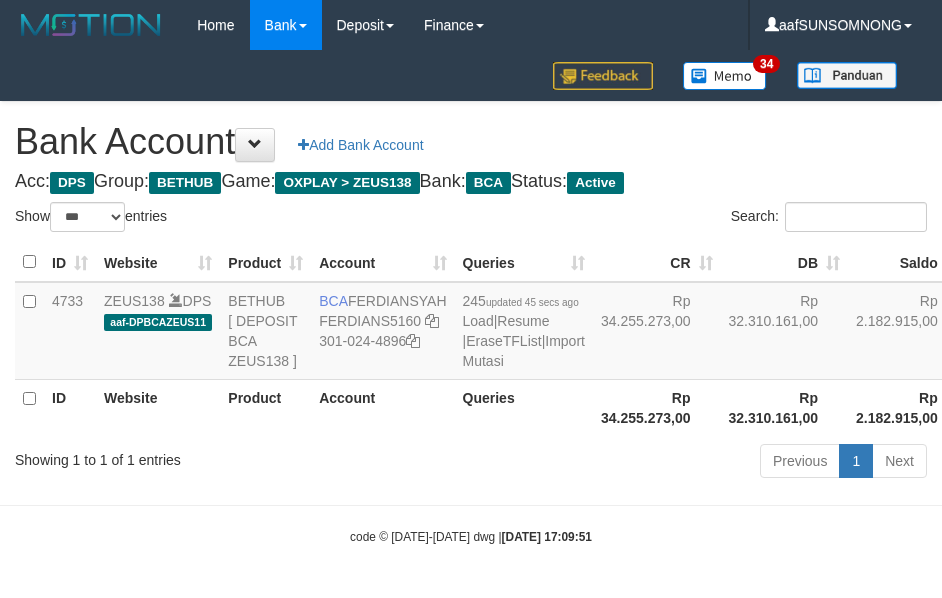 select on "***" 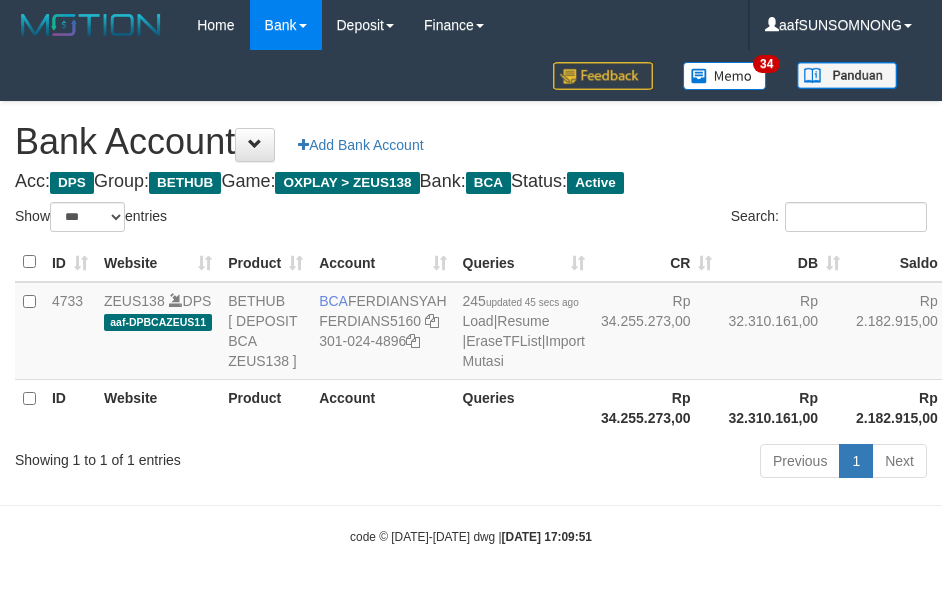 scroll, scrollTop: 38, scrollLeft: 0, axis: vertical 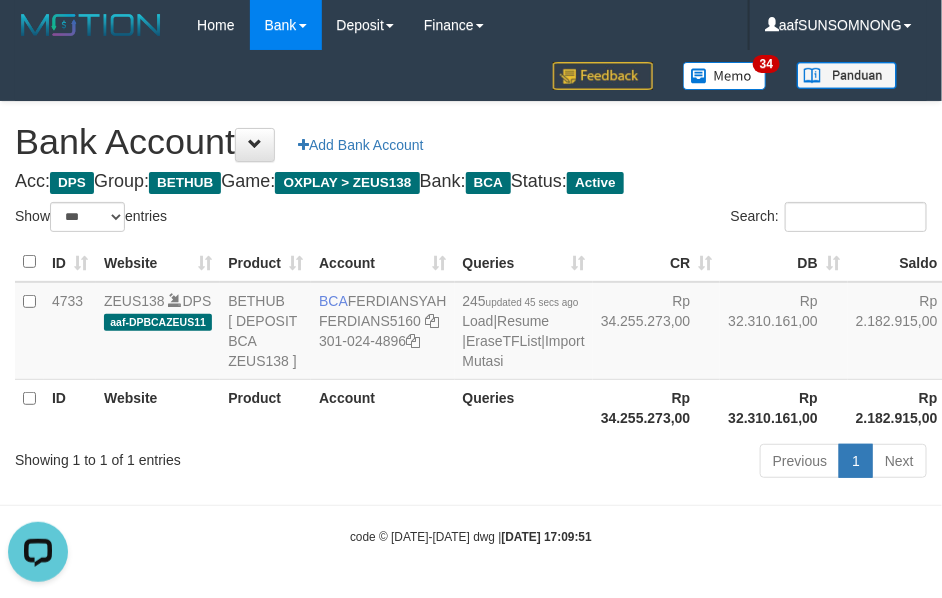 click on "Toggle navigation
Home
Bank
Account List
Load
By Website
Group
[OXPLAY]													ZEUS138
By Load Group (DPS)" at bounding box center [471, 298] 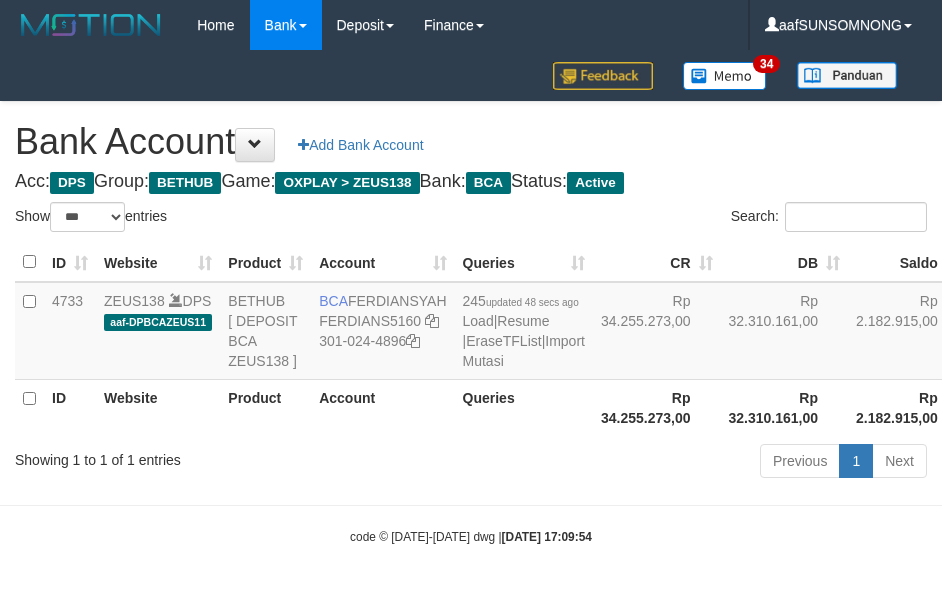 select on "***" 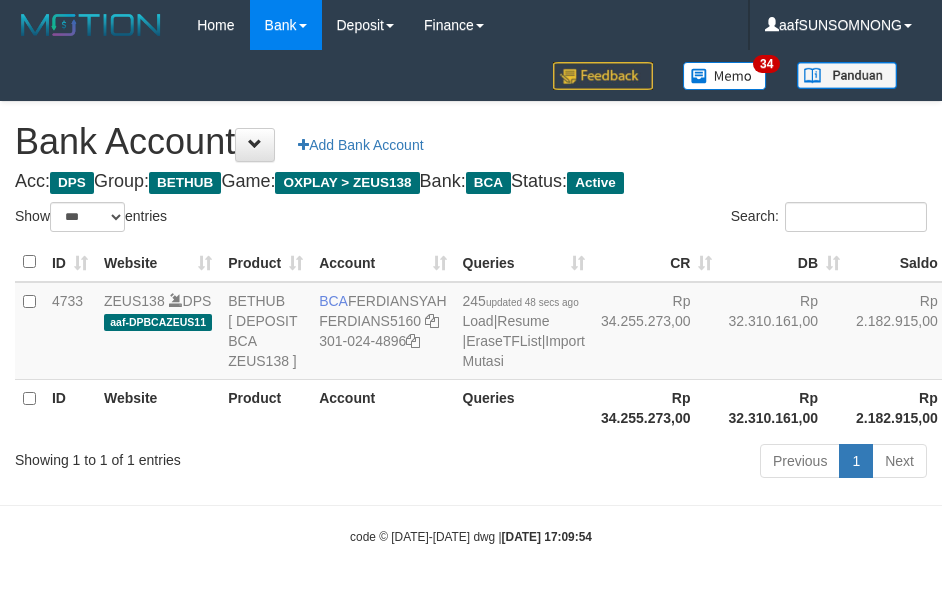 scroll, scrollTop: 38, scrollLeft: 0, axis: vertical 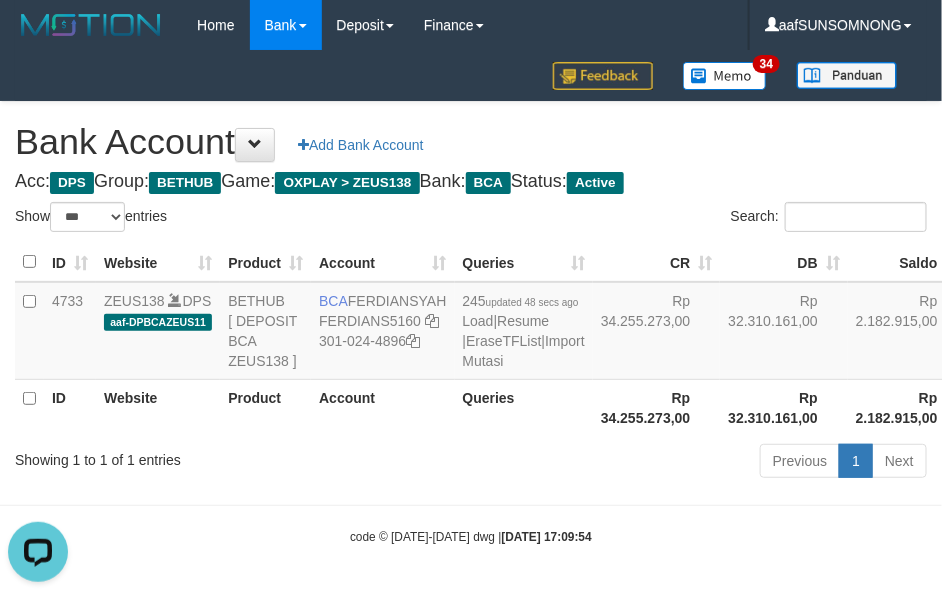 click on "Toggle navigation
Home
Bank
Account List
Load
By Website
Group
[OXPLAY]													ZEUS138
By Load Group (DPS)" at bounding box center [471, 298] 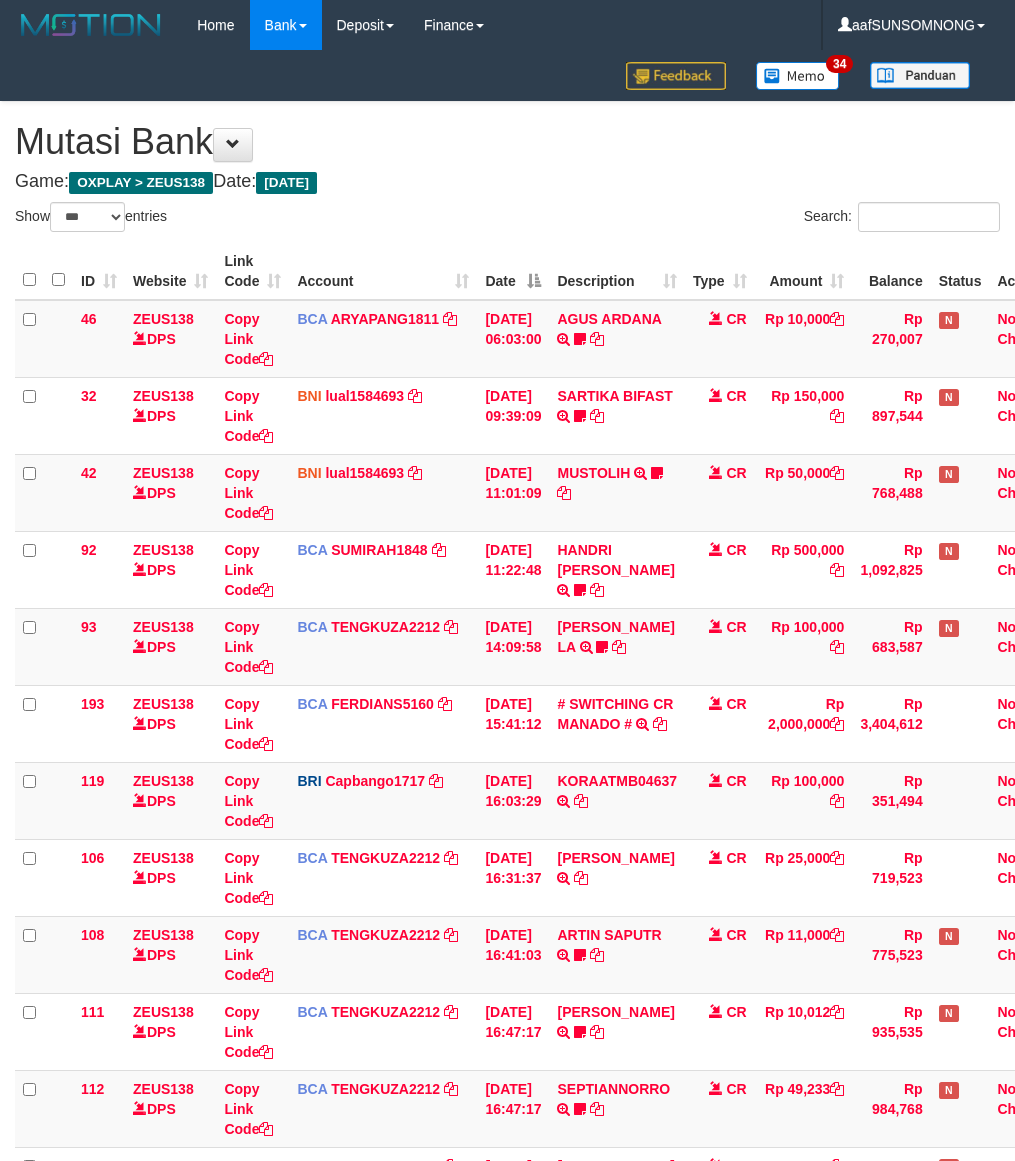select on "***" 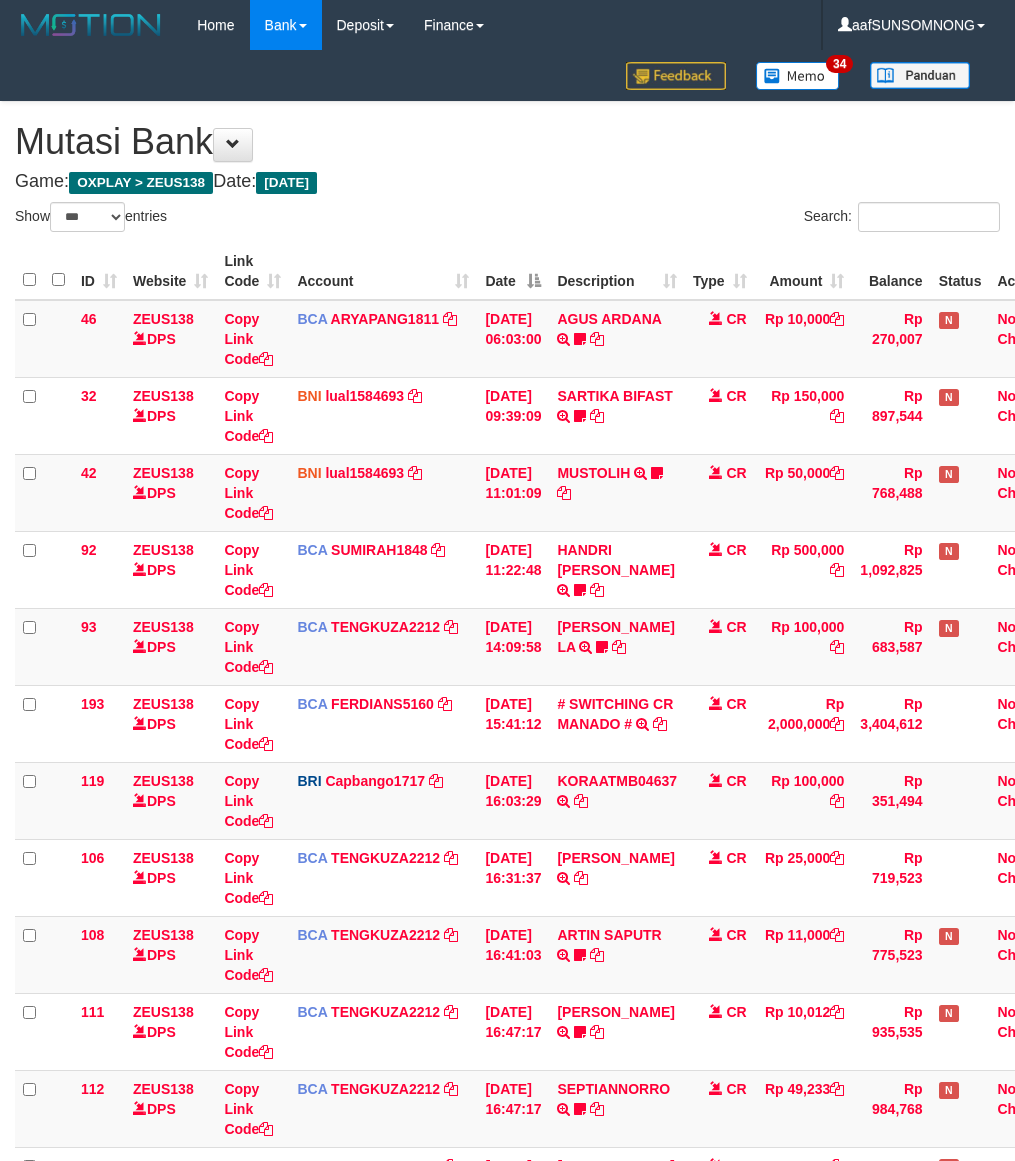 scroll, scrollTop: 235, scrollLeft: 0, axis: vertical 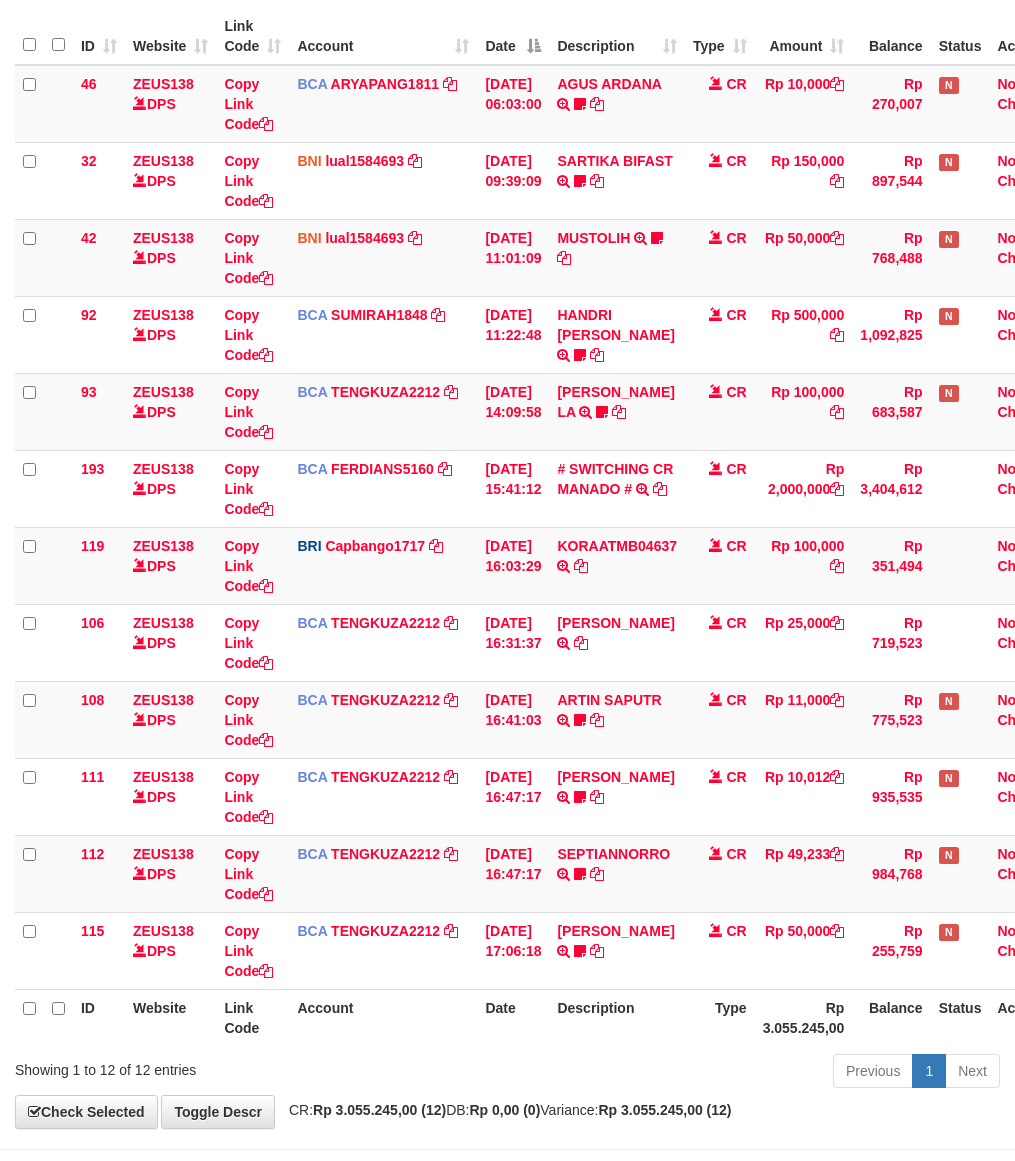 drag, startPoint x: 592, startPoint y: 1071, endPoint x: 603, endPoint y: 1071, distance: 11 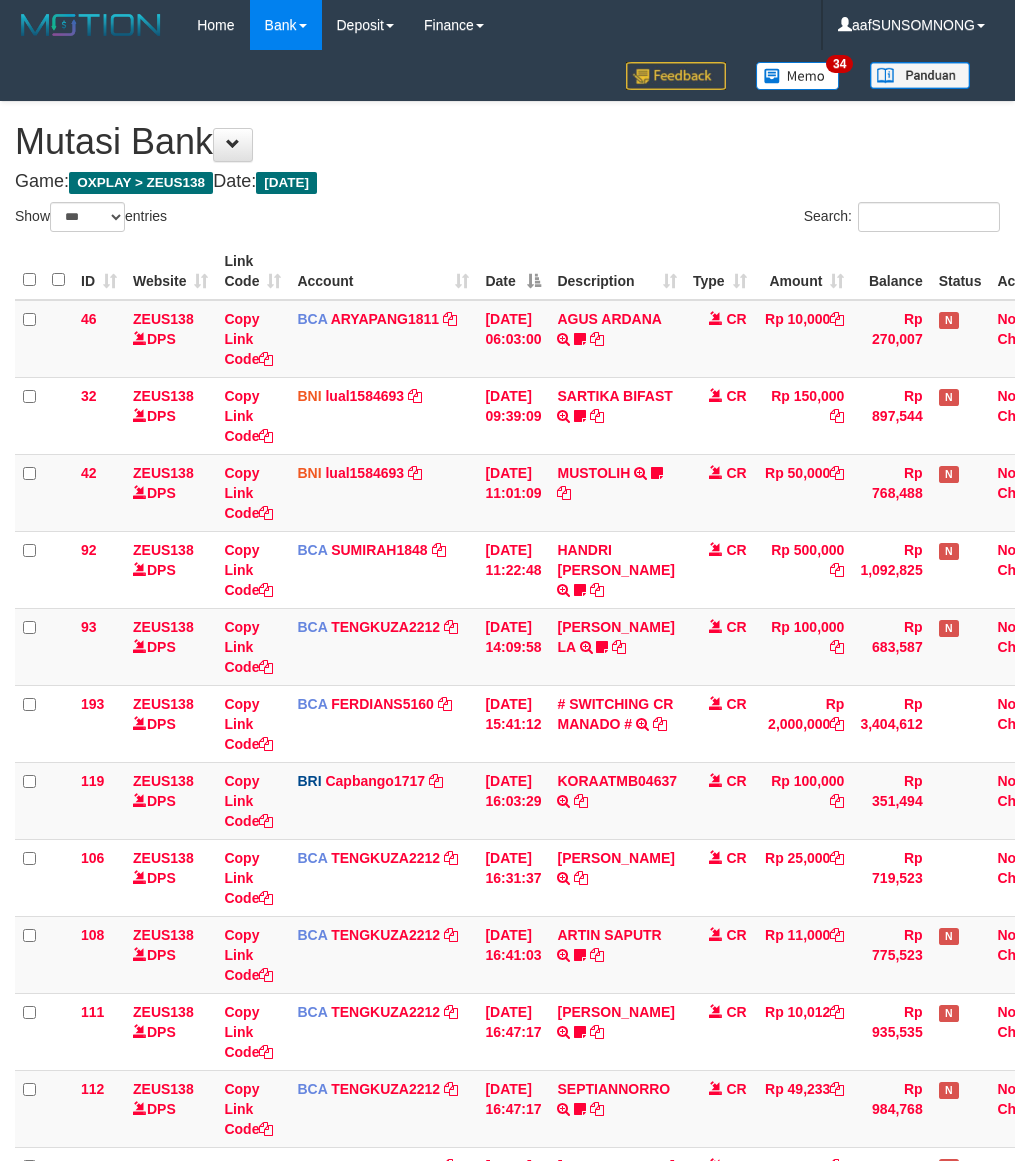 select on "***" 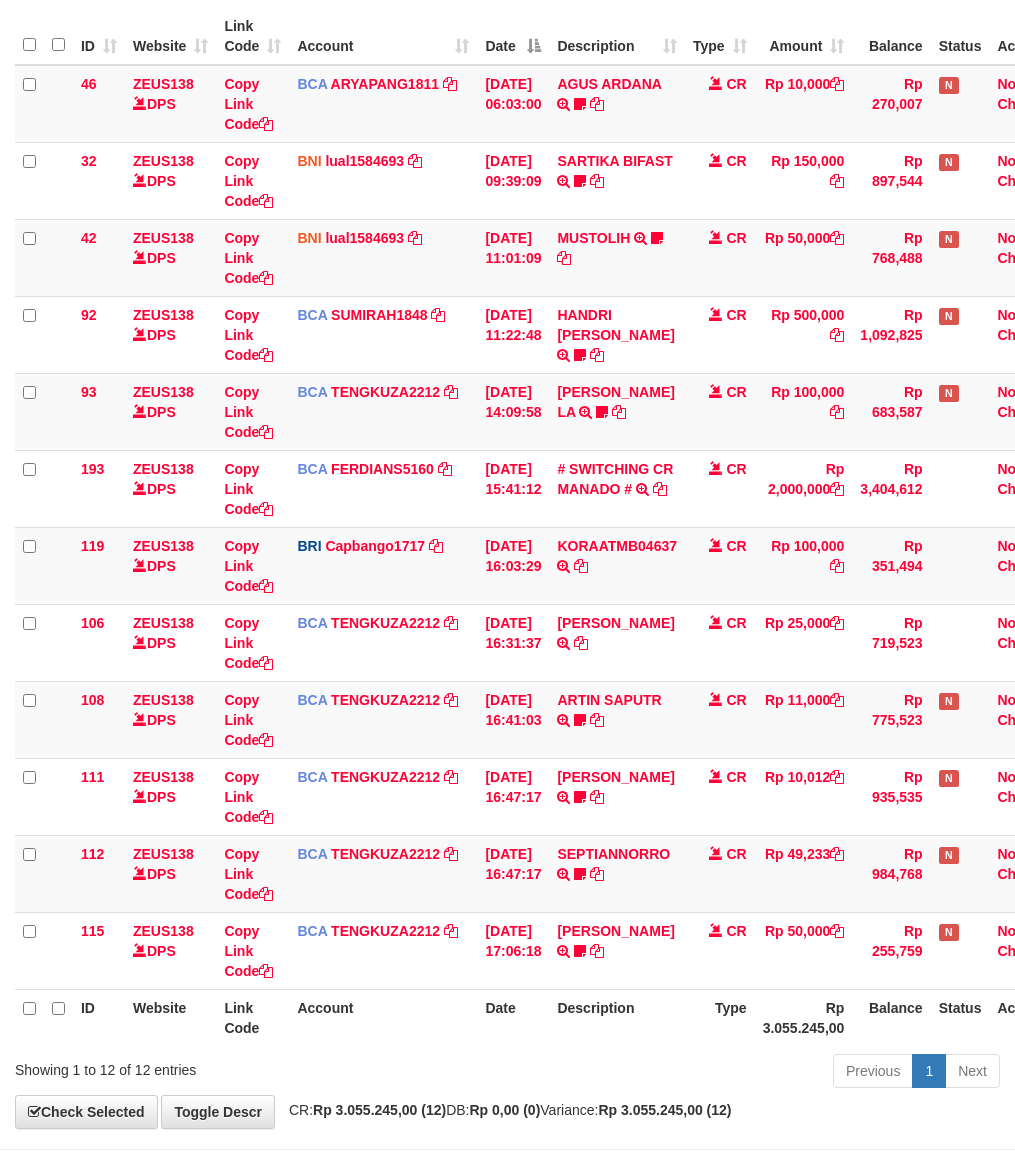 scroll, scrollTop: 275, scrollLeft: 0, axis: vertical 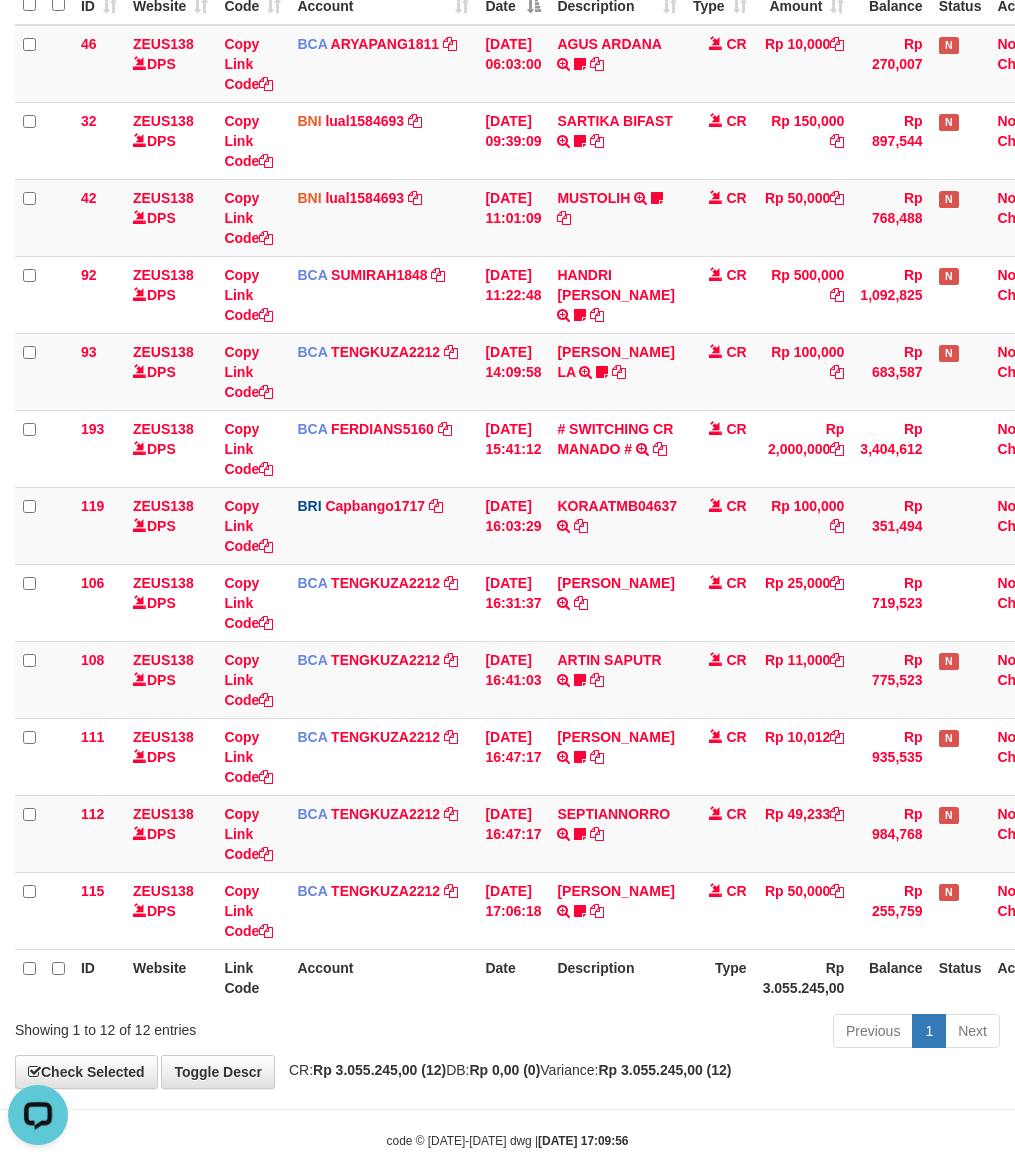 drag, startPoint x: 438, startPoint y: 1011, endPoint x: 420, endPoint y: 995, distance: 24.083189 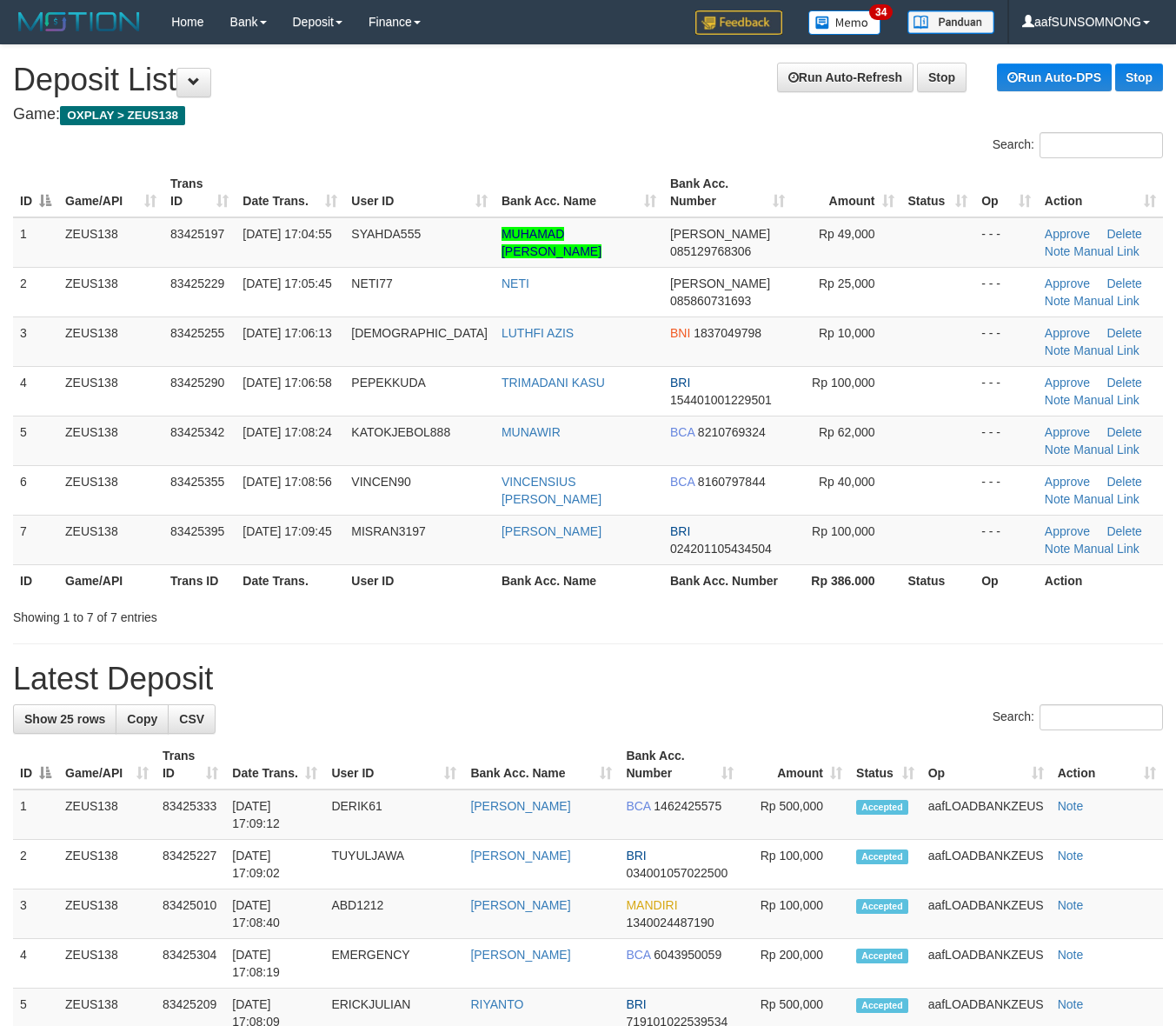 scroll, scrollTop: 0, scrollLeft: 0, axis: both 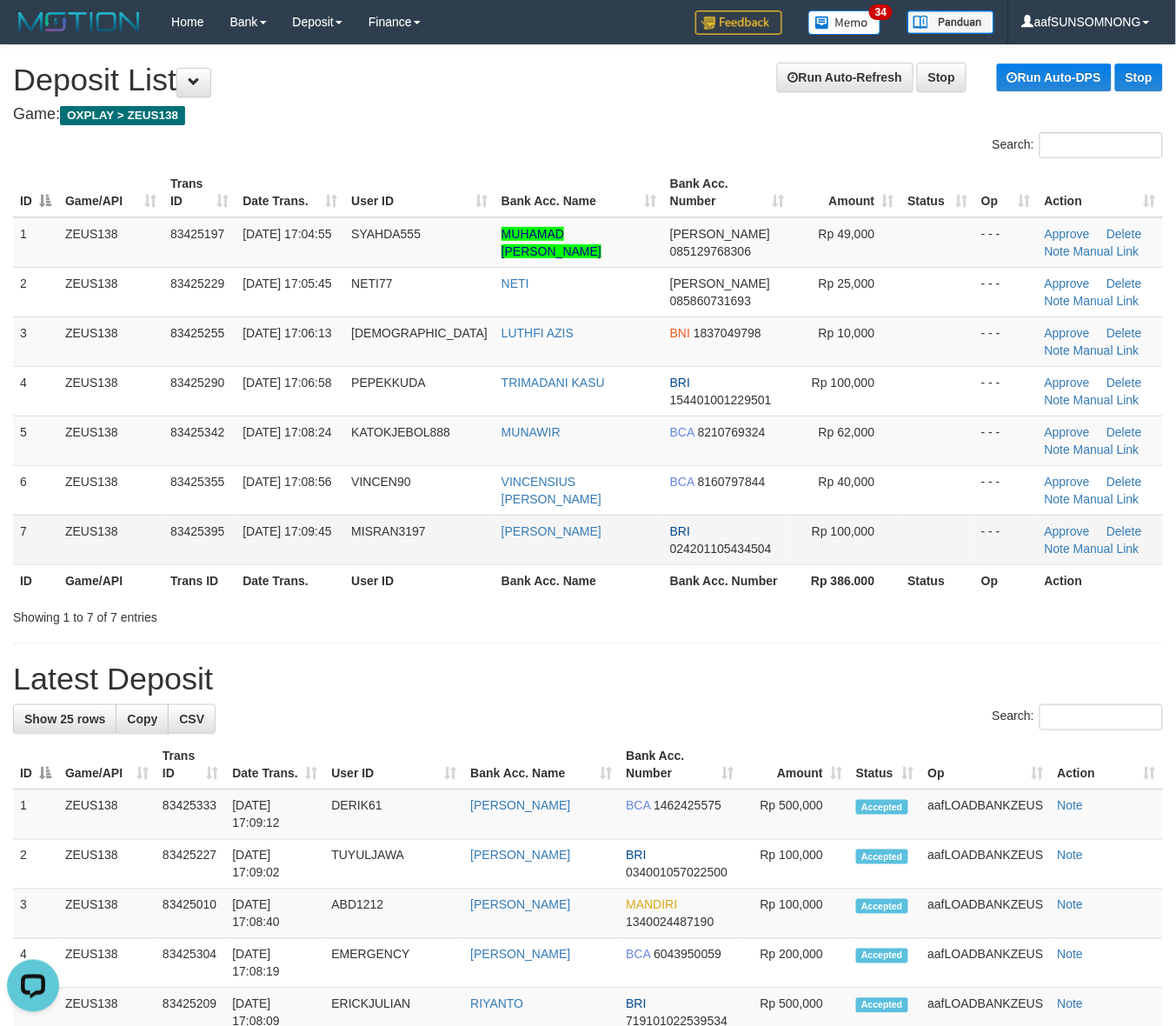 click on "BRI
024201105434504" at bounding box center (728, 539) 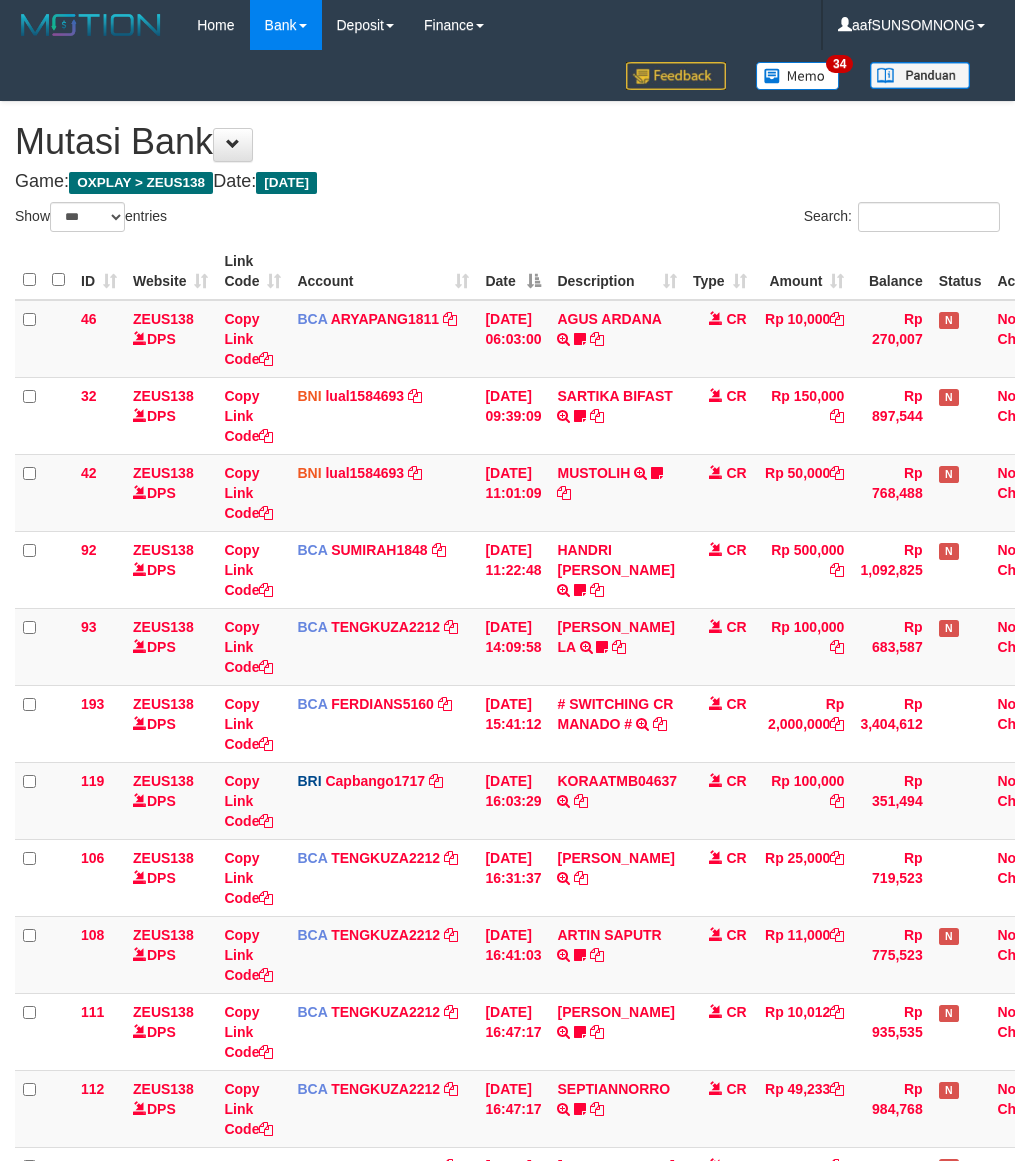 select on "***" 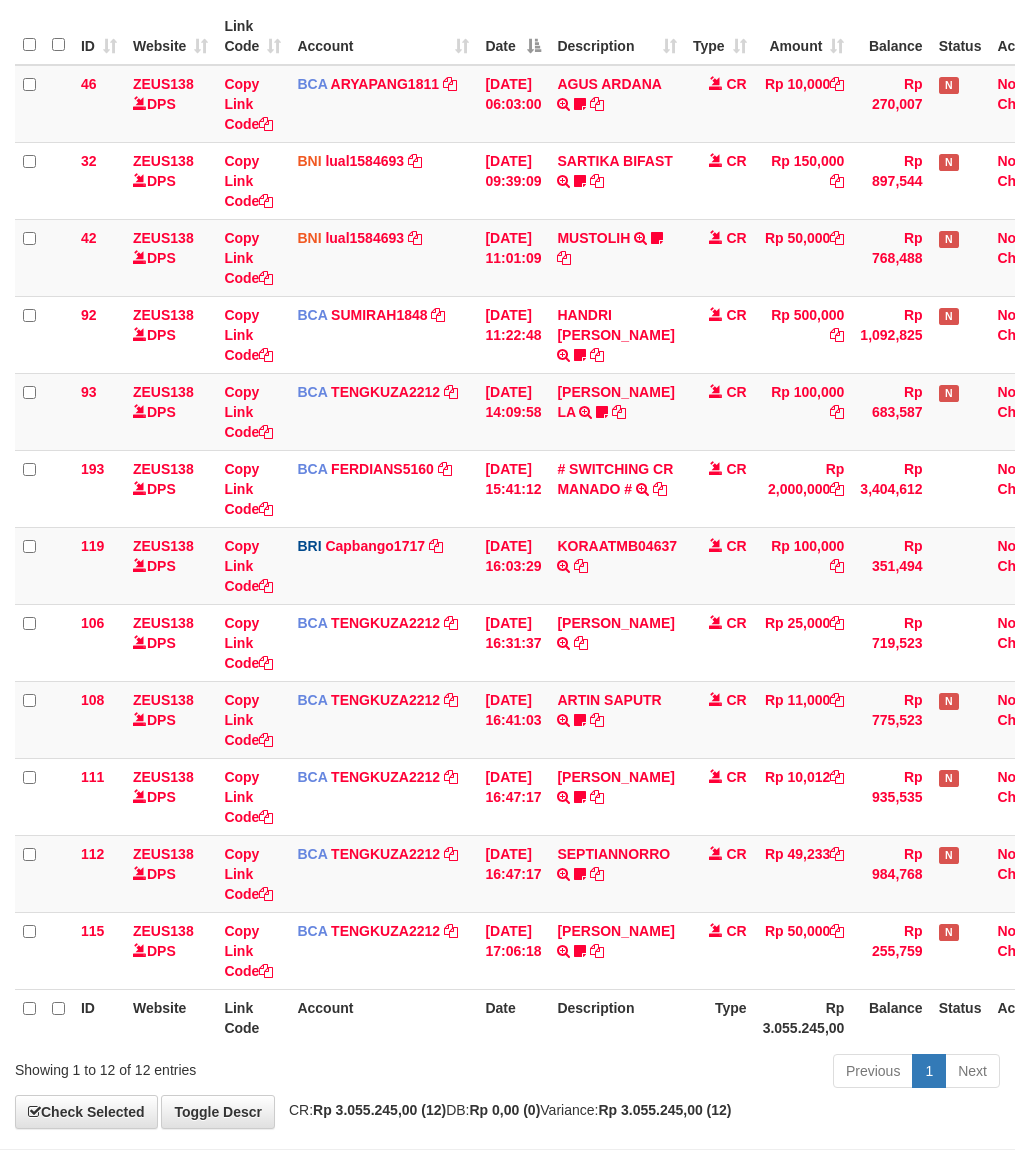 scroll, scrollTop: 275, scrollLeft: 0, axis: vertical 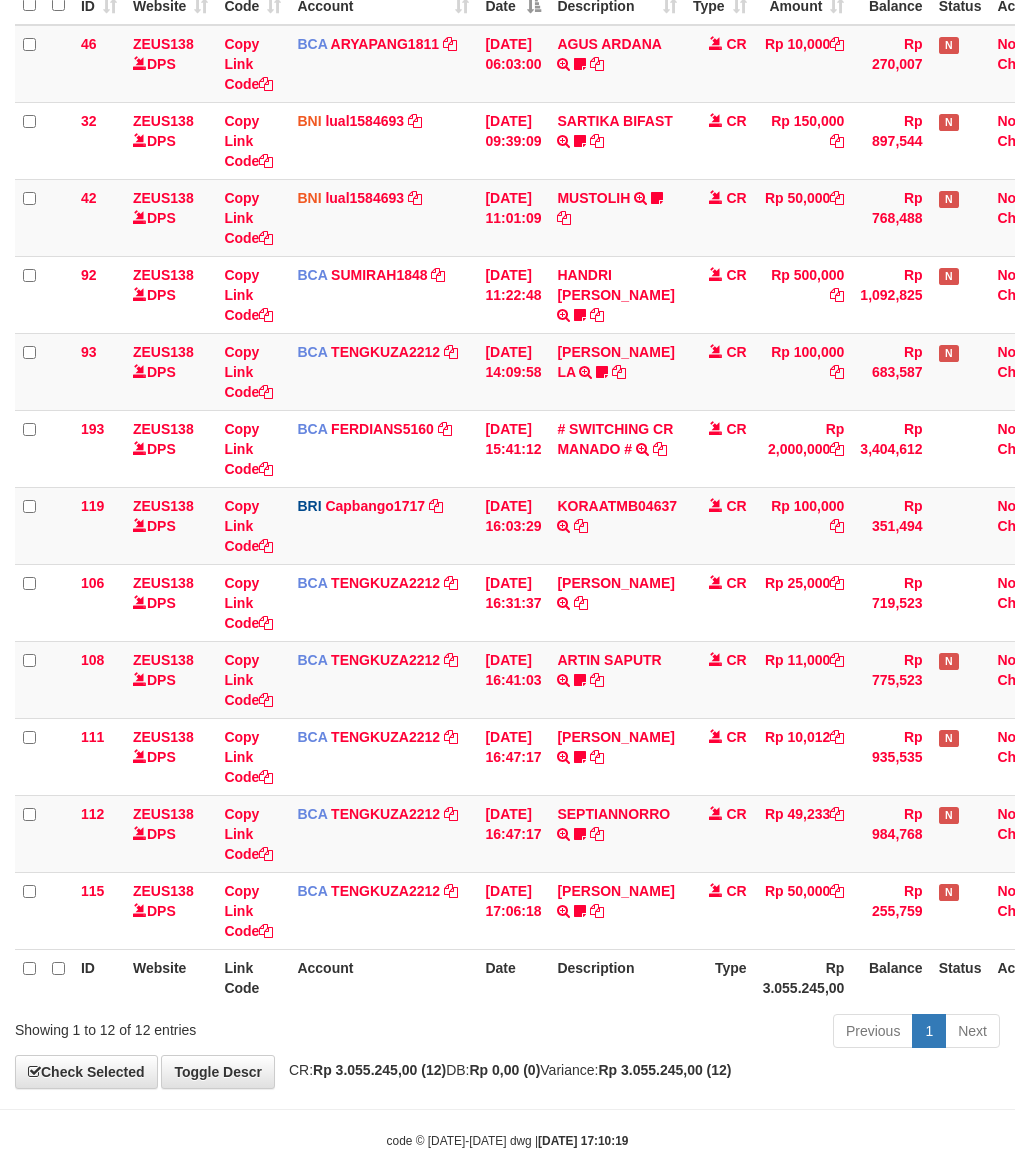 click on "Description" at bounding box center (617, 977) 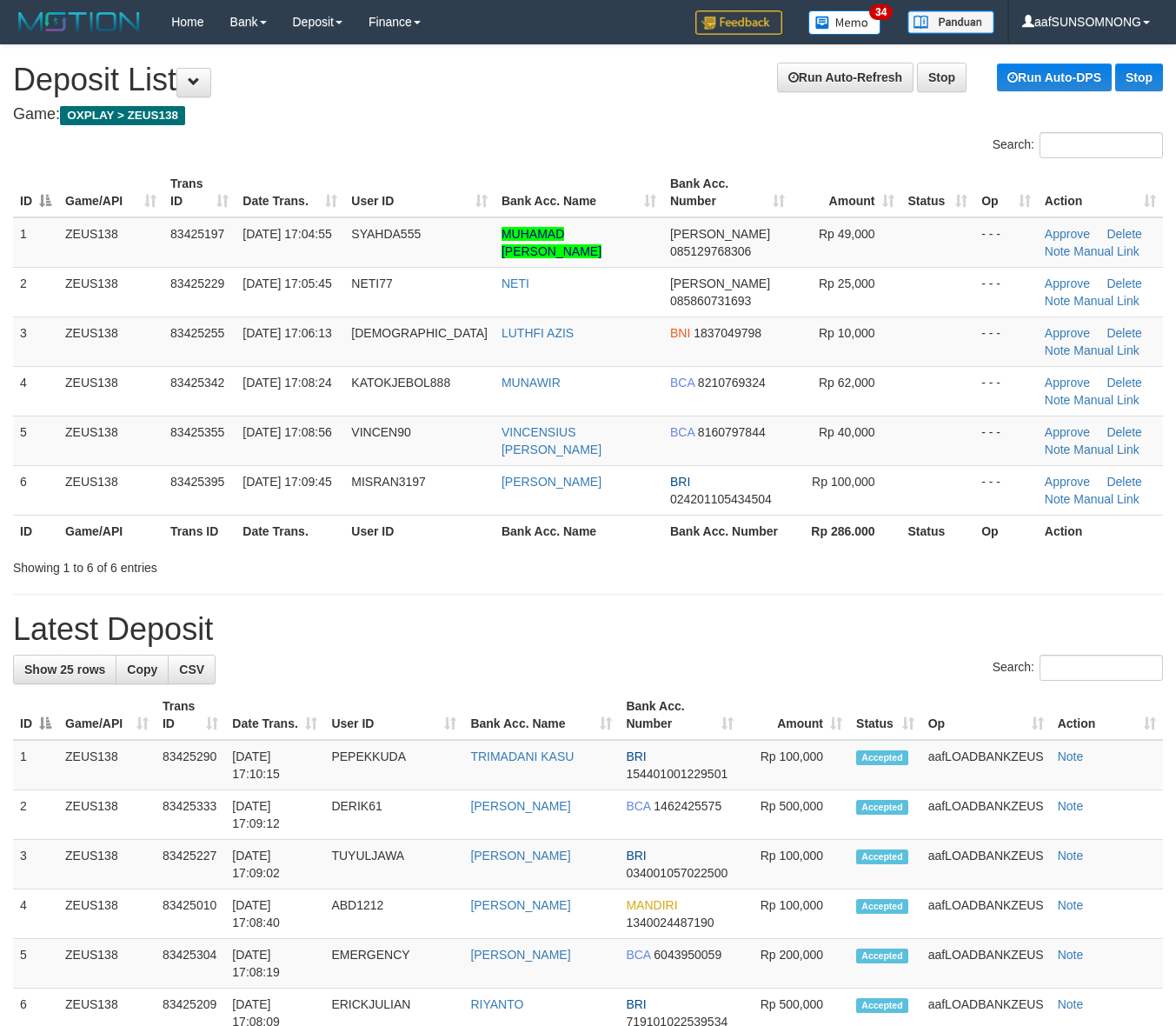 scroll, scrollTop: 0, scrollLeft: 0, axis: both 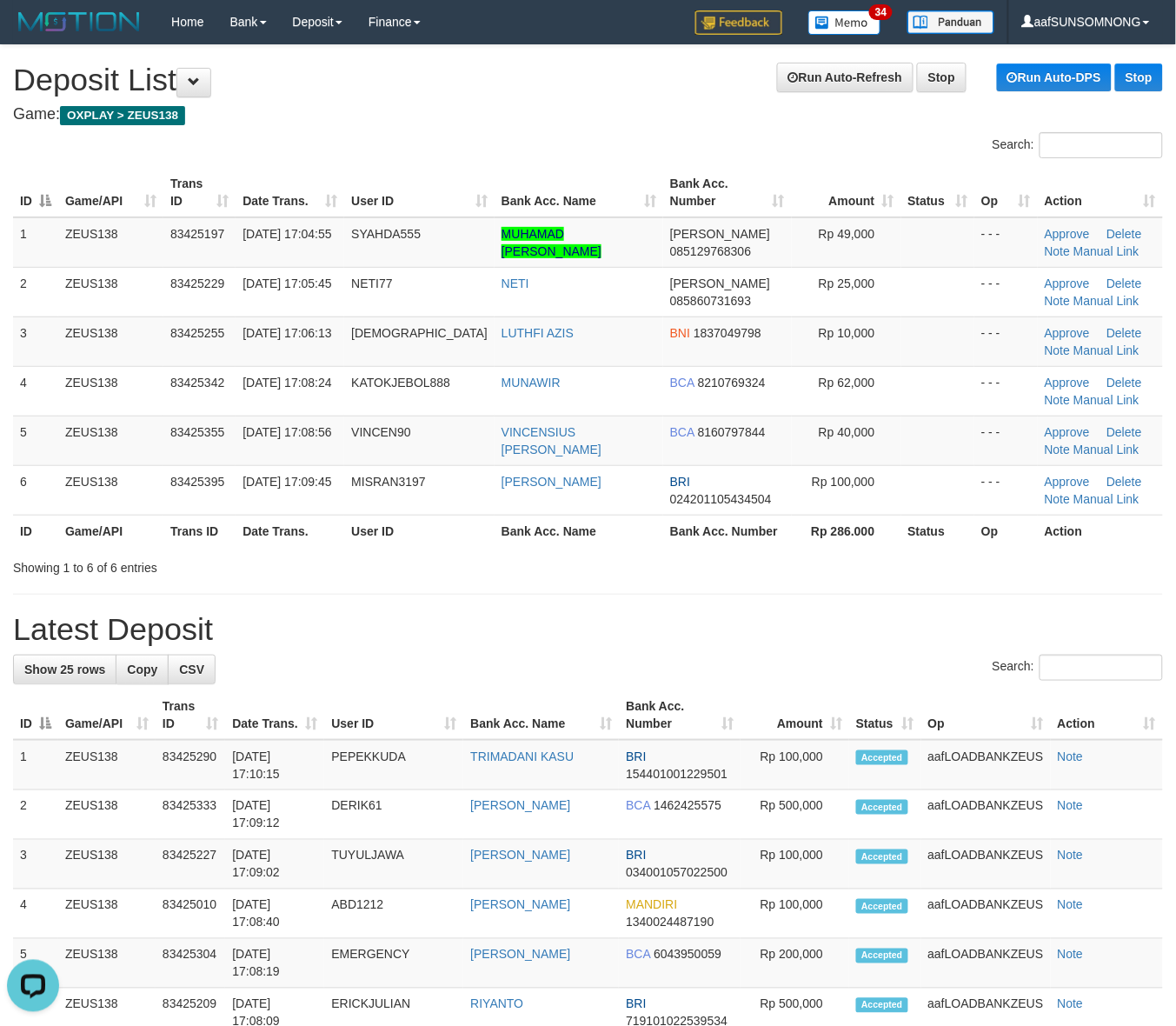 click on "Amount" at bounding box center [794, 715] 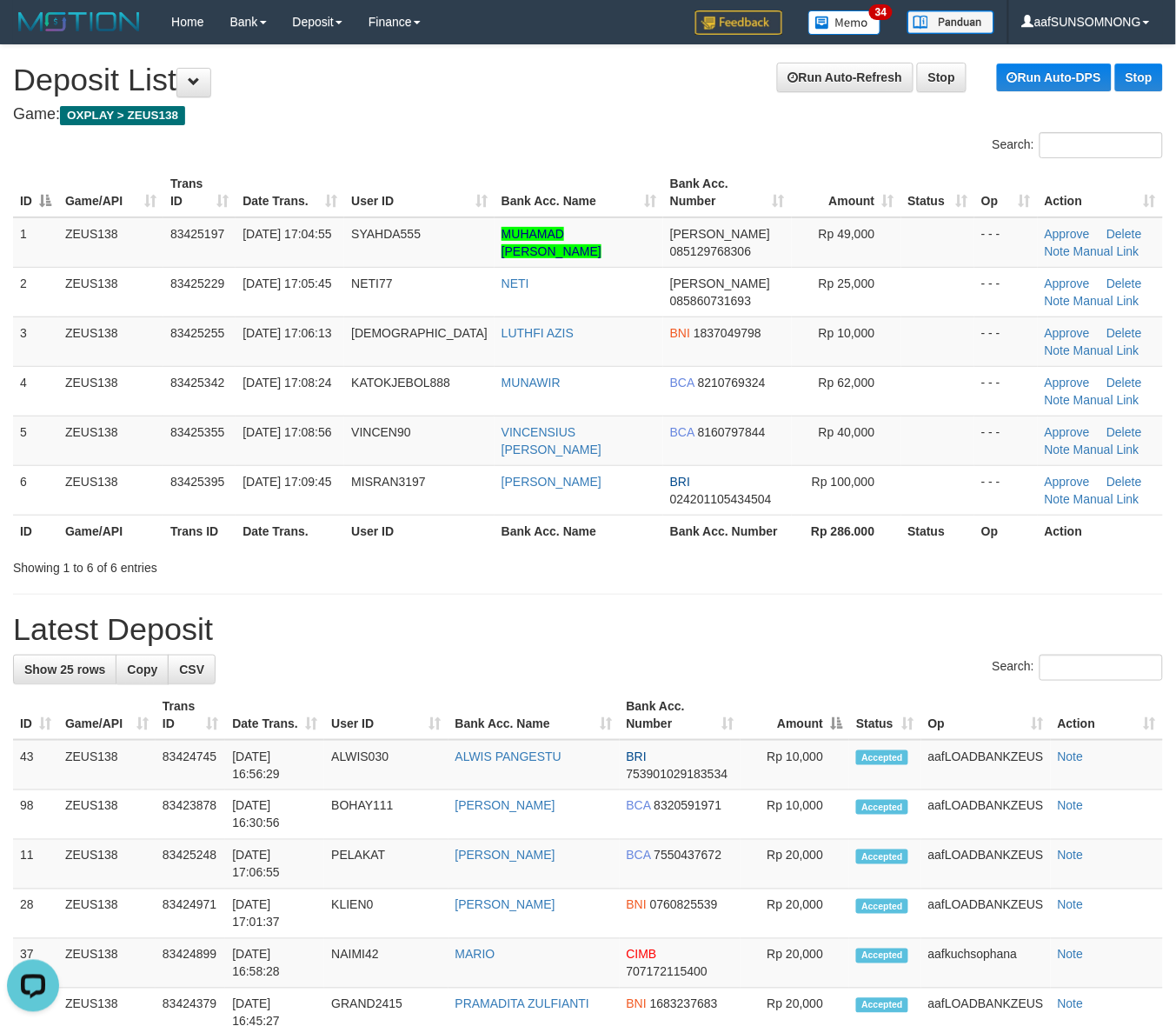 click on "Latest Deposit" at bounding box center (588, 630) 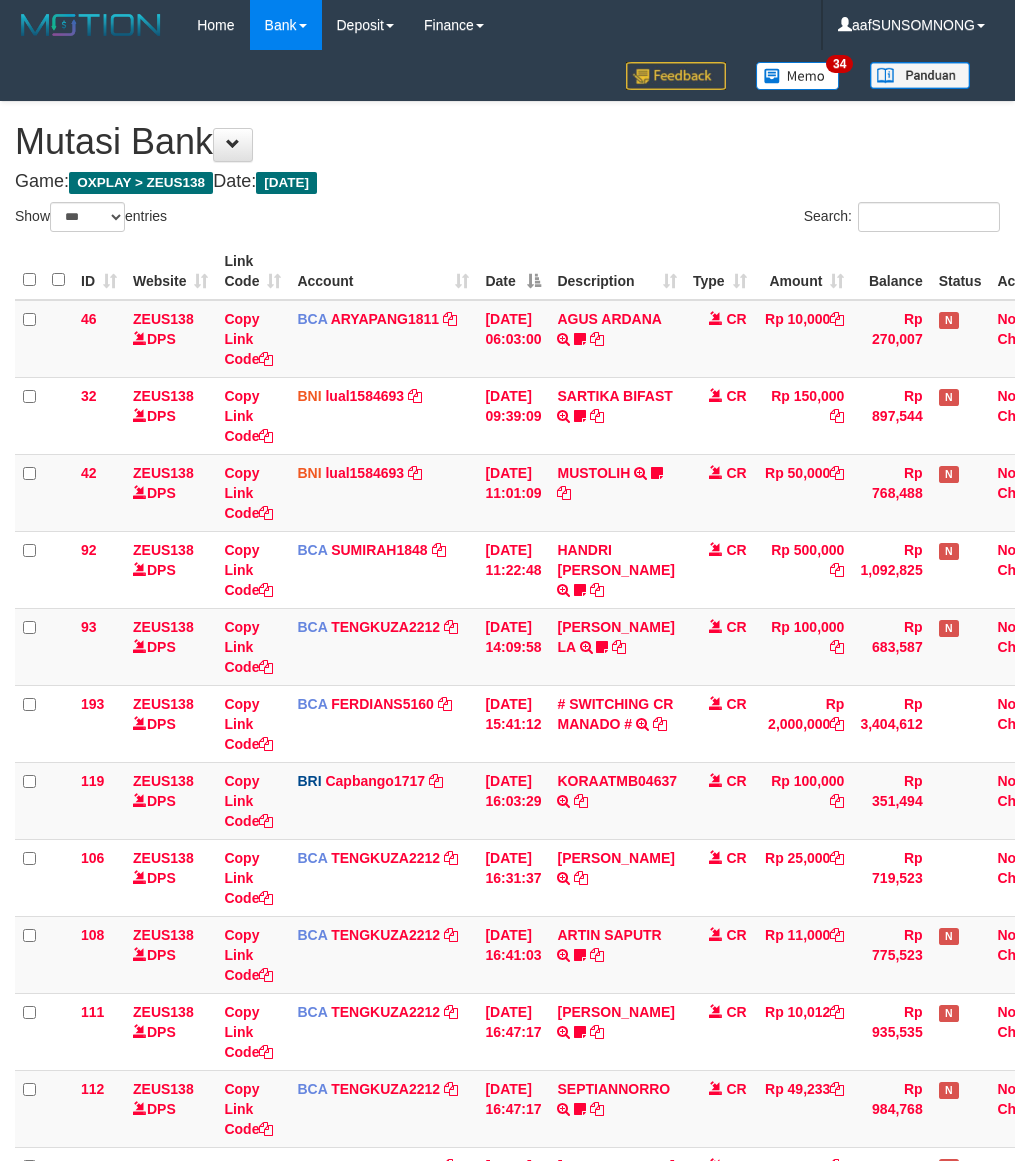 select on "***" 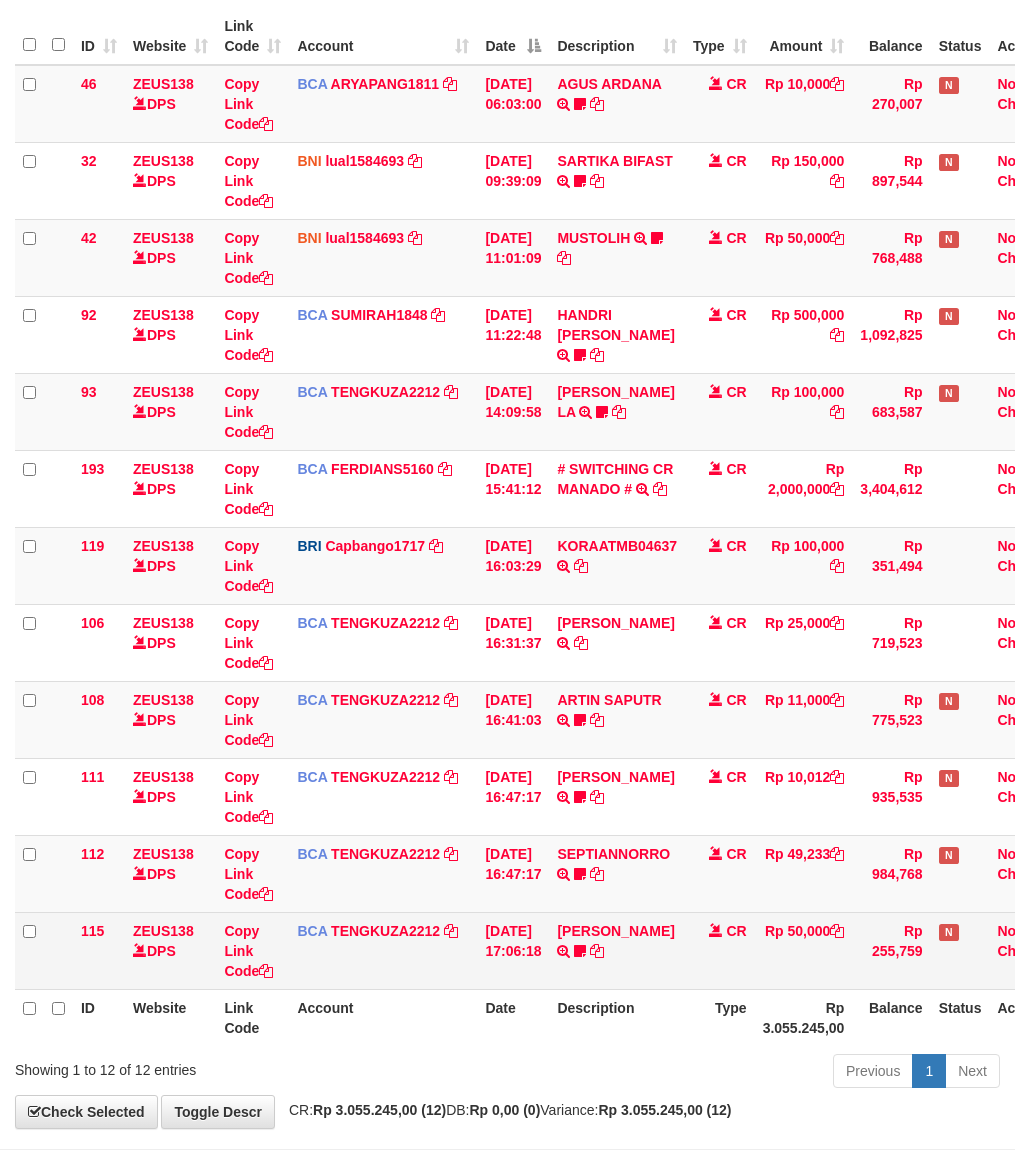 click on "EKO SUTRISNO            TRSF E-BANKING CR 1107/FTSCY/WS95031
50000.00EKO SUTRISNO    Cipluksadega" at bounding box center (617, 950) 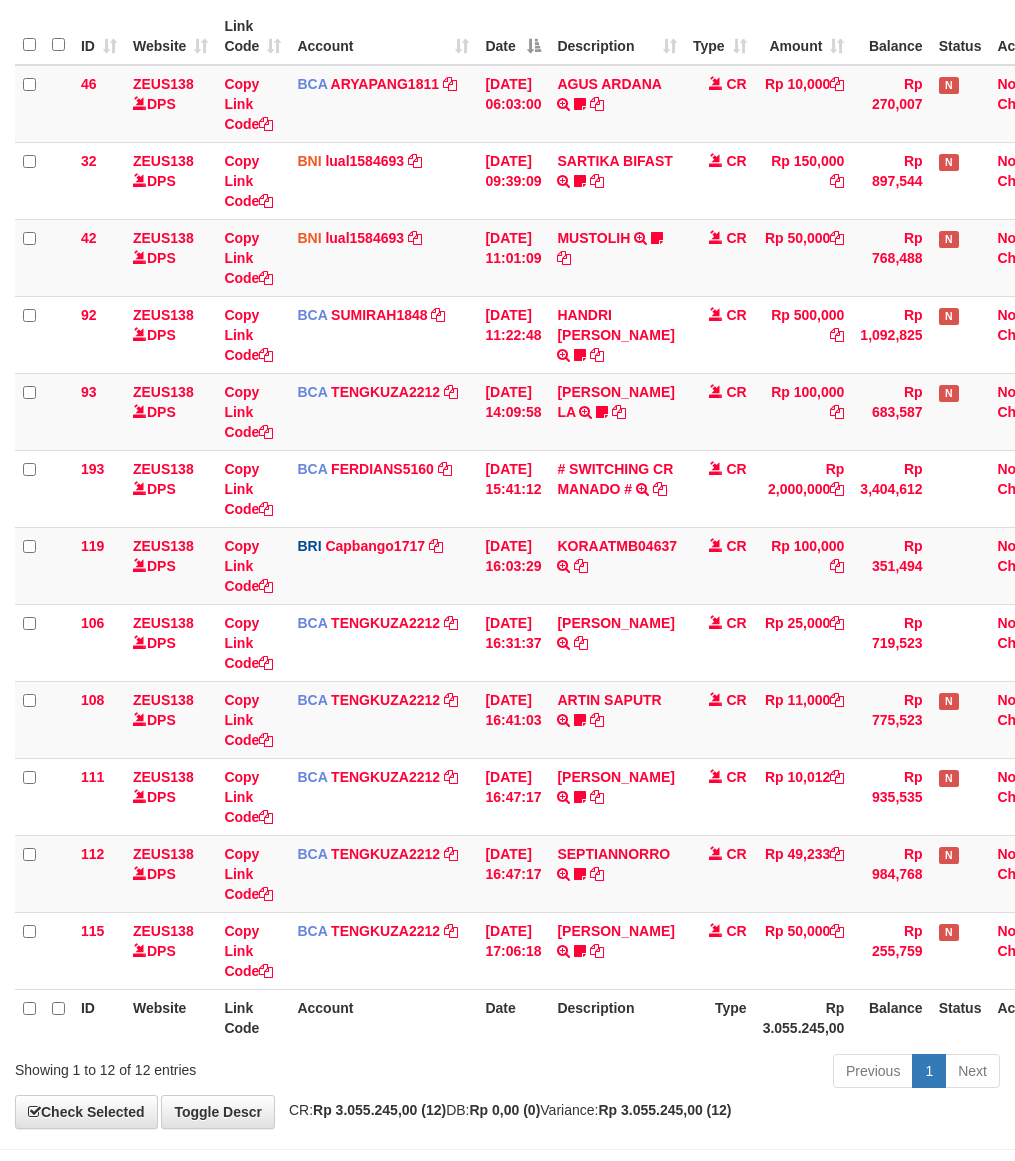 scroll, scrollTop: 275, scrollLeft: 0, axis: vertical 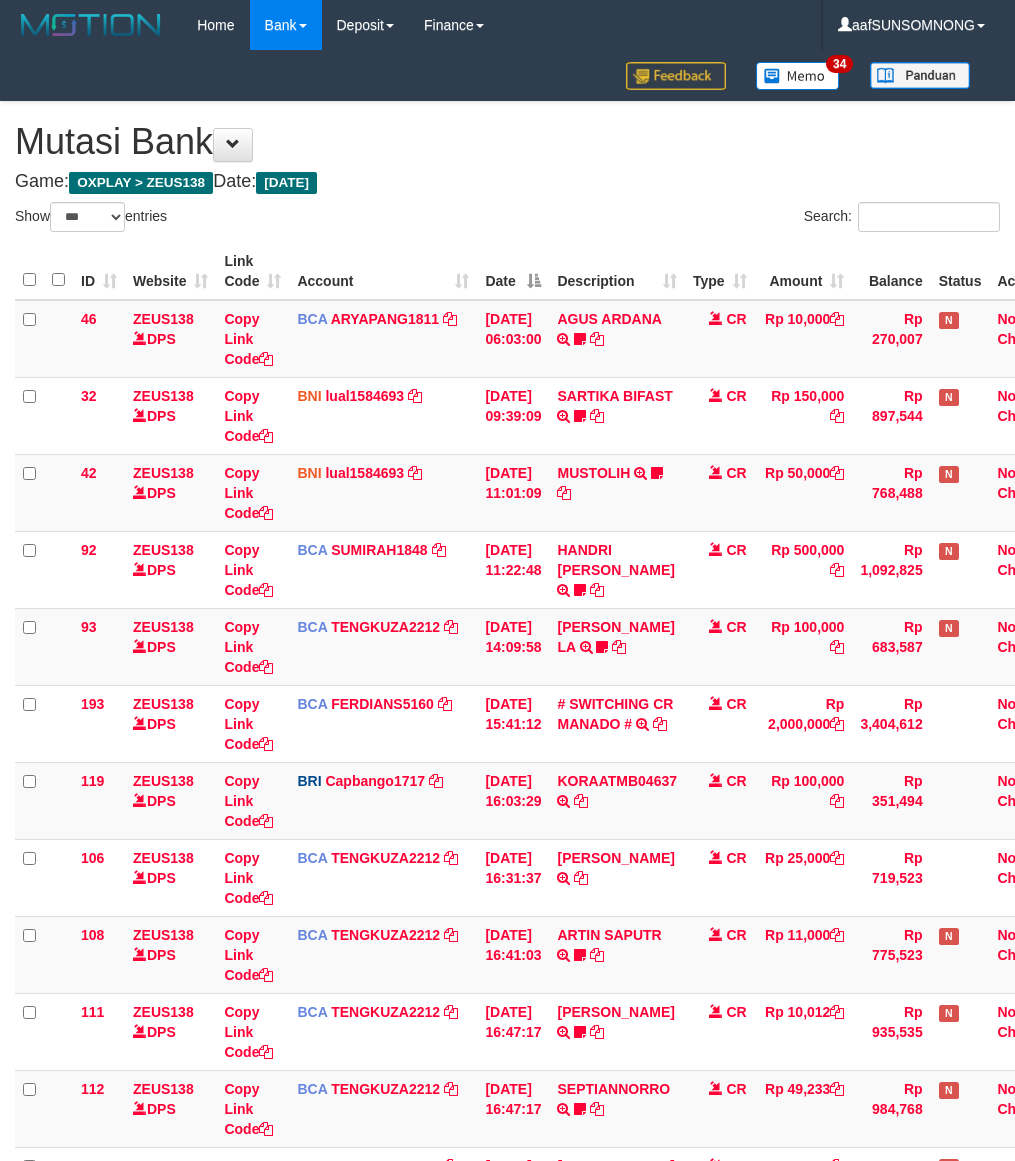 select on "***" 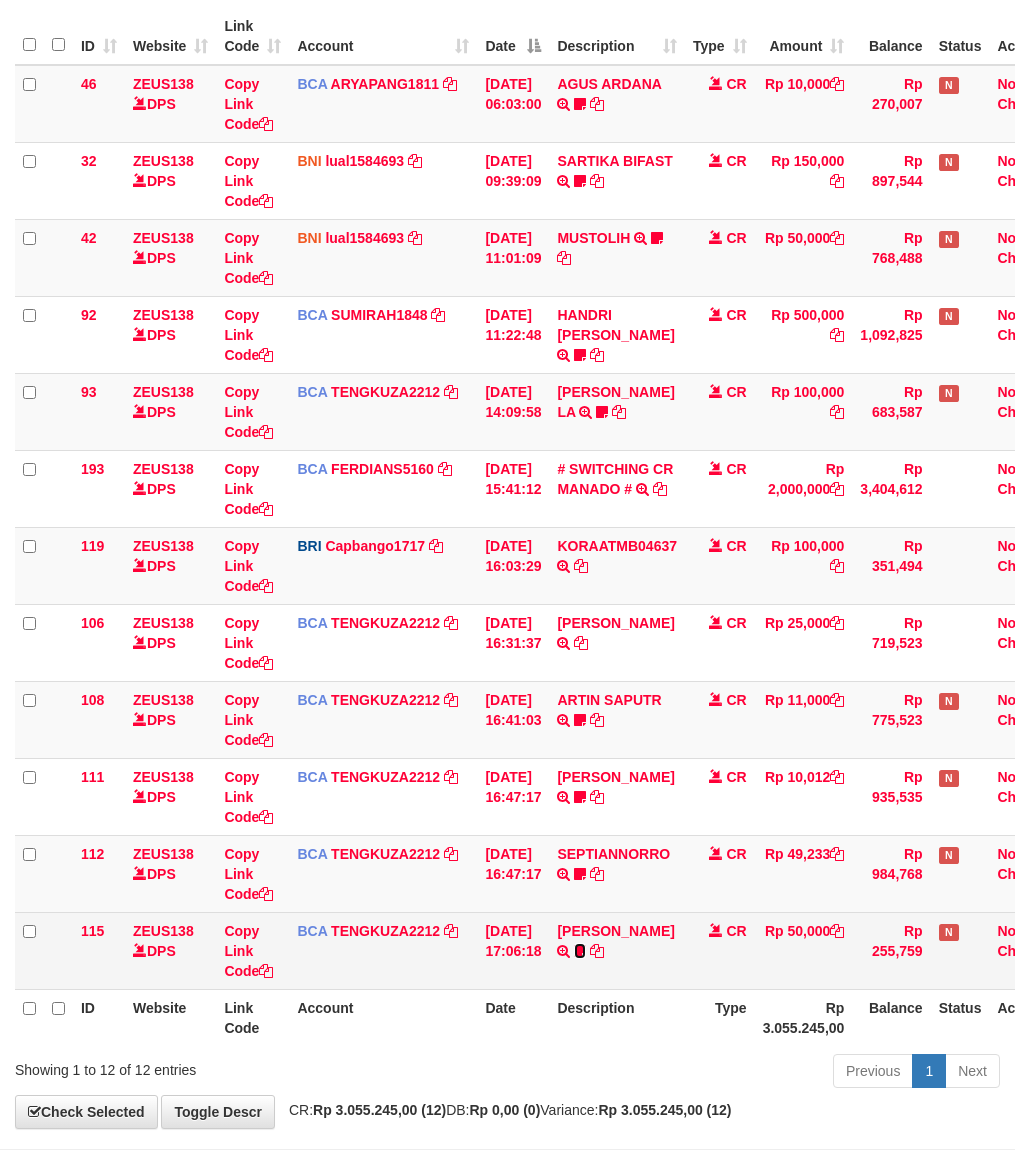 click at bounding box center [580, 951] 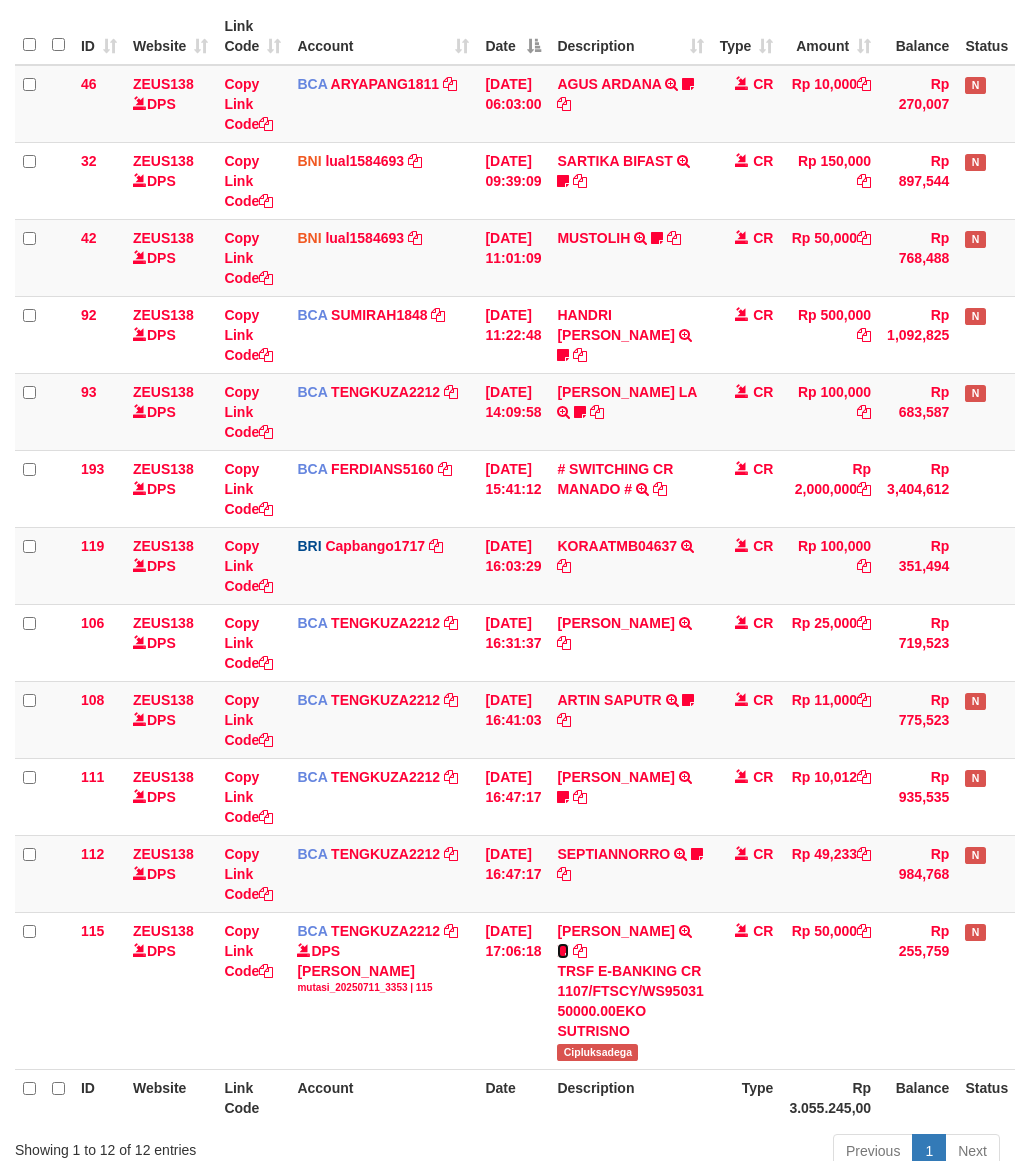 scroll, scrollTop: 275, scrollLeft: 0, axis: vertical 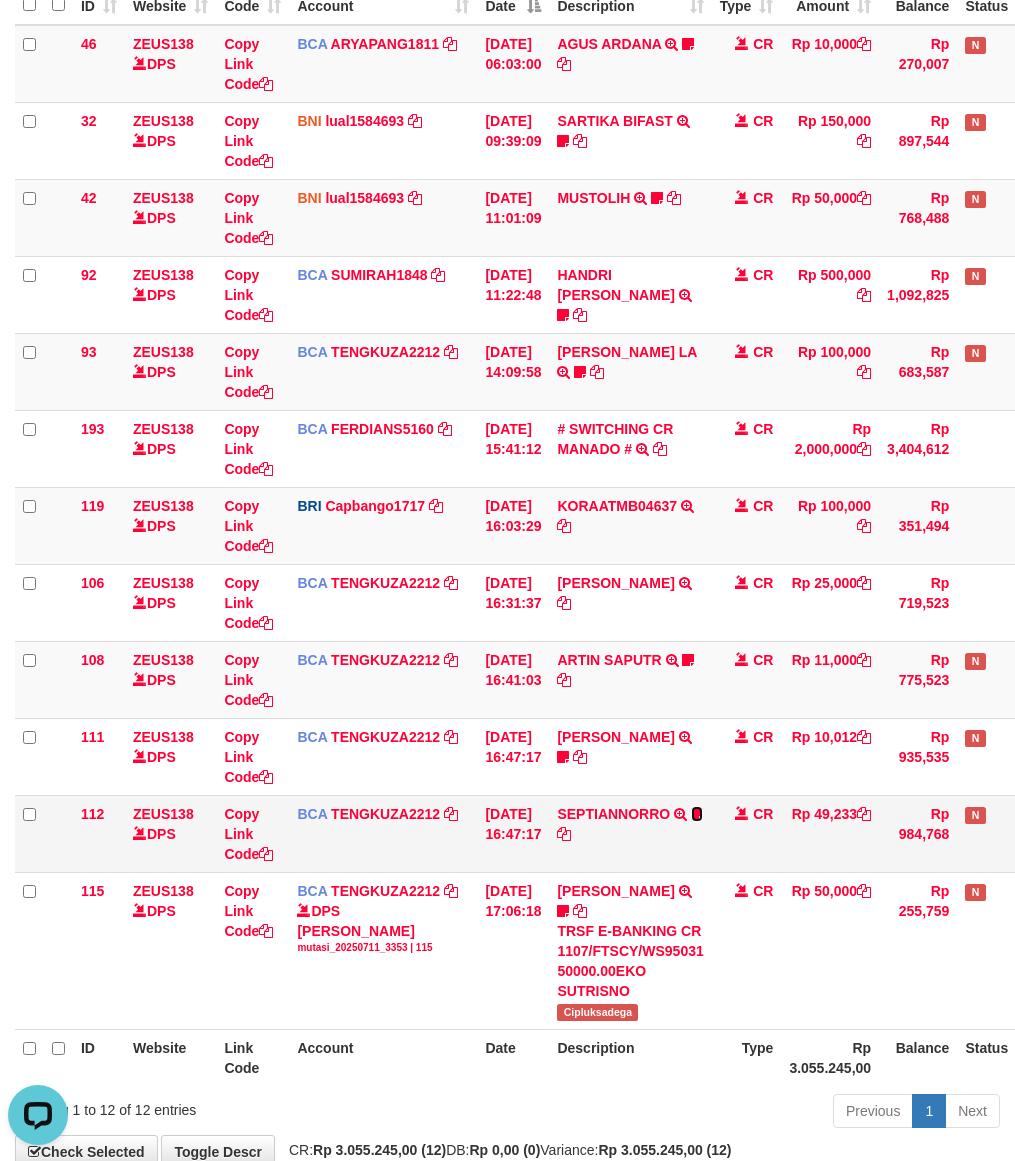 click at bounding box center [697, 814] 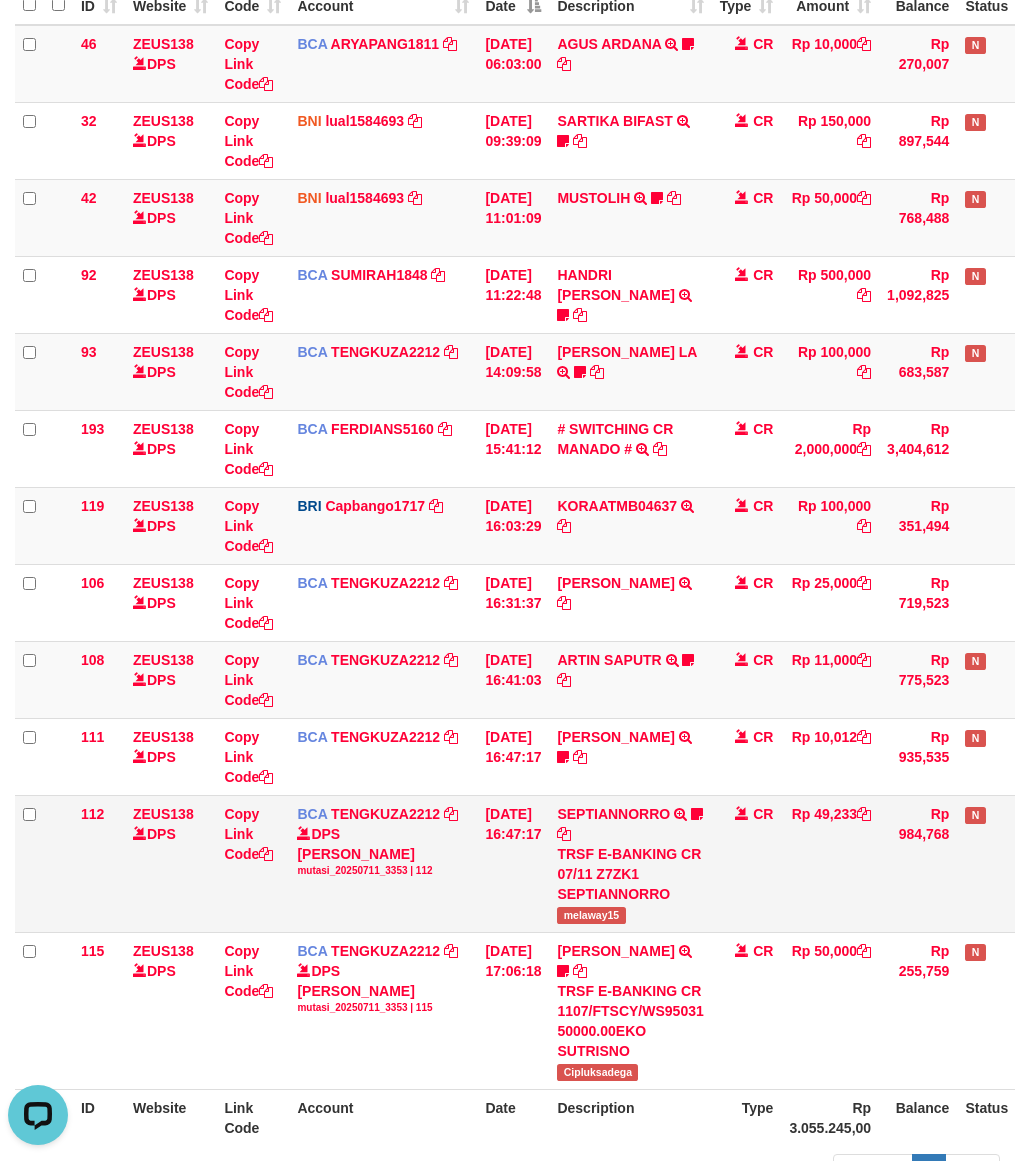 click on "melaway15" at bounding box center (591, 915) 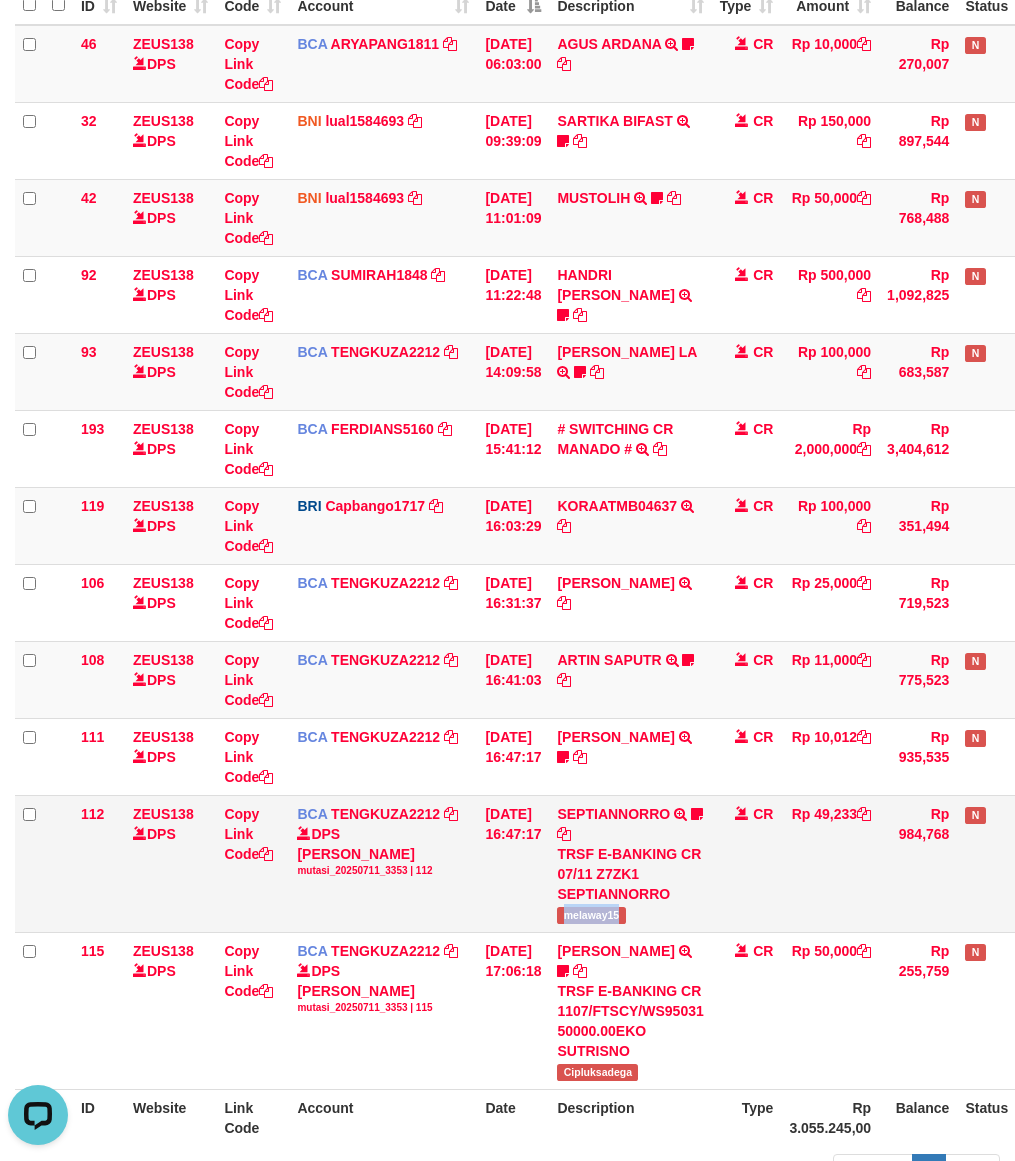 click on "melaway15" at bounding box center (591, 915) 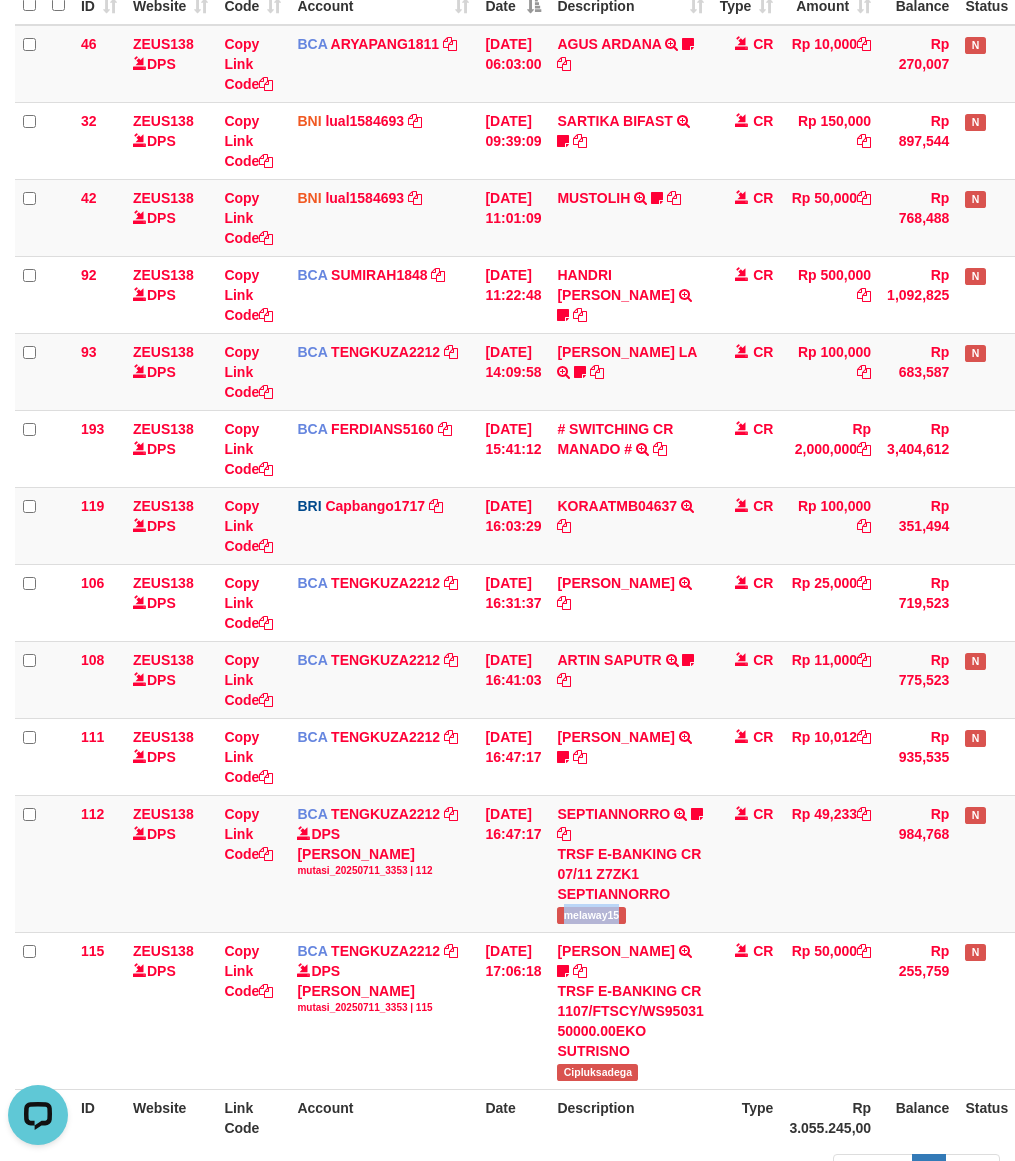 copy on "melaway15" 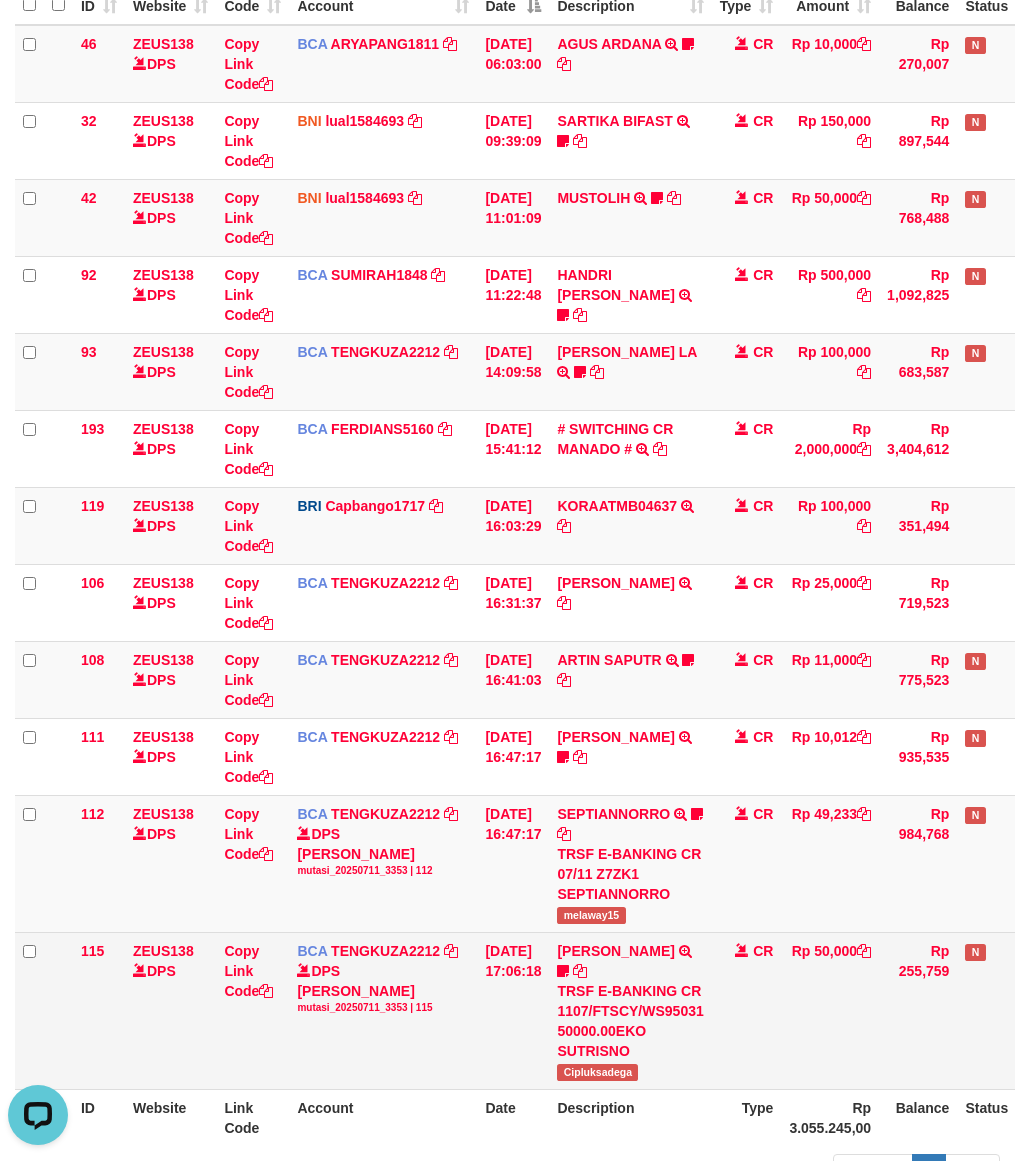 click on "BCA
TENGKUZA2212
DPS
TENGKU ZAKI
mutasi_20250711_3353 | 115
mutasi_20250711_3353 | 115" at bounding box center (383, 1010) 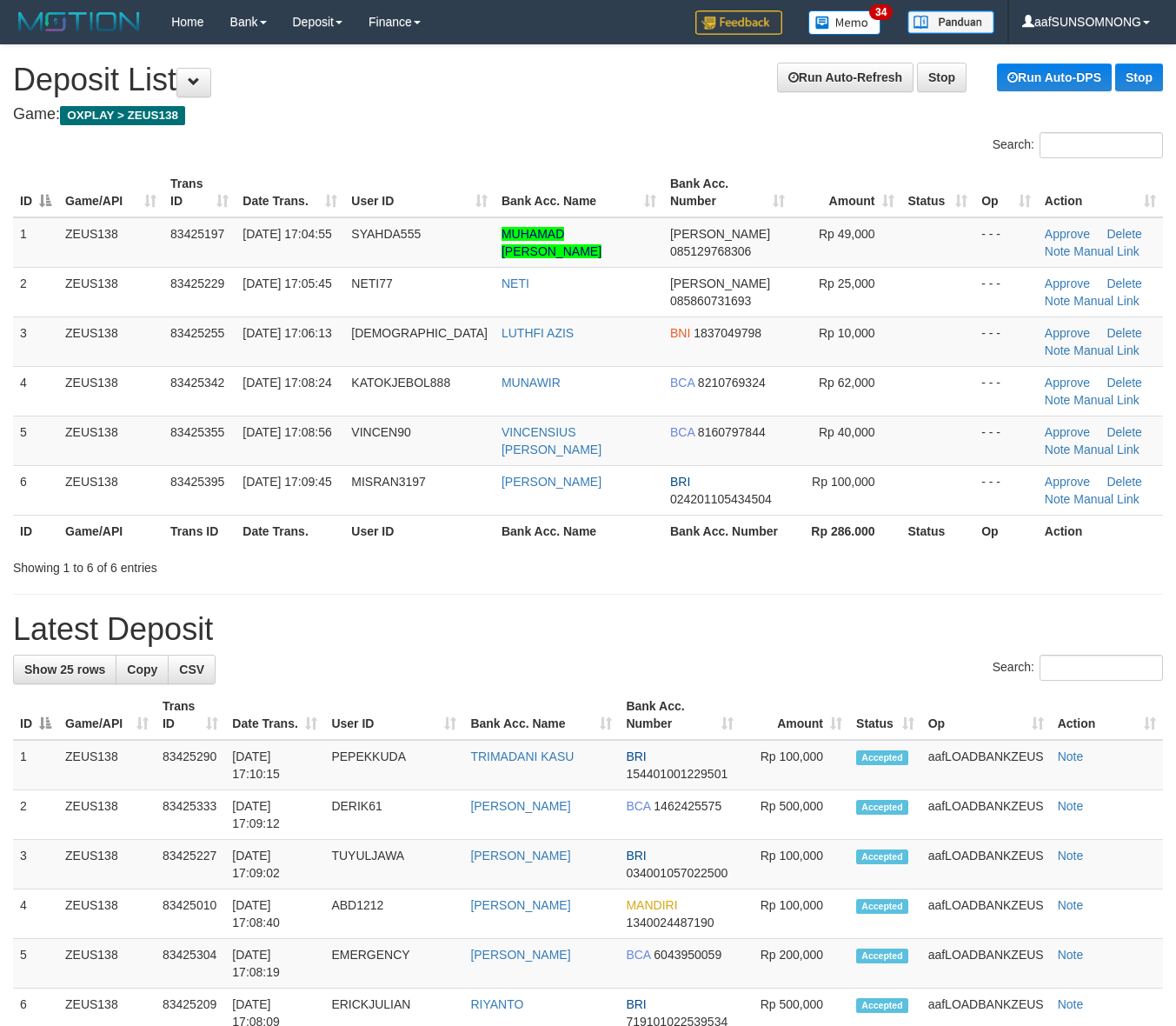 scroll, scrollTop: 0, scrollLeft: 0, axis: both 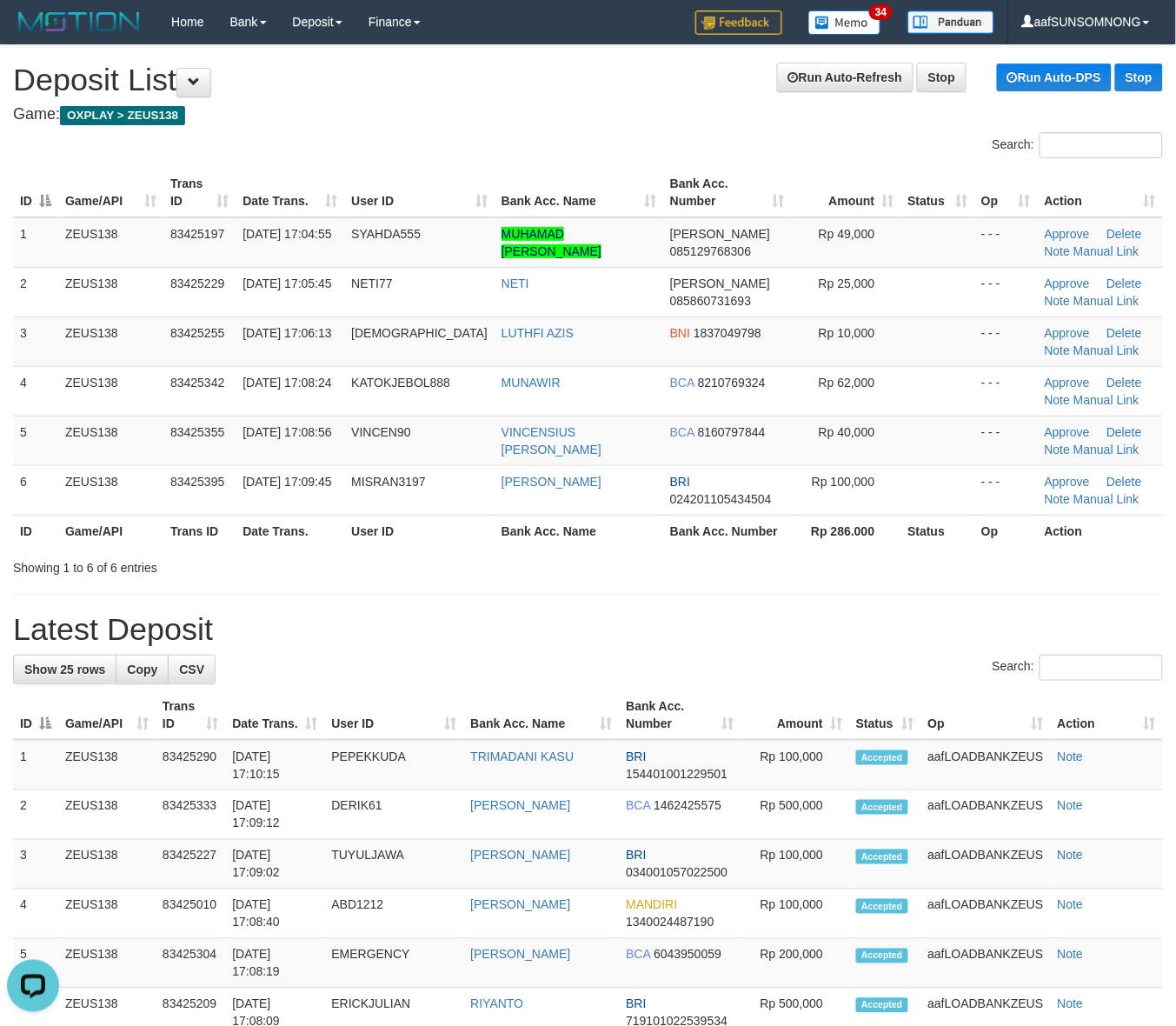 drag, startPoint x: 689, startPoint y: 654, endPoint x: 707, endPoint y: 650, distance: 18.439089 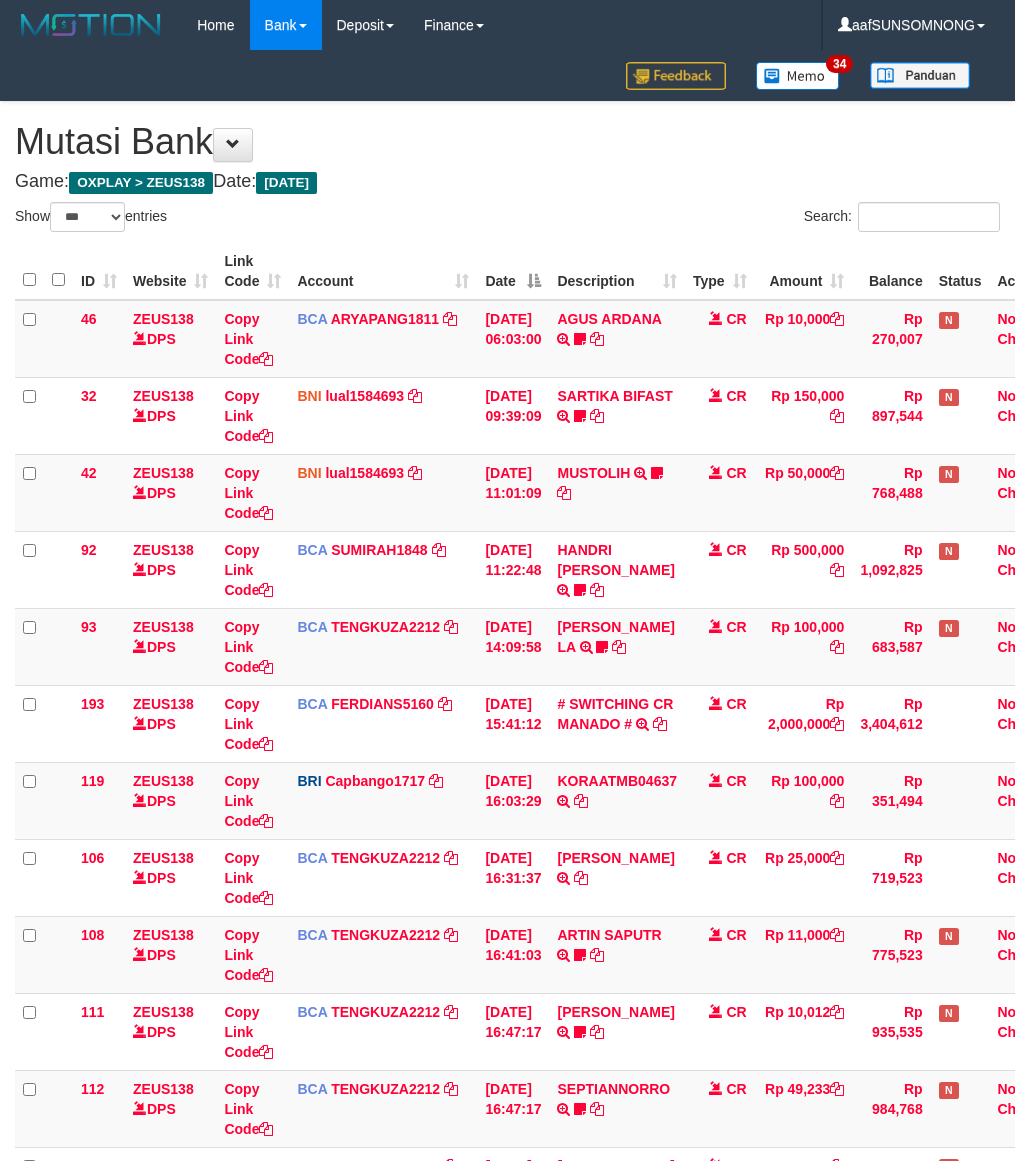 select on "***" 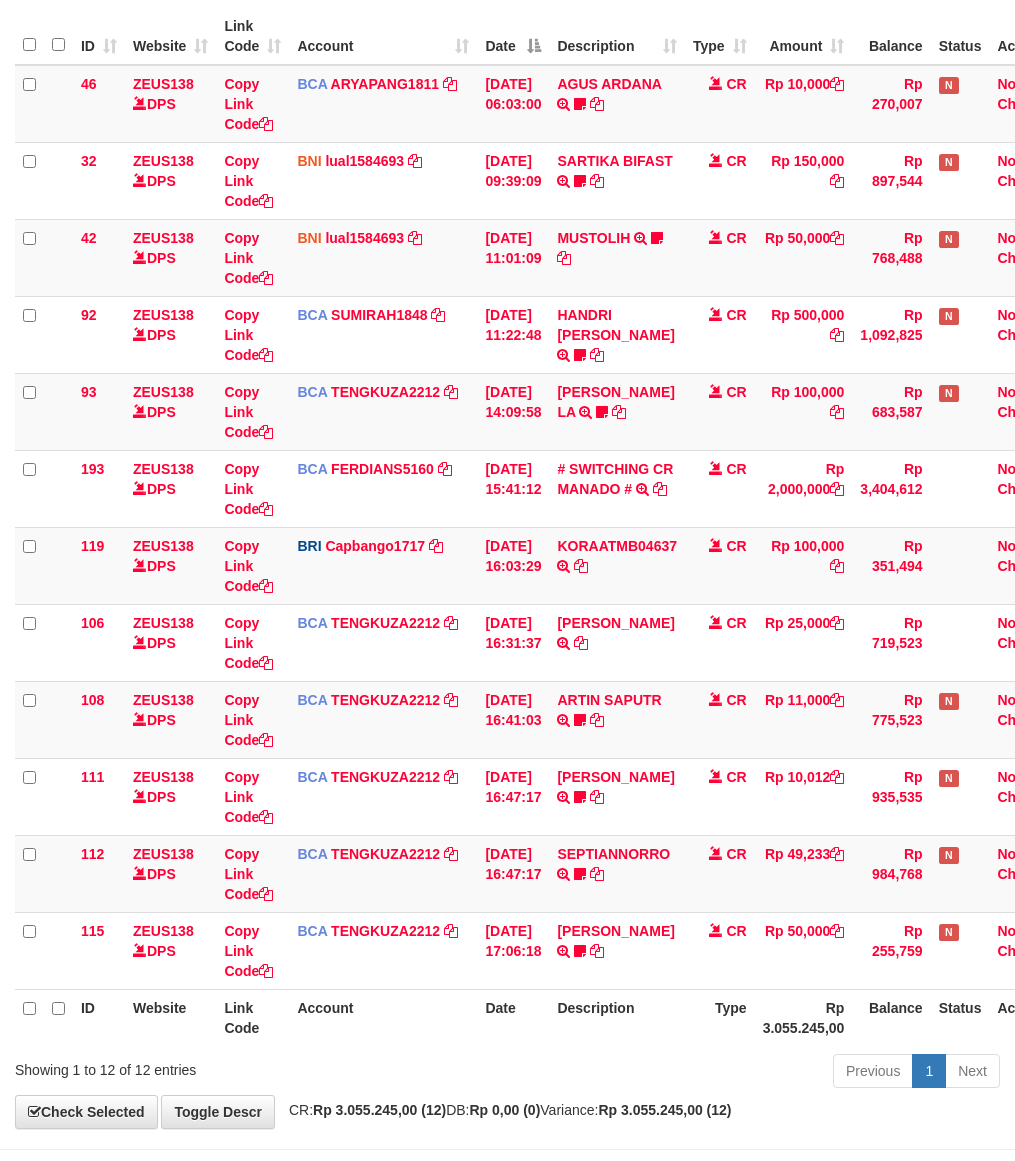 scroll, scrollTop: 275, scrollLeft: 0, axis: vertical 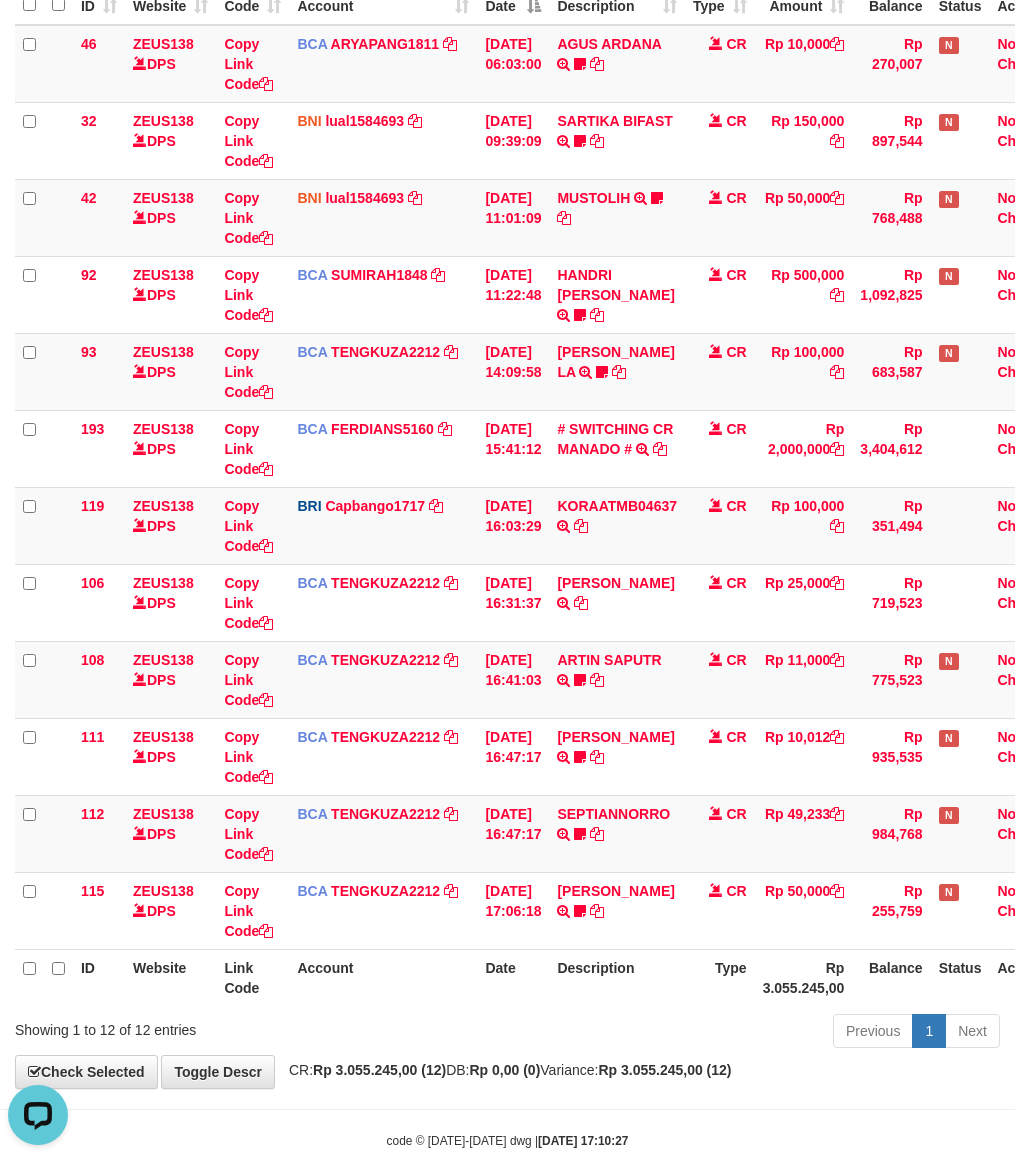 drag, startPoint x: 411, startPoint y: 1002, endPoint x: 467, endPoint y: 1003, distance: 56.008926 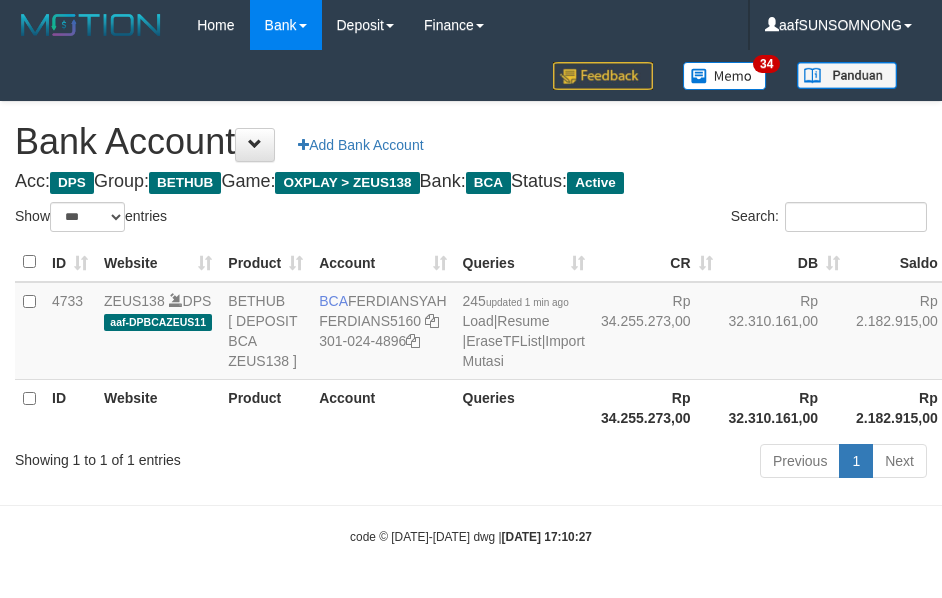select on "***" 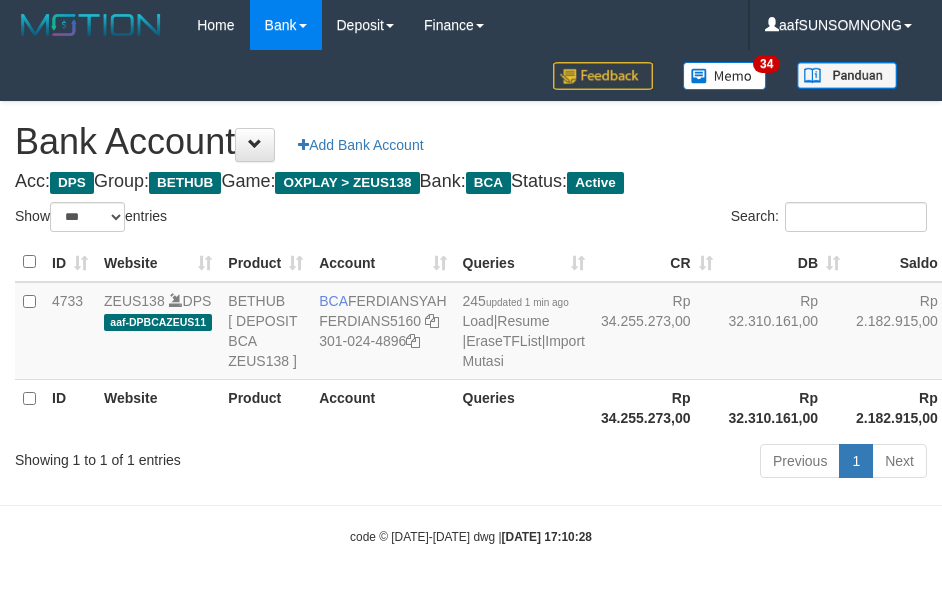 select on "***" 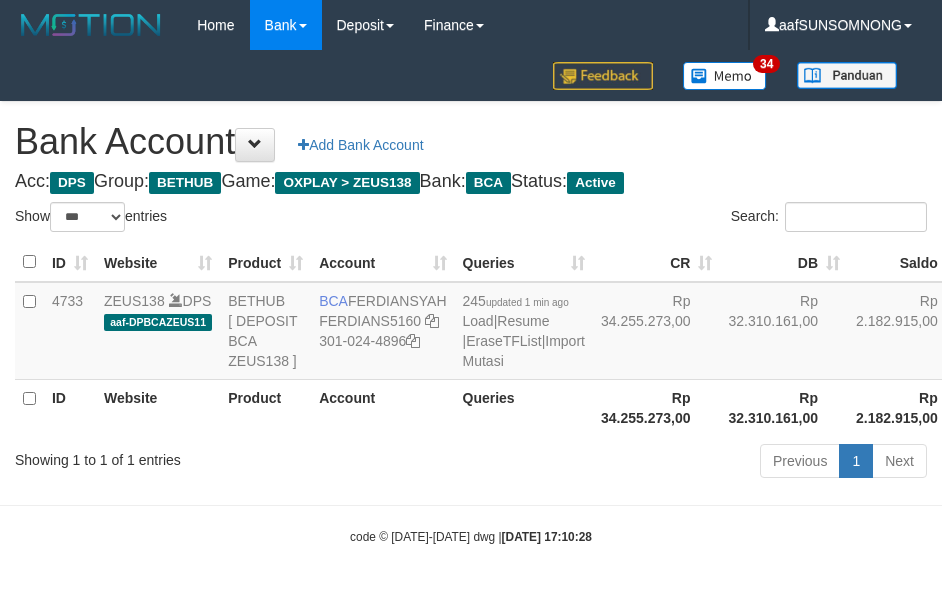 scroll, scrollTop: 38, scrollLeft: 0, axis: vertical 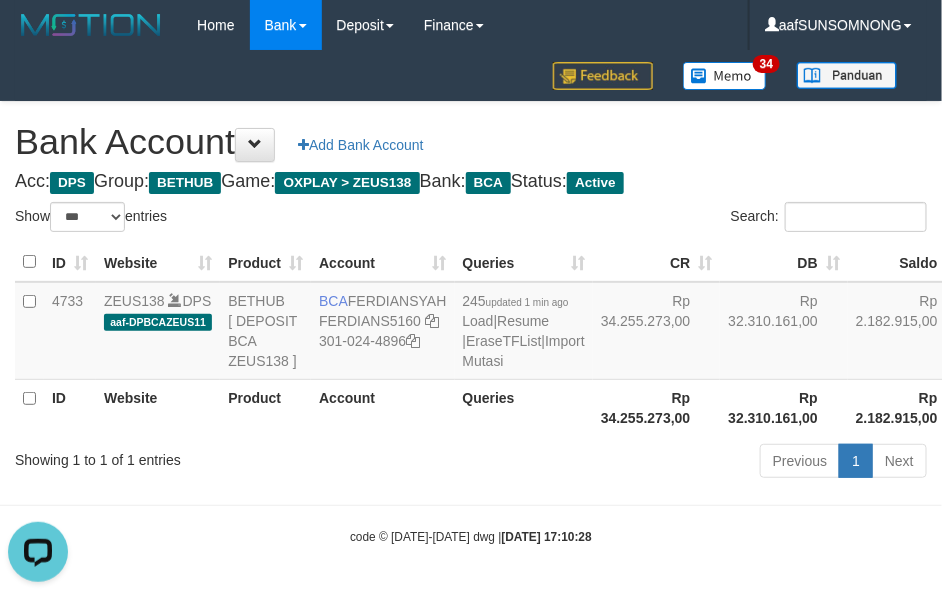 click on "Showing 1 to 1 of 1 entries" at bounding box center (196, 456) 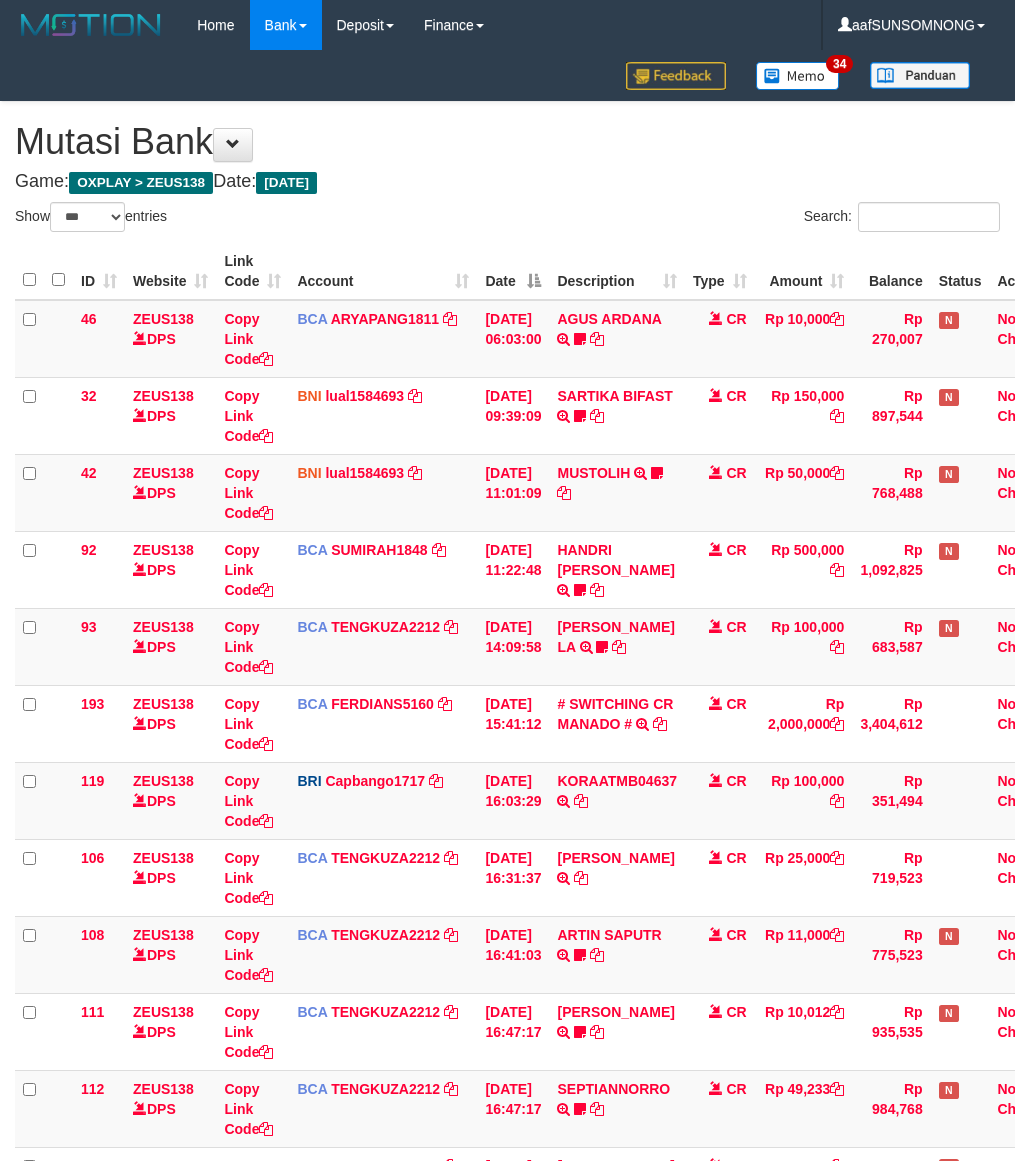 select on "***" 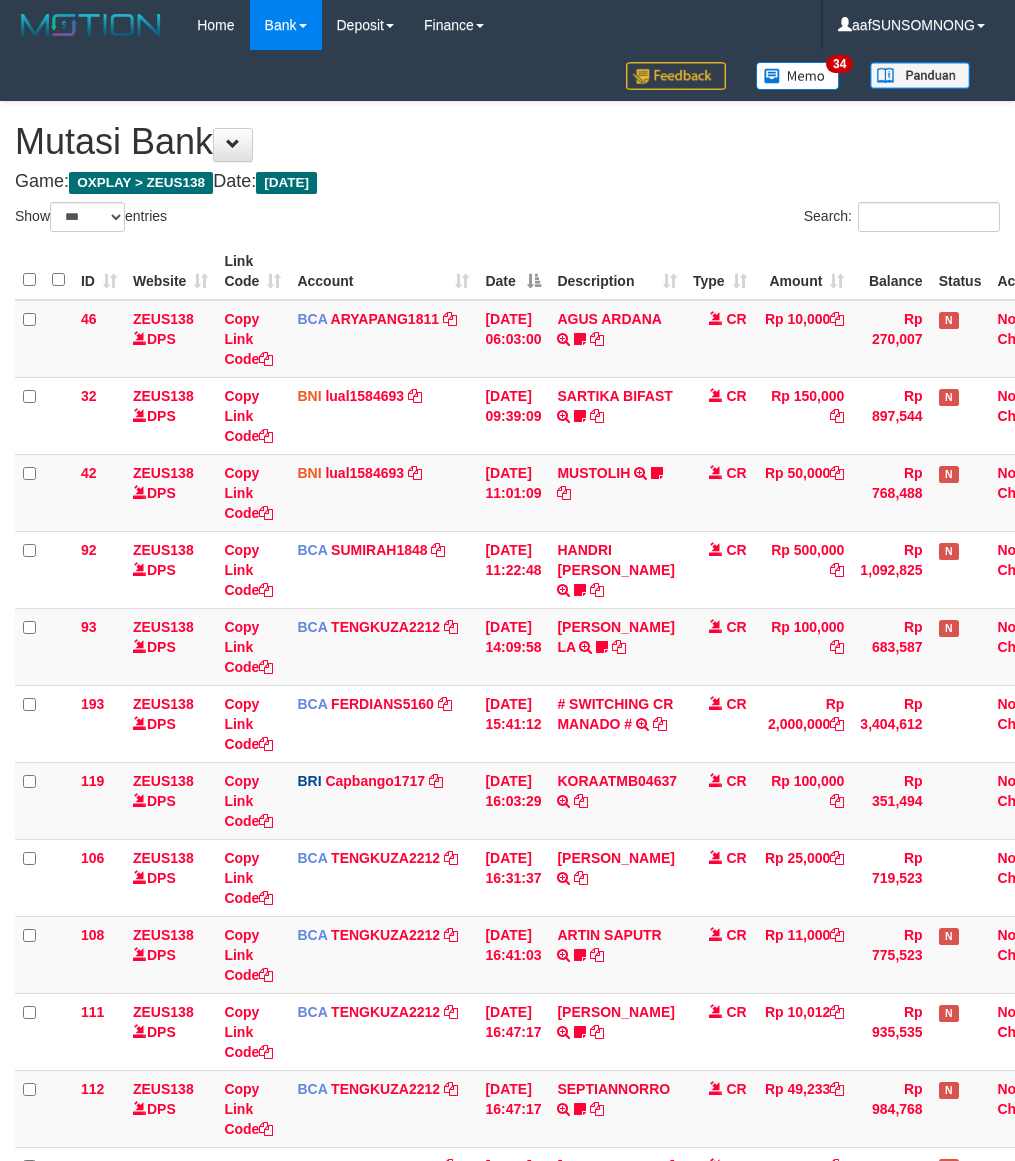 scroll, scrollTop: 235, scrollLeft: 0, axis: vertical 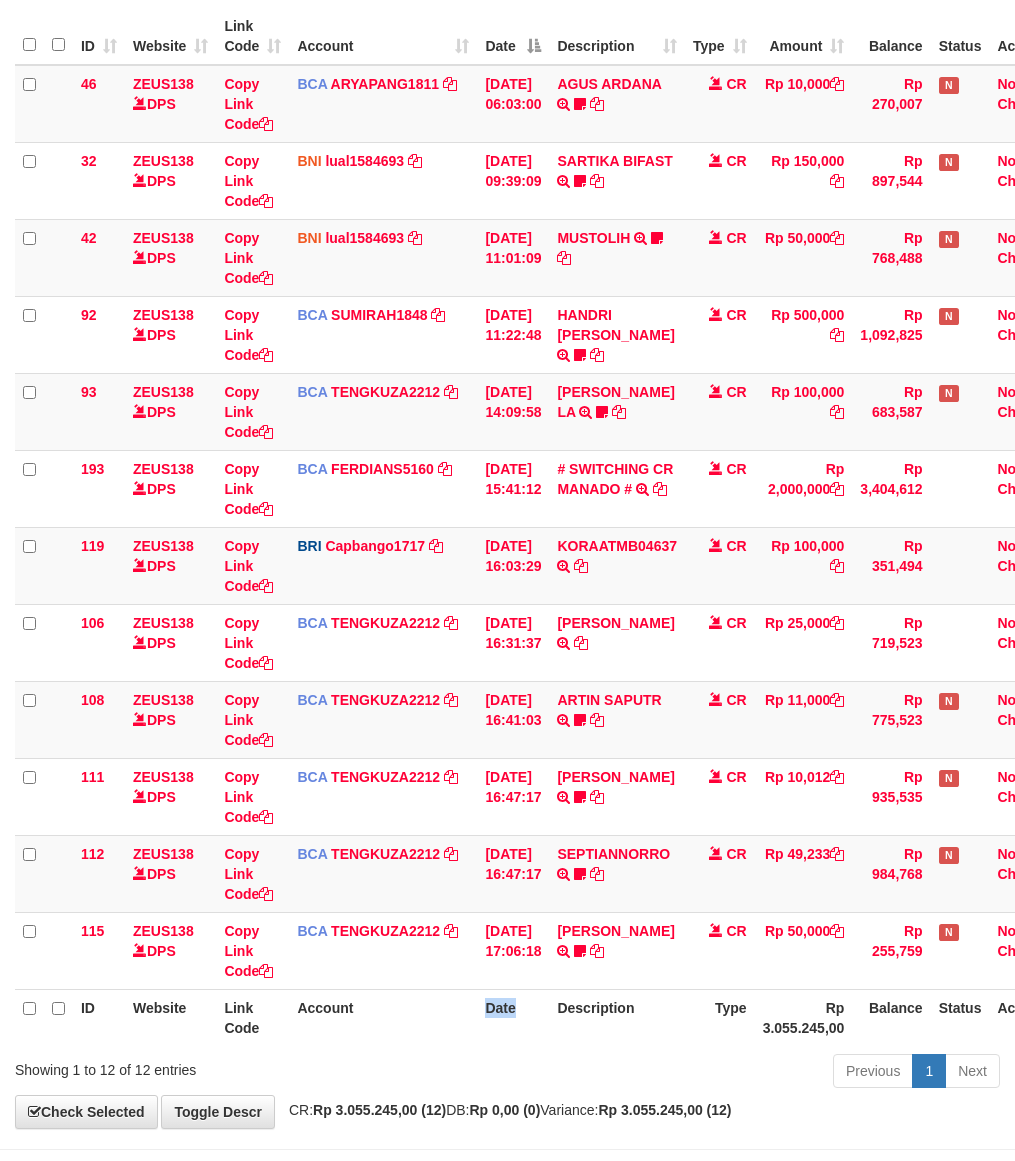 click on "Date" at bounding box center [513, 1017] 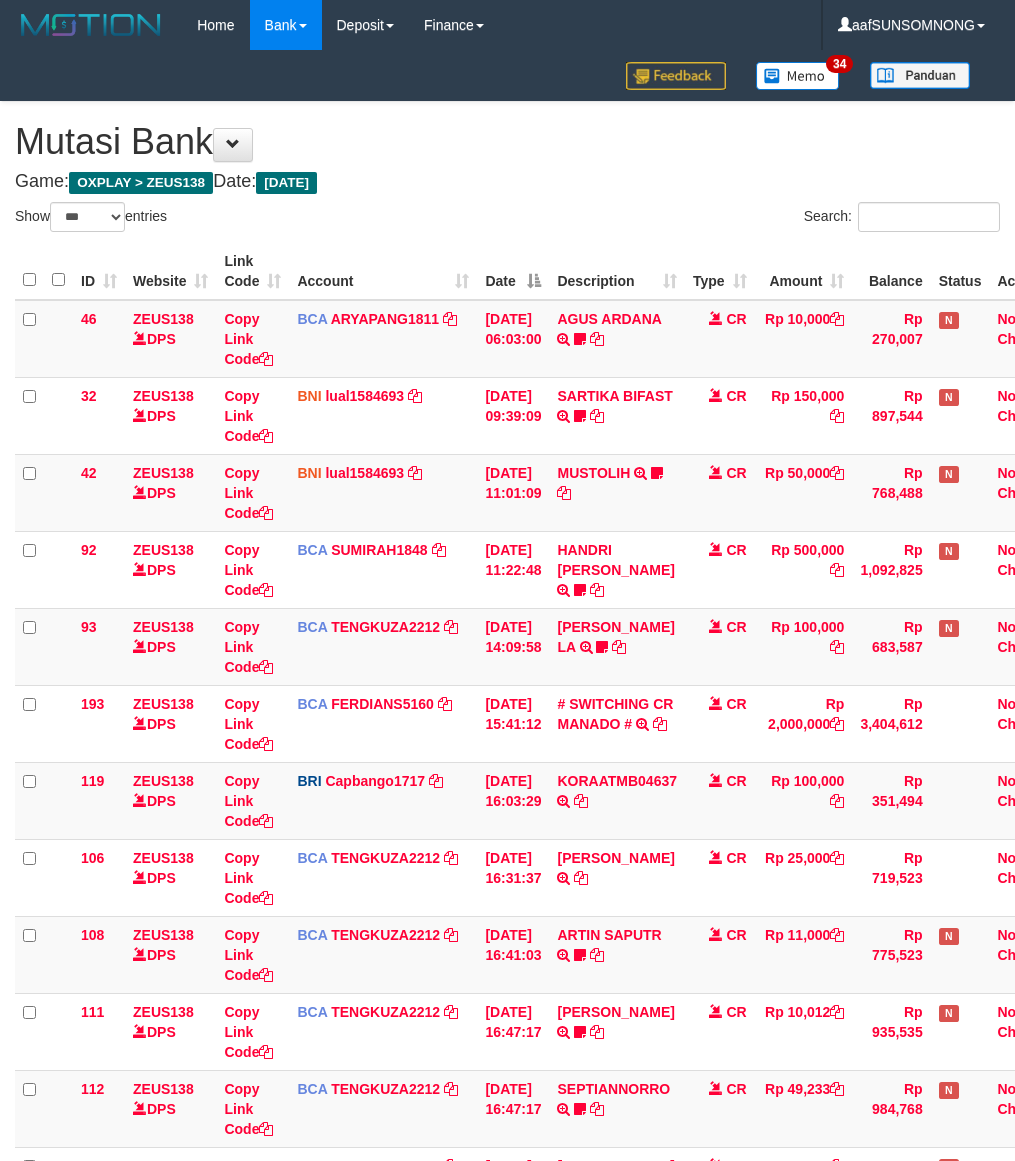 select on "***" 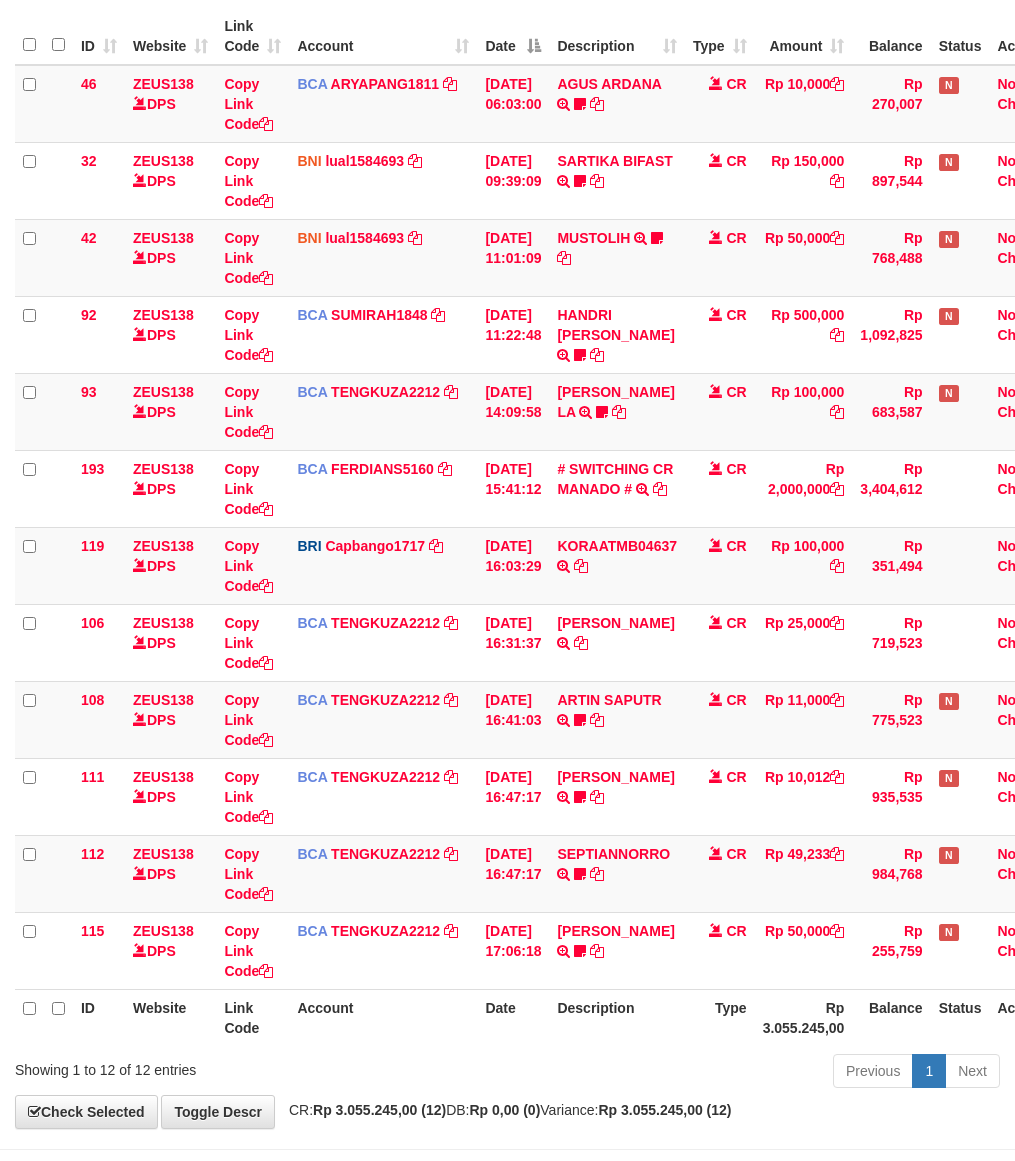 scroll, scrollTop: 275, scrollLeft: 0, axis: vertical 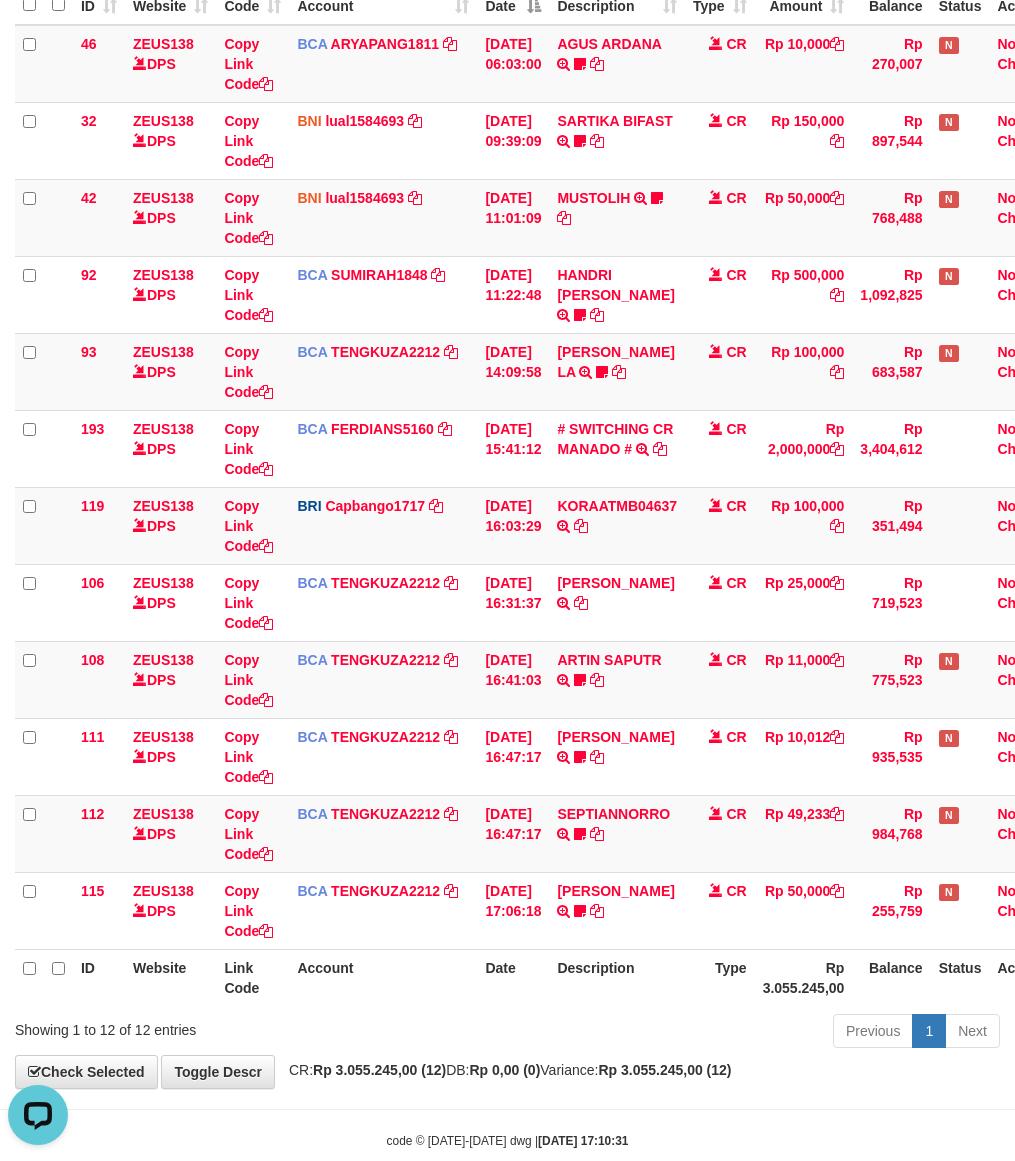 click on "Previous 1 Next" at bounding box center [719, 1033] 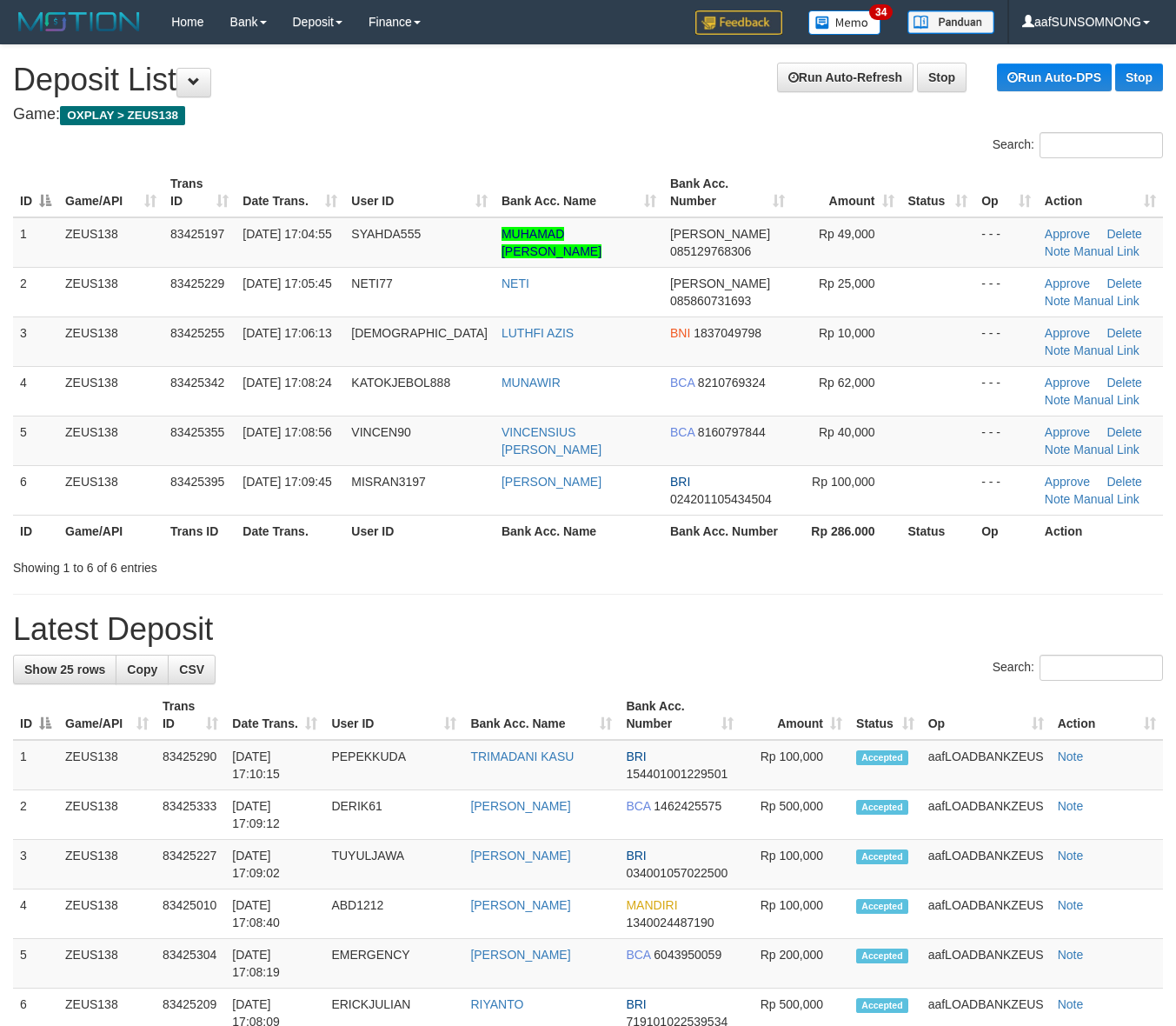 scroll, scrollTop: 0, scrollLeft: 0, axis: both 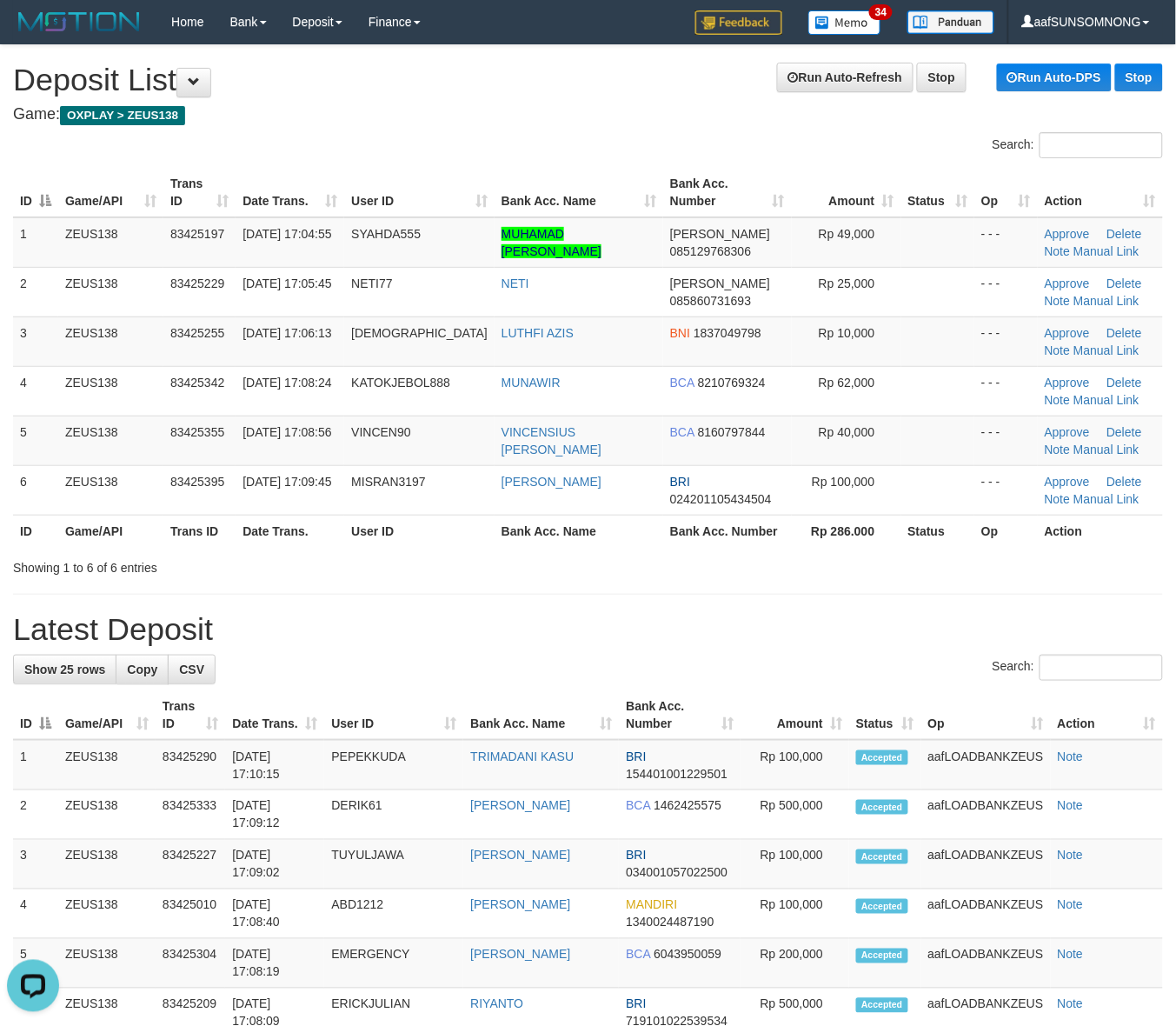 drag, startPoint x: 794, startPoint y: 663, endPoint x: 1182, endPoint y: 711, distance: 390.9578 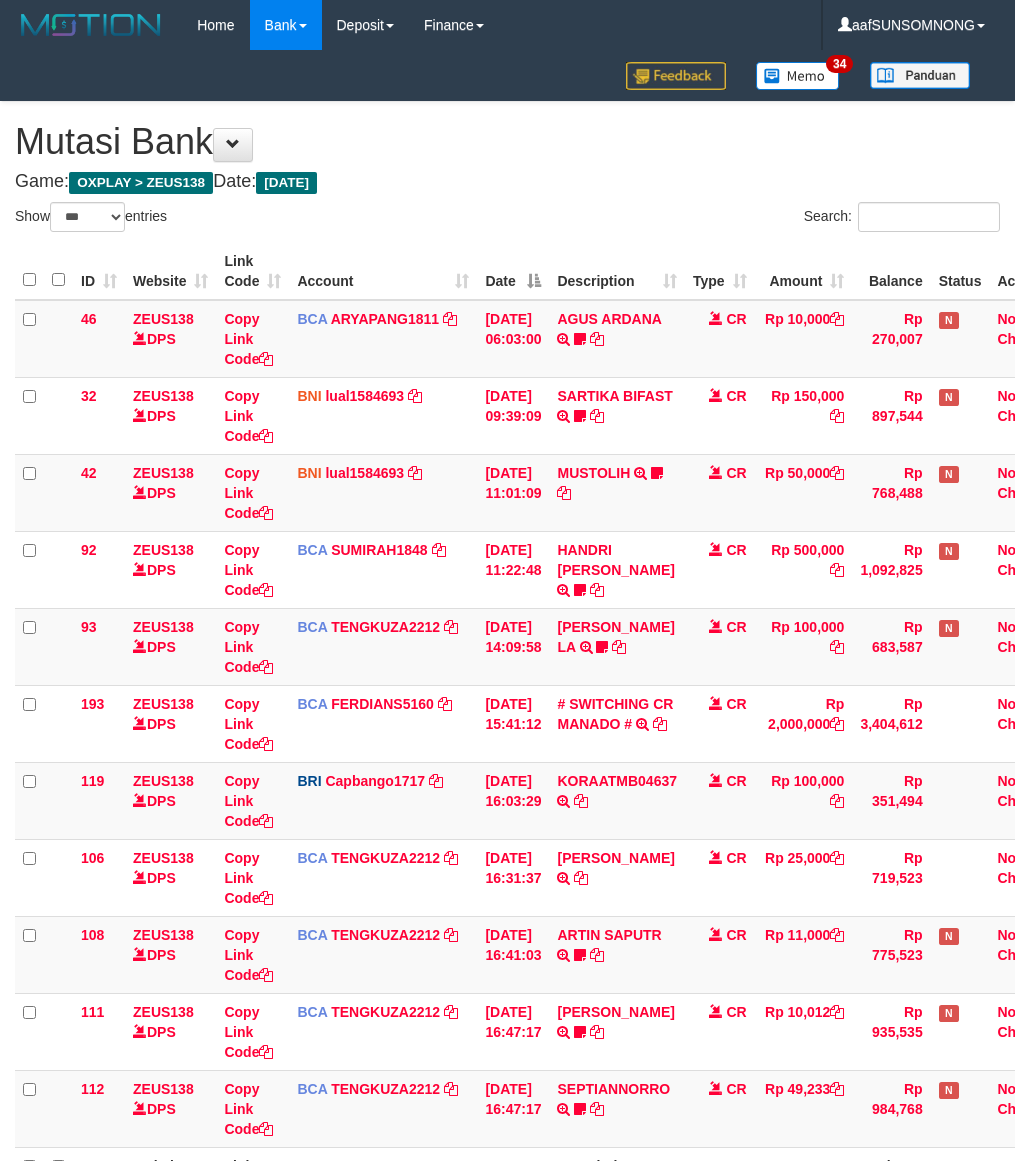 select on "***" 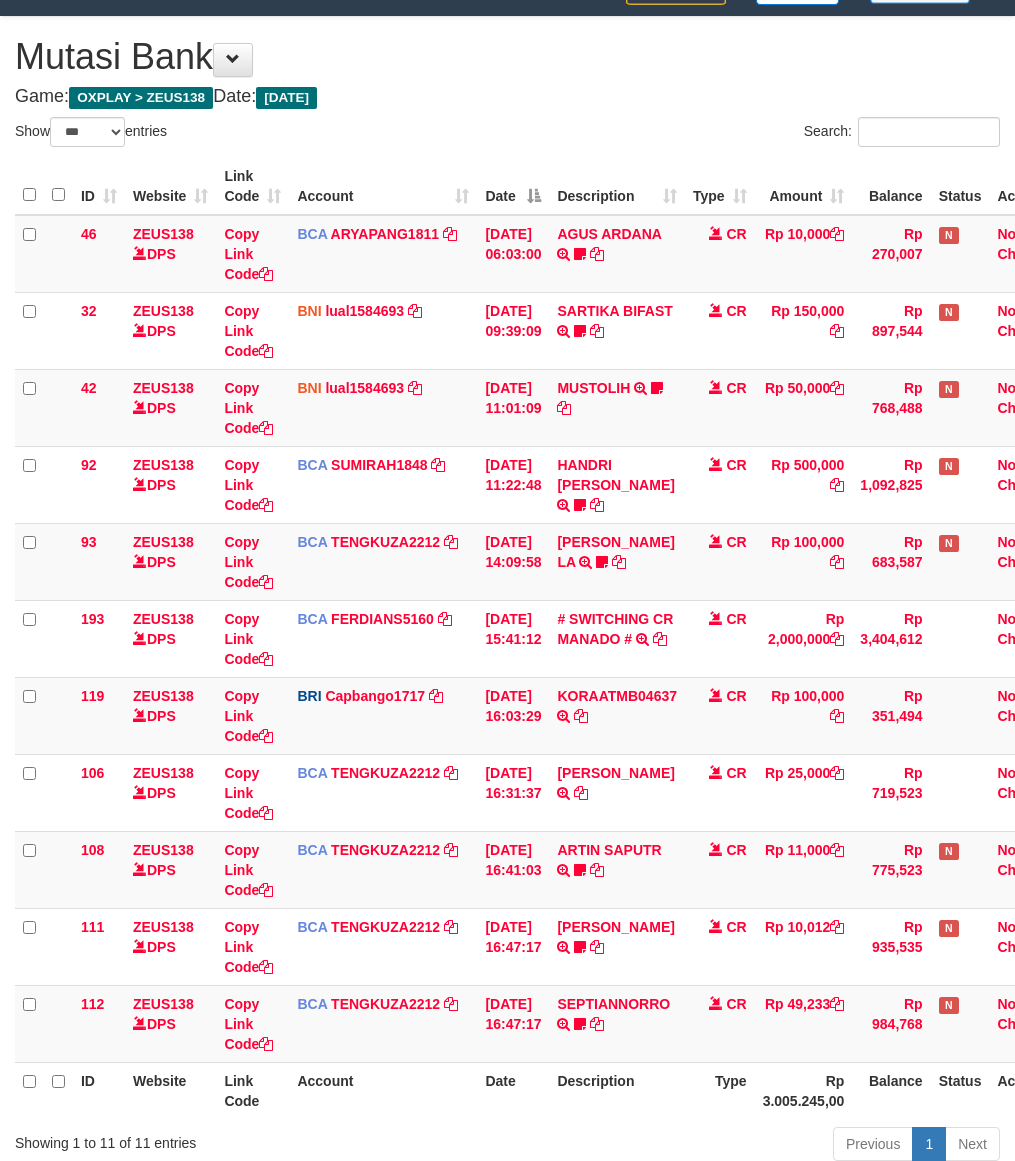 click on "Toggle navigation
Home
Bank
Account List
Load
By Website
Group
[OXPLAY]													ZEUS138
By Load Group (DPS)" at bounding box center [507, 614] 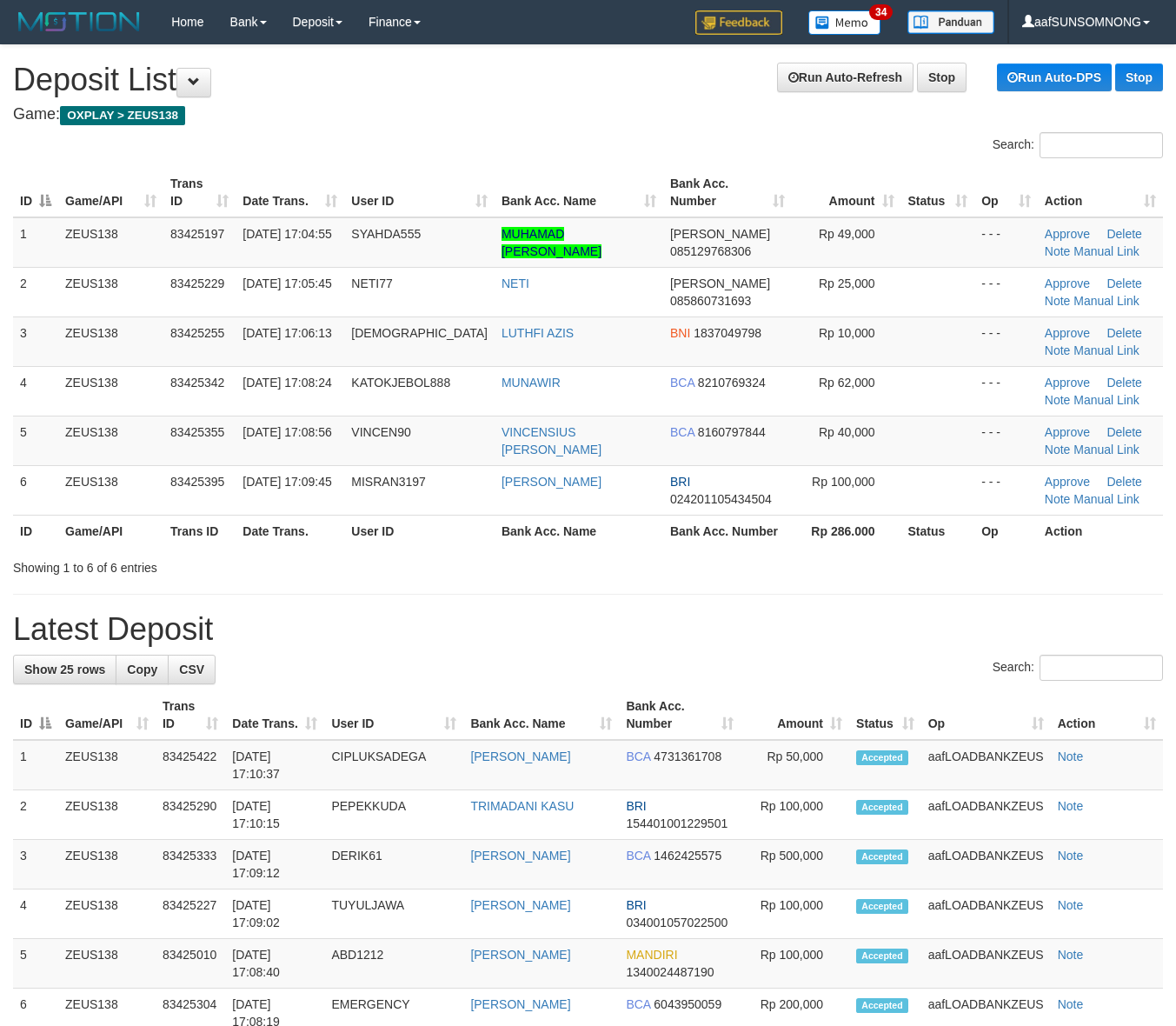 scroll, scrollTop: 0, scrollLeft: 0, axis: both 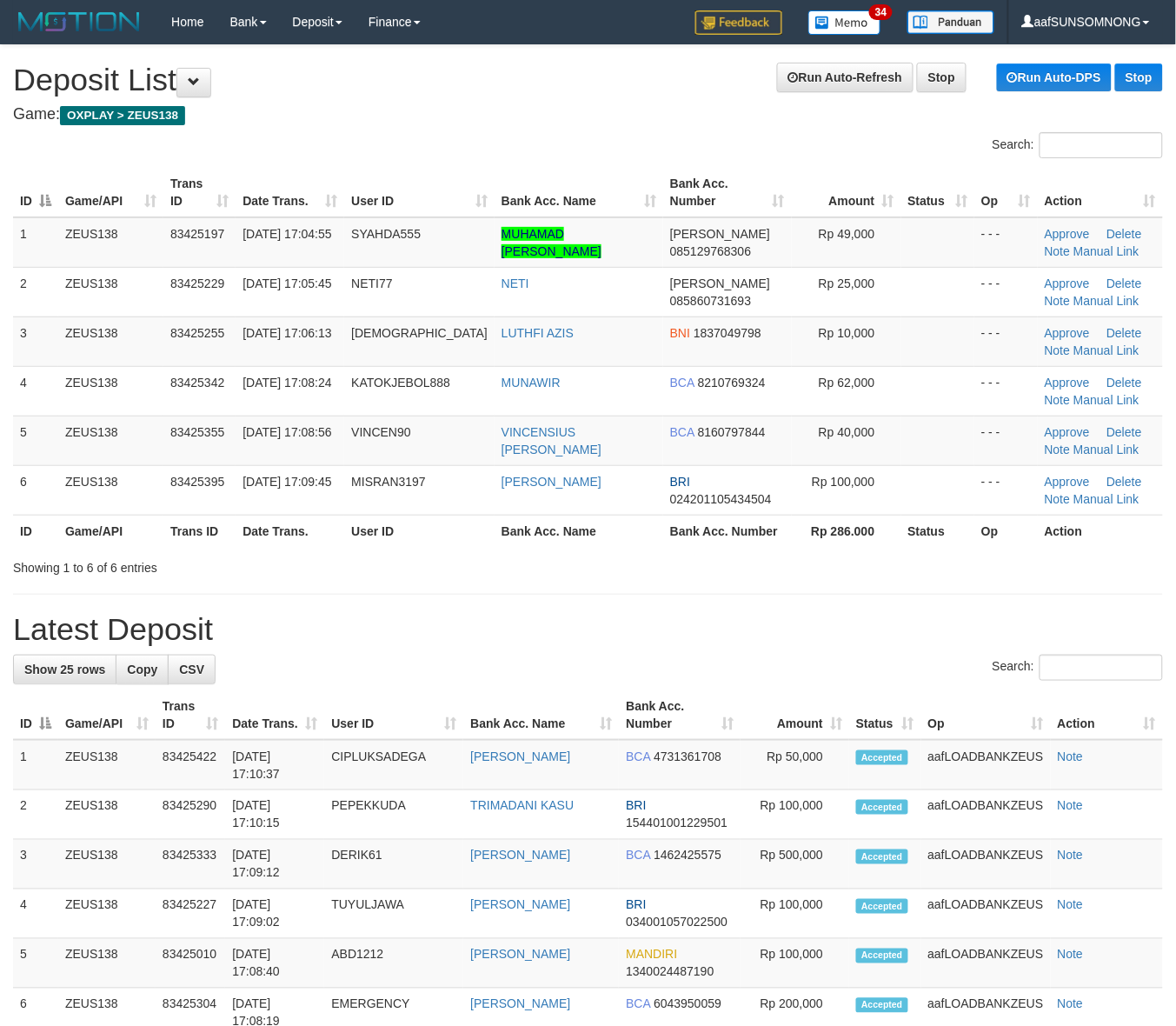 click on "Latest Deposit" at bounding box center (588, 630) 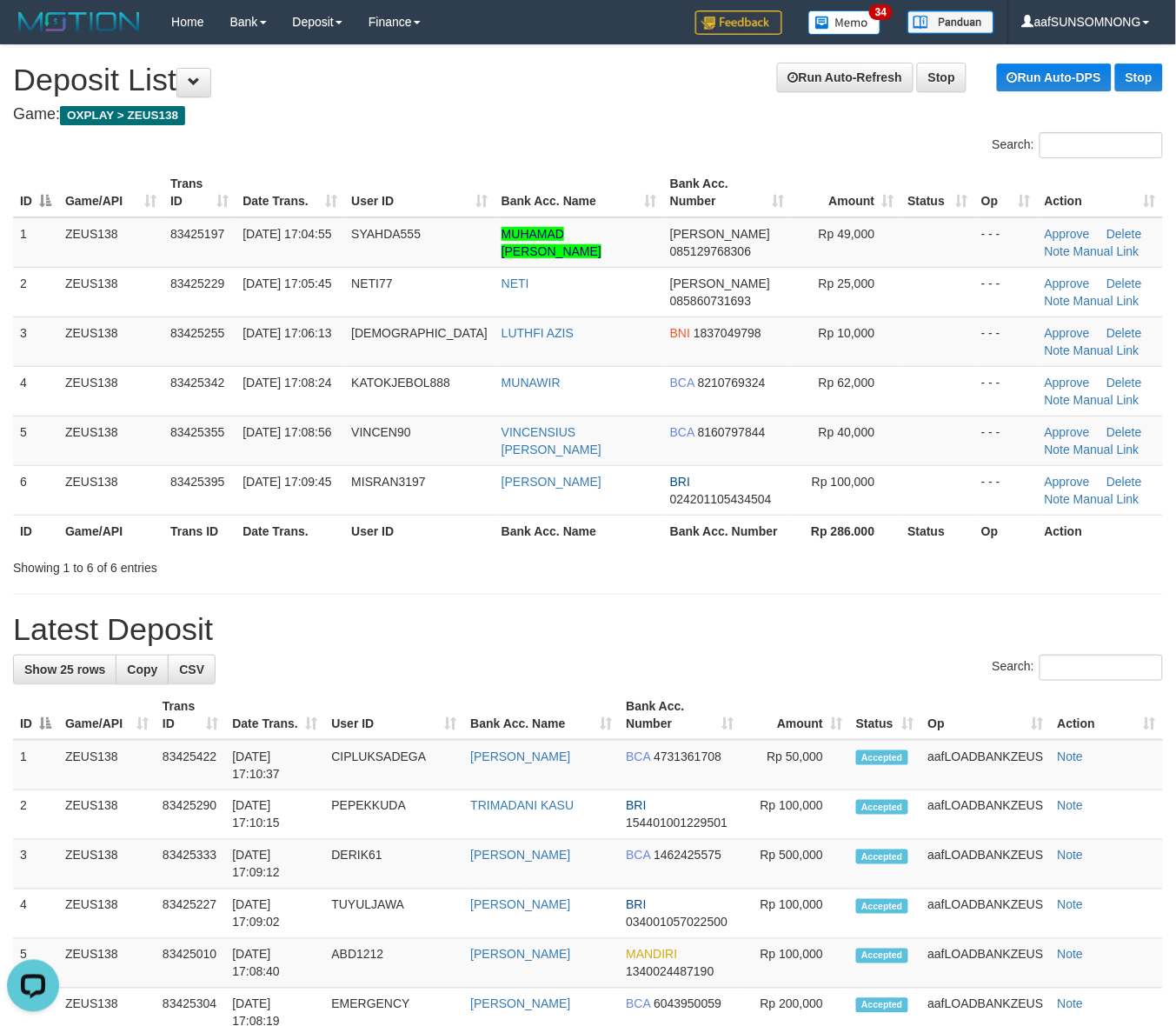 scroll, scrollTop: 0, scrollLeft: 0, axis: both 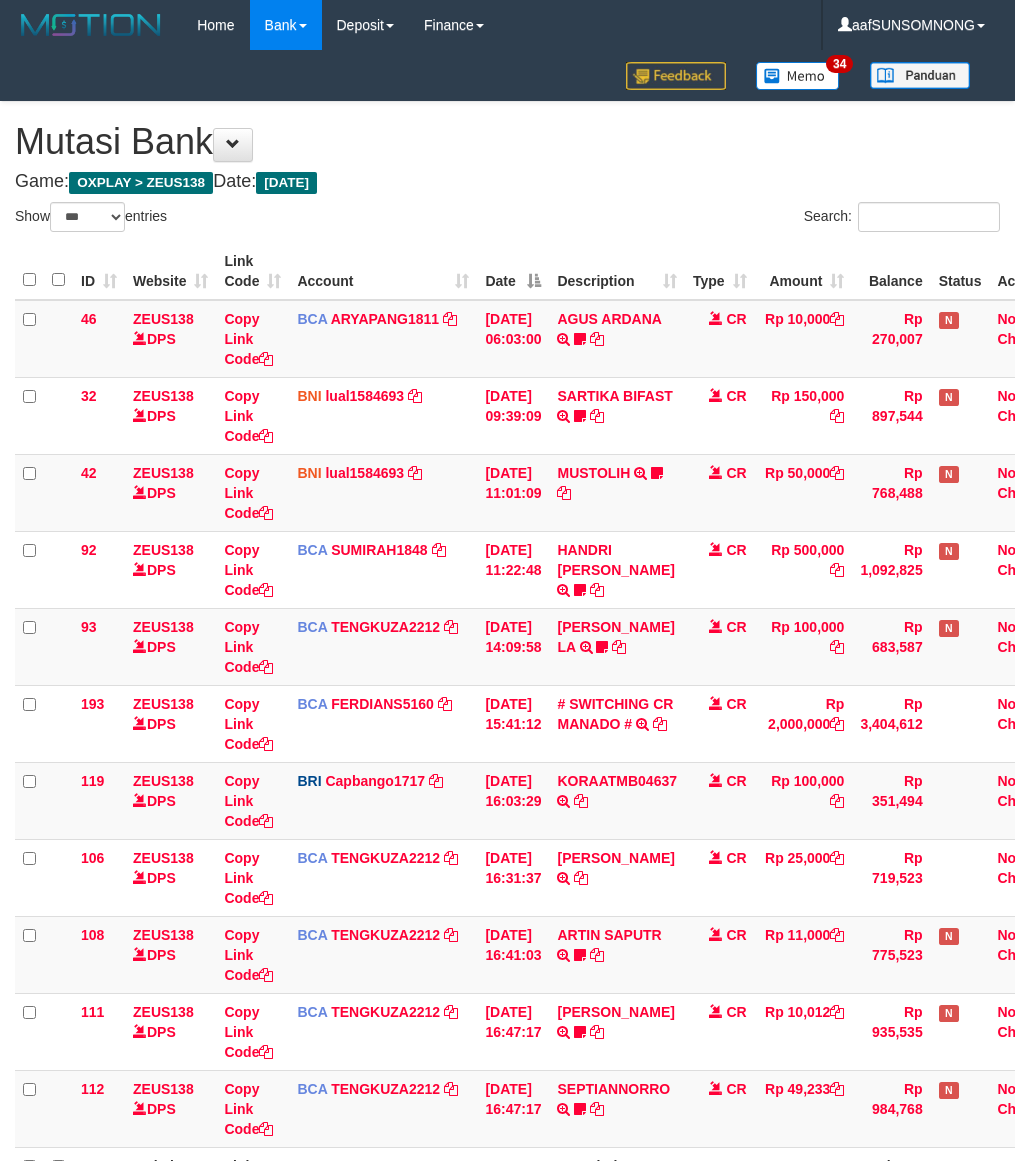 select on "***" 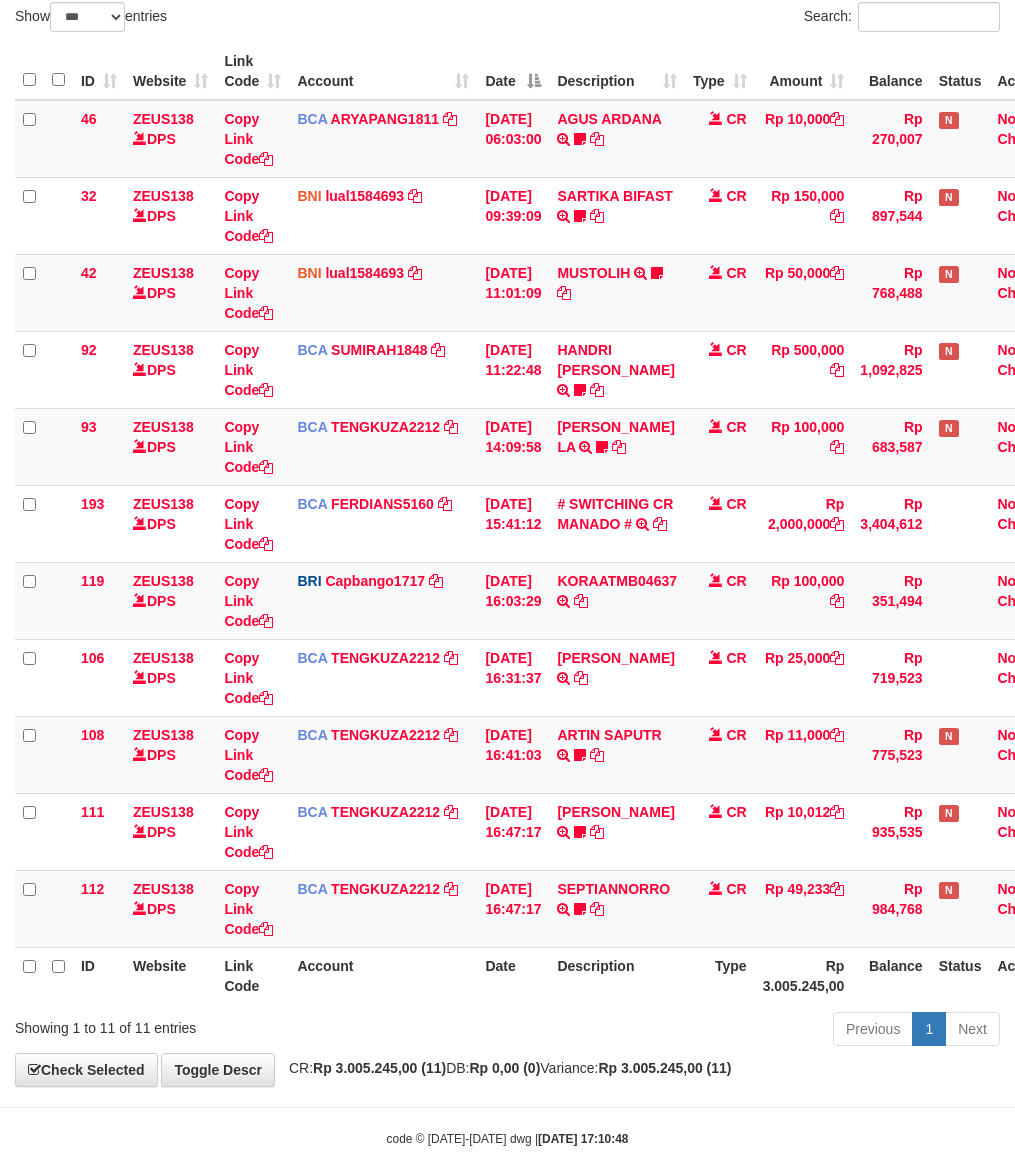 click on "CR:  Rp 3.005.245,00 (11)      DB:  Rp 0,00 (0)      Variance:  Rp 3.005.245,00 (11)" at bounding box center [505, 1068] 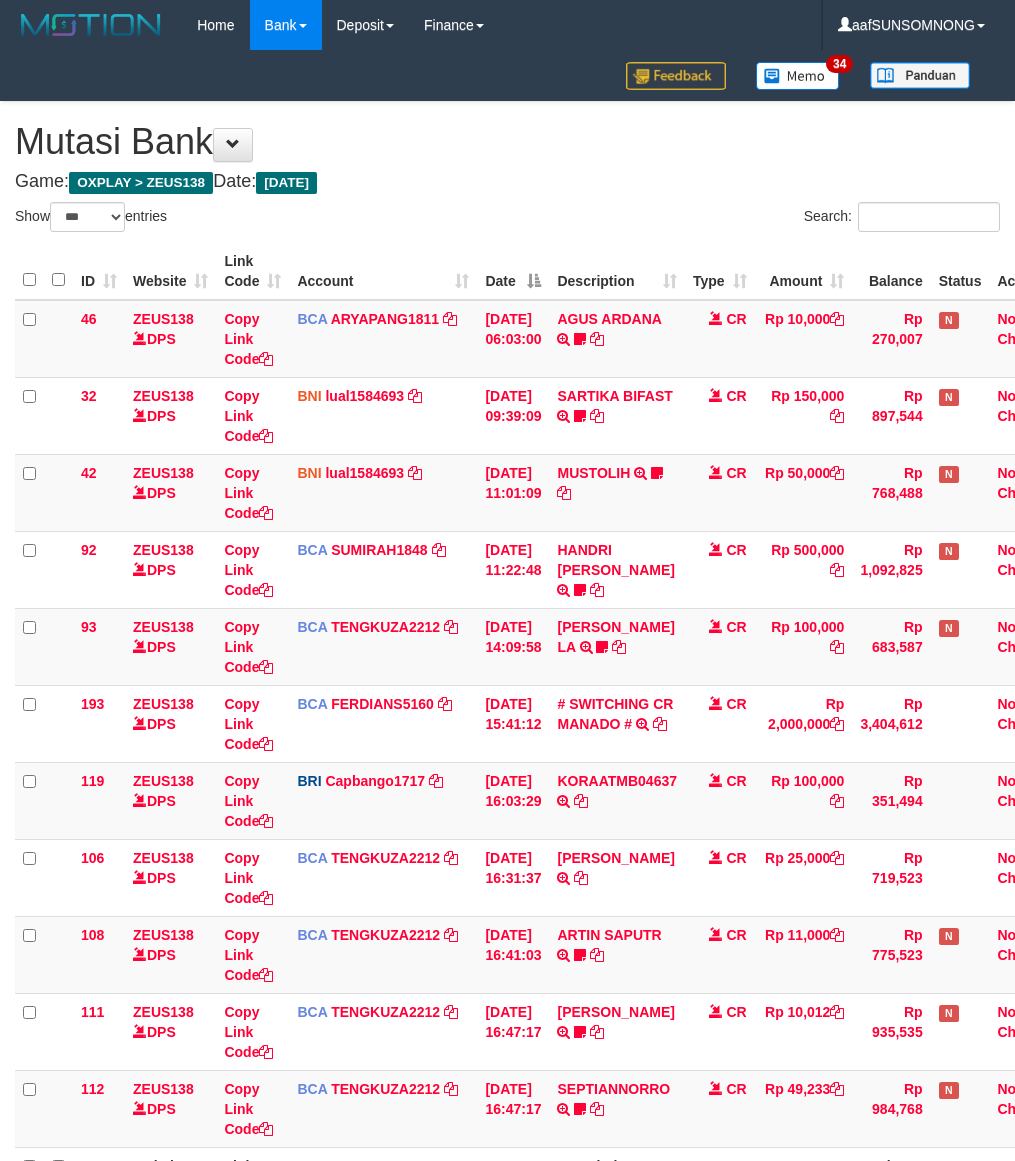 select on "***" 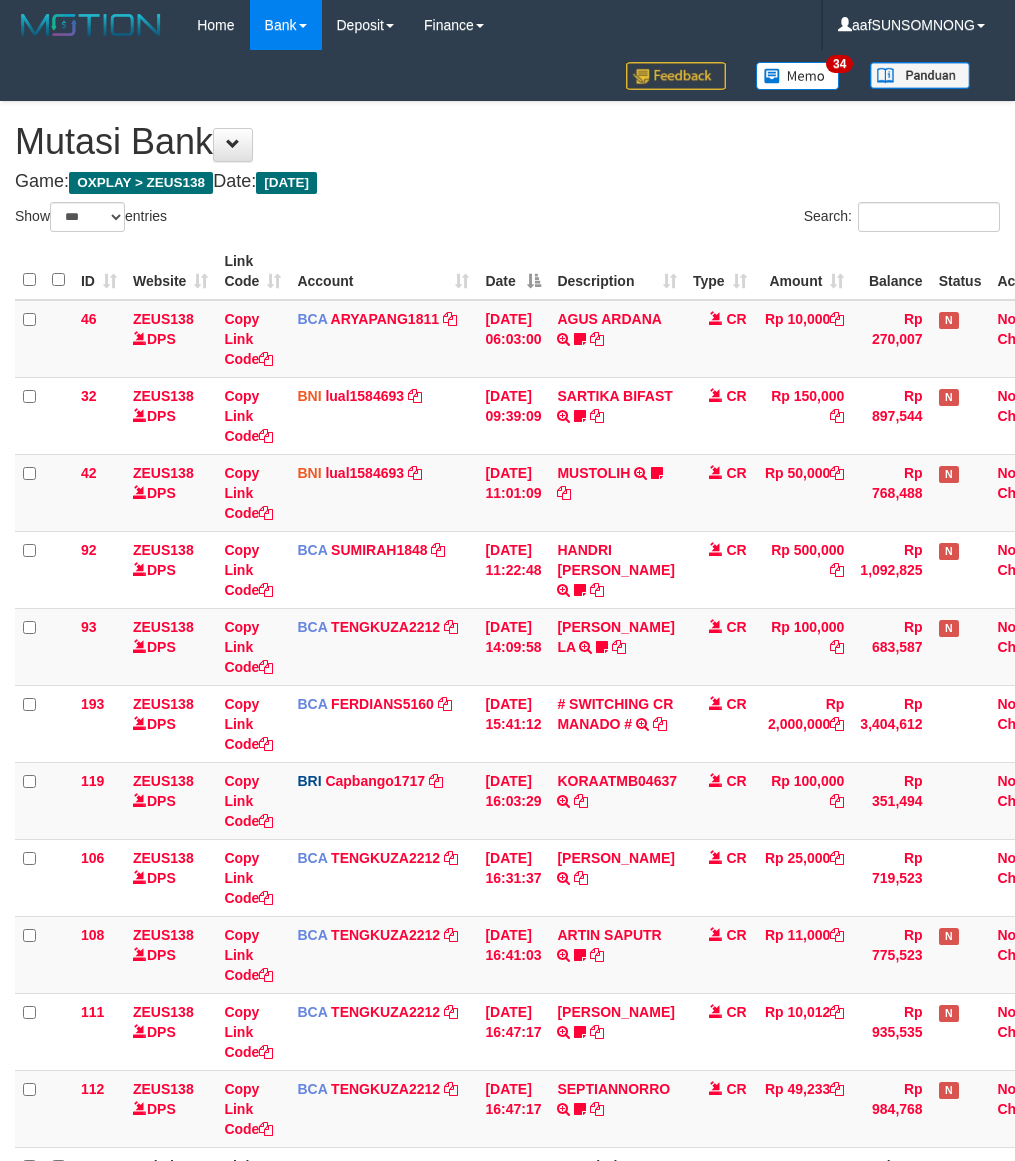 scroll, scrollTop: 200, scrollLeft: 0, axis: vertical 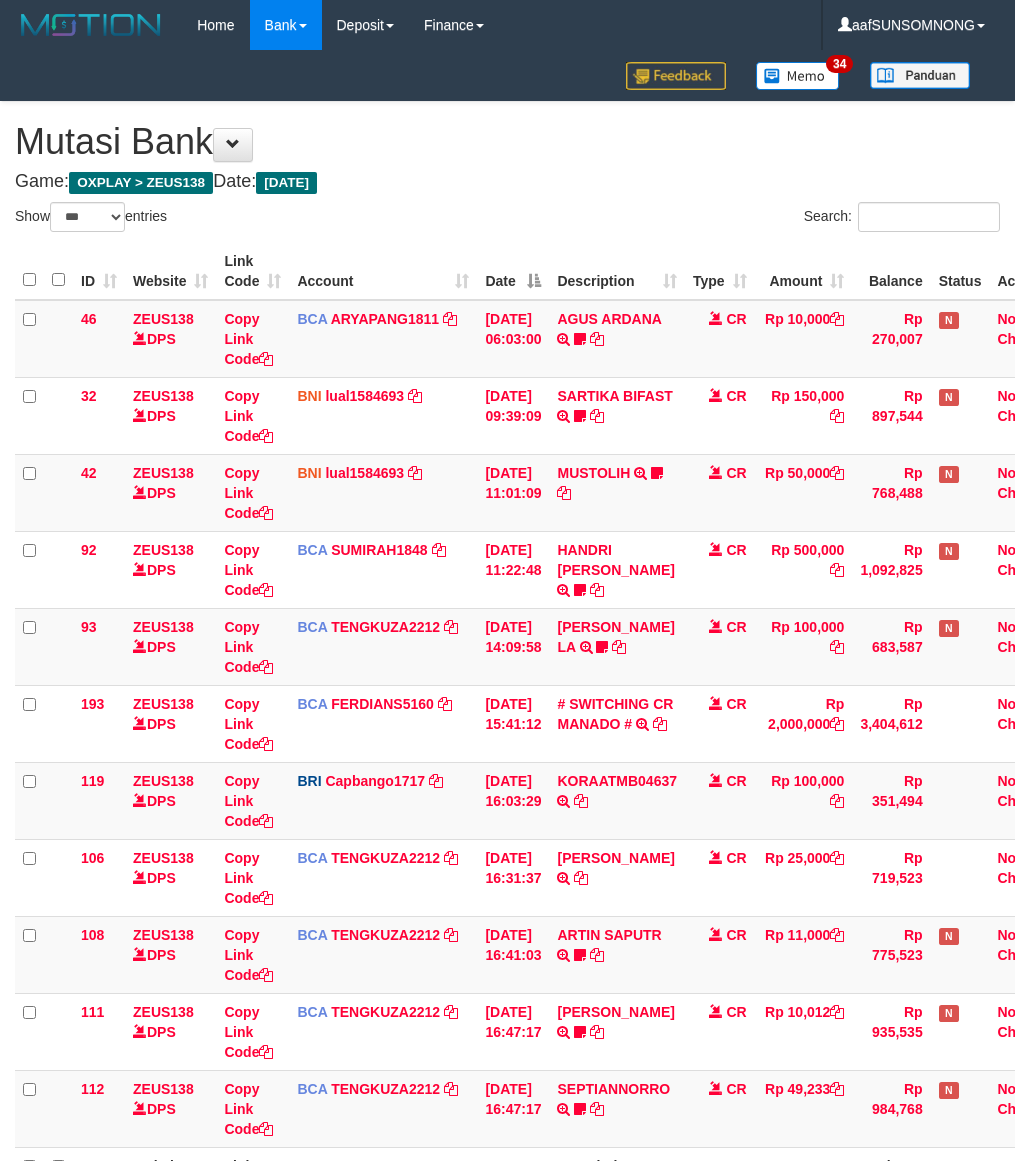 select on "***" 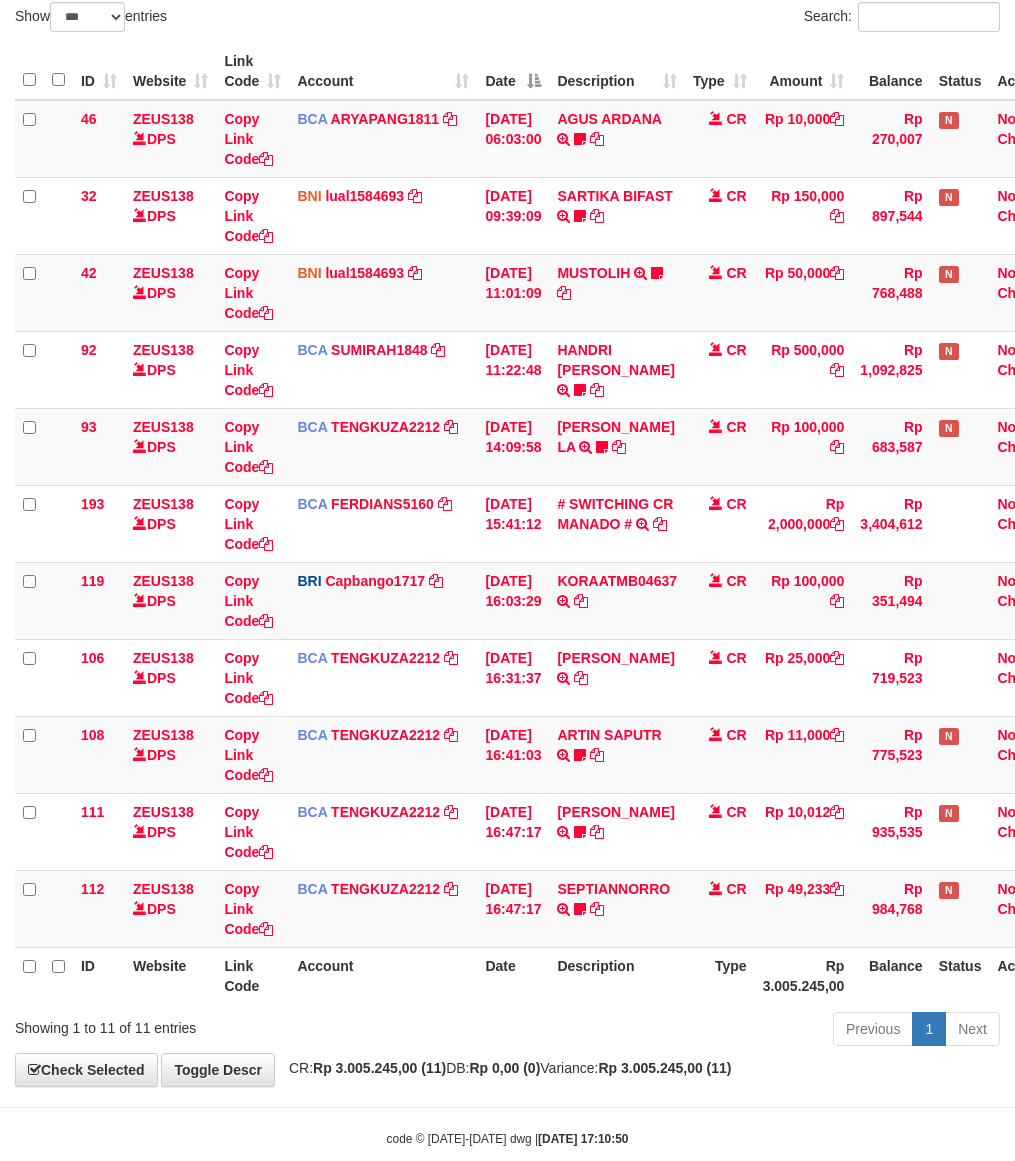 drag, startPoint x: 332, startPoint y: 993, endPoint x: 397, endPoint y: 992, distance: 65.00769 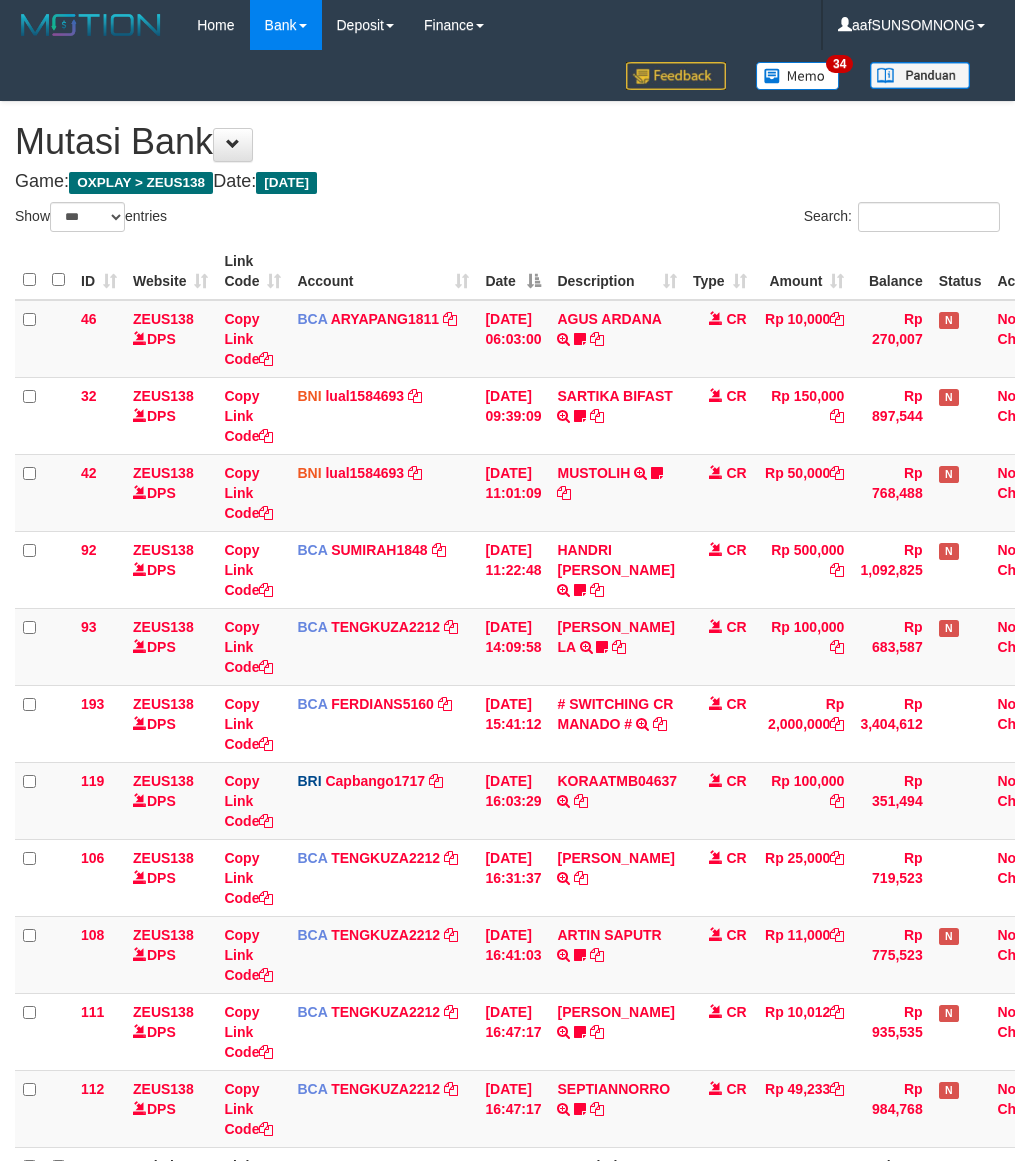select on "***" 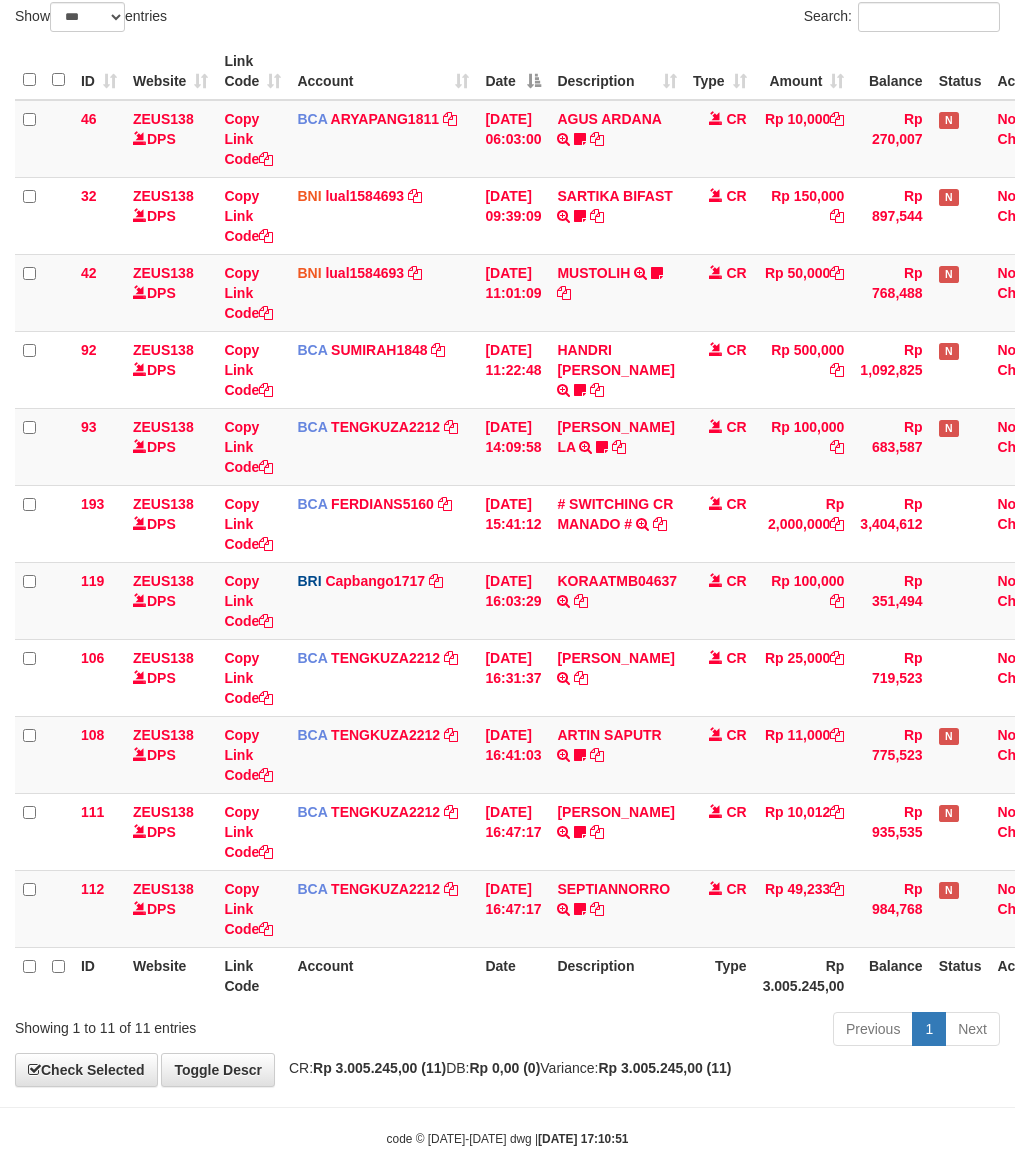 scroll, scrollTop: 240, scrollLeft: 0, axis: vertical 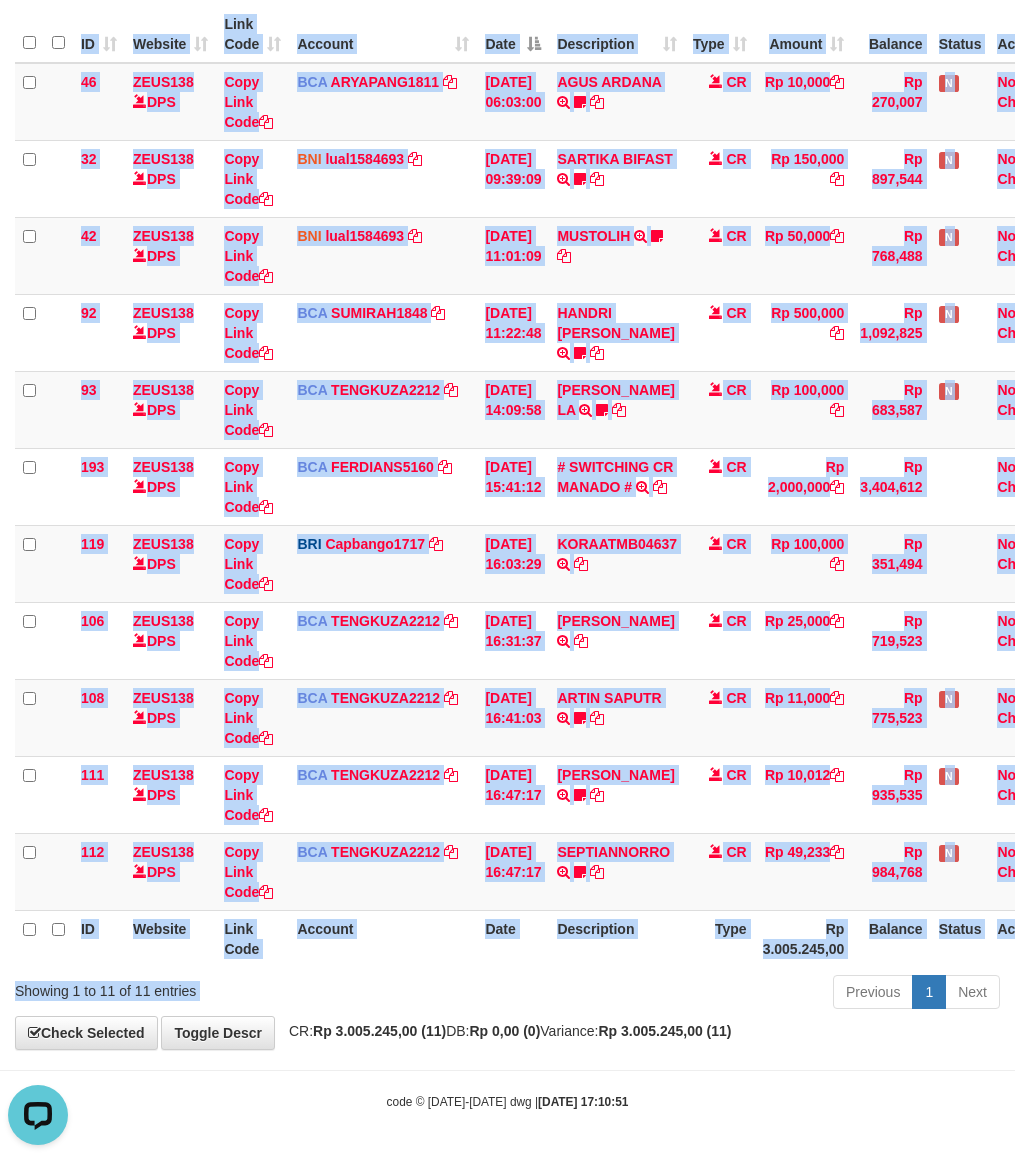 drag, startPoint x: 601, startPoint y: 971, endPoint x: 582, endPoint y: 950, distance: 28.319605 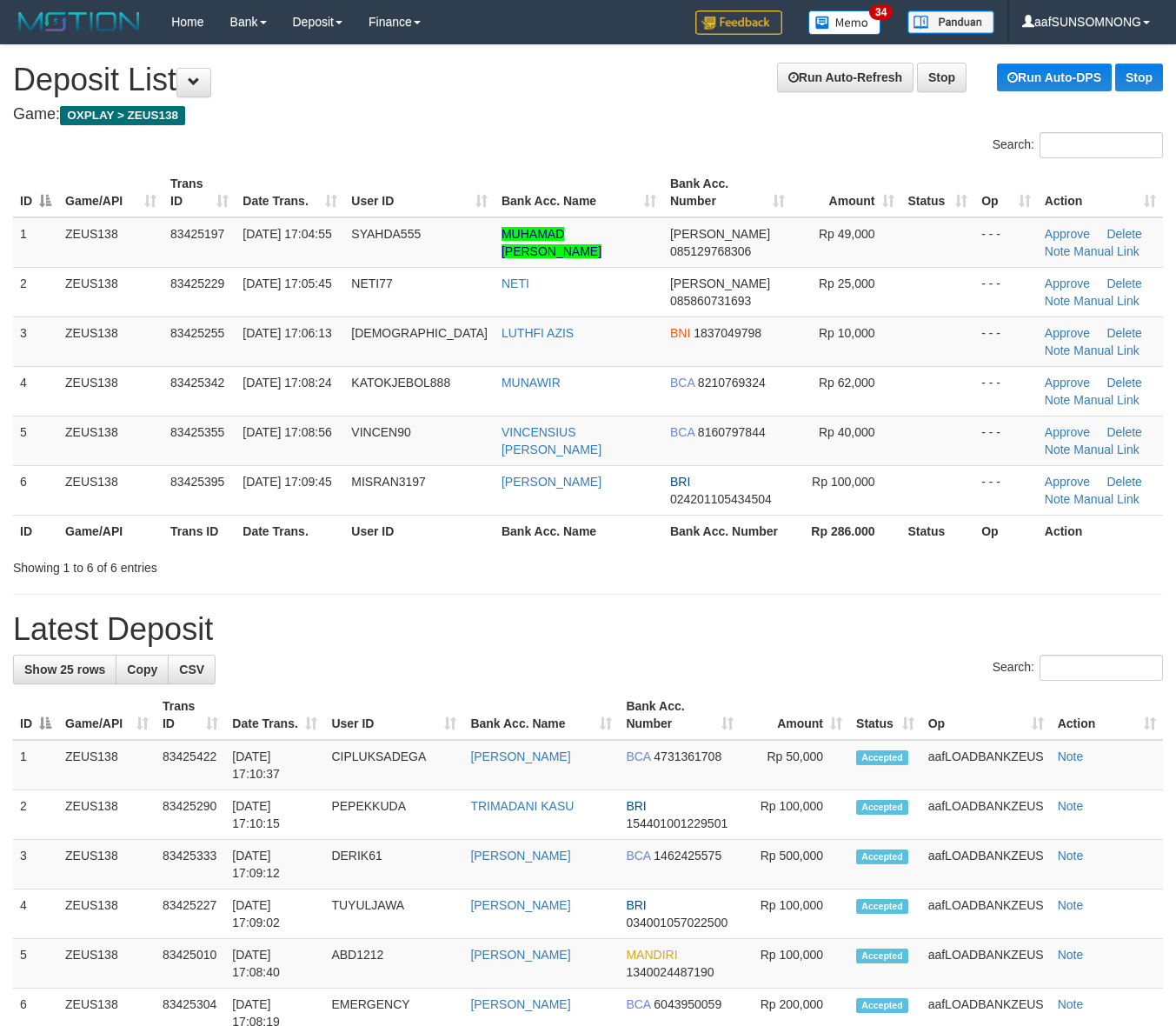 scroll, scrollTop: 0, scrollLeft: 0, axis: both 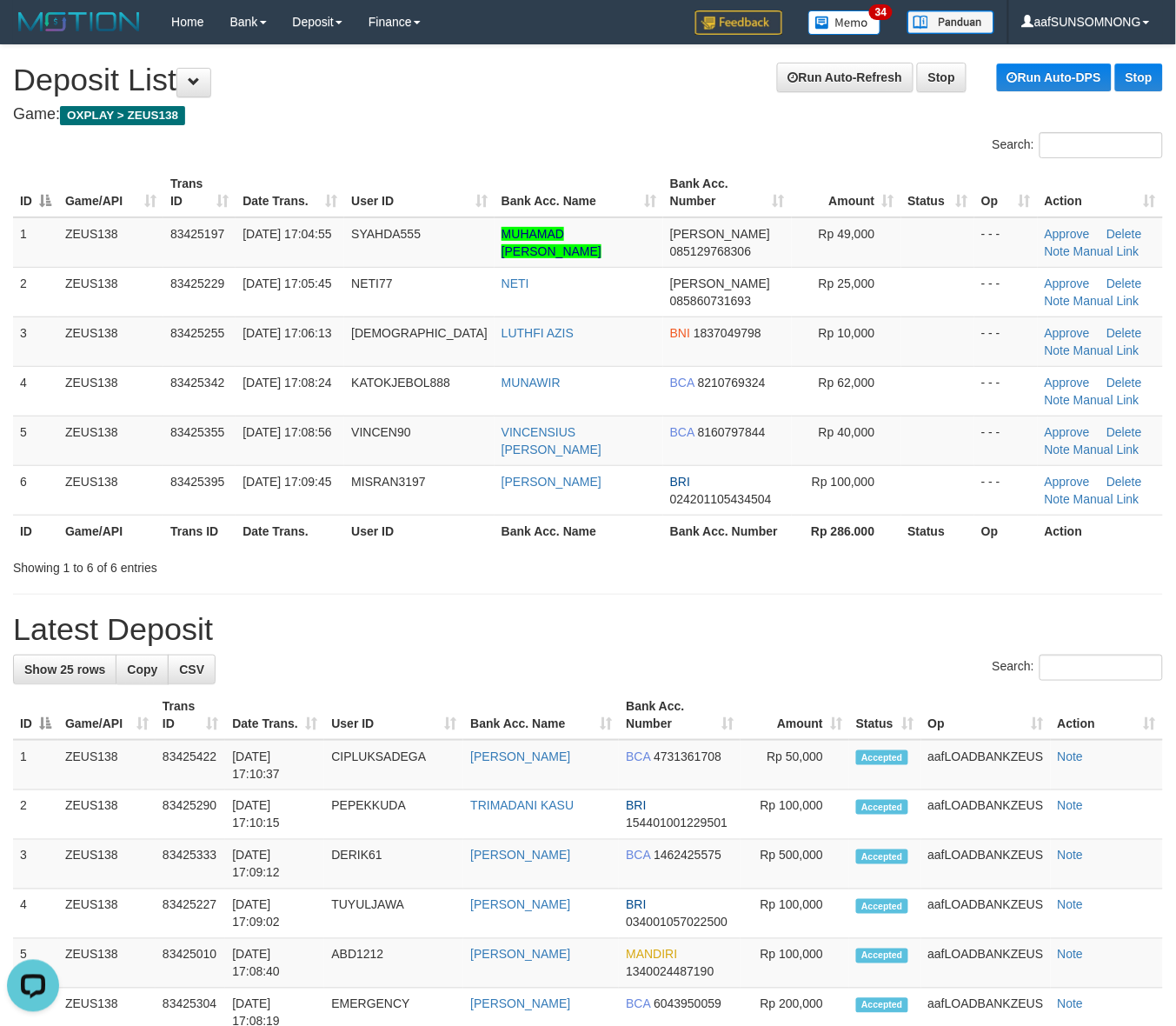click on "Latest Deposit" at bounding box center [588, 630] 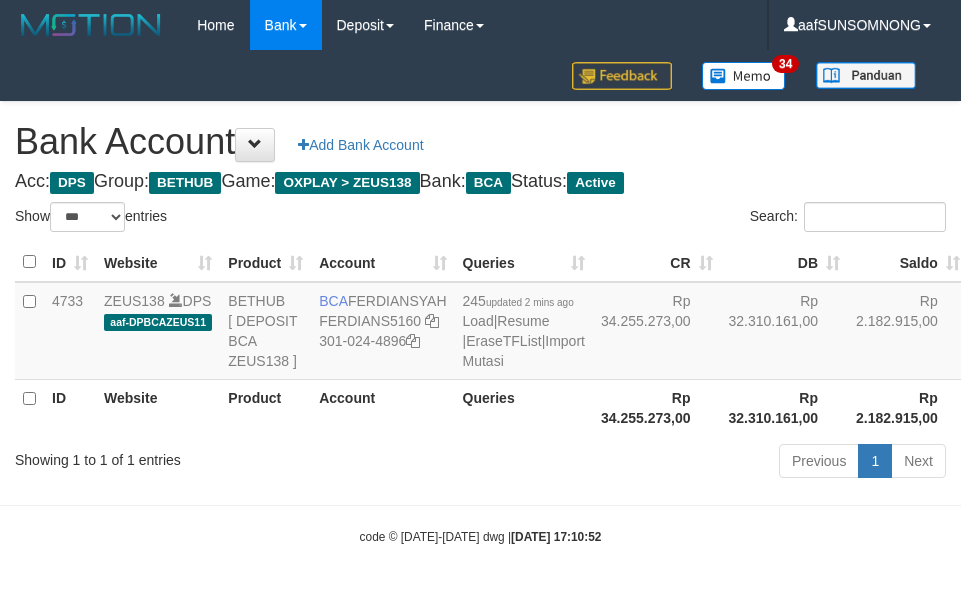 select on "***" 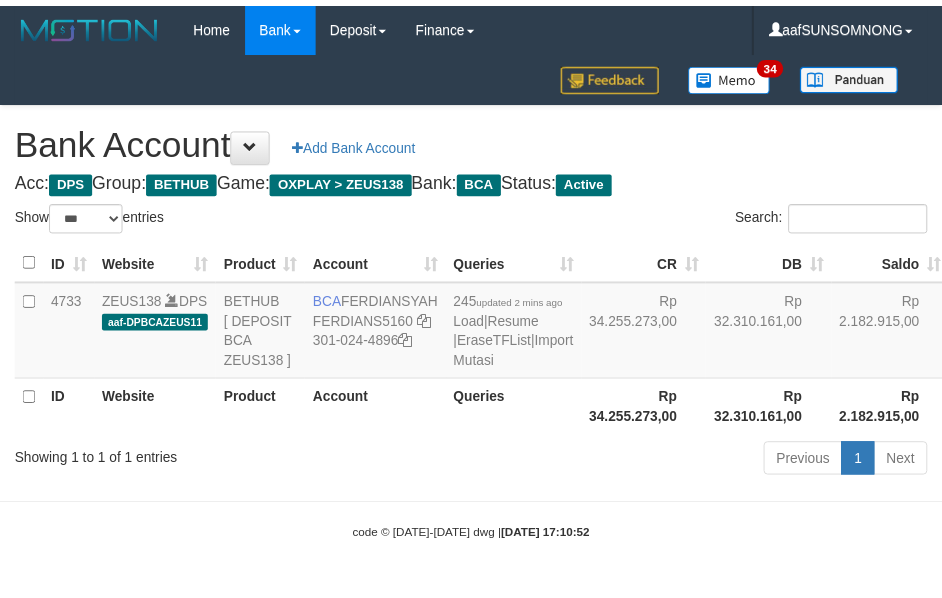 scroll, scrollTop: 38, scrollLeft: 0, axis: vertical 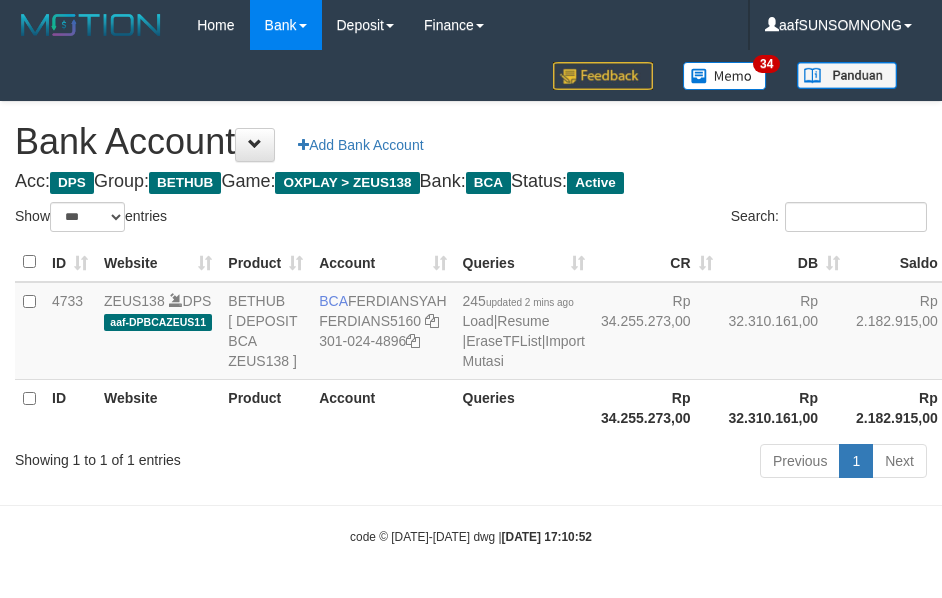 select on "***" 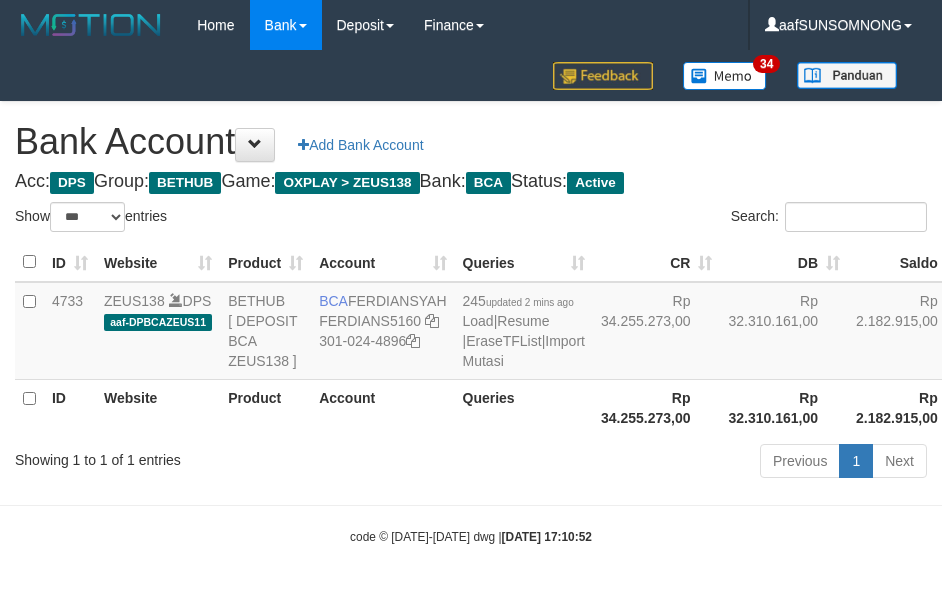 scroll, scrollTop: 38, scrollLeft: 0, axis: vertical 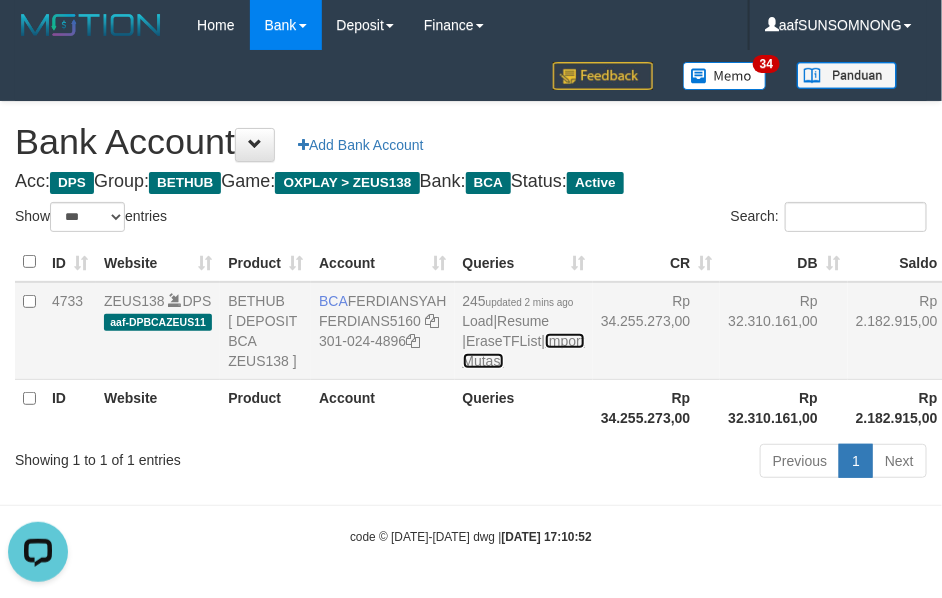 click on "Import Mutasi" at bounding box center (524, 351) 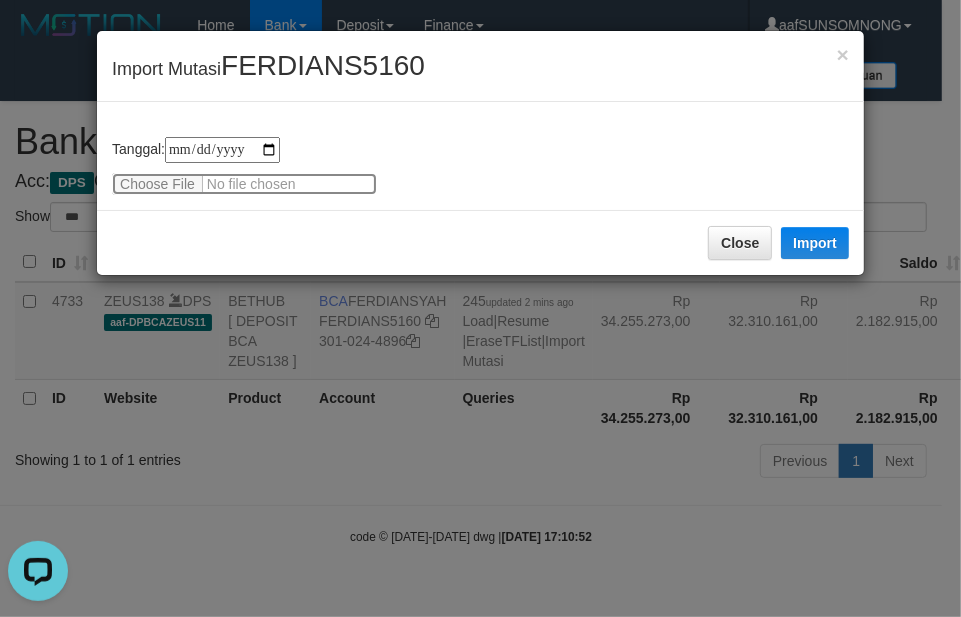 click at bounding box center (244, 184) 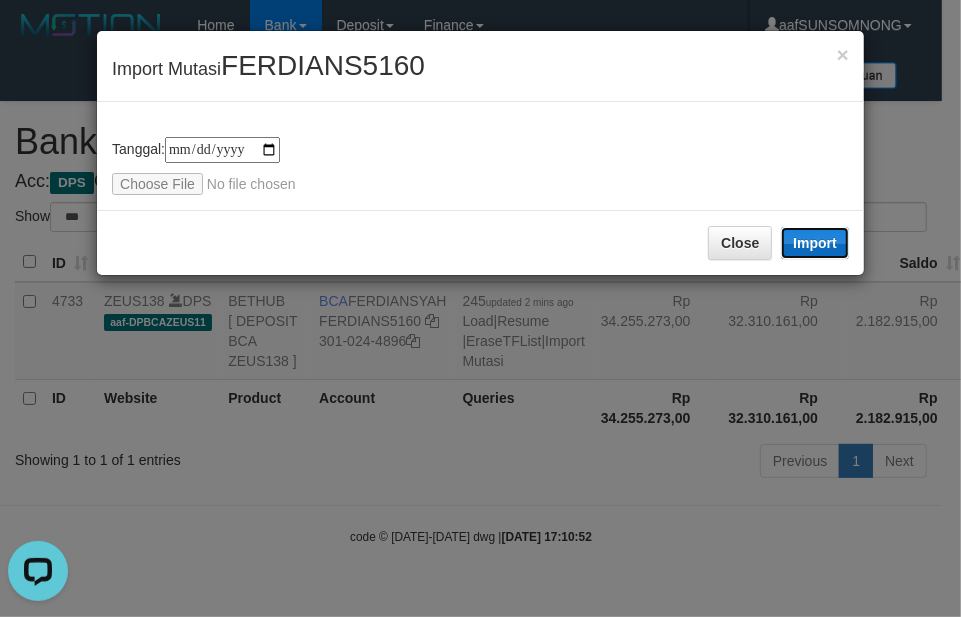 click on "Import" at bounding box center (815, 243) 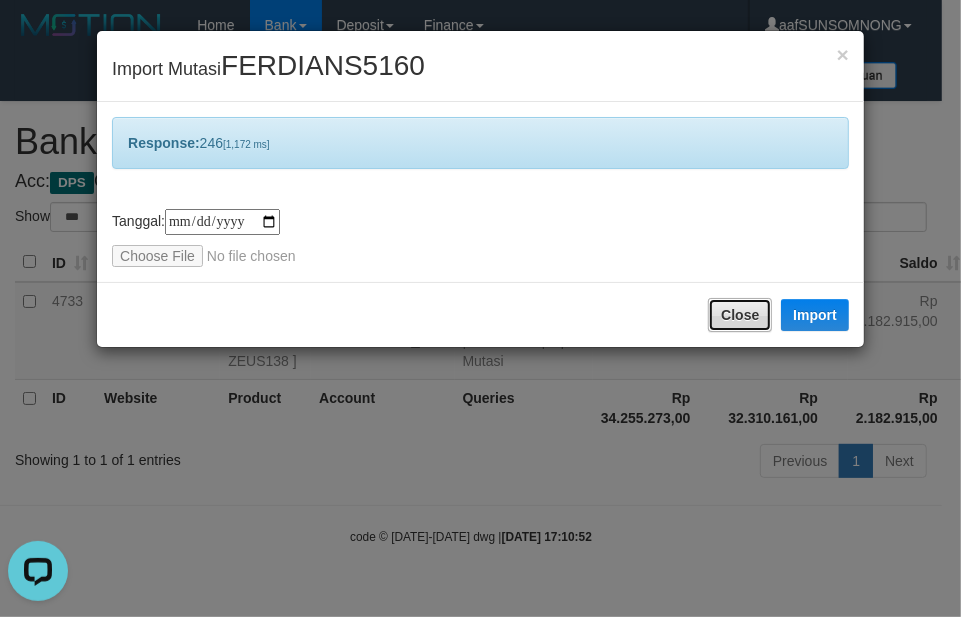 click on "Close" at bounding box center [740, 315] 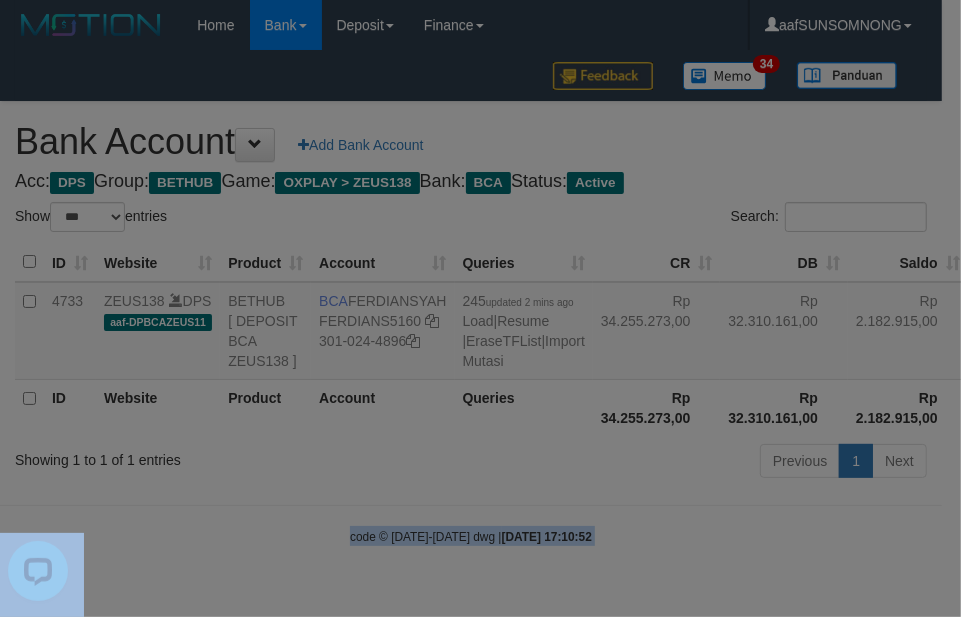 click on "Toggle navigation
Home
Bank
Account List
Load
By Website
Group
[OXPLAY]													ZEUS138
By Load Group (DPS)" at bounding box center [480, 298] 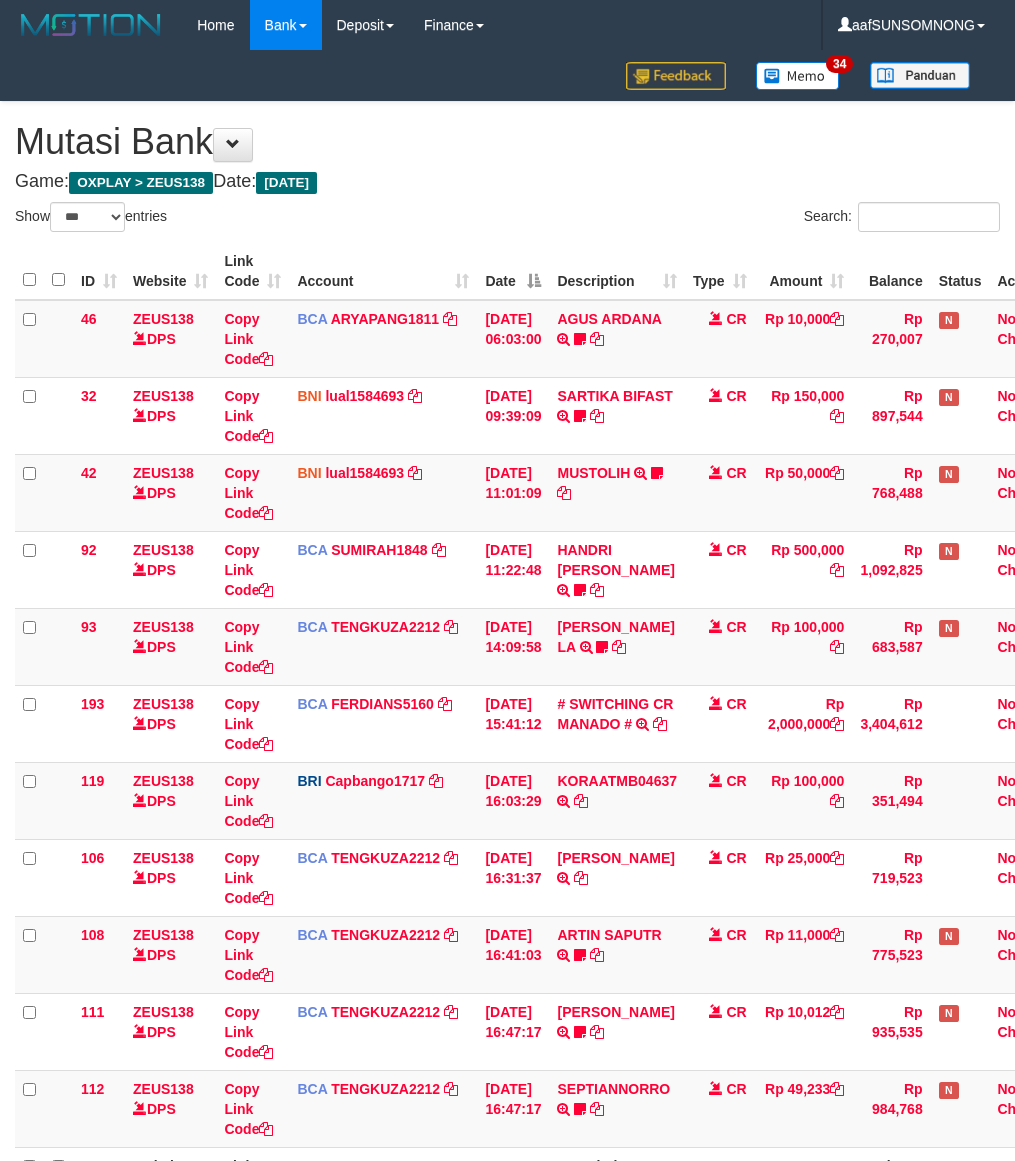 select on "***" 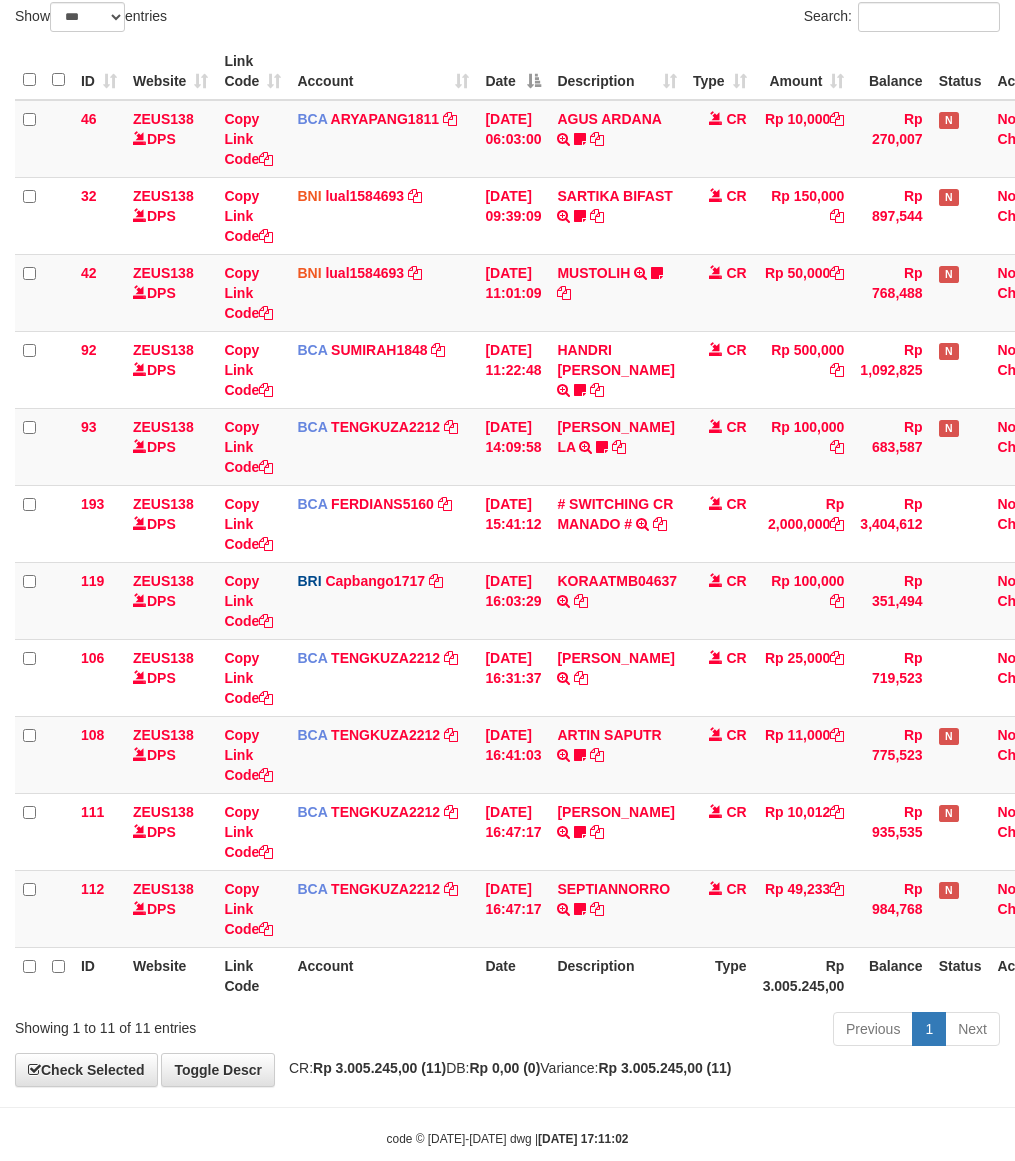 drag, startPoint x: 0, startPoint y: 0, endPoint x: 640, endPoint y: 1033, distance: 1215.1909 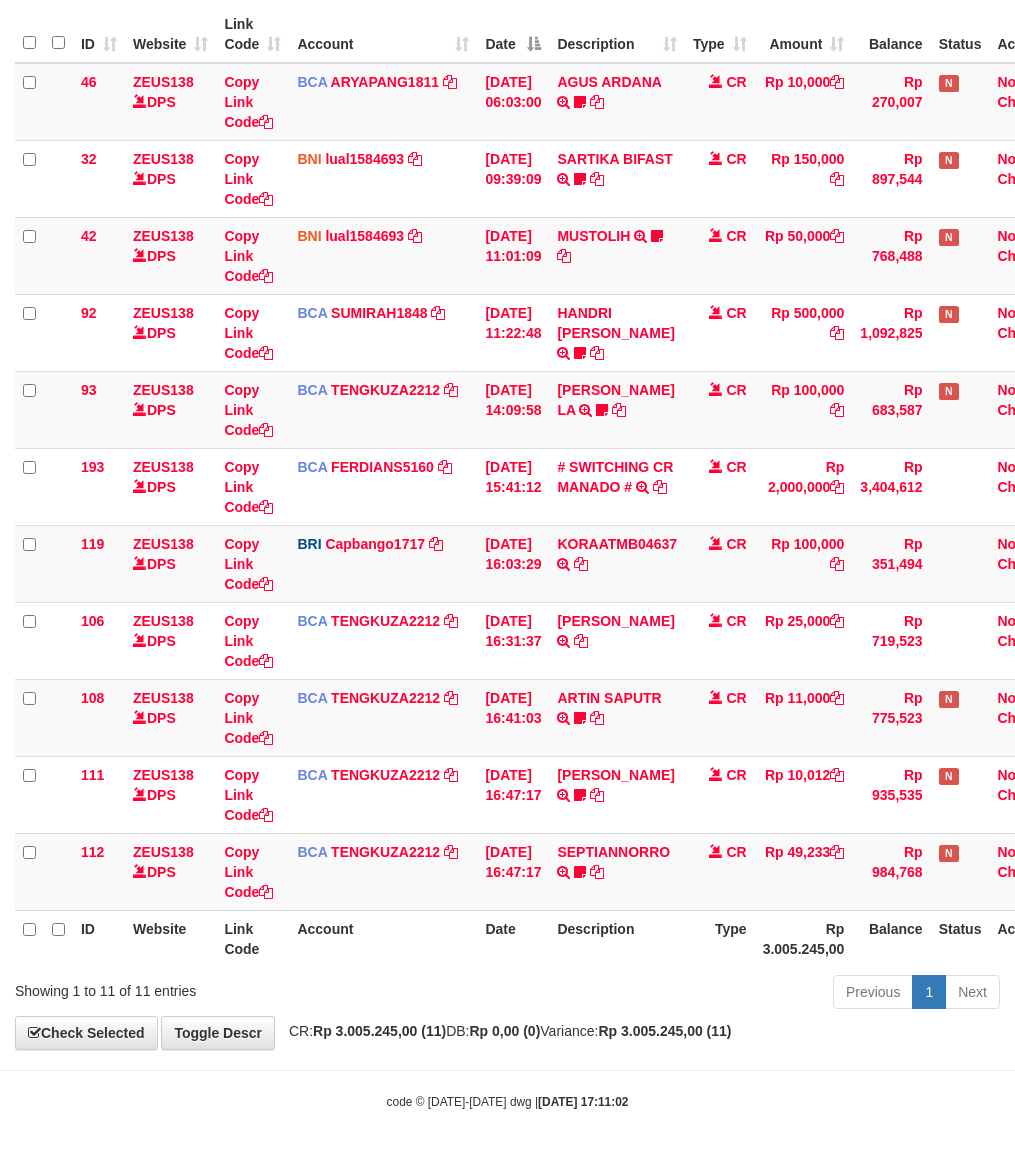 click on "Previous 1 Next" at bounding box center (719, 994) 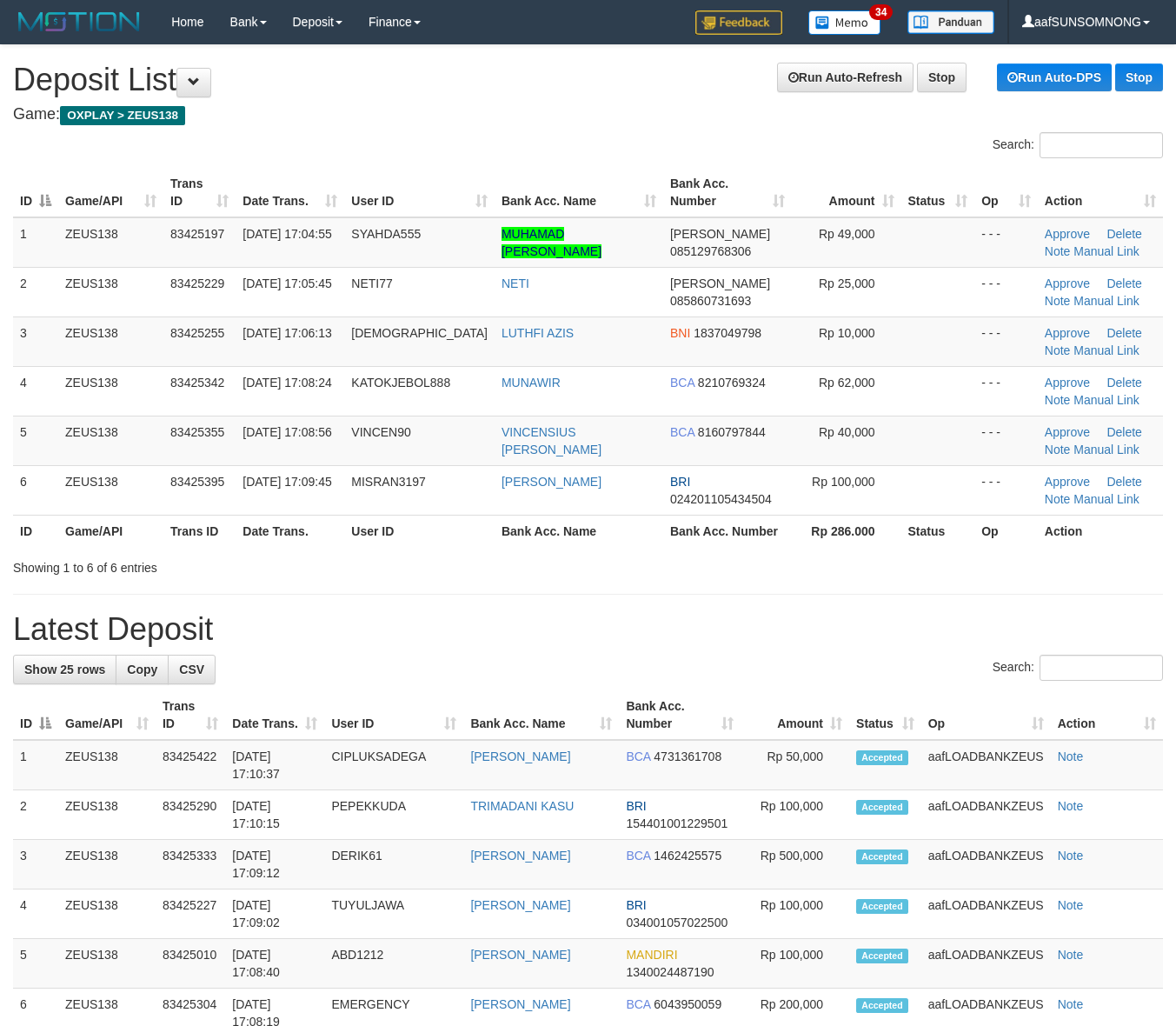 scroll, scrollTop: 0, scrollLeft: 0, axis: both 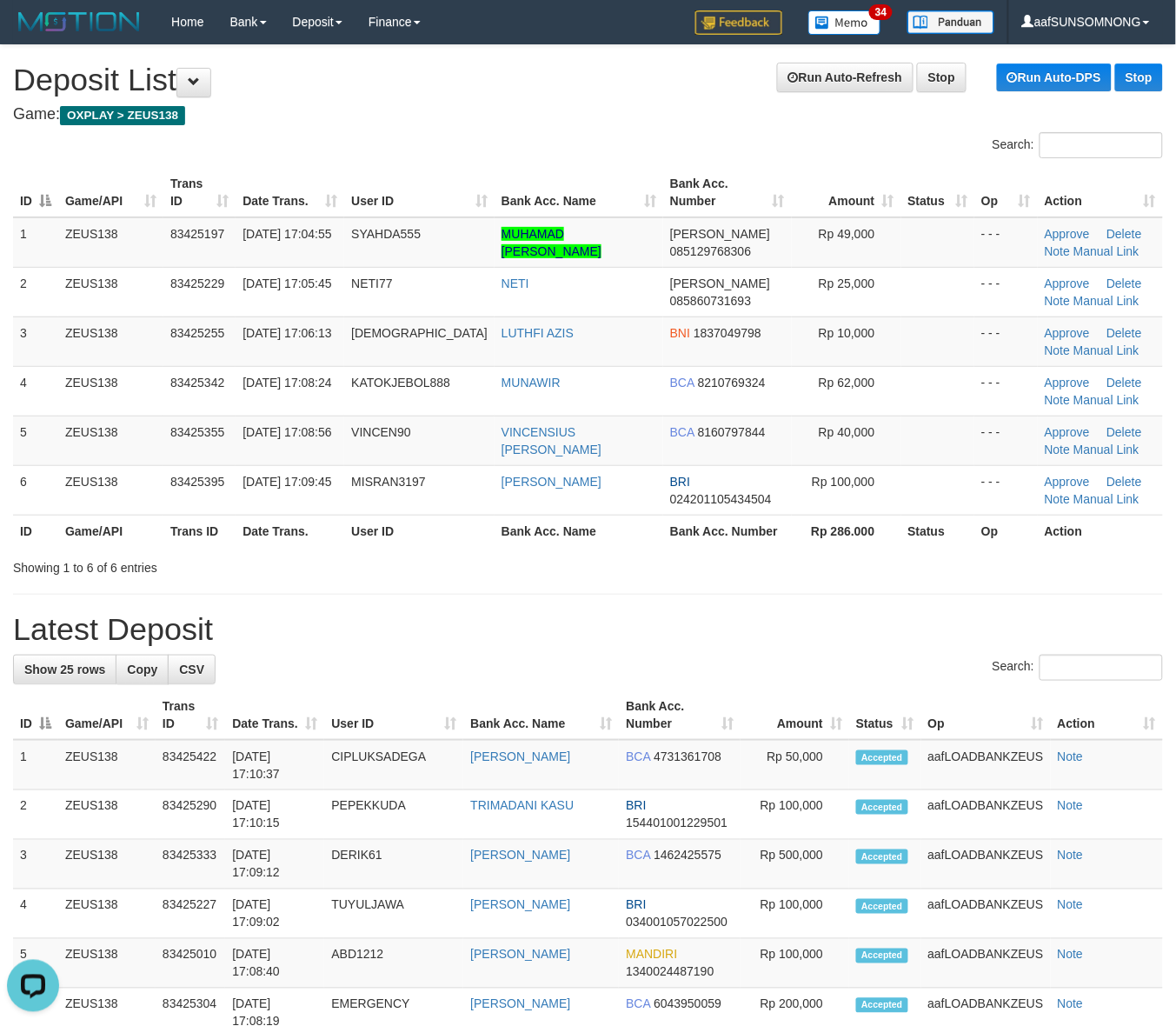 click on "Search:" at bounding box center (588, 670) 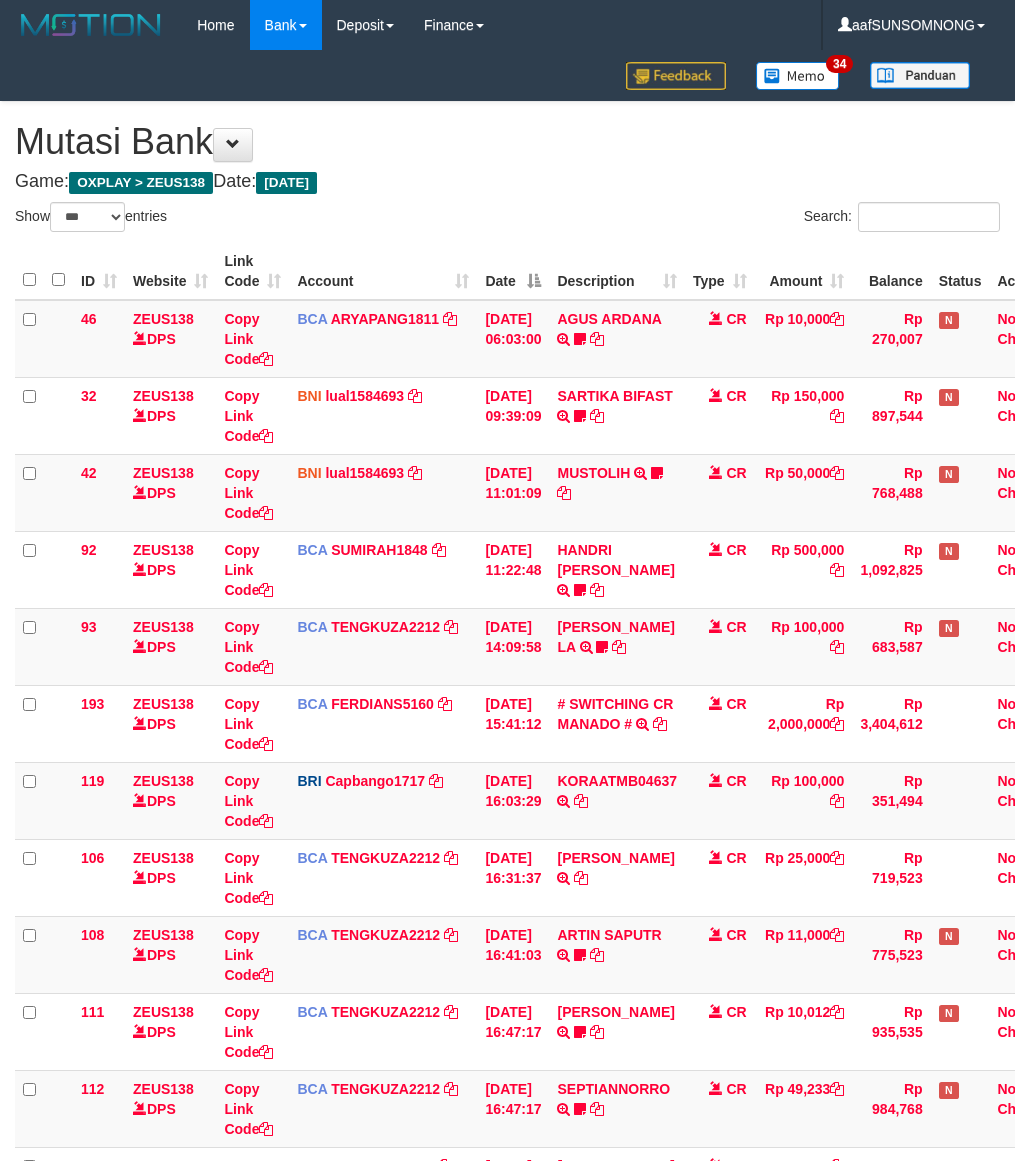 select on "***" 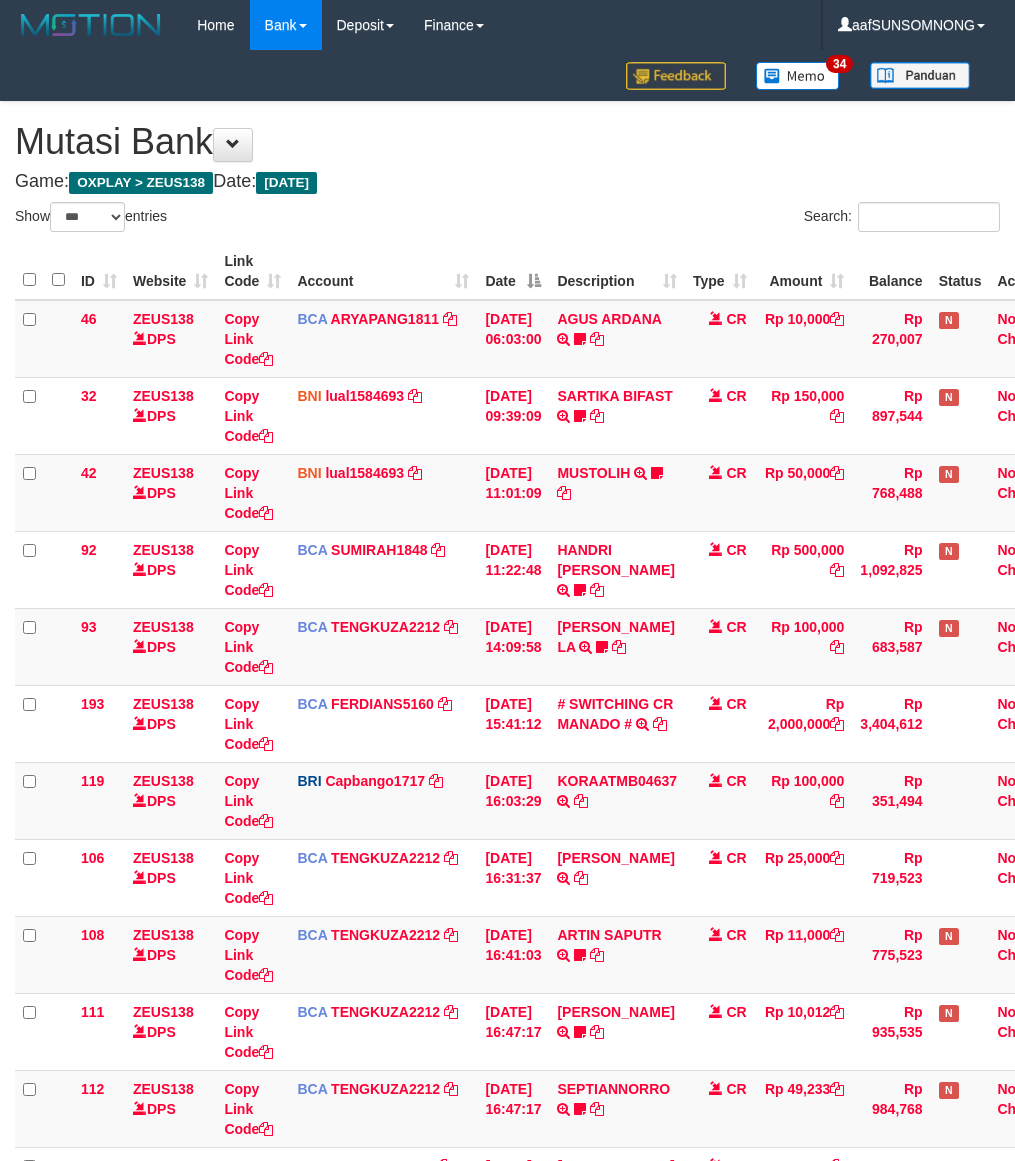 scroll, scrollTop: 200, scrollLeft: 0, axis: vertical 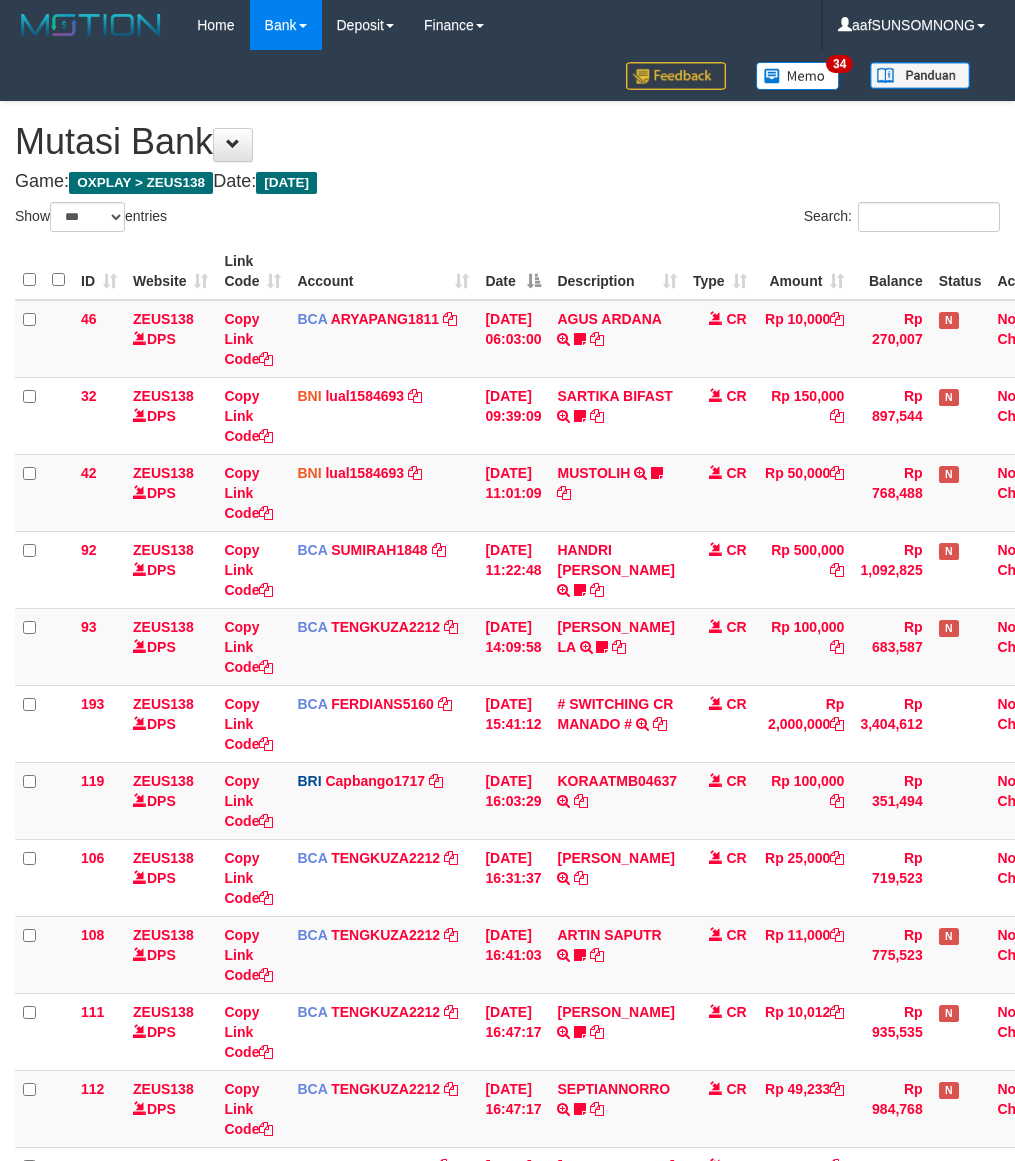 select on "***" 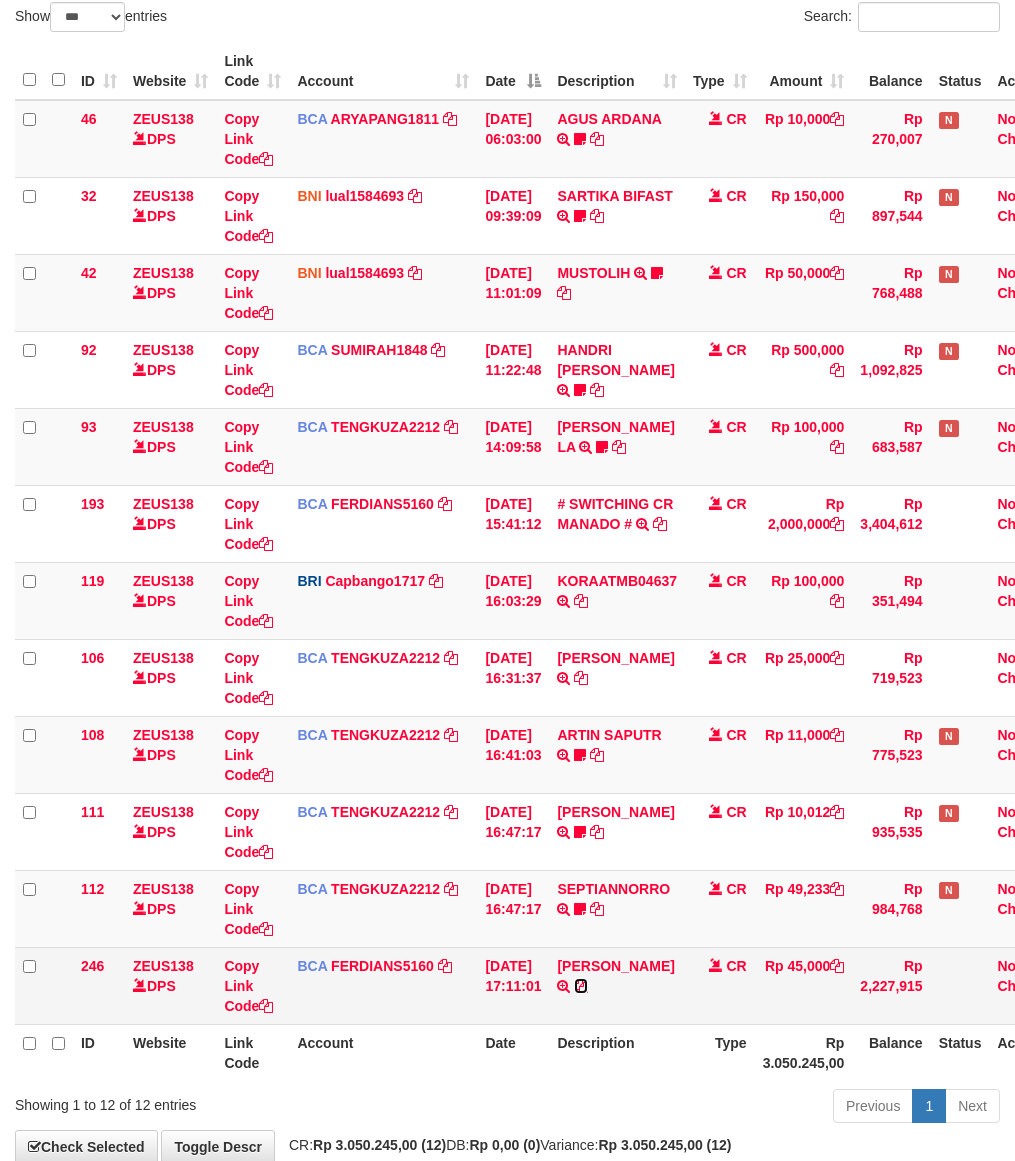 scroll, scrollTop: 240, scrollLeft: 0, axis: vertical 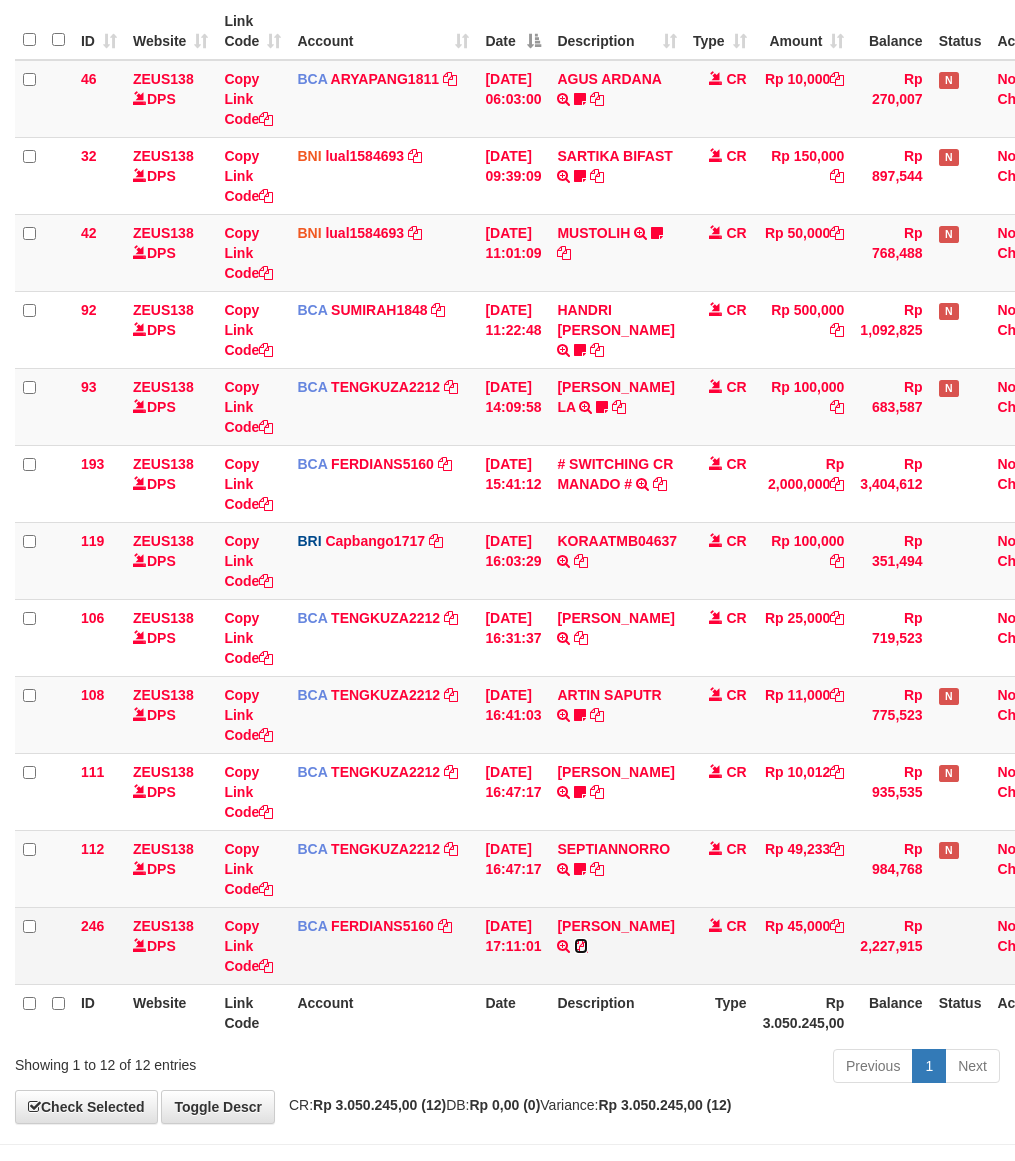 click on "ID Website Link Code Account Date Description Type Amount Balance Status Action
46
ZEUS138    DPS
Copy Link Code
BCA
ARYAPANG1811
DPS
ARYA PANGESTU
mutasi_20250711_2620 | 46
mutasi_20250711_2620 | 46
[DATE] 06:03:00
AGUS ARDANA            TRSF E-BANKING CR 1107/FTSCY/WS95051
10000.002025071158167087 TRFDN-AGUS [PERSON_NAME] DEBIT INDONE    Aguslike
tunggu bukti tranfer
CR
Rp 10,000
Rp 270,007
N
Note
Check
32
ZEUS138    DPS" at bounding box center [543, 522] 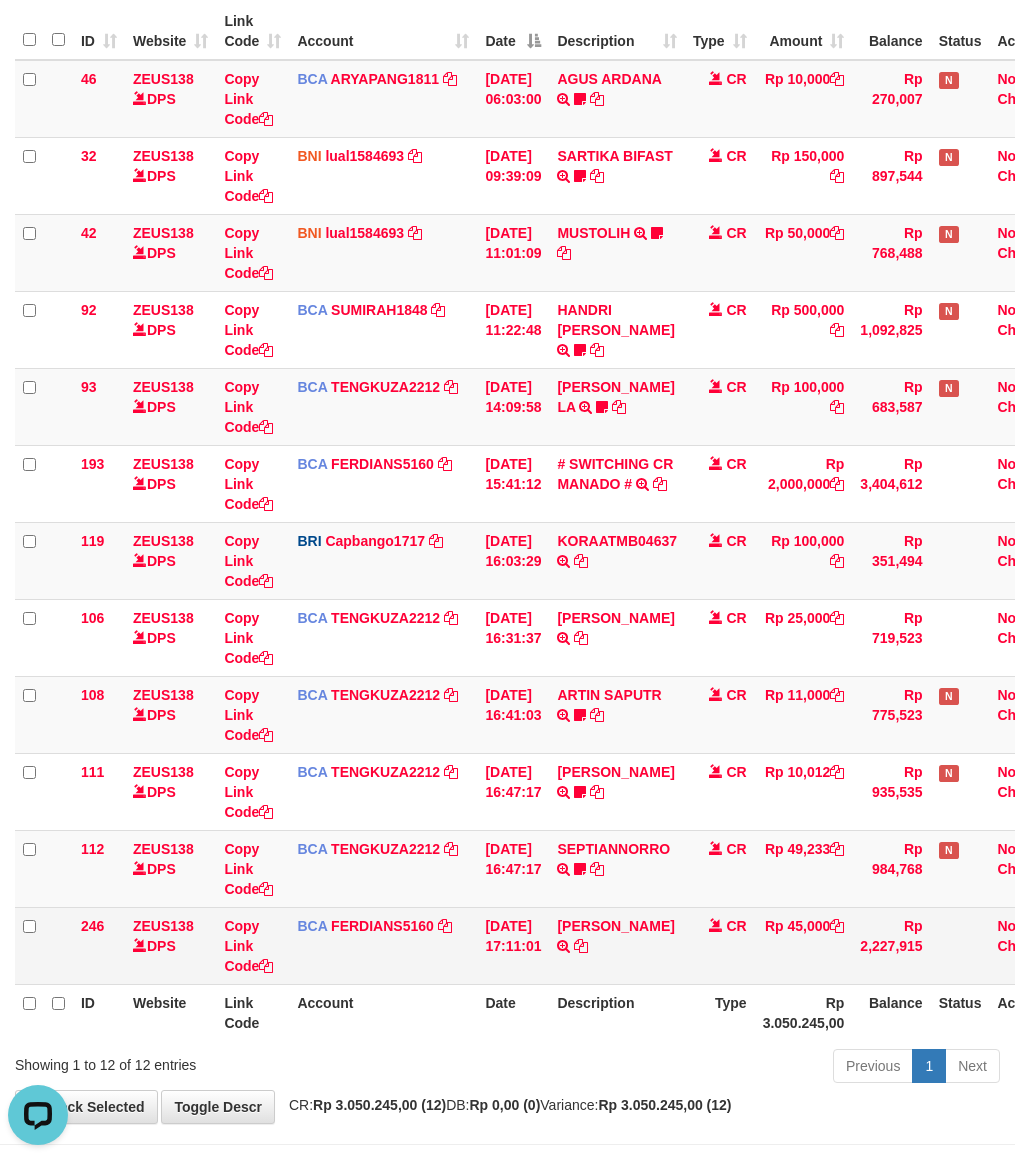 scroll, scrollTop: 0, scrollLeft: 0, axis: both 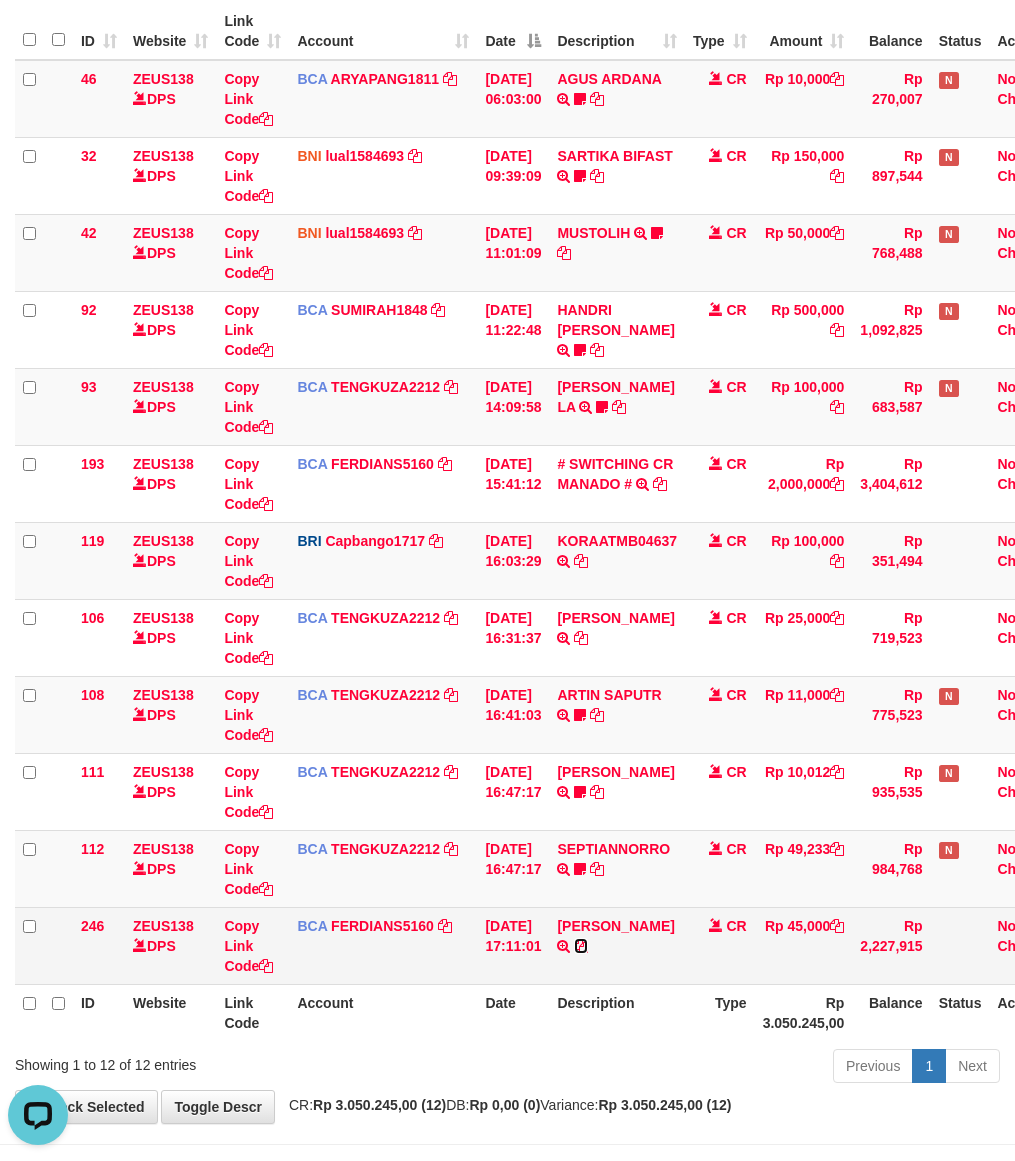 click at bounding box center (581, 946) 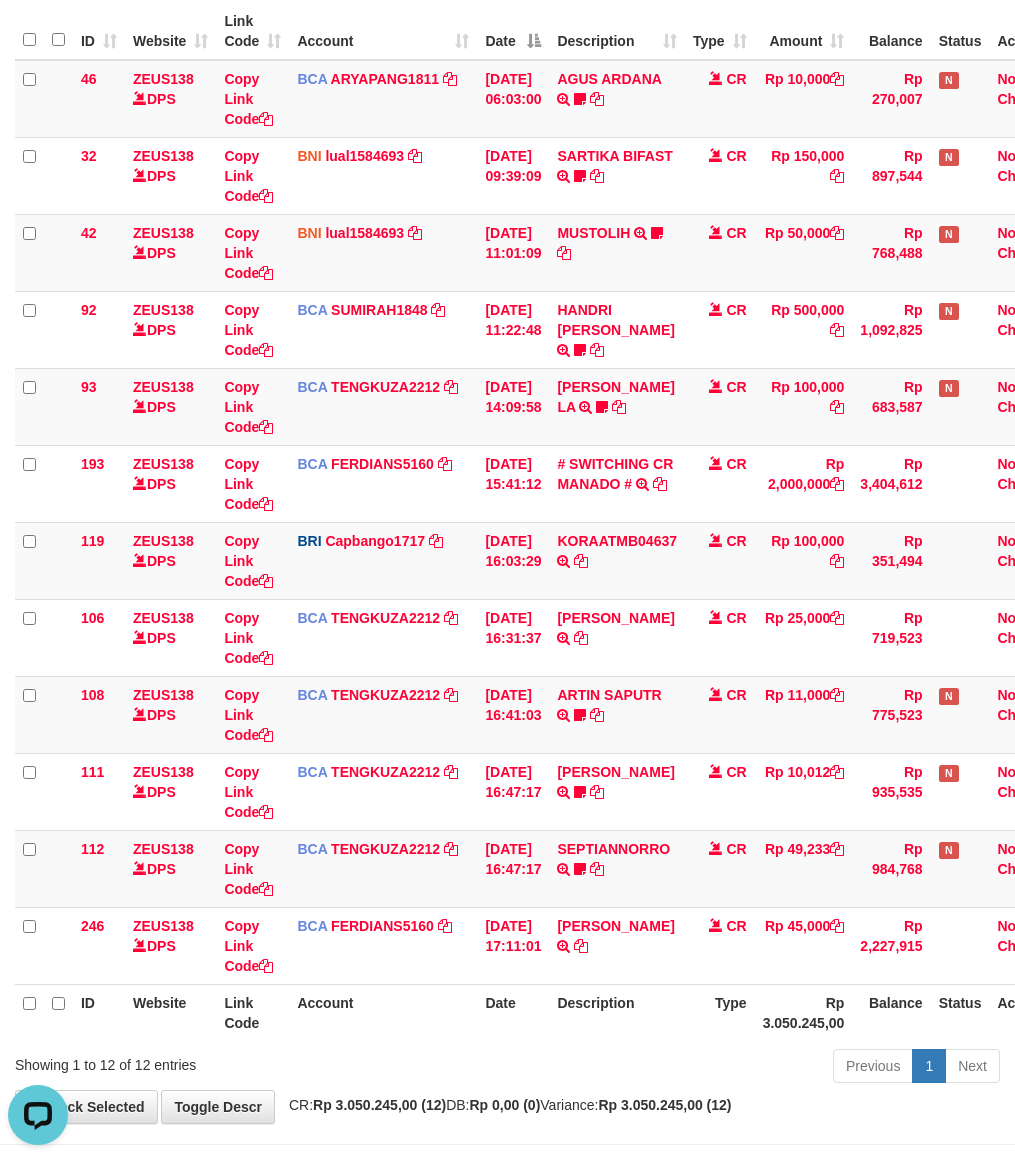 click on "Account" at bounding box center [383, 1012] 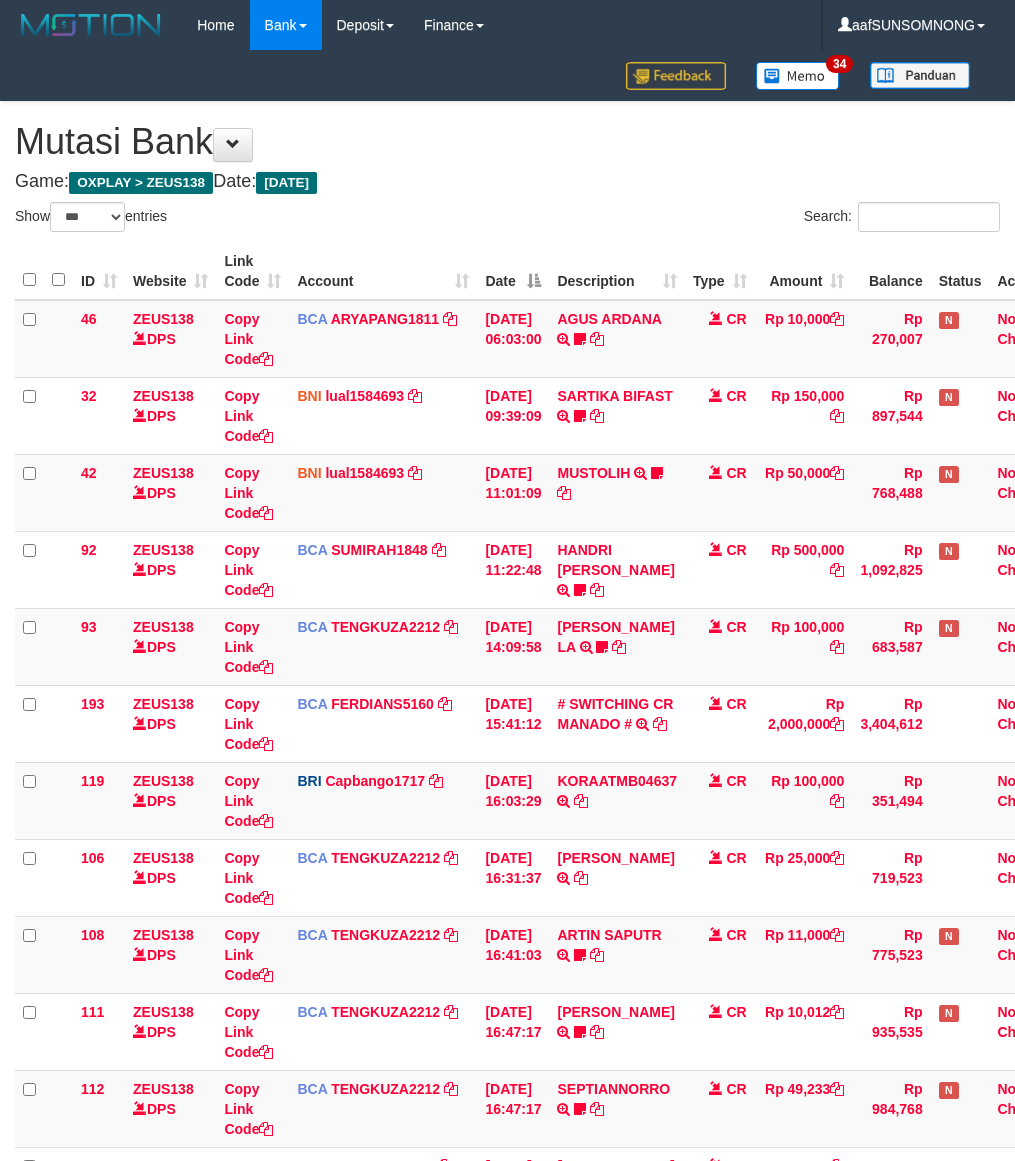 select on "***" 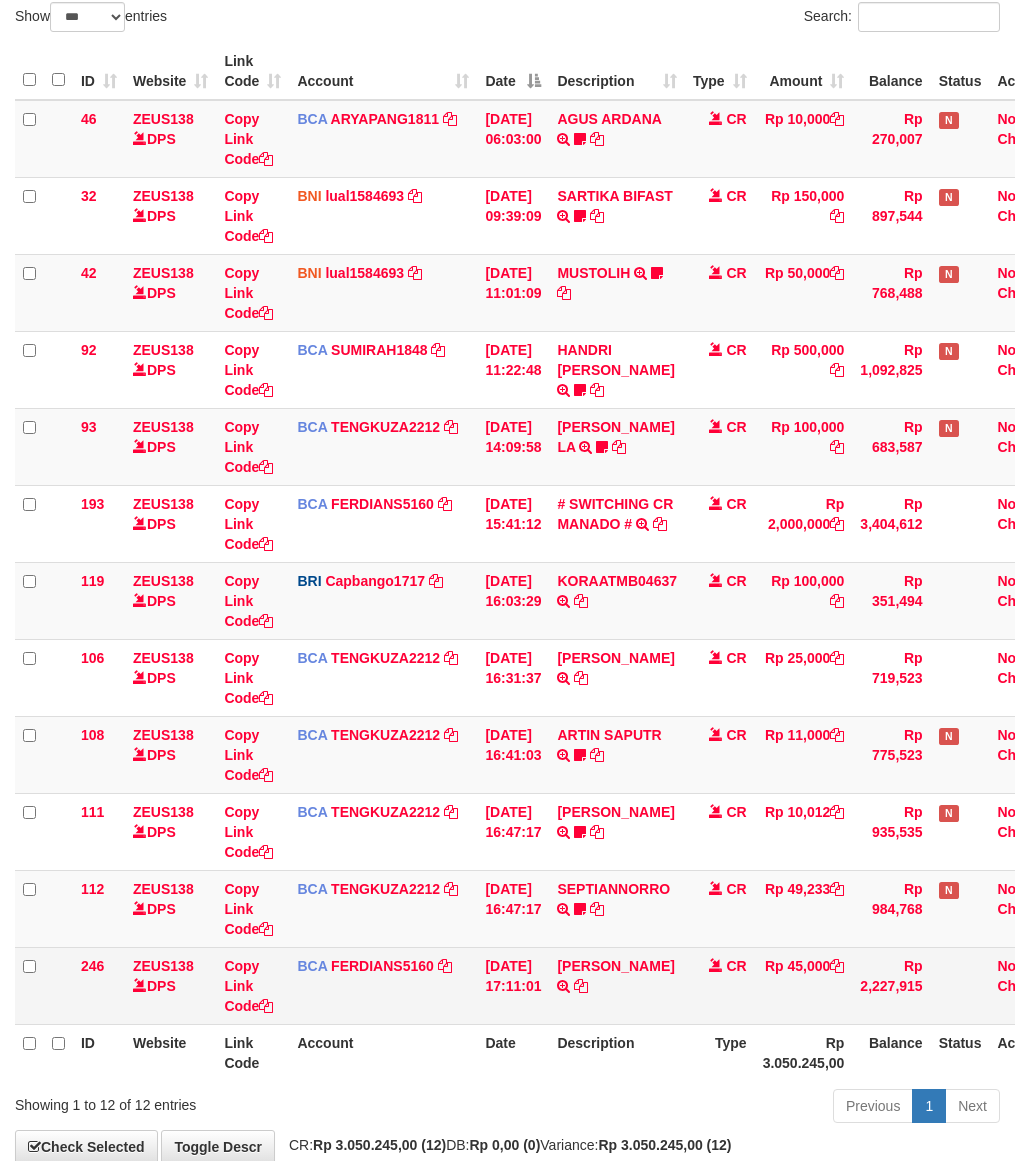 click on "BCA
FERDIANS5160
DPS
FERDIANSYAH
mutasi_20250711_4733 | 246
mutasi_20250711_4733 | 246" at bounding box center (383, 985) 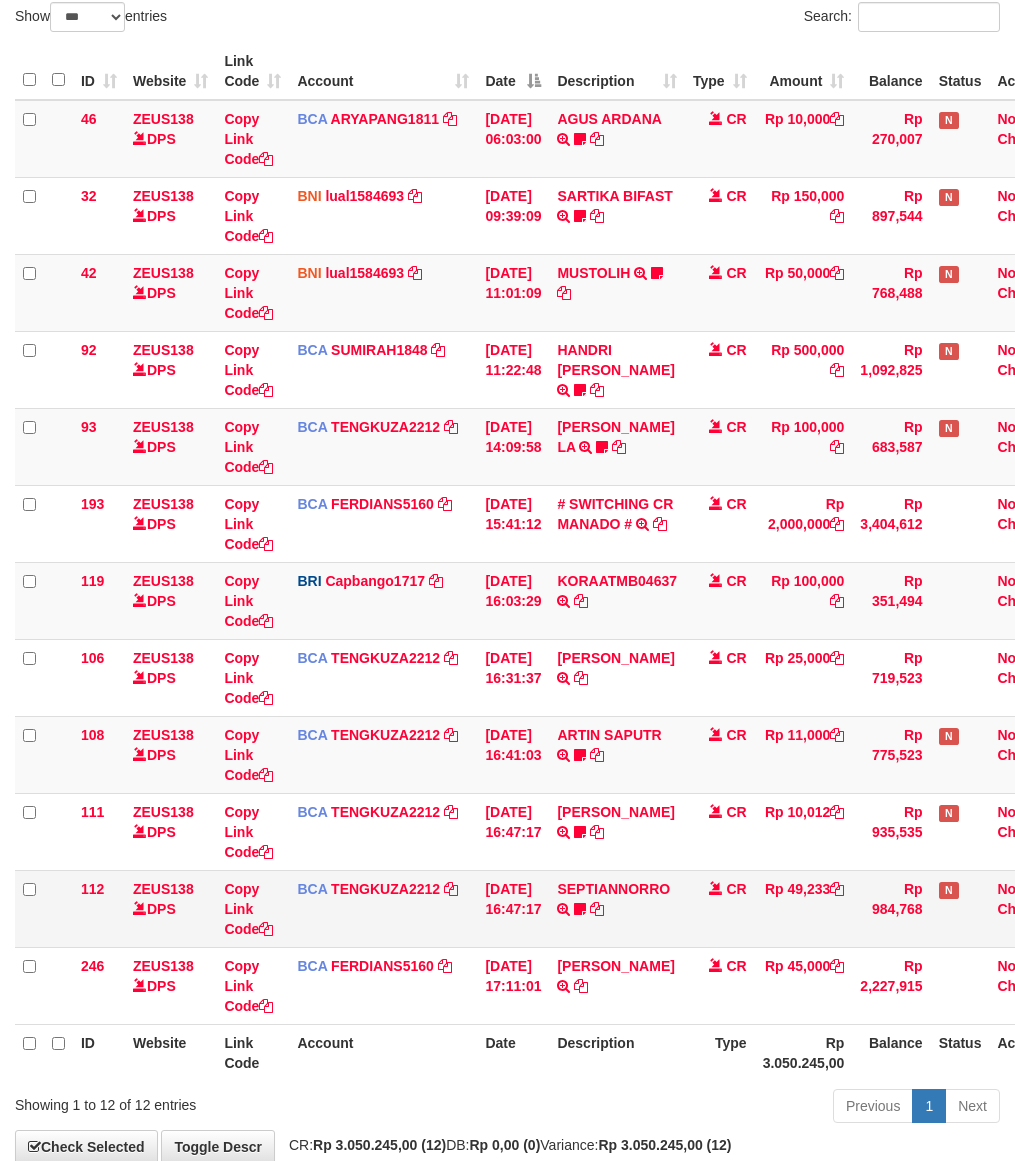 scroll, scrollTop: 240, scrollLeft: 0, axis: vertical 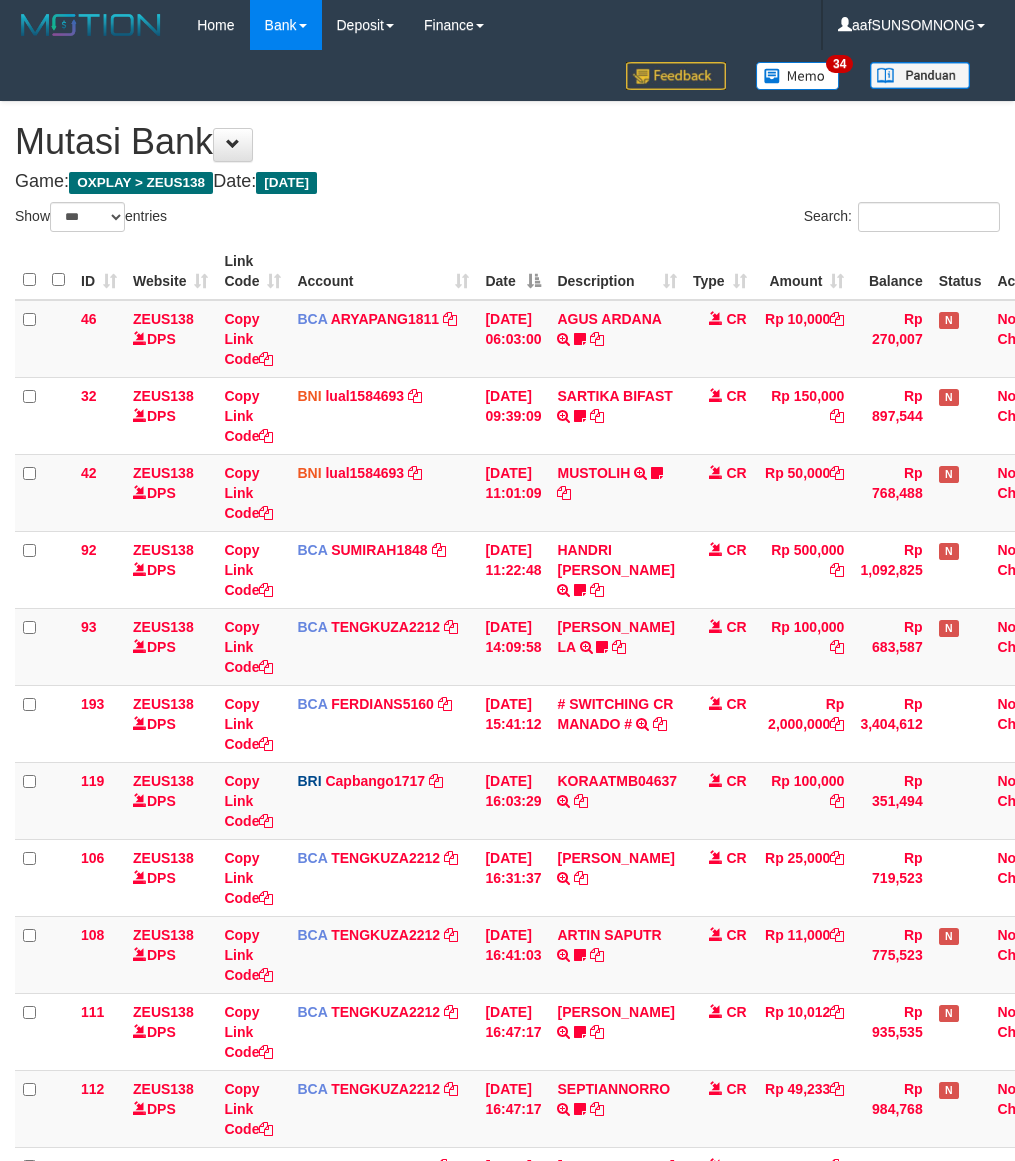 select on "***" 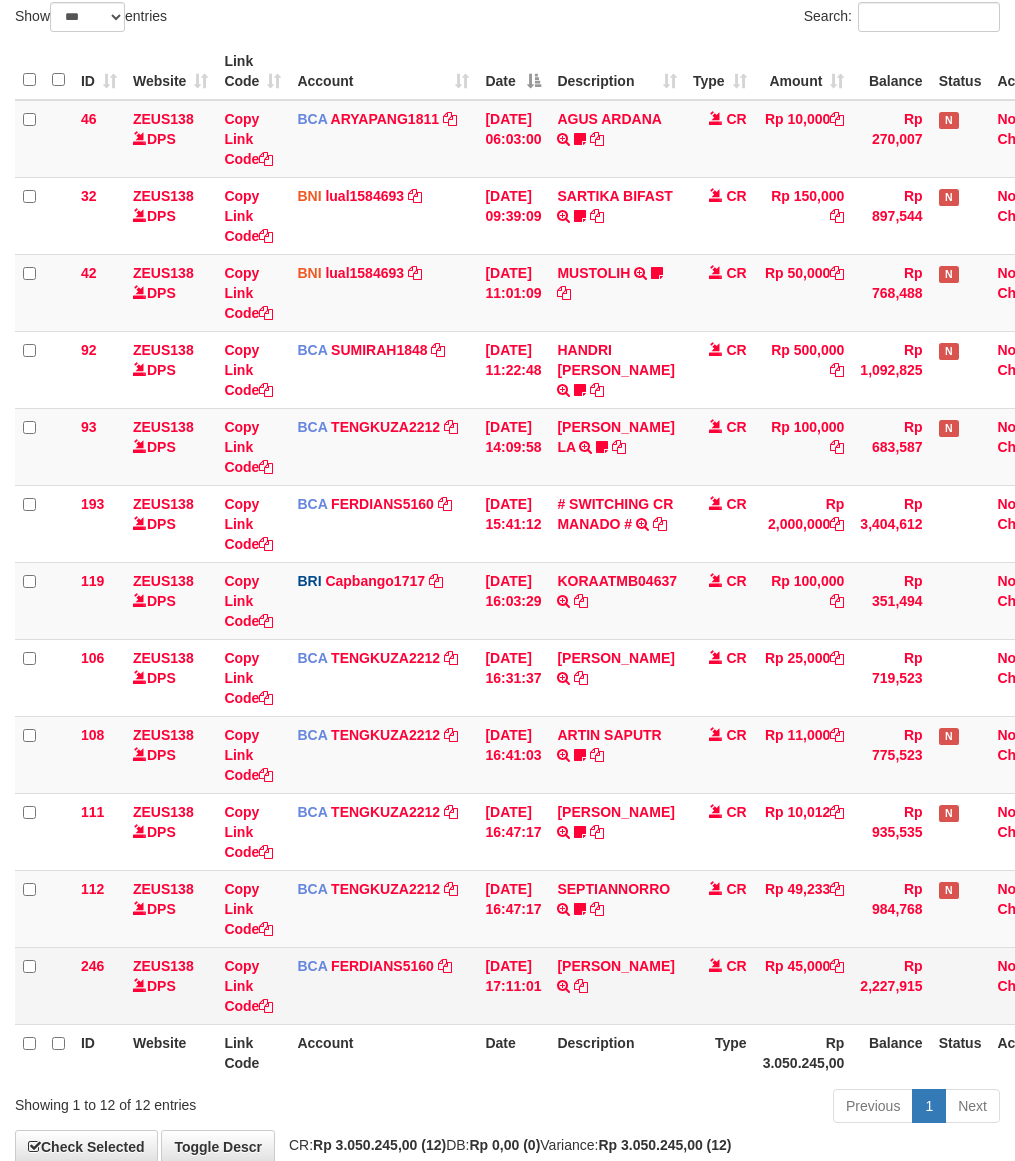 click on "BCA
FERDIANS5160
DPS
FERDIANSYAH
mutasi_20250711_4733 | 246
mutasi_20250711_4733 | 246" at bounding box center (383, 985) 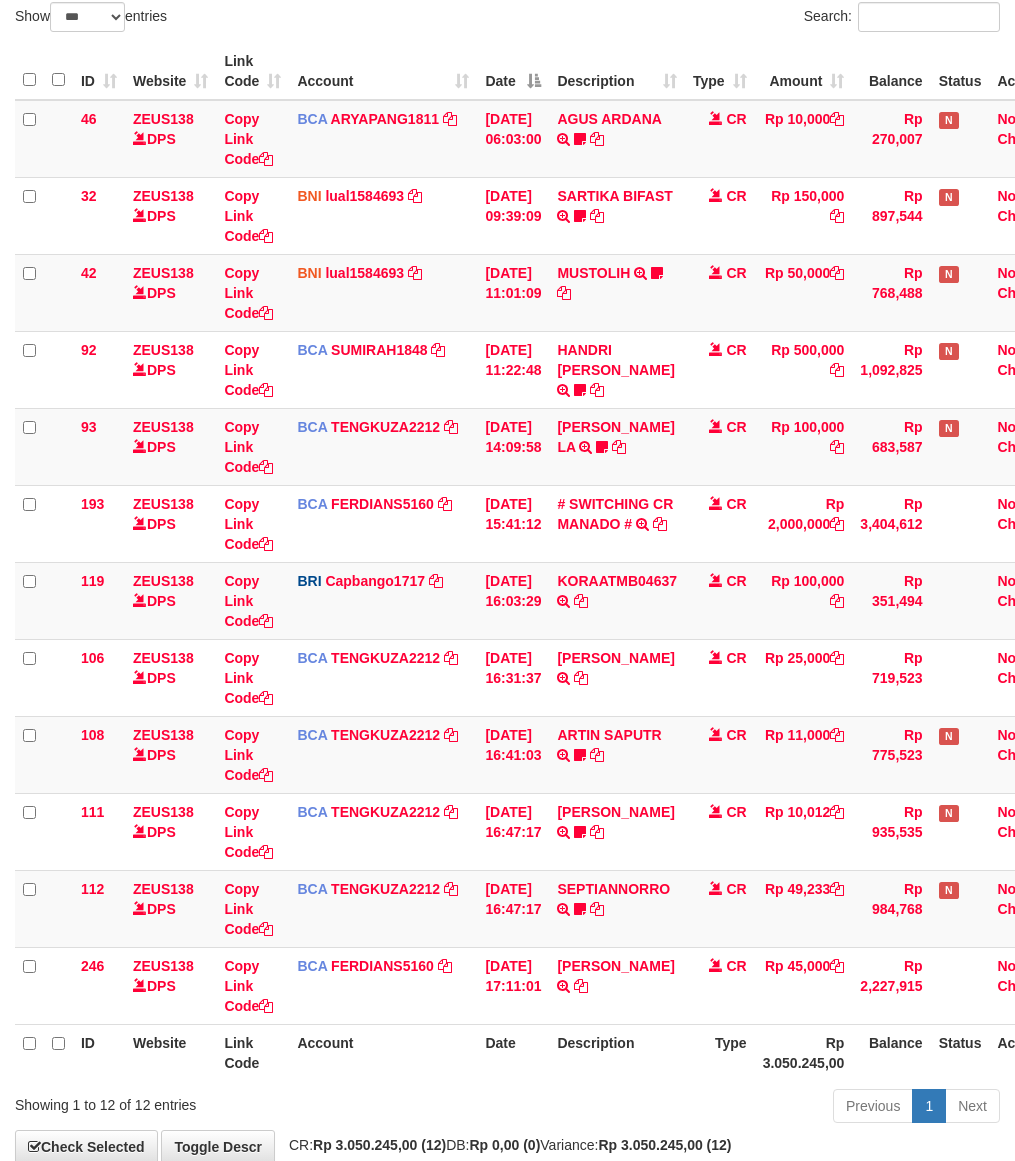 scroll, scrollTop: 240, scrollLeft: 0, axis: vertical 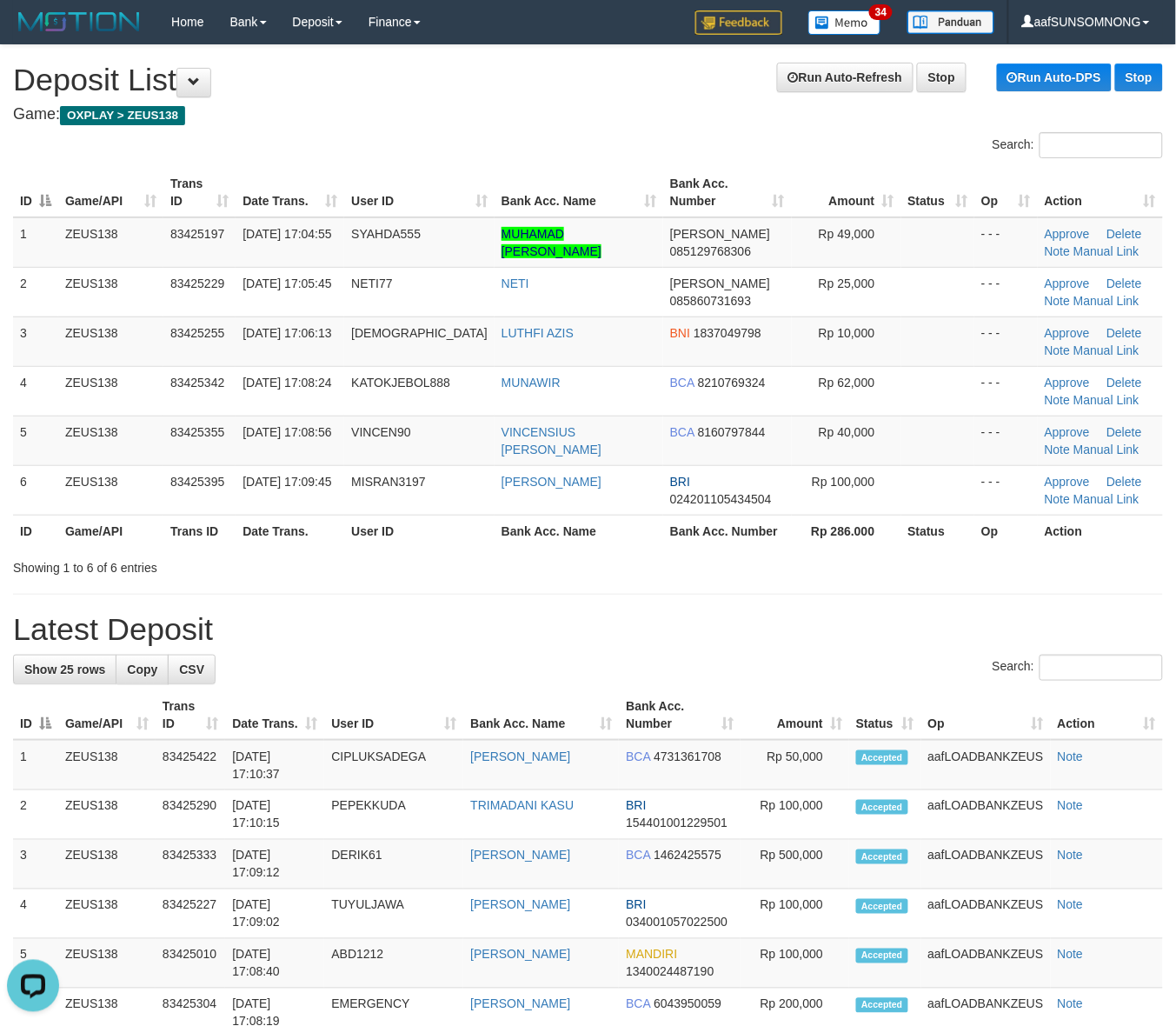 click on "**********" at bounding box center (588, 1070) 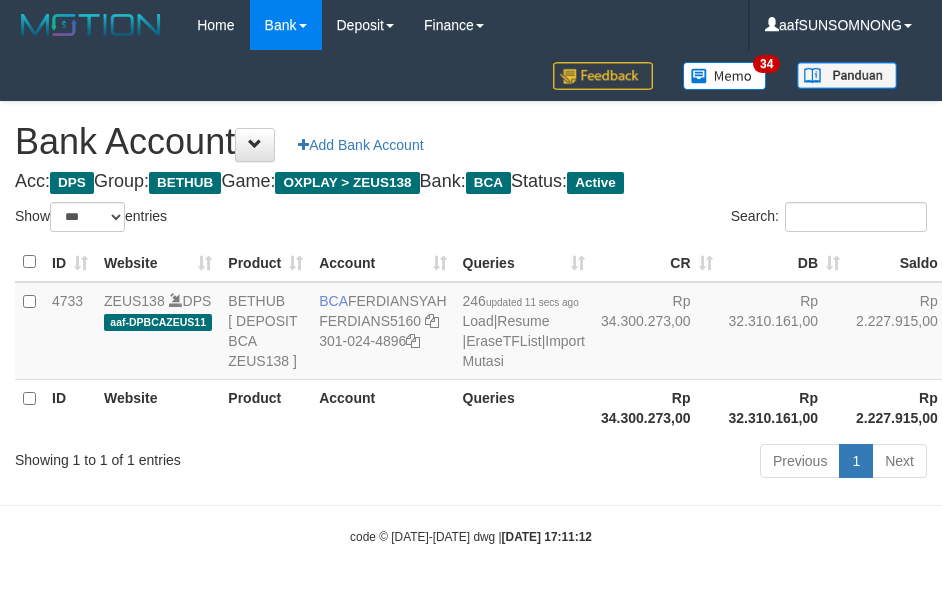 select on "***" 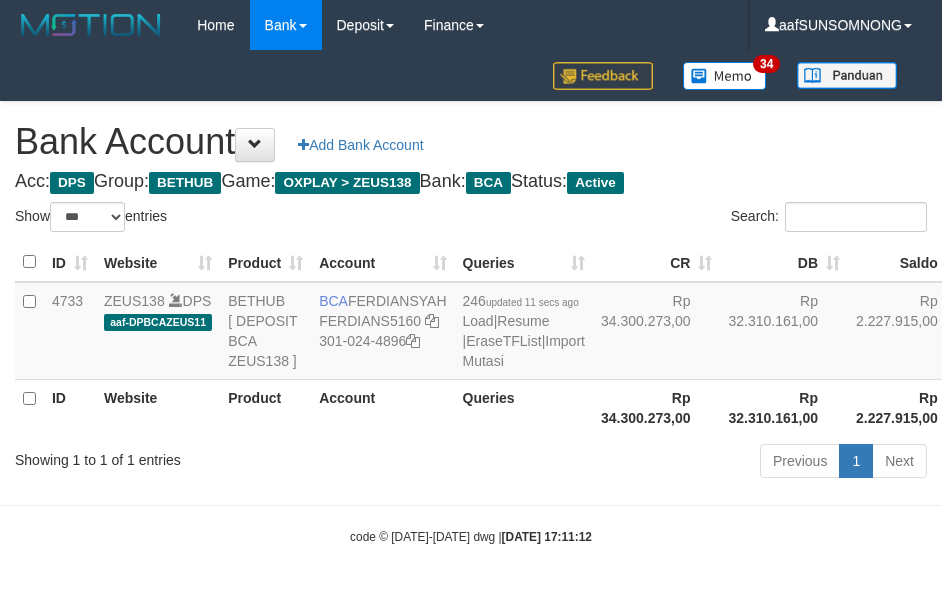 scroll, scrollTop: 38, scrollLeft: 0, axis: vertical 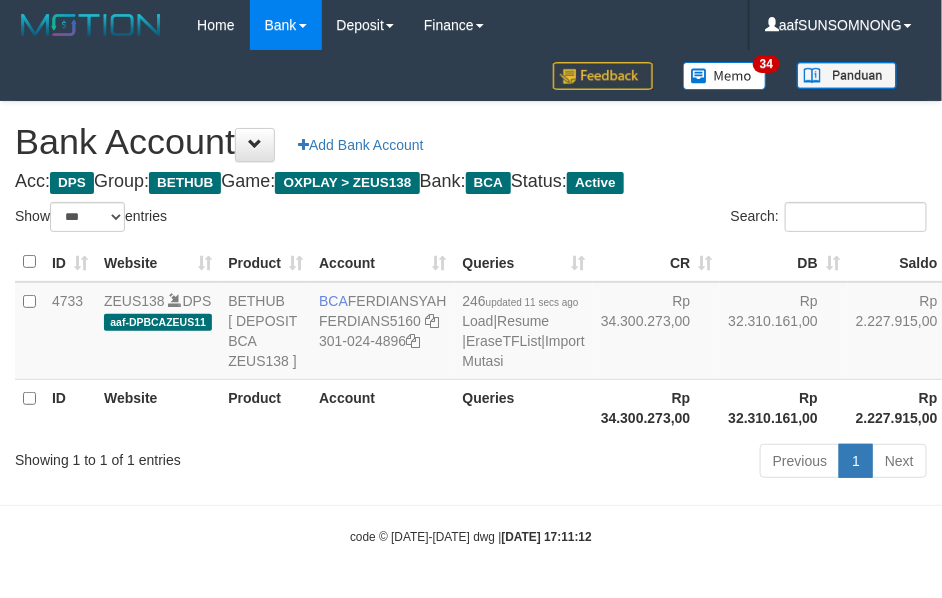 drag, startPoint x: 405, startPoint y: 503, endPoint x: 403, endPoint y: 485, distance: 18.110771 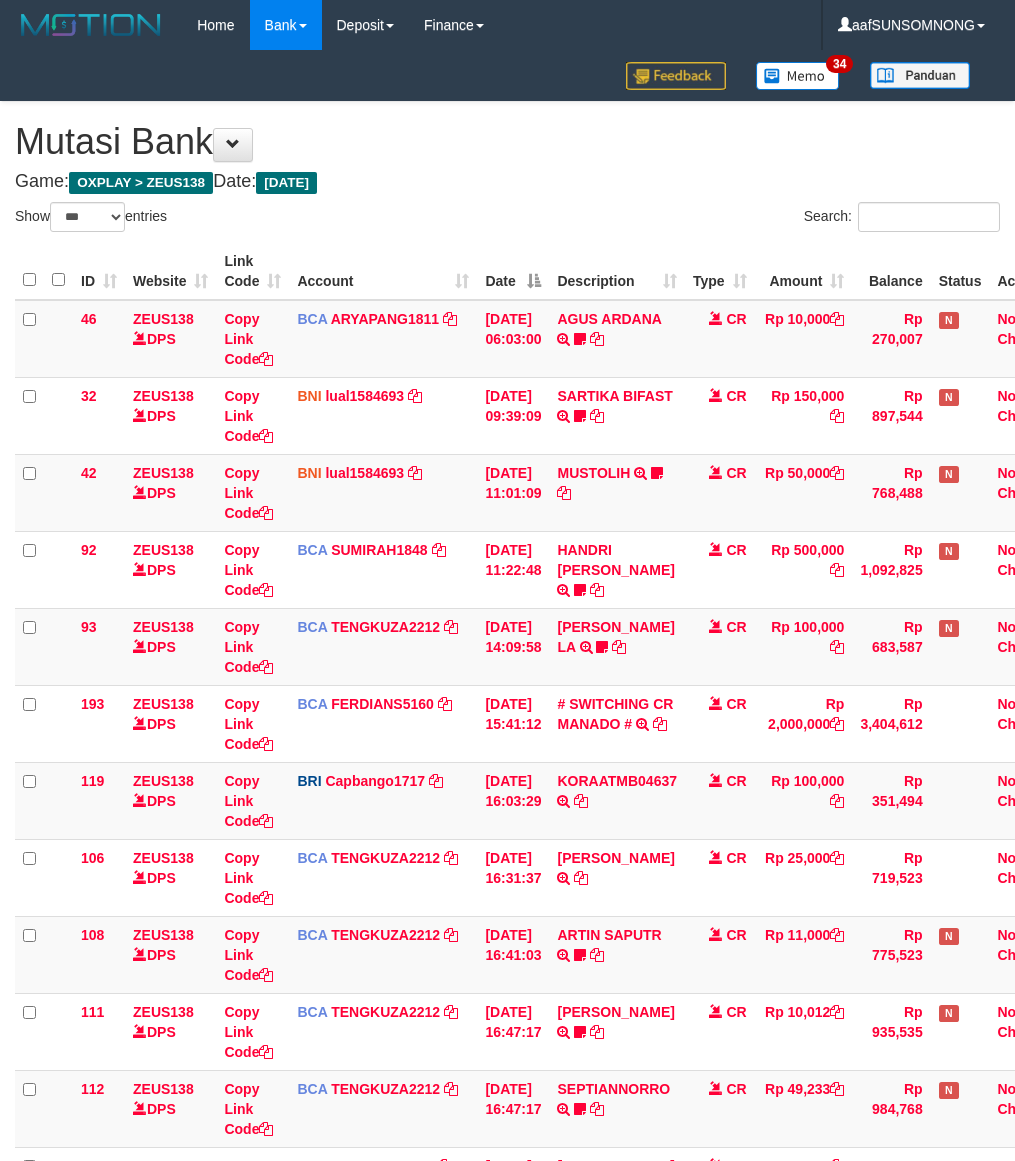 select on "***" 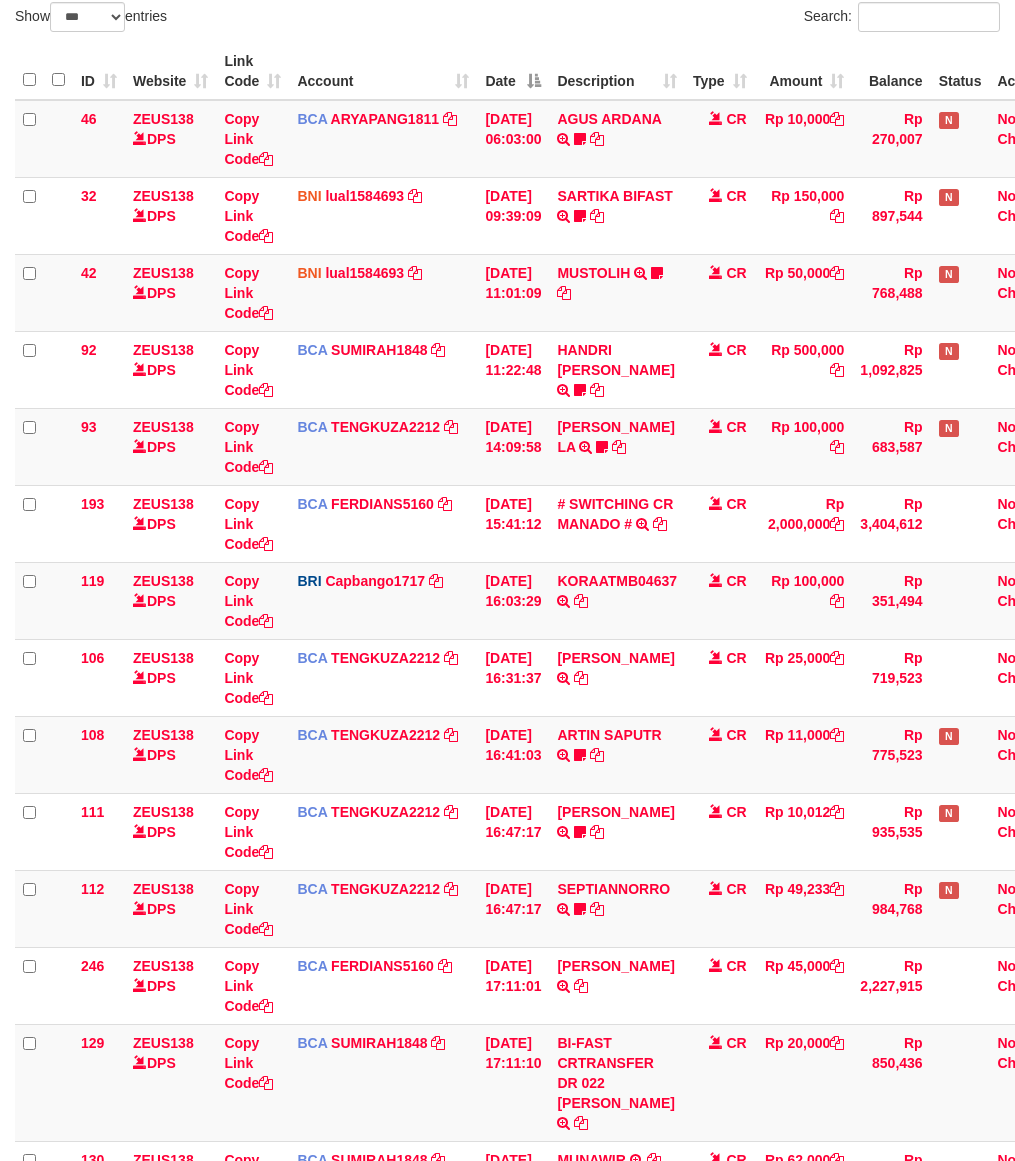 scroll, scrollTop: 240, scrollLeft: 0, axis: vertical 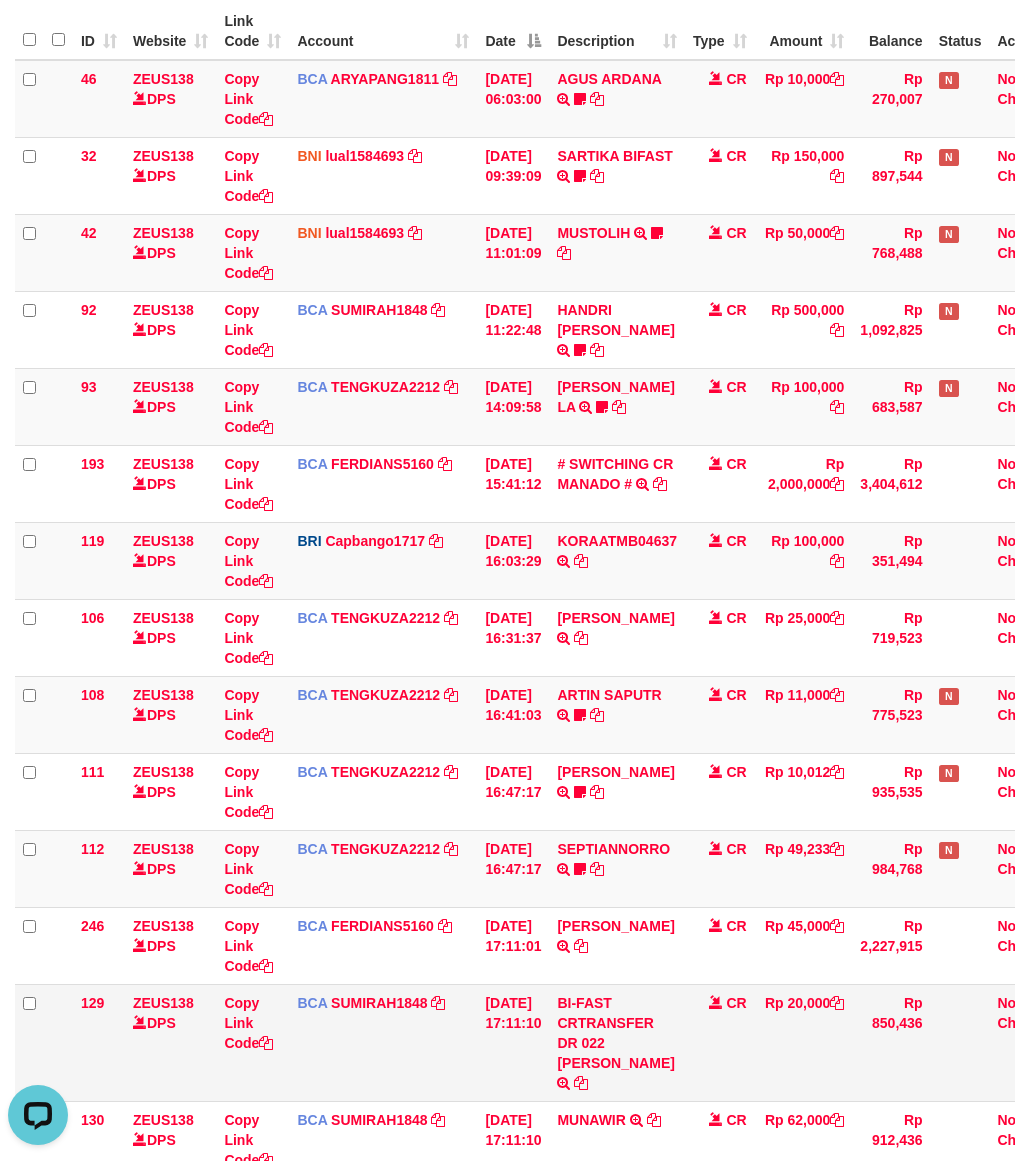 click on "BI-FAST CRTRANSFER DR 022 MARIO" at bounding box center (617, 1042) 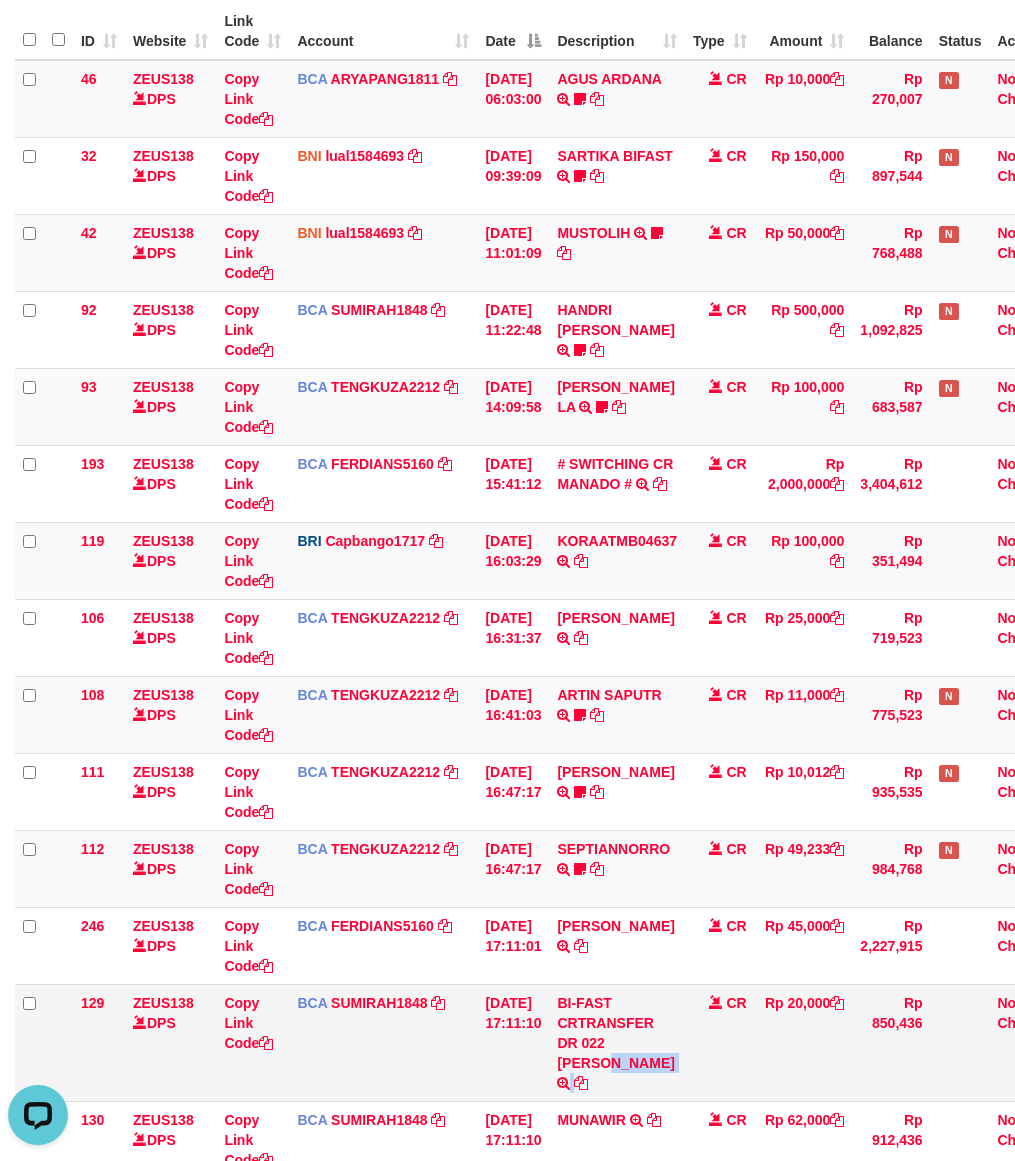 click on "BI-FAST CRTRANSFER DR 022 MARIO" at bounding box center [617, 1042] 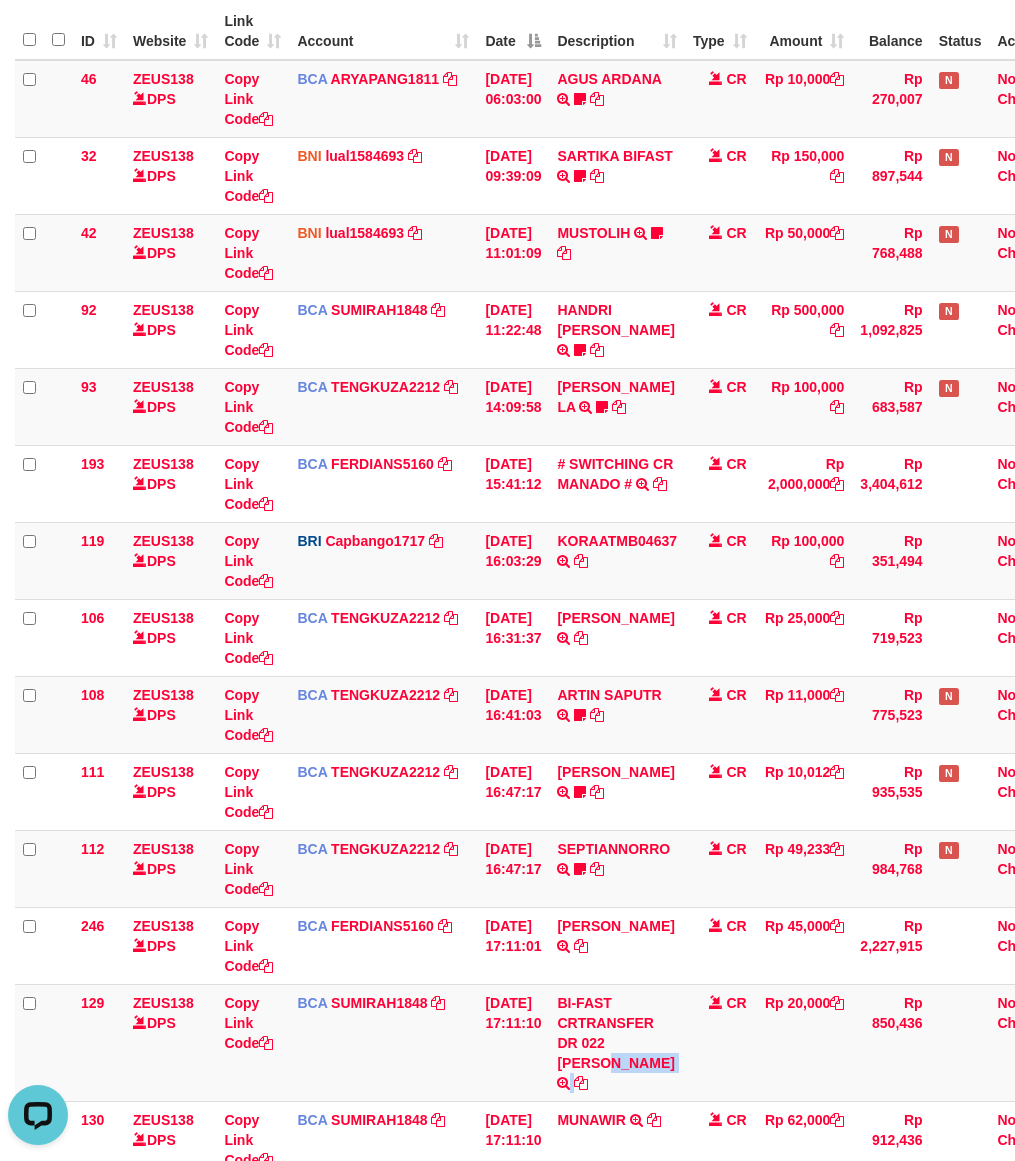 copy on "MARIO" 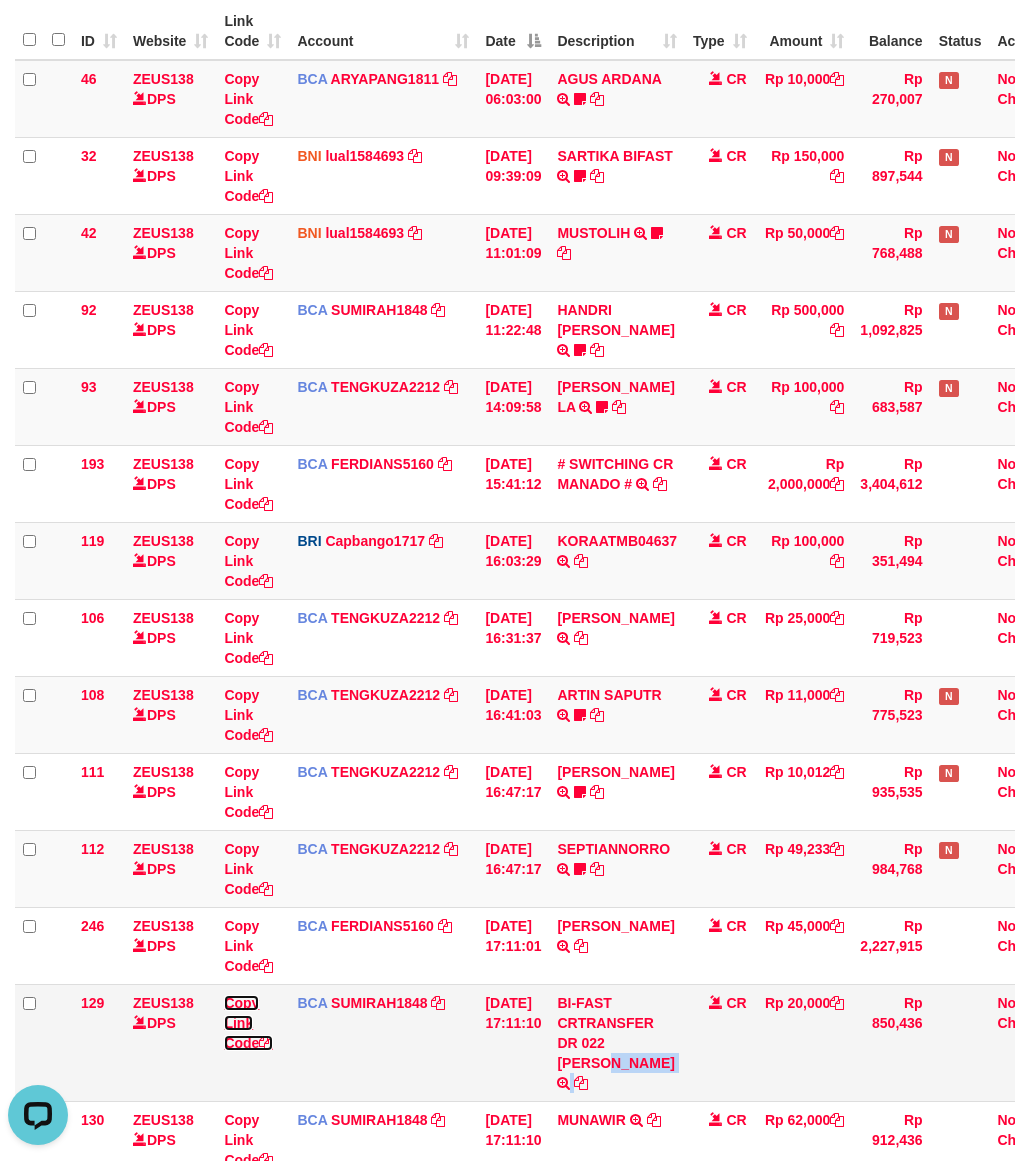 drag, startPoint x: 236, startPoint y: 1025, endPoint x: 170, endPoint y: 848, distance: 188.90474 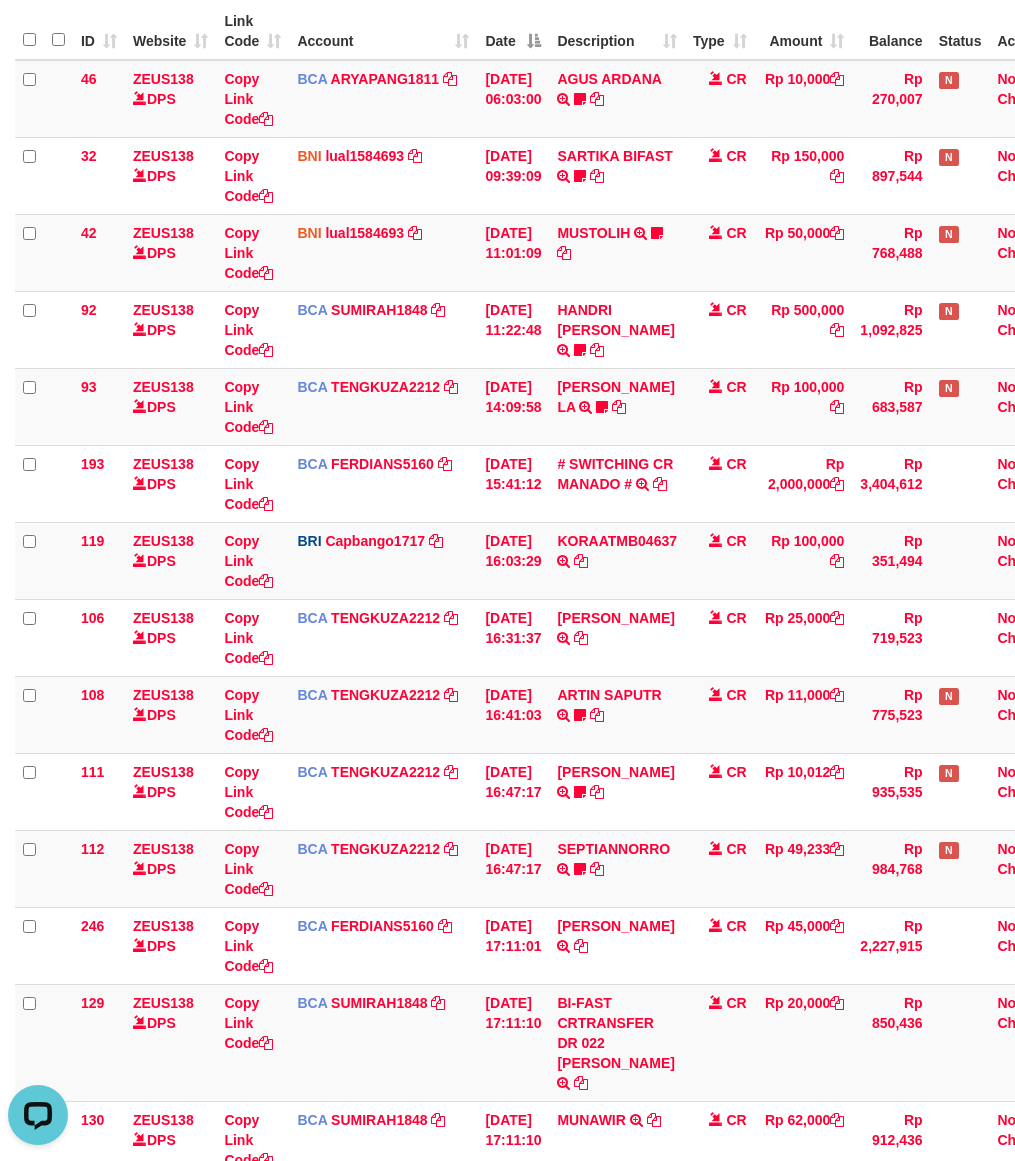 scroll, scrollTop: 296, scrollLeft: 0, axis: vertical 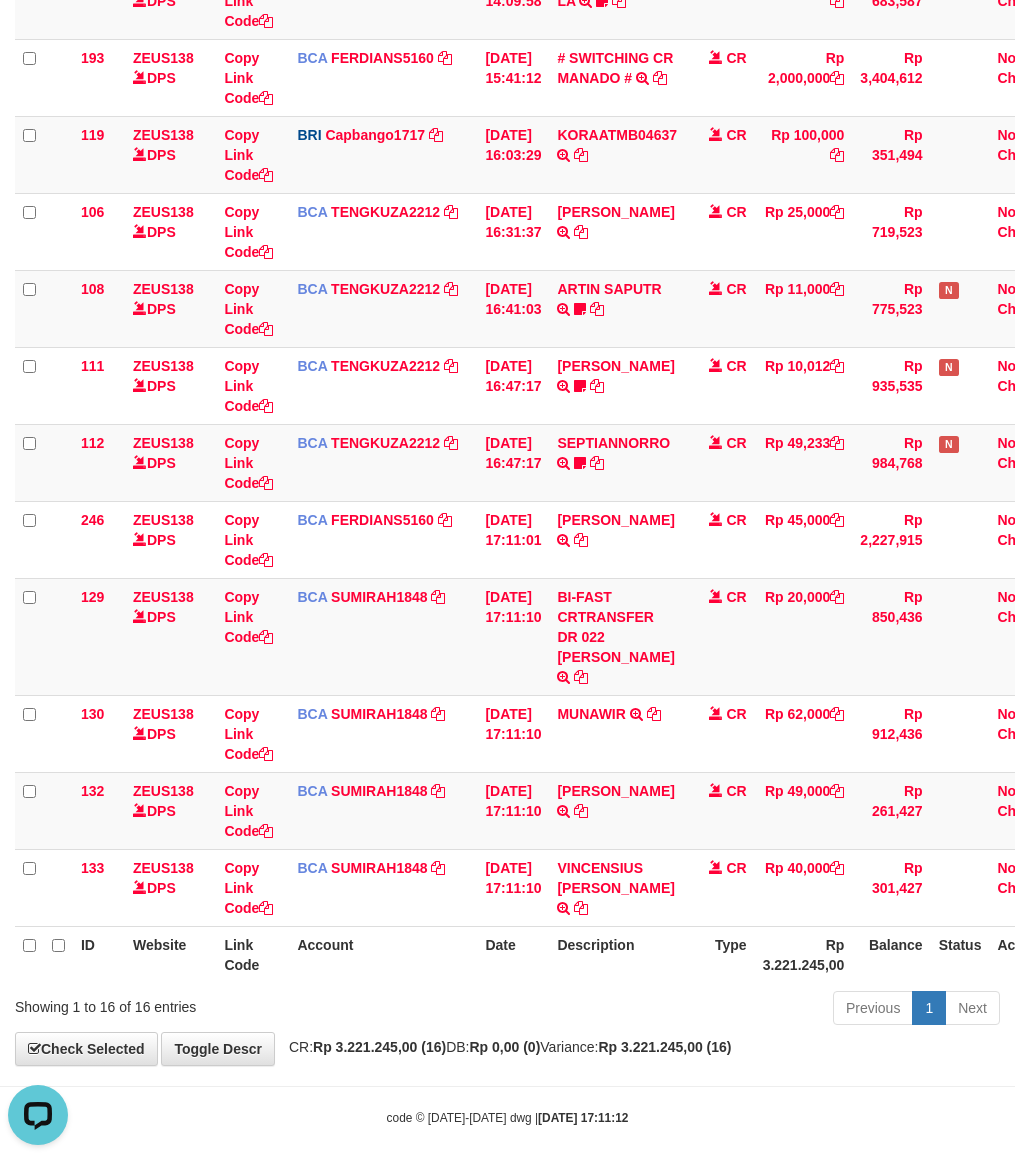 click on "Previous 1 Next" at bounding box center [719, 1010] 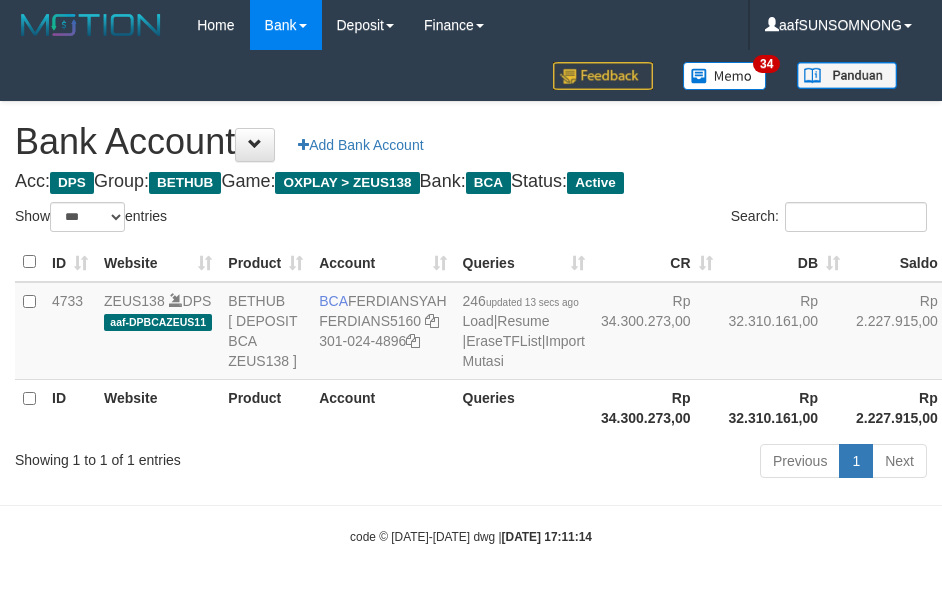 select on "***" 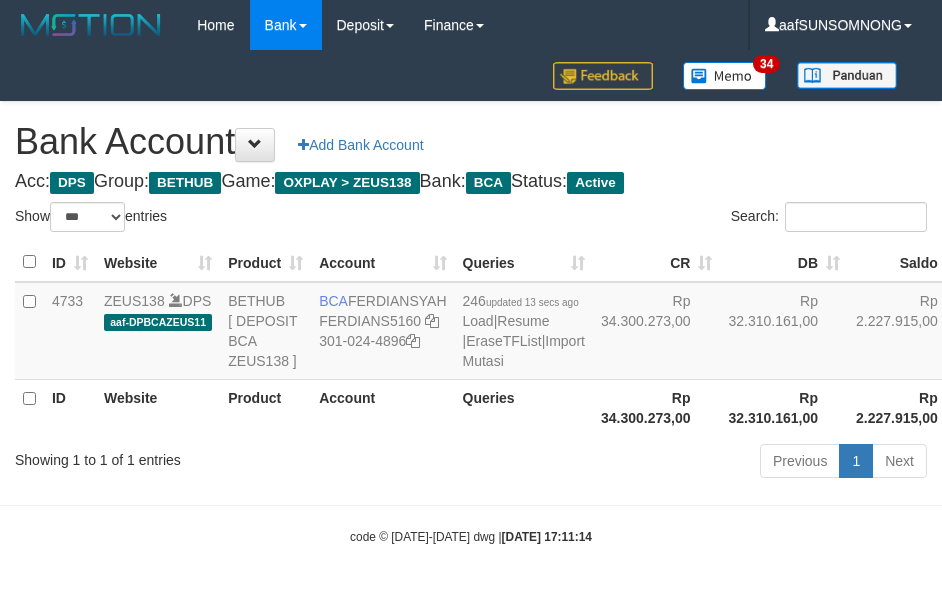 scroll, scrollTop: 38, scrollLeft: 0, axis: vertical 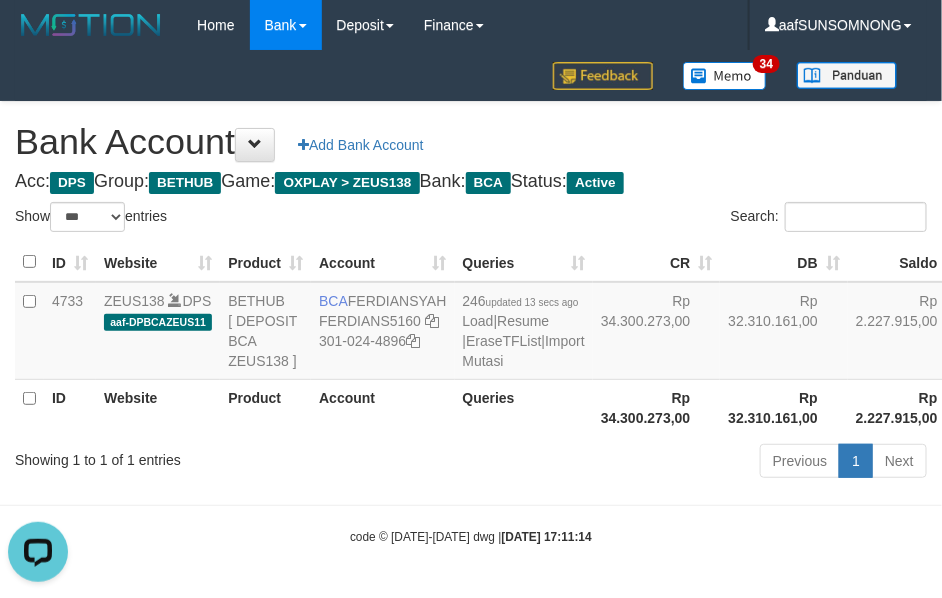click on "Previous 1 Next" at bounding box center [668, 463] 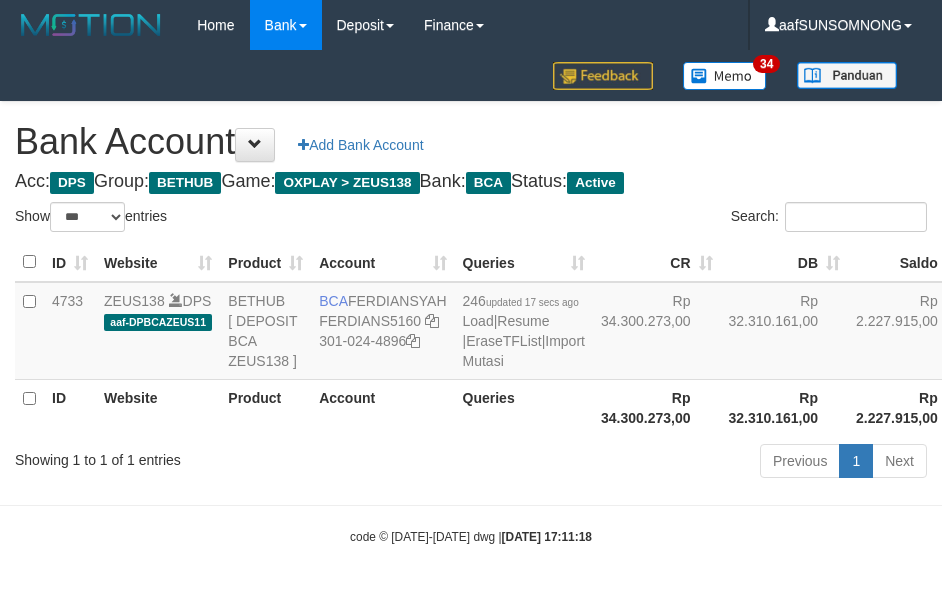 select on "***" 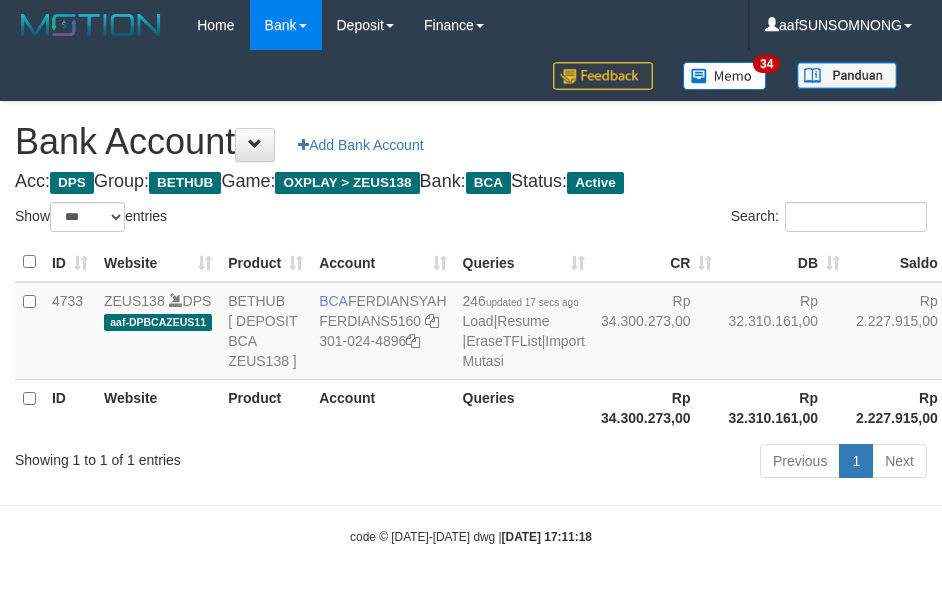 scroll, scrollTop: 38, scrollLeft: 0, axis: vertical 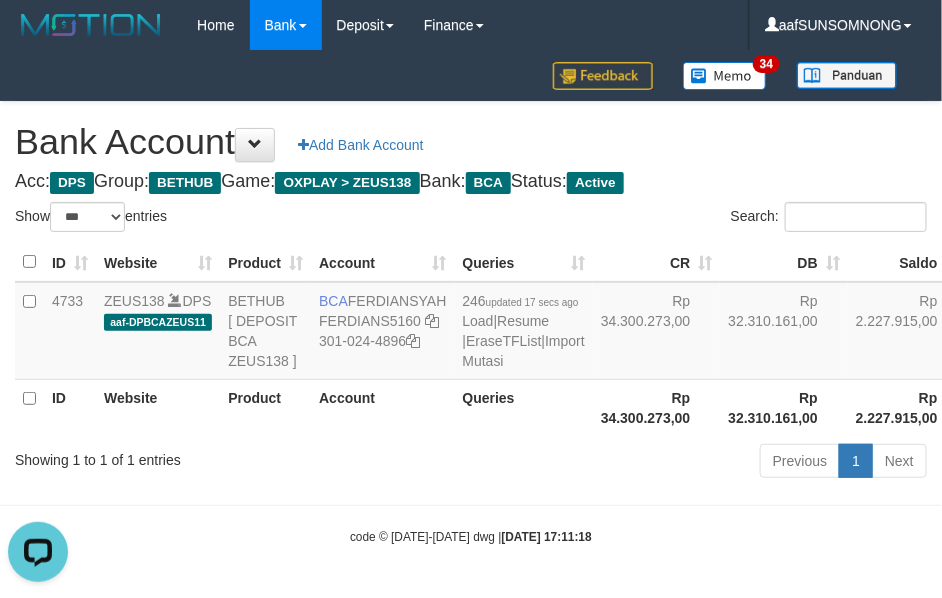 click on "Account" at bounding box center (382, 407) 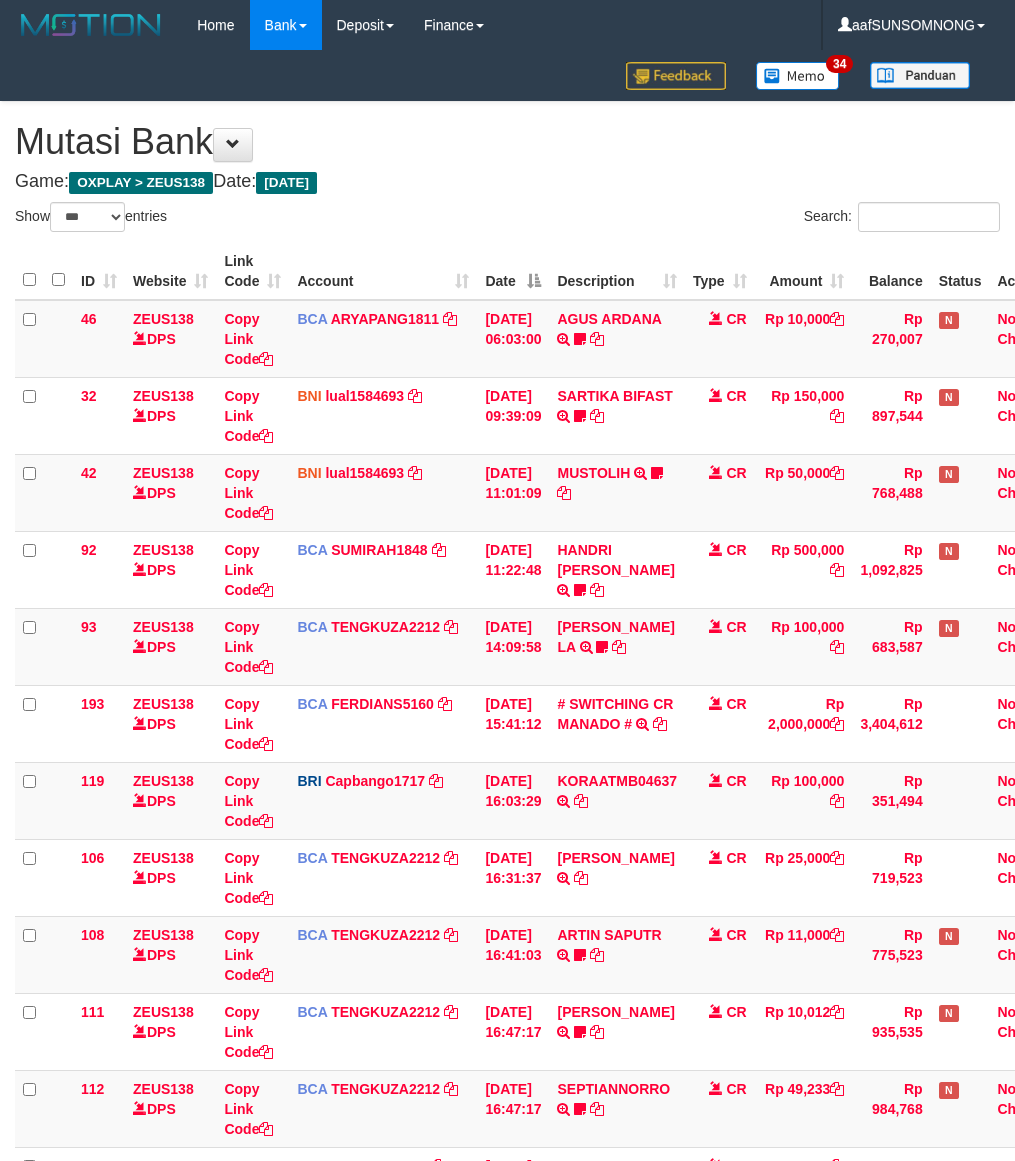 select on "***" 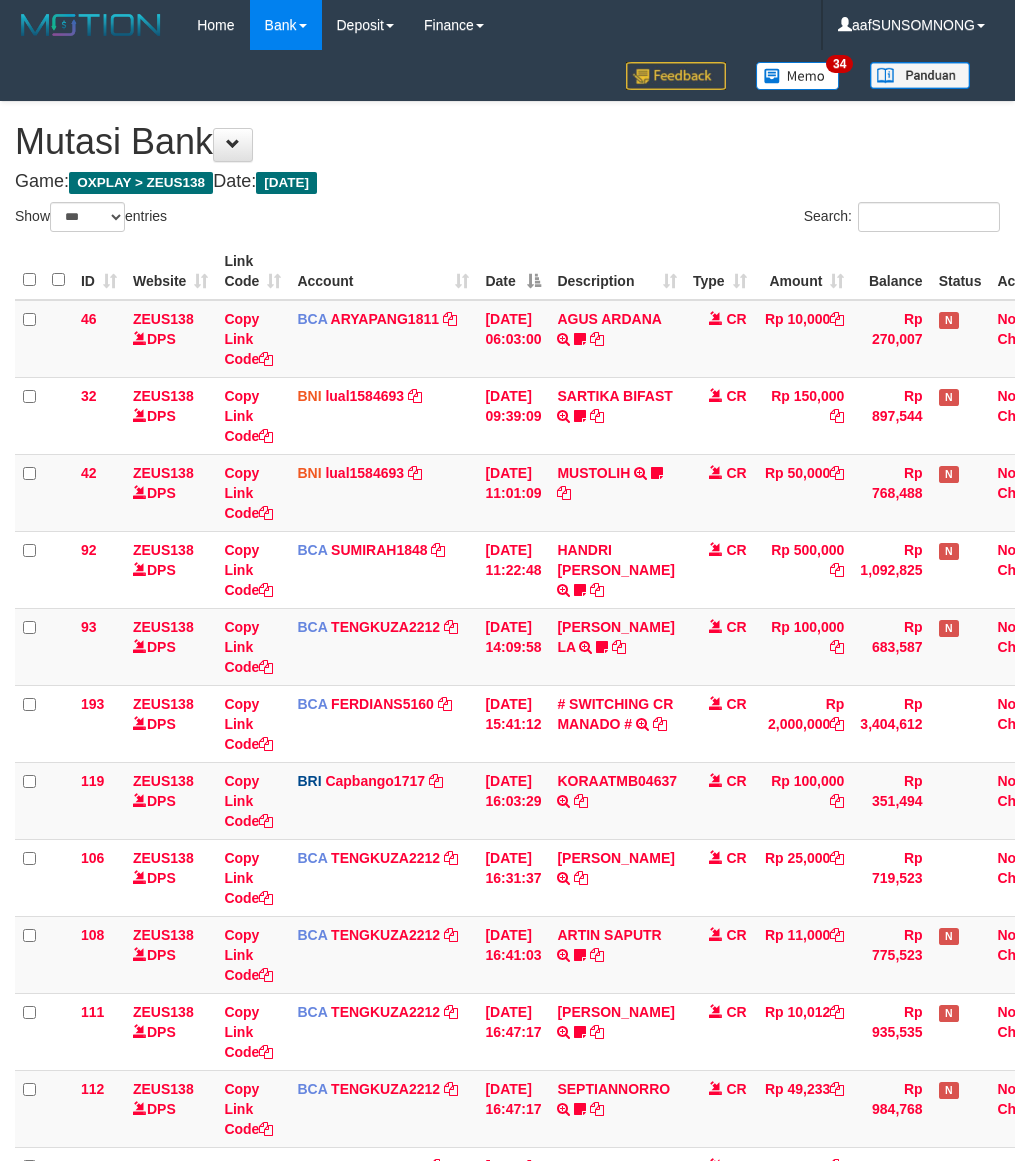 click on "ACHMAD SUGANDA            TRSF E-BANKING CR 1107/FTSCY/WS95031
10012.00ACHMAD SUGANDA    Die54321" at bounding box center (617, 1031) 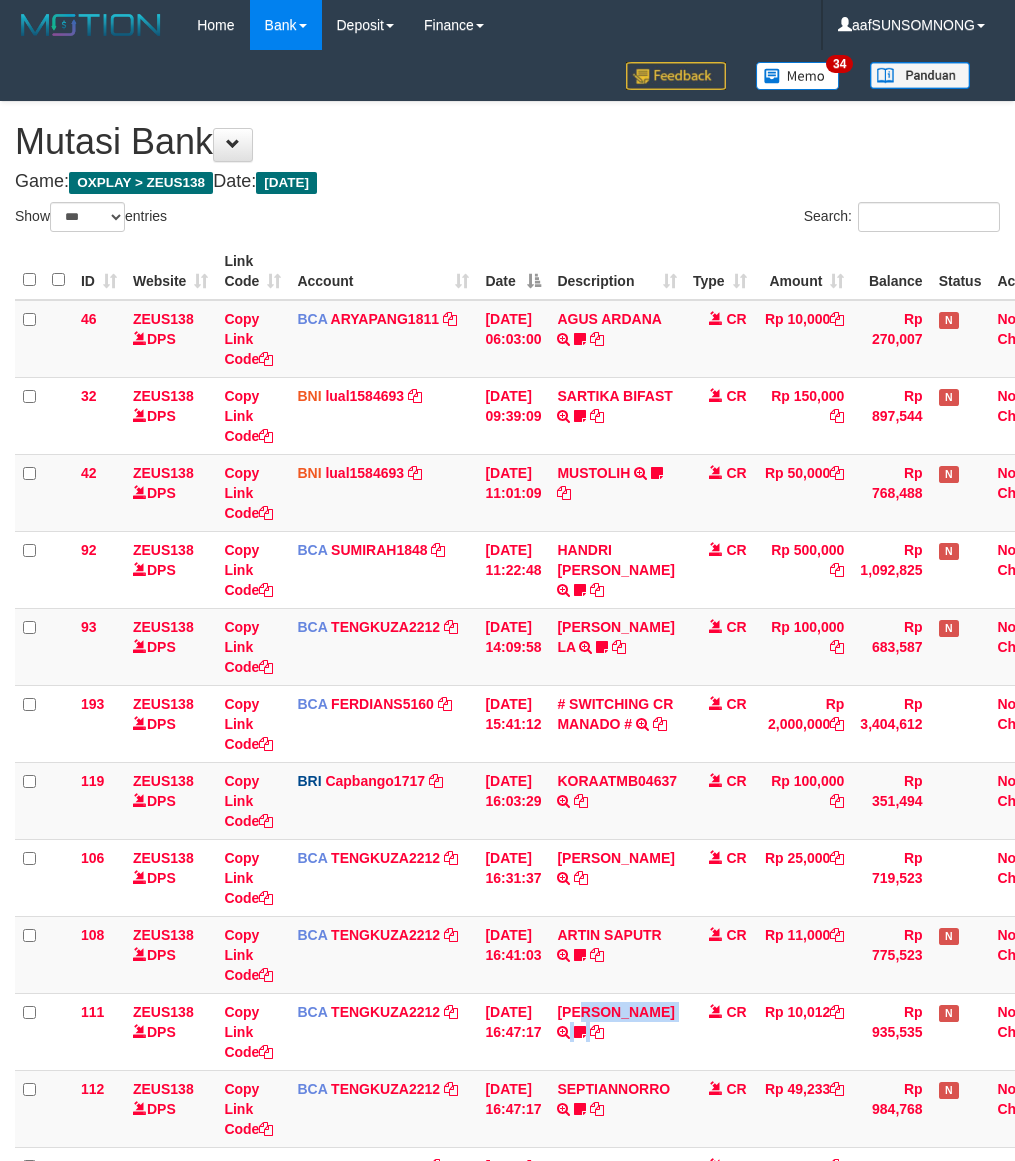 scroll, scrollTop: 413, scrollLeft: 0, axis: vertical 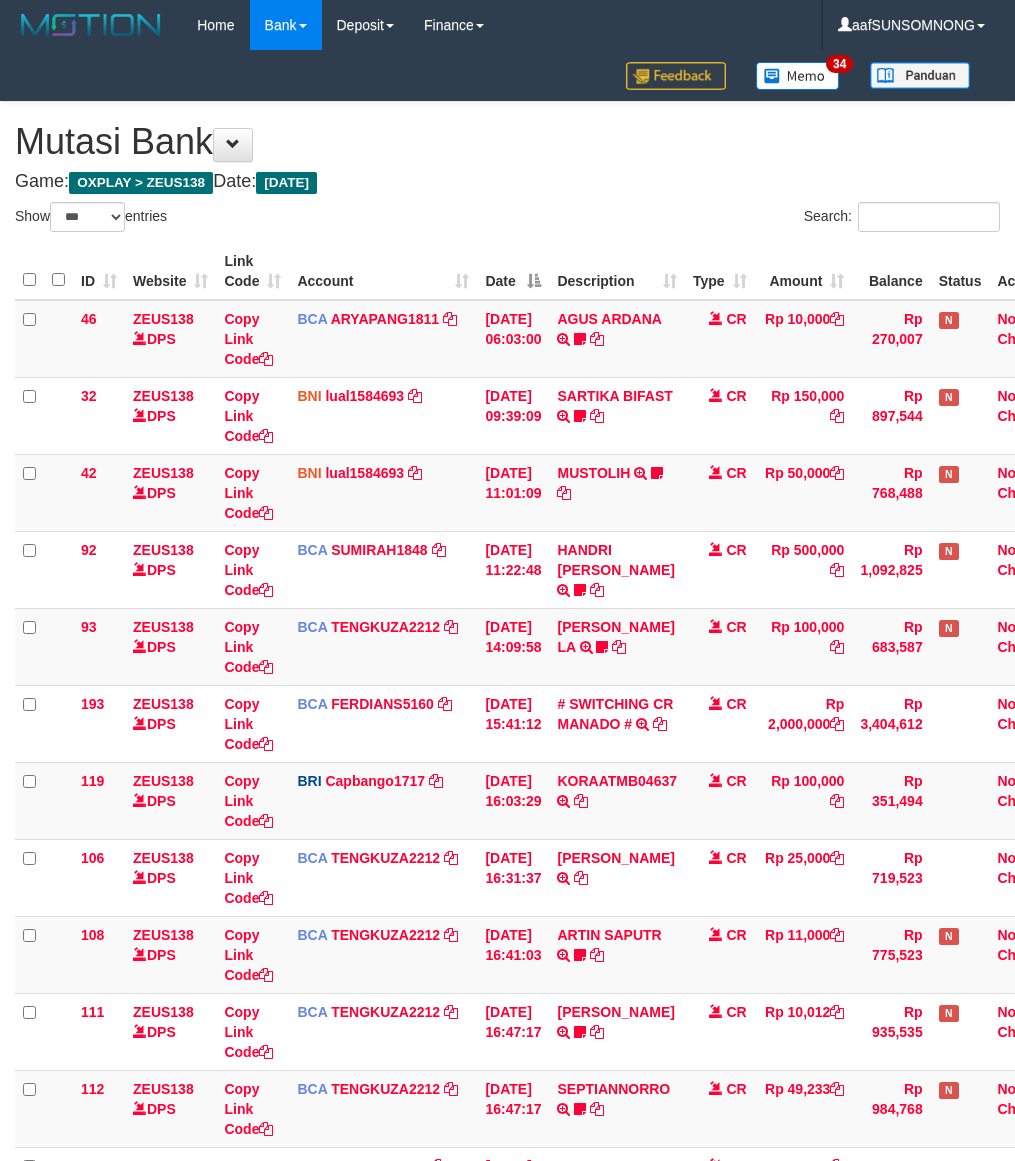 select on "***" 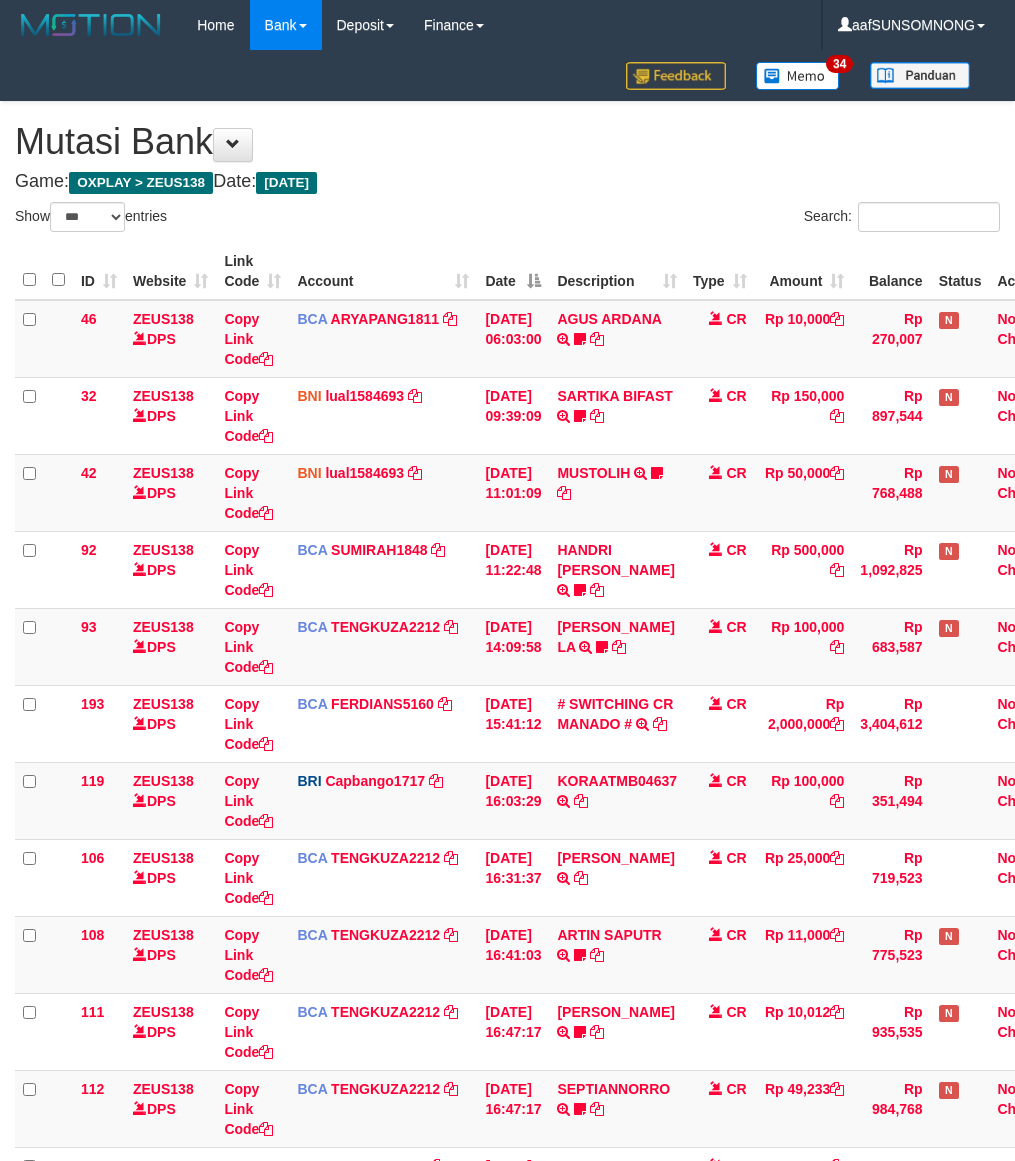 scroll, scrollTop: 413, scrollLeft: 0, axis: vertical 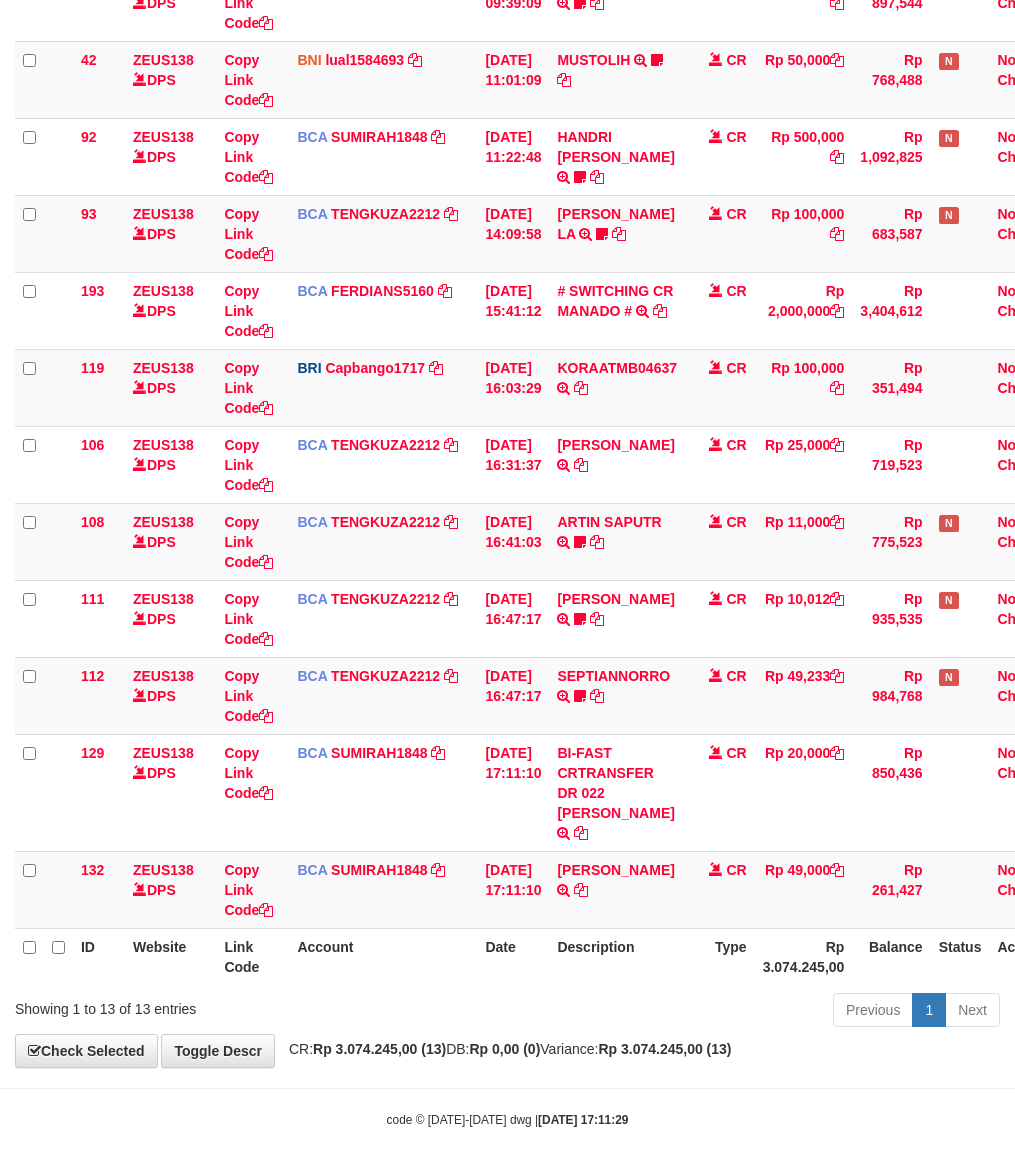 click on "Description" at bounding box center (617, 956) 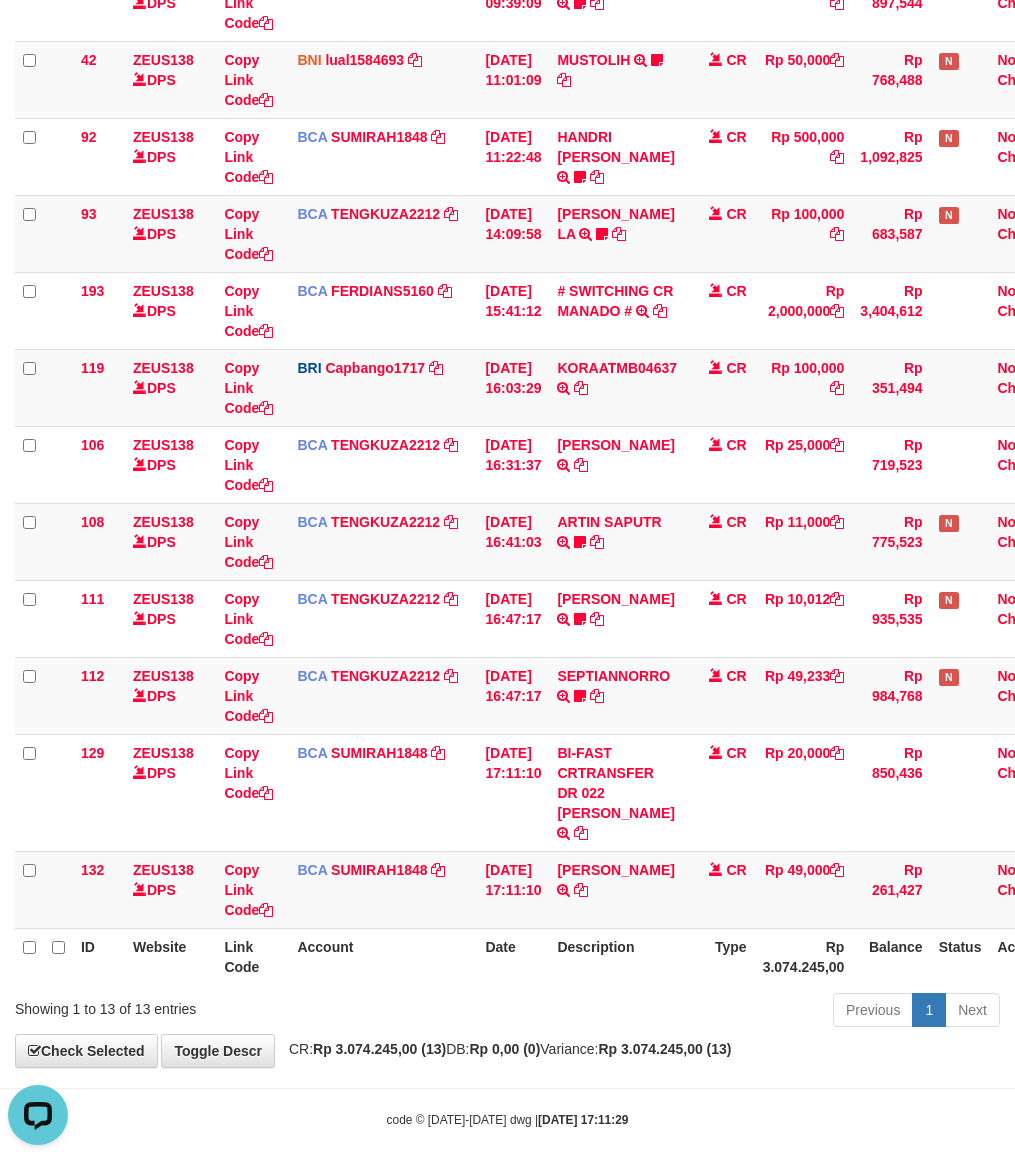 scroll, scrollTop: 0, scrollLeft: 0, axis: both 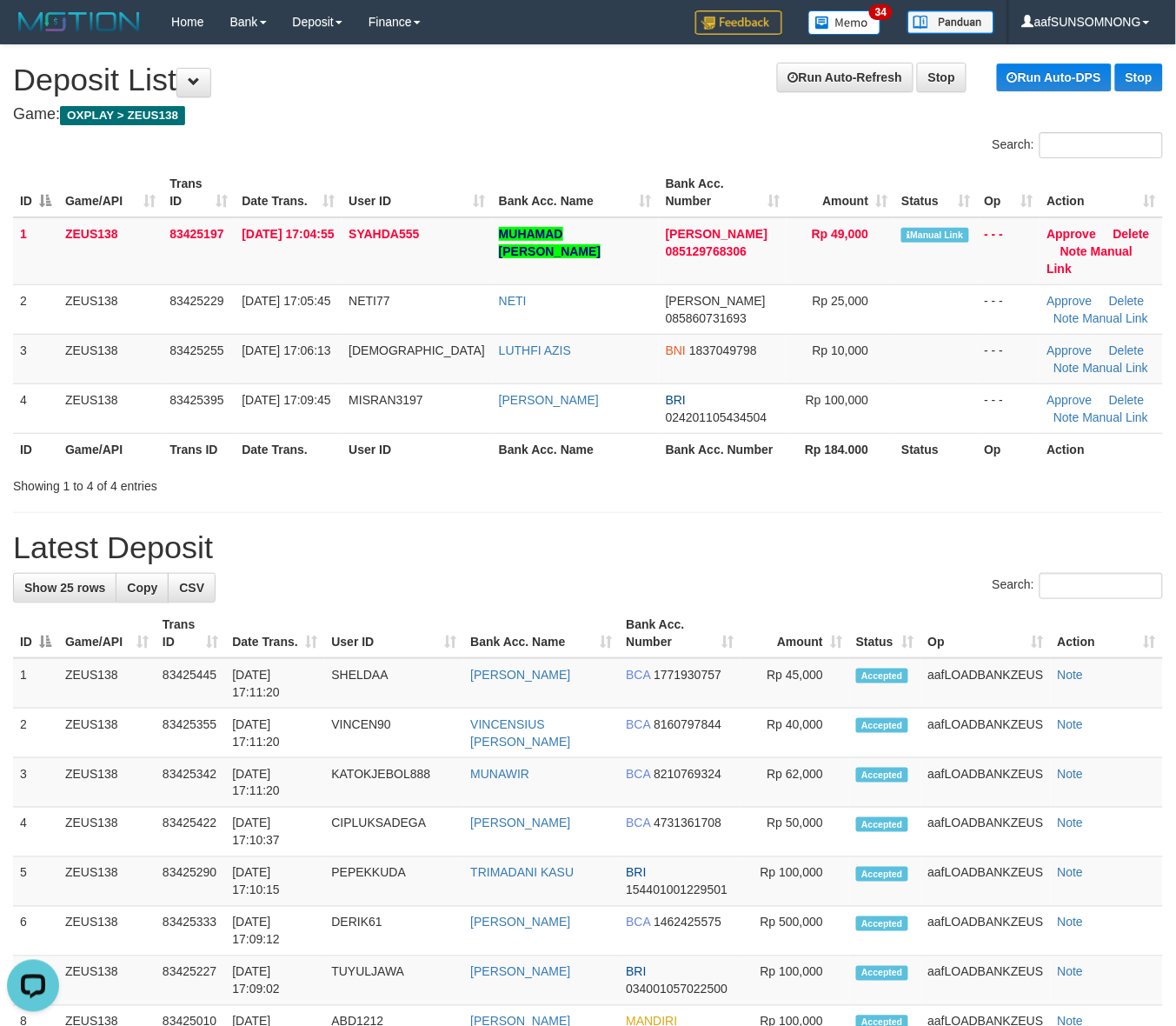 click on "Latest Deposit" at bounding box center (588, 548) 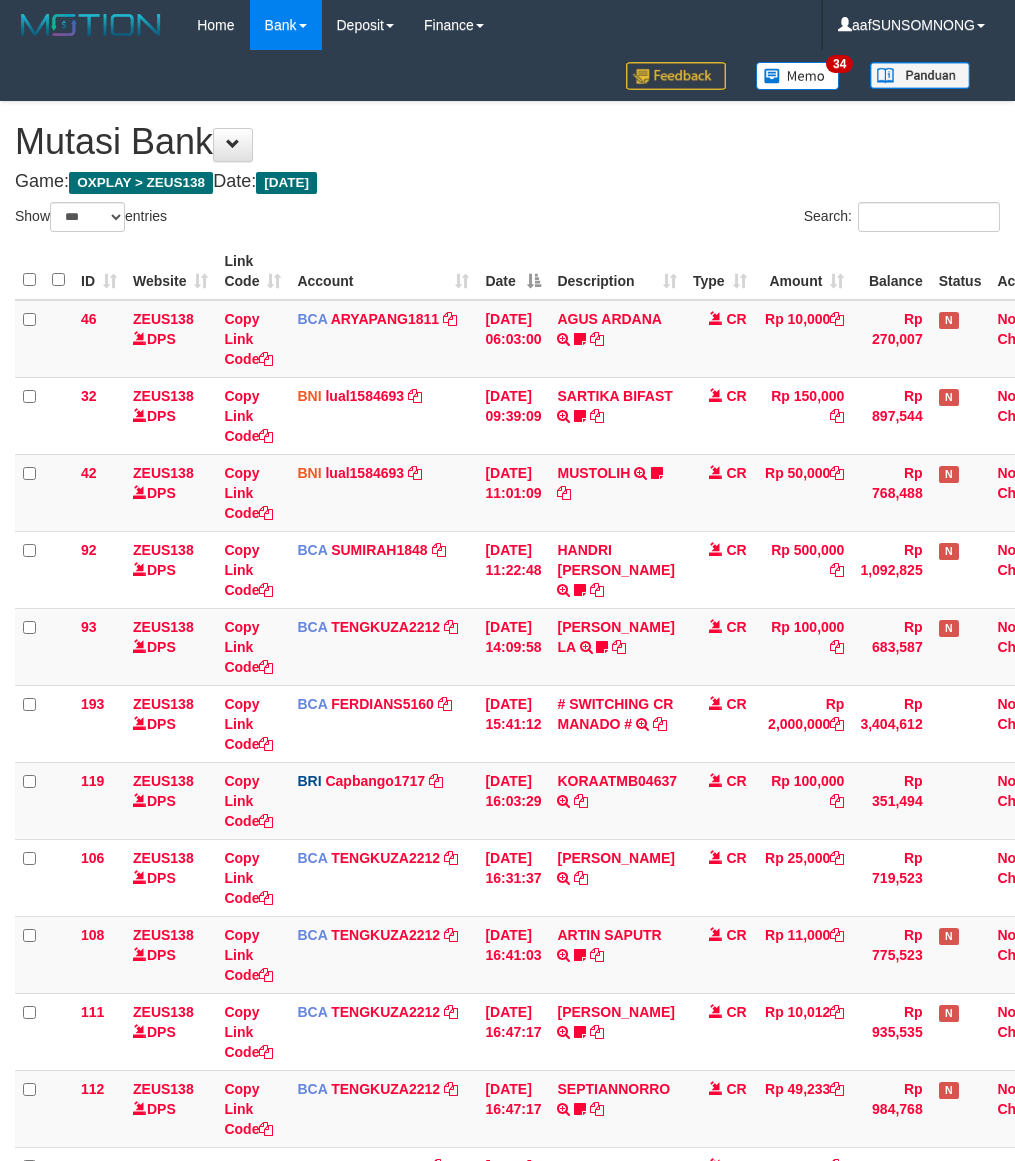 select on "***" 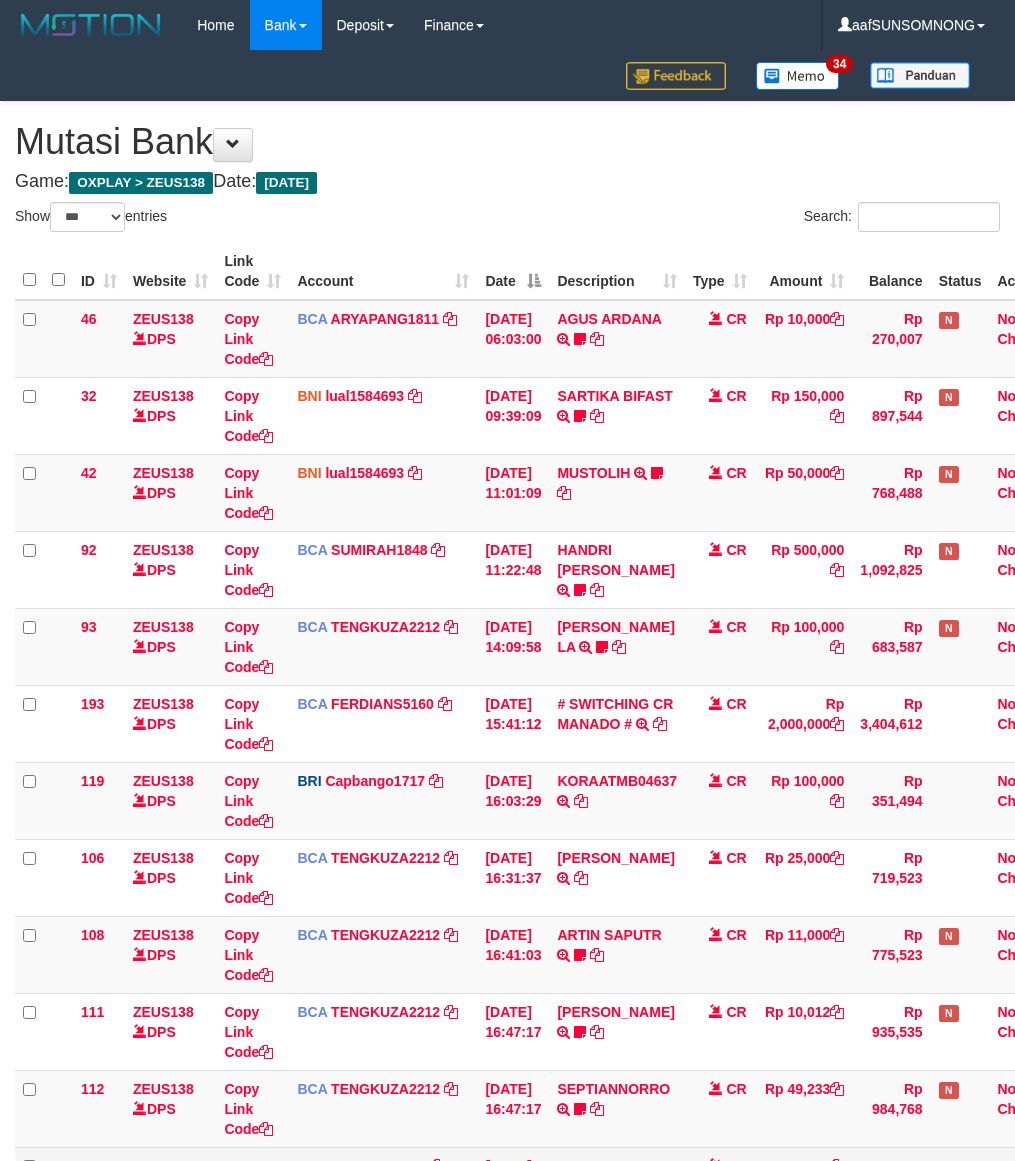scroll, scrollTop: 243, scrollLeft: 0, axis: vertical 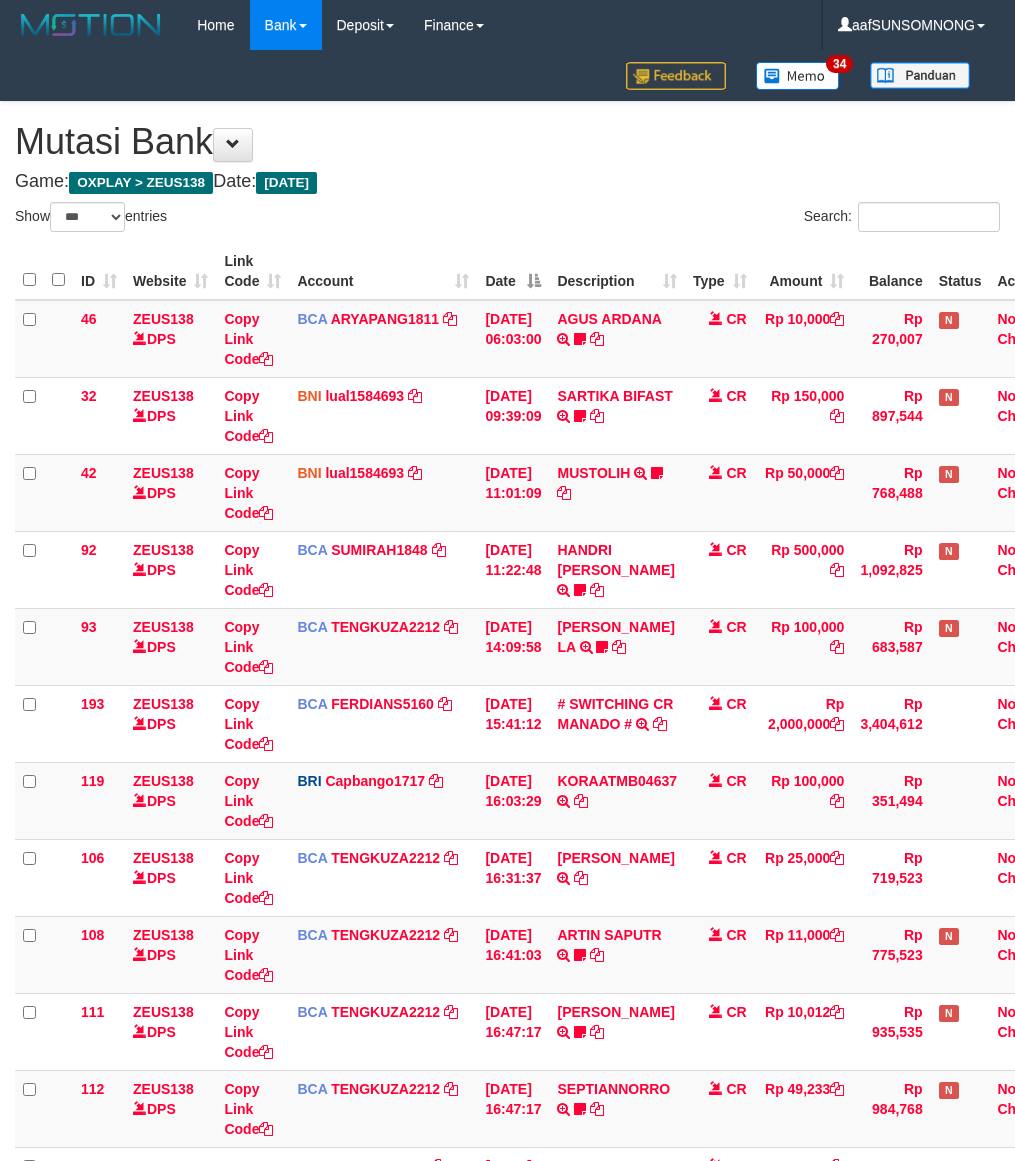 select on "***" 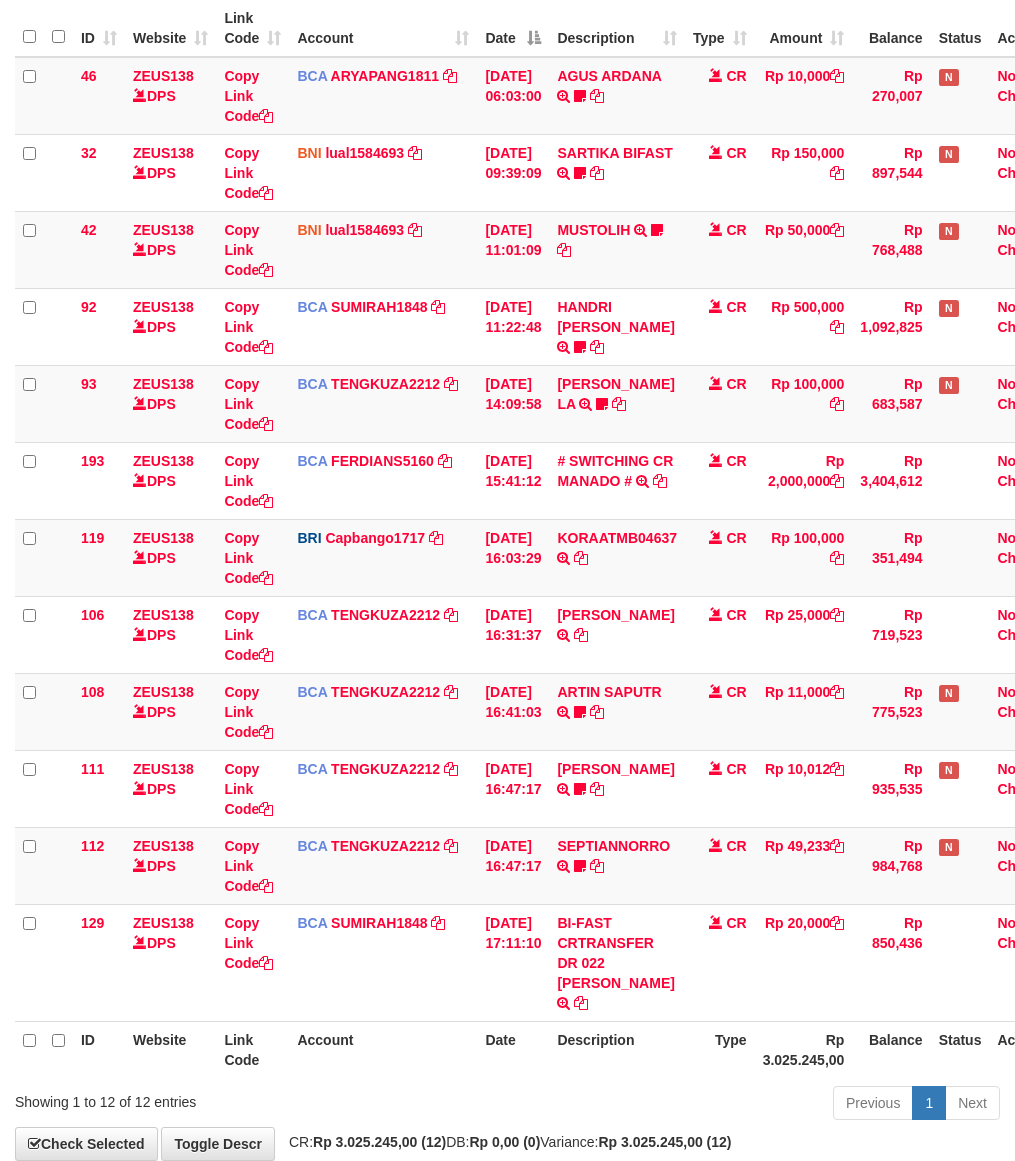 scroll, scrollTop: 336, scrollLeft: 0, axis: vertical 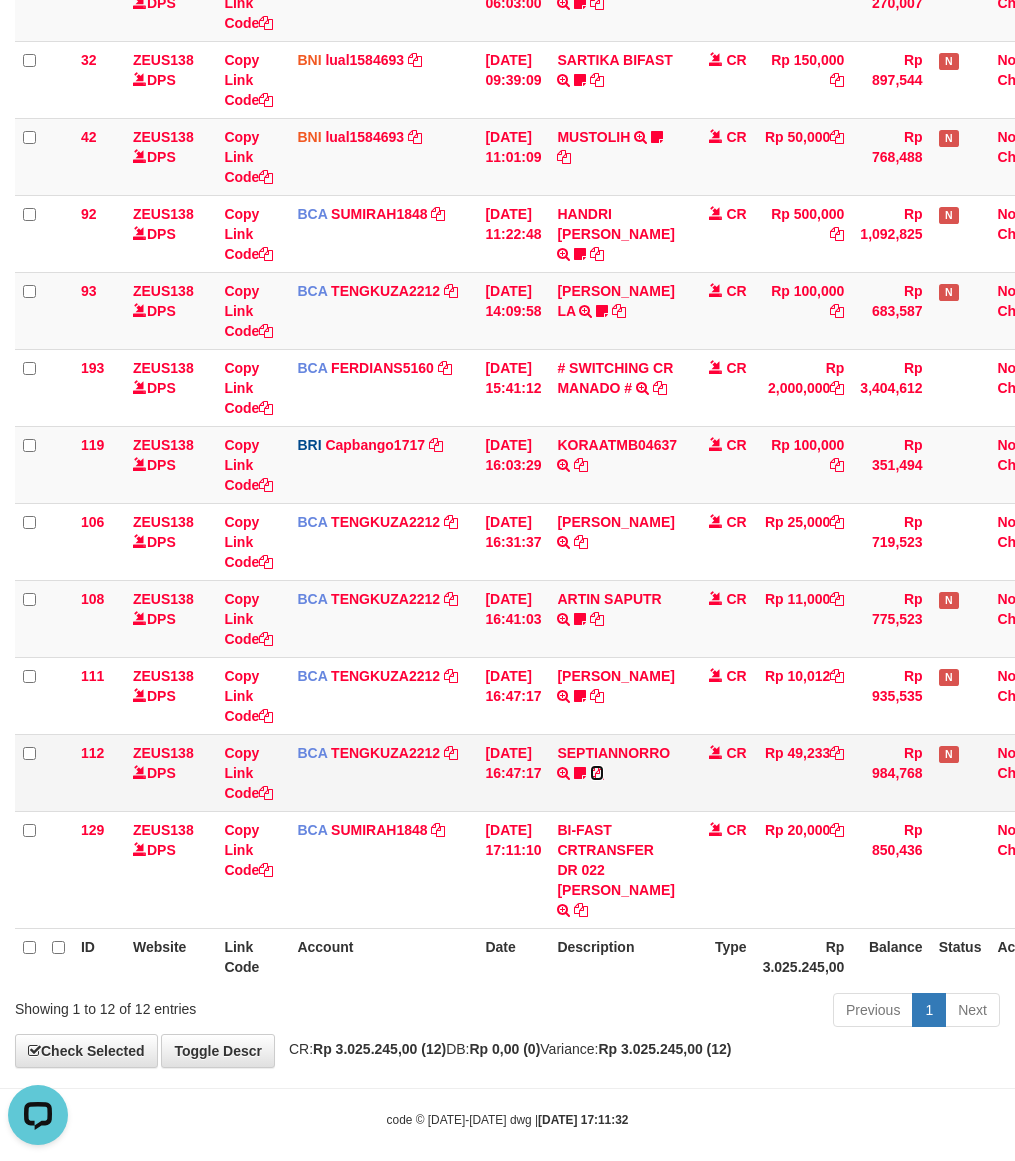 drag, startPoint x: 607, startPoint y: 772, endPoint x: 306, endPoint y: 738, distance: 302.91418 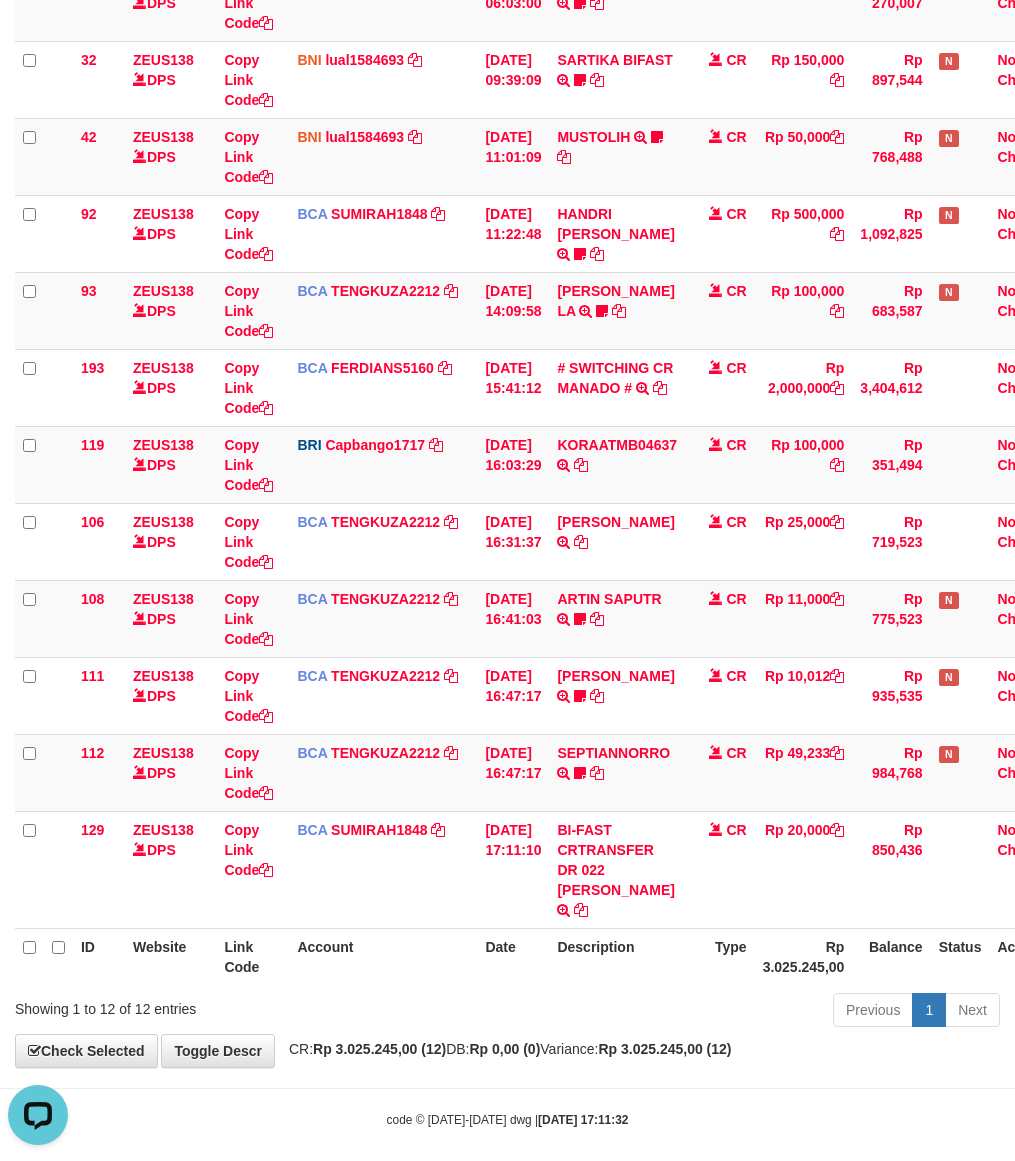 drag, startPoint x: 665, startPoint y: 960, endPoint x: 678, endPoint y: 961, distance: 13.038404 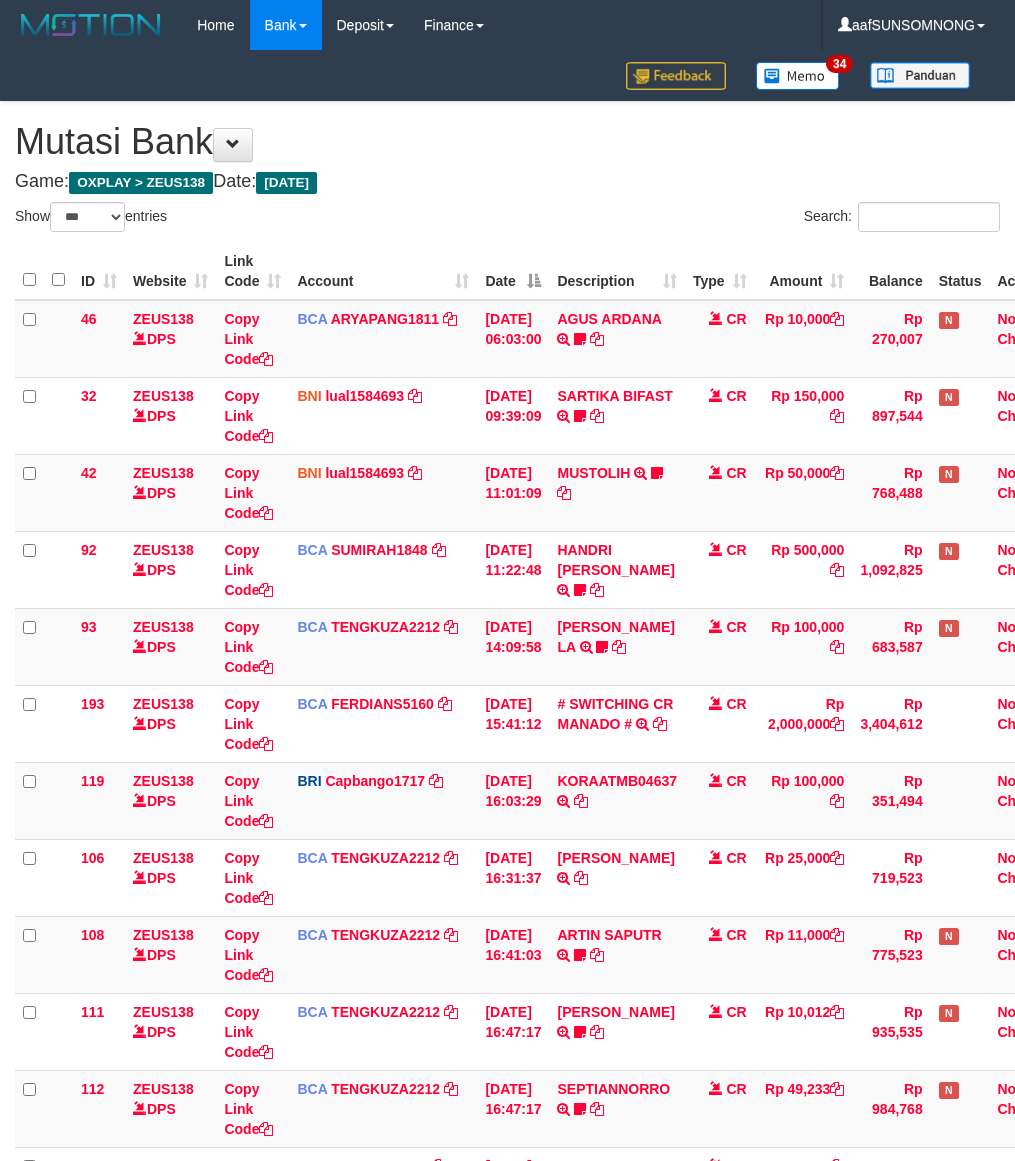 select on "***" 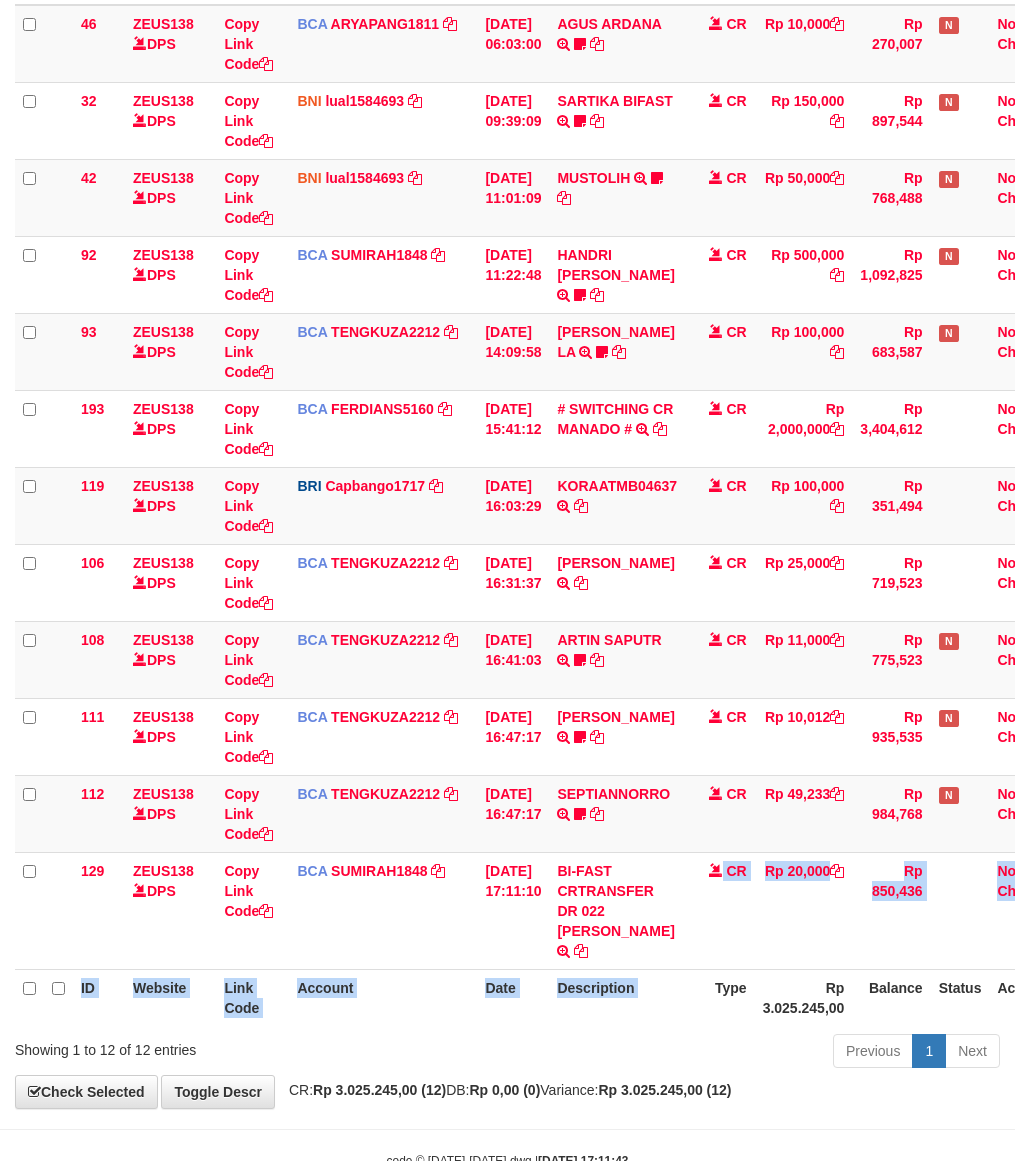 click on "ID Website Link Code Account Date Description Type Amount Balance Status Action
46
ZEUS138    DPS
Copy Link Code
BCA
ARYAPANG1811
DPS
ARYA PANGESTU
mutasi_20250711_2620 | 46
mutasi_20250711_2620 | 46
11/07/2025 06:03:00
AGUS ARDANA            TRSF E-BANKING CR 1107/FTSCY/WS95051
10000.002025071158167087 TRFDN-AGUS ARDANA ESPAY DEBIT INDONE    Aguslike
tunggu bukti tranfer
CR
Rp 10,000
Rp 270,007
N
Note
Check
32
ZEUS138    DPS" at bounding box center (543, 487) 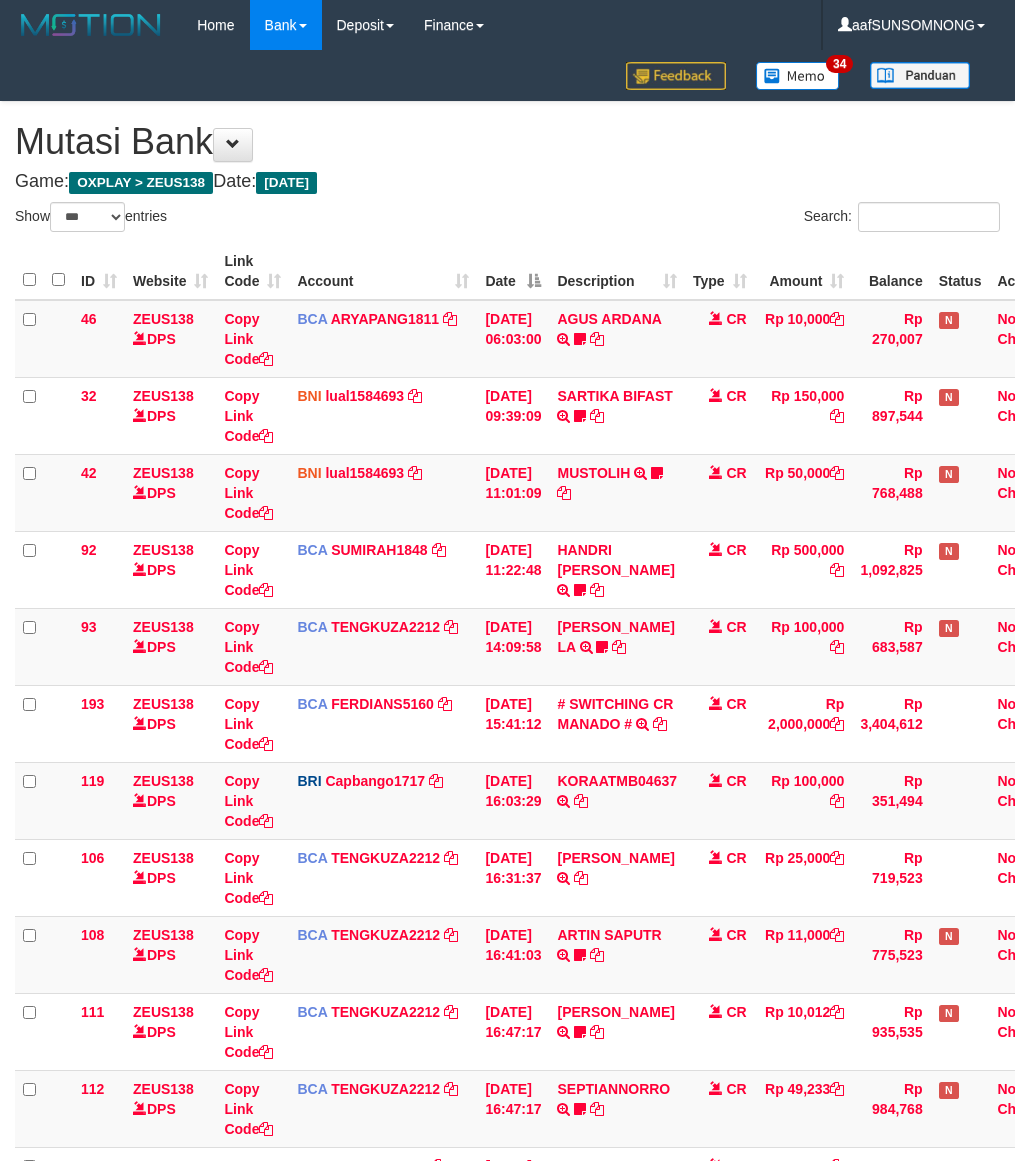 select on "***" 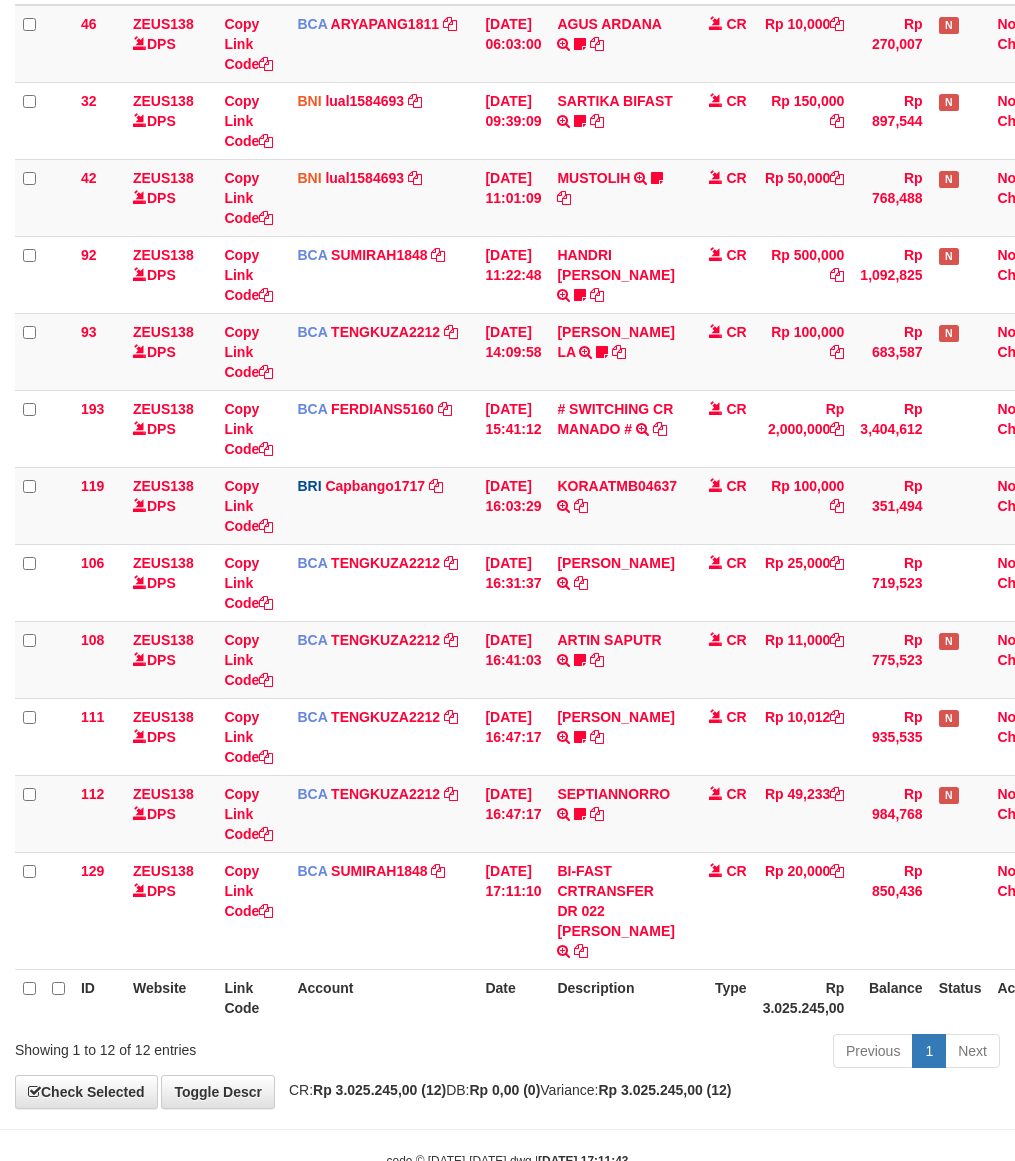 click on "Description" at bounding box center [617, 997] 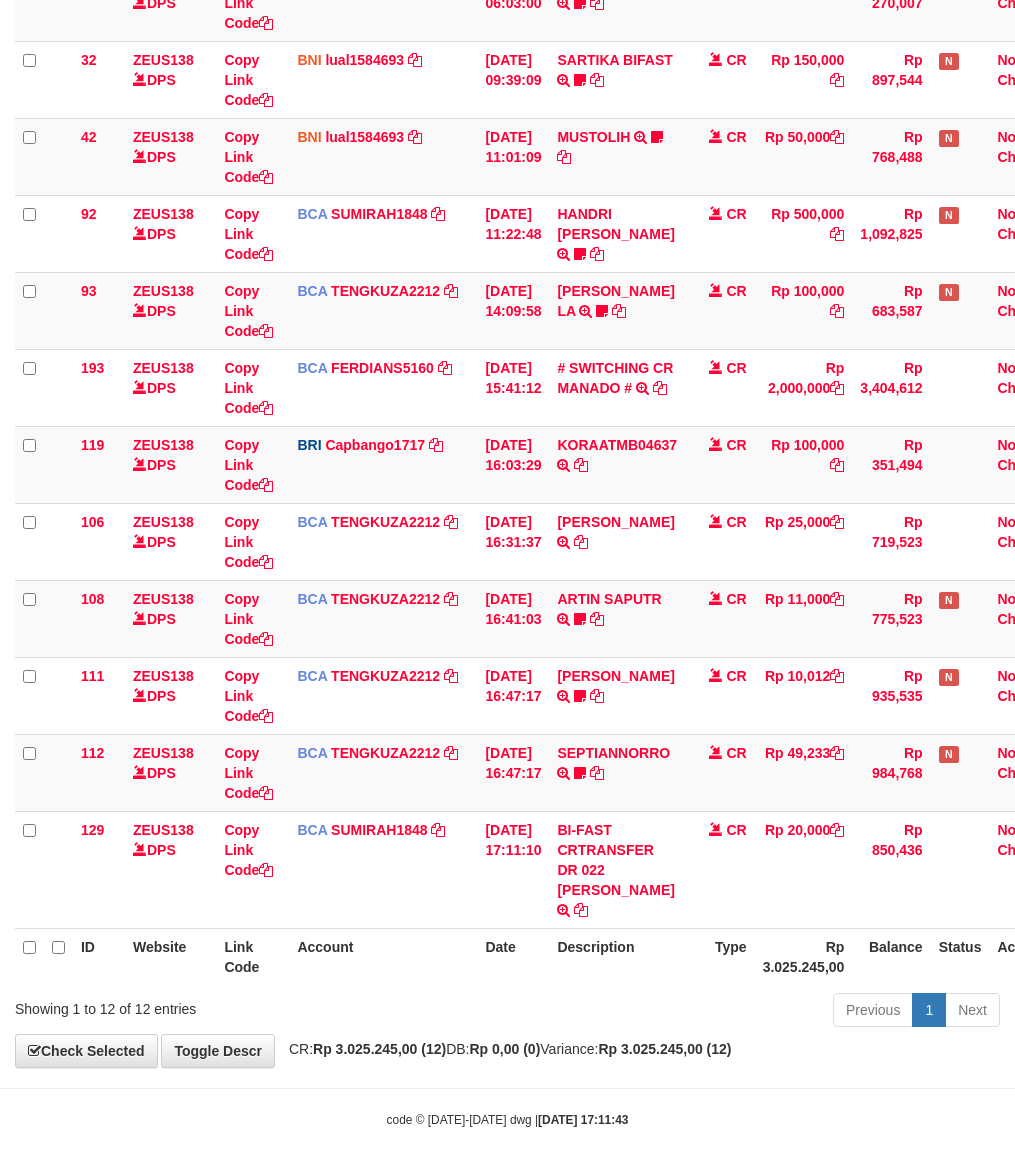 click on "Show  ** ** ** ***  entries Search:
ID Website Link Code Account Date Description Type Amount Balance Status Action
46
ZEUS138    DPS
Copy Link Code
BCA
ARYAPANG1811
DPS
ARYA PANGESTU
mutasi_20250711_2620 | 46
mutasi_20250711_2620 | 46
11/07/2025 06:03:00
AGUS ARDANA            TRSF E-BANKING CR 1107/FTSCY/WS95051
10000.002025071158167087 TRFDN-AGUS ARDANA ESPAY DEBIT INDONE    Aguslike
tunggu bukti tranfer
CR
Rp 10,000
Rp 270,007
N
Note
Check
32" at bounding box center [507, 450] 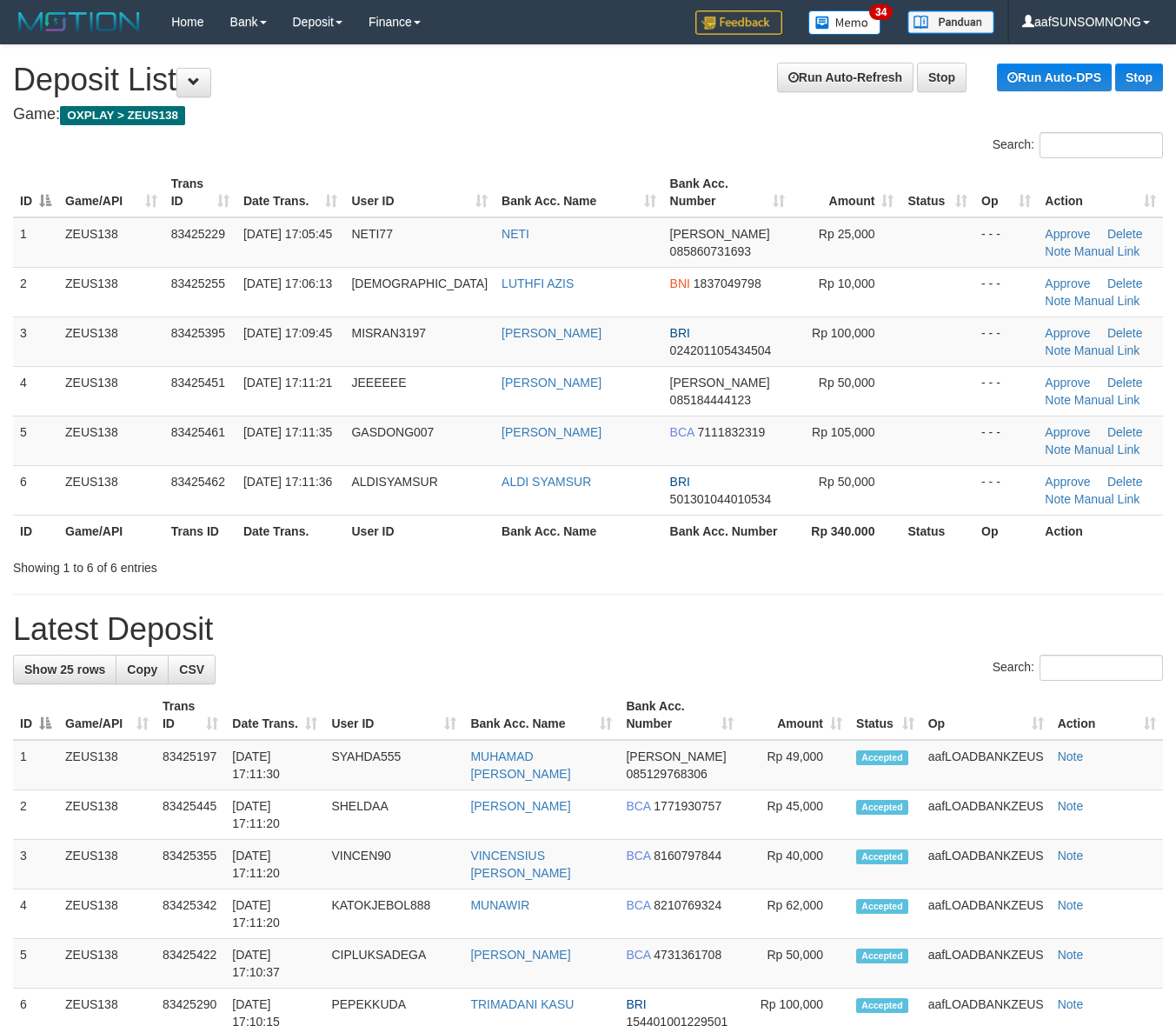 scroll, scrollTop: 0, scrollLeft: 0, axis: both 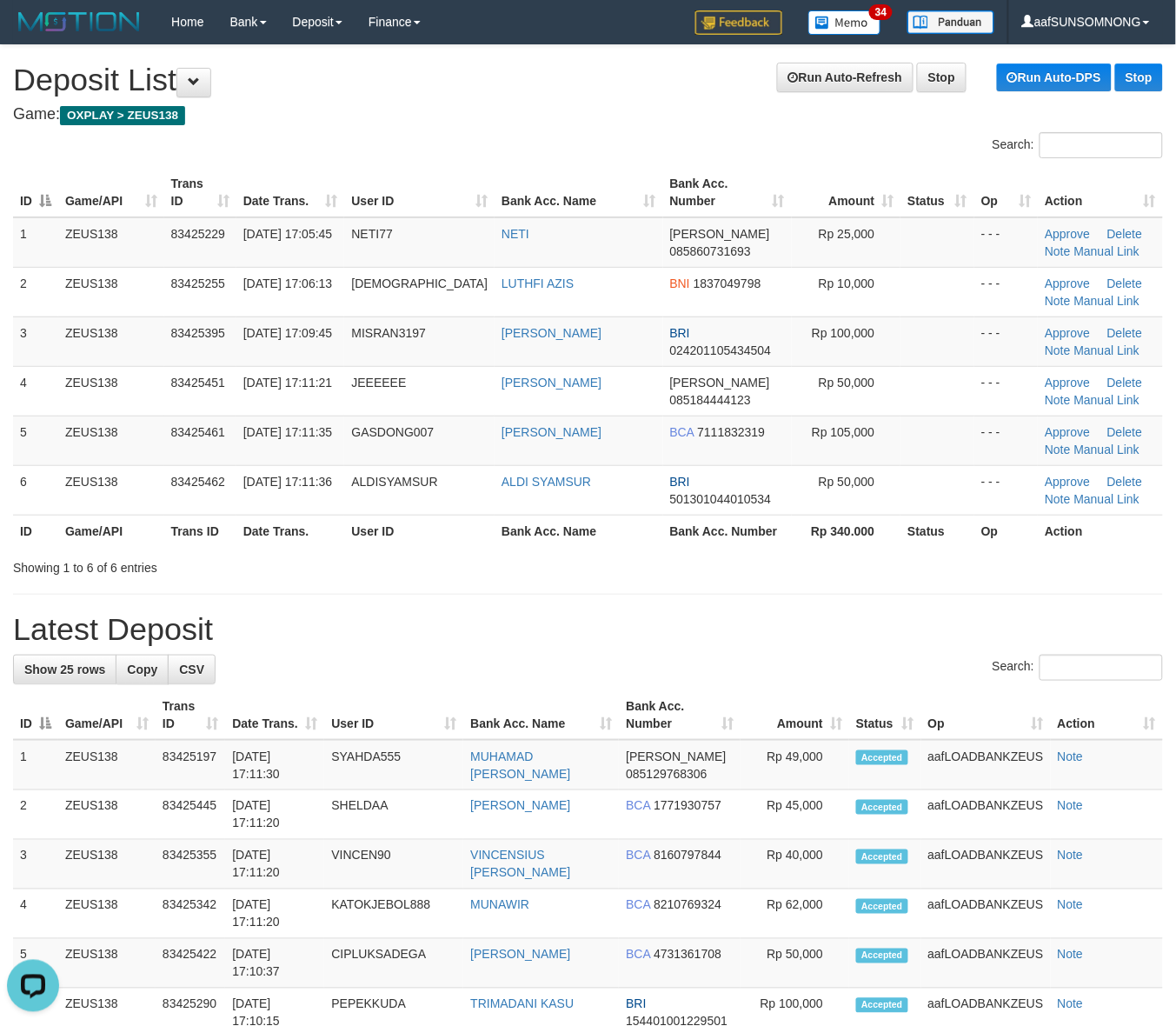 drag, startPoint x: 696, startPoint y: 626, endPoint x: 710, endPoint y: 624, distance: 14.142136 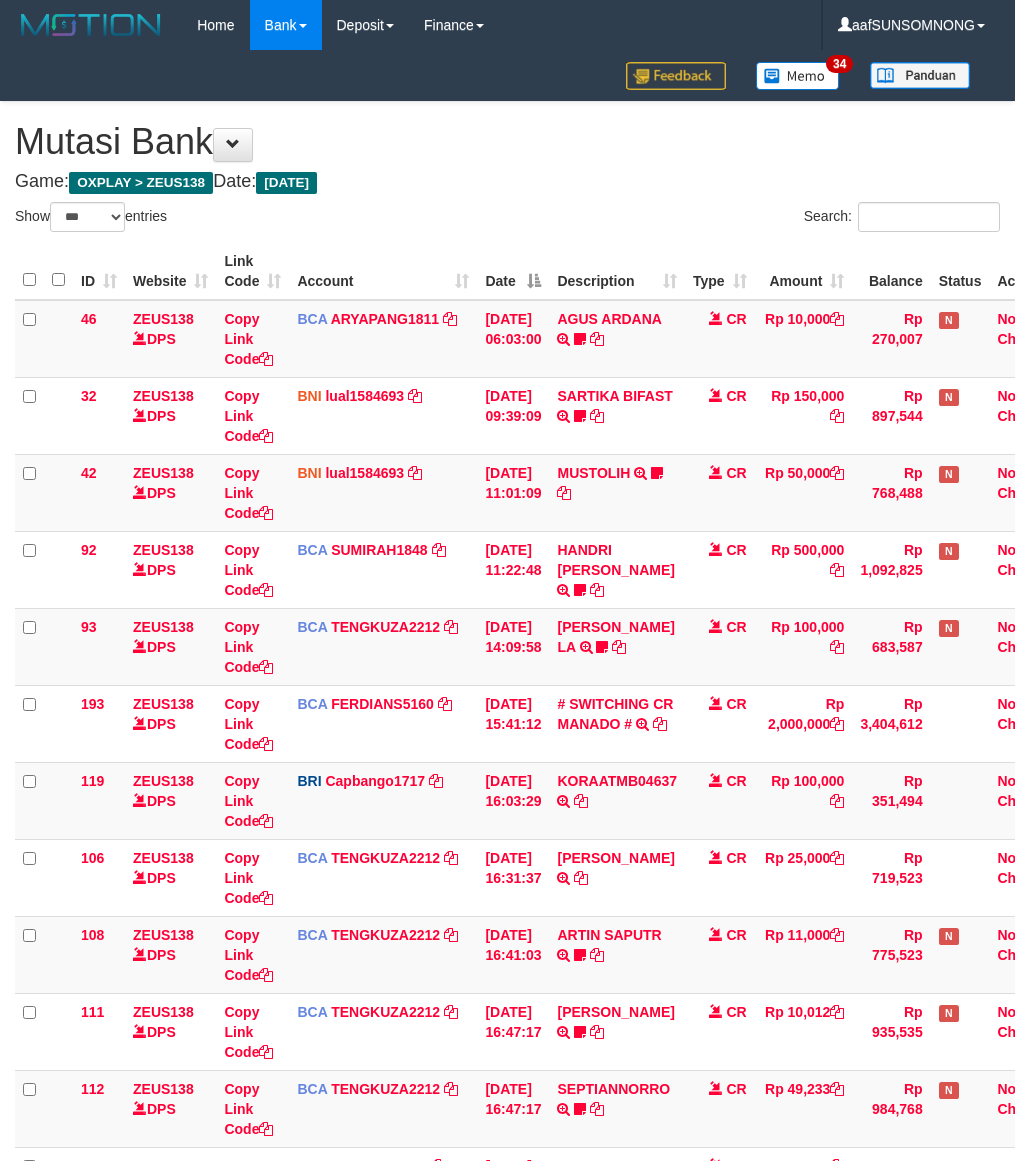 select on "***" 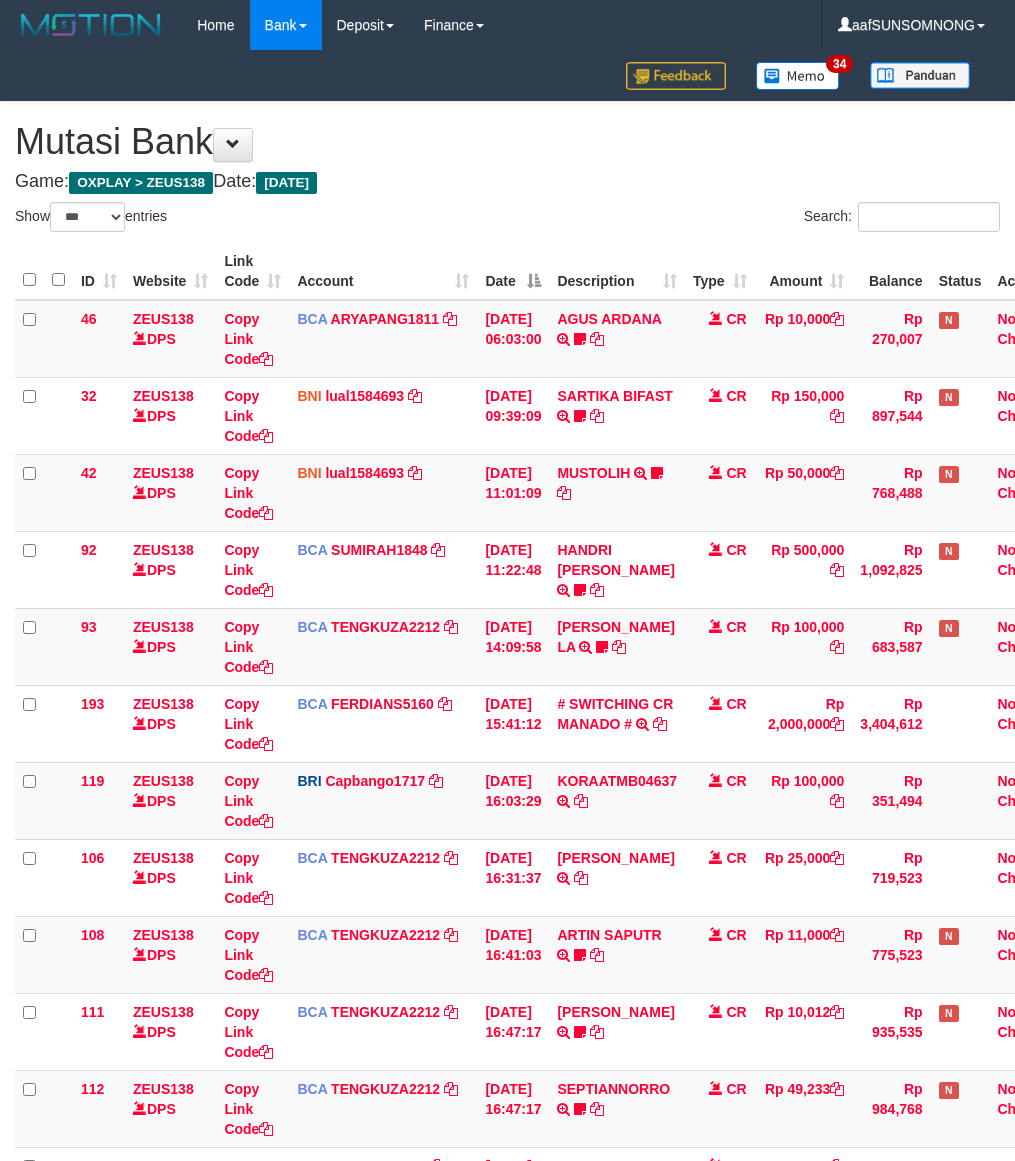 scroll, scrollTop: 295, scrollLeft: 0, axis: vertical 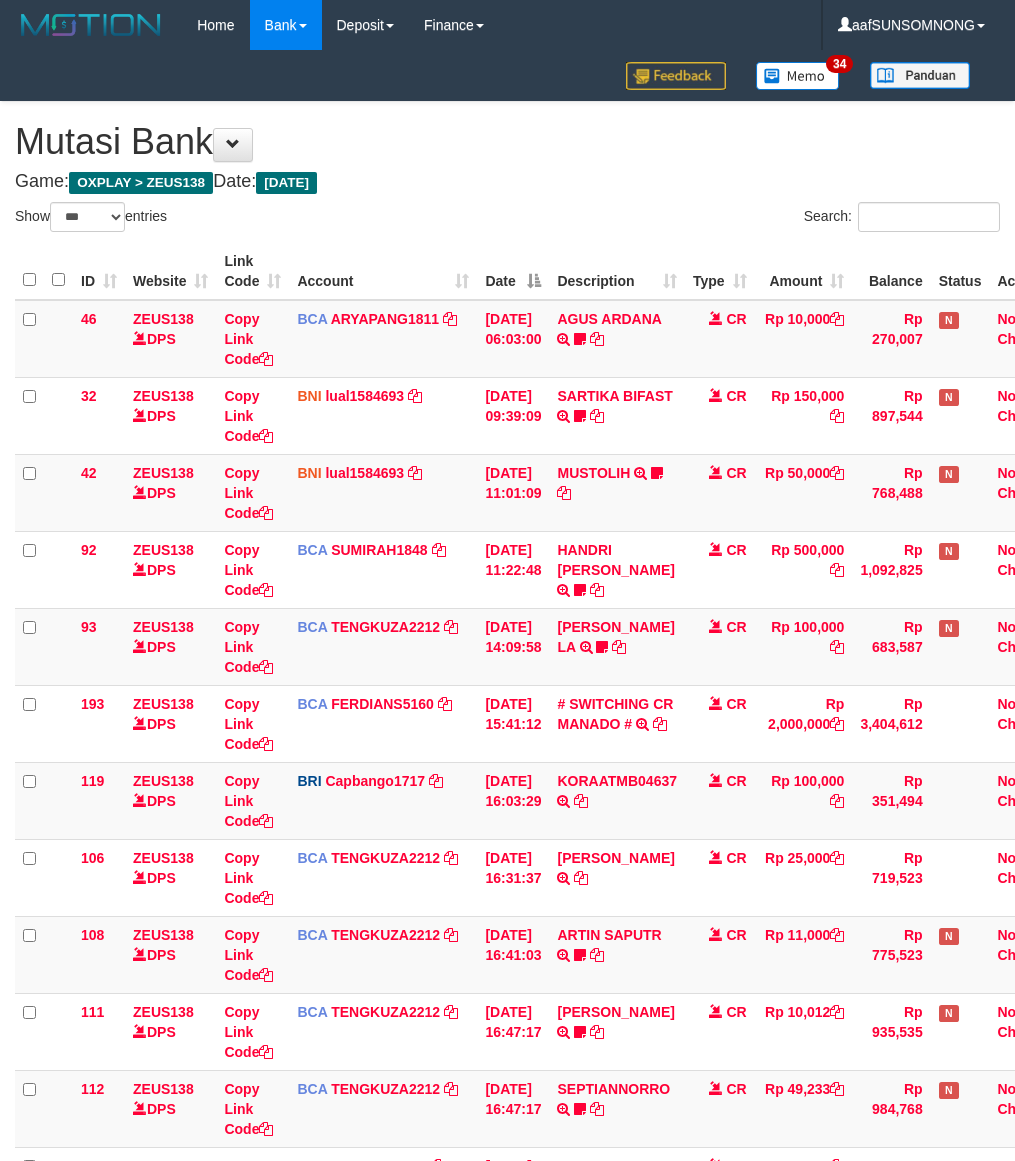 select on "***" 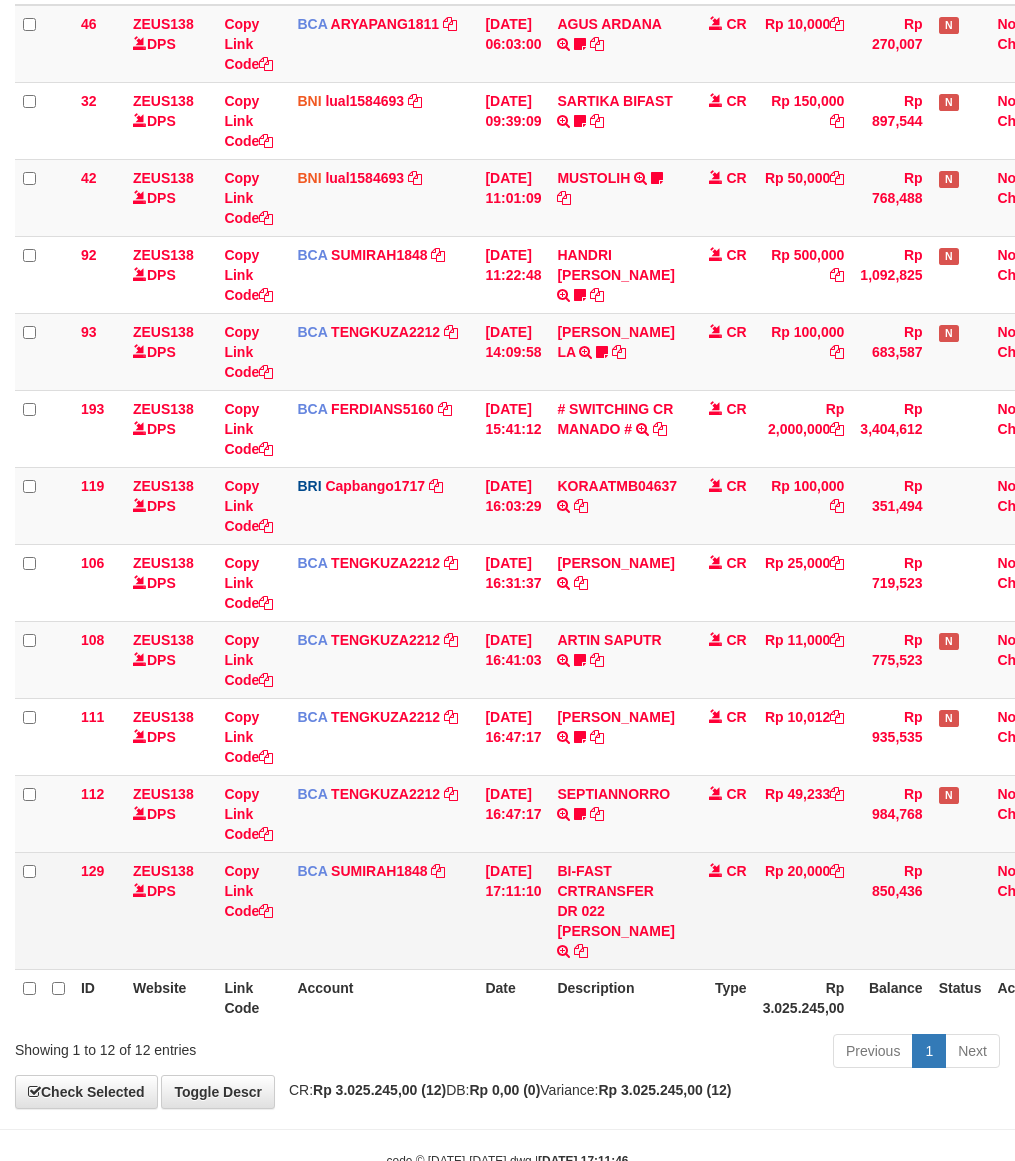 scroll, scrollTop: 336, scrollLeft: 0, axis: vertical 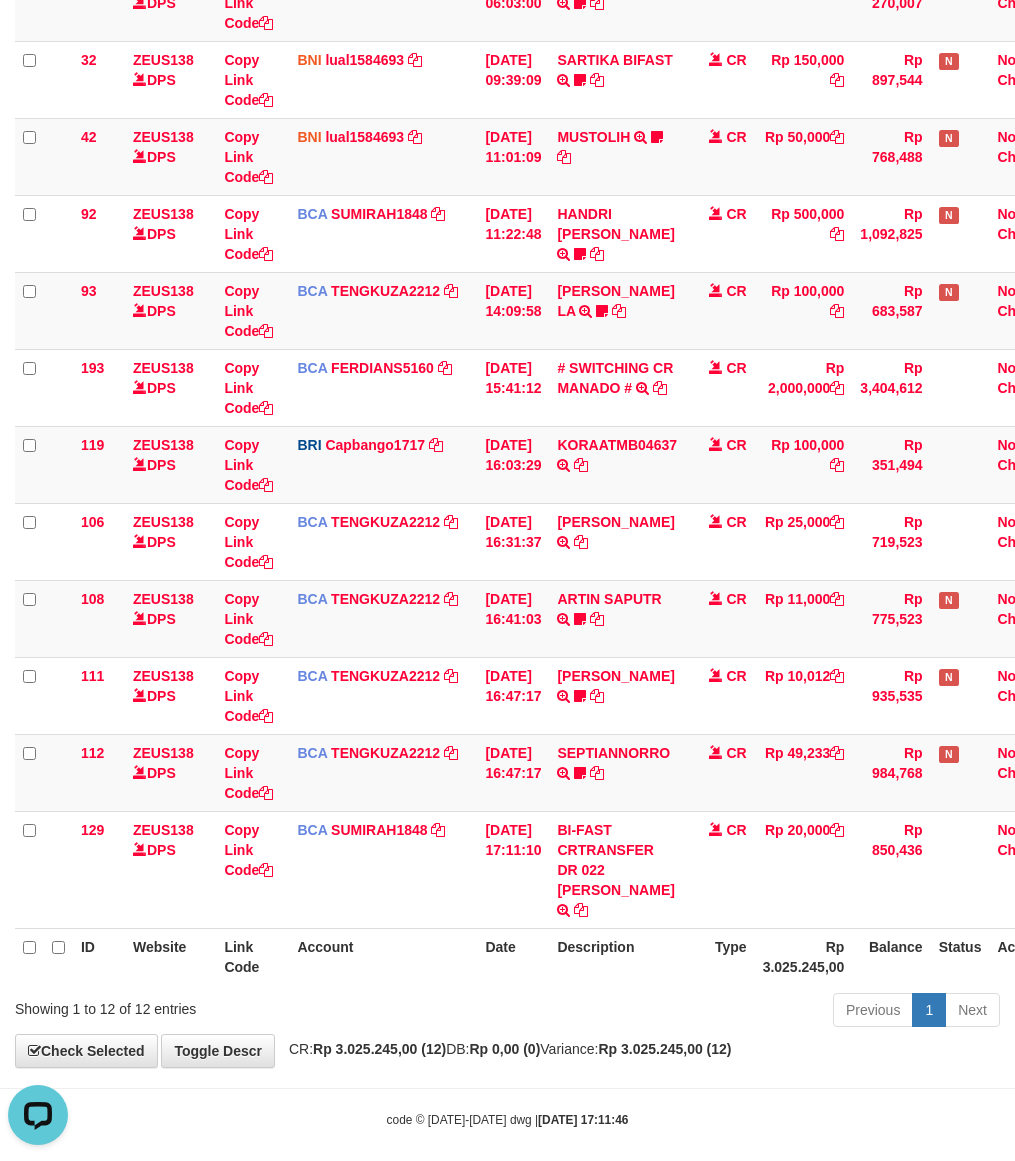 drag, startPoint x: 826, startPoint y: 977, endPoint x: 780, endPoint y: 975, distance: 46.043457 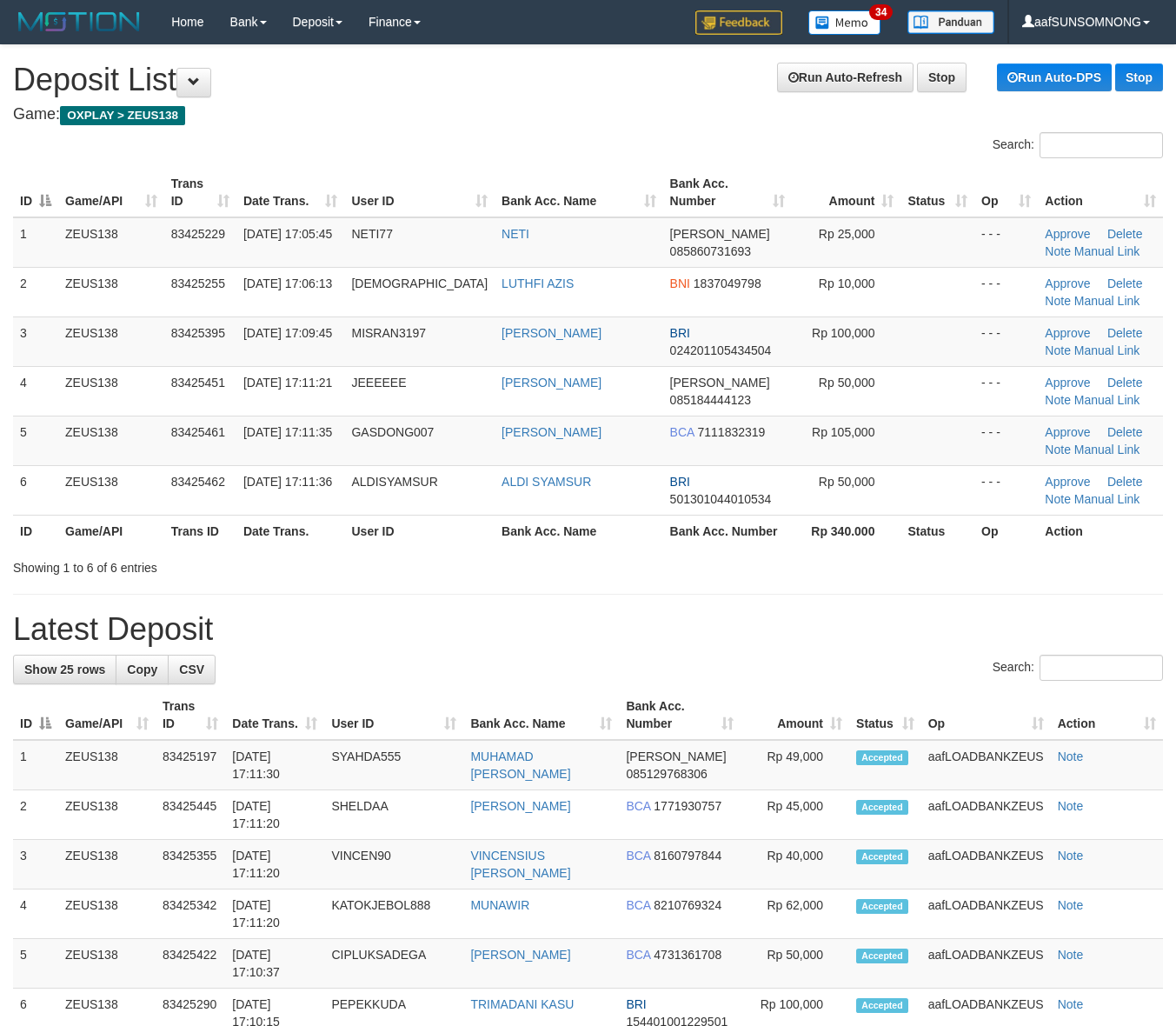 scroll, scrollTop: 0, scrollLeft: 0, axis: both 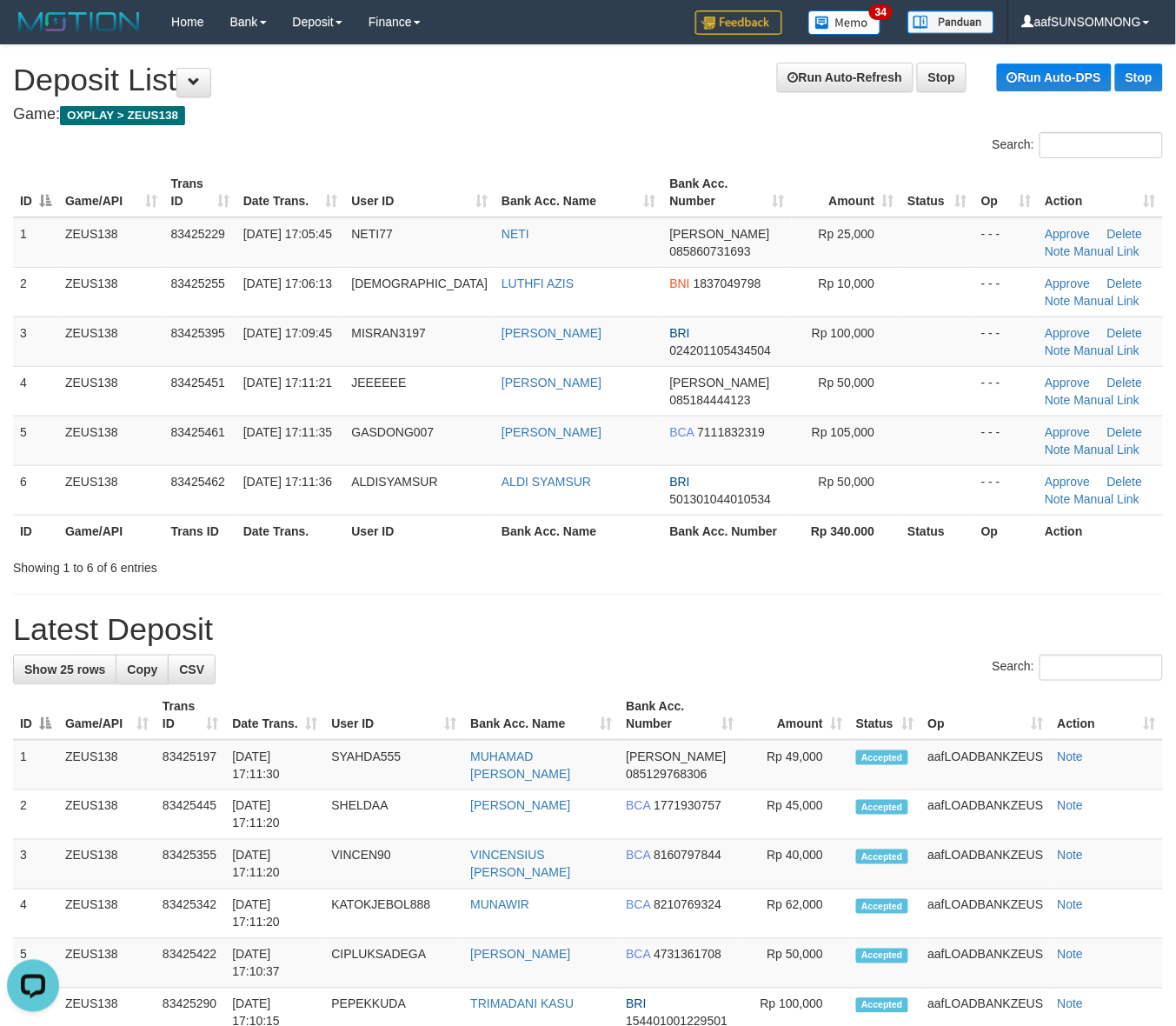 click on "Latest Deposit" at bounding box center (588, 630) 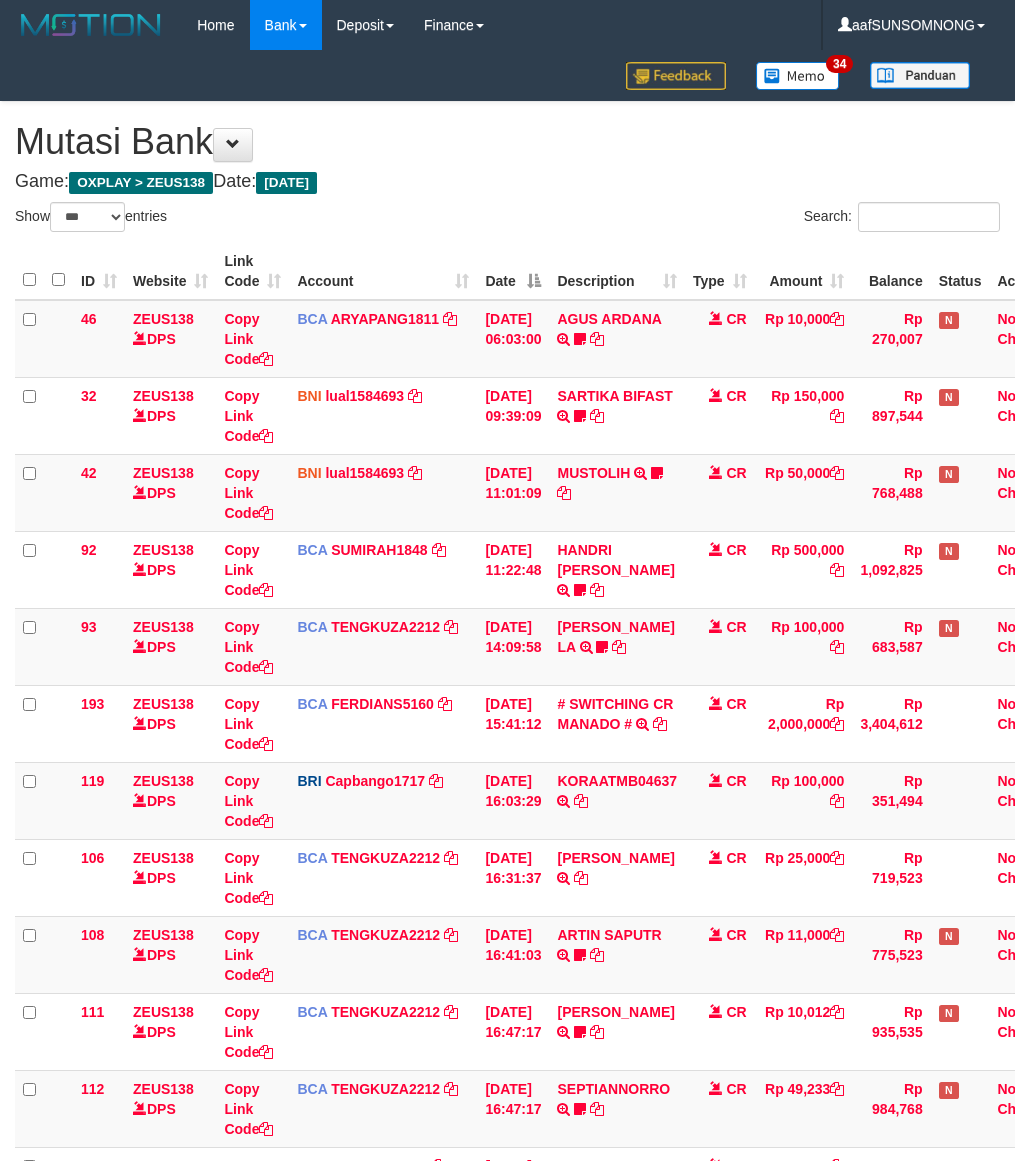 select on "***" 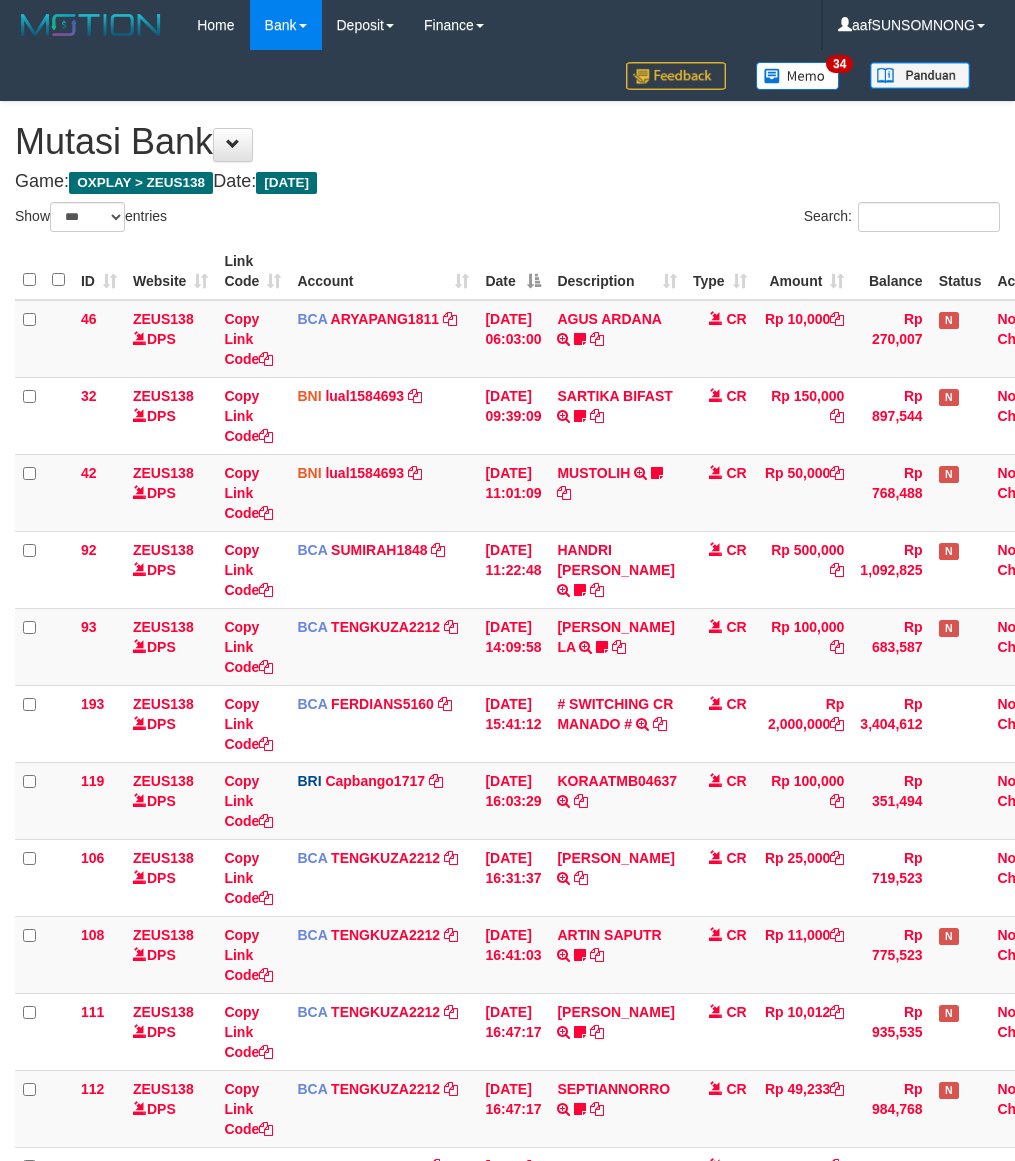 scroll, scrollTop: 295, scrollLeft: 0, axis: vertical 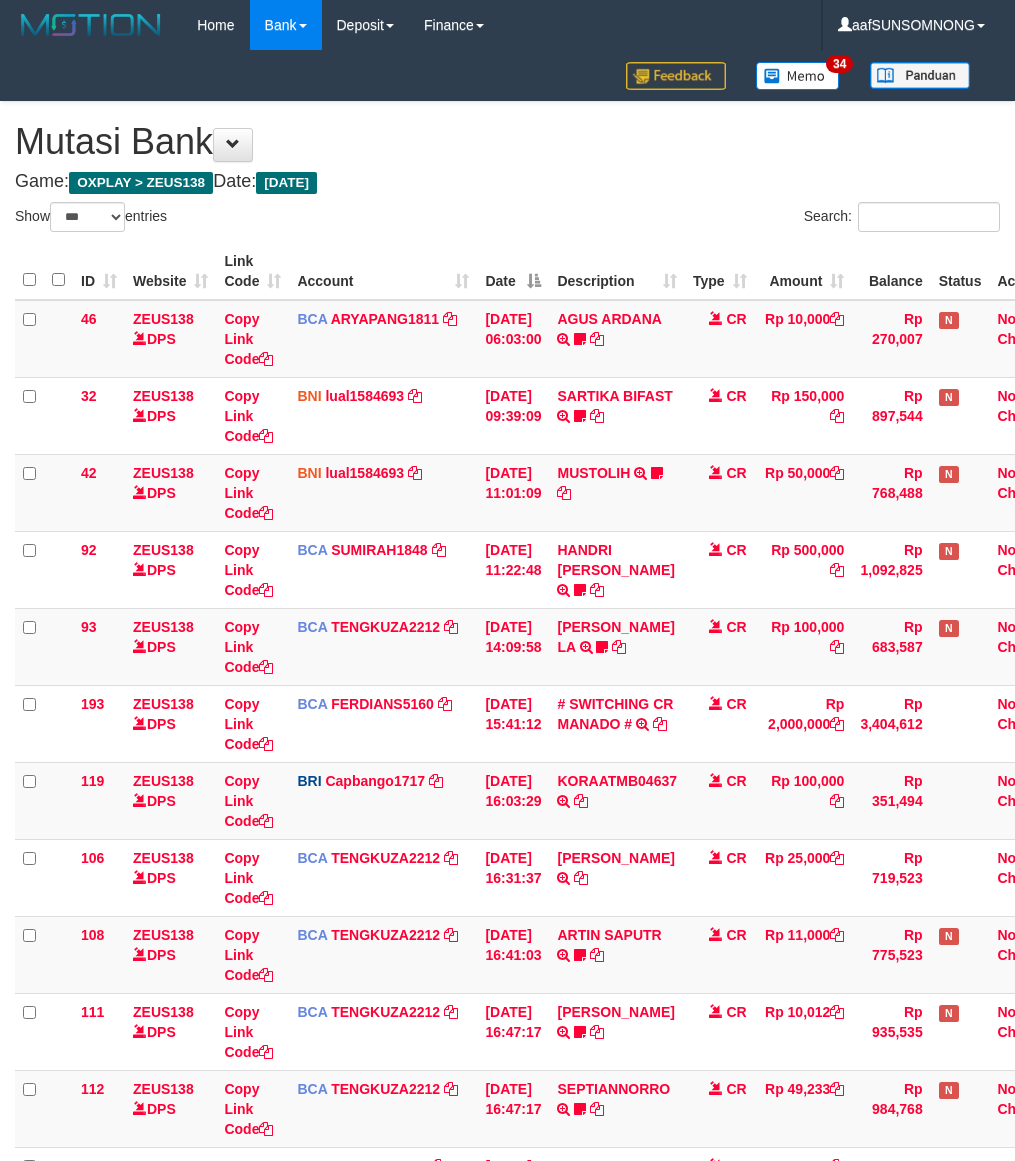select on "***" 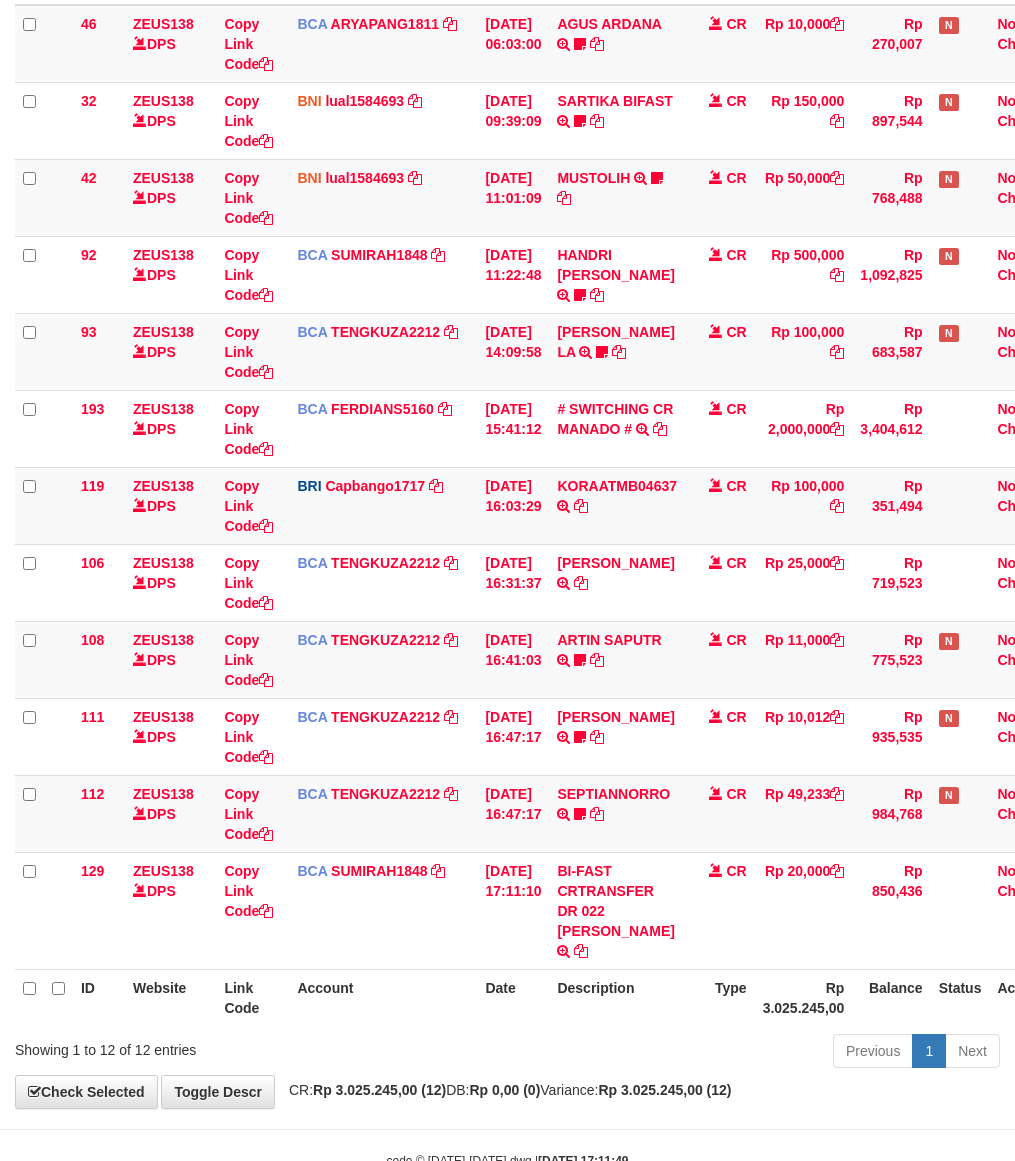 scroll, scrollTop: 336, scrollLeft: 0, axis: vertical 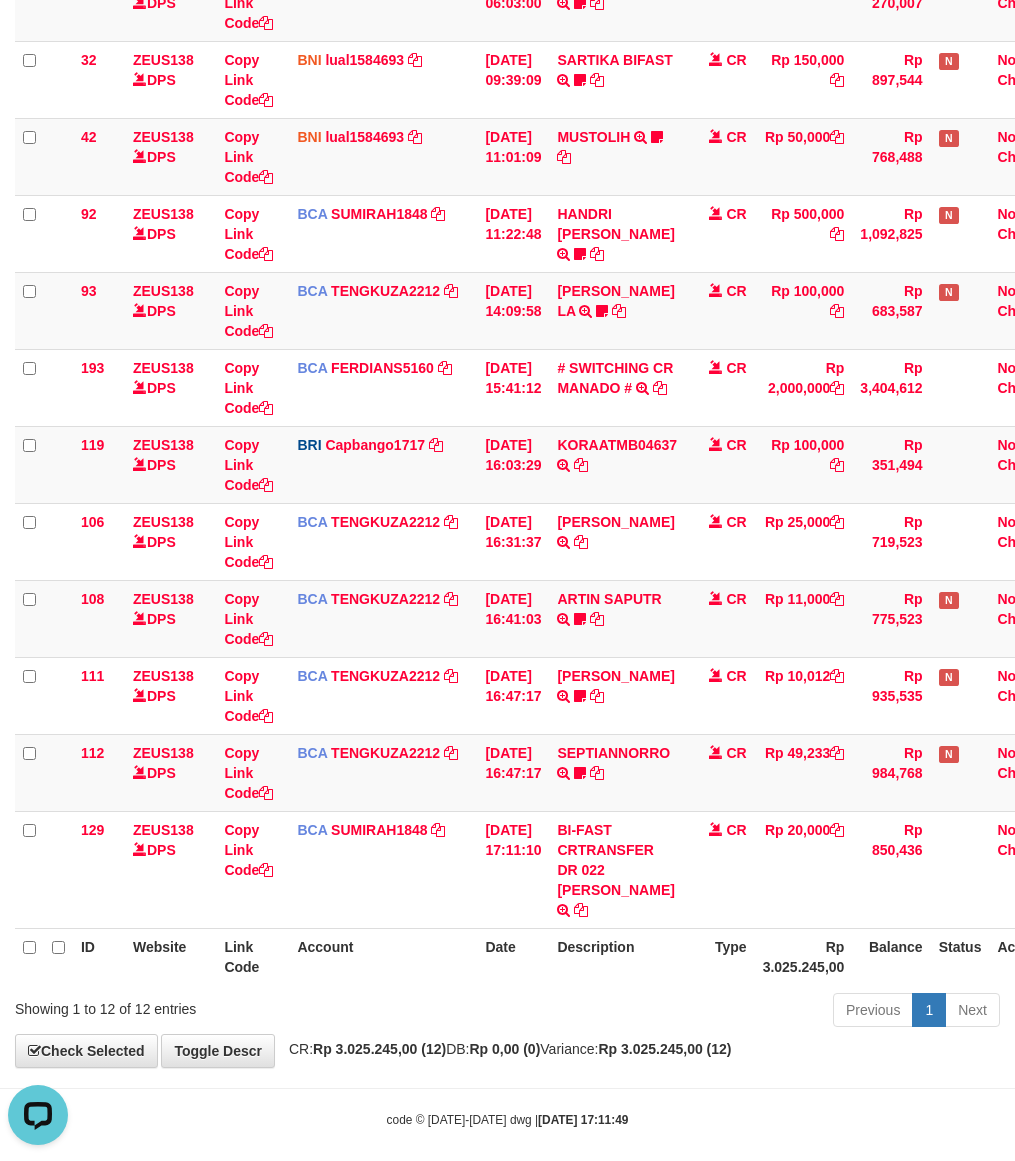 drag, startPoint x: 482, startPoint y: 955, endPoint x: 548, endPoint y: 953, distance: 66.0303 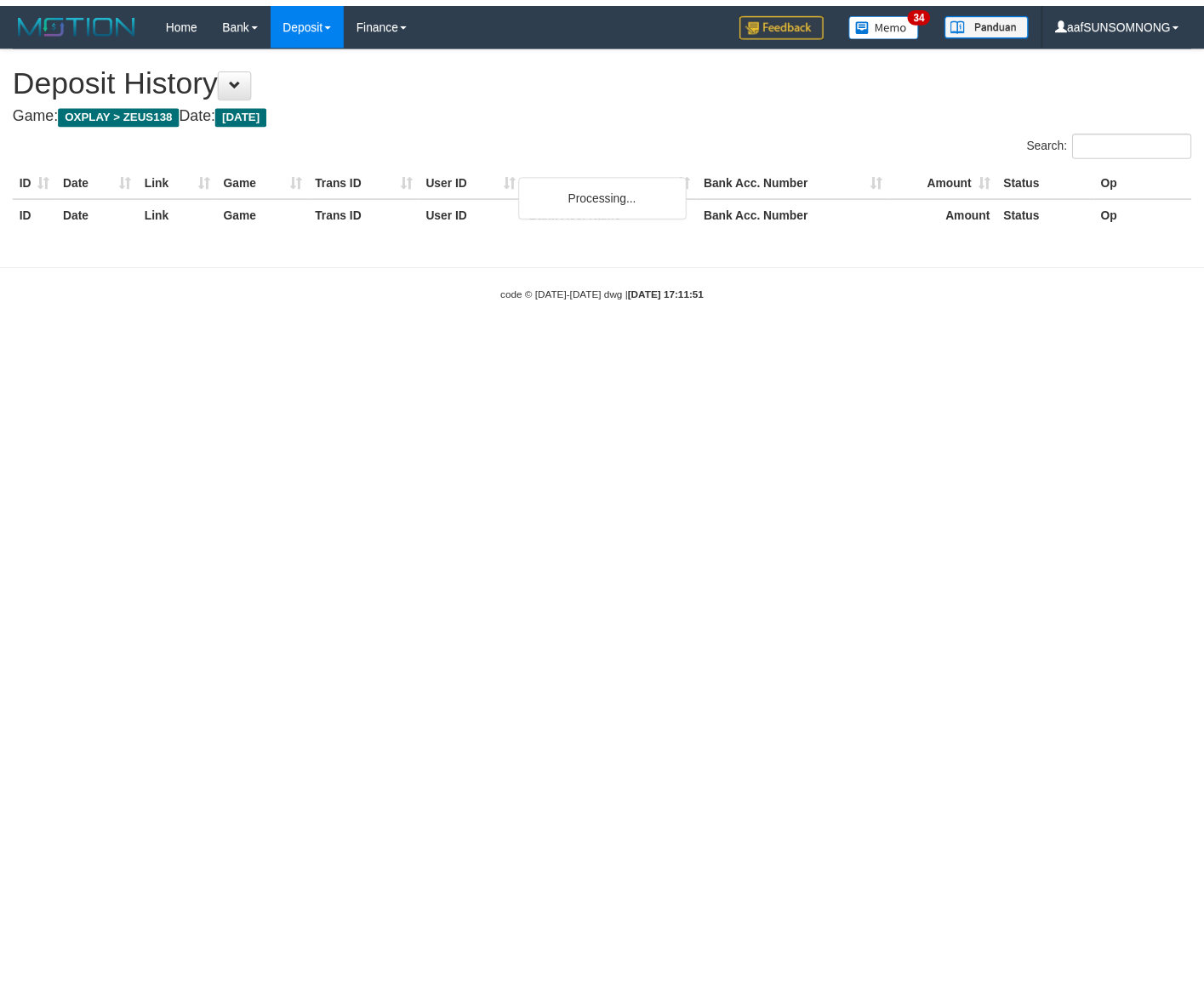scroll, scrollTop: 0, scrollLeft: 0, axis: both 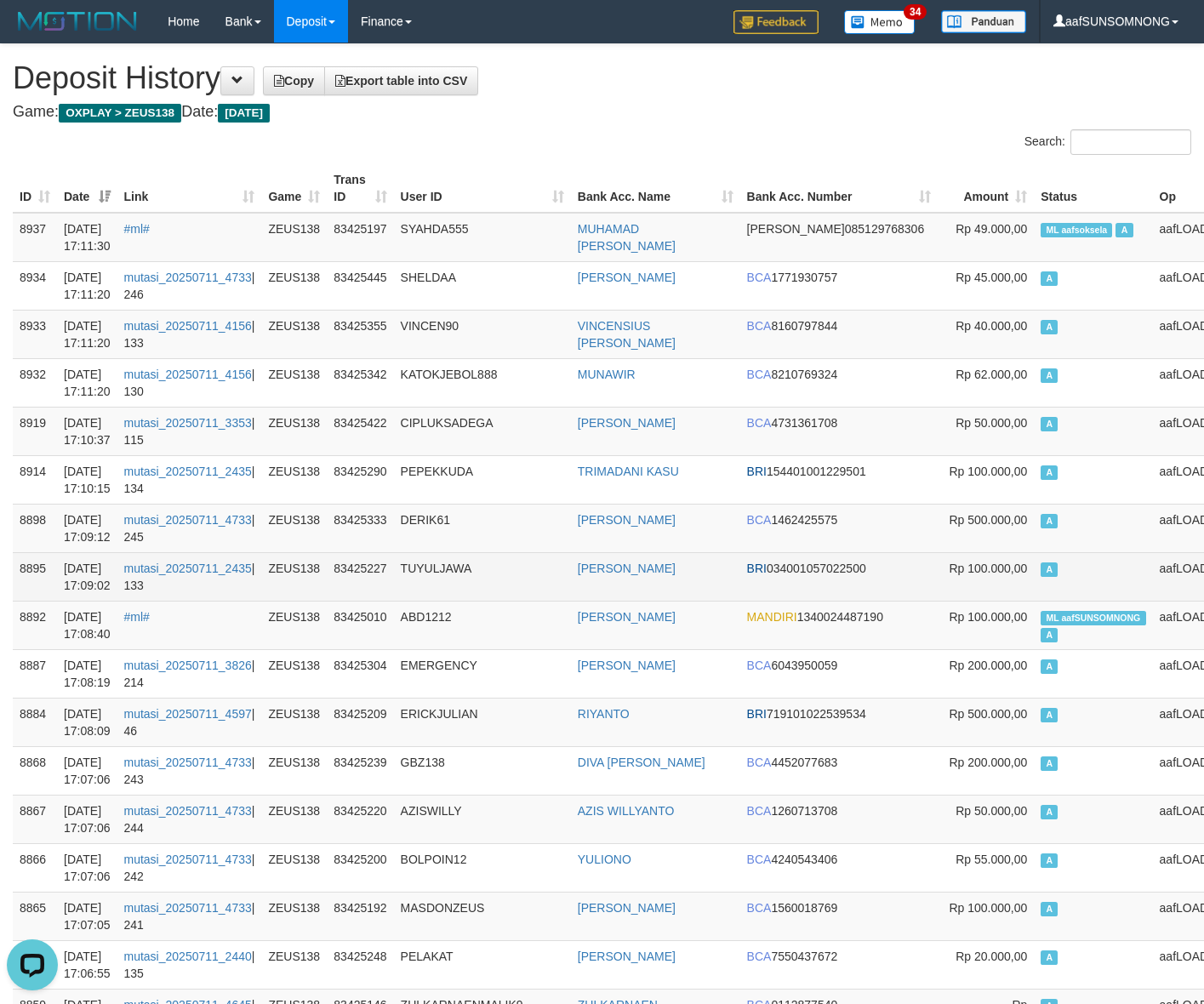 click on "TUYULJAWA" at bounding box center [482, 576] 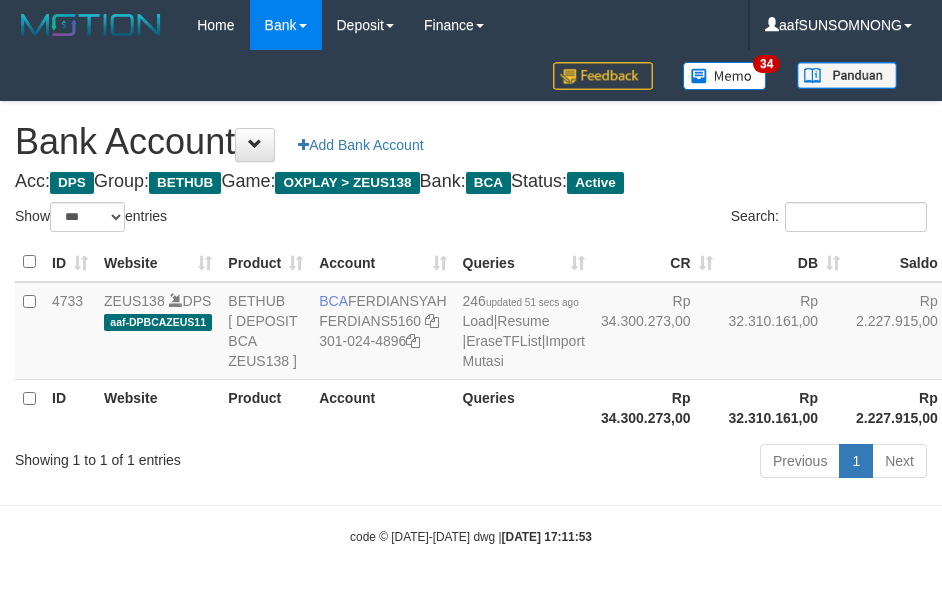 select on "***" 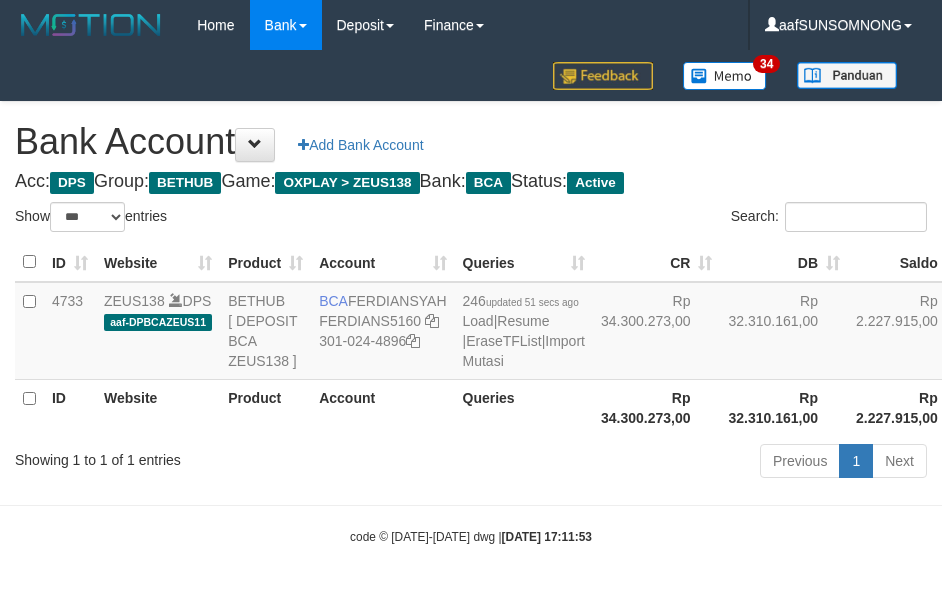 scroll, scrollTop: 38, scrollLeft: 0, axis: vertical 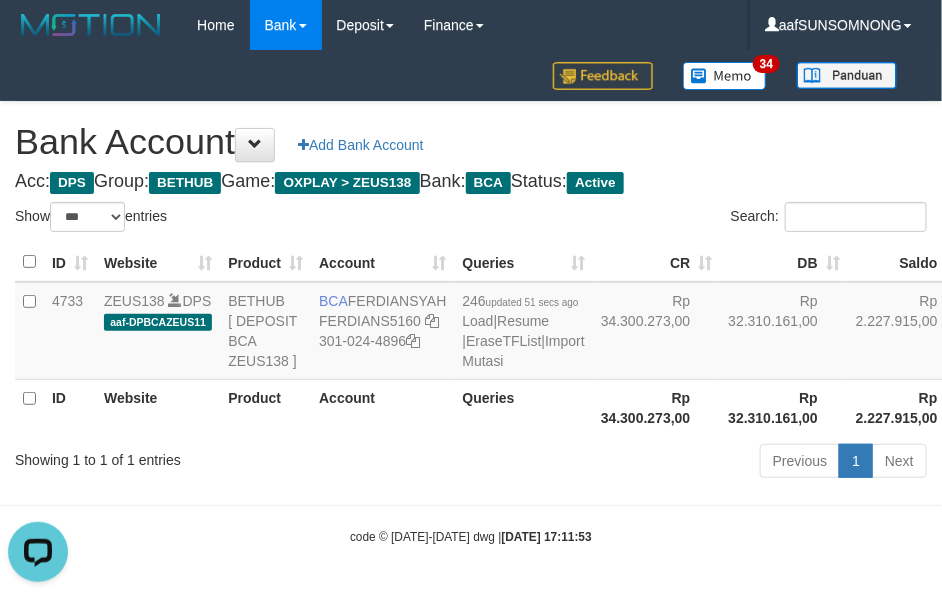 drag, startPoint x: 308, startPoint y: 467, endPoint x: 318, endPoint y: 473, distance: 11.661903 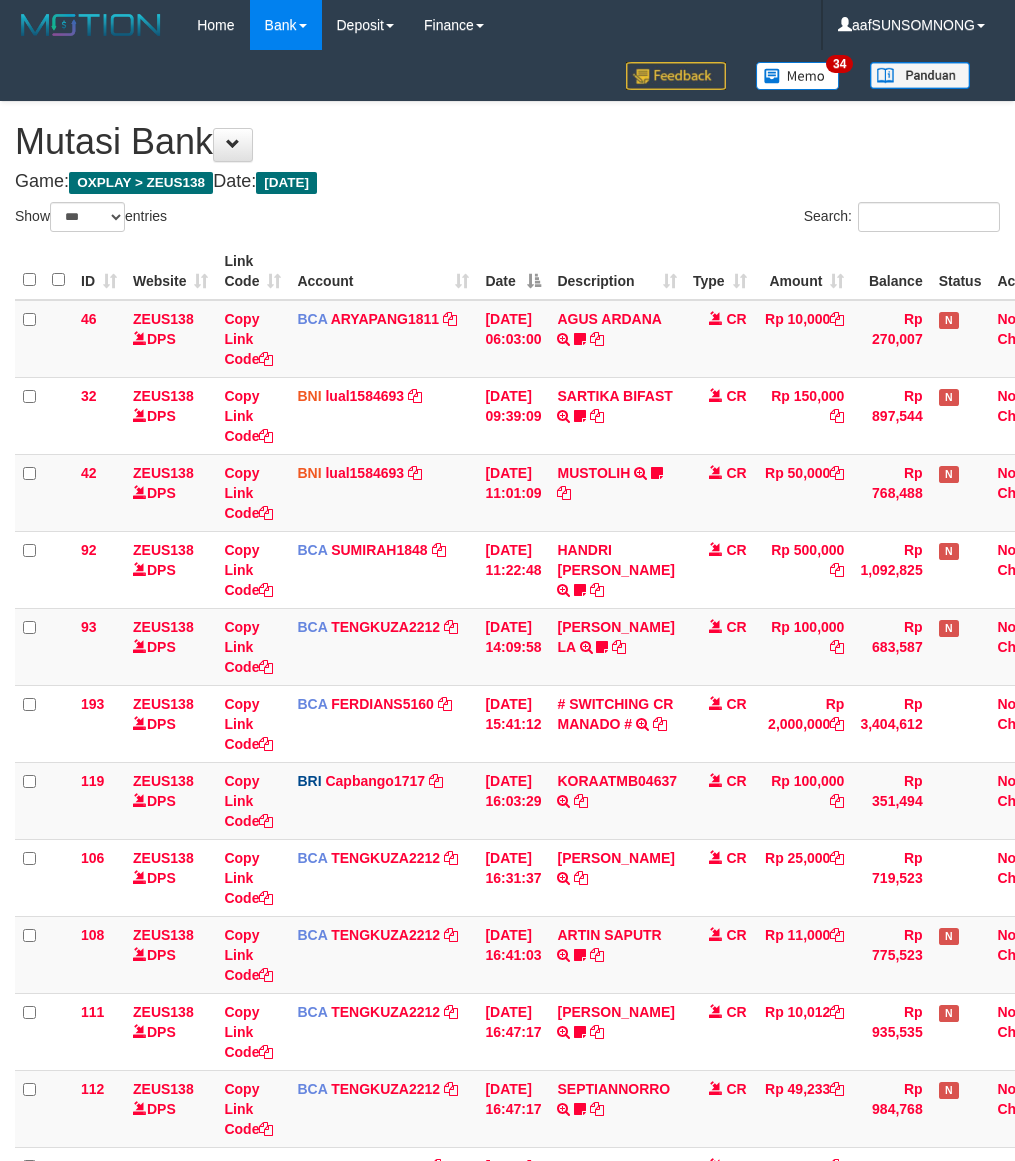 select on "***" 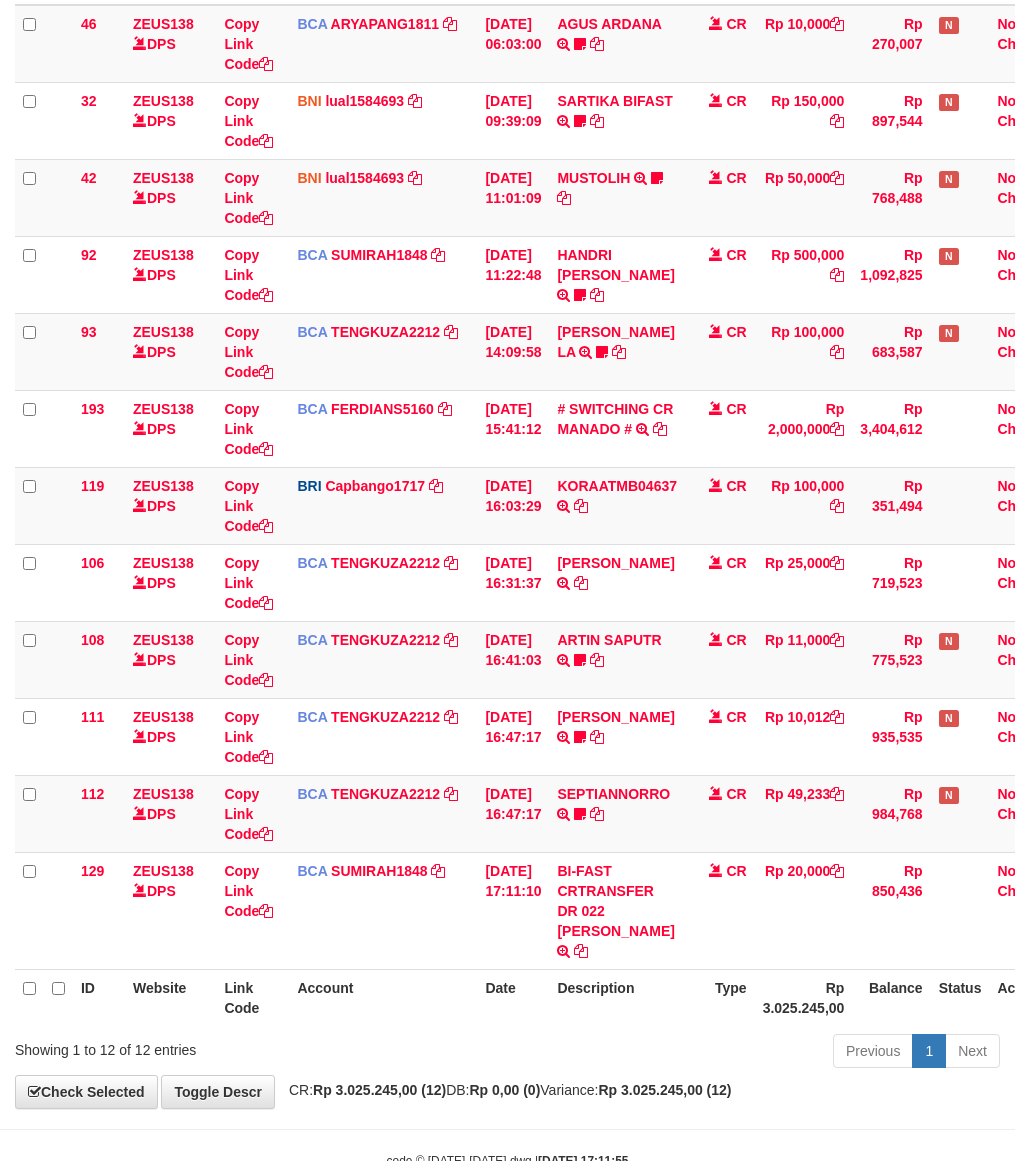 click on "Previous 1 Next" at bounding box center [719, 1053] 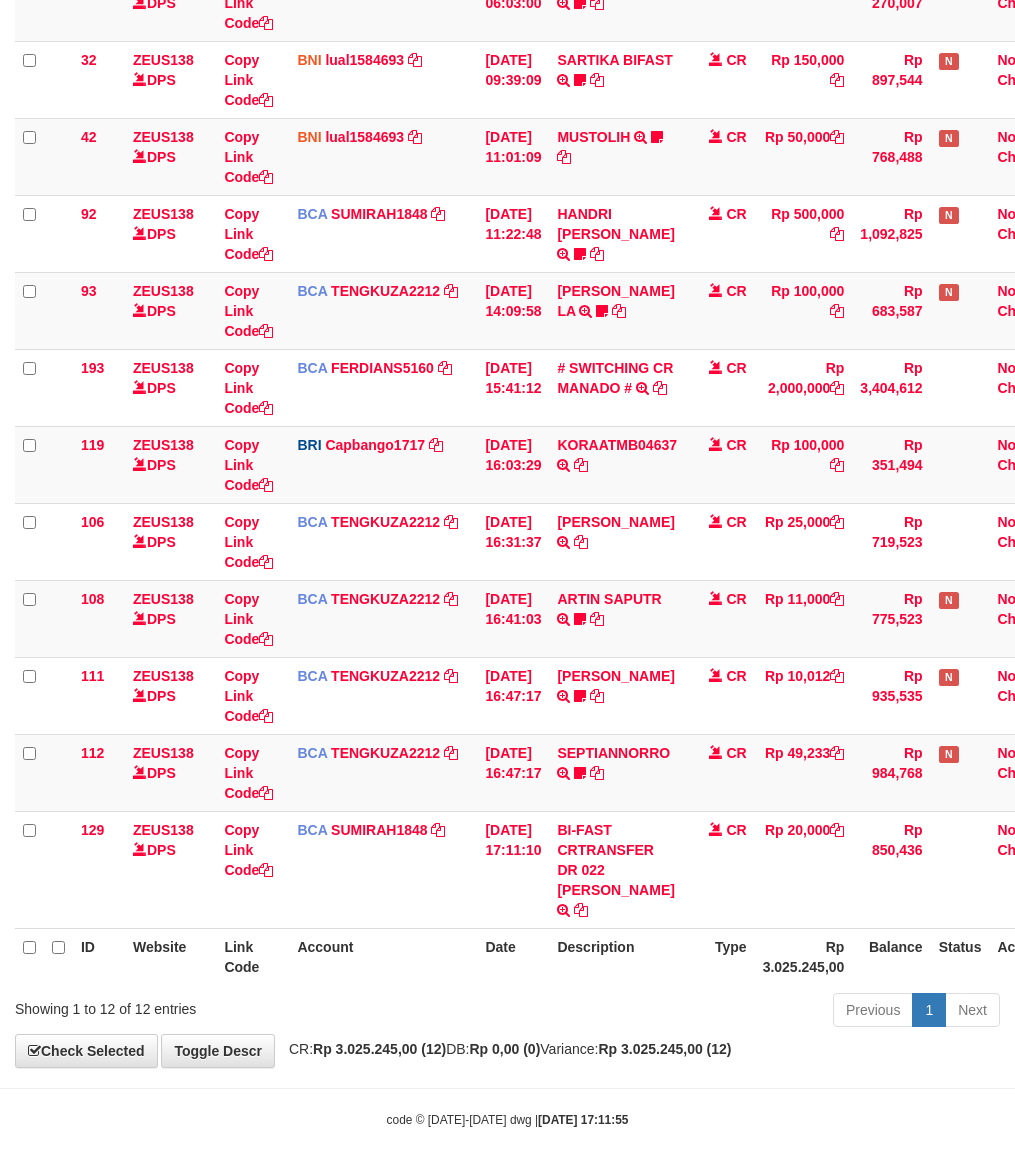 click on "**********" at bounding box center [507, 416] 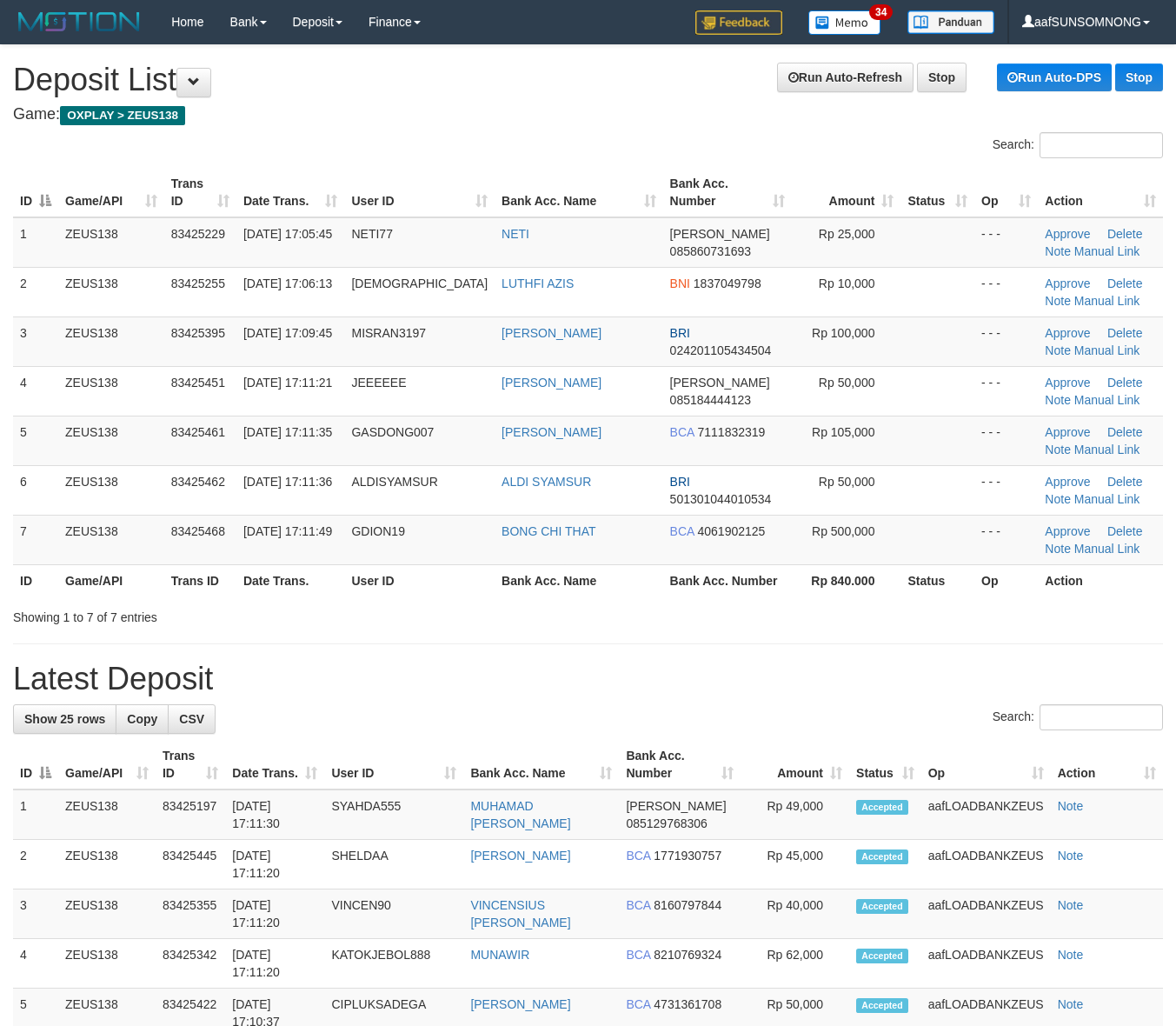 scroll, scrollTop: 0, scrollLeft: 0, axis: both 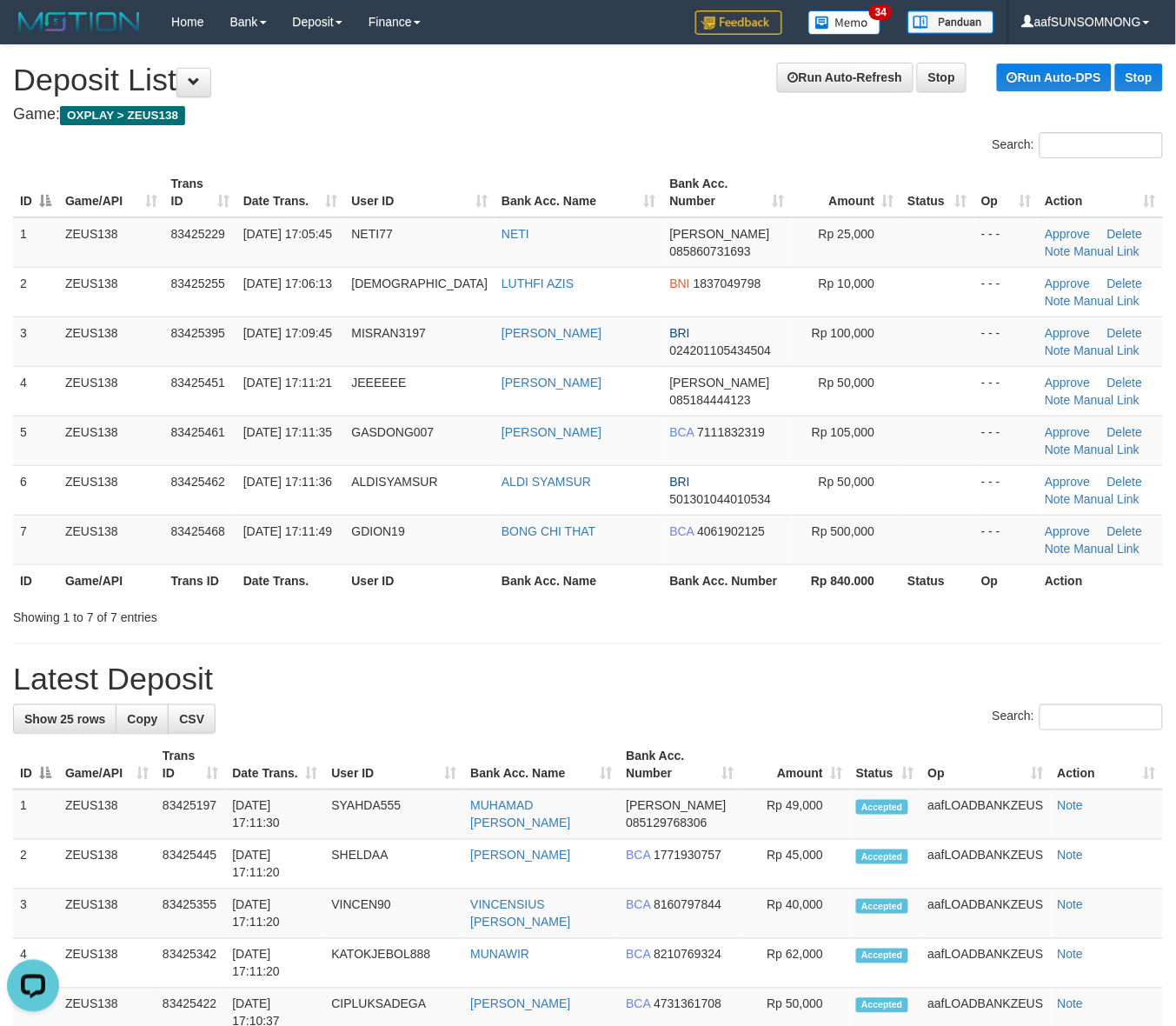 click on "Showing 1 to 7 of 7 entries" at bounding box center [588, 614] 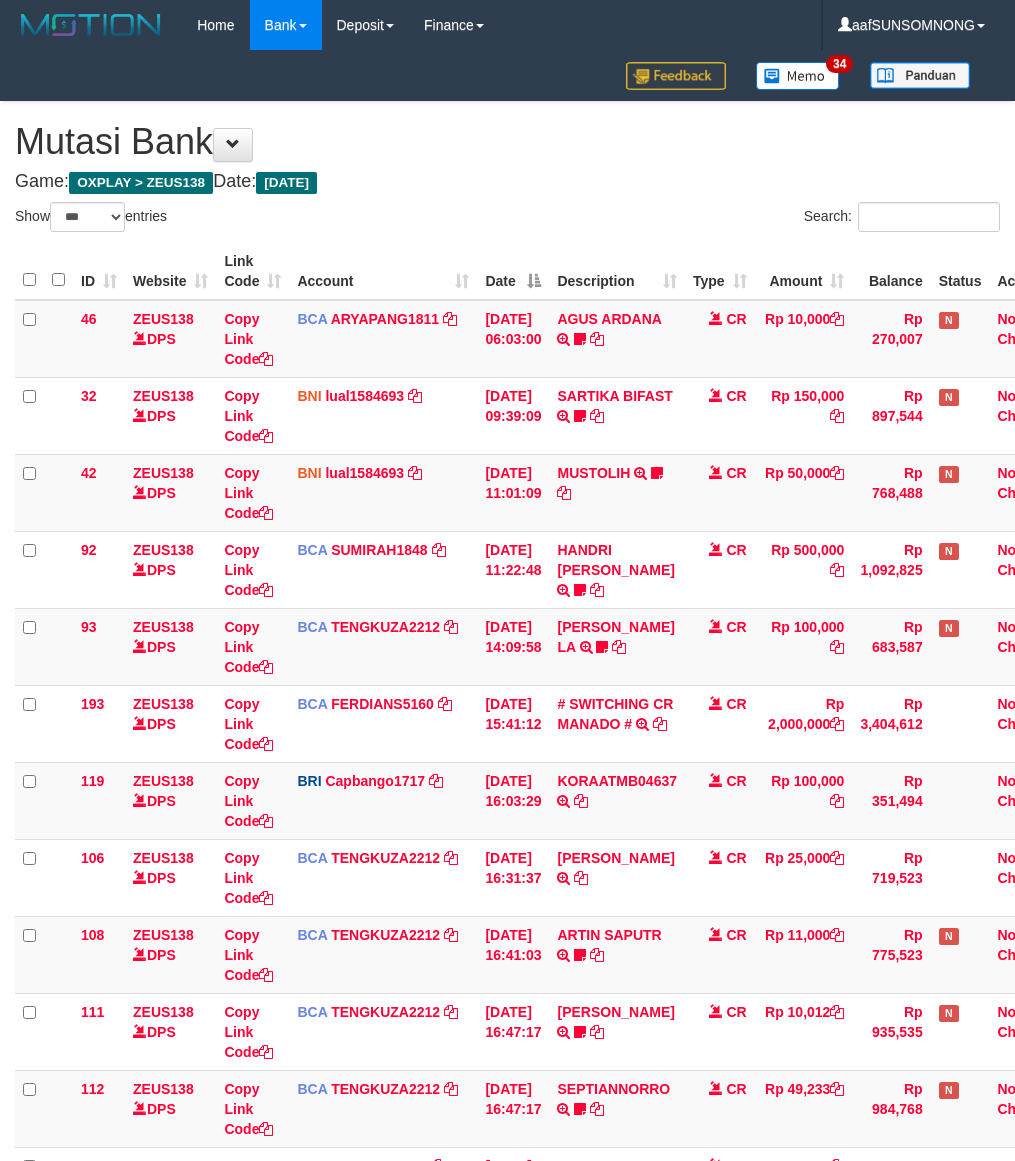select on "***" 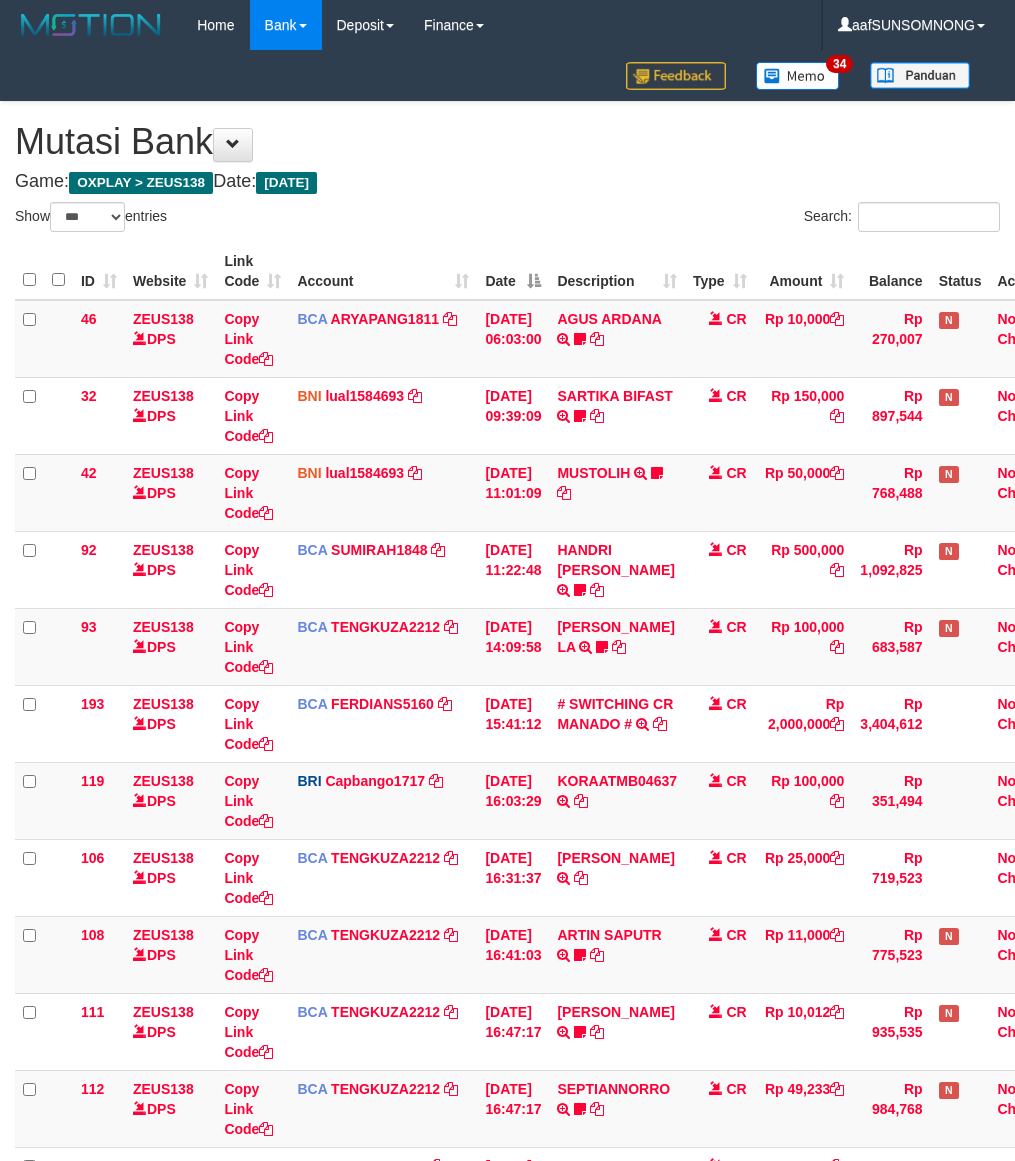 scroll, scrollTop: 295, scrollLeft: 0, axis: vertical 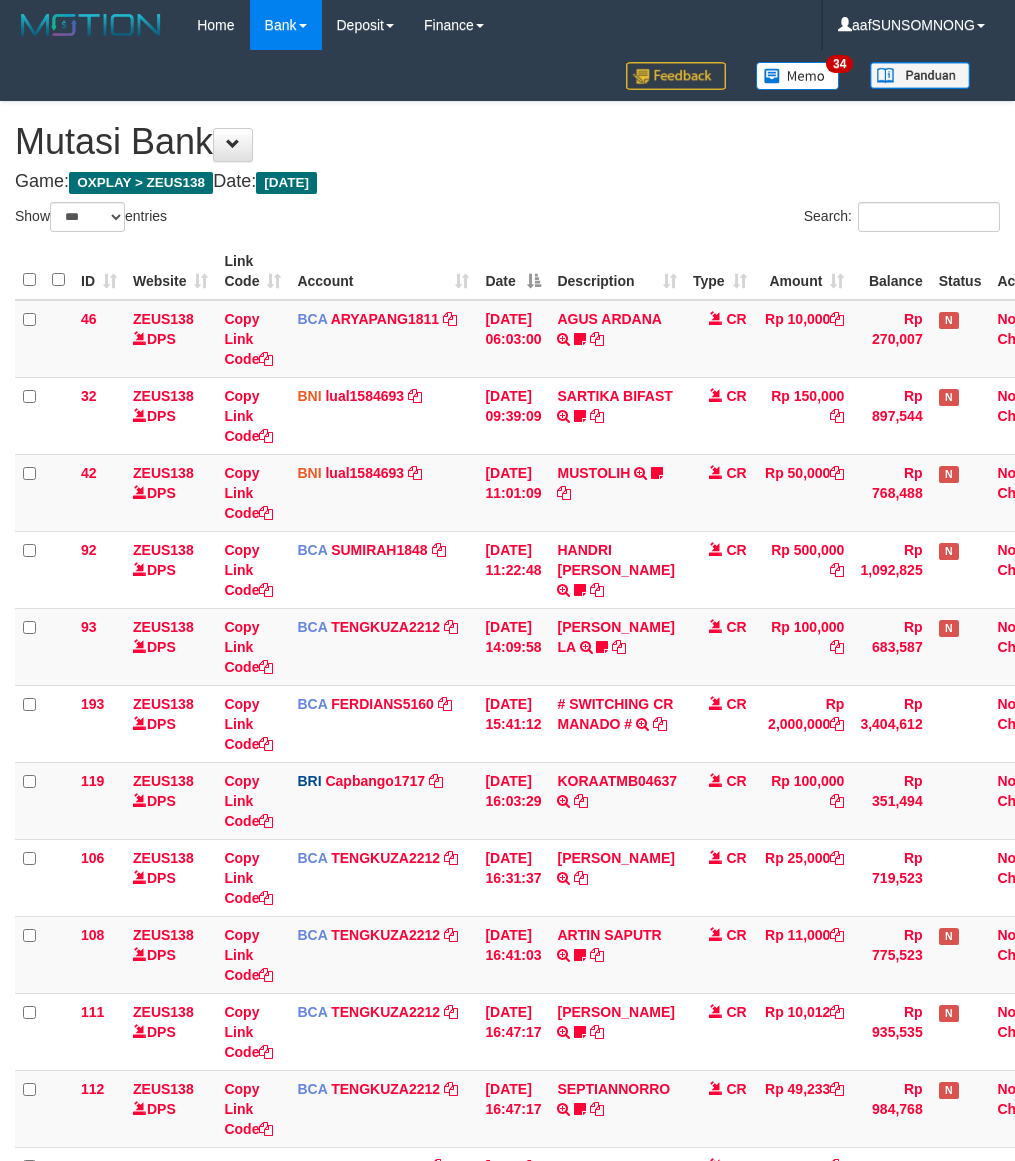 select on "***" 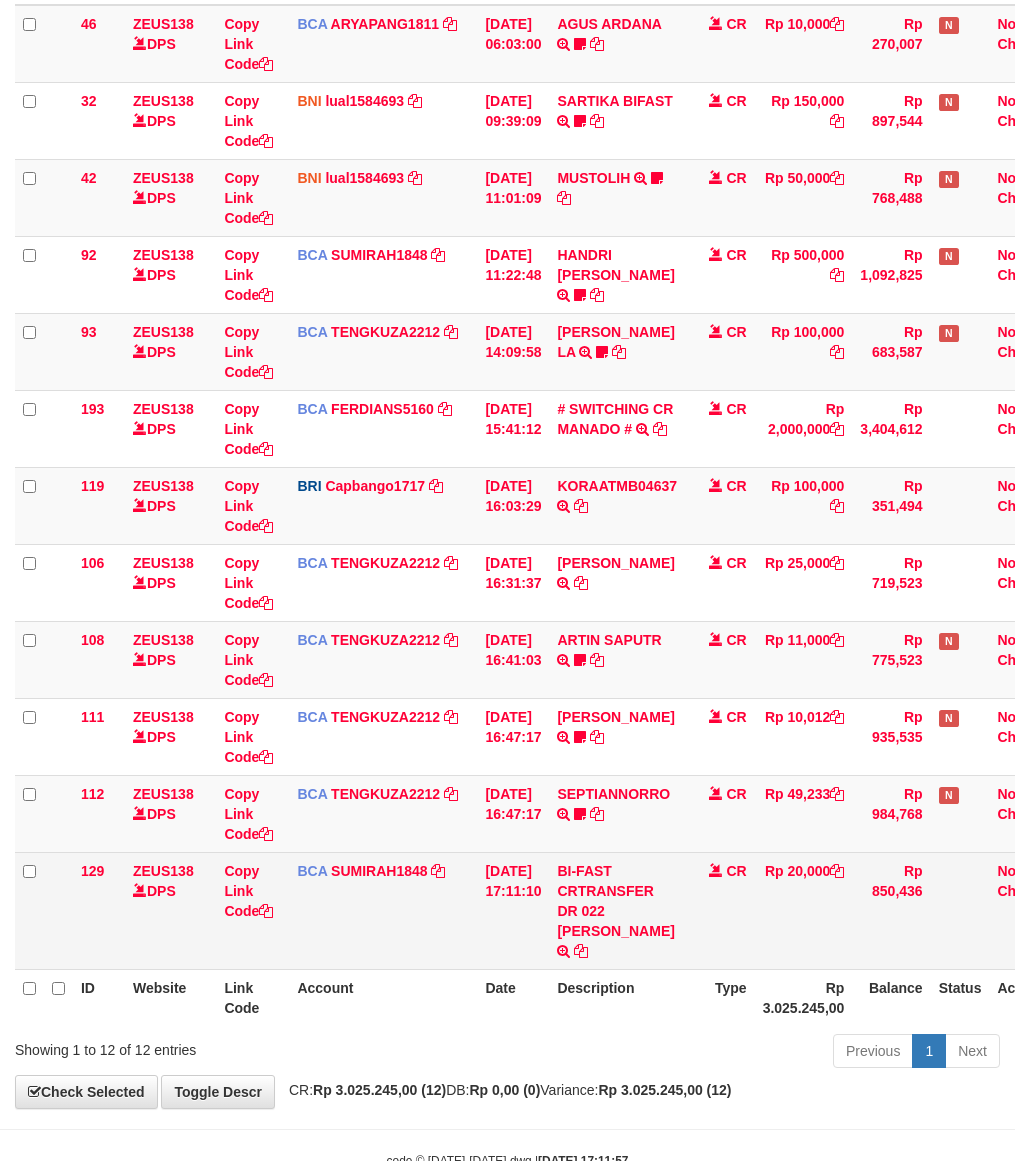 click on "BI-FAST CRTRANSFER DR 022 [PERSON_NAME]" at bounding box center [617, 910] 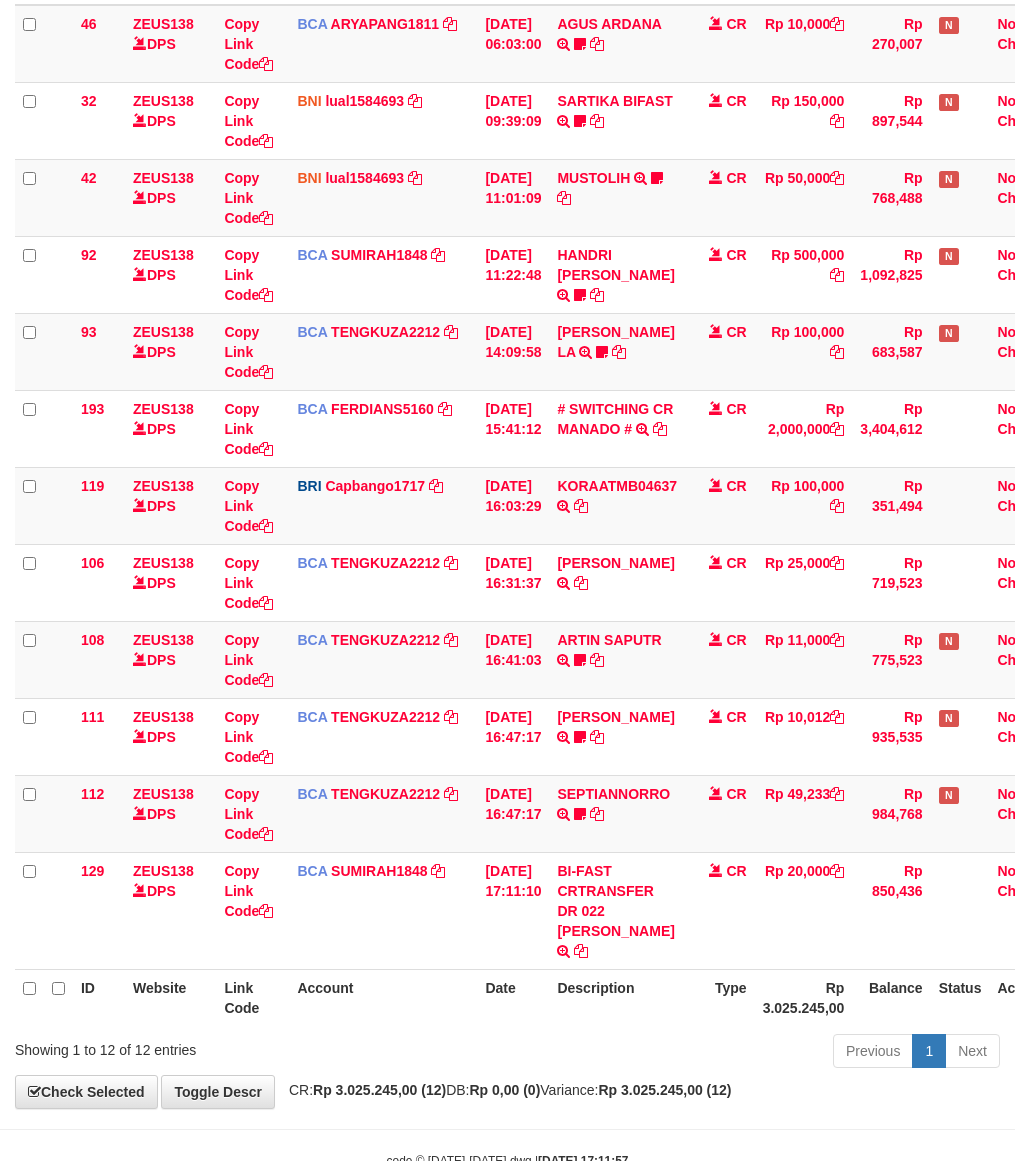 scroll, scrollTop: 336, scrollLeft: 0, axis: vertical 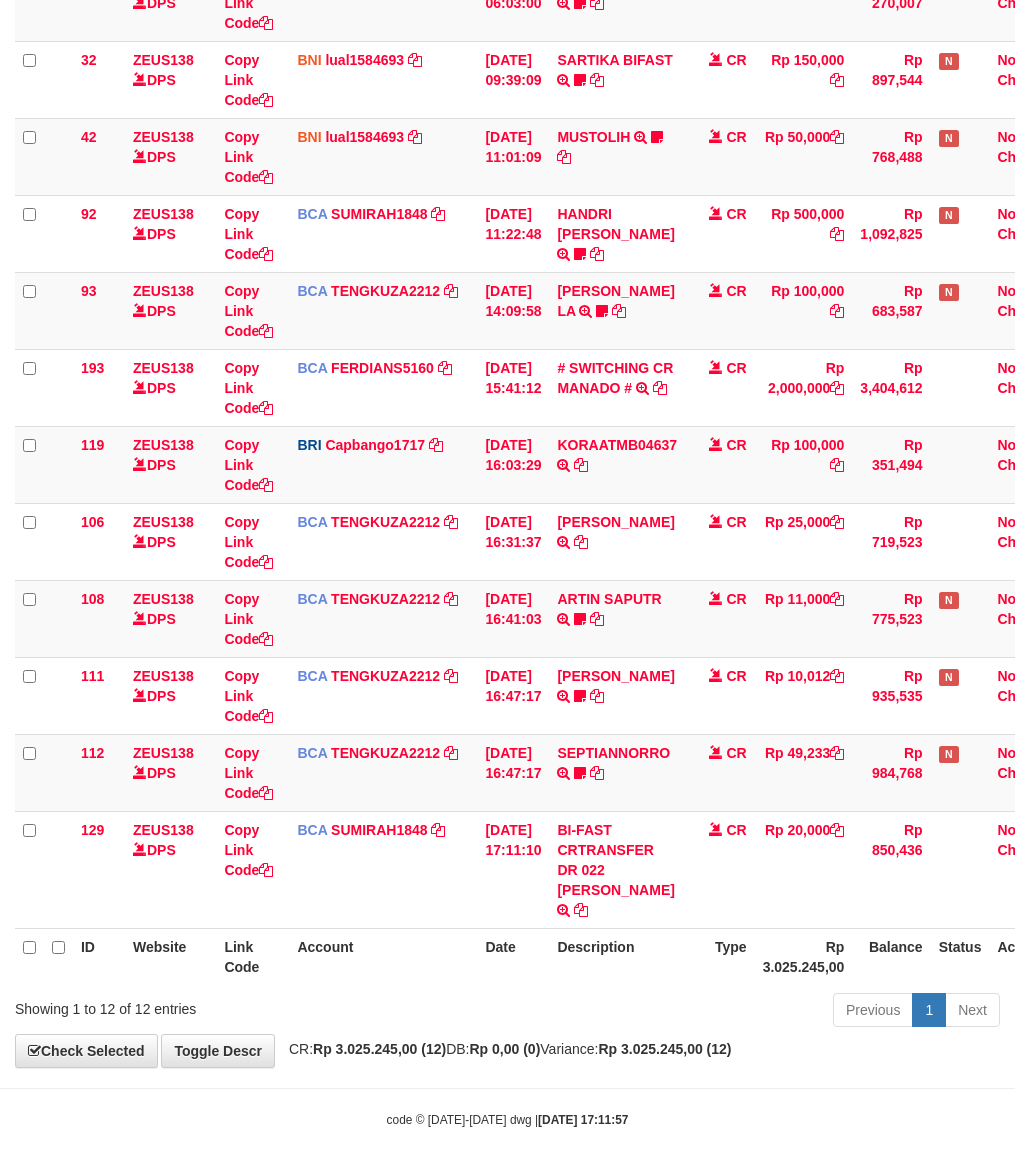 click on "Description" at bounding box center [617, 956] 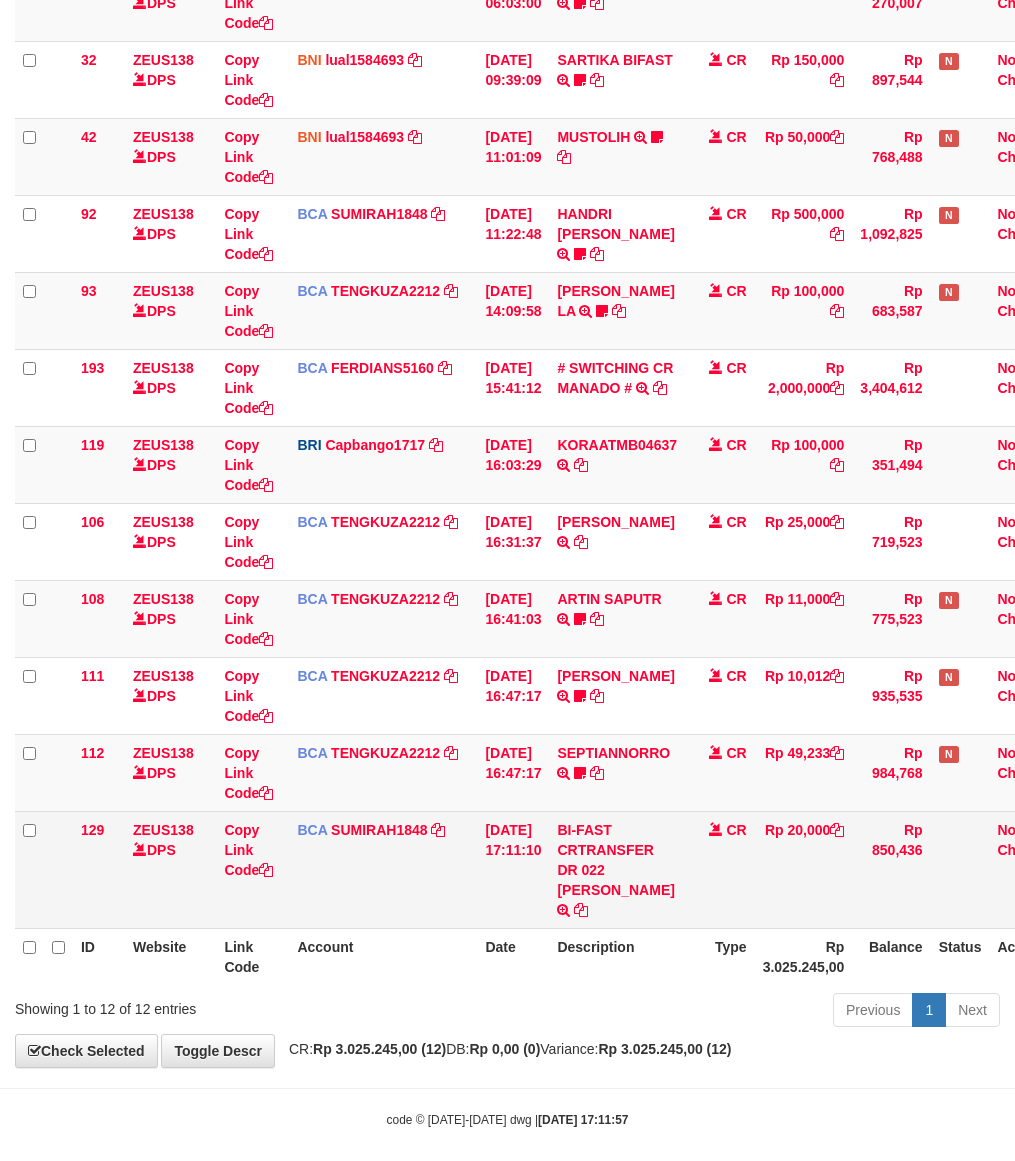 click on "BI-FAST CRTRANSFER DR 022 [PERSON_NAME]" at bounding box center [617, 869] 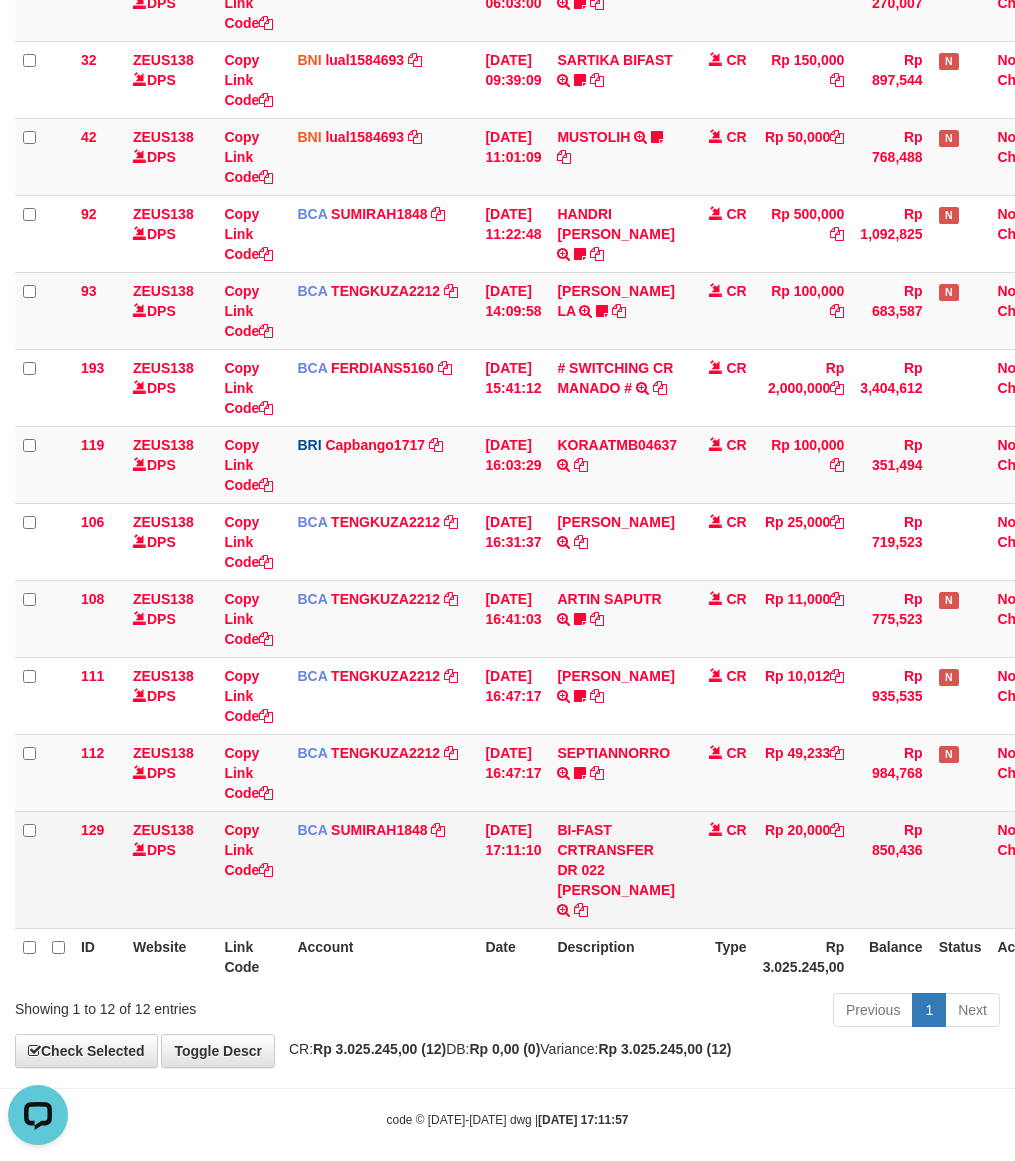 scroll, scrollTop: 0, scrollLeft: 0, axis: both 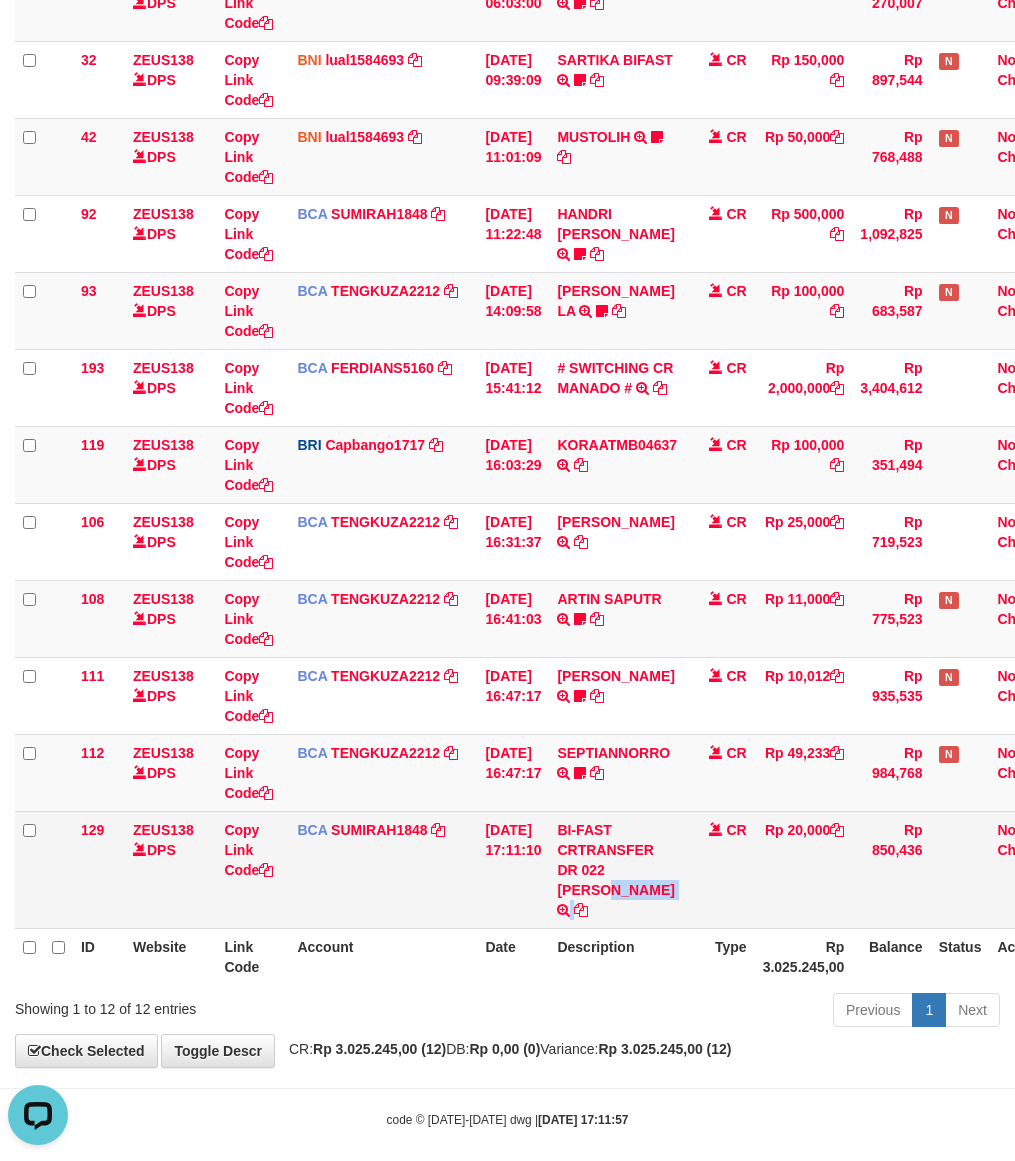 click on "BI-FAST CRTRANSFER DR 022 [PERSON_NAME]" at bounding box center (617, 869) 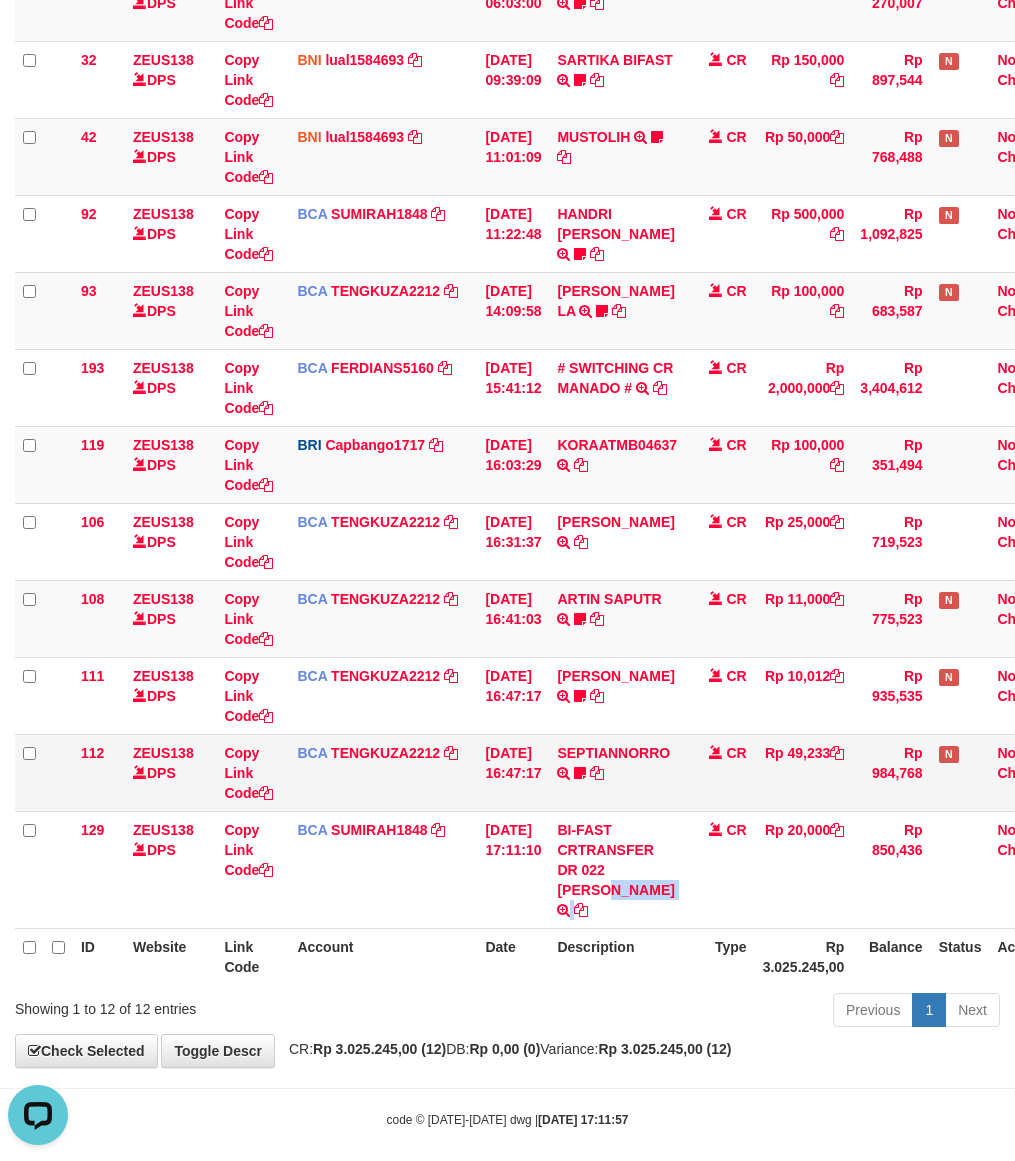 copy on "MARIO" 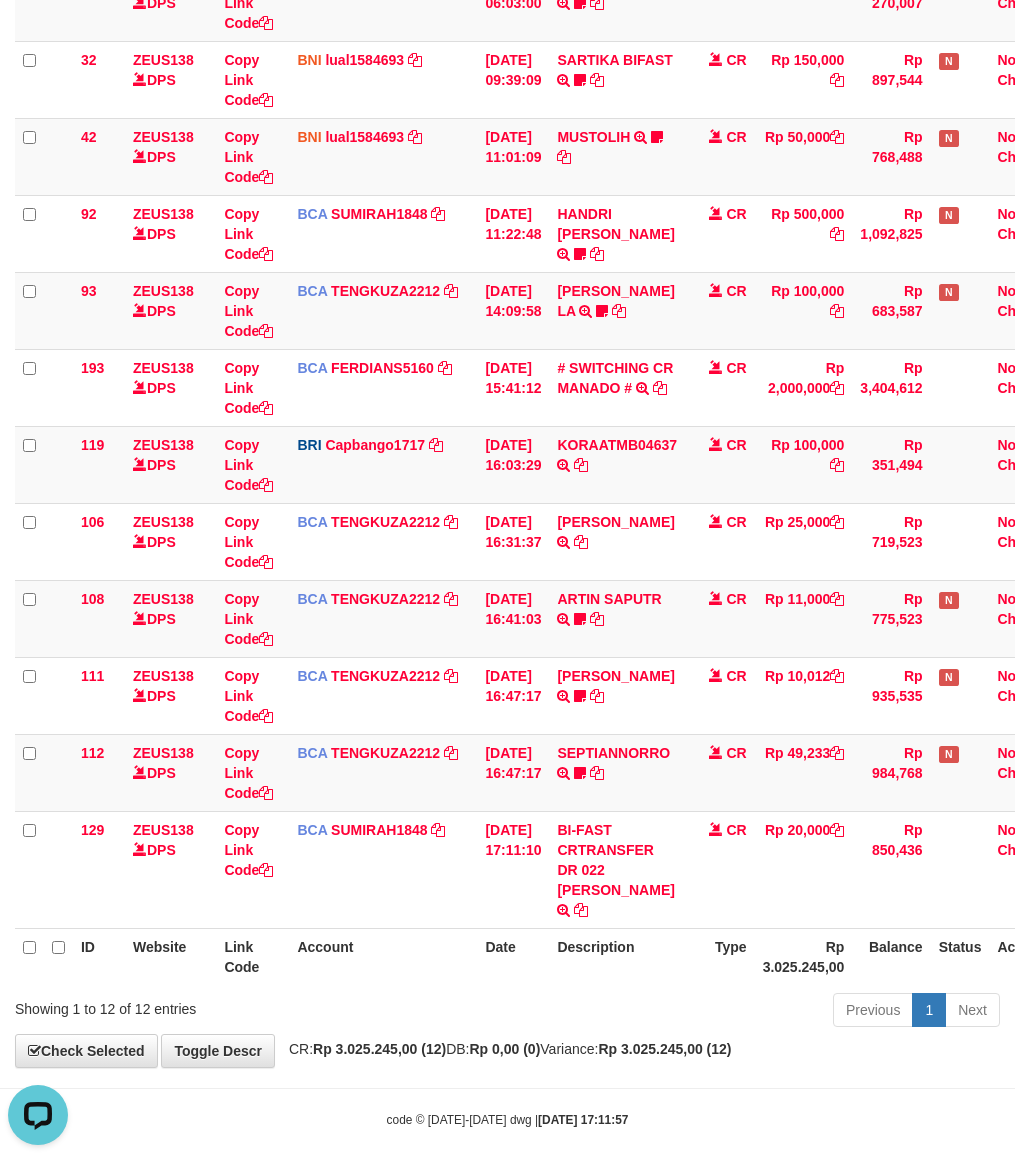 drag, startPoint x: 555, startPoint y: 990, endPoint x: 570, endPoint y: 987, distance: 15.297058 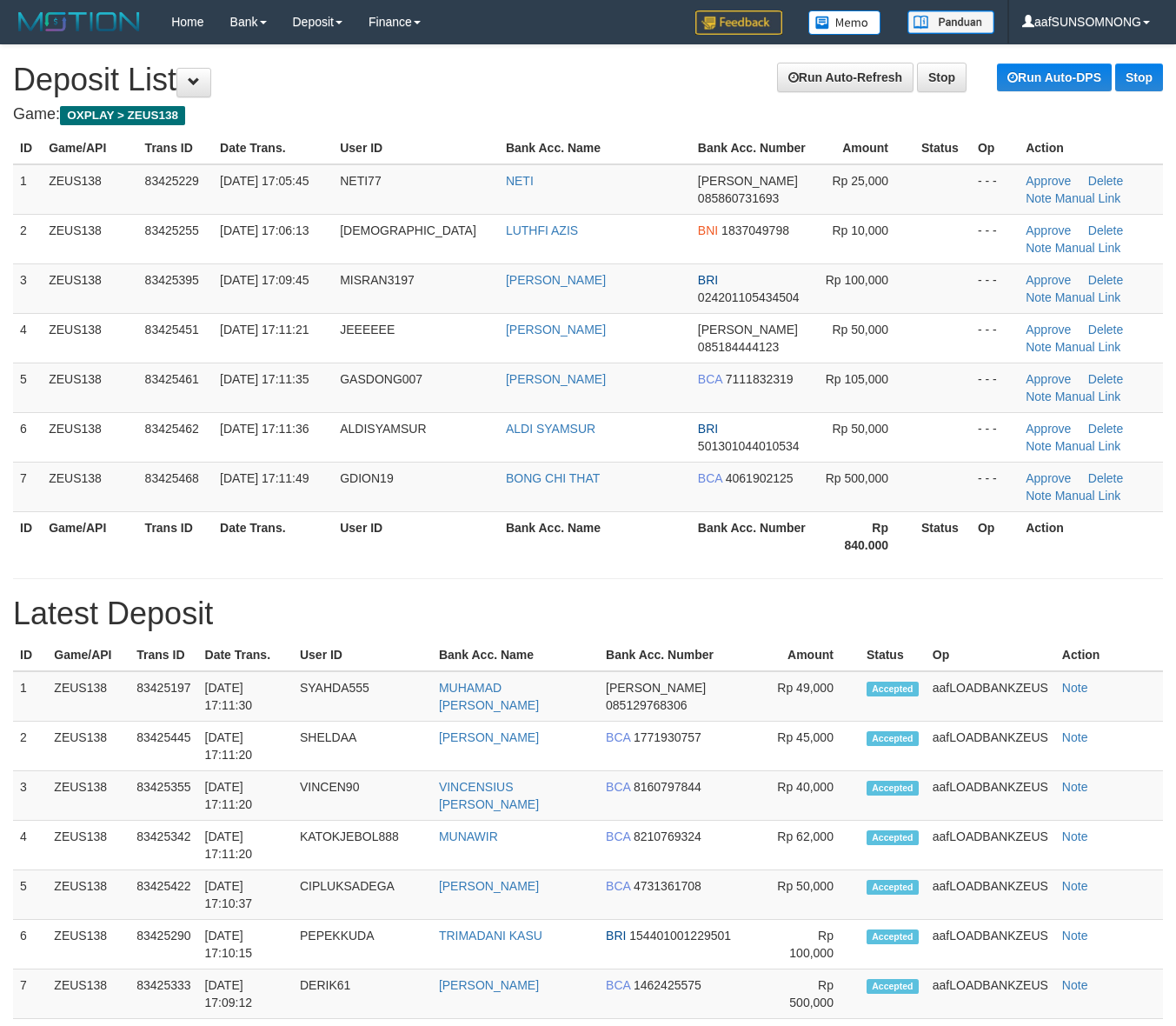 scroll, scrollTop: 0, scrollLeft: 0, axis: both 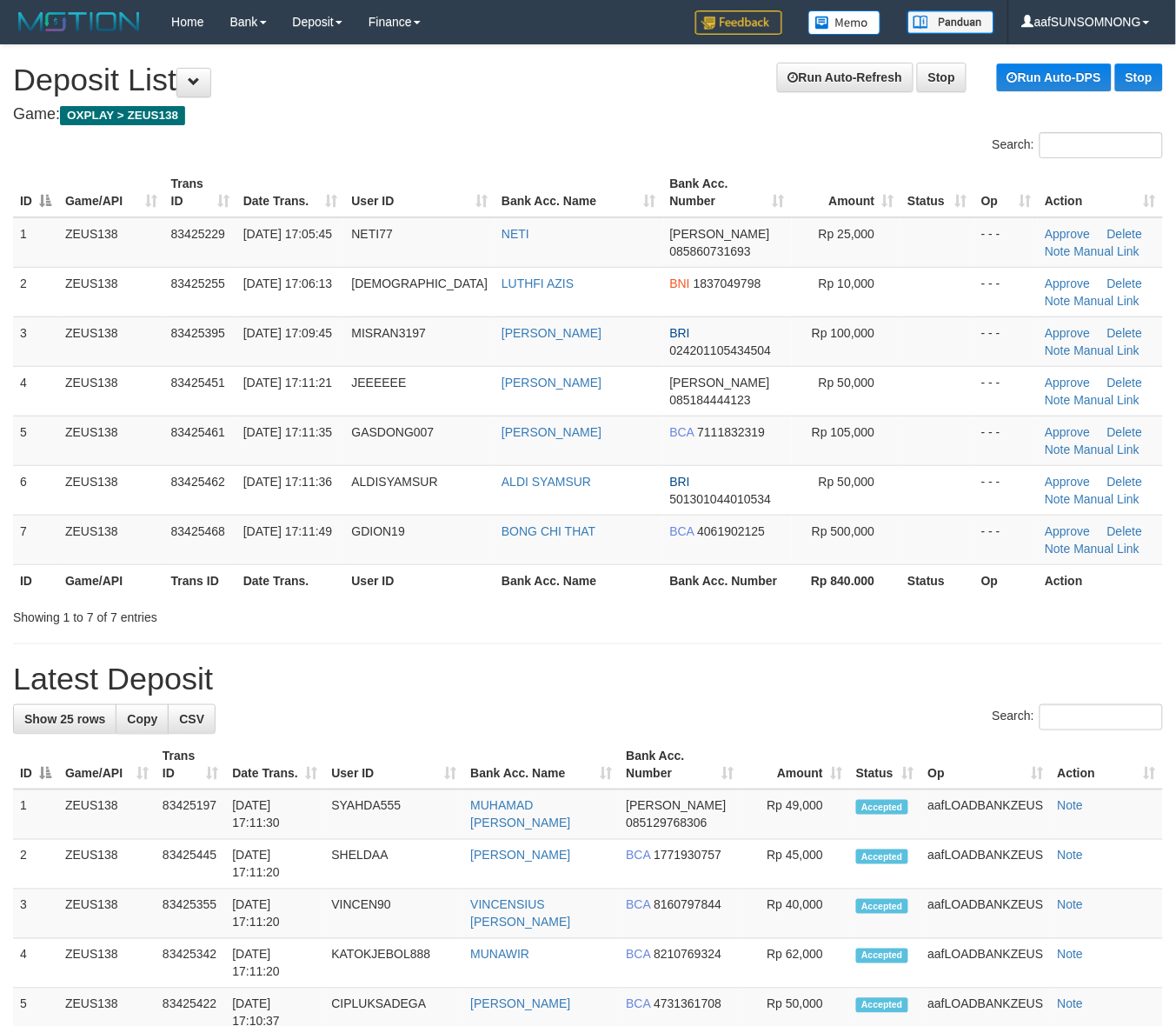 drag, startPoint x: 753, startPoint y: 628, endPoint x: 1093, endPoint y: 663, distance: 341.7967 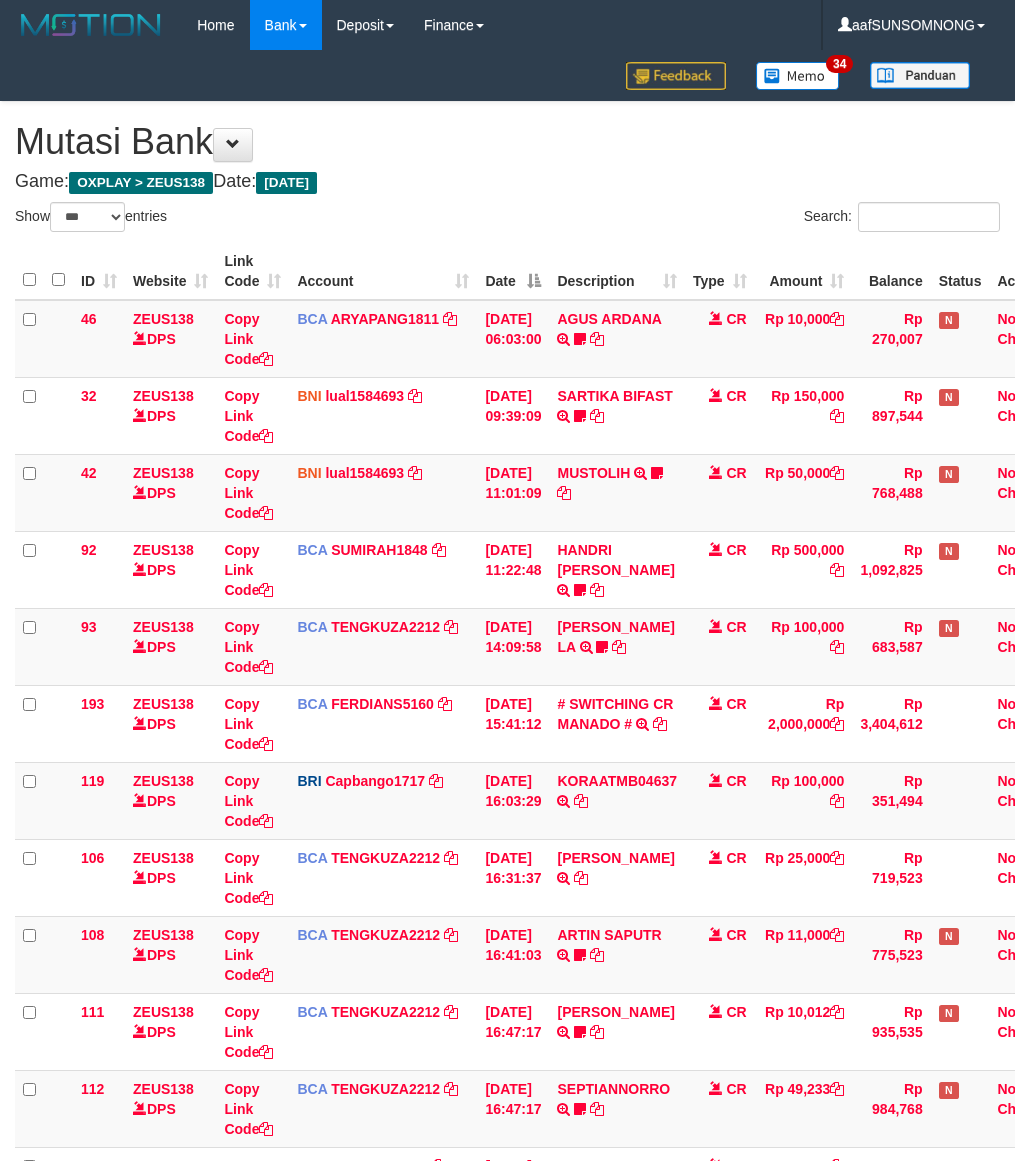 select on "***" 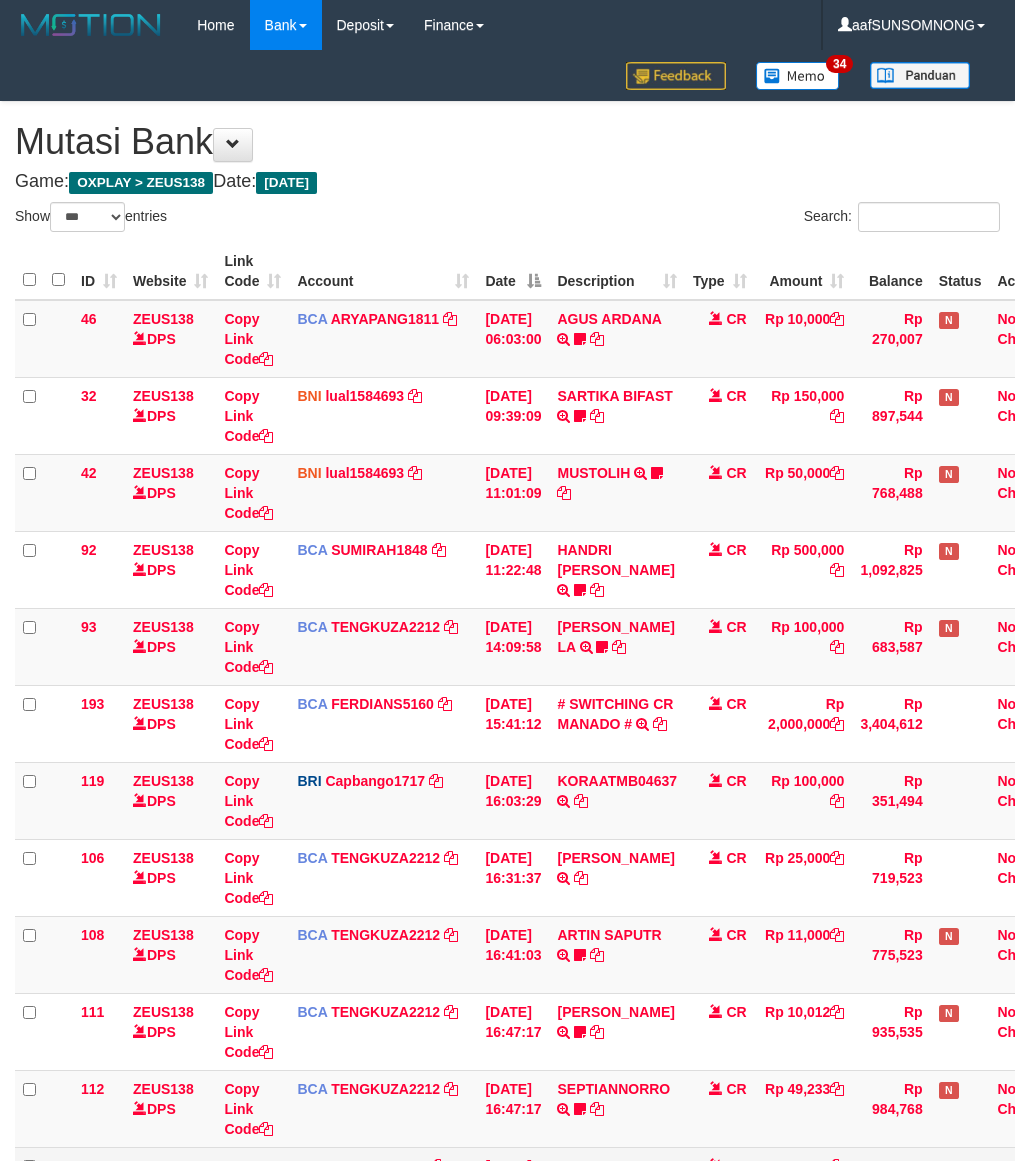 click at bounding box center (581, 1246) 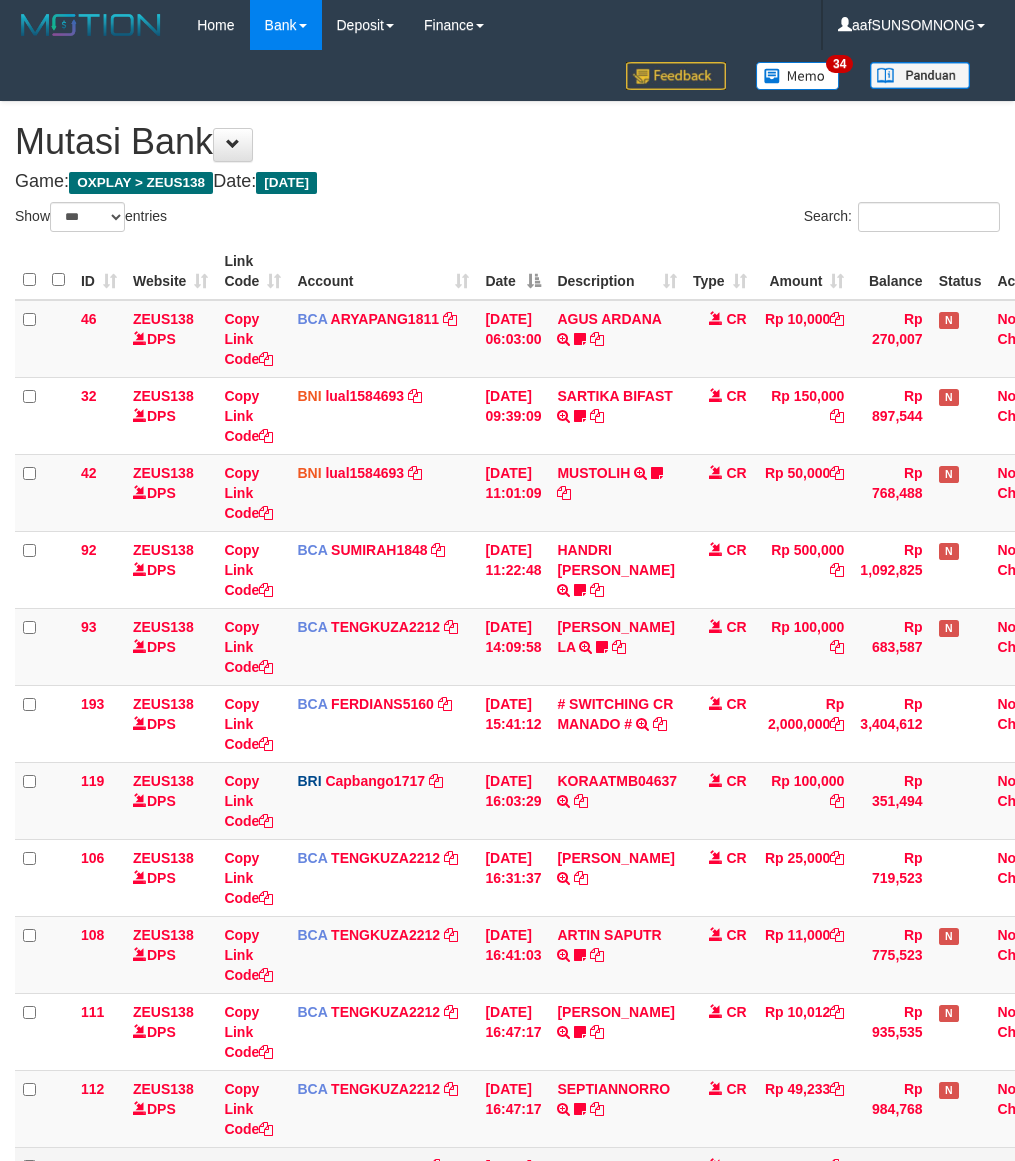 scroll, scrollTop: 295, scrollLeft: 0, axis: vertical 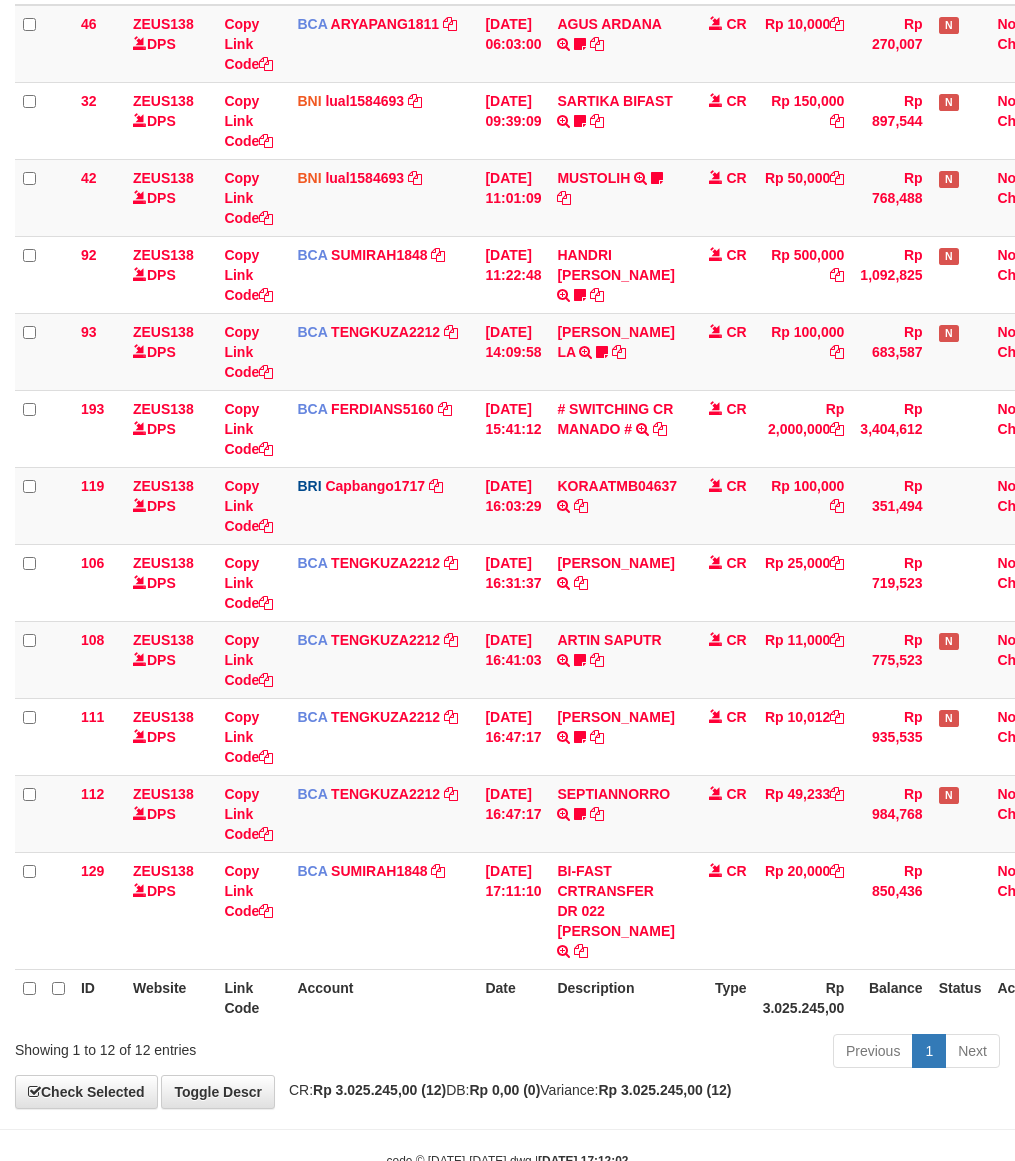click on "Description" at bounding box center [617, 997] 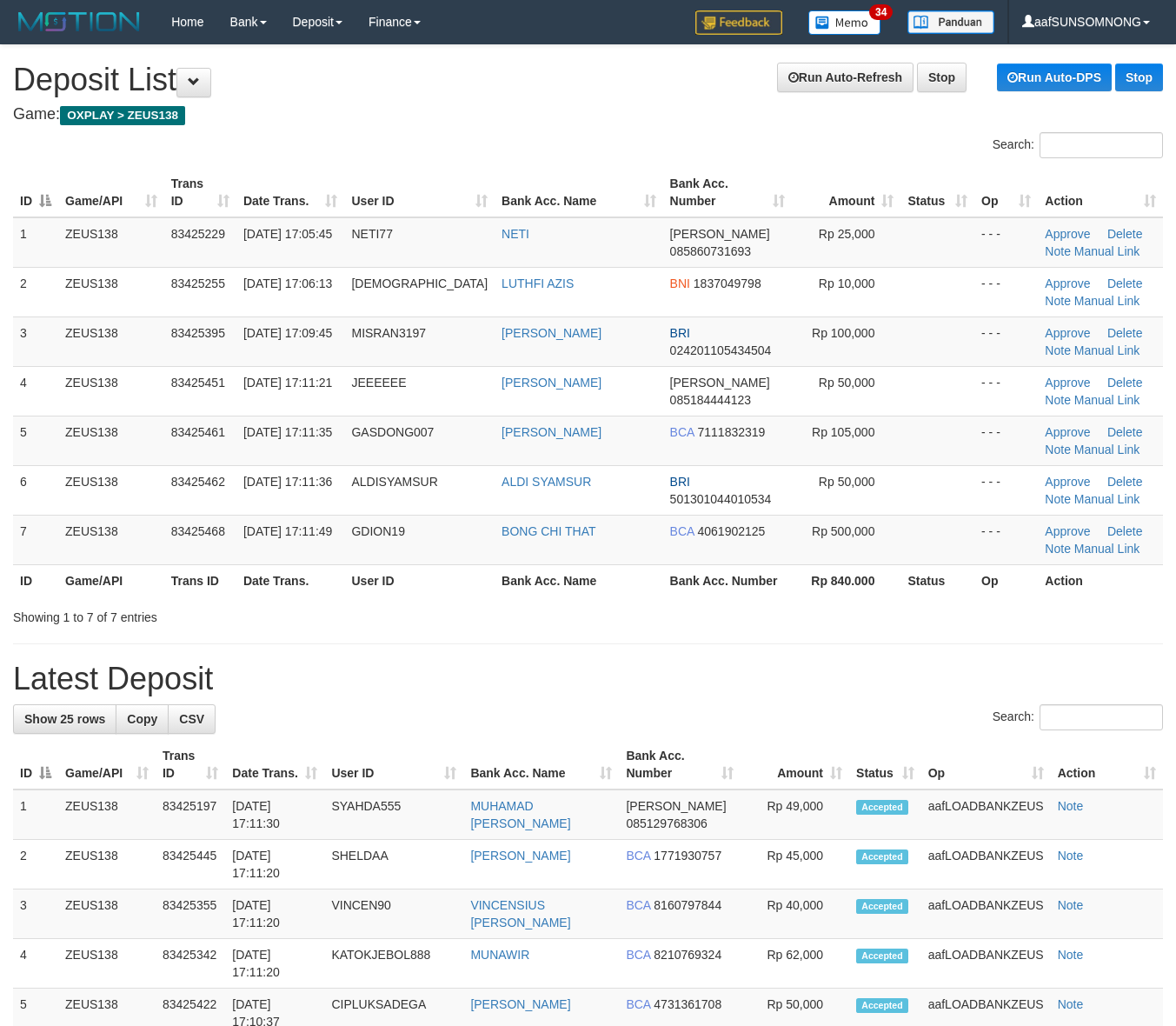 scroll, scrollTop: 0, scrollLeft: 0, axis: both 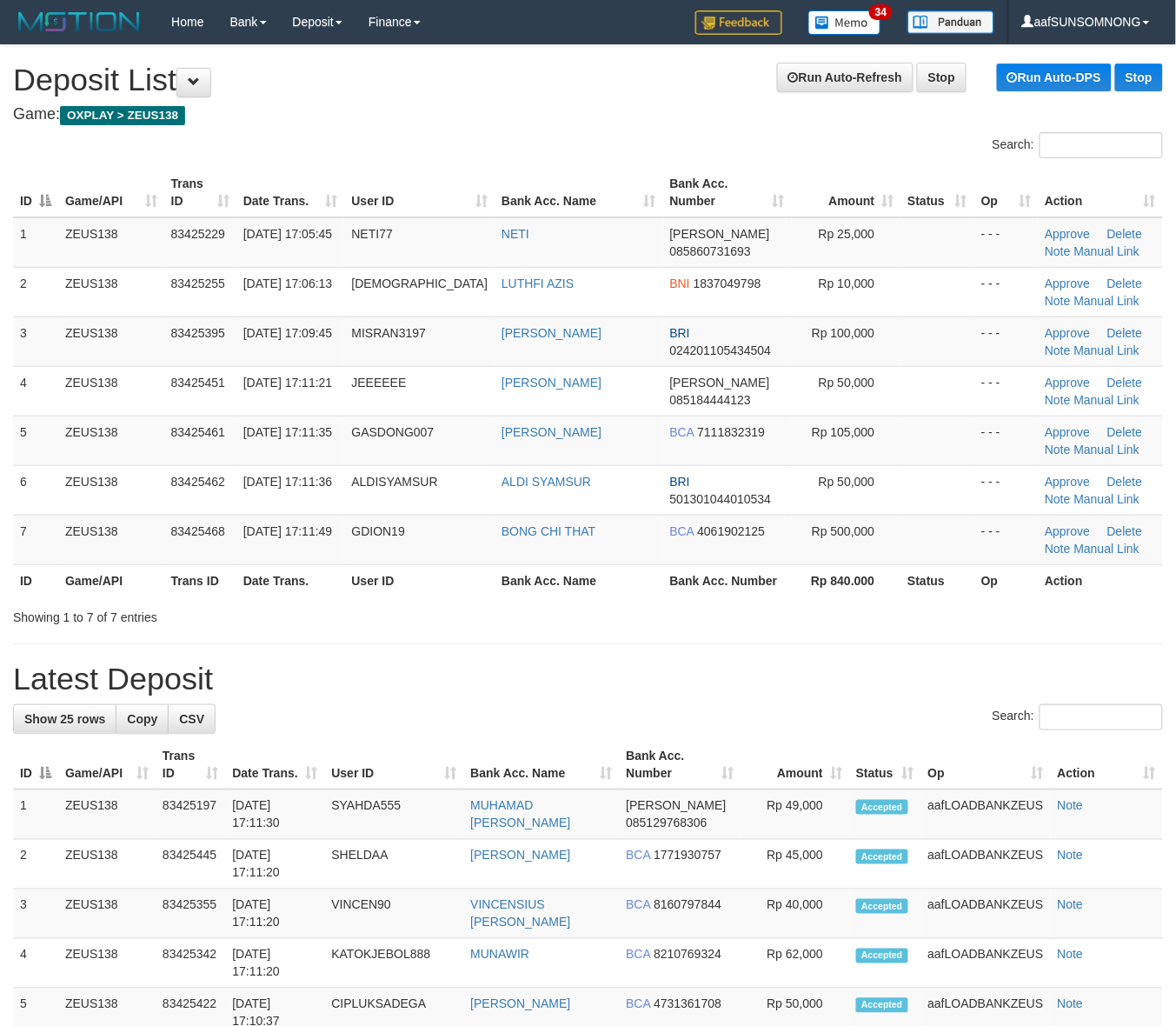 drag, startPoint x: 758, startPoint y: 683, endPoint x: 774, endPoint y: 681, distance: 16.124515 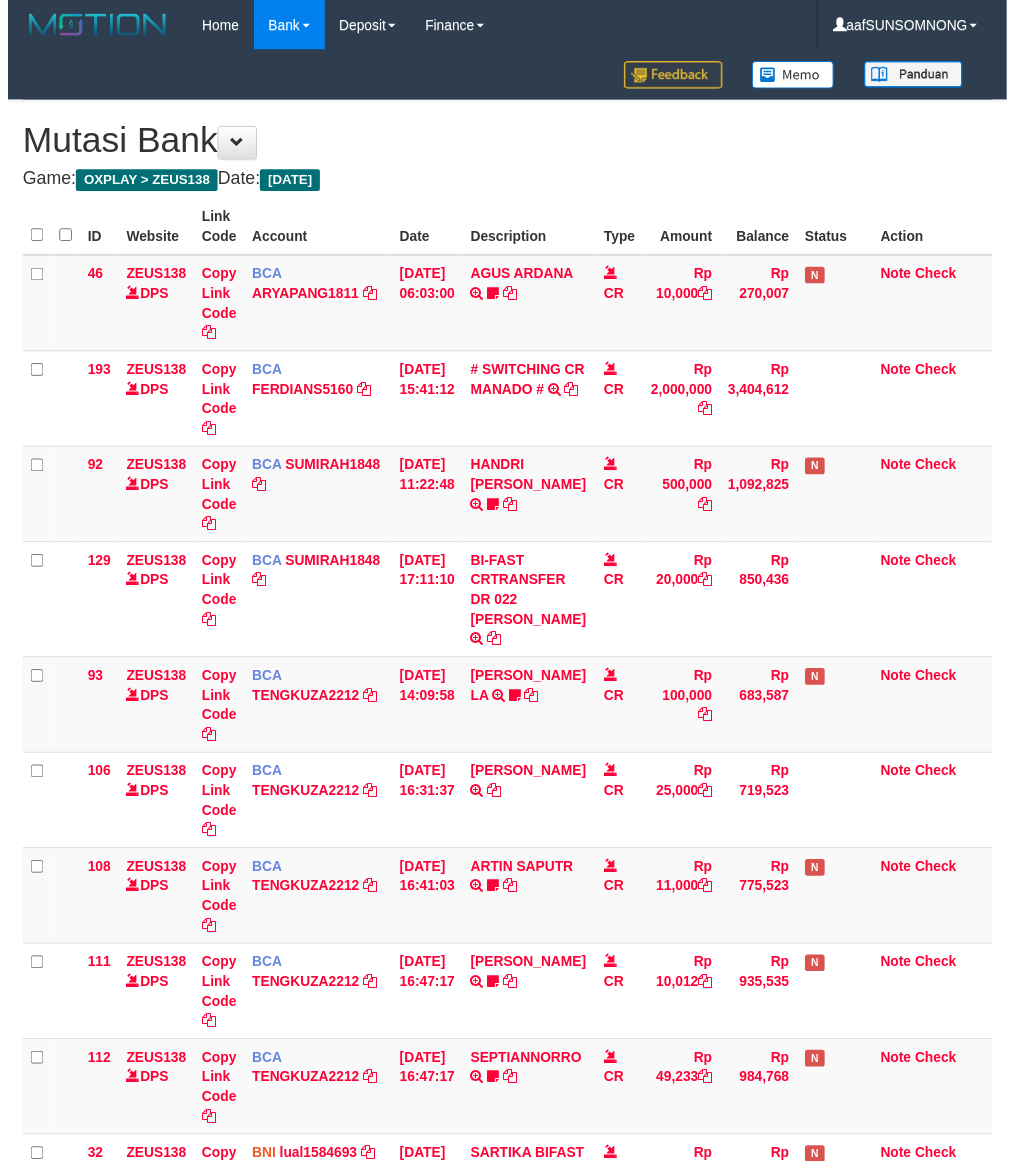 scroll, scrollTop: 255, scrollLeft: 0, axis: vertical 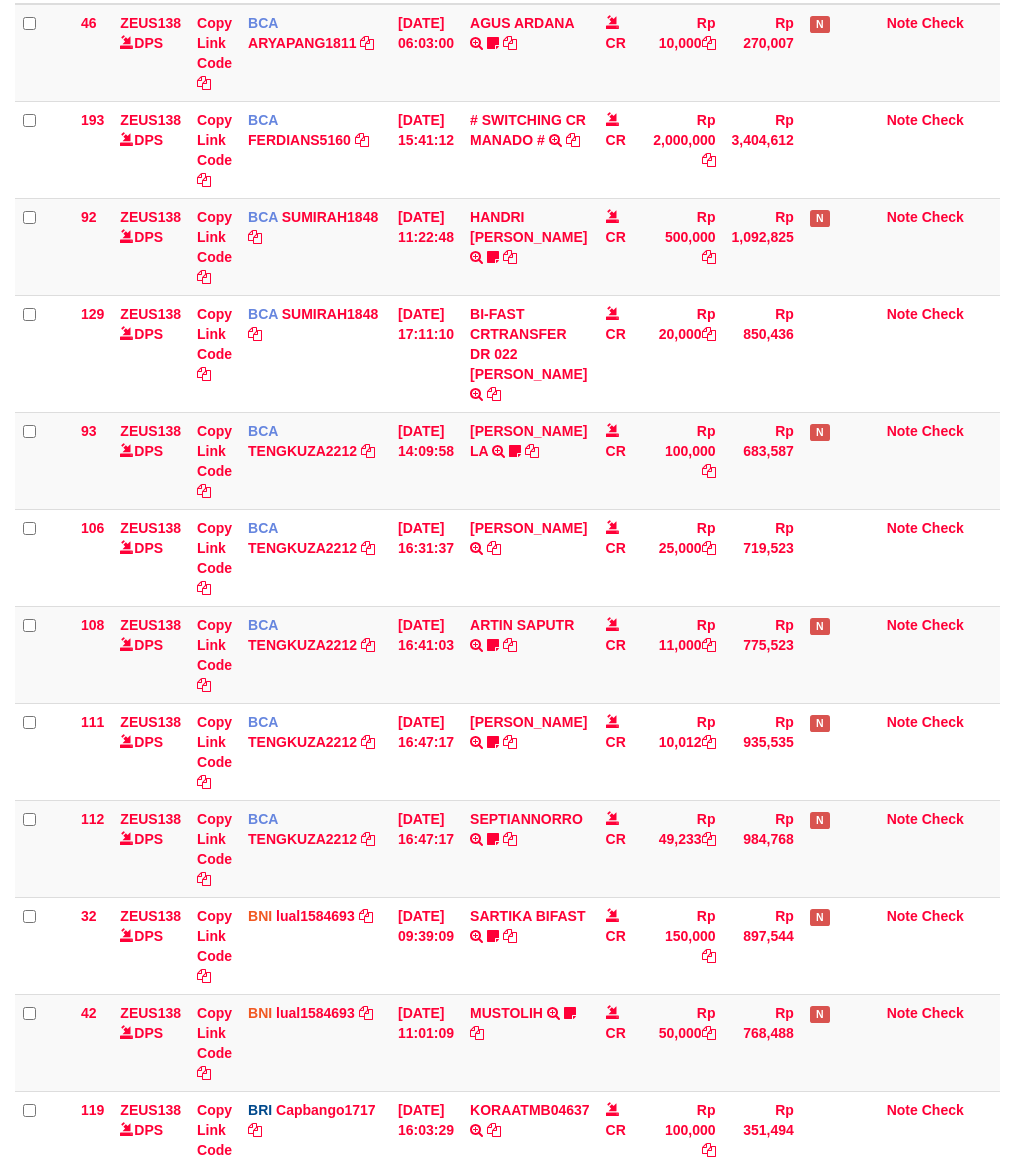 select on "***" 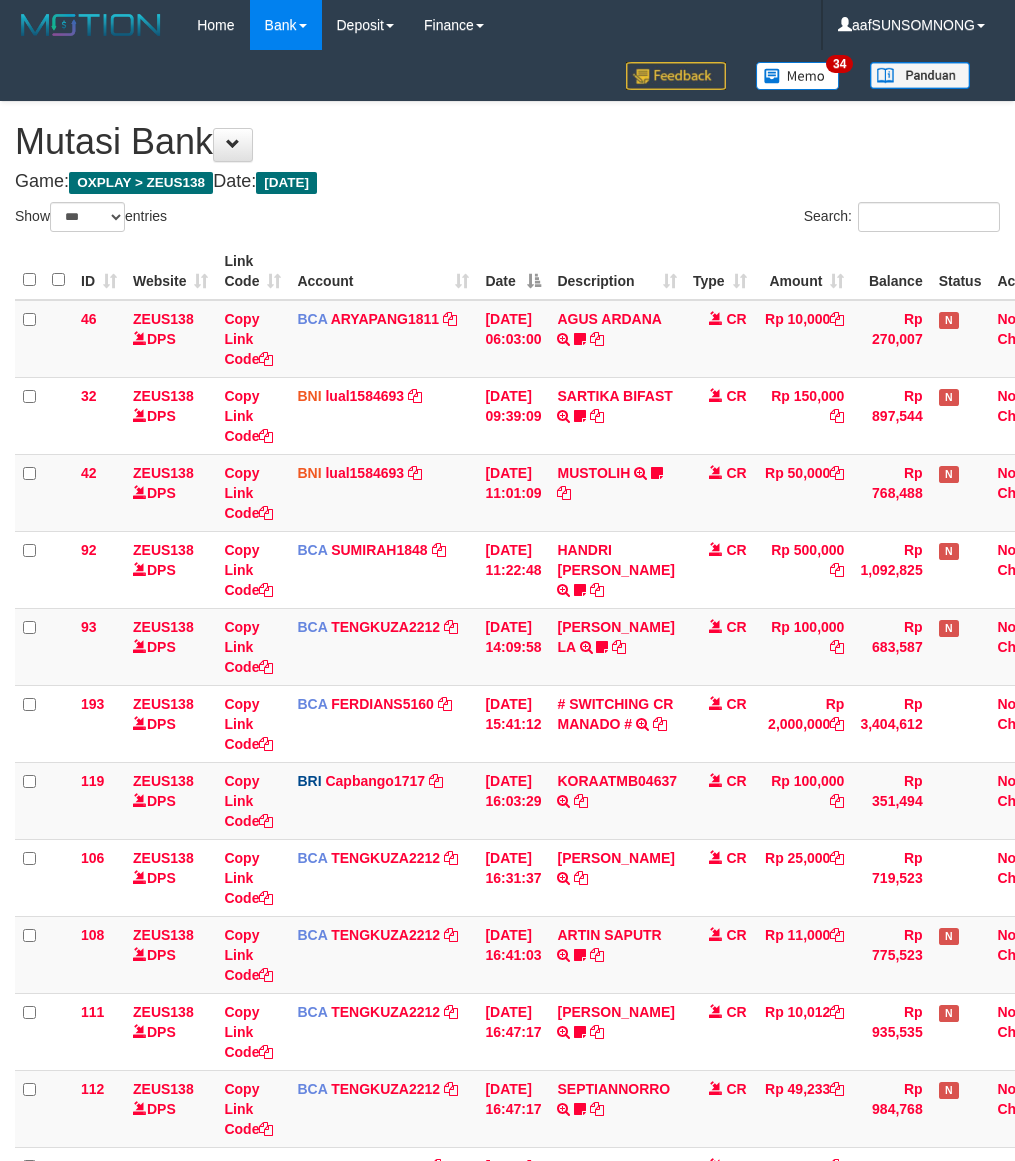 select on "***" 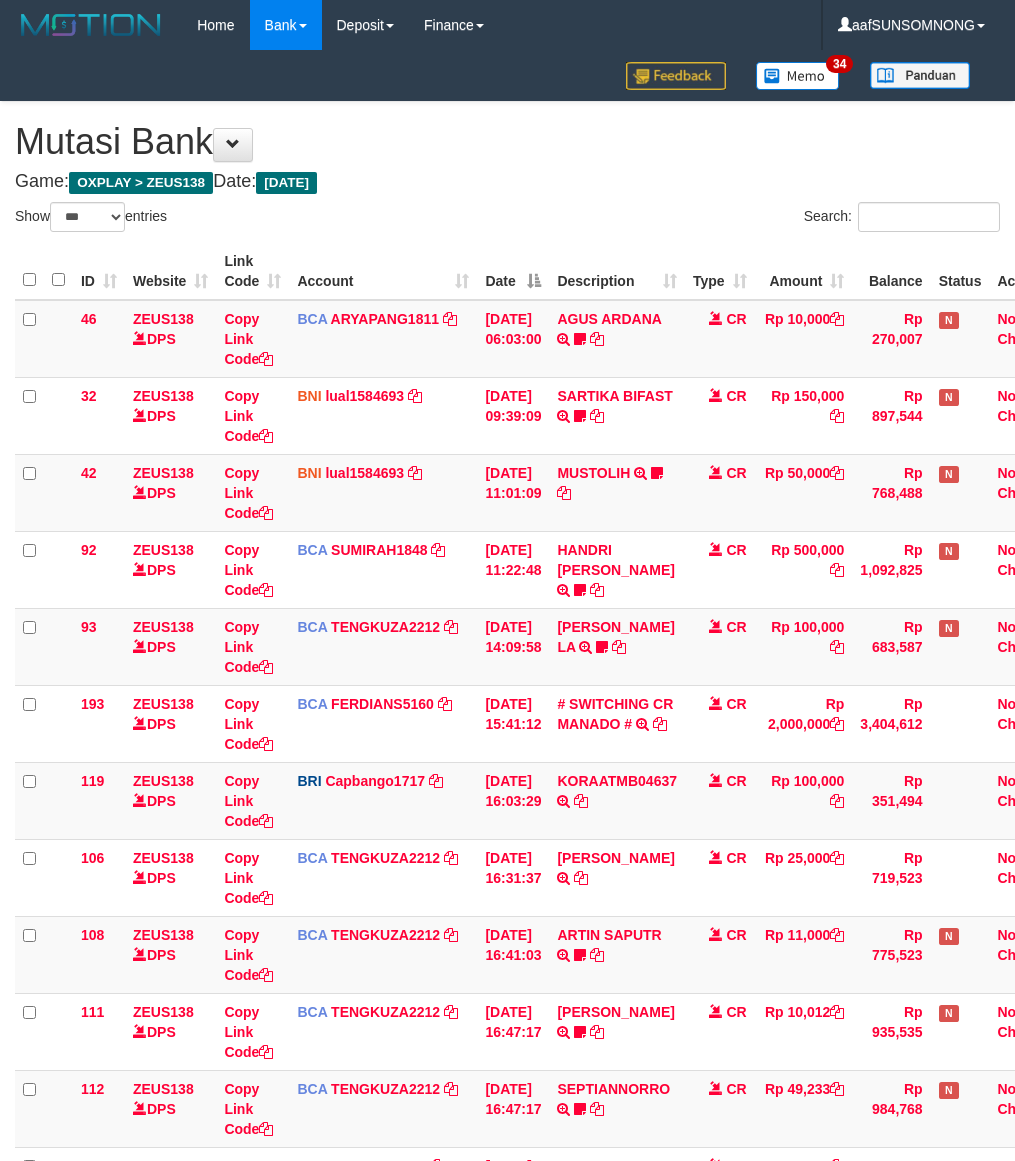 scroll, scrollTop: 255, scrollLeft: 0, axis: vertical 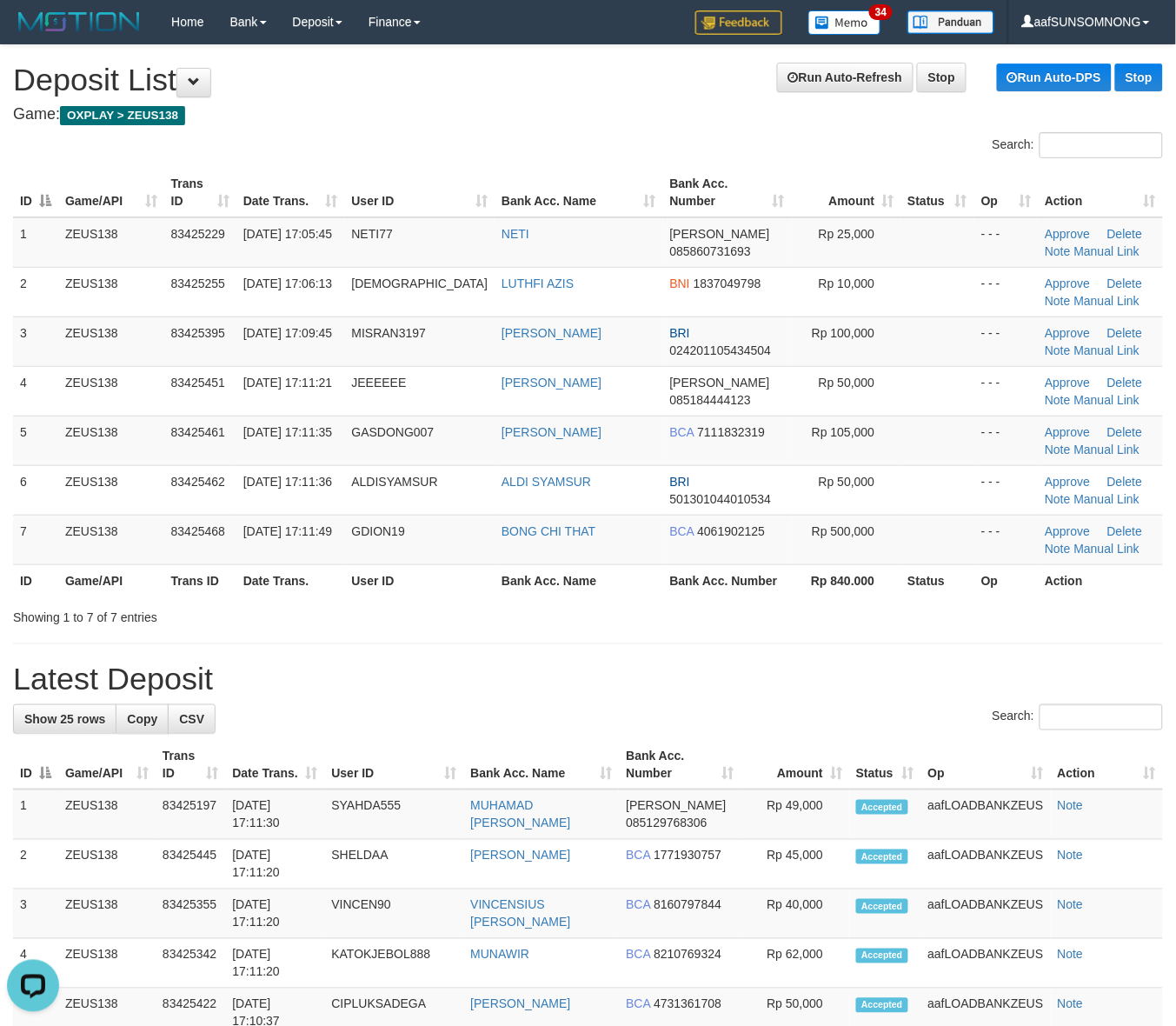 drag, startPoint x: 610, startPoint y: 703, endPoint x: 623, endPoint y: 703, distance: 13 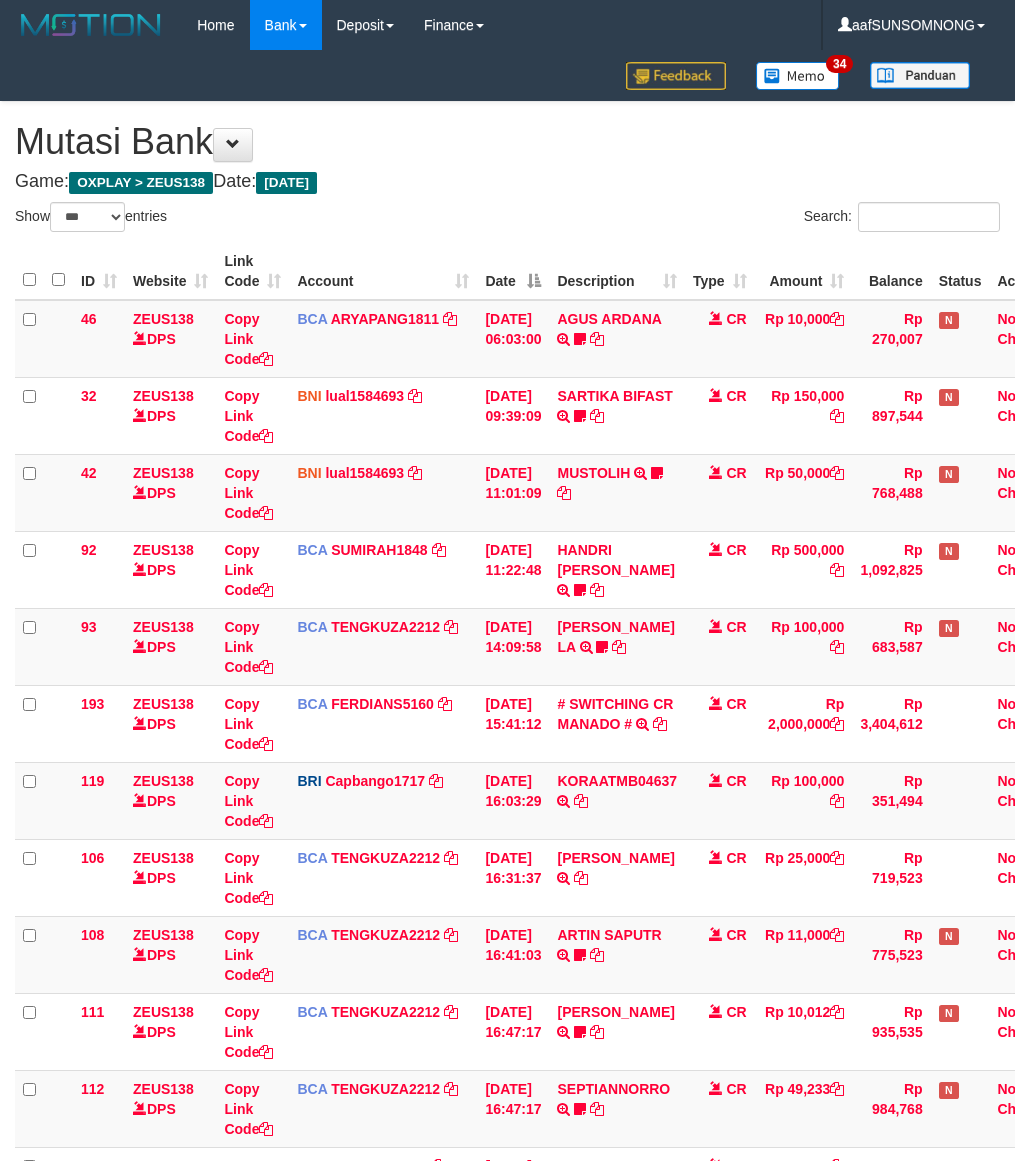 select on "***" 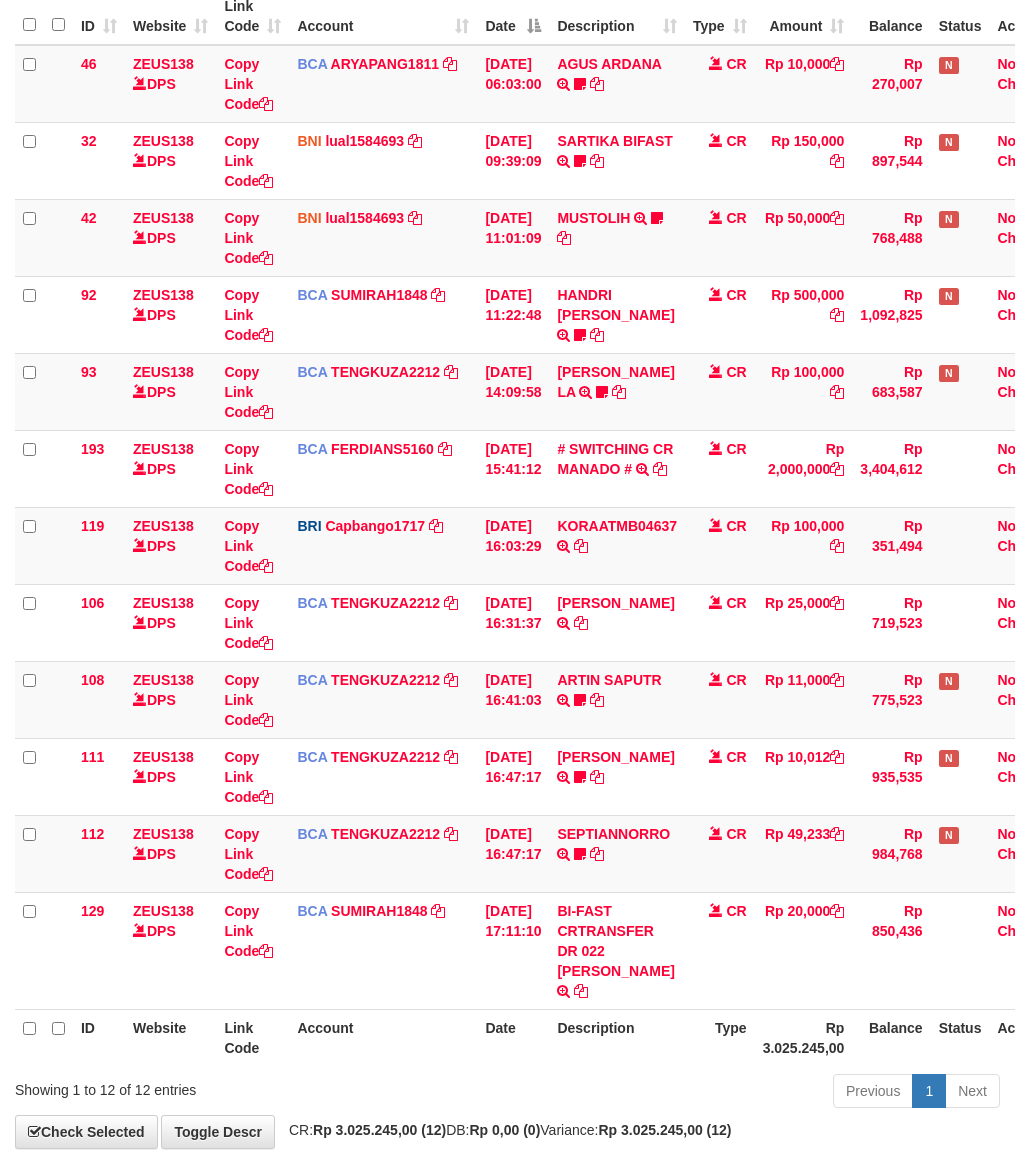 scroll, scrollTop: 295, scrollLeft: 0, axis: vertical 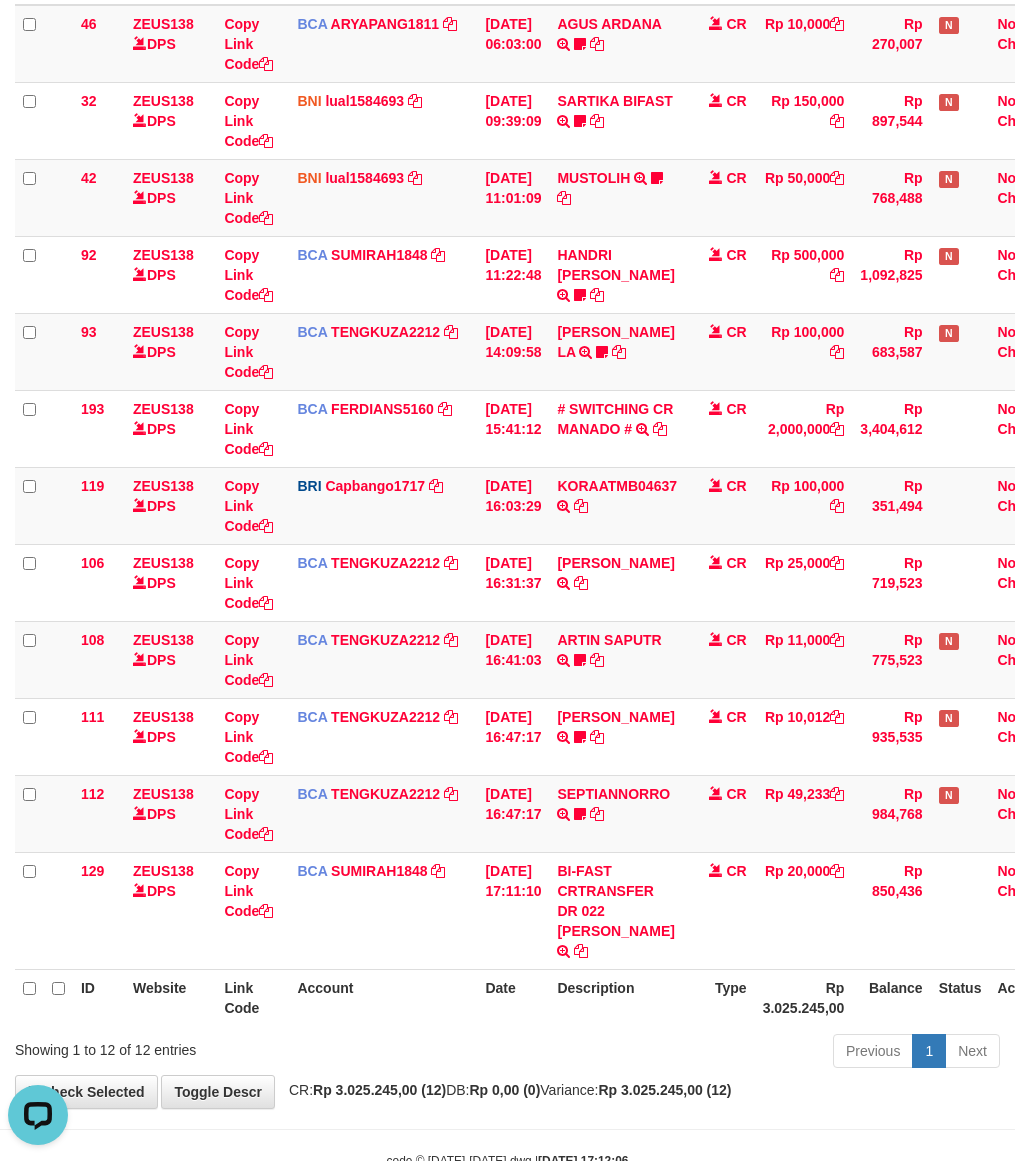 drag, startPoint x: 435, startPoint y: 991, endPoint x: 445, endPoint y: 988, distance: 10.440307 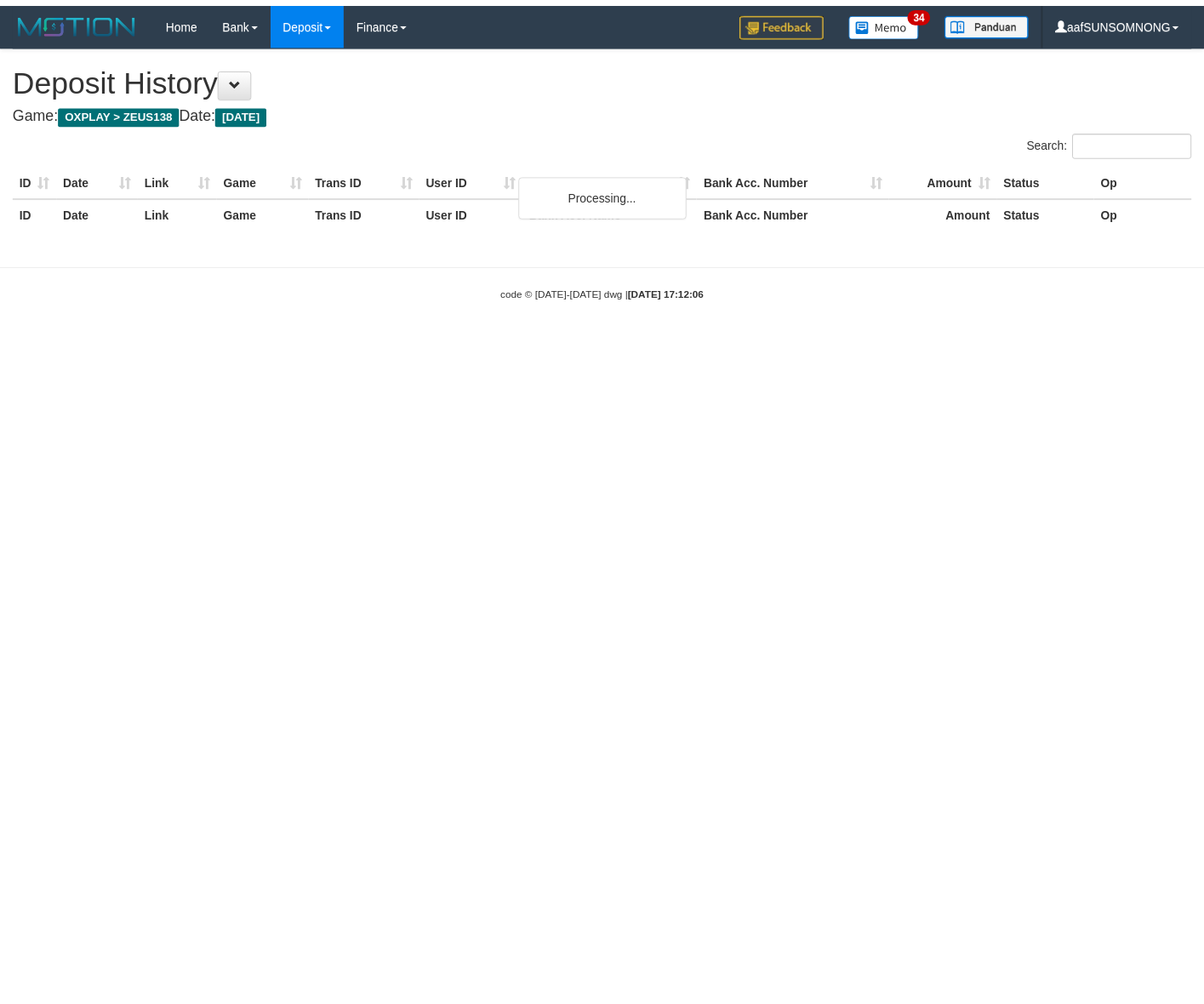 scroll, scrollTop: 0, scrollLeft: 0, axis: both 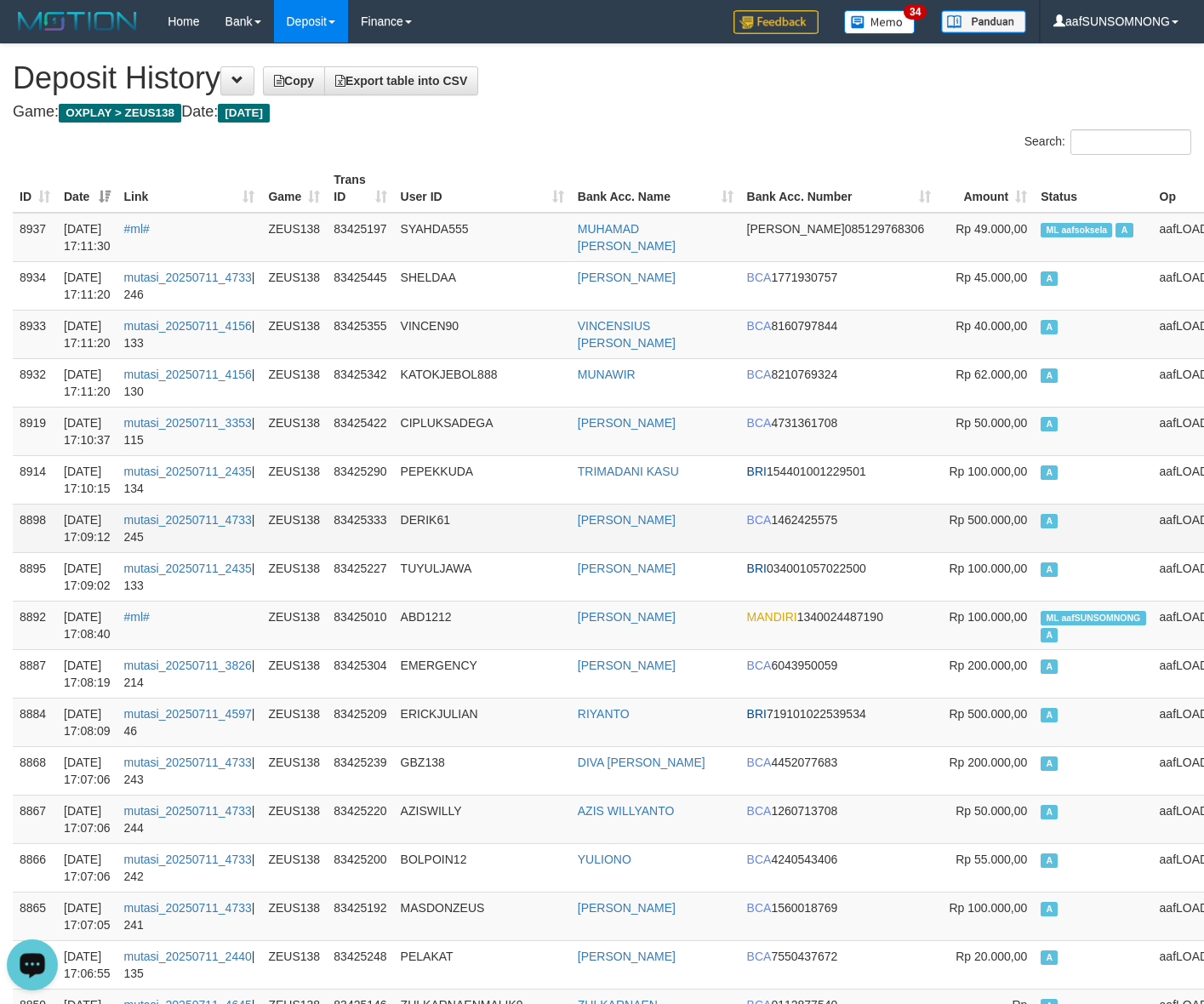drag, startPoint x: 959, startPoint y: 522, endPoint x: 975, endPoint y: 525, distance: 16.278821 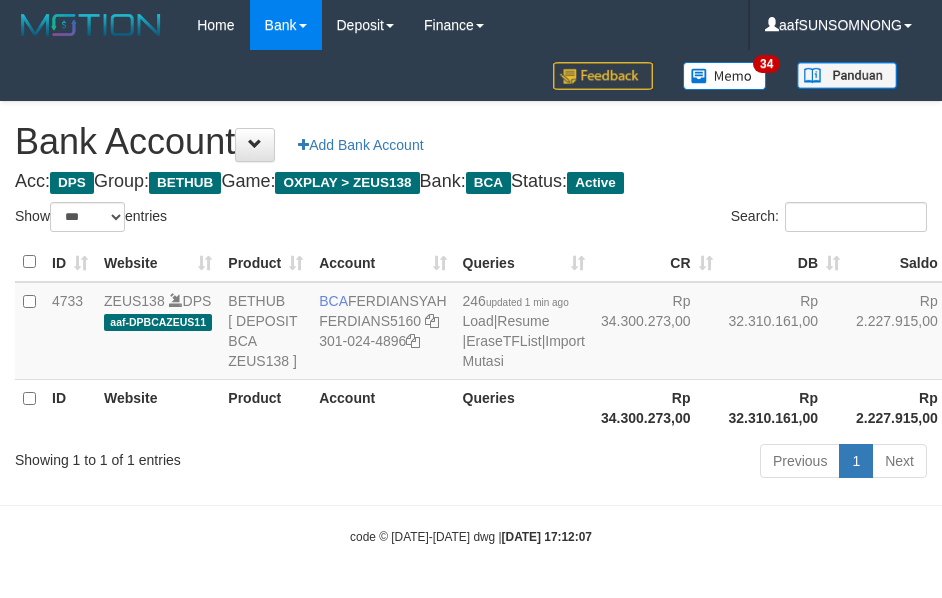 select on "***" 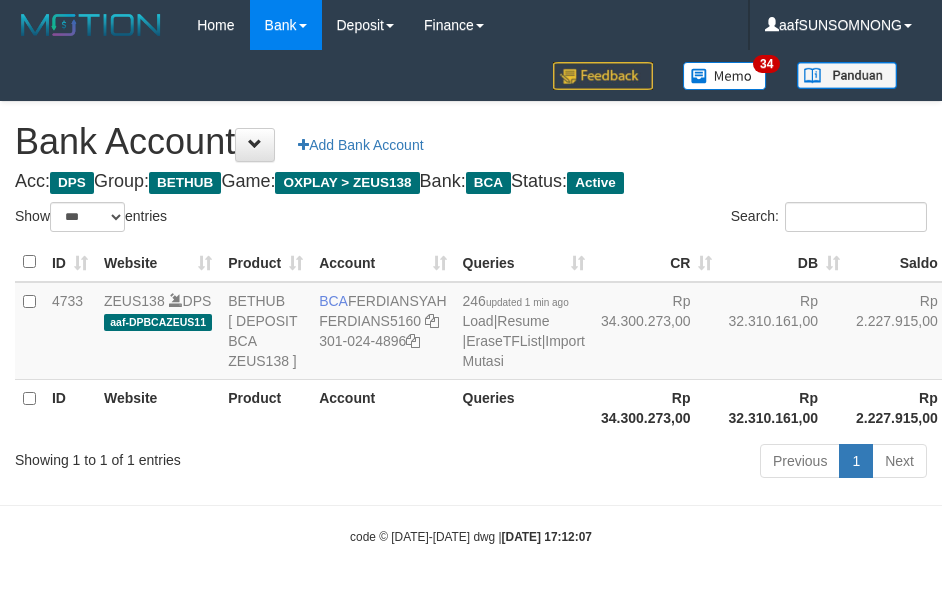scroll, scrollTop: 38, scrollLeft: 0, axis: vertical 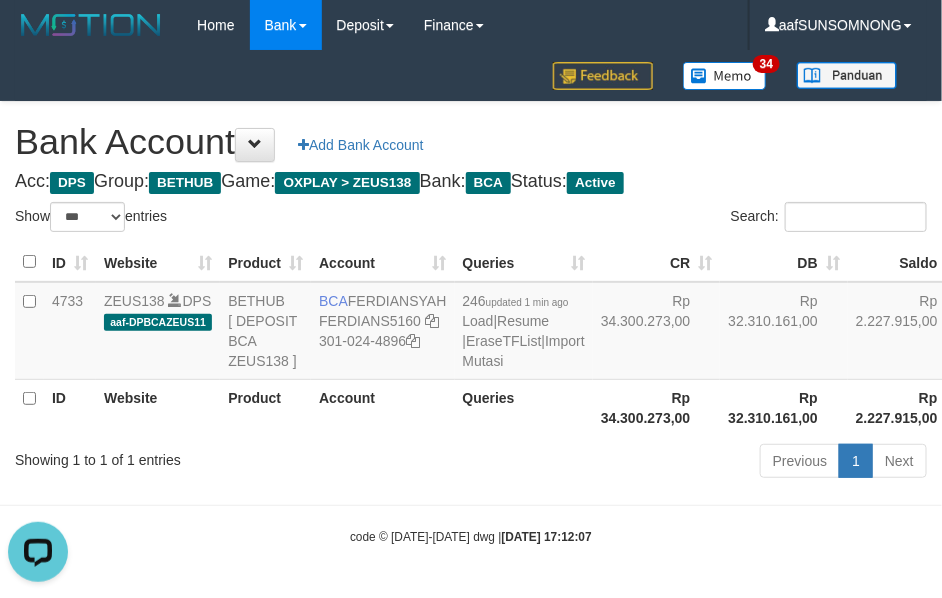 click on "Rp 2.227.915,00" at bounding box center (908, 407) 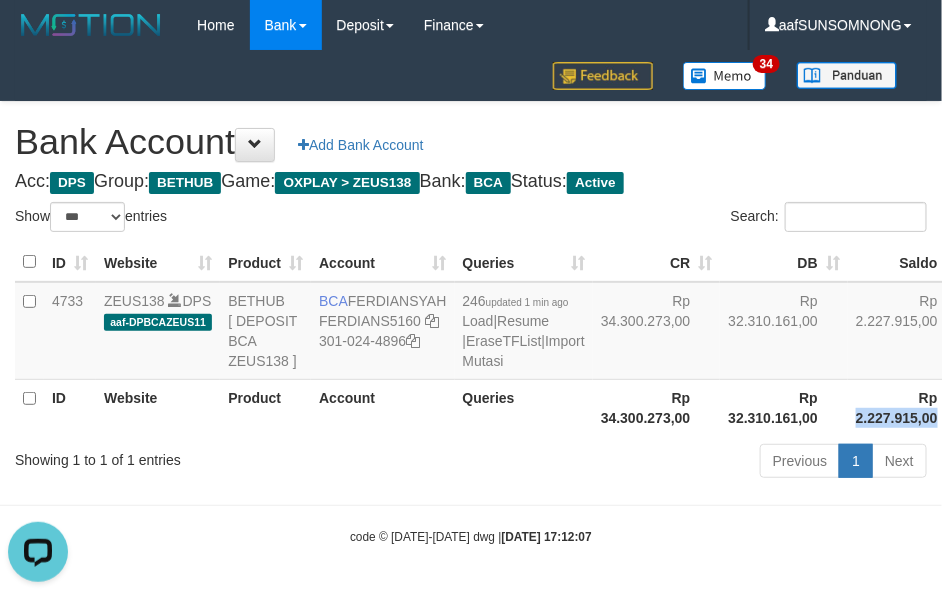 click on "Rp 2.227.915,00" at bounding box center (908, 407) 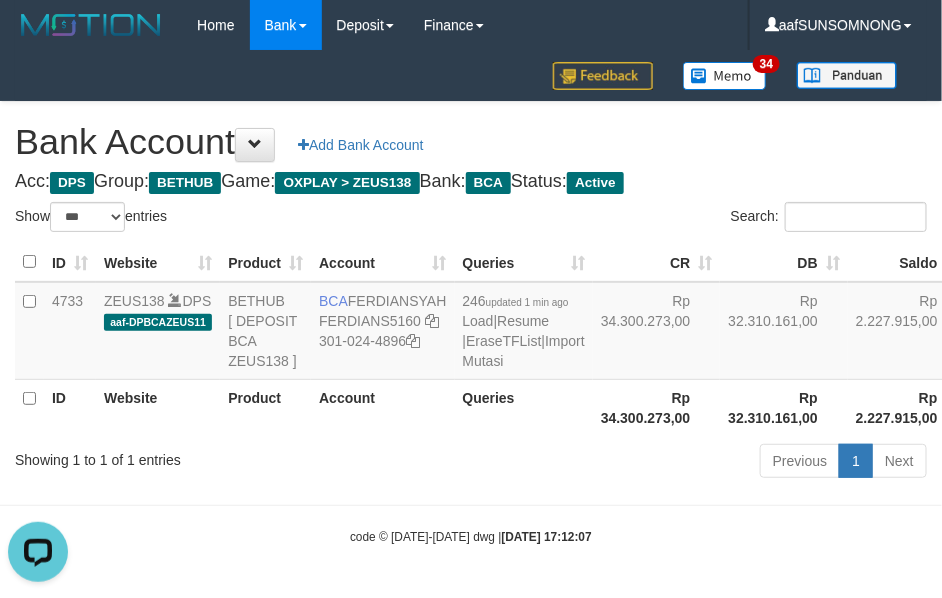 click on "Toggle navigation
Home
Bank
Account List
Load
By Website
Group
[OXPLAY]													ZEUS138
By Load Group (DPS)" at bounding box center [471, 298] 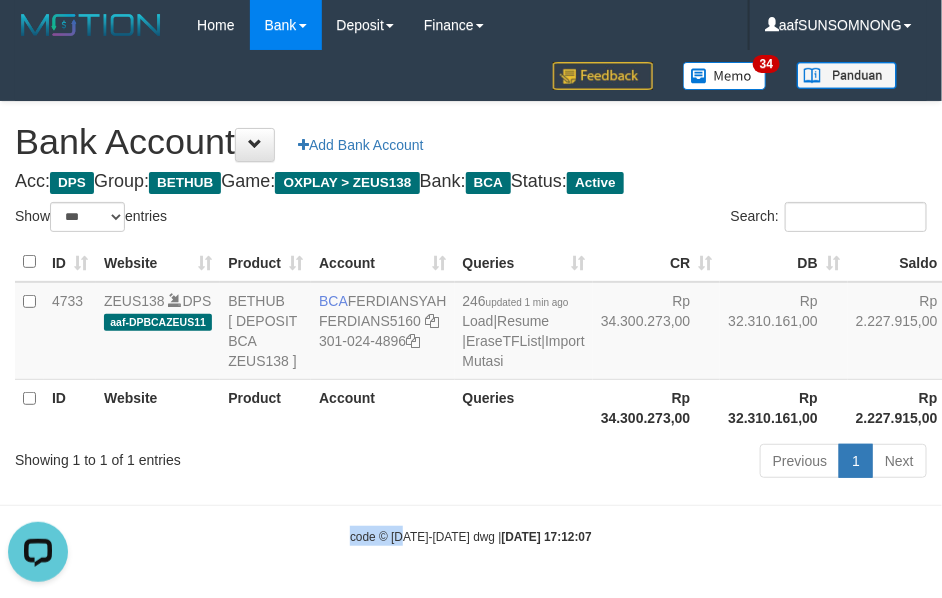 click on "Toggle navigation
Home
Bank
Account List
Load
By Website
Group
[OXPLAY]													ZEUS138
By Load Group (DPS)" at bounding box center (471, 298) 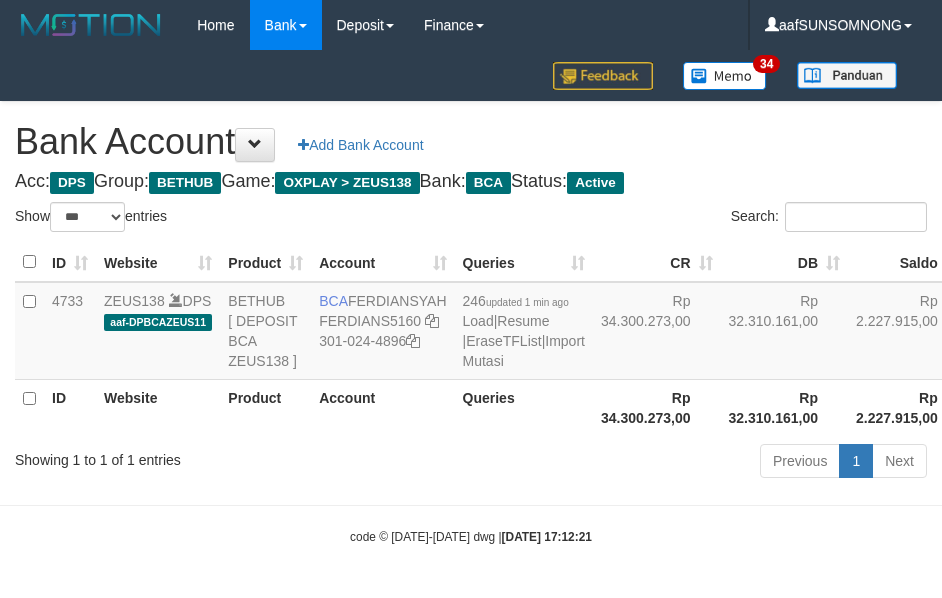 select on "***" 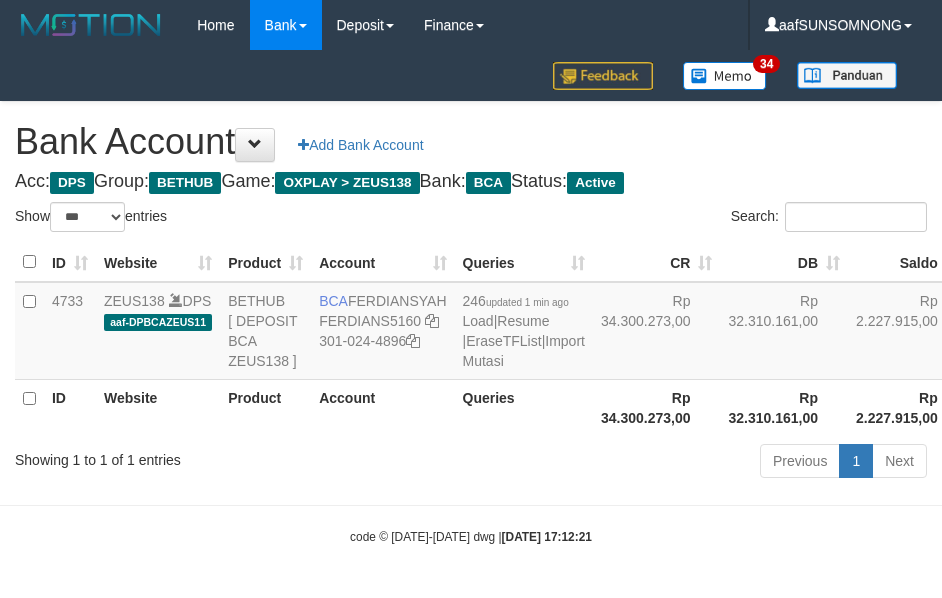 scroll, scrollTop: 38, scrollLeft: 0, axis: vertical 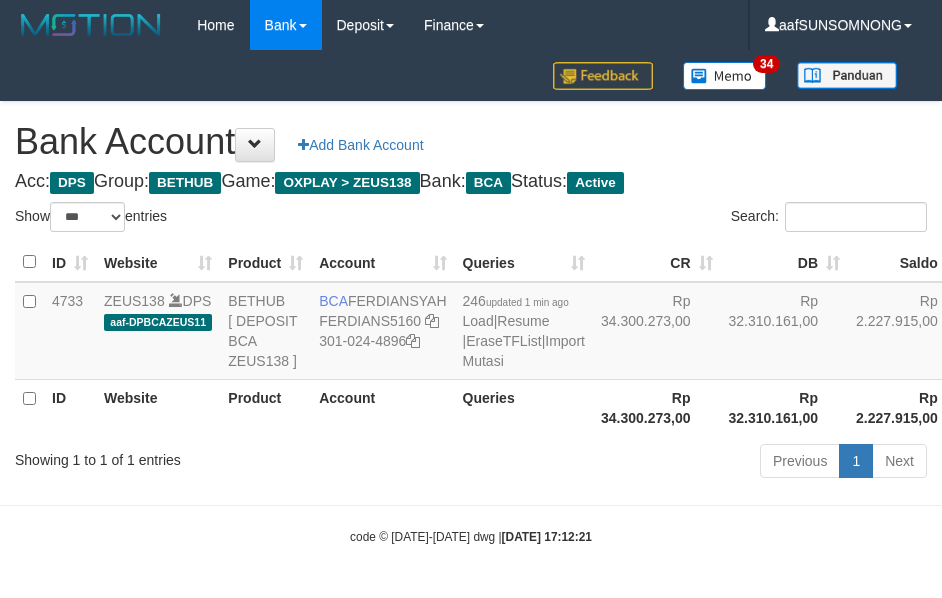 select on "***" 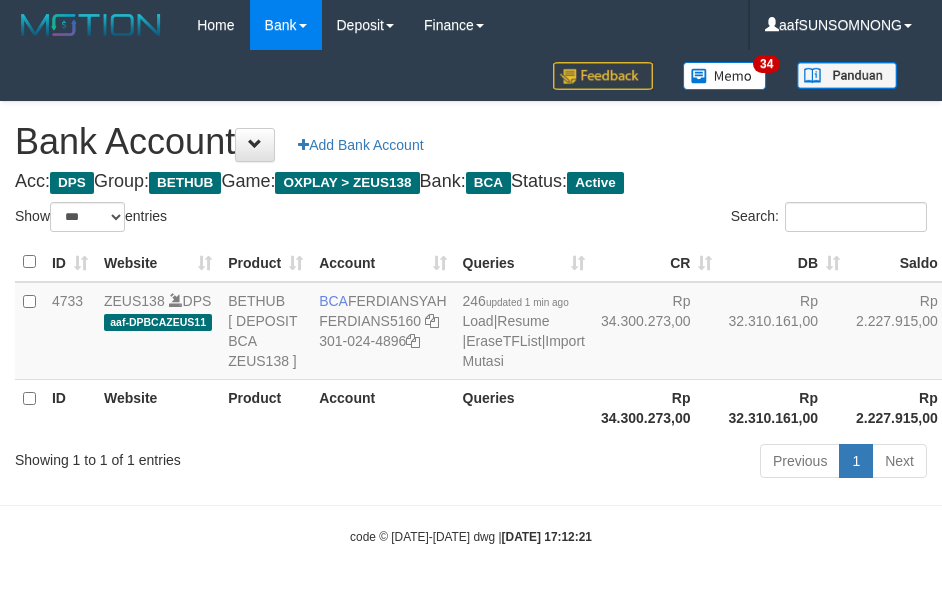scroll, scrollTop: 38, scrollLeft: 0, axis: vertical 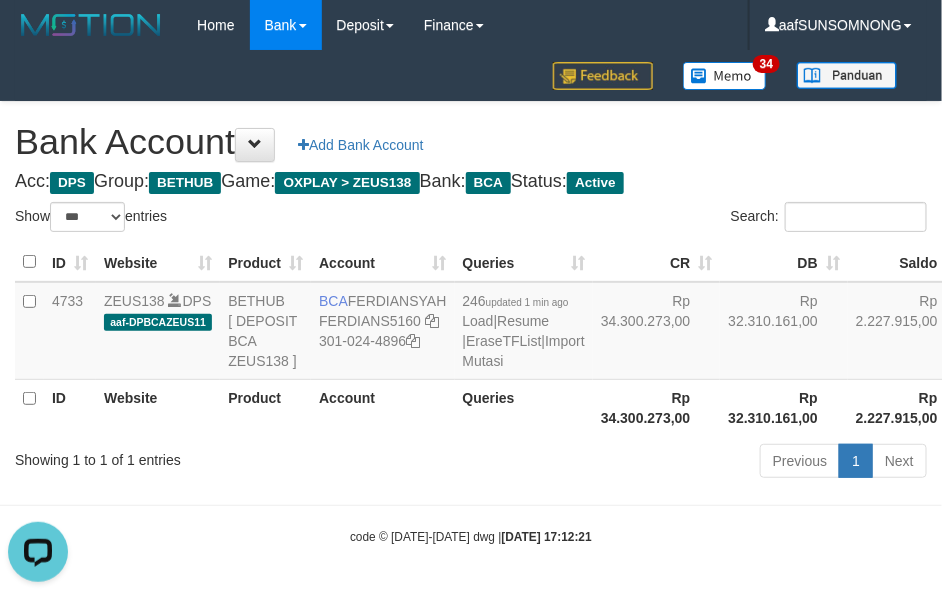 click on "Account" at bounding box center (382, 407) 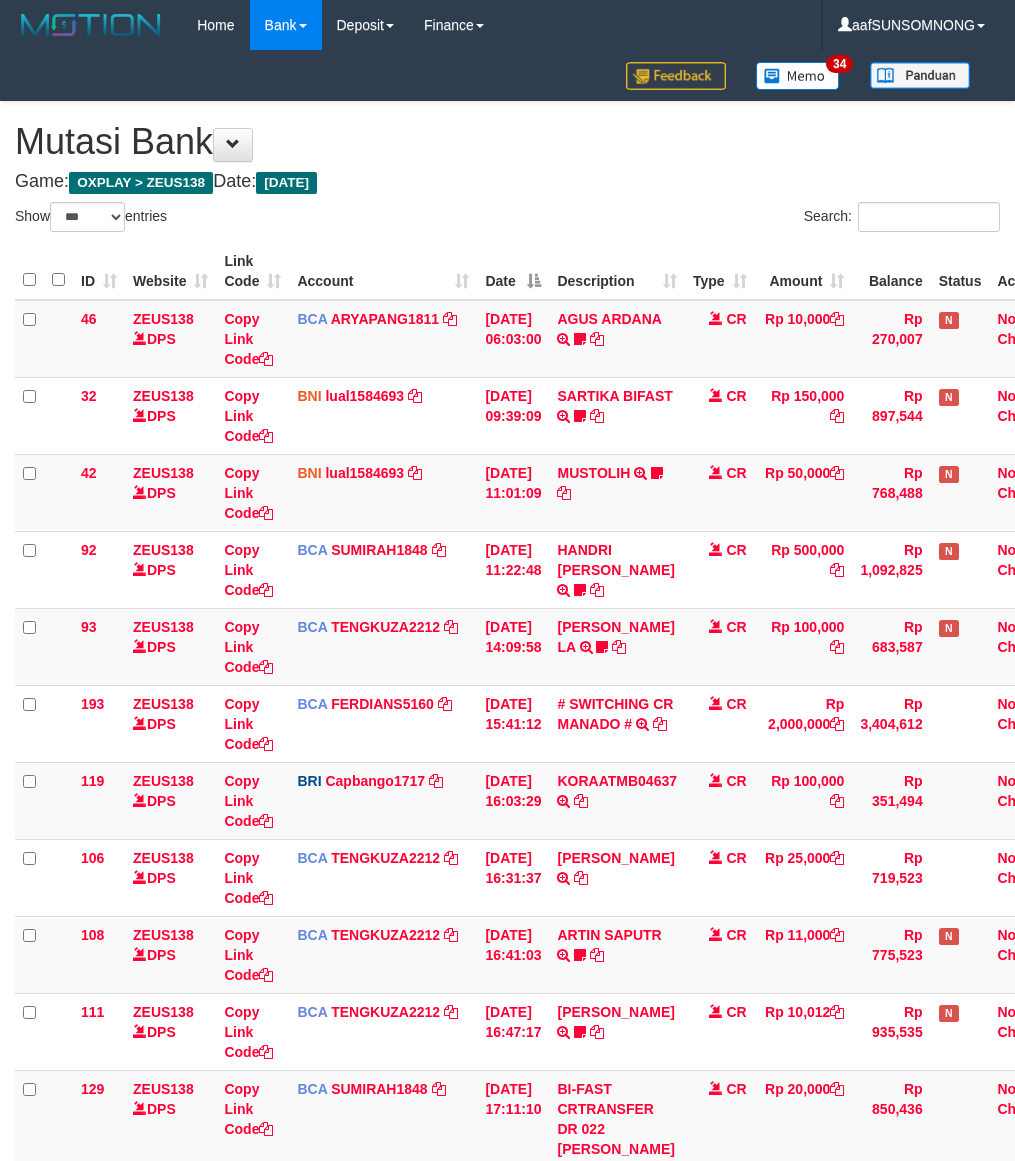 select on "***" 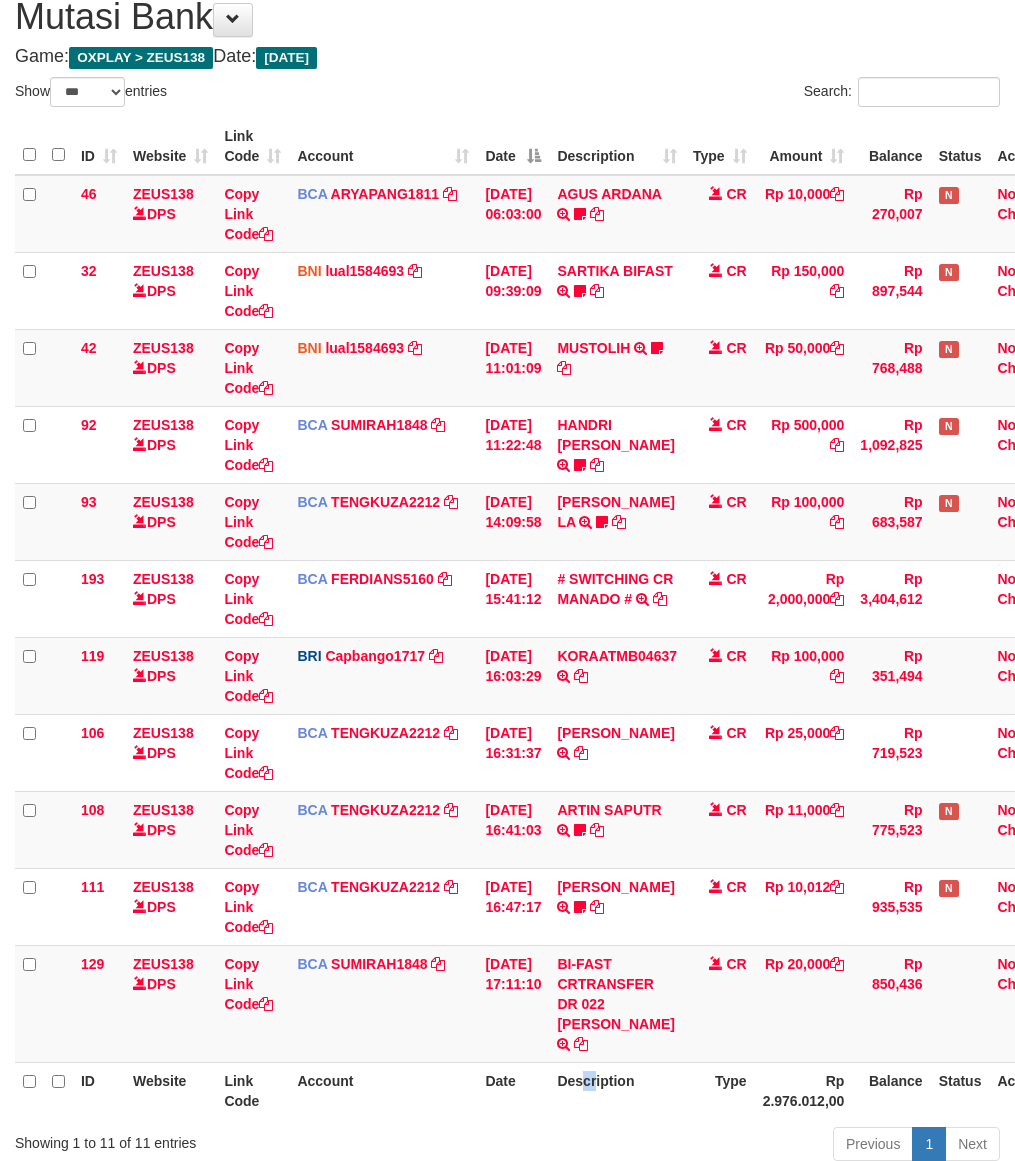 drag, startPoint x: 608, startPoint y: 1063, endPoint x: 590, endPoint y: 1067, distance: 18.439089 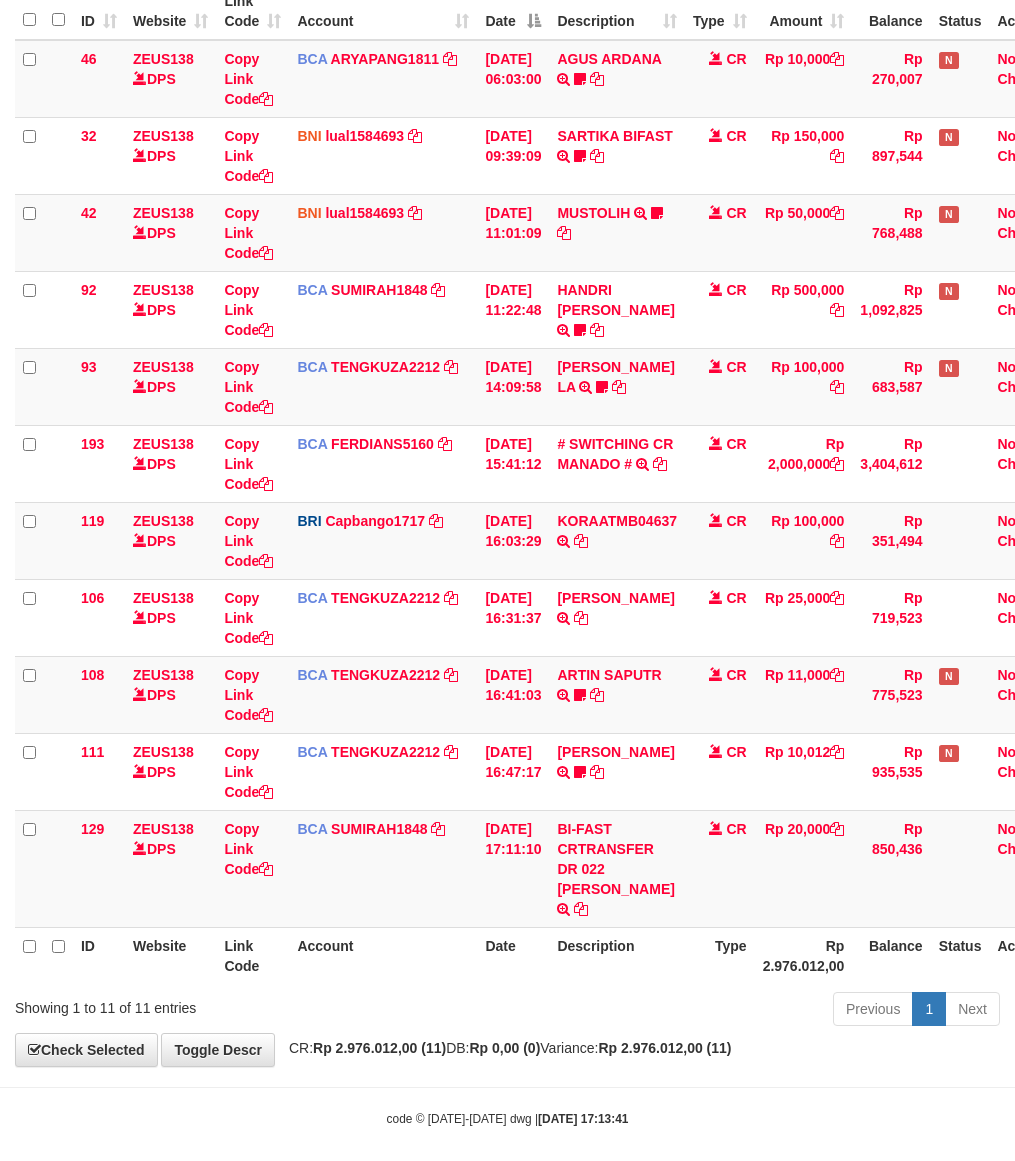 click on "Toggle navigation
Home
Bank
Account List
Load
By Website
Group
[OXPLAY]													ZEUS138
By Load Group (DPS)" at bounding box center (507, 459) 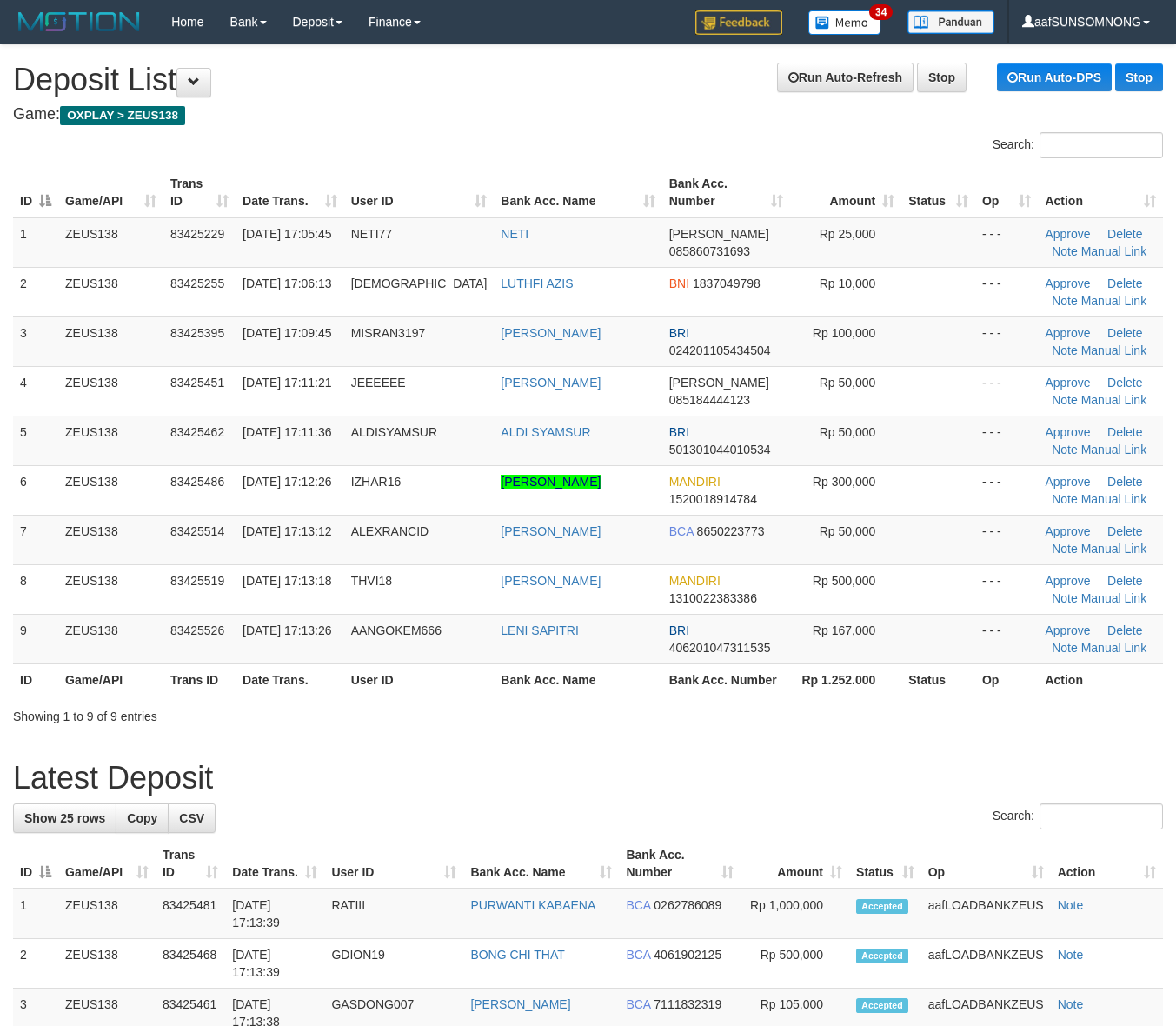 scroll, scrollTop: 0, scrollLeft: 0, axis: both 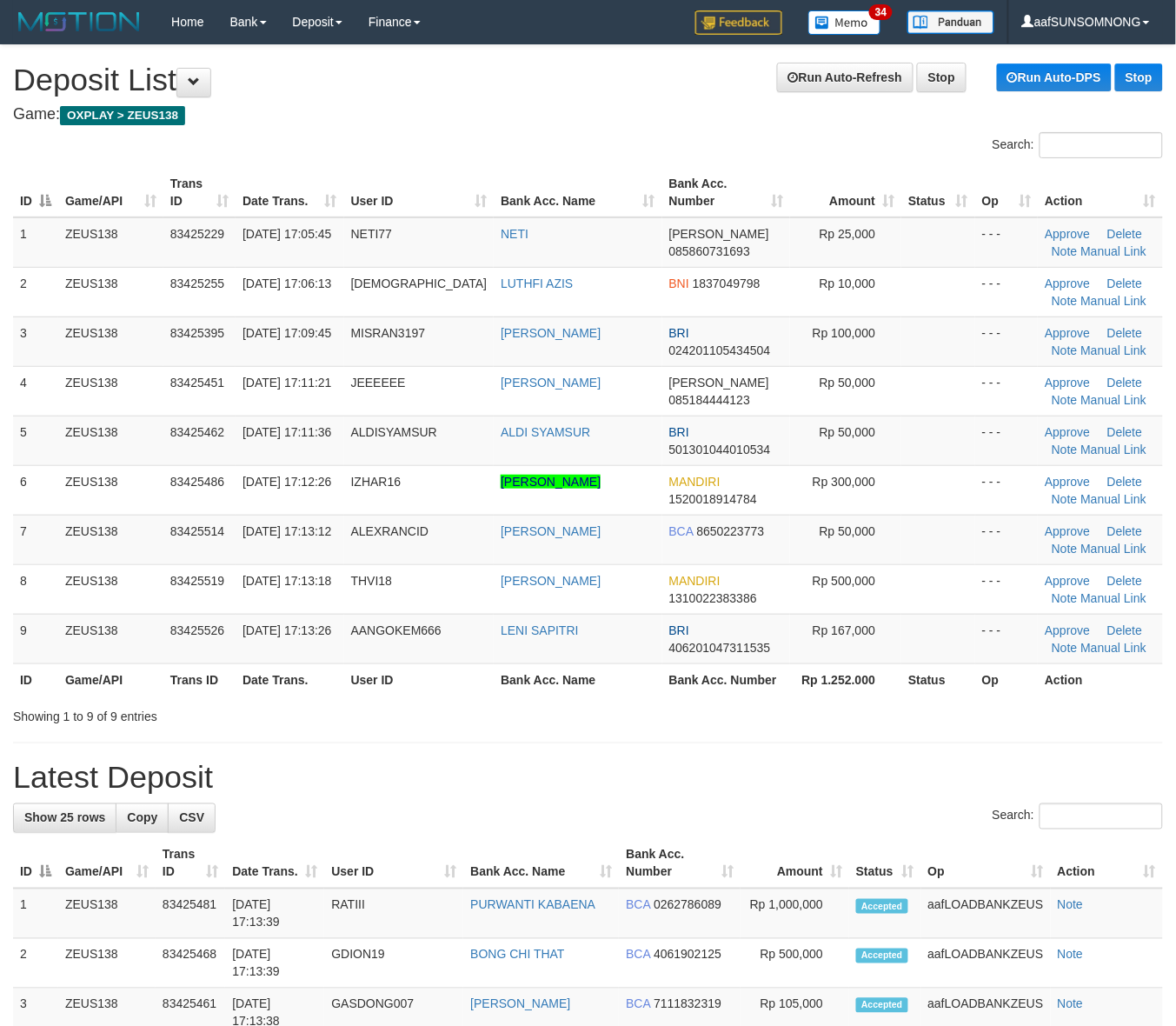 drag, startPoint x: 930, startPoint y: 823, endPoint x: 940, endPoint y: 827, distance: 10.7703296 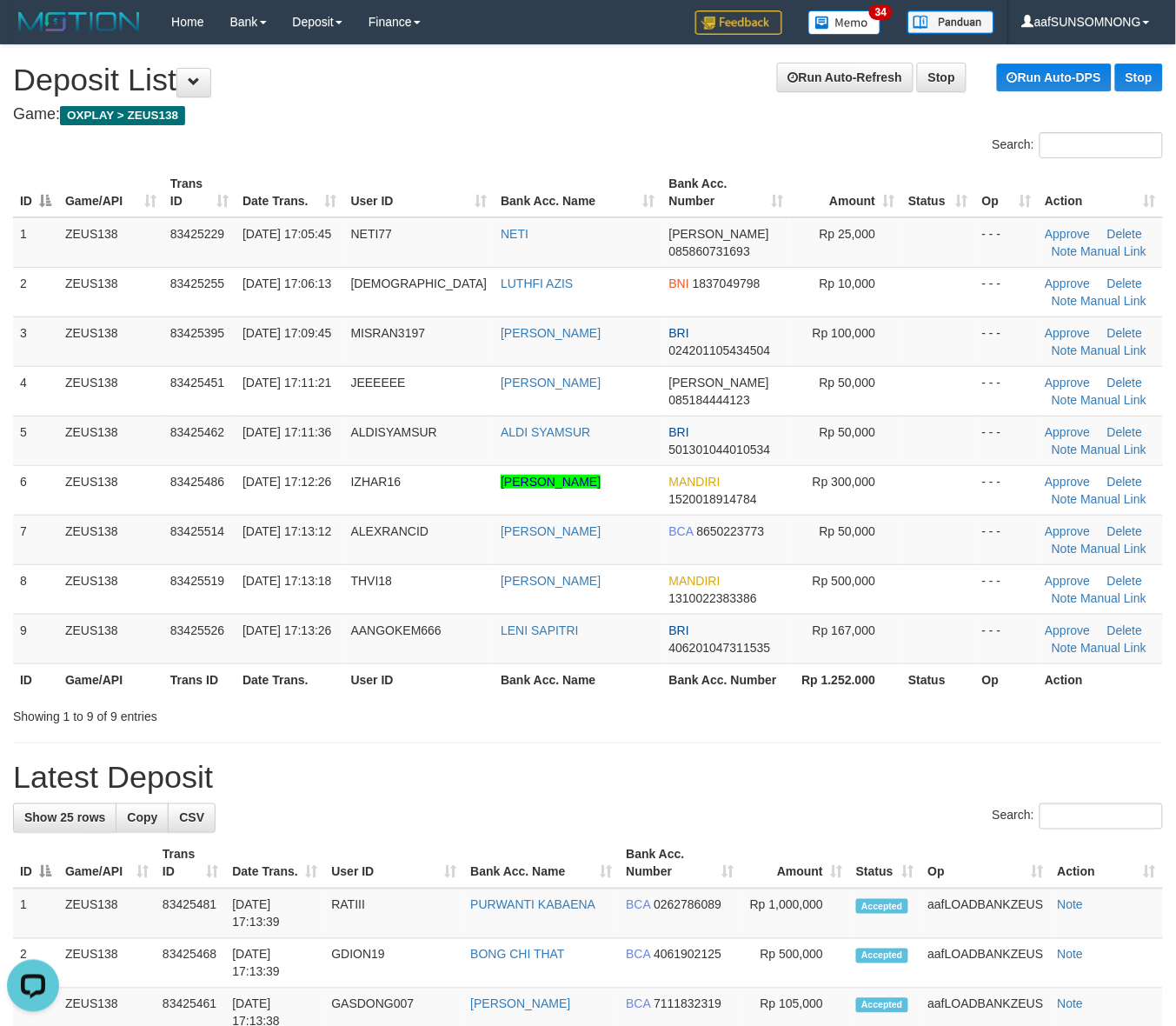 scroll, scrollTop: 0, scrollLeft: 0, axis: both 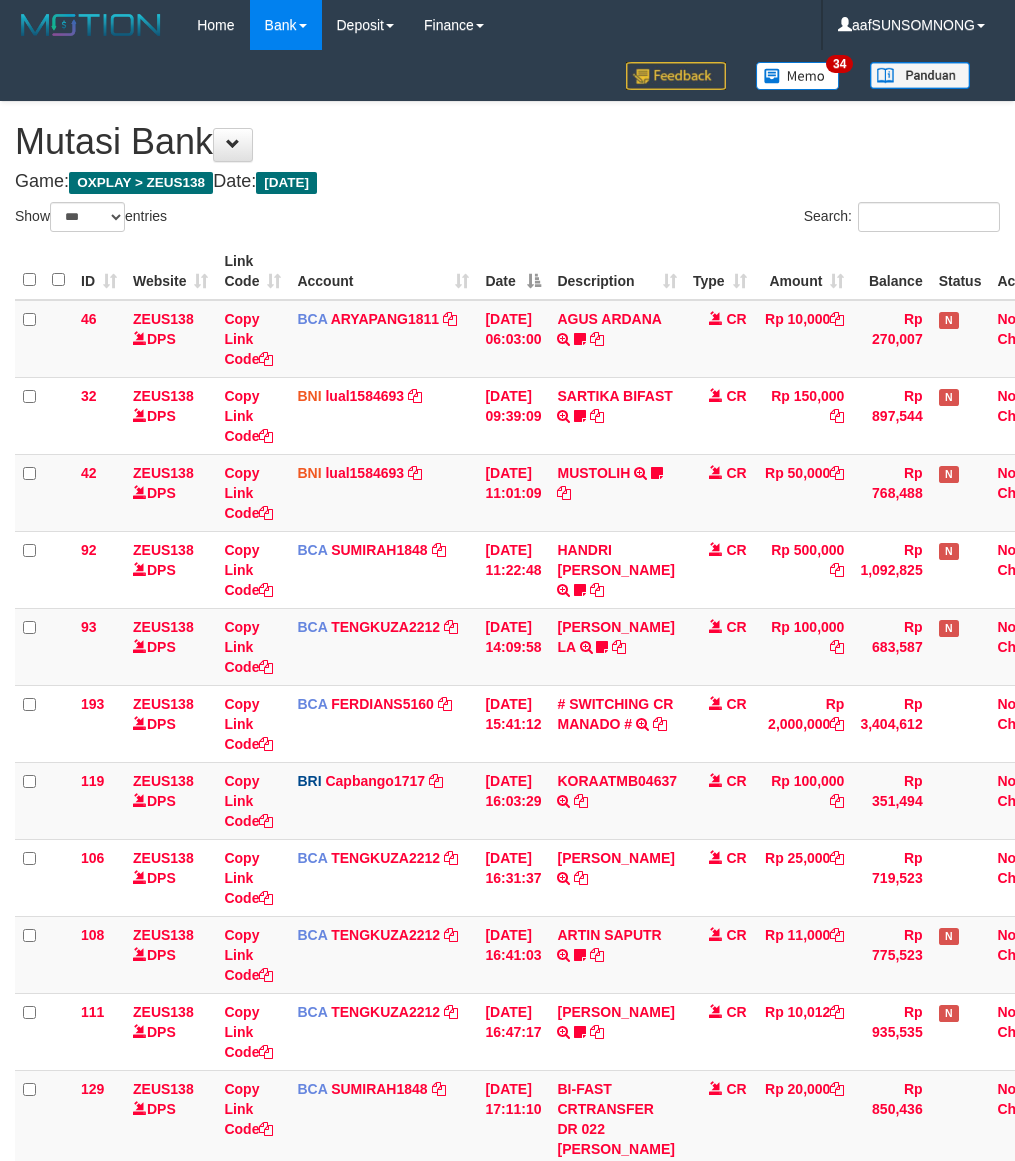select on "***" 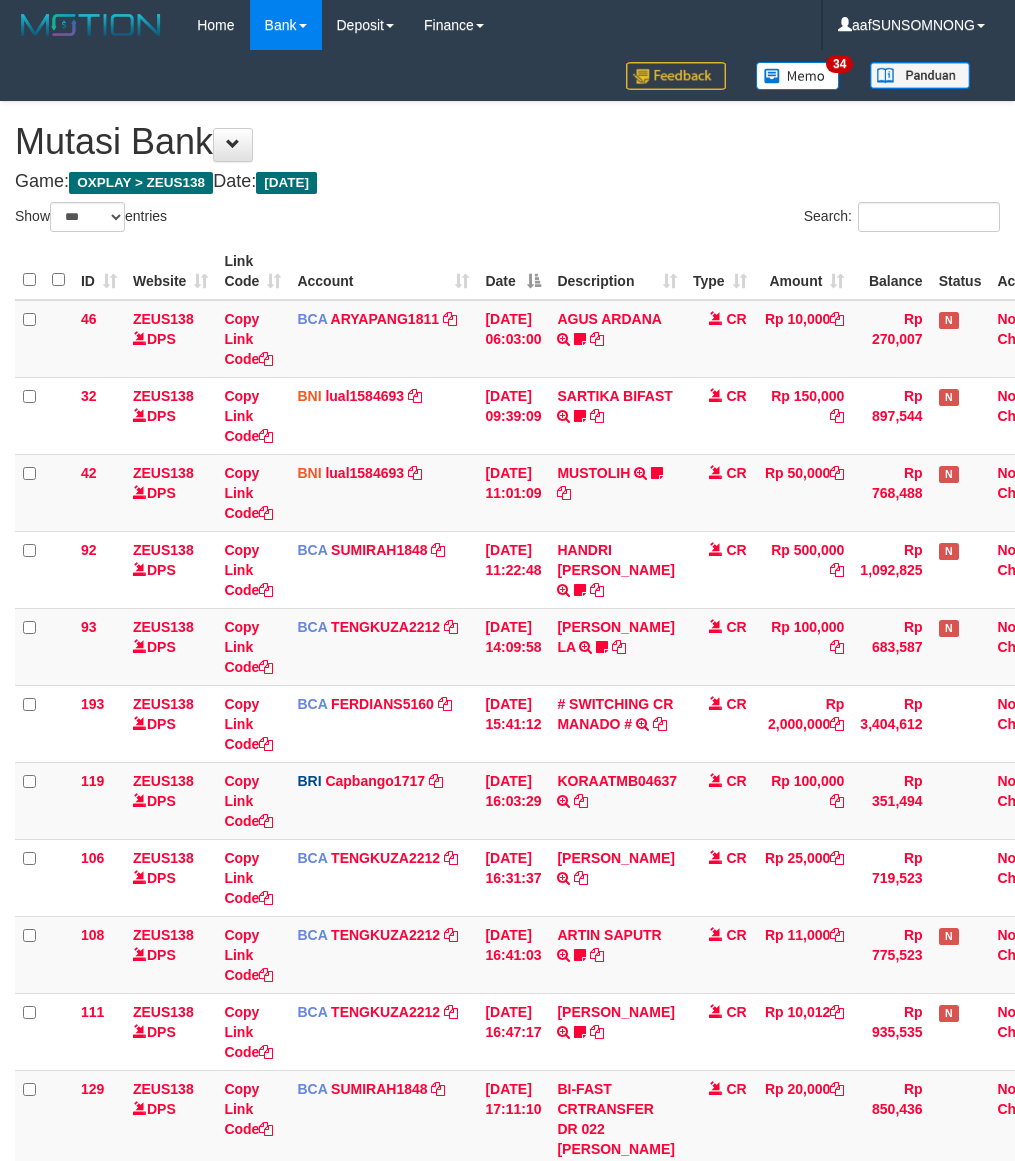 scroll, scrollTop: 220, scrollLeft: 0, axis: vertical 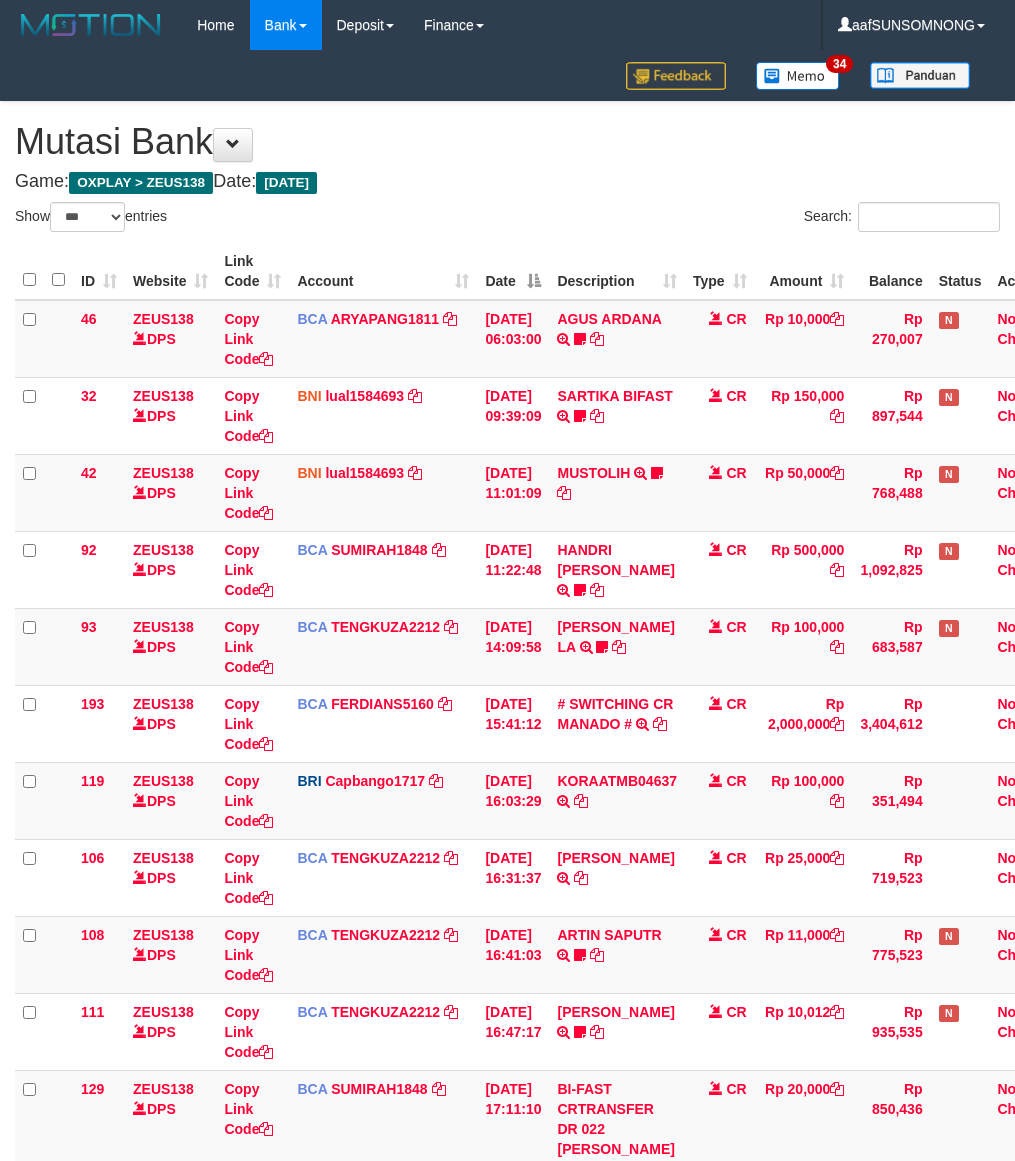 select on "***" 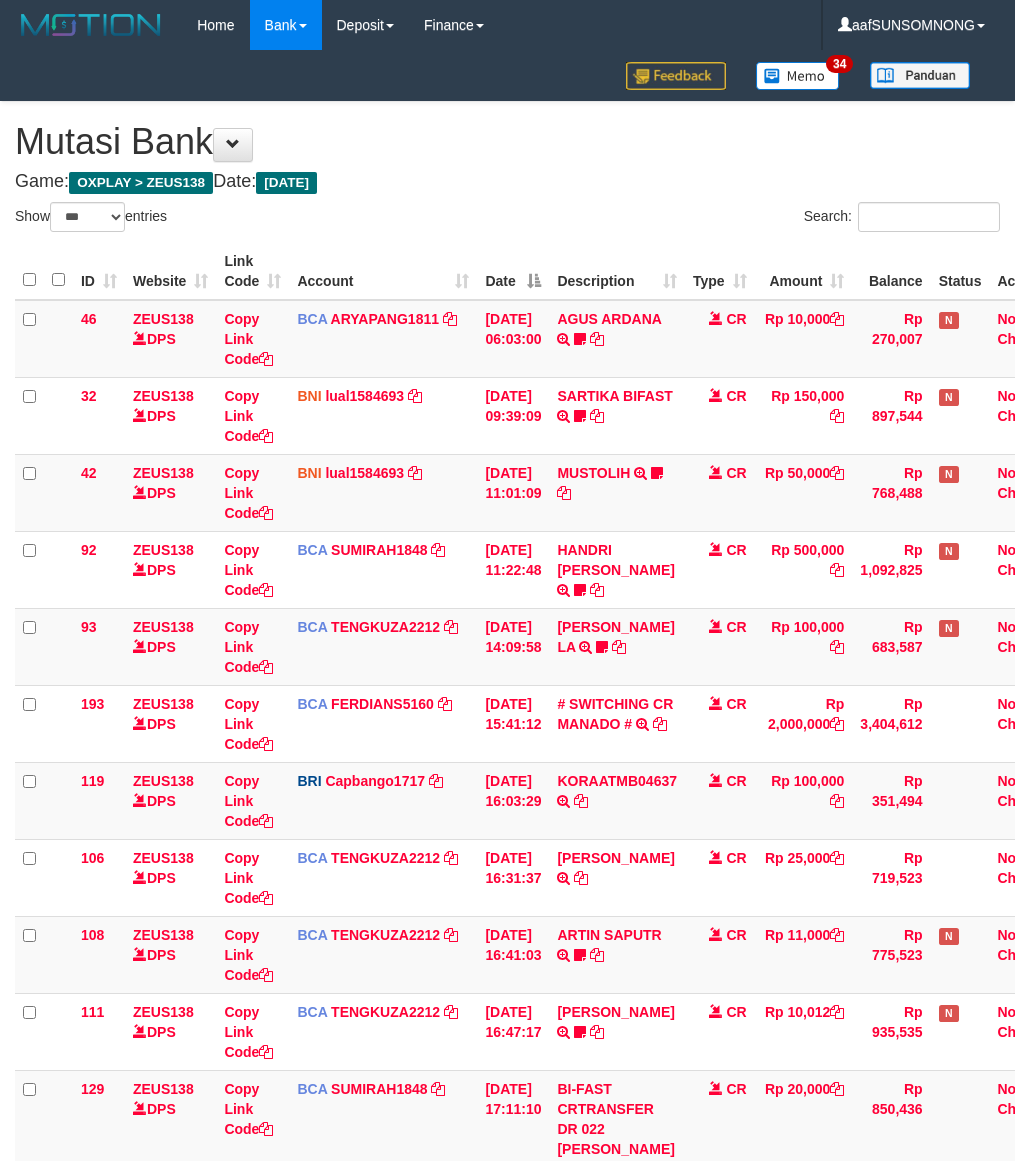 scroll, scrollTop: 220, scrollLeft: 0, axis: vertical 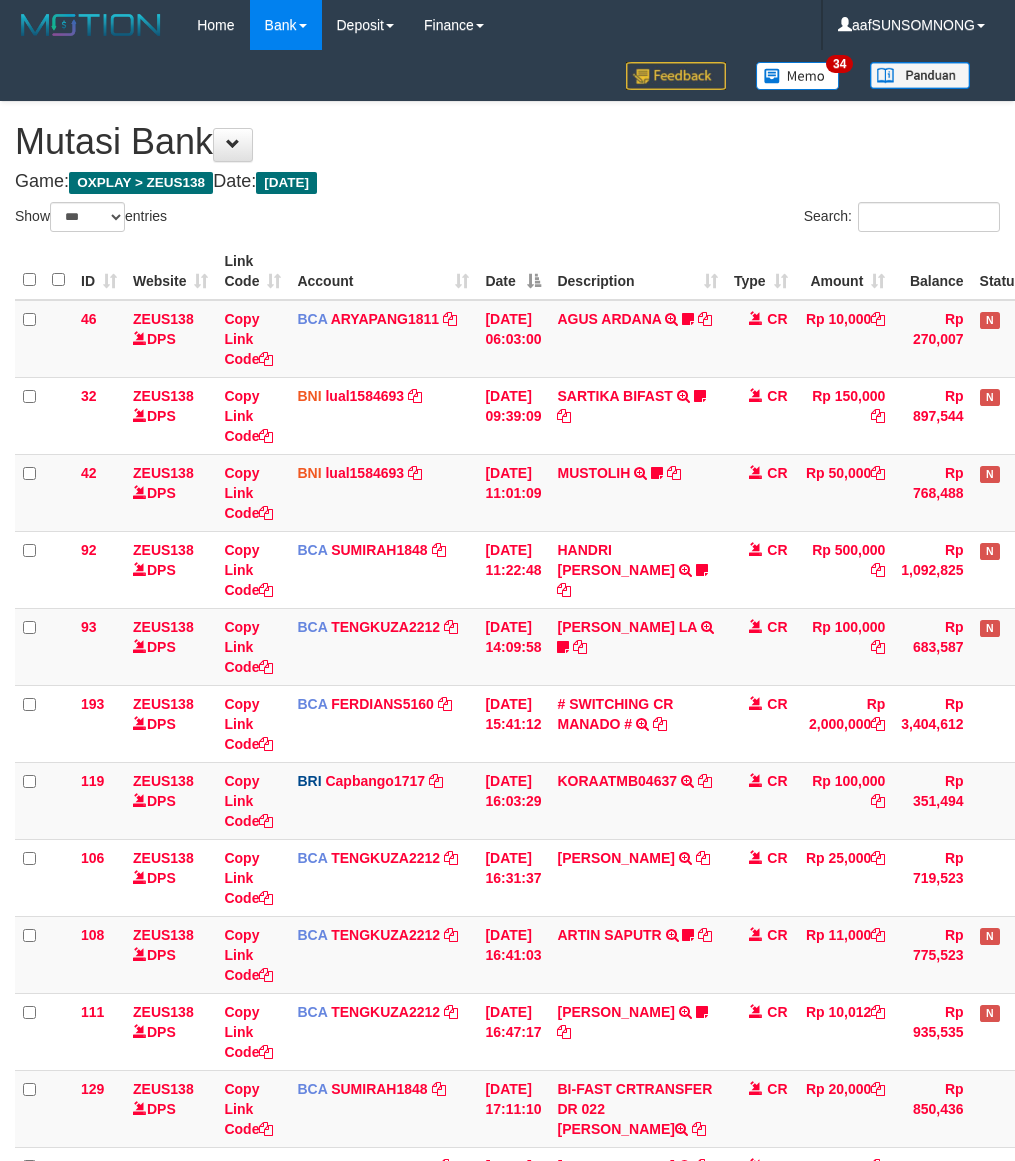 select on "***" 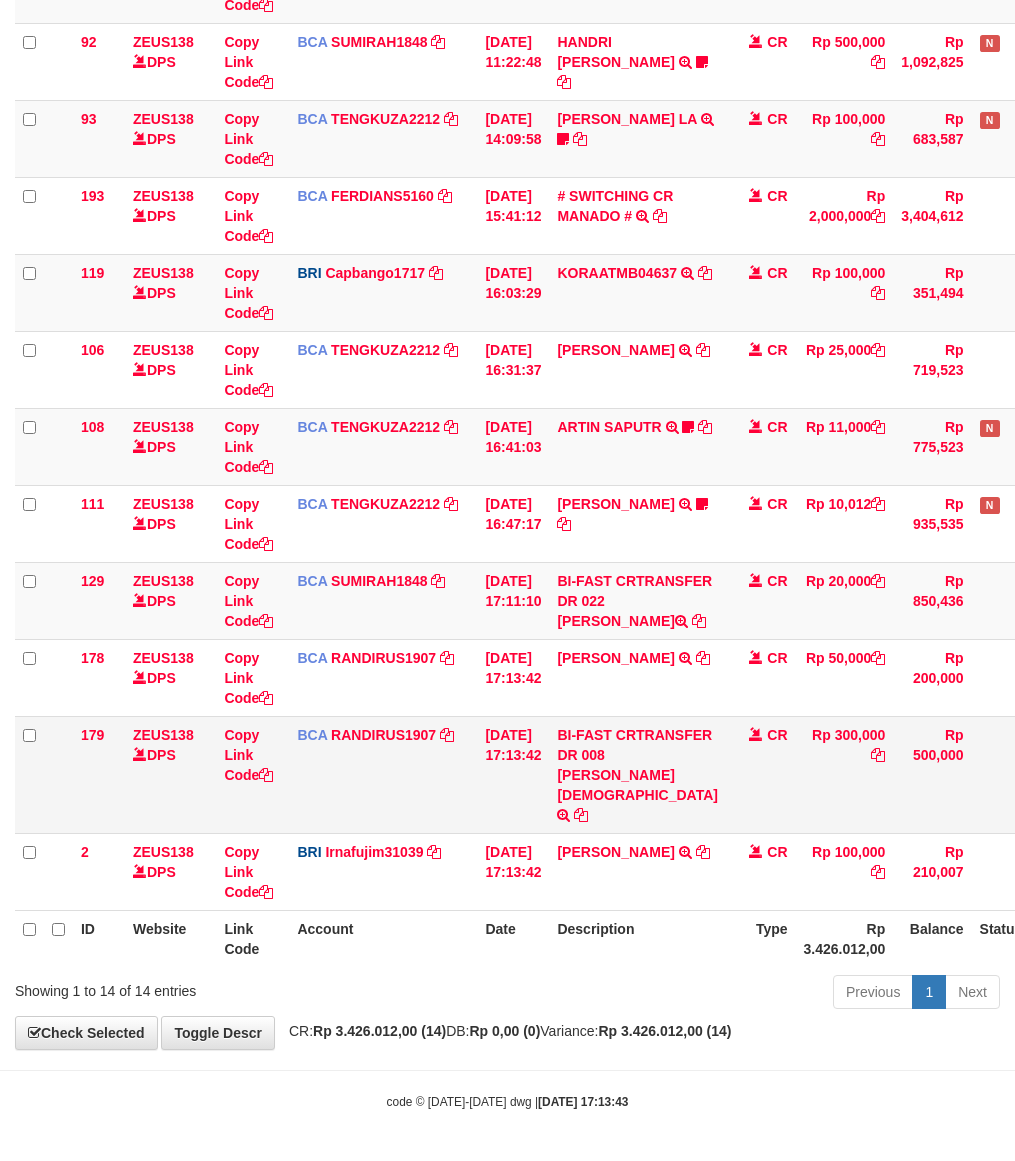 scroll, scrollTop: 531, scrollLeft: 0, axis: vertical 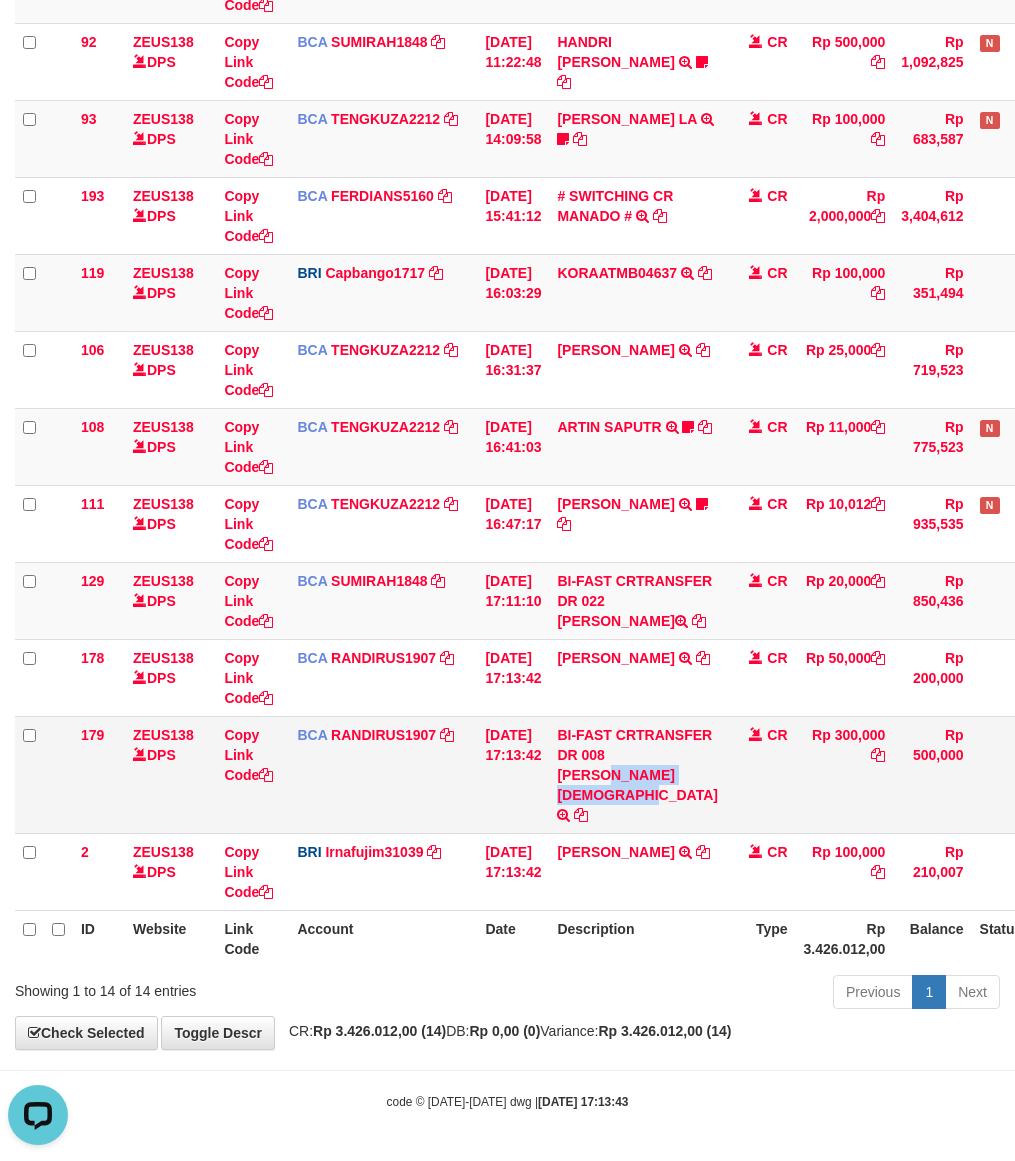 drag, startPoint x: 675, startPoint y: 787, endPoint x: 623, endPoint y: 773, distance: 53.851646 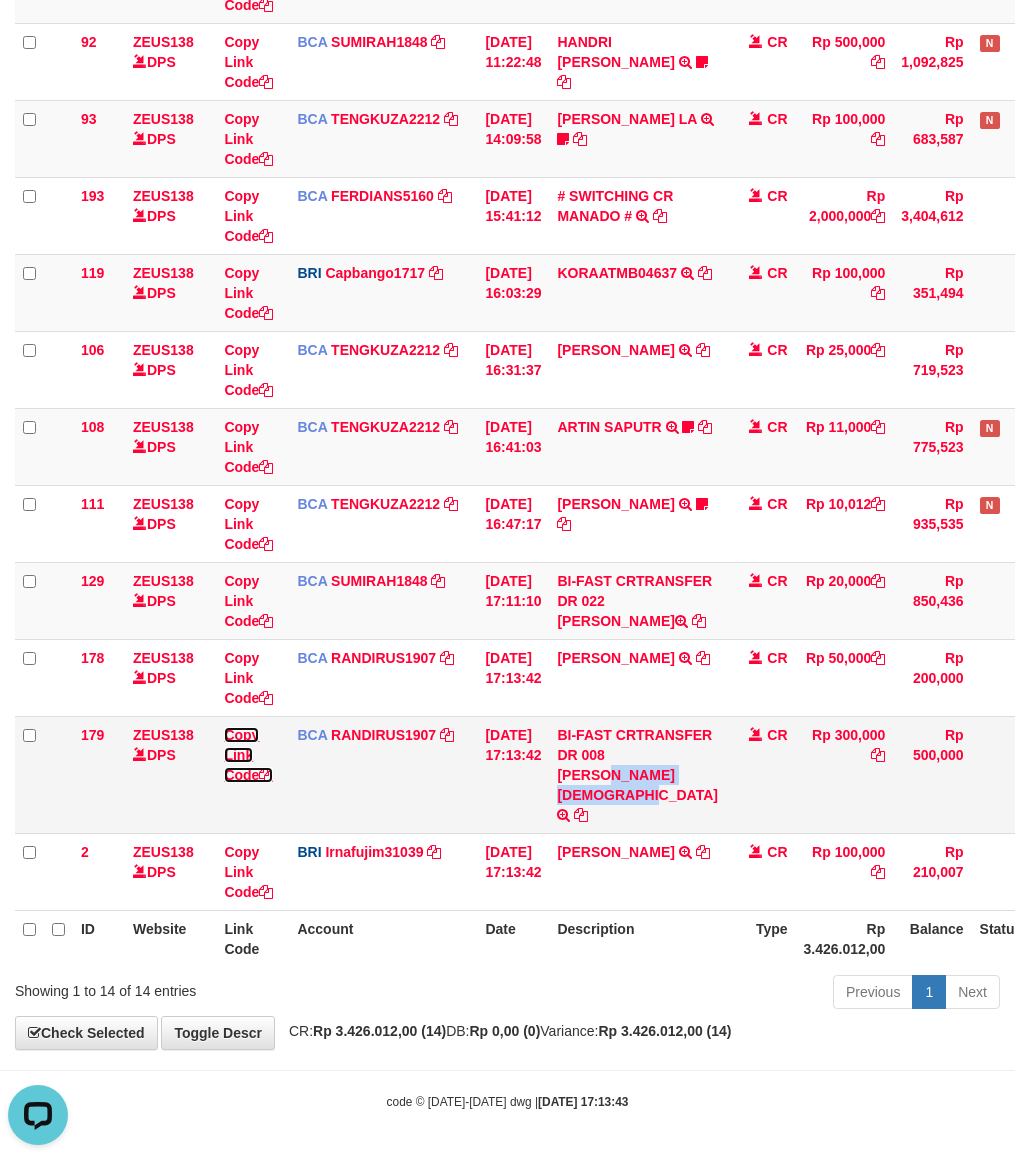 click on "Copy Link Code" at bounding box center (248, 755) 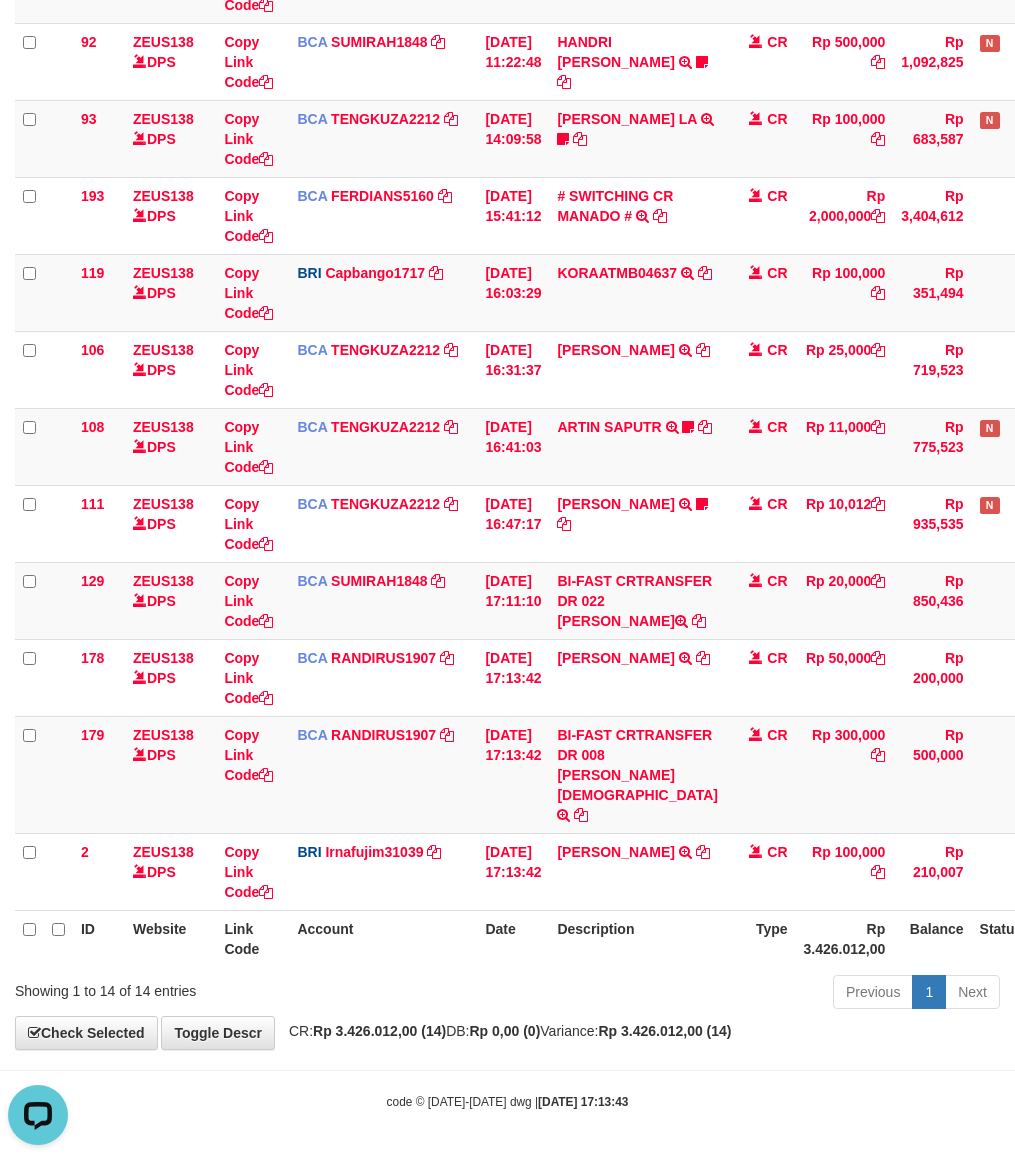 scroll, scrollTop: 296, scrollLeft: 0, axis: vertical 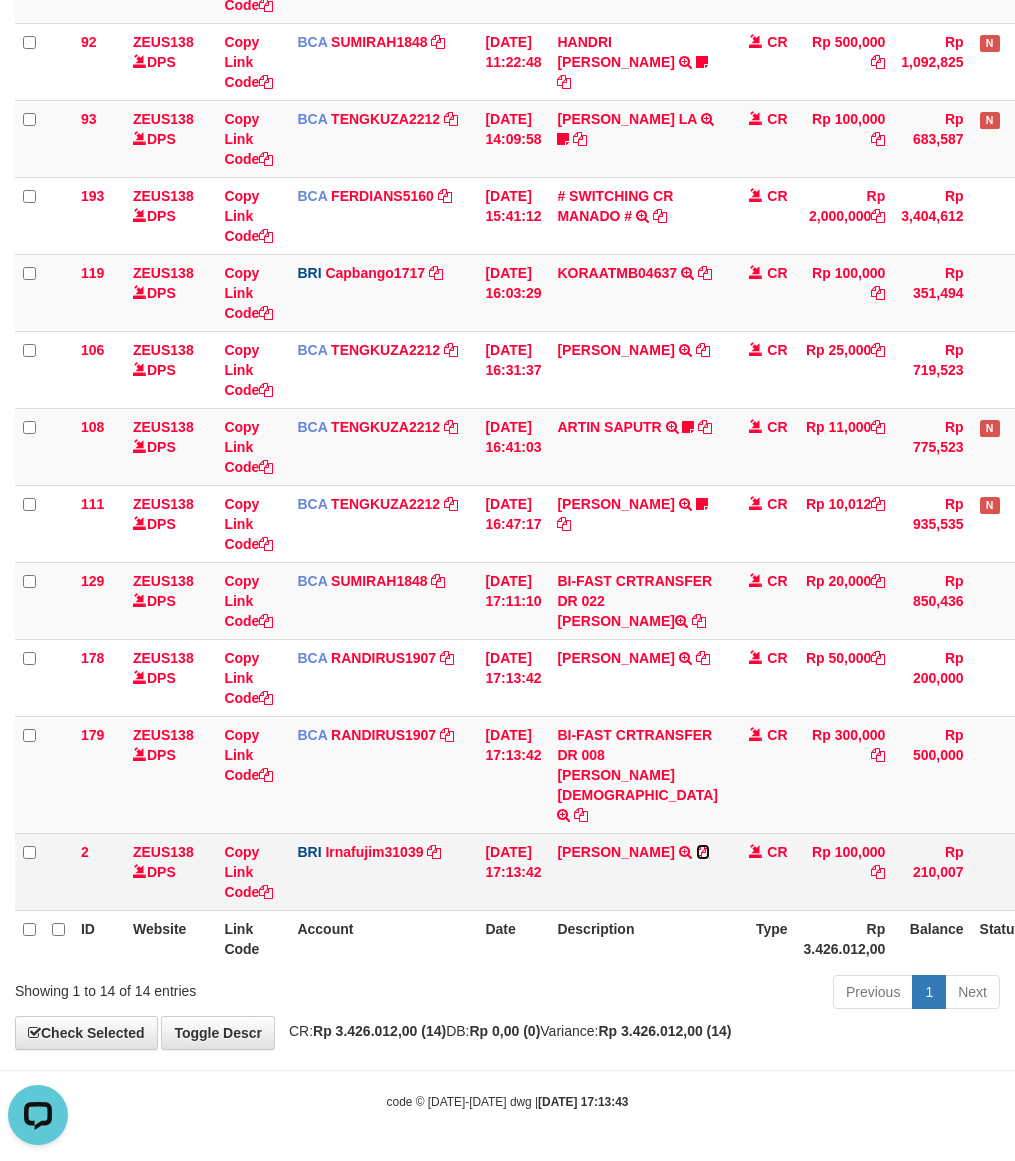 click at bounding box center [703, 852] 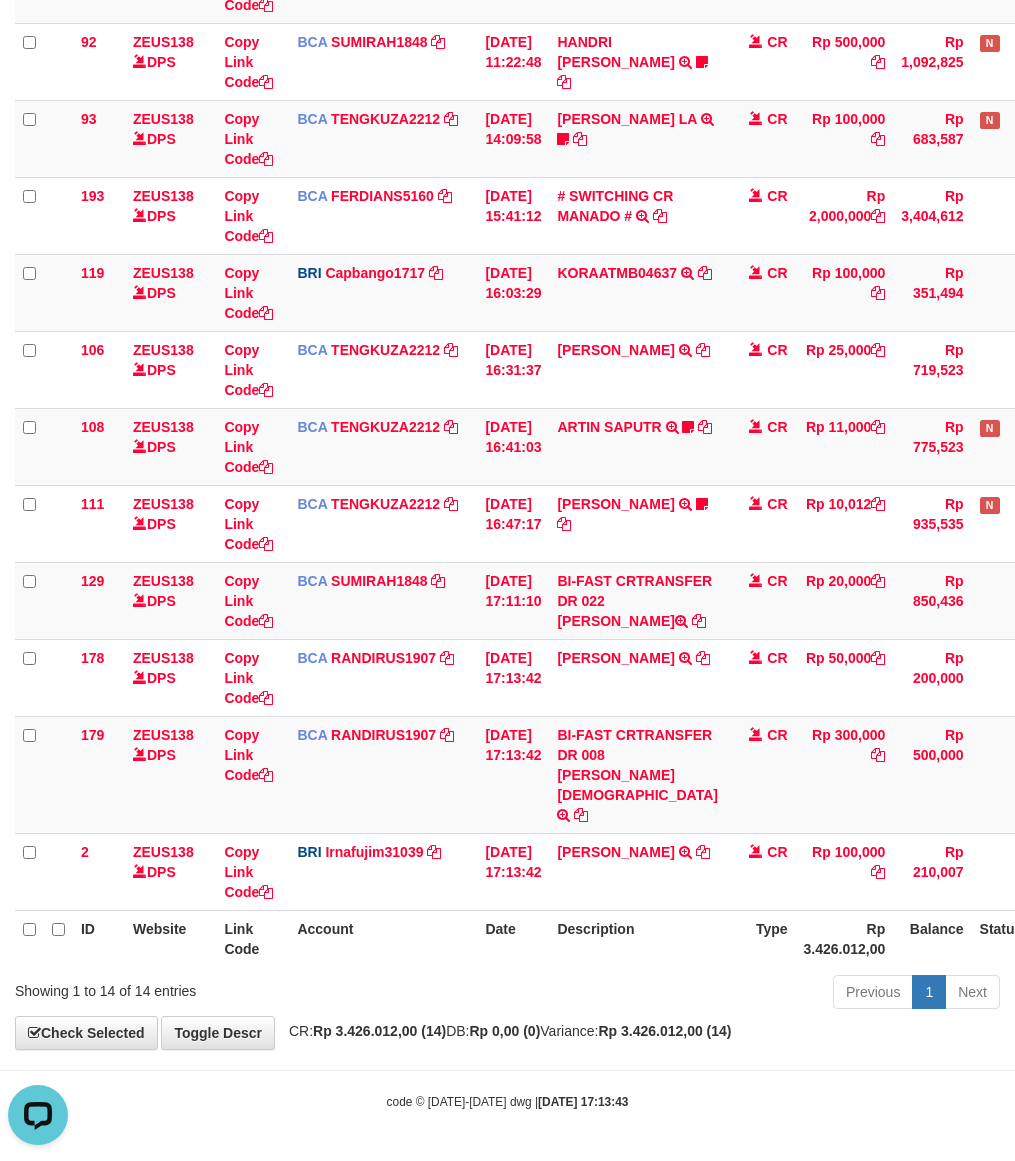 click on "Previous 1 Next" at bounding box center [719, 994] 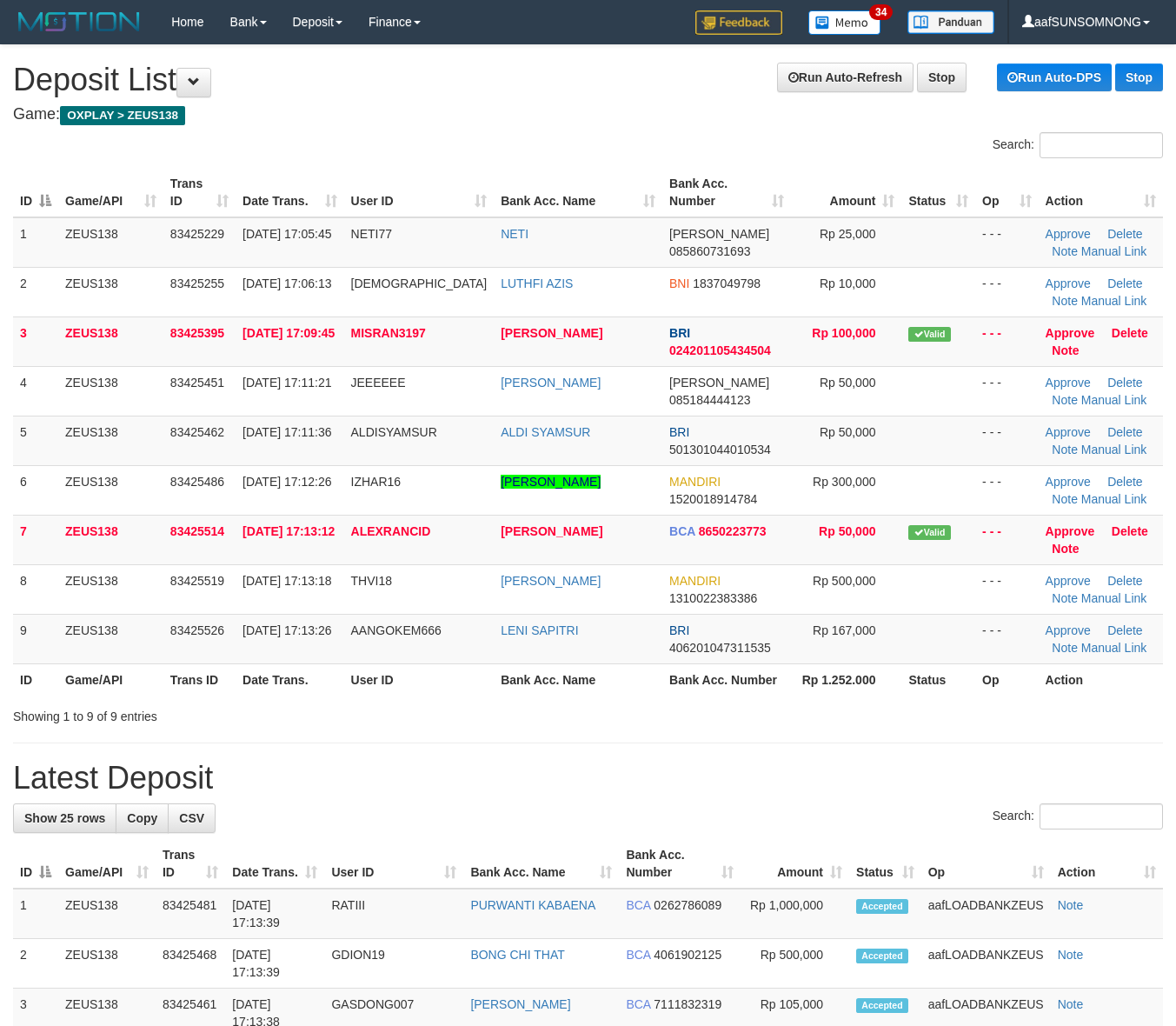 scroll, scrollTop: 0, scrollLeft: 0, axis: both 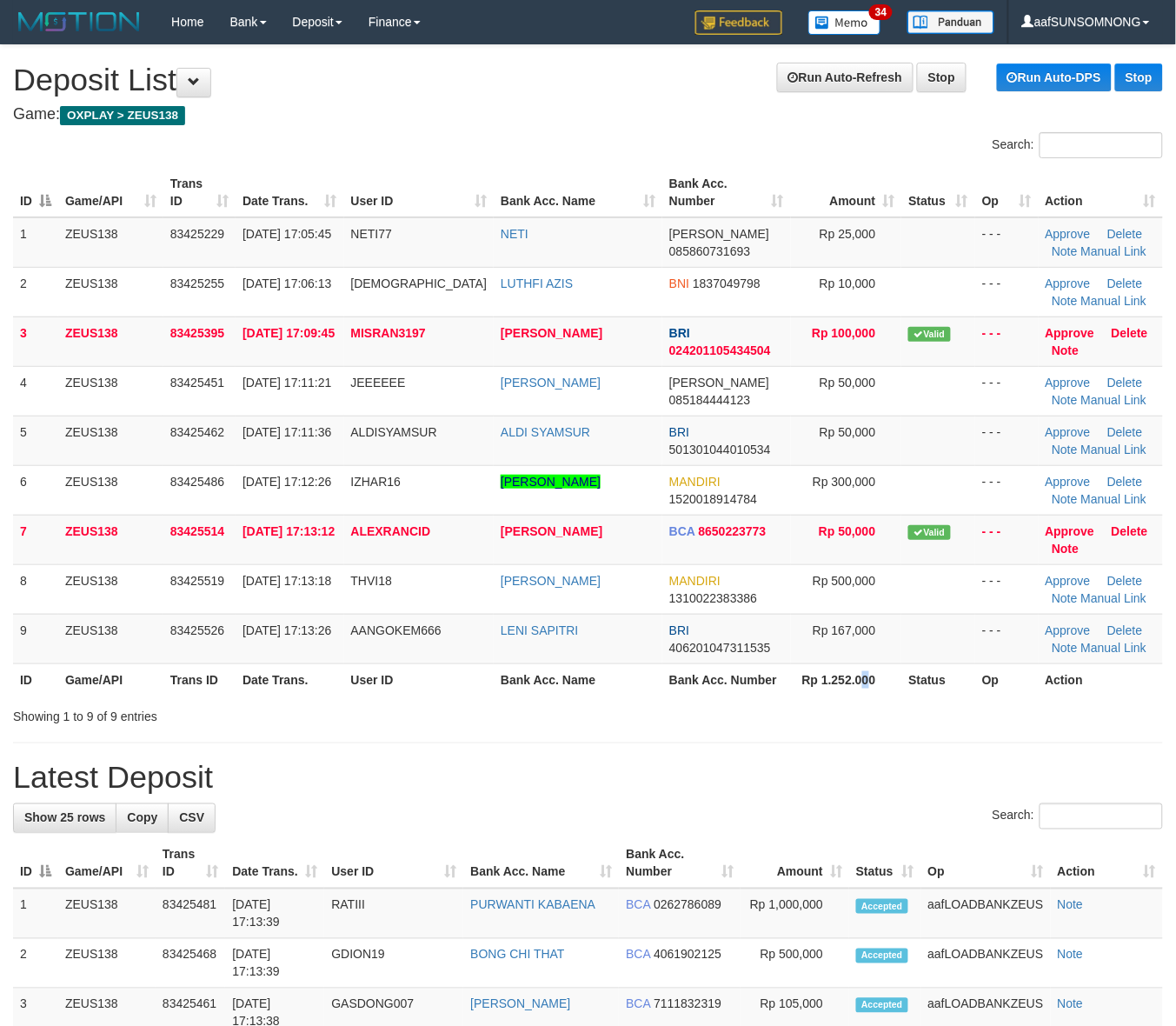 click on "Rp 1.252.000" at bounding box center [847, 679] 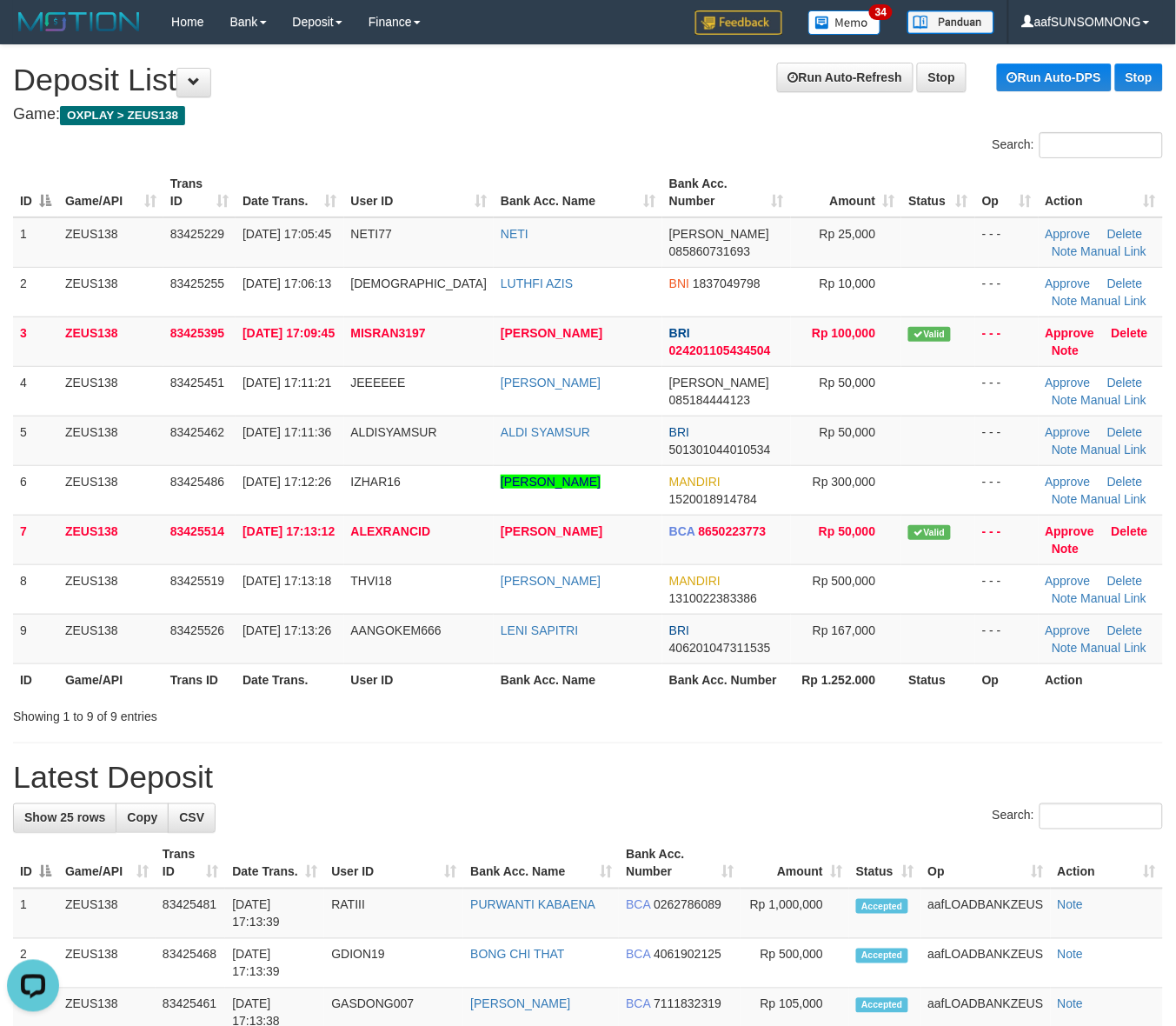 scroll, scrollTop: 0, scrollLeft: 0, axis: both 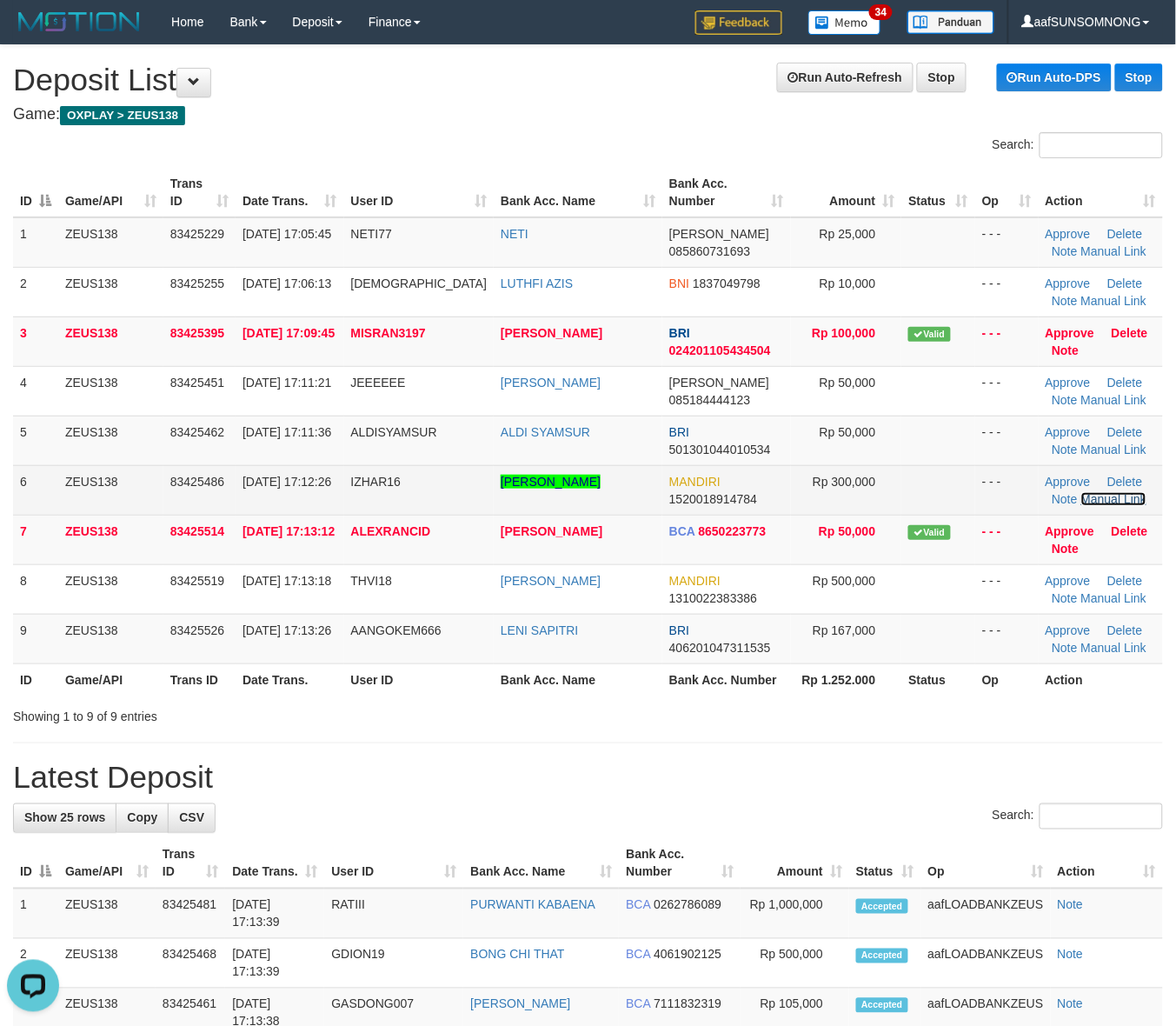 click on "Manual Link" at bounding box center [1114, 499] 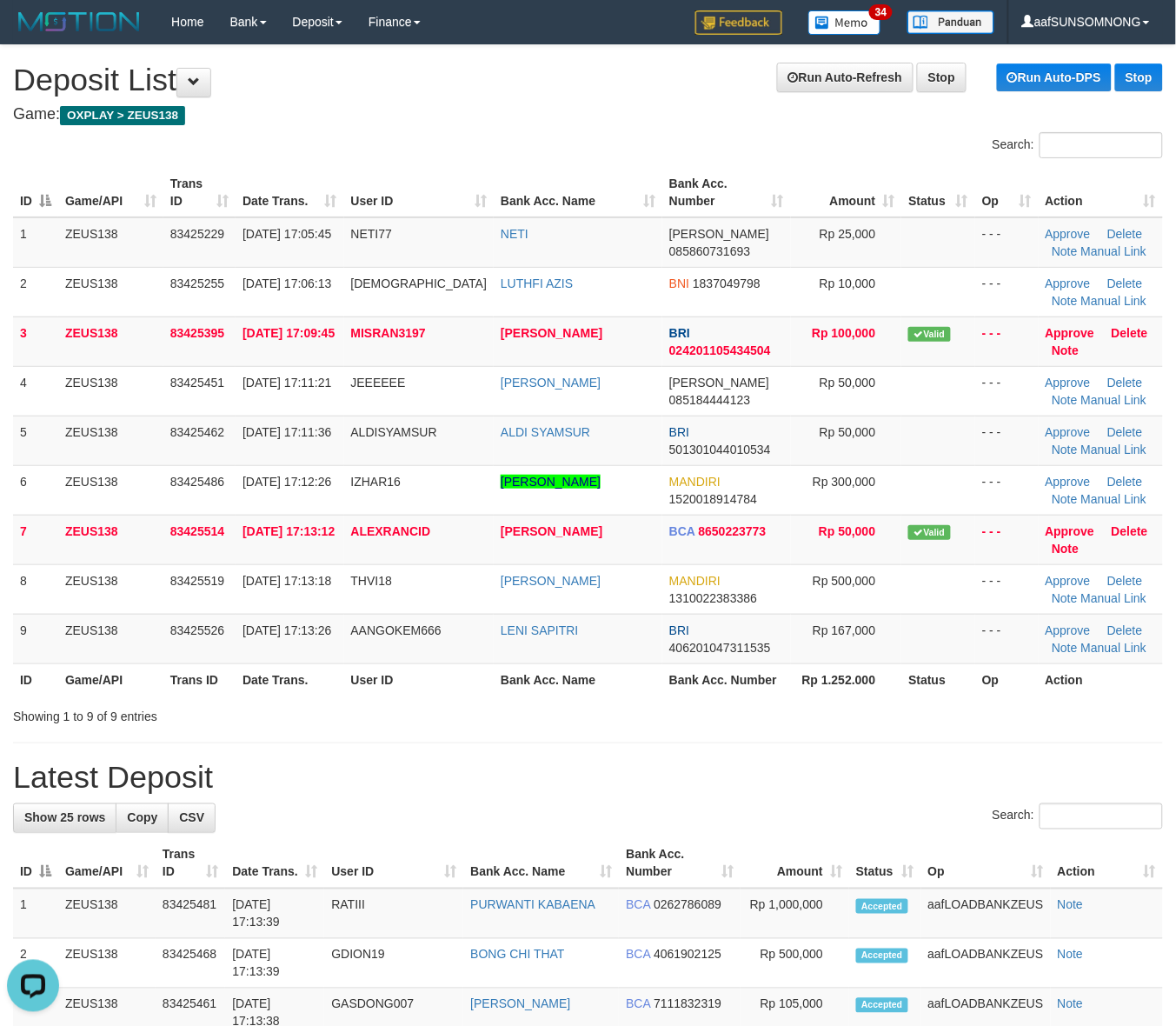 click on "Latest Deposit" at bounding box center (588, 778) 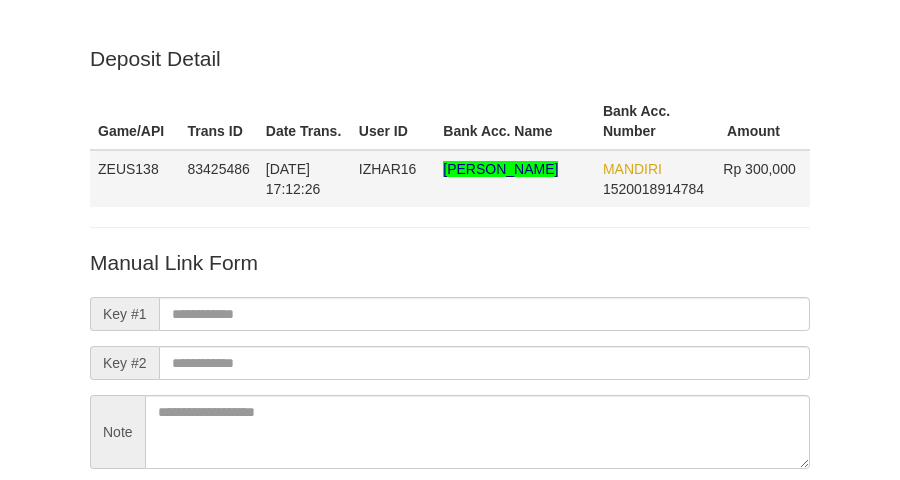 scroll, scrollTop: 176, scrollLeft: 0, axis: vertical 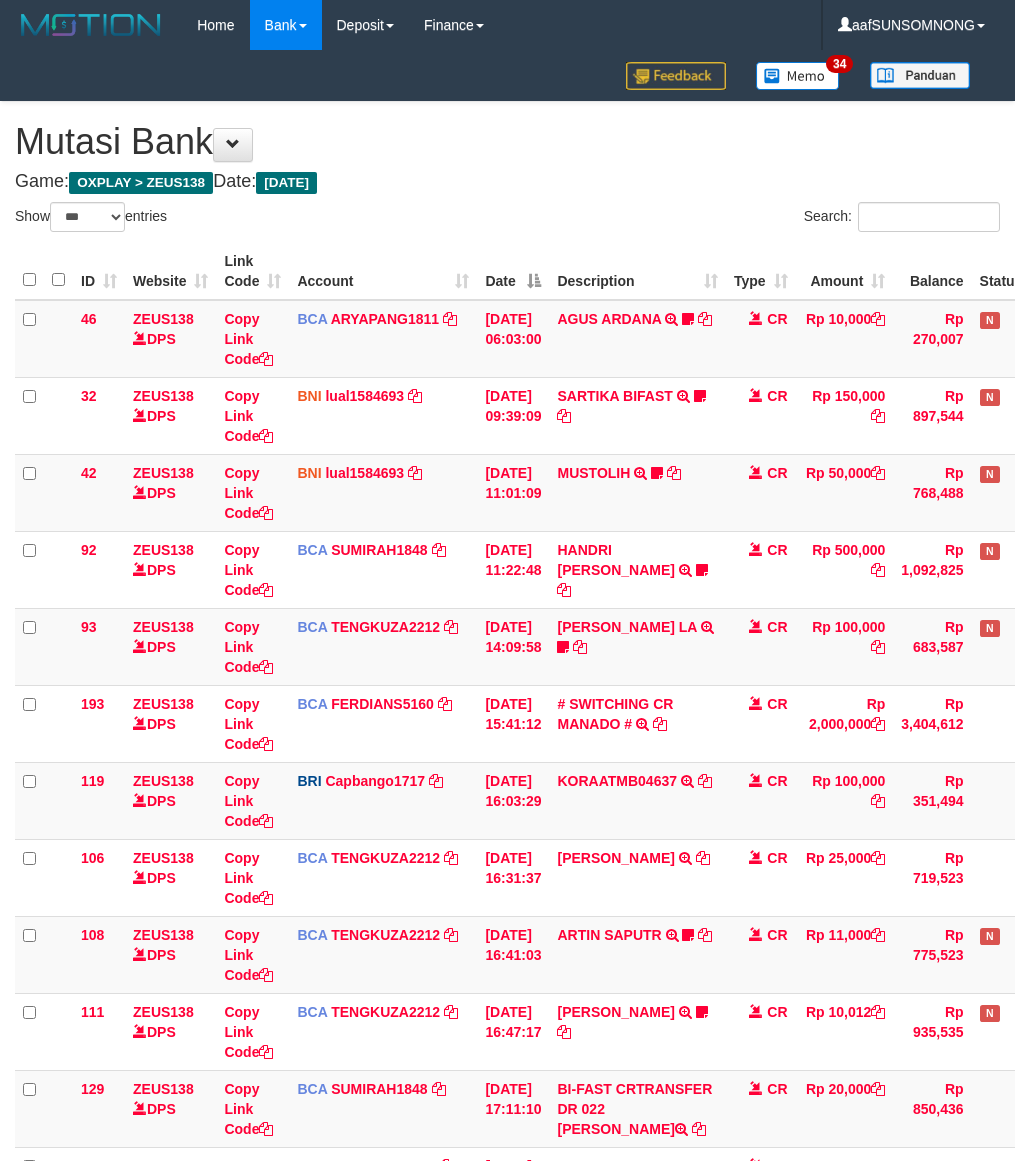 select on "***" 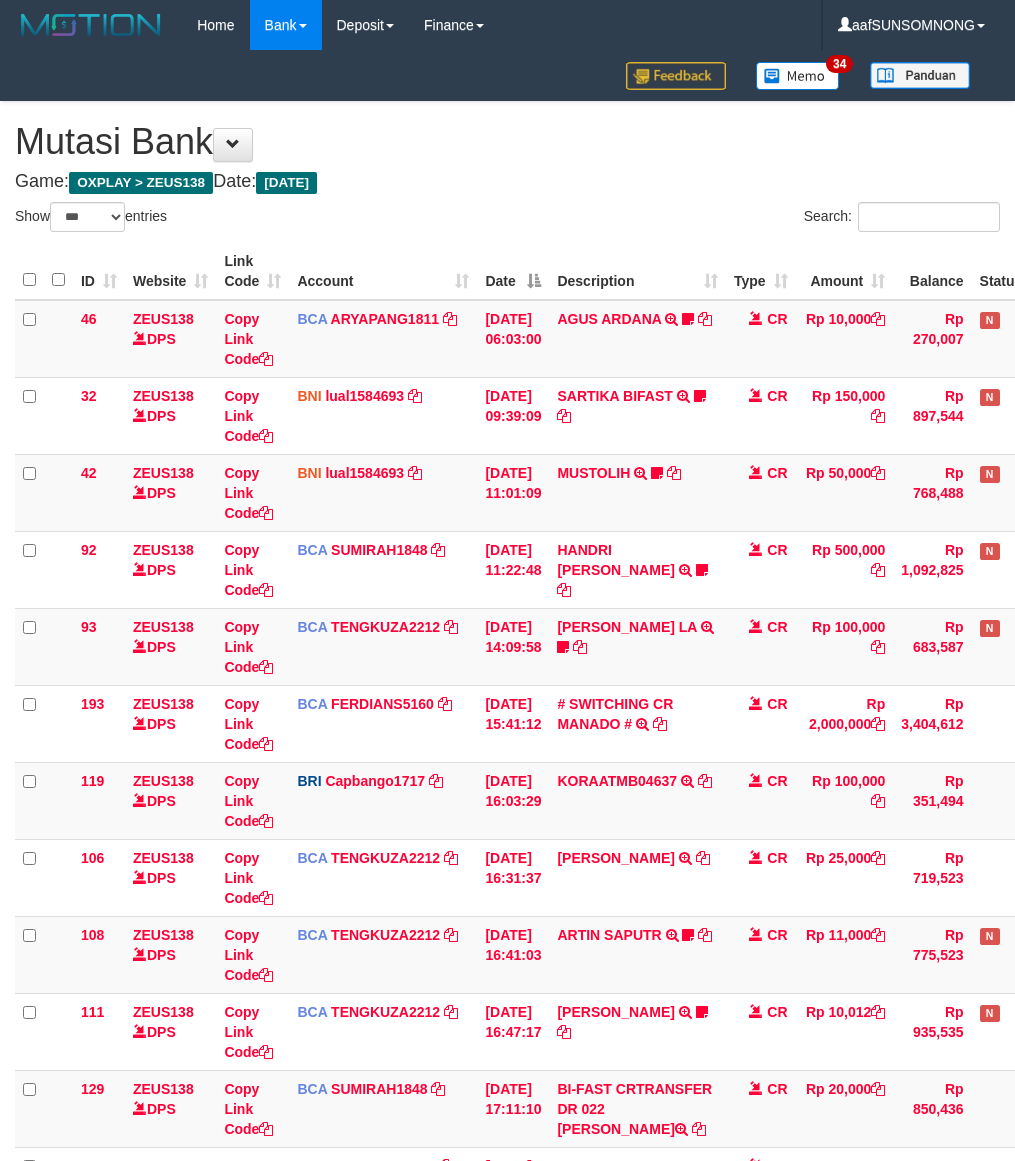 scroll, scrollTop: 0, scrollLeft: 0, axis: both 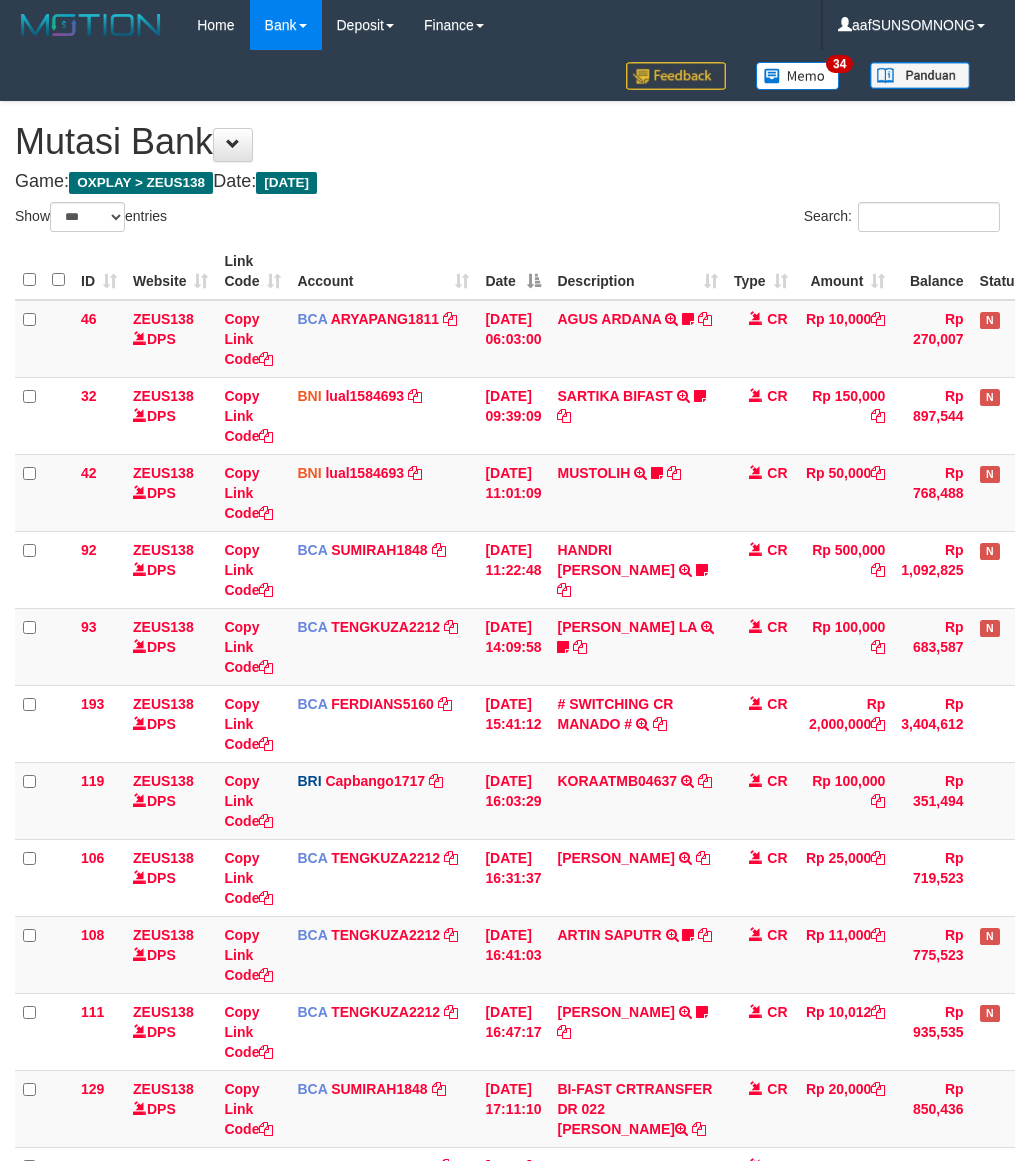 select on "***" 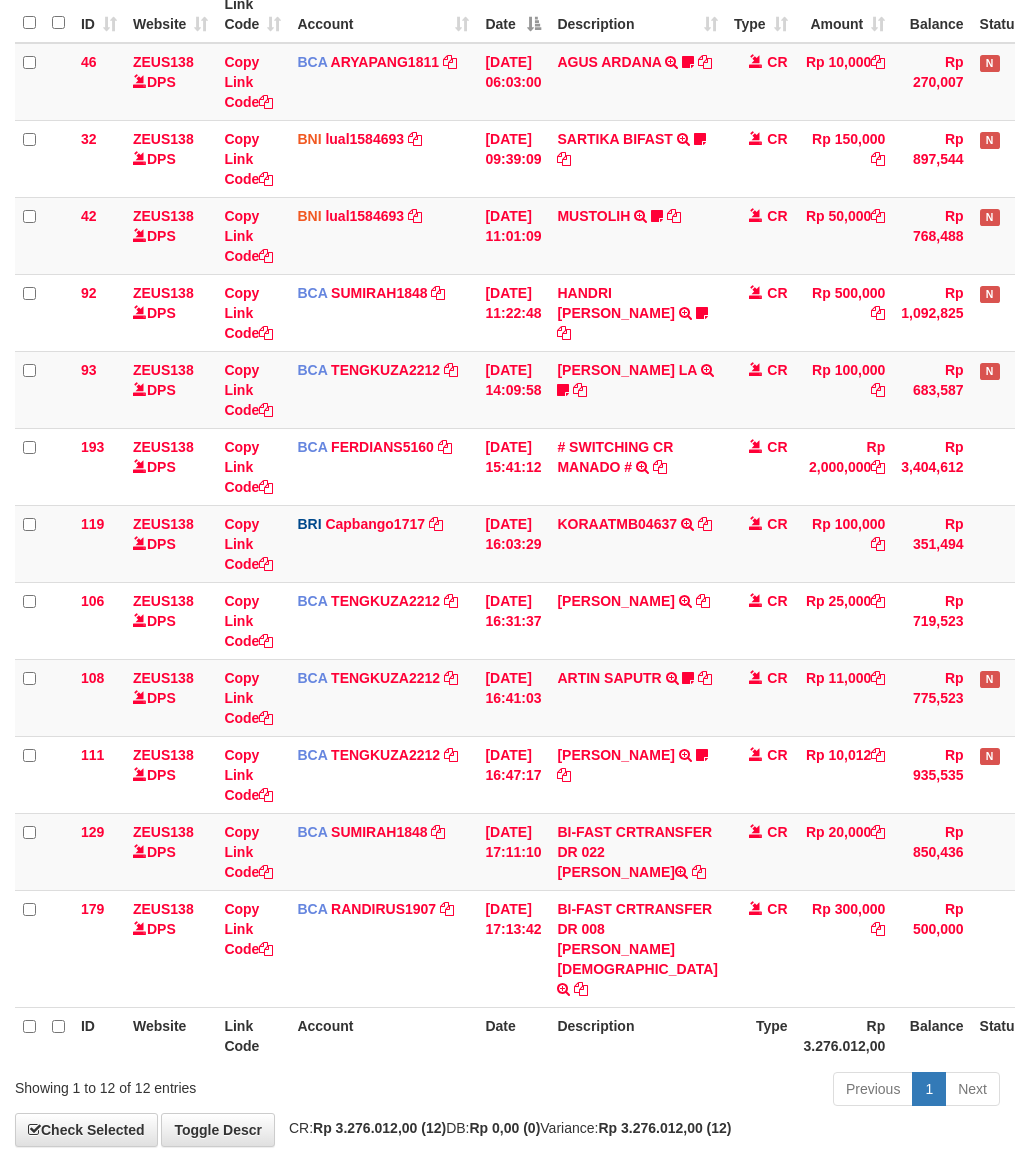 scroll, scrollTop: 376, scrollLeft: 0, axis: vertical 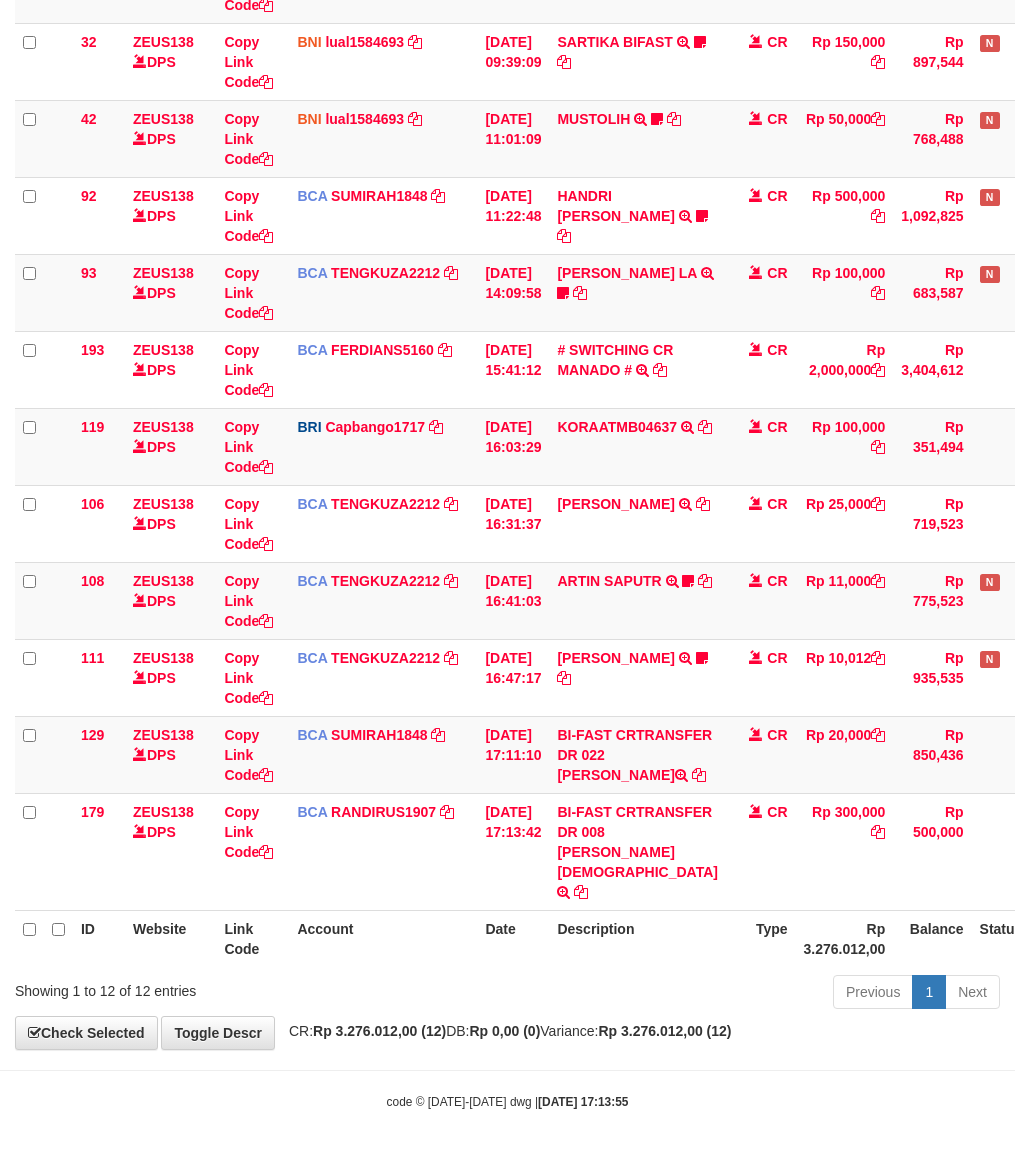 click on "Previous 1 Next" at bounding box center (719, 994) 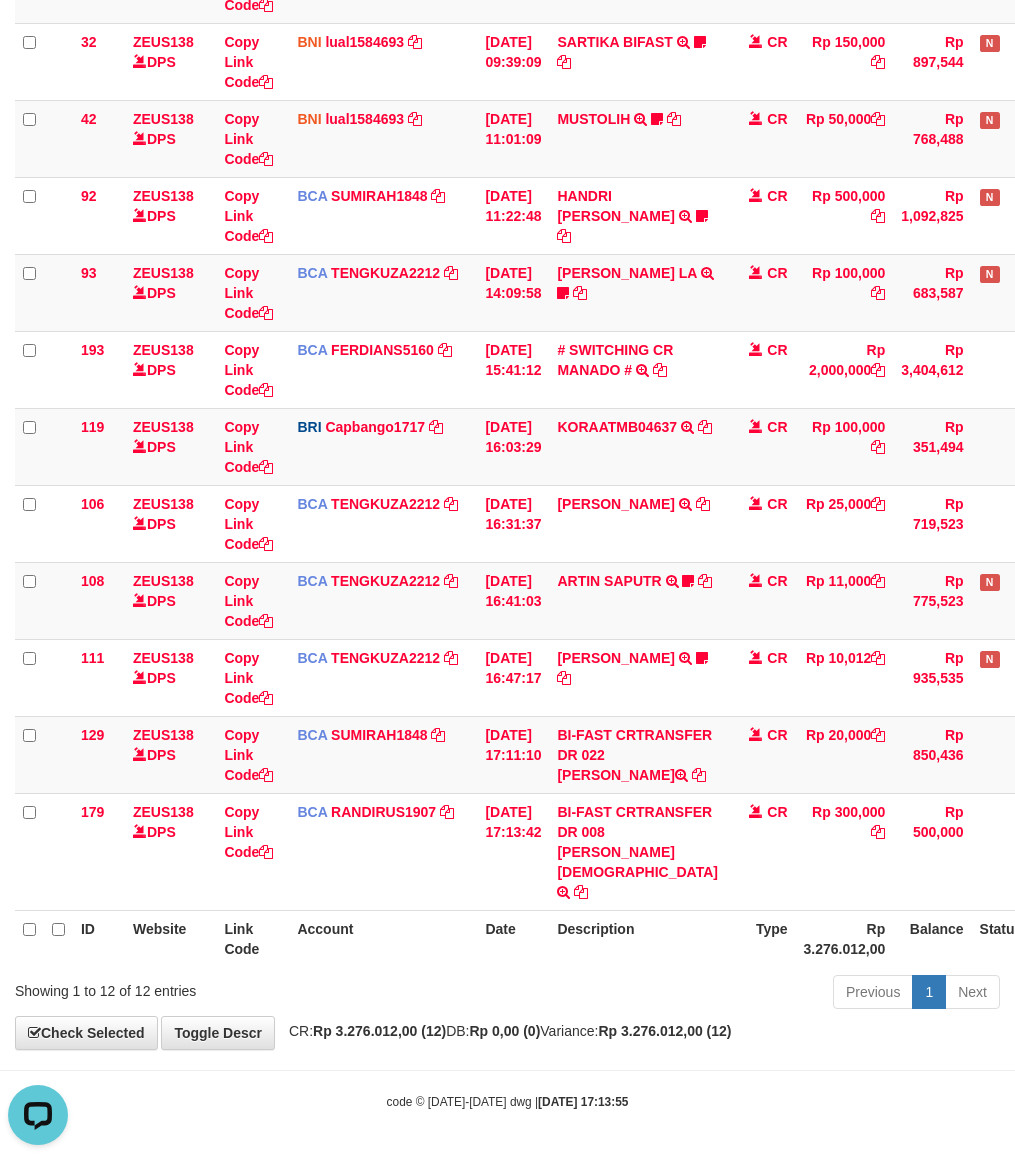 scroll, scrollTop: 0, scrollLeft: 0, axis: both 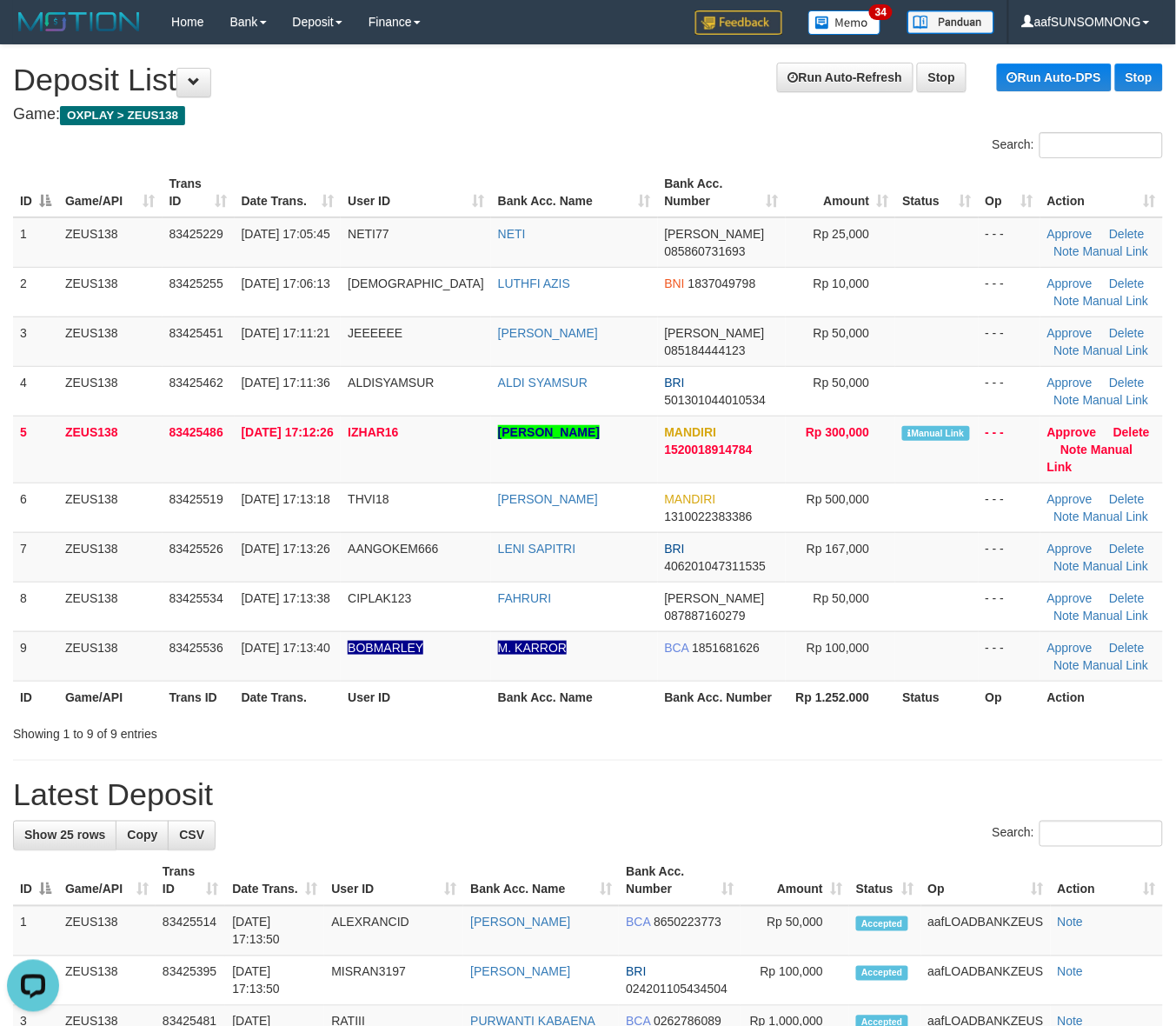 click on "**********" at bounding box center [588, 1153] 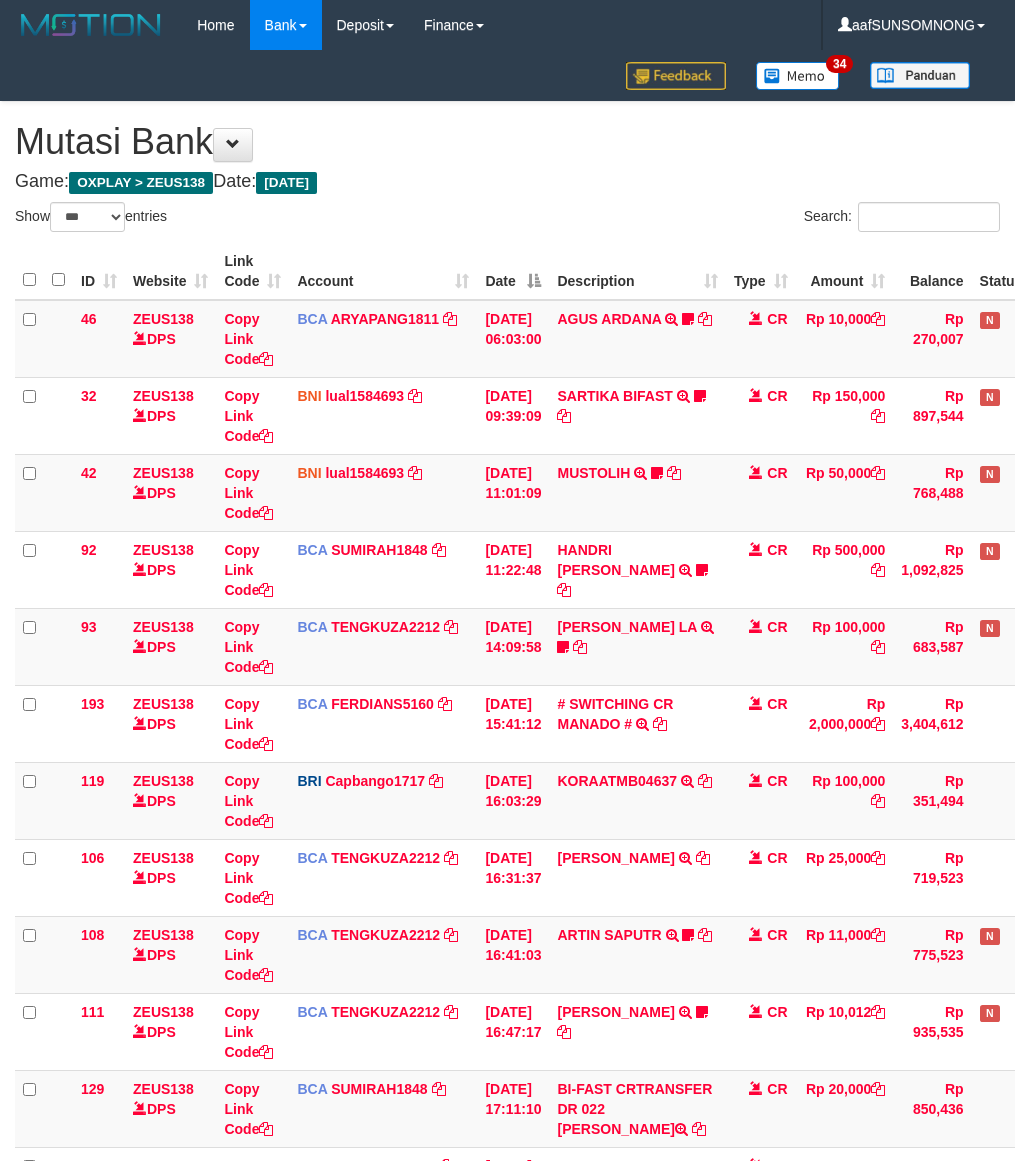 select on "***" 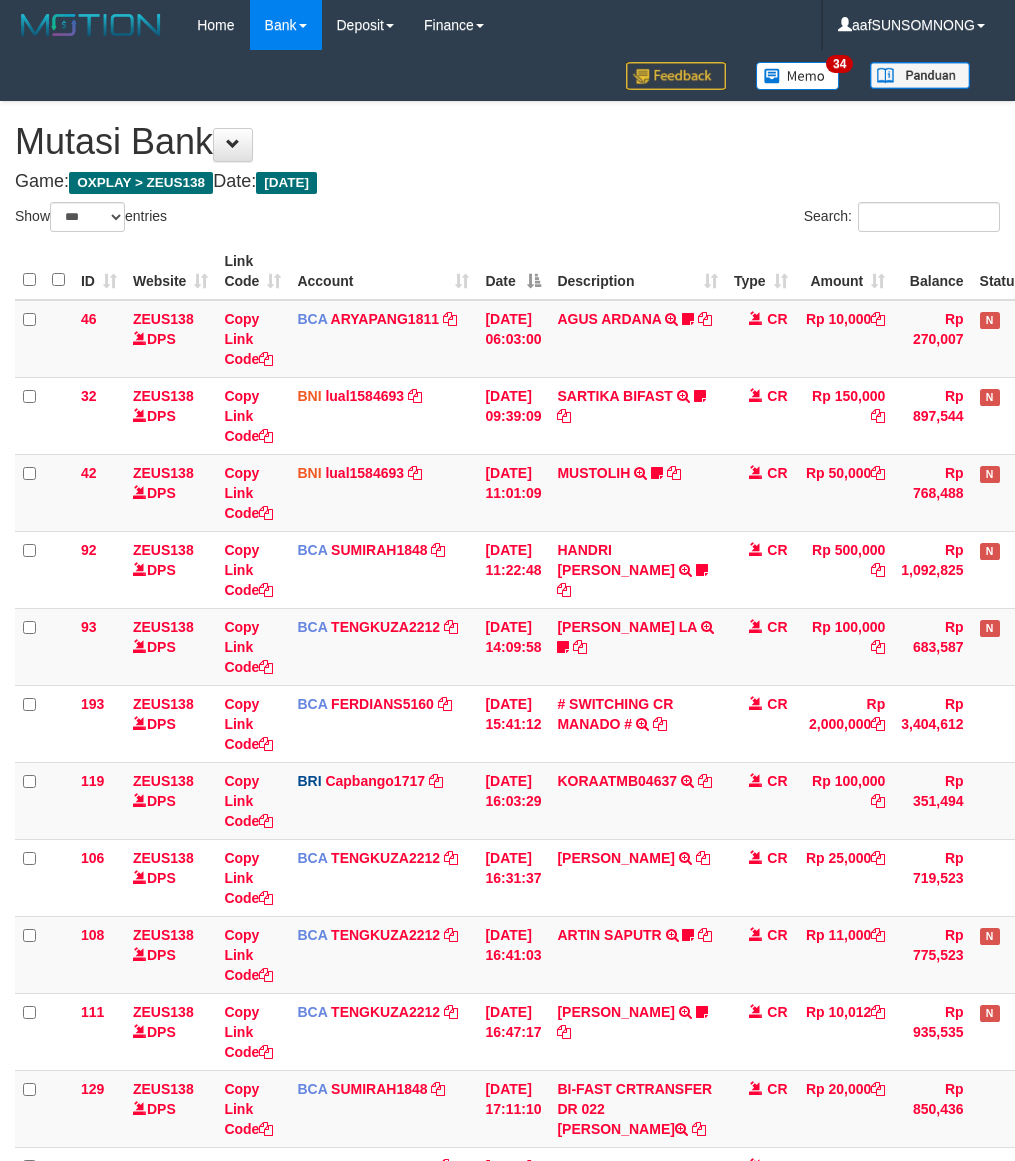 scroll, scrollTop: 335, scrollLeft: 0, axis: vertical 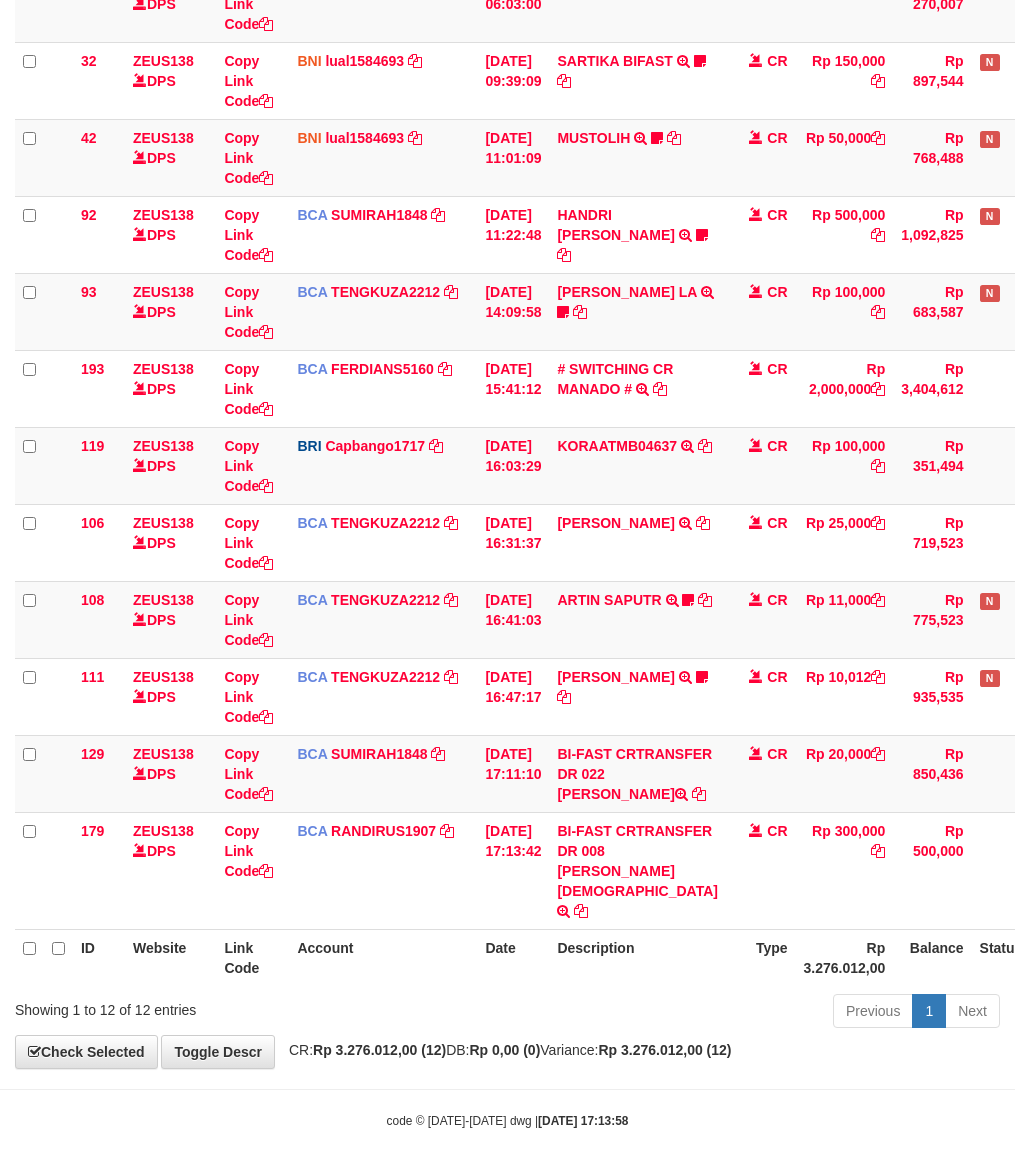 click on "Date" at bounding box center (513, 957) 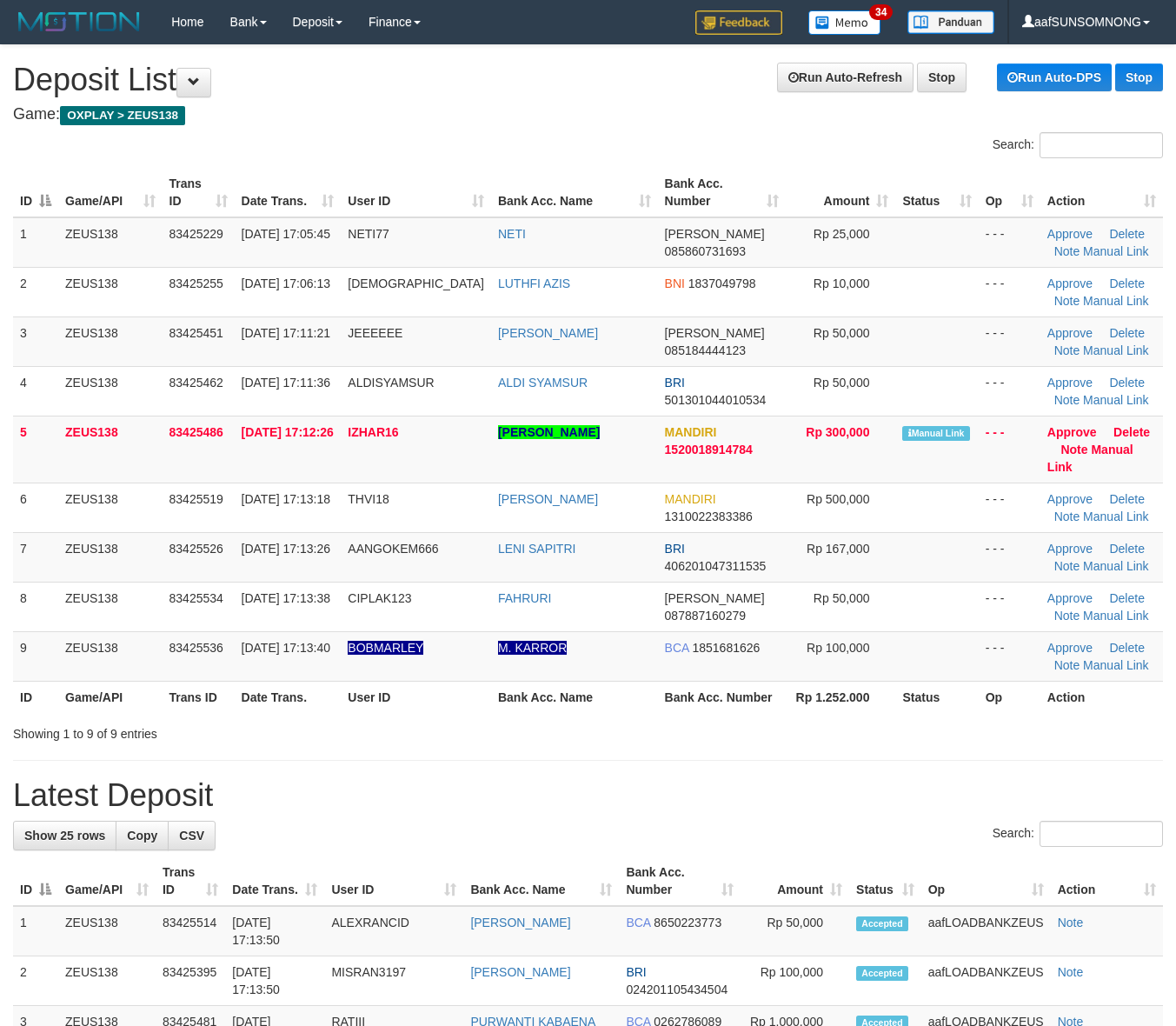 scroll, scrollTop: 0, scrollLeft: 0, axis: both 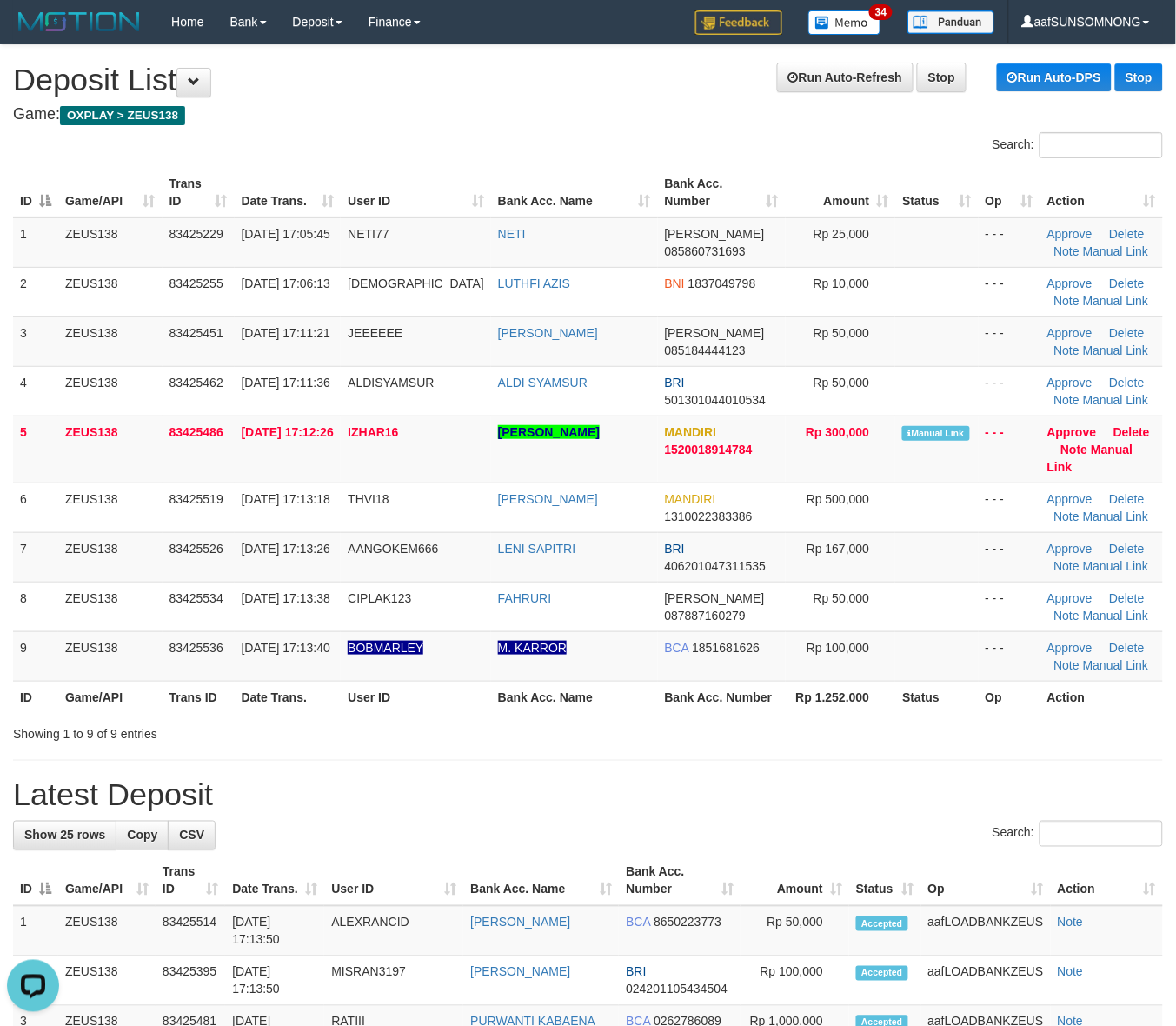 drag, startPoint x: 887, startPoint y: 823, endPoint x: 1184, endPoint y: 810, distance: 297.28438 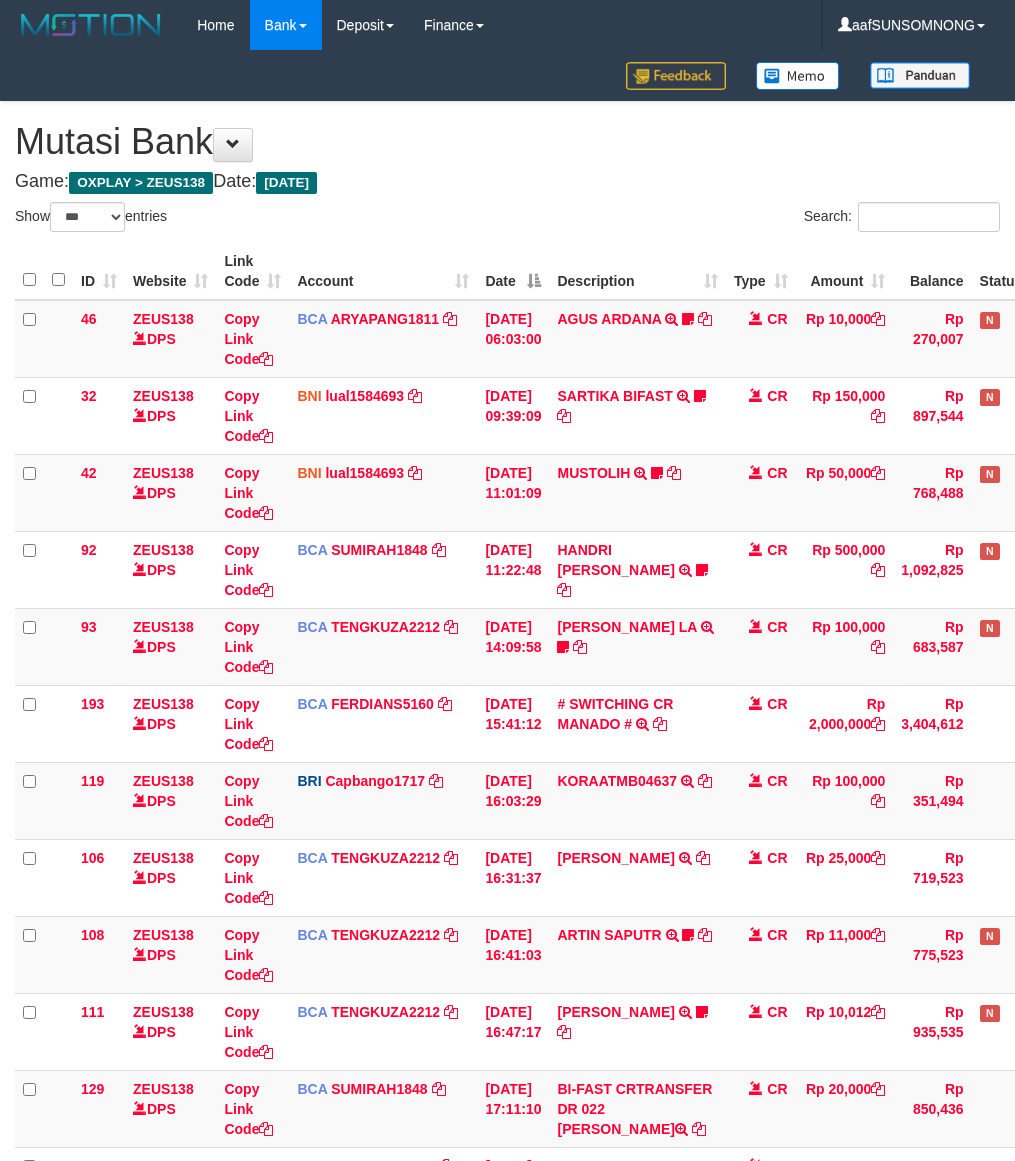 select on "***" 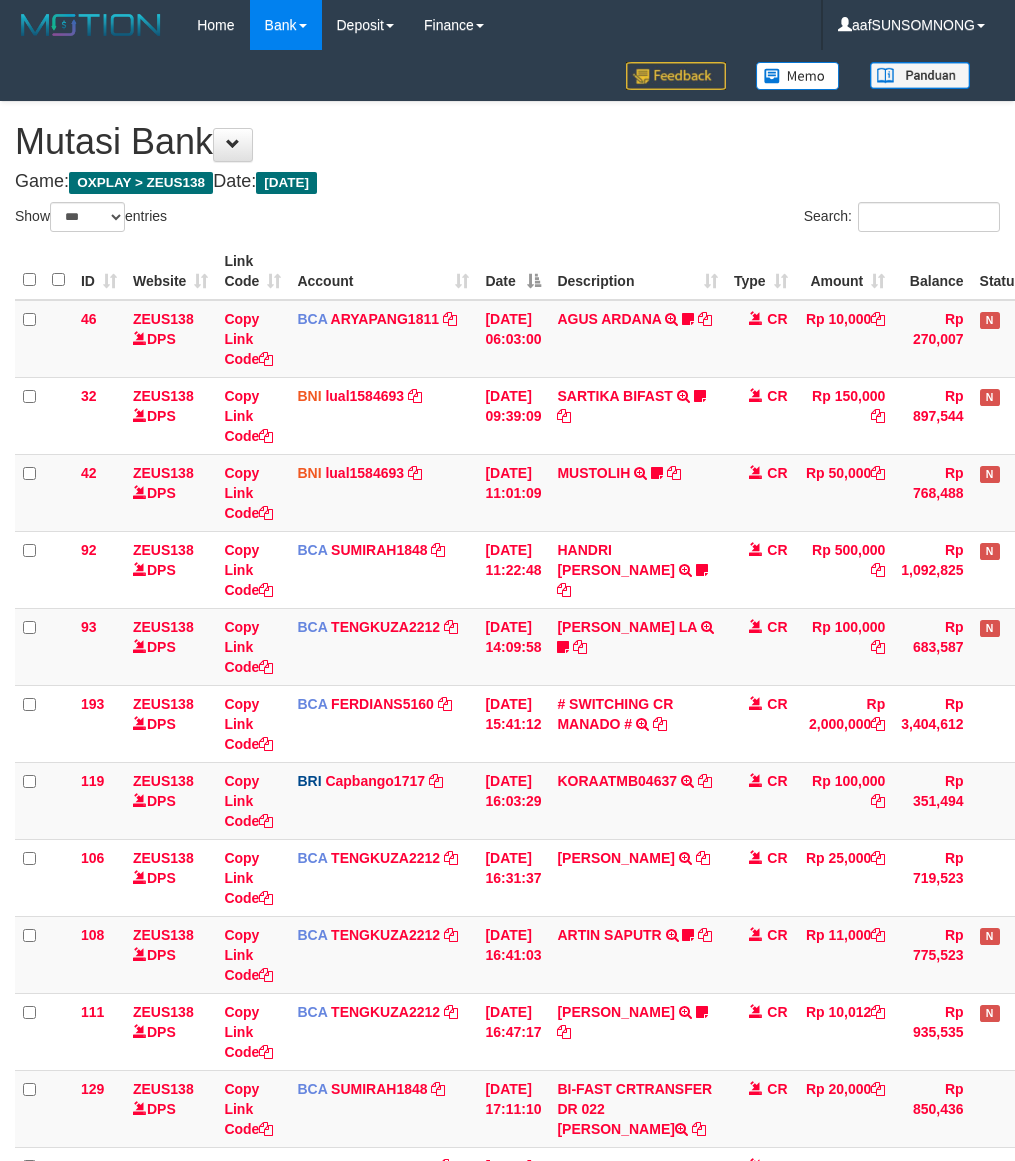 scroll, scrollTop: 335, scrollLeft: 0, axis: vertical 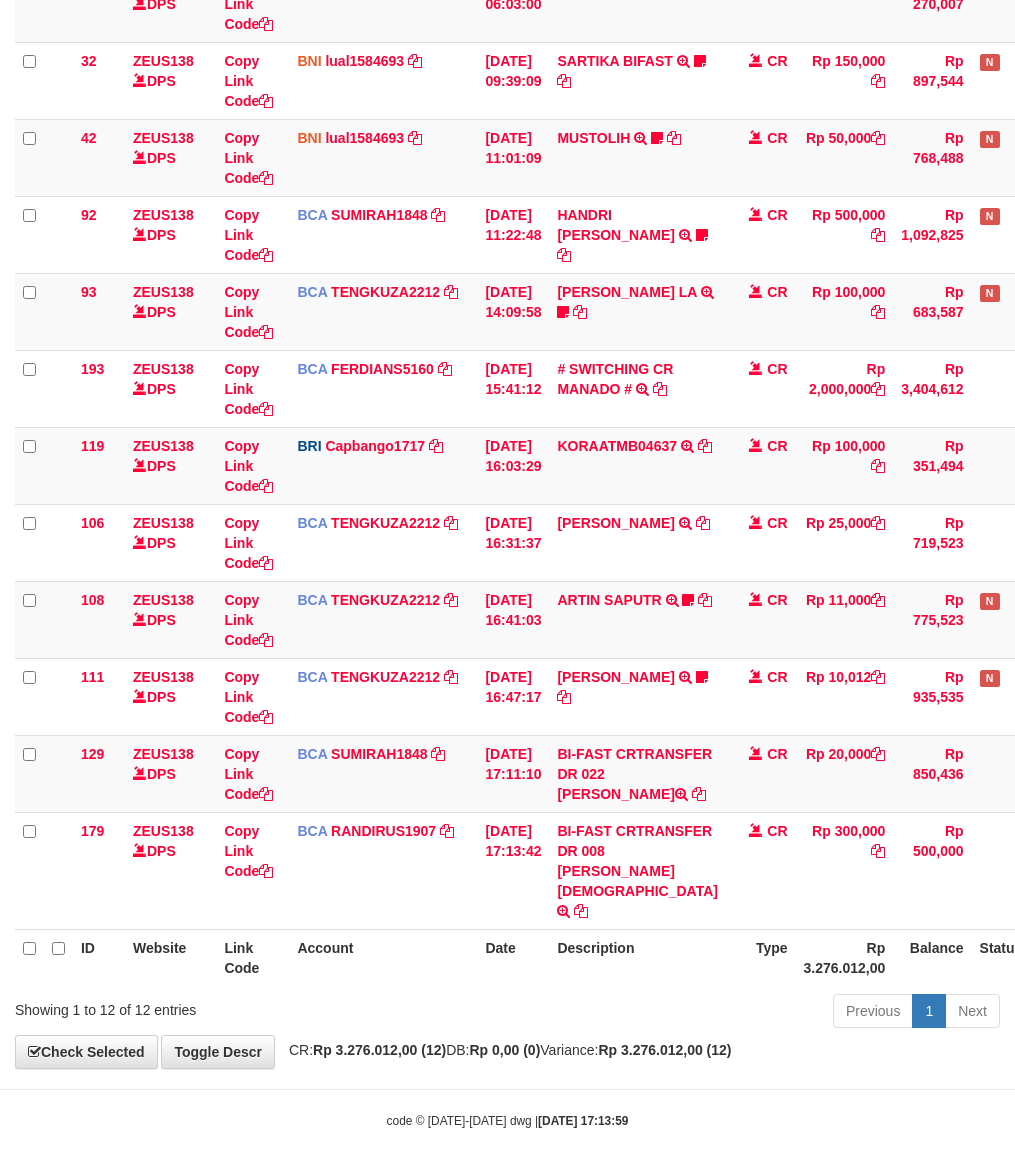 click on "Date" at bounding box center [513, 957] 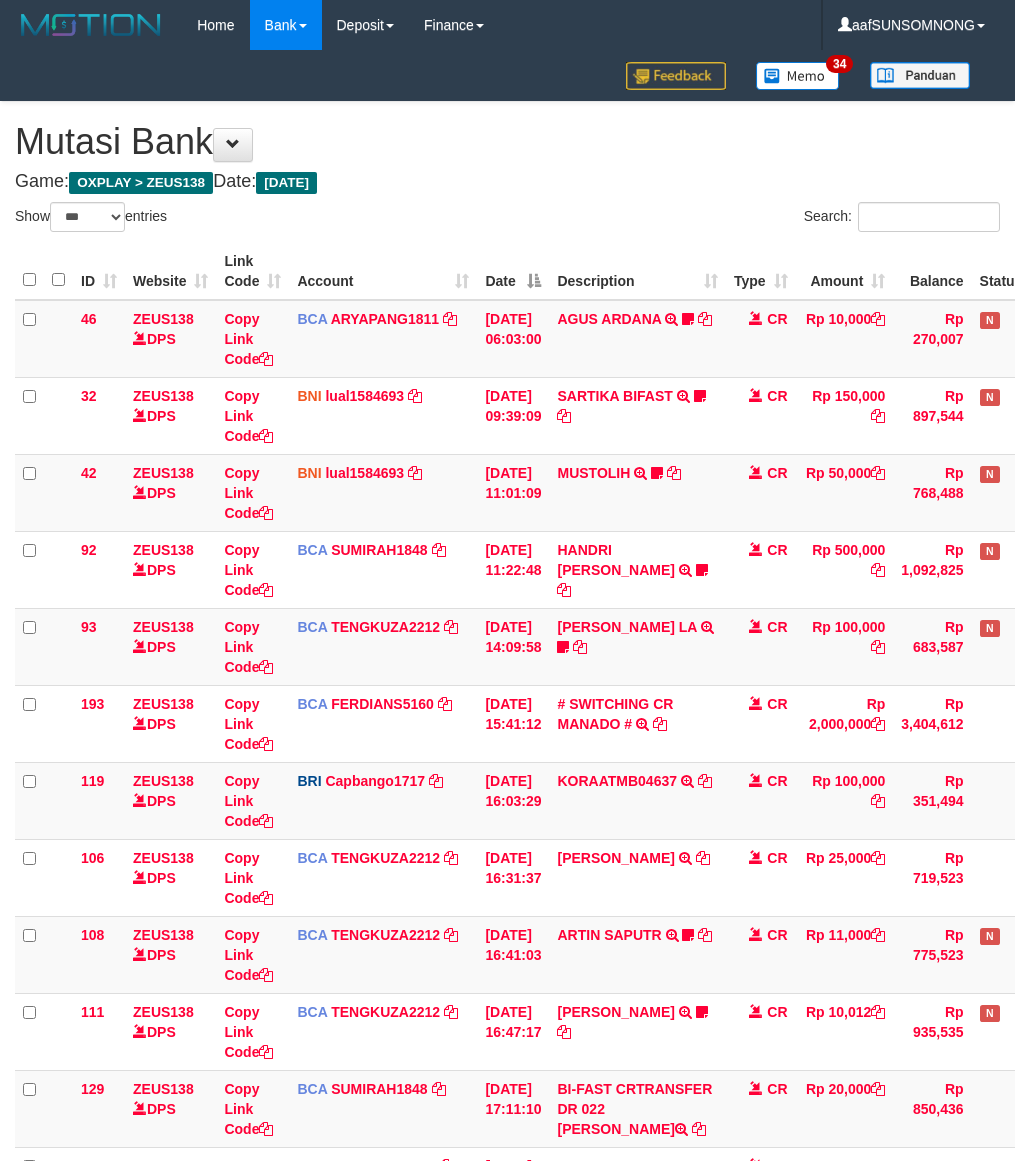 select on "***" 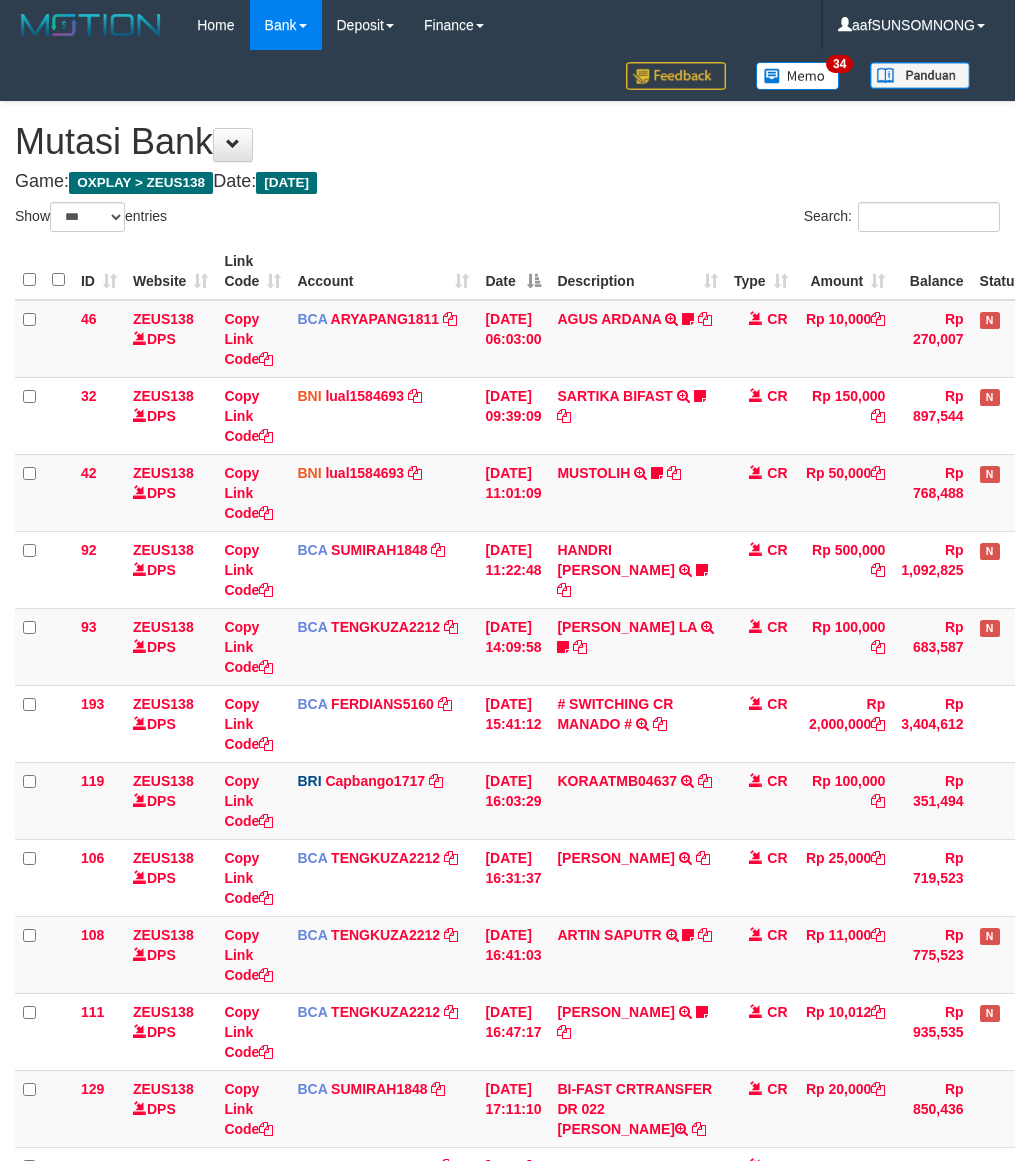 scroll, scrollTop: 335, scrollLeft: 0, axis: vertical 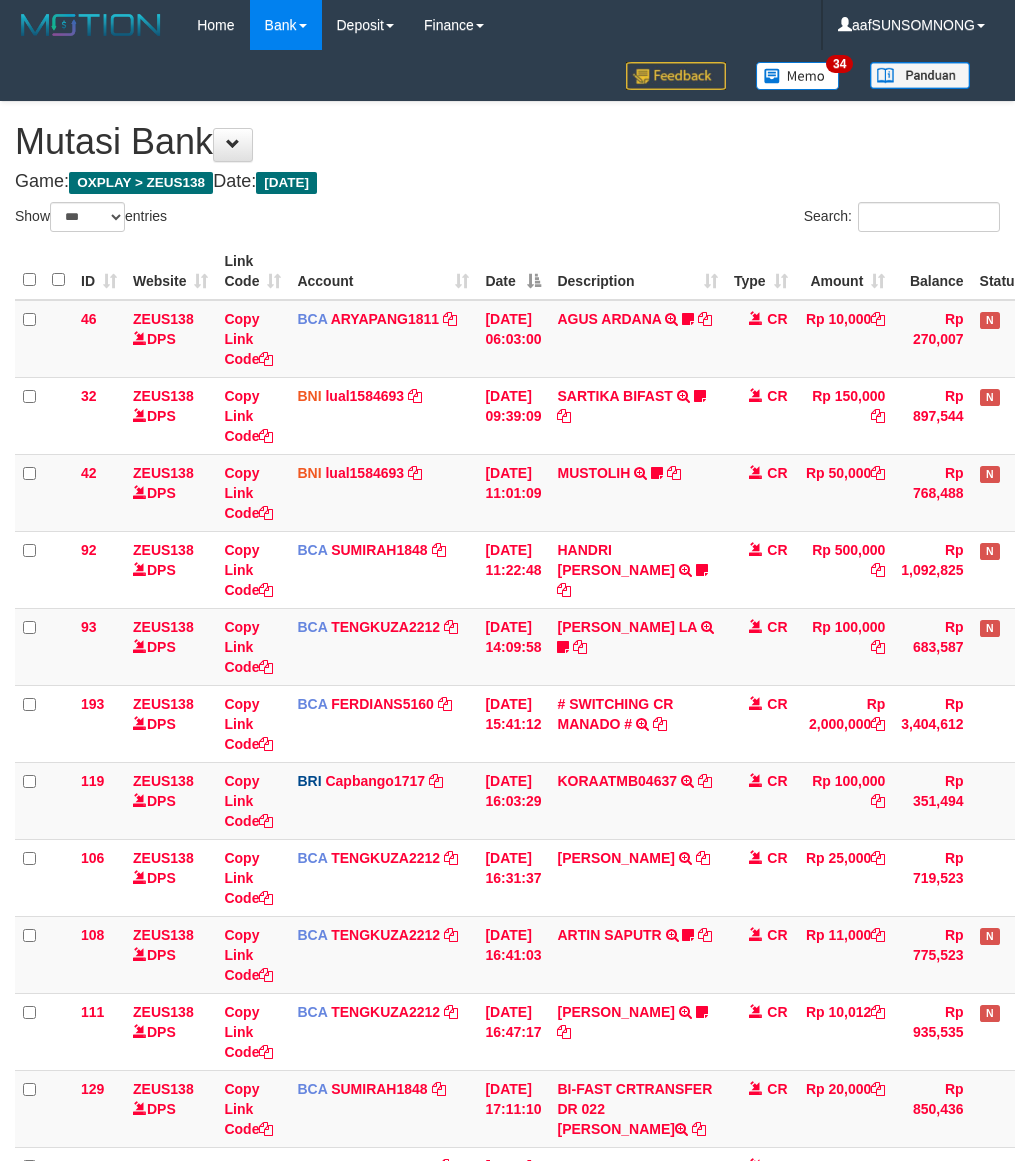 select on "***" 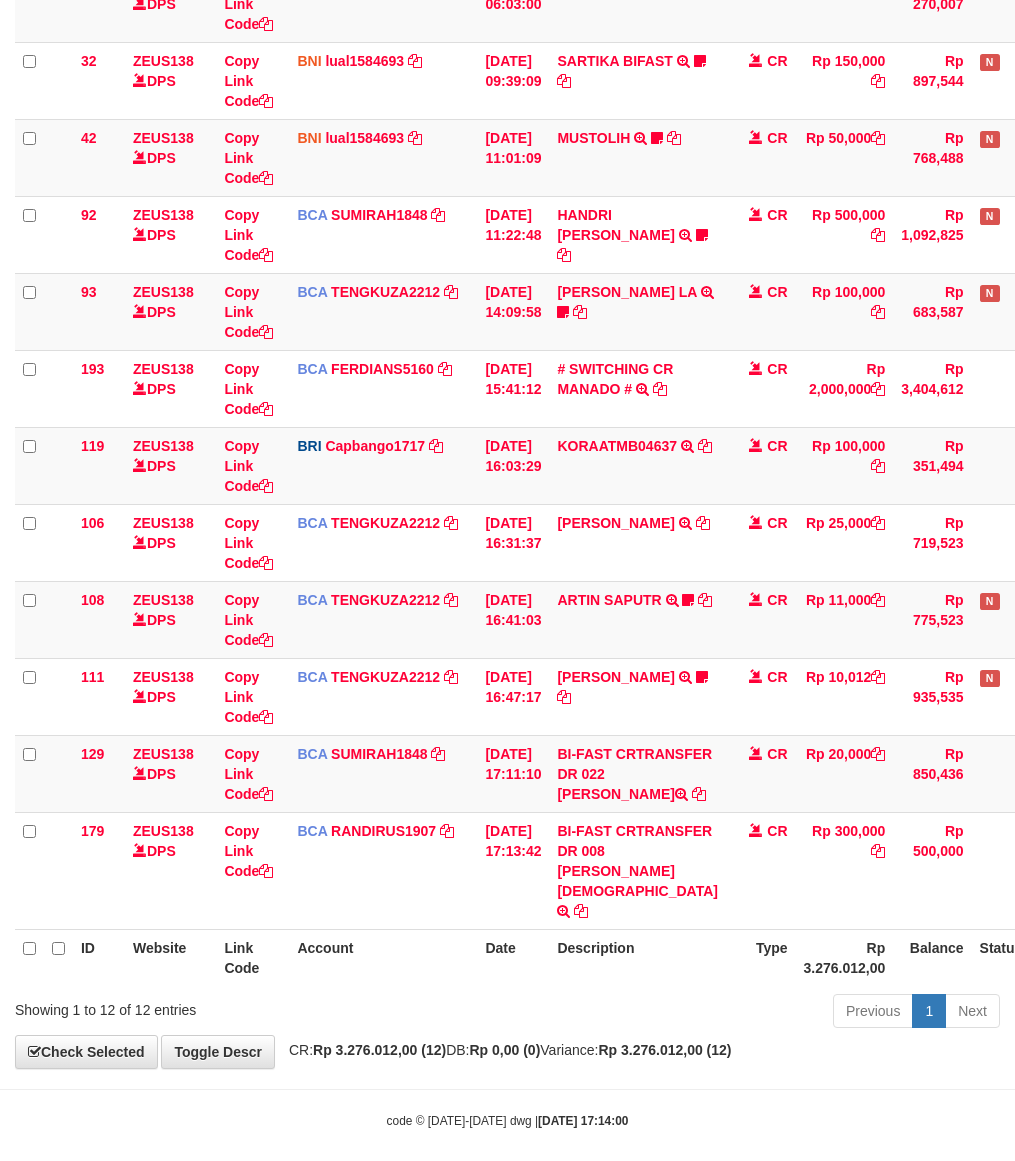 scroll, scrollTop: 376, scrollLeft: 0, axis: vertical 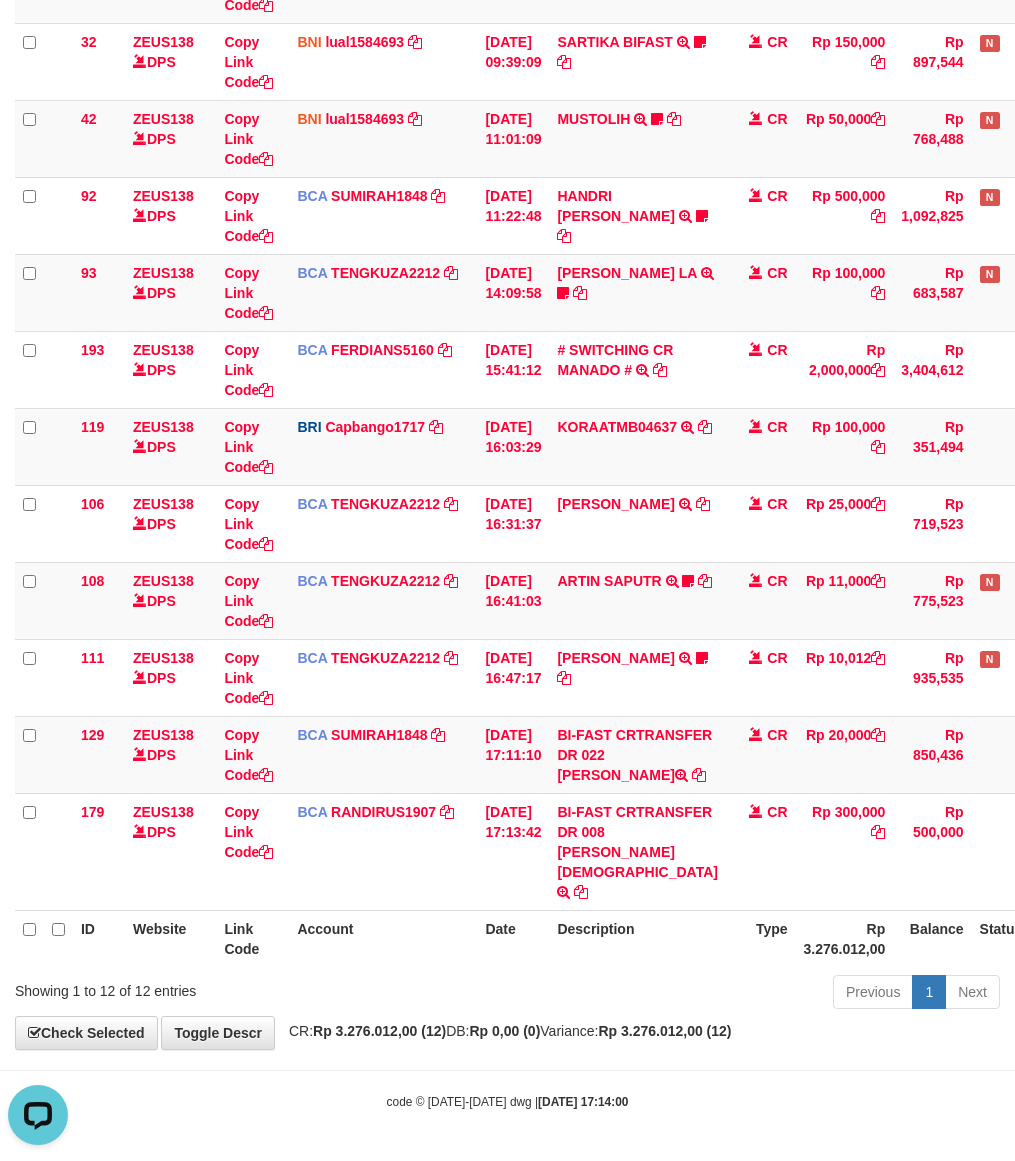 drag, startPoint x: 425, startPoint y: 962, endPoint x: 450, endPoint y: 945, distance: 30.232433 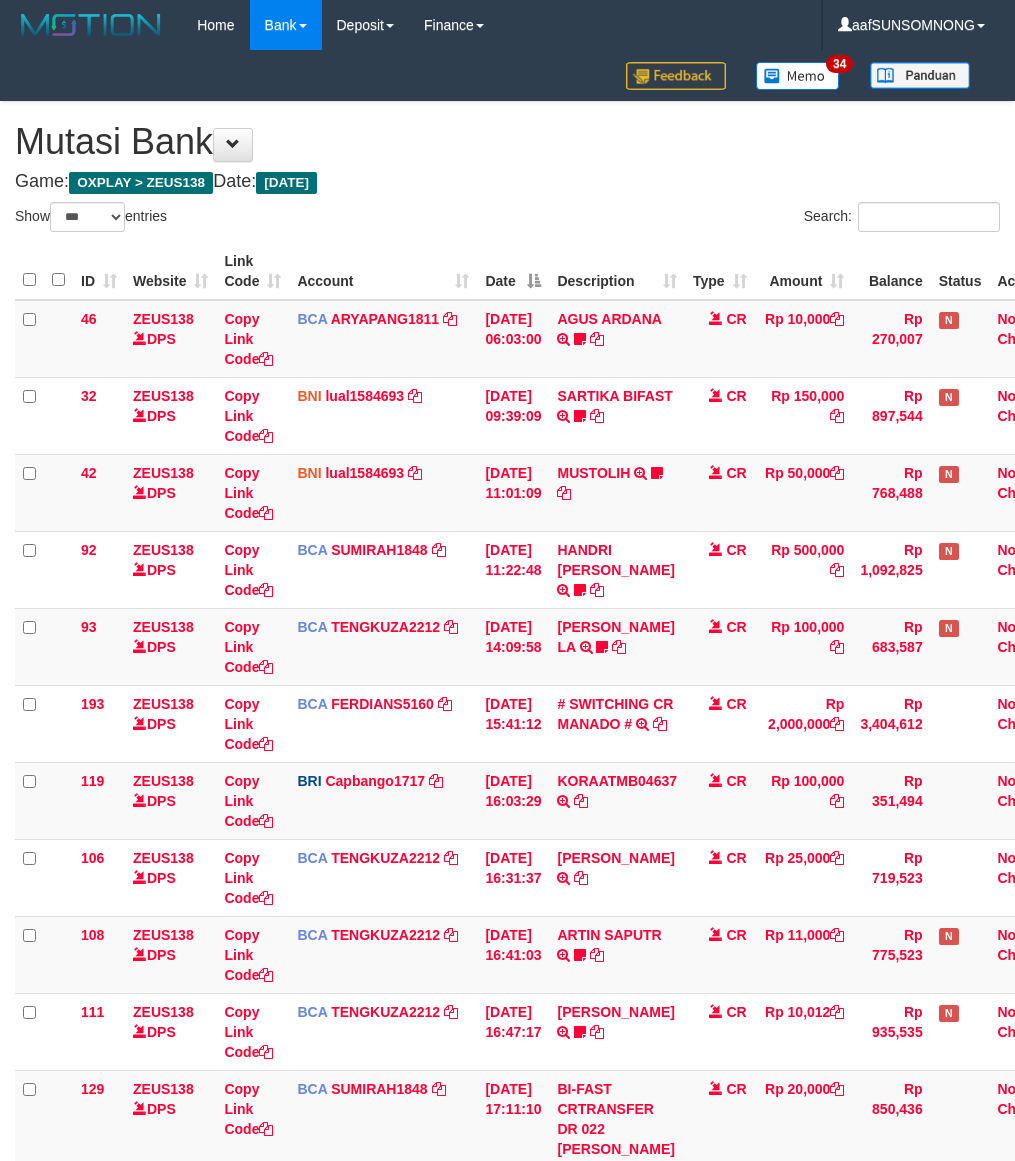 select on "***" 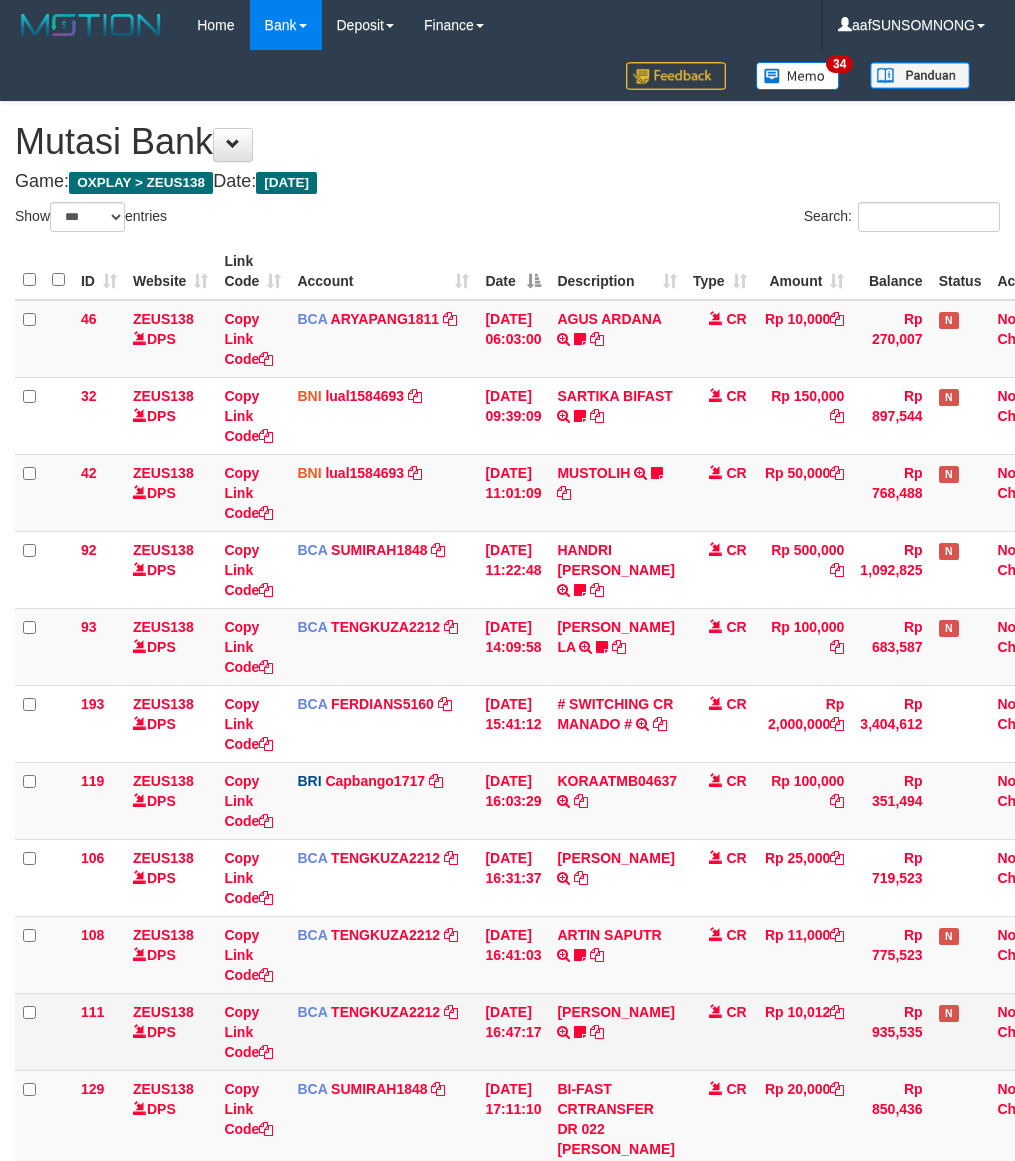 scroll, scrollTop: 0, scrollLeft: 0, axis: both 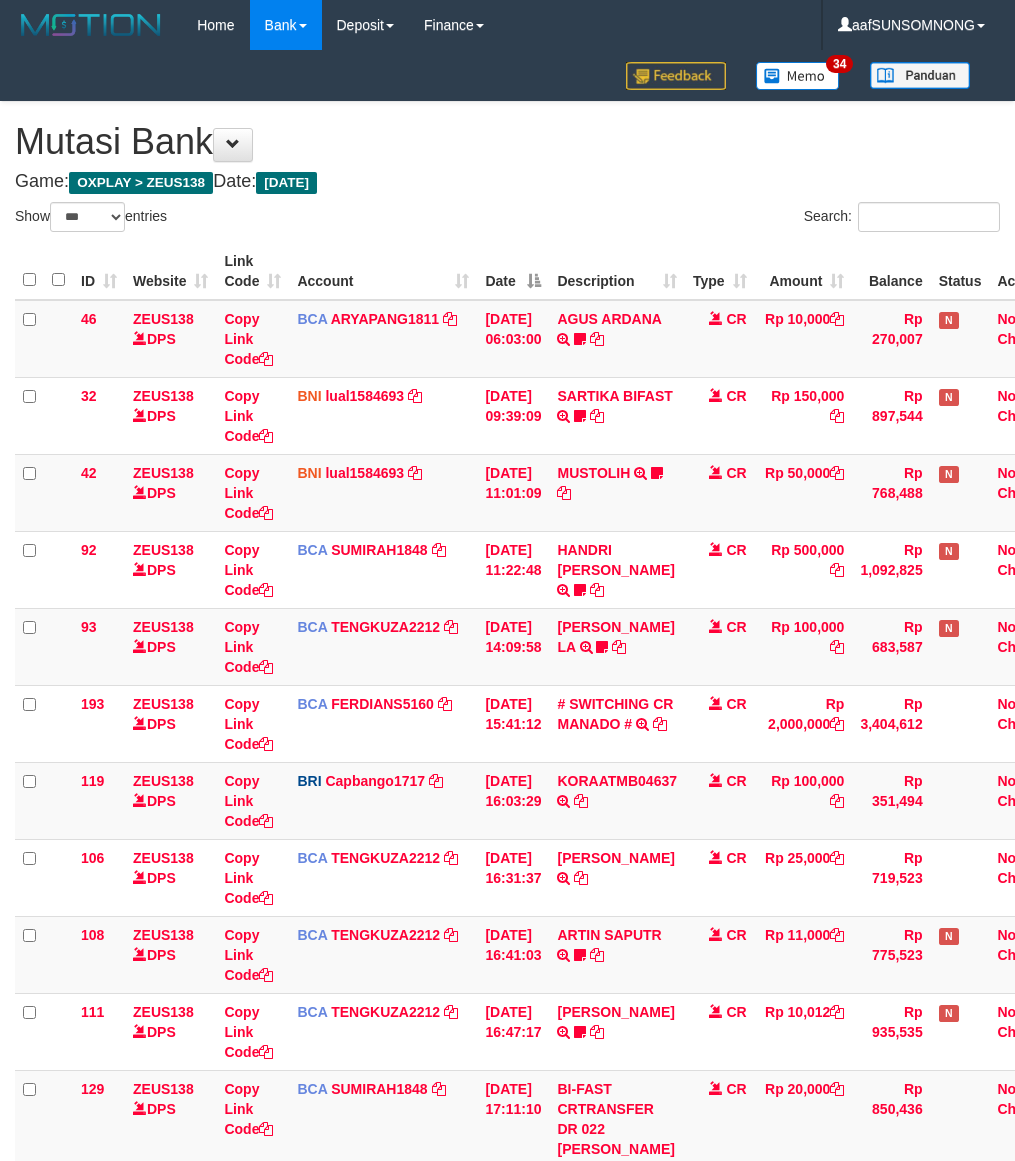 select on "***" 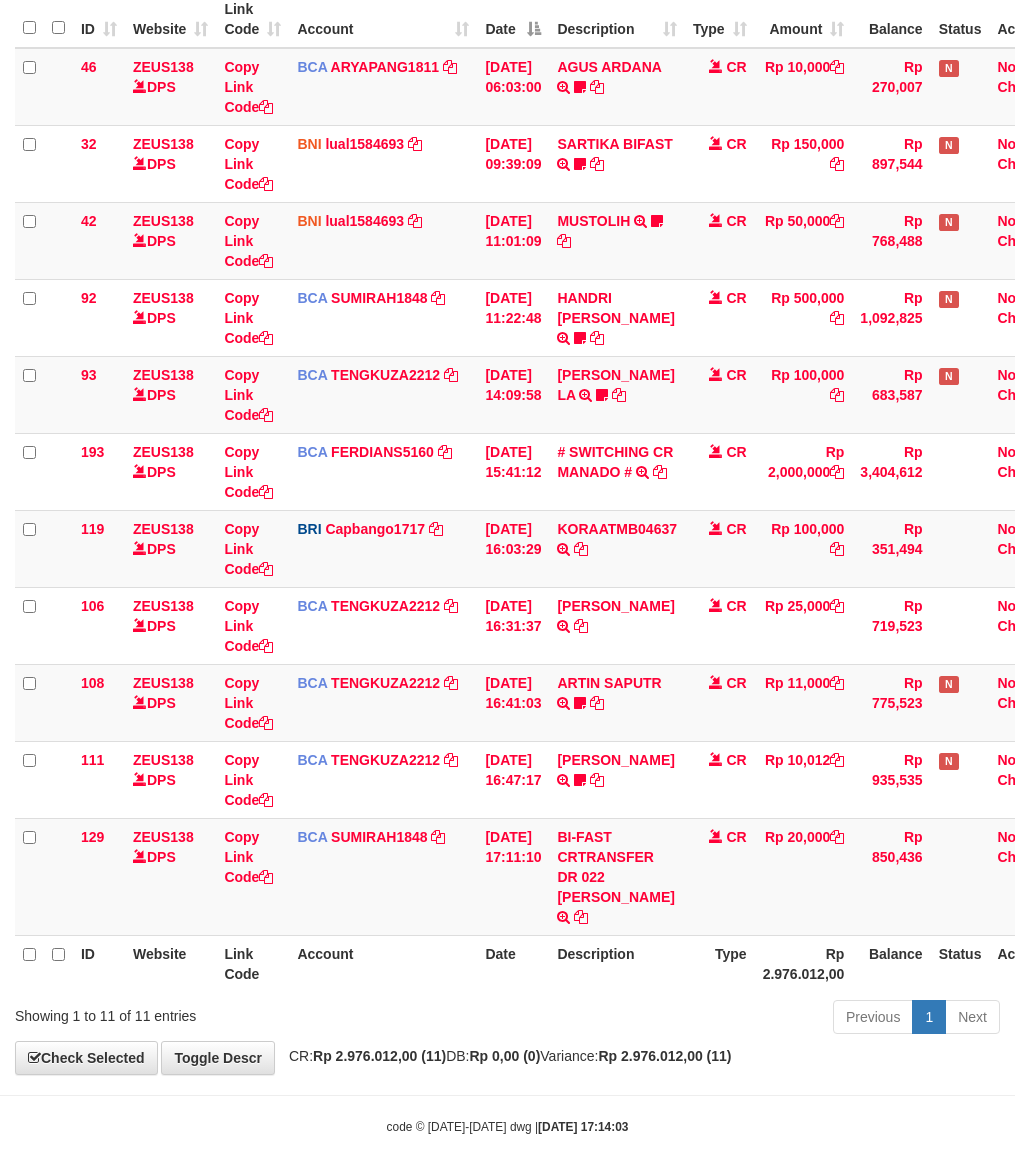 scroll, scrollTop: 260, scrollLeft: 0, axis: vertical 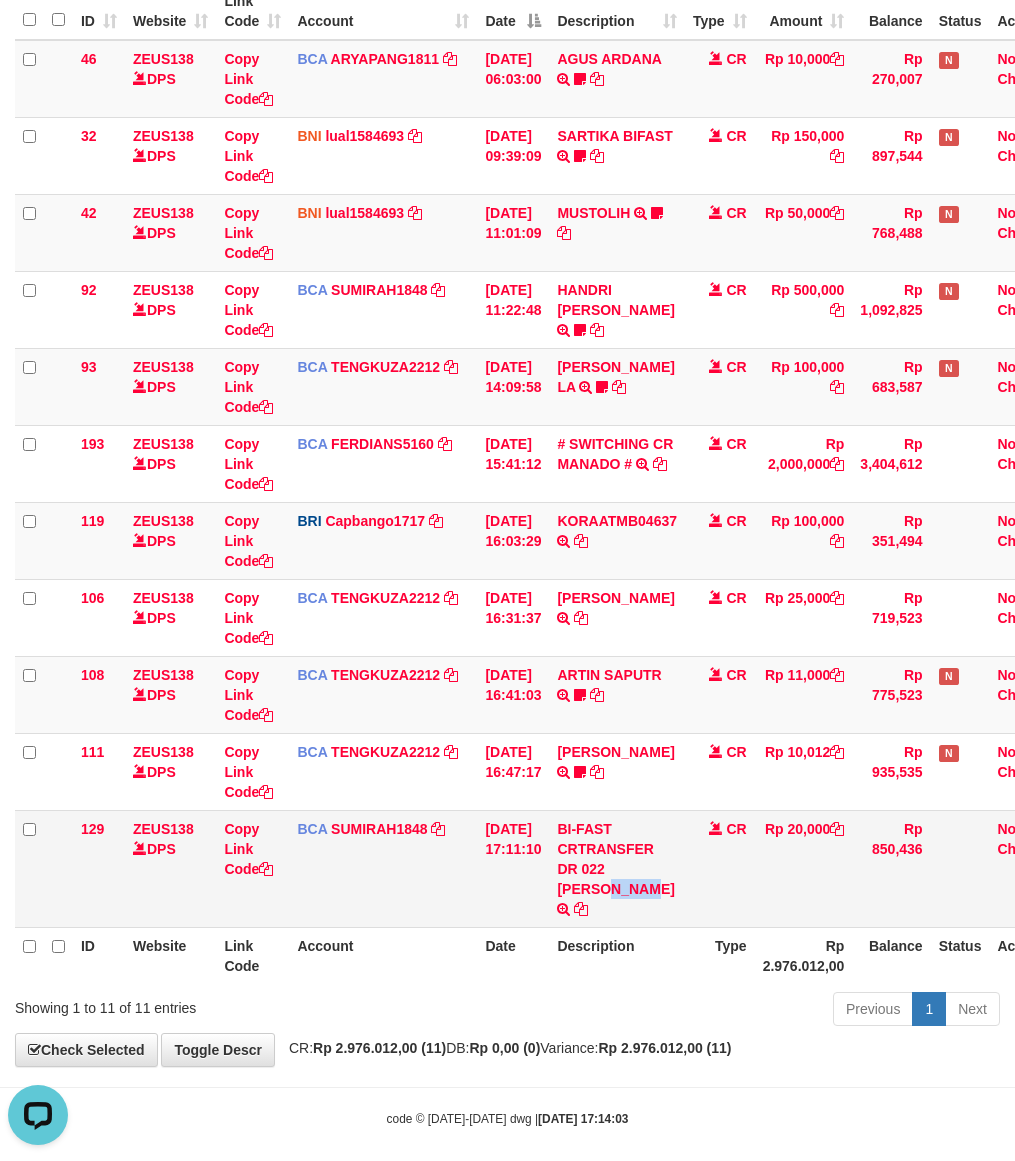 drag, startPoint x: 667, startPoint y: 870, endPoint x: 626, endPoint y: 870, distance: 41 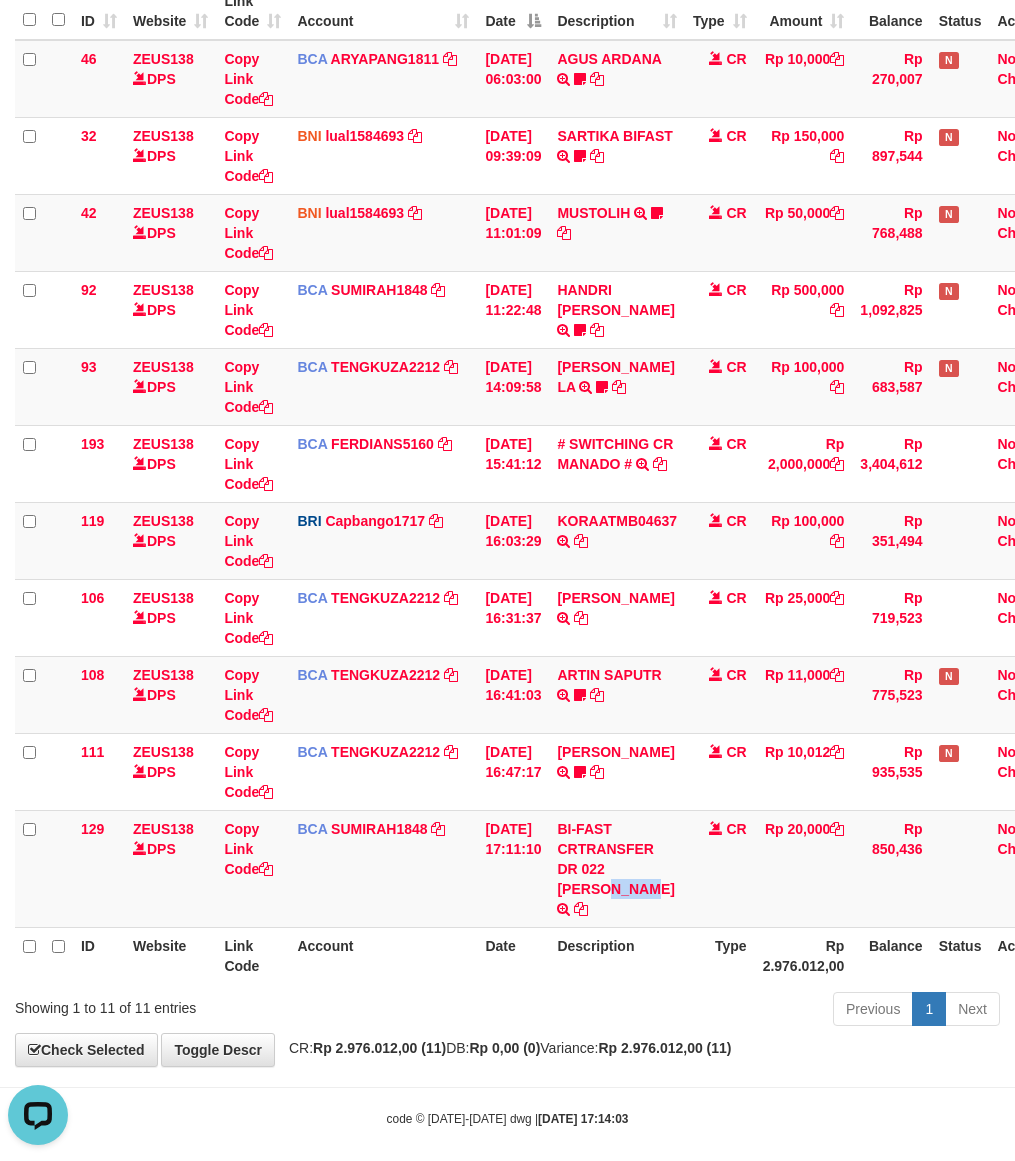 copy on "MARIO" 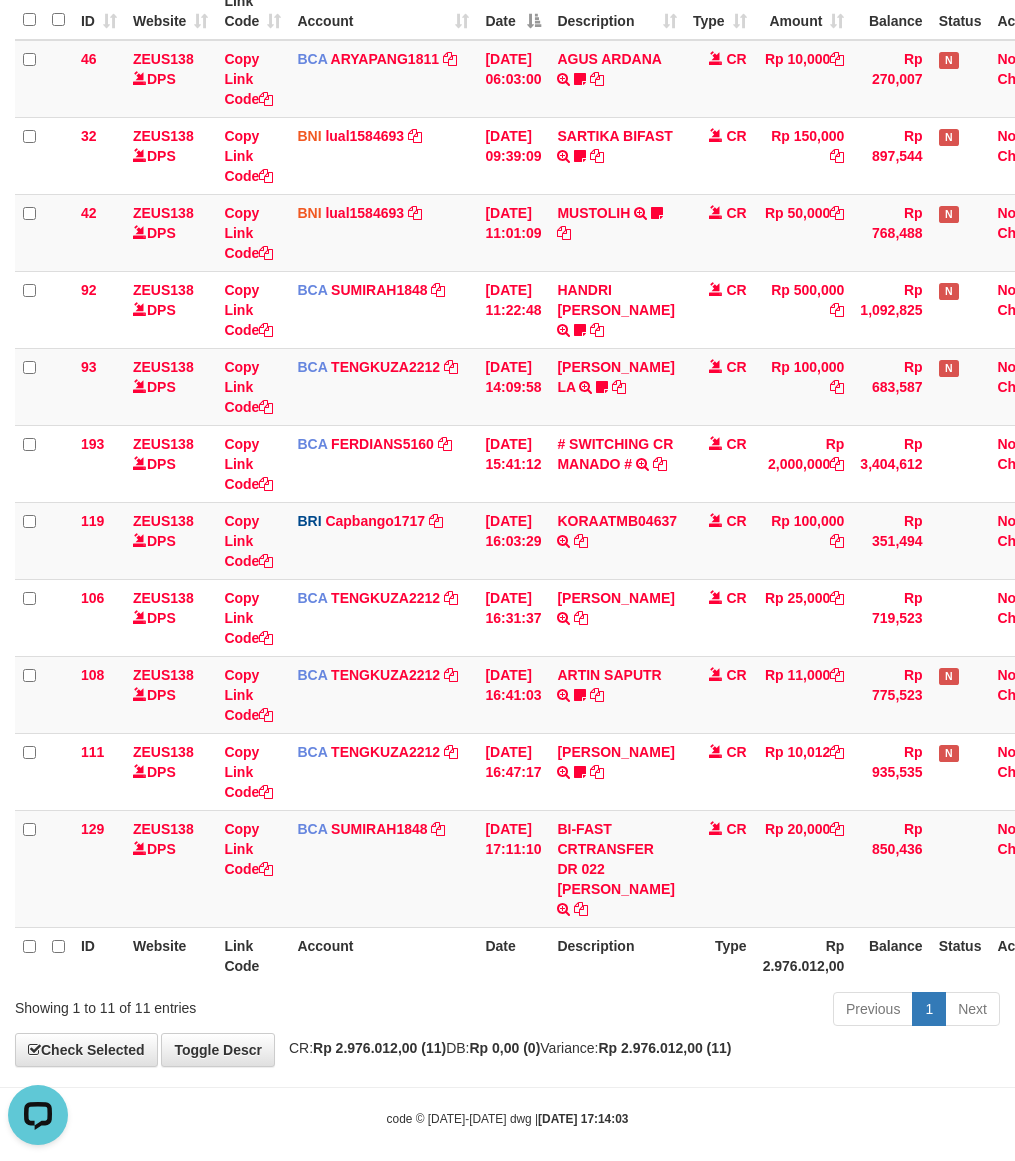 drag, startPoint x: 597, startPoint y: 1011, endPoint x: 648, endPoint y: 996, distance: 53.160137 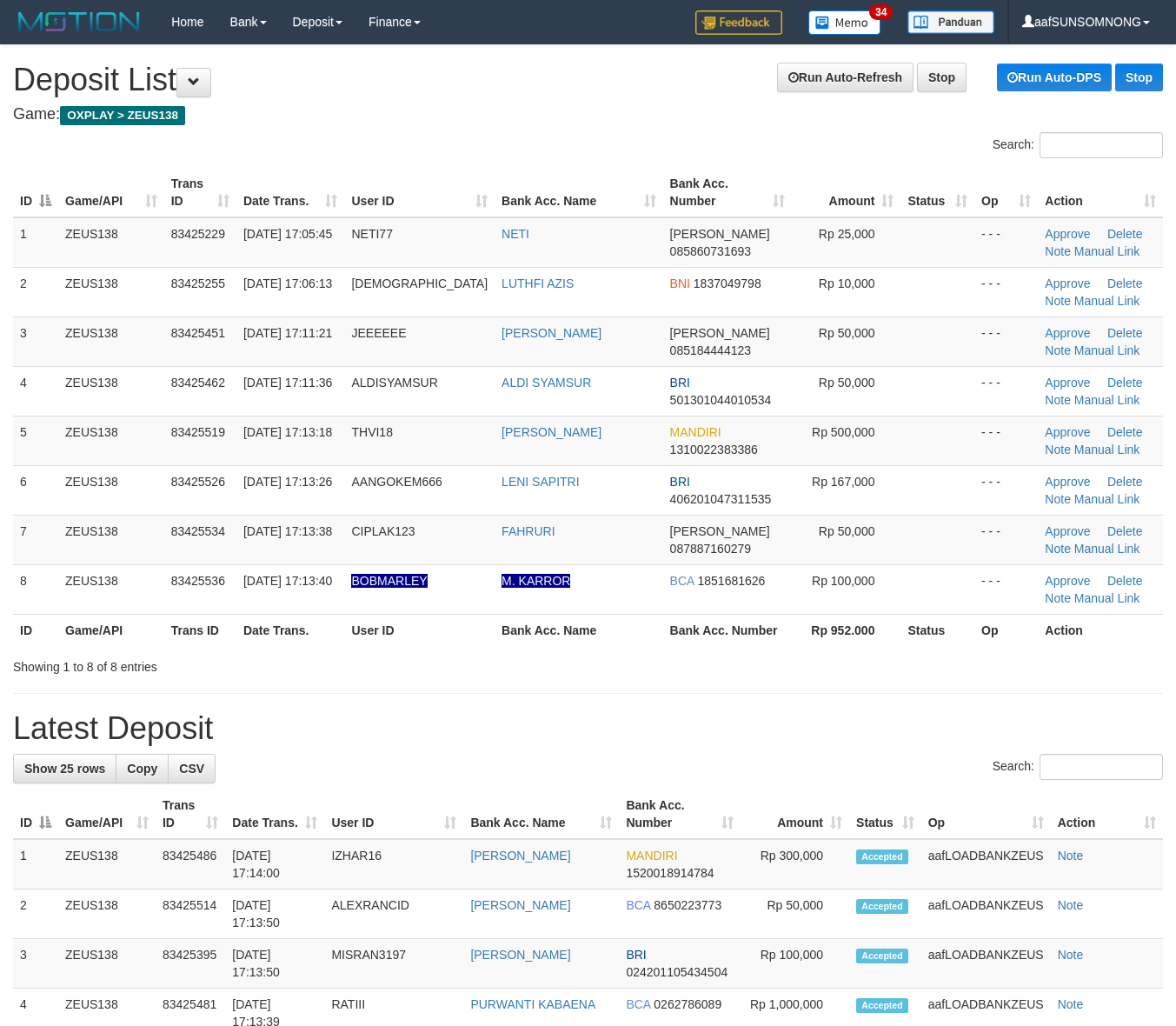 scroll, scrollTop: 0, scrollLeft: 0, axis: both 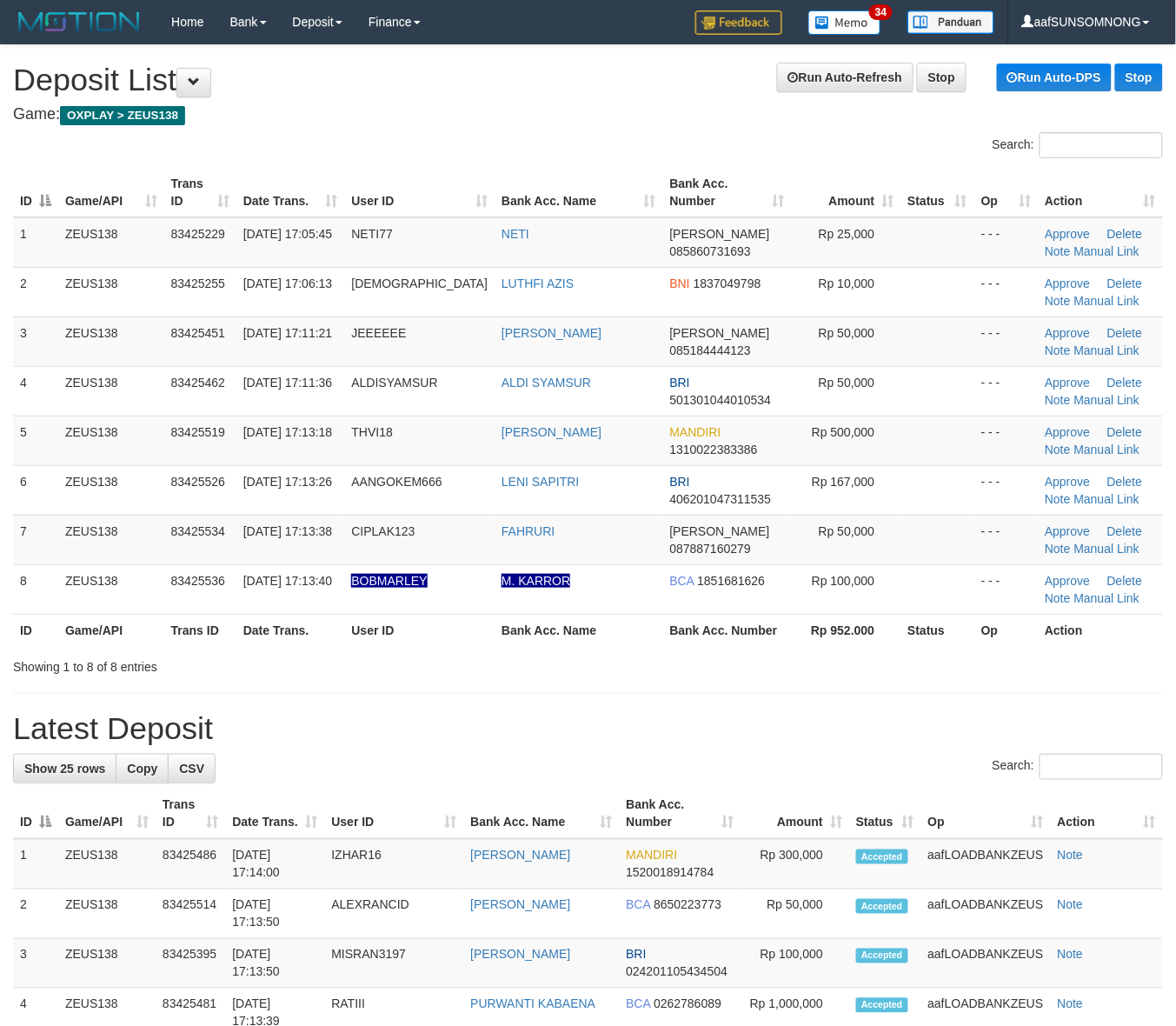click on "**********" at bounding box center (588, 1120) 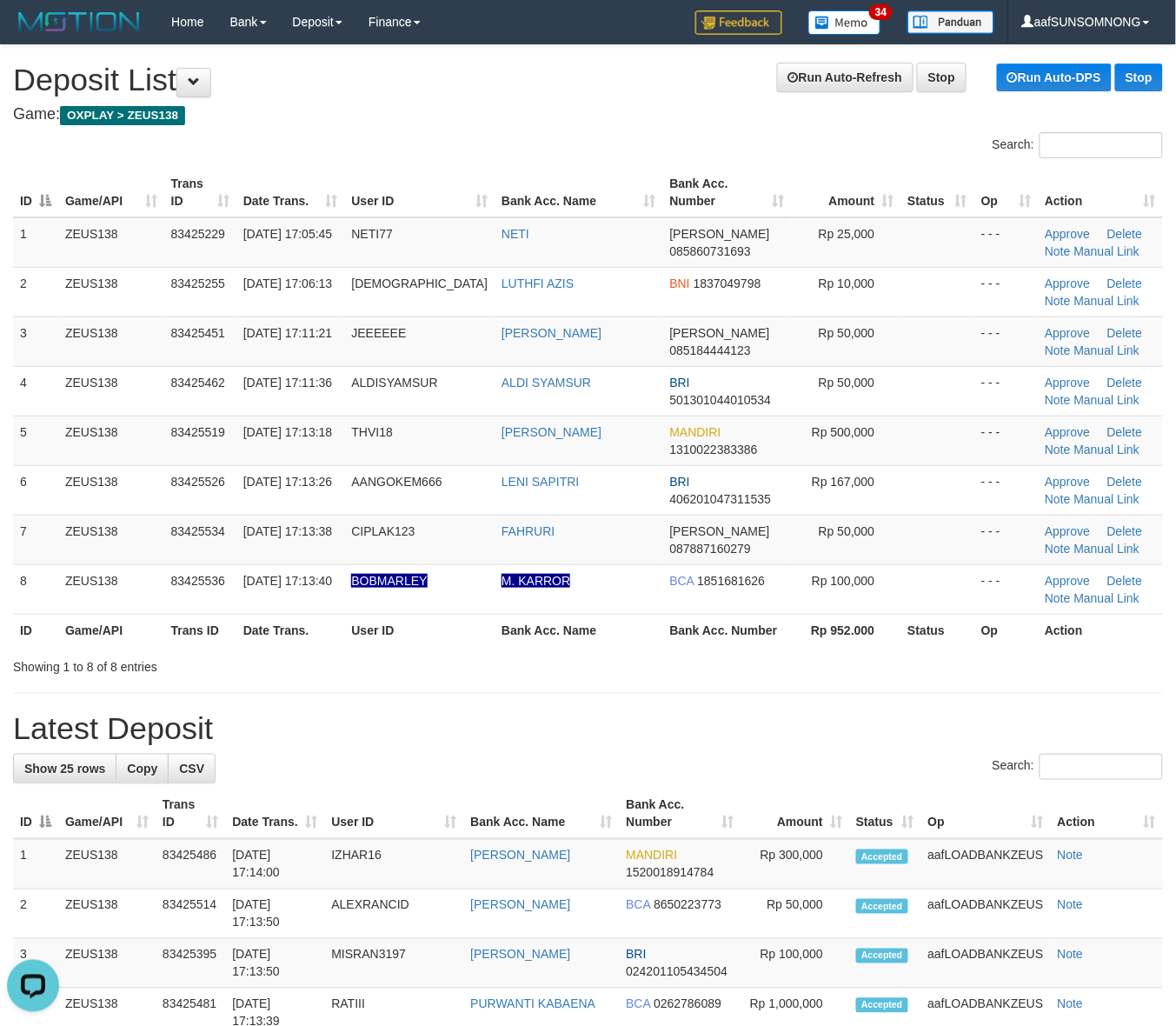 scroll, scrollTop: 0, scrollLeft: 0, axis: both 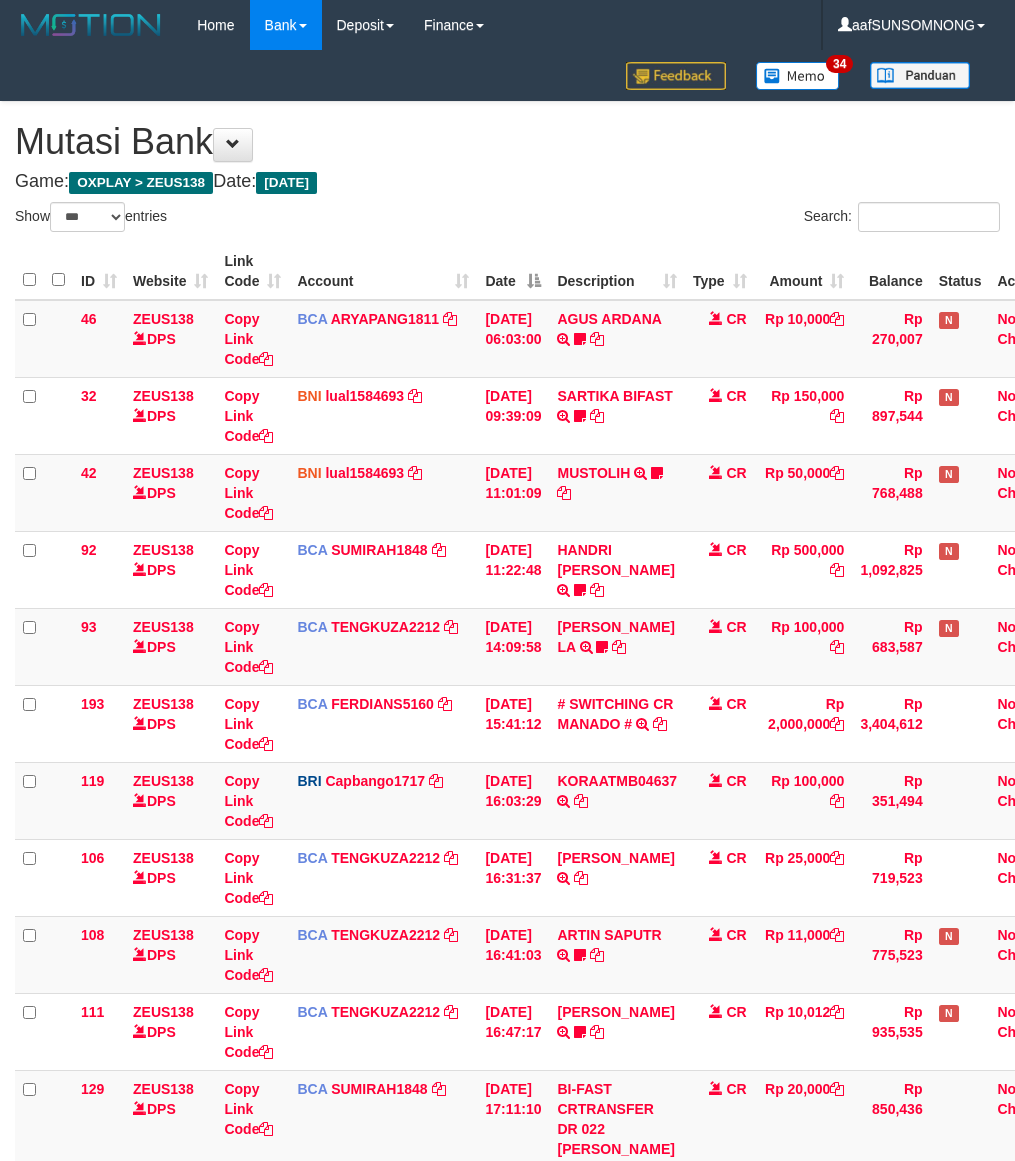 select on "***" 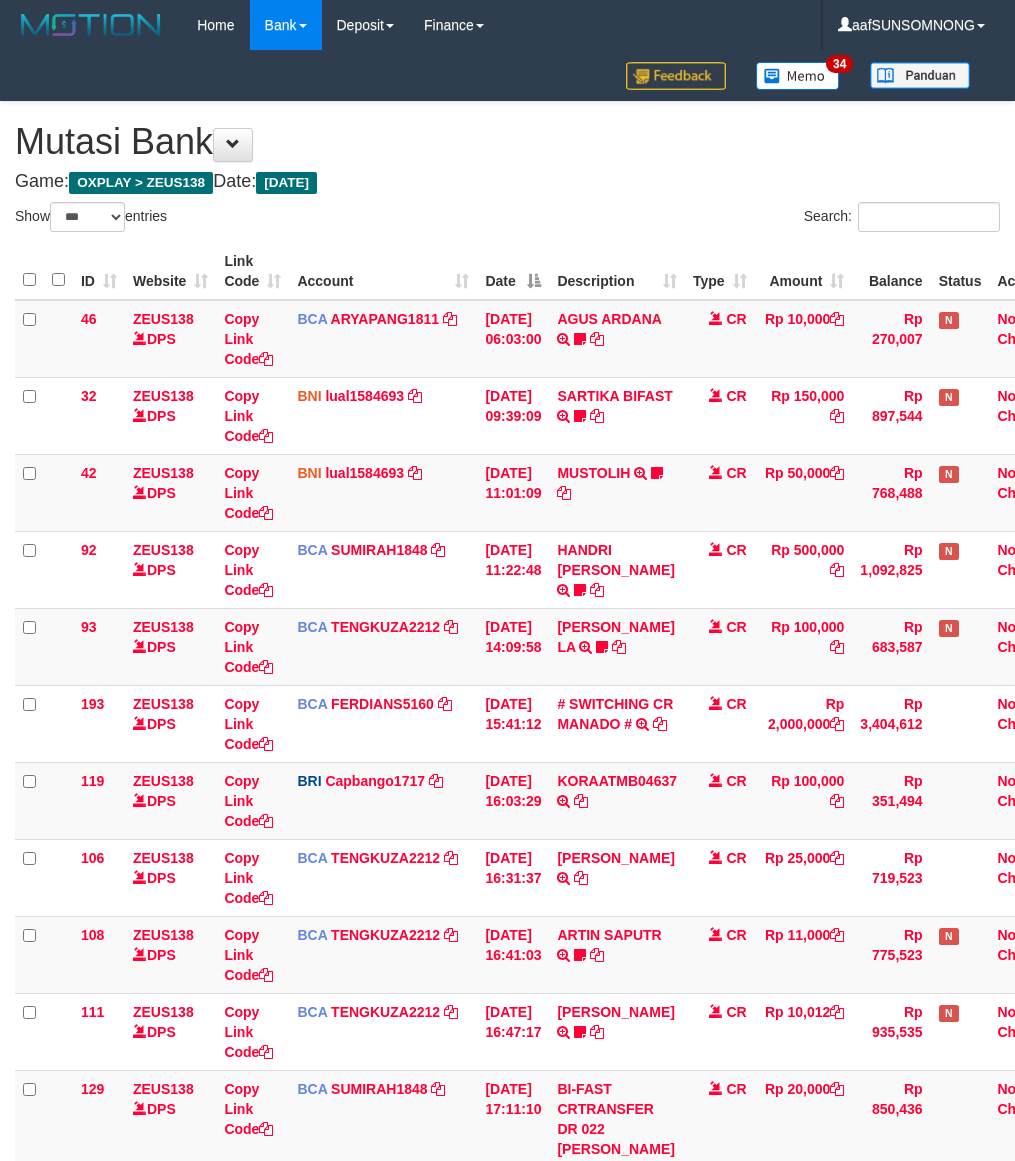 scroll, scrollTop: 220, scrollLeft: 0, axis: vertical 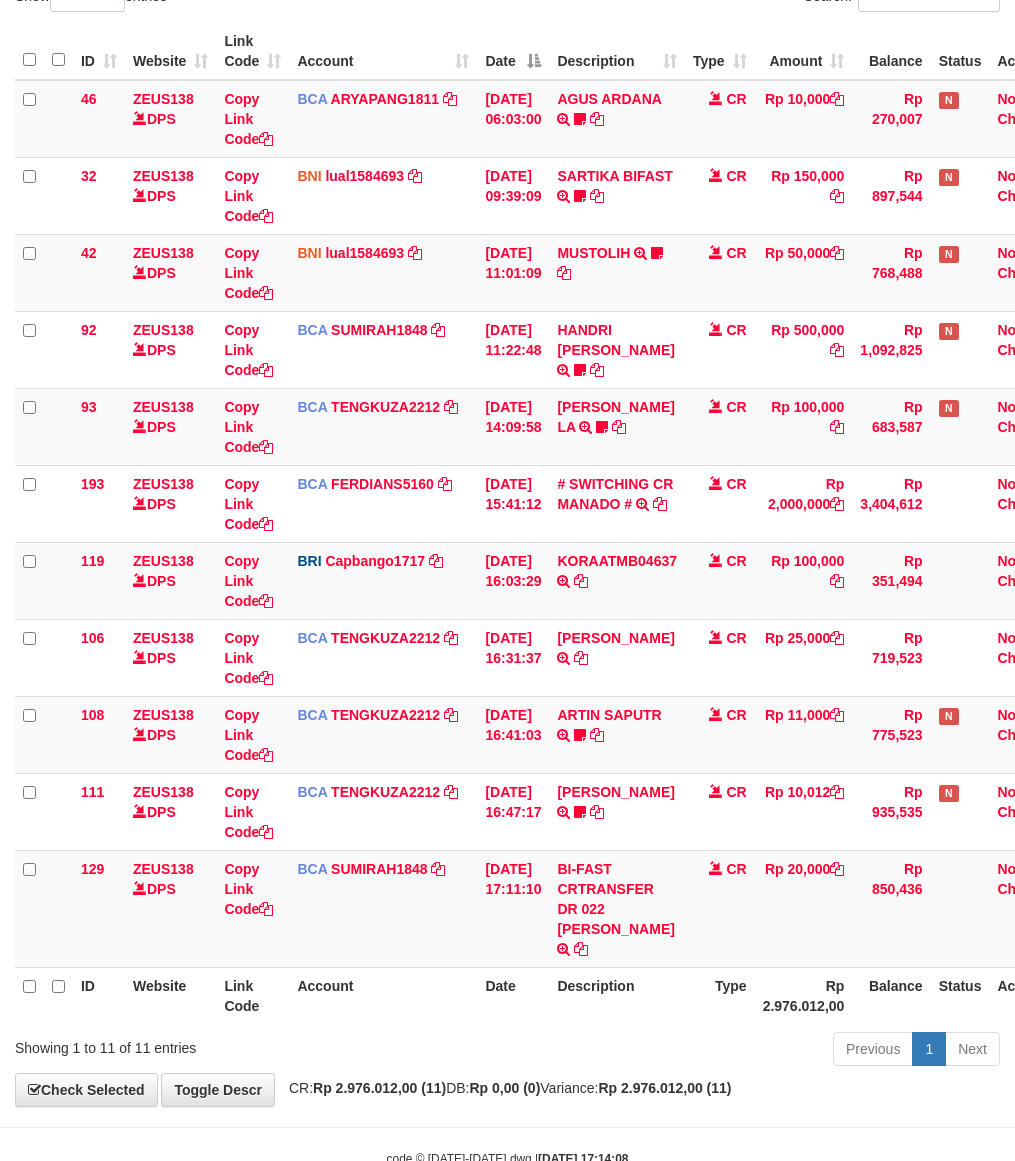 click on "Previous 1 Next" at bounding box center (719, 1051) 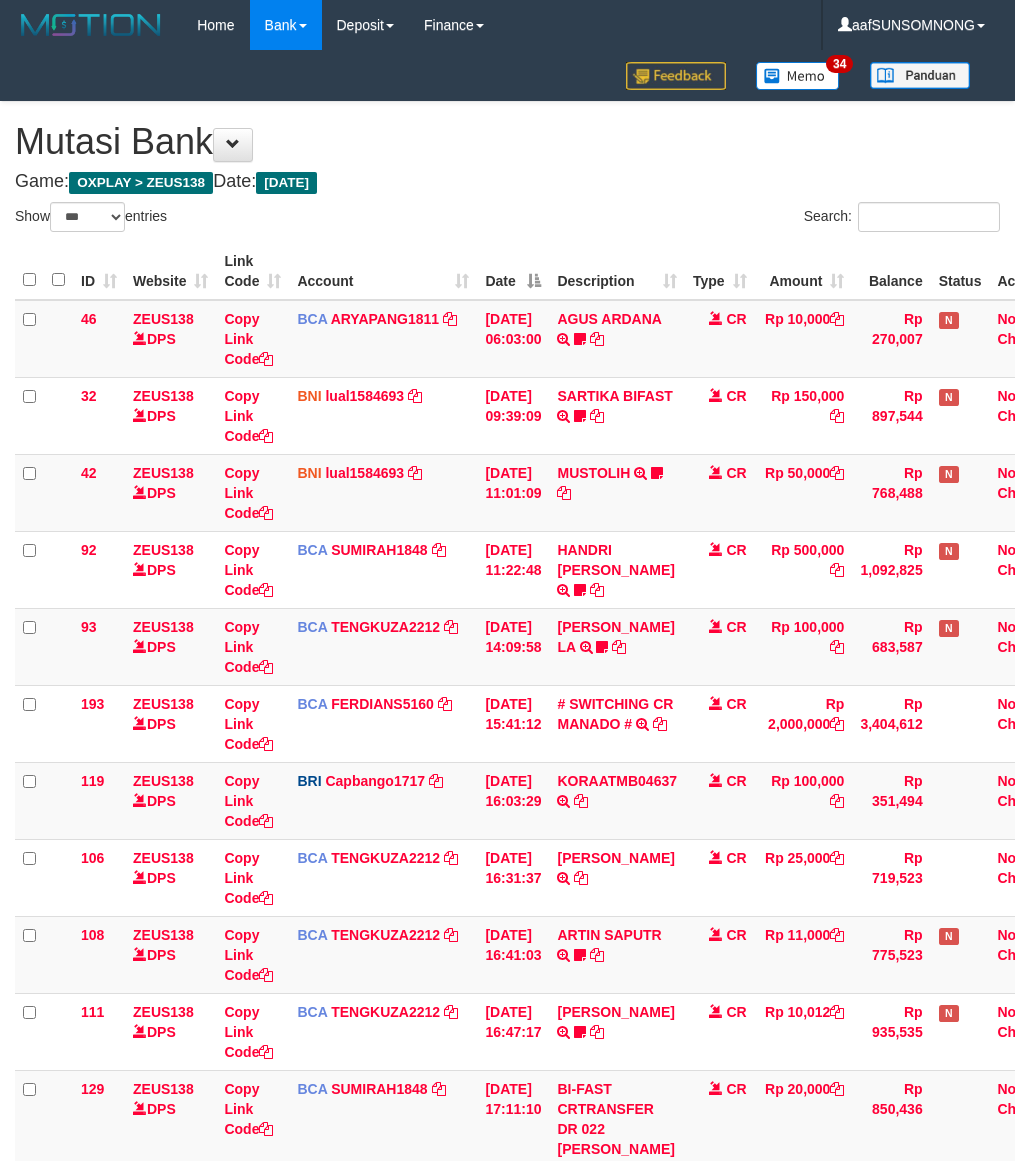 select on "***" 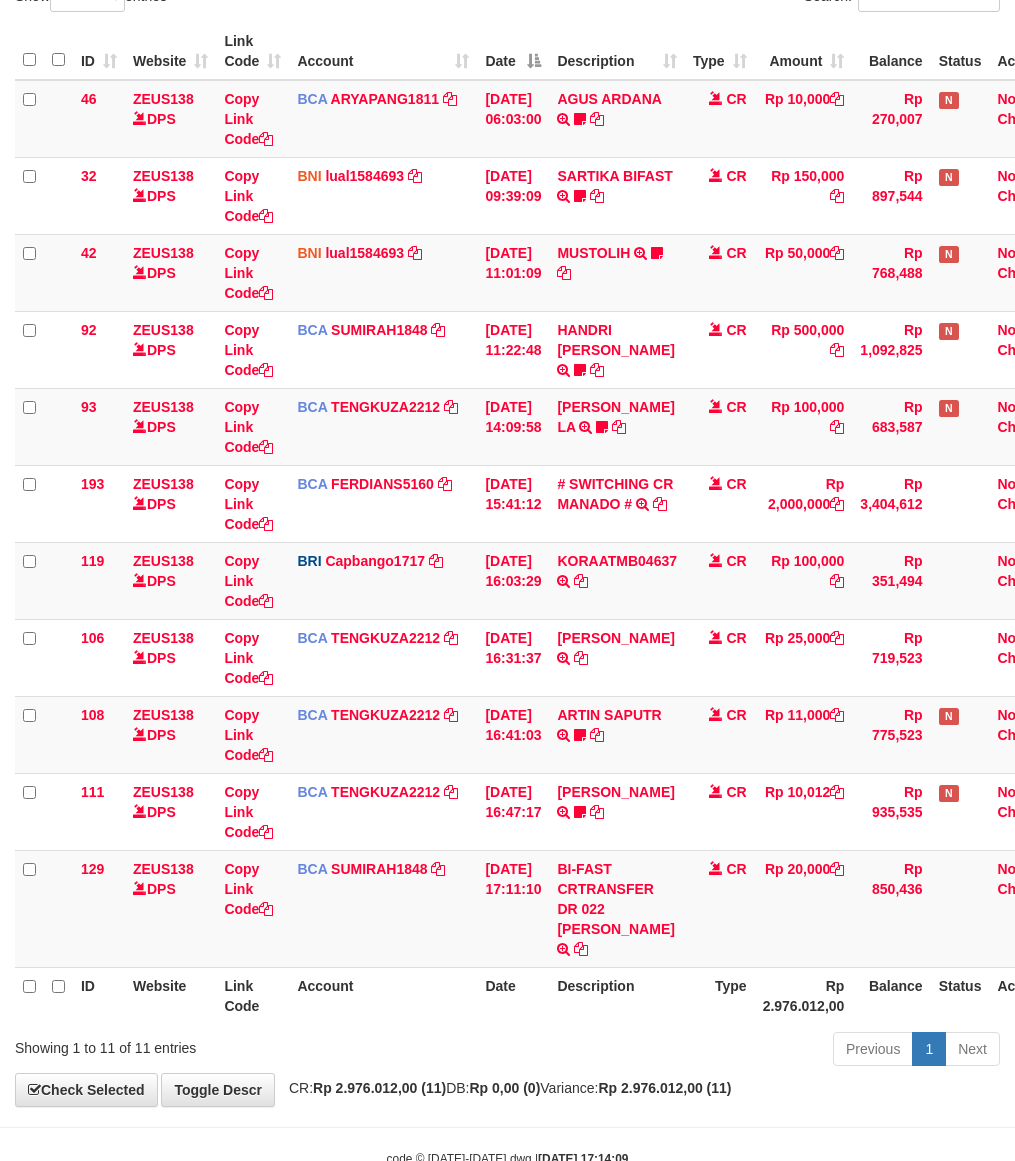 scroll, scrollTop: 260, scrollLeft: 0, axis: vertical 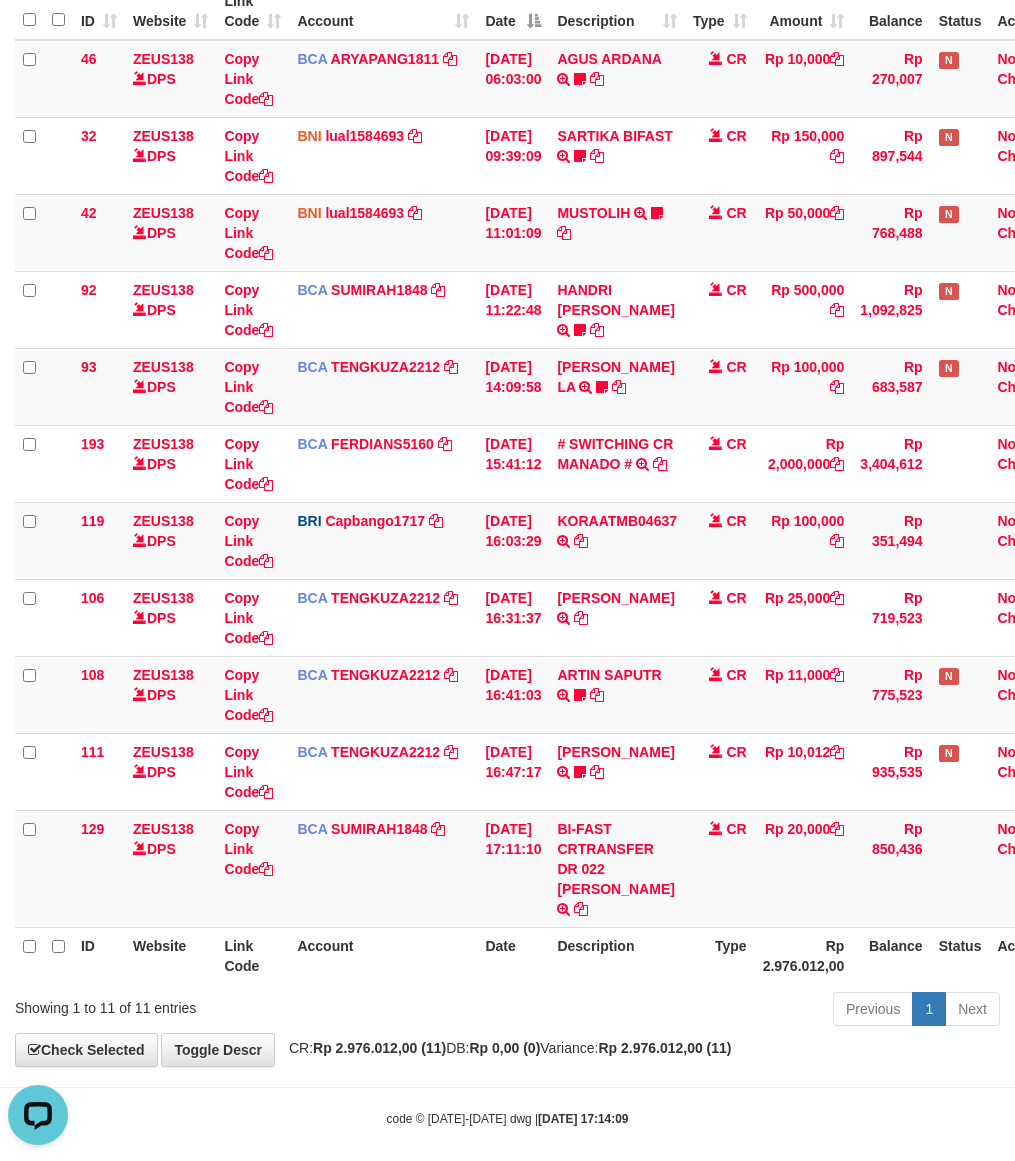 drag, startPoint x: 420, startPoint y: 983, endPoint x: 466, endPoint y: 982, distance: 46.010868 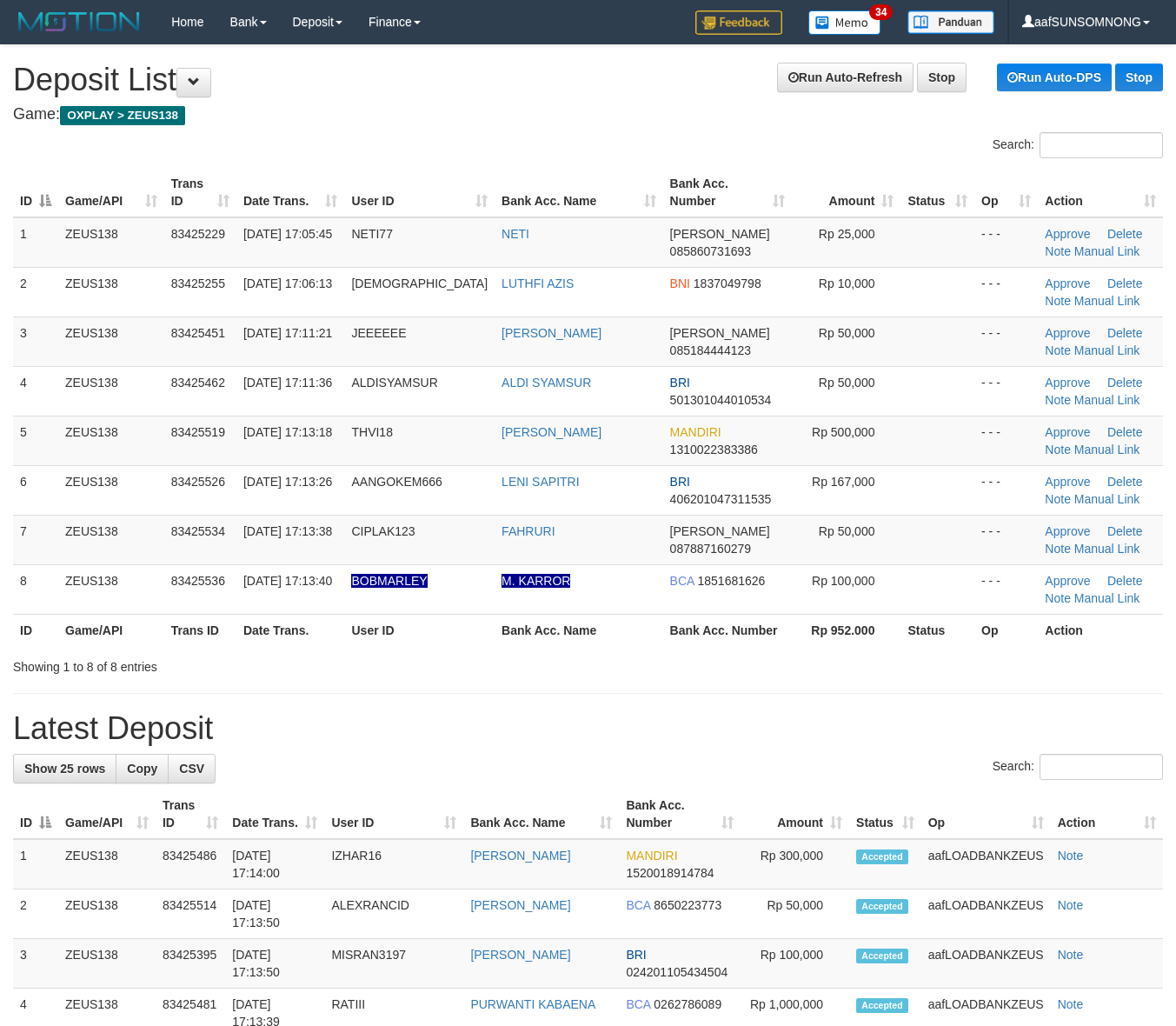 scroll, scrollTop: 0, scrollLeft: 0, axis: both 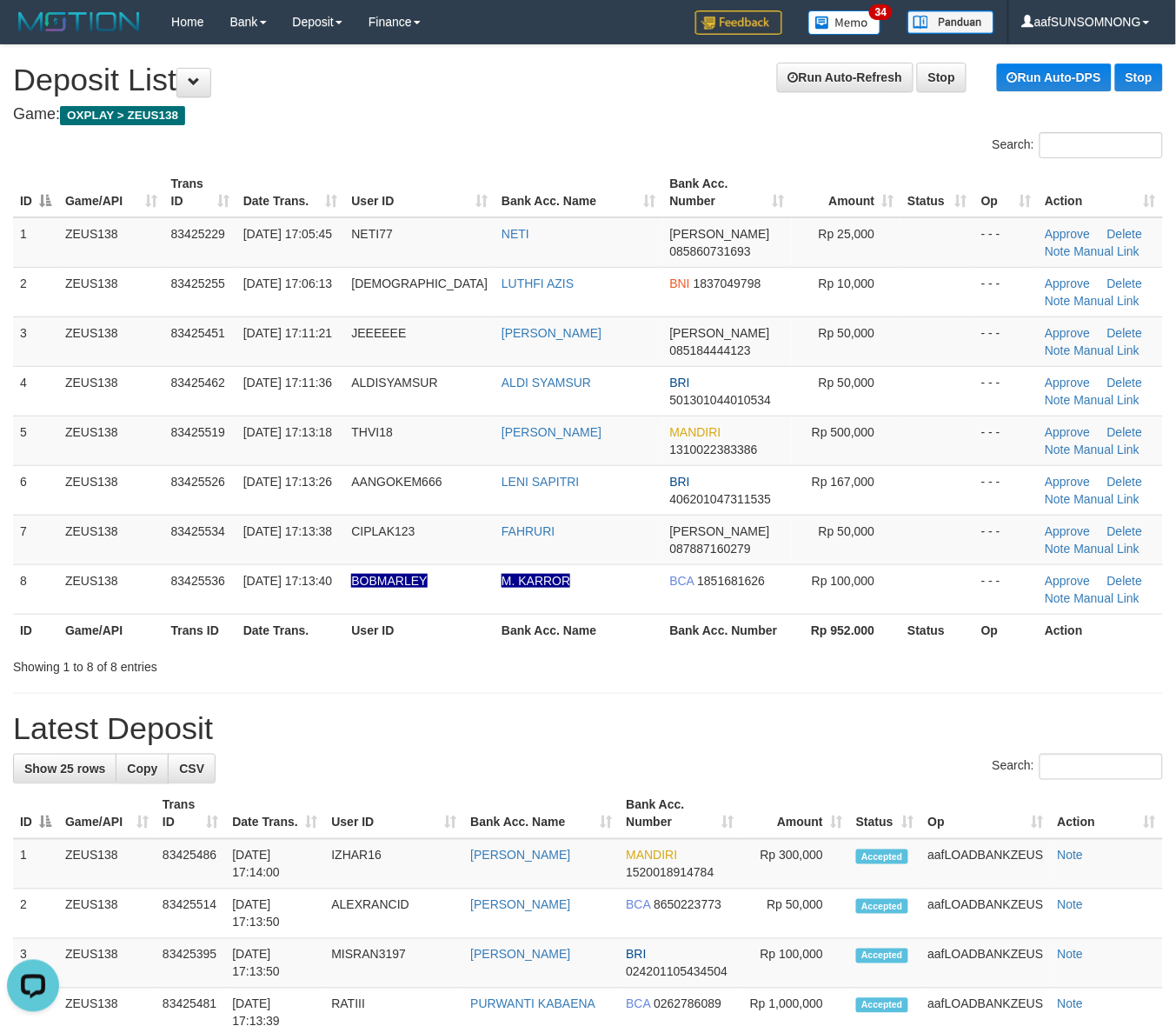 click on "Latest Deposit" at bounding box center (588, 729) 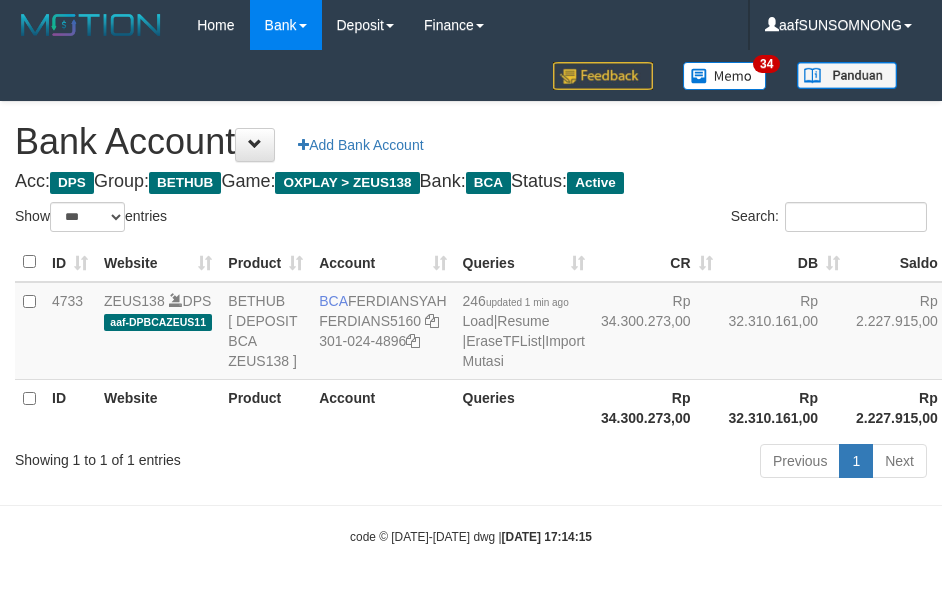 select on "***" 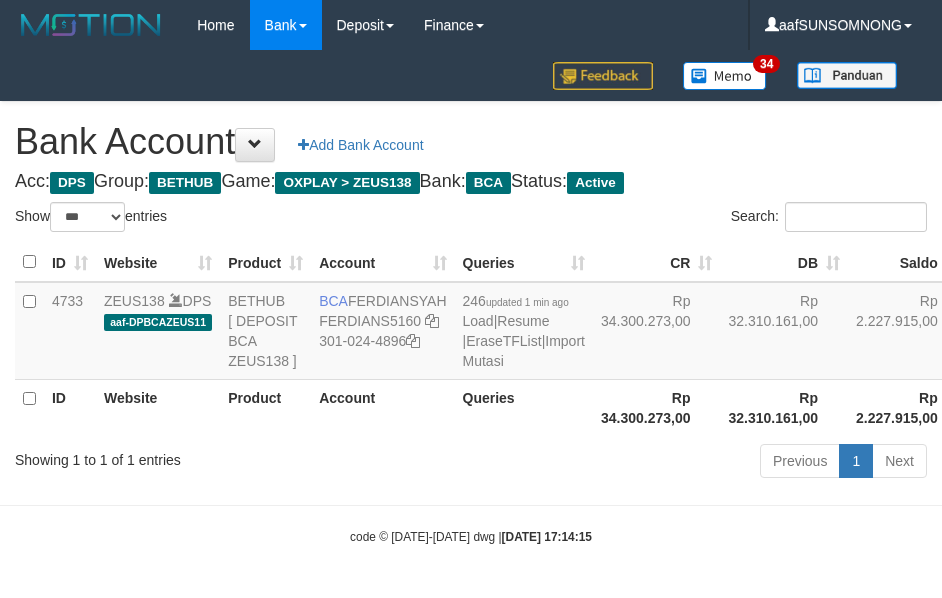 scroll, scrollTop: 38, scrollLeft: 0, axis: vertical 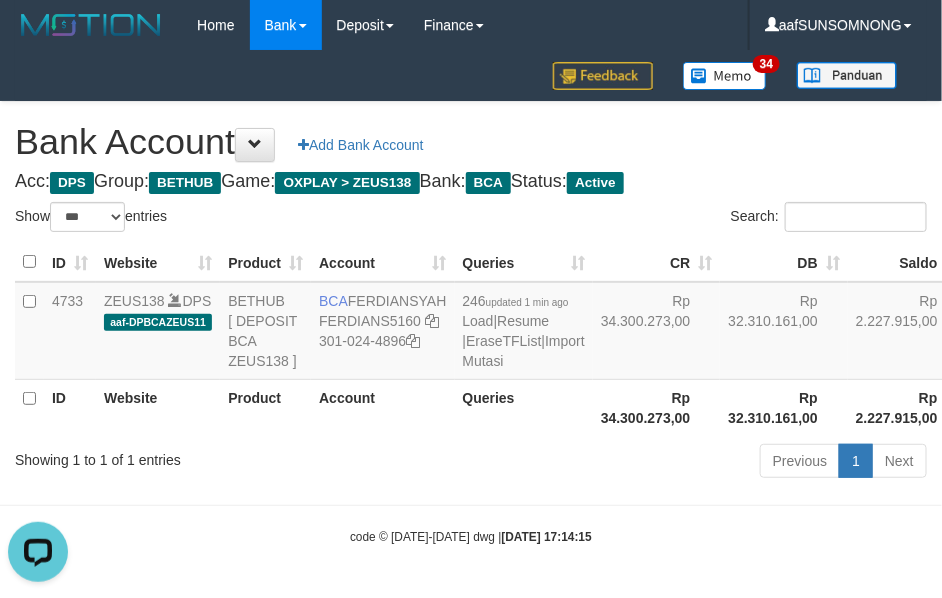 click on "Previous 1 Next" at bounding box center (668, 463) 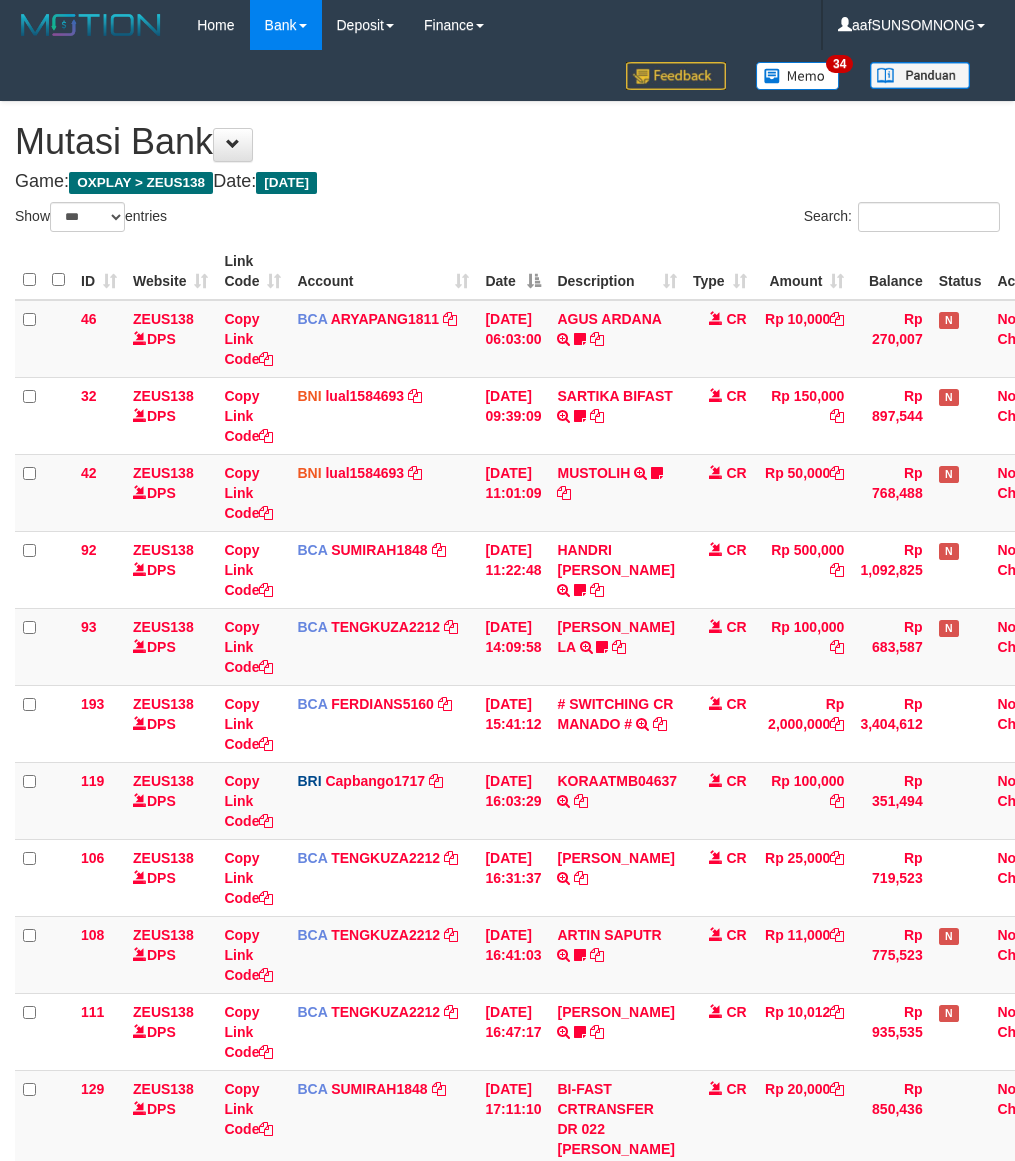 select on "***" 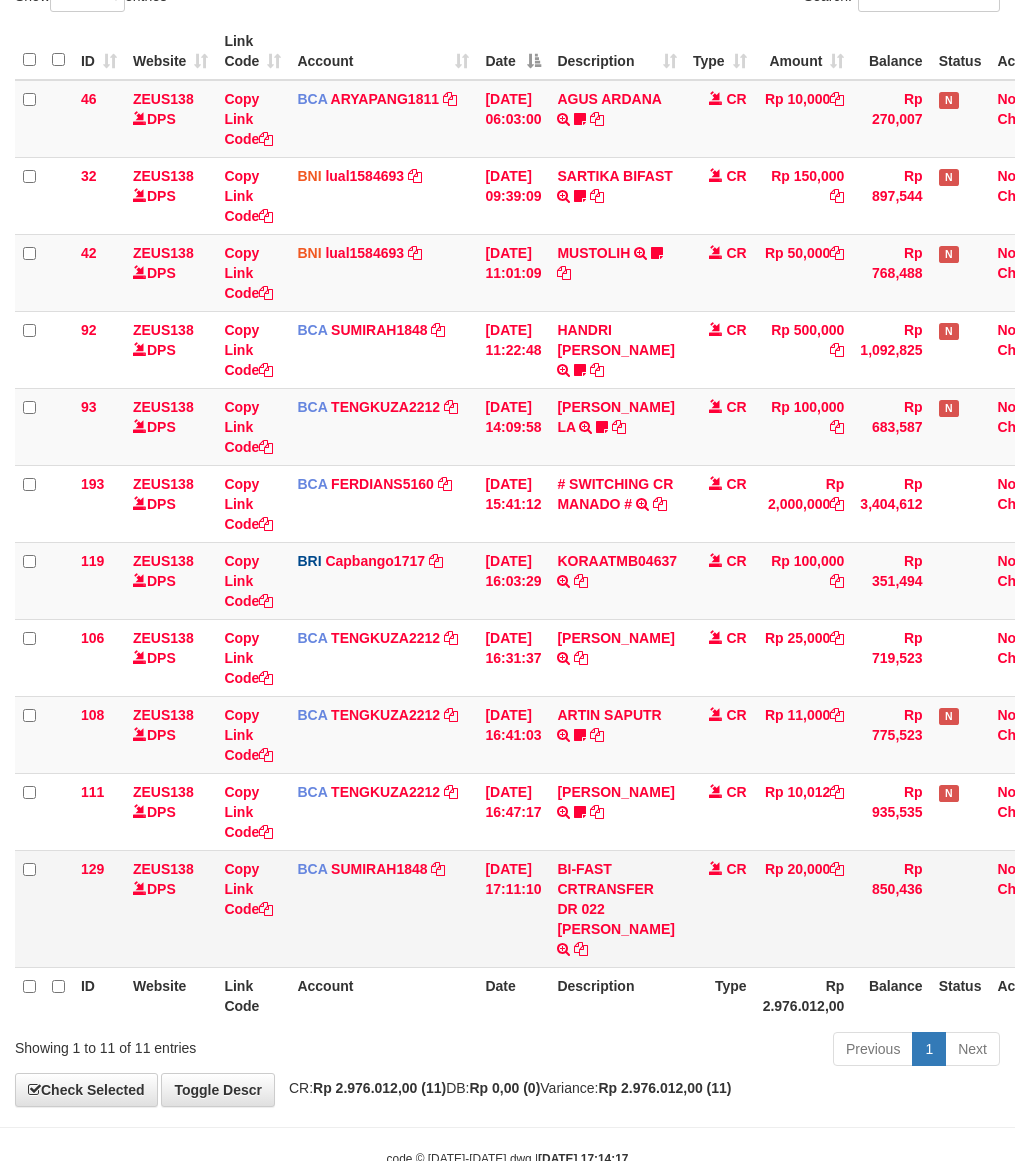 drag, startPoint x: 556, startPoint y: 943, endPoint x: 567, endPoint y: 946, distance: 11.401754 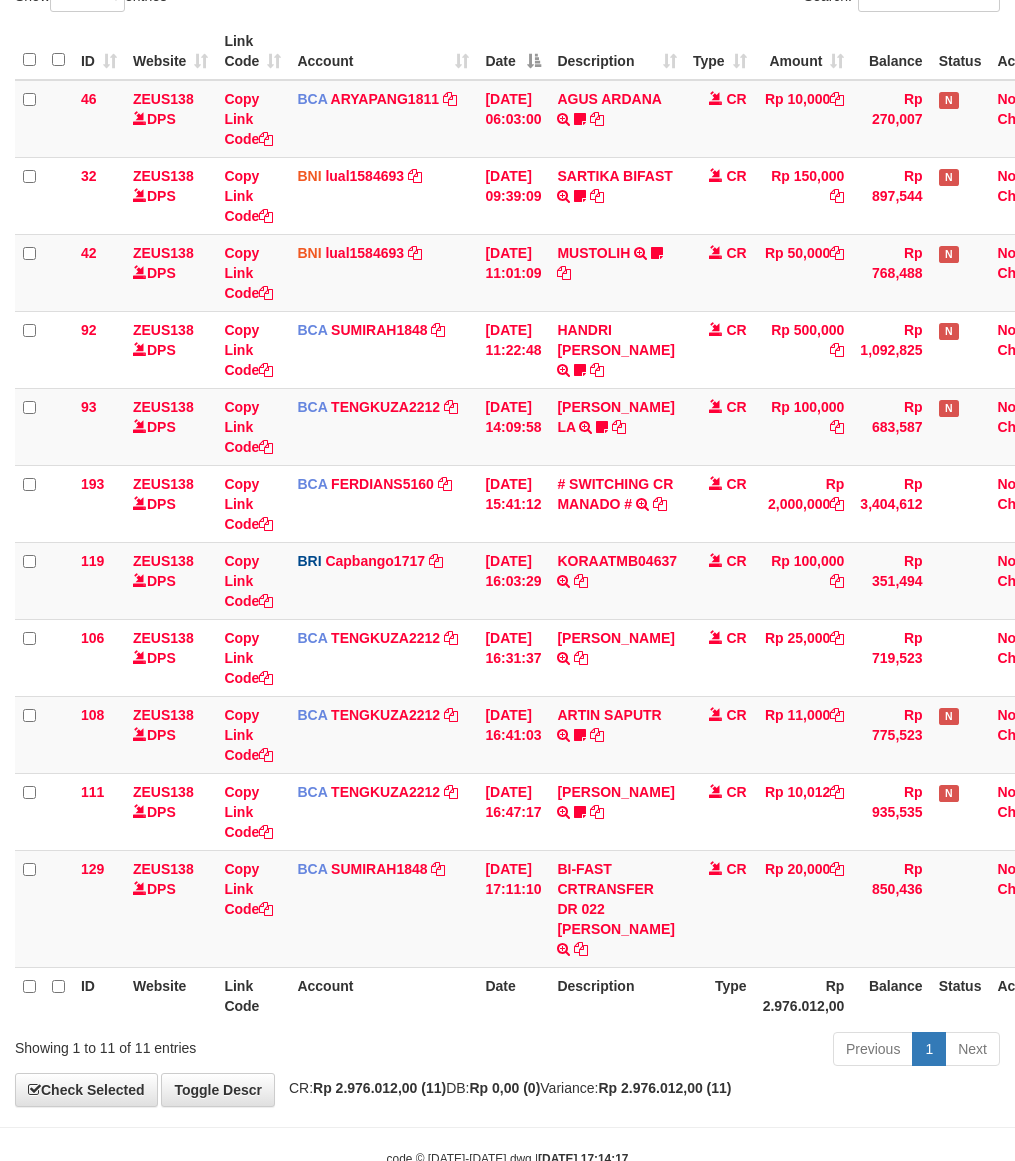 scroll, scrollTop: 260, scrollLeft: 0, axis: vertical 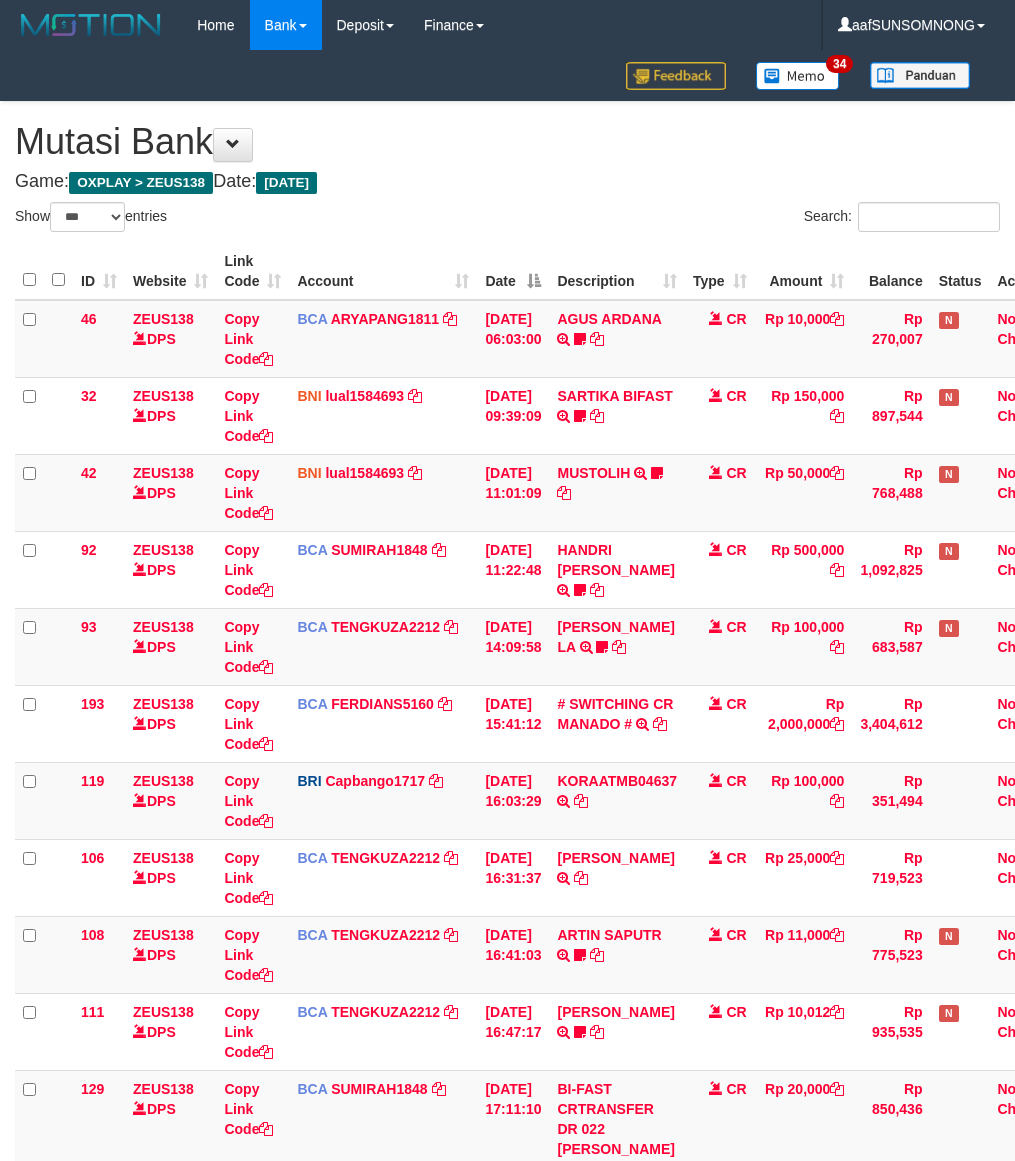 select on "***" 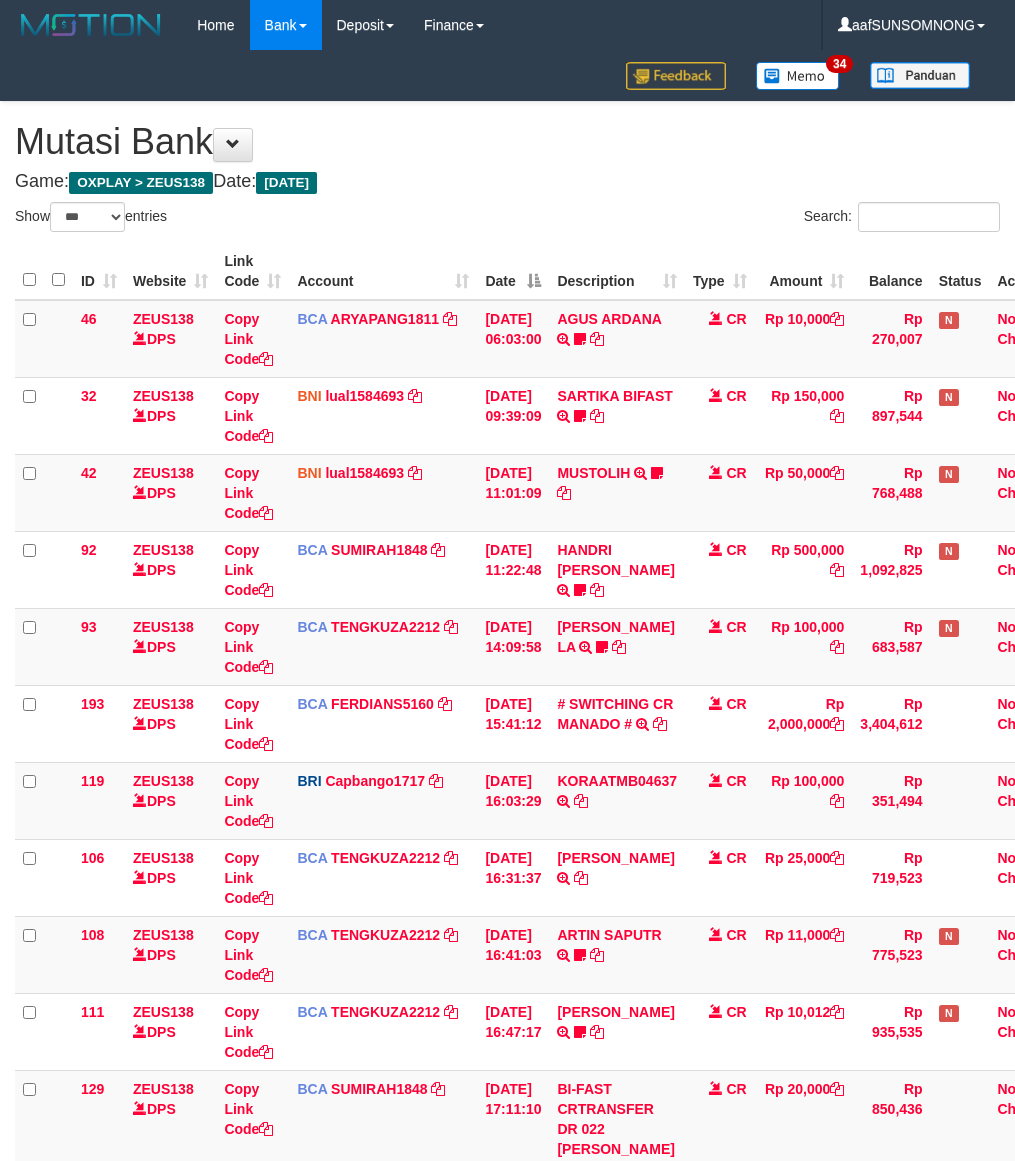 scroll, scrollTop: 220, scrollLeft: 0, axis: vertical 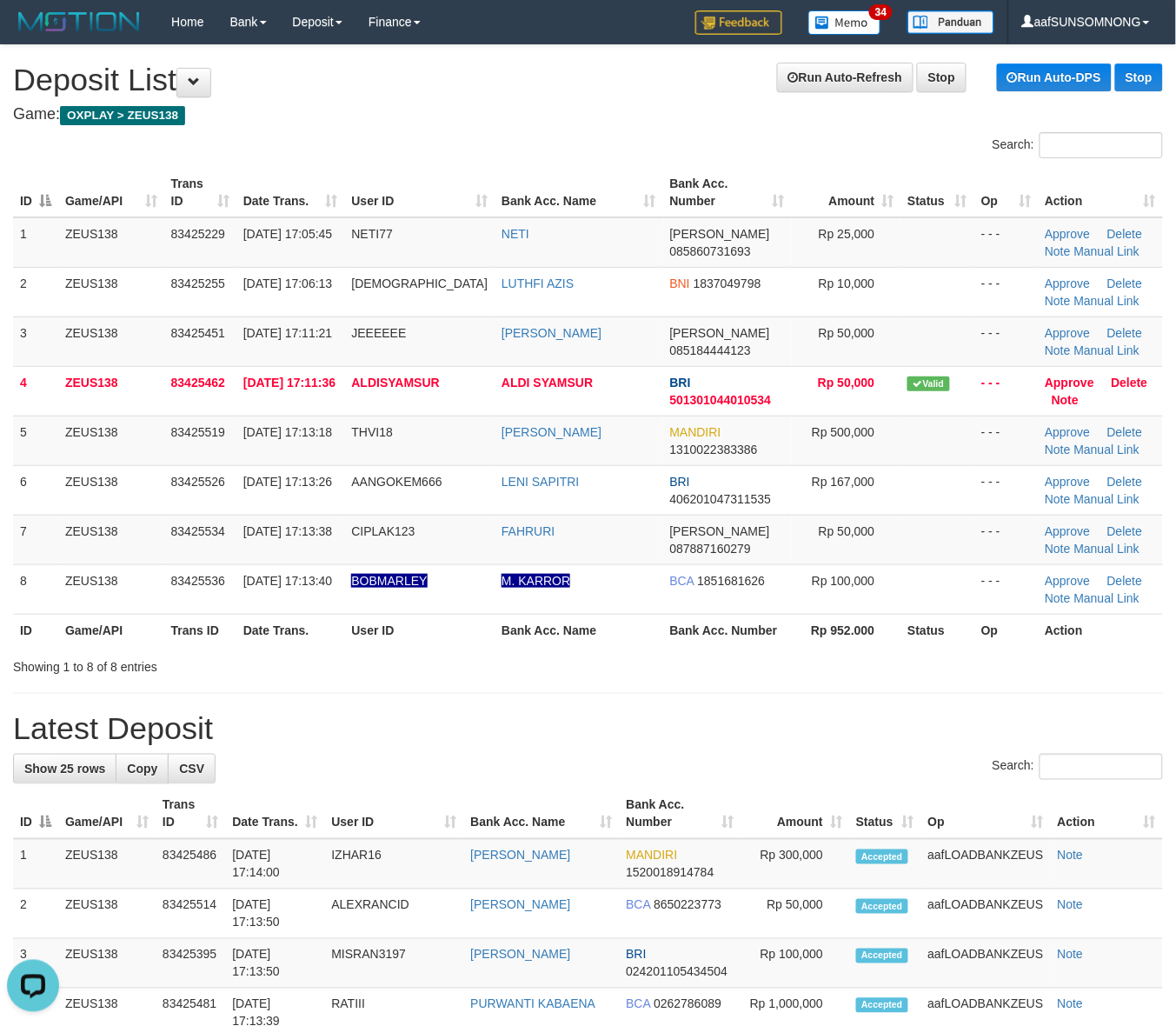 click on "Search:" at bounding box center [588, 769] 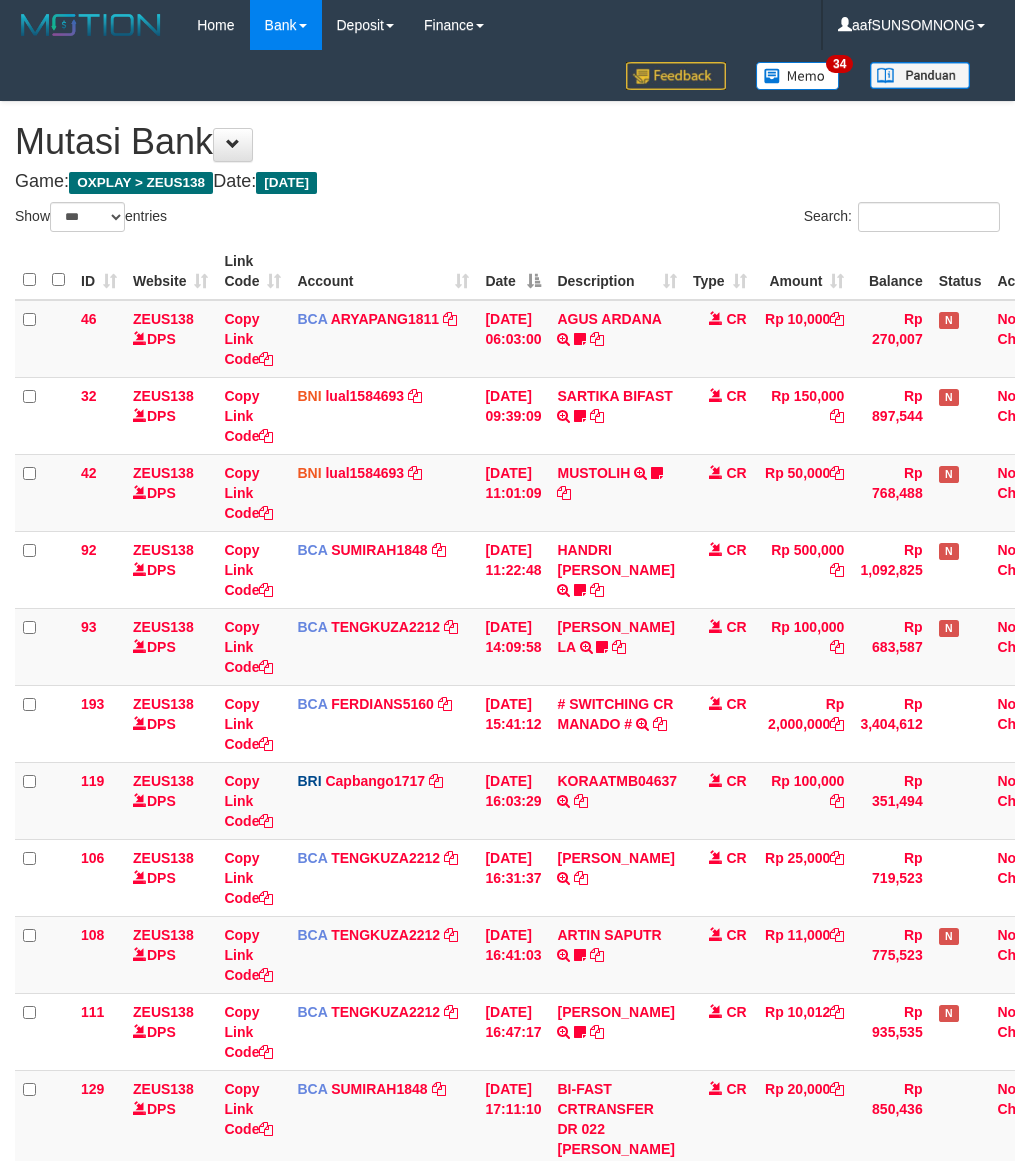 select on "***" 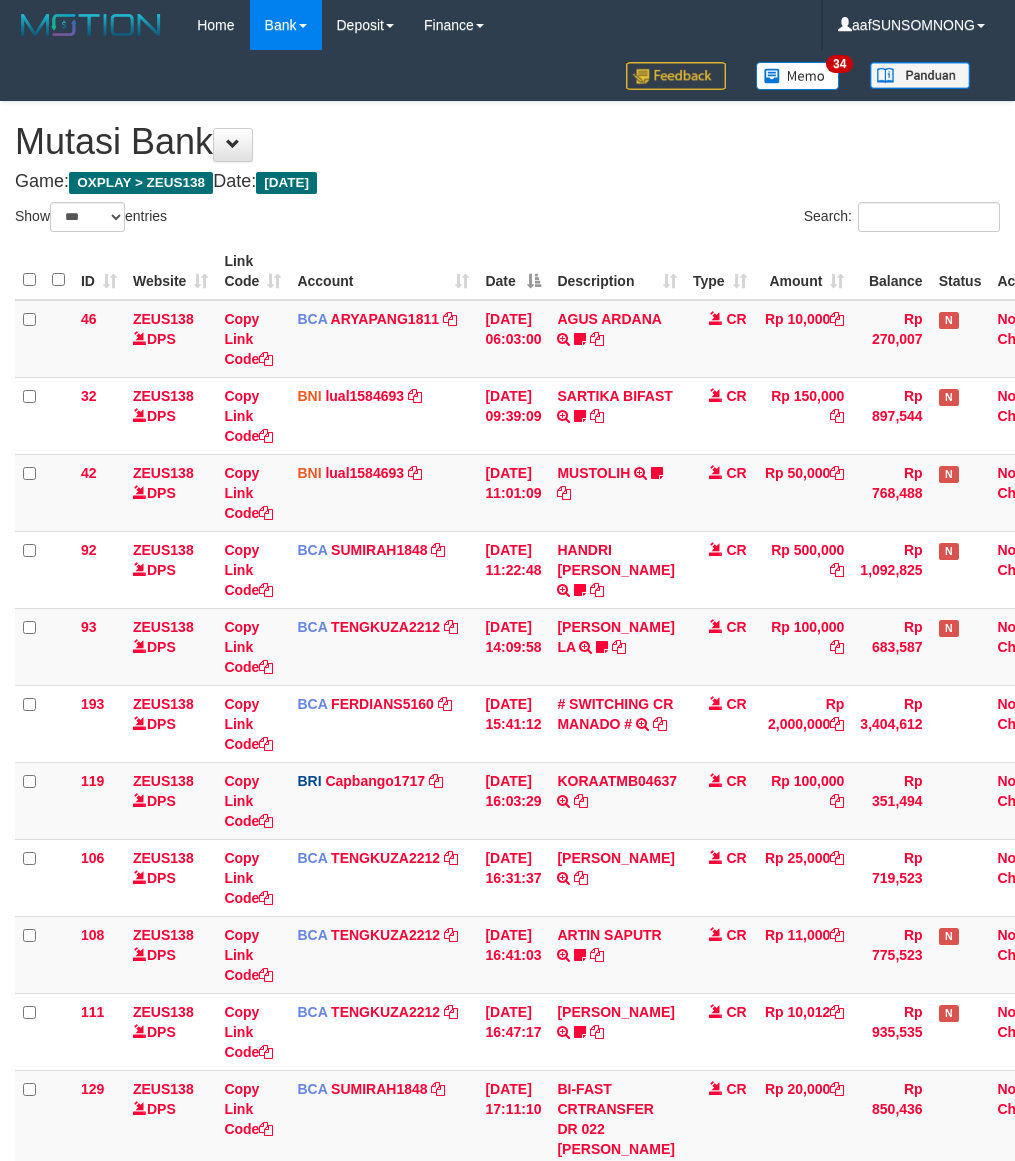 scroll, scrollTop: 220, scrollLeft: 0, axis: vertical 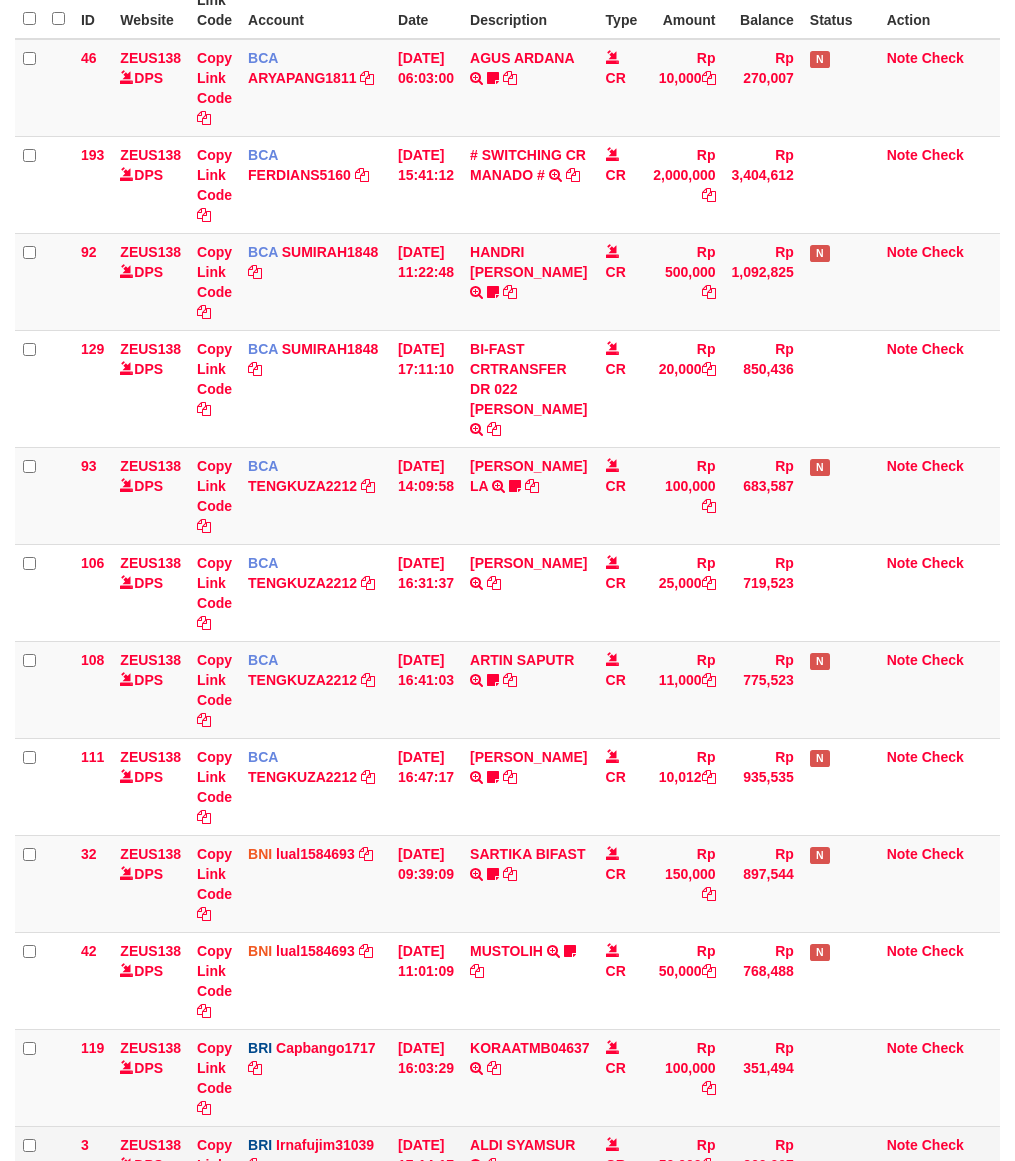select on "***" 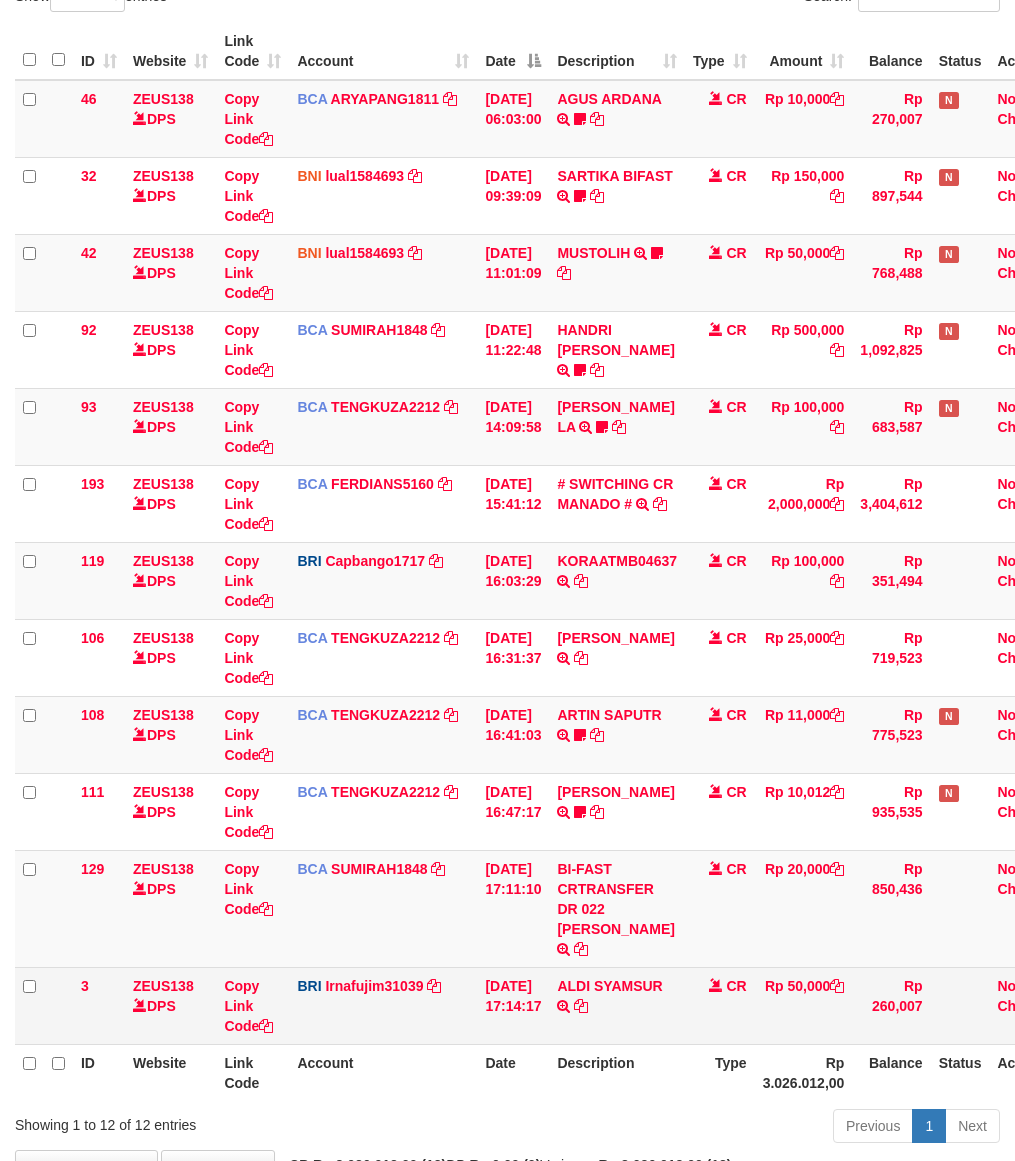 scroll, scrollTop: 260, scrollLeft: 0, axis: vertical 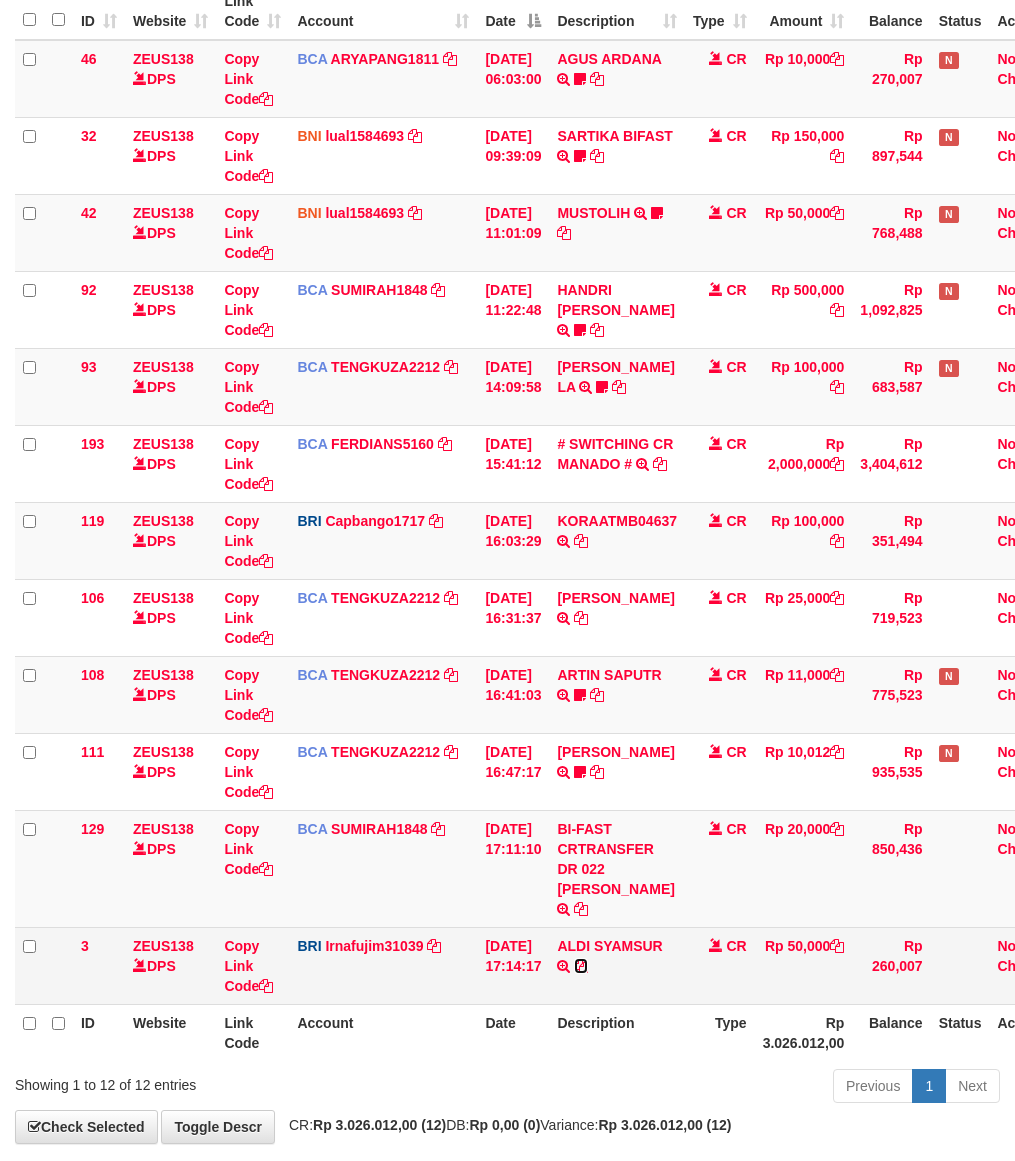 click at bounding box center (581, 966) 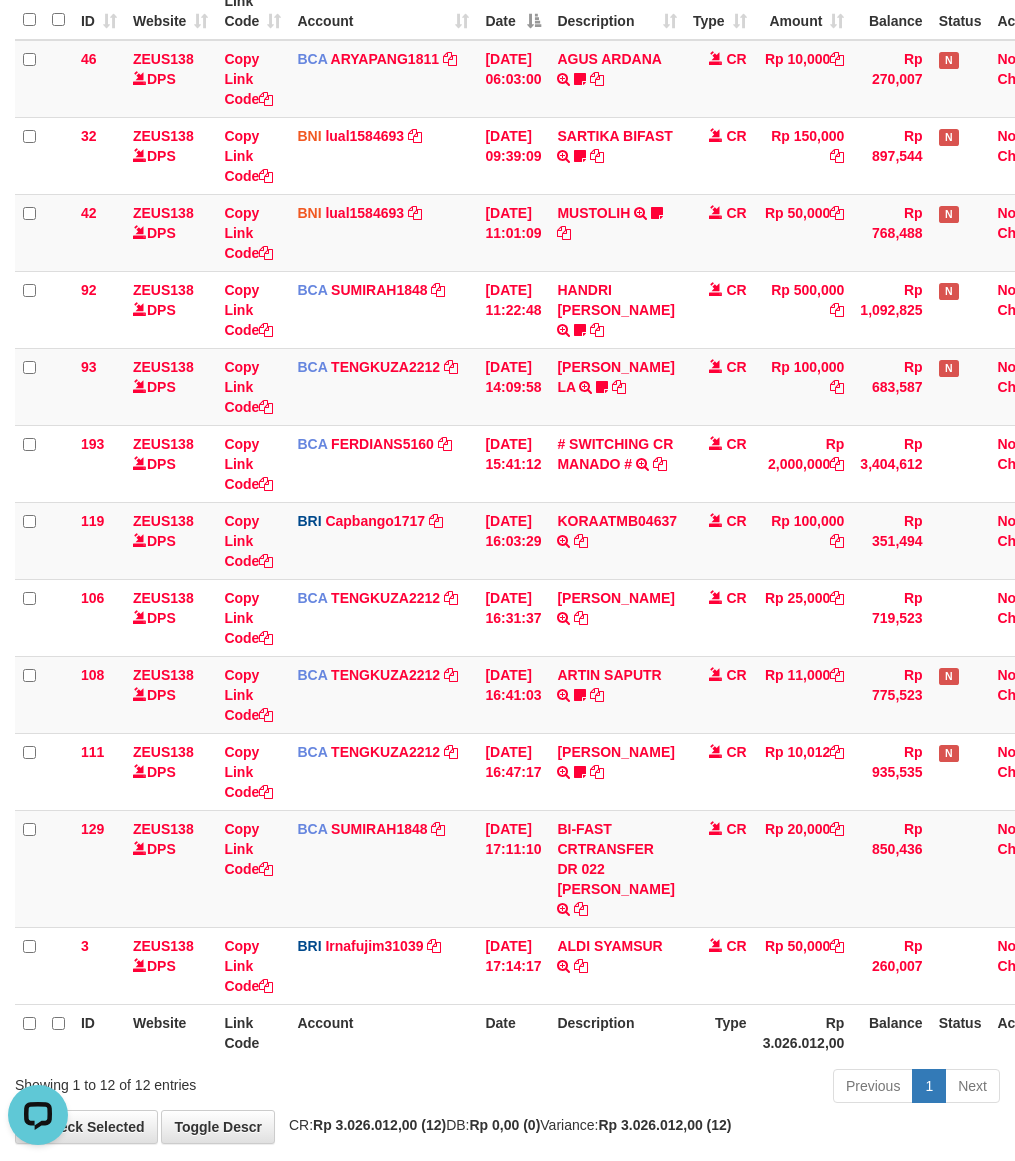 scroll, scrollTop: 0, scrollLeft: 0, axis: both 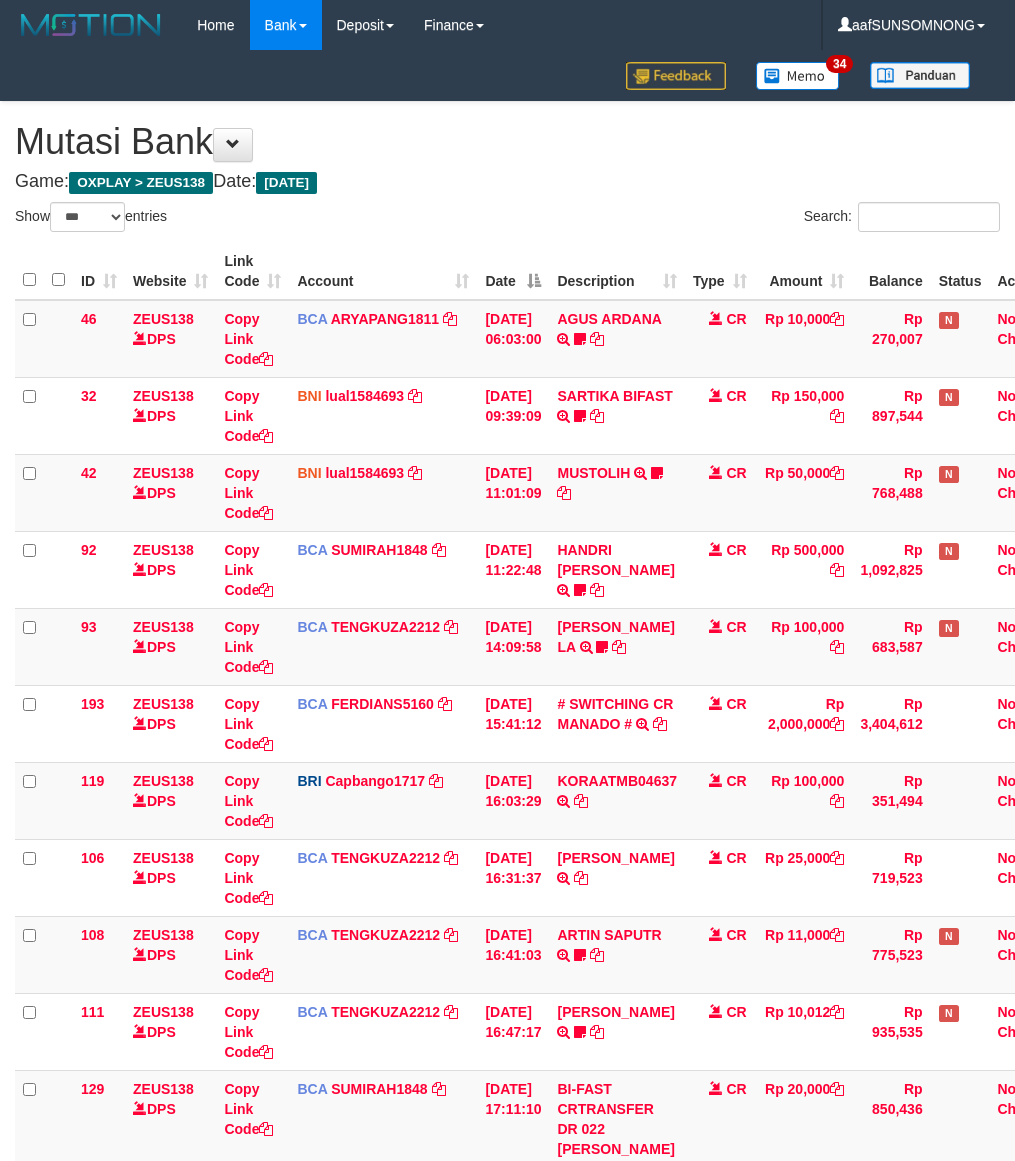 select on "***" 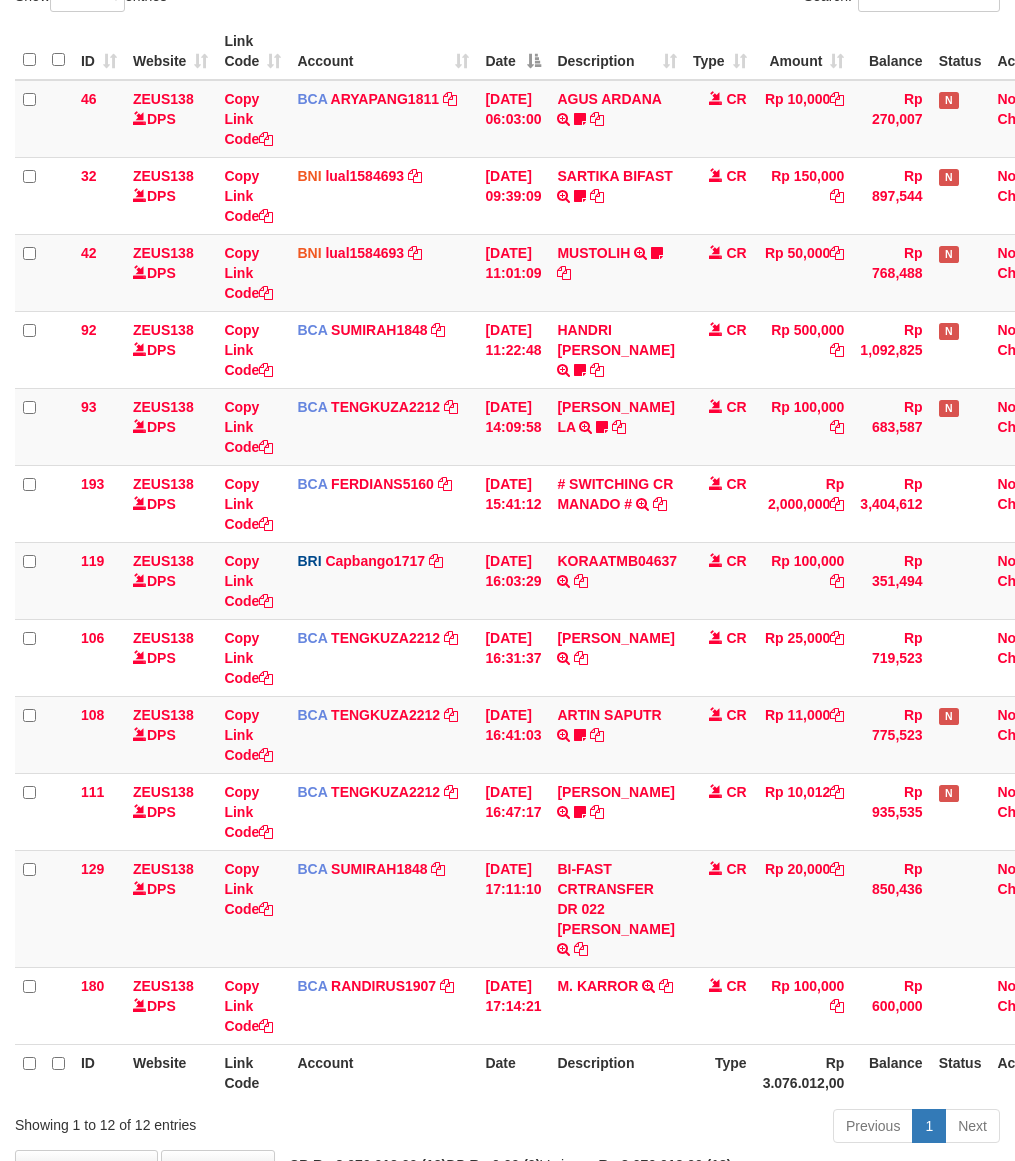 scroll, scrollTop: 260, scrollLeft: 0, axis: vertical 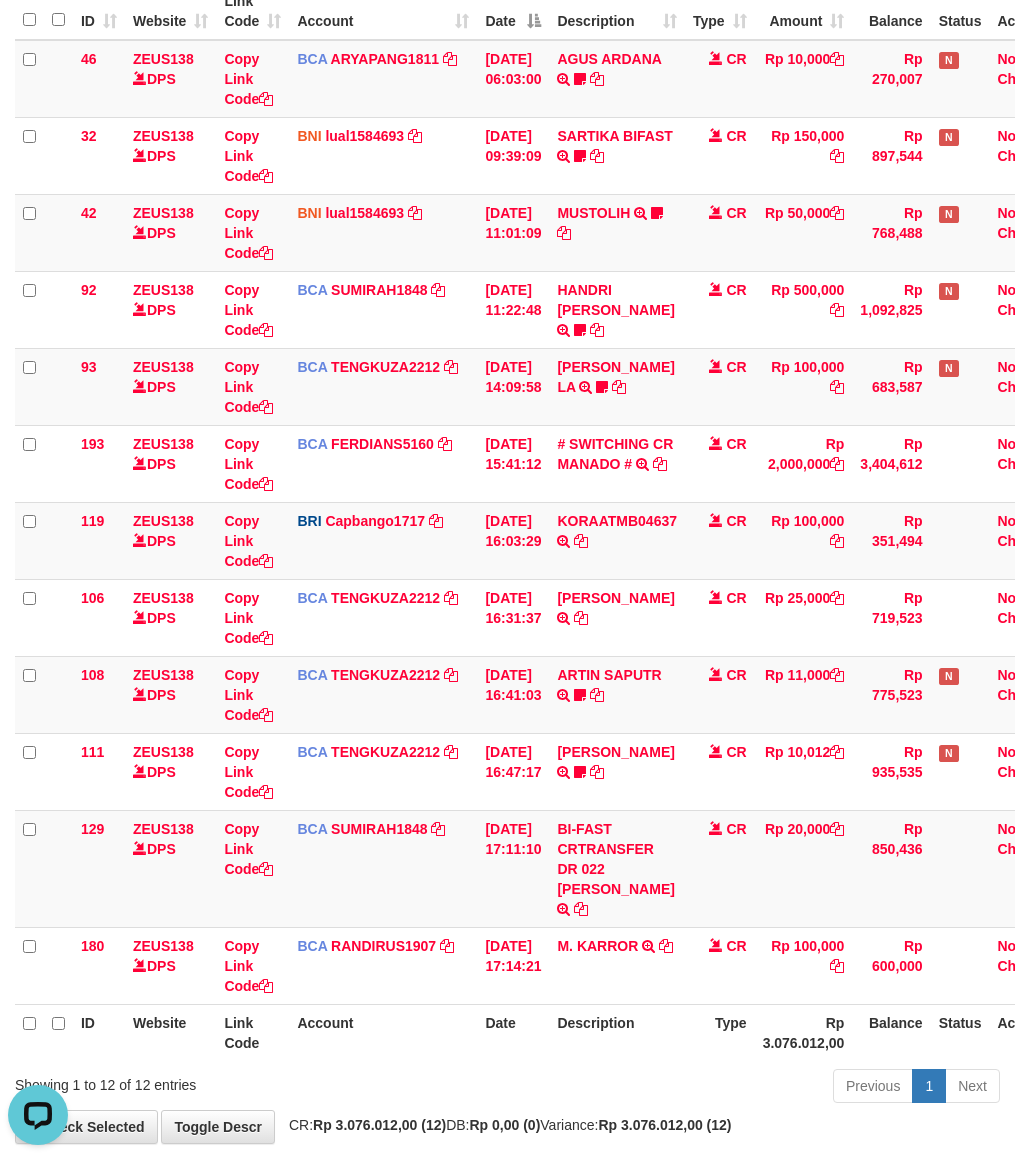 drag, startPoint x: 542, startPoint y: 1016, endPoint x: 571, endPoint y: 1017, distance: 29.017237 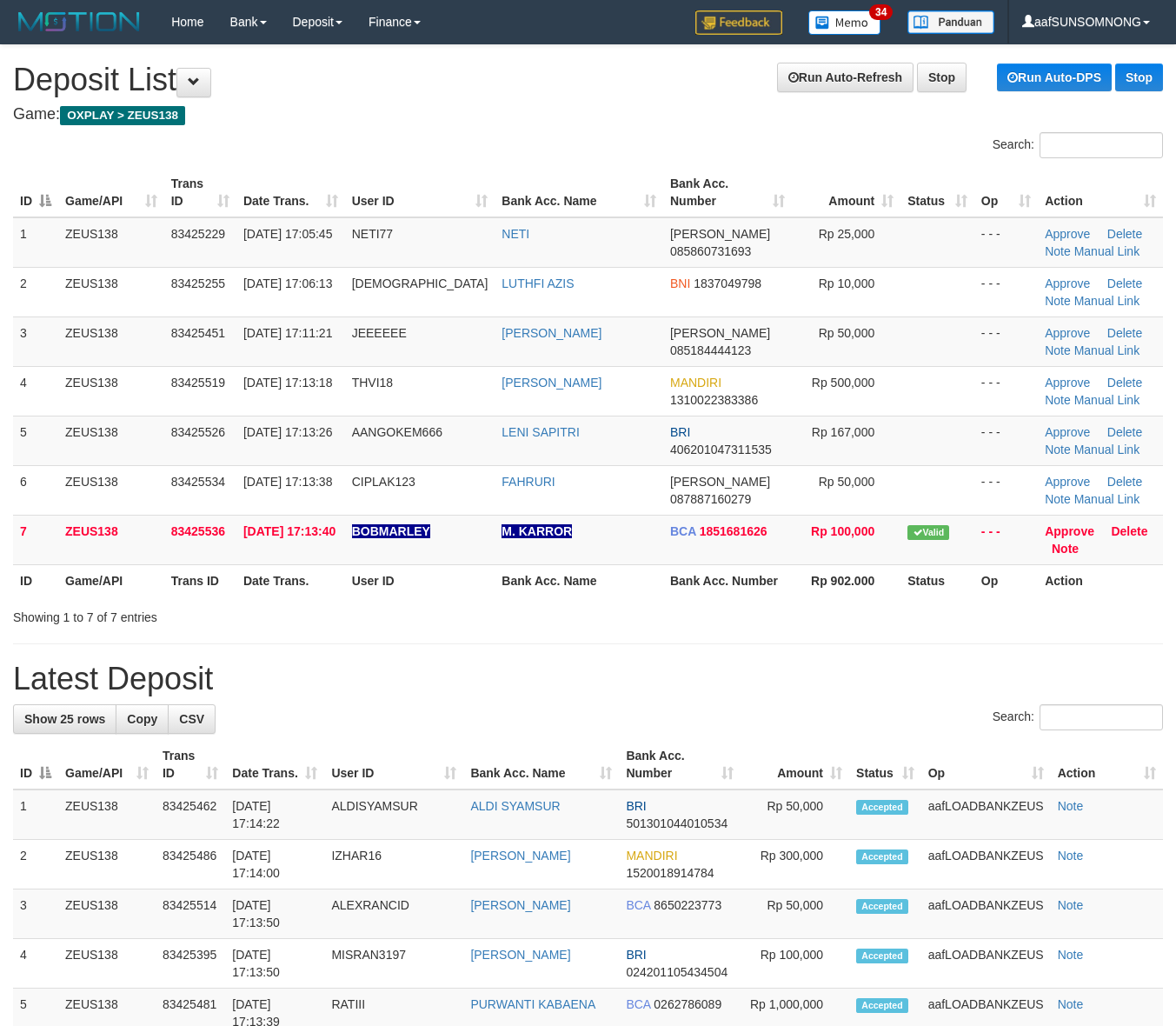 scroll, scrollTop: 0, scrollLeft: 0, axis: both 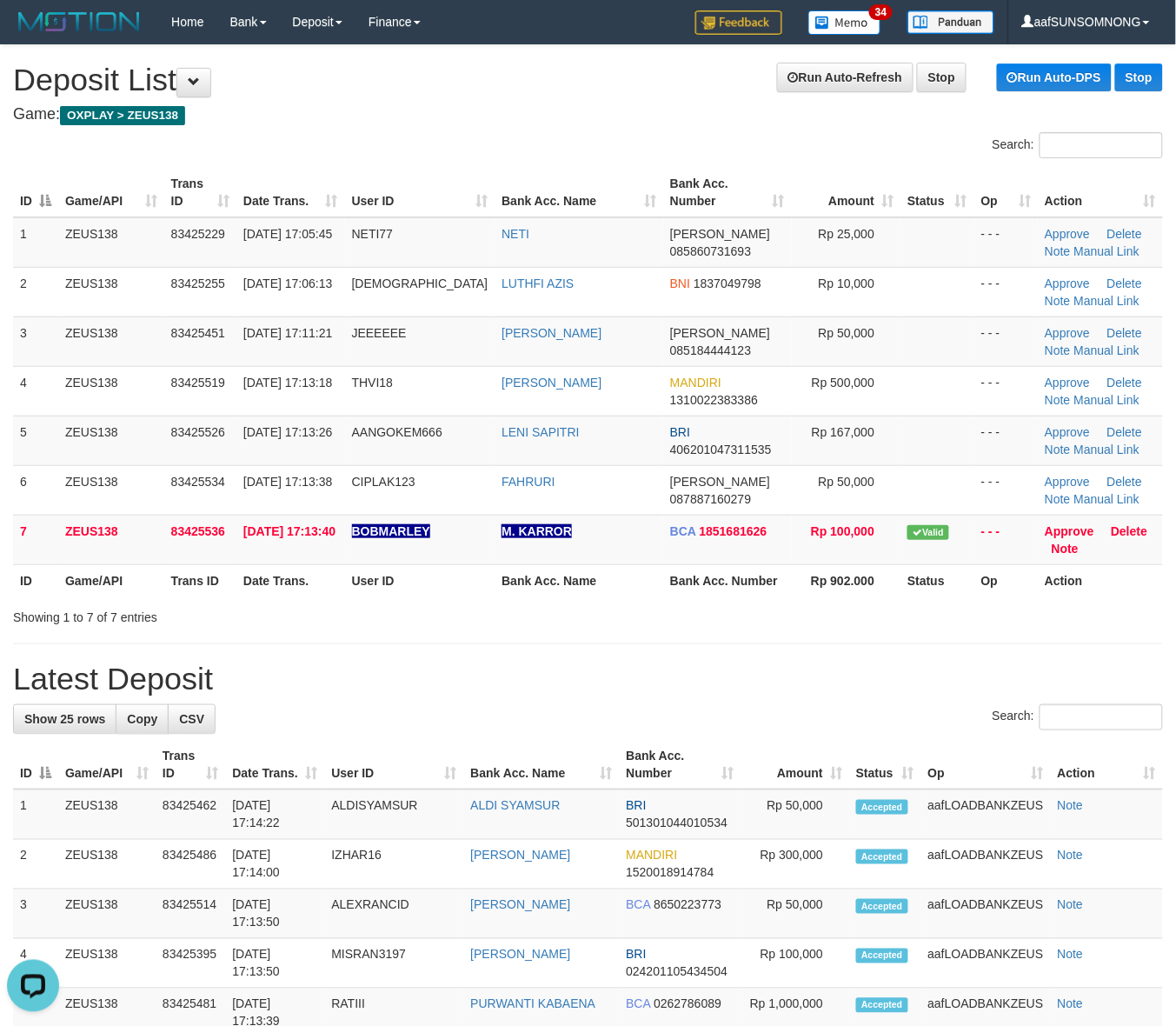 click on "Search:" at bounding box center [588, 719] 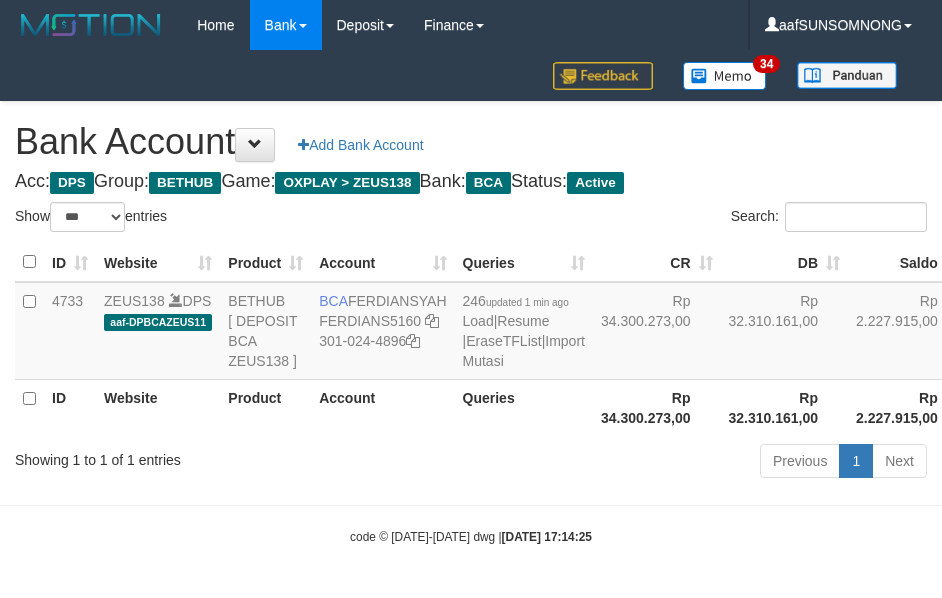 select on "***" 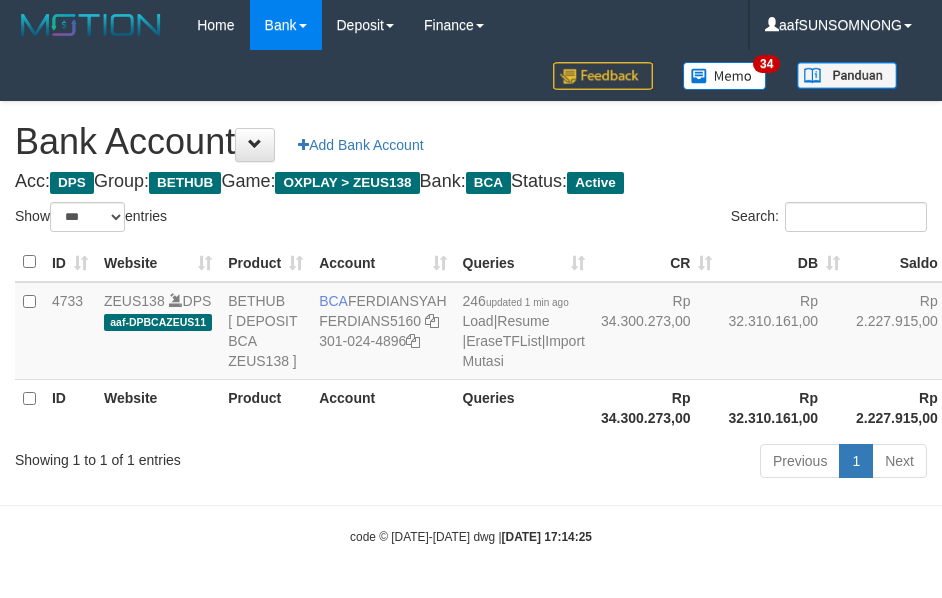 scroll, scrollTop: 38, scrollLeft: 0, axis: vertical 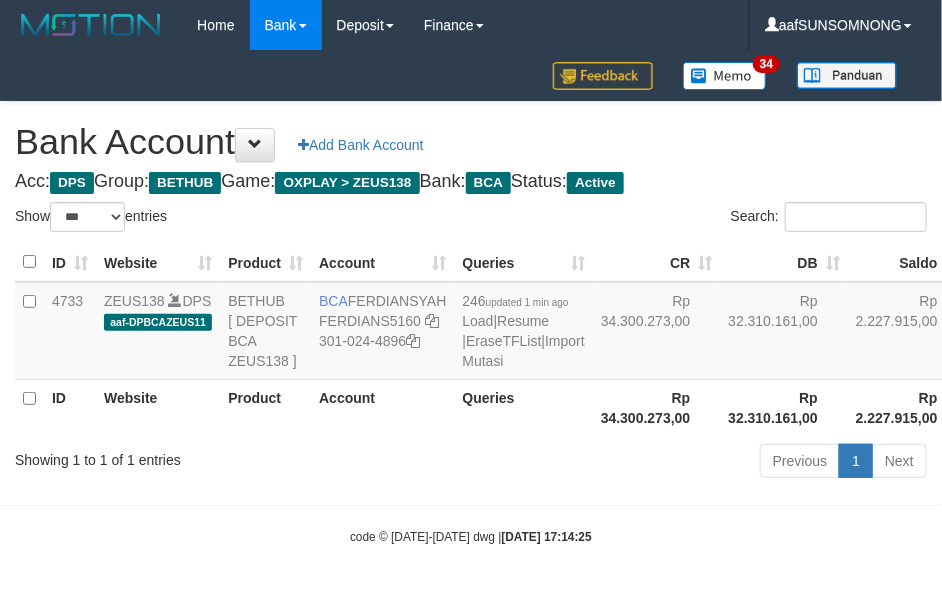 drag, startPoint x: 498, startPoint y: 505, endPoint x: 482, endPoint y: 497, distance: 17.888544 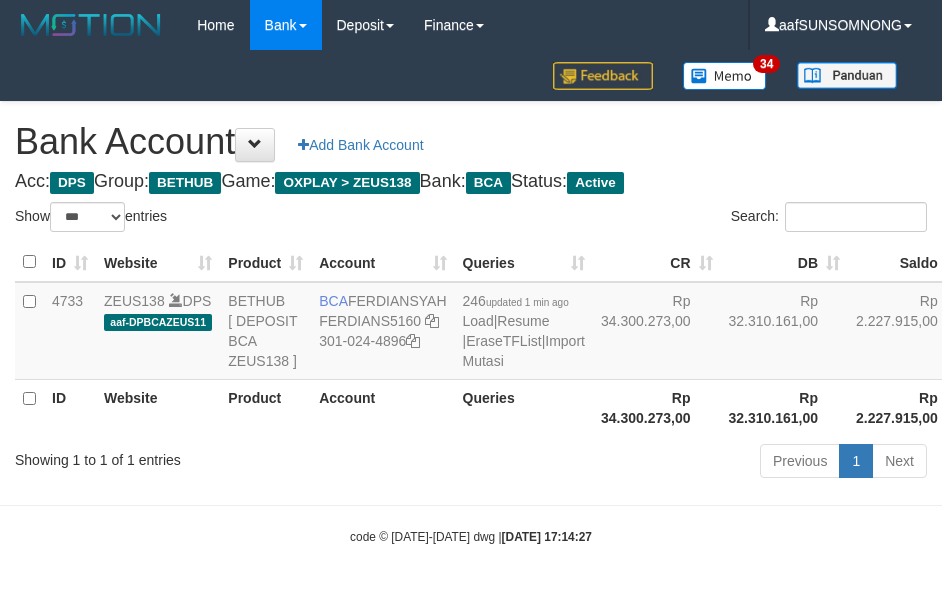 select on "***" 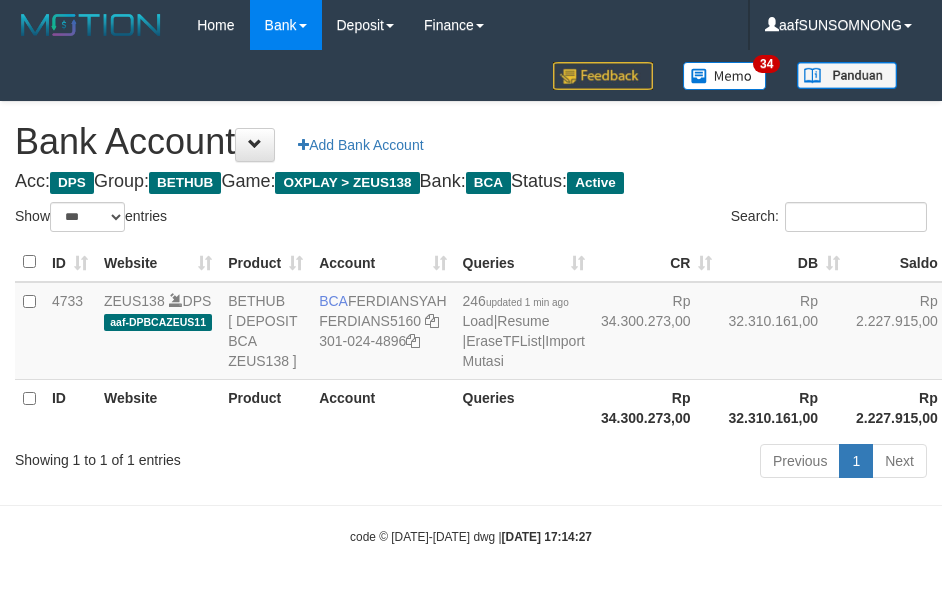 scroll, scrollTop: 38, scrollLeft: 0, axis: vertical 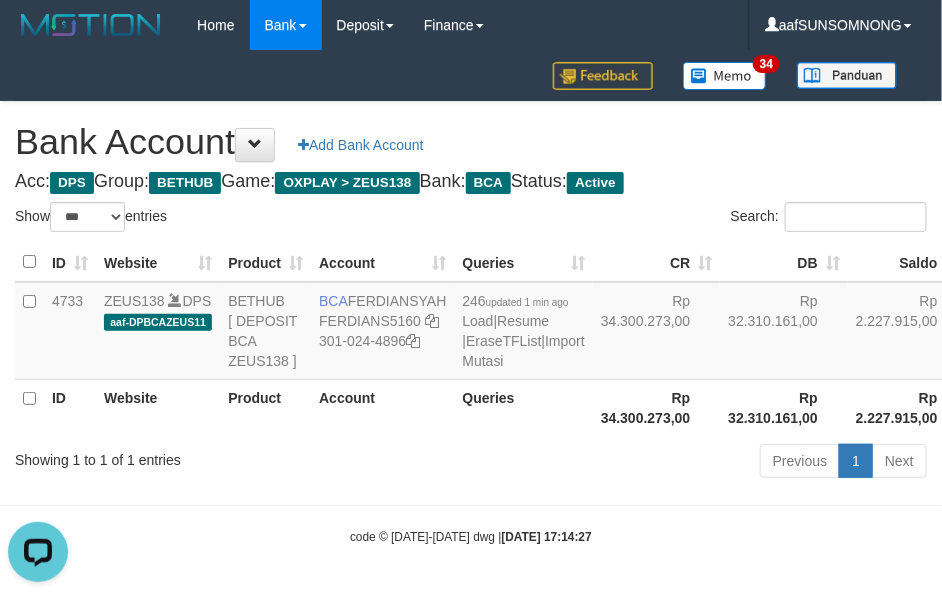 click on "Previous 1 Next" at bounding box center [668, 463] 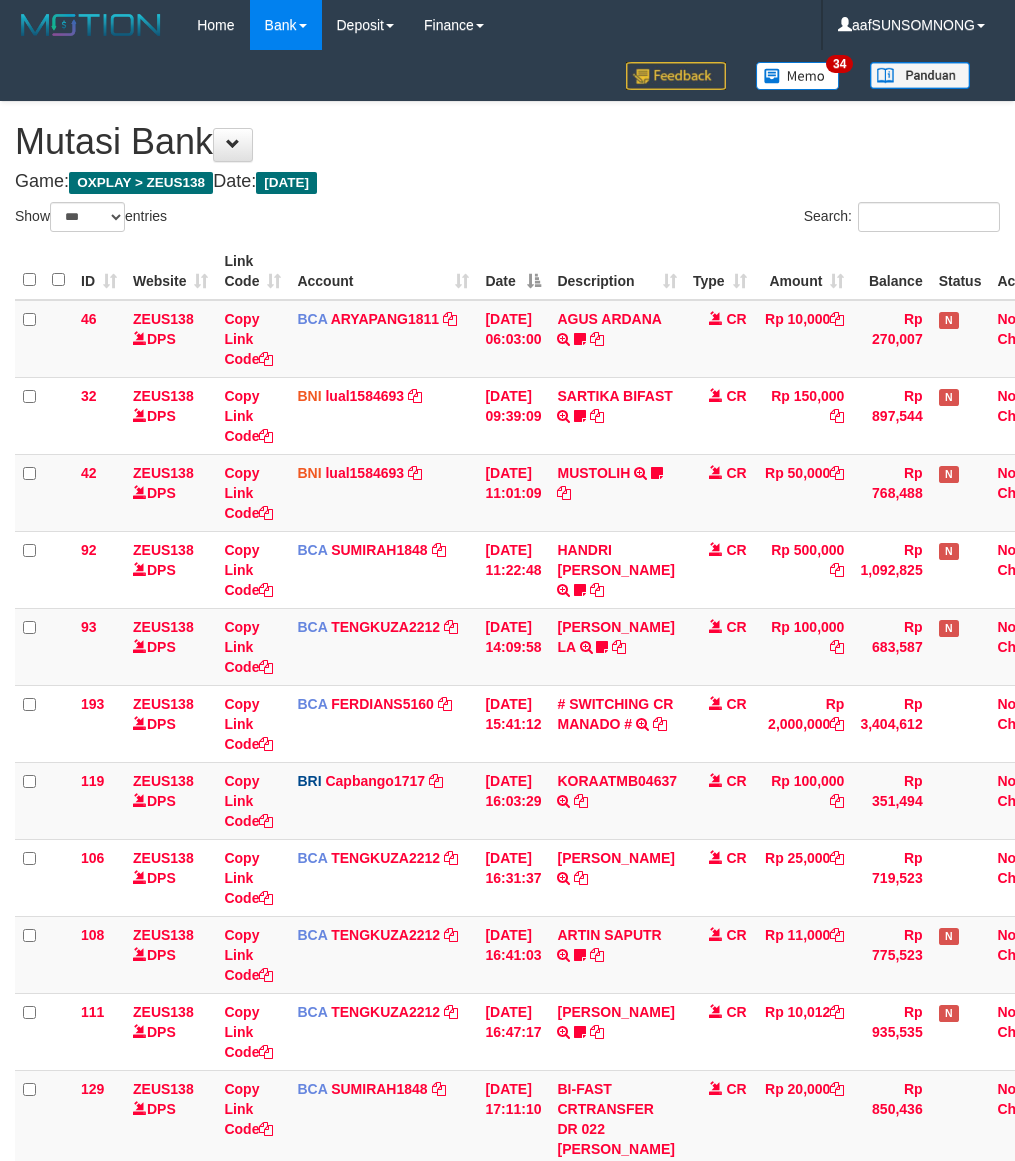 select on "***" 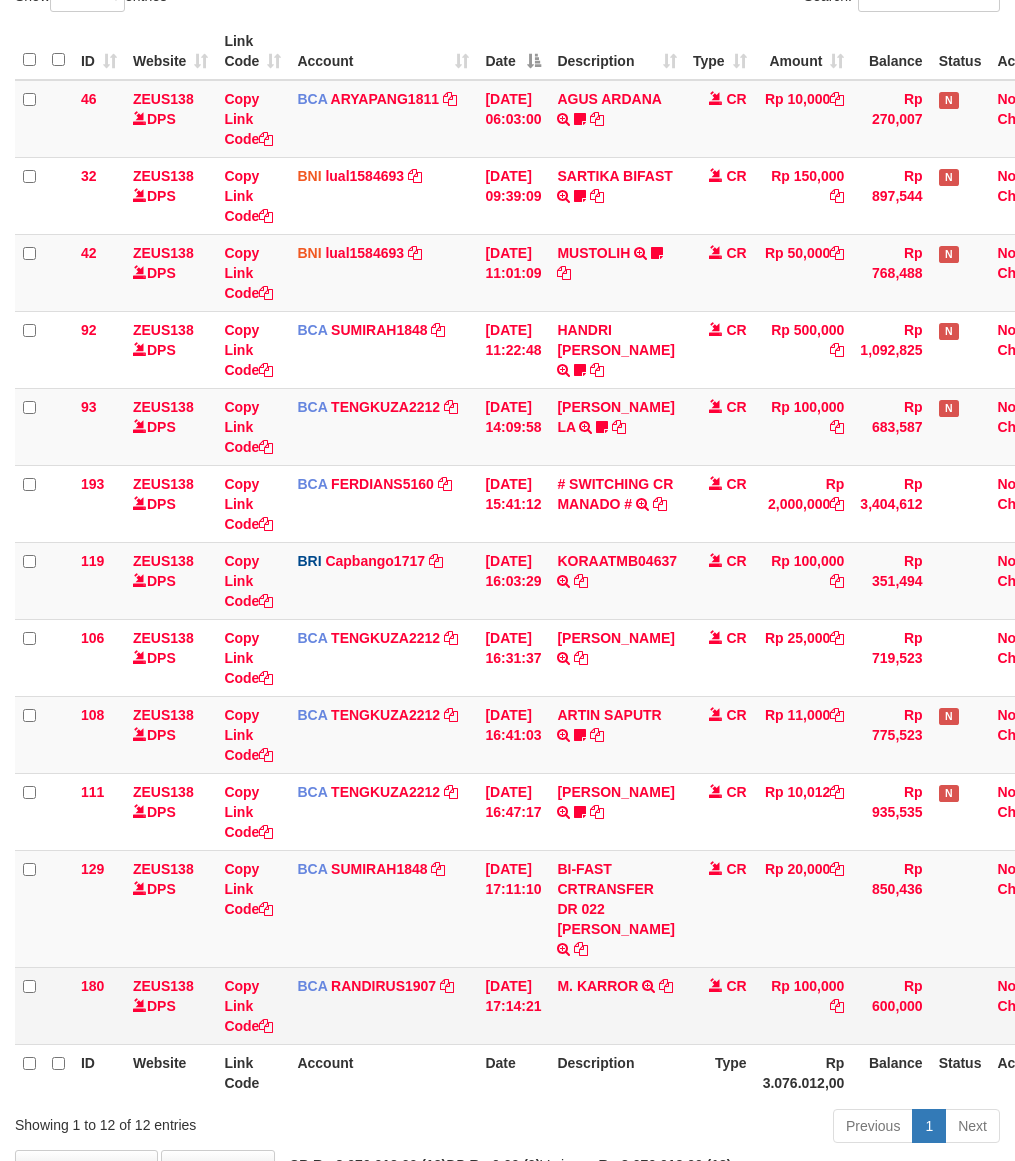 click on "11/07/2025 17:14:21" at bounding box center (513, 1005) 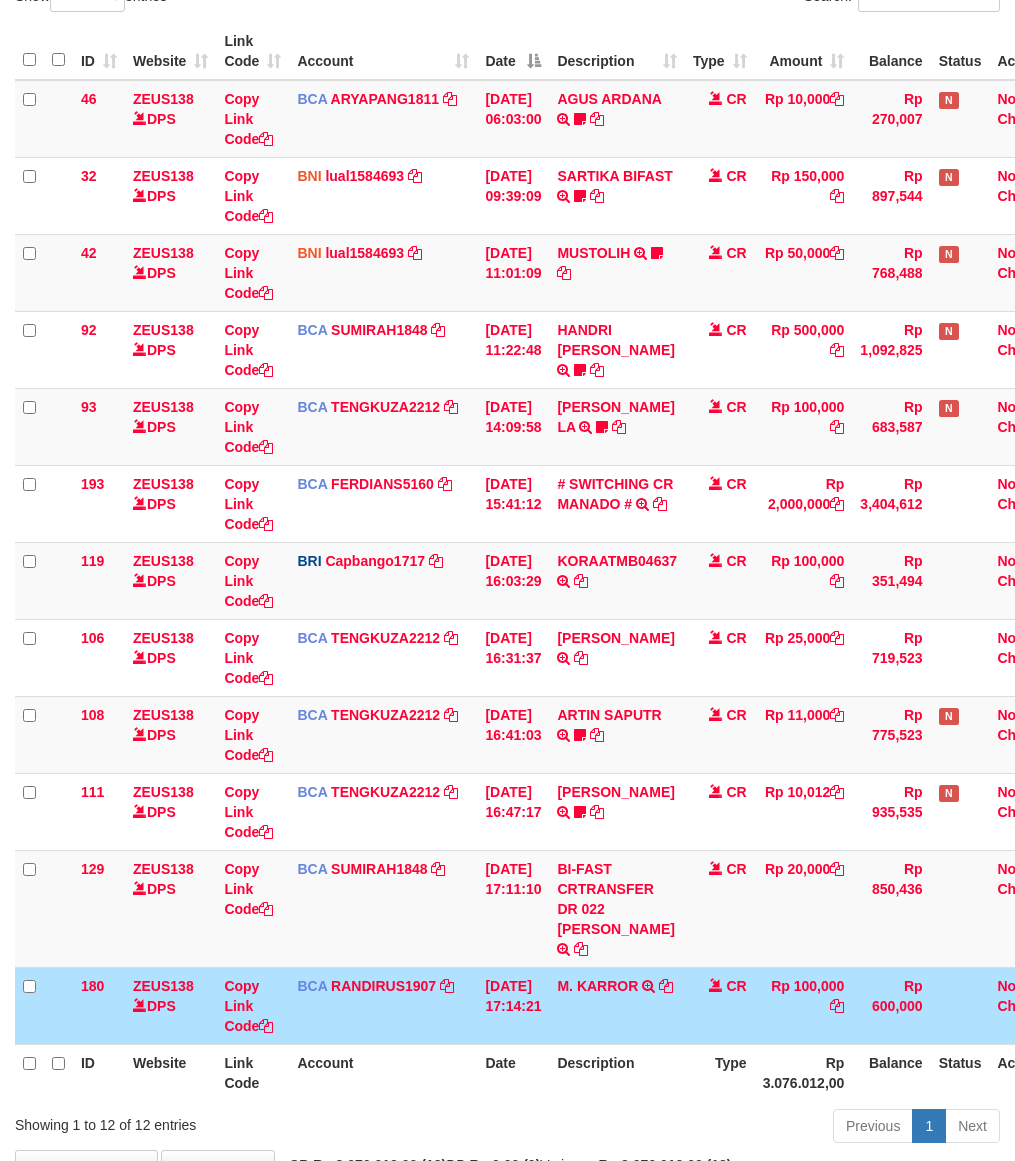 click on "11/07/2025 17:14:21" at bounding box center [513, 1005] 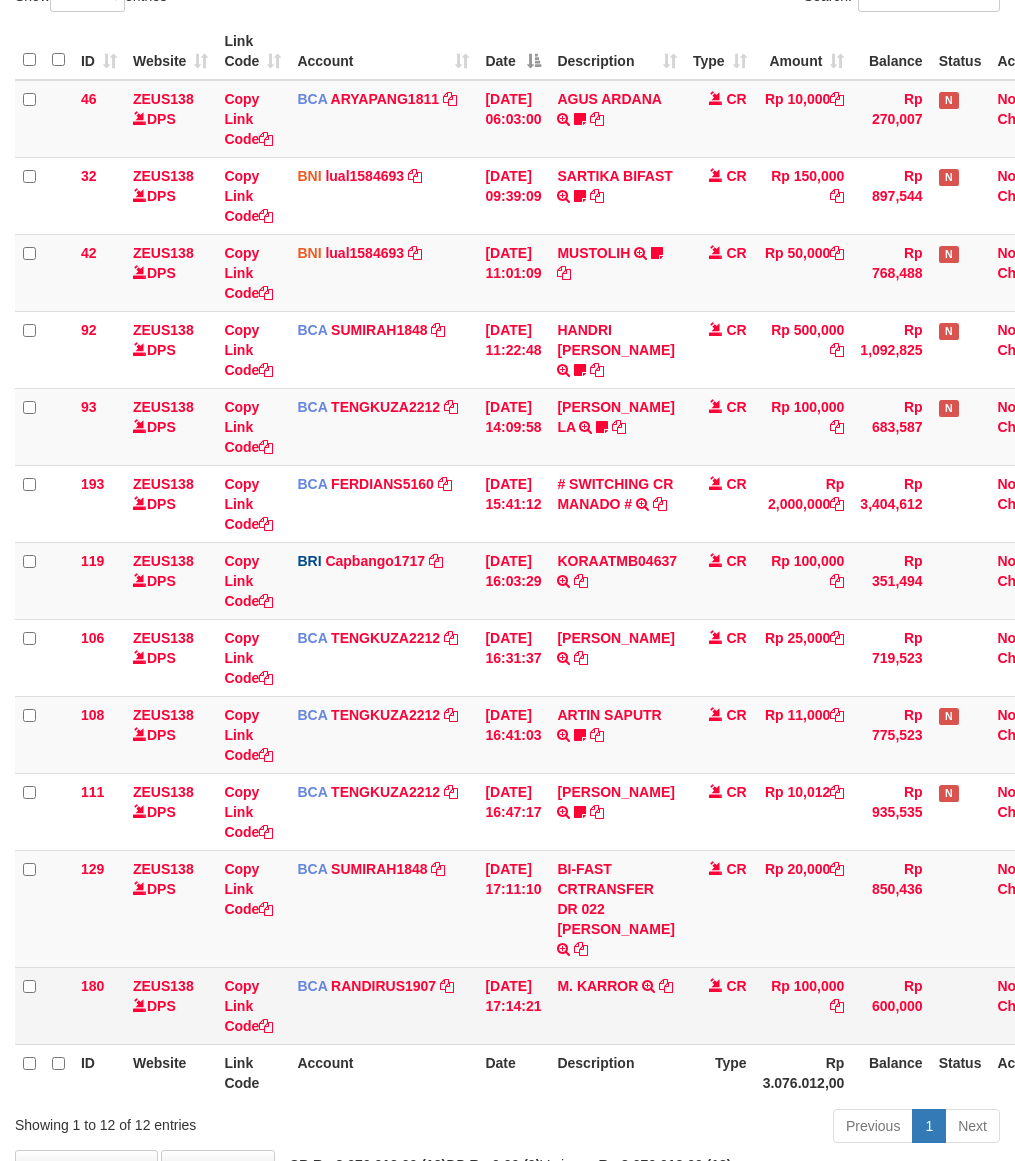 click on "11/07/2025 17:14:21" at bounding box center (513, 1005) 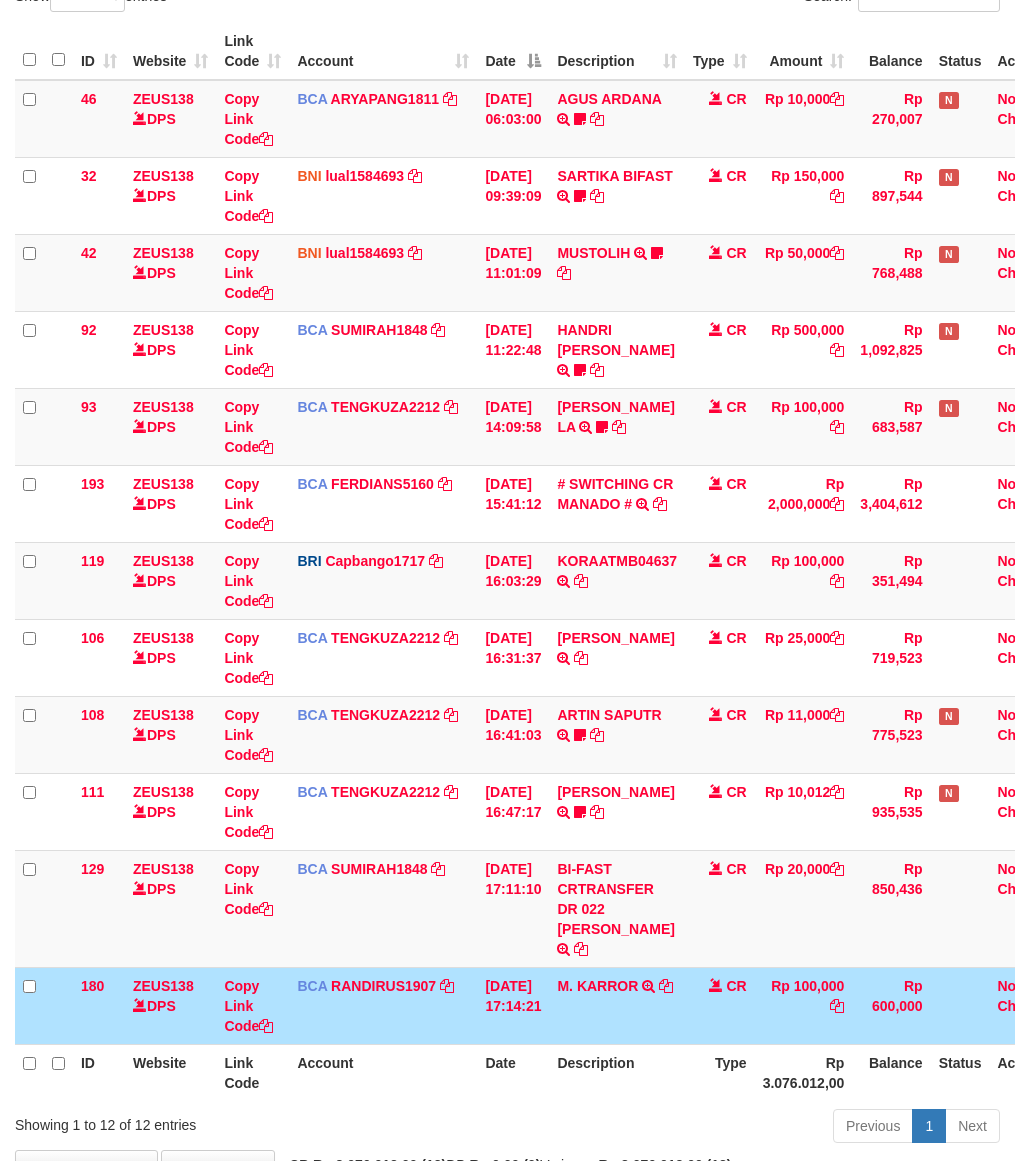 scroll, scrollTop: 260, scrollLeft: 0, axis: vertical 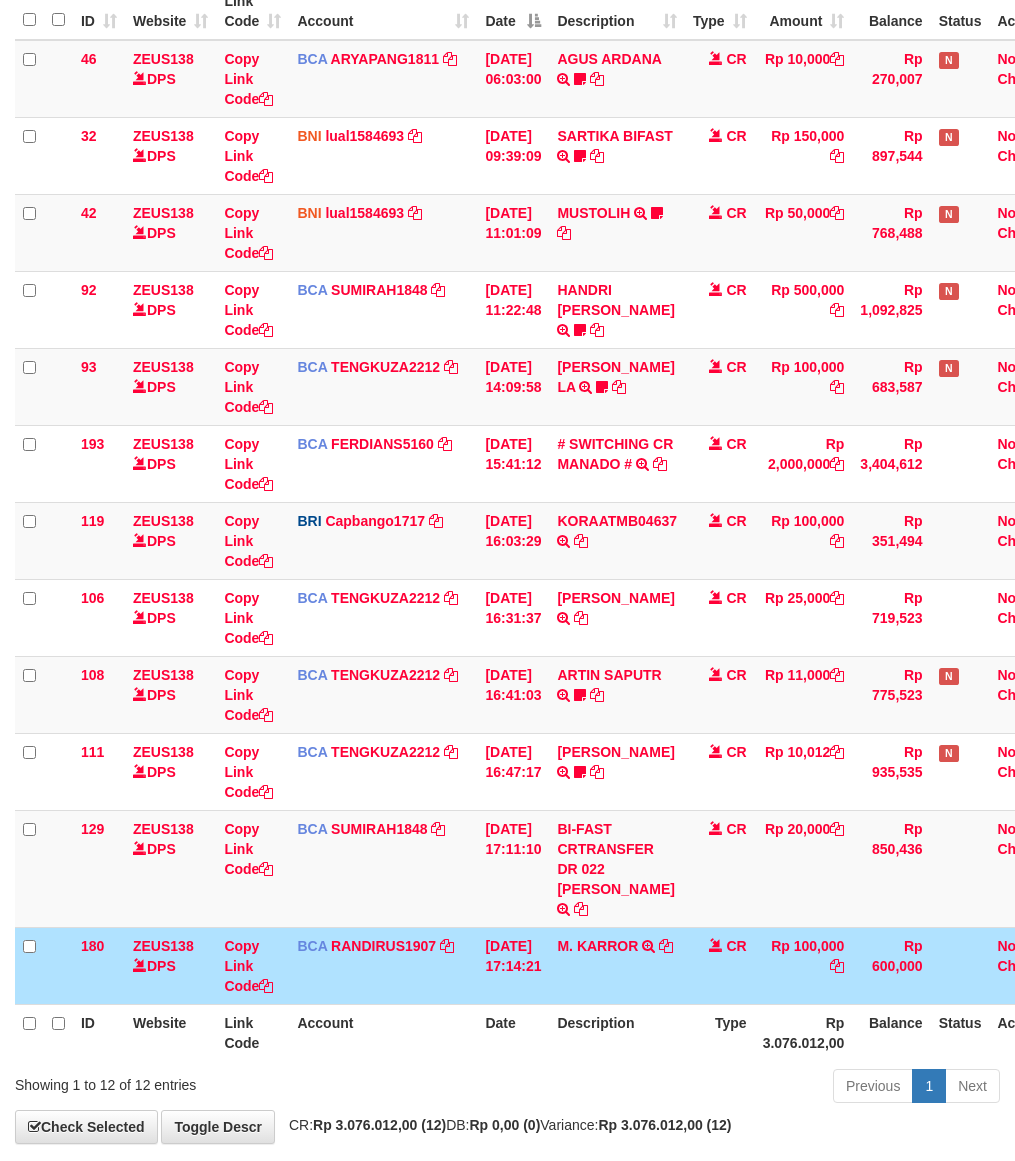 click on "Date" at bounding box center (513, 1032) 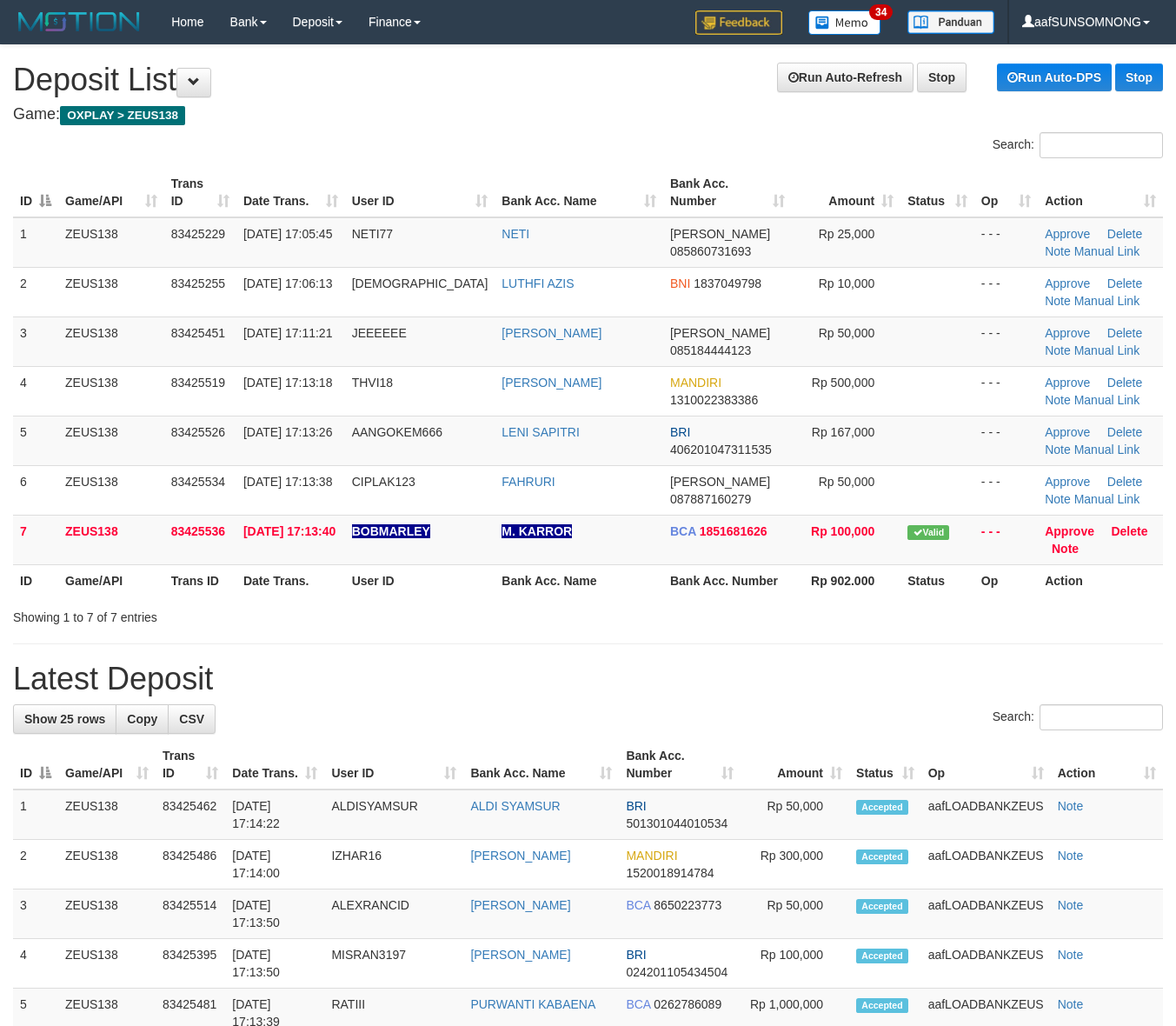 scroll, scrollTop: 0, scrollLeft: 0, axis: both 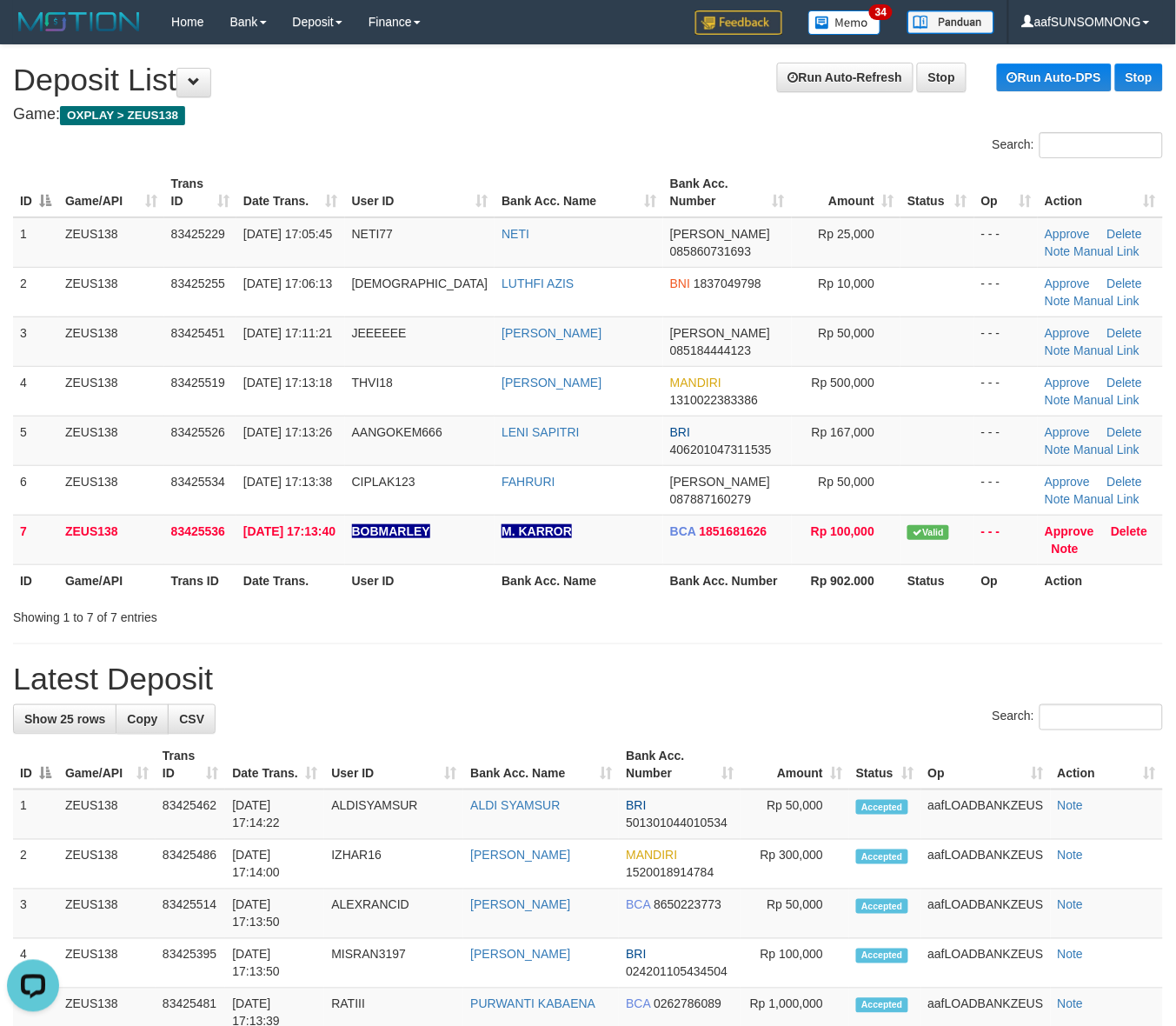 drag, startPoint x: 722, startPoint y: 694, endPoint x: 1085, endPoint y: 771, distance: 371.07681 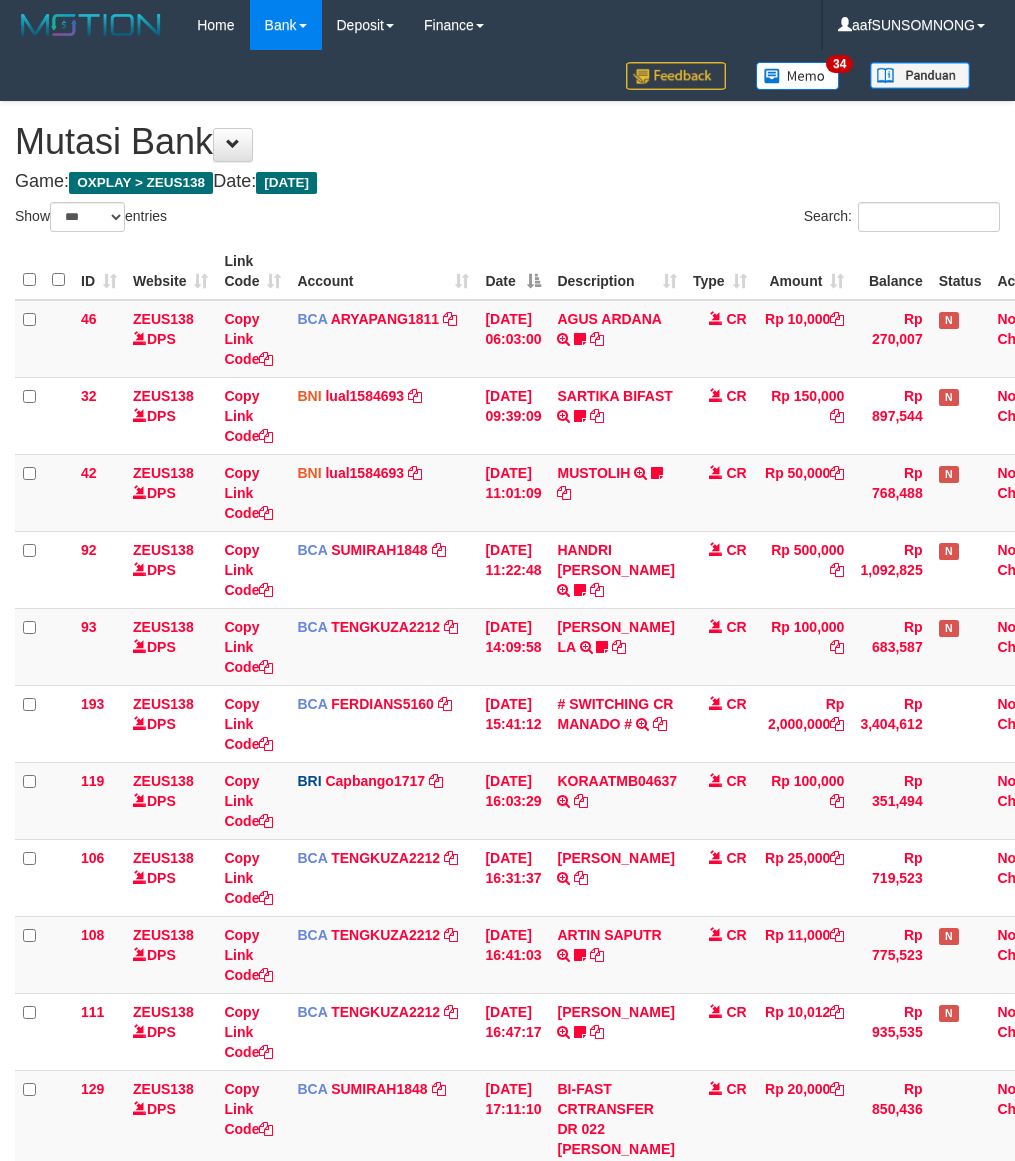select on "***" 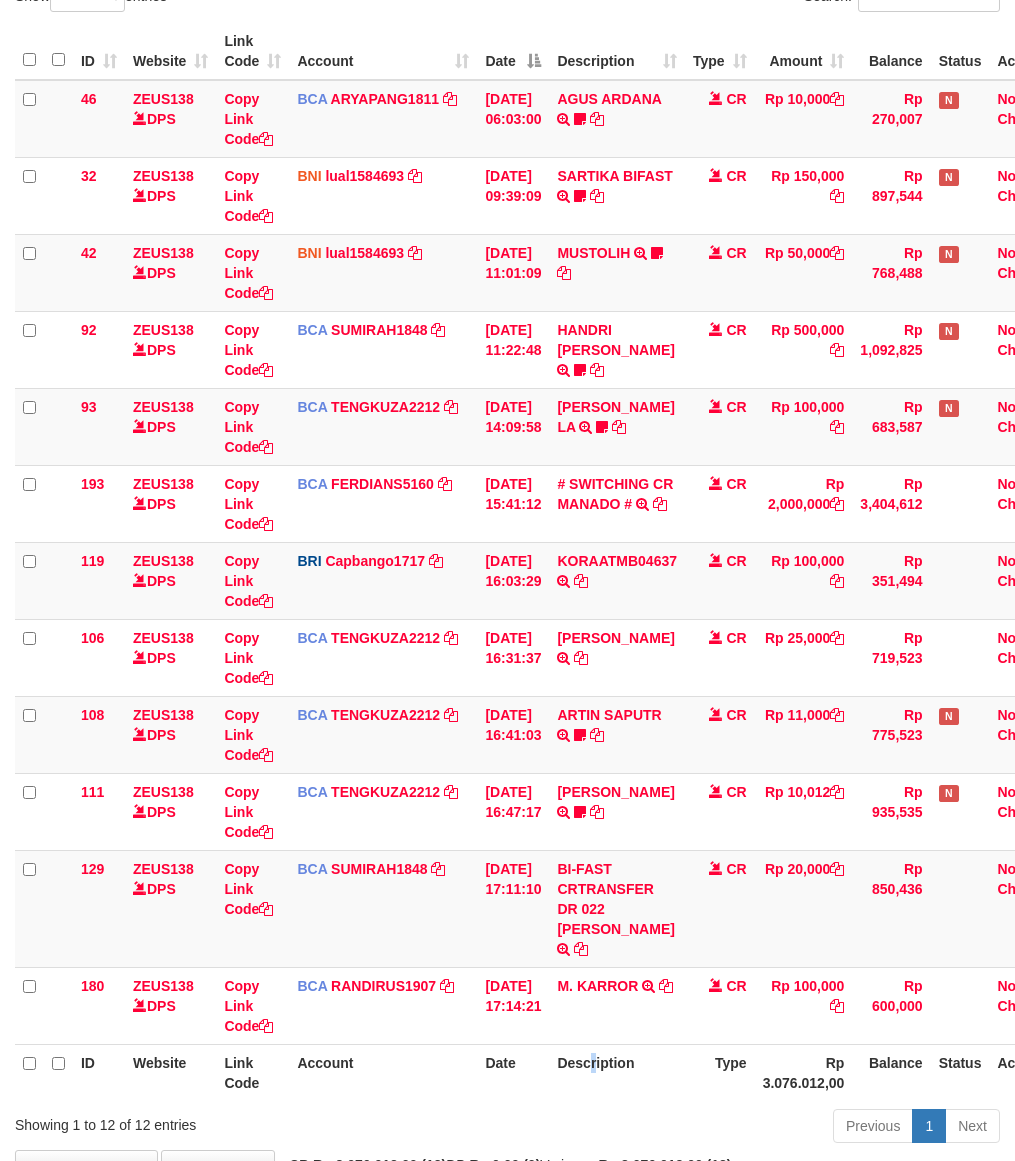 click on "ID Website Link Code Account Date Description Type Amount Balance Status Action
46
ZEUS138    DPS
Copy Link Code
BCA
ARYAPANG1811
DPS
ARYA PANGESTU
mutasi_20250711_2620 | 46
mutasi_20250711_2620 | 46
11/07/2025 06:03:00
AGUS ARDANA            TRSF E-BANKING CR 1107/FTSCY/WS95051
10000.002025071158167087 TRFDN-AGUS ARDANA ESPAY DEBIT INDONE    Aguslike
tunggu bukti tranfer
CR
Rp 10,000
Rp 270,007
N
Note
Check
32
ZEUS138    DPS" at bounding box center (507, 562) 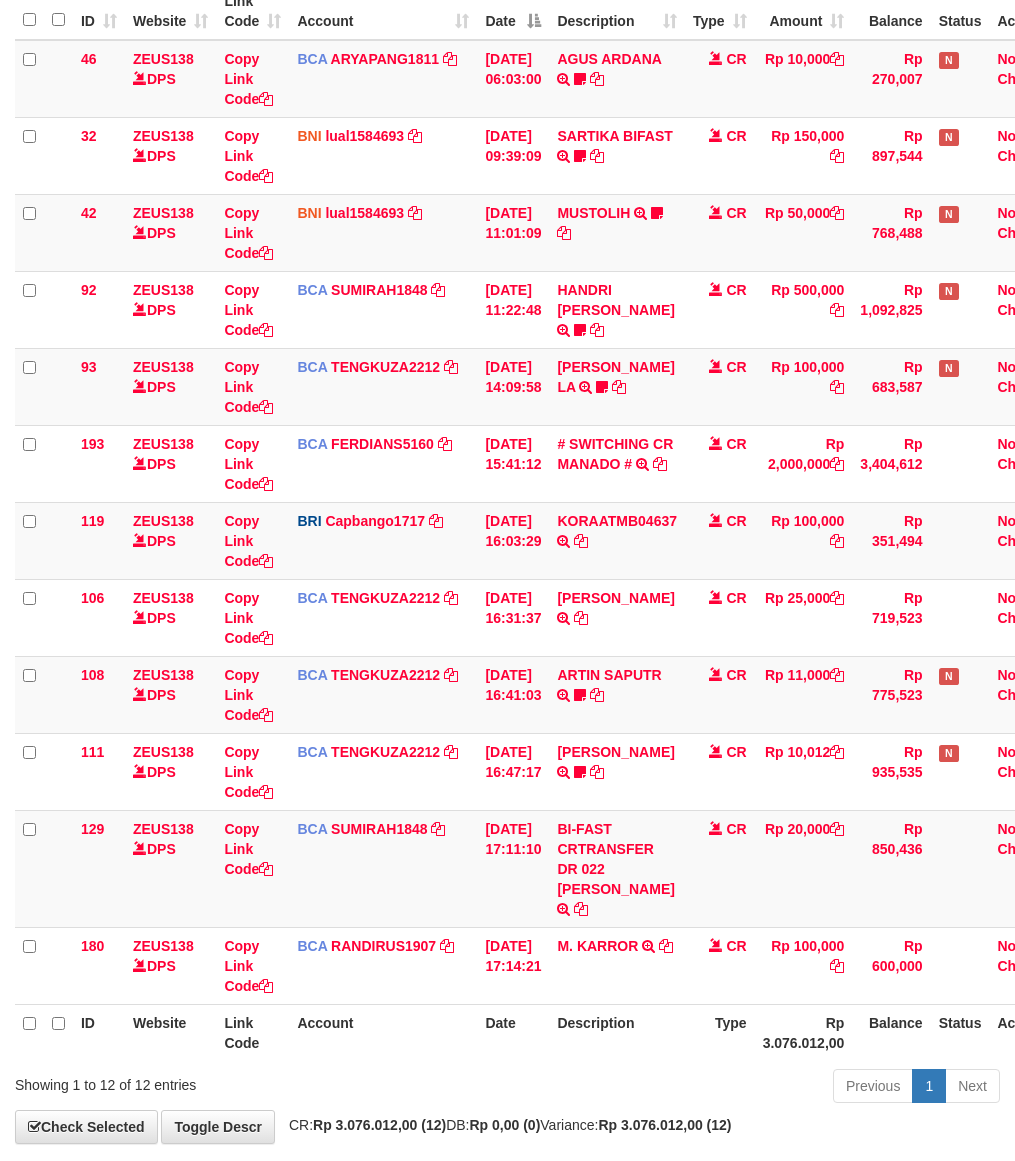 click on "Previous 1 Next" at bounding box center (719, 1088) 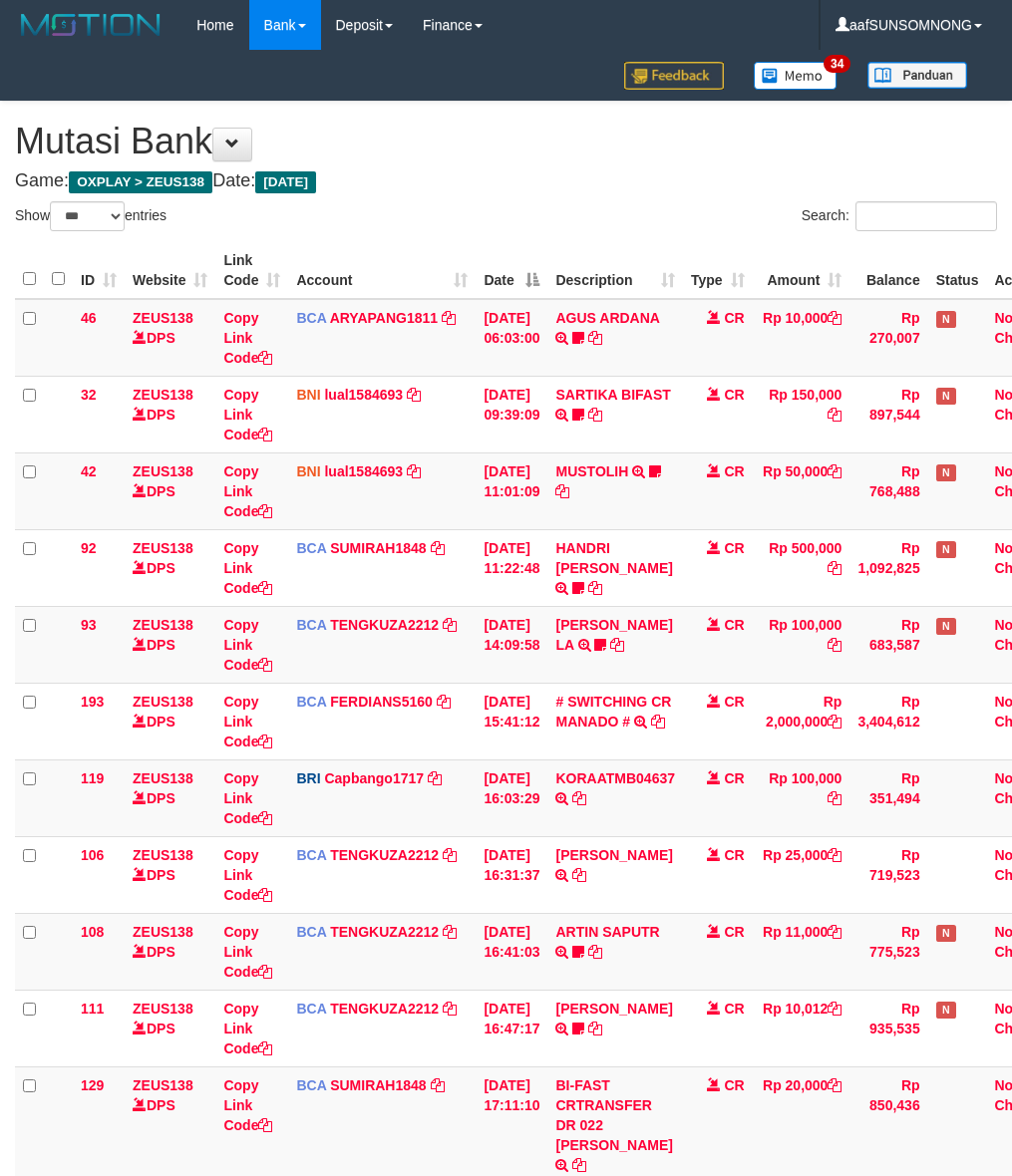 select on "***" 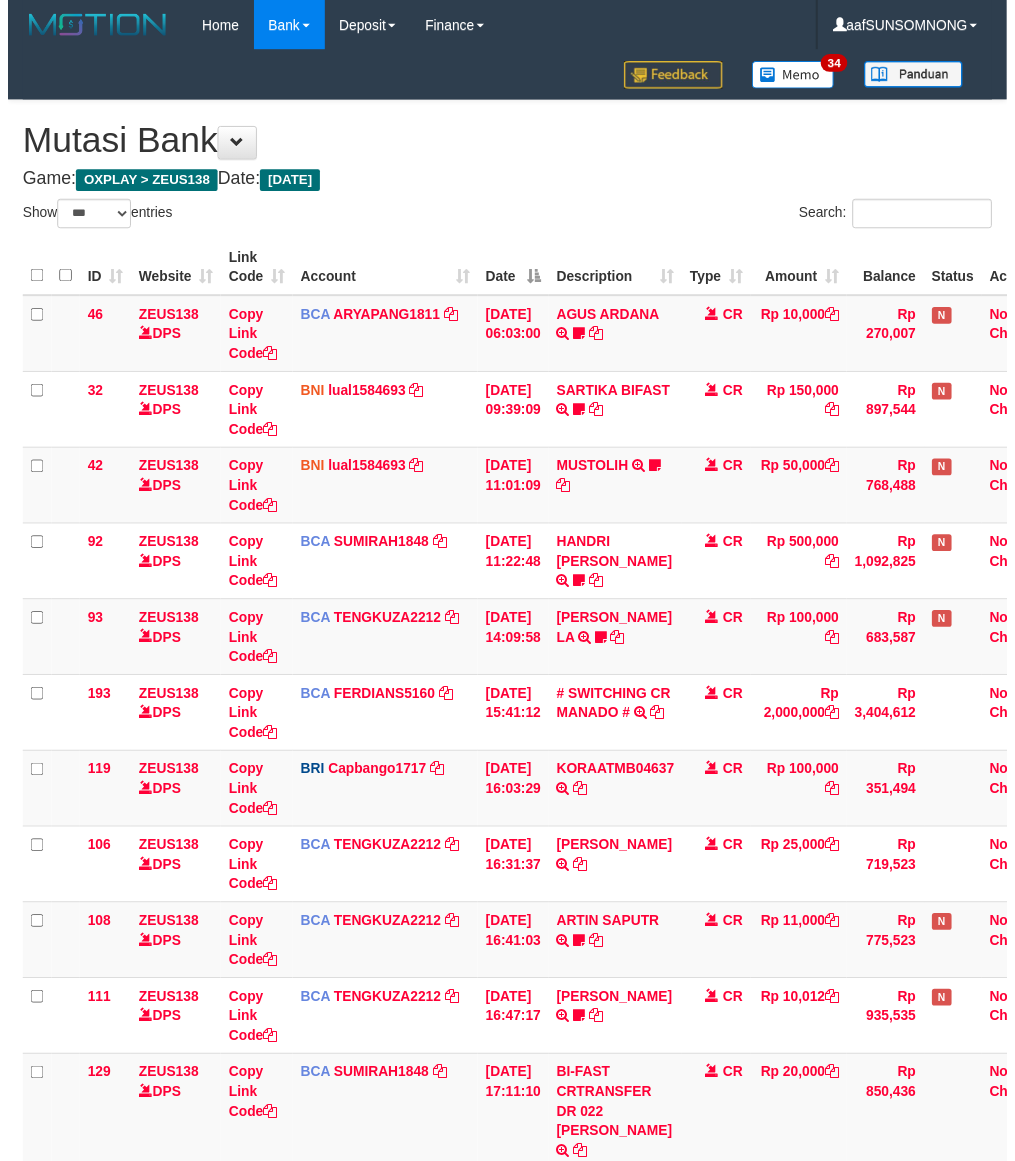 scroll, scrollTop: 220, scrollLeft: 0, axis: vertical 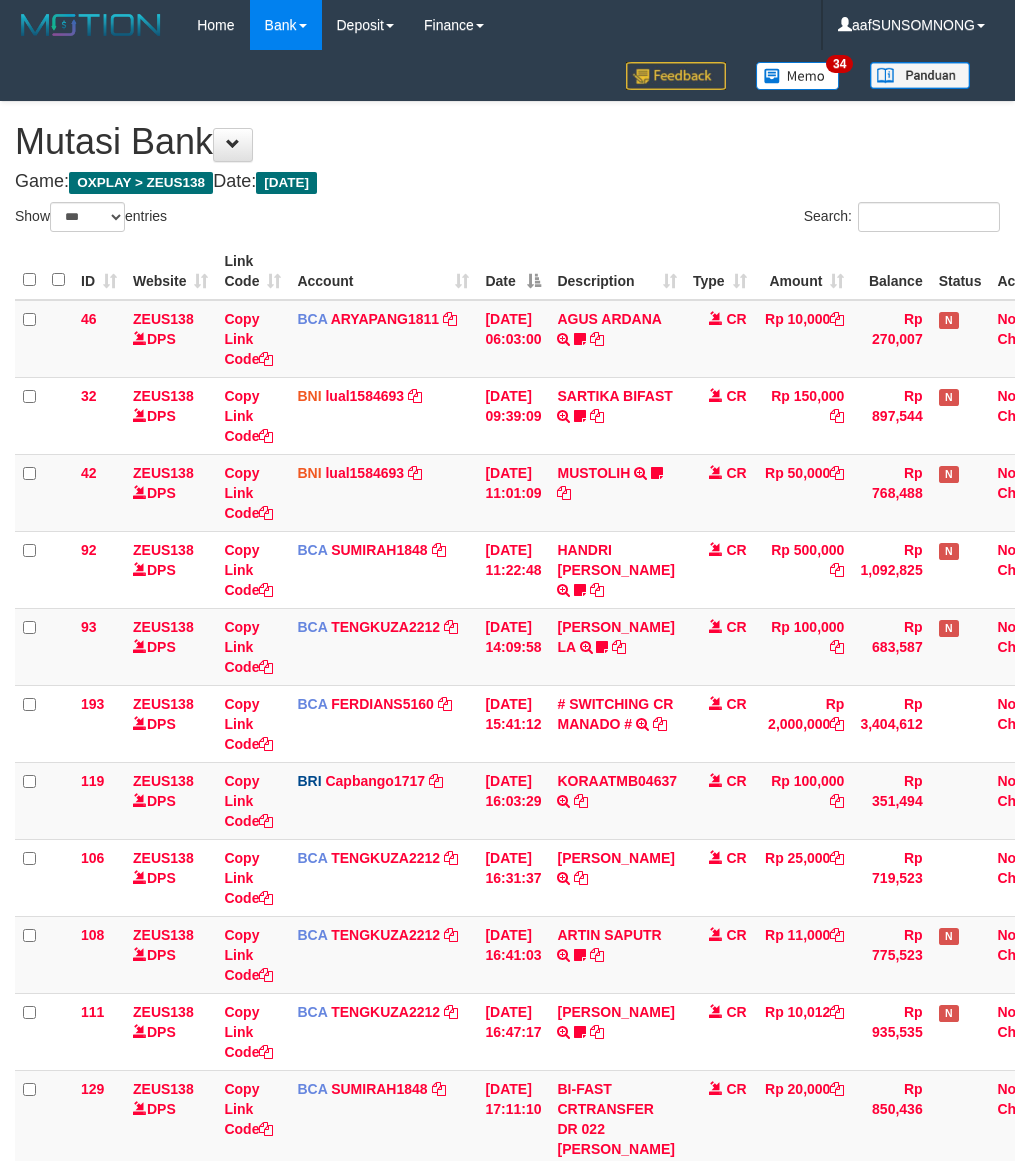 select on "***" 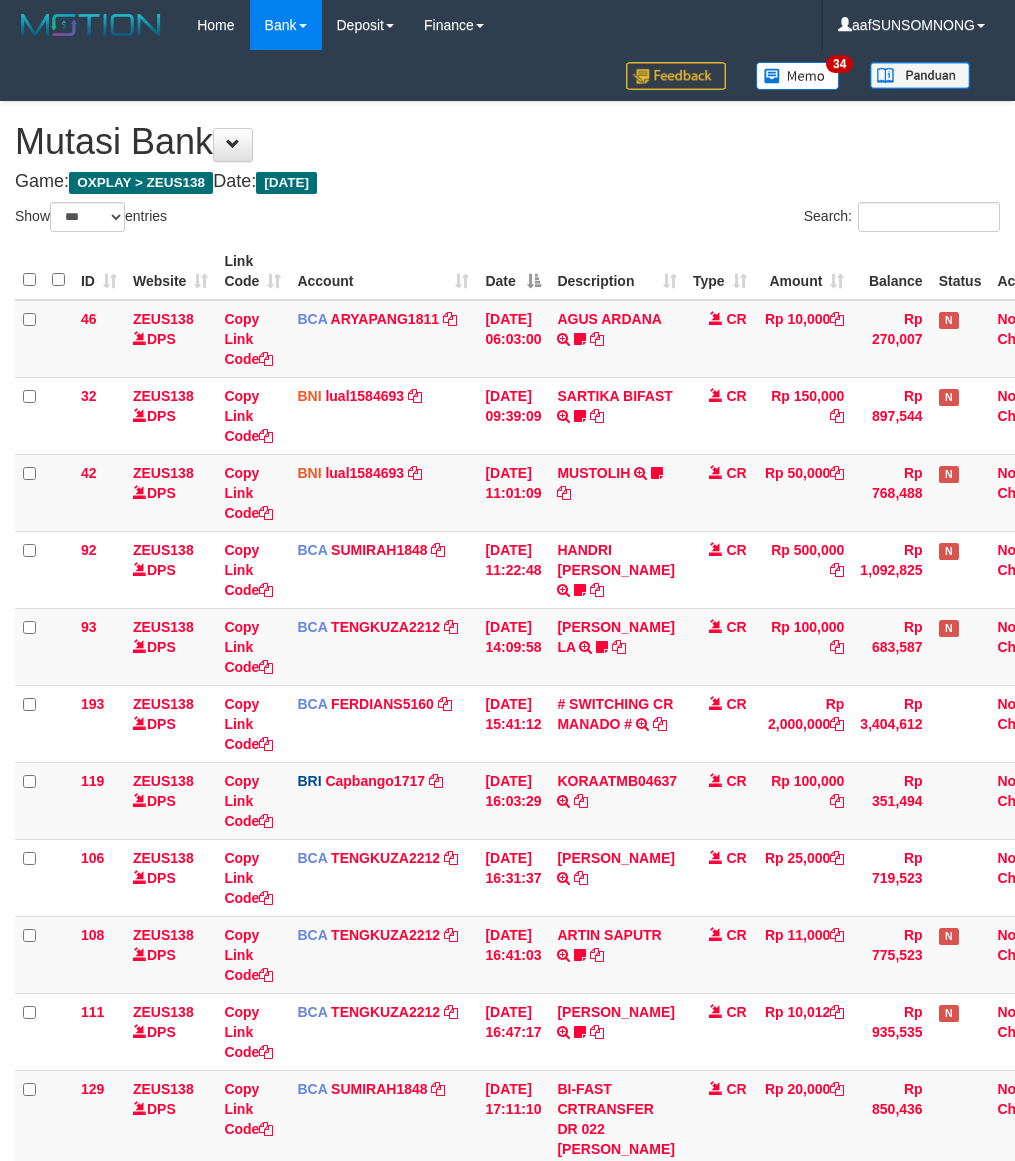scroll, scrollTop: 220, scrollLeft: 0, axis: vertical 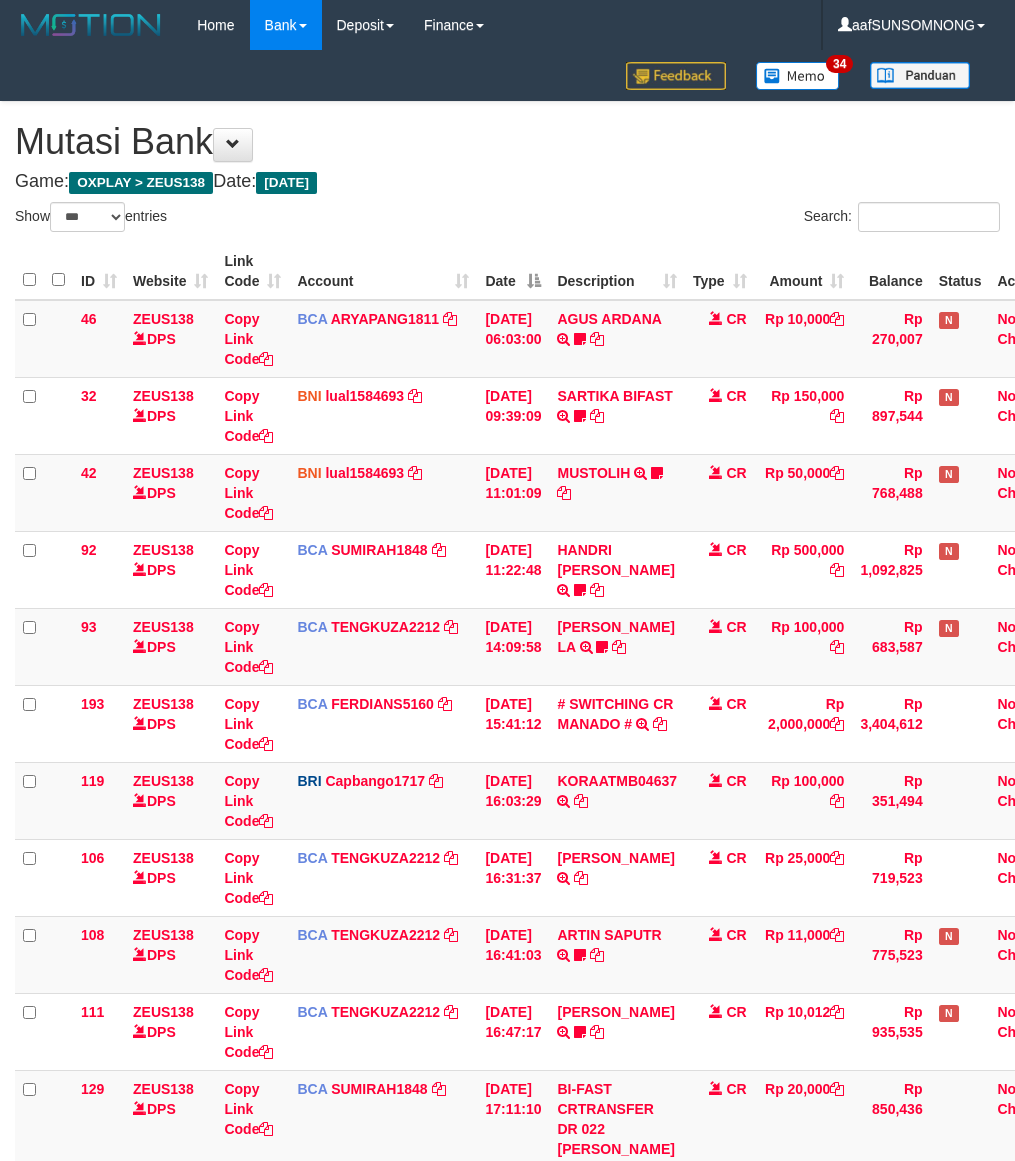 select on "***" 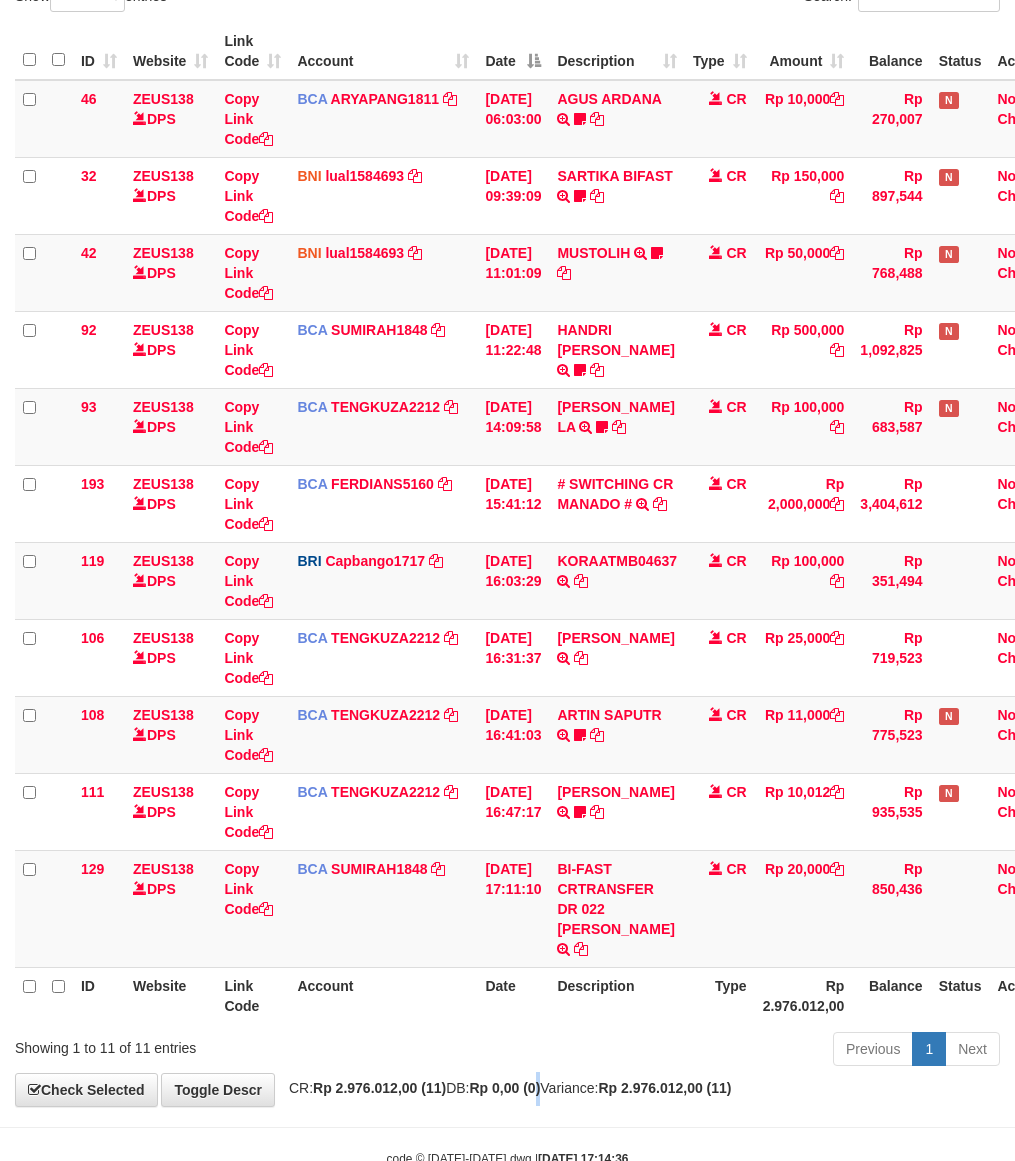 click on "**********" at bounding box center [507, 494] 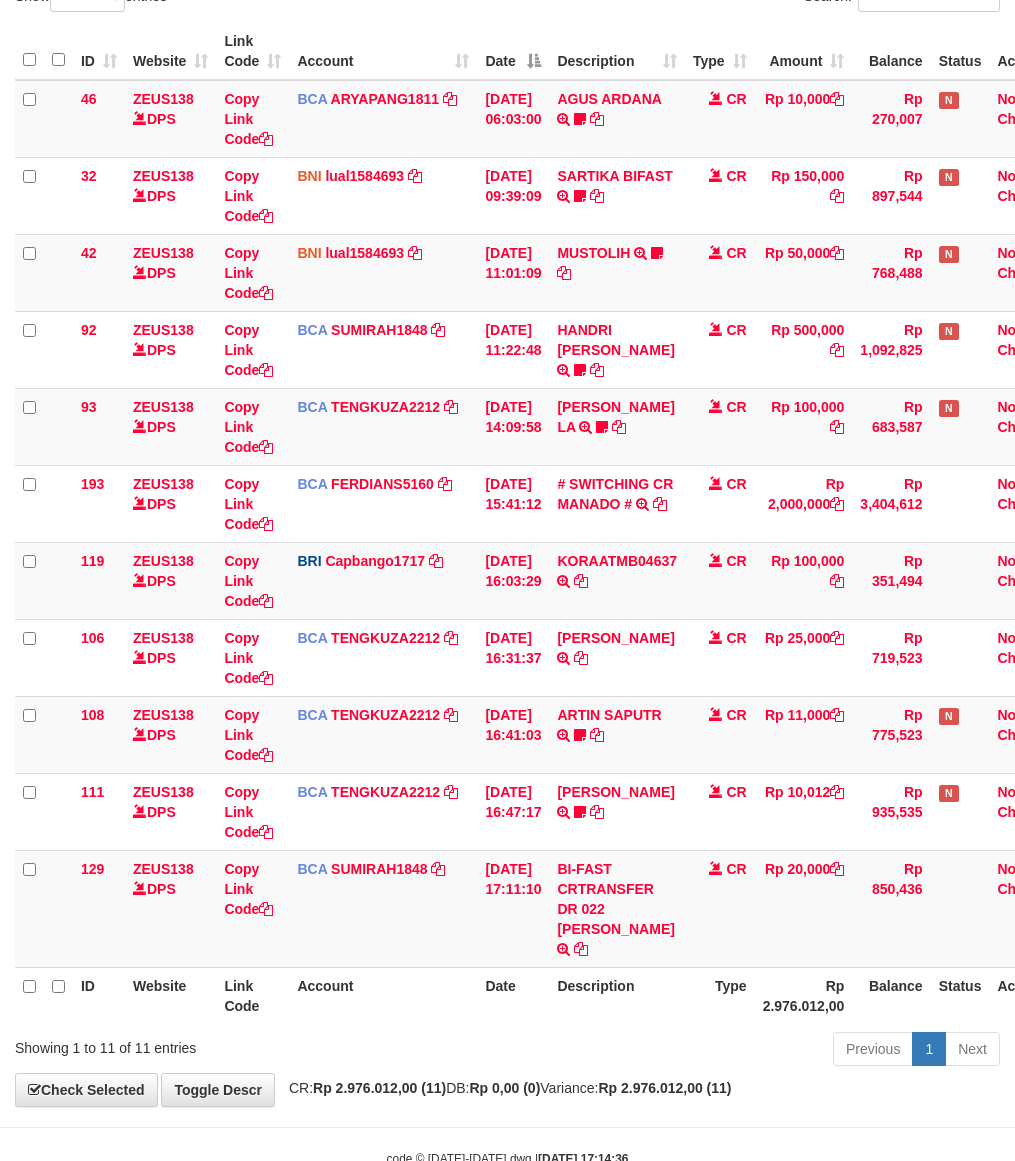 scroll, scrollTop: 260, scrollLeft: 0, axis: vertical 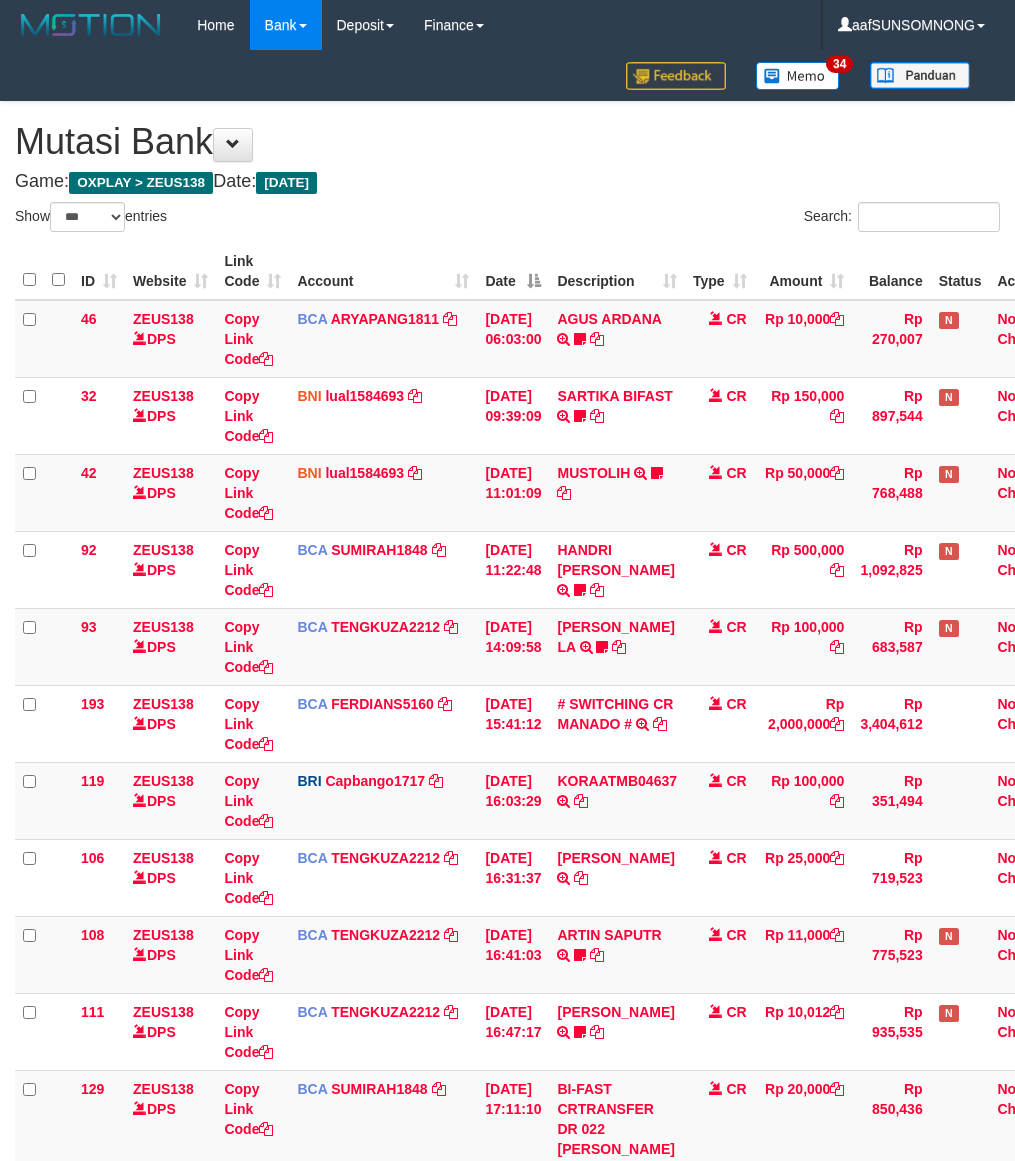 select on "***" 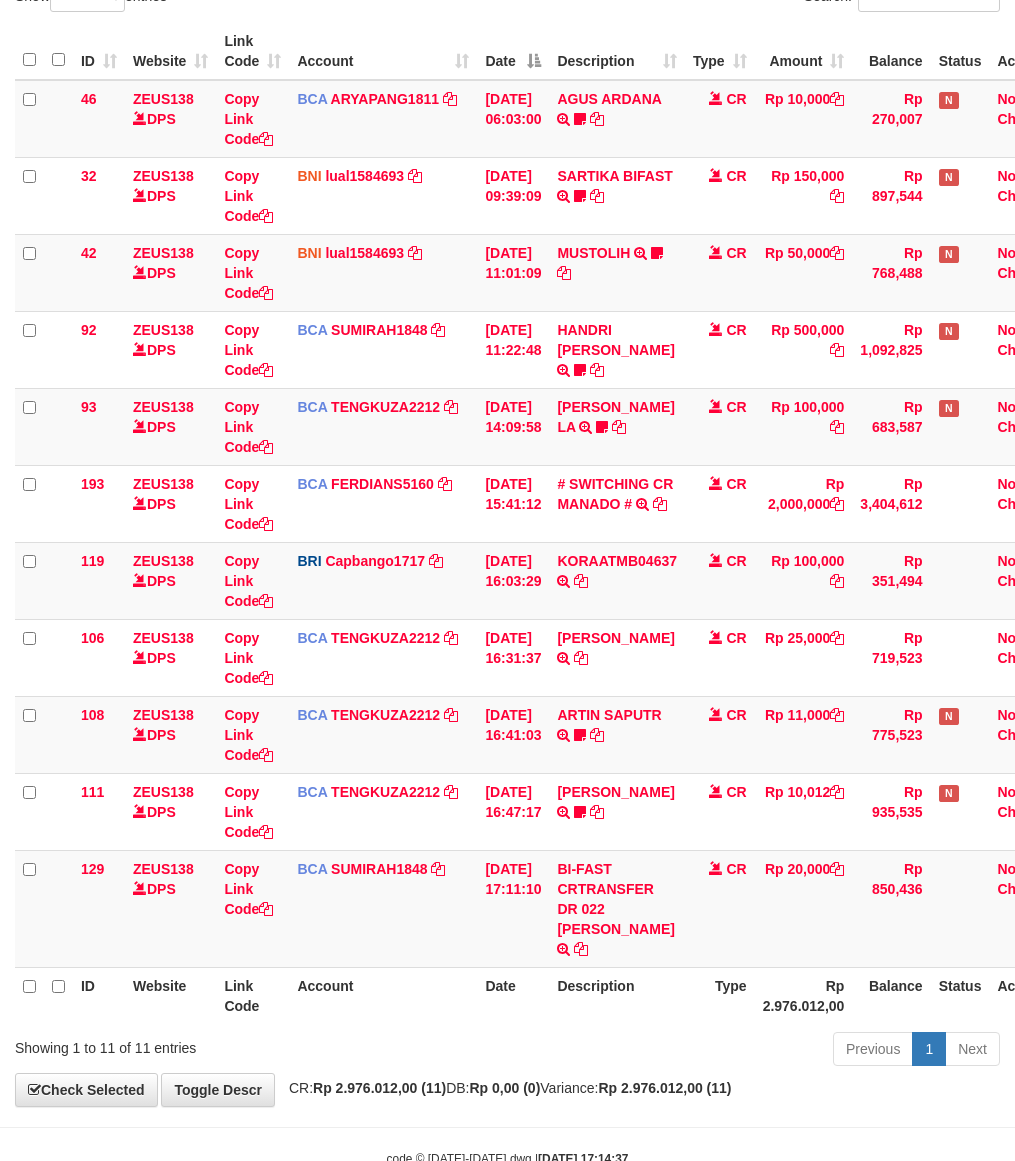 scroll, scrollTop: 260, scrollLeft: 0, axis: vertical 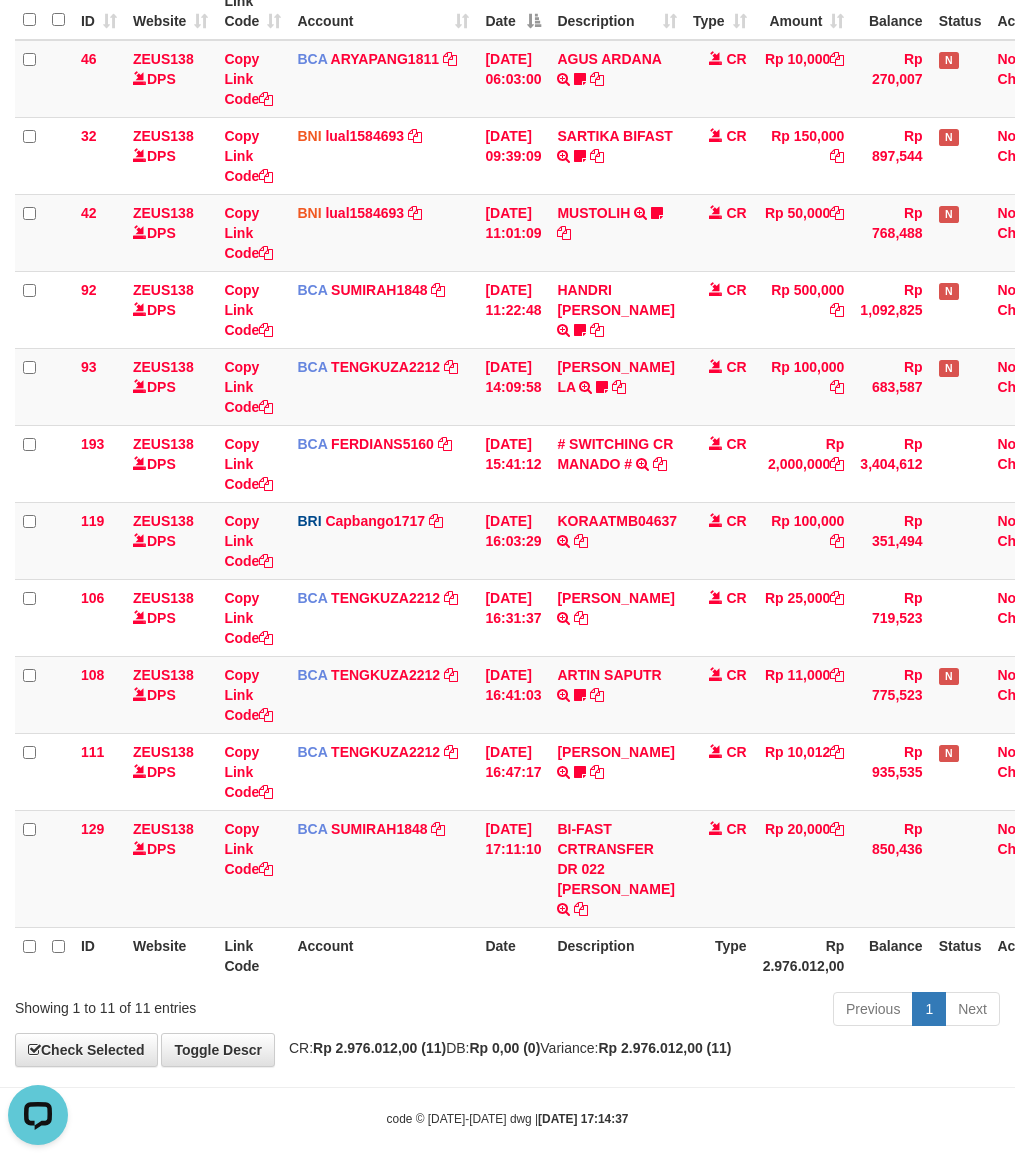 click on "Previous 1 Next" at bounding box center [719, 1011] 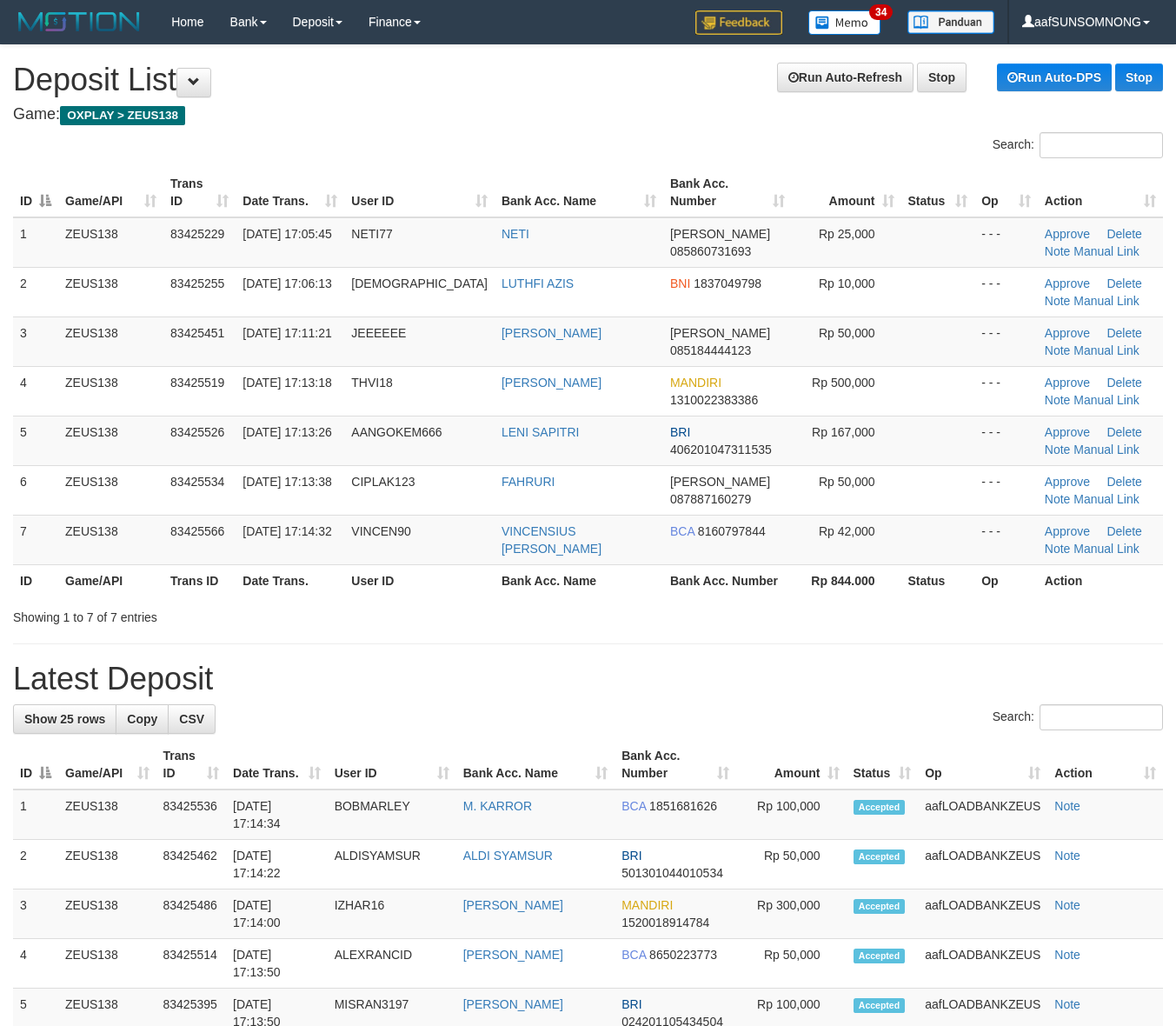 scroll, scrollTop: 0, scrollLeft: 0, axis: both 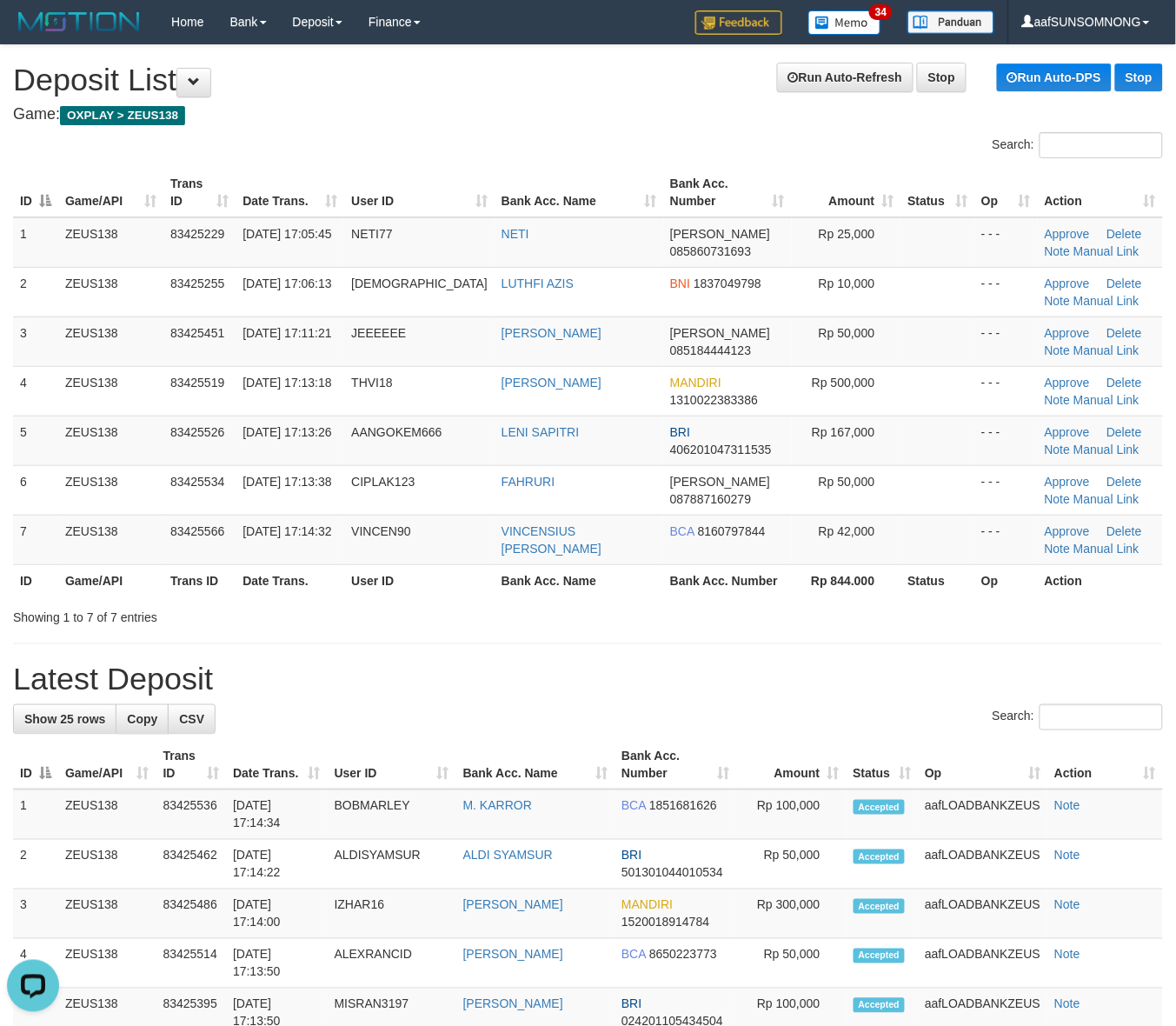click on "Latest Deposit" at bounding box center (588, 679) 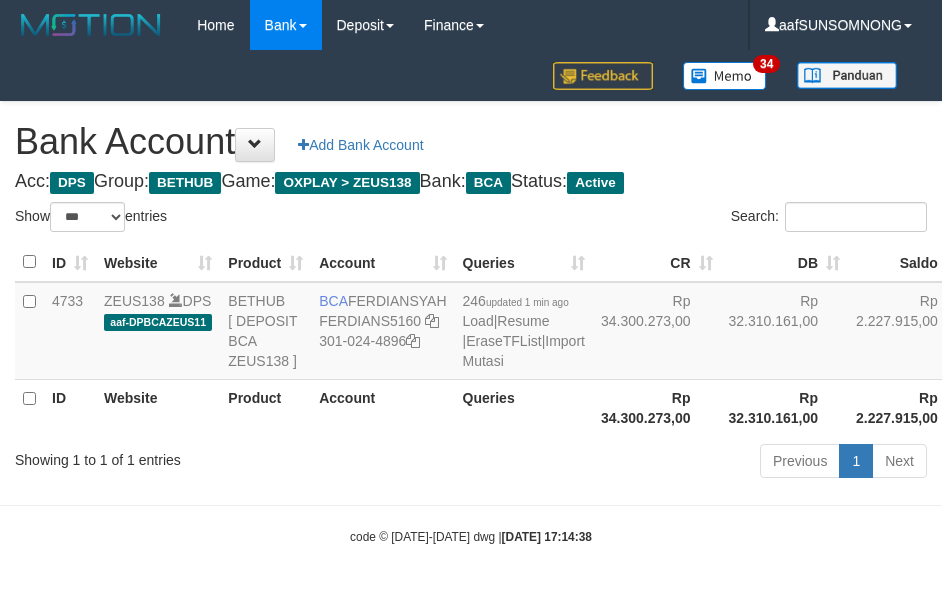 select on "***" 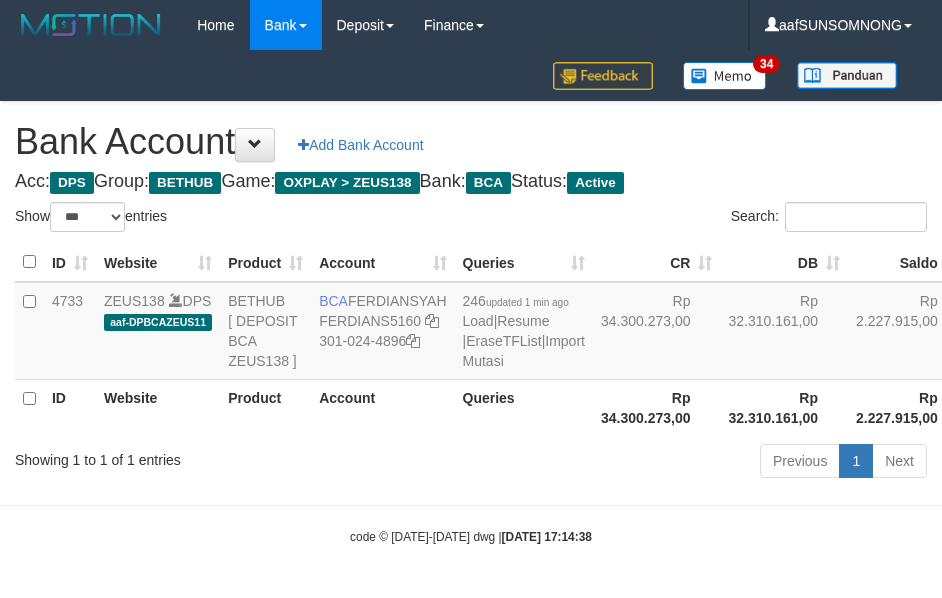 scroll, scrollTop: 38, scrollLeft: 0, axis: vertical 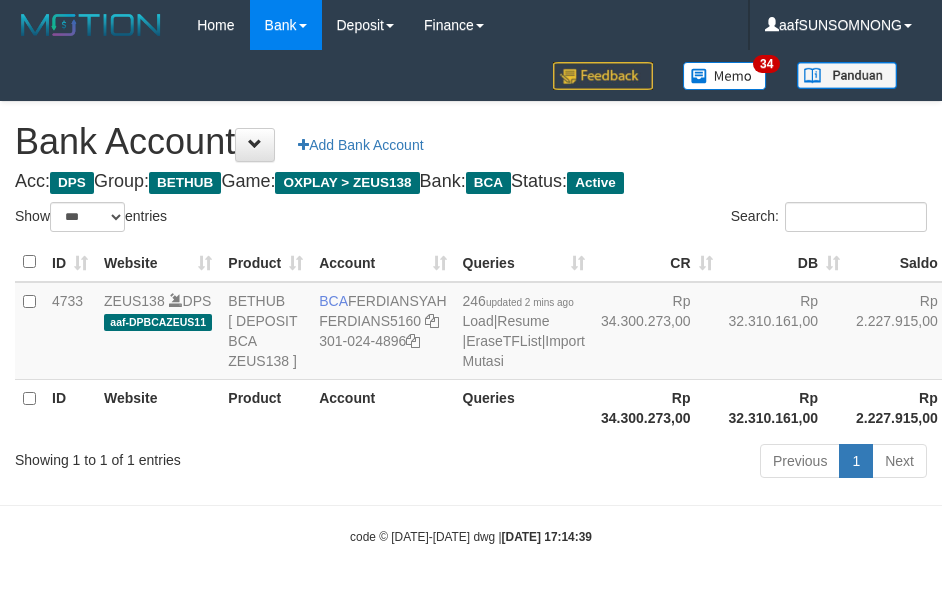 select on "***" 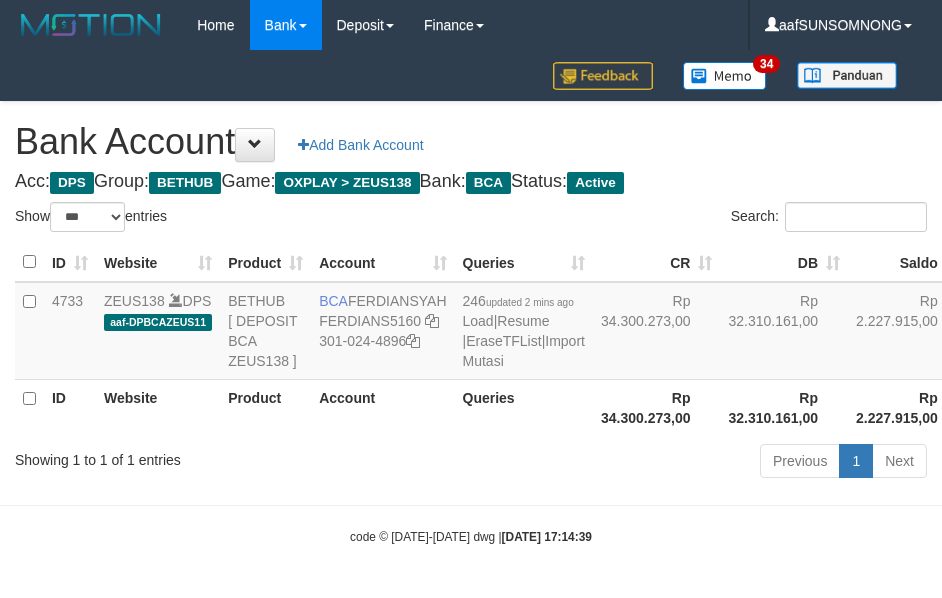 scroll, scrollTop: 38, scrollLeft: 0, axis: vertical 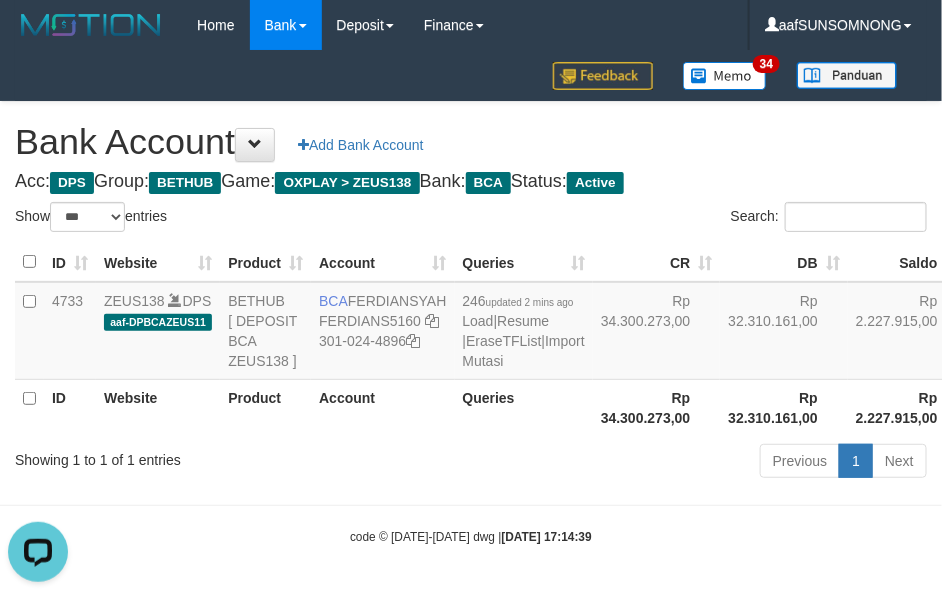 click on "Toggle navigation
Home
Bank
Account List
Load
By Website
Group
[OXPLAY]													ZEUS138
By Load Group (DPS)" at bounding box center [471, 298] 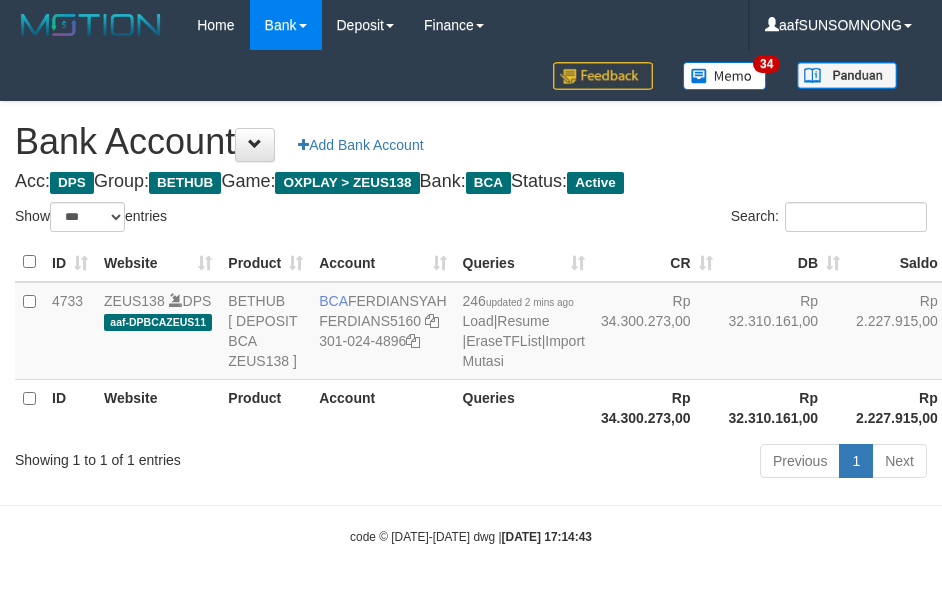 select on "***" 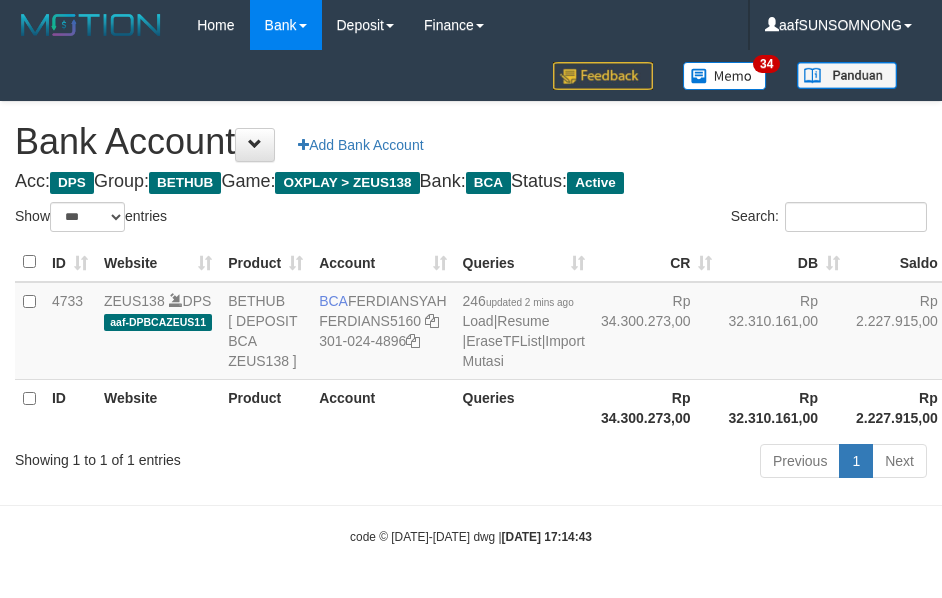 scroll, scrollTop: 38, scrollLeft: 0, axis: vertical 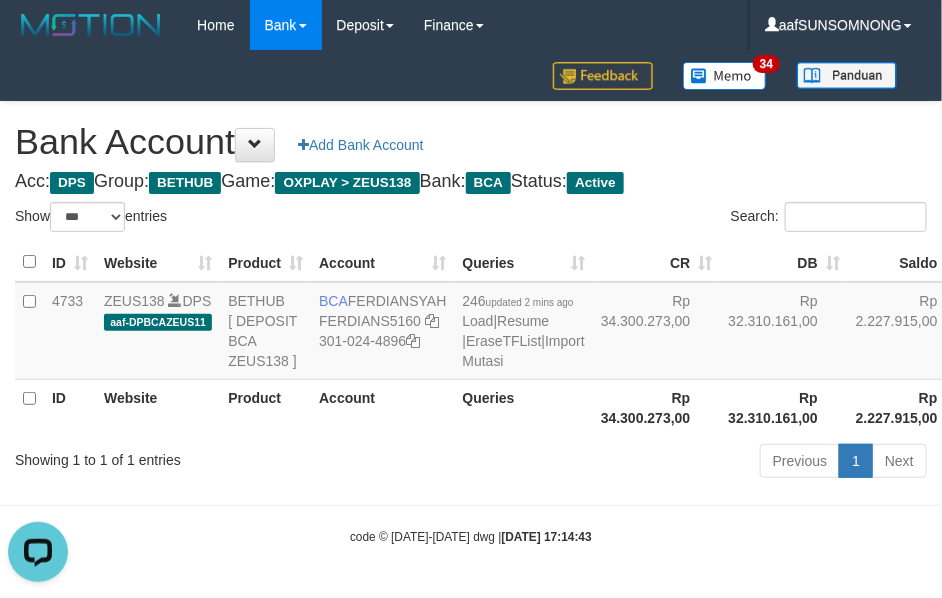 click on "Toggle navigation
Home
Bank
Account List
Load
By Website
Group
[OXPLAY]													ZEUS138
By Load Group (DPS)" at bounding box center (471, 298) 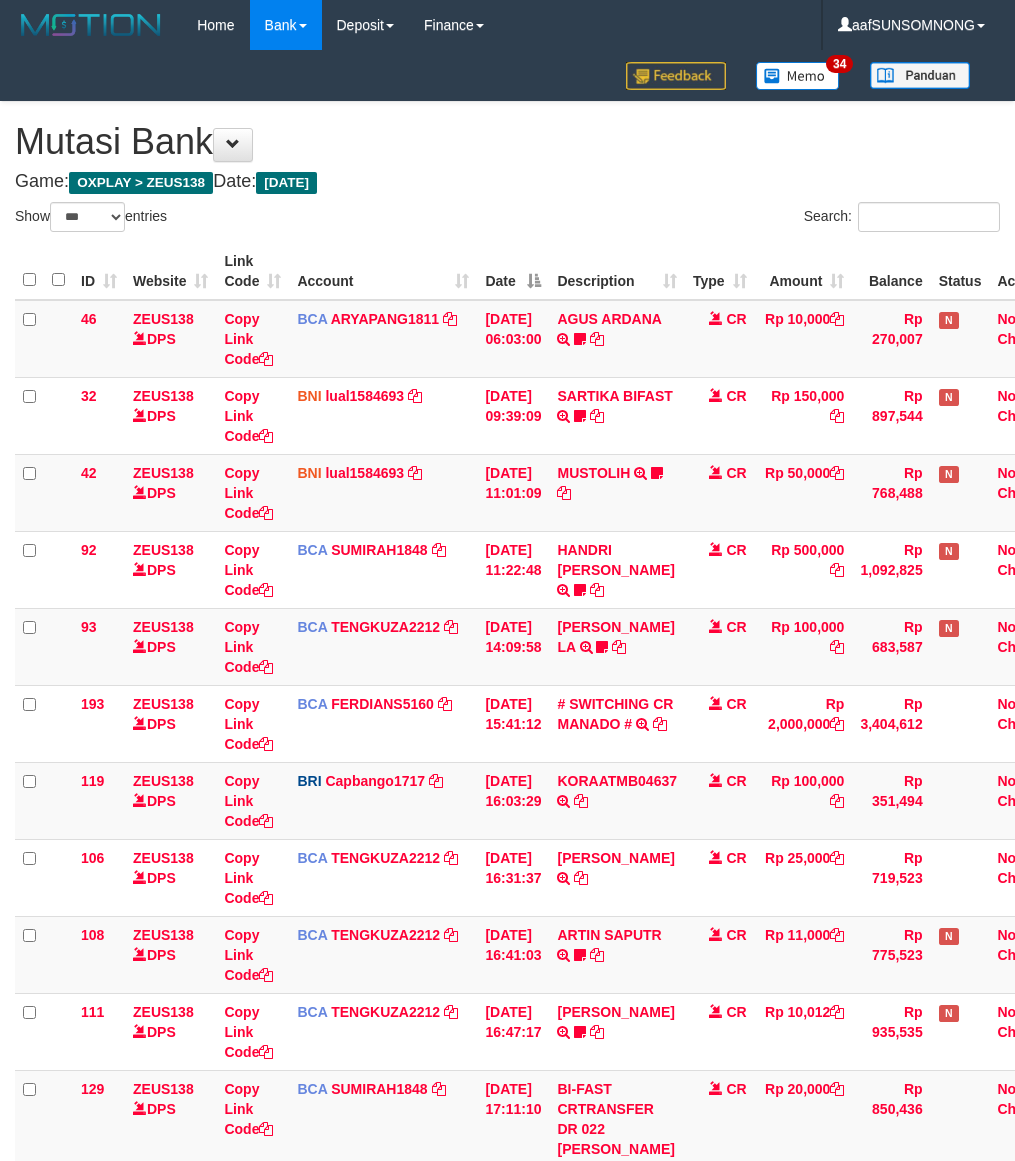 select on "***" 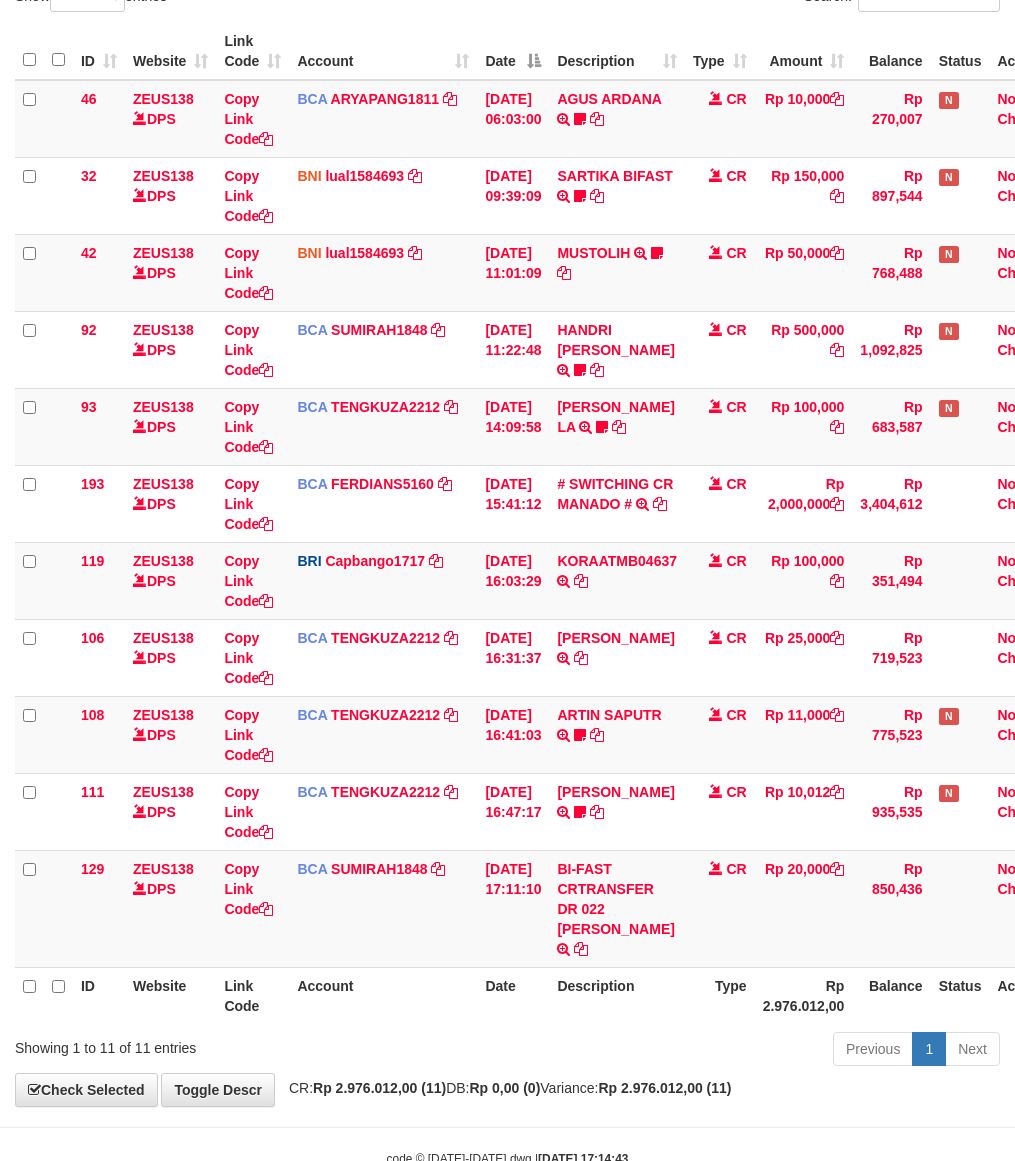 click on "Description" at bounding box center (617, 995) 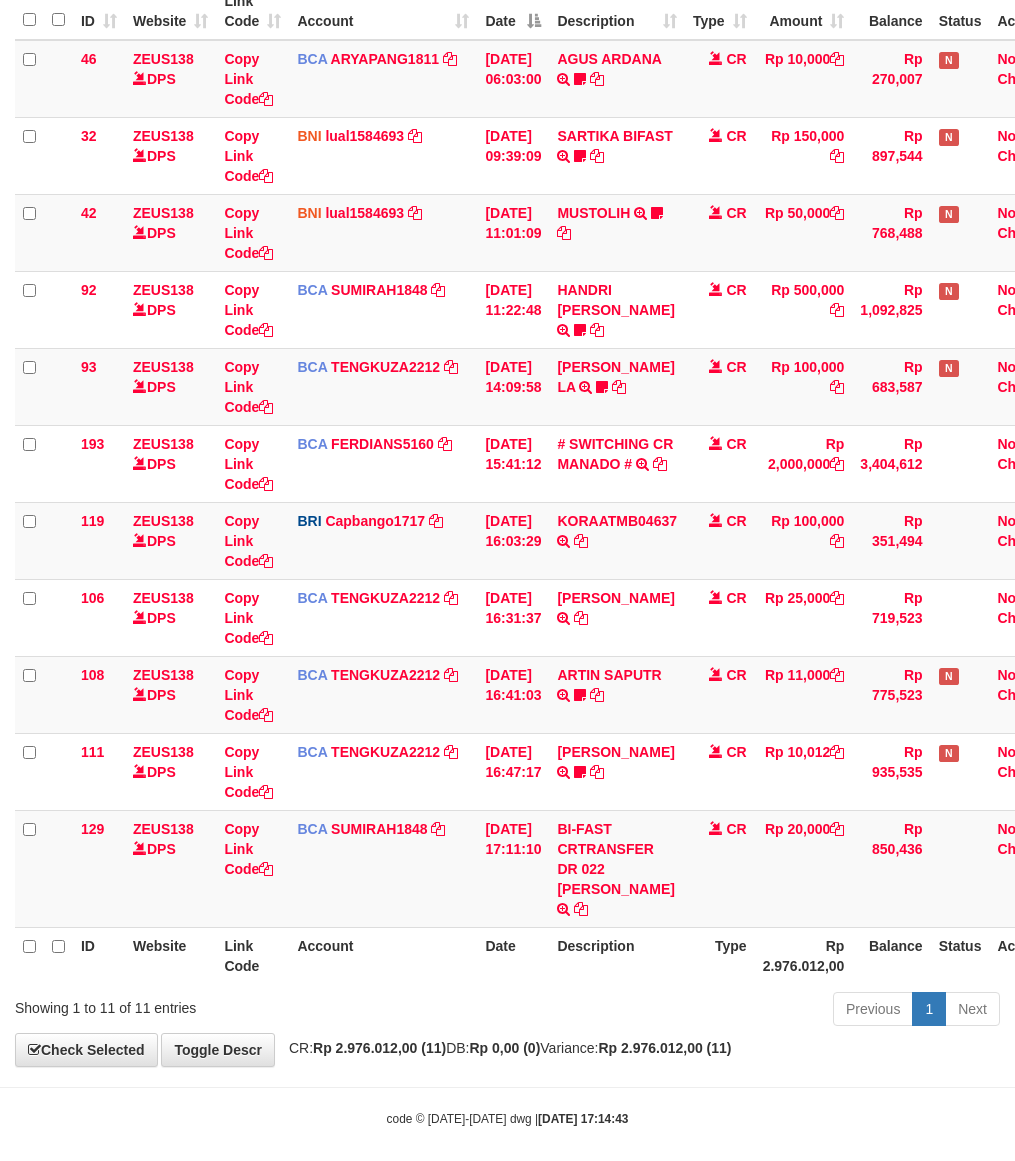 click on "Previous 1 Next" at bounding box center [719, 1011] 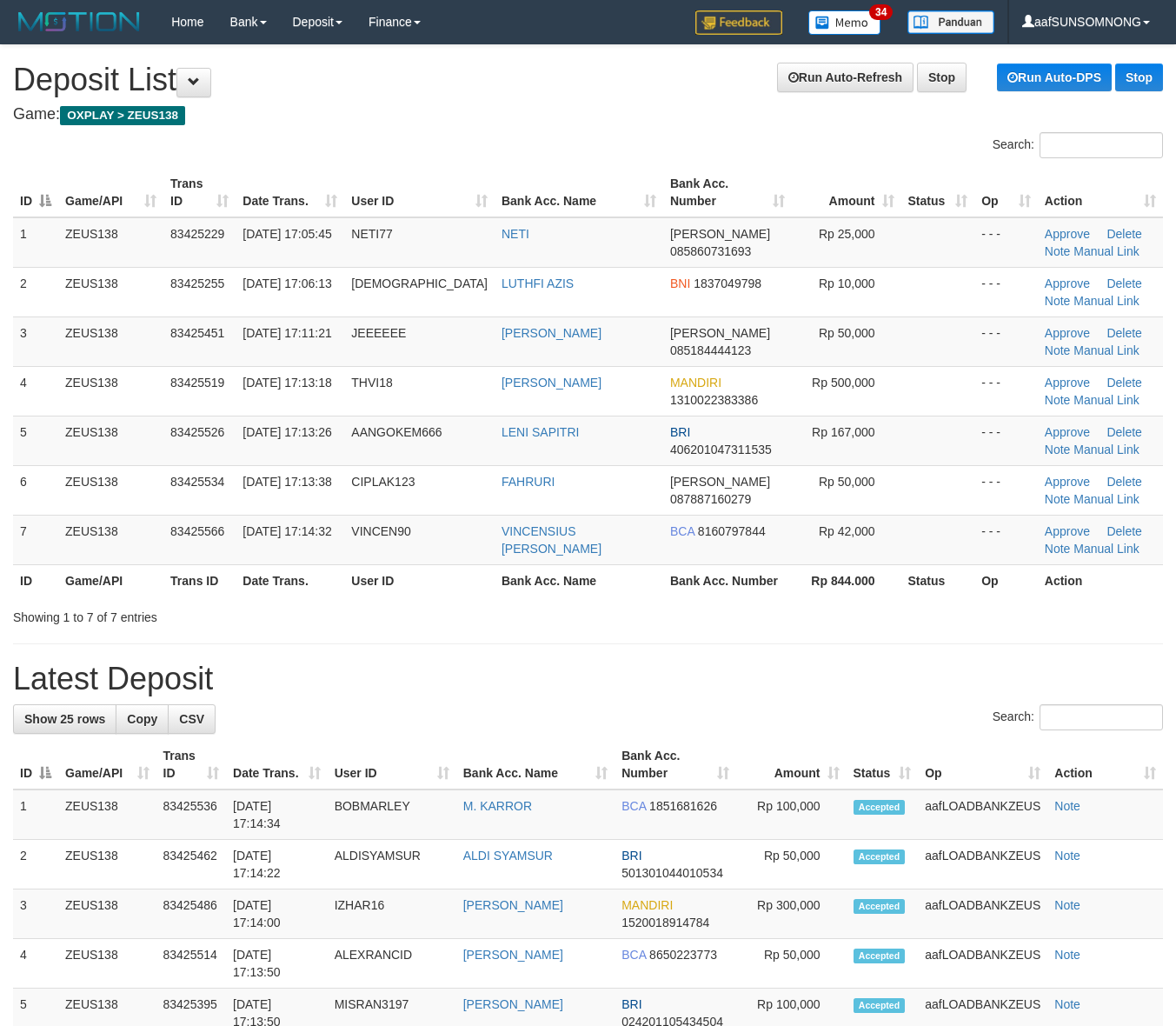 scroll, scrollTop: 0, scrollLeft: 0, axis: both 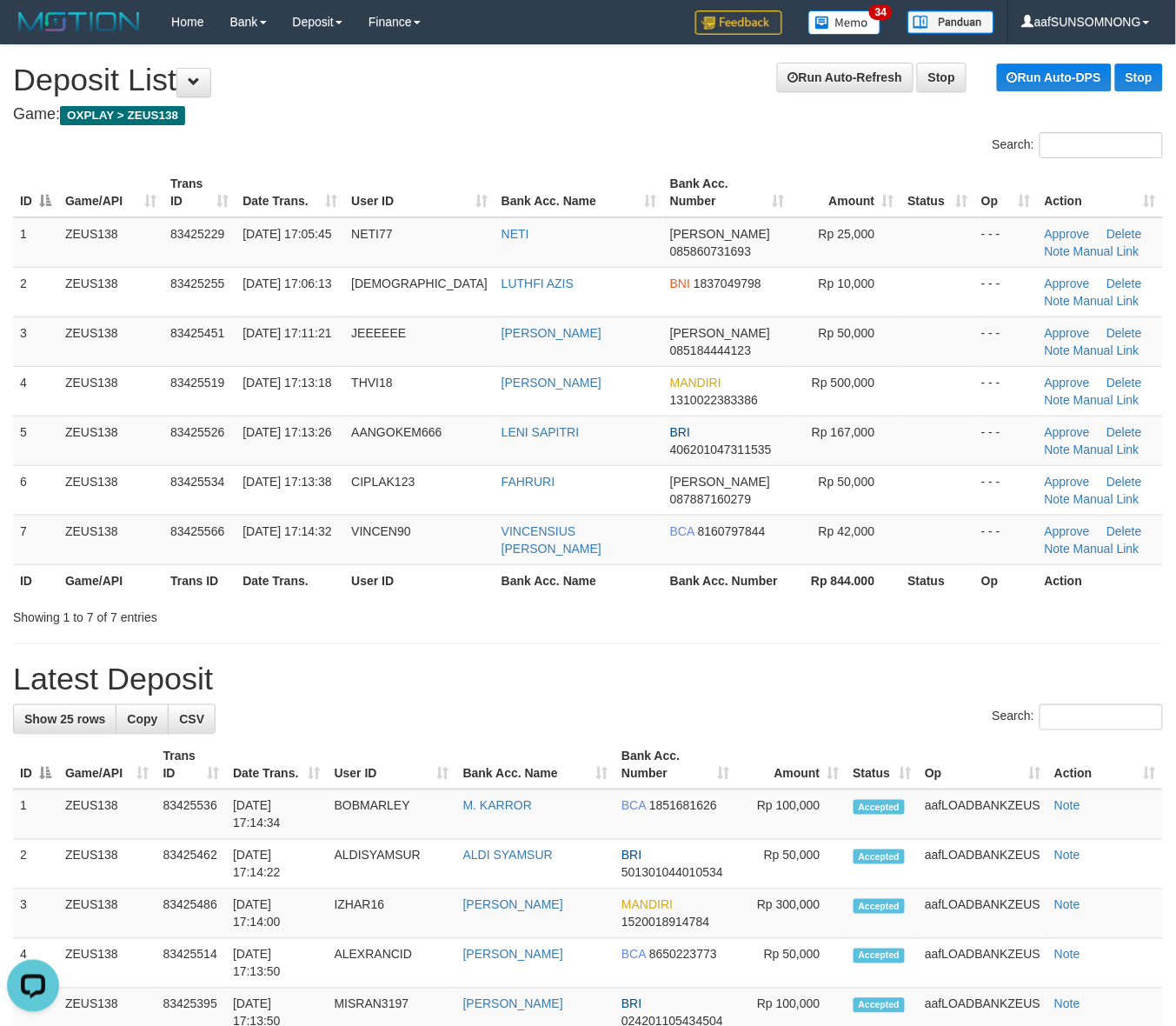 click on "Bank Acc. Name" at bounding box center [535, 764] 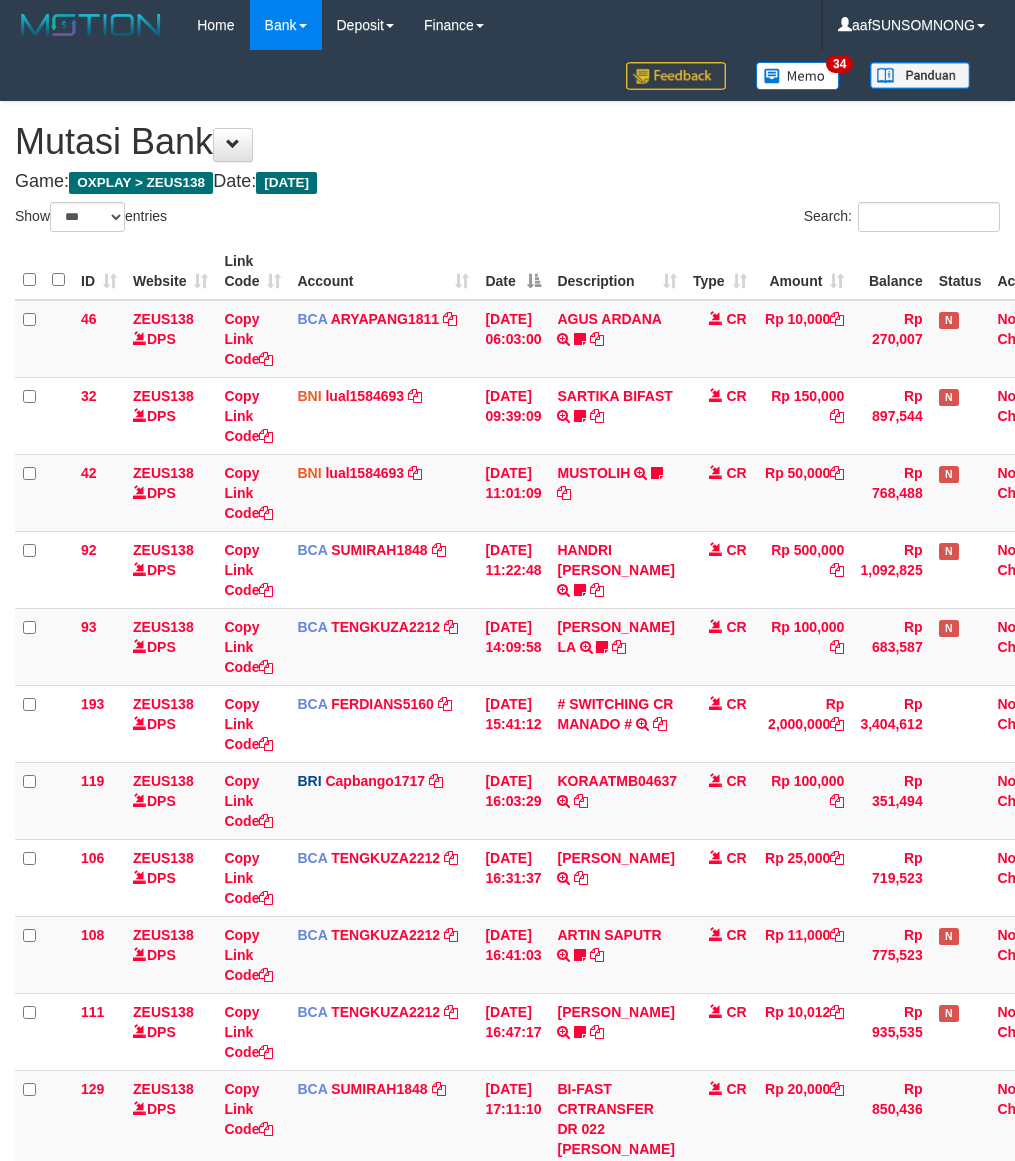 select on "***" 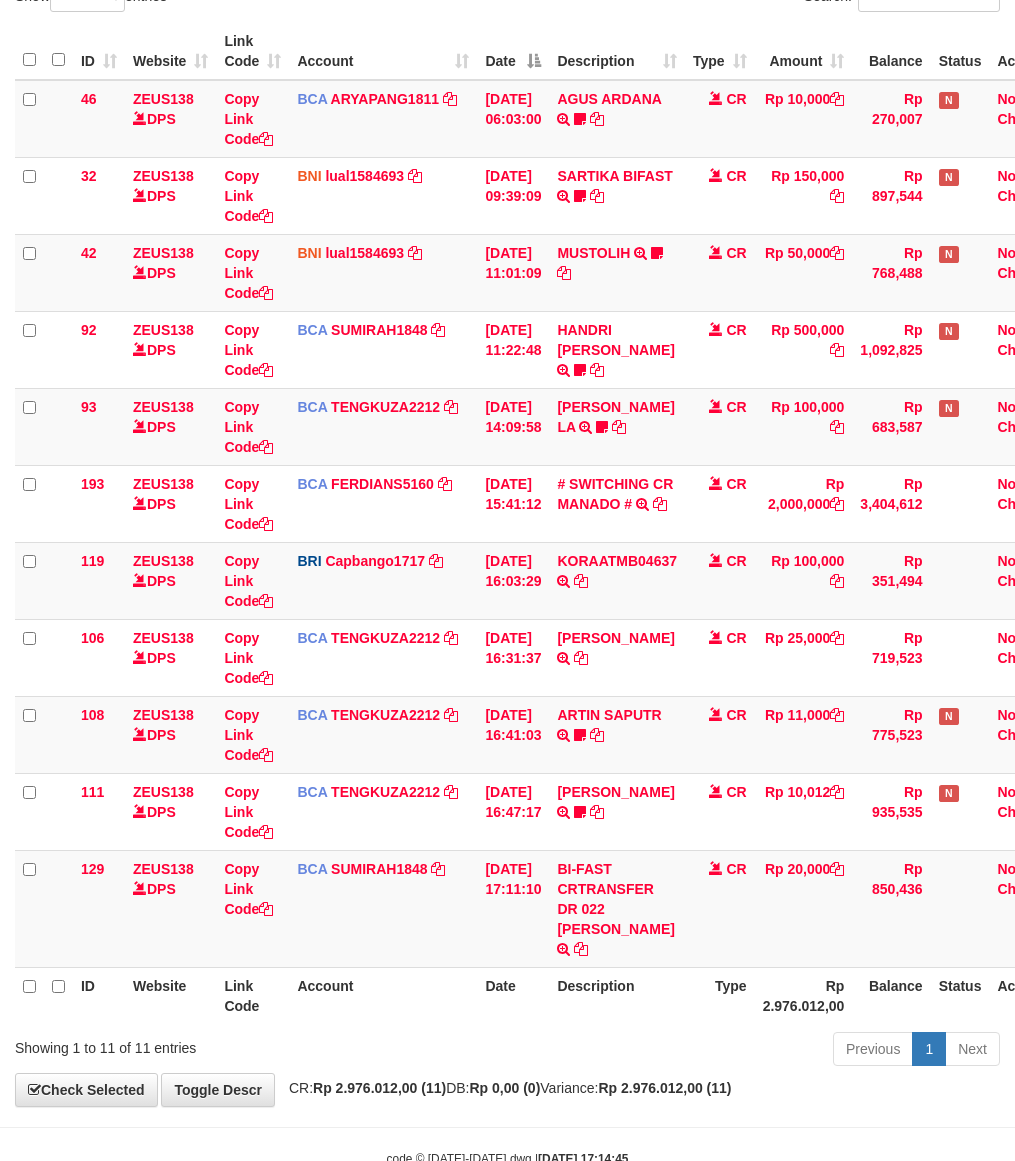 scroll, scrollTop: 260, scrollLeft: 0, axis: vertical 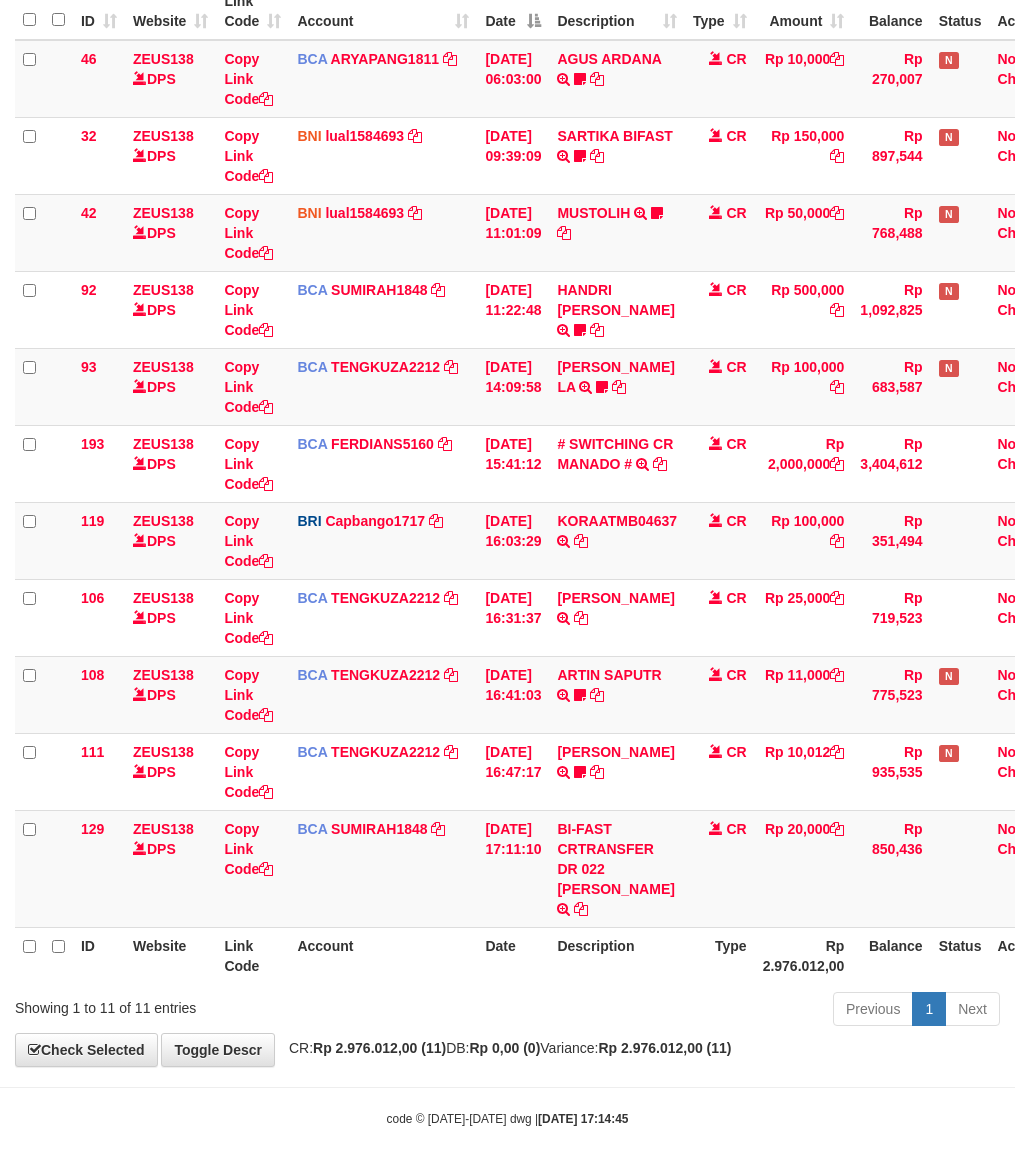 click on "Previous 1 Next" at bounding box center [719, 1011] 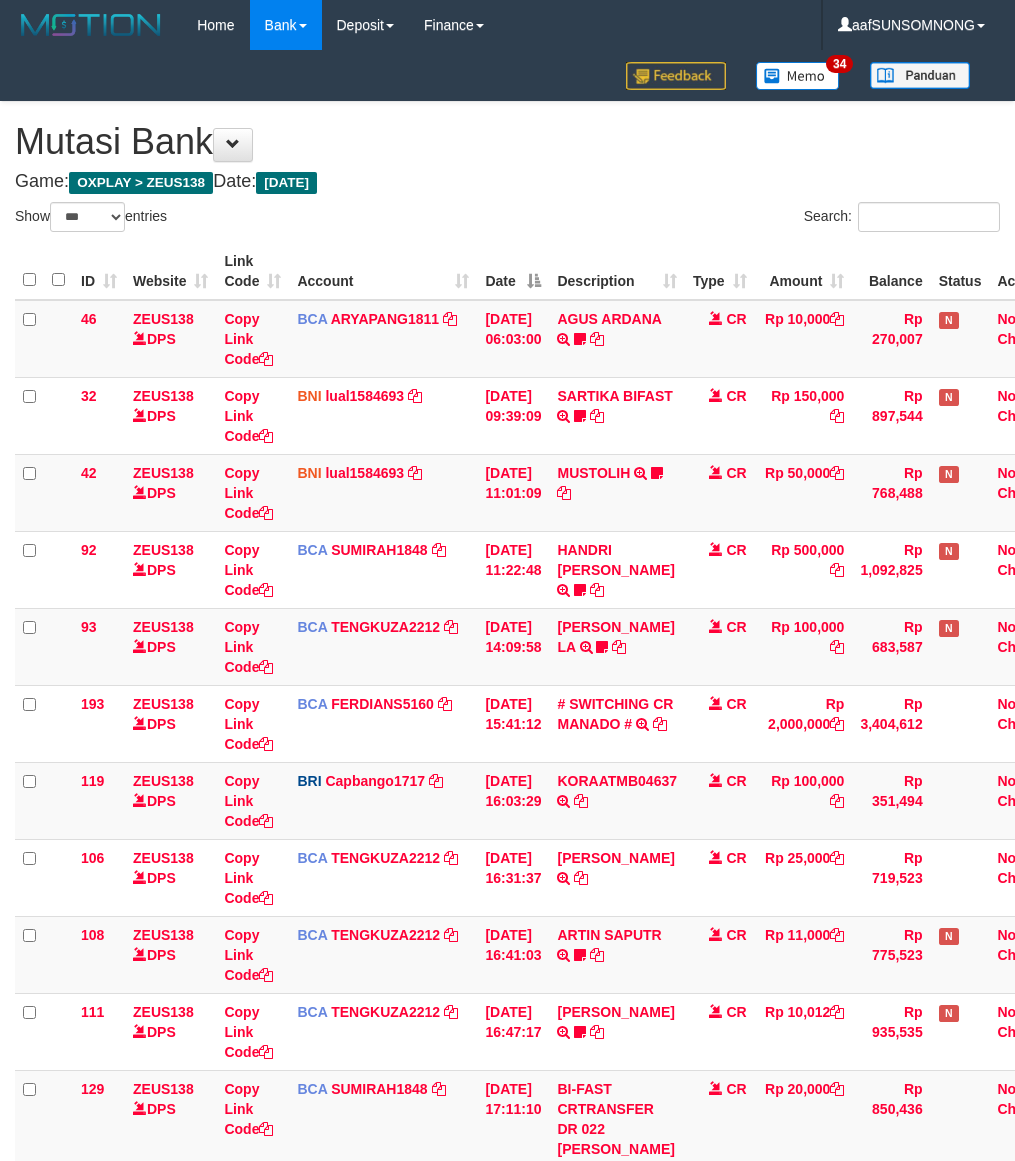 select on "***" 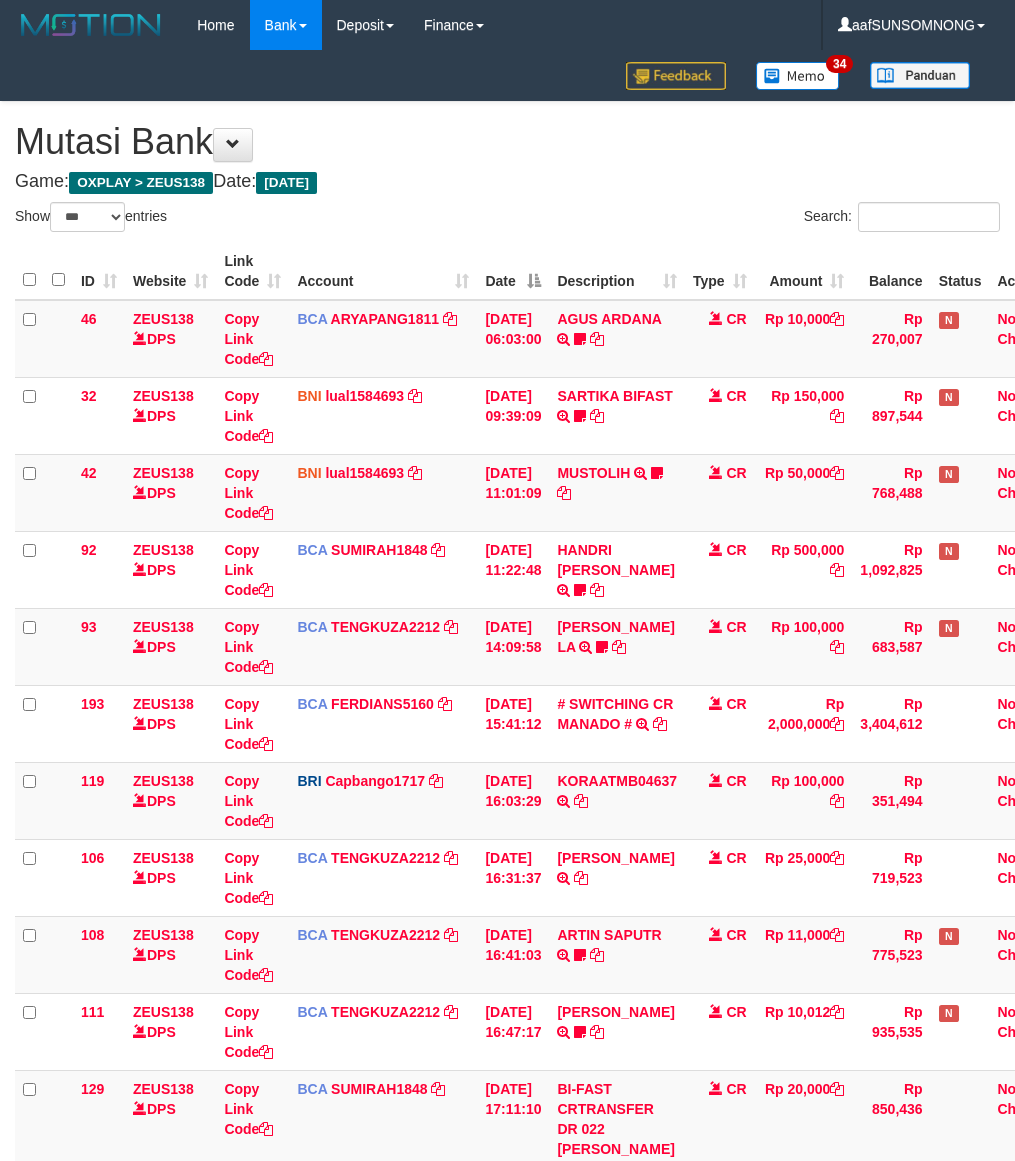 scroll, scrollTop: 220, scrollLeft: 0, axis: vertical 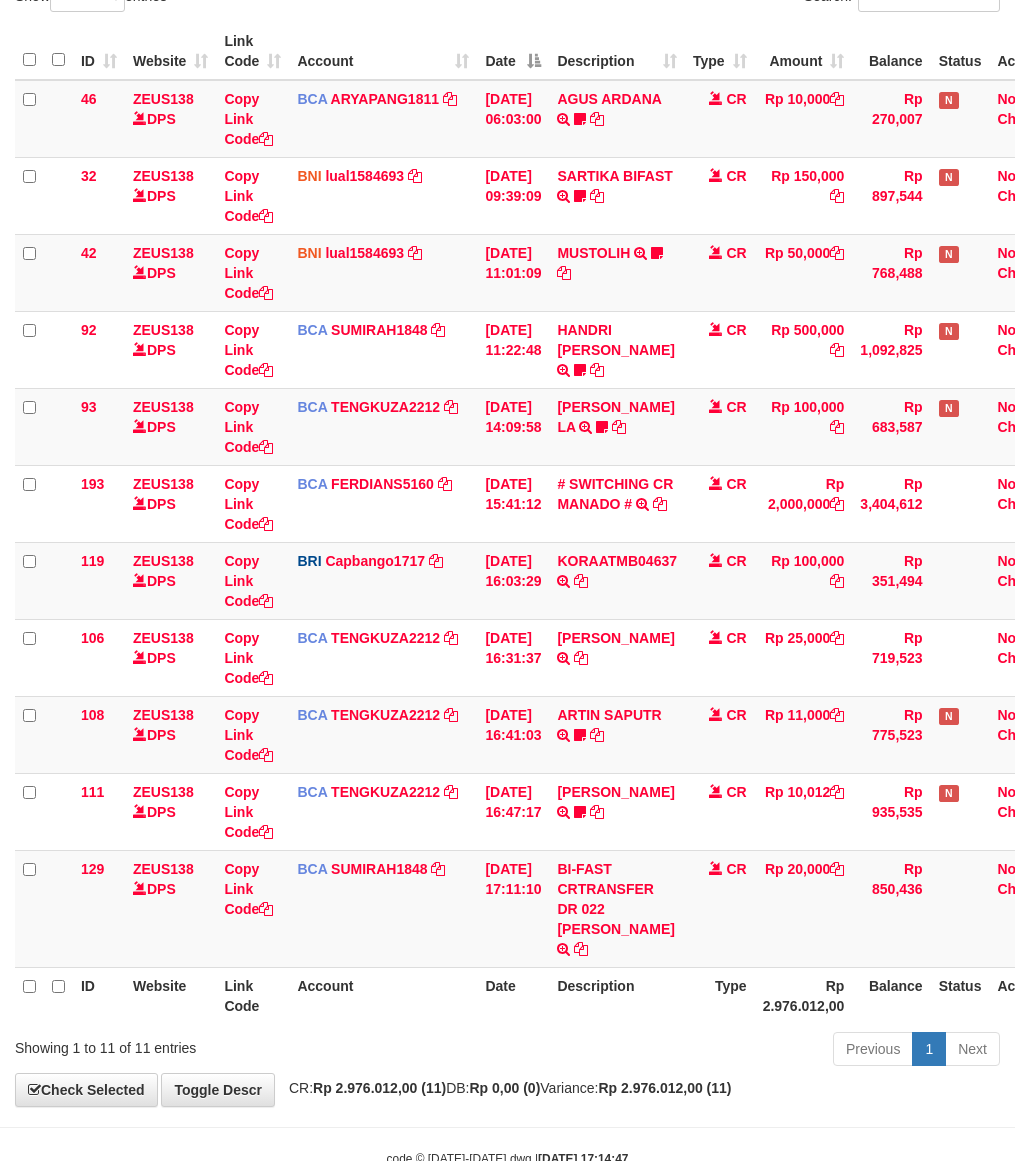 click on "Previous 1 Next" at bounding box center (719, 1051) 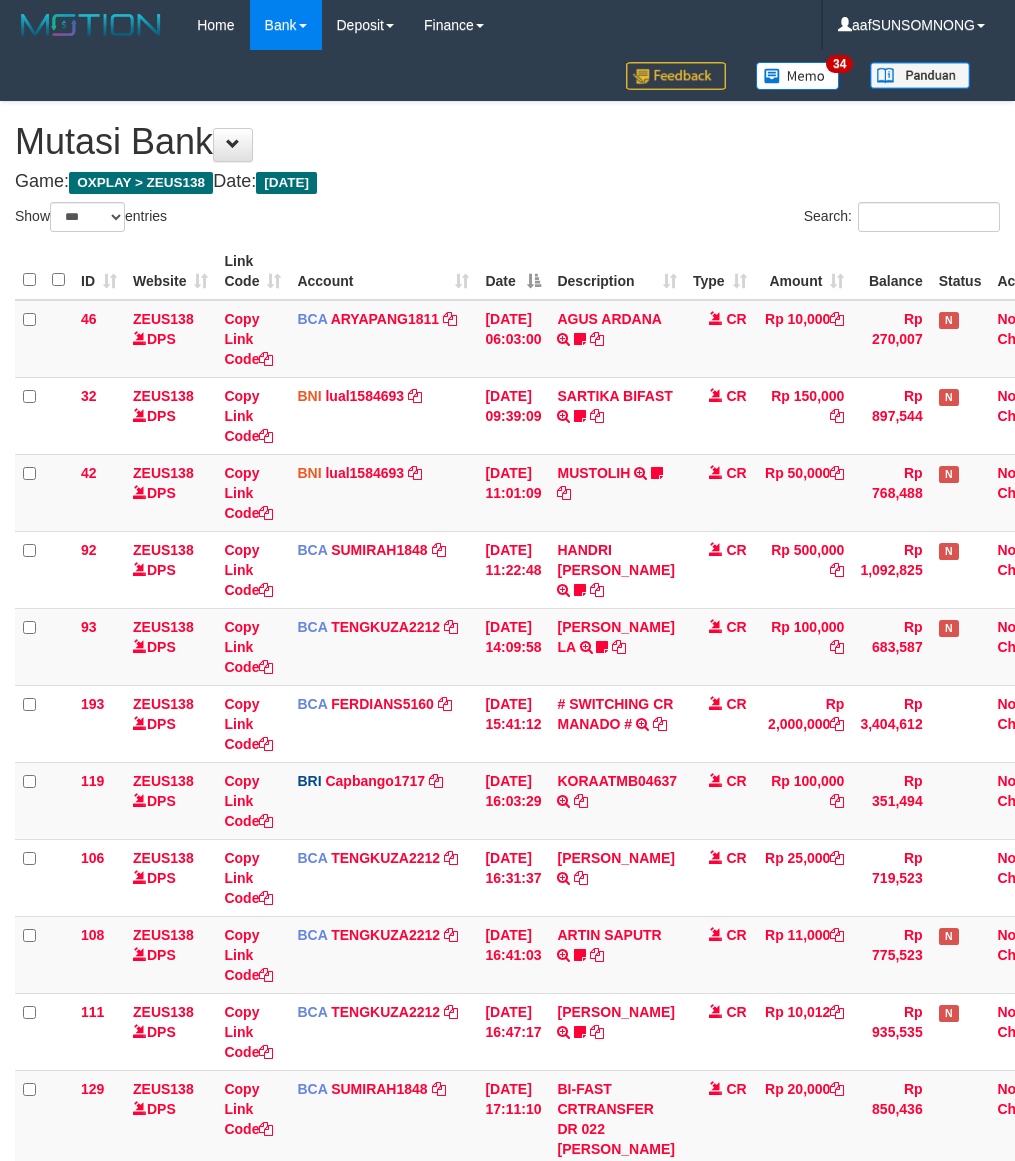 select on "***" 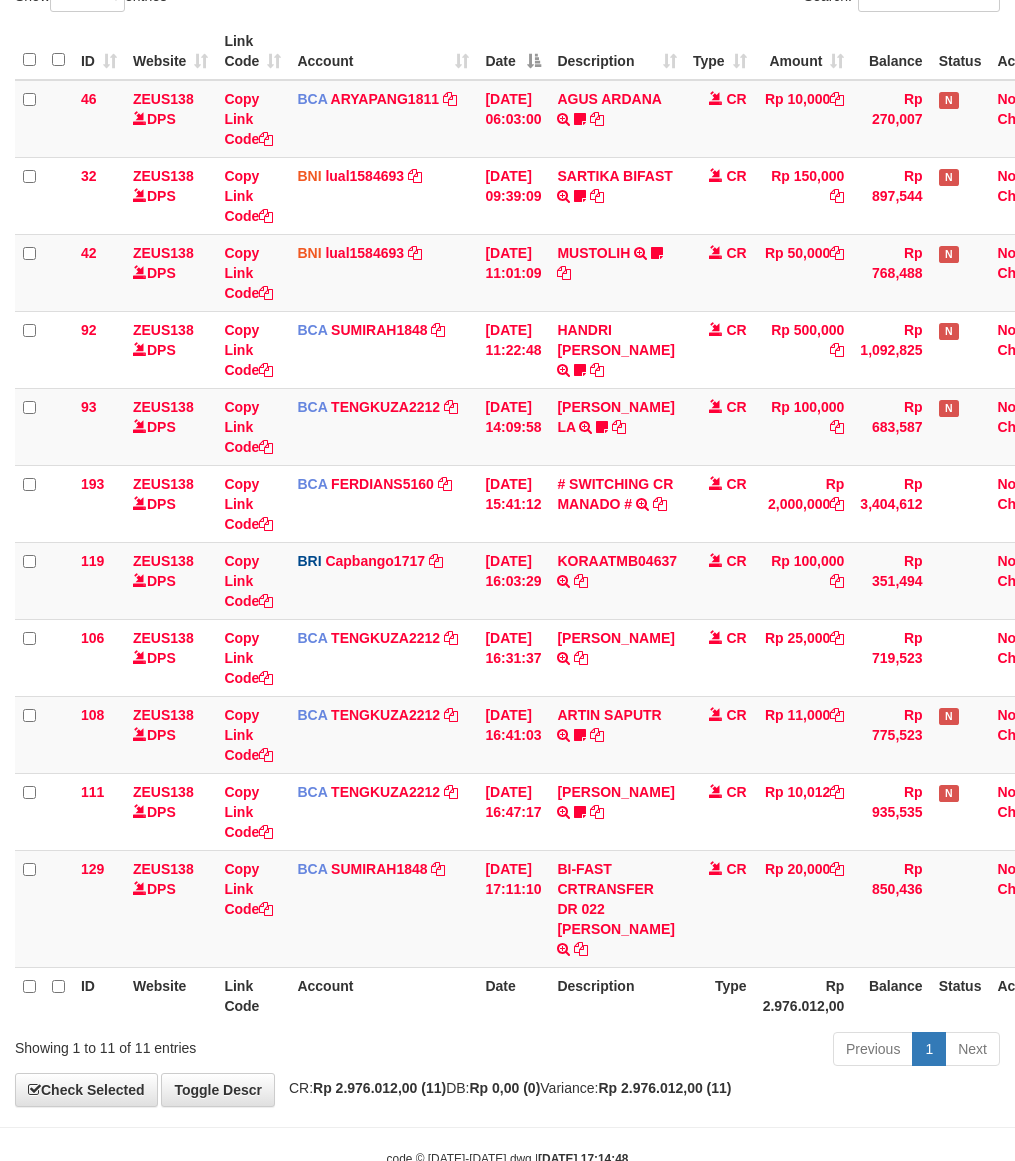 scroll, scrollTop: 260, scrollLeft: 0, axis: vertical 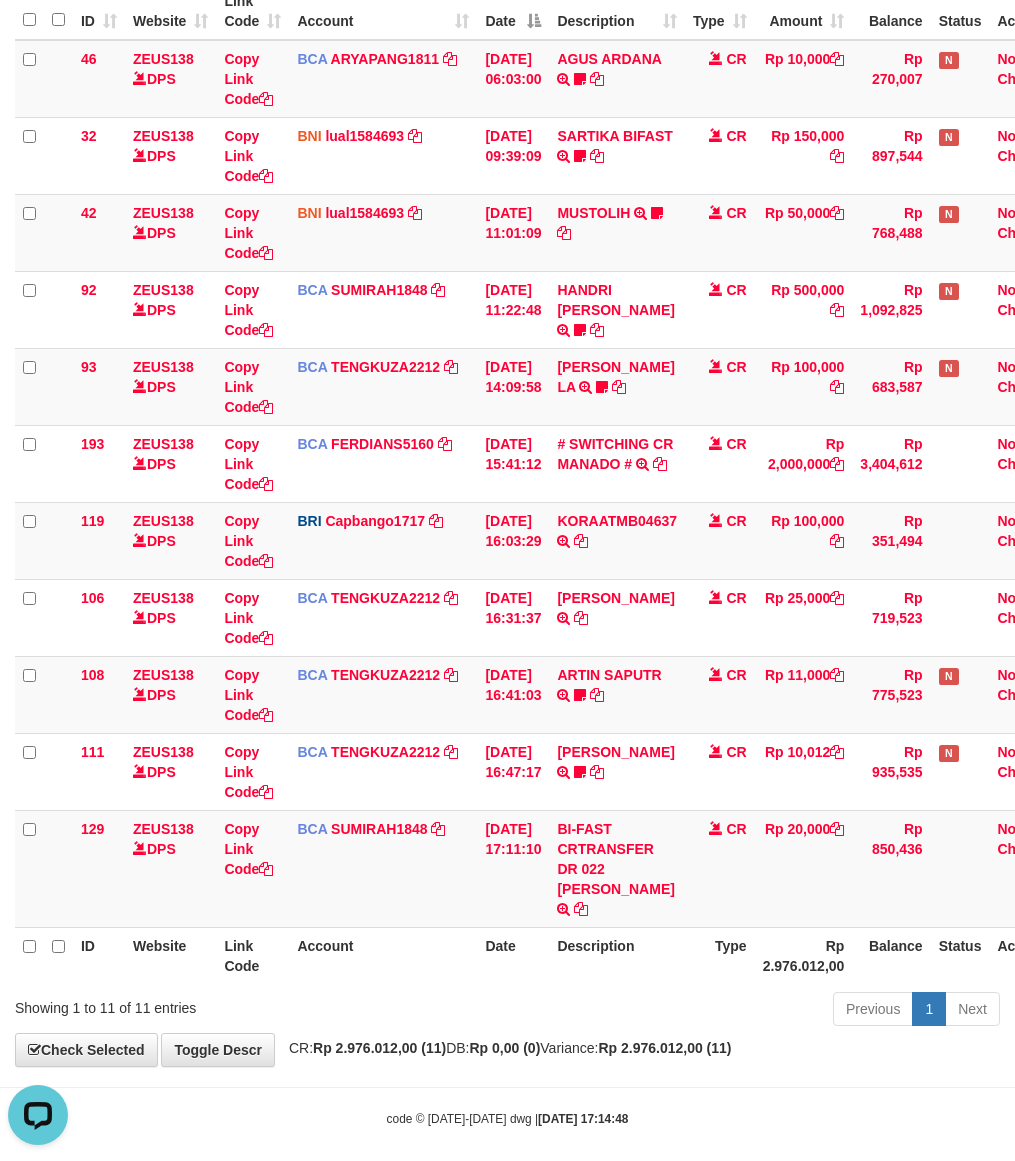 click on "Description" at bounding box center (617, 955) 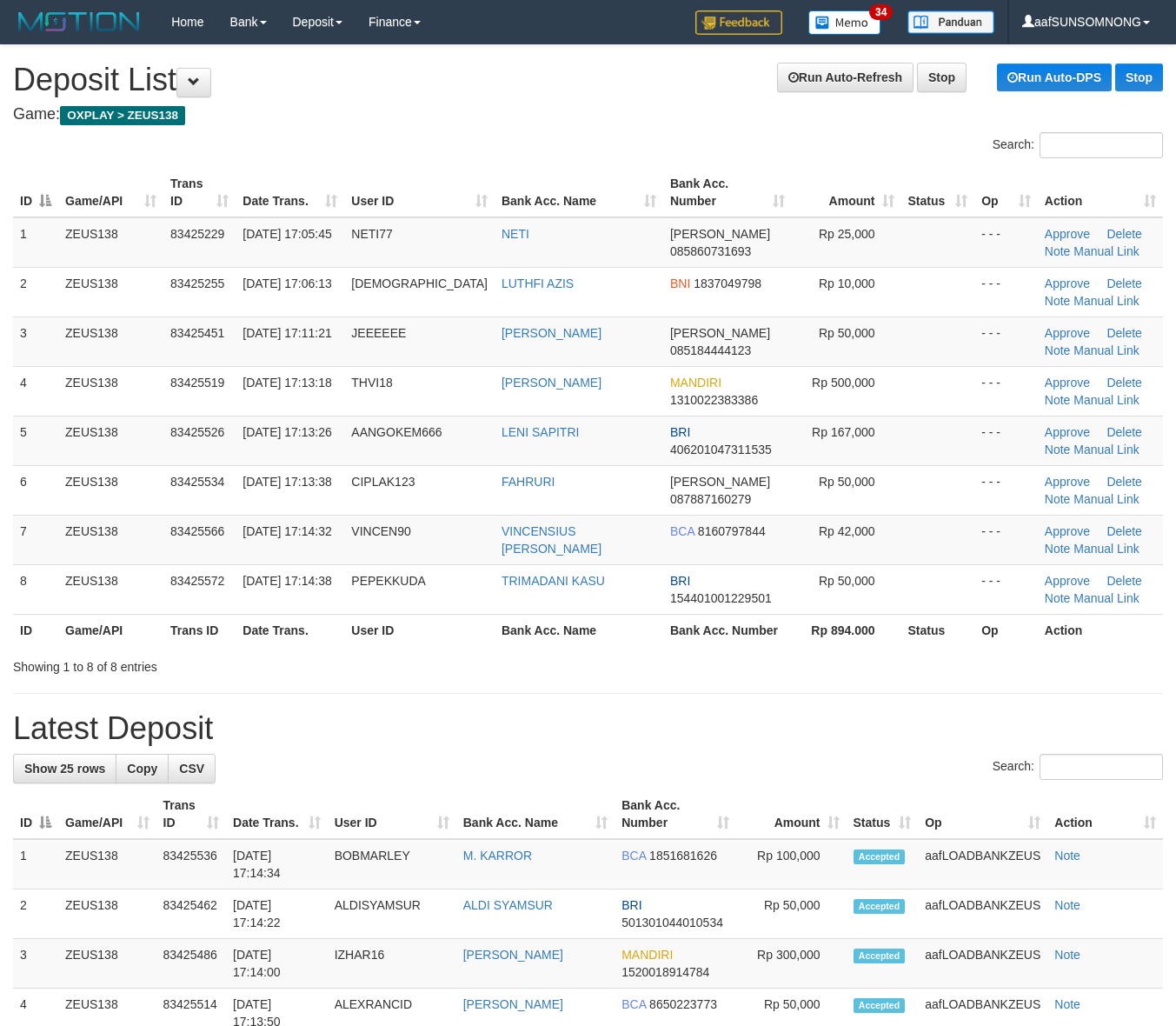 scroll, scrollTop: 0, scrollLeft: 0, axis: both 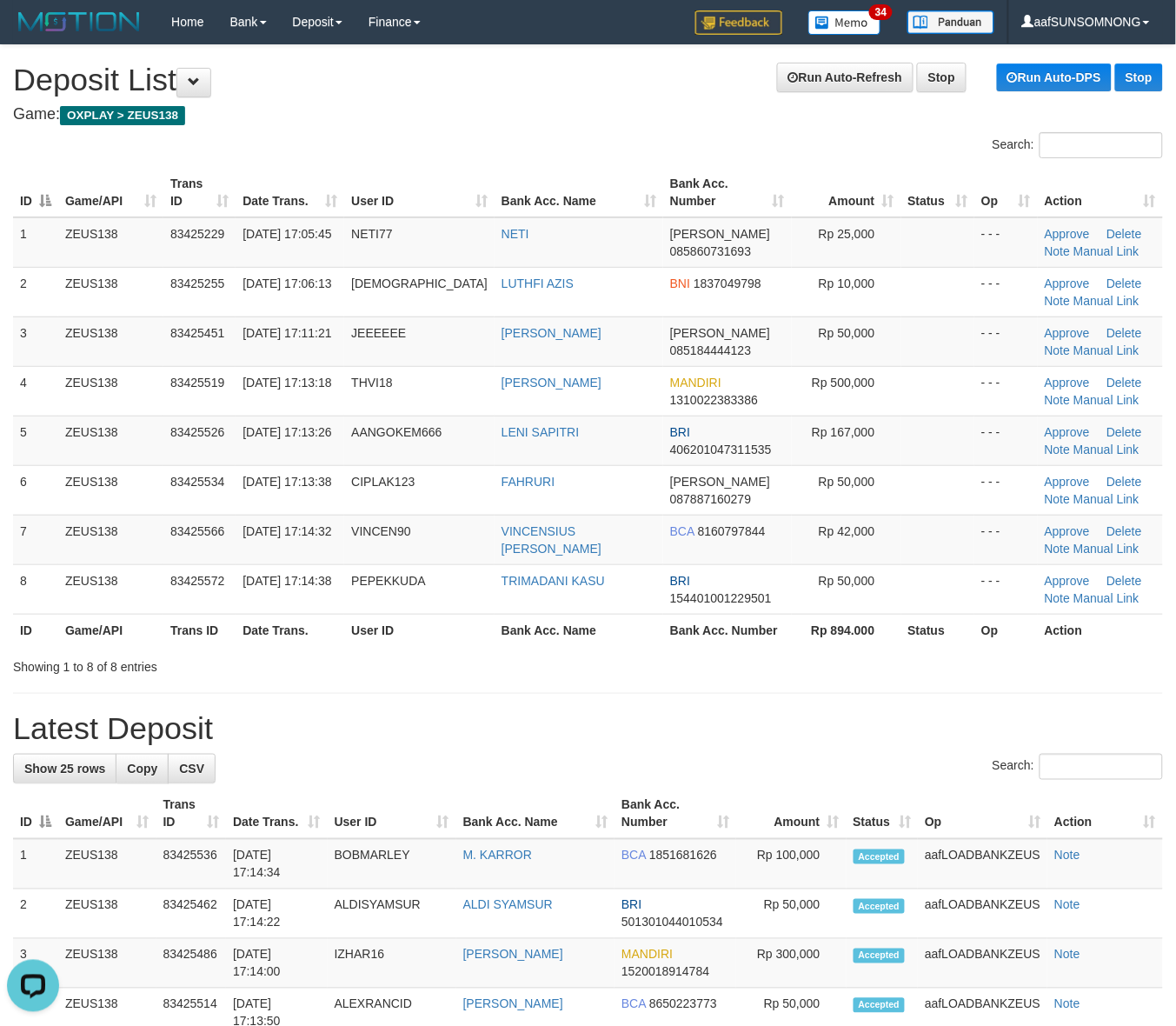 drag, startPoint x: 878, startPoint y: 741, endPoint x: 945, endPoint y: 758, distance: 69.123079 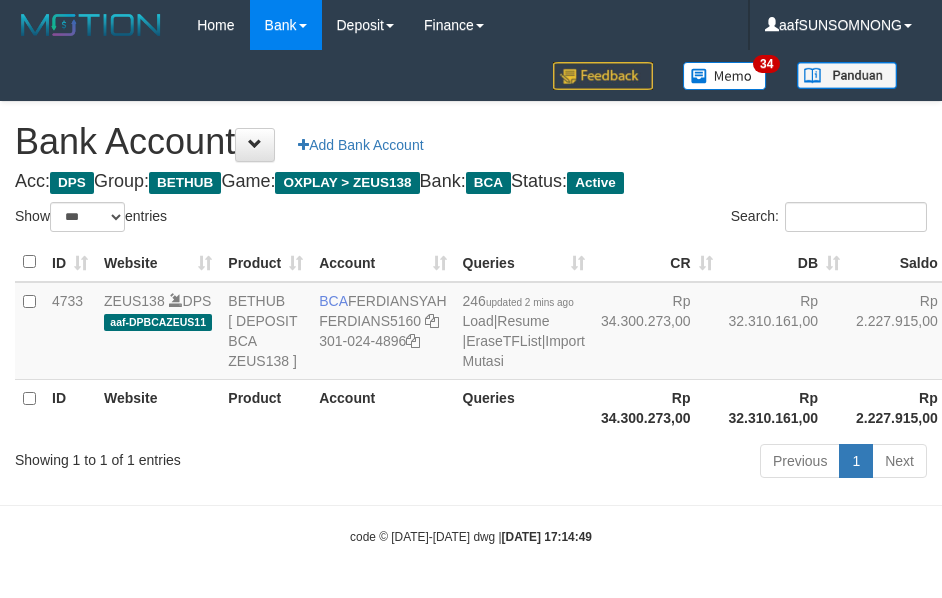 select on "***" 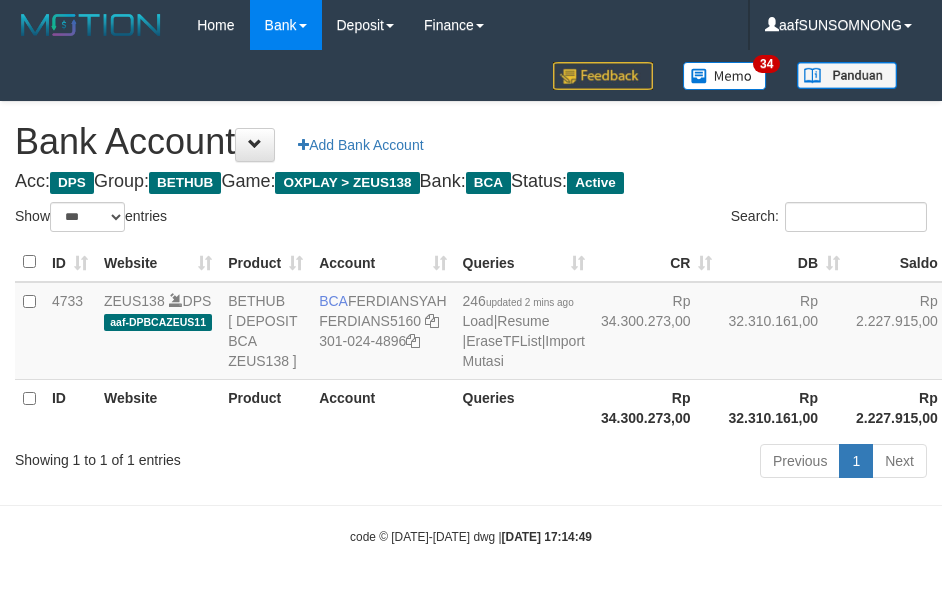 scroll, scrollTop: 38, scrollLeft: 0, axis: vertical 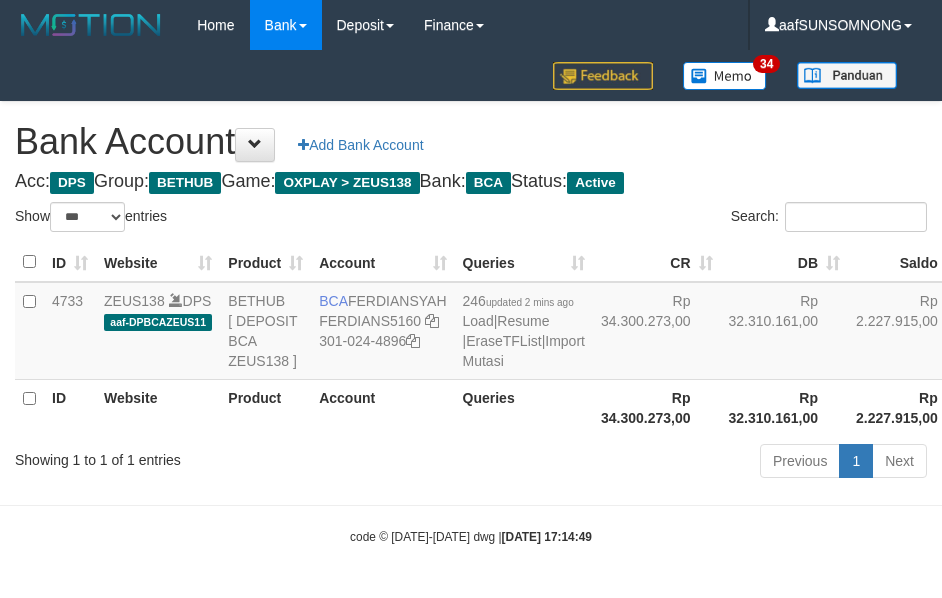 select on "***" 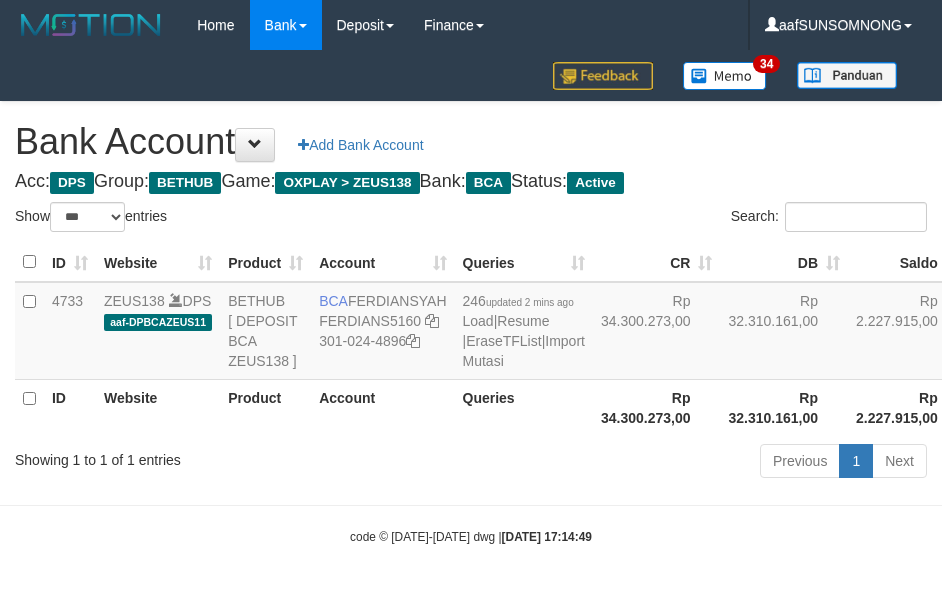 scroll, scrollTop: 38, scrollLeft: 0, axis: vertical 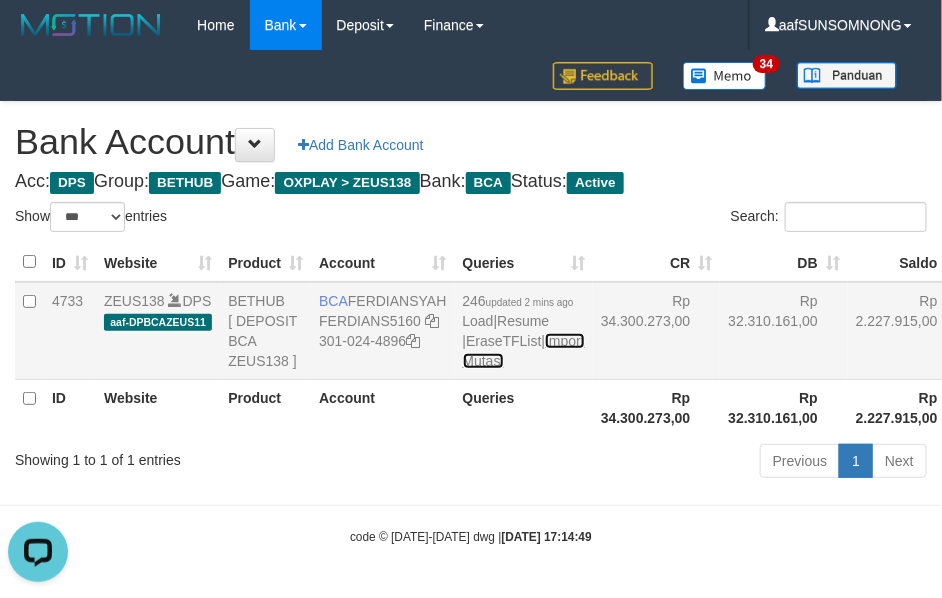 click on "Import Mutasi" at bounding box center (524, 351) 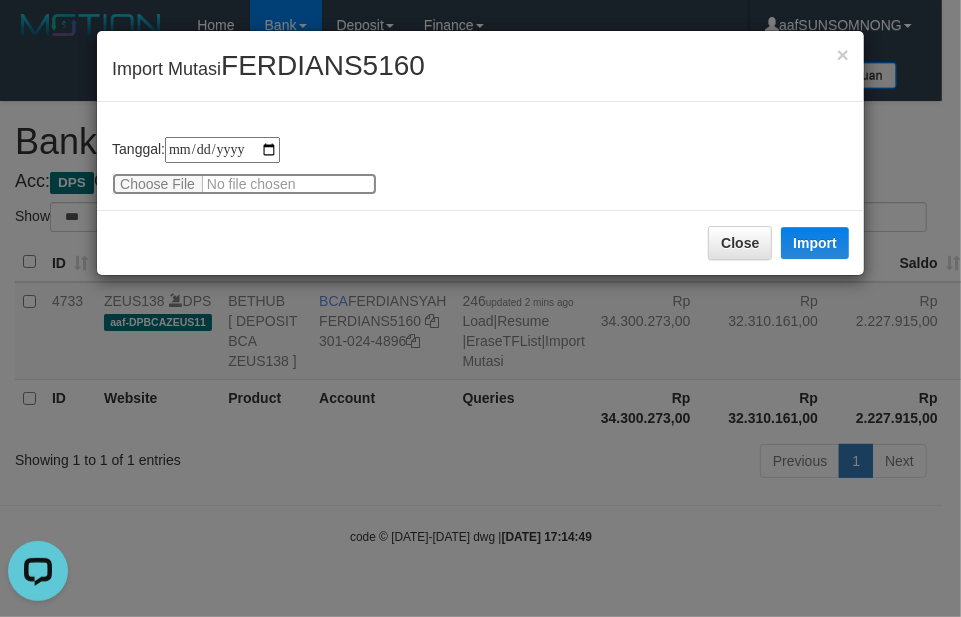 click at bounding box center [244, 184] 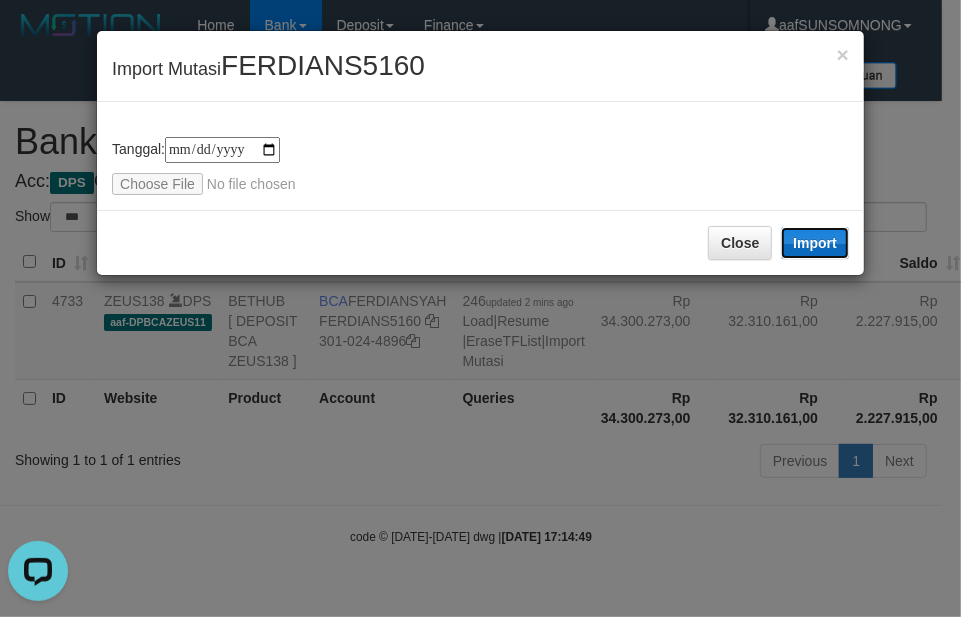 click on "Import" at bounding box center [815, 243] 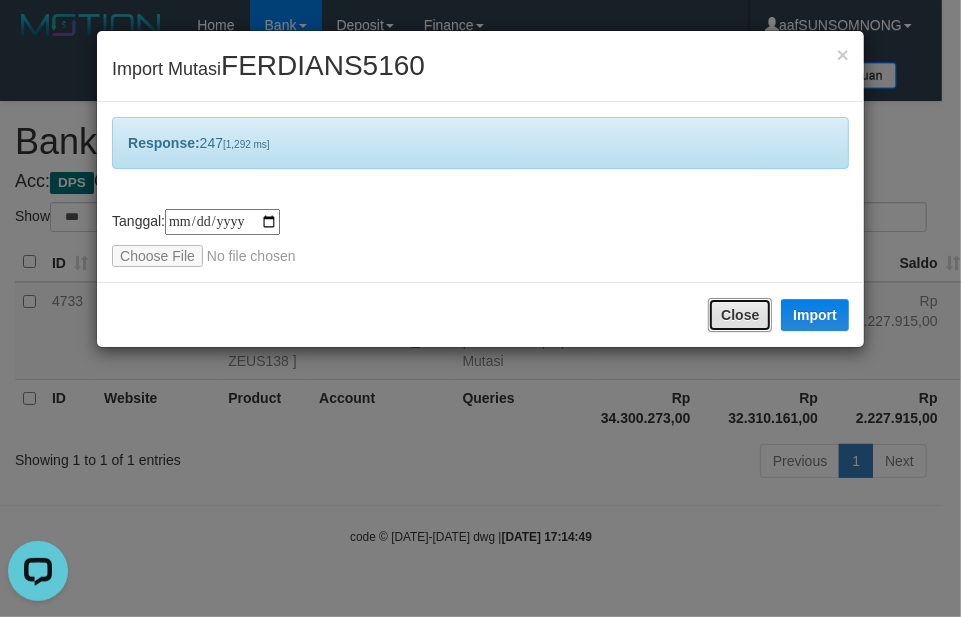 drag, startPoint x: 750, startPoint y: 316, endPoint x: 737, endPoint y: 326, distance: 16.40122 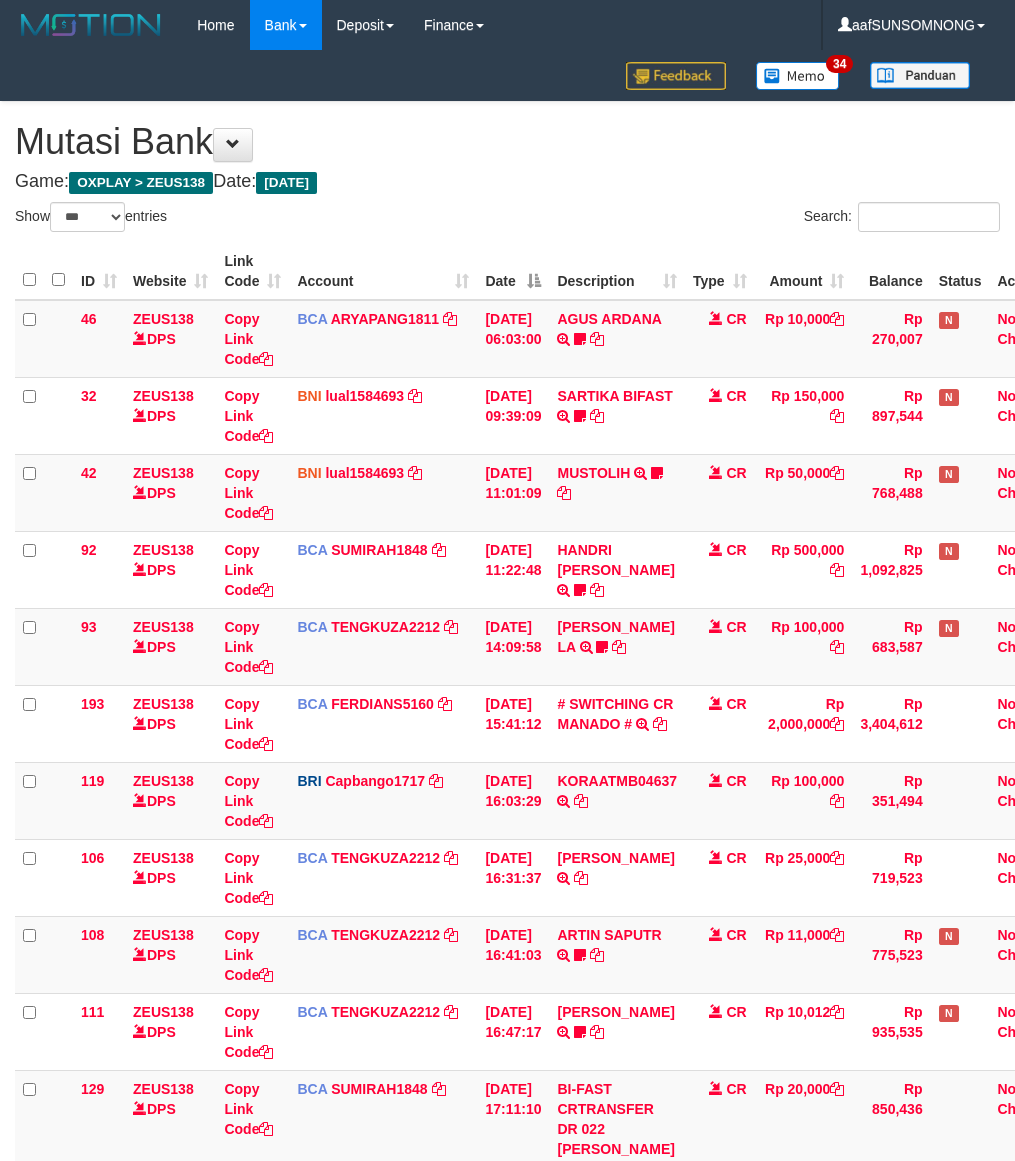 select on "***" 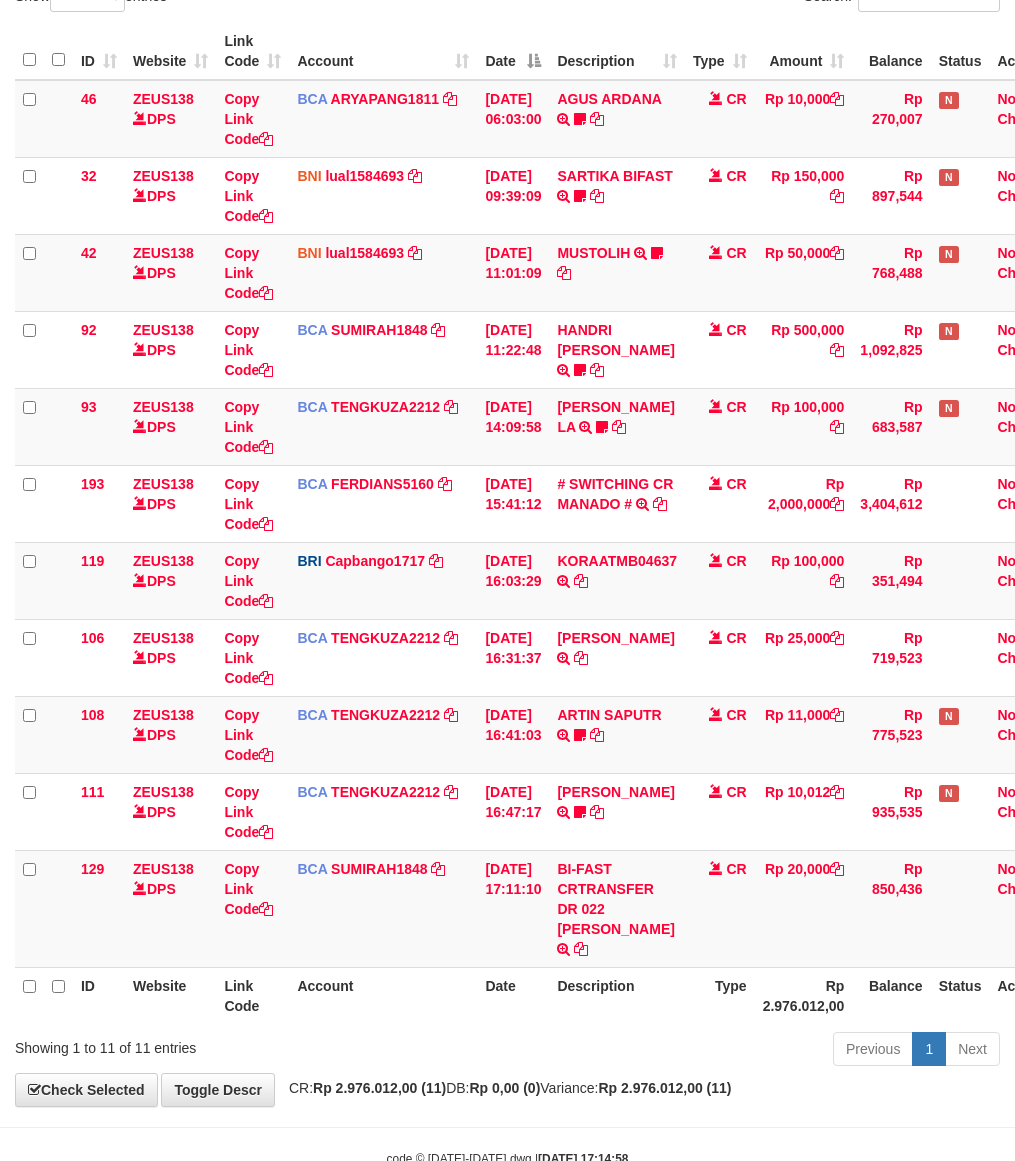 scroll, scrollTop: 260, scrollLeft: 0, axis: vertical 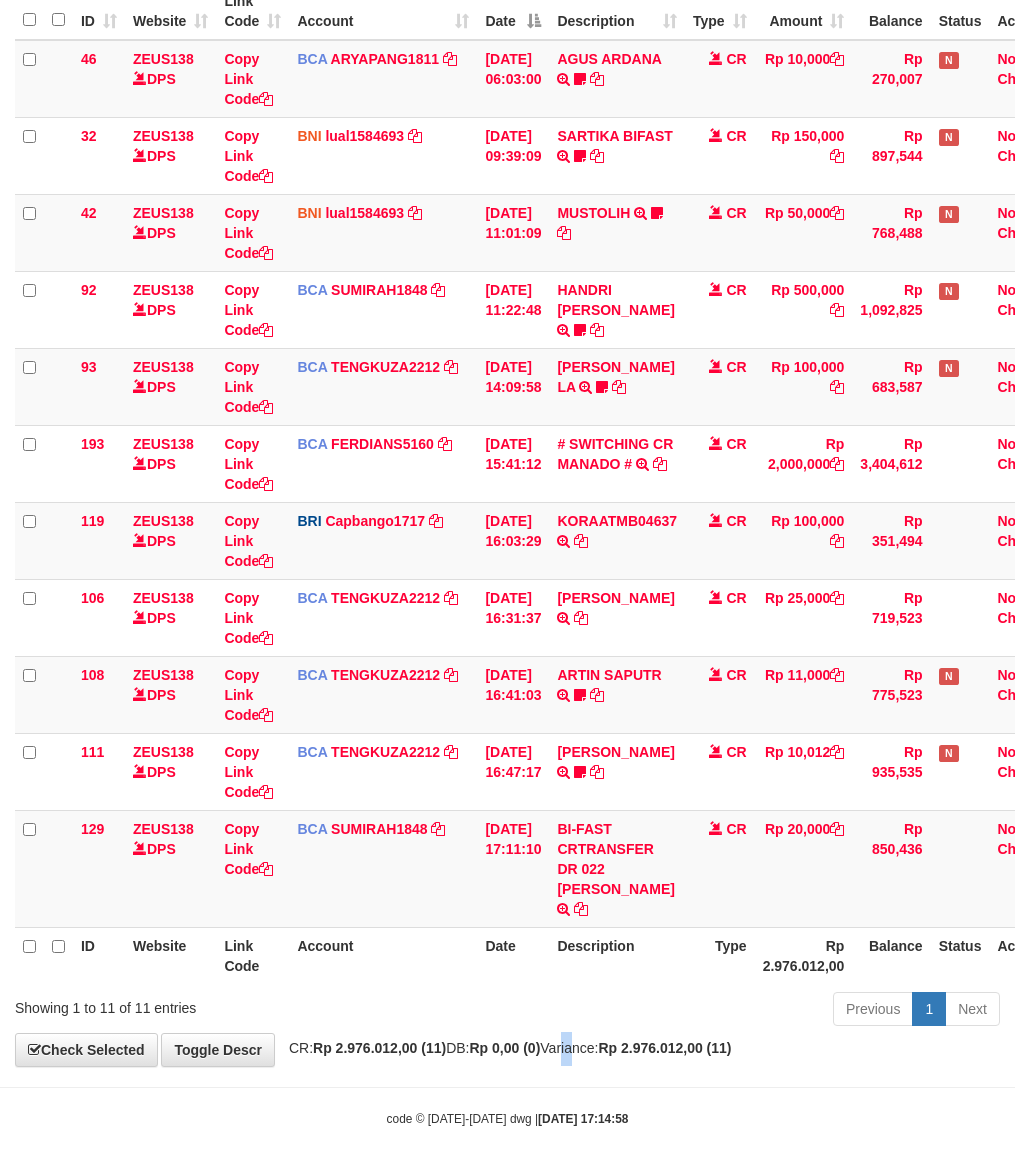 drag, startPoint x: 583, startPoint y: 1036, endPoint x: 605, endPoint y: 1038, distance: 22.090721 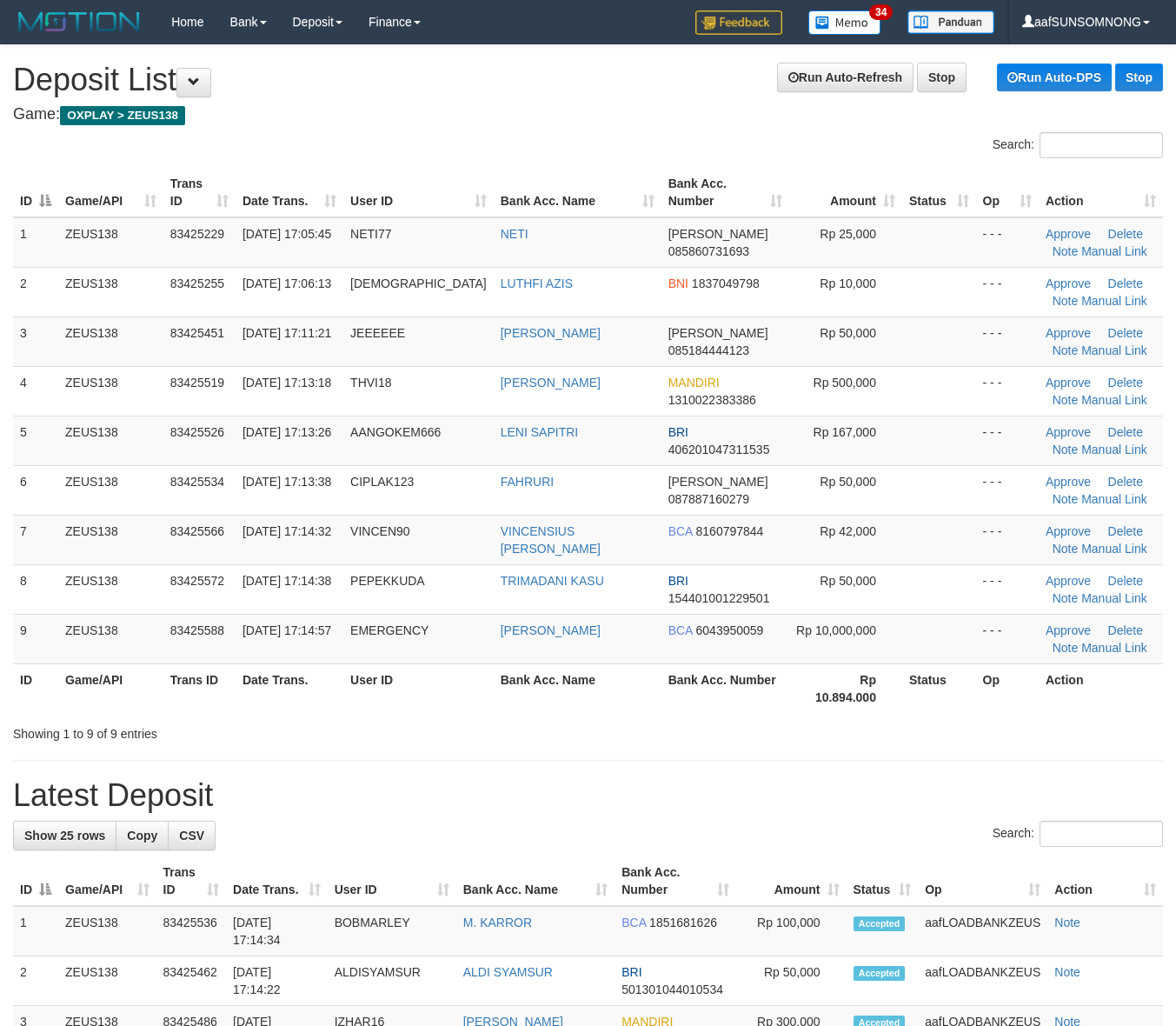 scroll, scrollTop: 0, scrollLeft: 0, axis: both 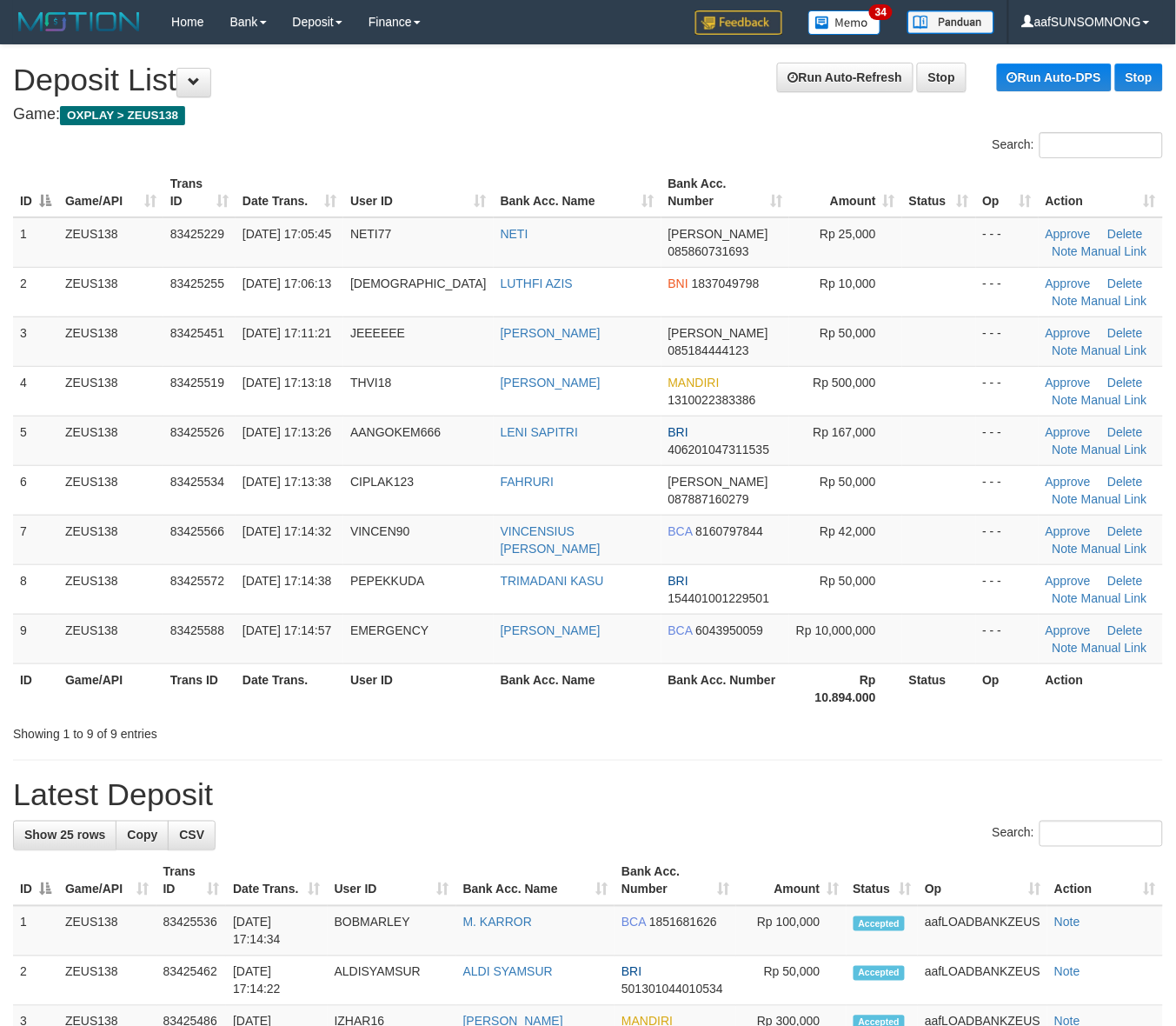 drag, startPoint x: 792, startPoint y: 802, endPoint x: 811, endPoint y: 801, distance: 19.026298 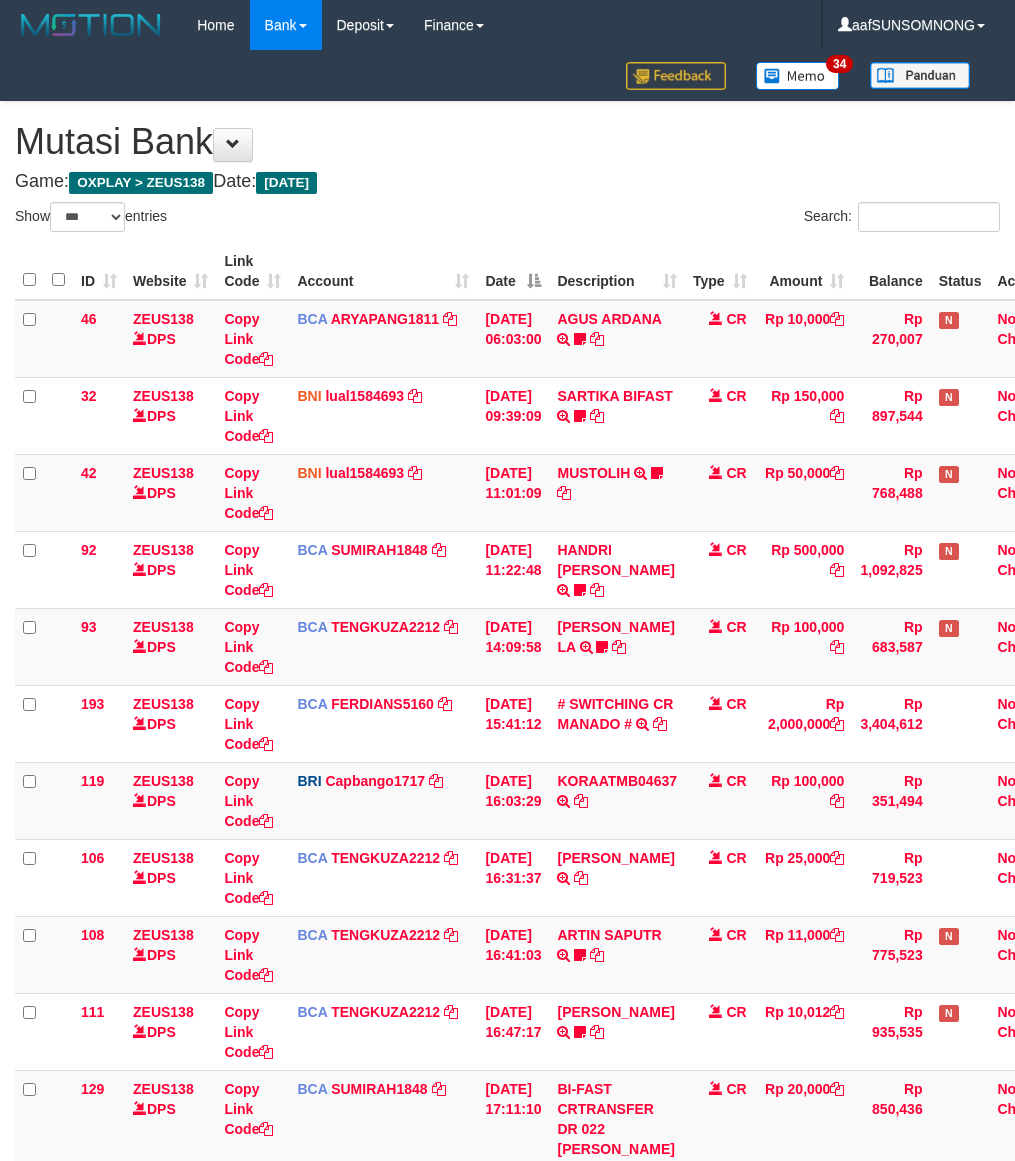 select on "***" 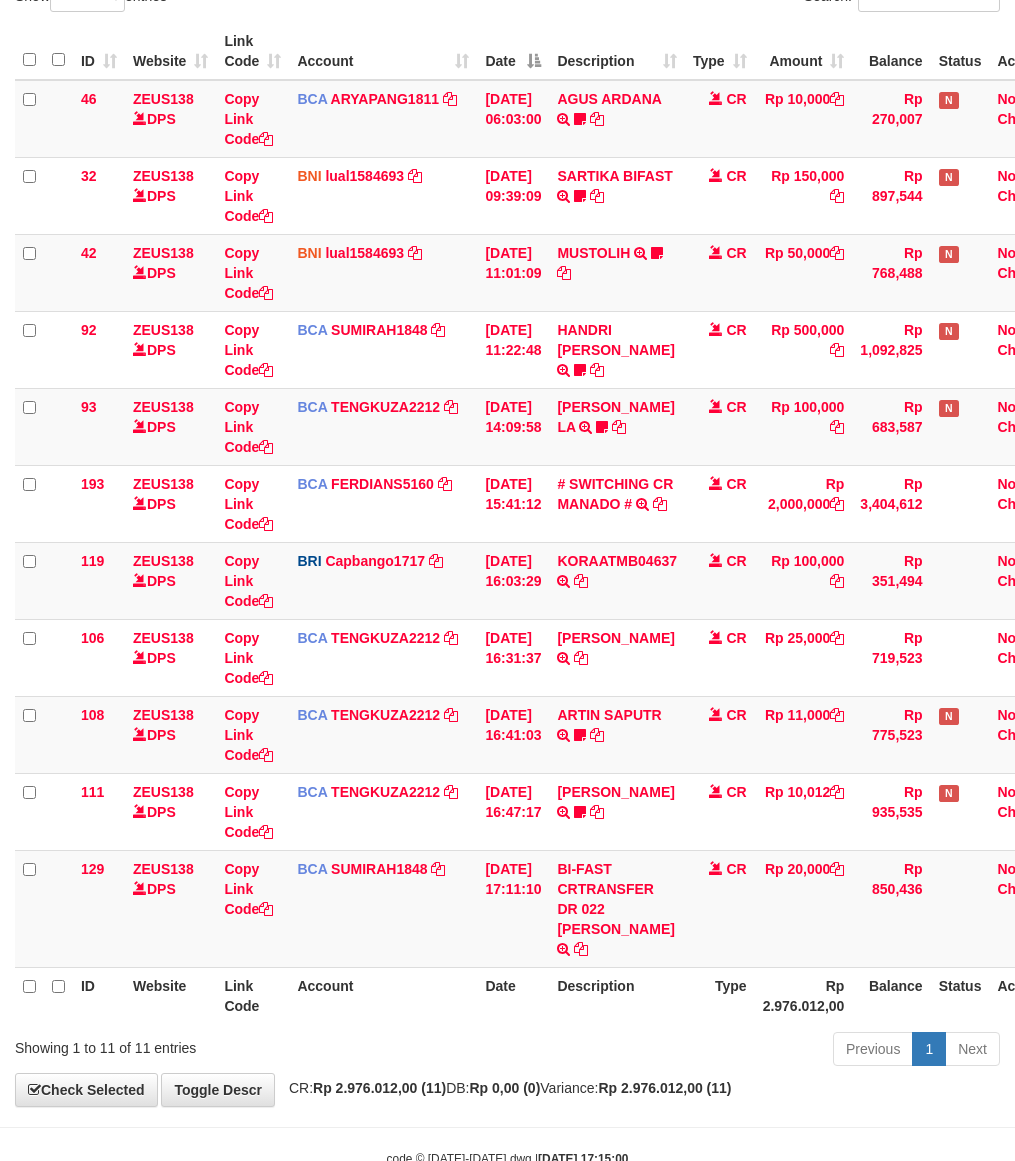 scroll, scrollTop: 260, scrollLeft: 0, axis: vertical 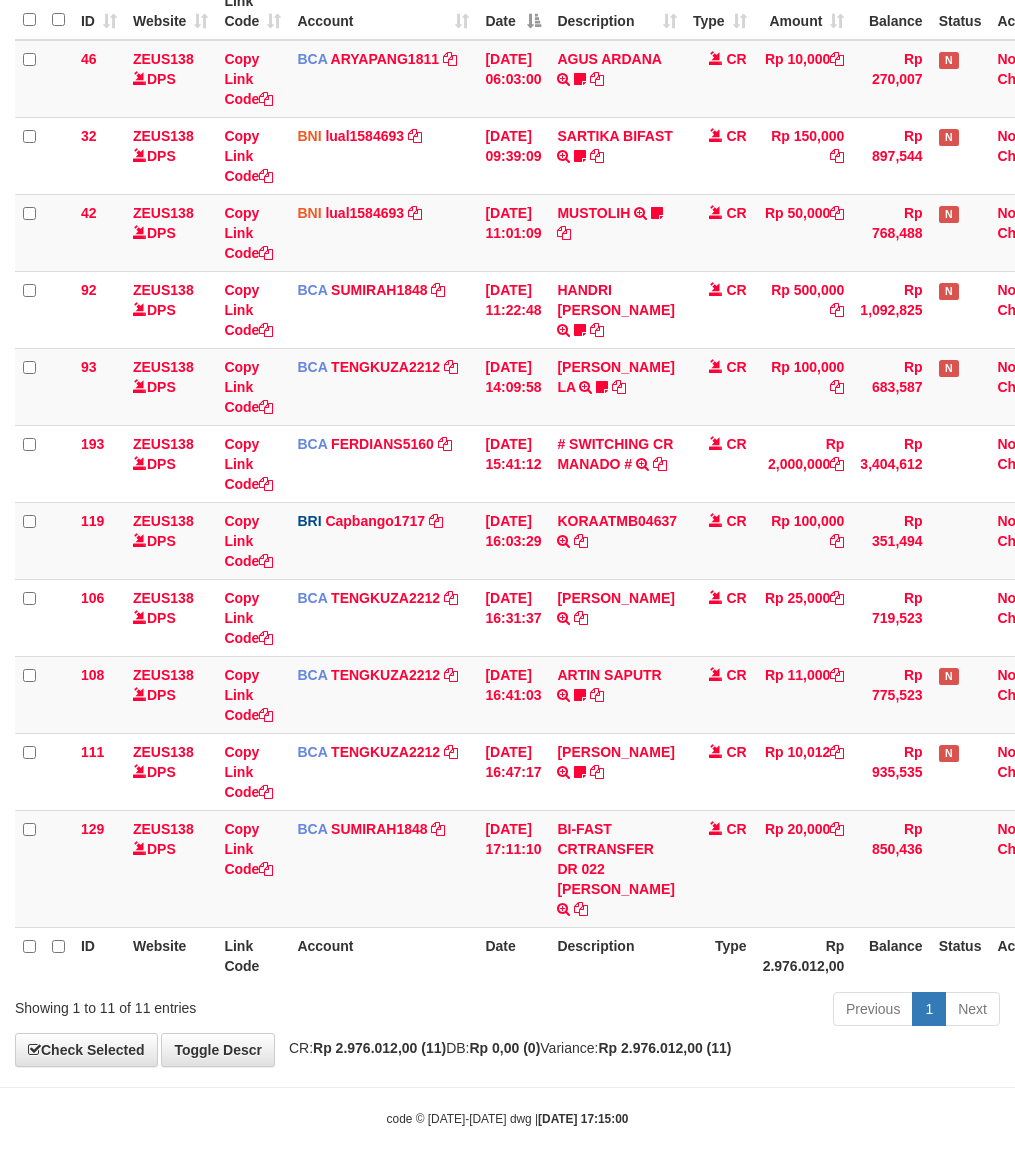 click on "**********" at bounding box center [507, 454] 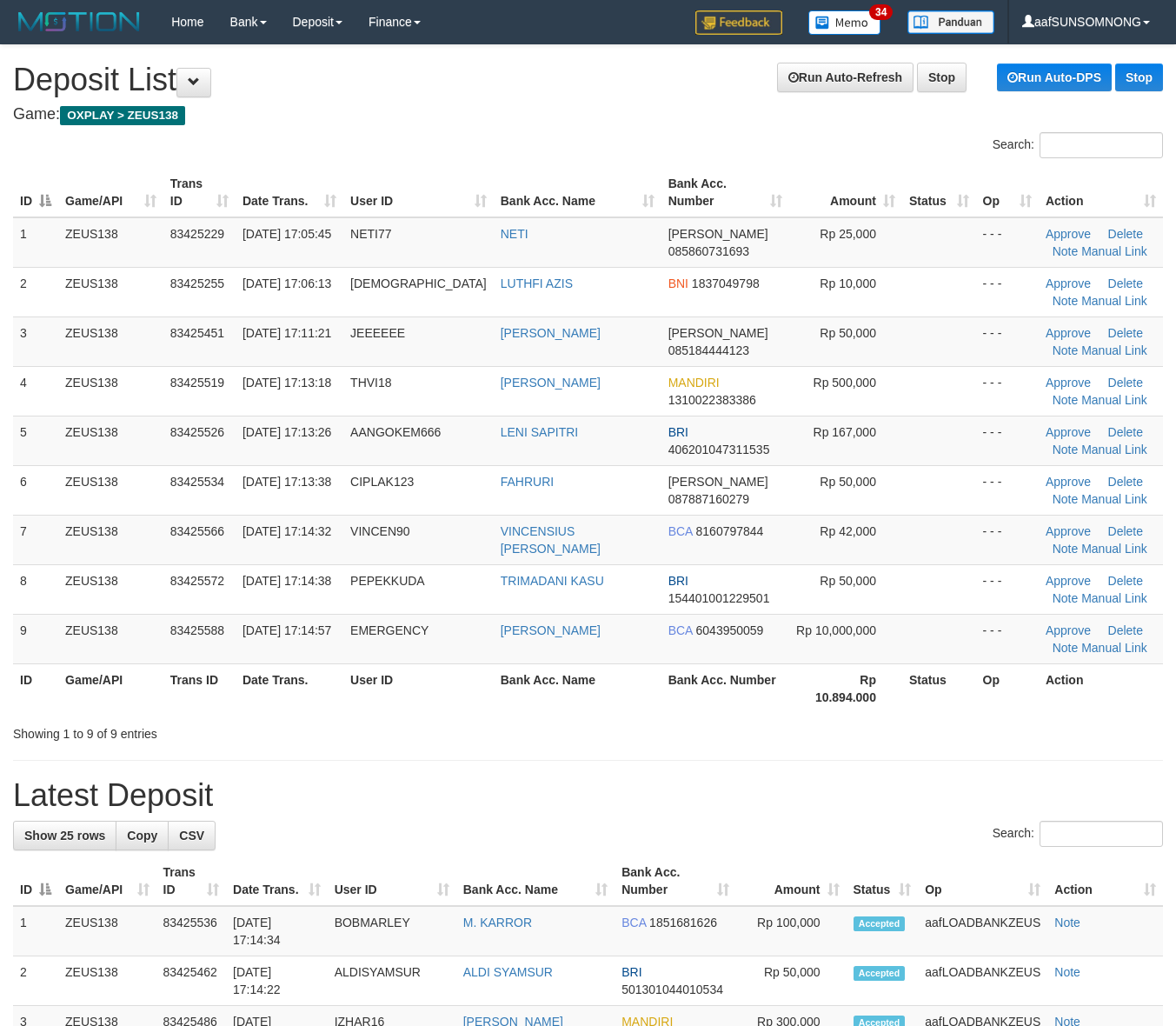 scroll, scrollTop: 0, scrollLeft: 0, axis: both 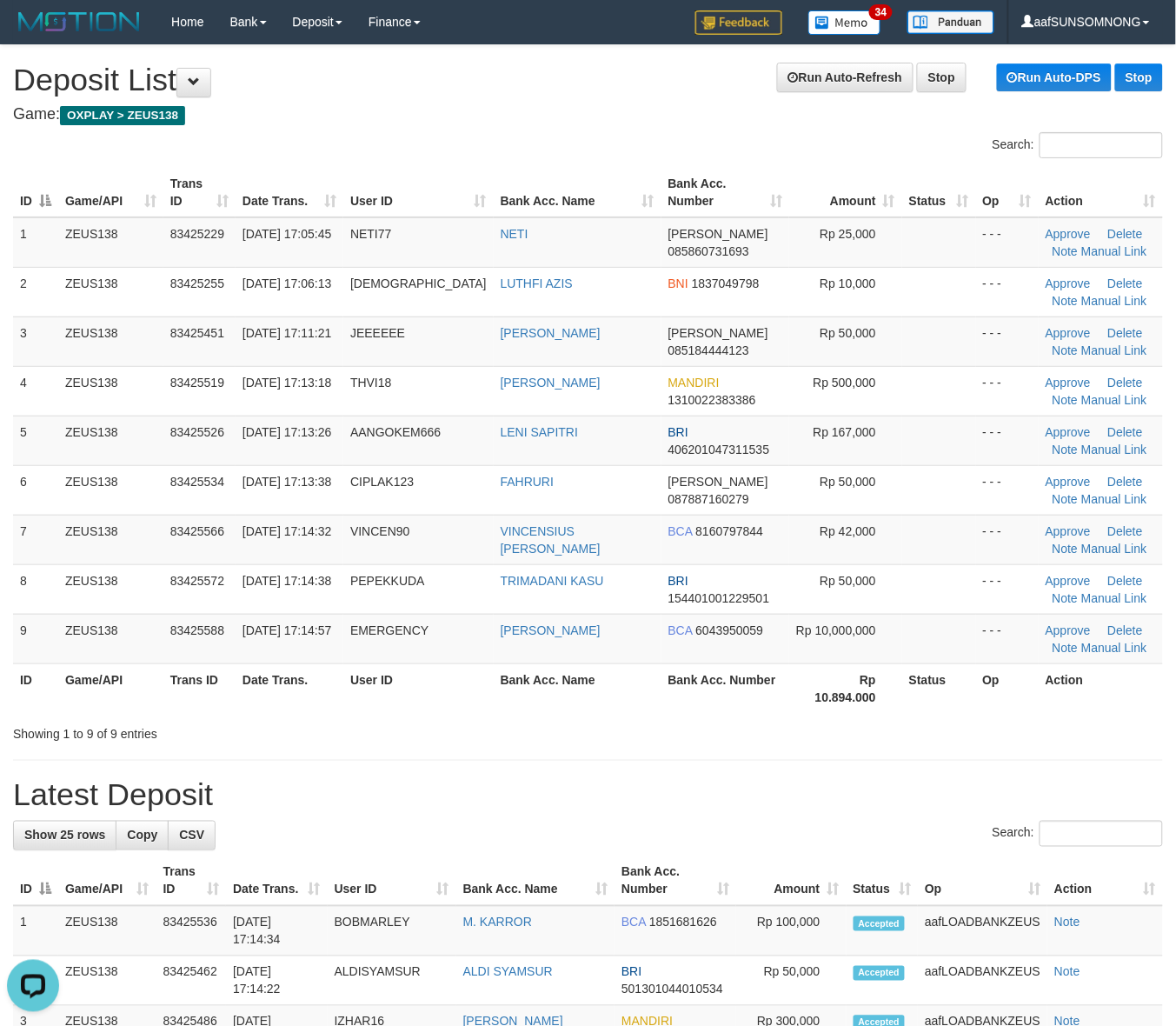 drag, startPoint x: 823, startPoint y: 758, endPoint x: 862, endPoint y: 755, distance: 39.11521 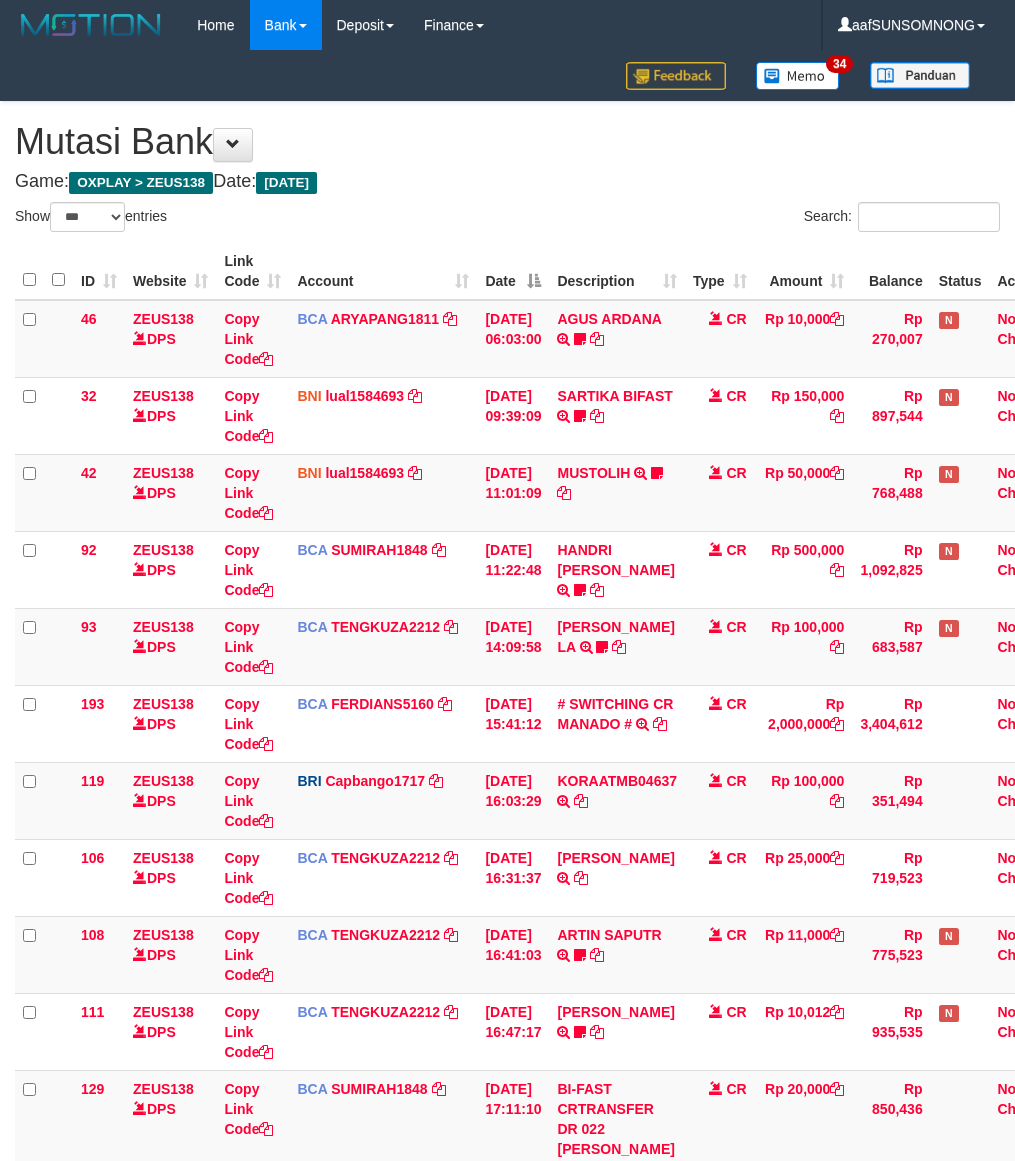 select on "***" 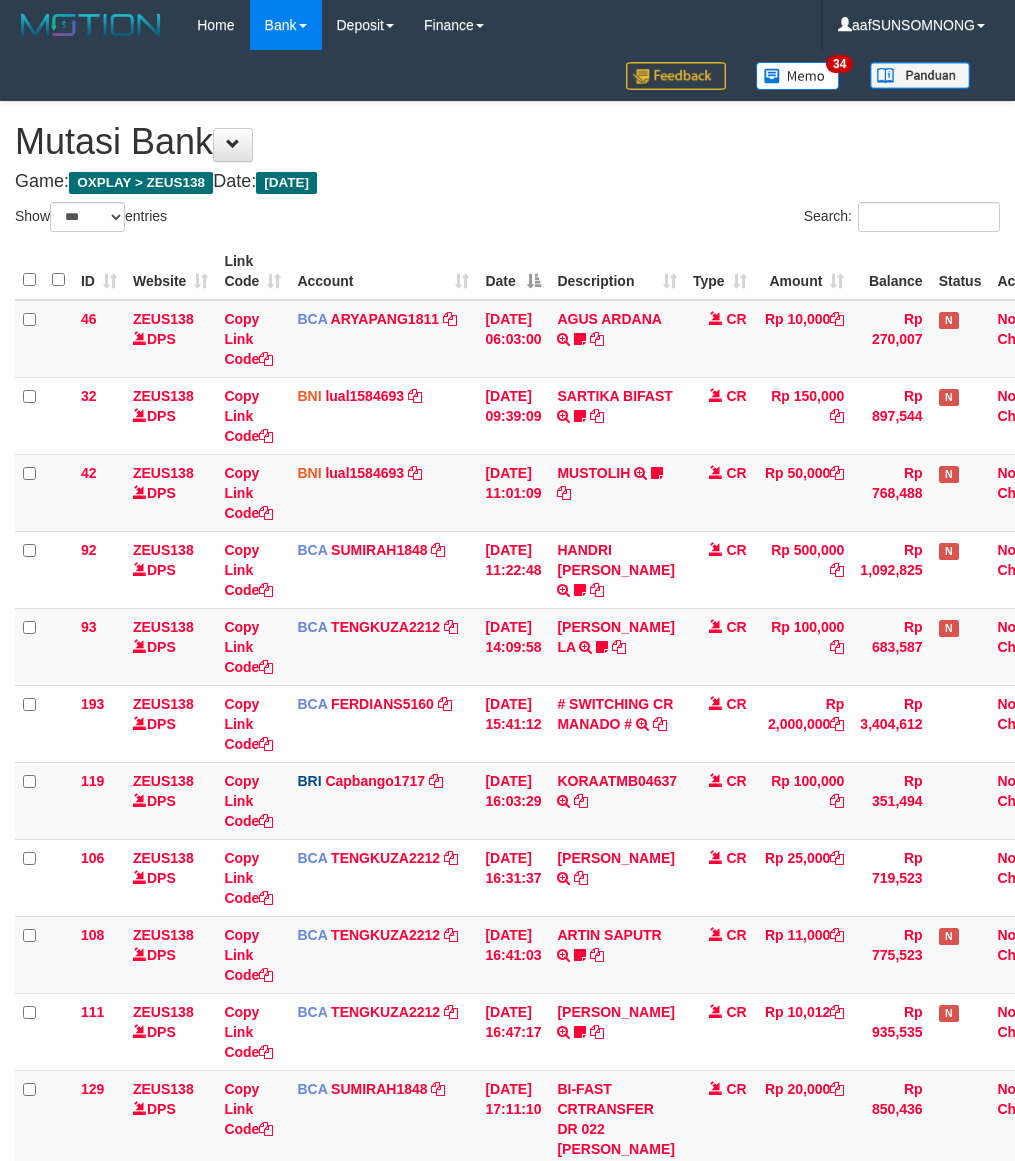 scroll, scrollTop: 220, scrollLeft: 0, axis: vertical 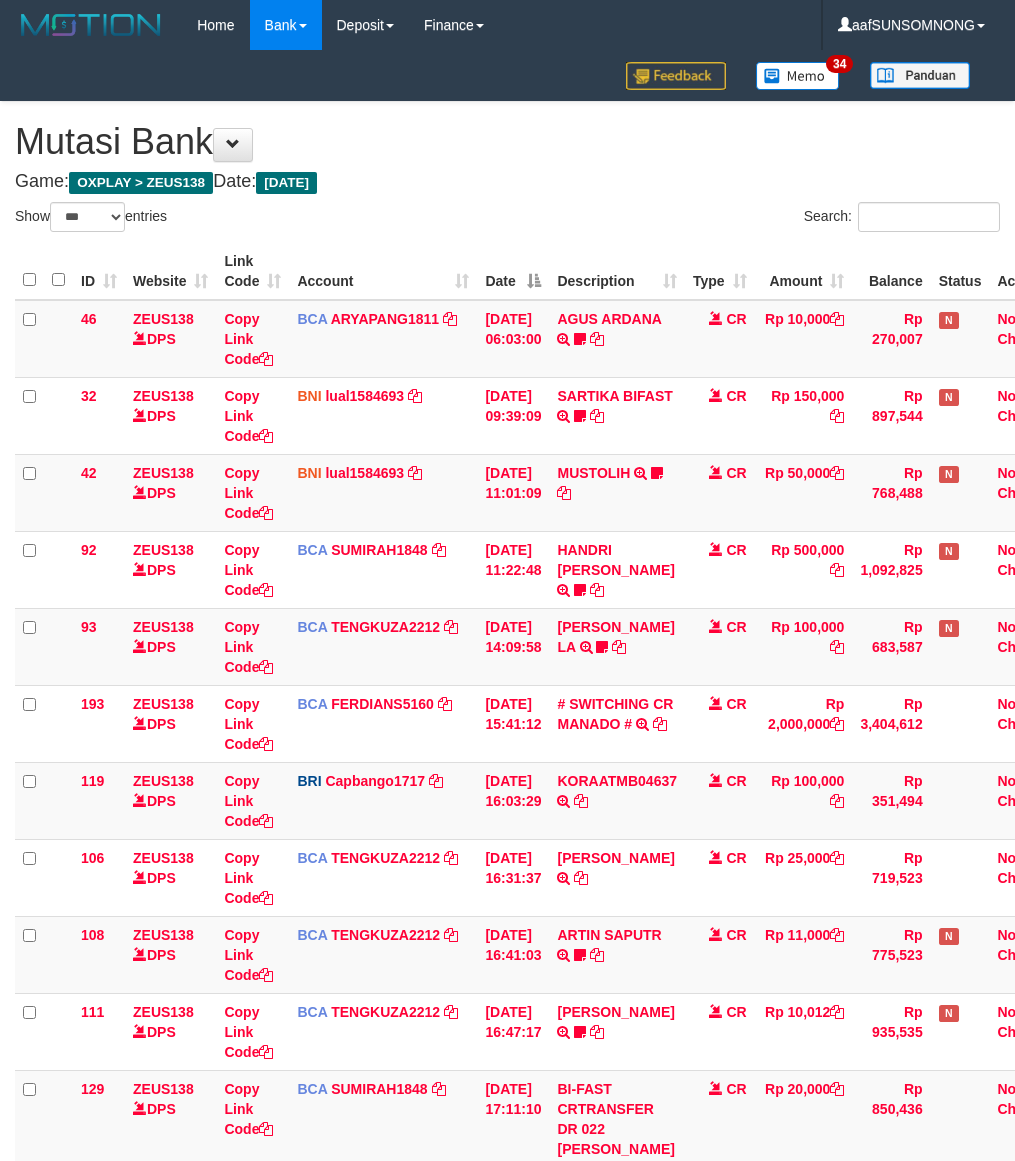 select on "***" 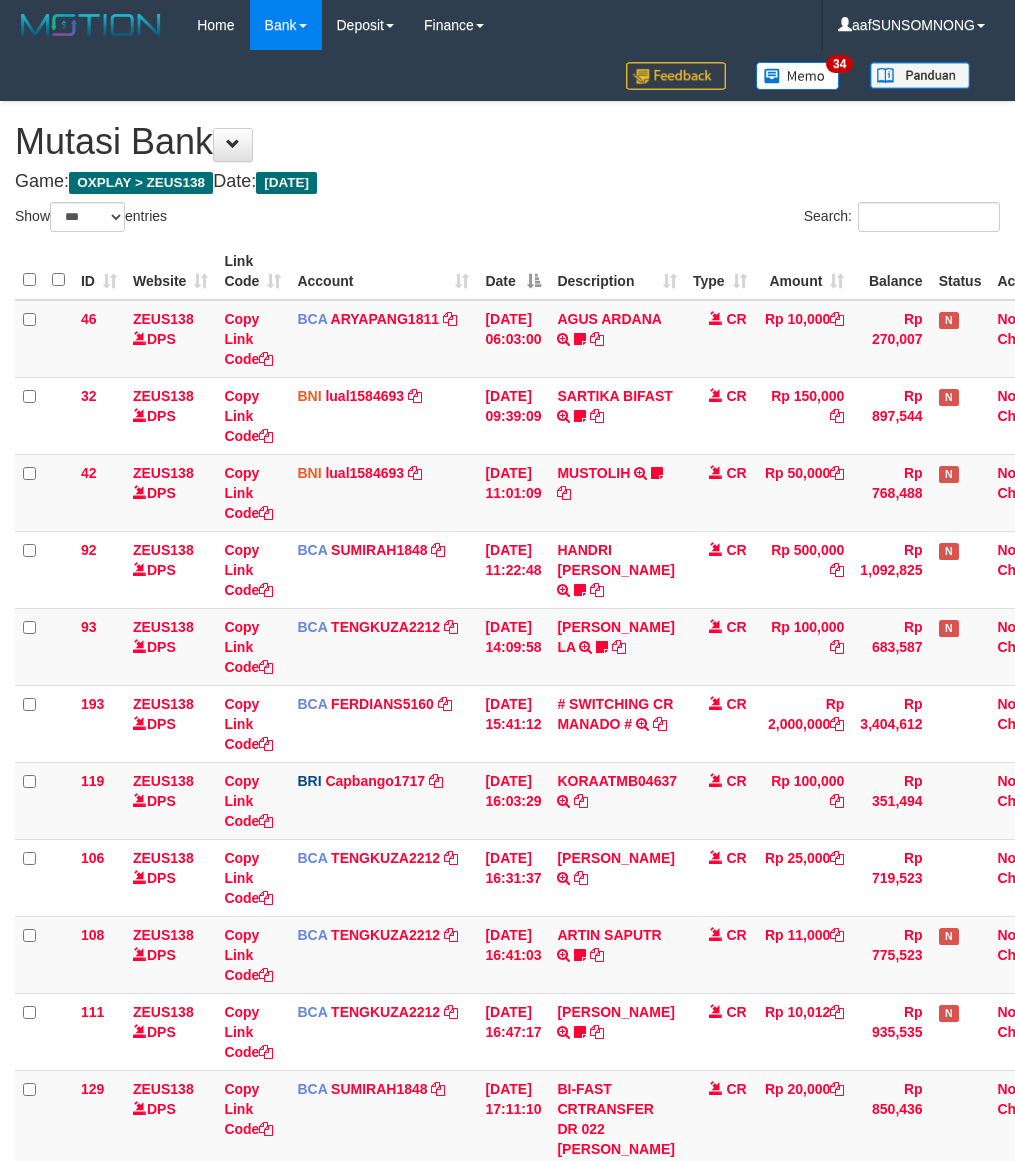 scroll, scrollTop: 220, scrollLeft: 0, axis: vertical 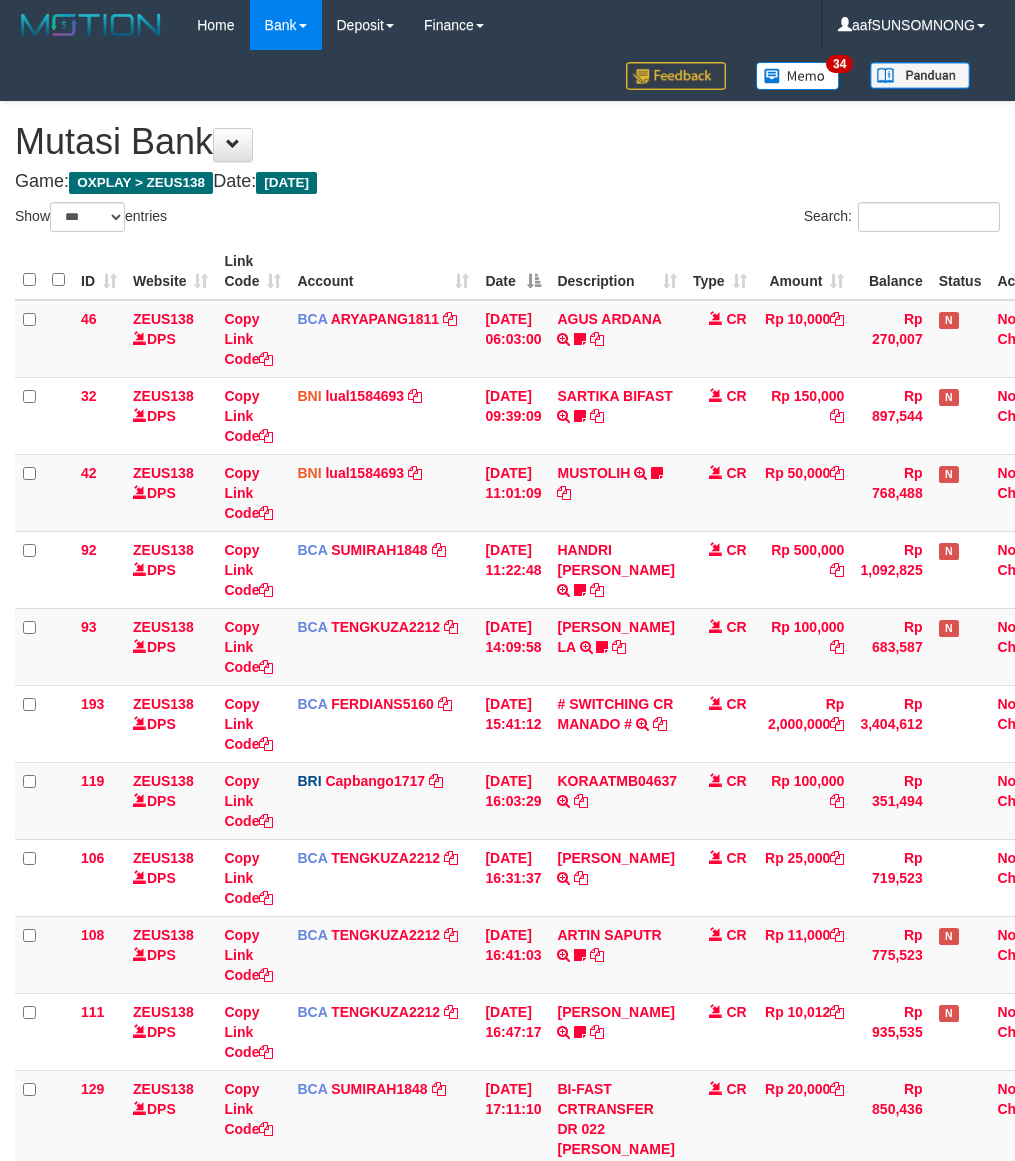 select on "***" 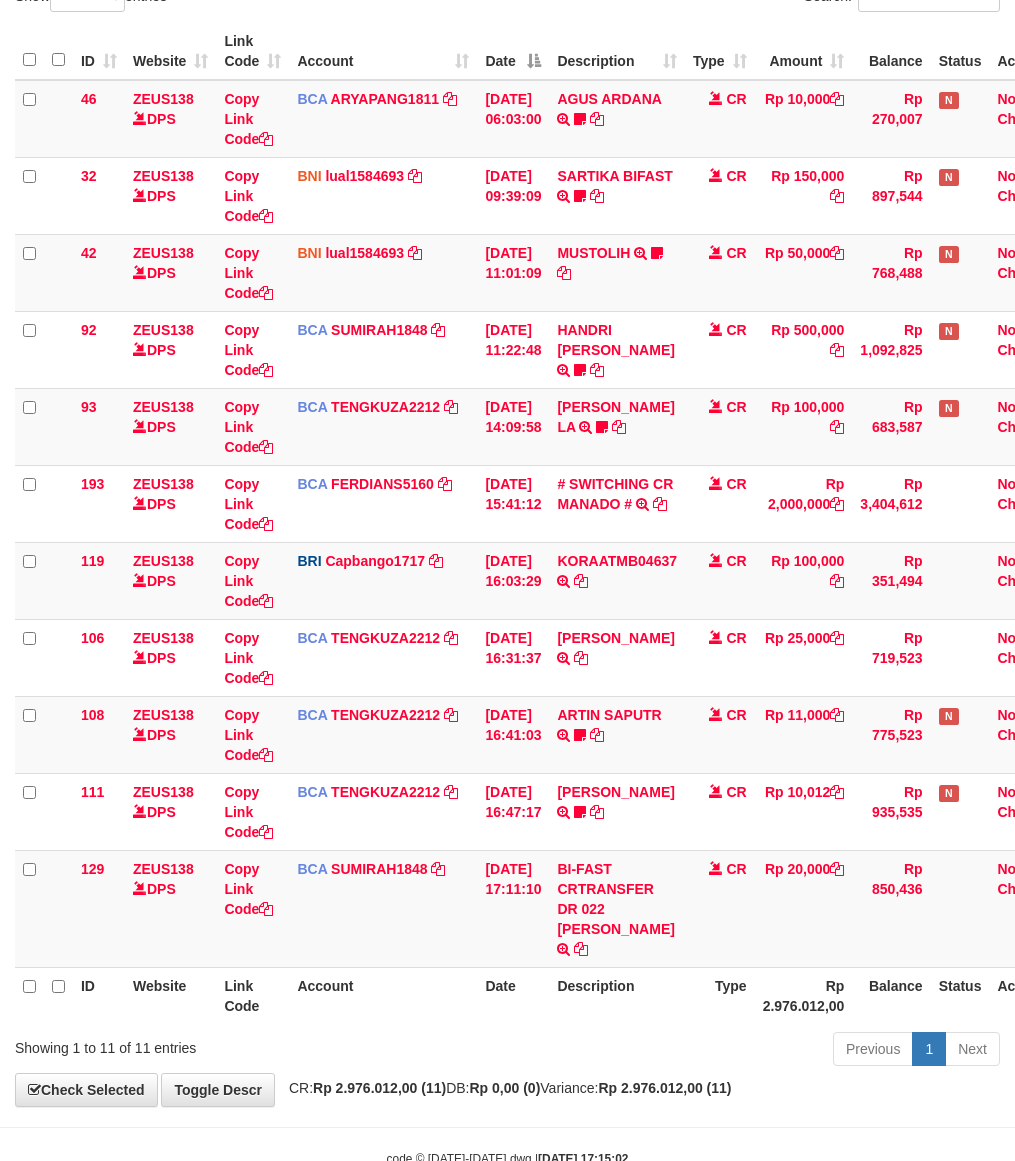 scroll, scrollTop: 260, scrollLeft: 0, axis: vertical 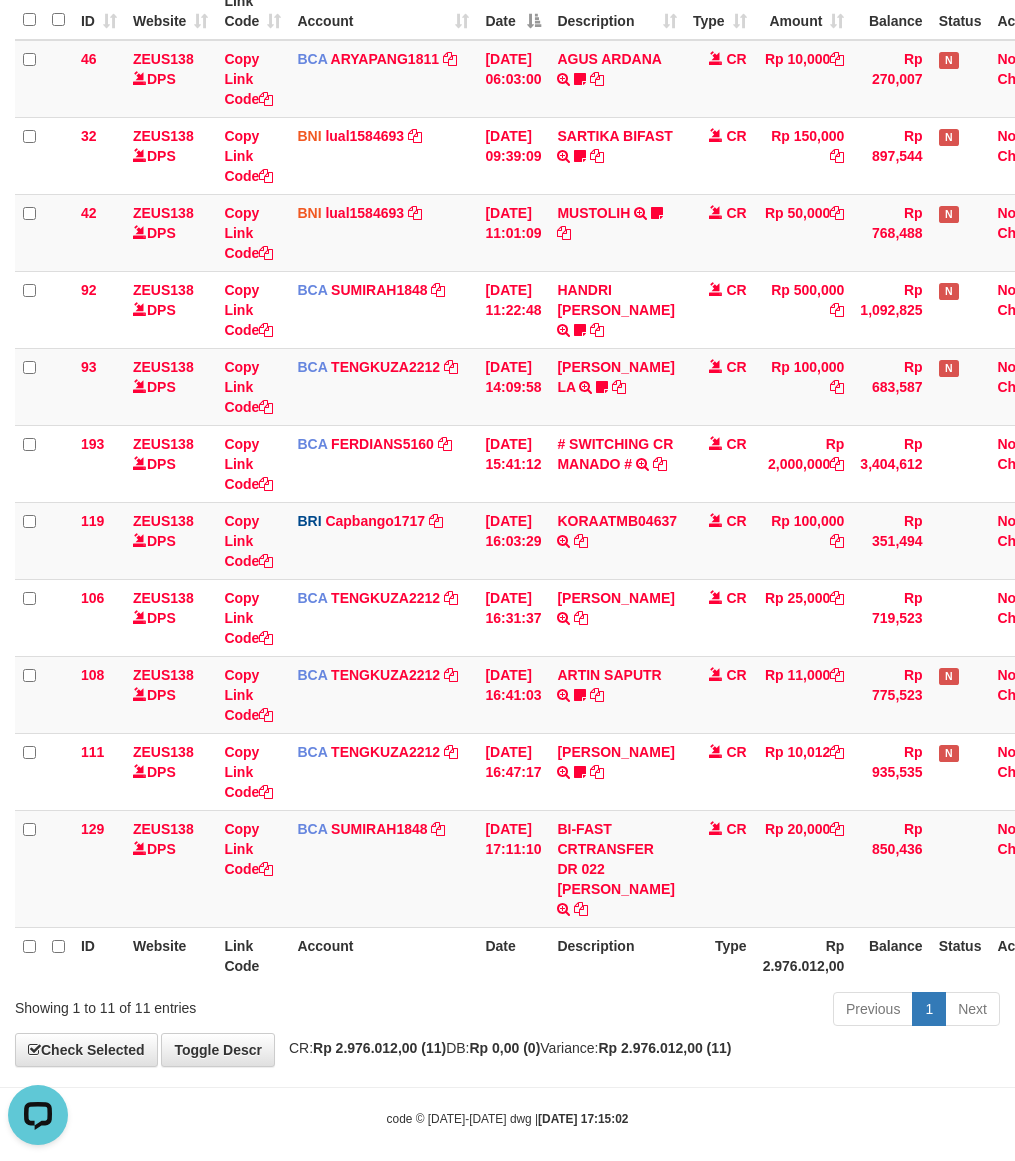 drag, startPoint x: 438, startPoint y: 963, endPoint x: 453, endPoint y: 960, distance: 15.297058 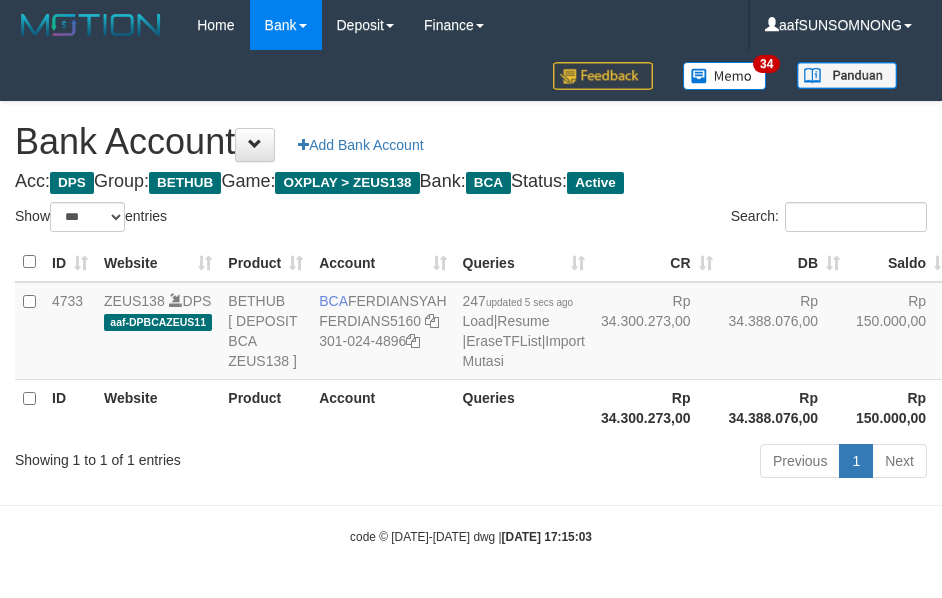 select on "***" 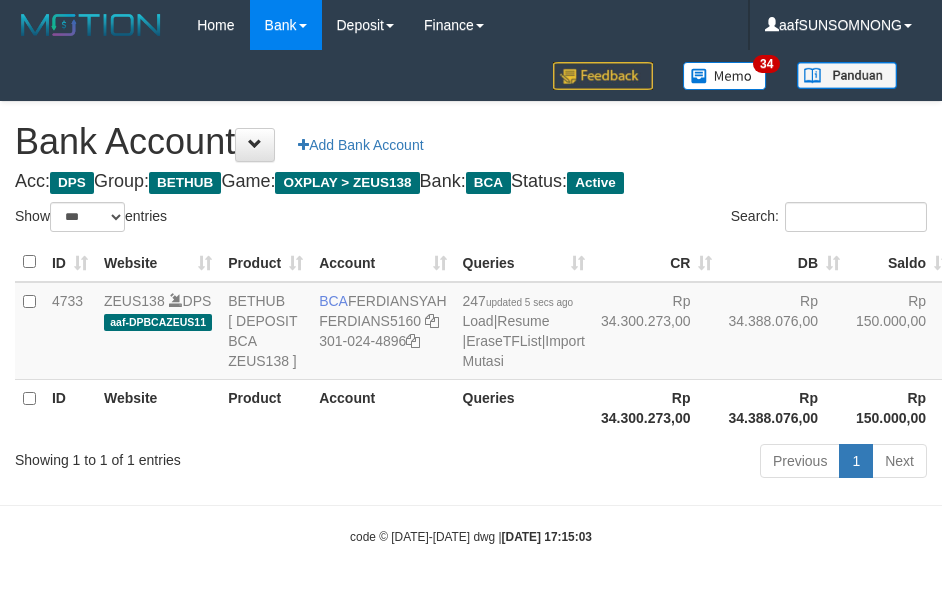 scroll, scrollTop: 38, scrollLeft: 0, axis: vertical 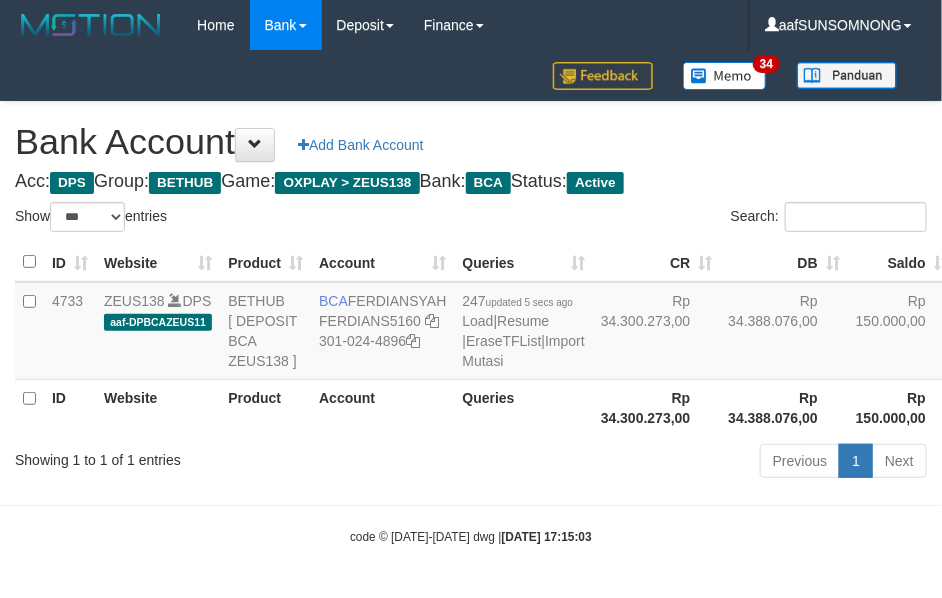 click on "Toggle navigation
Home
Bank
Account List
Load
By Website
Group
[OXPLAY]													ZEUS138
By Load Group (DPS)" at bounding box center (471, 298) 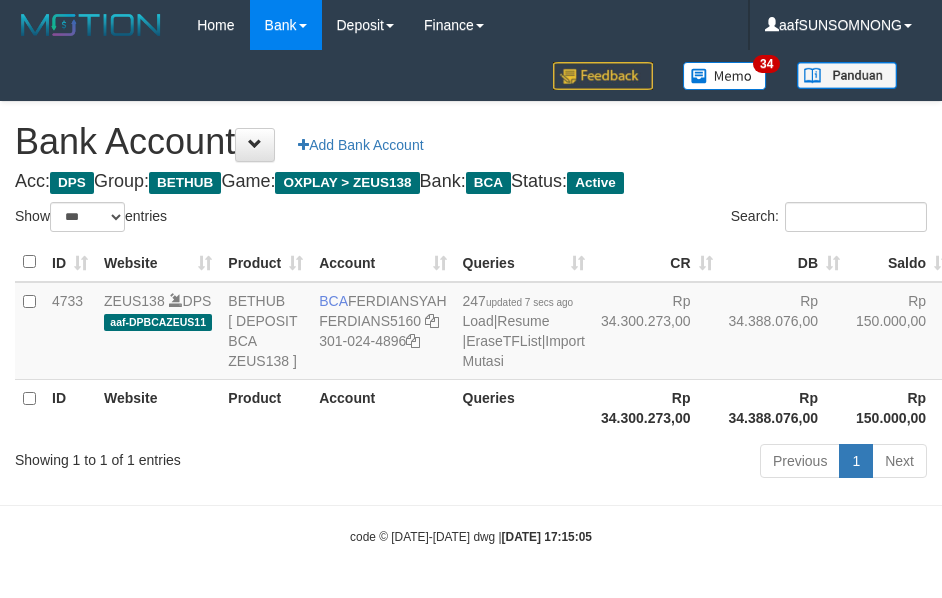 select on "***" 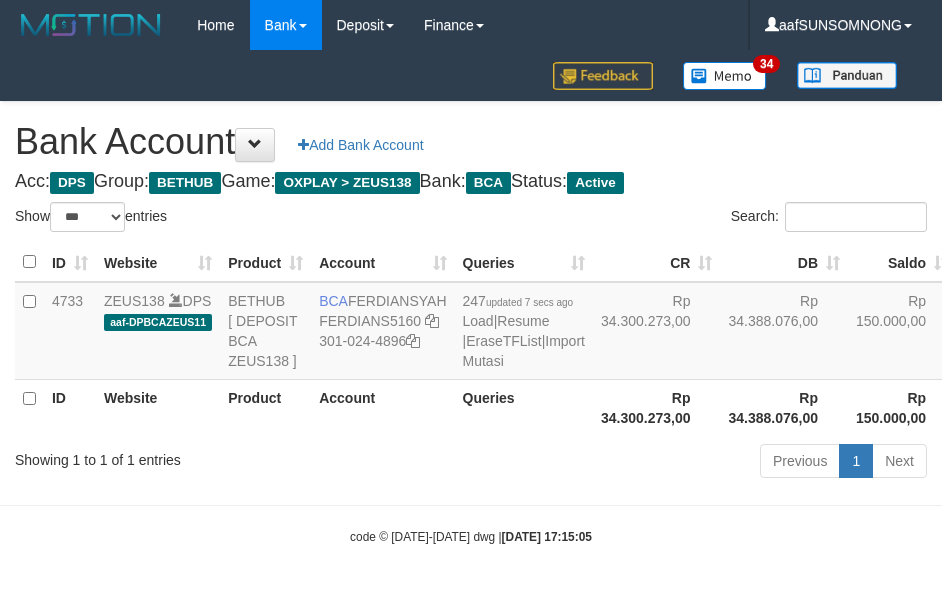 scroll, scrollTop: 38, scrollLeft: 0, axis: vertical 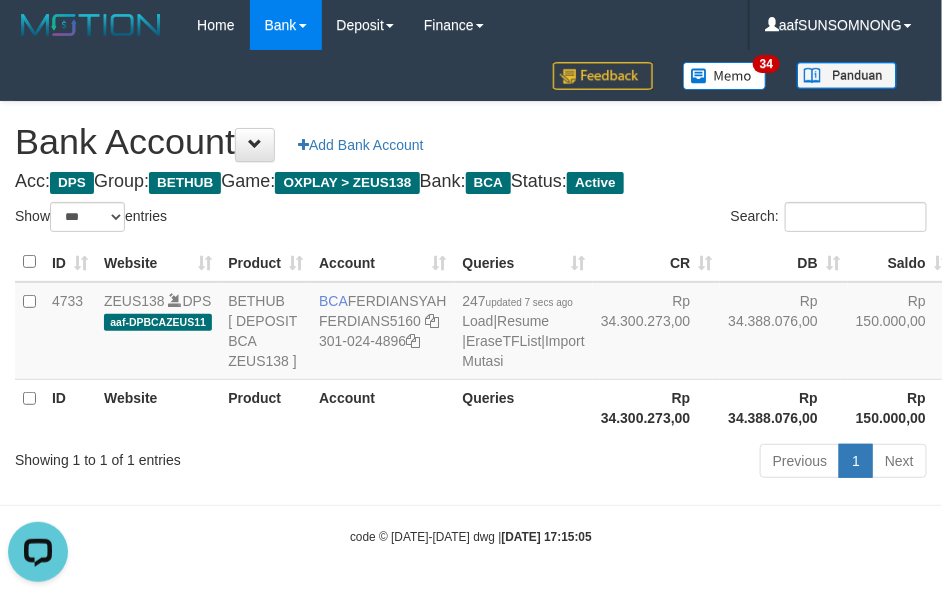 click on "Previous 1 Next" at bounding box center [668, 463] 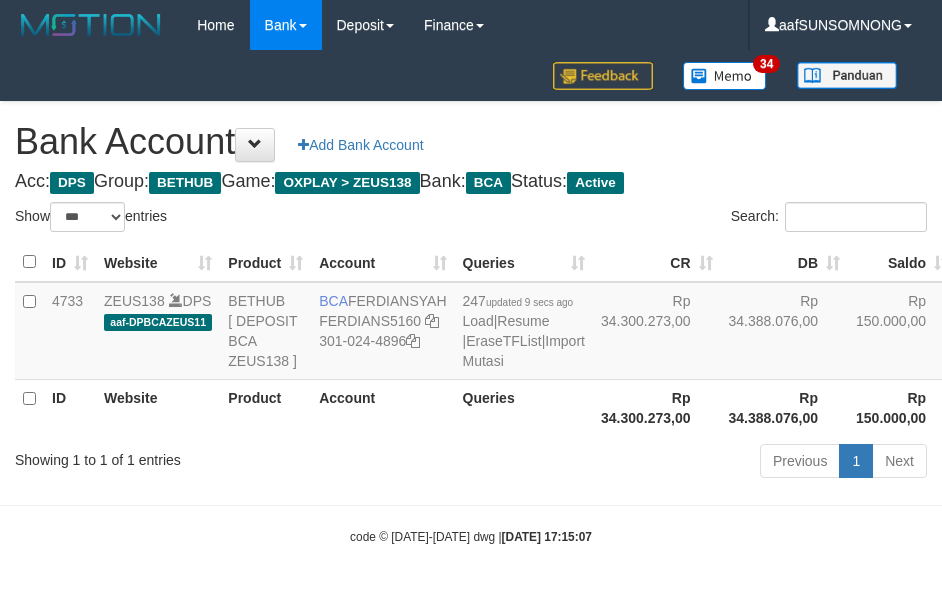 select on "***" 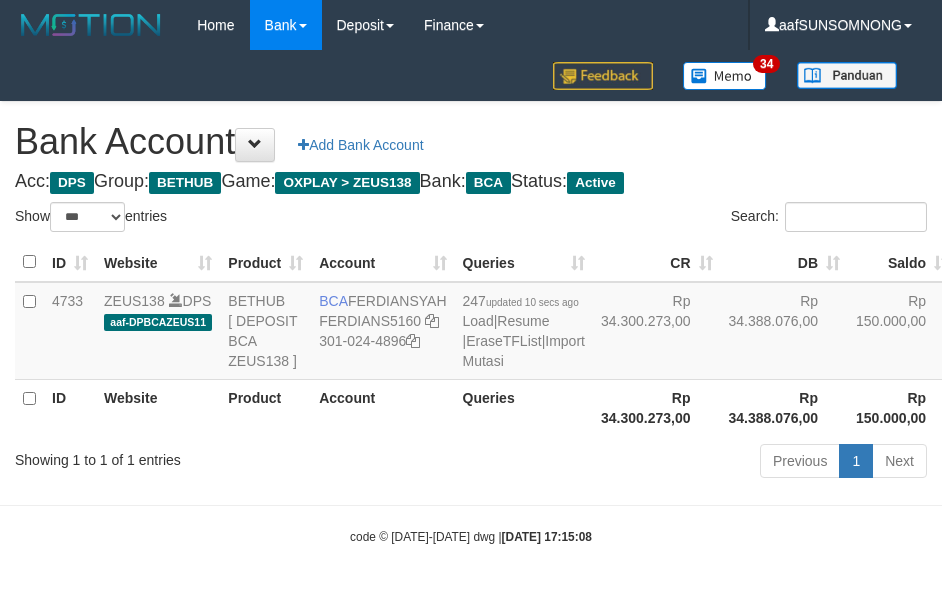 select on "***" 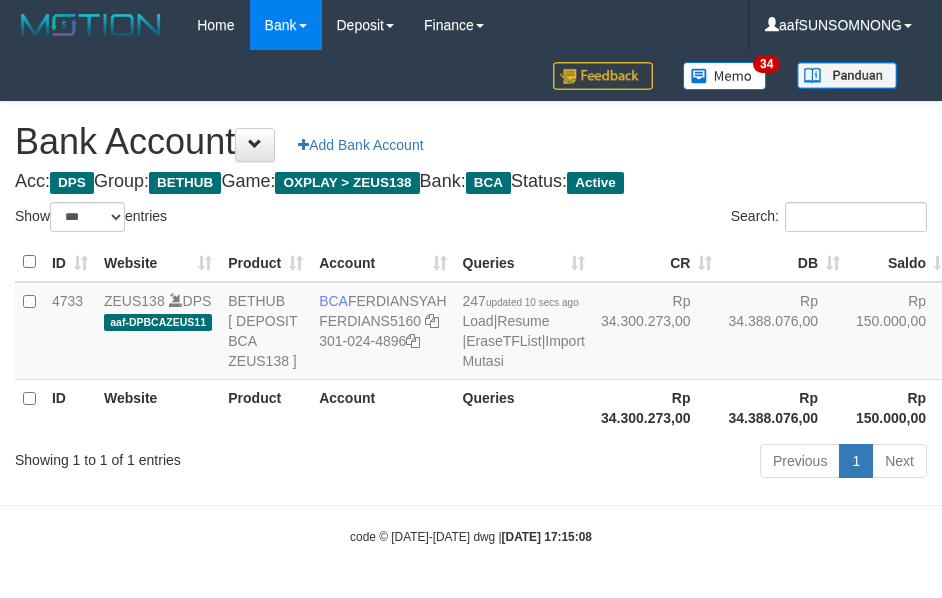 scroll, scrollTop: 38, scrollLeft: 0, axis: vertical 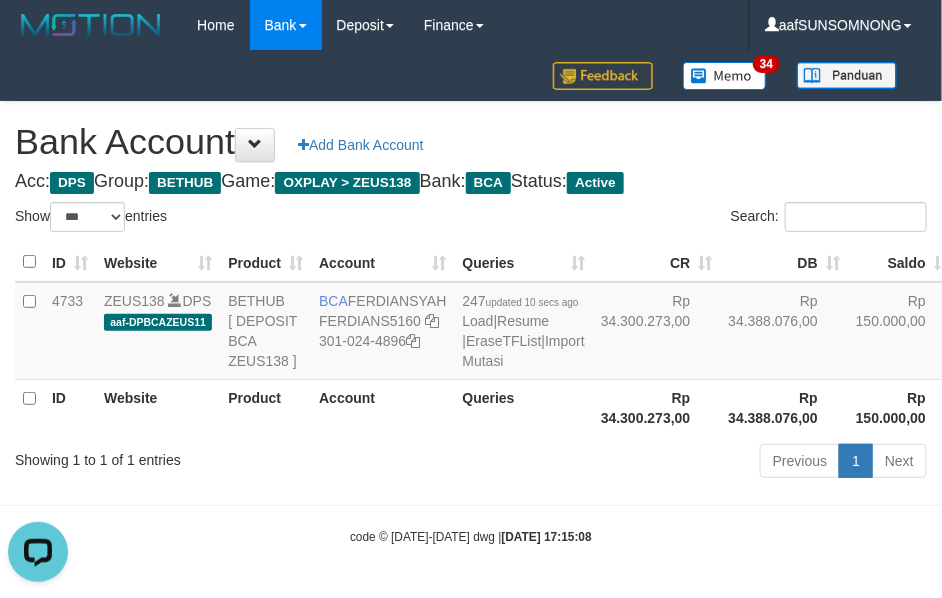 drag, startPoint x: 430, startPoint y: 488, endPoint x: 465, endPoint y: 492, distance: 35.22783 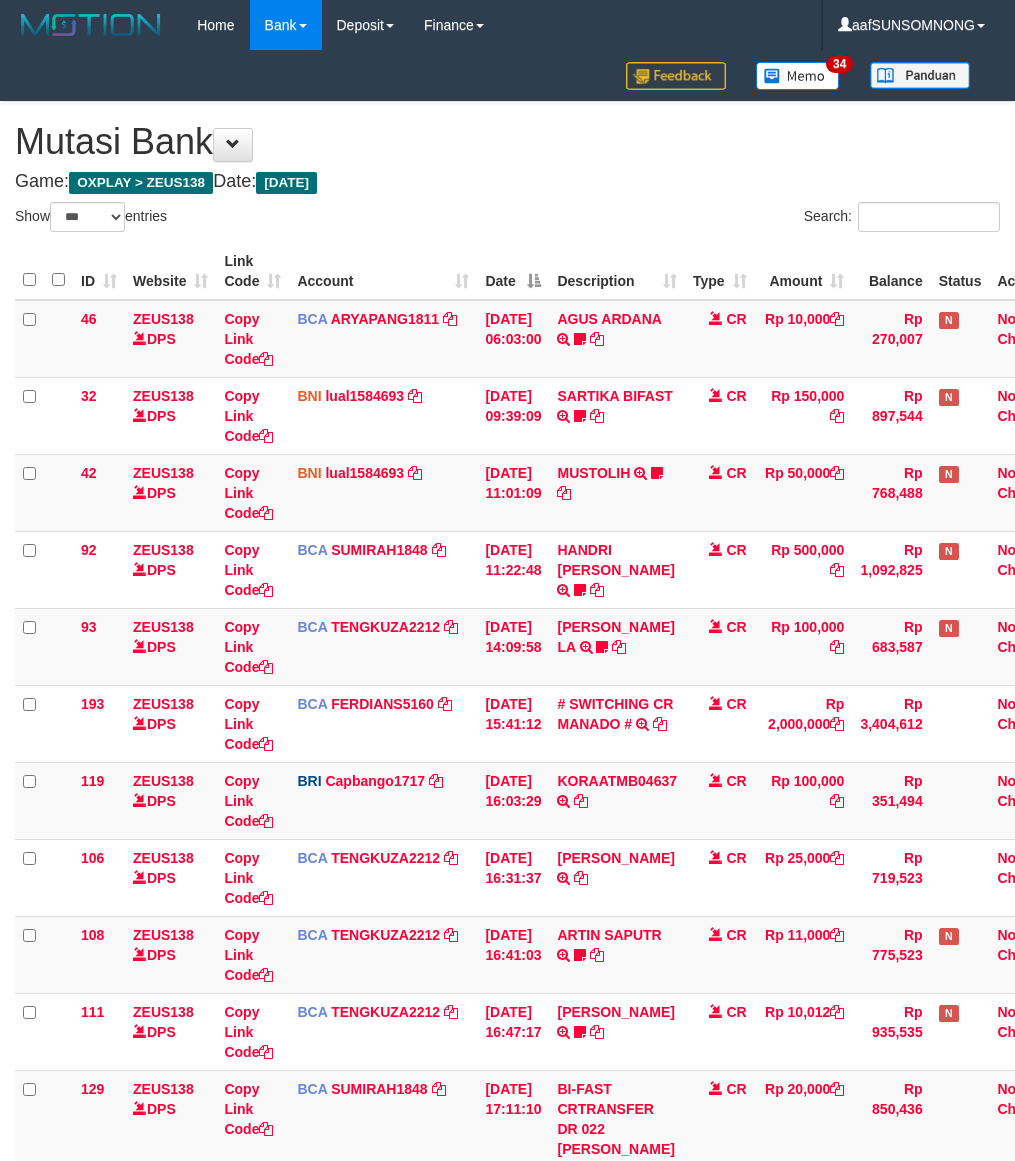 select on "***" 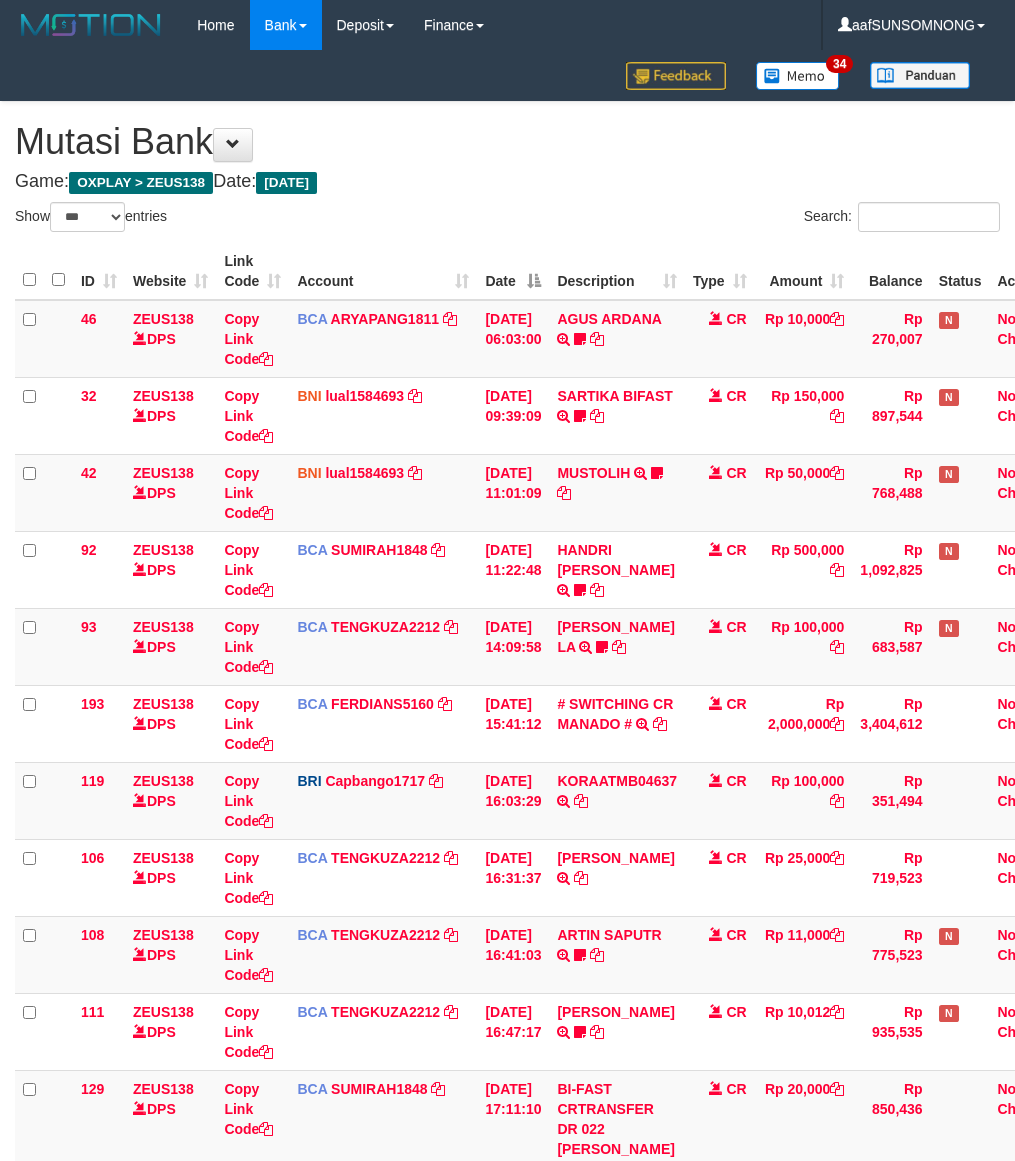scroll, scrollTop: 220, scrollLeft: 0, axis: vertical 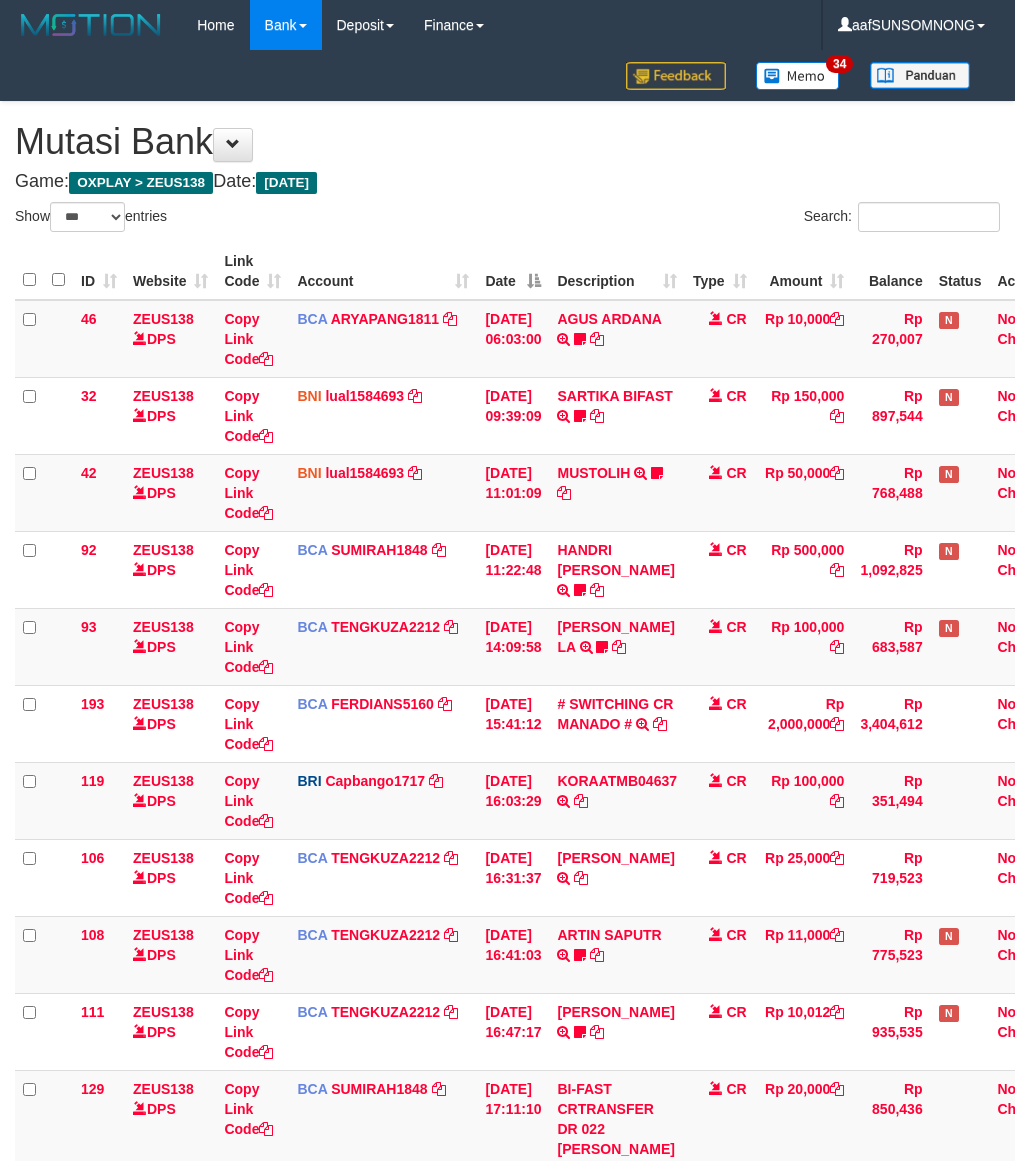 select on "***" 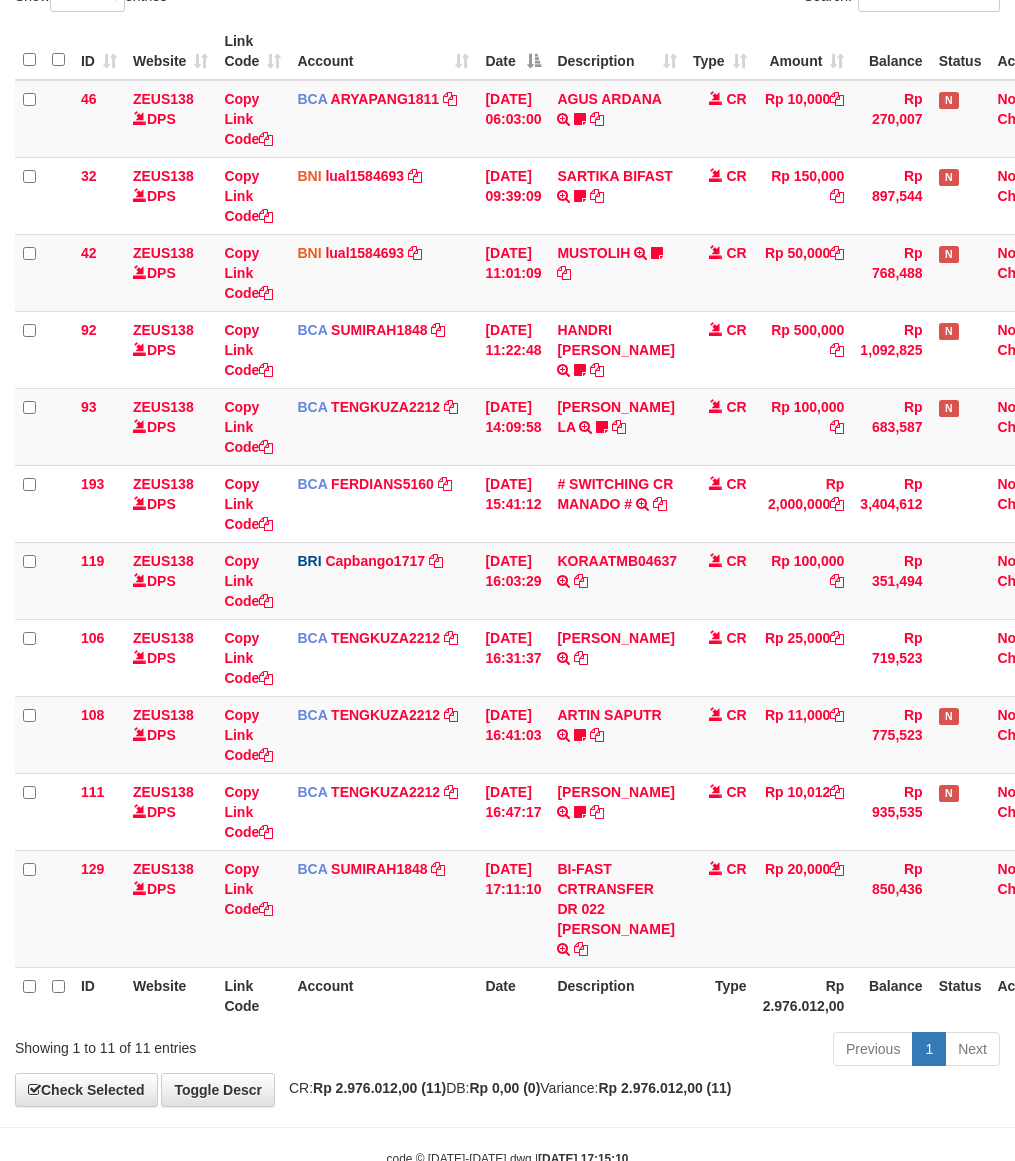 scroll, scrollTop: 260, scrollLeft: 0, axis: vertical 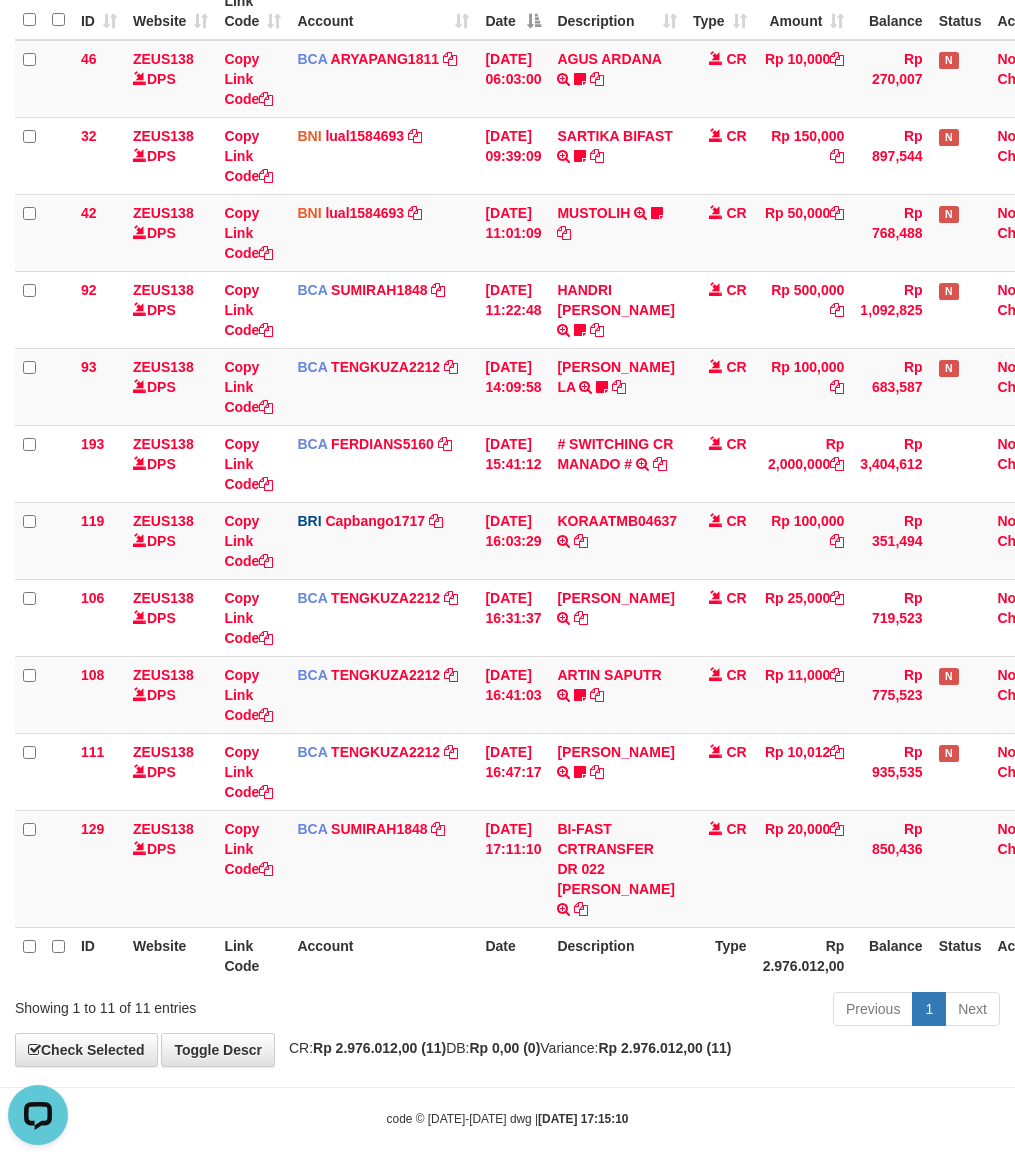 drag, startPoint x: 496, startPoint y: 1015, endPoint x: 20, endPoint y: 962, distance: 478.94153 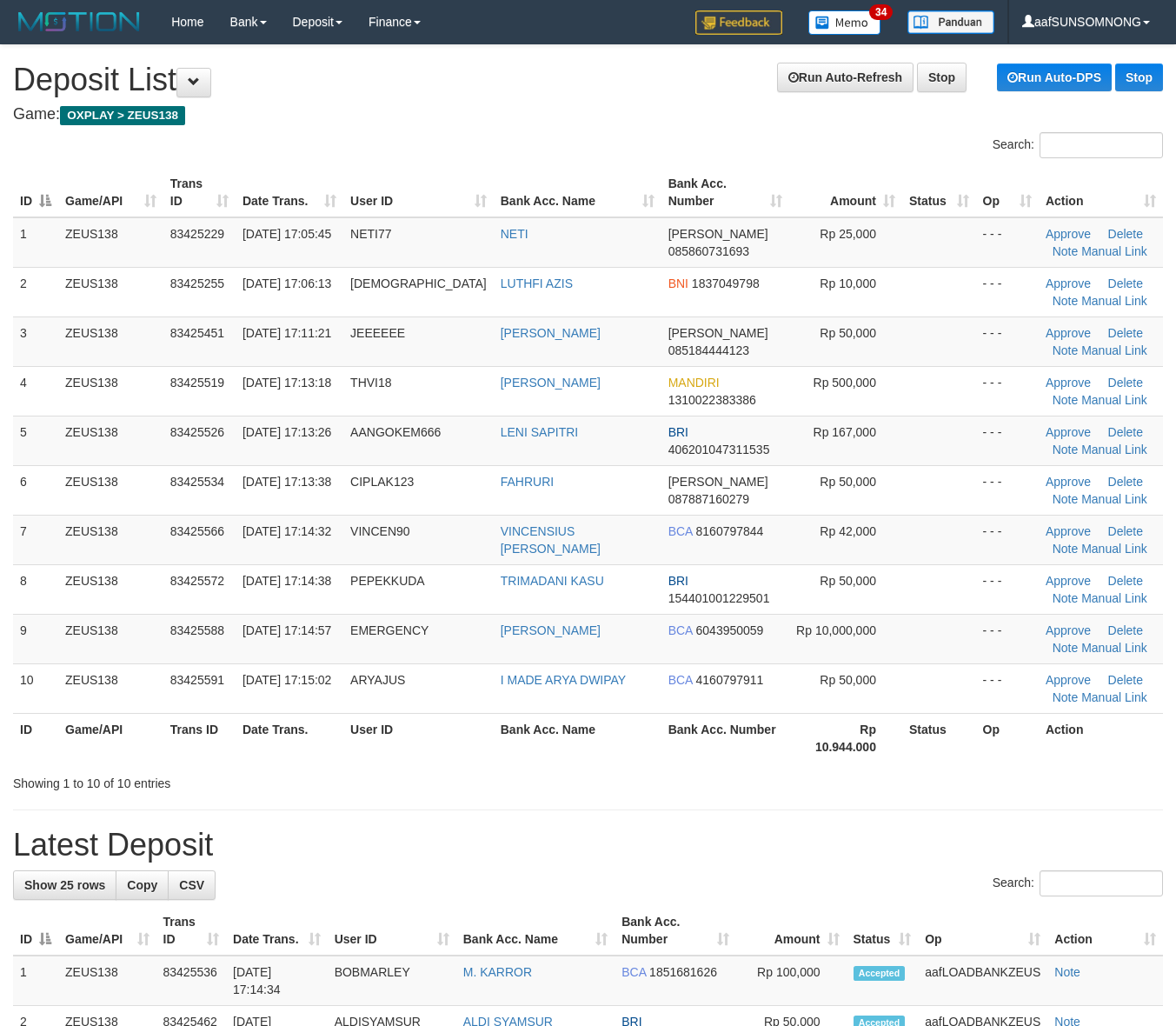 scroll, scrollTop: 0, scrollLeft: 0, axis: both 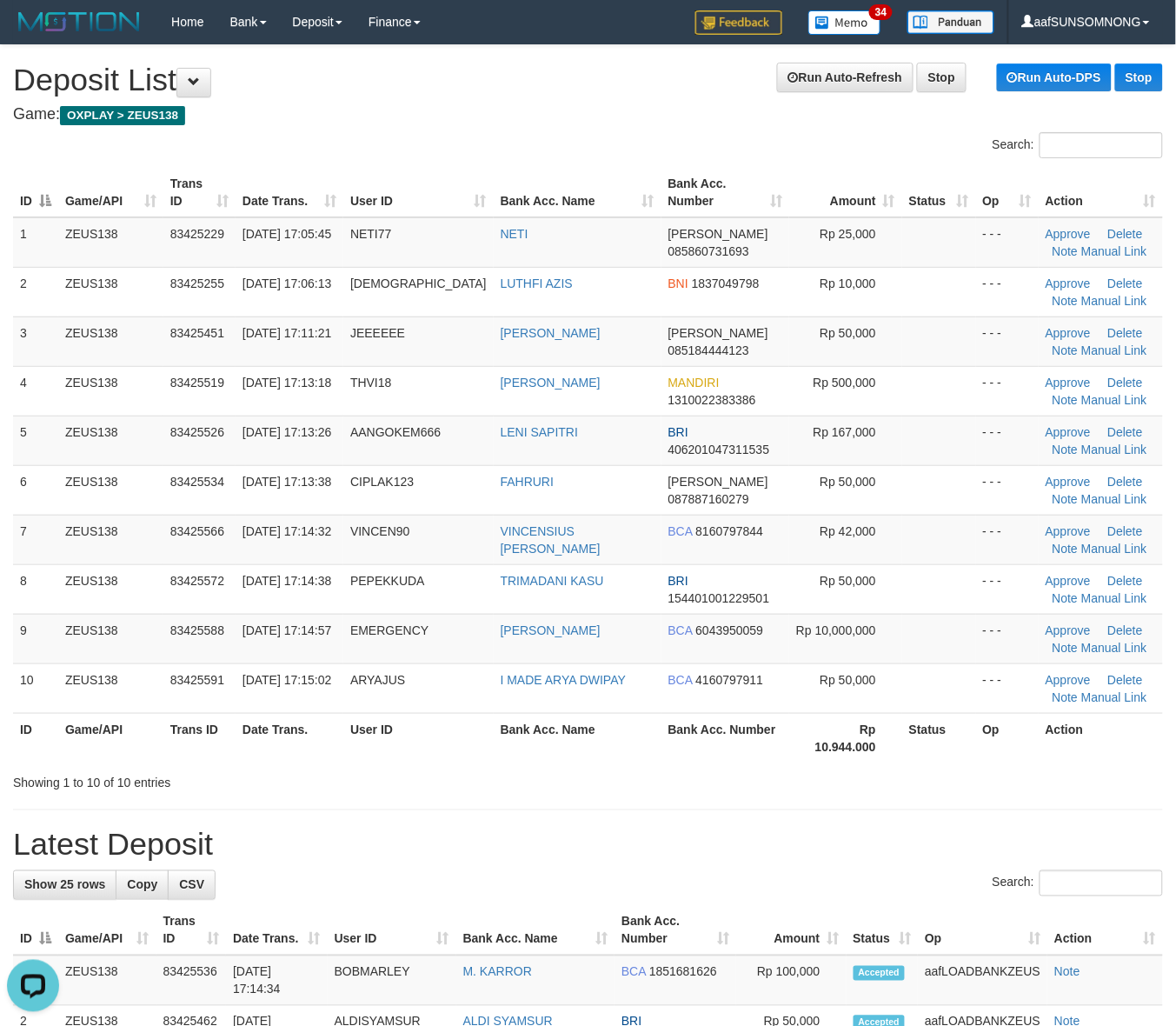 drag, startPoint x: 669, startPoint y: 850, endPoint x: 708, endPoint y: 850, distance: 39 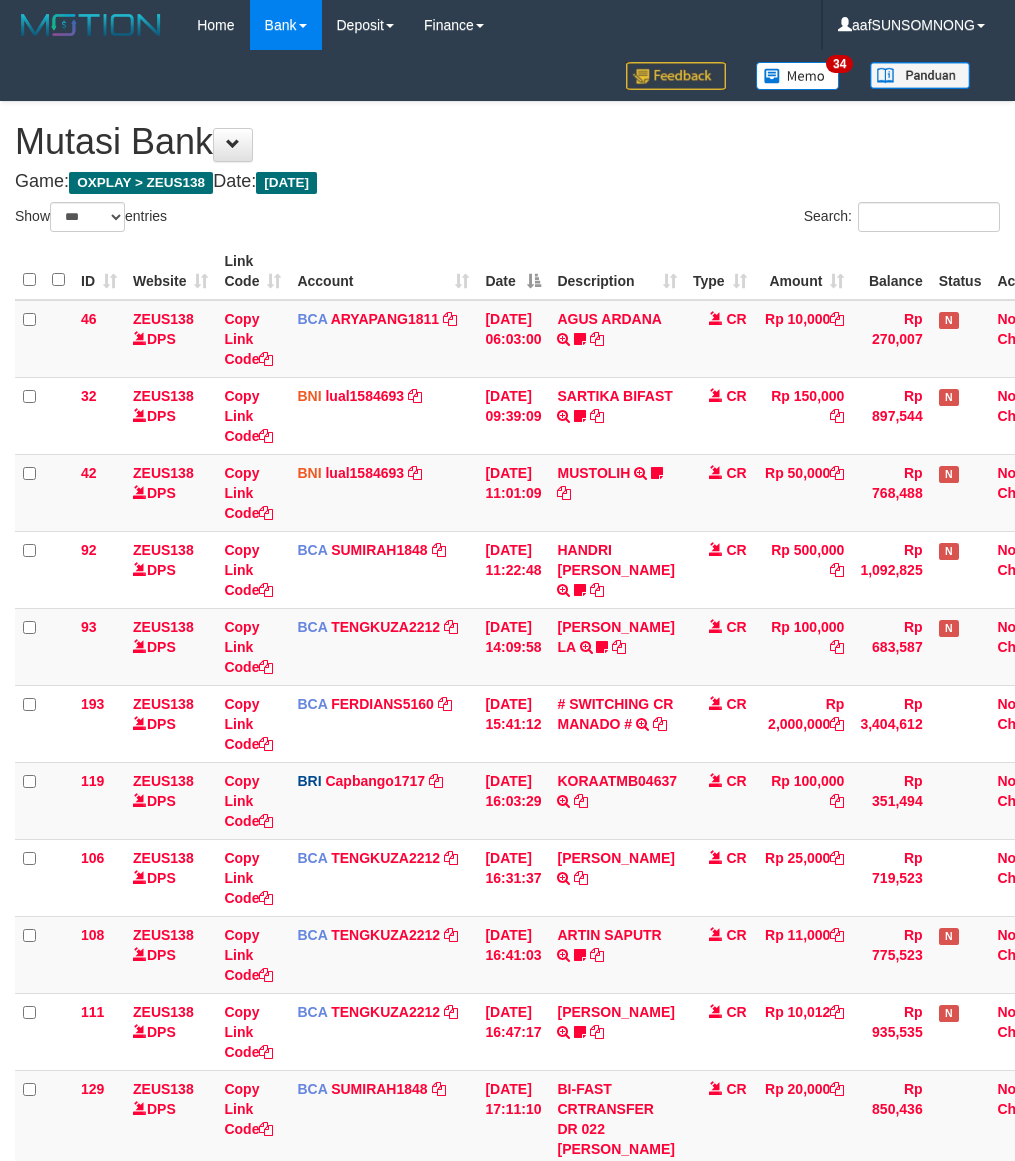 select on "***" 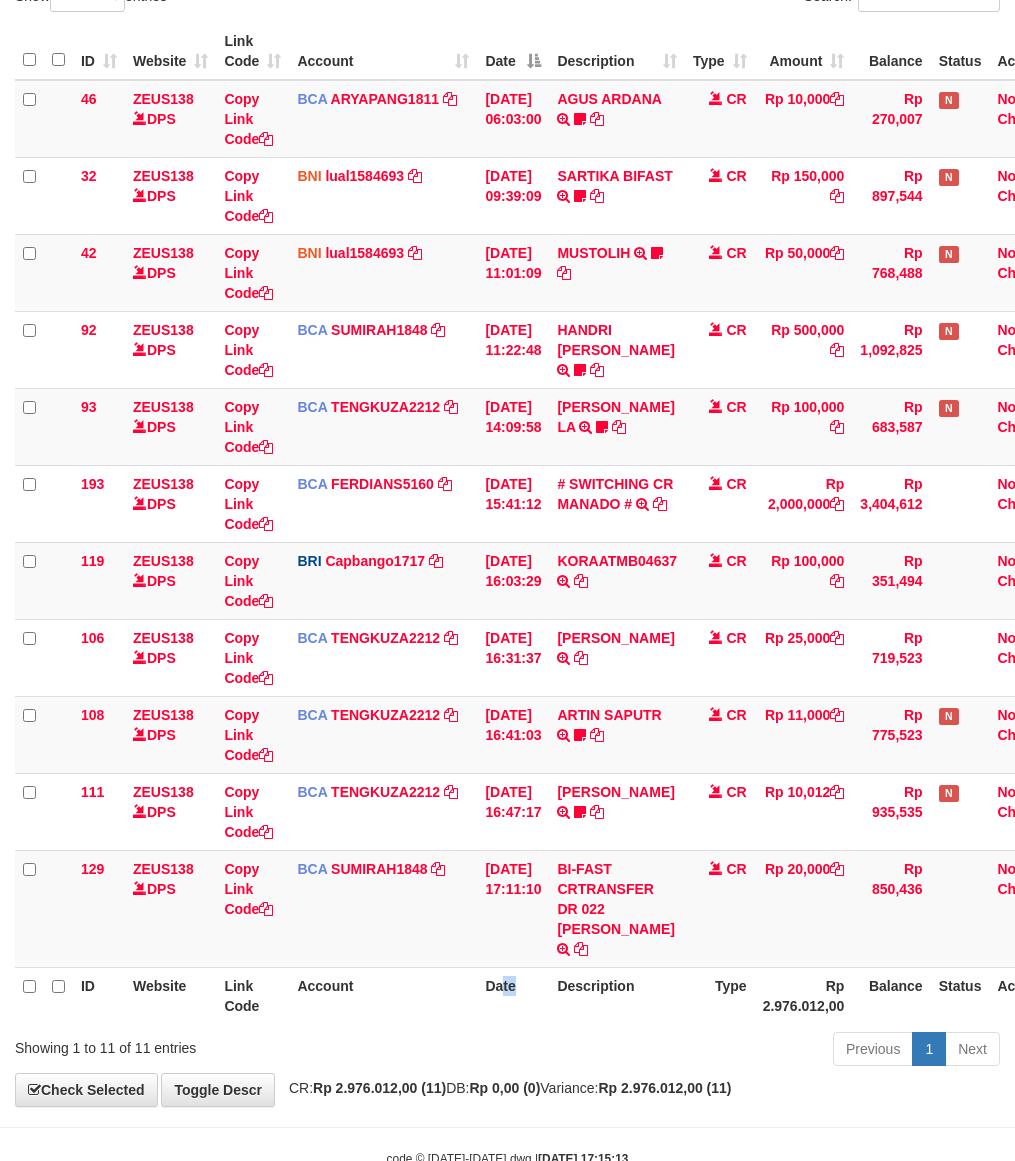 click on "Date" at bounding box center (513, 995) 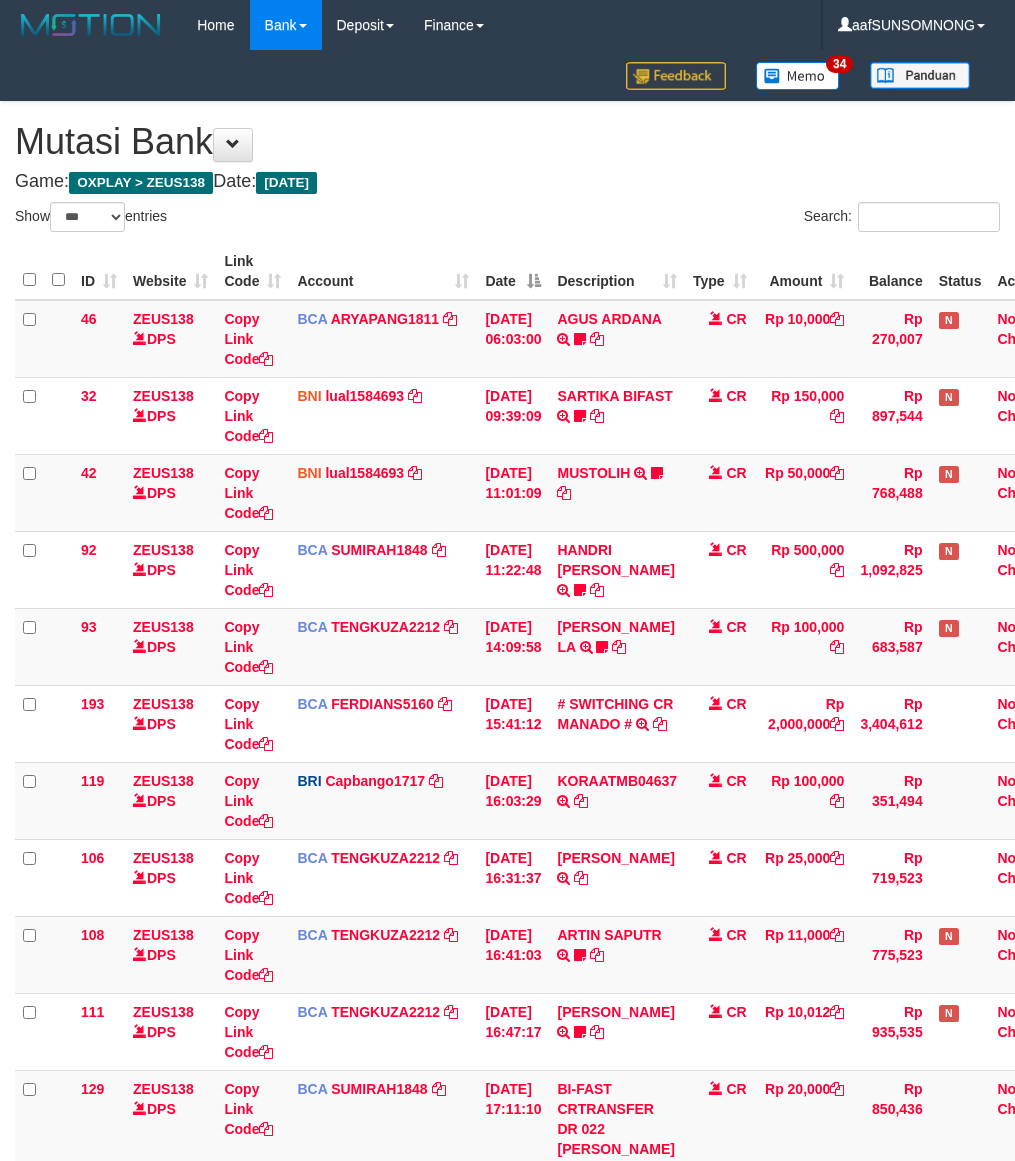 select on "***" 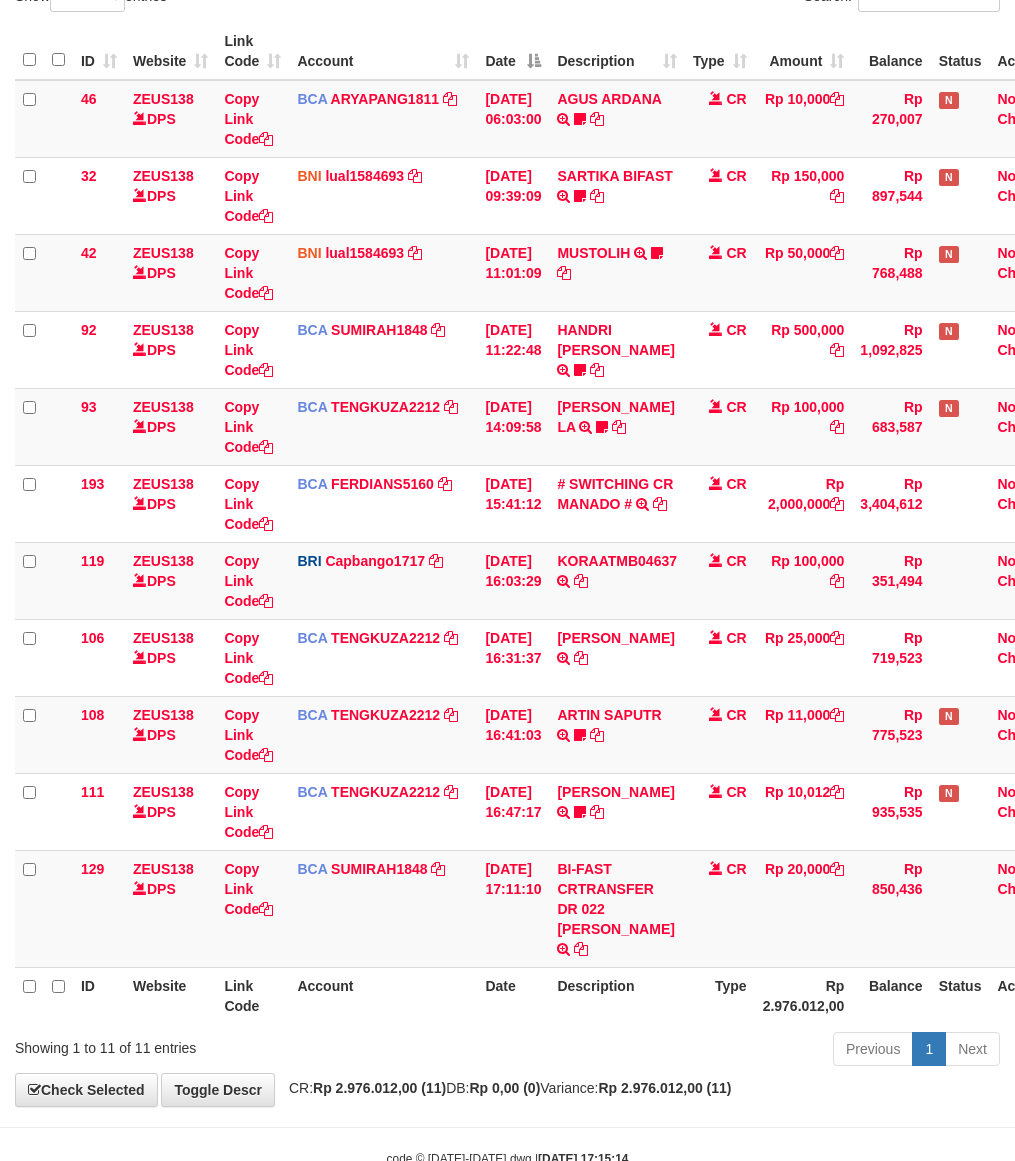 scroll, scrollTop: 260, scrollLeft: 0, axis: vertical 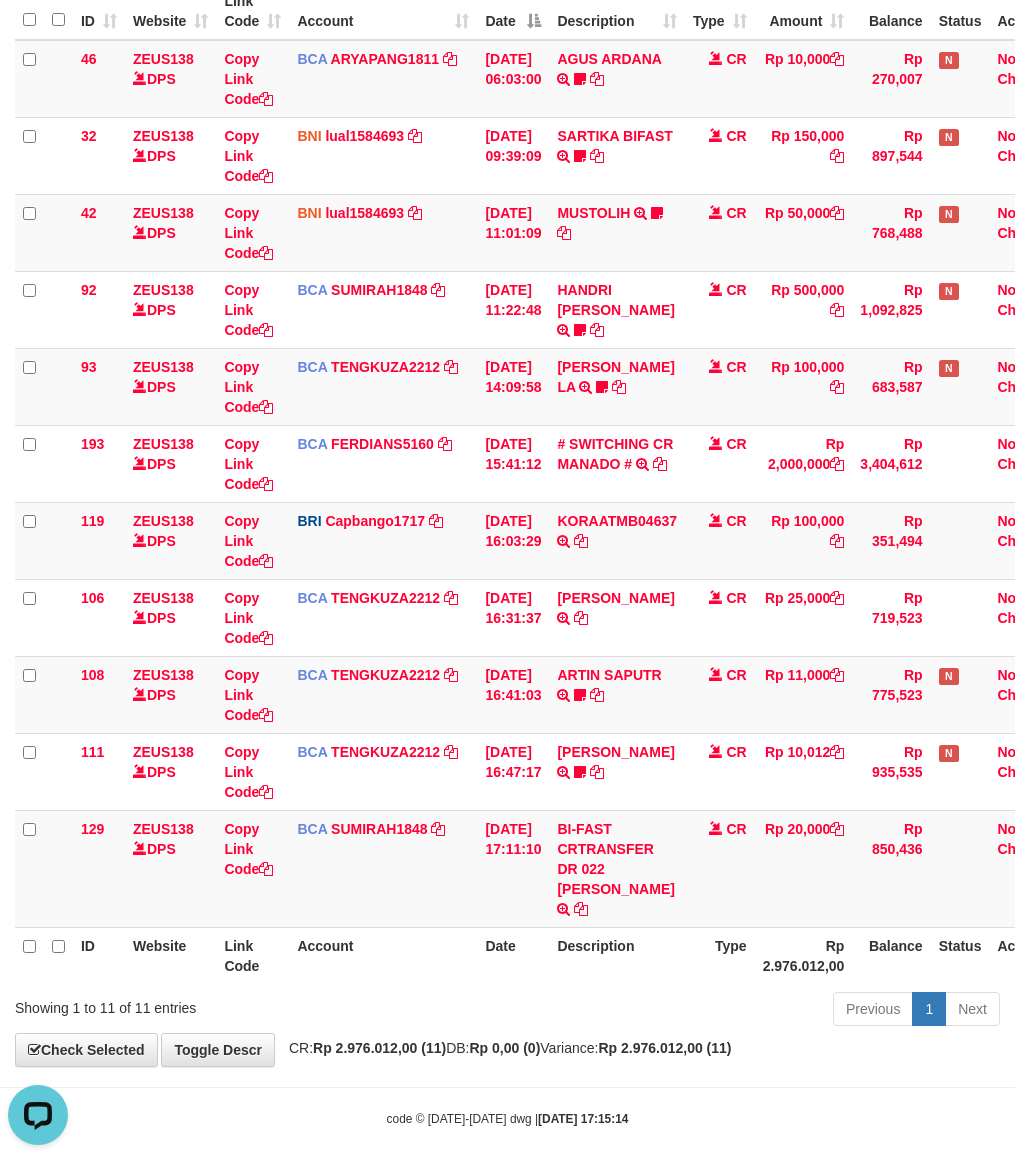 drag, startPoint x: 445, startPoint y: 945, endPoint x: 458, endPoint y: 946, distance: 13.038404 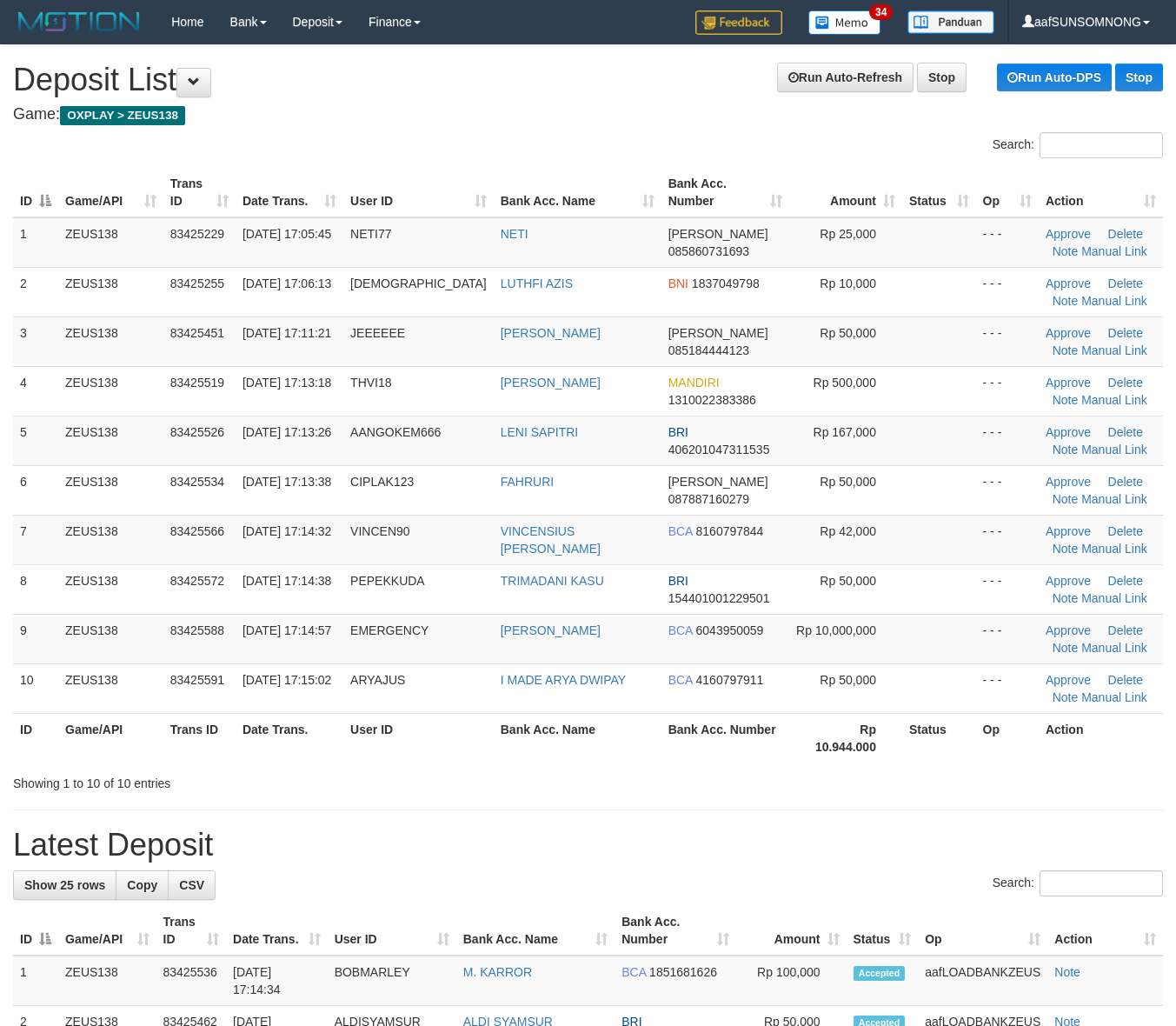 scroll, scrollTop: 0, scrollLeft: 0, axis: both 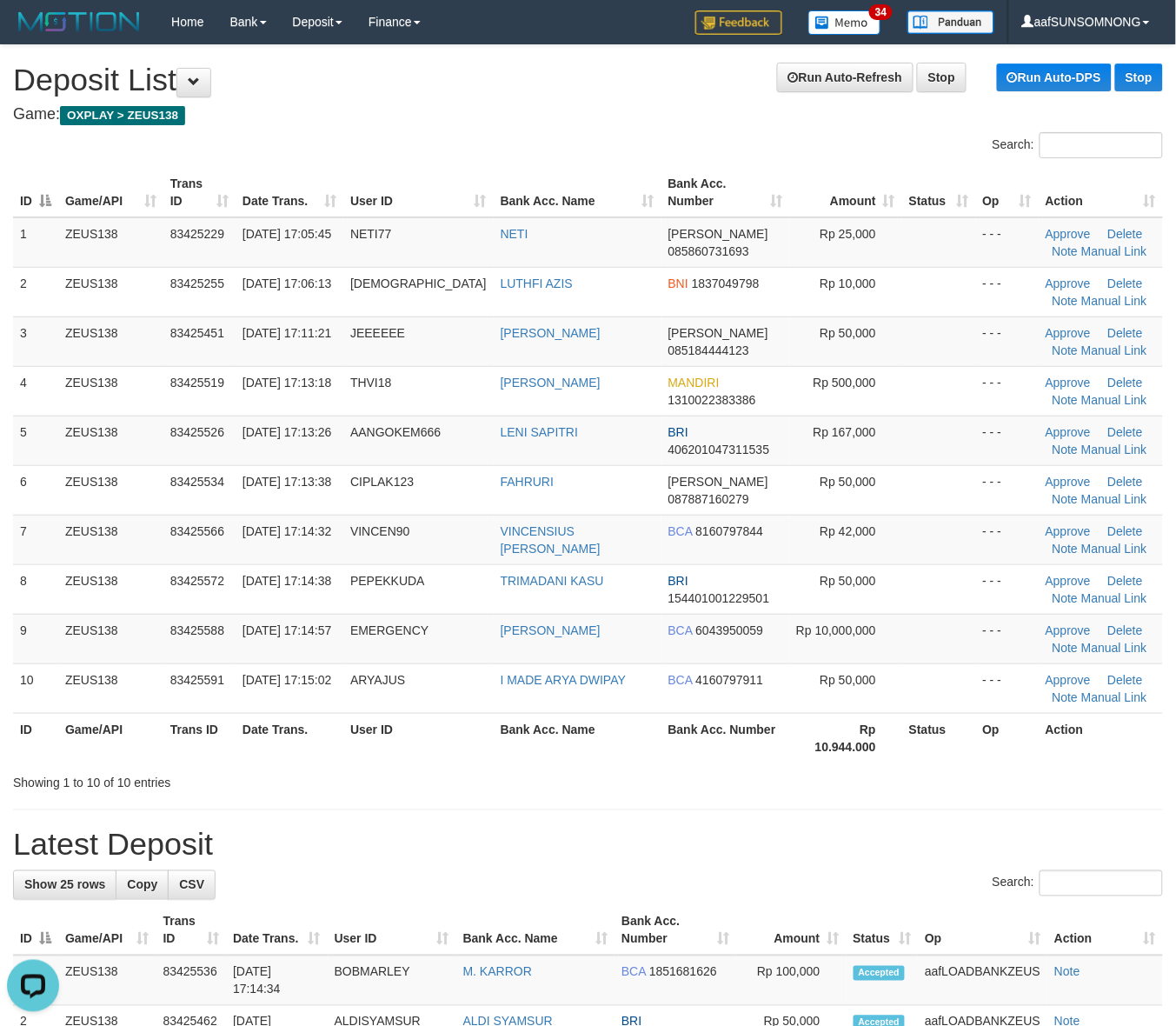 click on "Latest Deposit" at bounding box center [588, 845] 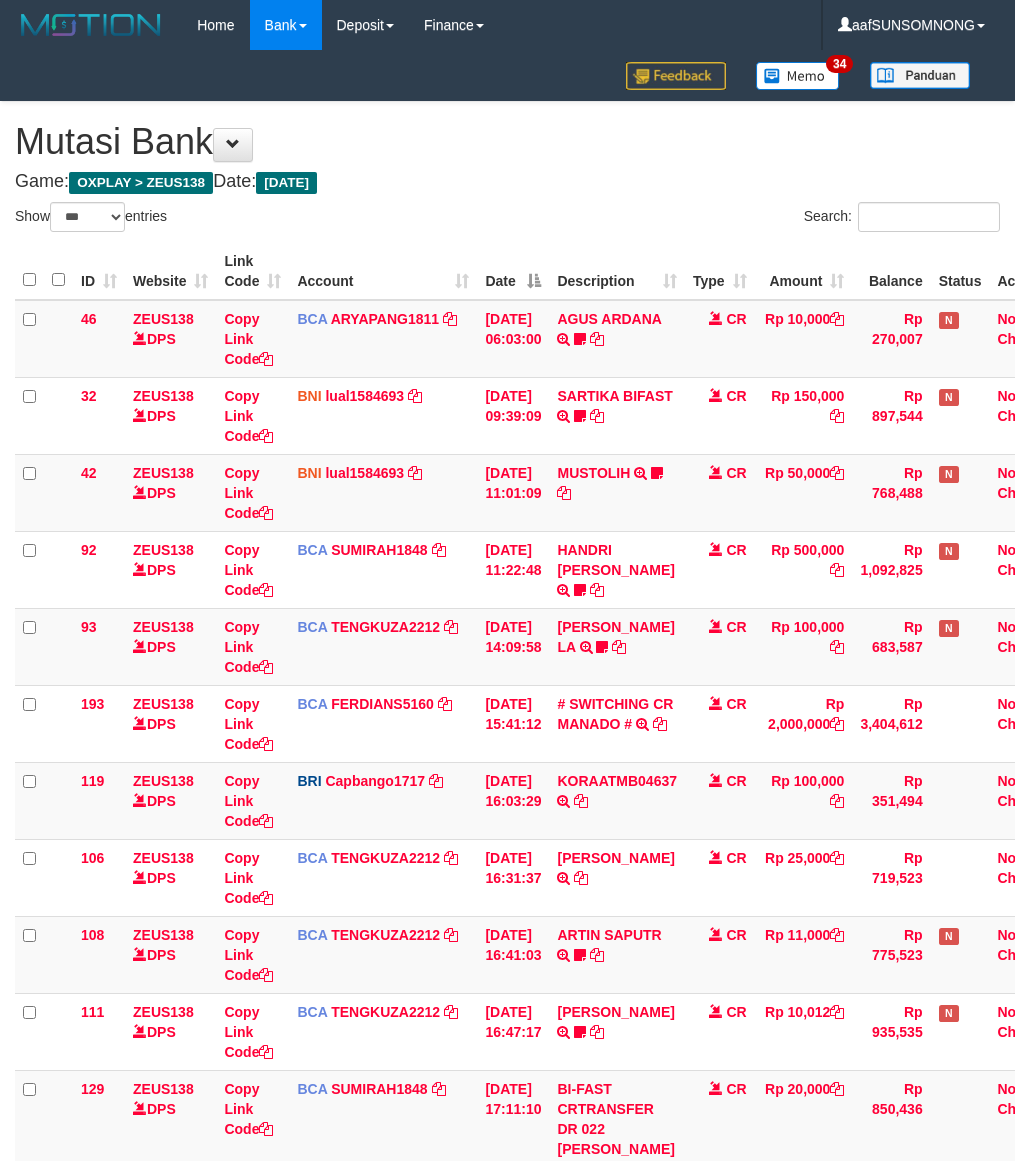 select on "***" 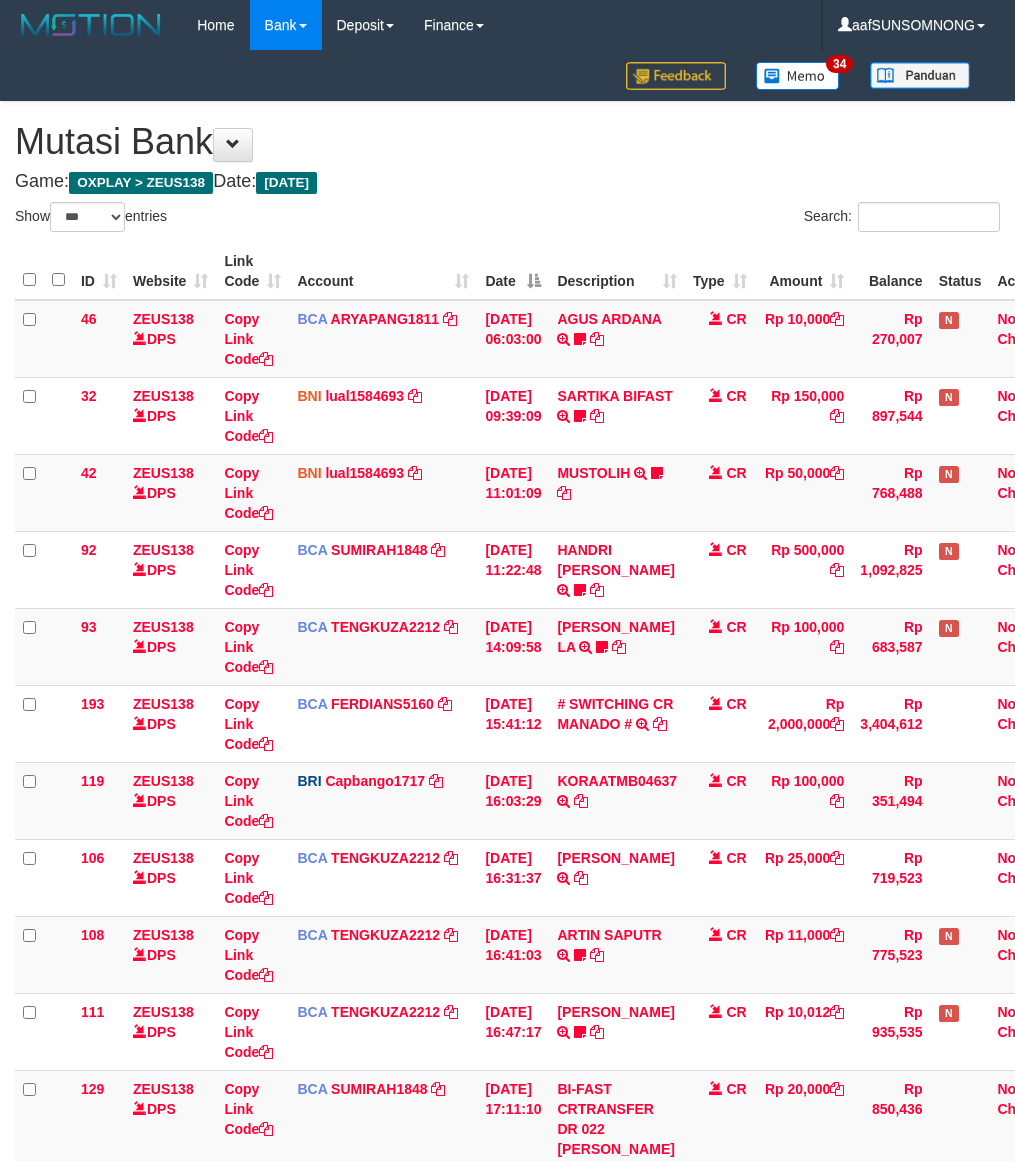 scroll, scrollTop: 220, scrollLeft: 0, axis: vertical 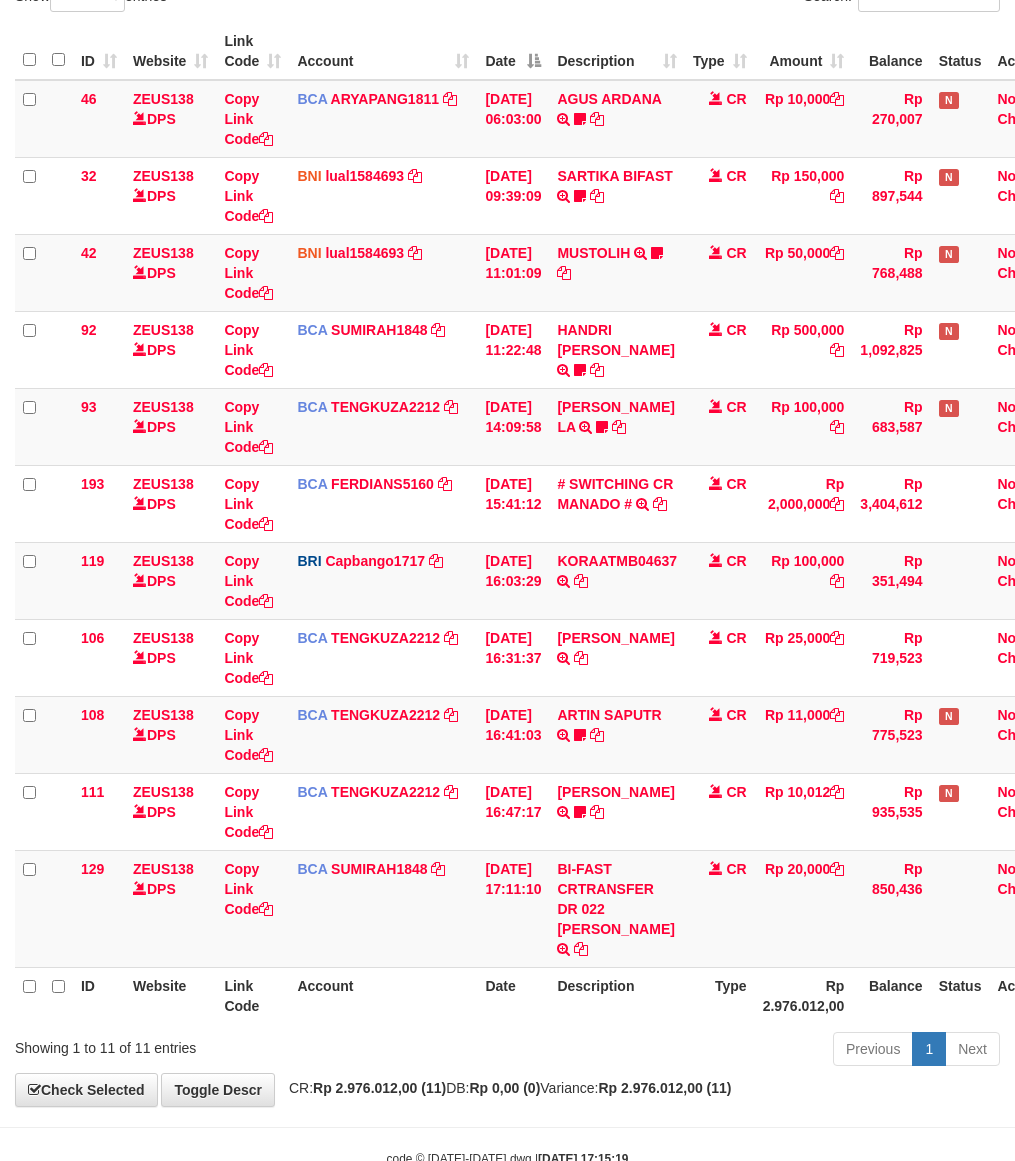 click on "Previous 1 Next" at bounding box center (719, 1051) 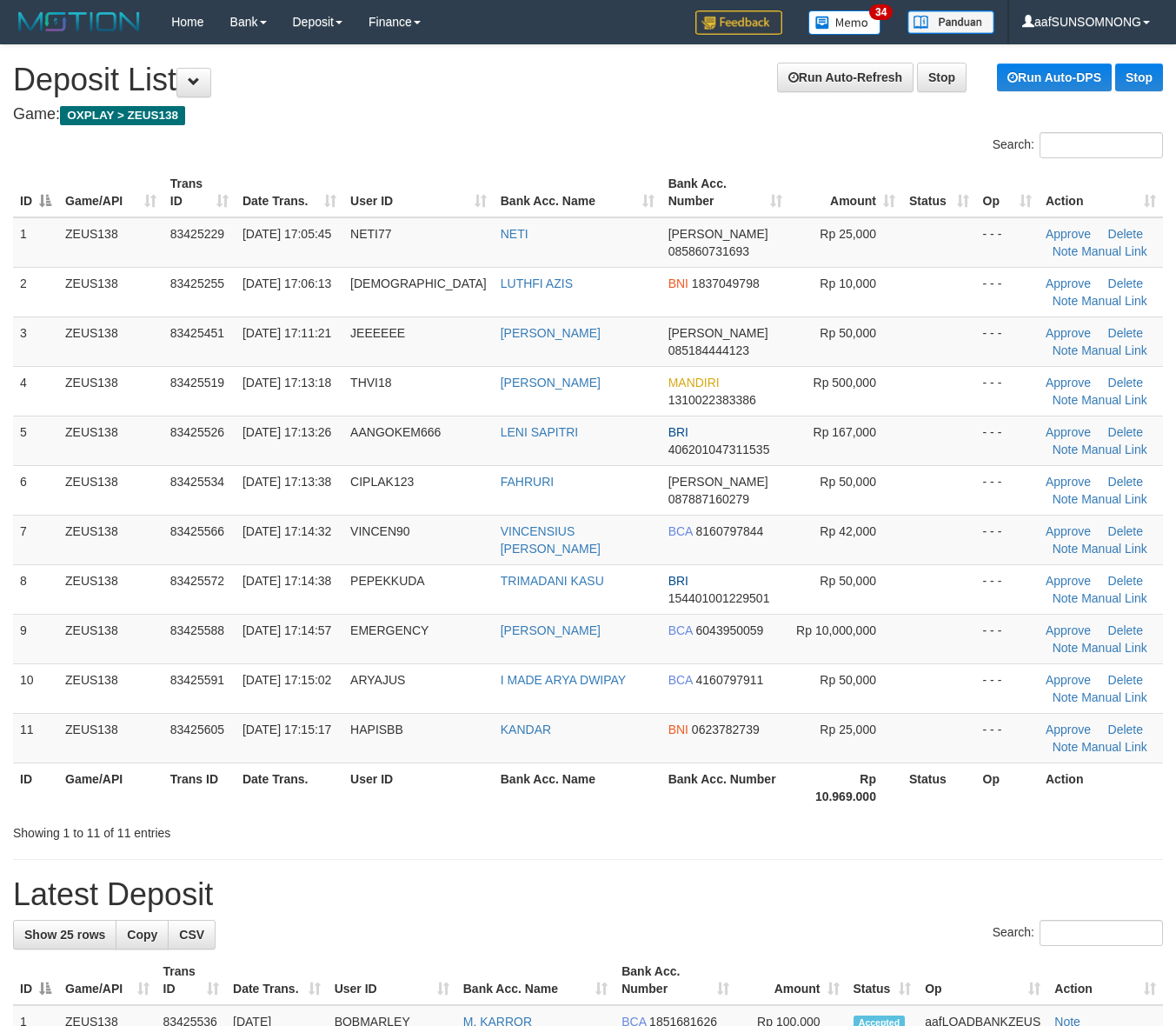 scroll, scrollTop: 0, scrollLeft: 0, axis: both 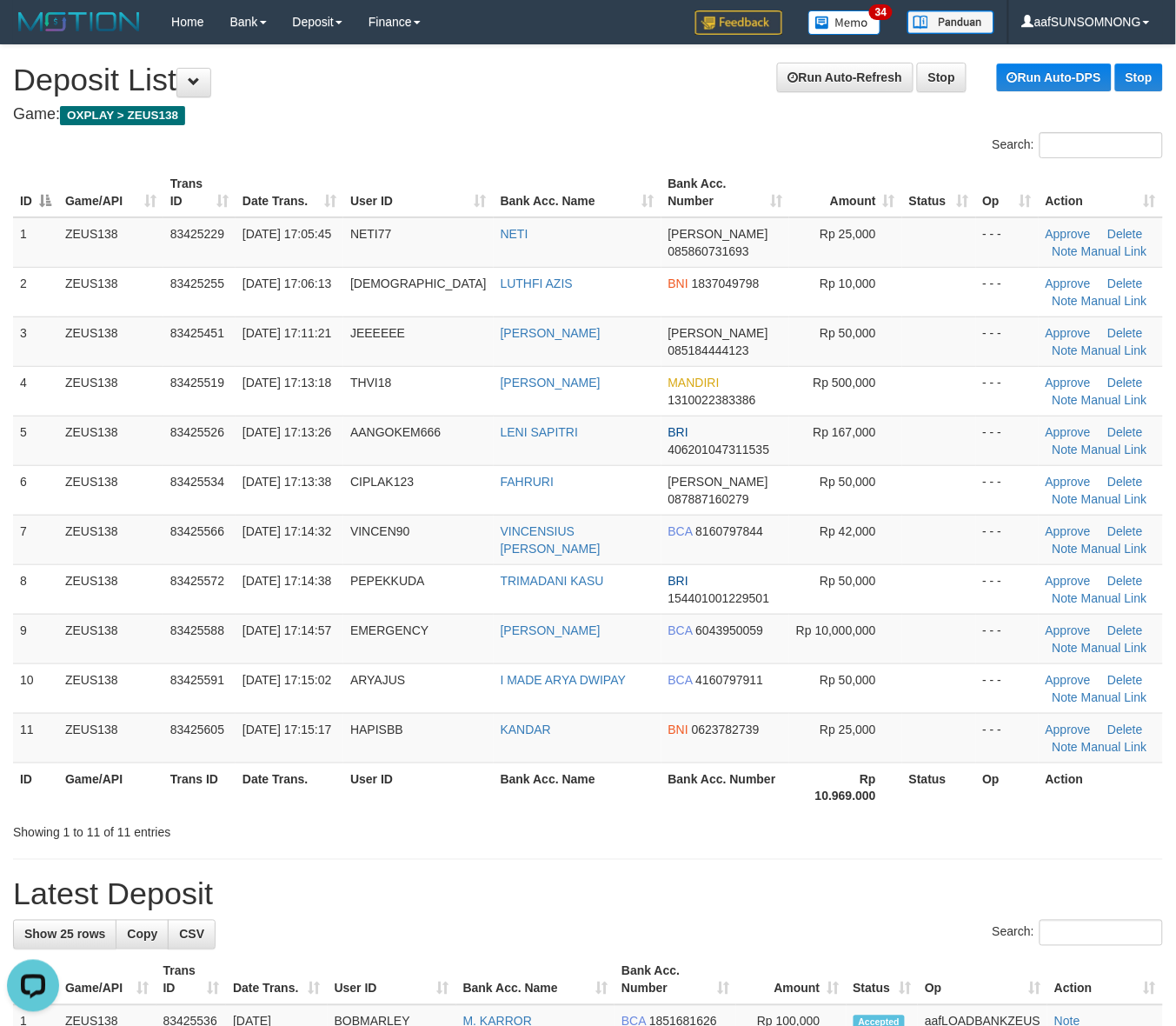 drag, startPoint x: 979, startPoint y: 827, endPoint x: 972, endPoint y: 833, distance: 9.219544 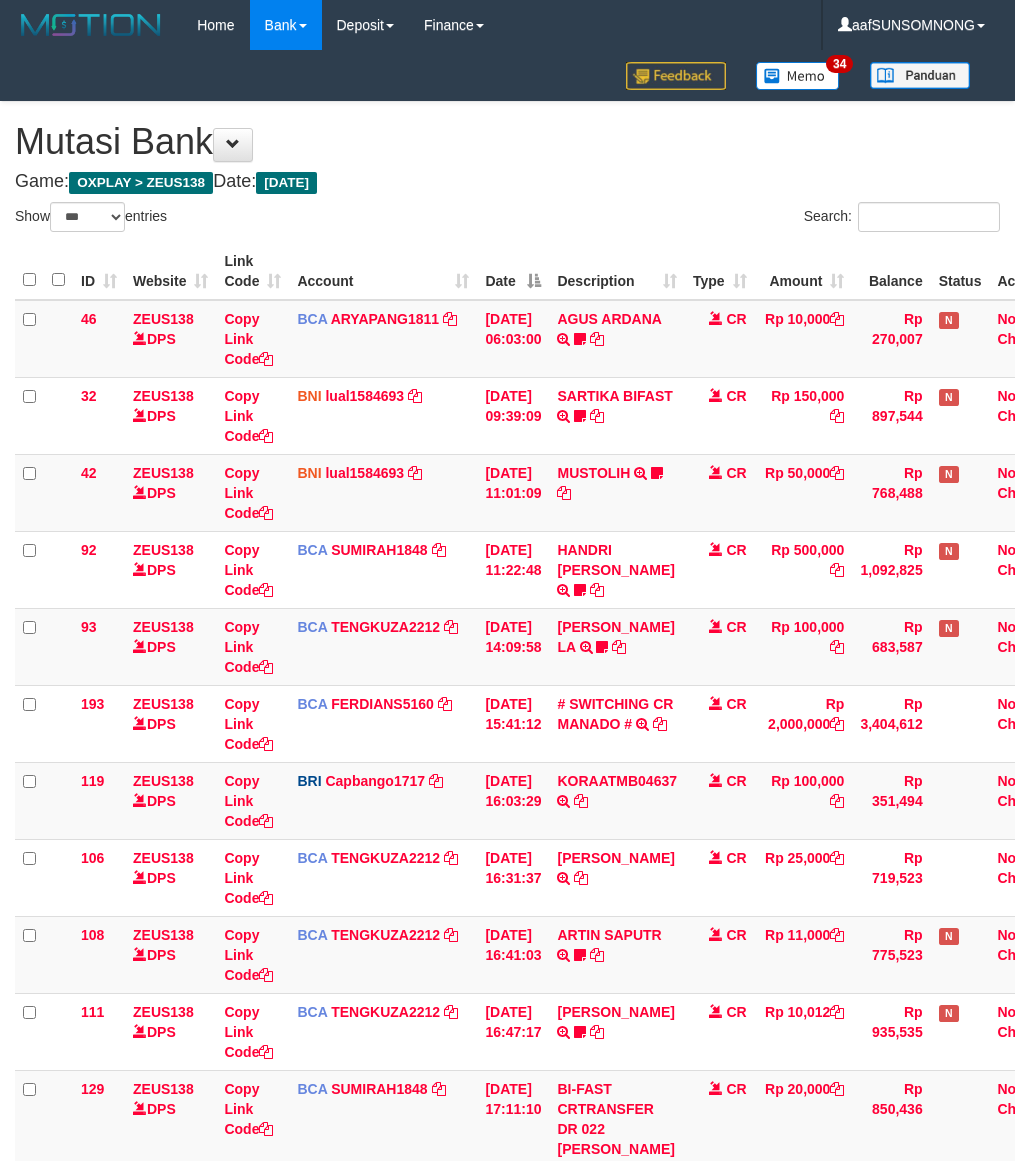 select on "***" 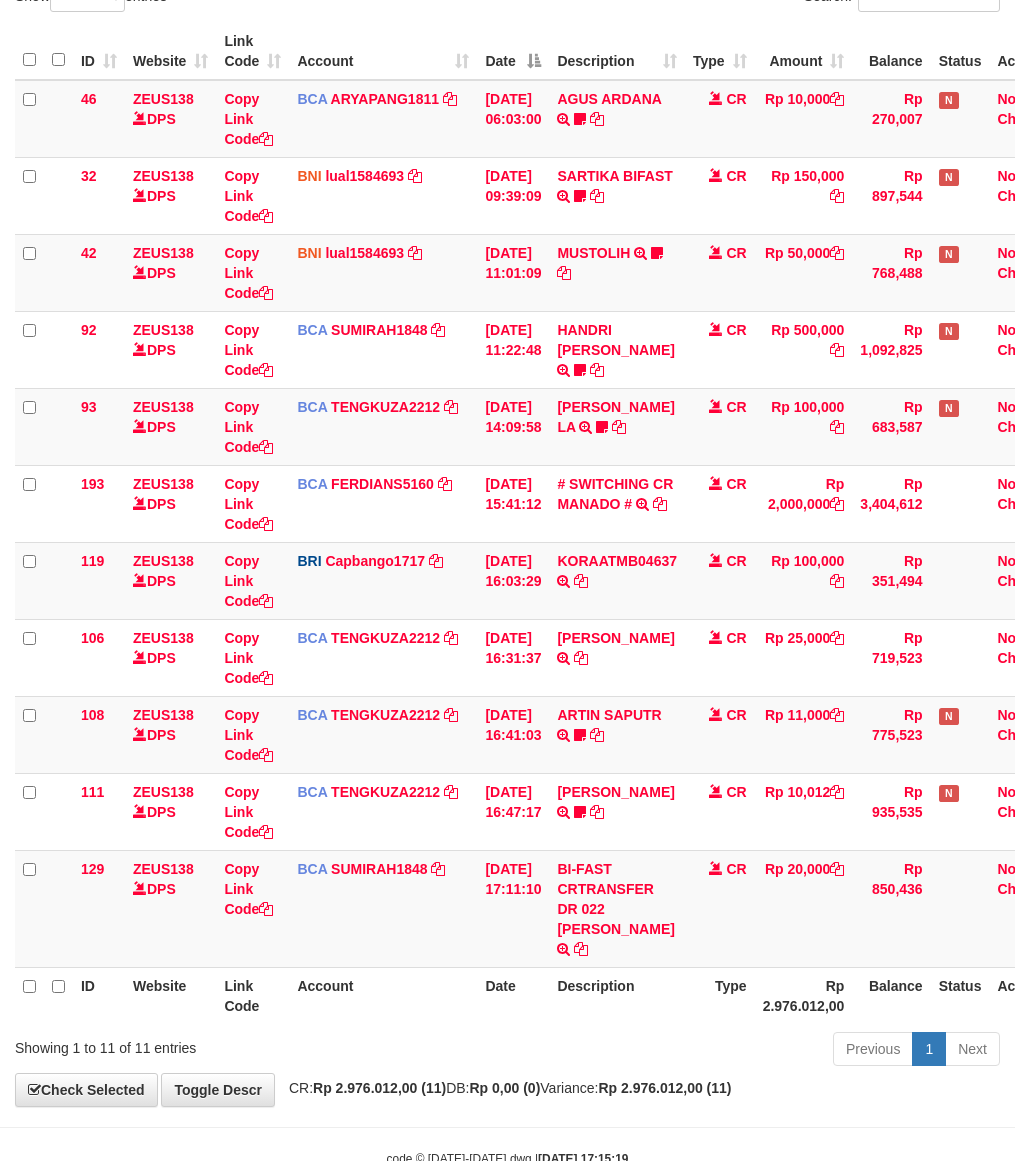 scroll, scrollTop: 260, scrollLeft: 0, axis: vertical 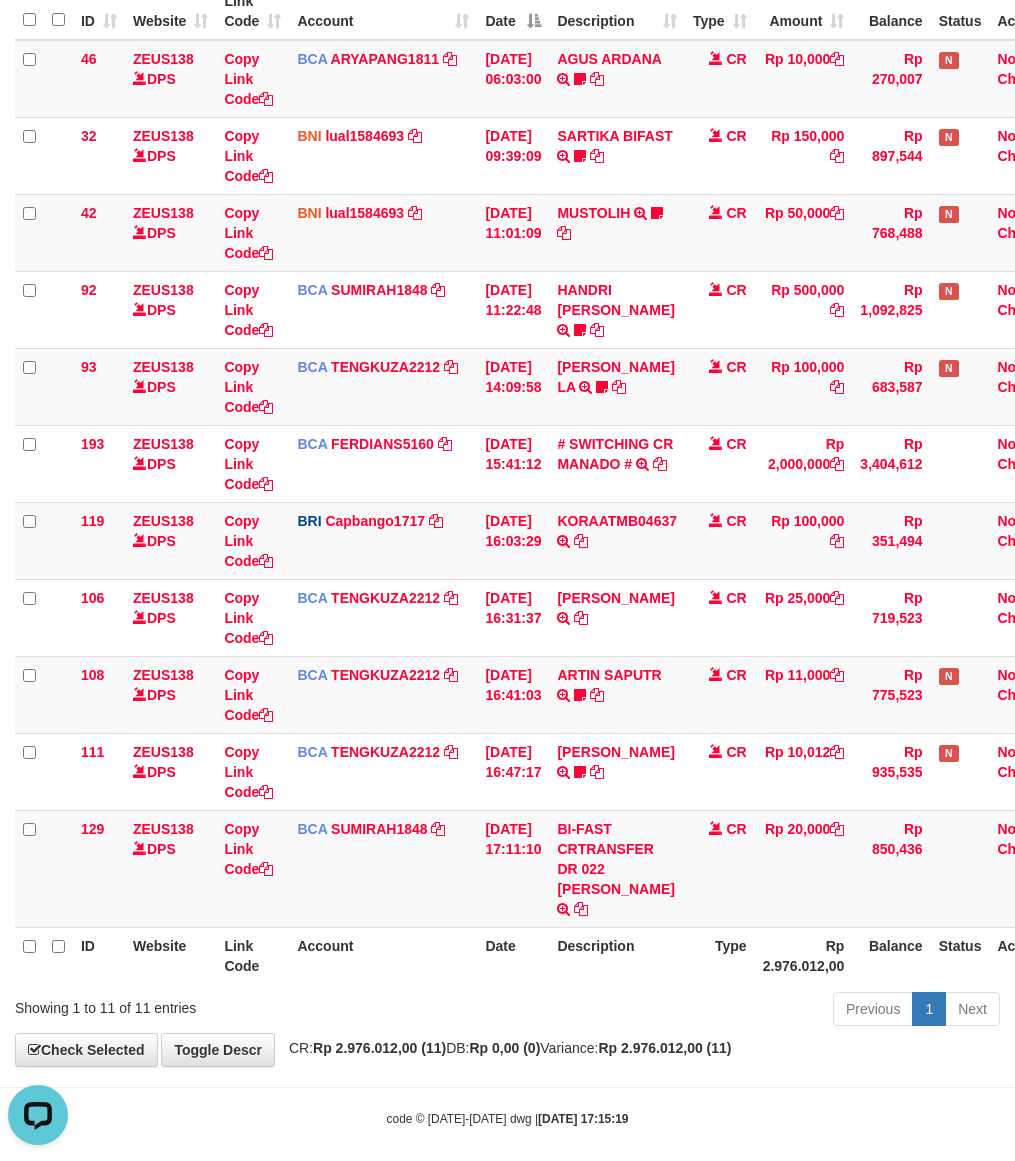 drag, startPoint x: 415, startPoint y: 957, endPoint x: 431, endPoint y: 961, distance: 16.492422 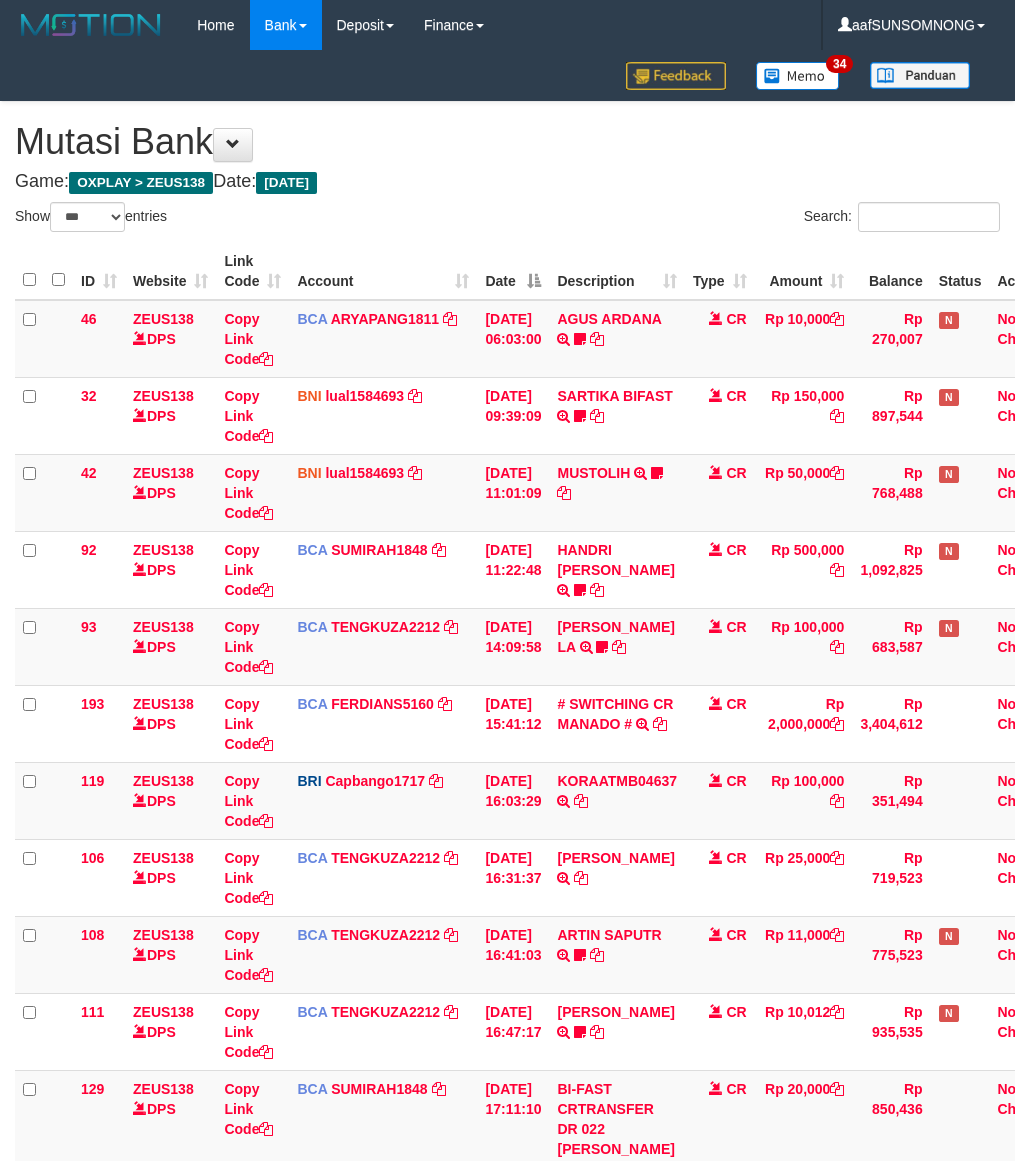 select on "***" 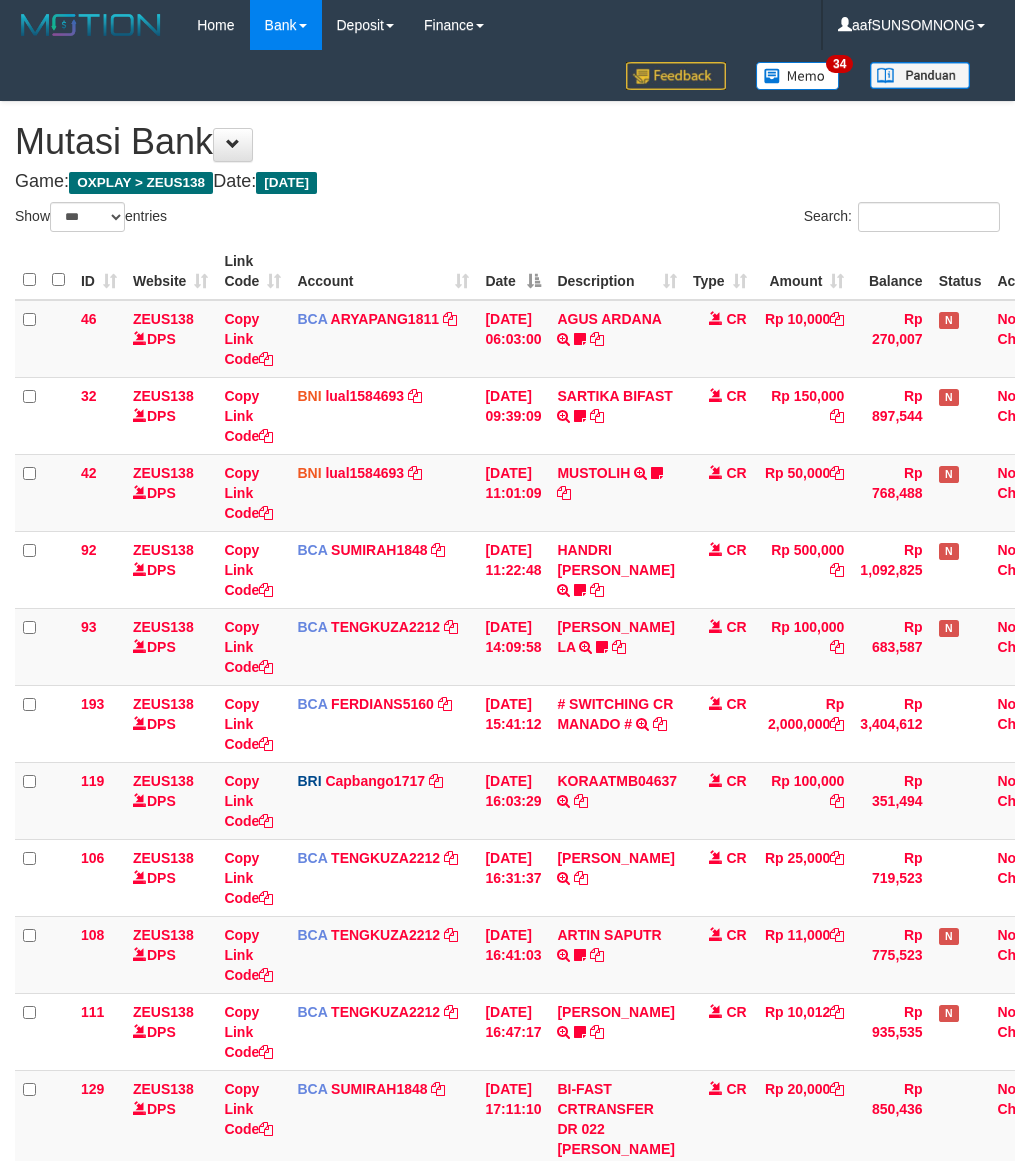 scroll, scrollTop: 220, scrollLeft: 0, axis: vertical 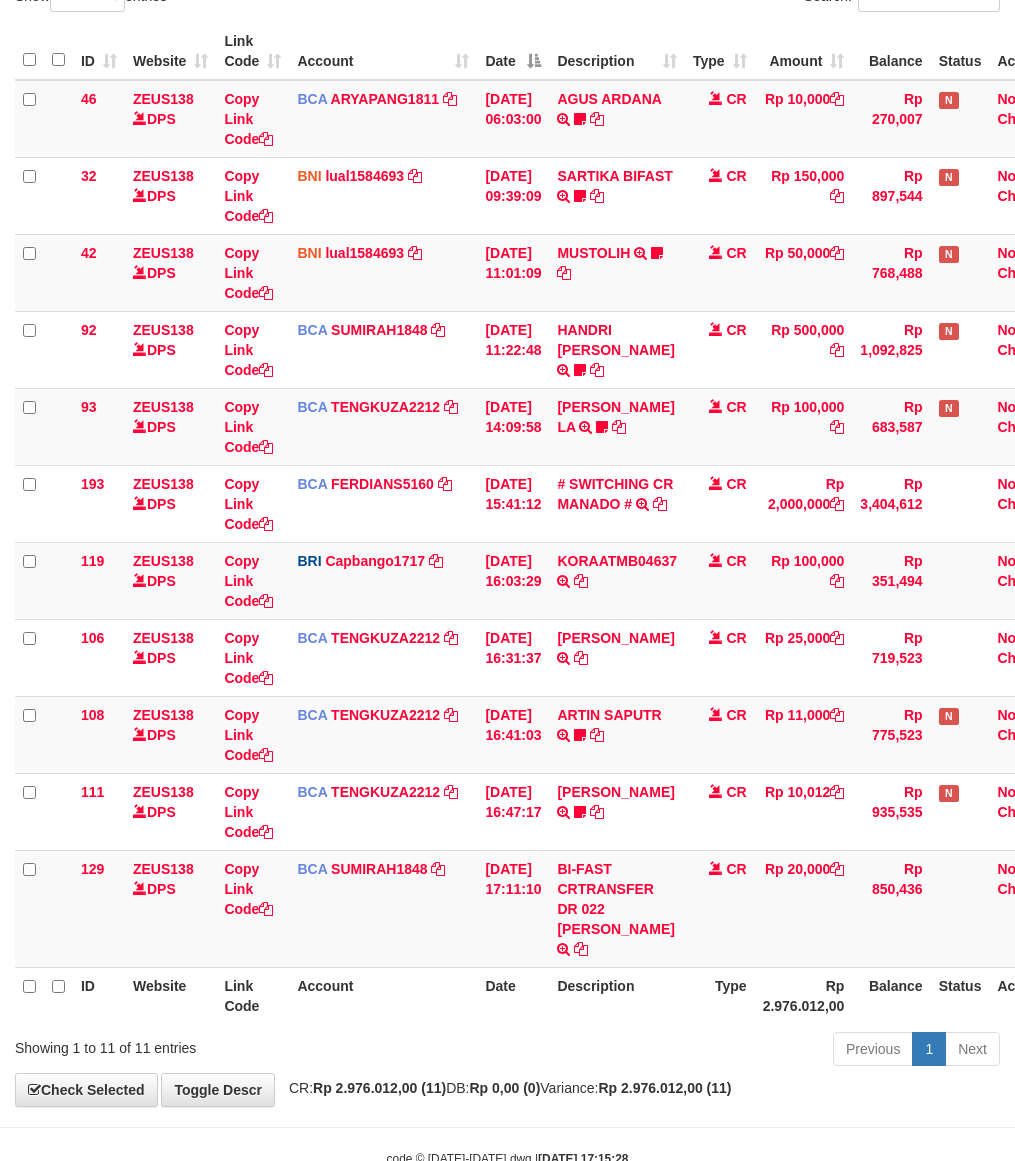 drag, startPoint x: 403, startPoint y: 1023, endPoint x: 423, endPoint y: 1025, distance: 20.09975 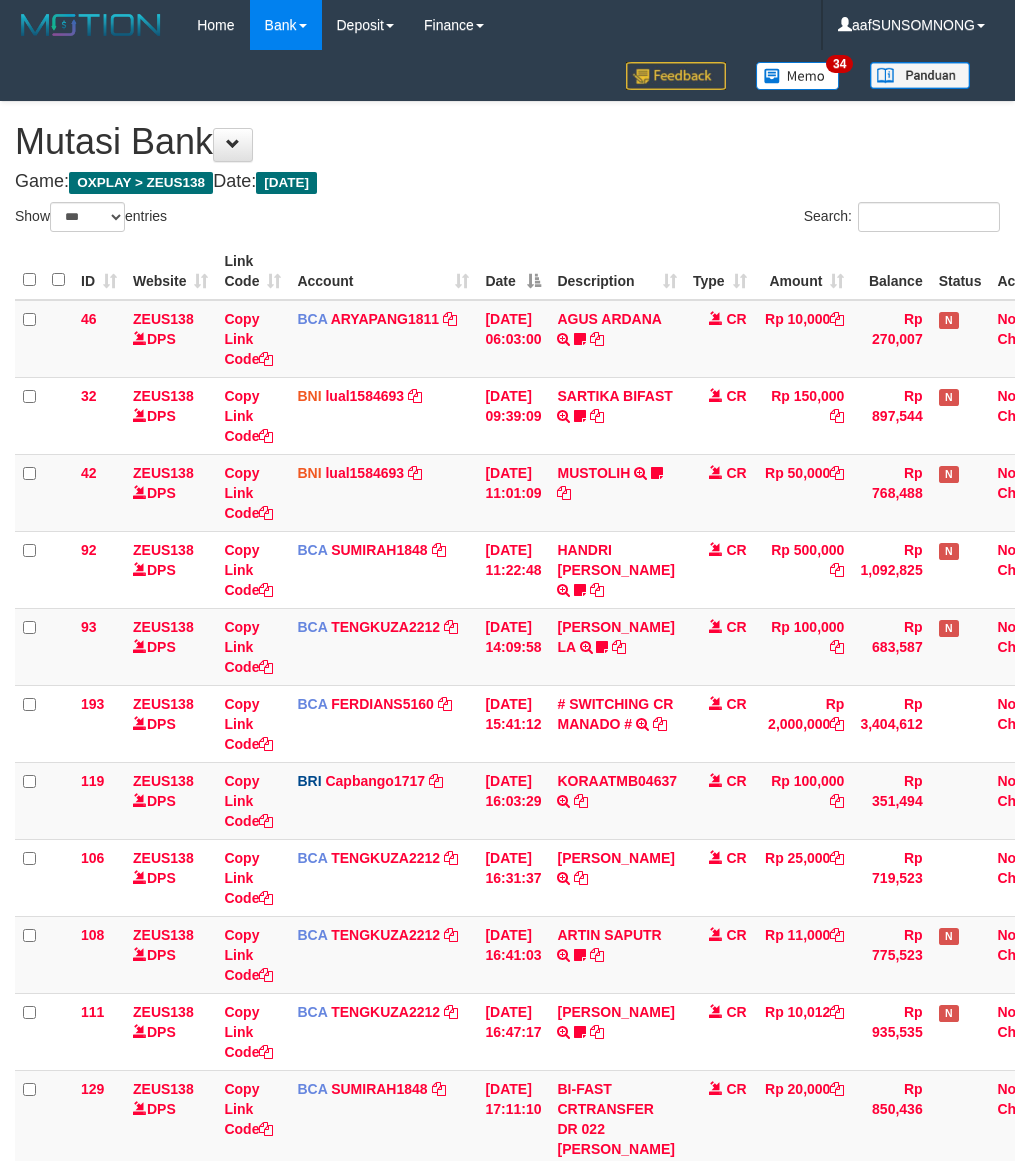 select on "***" 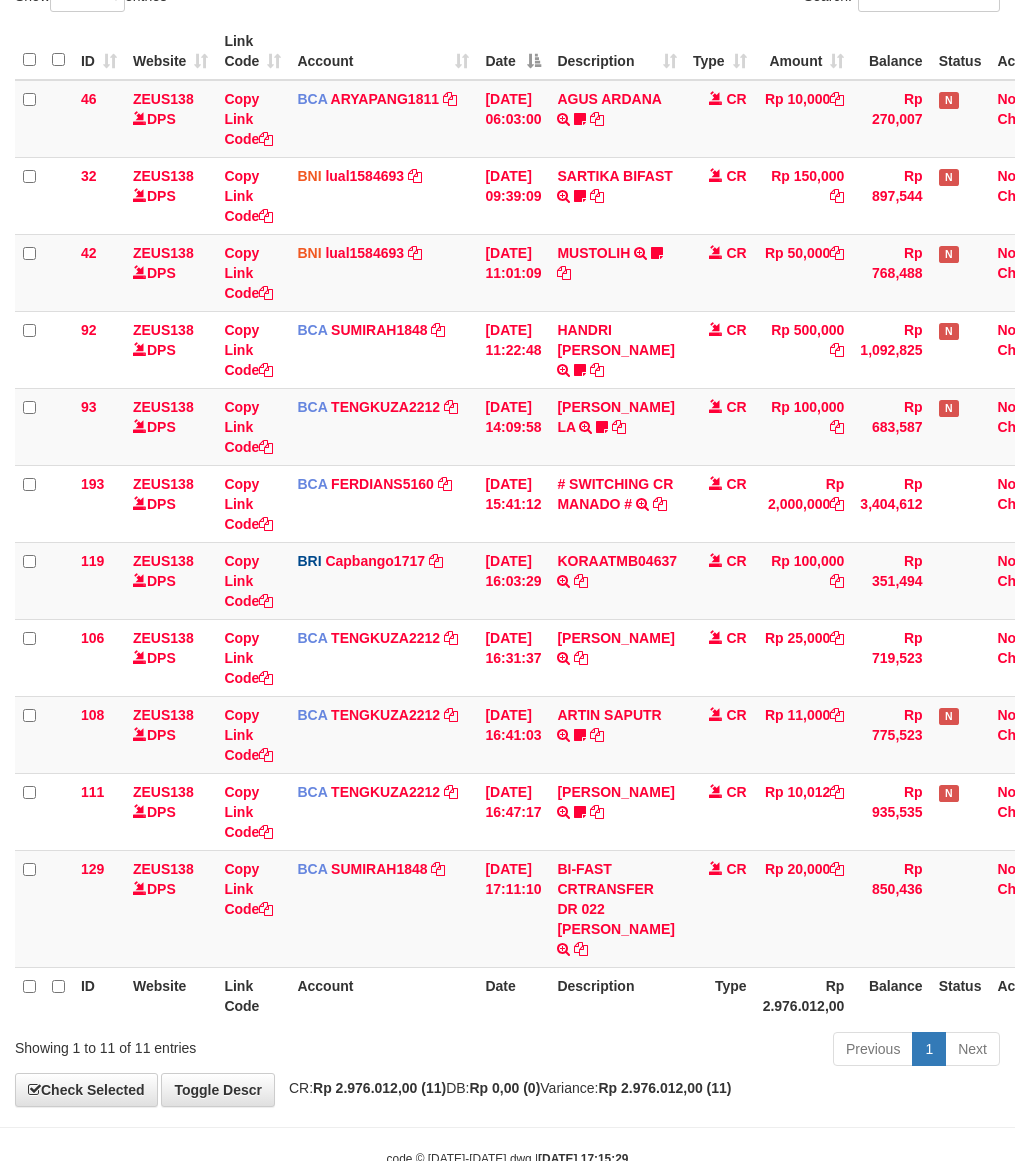 scroll, scrollTop: 260, scrollLeft: 0, axis: vertical 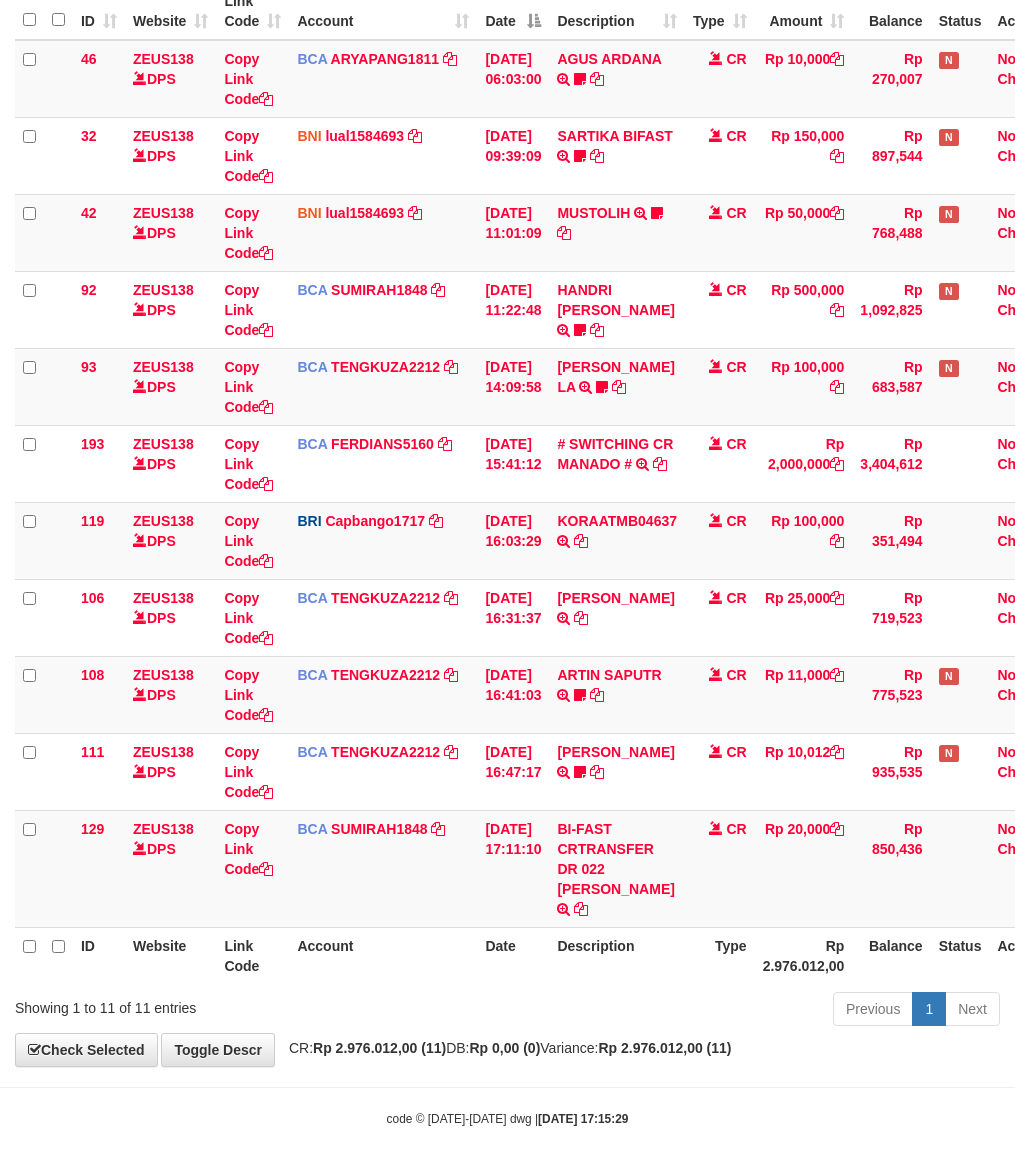 click on "Previous 1 Next" at bounding box center [719, 1011] 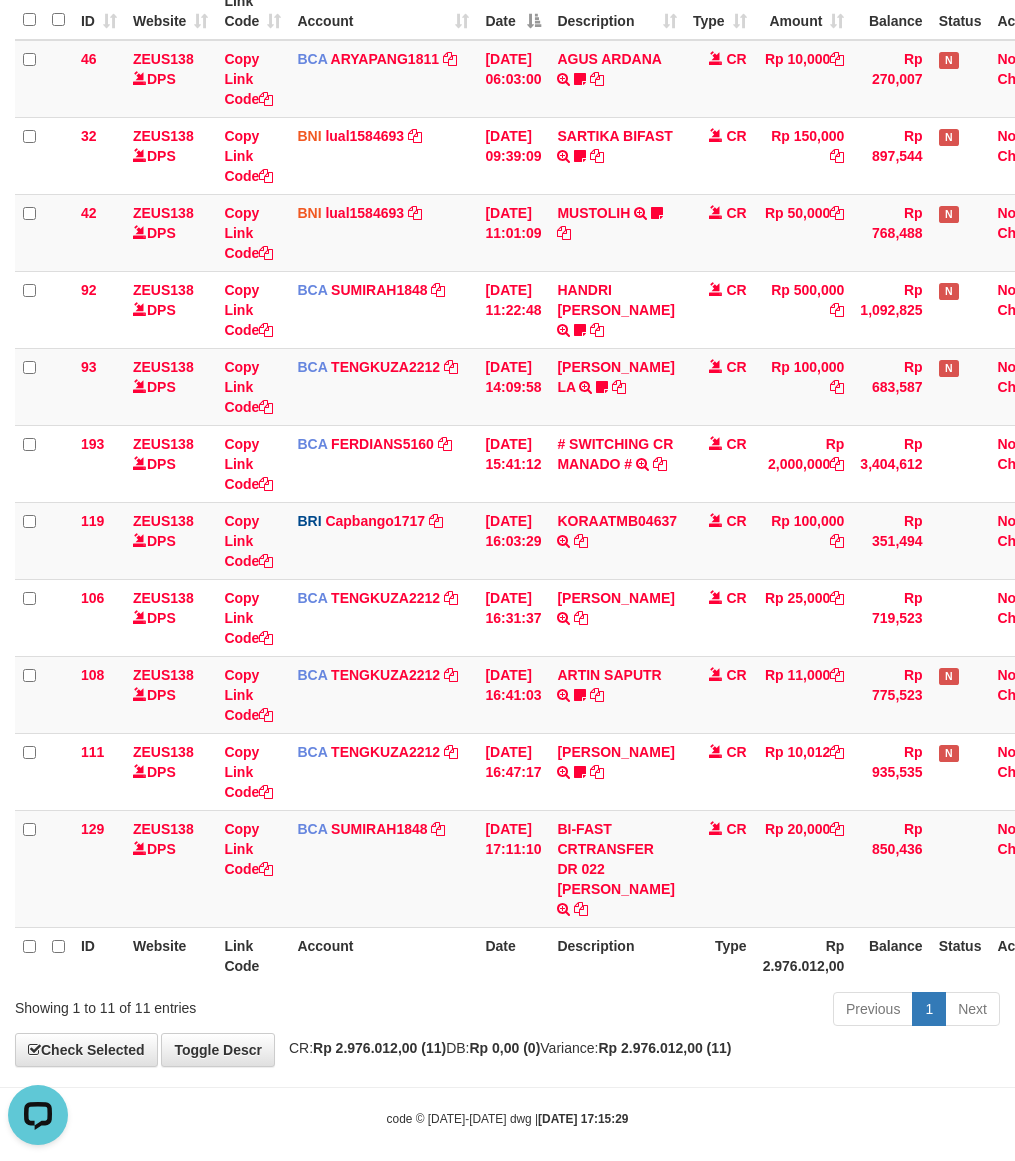 scroll, scrollTop: 0, scrollLeft: 0, axis: both 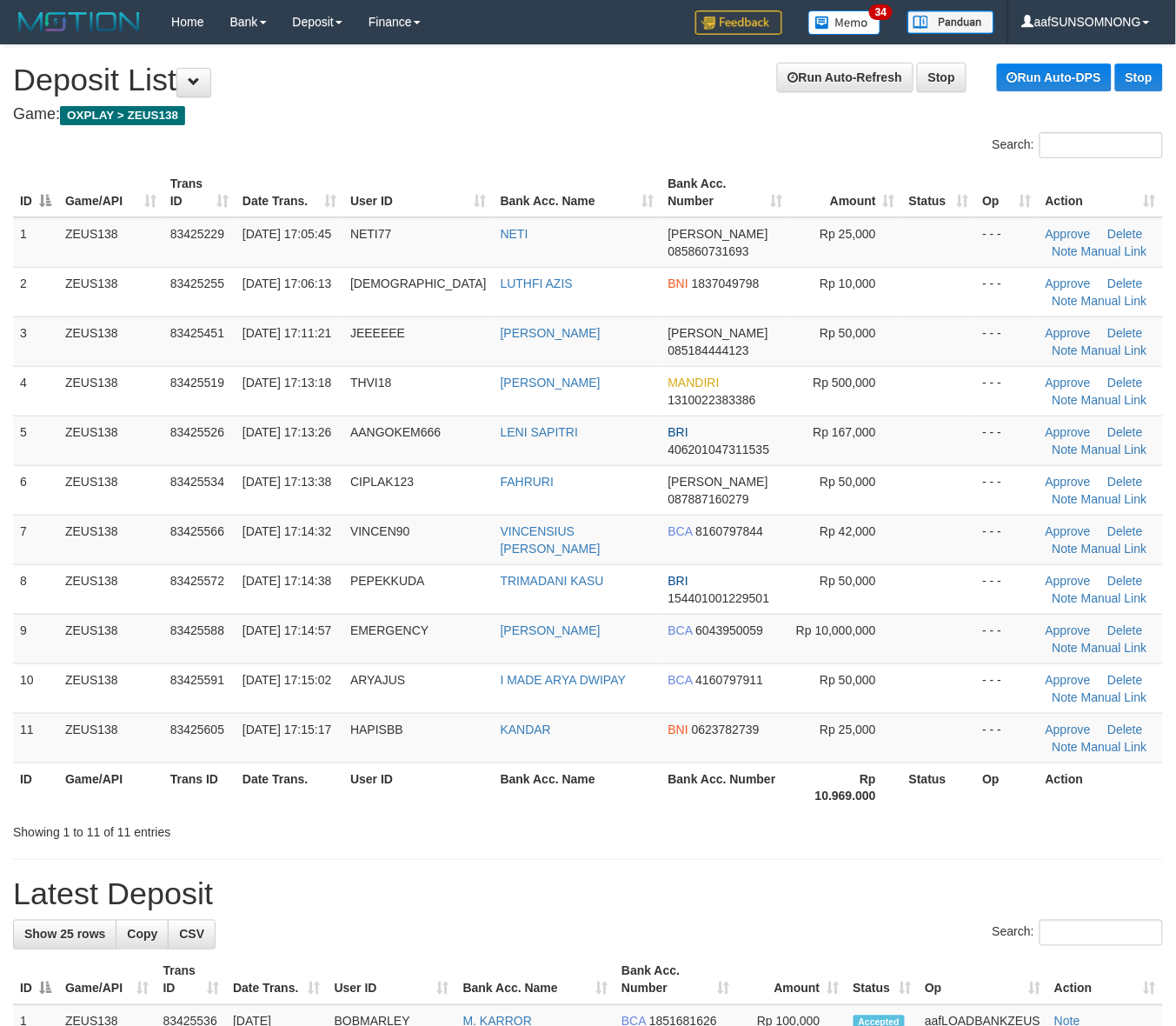 click on "**********" at bounding box center (588, 1203) 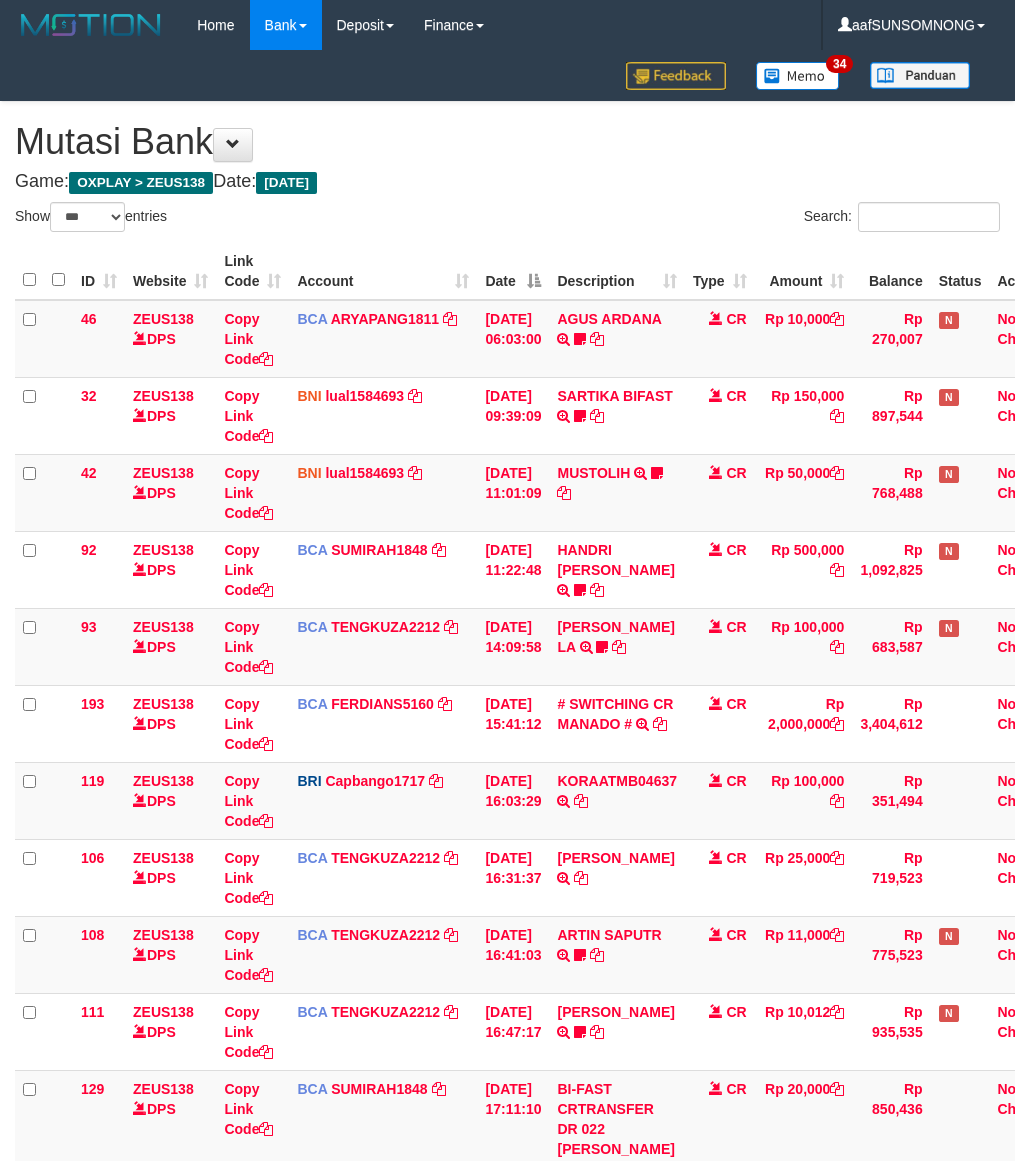 select on "***" 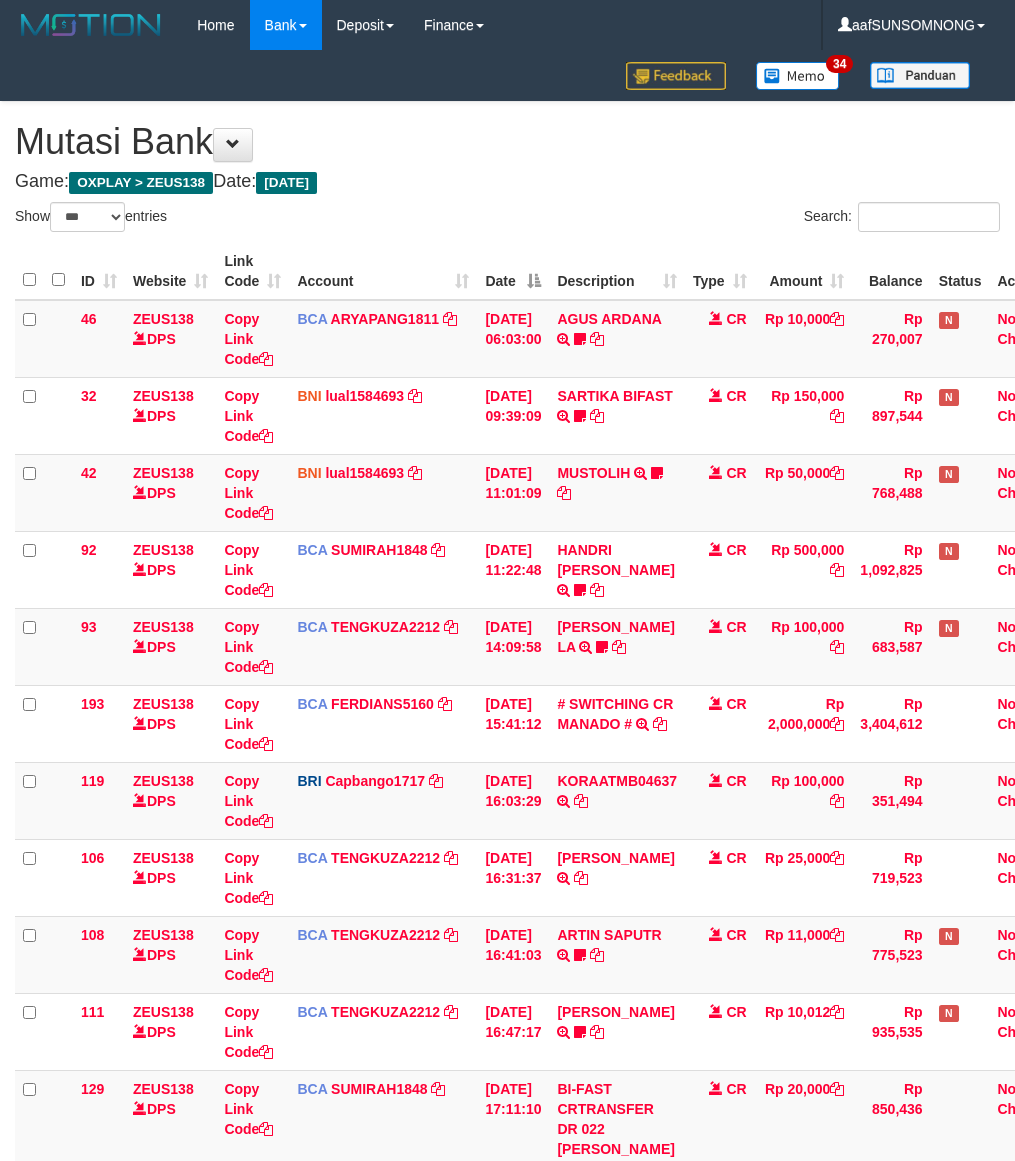 scroll, scrollTop: 220, scrollLeft: 0, axis: vertical 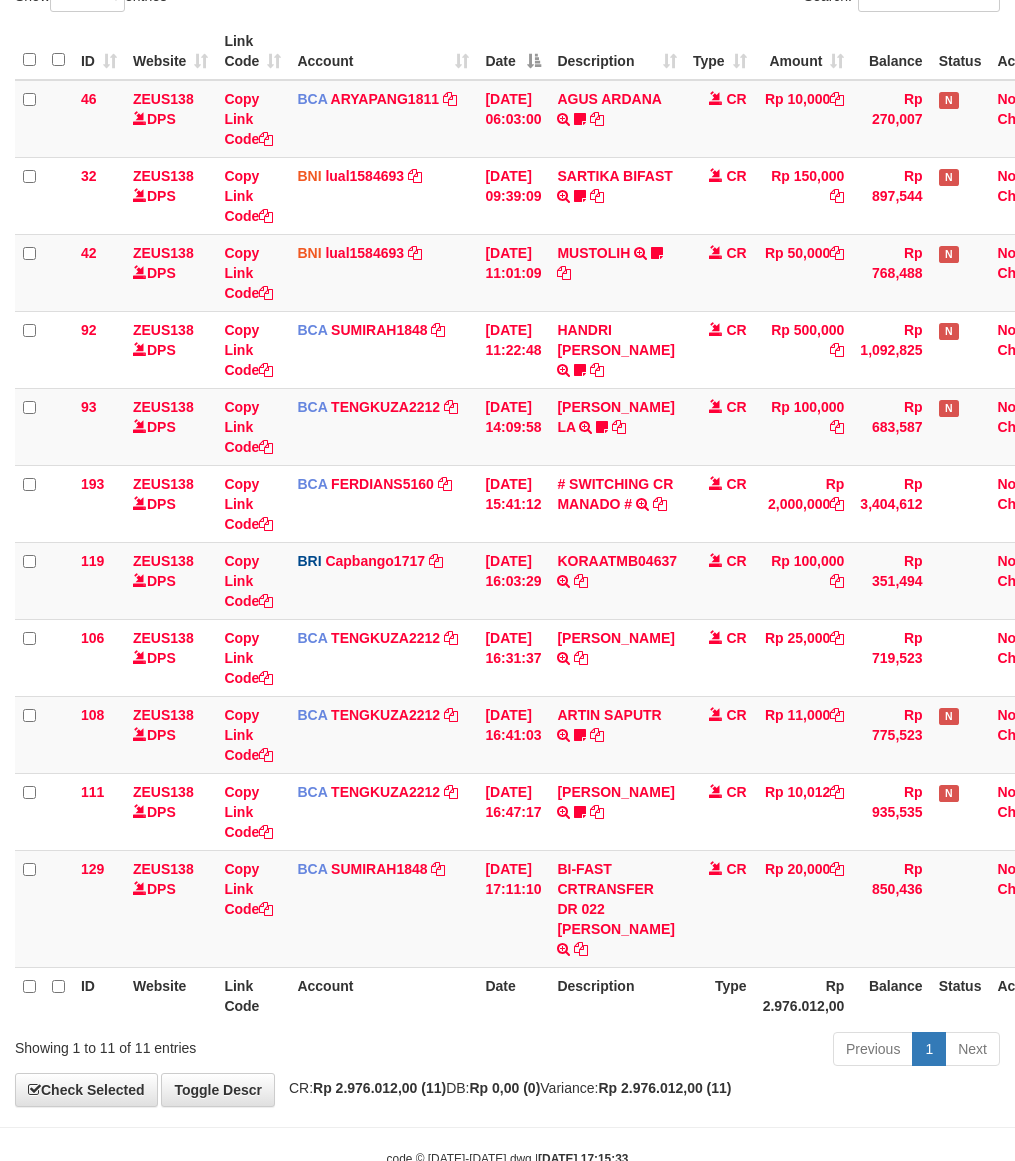 click on "Account" at bounding box center [383, 995] 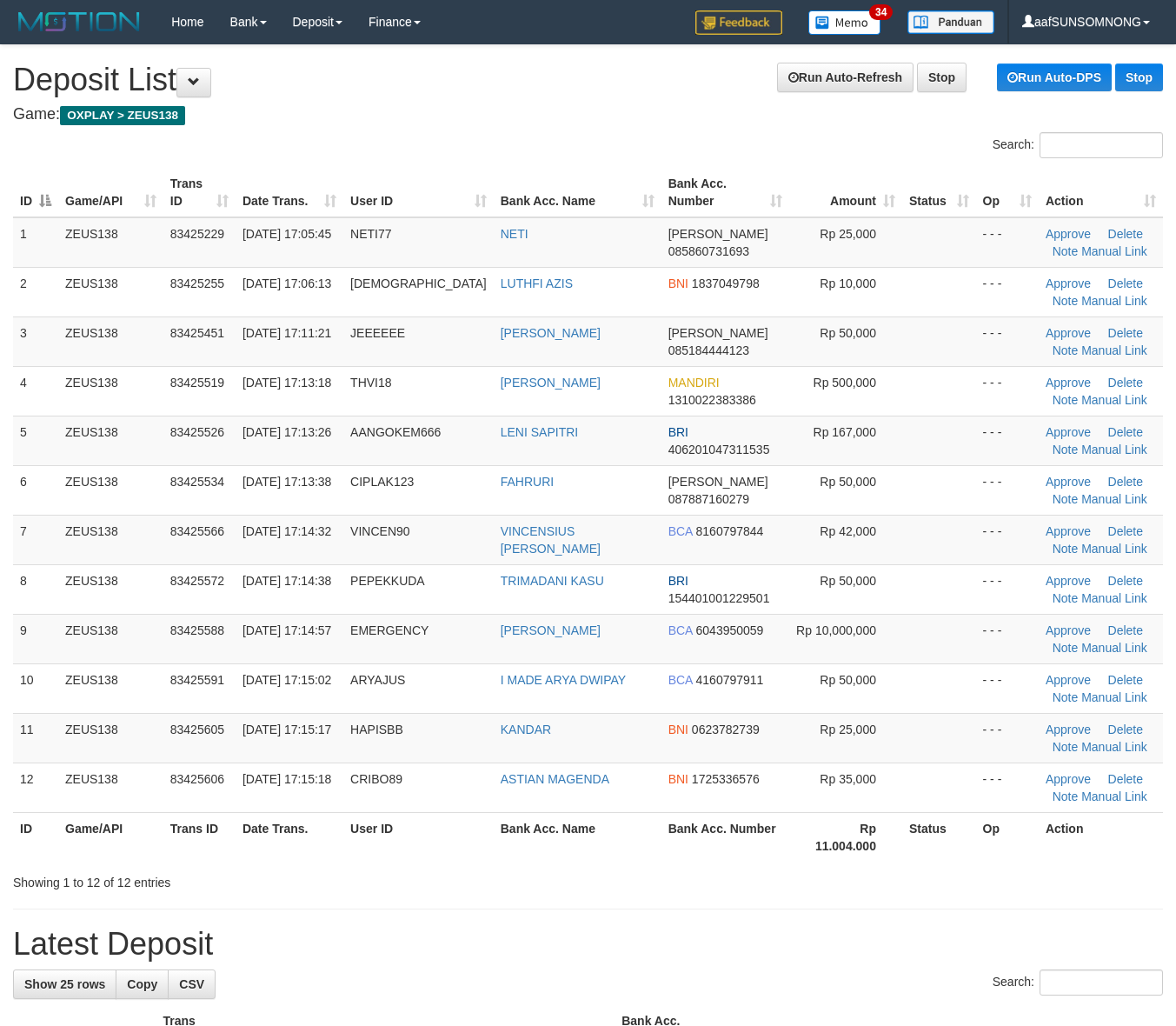 scroll, scrollTop: 0, scrollLeft: 0, axis: both 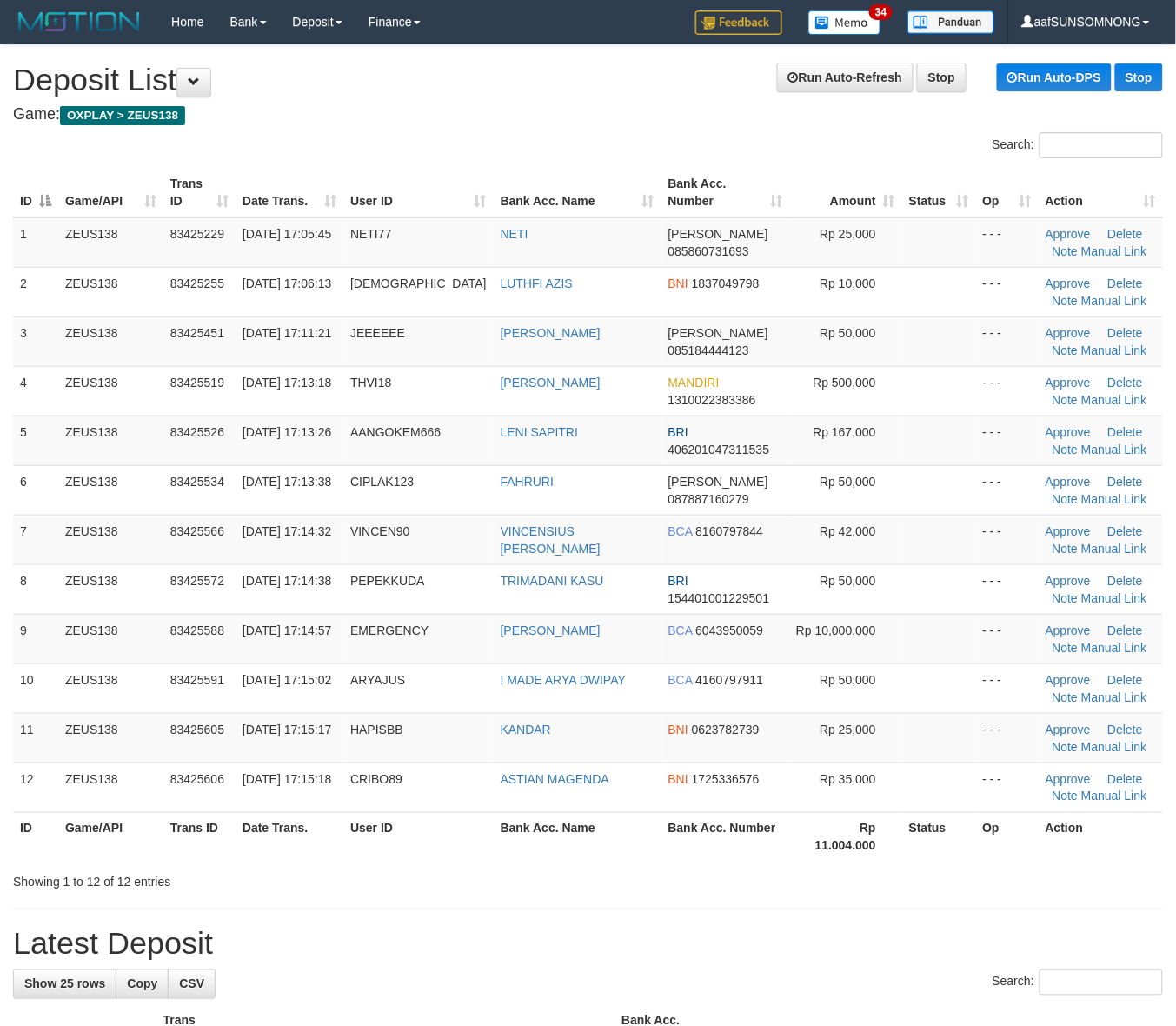 drag, startPoint x: 844, startPoint y: 889, endPoint x: 858, endPoint y: 891, distance: 14.14214 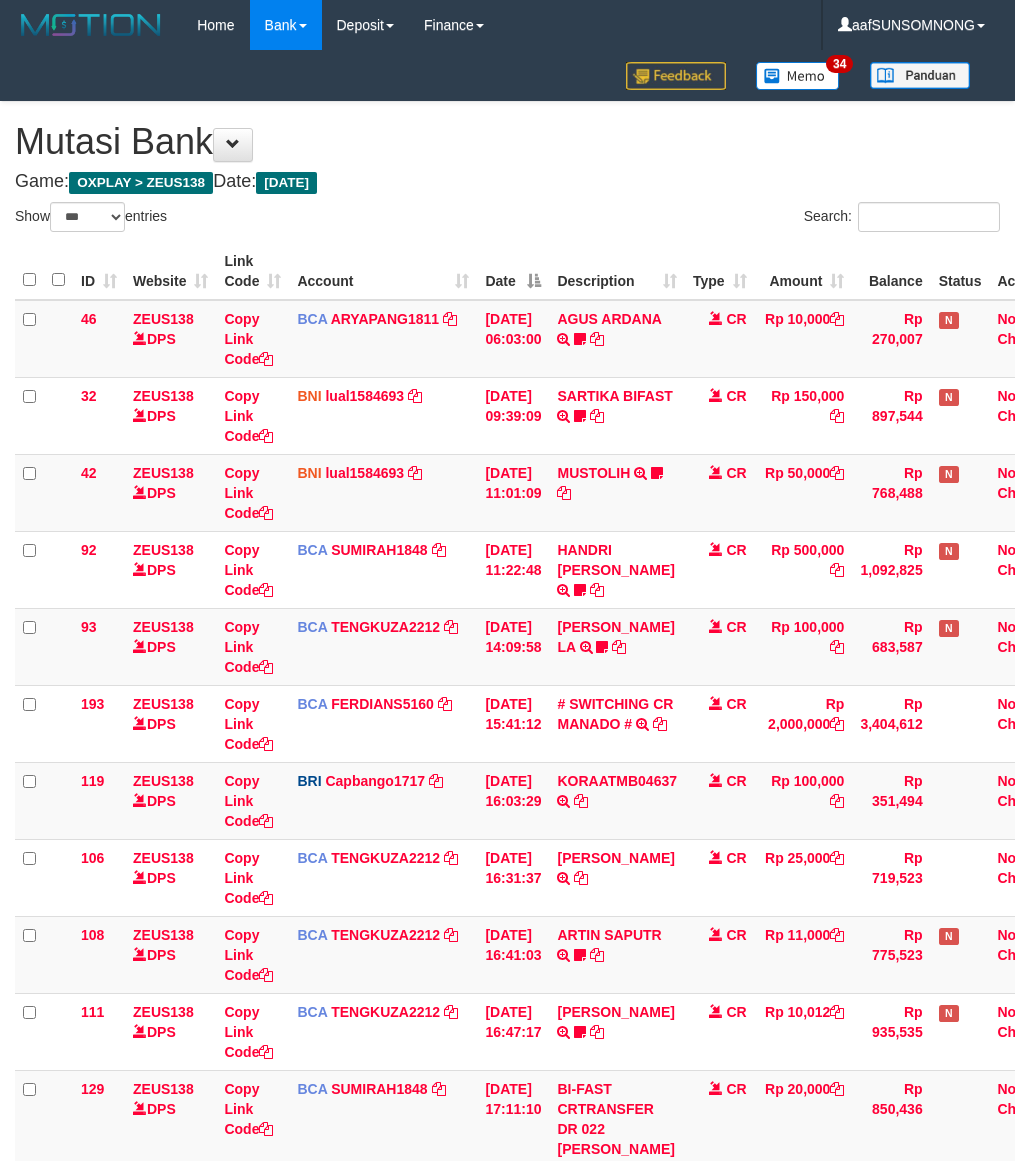 select on "***" 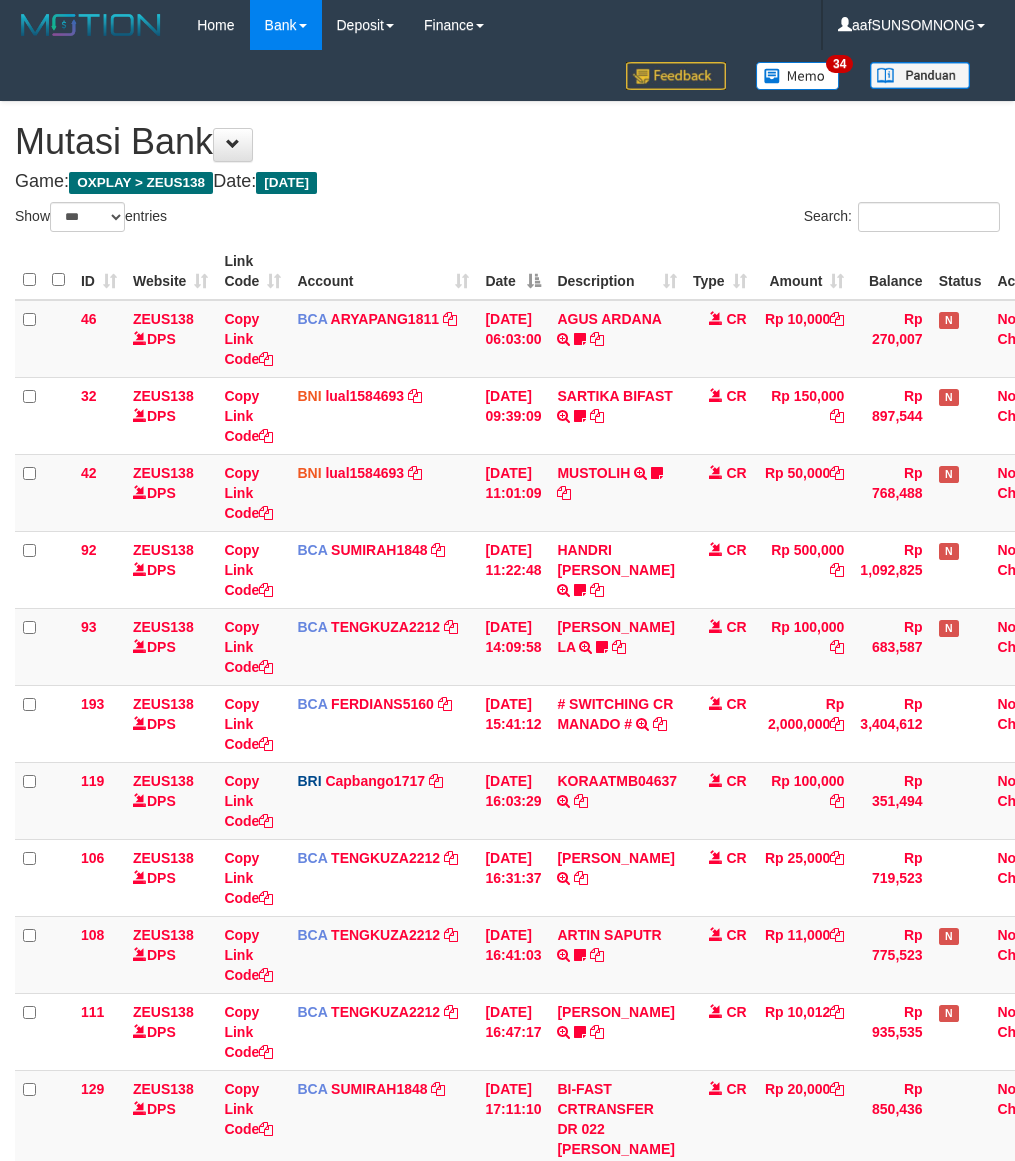 scroll, scrollTop: 220, scrollLeft: 0, axis: vertical 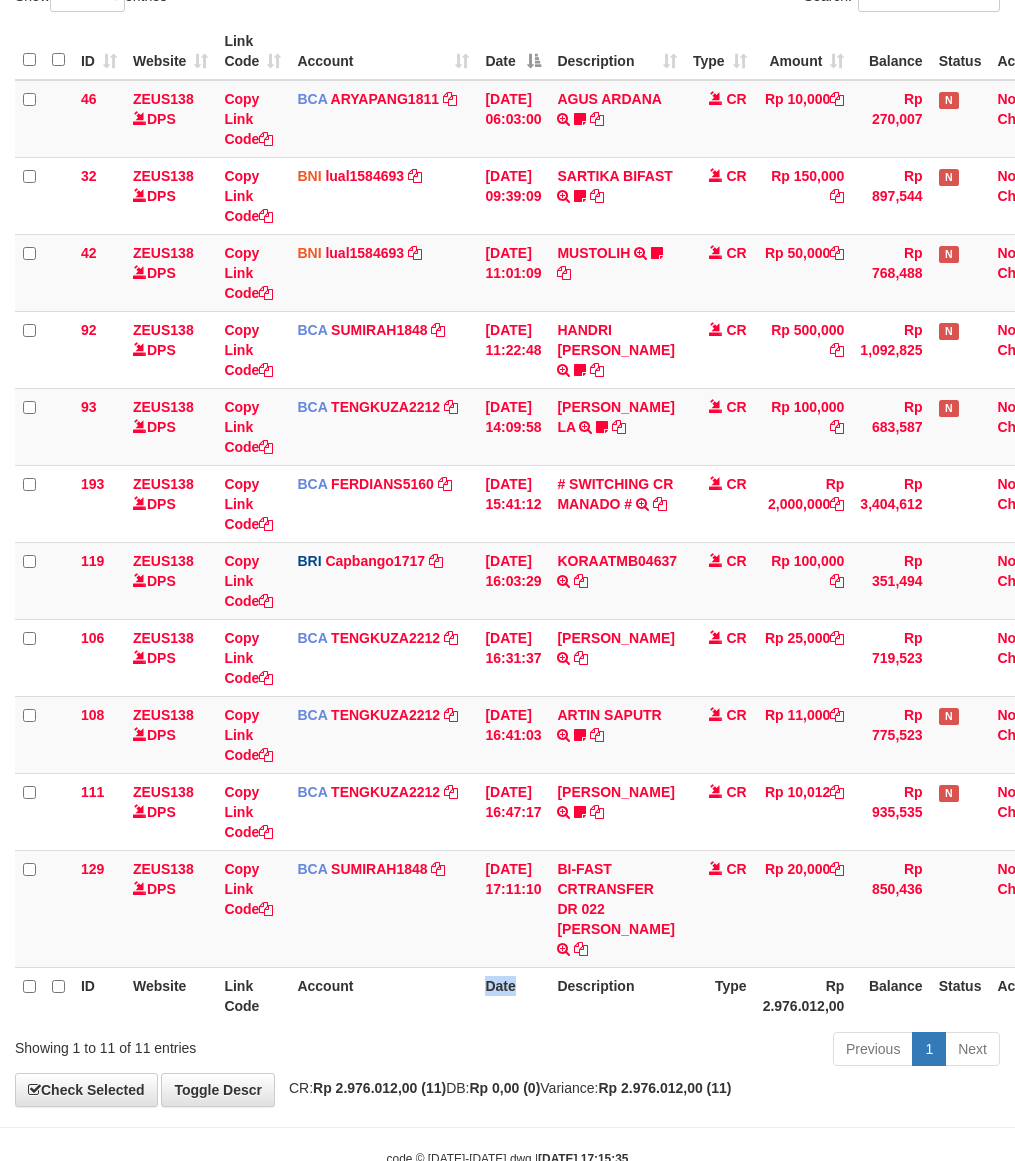 drag, startPoint x: 513, startPoint y: 993, endPoint x: 535, endPoint y: 992, distance: 22.022715 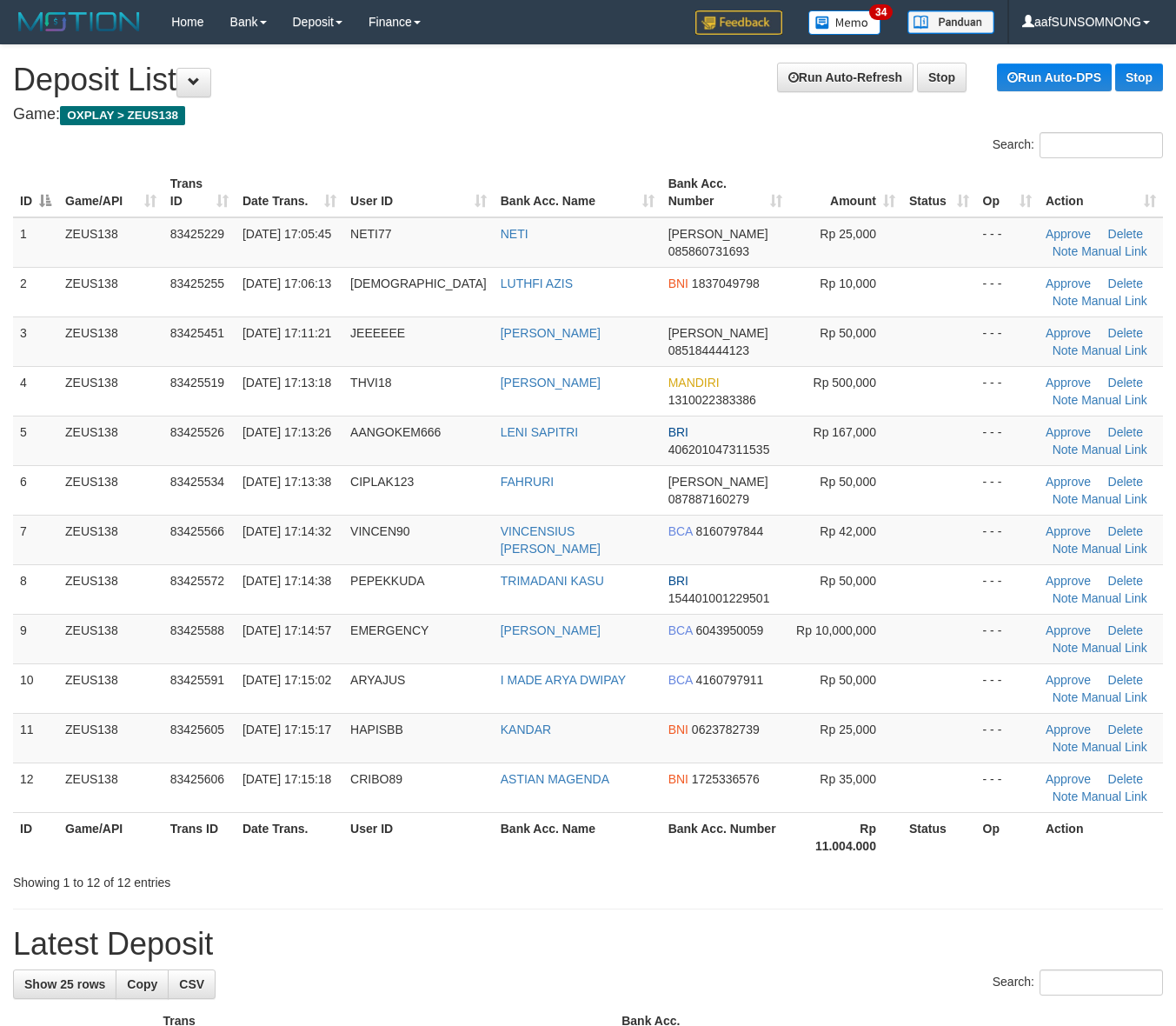 scroll, scrollTop: 0, scrollLeft: 0, axis: both 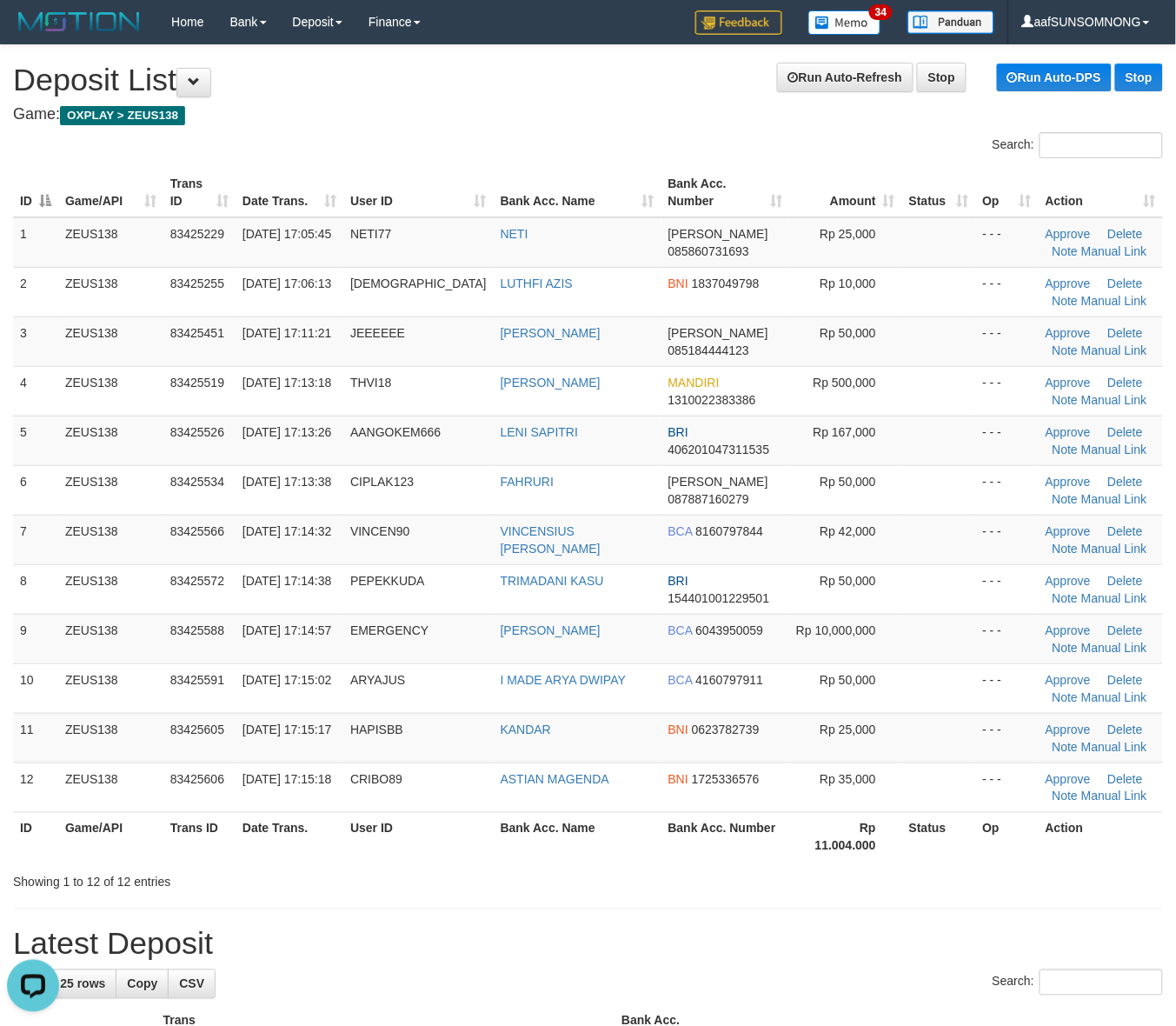 drag, startPoint x: 701, startPoint y: 881, endPoint x: 783, endPoint y: 887, distance: 82.21922 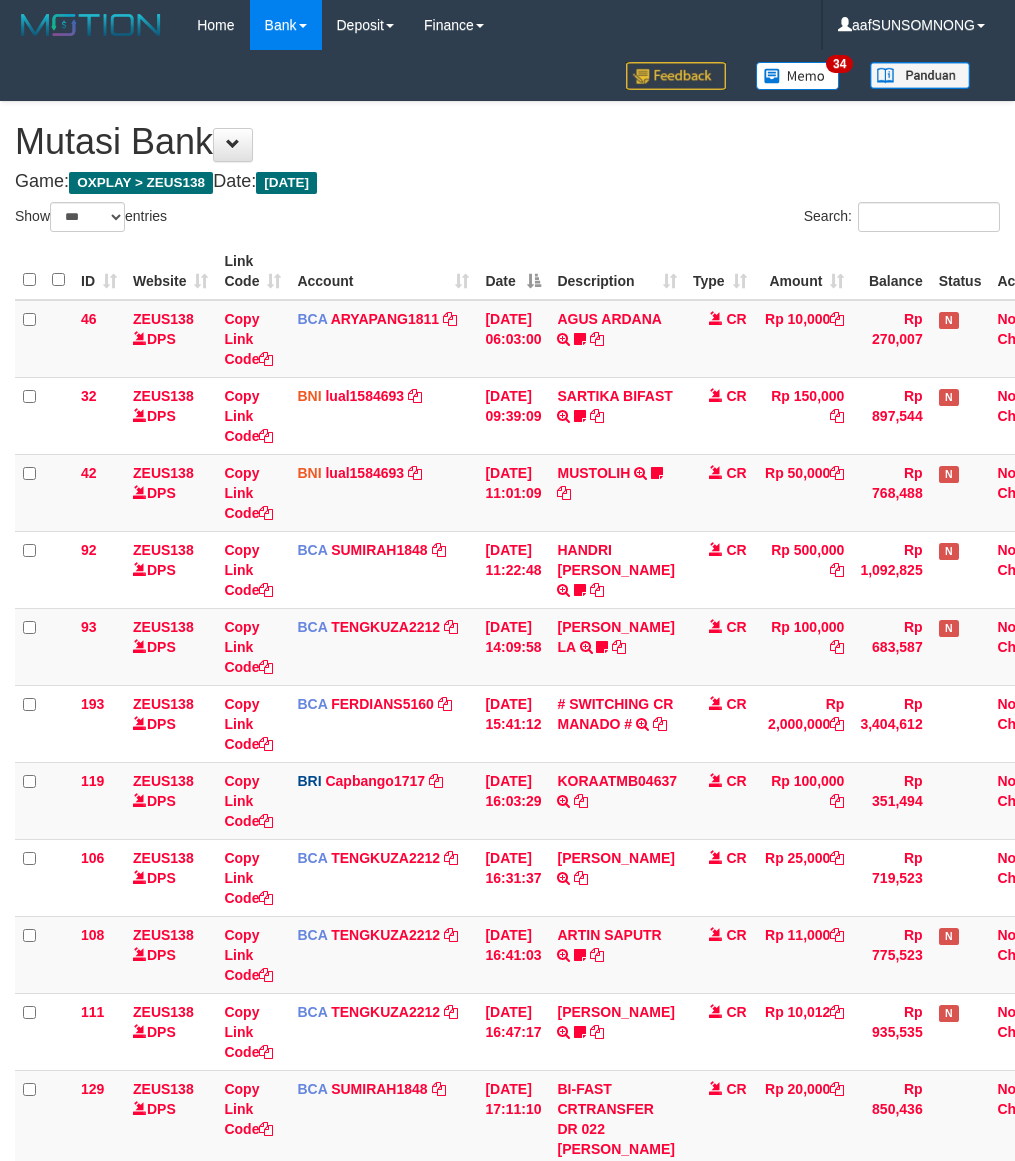 select on "***" 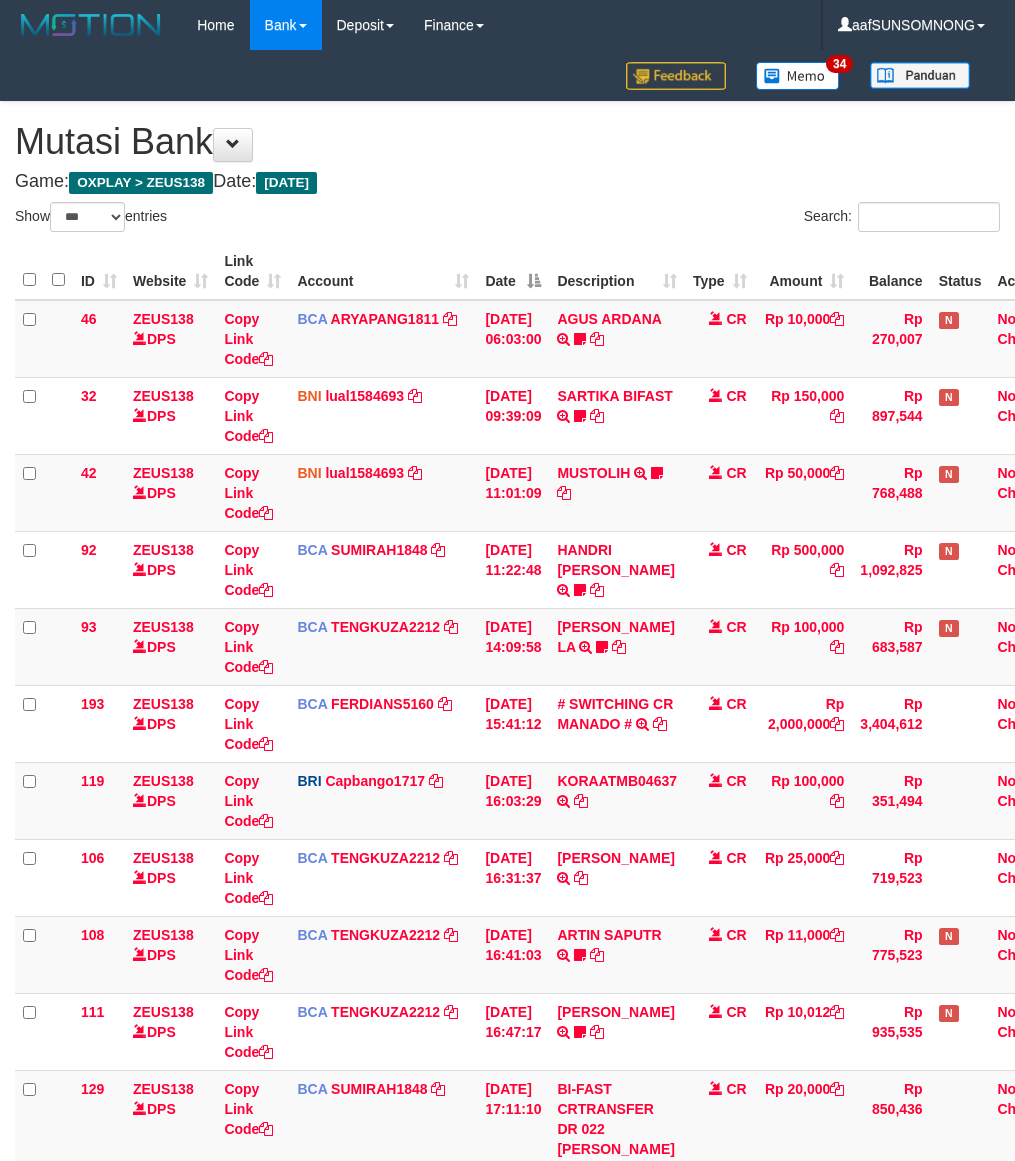 scroll, scrollTop: 220, scrollLeft: 0, axis: vertical 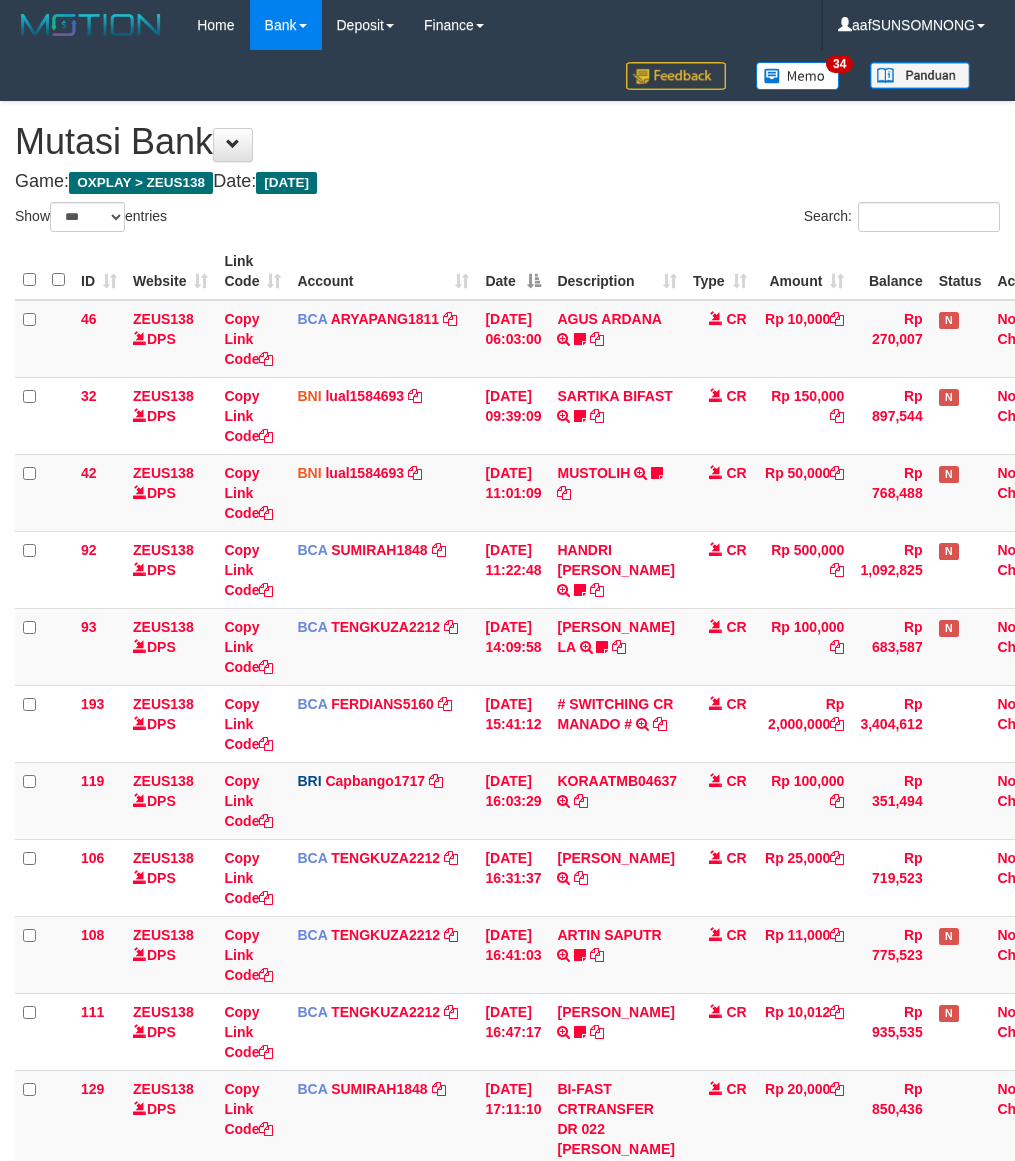 select on "***" 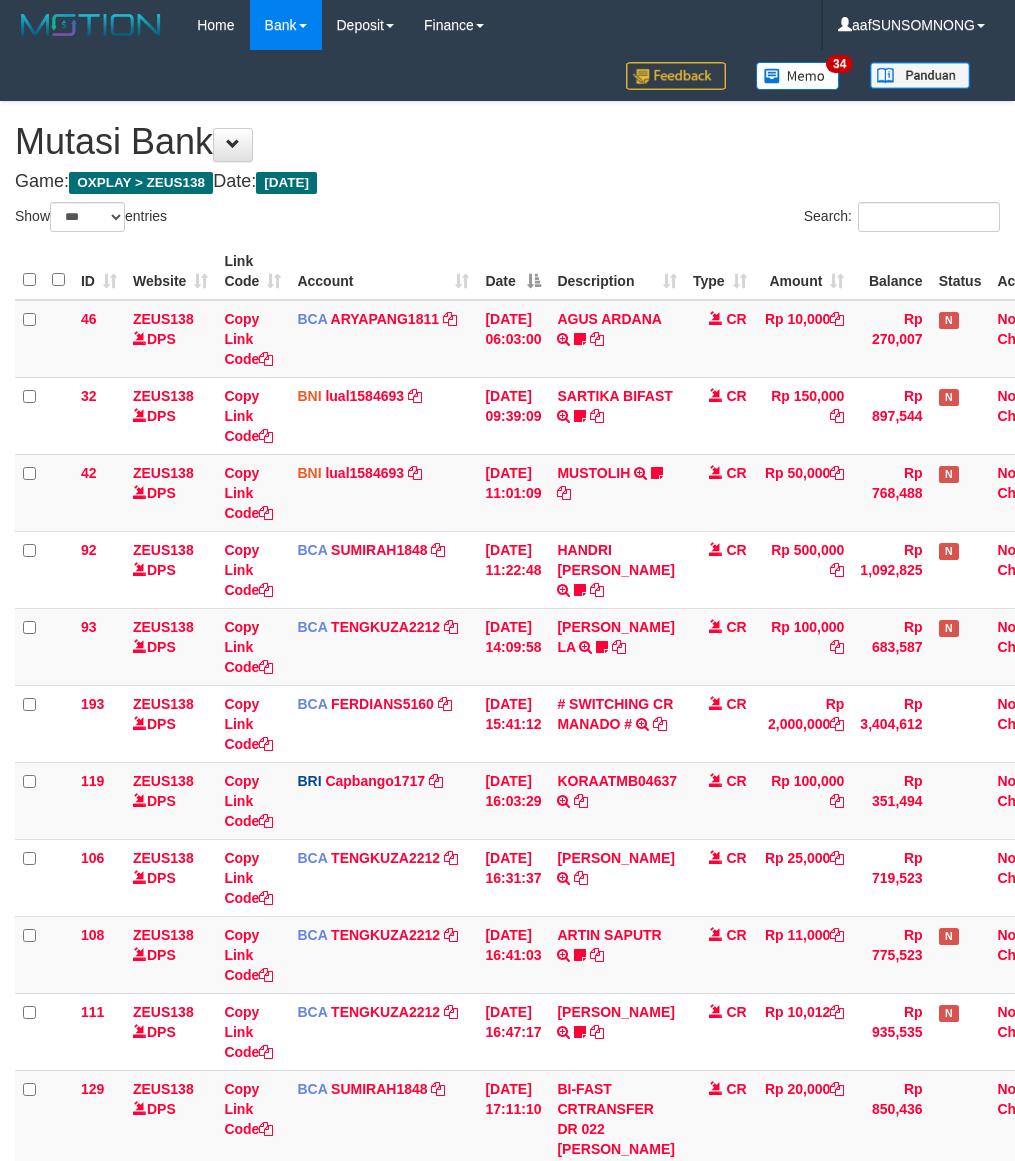 scroll, scrollTop: 220, scrollLeft: 0, axis: vertical 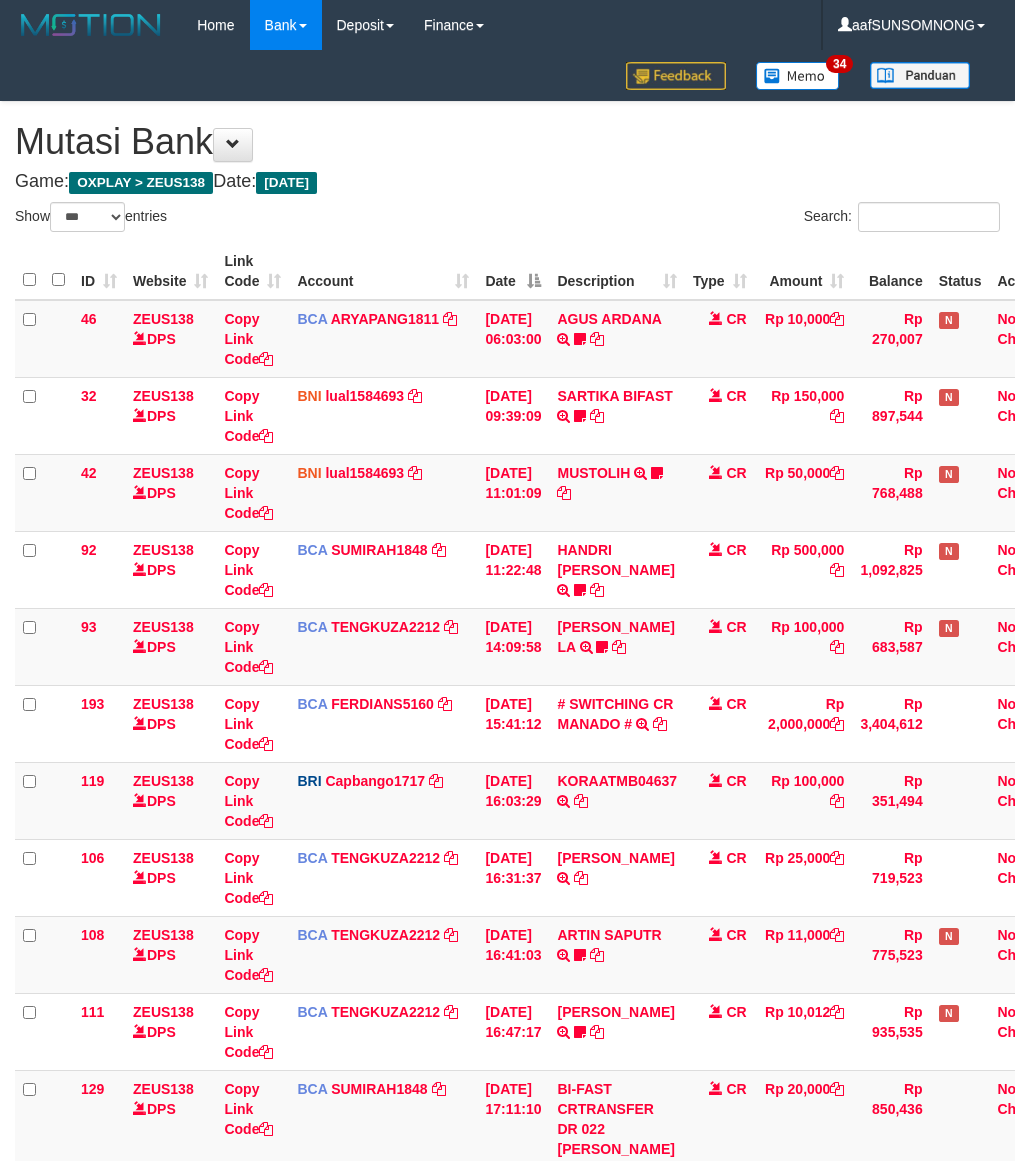 select on "***" 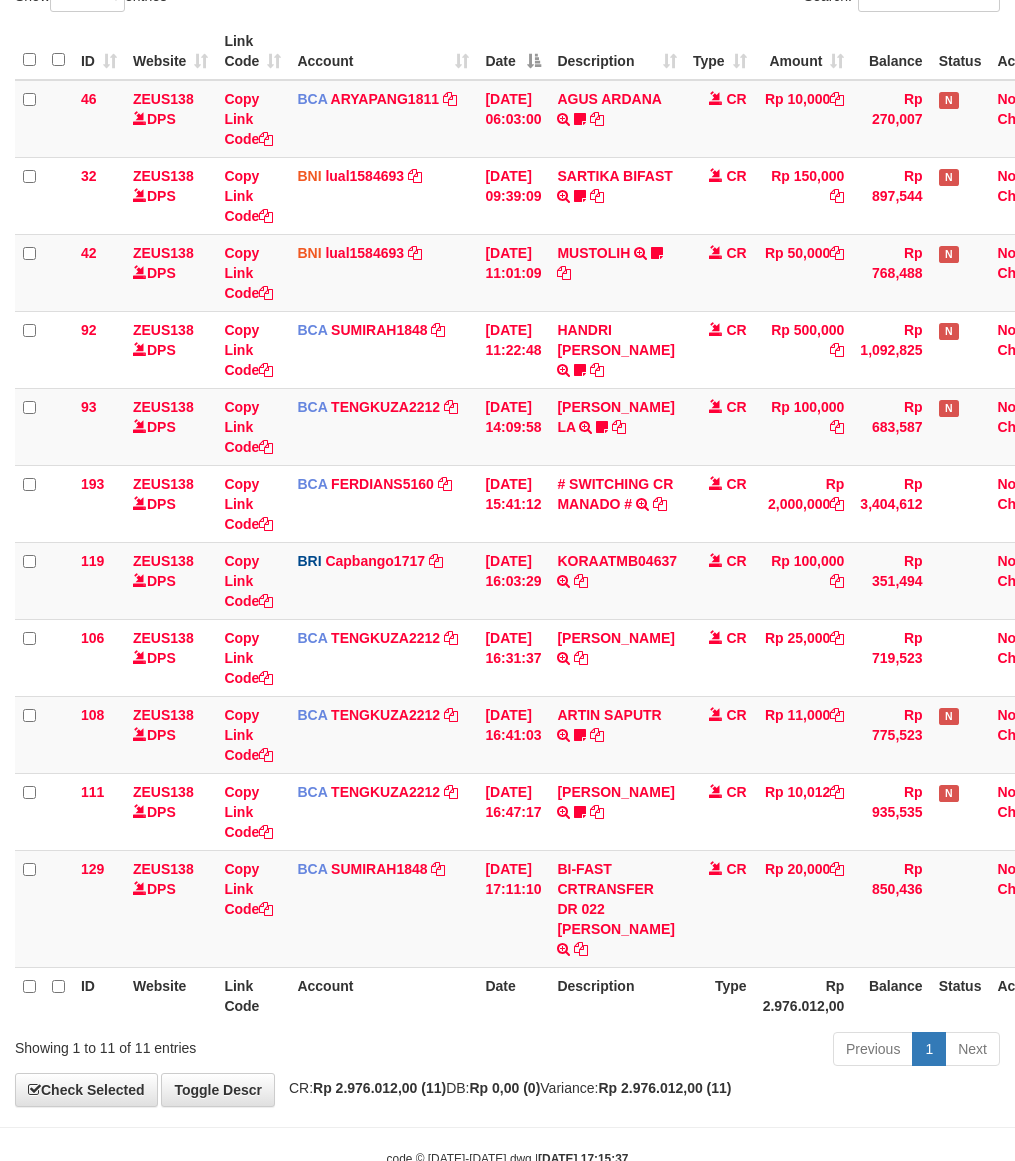 scroll, scrollTop: 260, scrollLeft: 0, axis: vertical 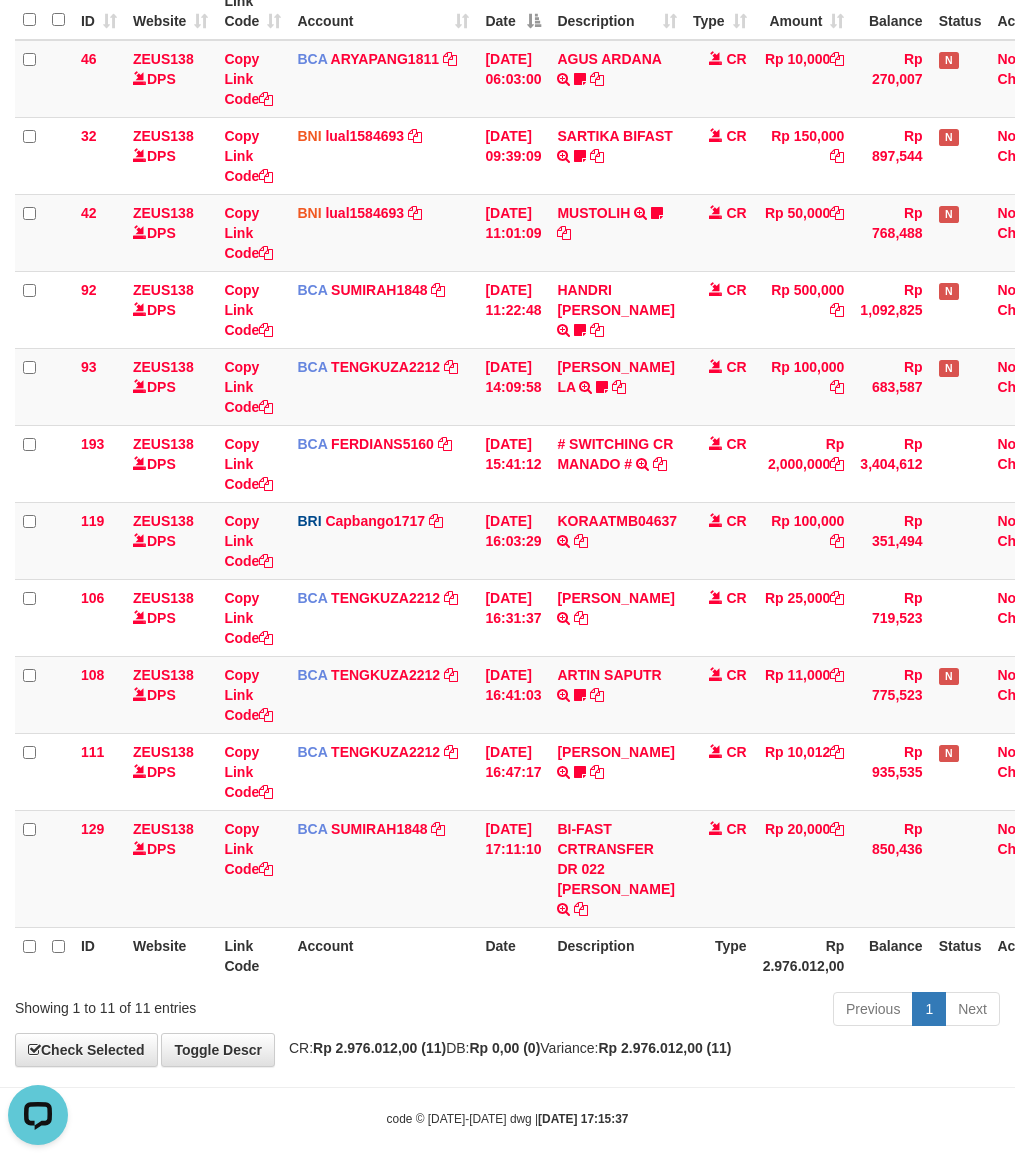 drag, startPoint x: 570, startPoint y: 990, endPoint x: 582, endPoint y: 990, distance: 12 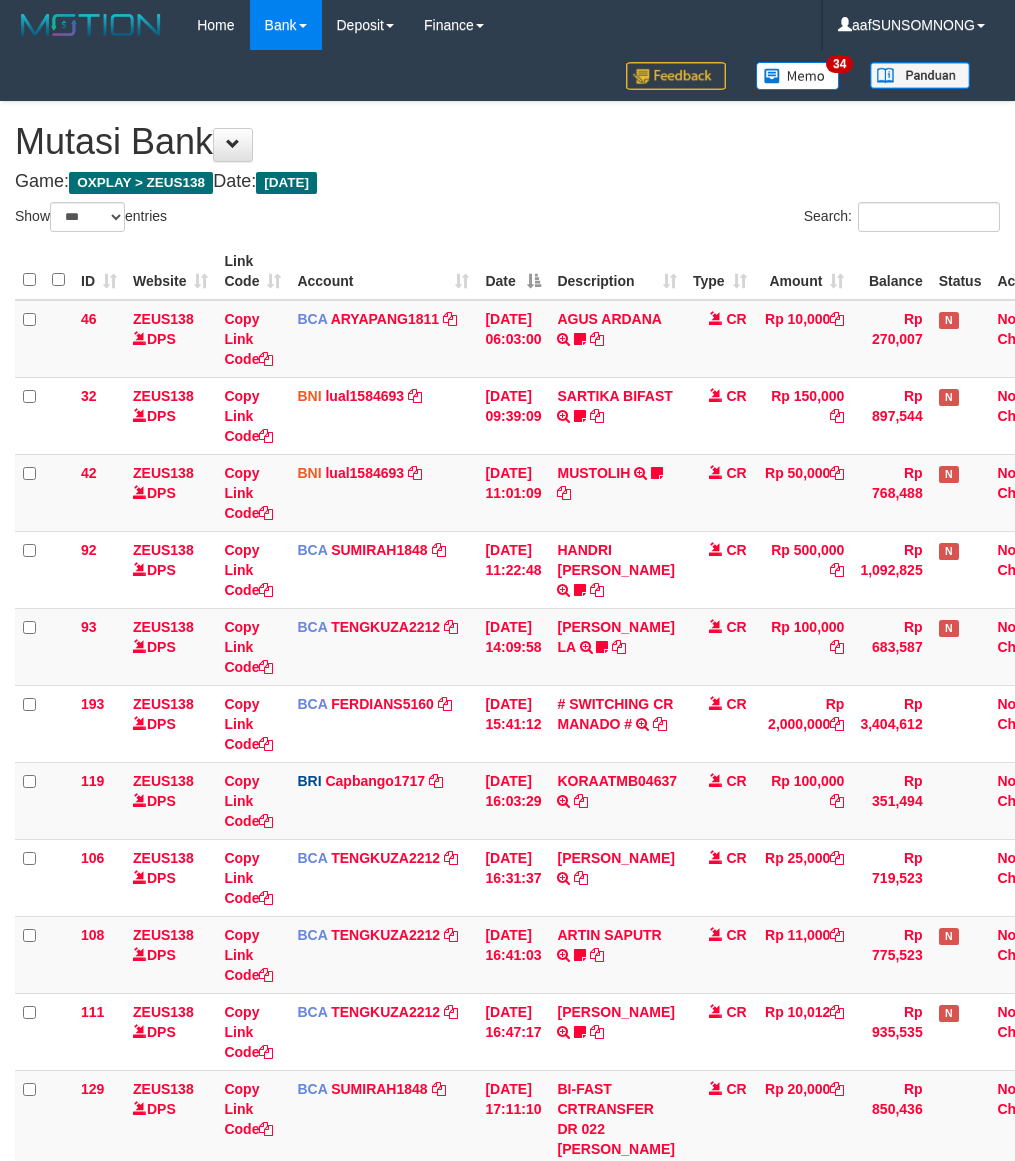 select on "***" 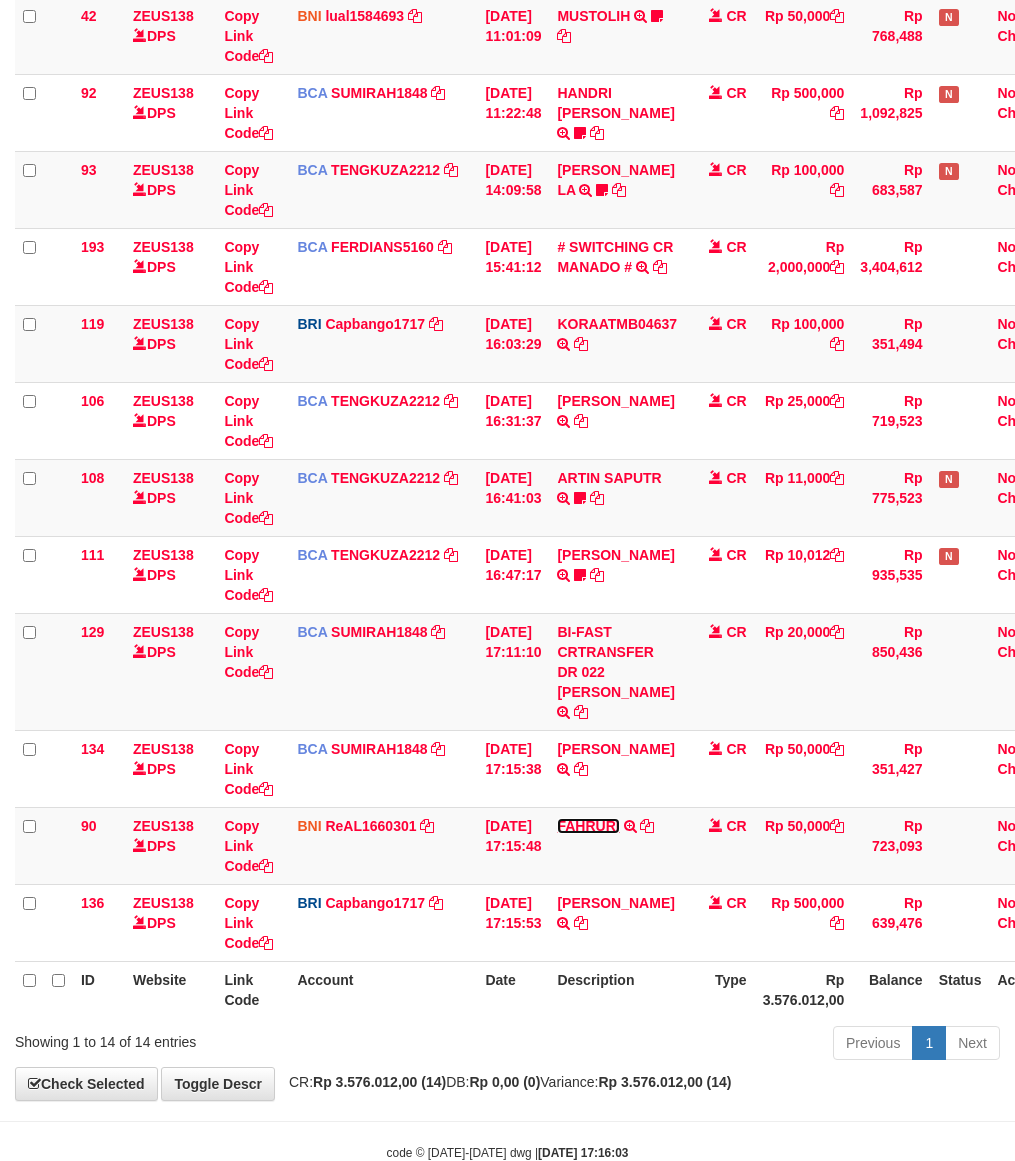 scroll, scrollTop: 491, scrollLeft: 0, axis: vertical 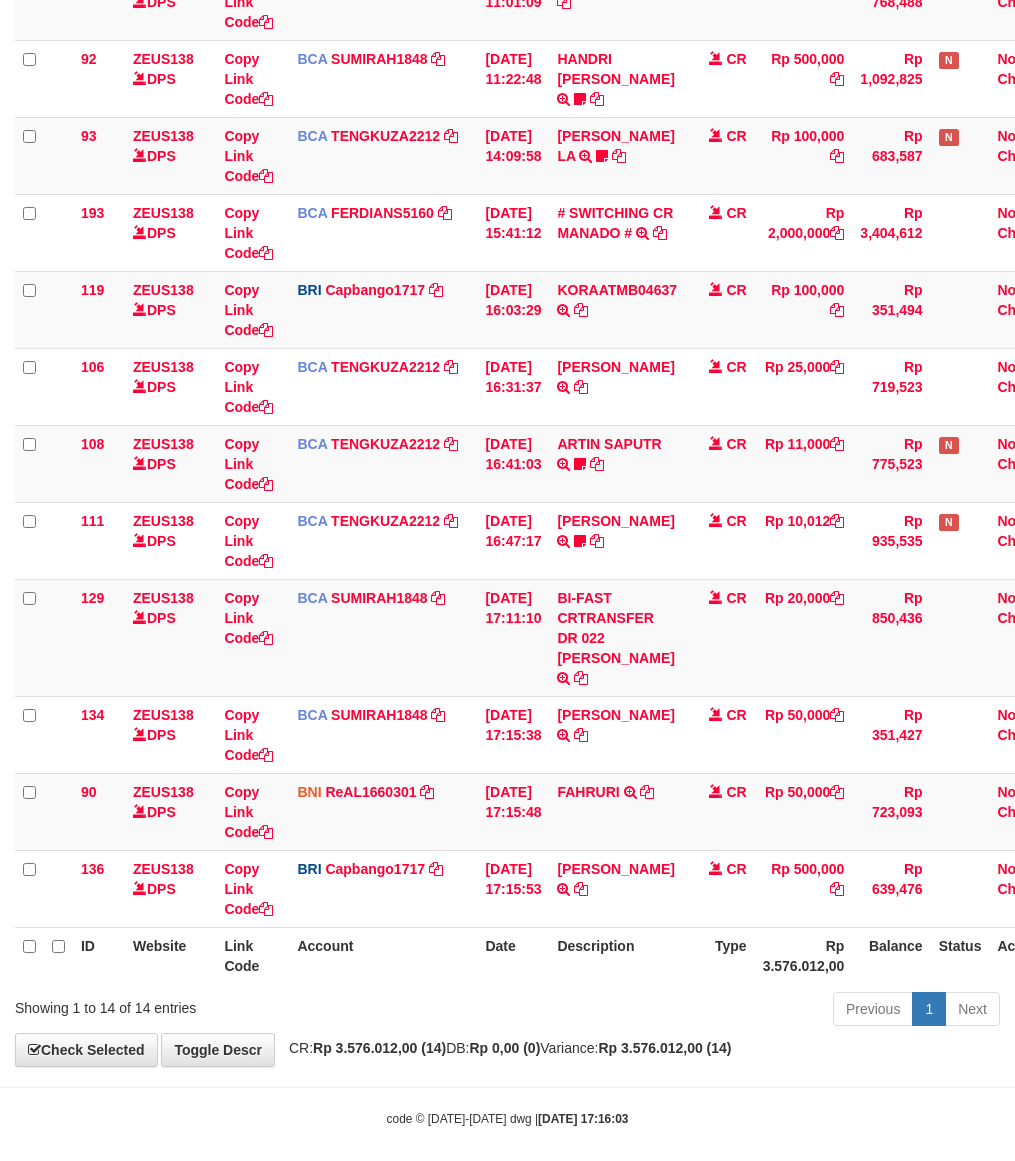 click on "Previous 1 Next" at bounding box center [719, 1011] 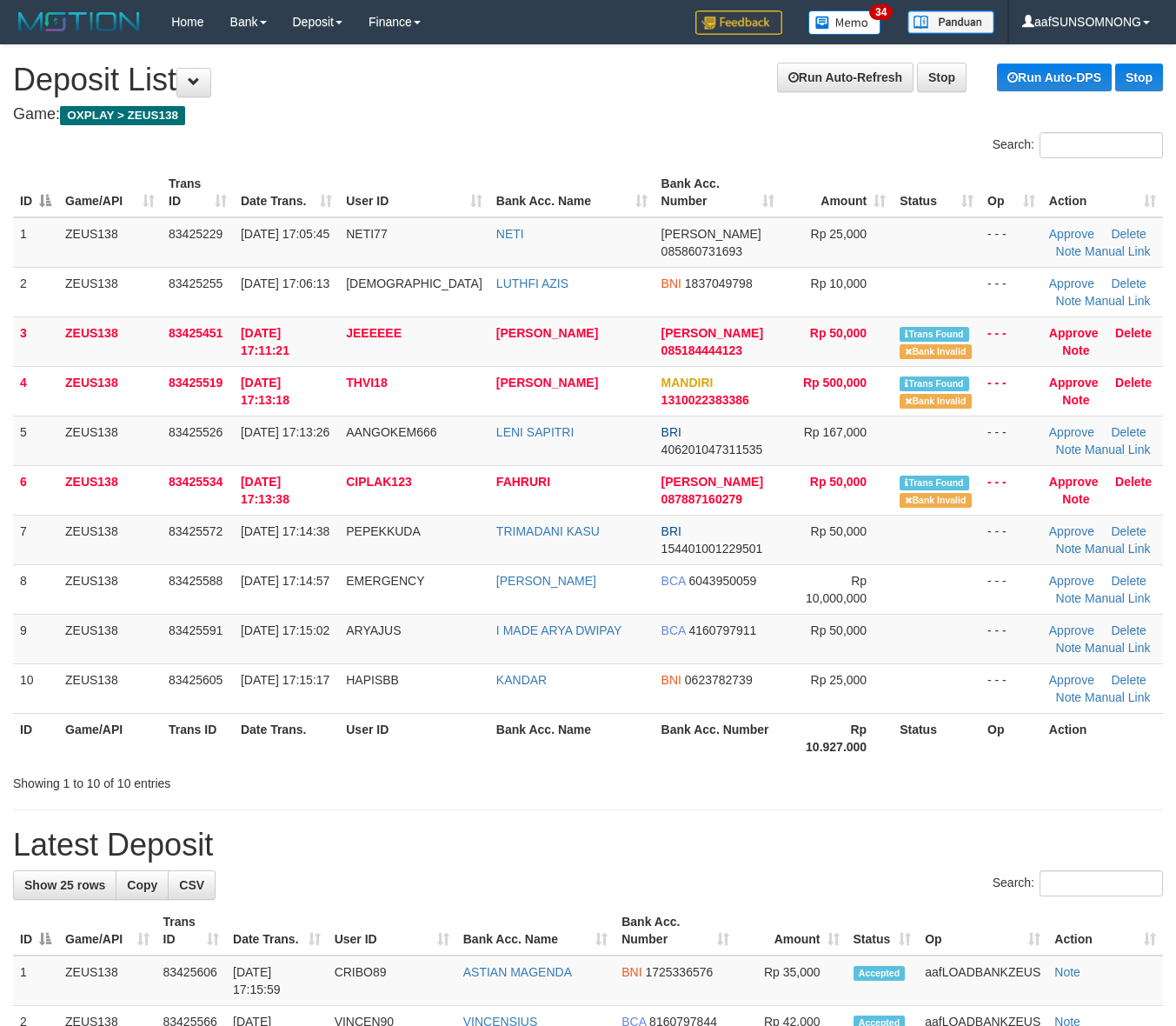 scroll, scrollTop: 0, scrollLeft: 0, axis: both 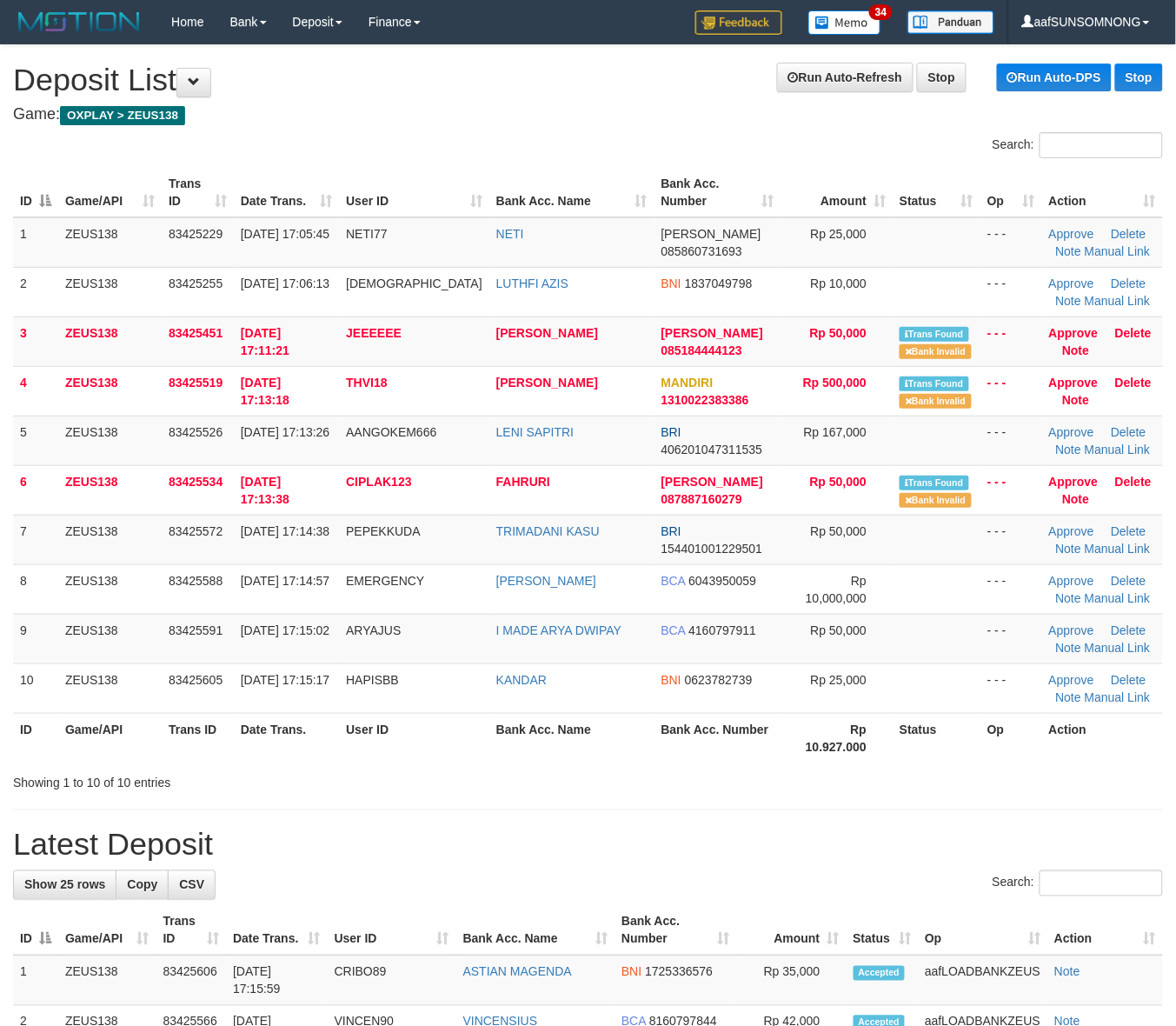 drag, startPoint x: 680, startPoint y: 880, endPoint x: 801, endPoint y: 880, distance: 121 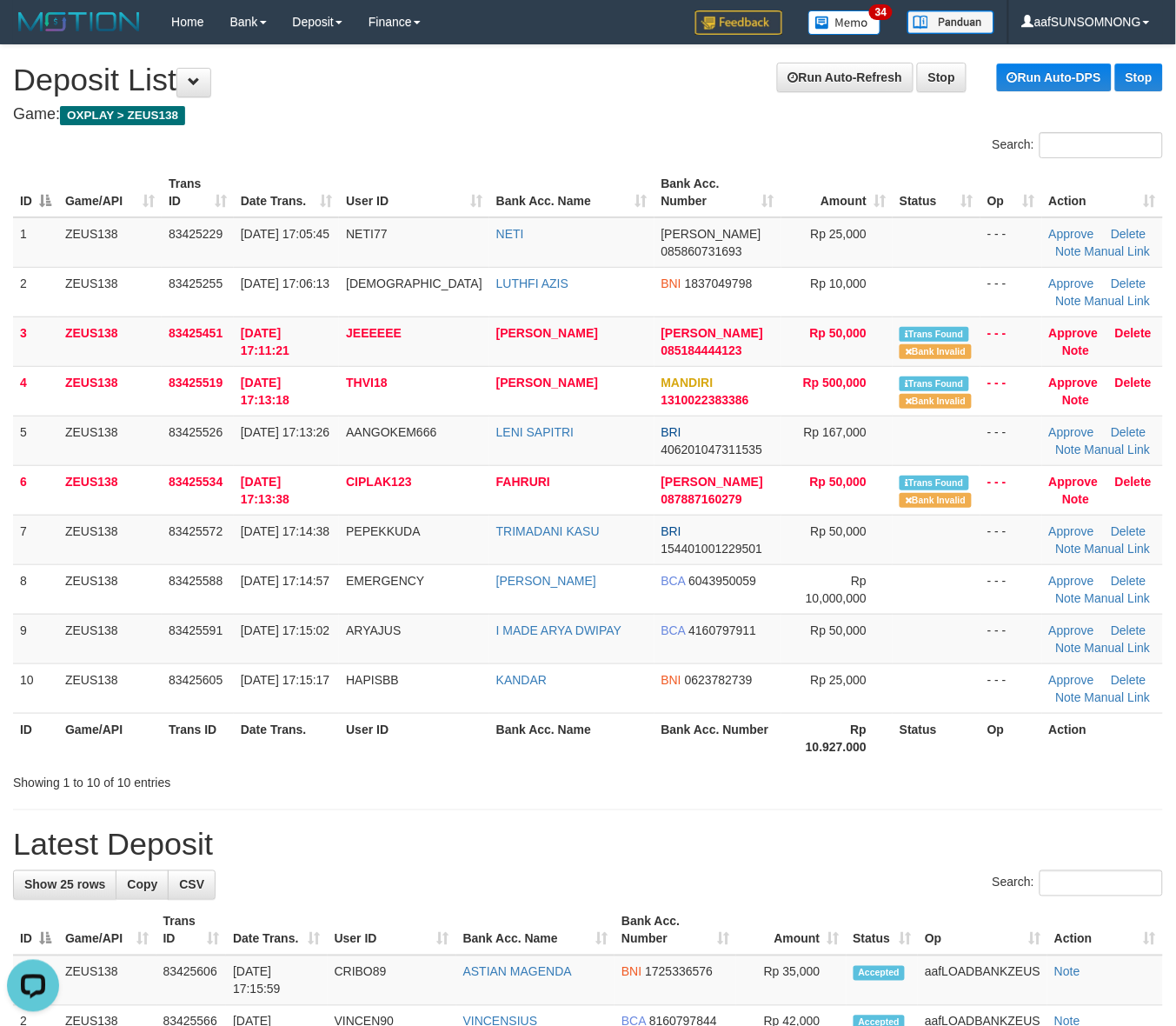 scroll, scrollTop: 0, scrollLeft: 0, axis: both 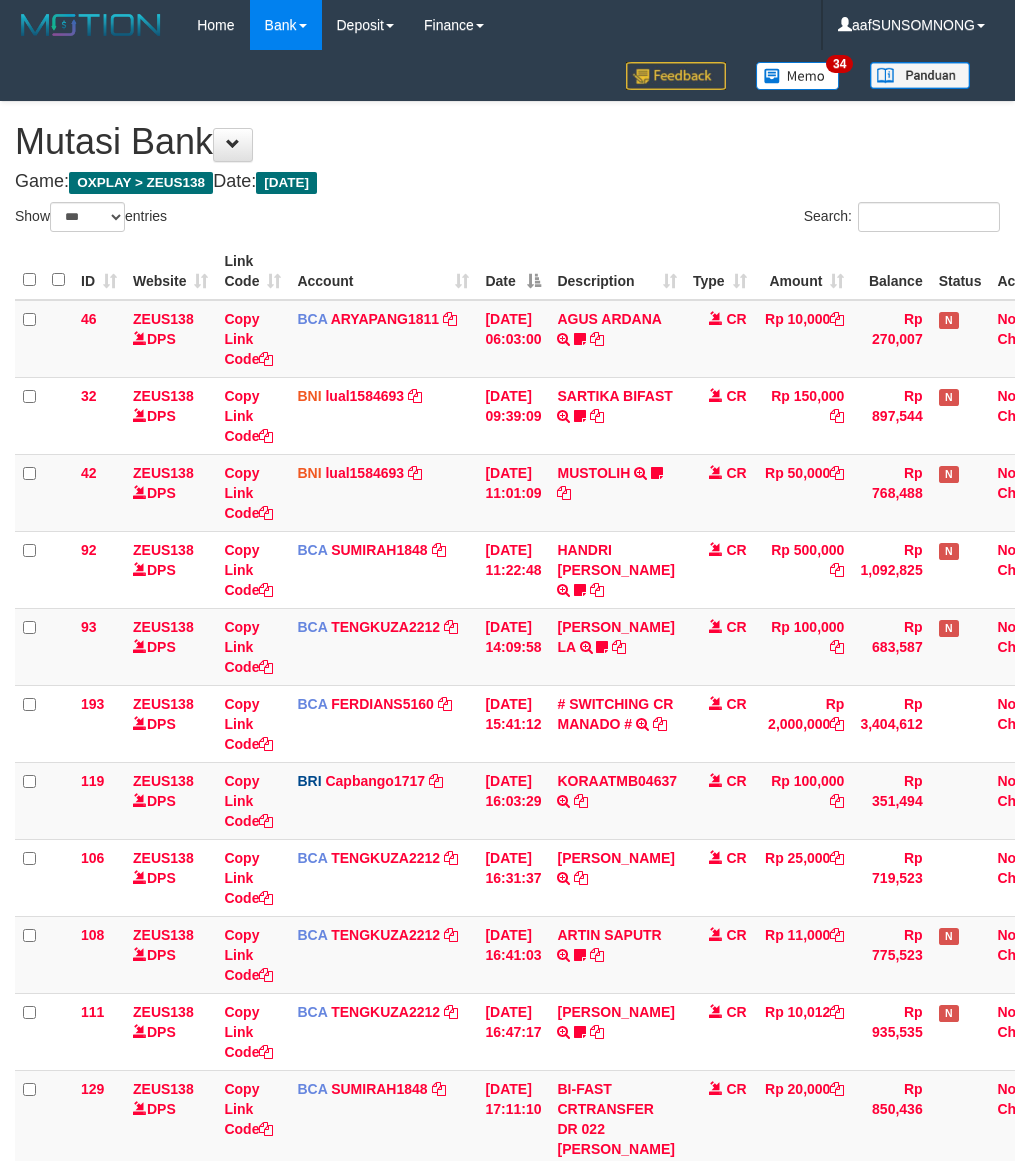 select on "***" 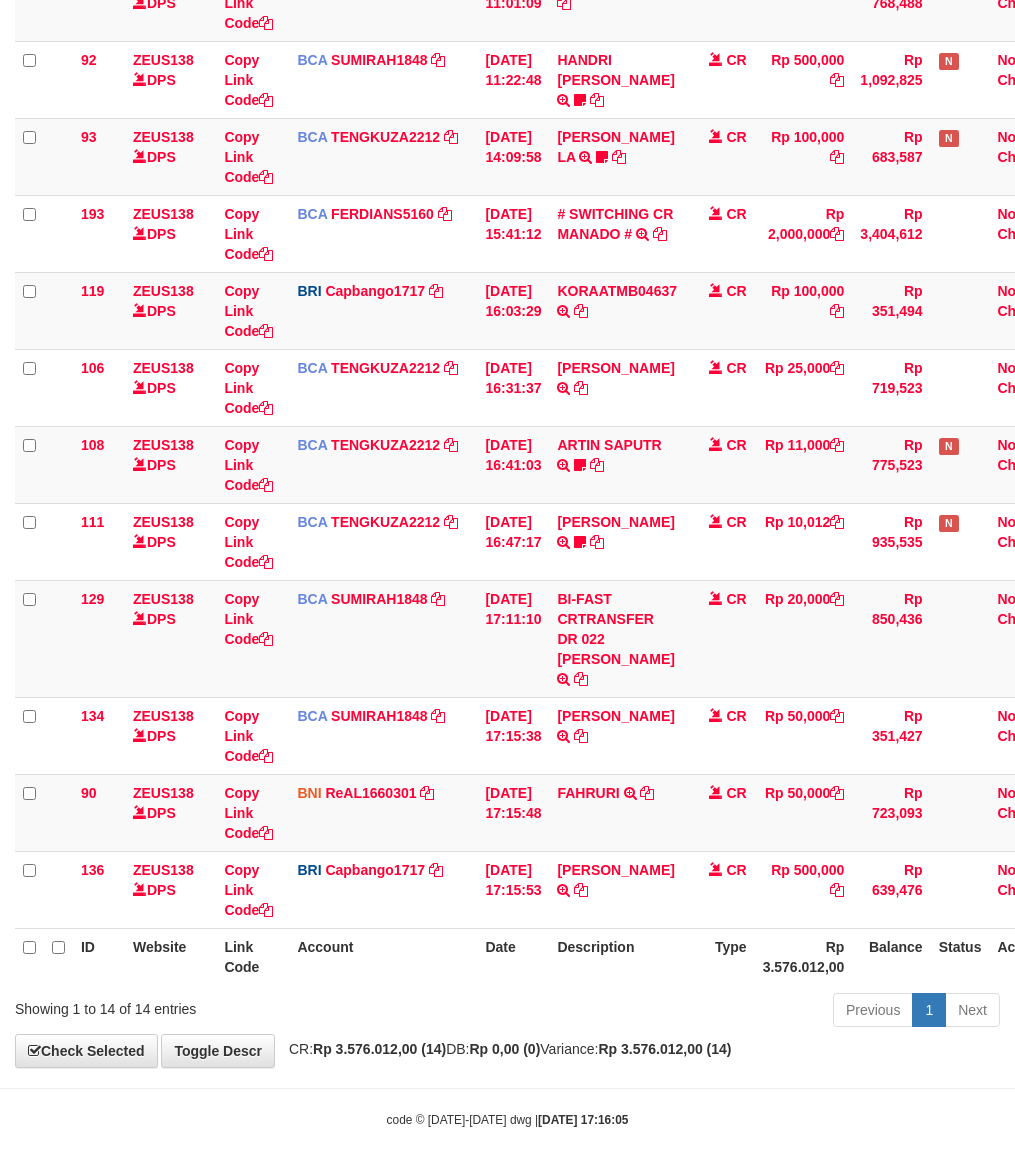 scroll, scrollTop: 491, scrollLeft: 0, axis: vertical 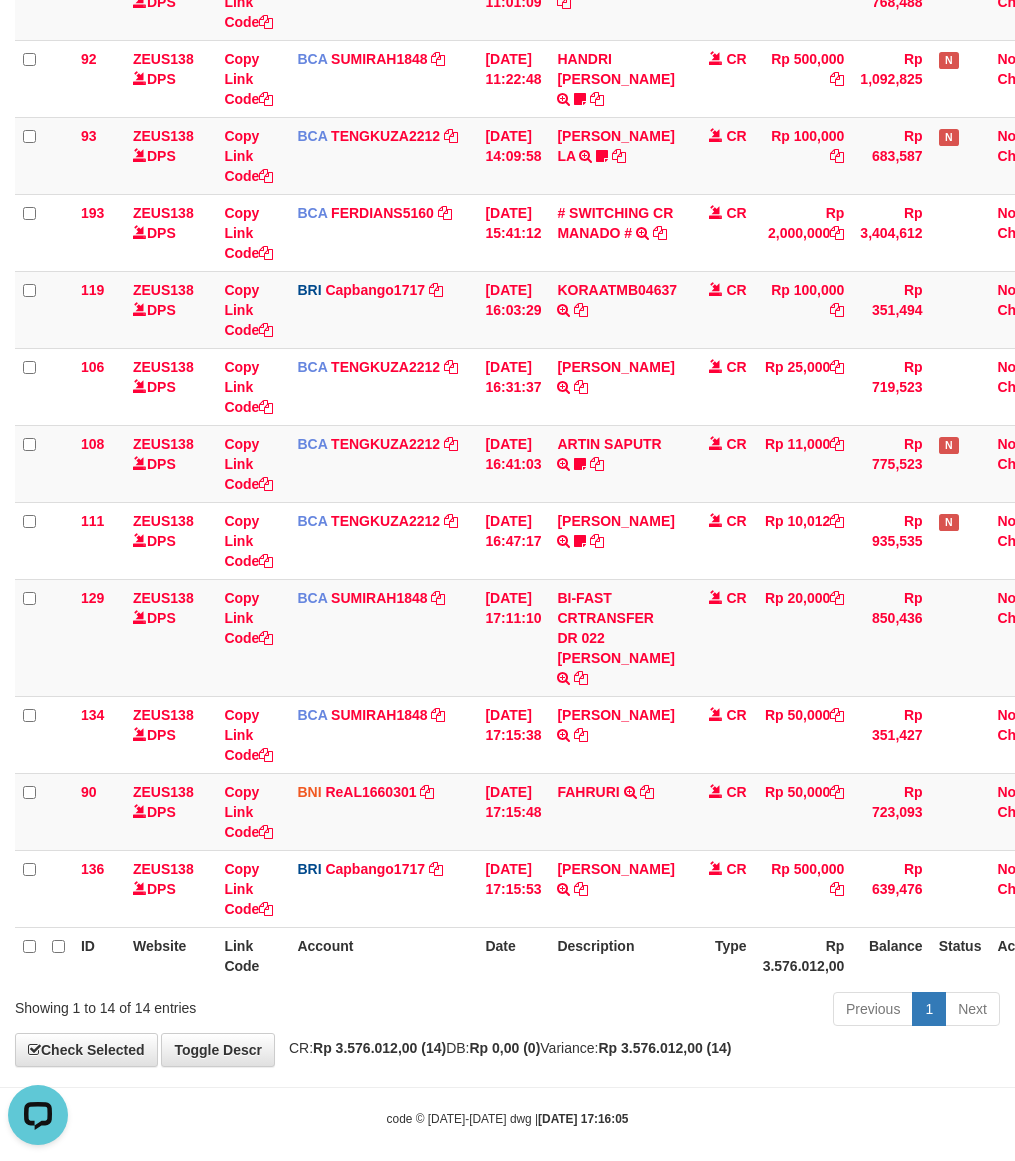 drag, startPoint x: 382, startPoint y: 987, endPoint x: 408, endPoint y: 983, distance: 26.305893 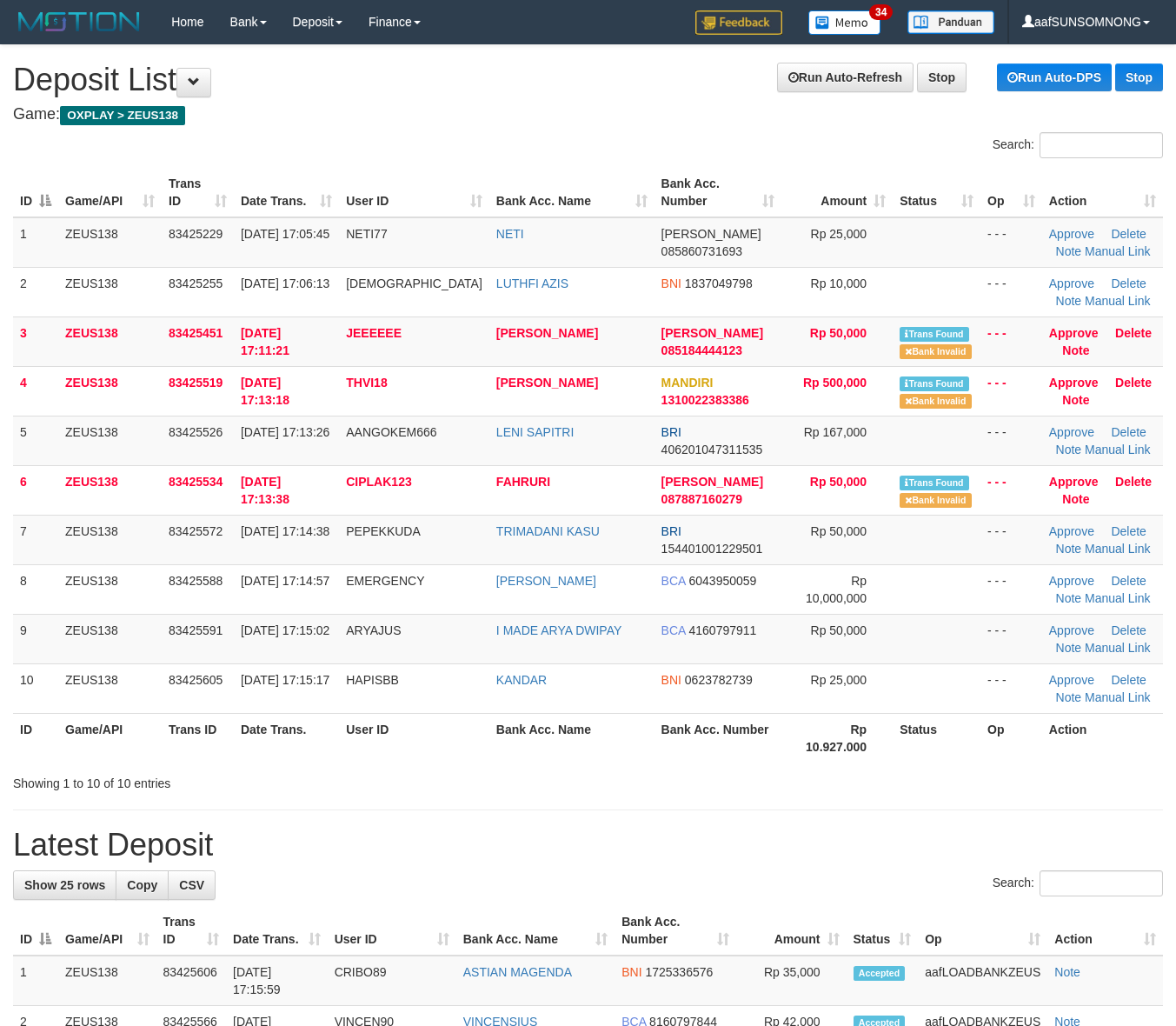 scroll, scrollTop: 0, scrollLeft: 0, axis: both 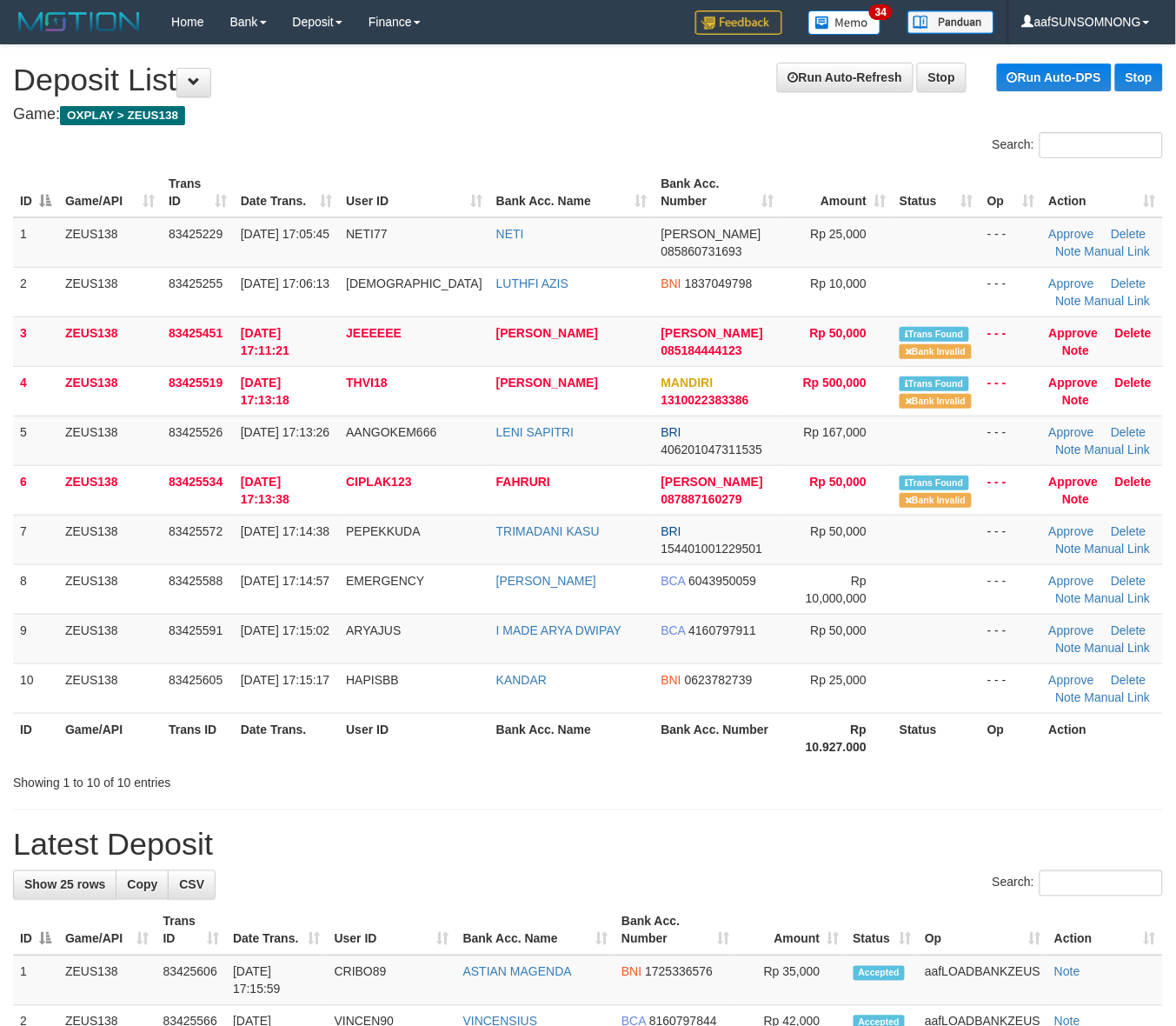 click on "Latest Deposit" at bounding box center (588, 845) 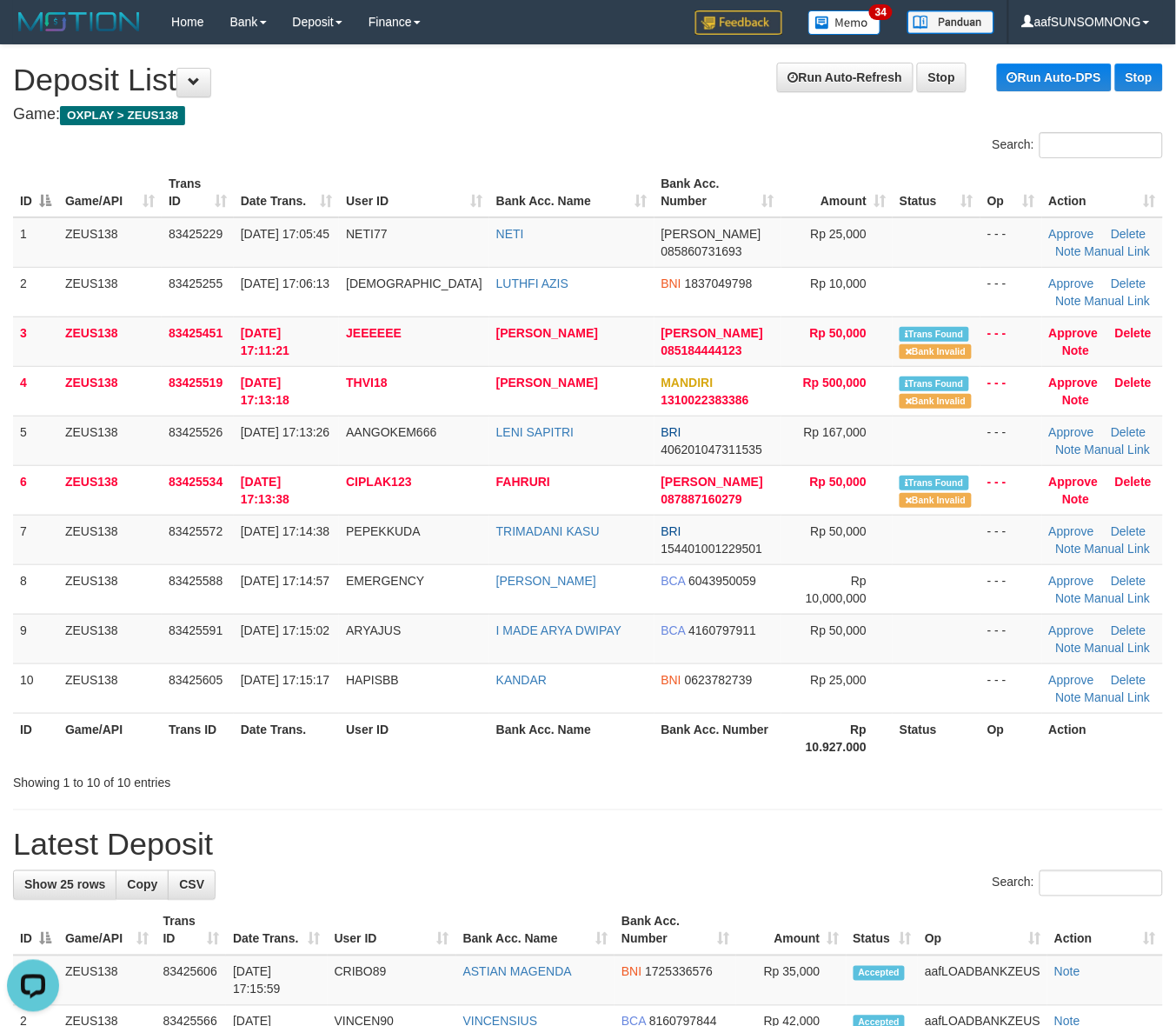 scroll, scrollTop: 0, scrollLeft: 0, axis: both 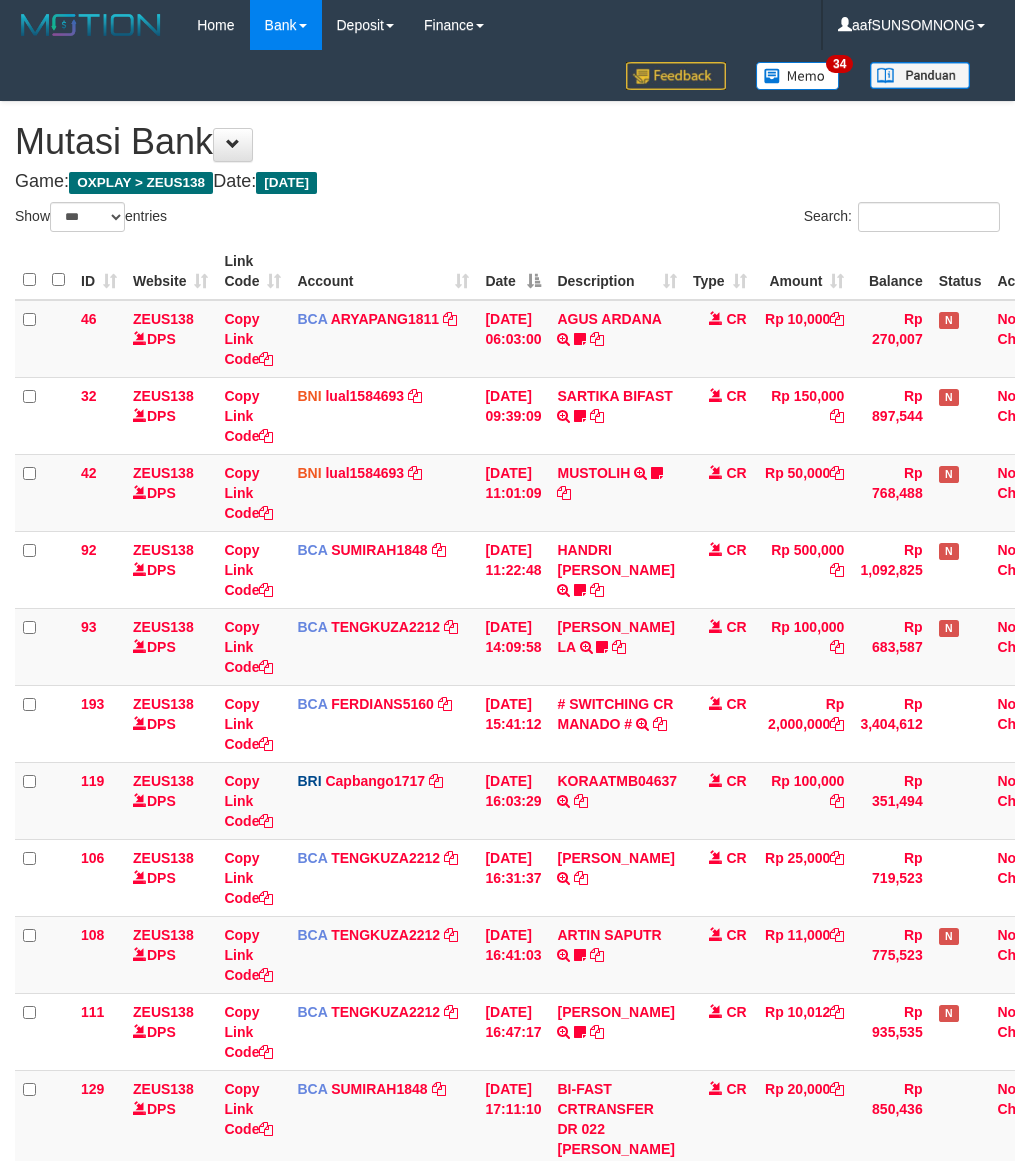 select on "***" 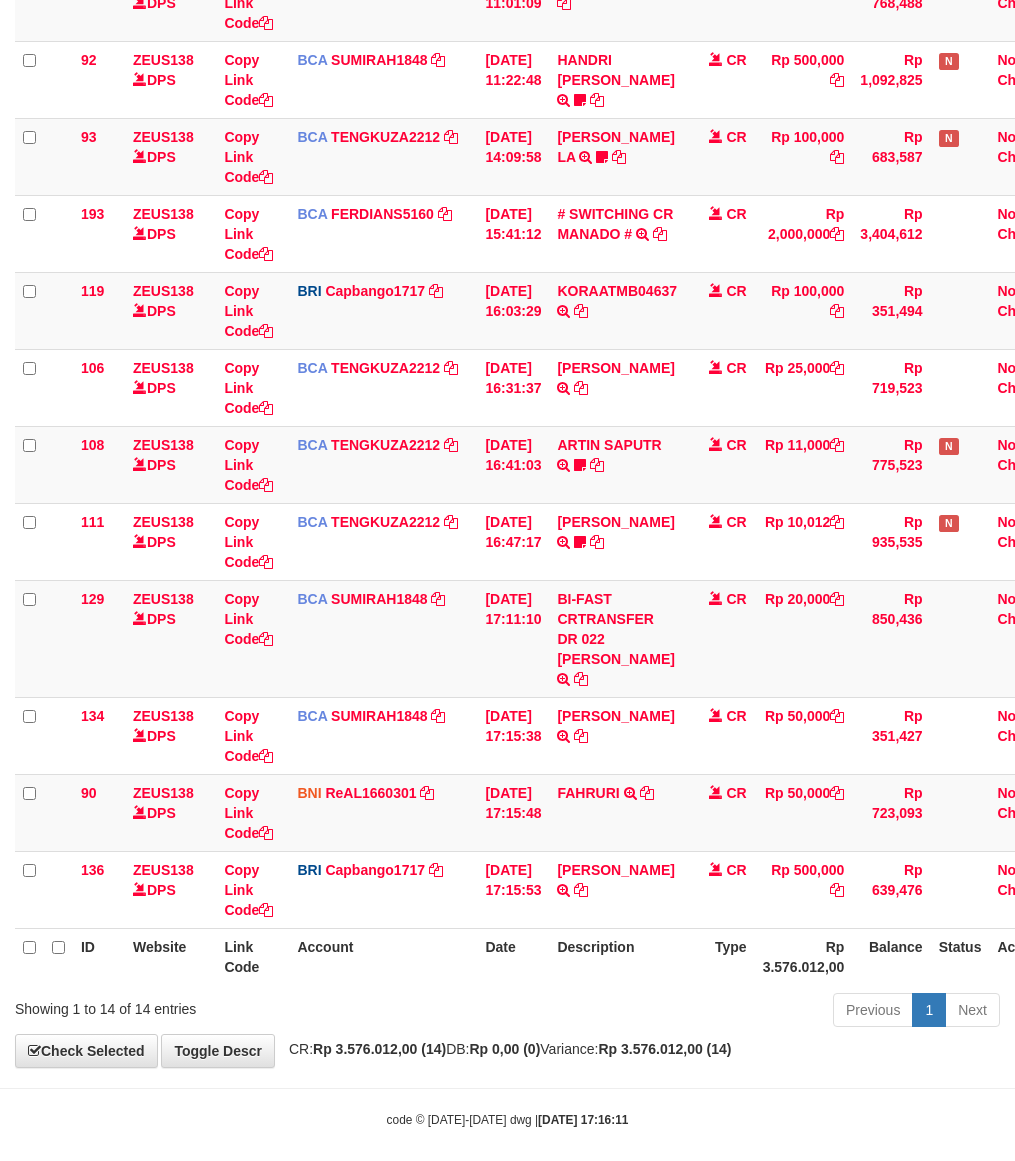 click on "Previous 1 Next" at bounding box center [719, 1012] 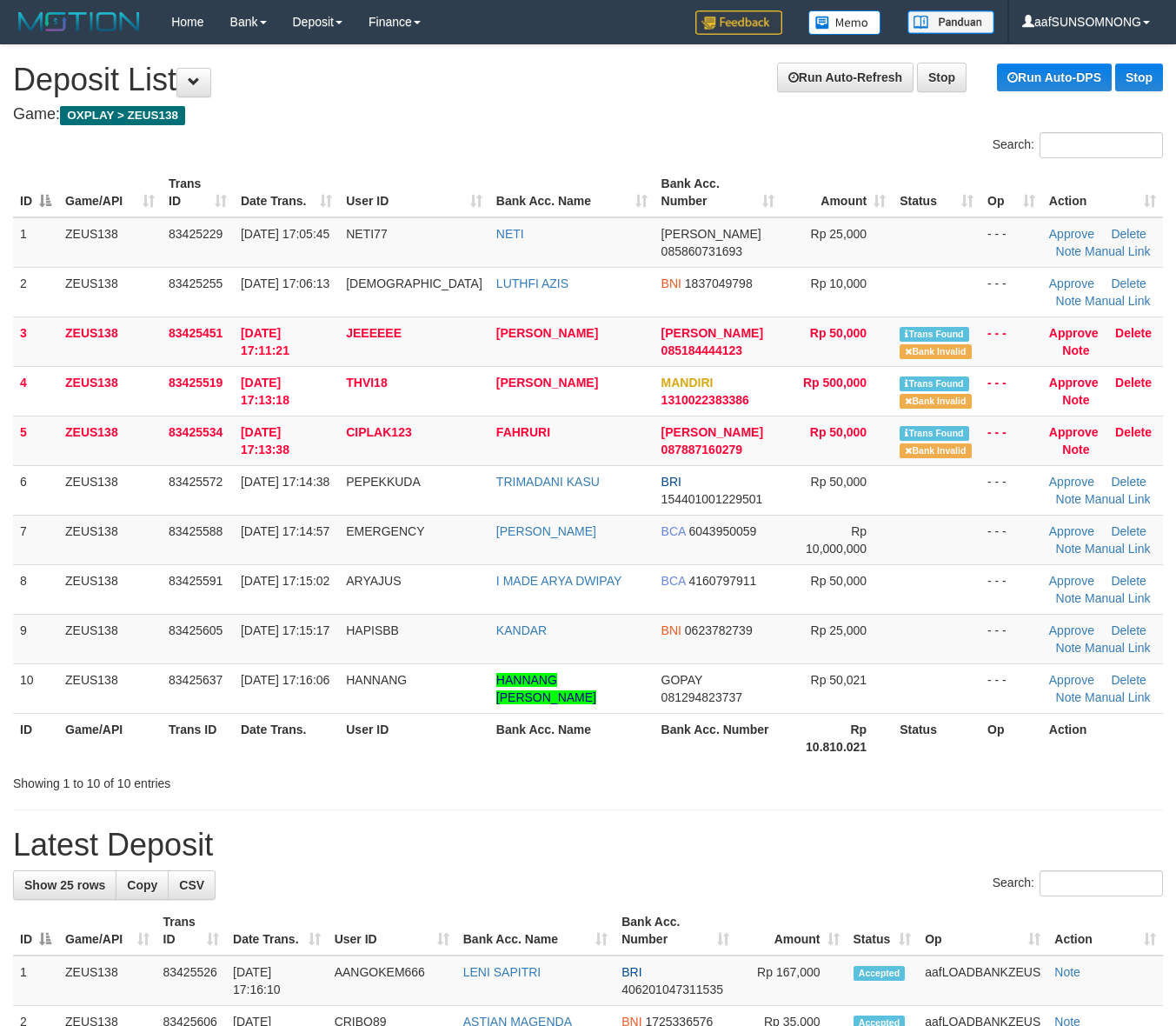 scroll, scrollTop: 0, scrollLeft: 0, axis: both 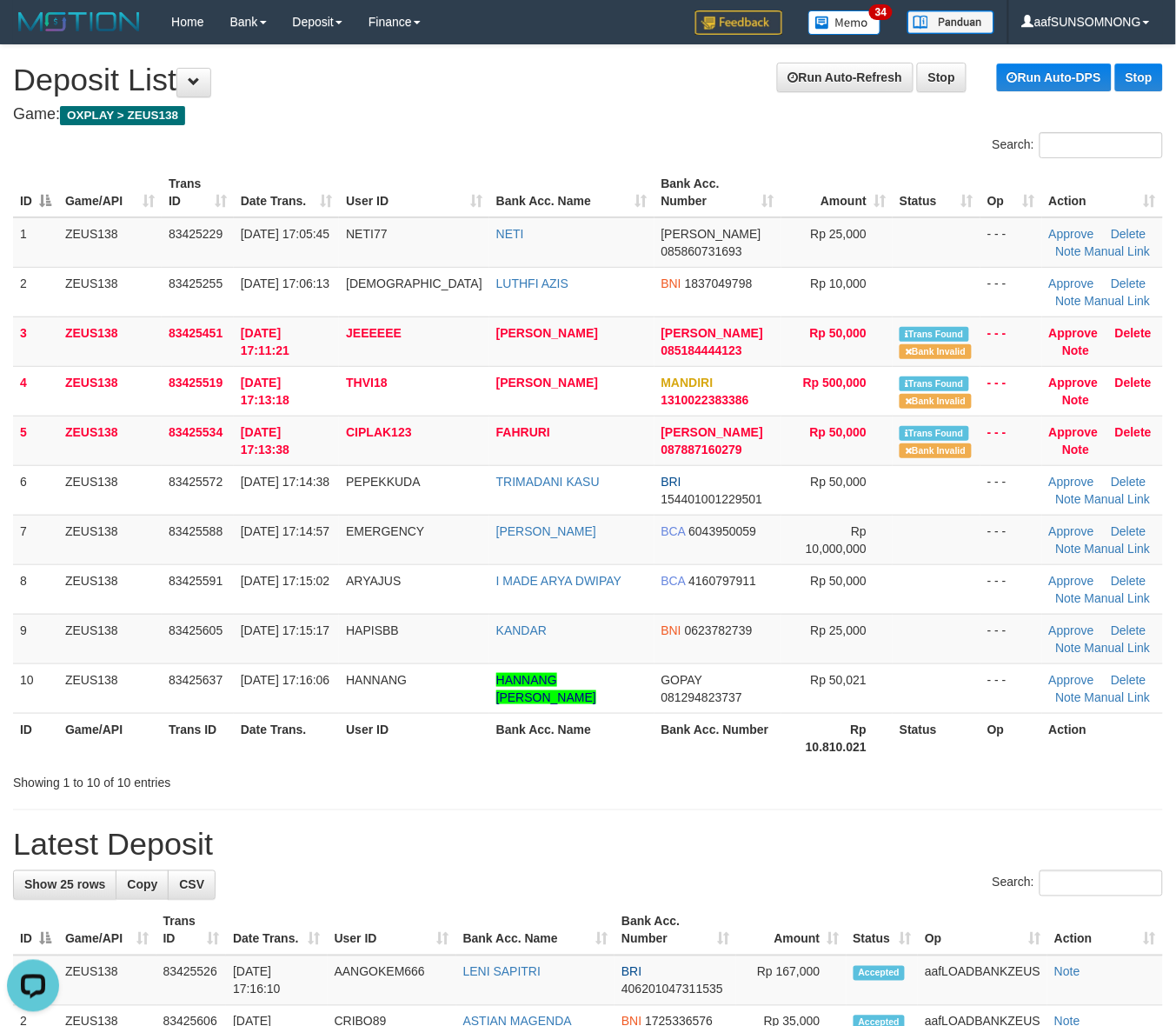 drag, startPoint x: 681, startPoint y: 883, endPoint x: 800, endPoint y: 876, distance: 119.2057 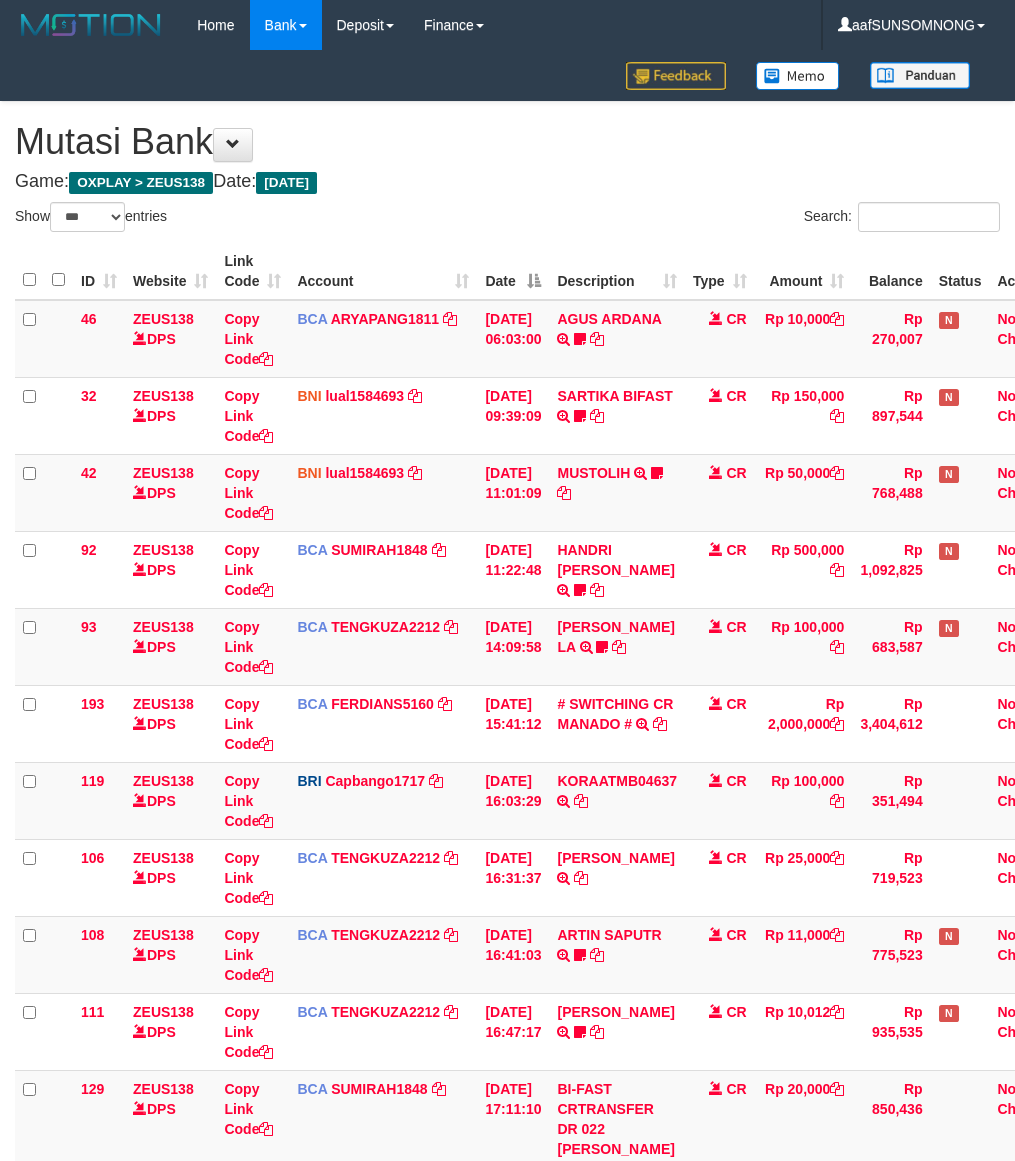 select on "***" 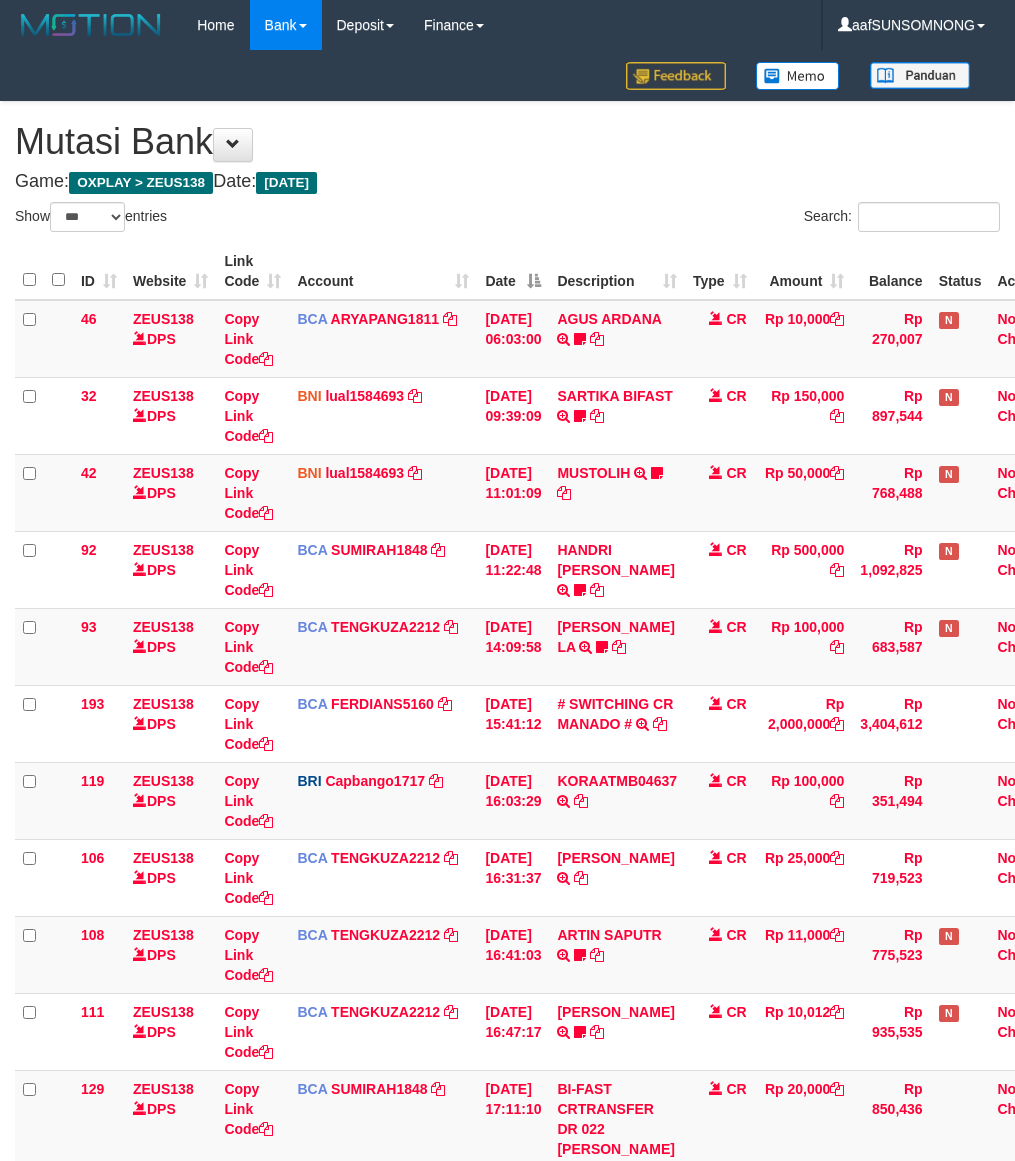 scroll, scrollTop: 490, scrollLeft: 0, axis: vertical 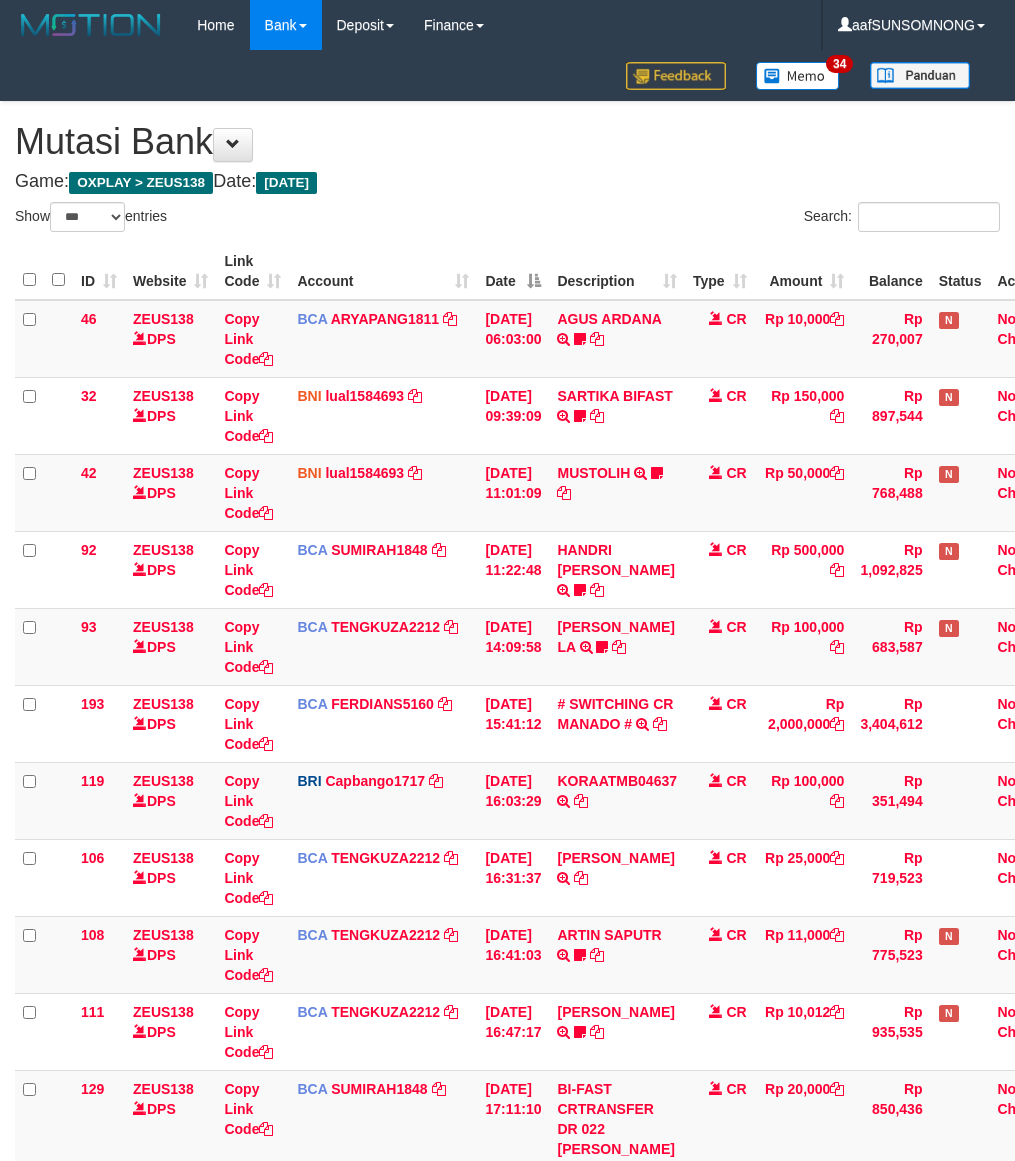 select on "***" 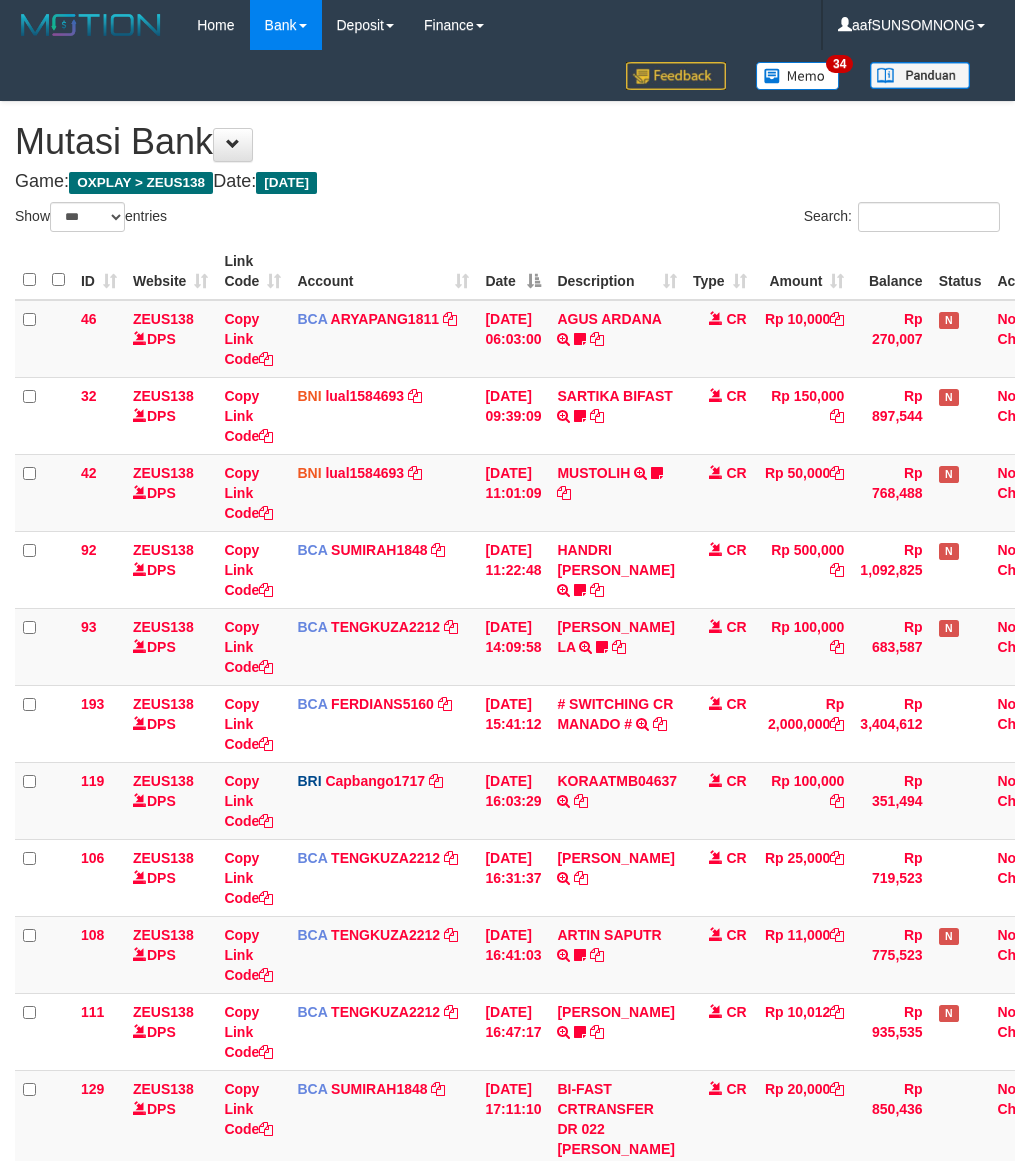 scroll, scrollTop: 490, scrollLeft: 0, axis: vertical 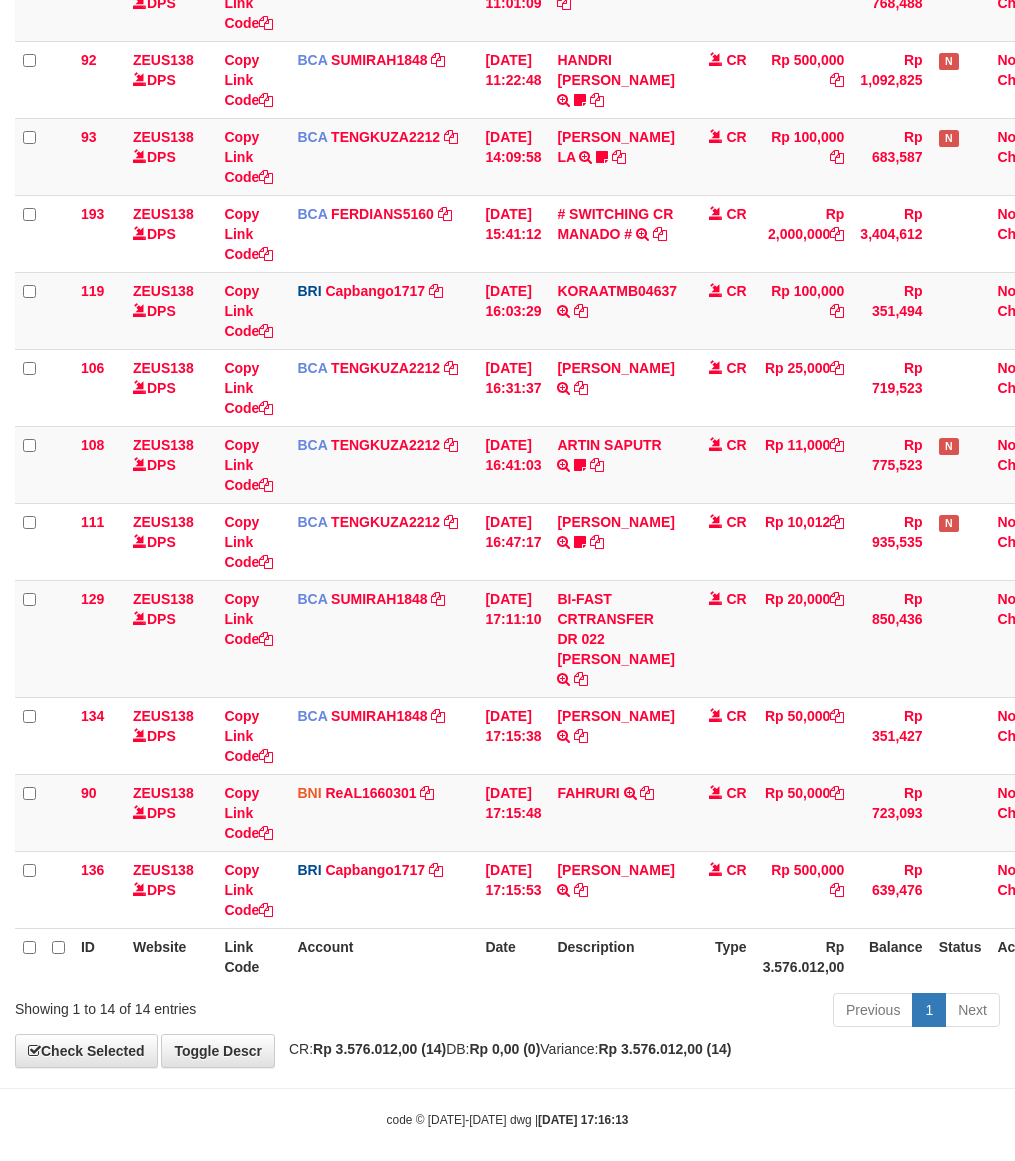 click on "Previous 1 Next" at bounding box center (719, 1012) 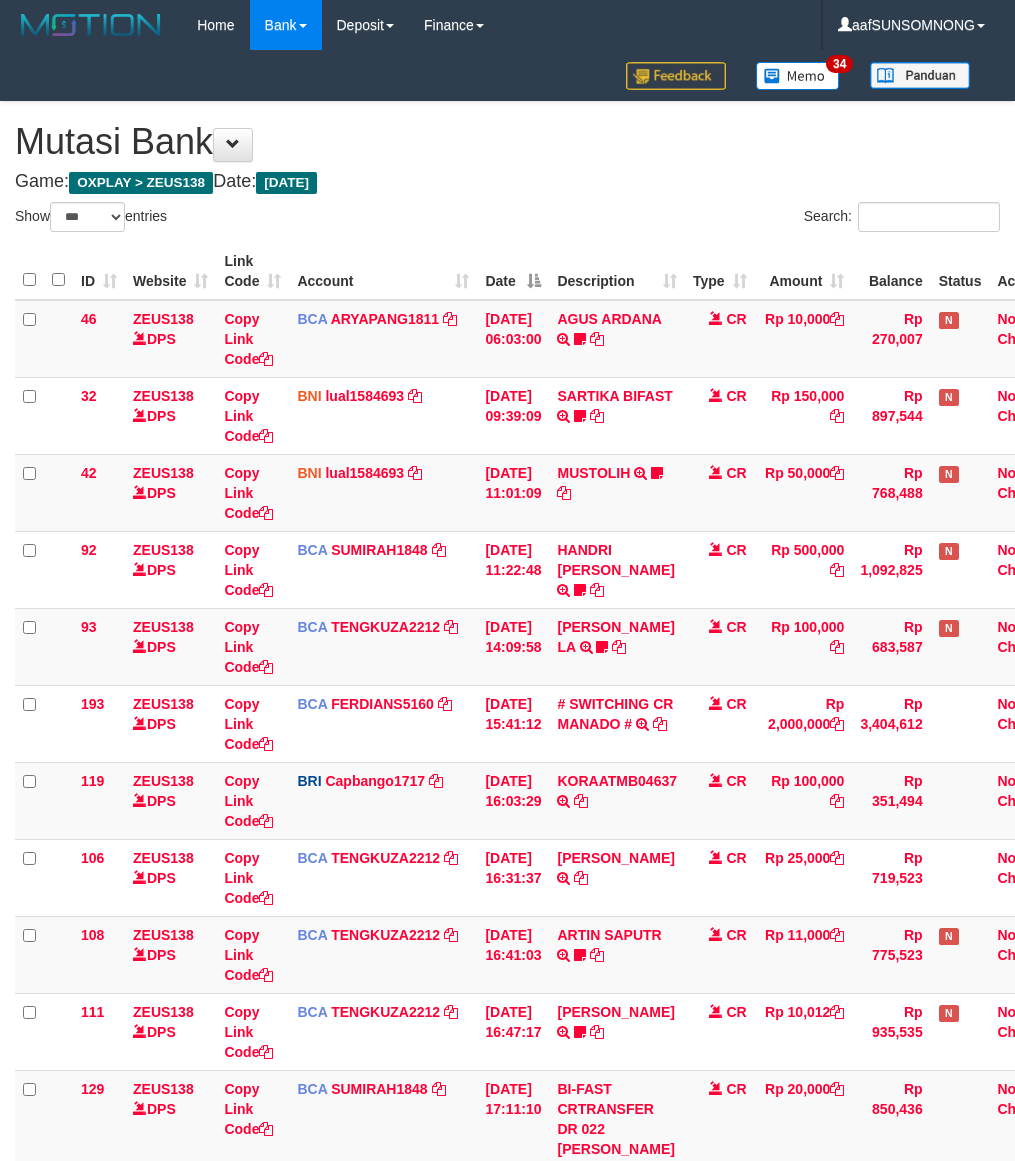 select on "***" 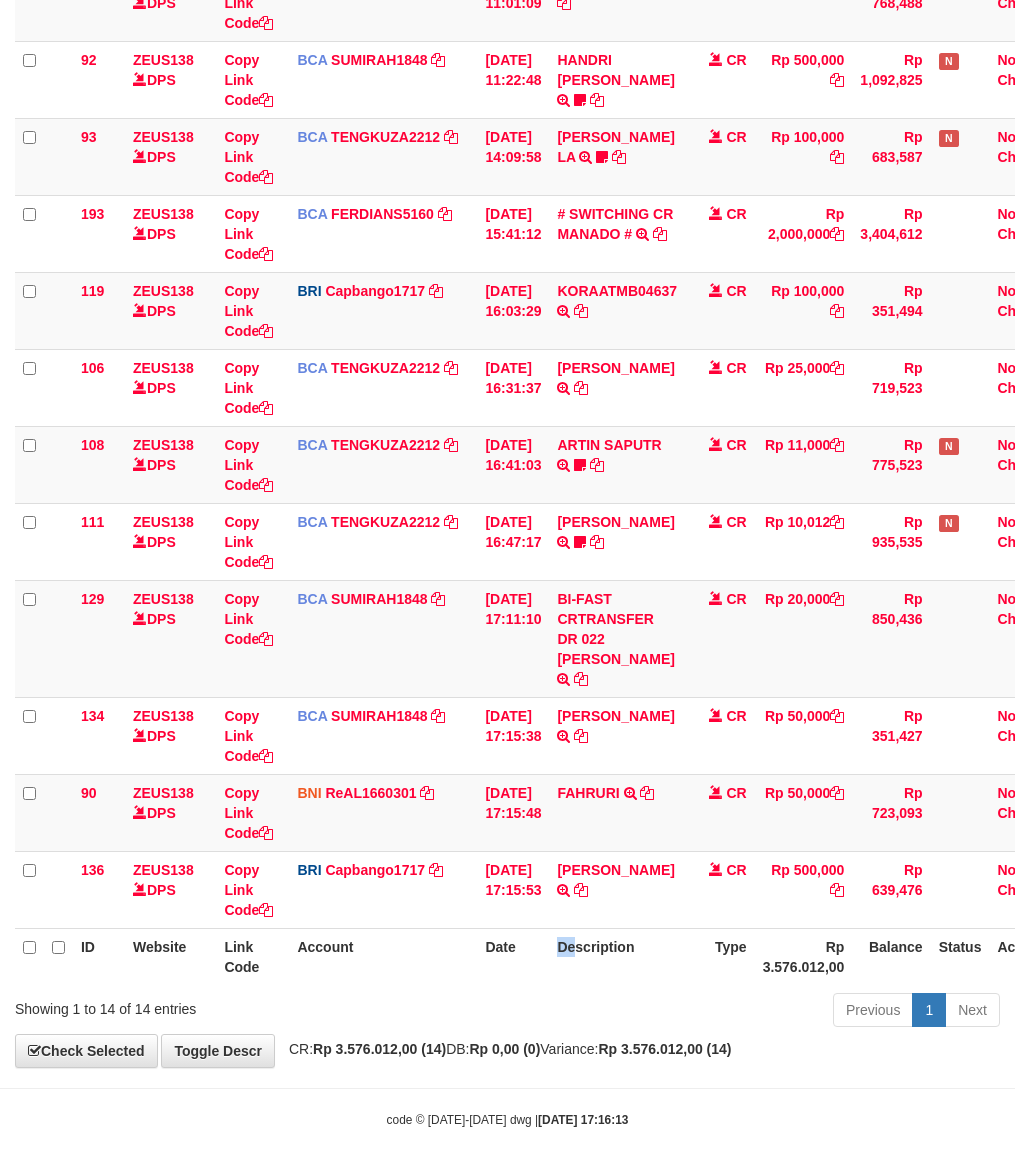 drag, startPoint x: 585, startPoint y: 962, endPoint x: 601, endPoint y: 960, distance: 16.124516 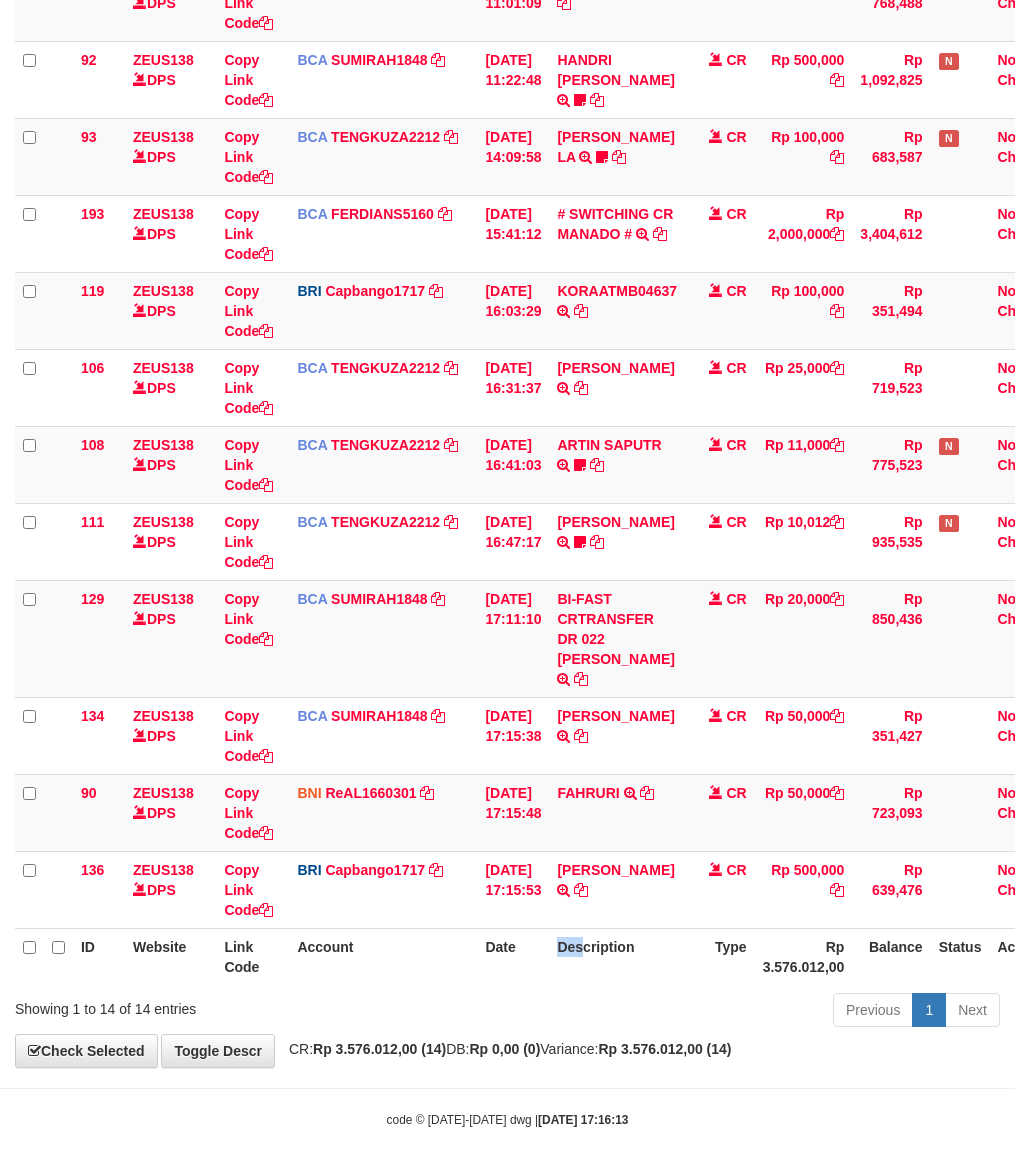 scroll, scrollTop: 491, scrollLeft: 0, axis: vertical 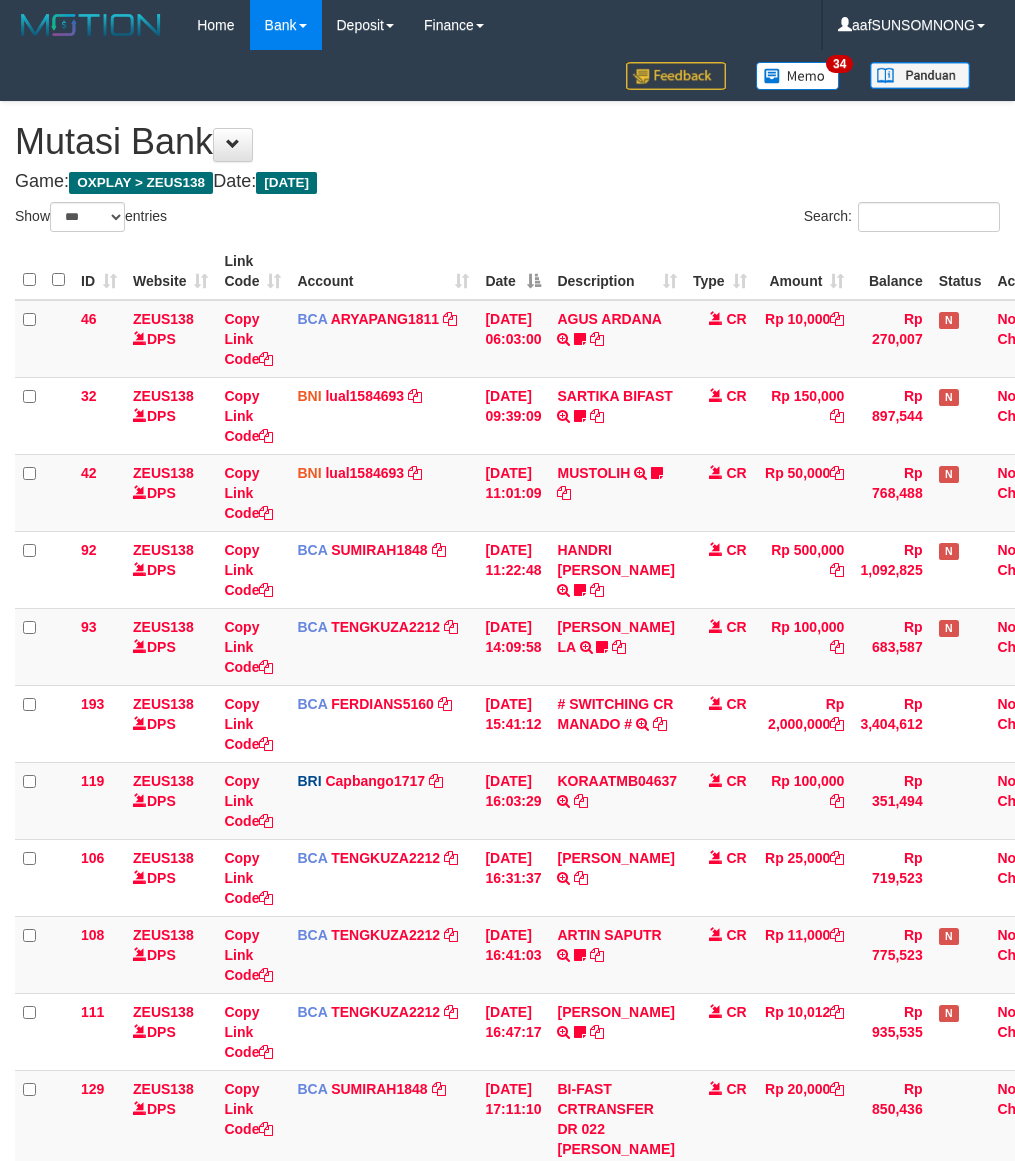 select on "***" 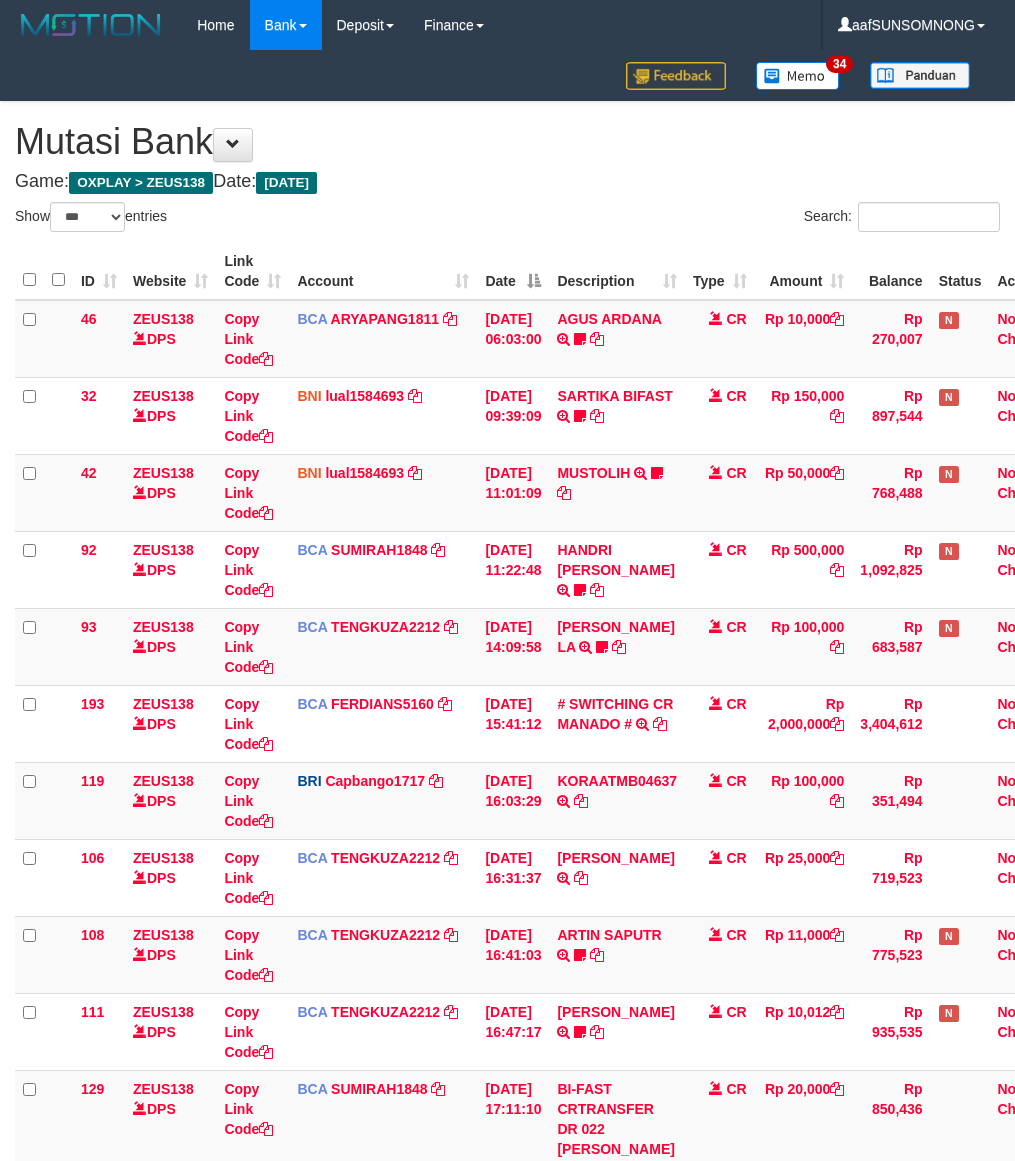 scroll, scrollTop: 490, scrollLeft: 0, axis: vertical 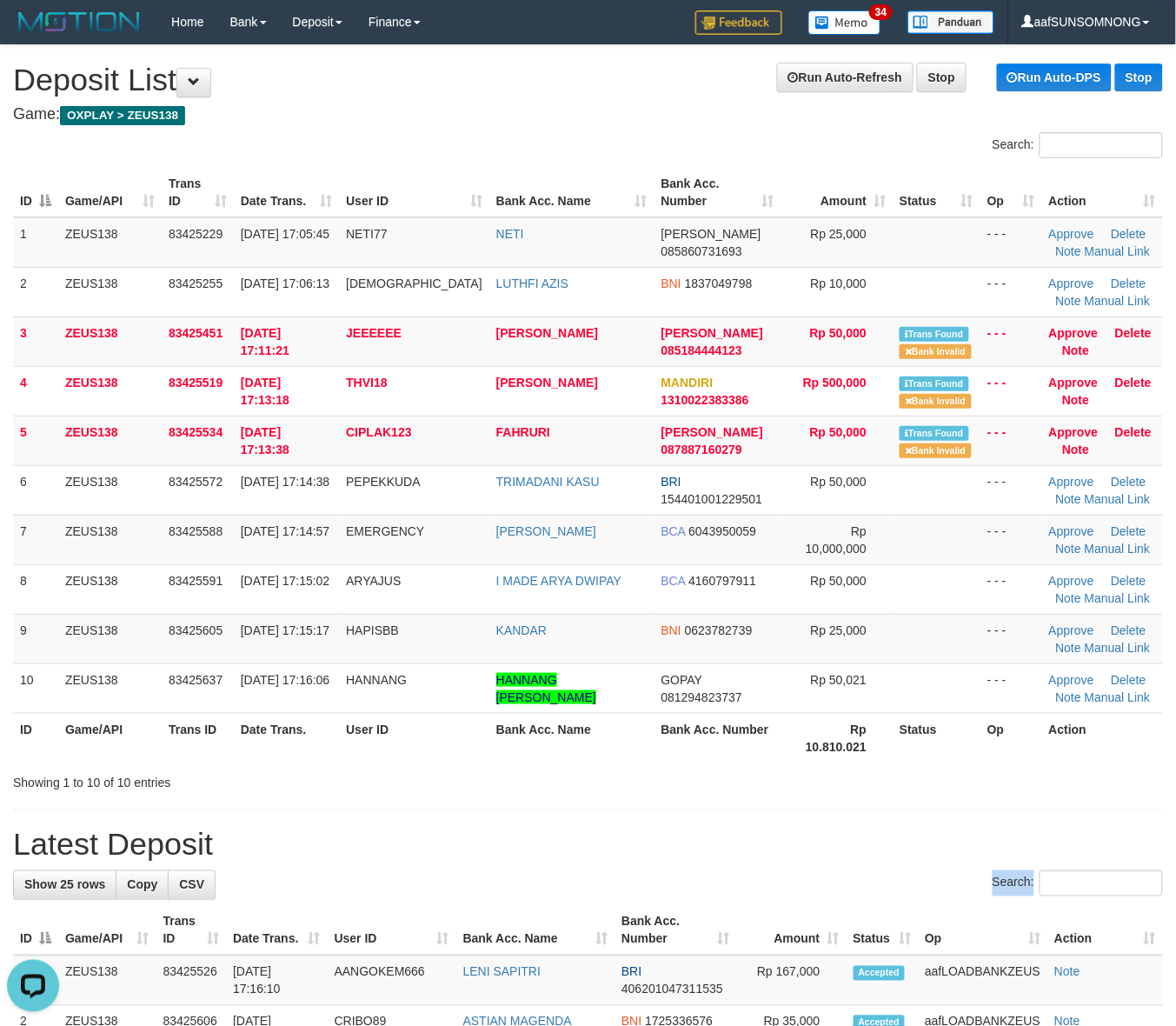 drag, startPoint x: 893, startPoint y: 883, endPoint x: 939, endPoint y: 866, distance: 49.040799 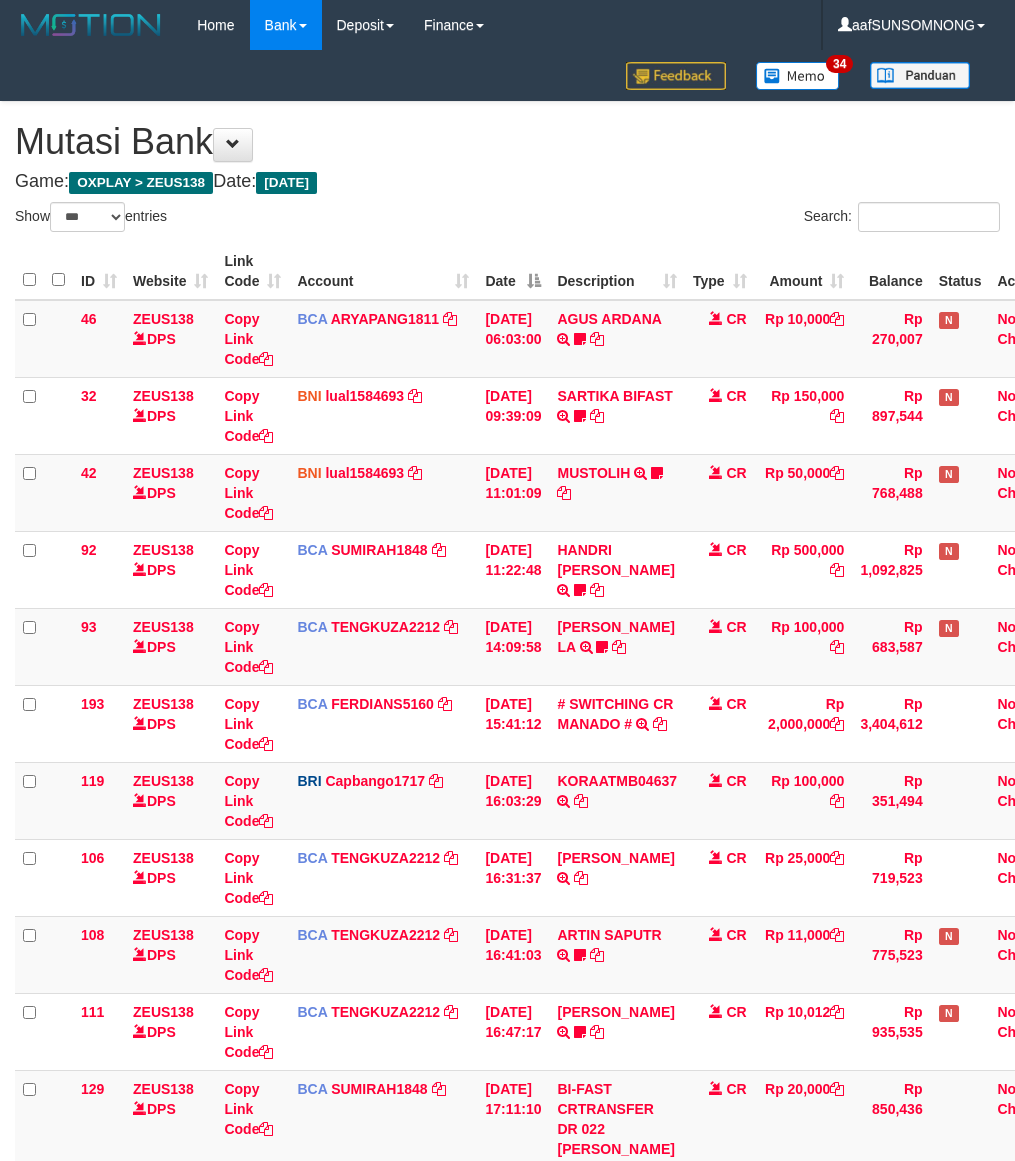 select on "***" 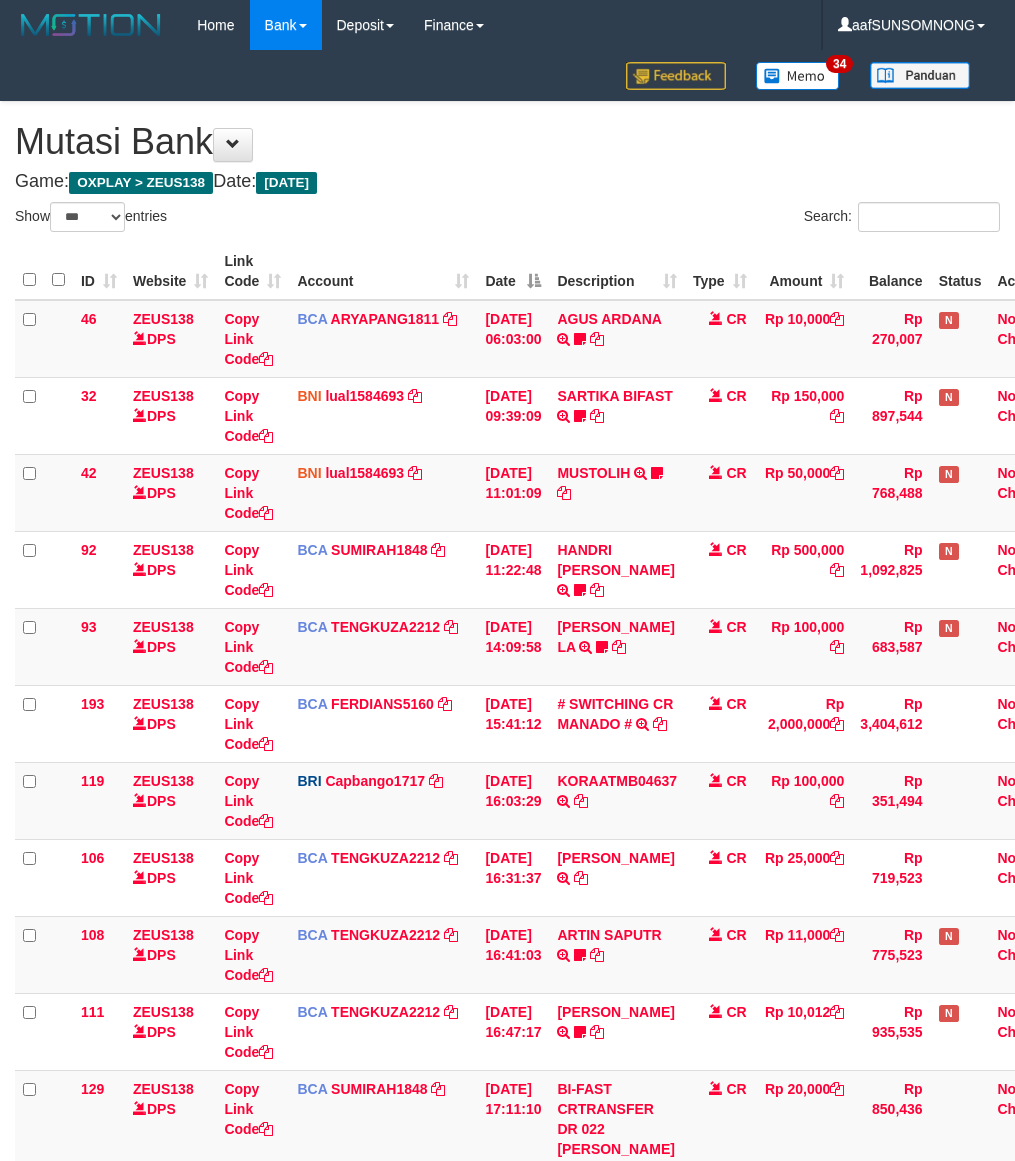 scroll, scrollTop: 490, scrollLeft: 0, axis: vertical 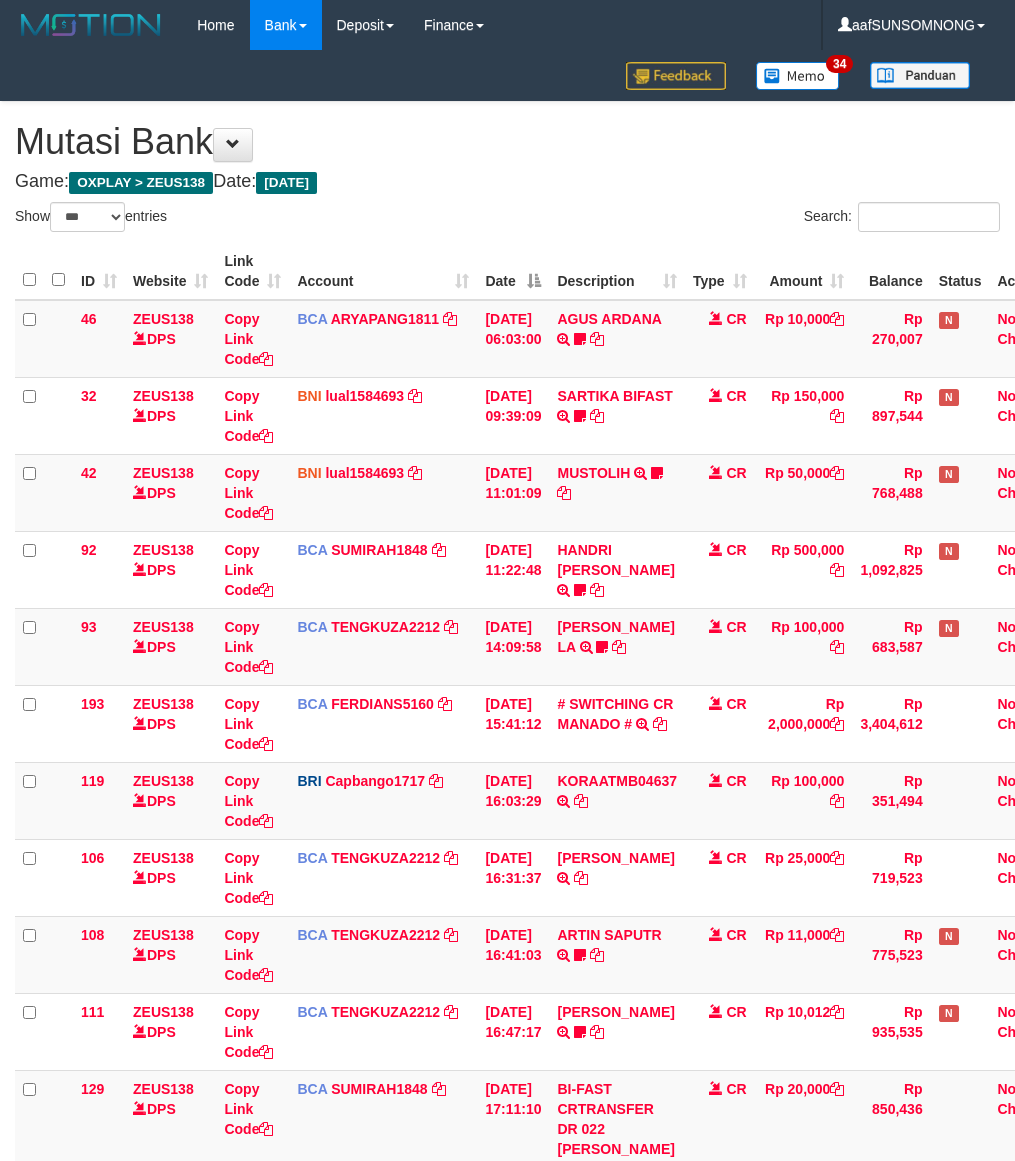 select on "***" 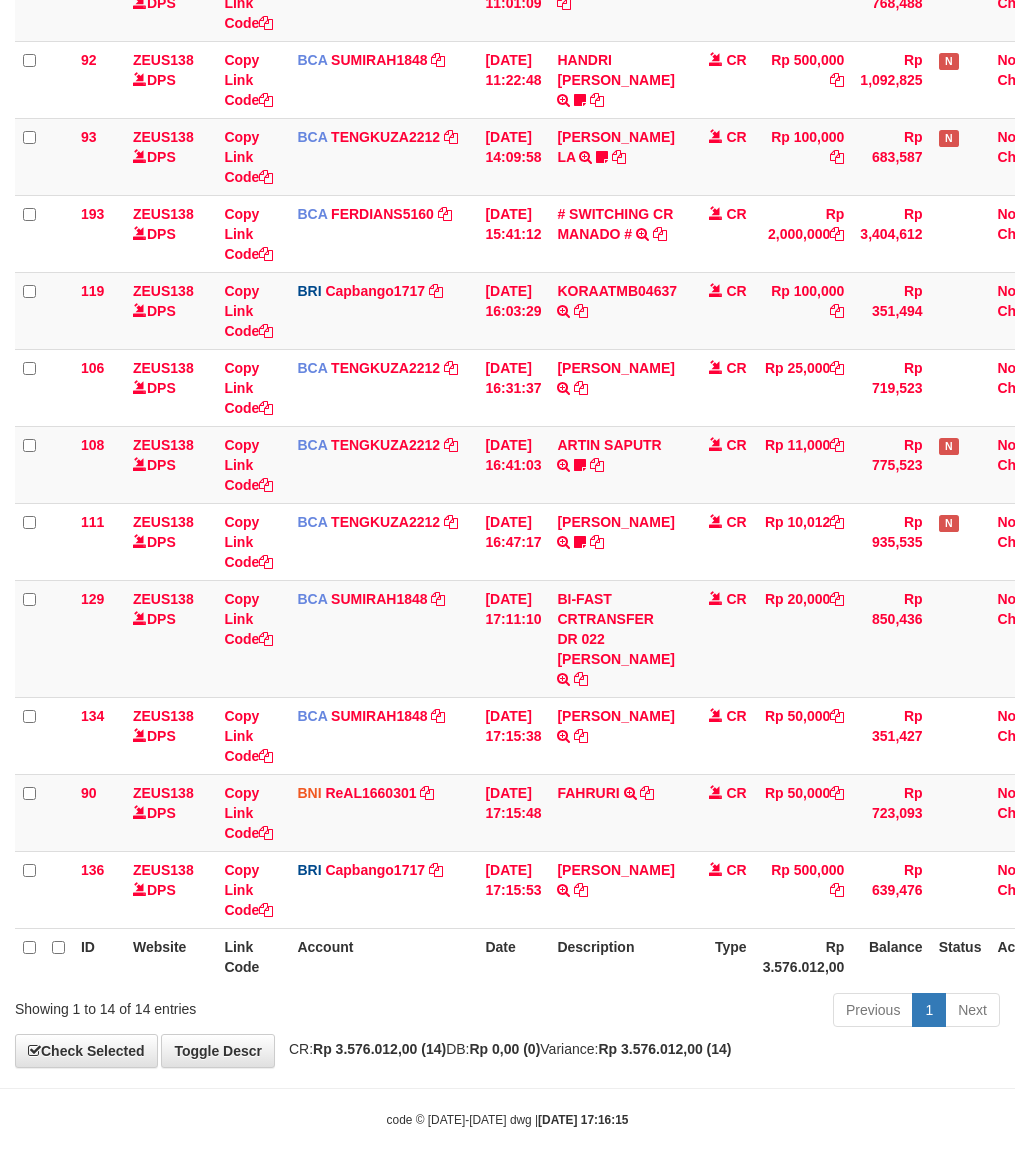 scroll, scrollTop: 491, scrollLeft: 0, axis: vertical 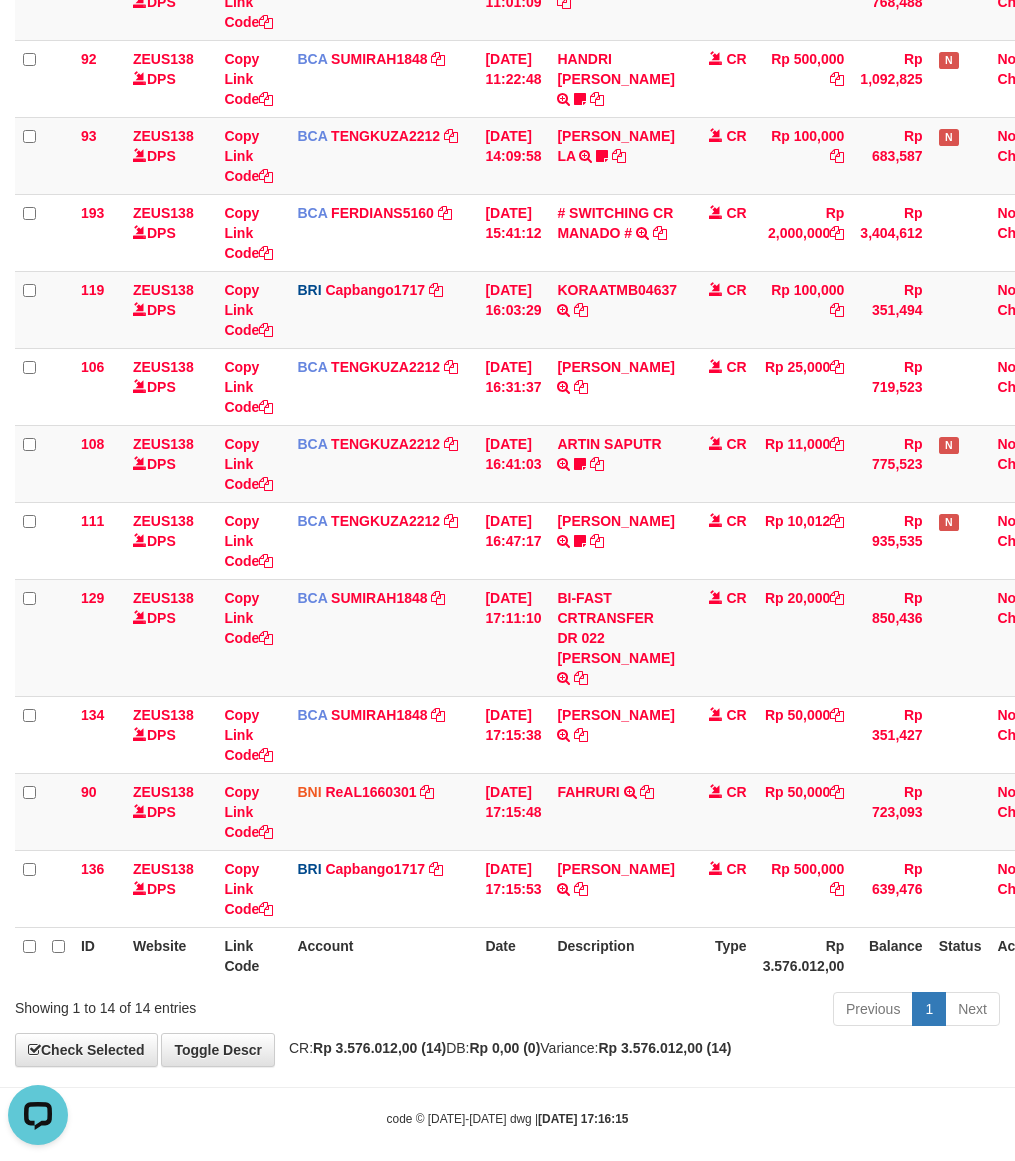 drag, startPoint x: 473, startPoint y: 981, endPoint x: 522, endPoint y: 967, distance: 50.96077 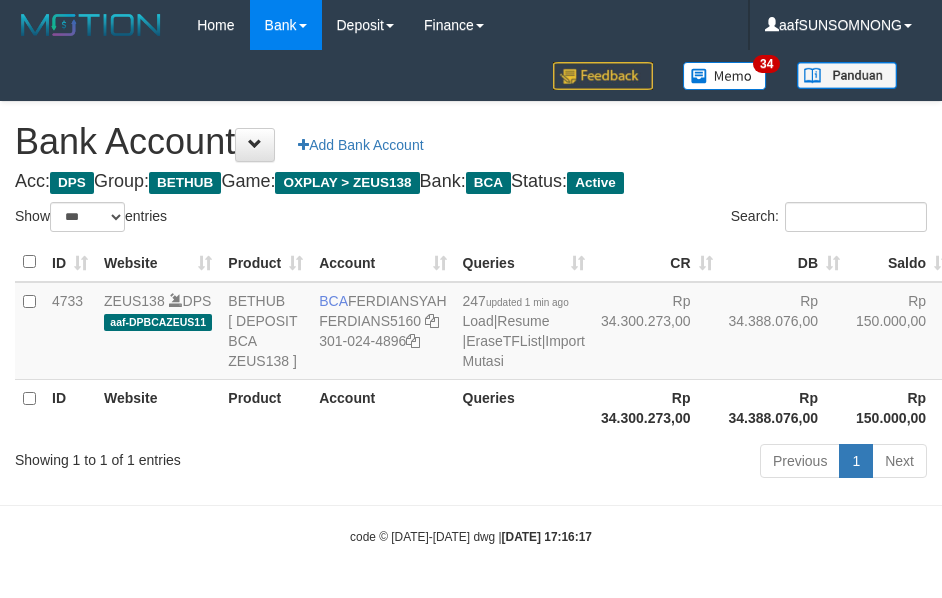 select on "***" 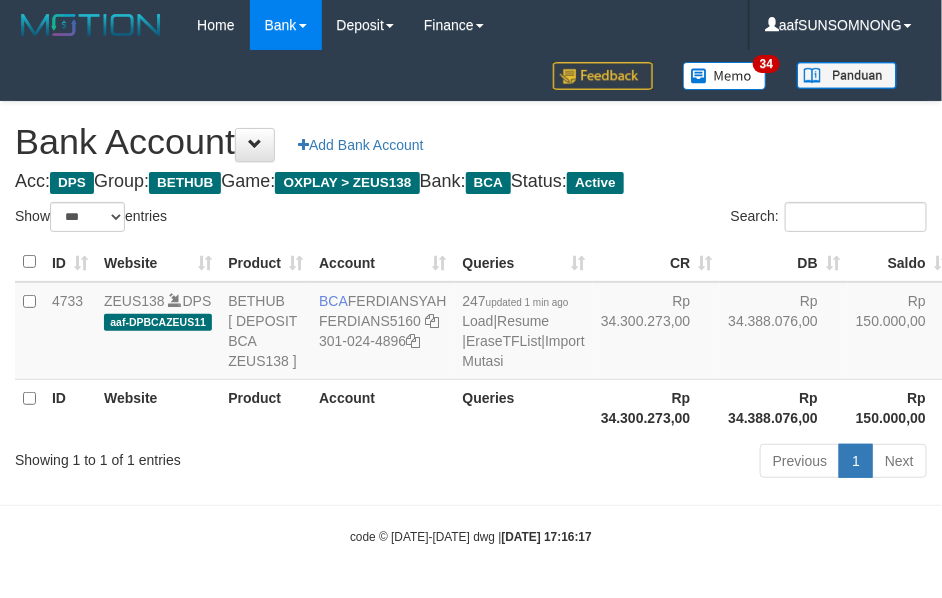 click on "Toggle navigation
Home
Bank
Account List
Load
By Website
Group
[OXPLAY]													ZEUS138
By Load Group (DPS)" at bounding box center [471, 298] 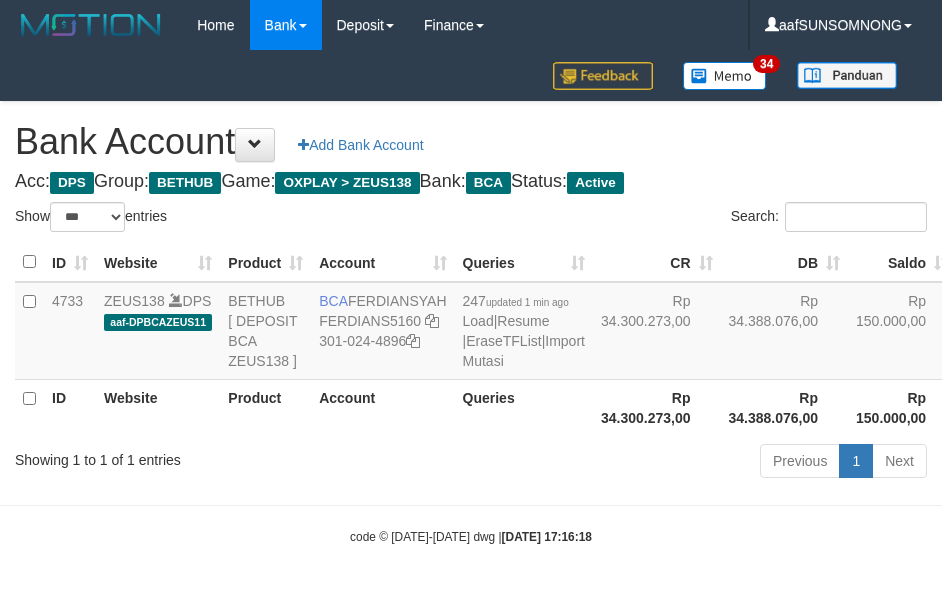 select on "***" 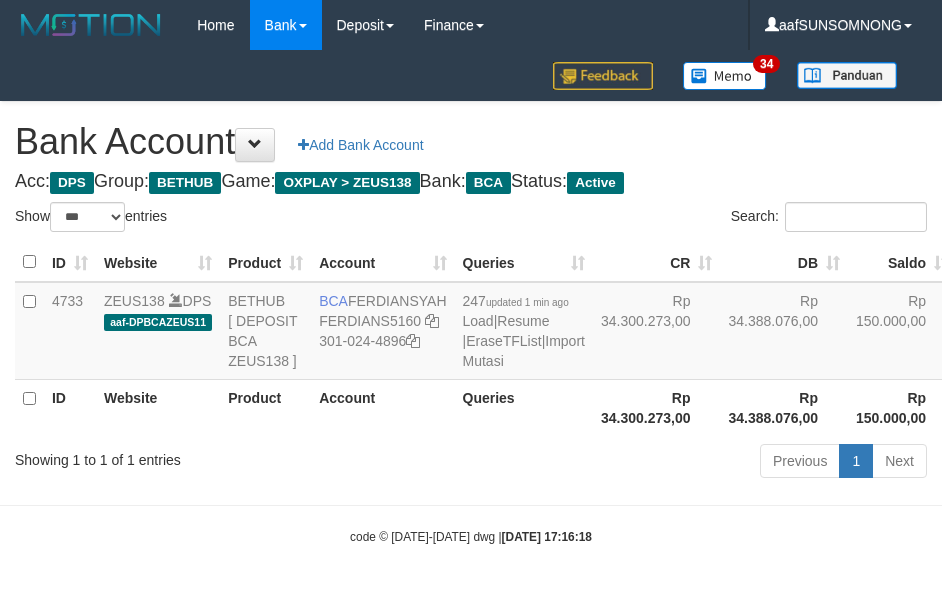 scroll, scrollTop: 38, scrollLeft: 0, axis: vertical 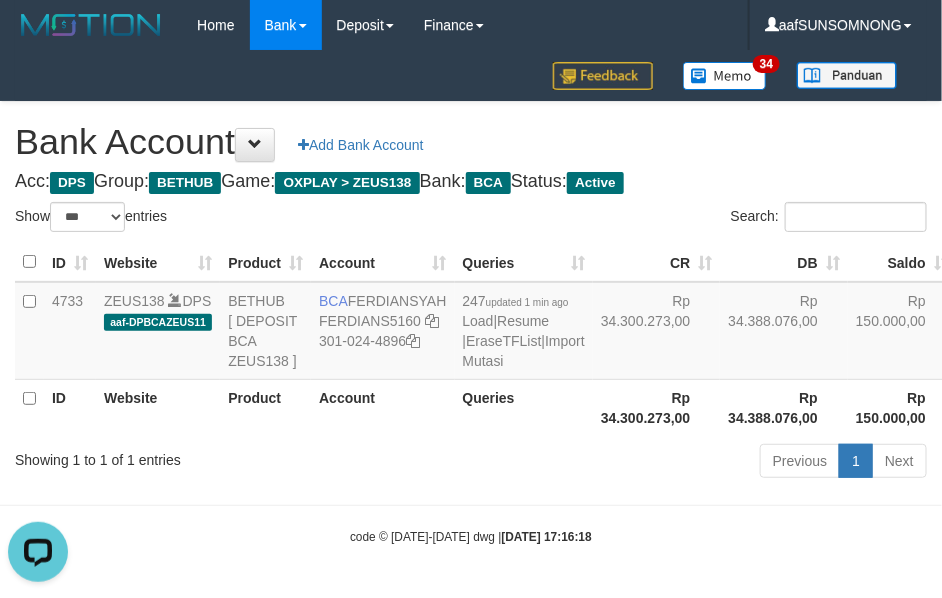 click on "Previous 1 Next" at bounding box center [668, 463] 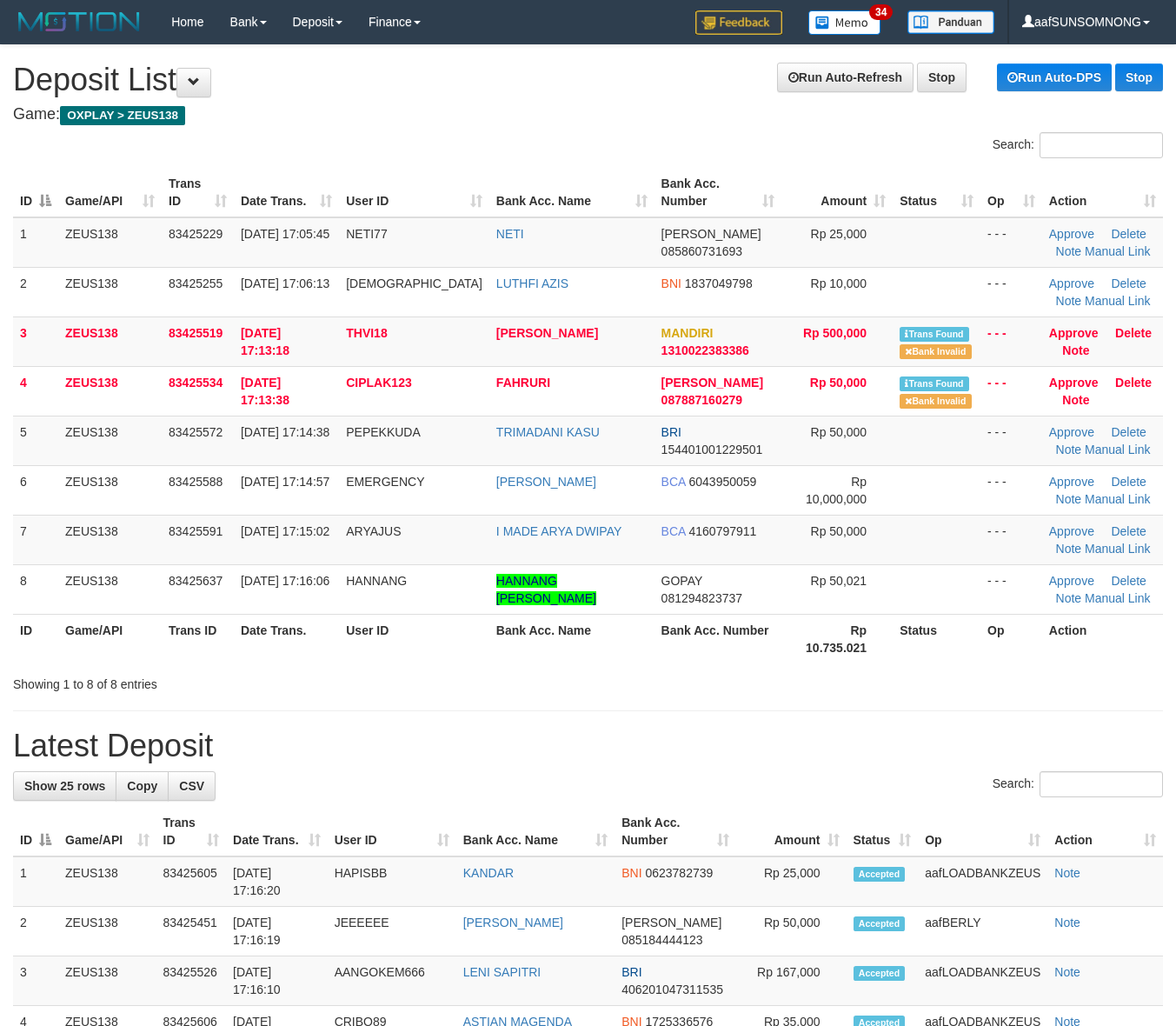 scroll, scrollTop: 0, scrollLeft: 0, axis: both 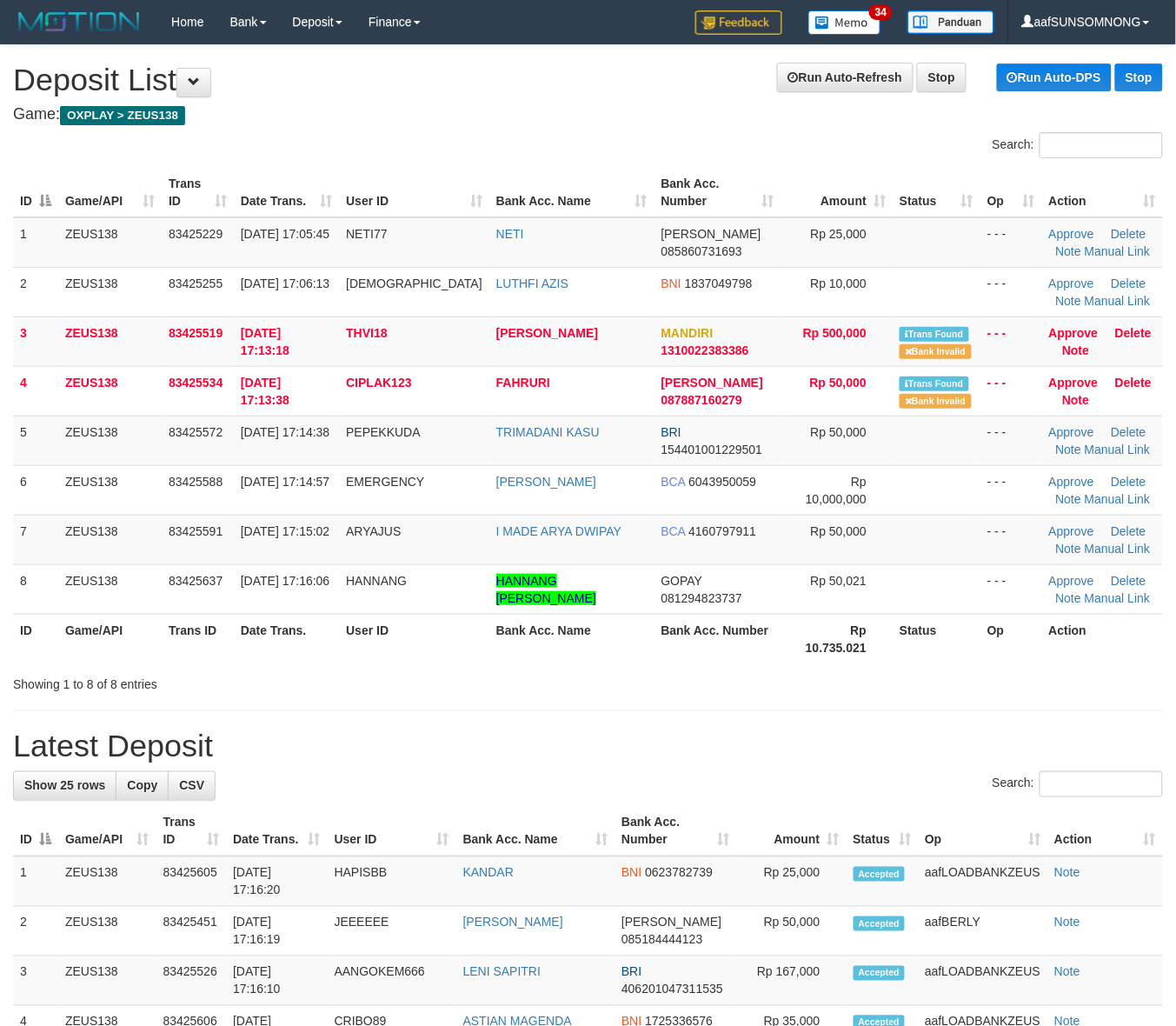 click on "Amount" at bounding box center (791, 831) 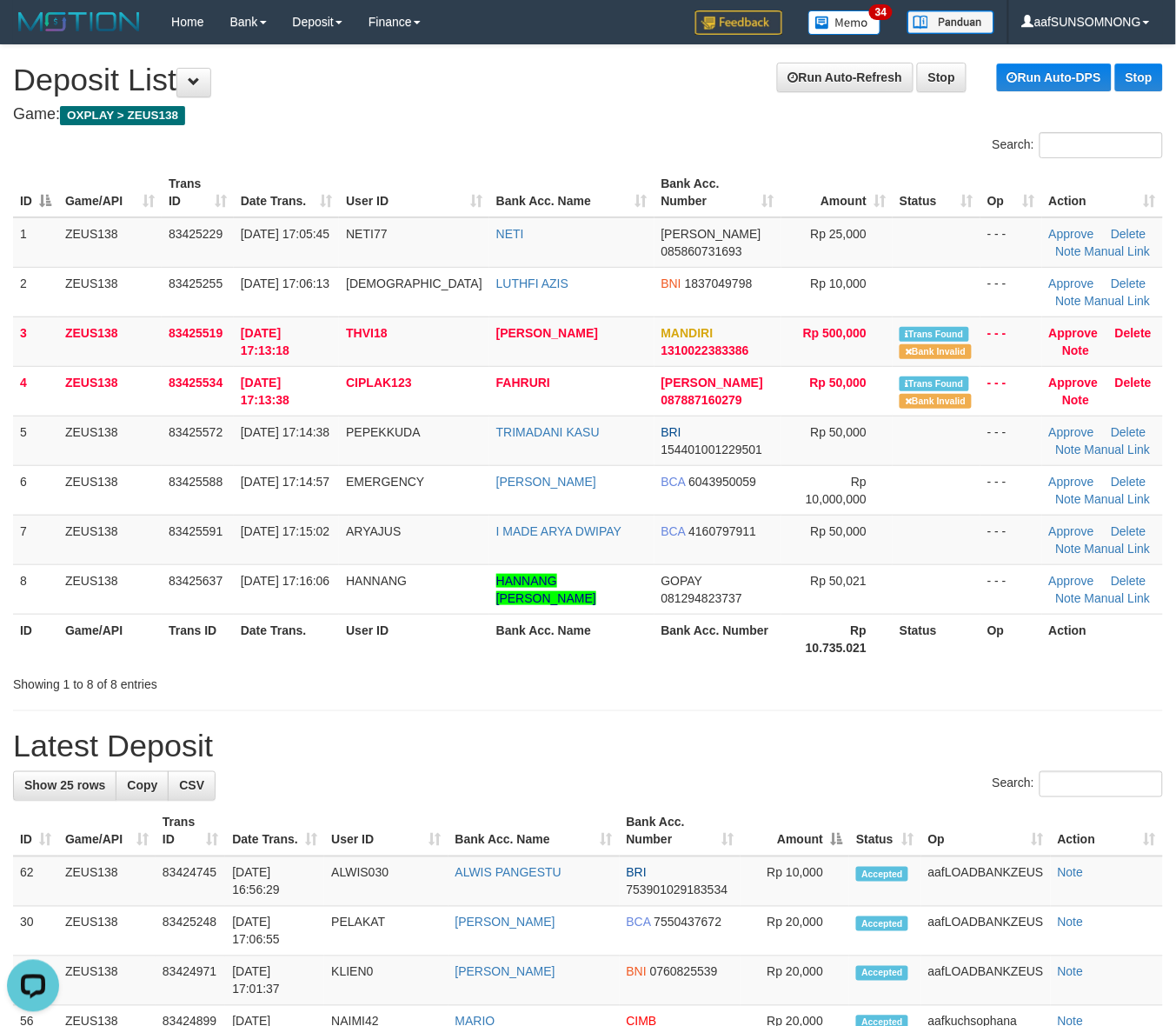 scroll, scrollTop: 0, scrollLeft: 0, axis: both 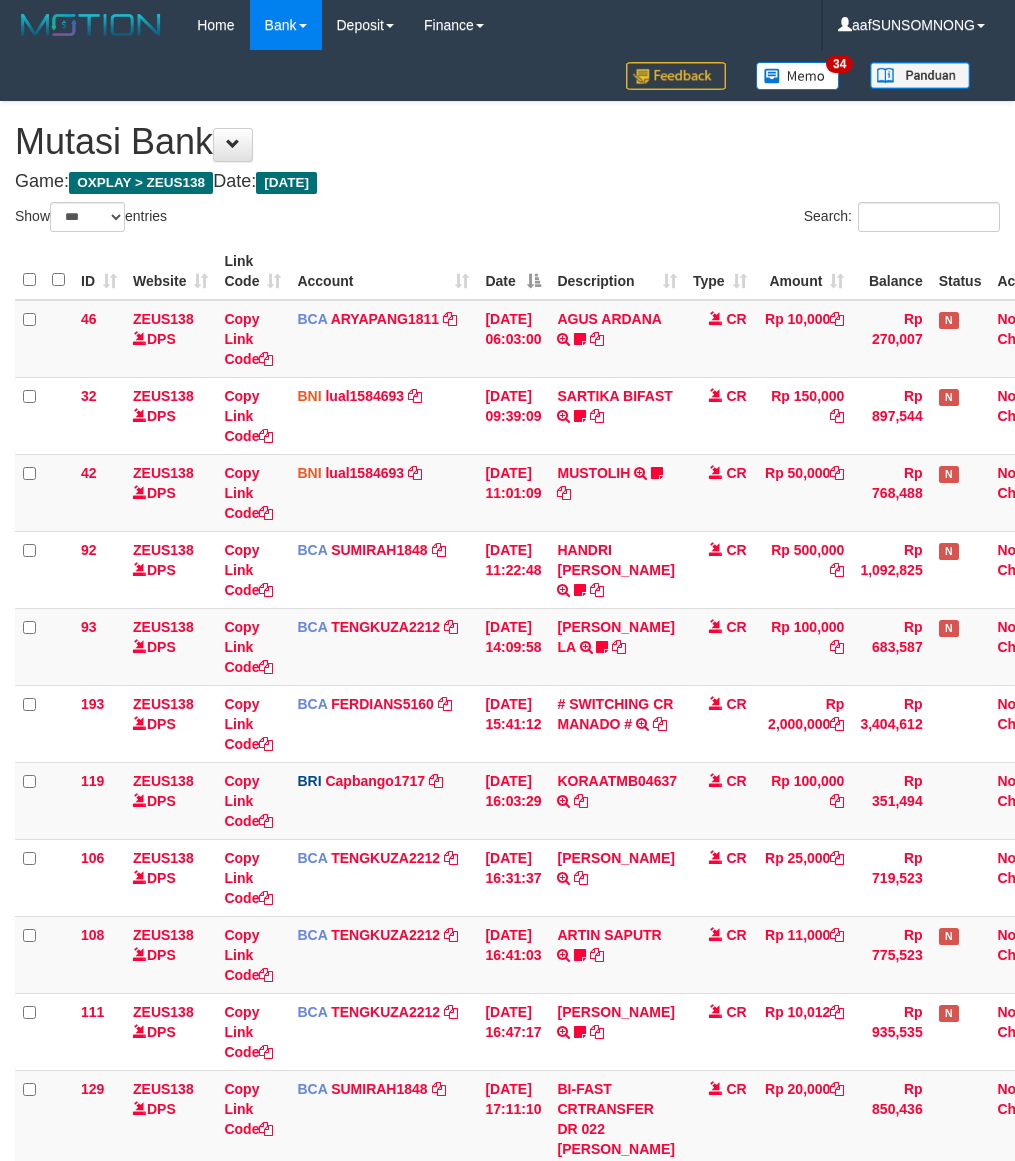 select on "***" 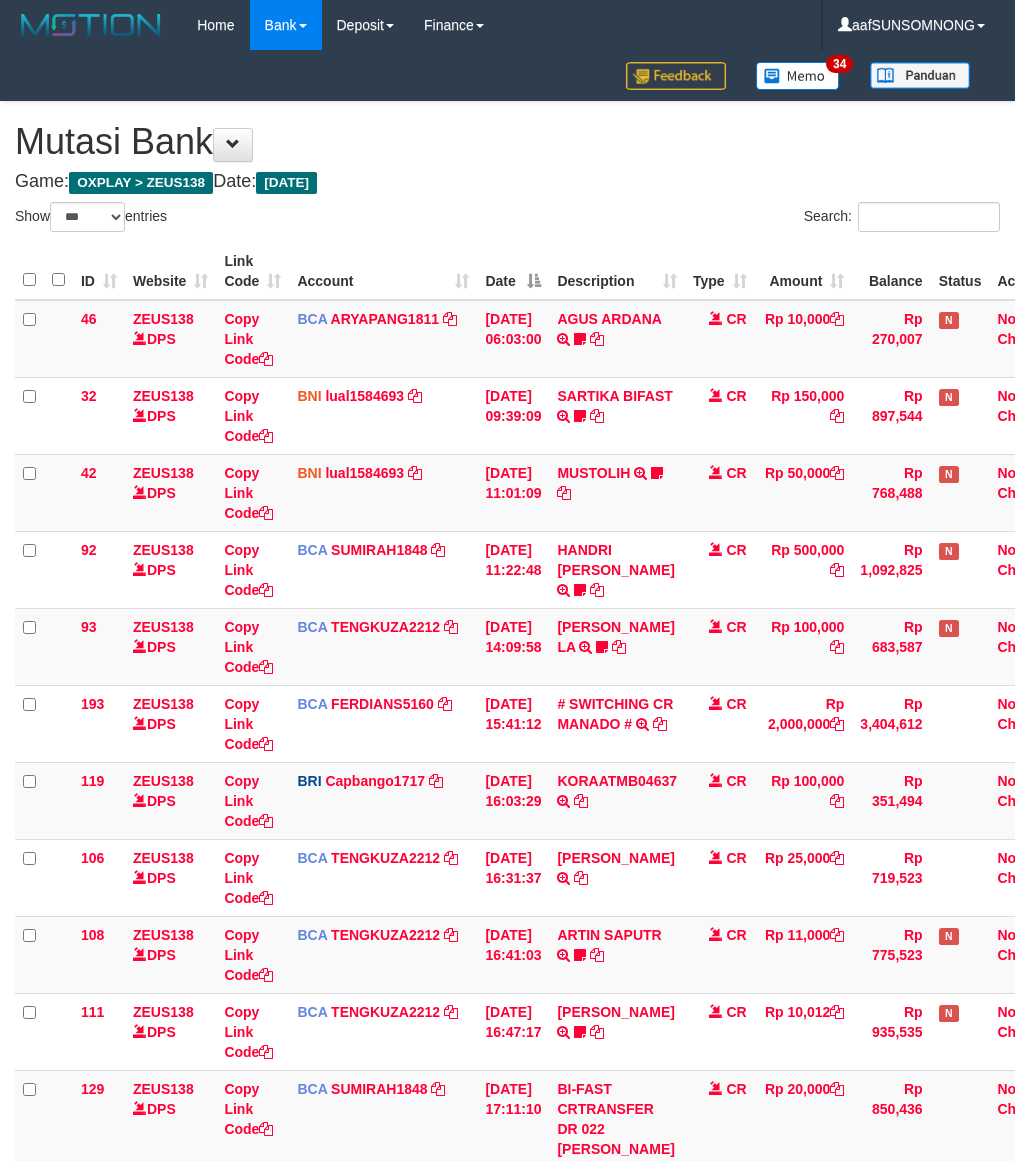 scroll, scrollTop: 321, scrollLeft: 0, axis: vertical 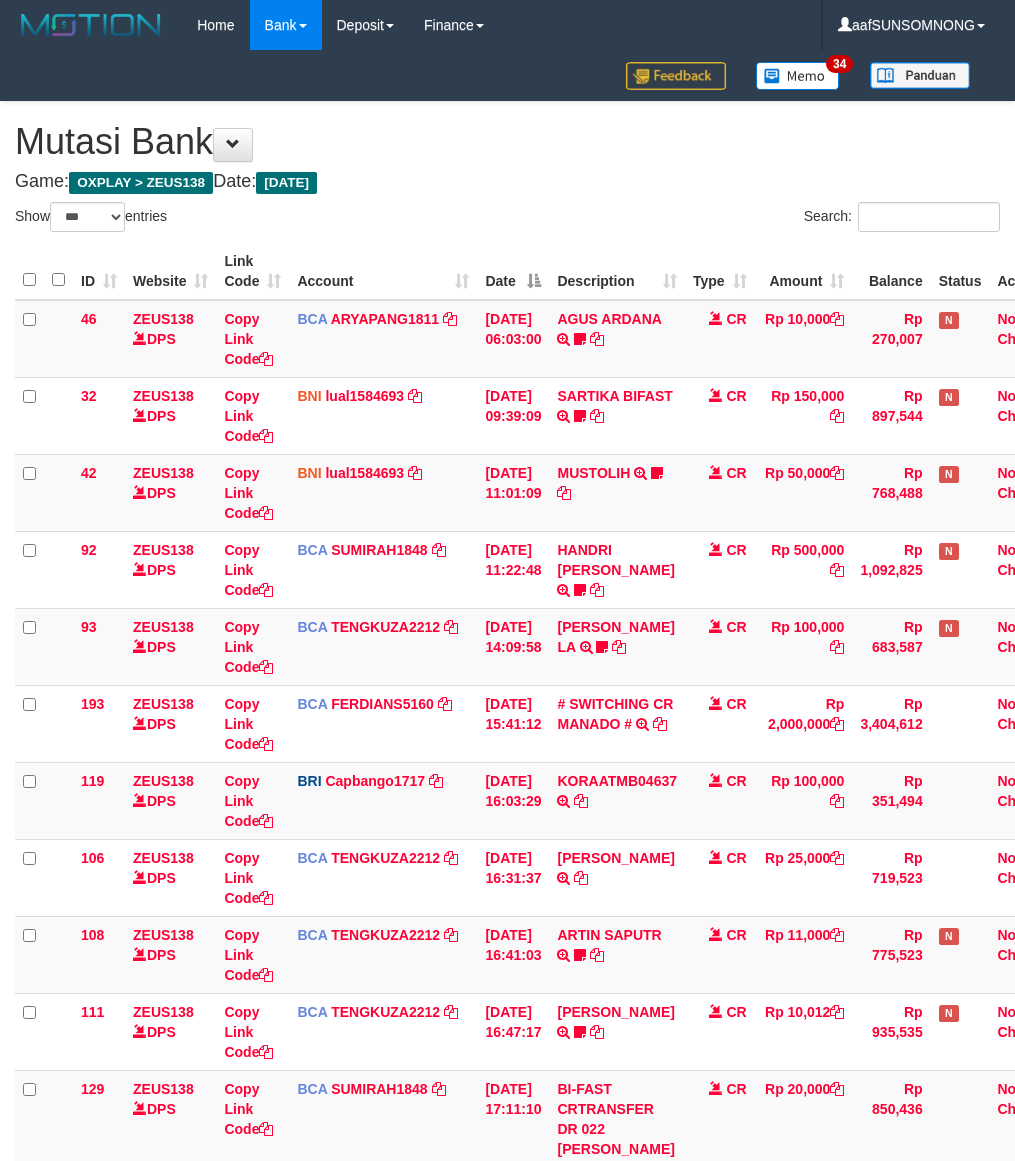 select on "***" 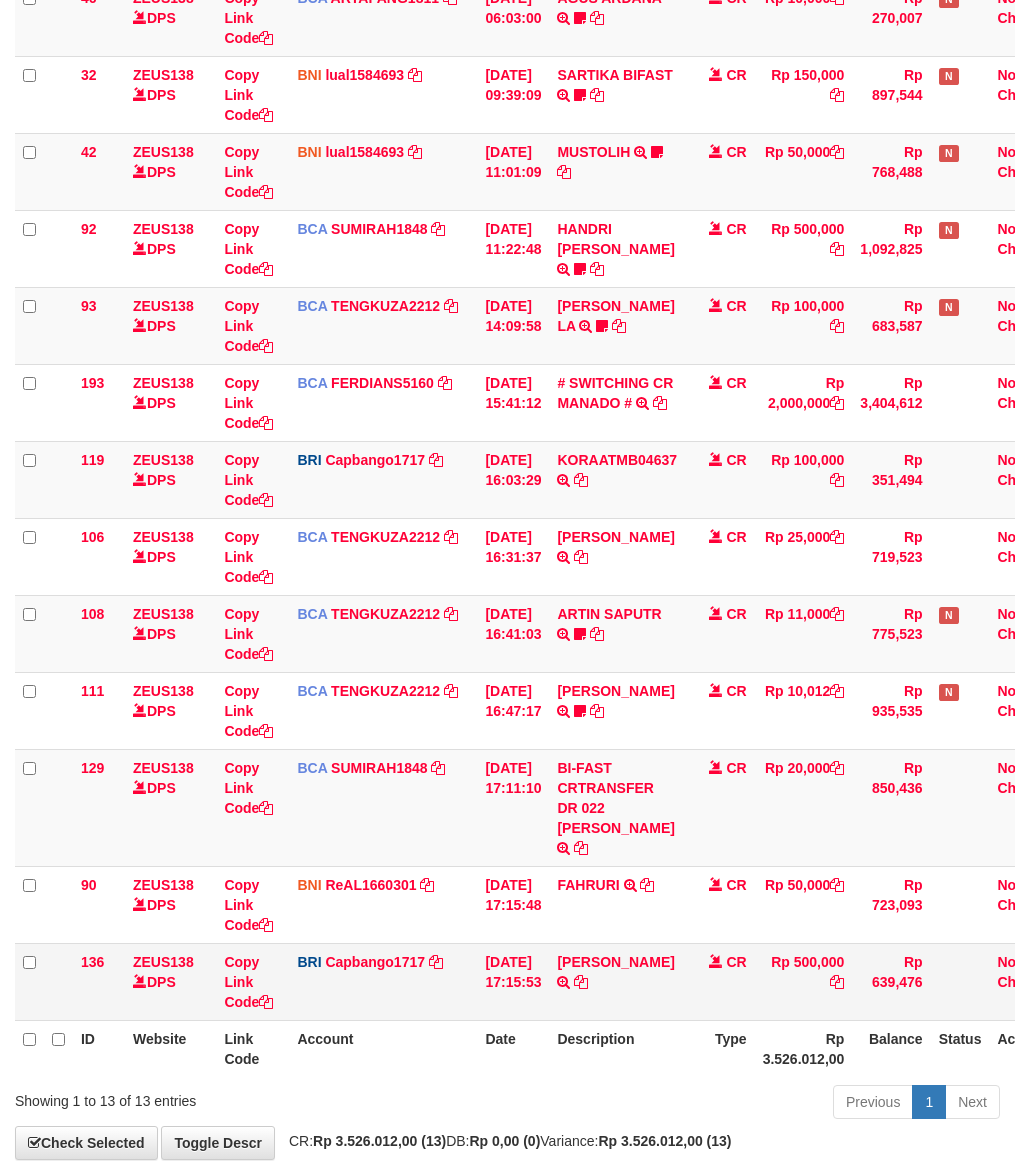 scroll, scrollTop: 413, scrollLeft: 0, axis: vertical 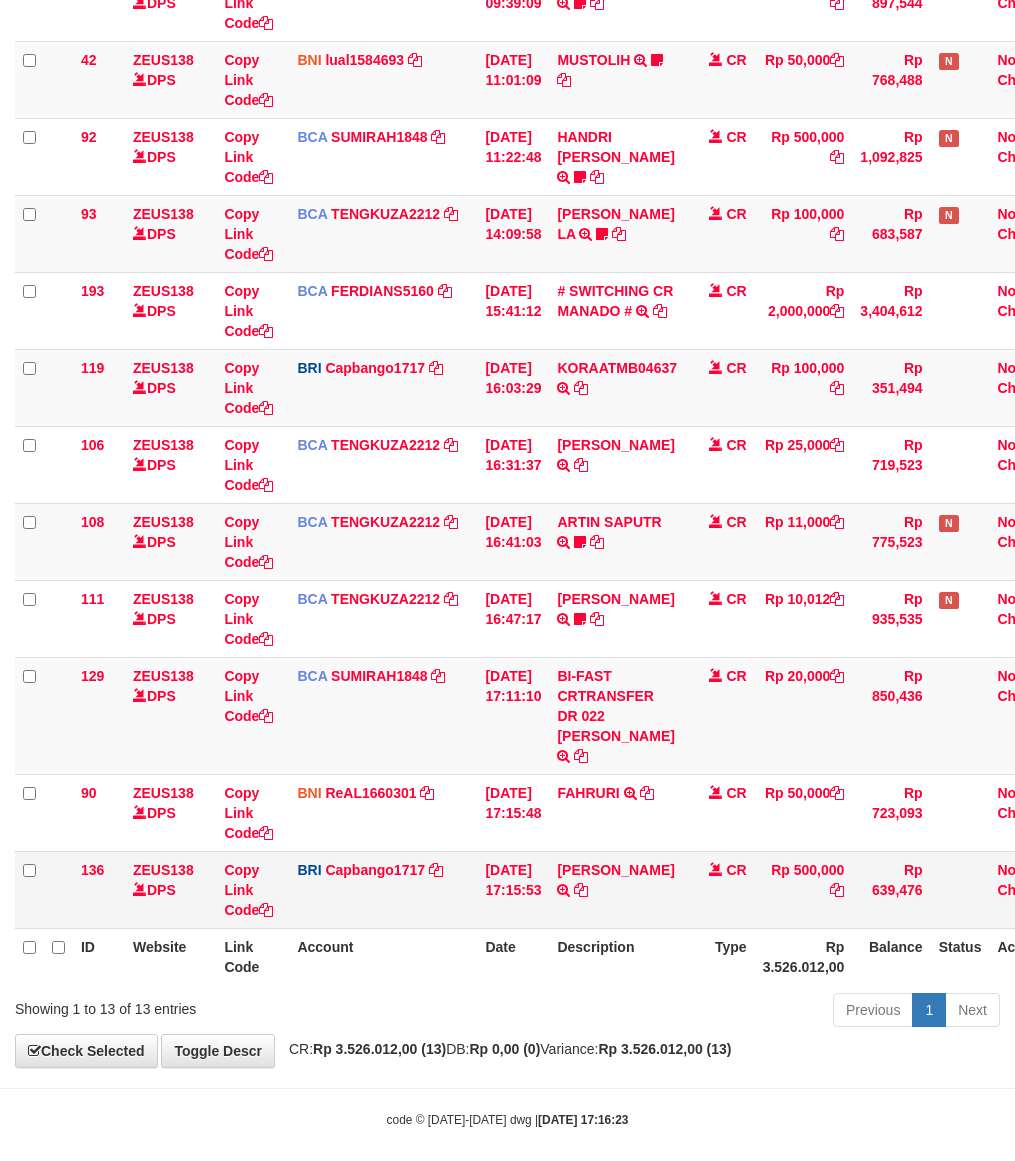 click on "Description" at bounding box center [617, 956] 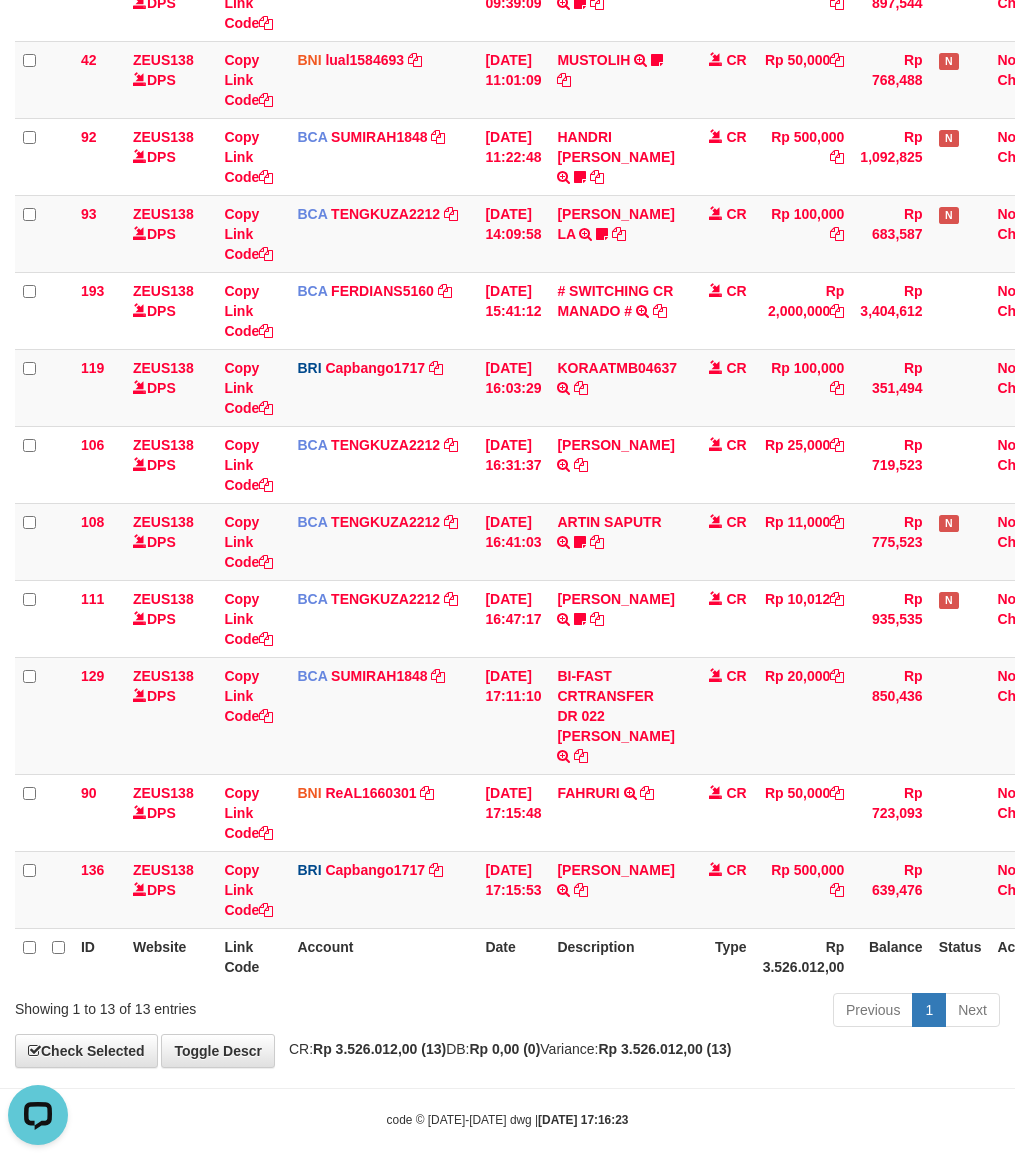 scroll, scrollTop: 0, scrollLeft: 0, axis: both 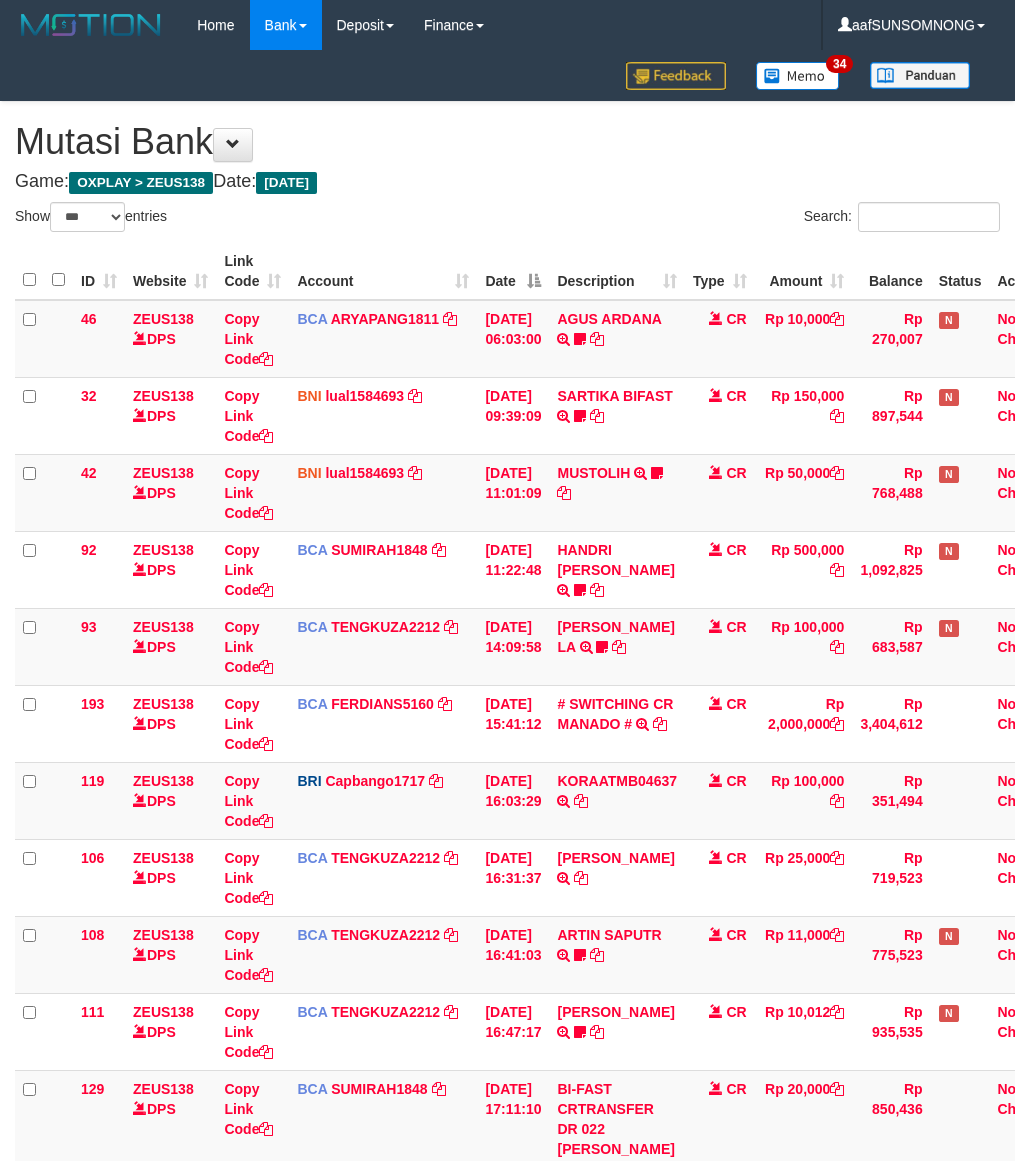 select on "***" 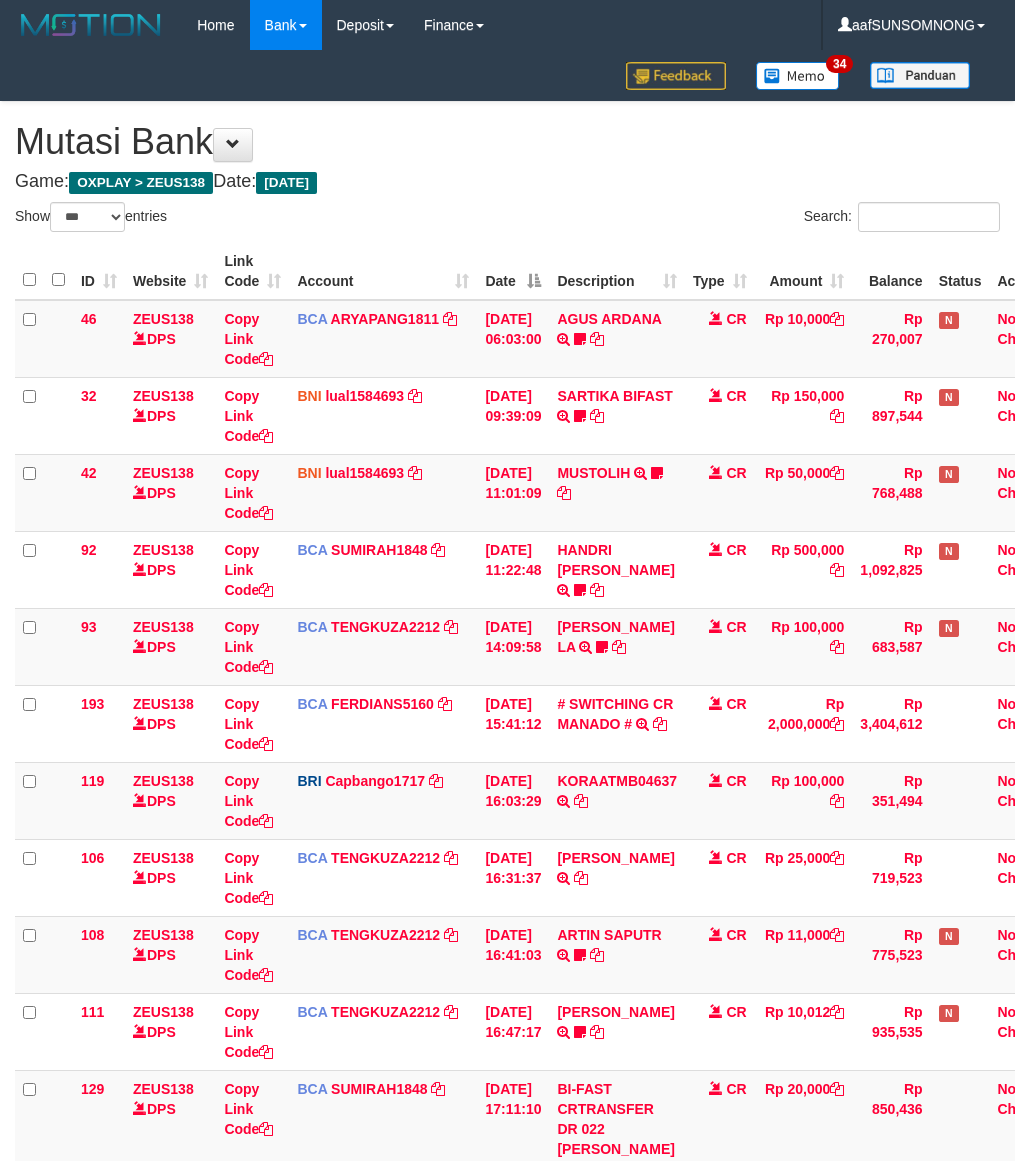 scroll, scrollTop: 393, scrollLeft: 0, axis: vertical 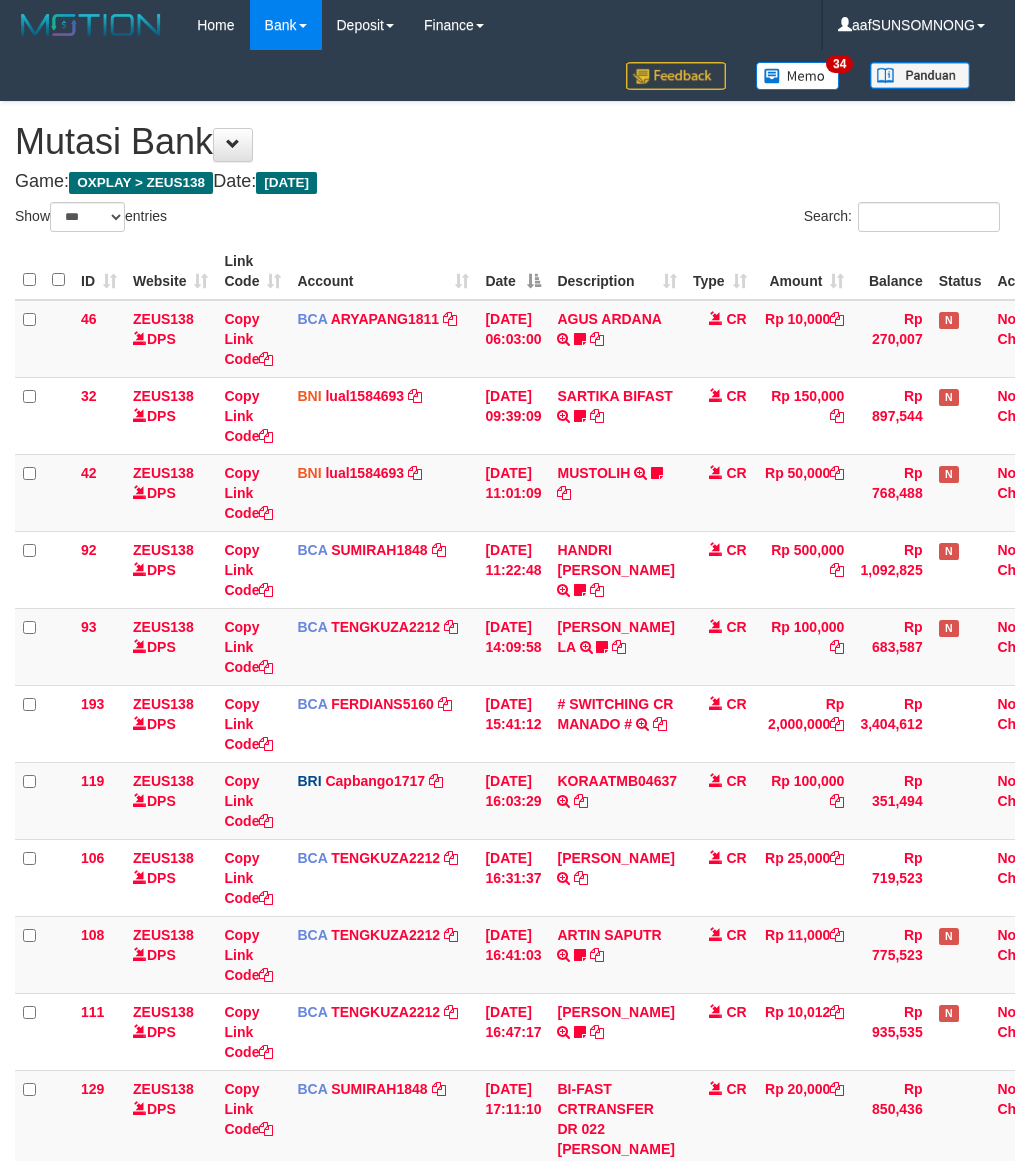 select on "***" 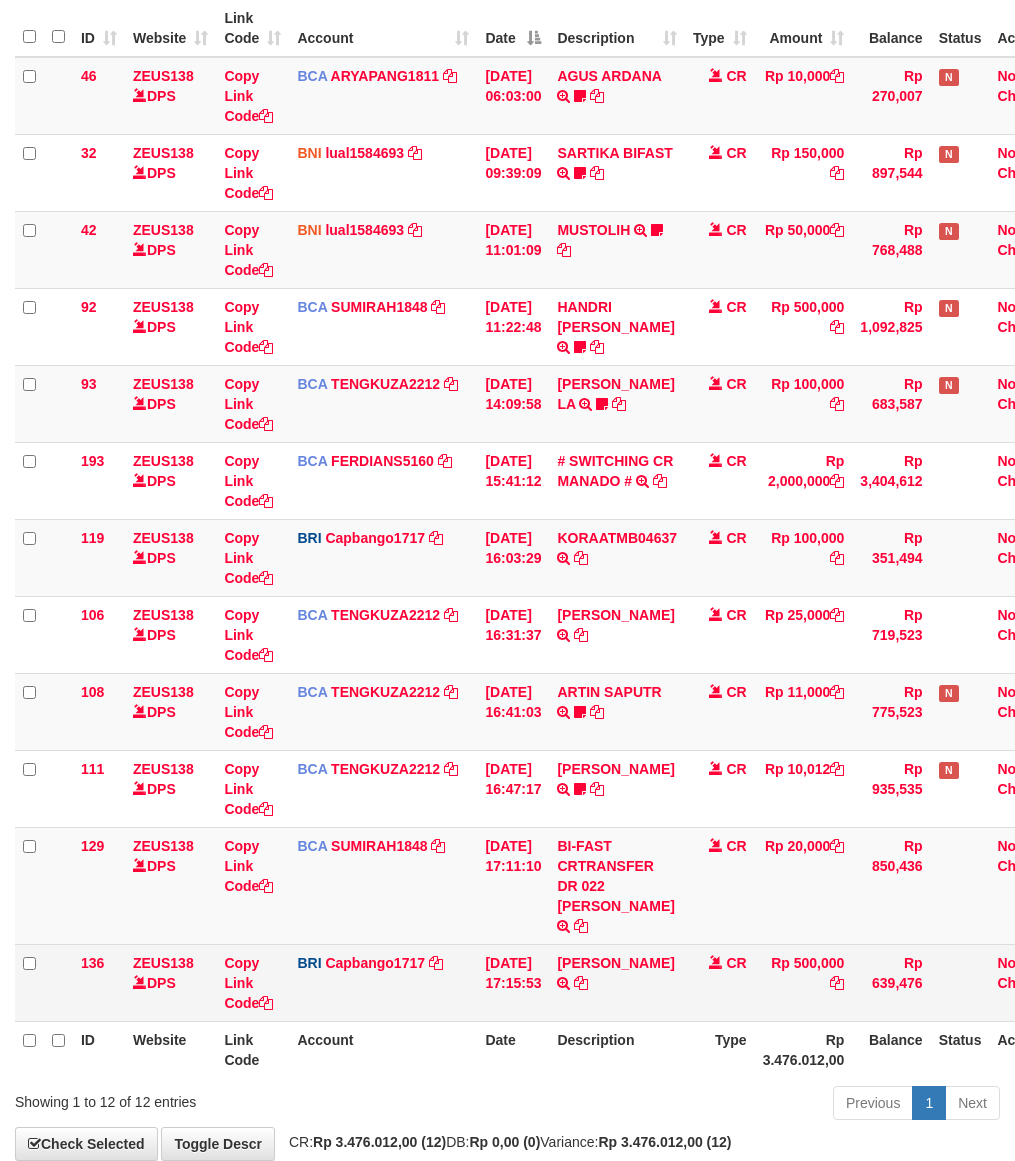 drag, startPoint x: 542, startPoint y: 958, endPoint x: 563, endPoint y: 961, distance: 21.213203 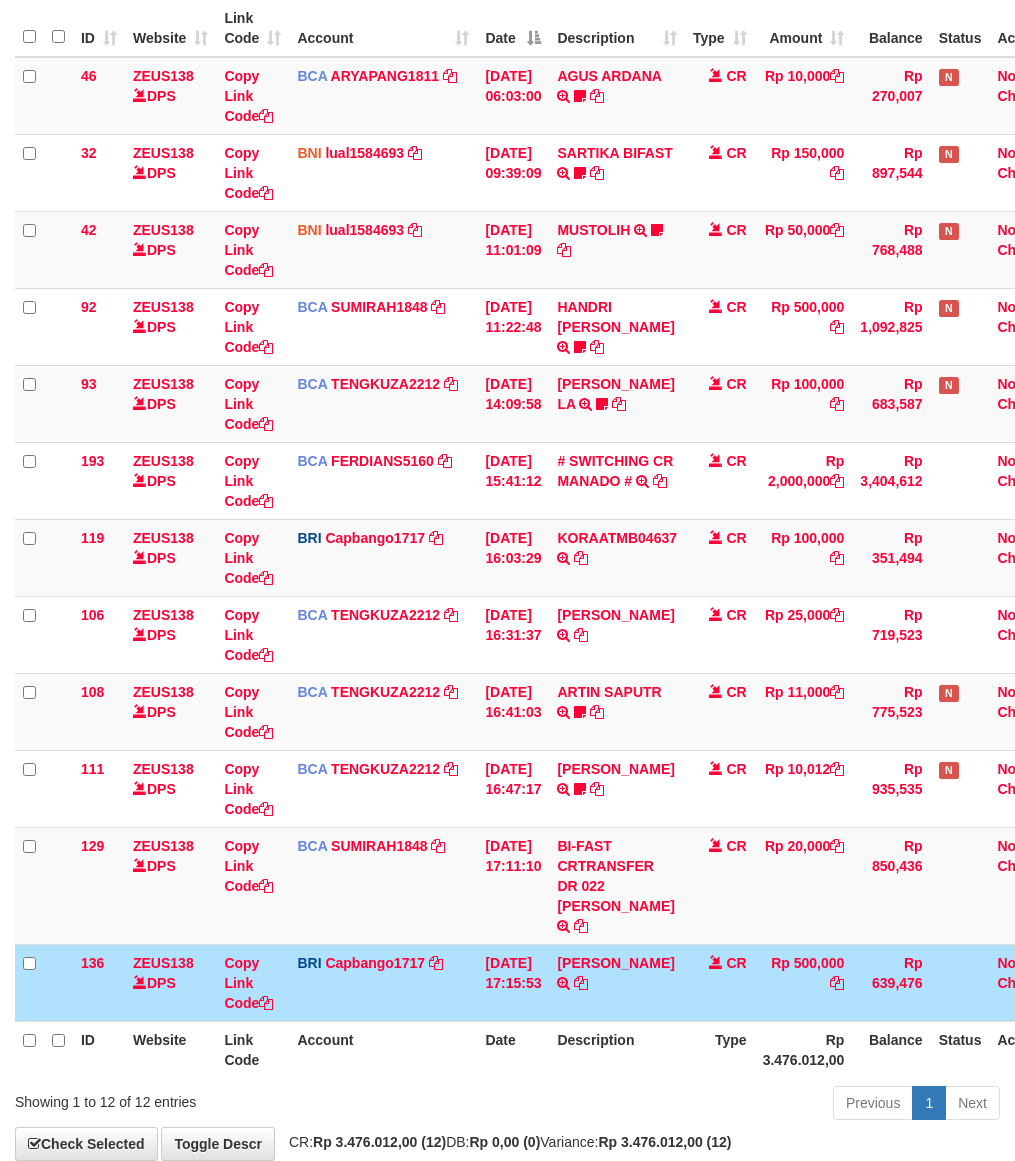 scroll, scrollTop: 336, scrollLeft: 0, axis: vertical 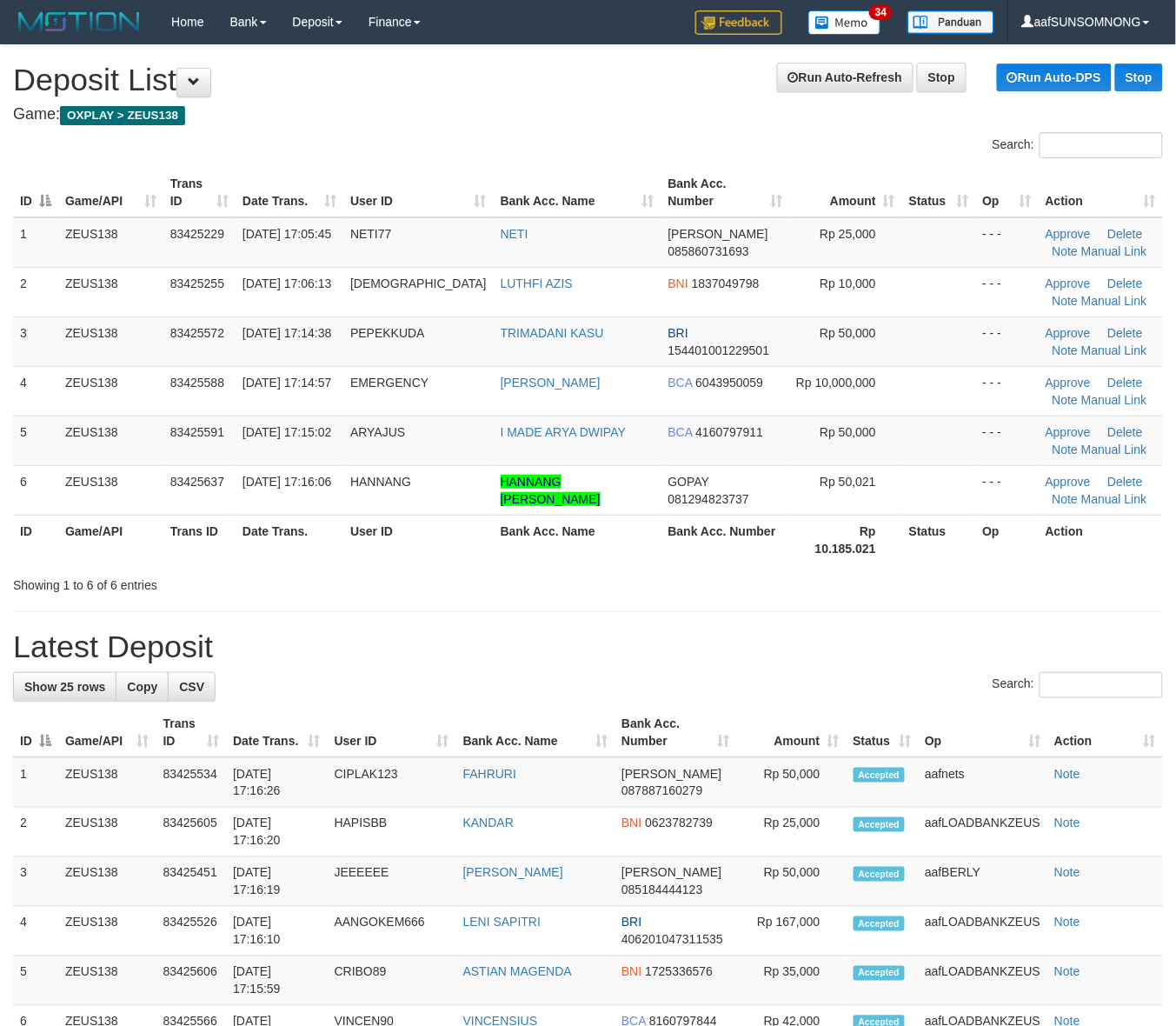 drag, startPoint x: 689, startPoint y: 703, endPoint x: 704, endPoint y: 707, distance: 15.524175 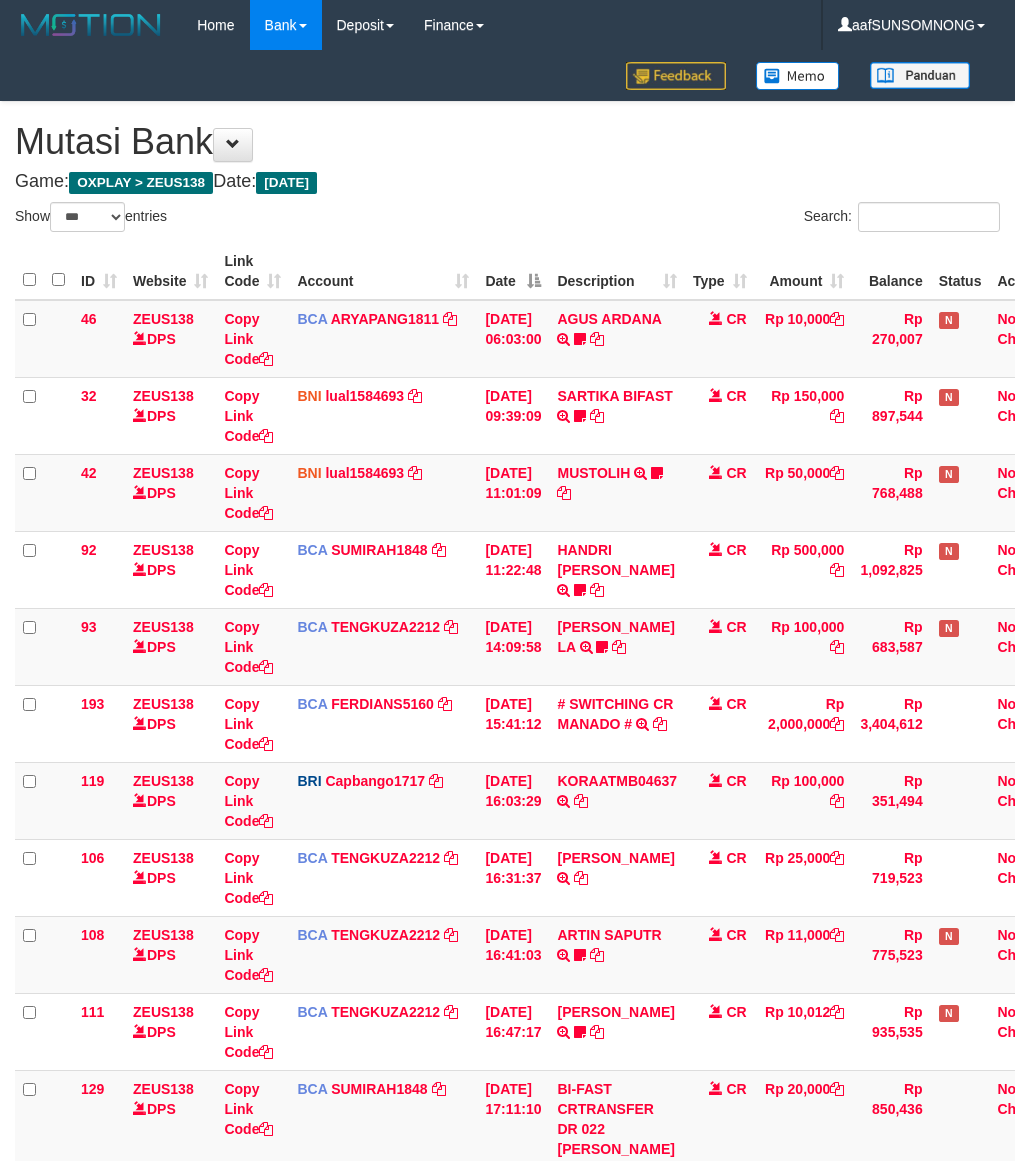 select on "***" 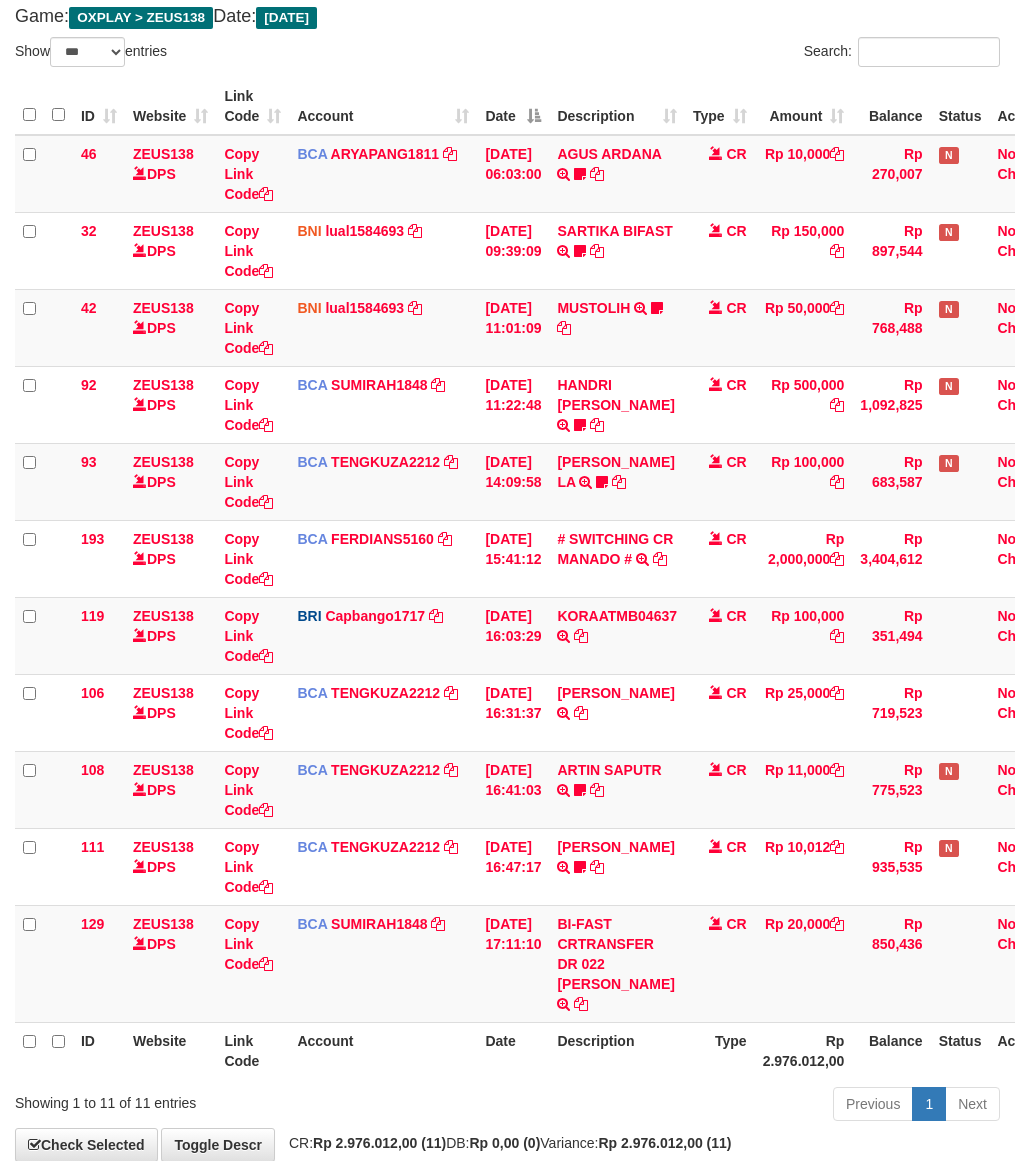 scroll, scrollTop: 260, scrollLeft: 0, axis: vertical 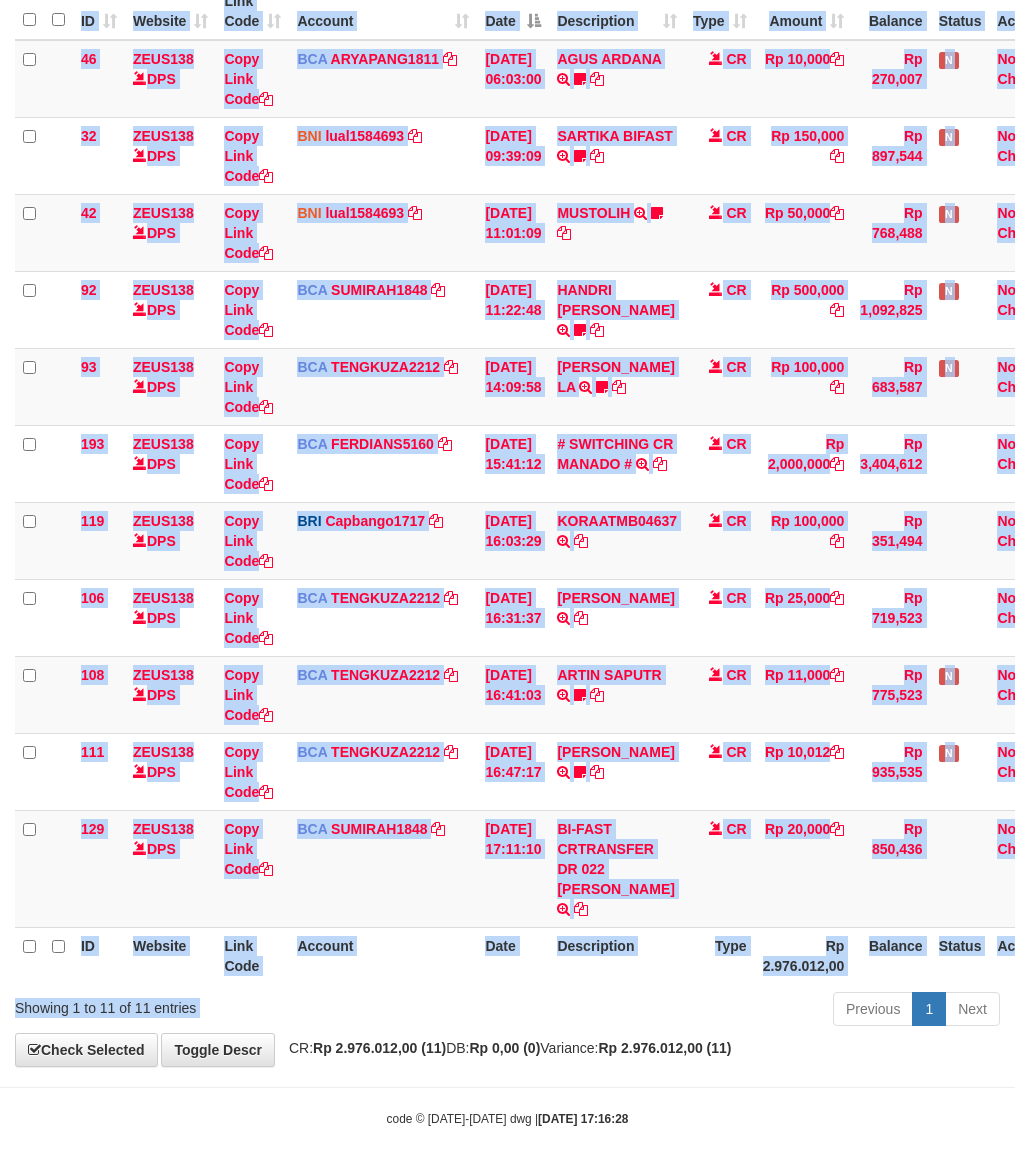 click on "Show  ** ** ** ***  entries Search:
ID Website Link Code Account Date Description Type Amount Balance Status Action
46
ZEUS138    DPS
Copy Link Code
BCA
ARYAPANG1811
DPS
ARYA PANGESTU
mutasi_20250711_2620 | 46
mutasi_20250711_2620 | 46
[DATE] 06:03:00
AGUS ARDANA            TRSF E-BANKING CR 1107/FTSCY/WS95051
10000.002025071158167087 TRFDN-AGUS [PERSON_NAME] DEBIT INDONE    Aguslike
tunggu bukti tranfer
CR
Rp 10,000
Rp 270,007
N
Note
Check
32
BNI" at bounding box center [507, 487] 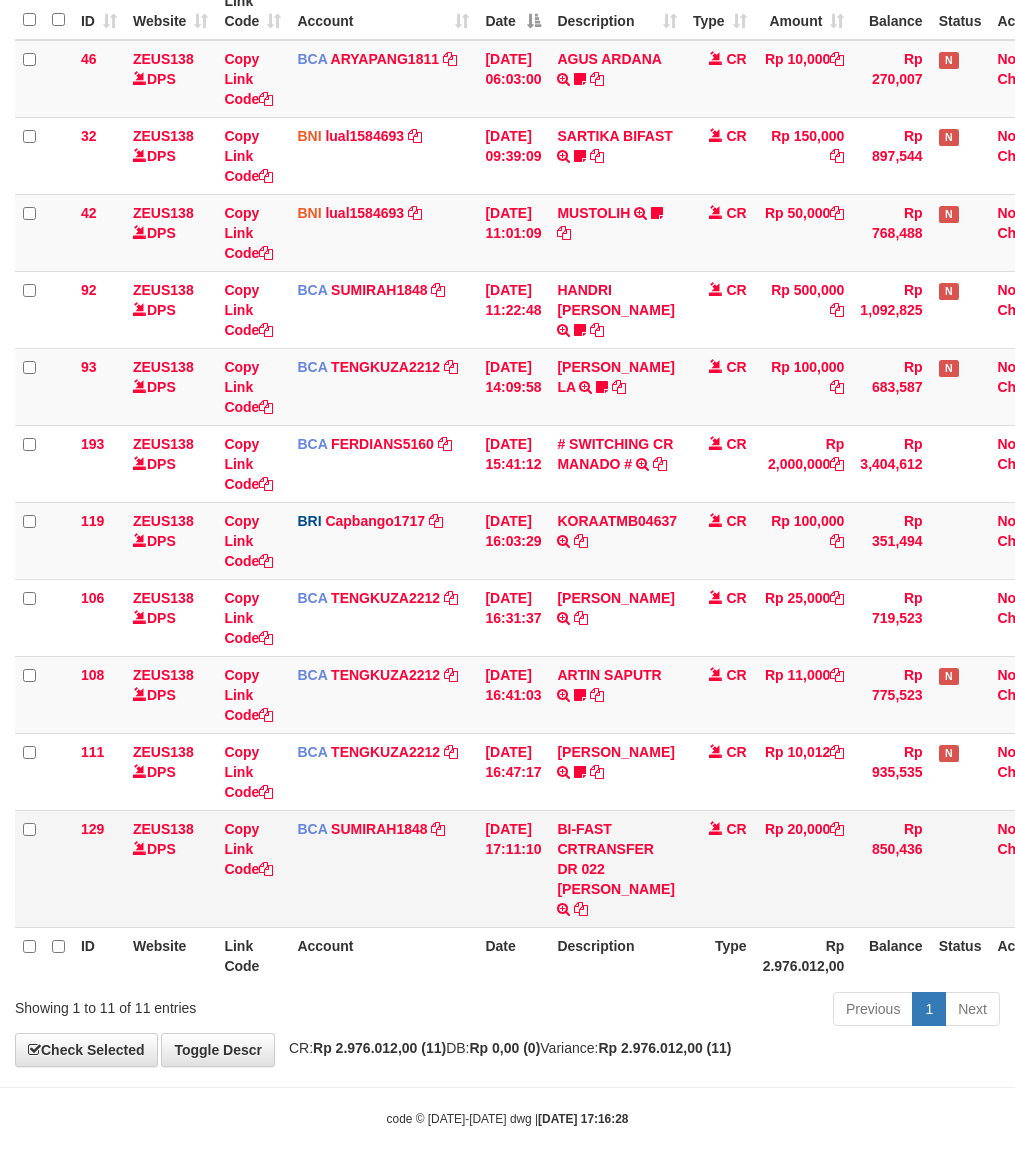 click on "BI-FAST CRTRANSFER DR 022 [PERSON_NAME]" at bounding box center [617, 868] 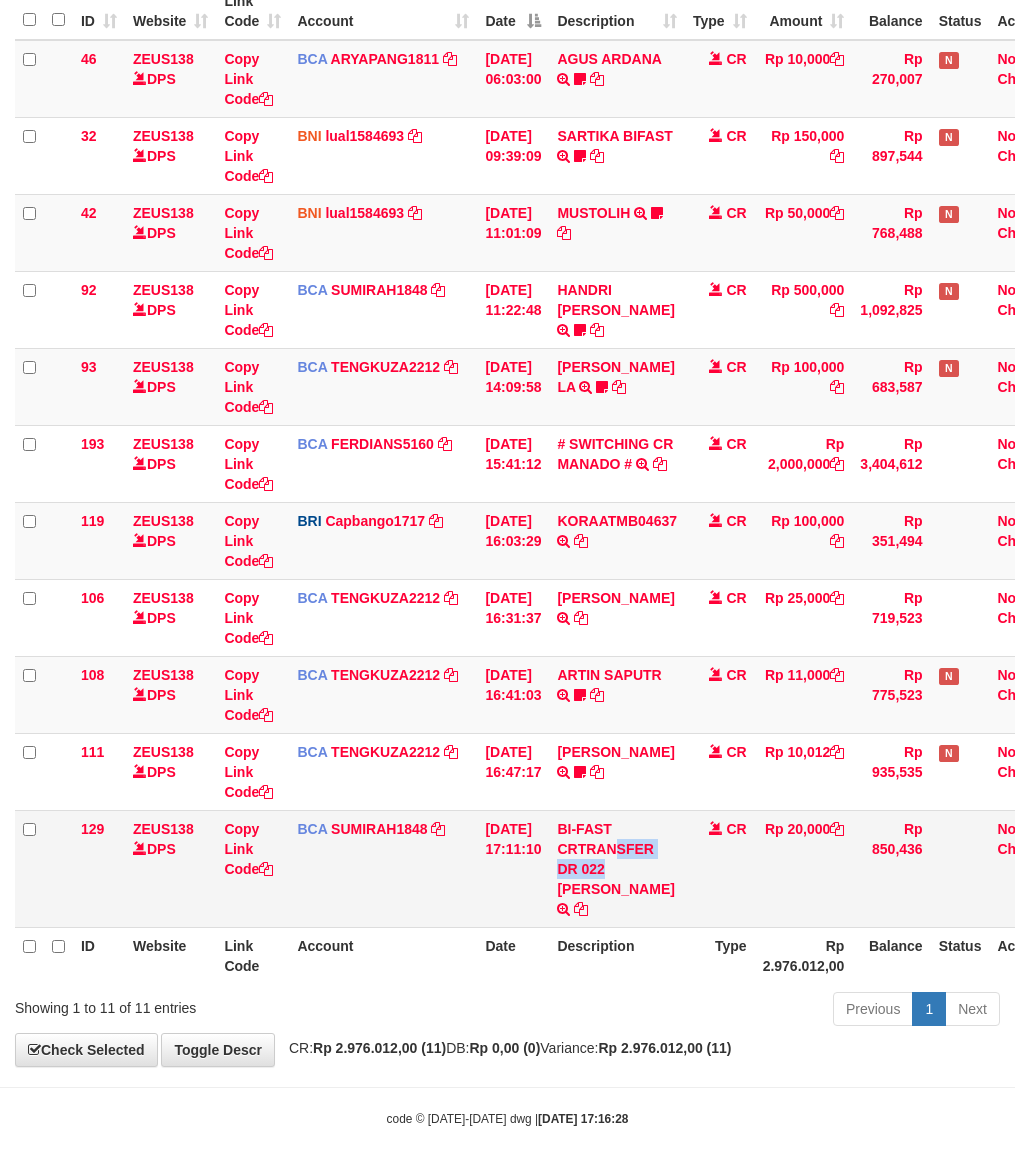 click on "BI-FAST CRTRANSFER DR 022 [PERSON_NAME]" at bounding box center [617, 868] 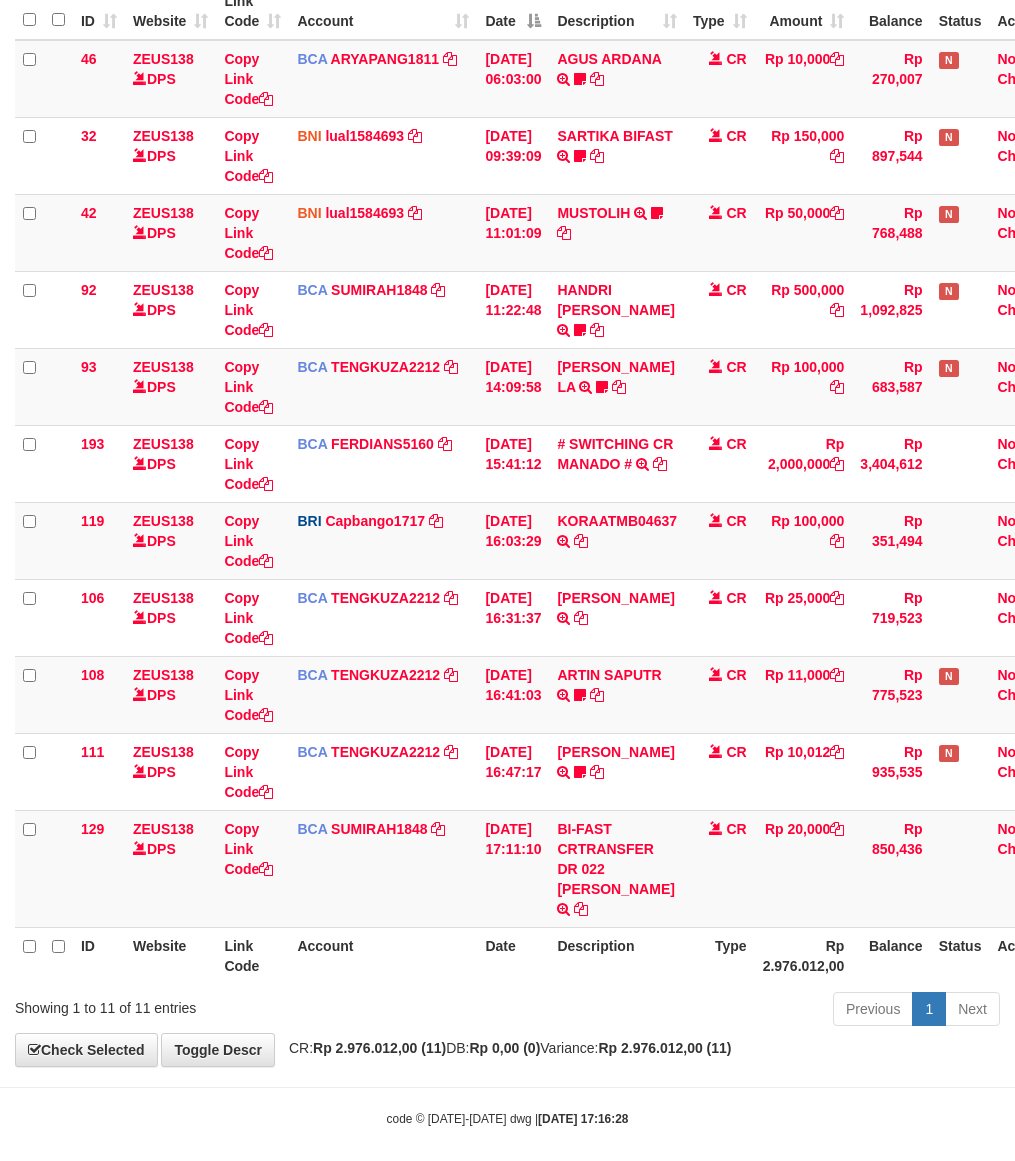 click on "Description" at bounding box center [617, 955] 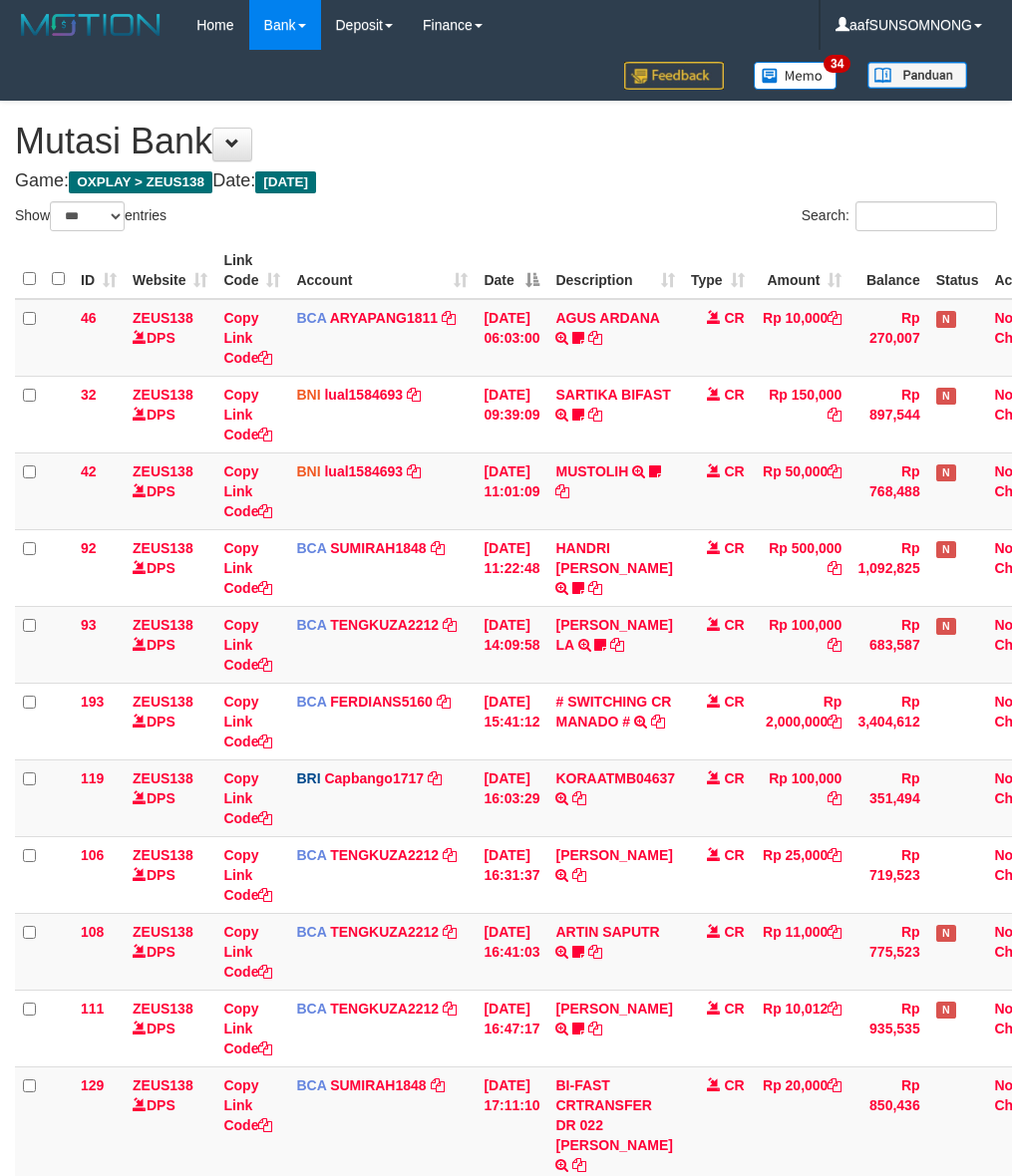 select on "***" 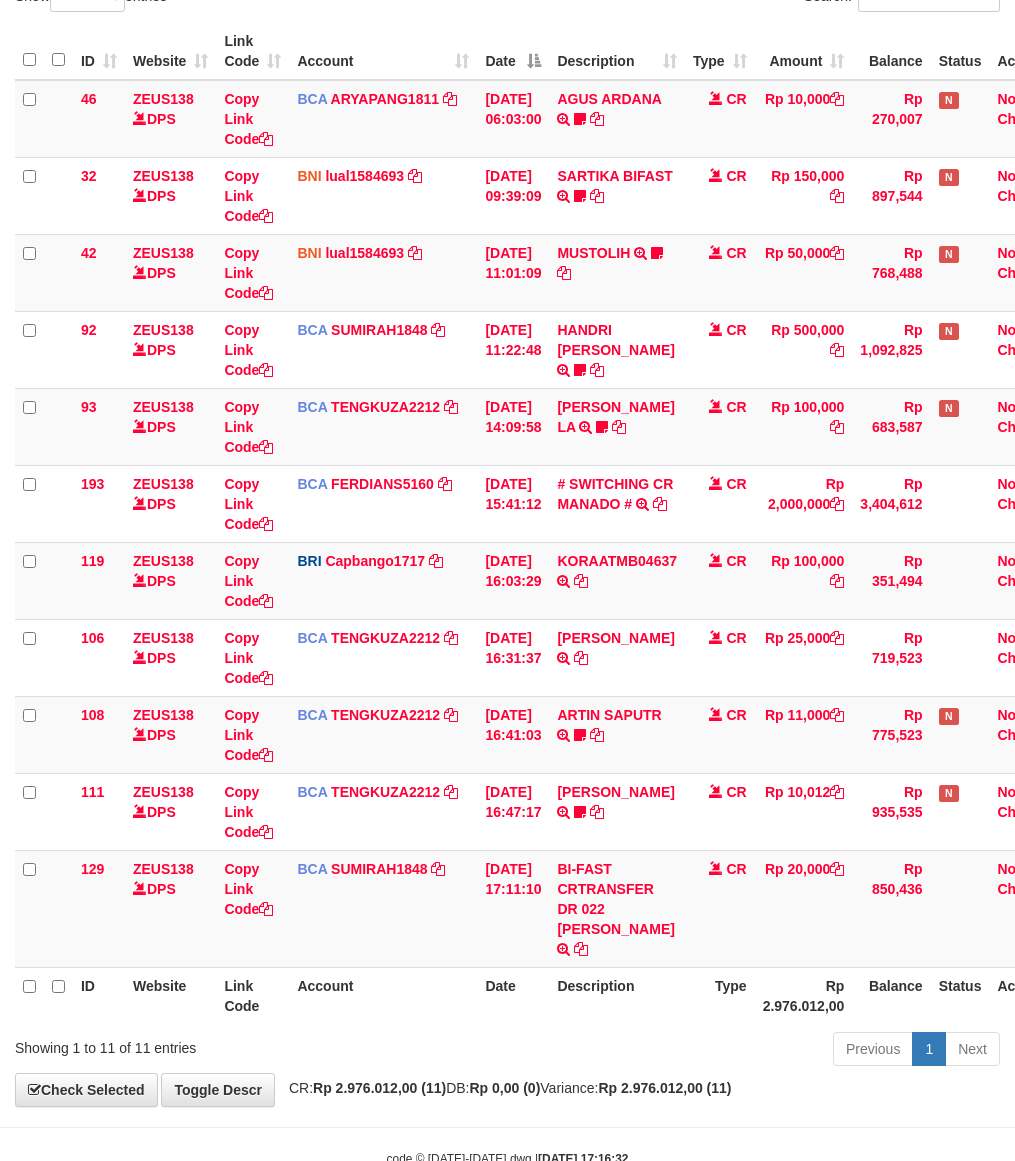 click on "Date" at bounding box center [513, 995] 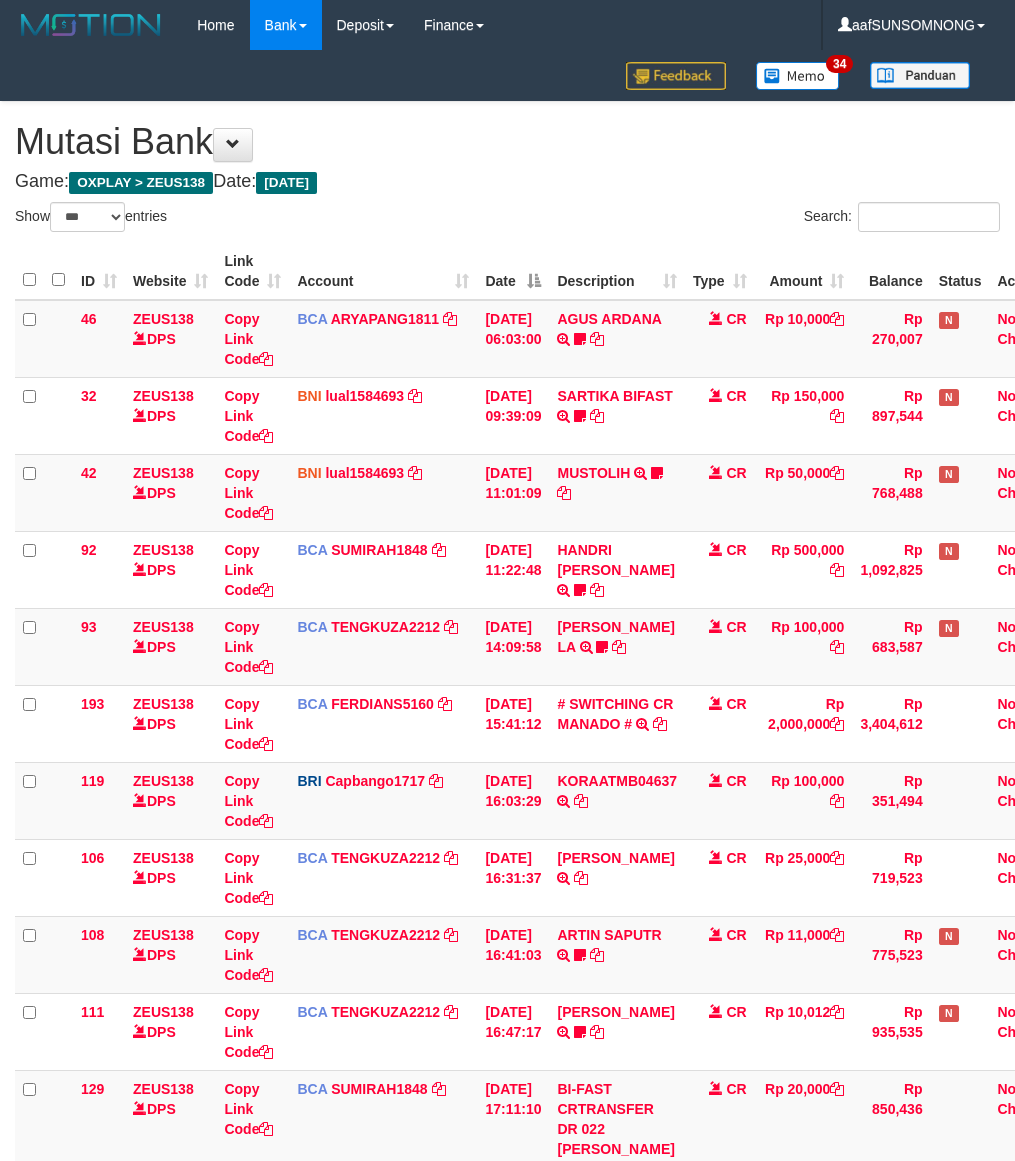 select on "***" 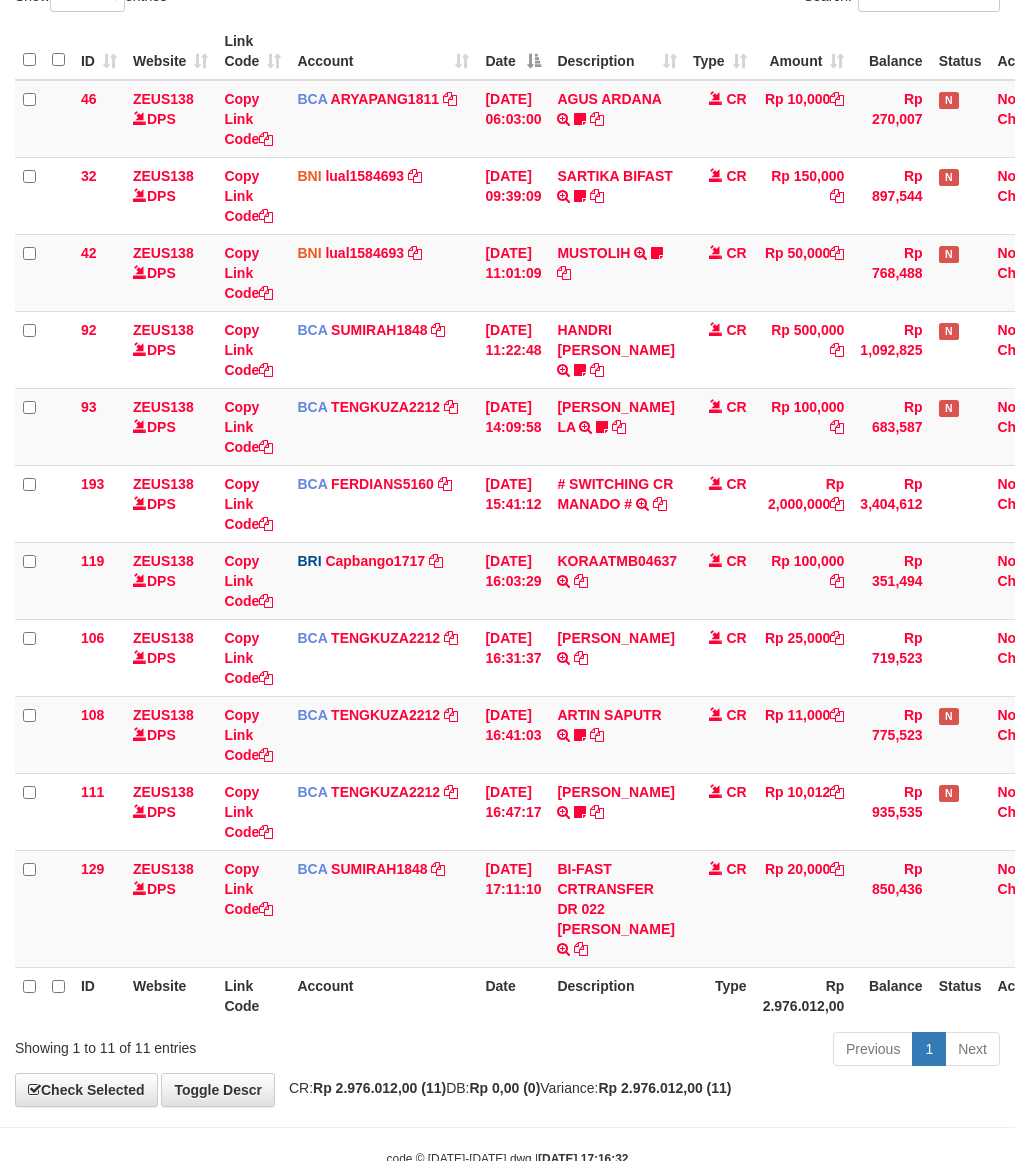 click on "ID Website Link Code Account Date Description Type Rp 2.976.012,00 Balance Status Action" at bounding box center (543, 995) 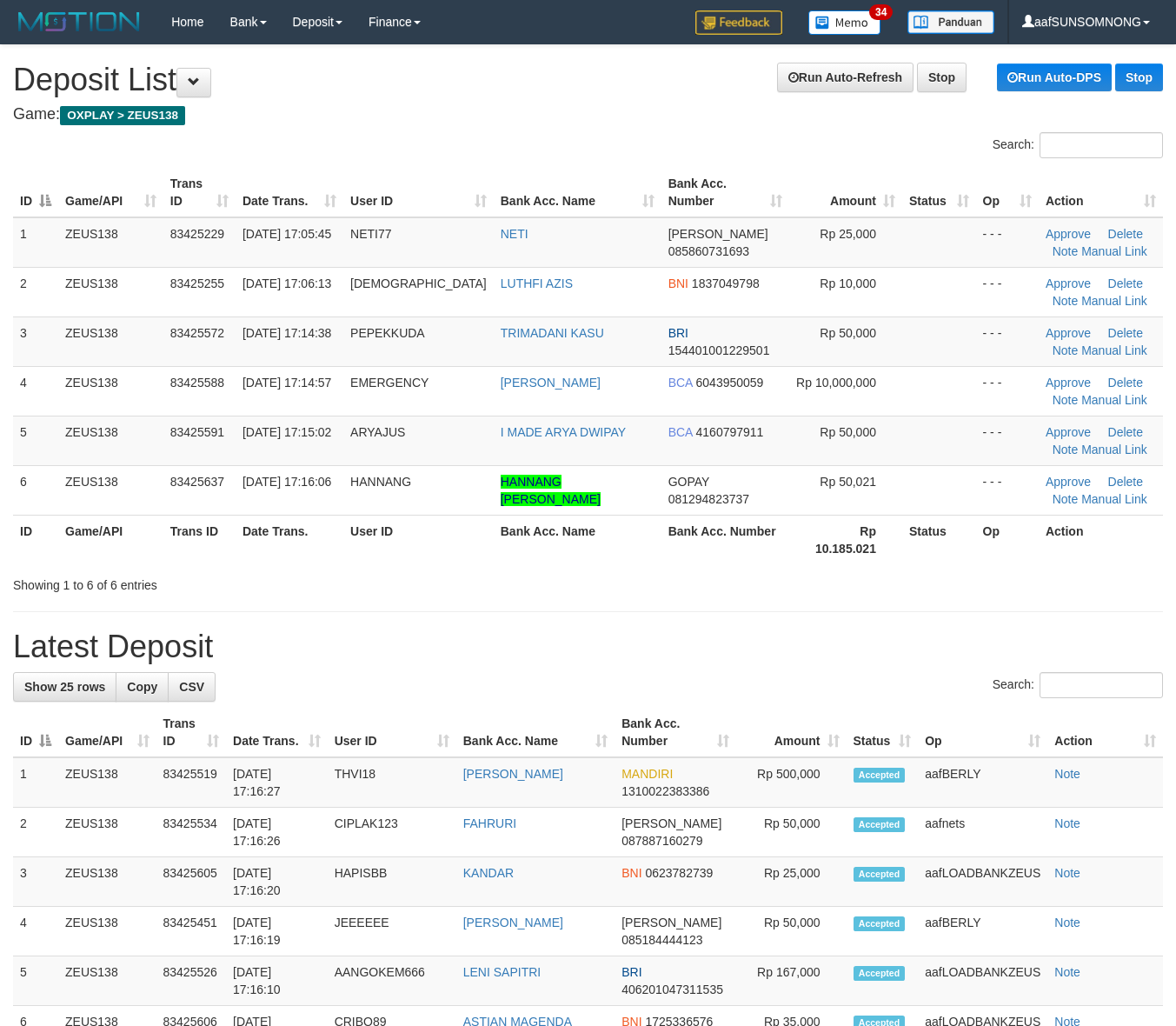 scroll, scrollTop: 0, scrollLeft: 0, axis: both 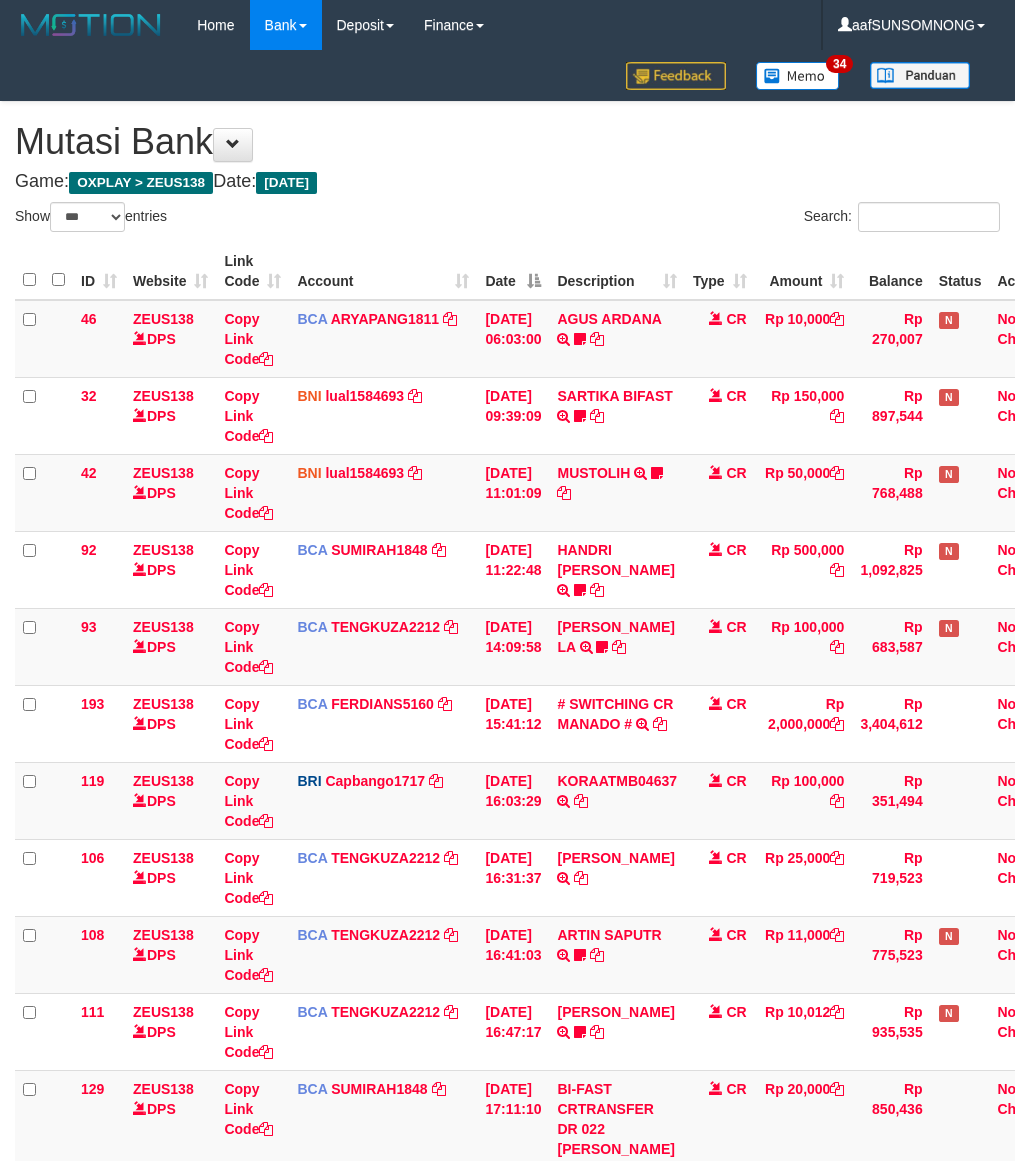 select on "***" 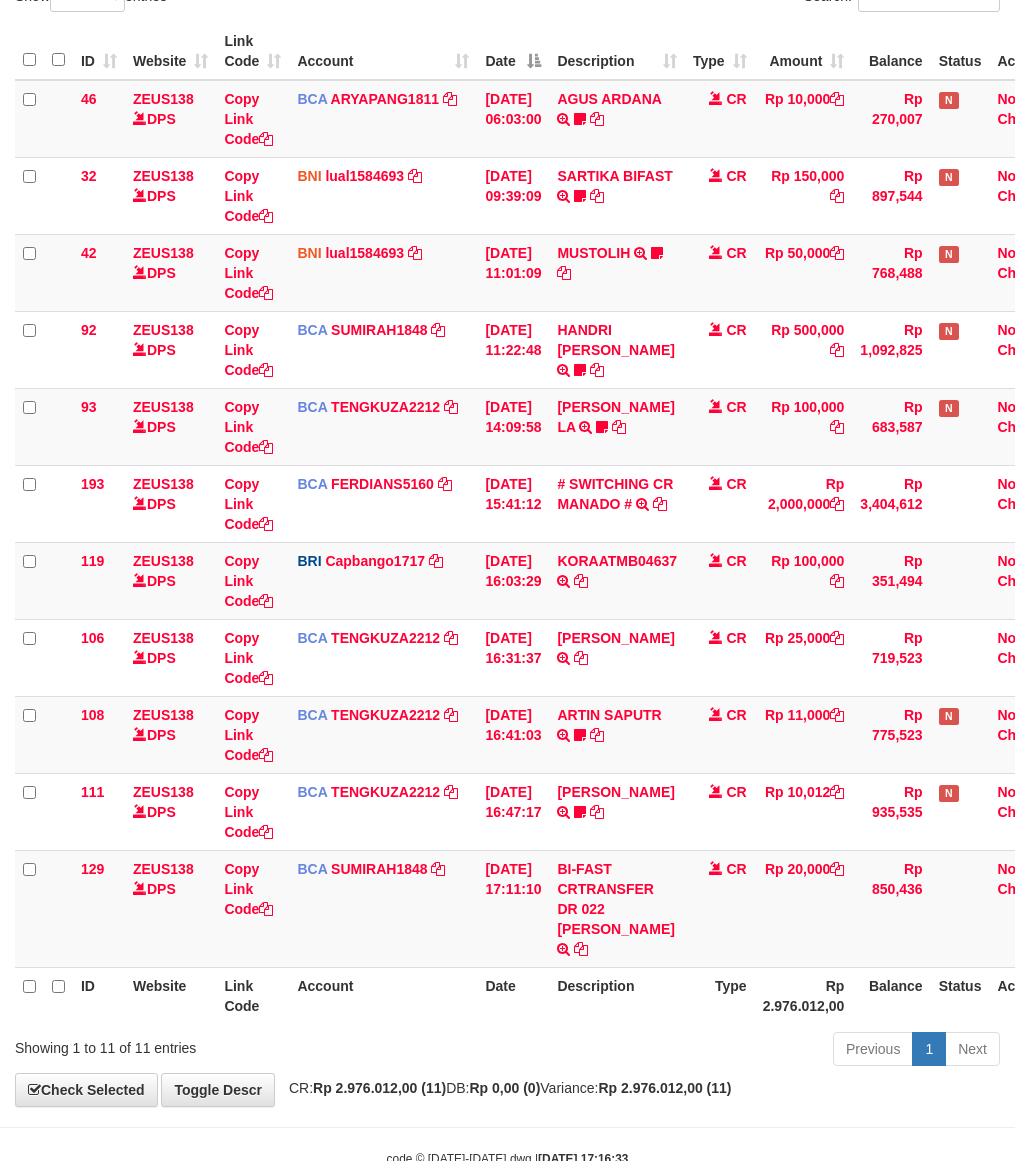 scroll, scrollTop: 260, scrollLeft: 0, axis: vertical 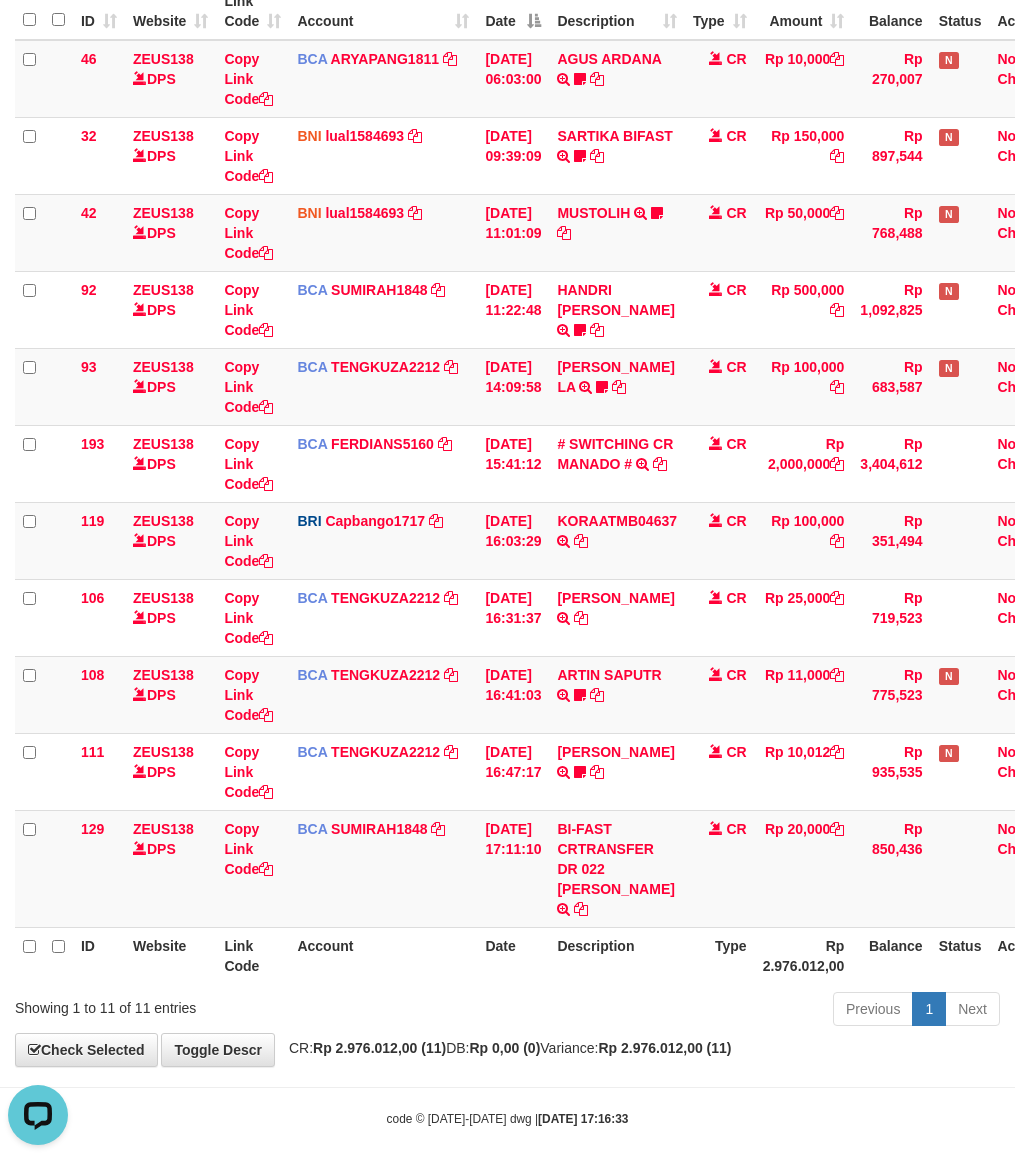 drag, startPoint x: 536, startPoint y: 958, endPoint x: 552, endPoint y: 942, distance: 22.627417 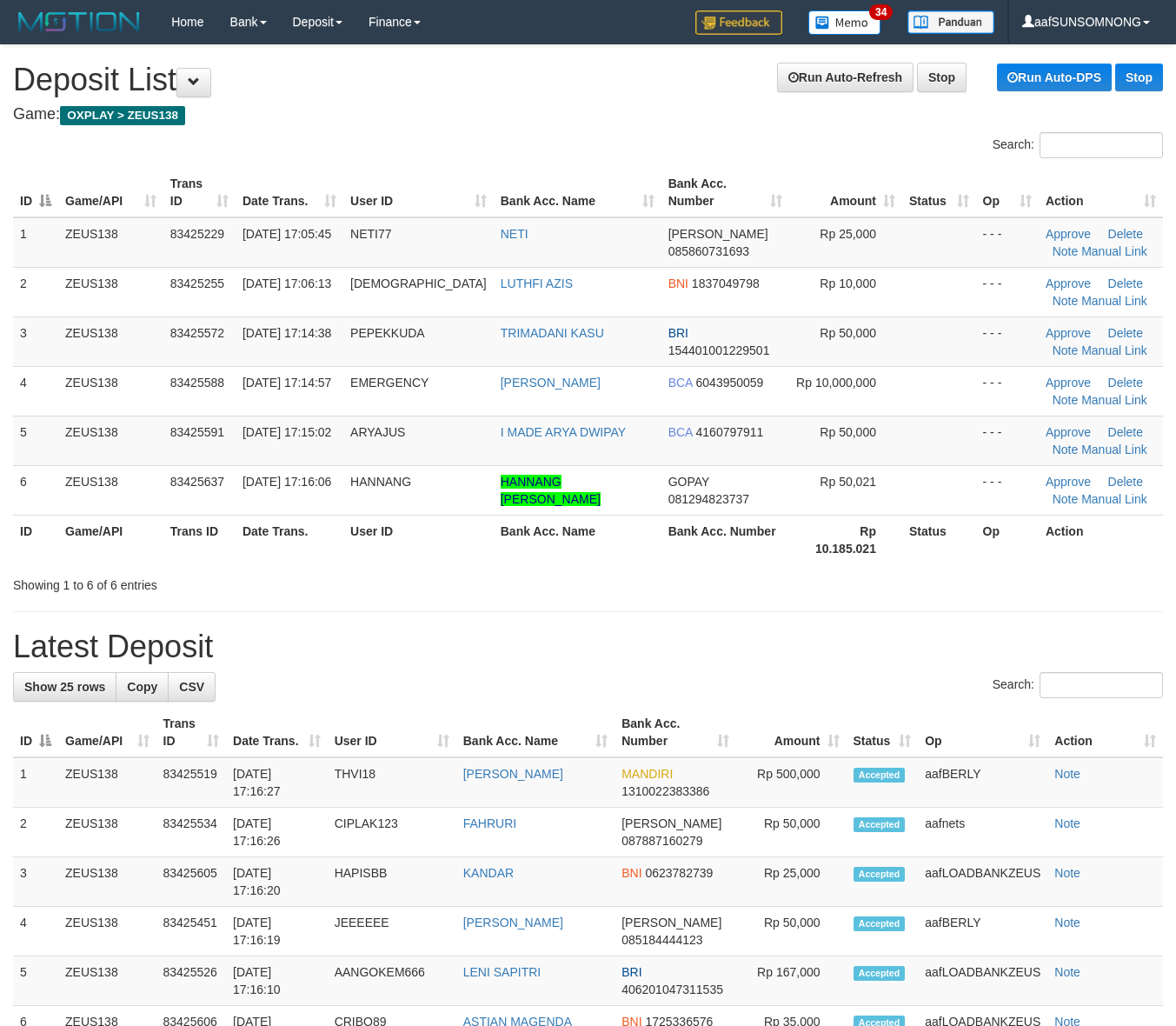 scroll, scrollTop: 0, scrollLeft: 0, axis: both 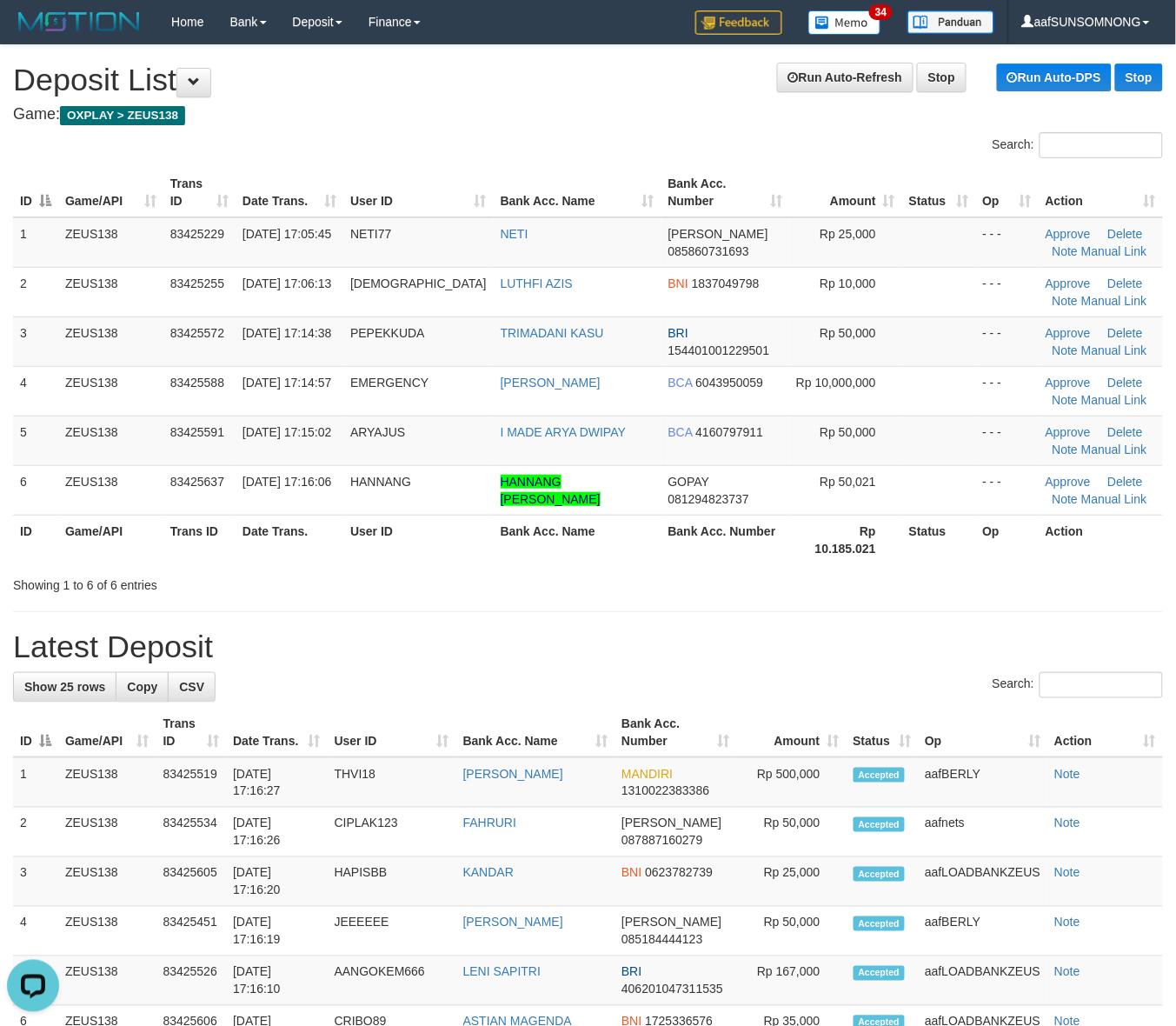 click on "Search:" at bounding box center (588, 687) 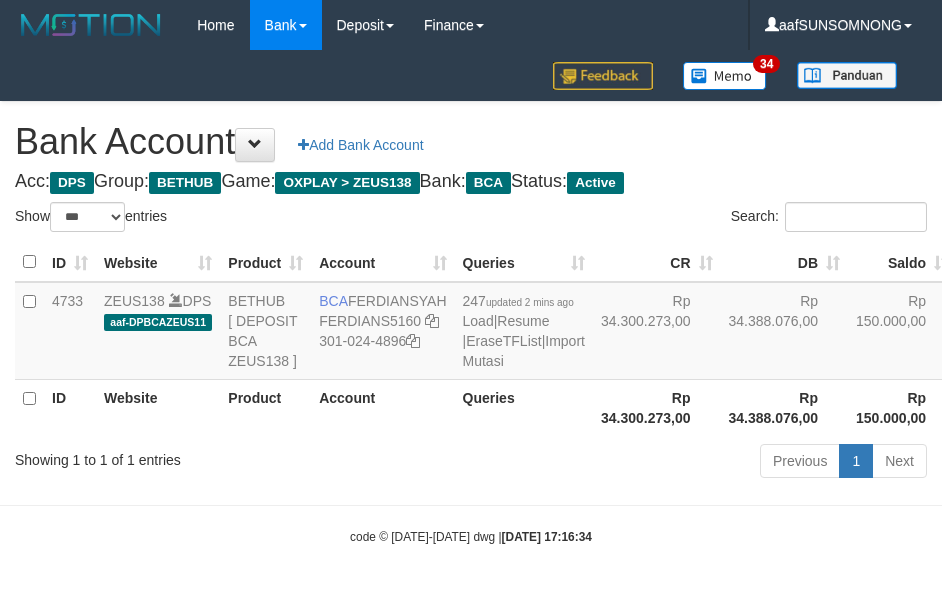 select on "***" 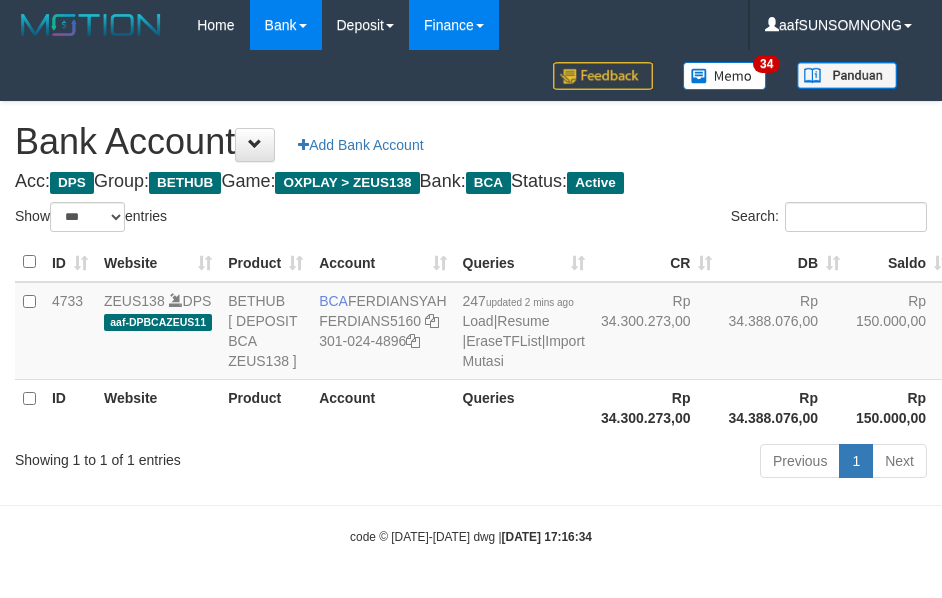 scroll, scrollTop: 38, scrollLeft: 0, axis: vertical 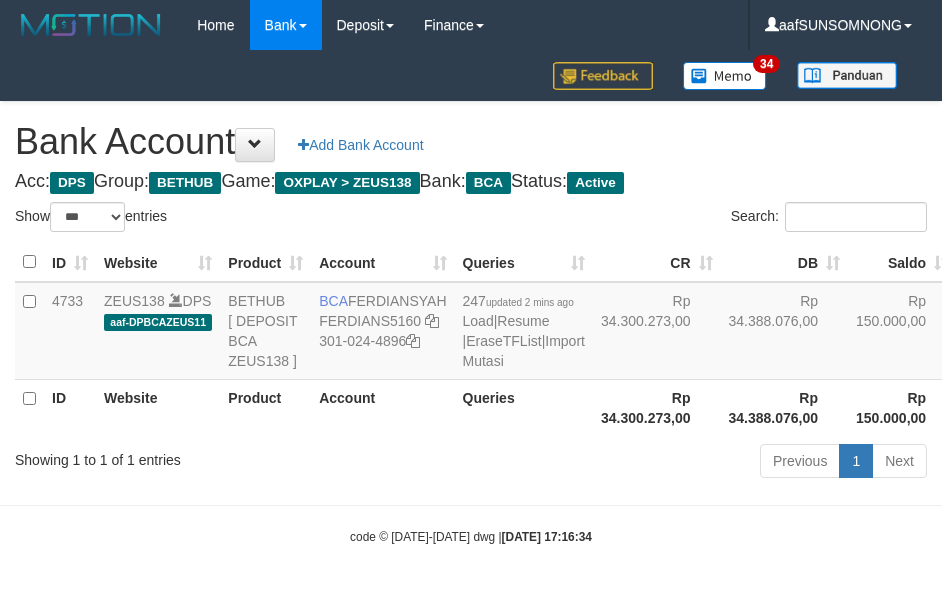 select on "***" 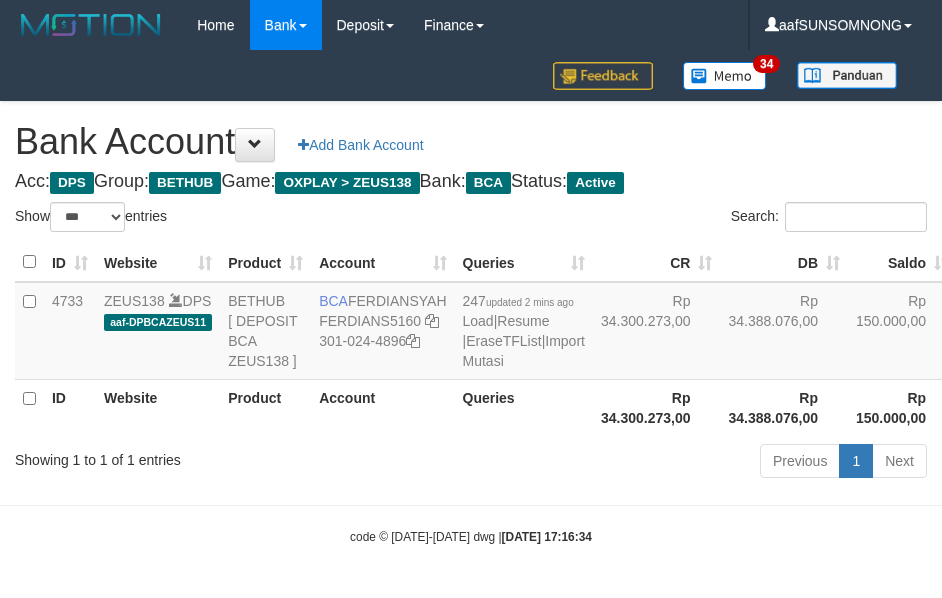scroll, scrollTop: 38, scrollLeft: 0, axis: vertical 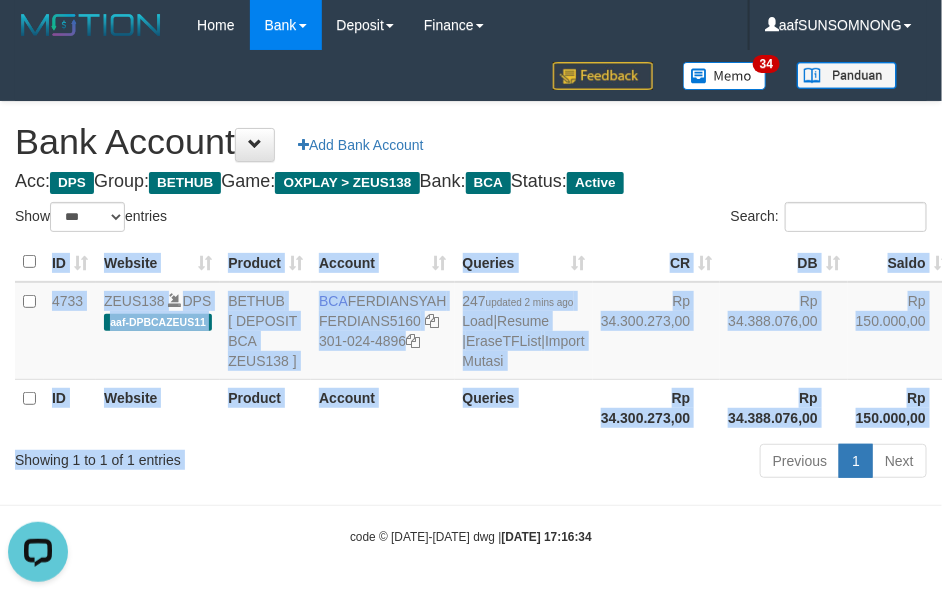 drag, startPoint x: 473, startPoint y: 461, endPoint x: 490, endPoint y: 496, distance: 38.910152 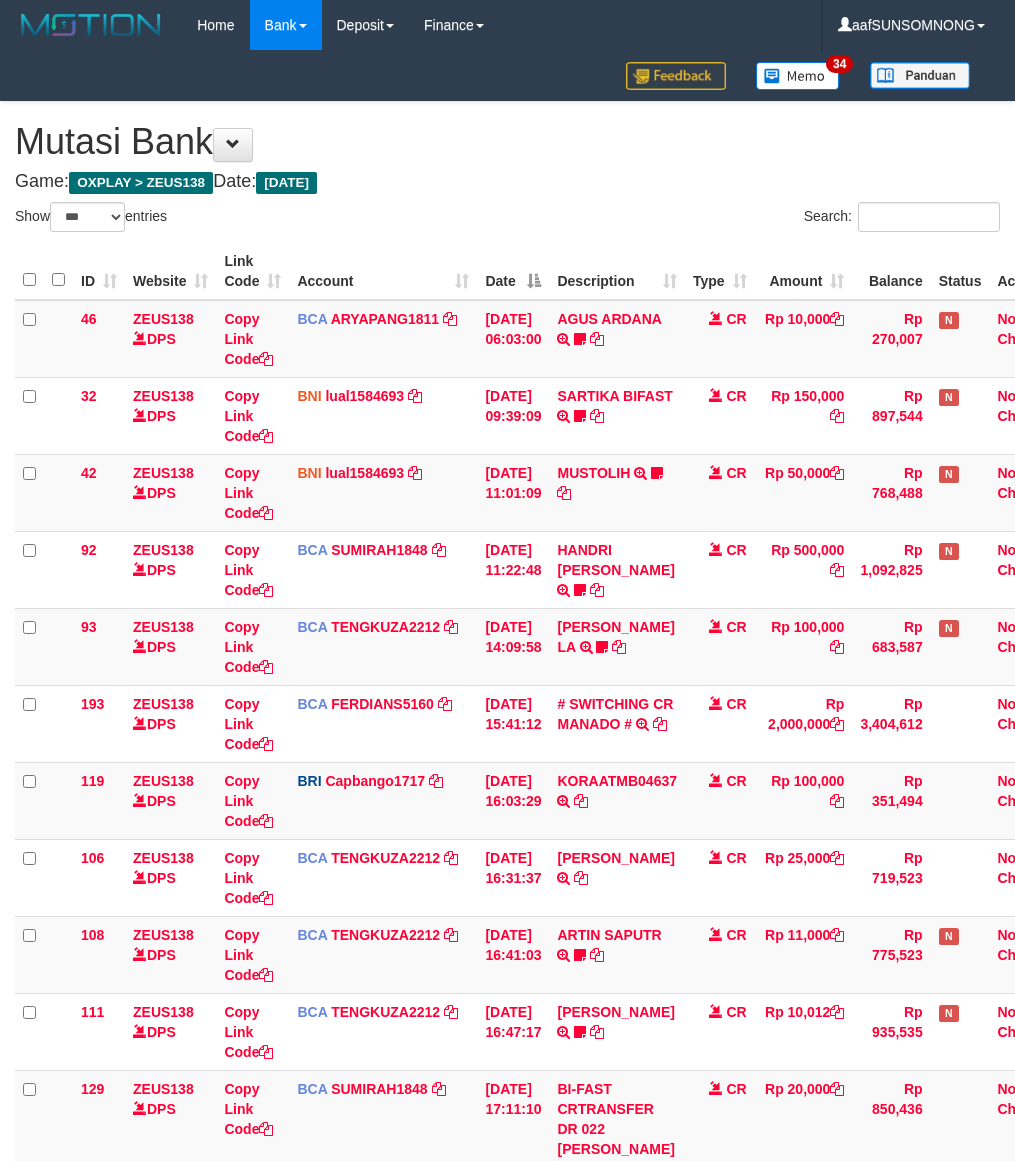 select on "***" 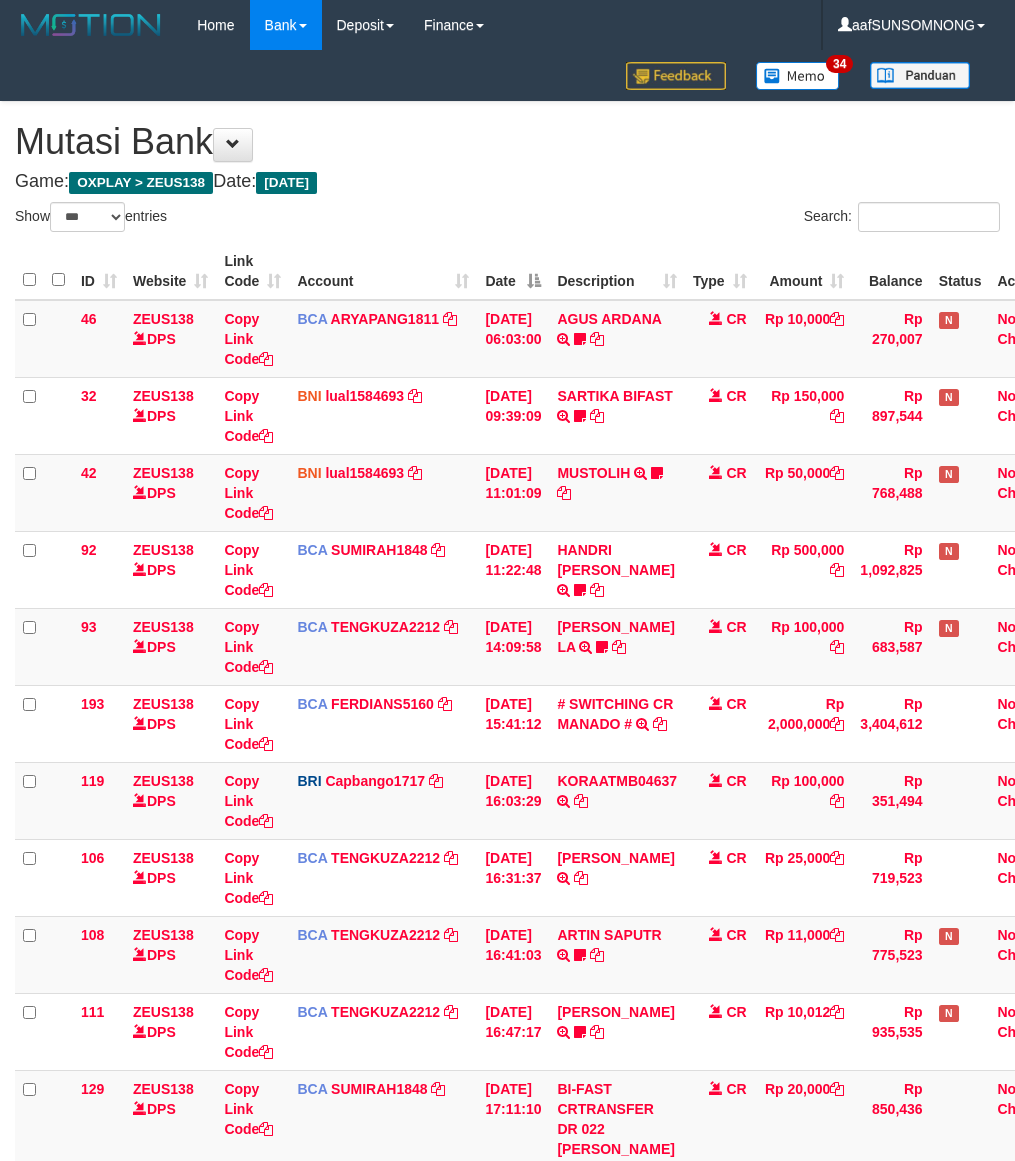 scroll, scrollTop: 220, scrollLeft: 0, axis: vertical 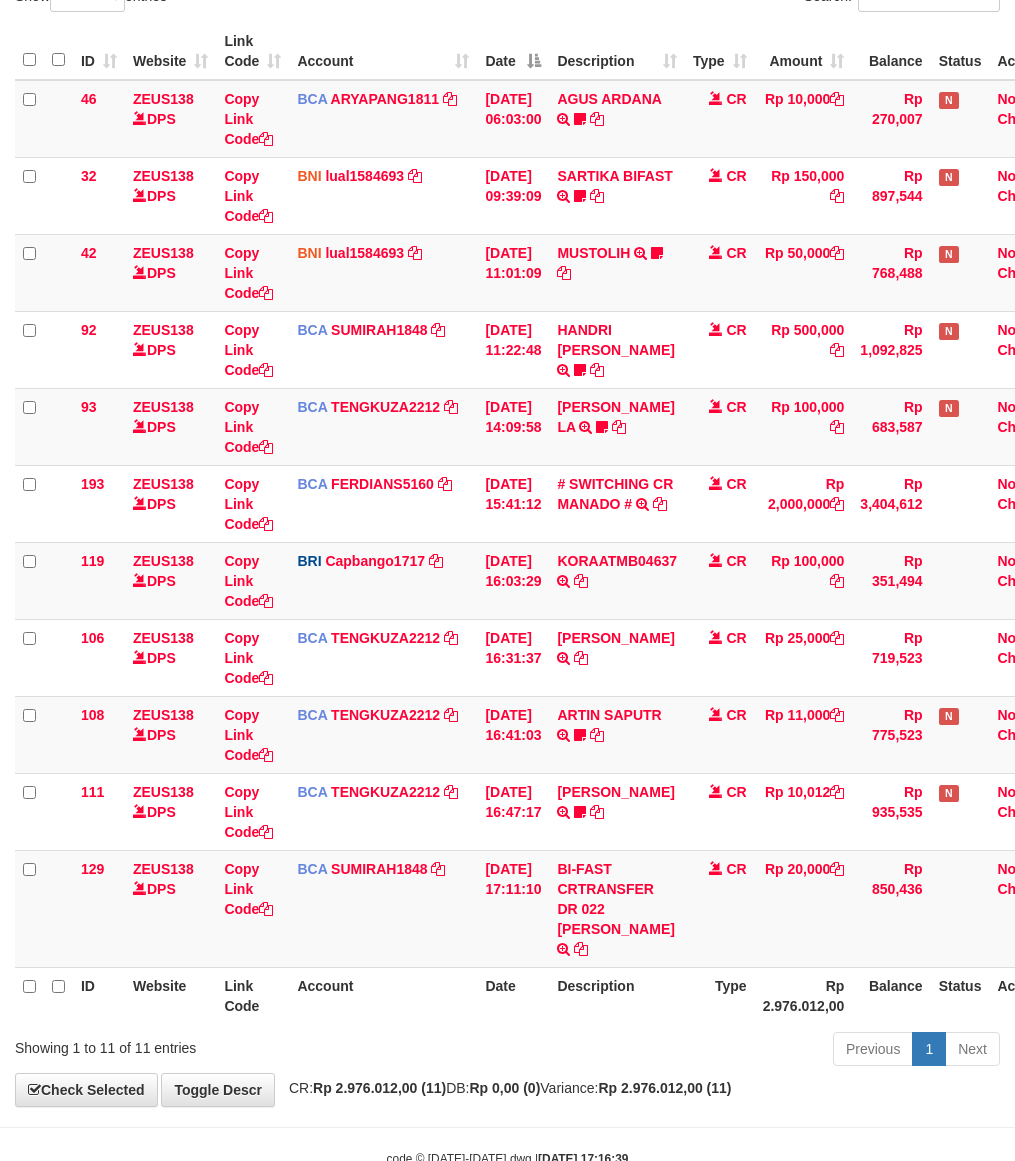drag, startPoint x: 567, startPoint y: 970, endPoint x: 592, endPoint y: 973, distance: 25.179358 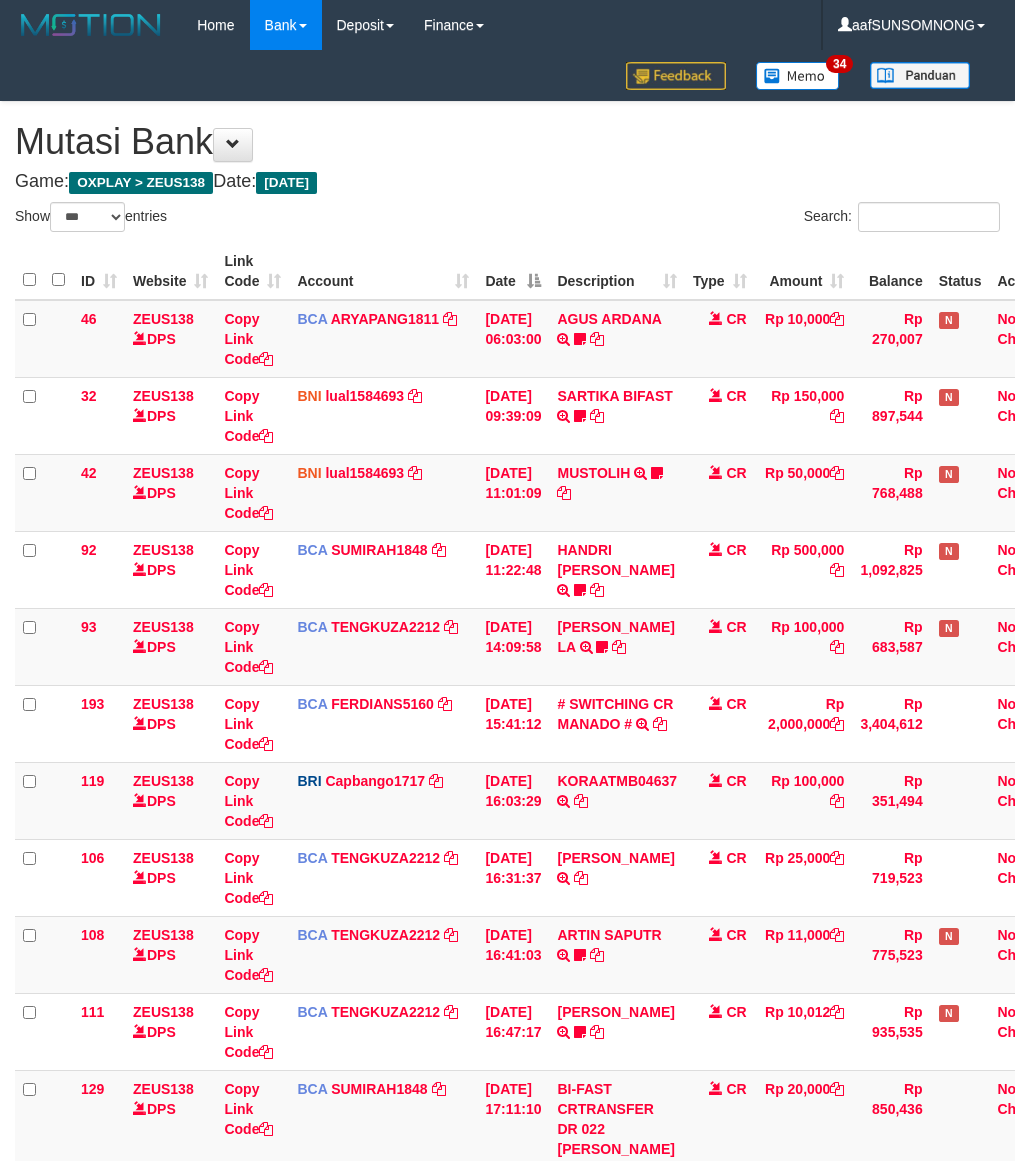select on "***" 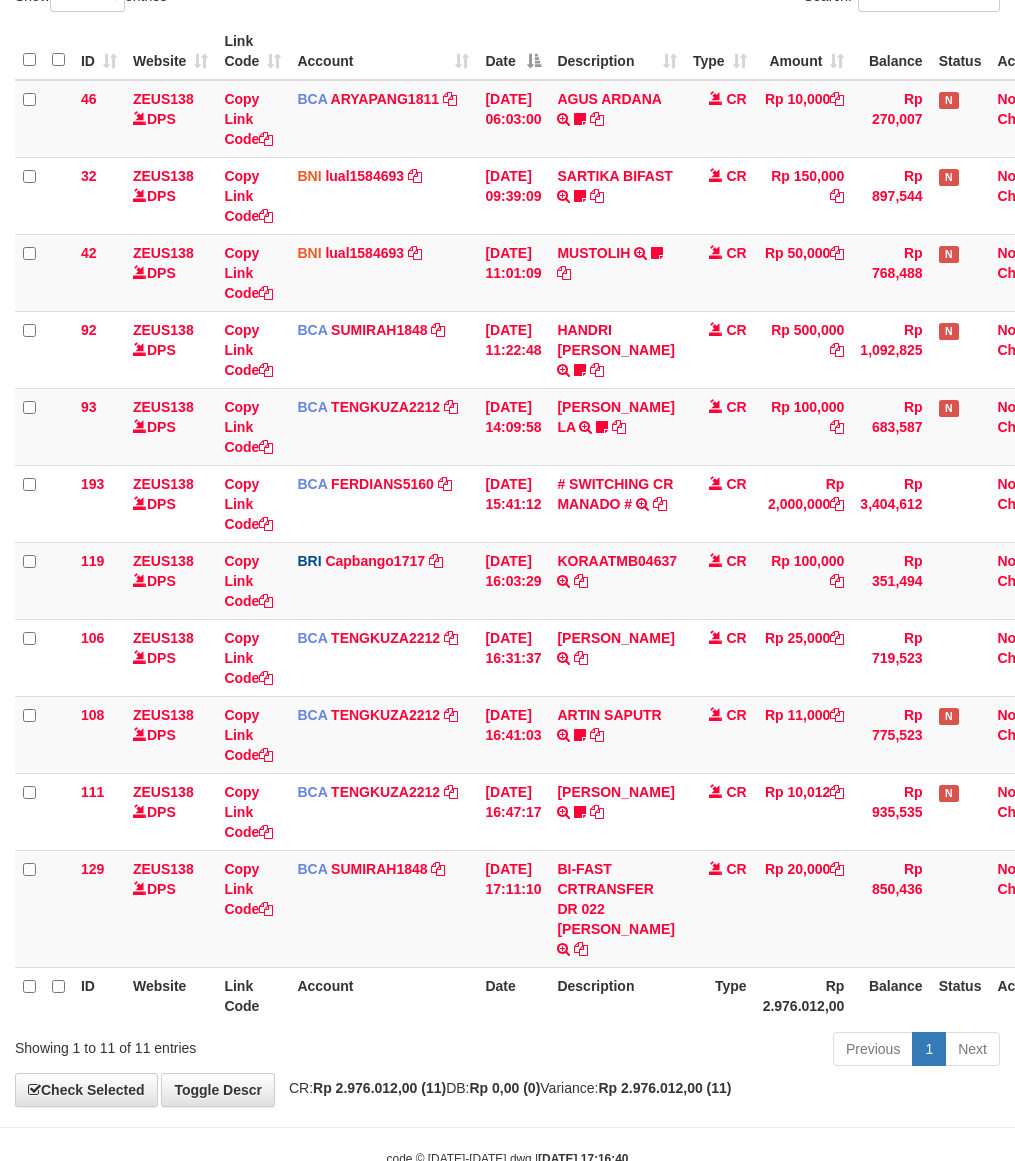 scroll, scrollTop: 260, scrollLeft: 0, axis: vertical 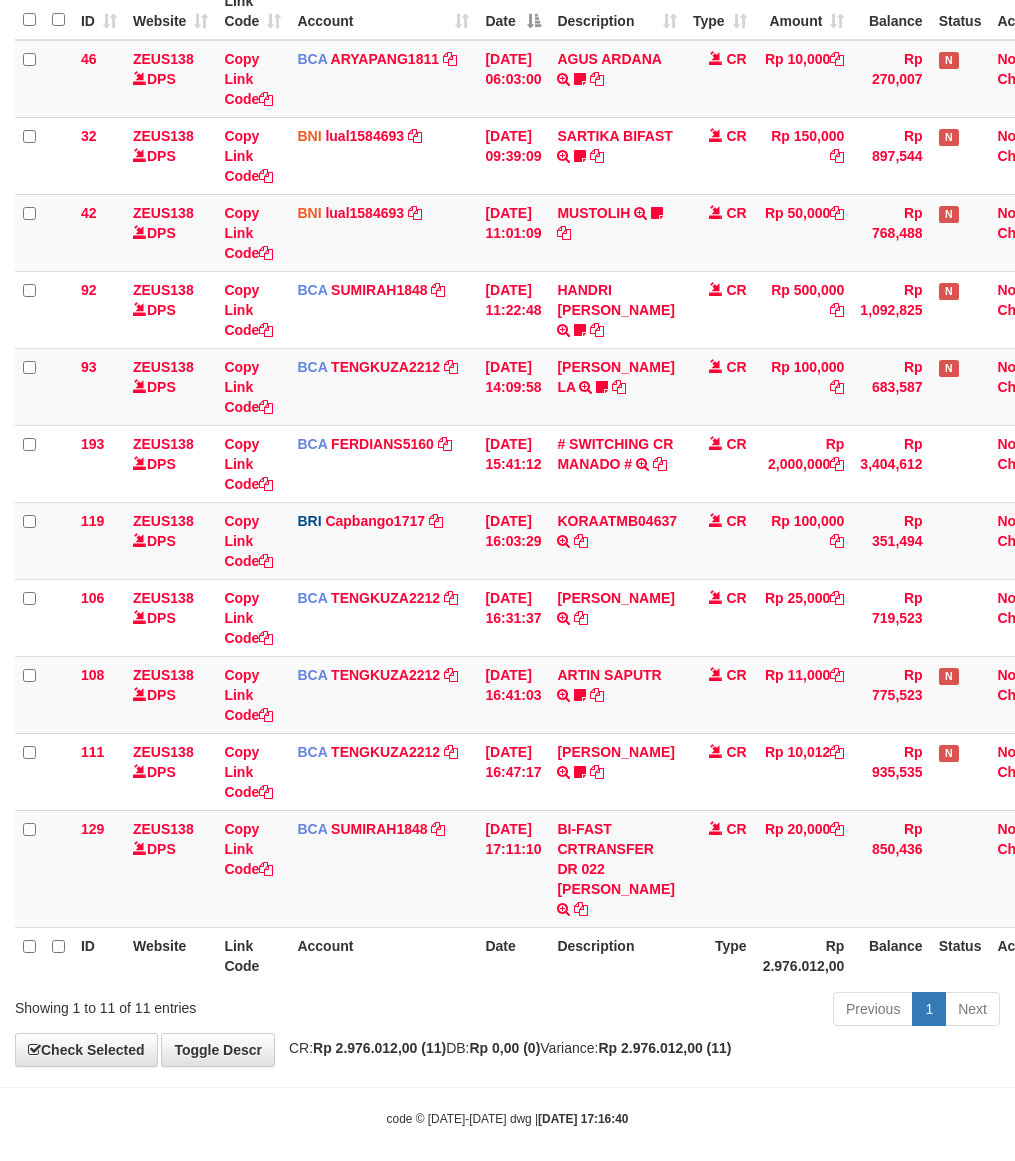 drag, startPoint x: 543, startPoint y: 1053, endPoint x: 585, endPoint y: 1051, distance: 42.047592 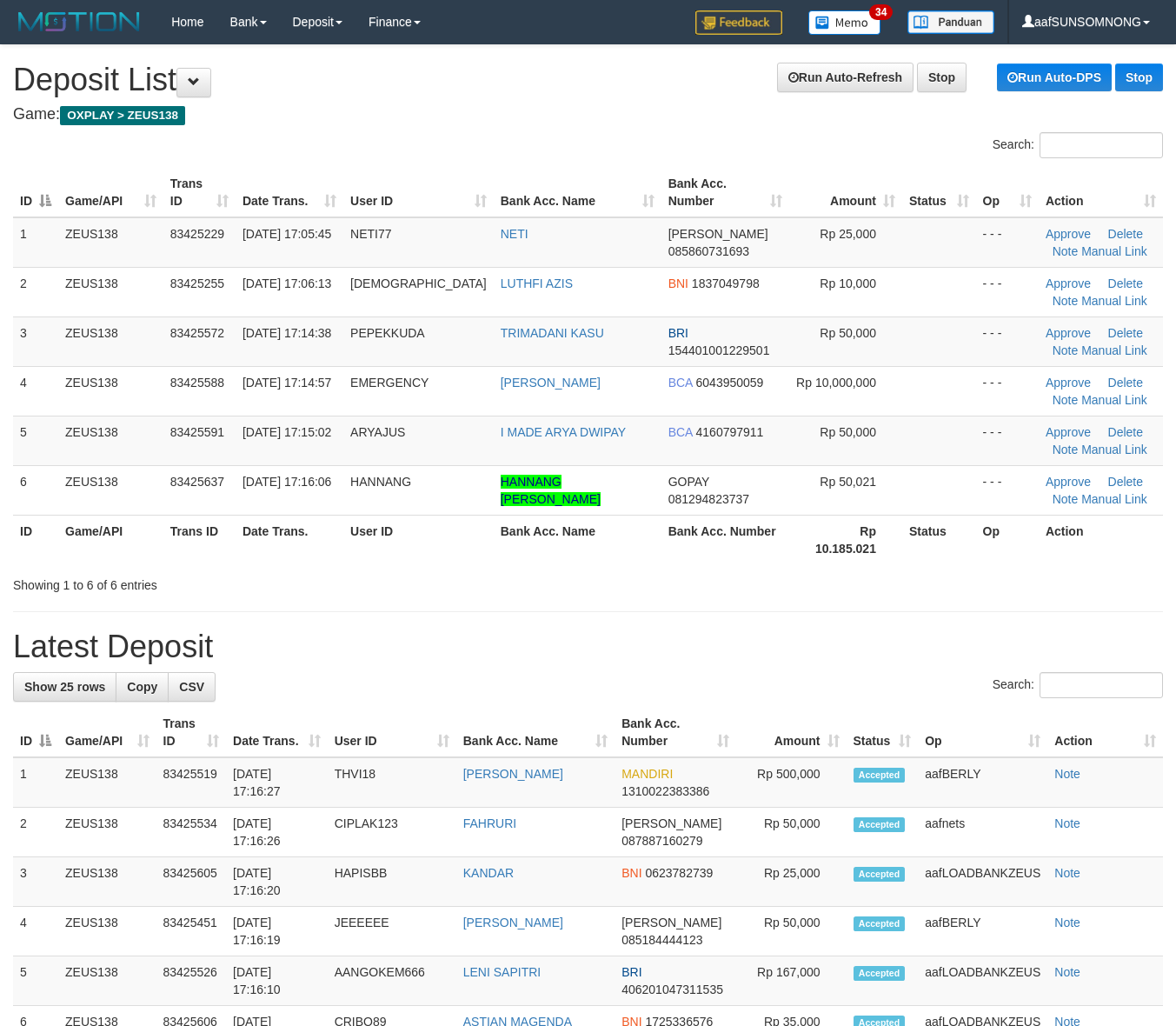scroll, scrollTop: 0, scrollLeft: 0, axis: both 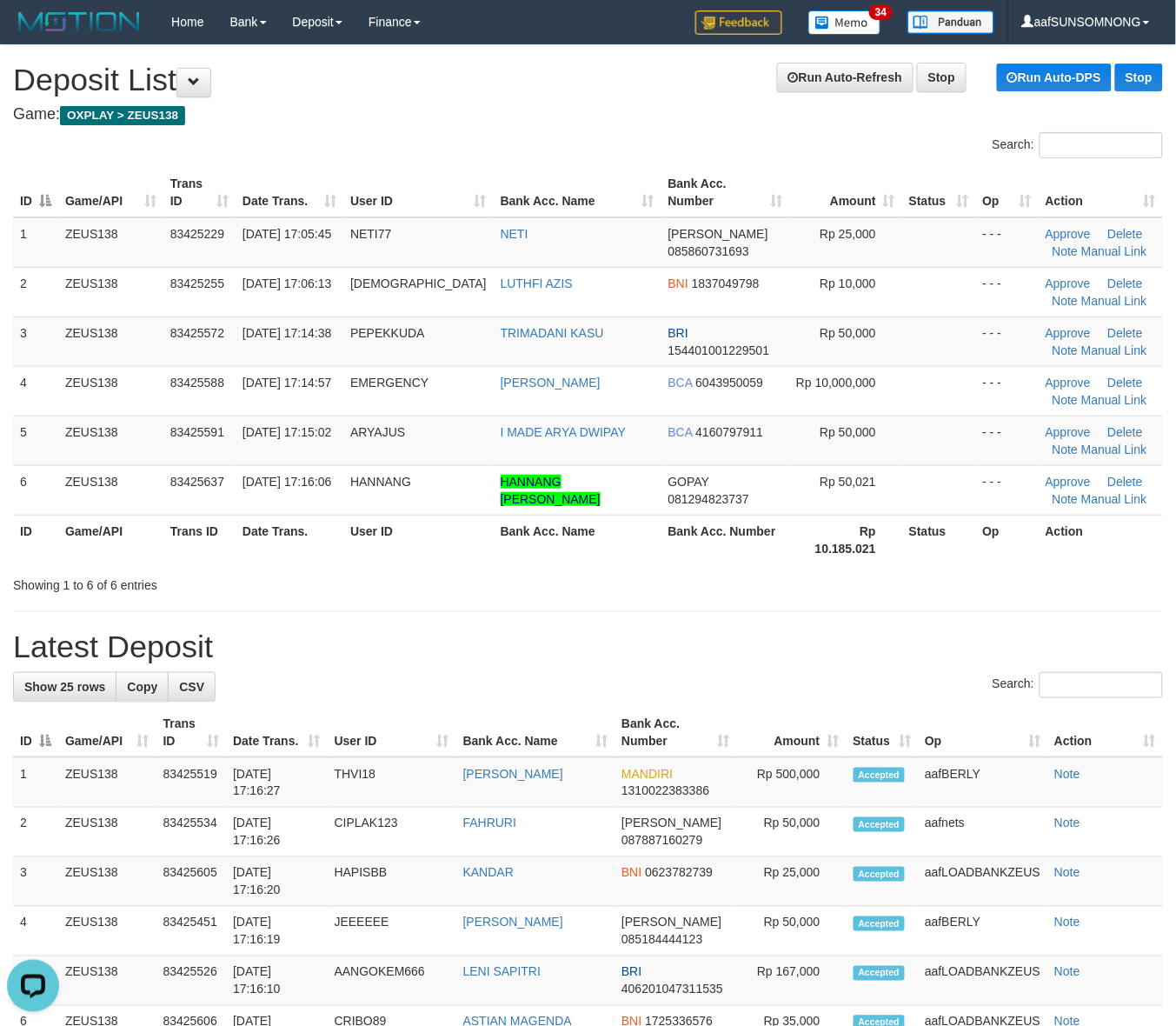 click on "**********" at bounding box center (588, 1079) 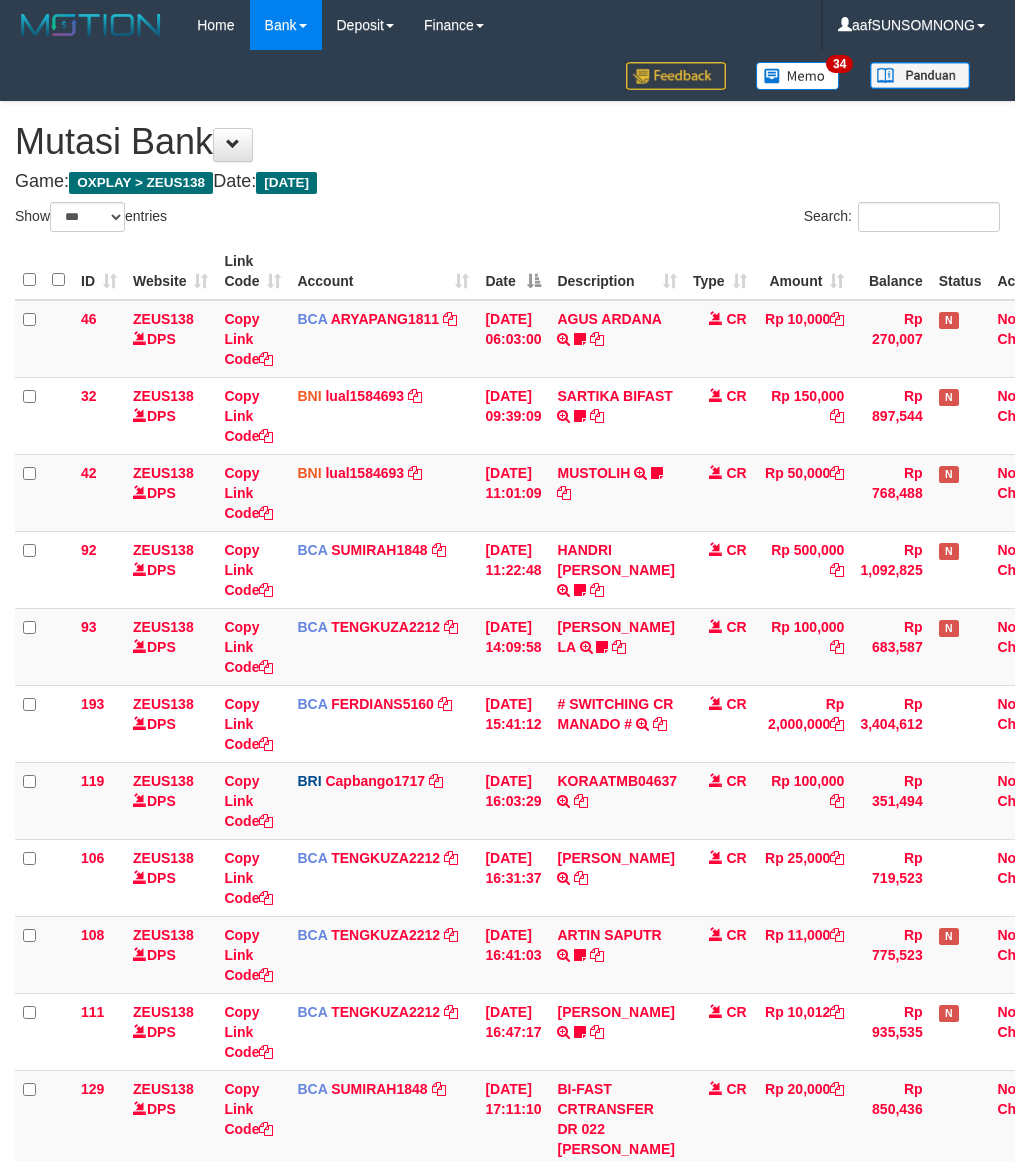 select on "***" 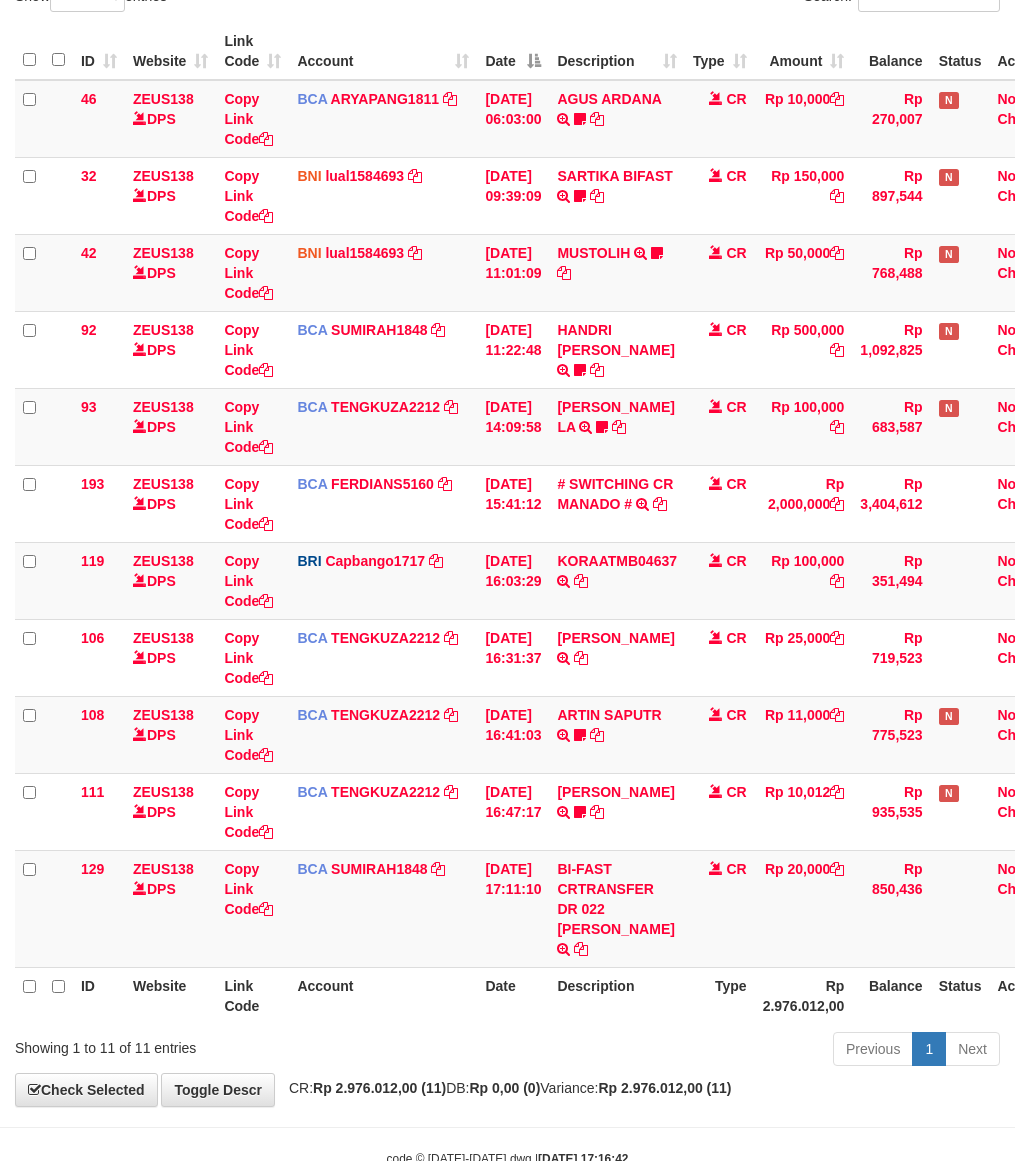 scroll, scrollTop: 260, scrollLeft: 0, axis: vertical 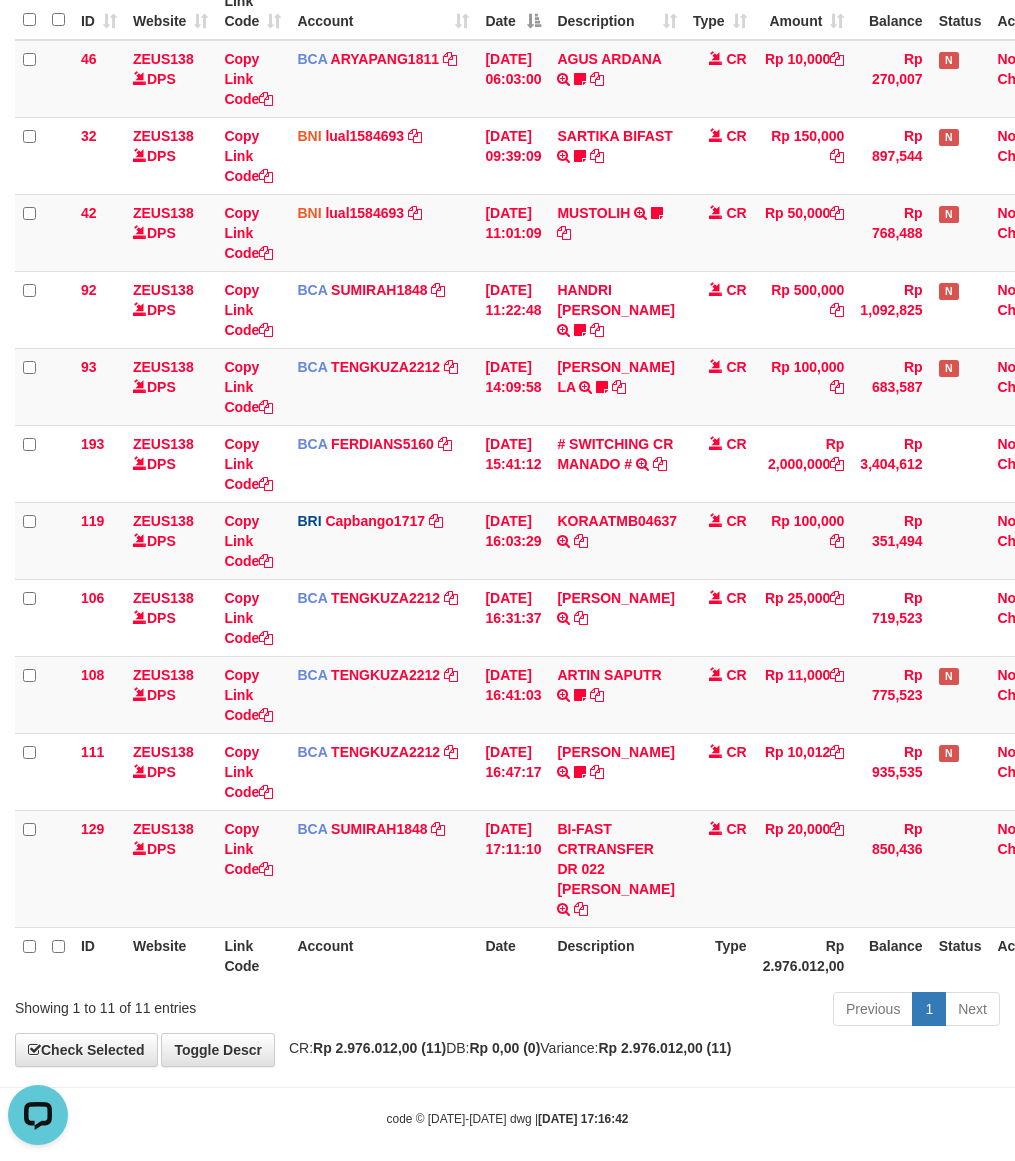 drag, startPoint x: 638, startPoint y: 997, endPoint x: 633, endPoint y: 983, distance: 14.866069 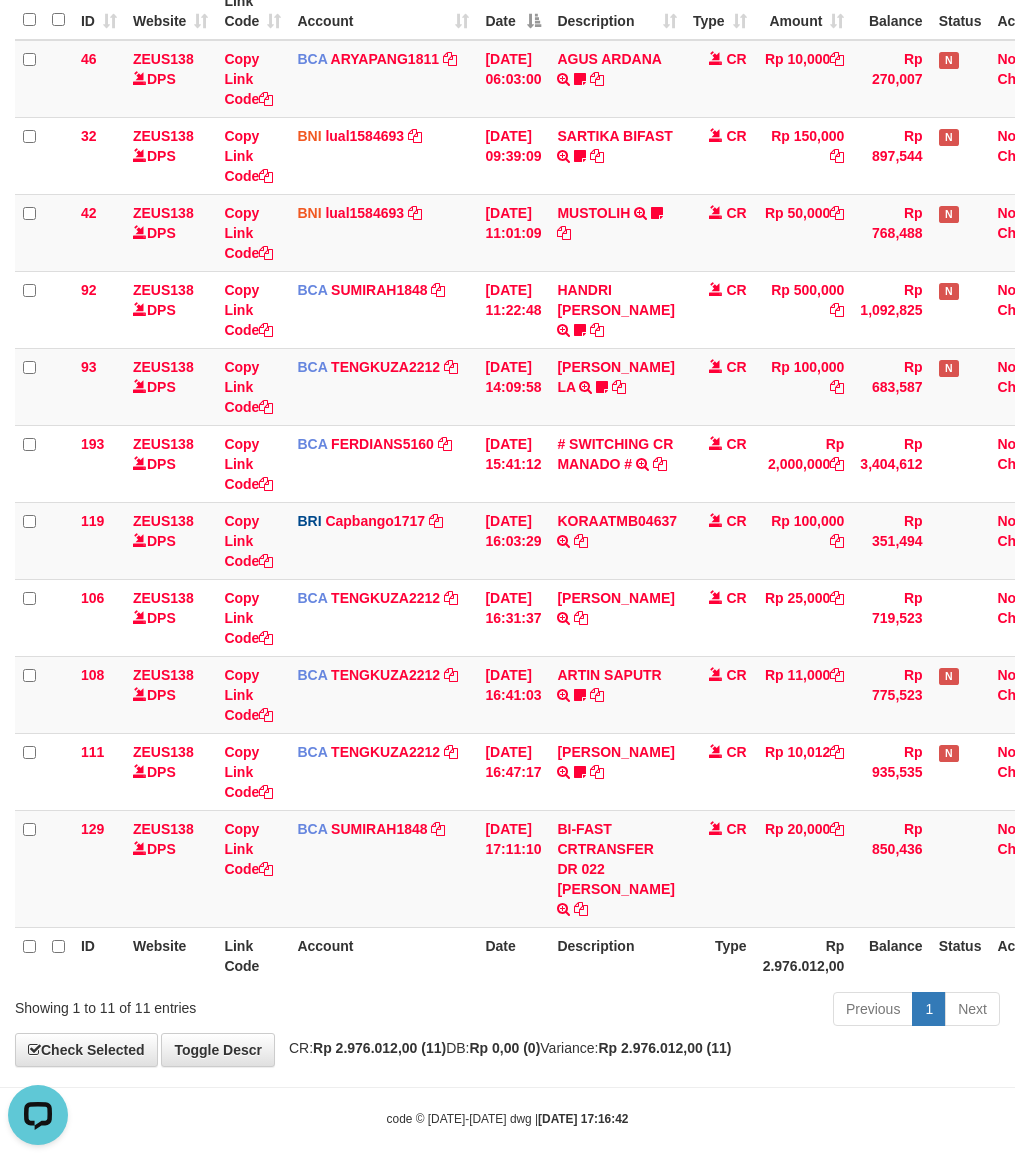 drag, startPoint x: 457, startPoint y: 970, endPoint x: 995, endPoint y: 1006, distance: 539.2031 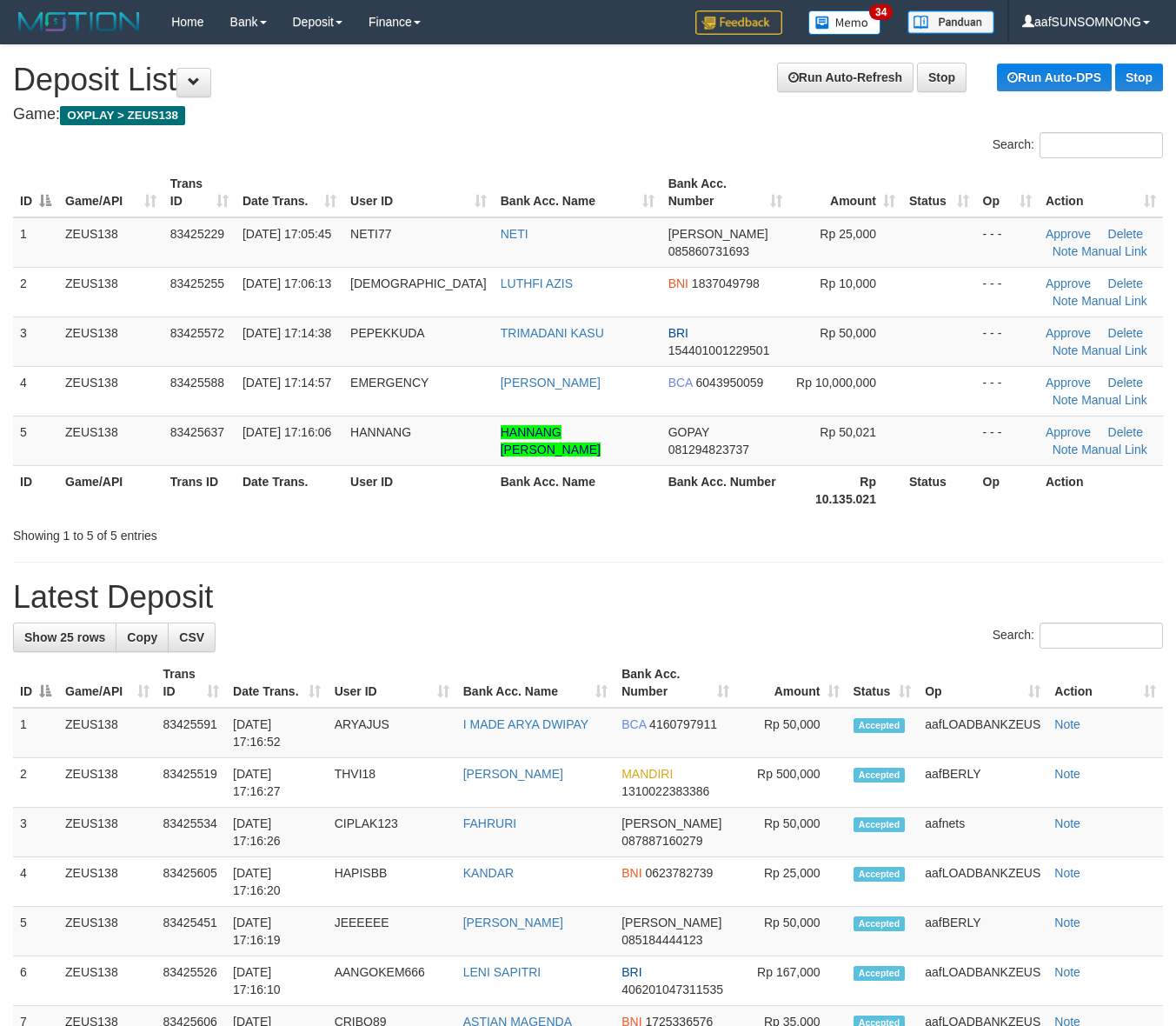scroll, scrollTop: 0, scrollLeft: 0, axis: both 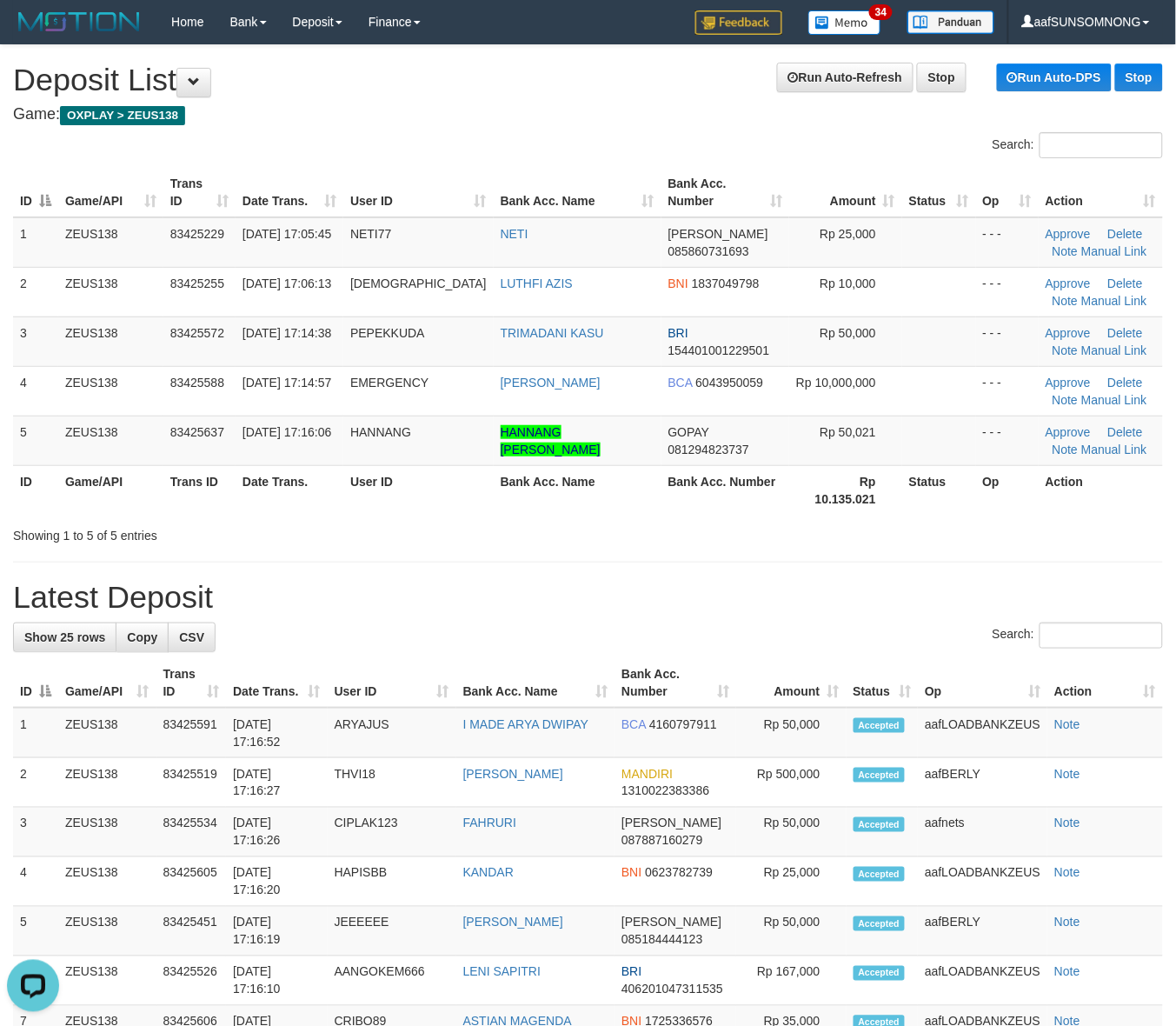 drag, startPoint x: 668, startPoint y: 557, endPoint x: 681, endPoint y: 558, distance: 13.038405 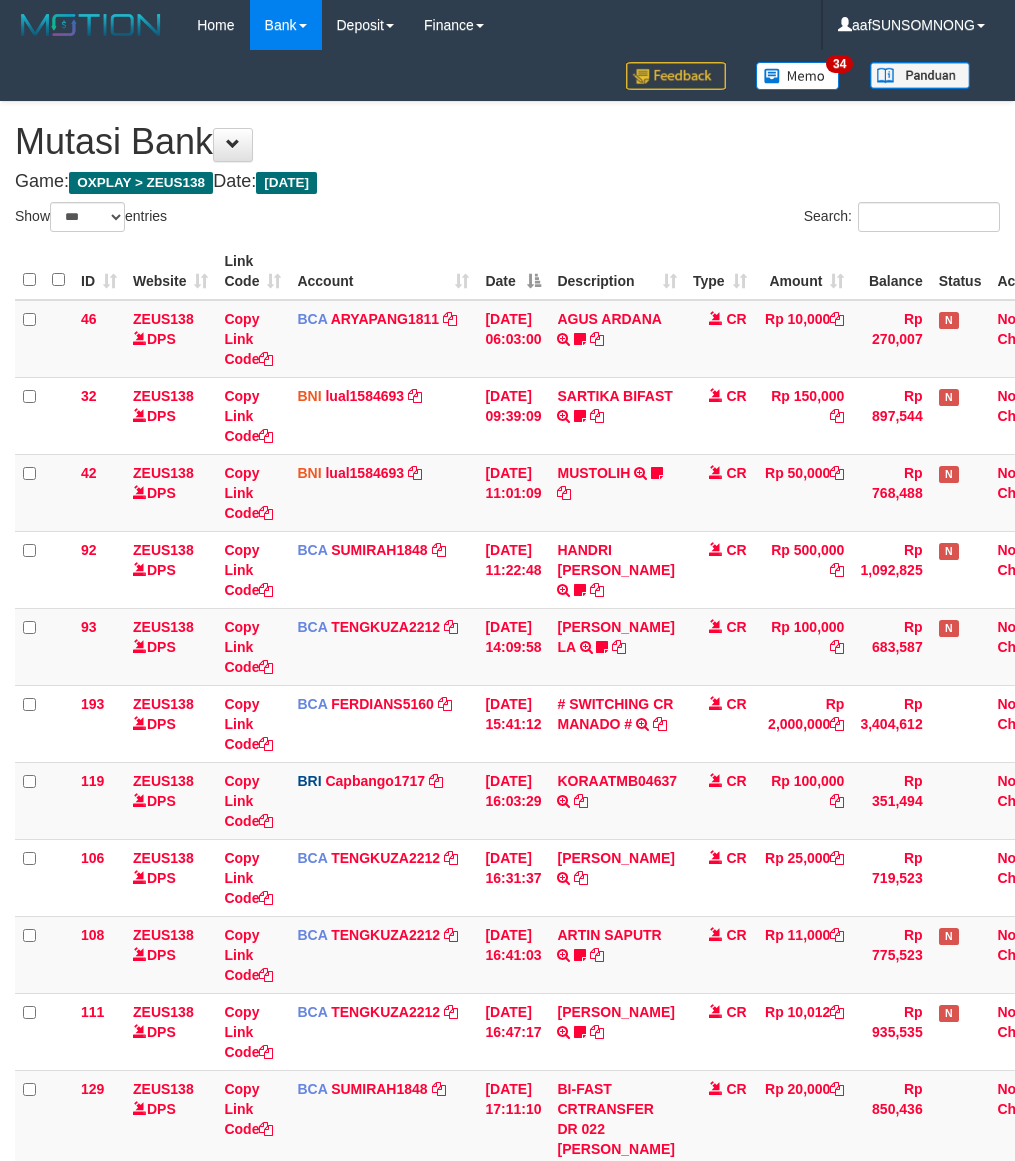 select on "***" 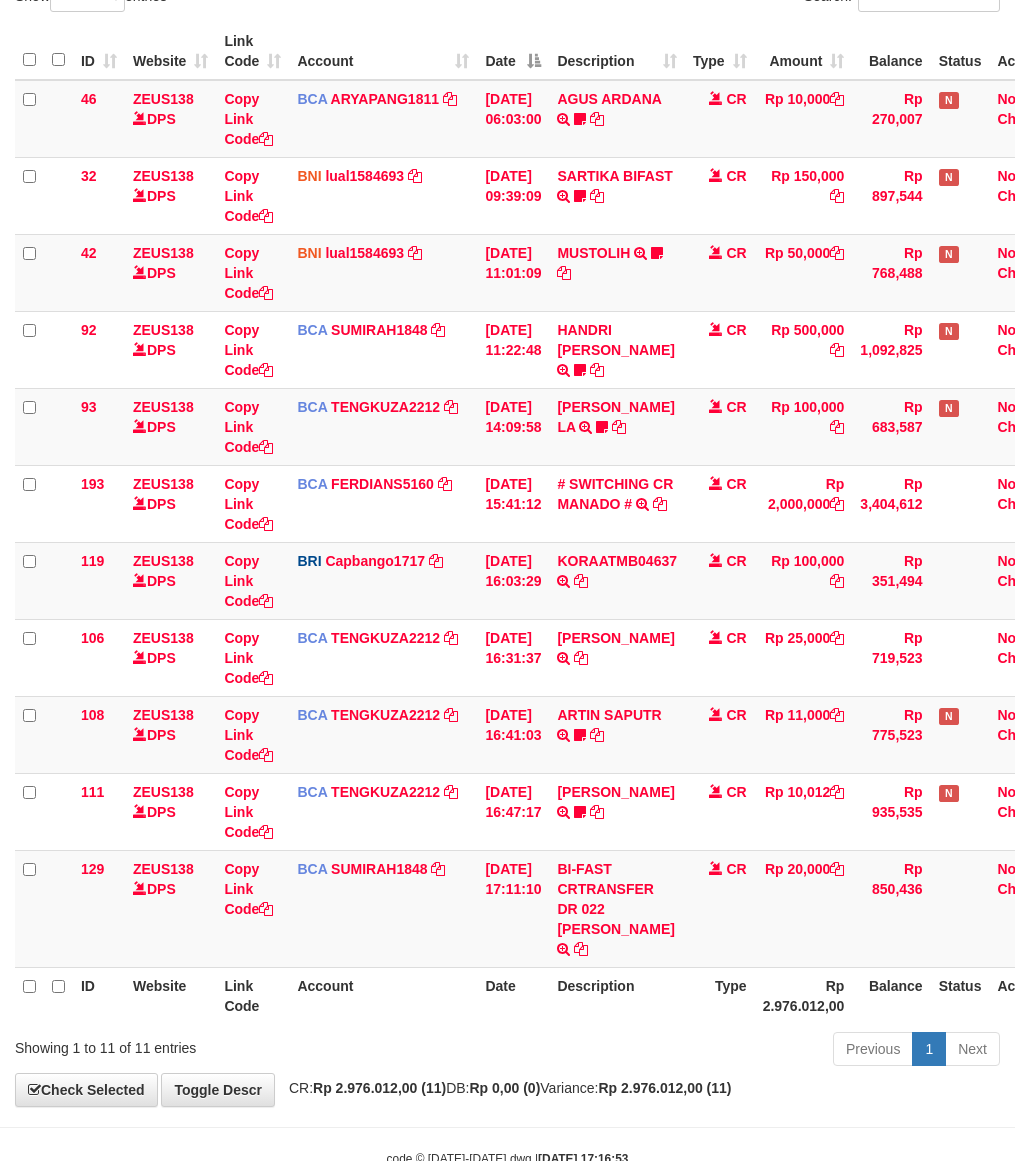 scroll, scrollTop: 260, scrollLeft: 0, axis: vertical 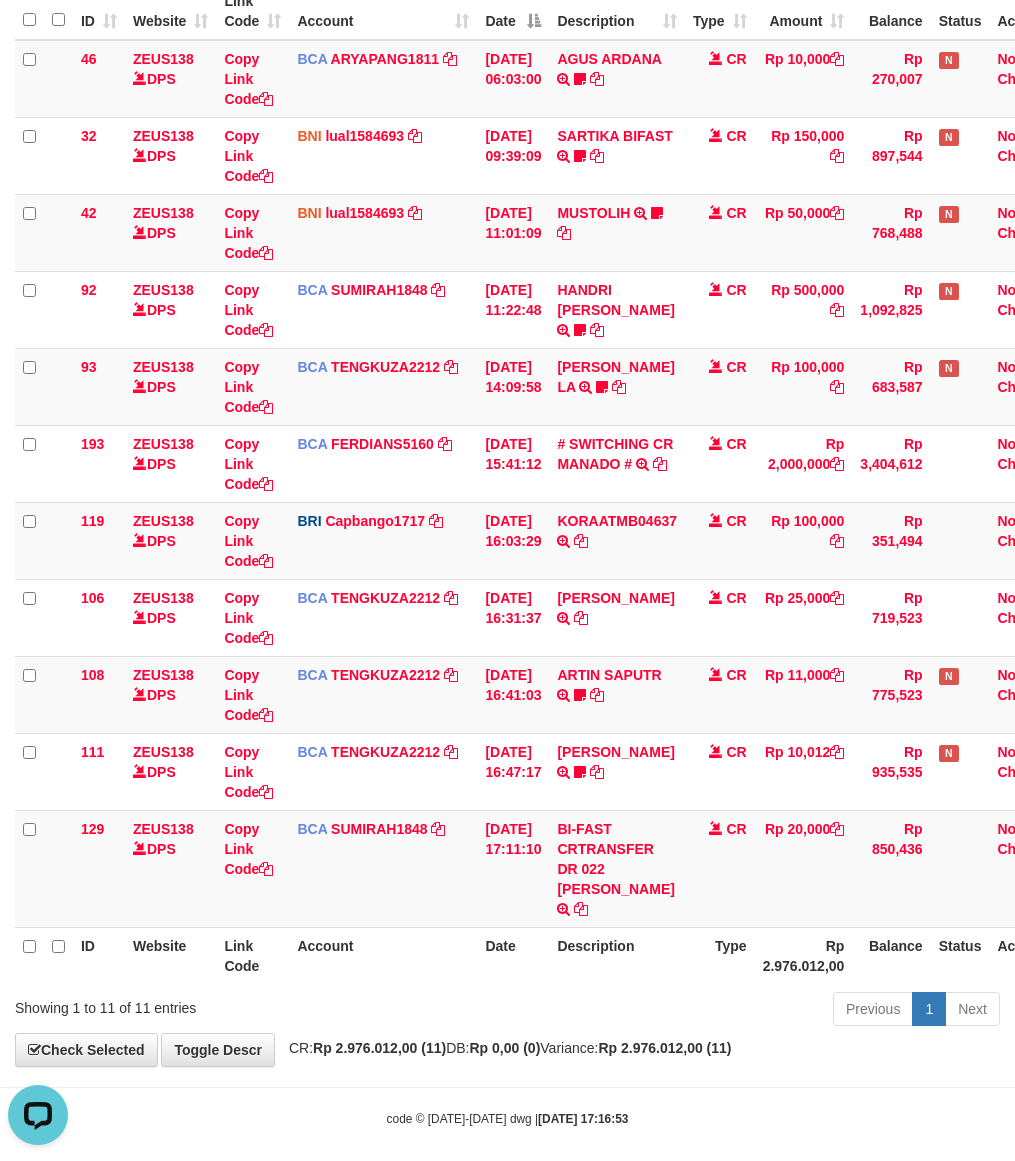 drag, startPoint x: 457, startPoint y: 956, endPoint x: 502, endPoint y: 957, distance: 45.01111 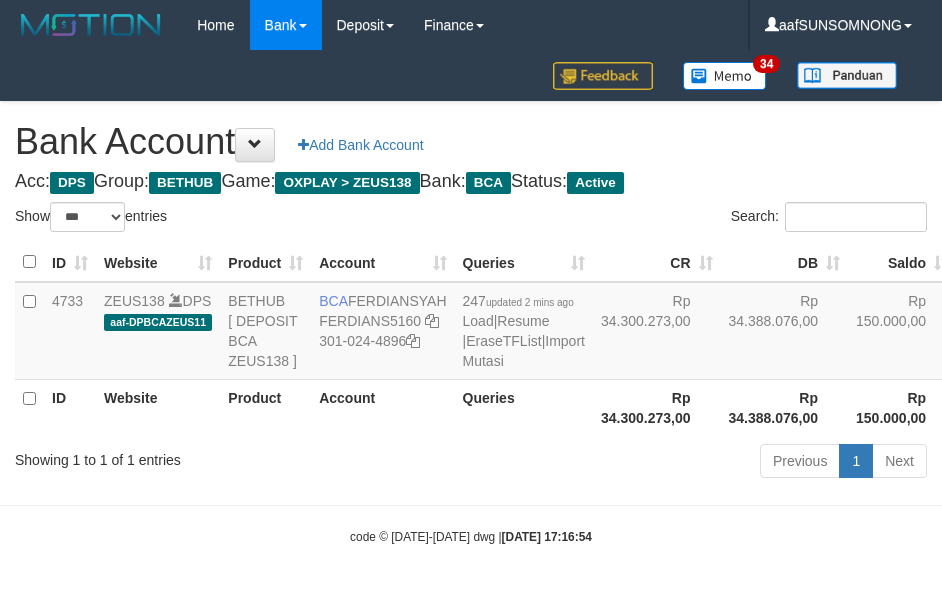 select on "***" 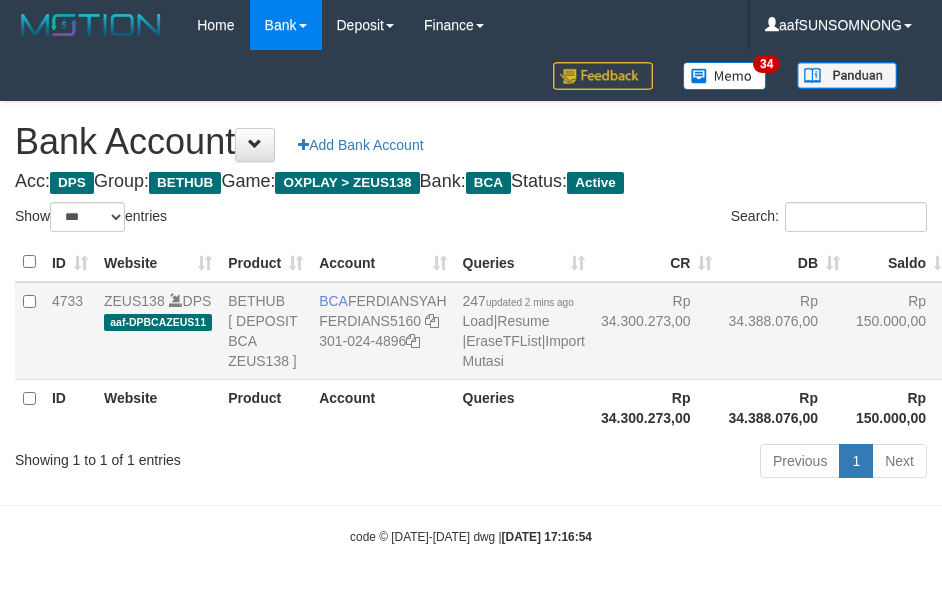 scroll, scrollTop: 38, scrollLeft: 0, axis: vertical 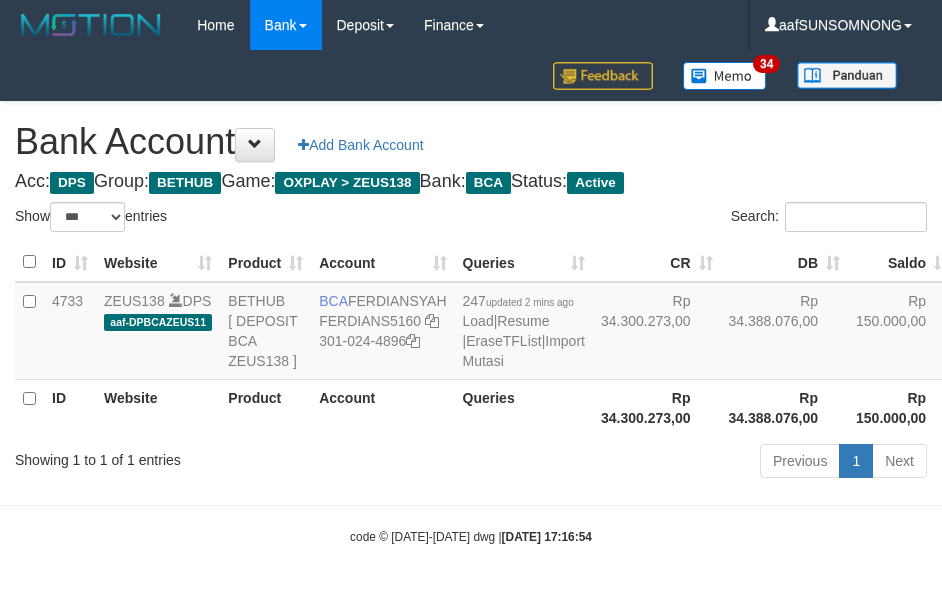 select on "***" 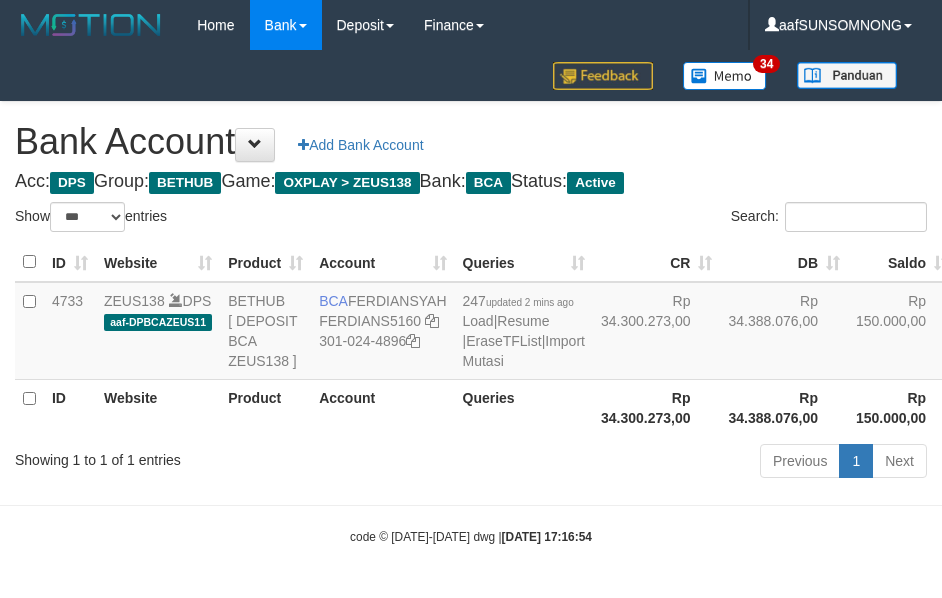 scroll, scrollTop: 38, scrollLeft: 0, axis: vertical 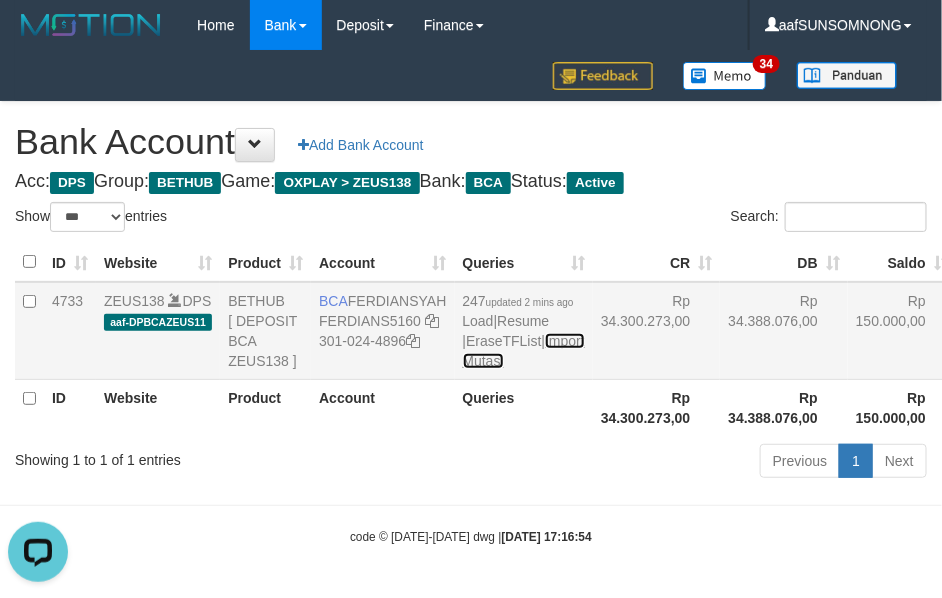 click on "Import Mutasi" at bounding box center (524, 351) 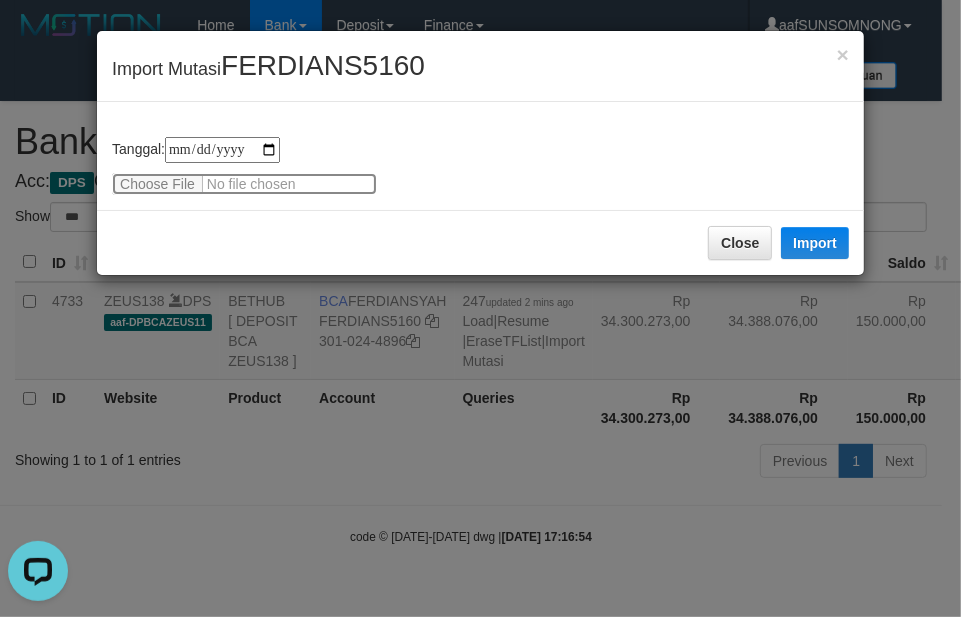 click at bounding box center (244, 184) 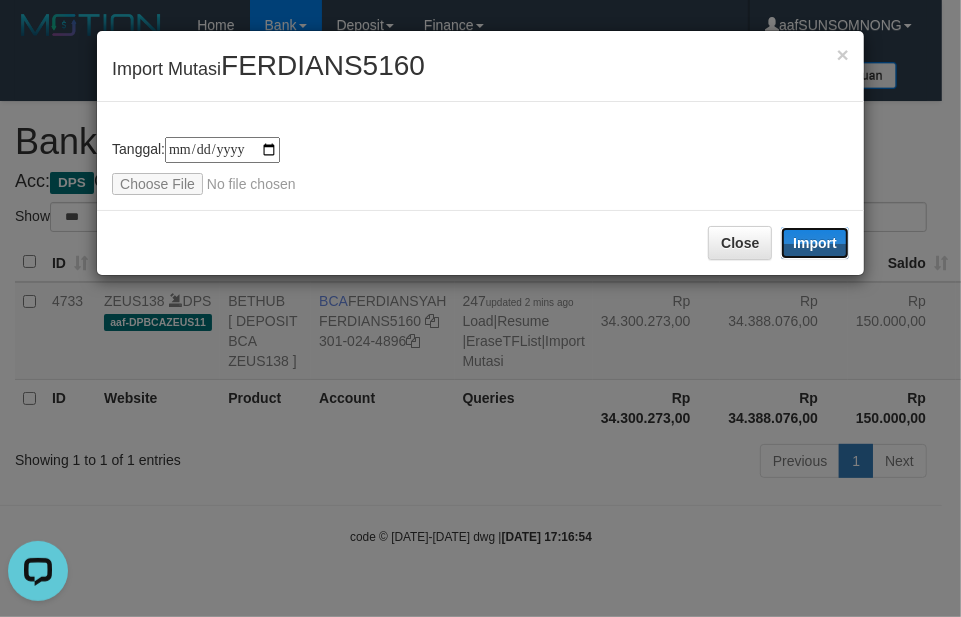 drag, startPoint x: 792, startPoint y: 233, endPoint x: 5, endPoint y: 205, distance: 787.4979 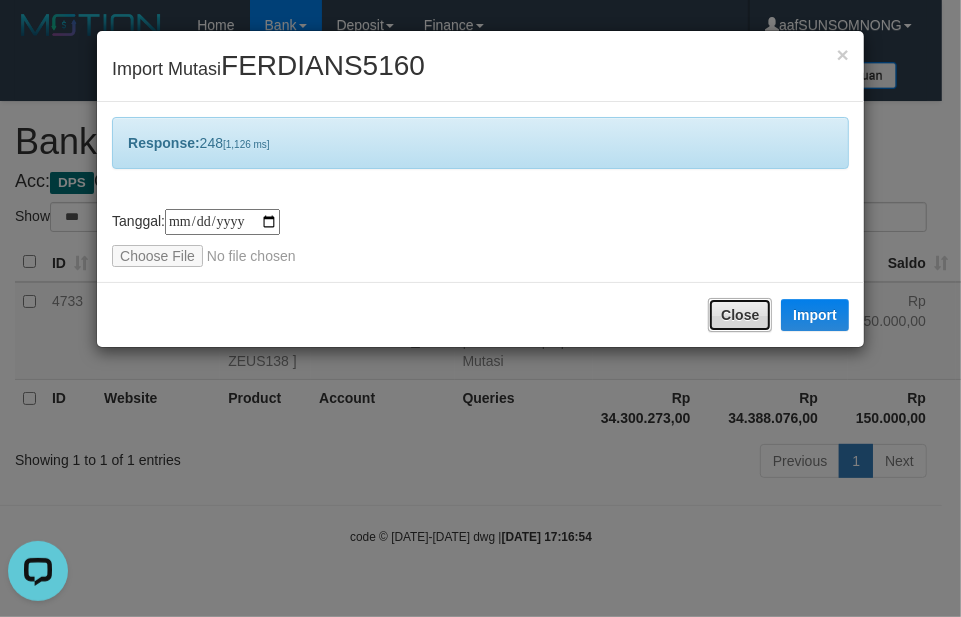 click on "Close" at bounding box center [740, 315] 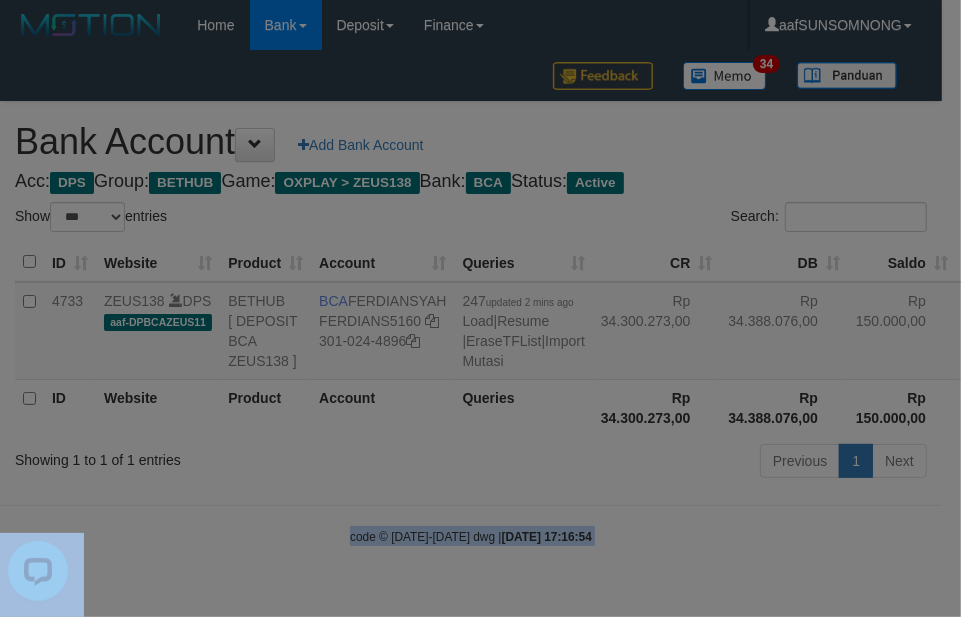 drag, startPoint x: 540, startPoint y: 550, endPoint x: 531, endPoint y: 562, distance: 15 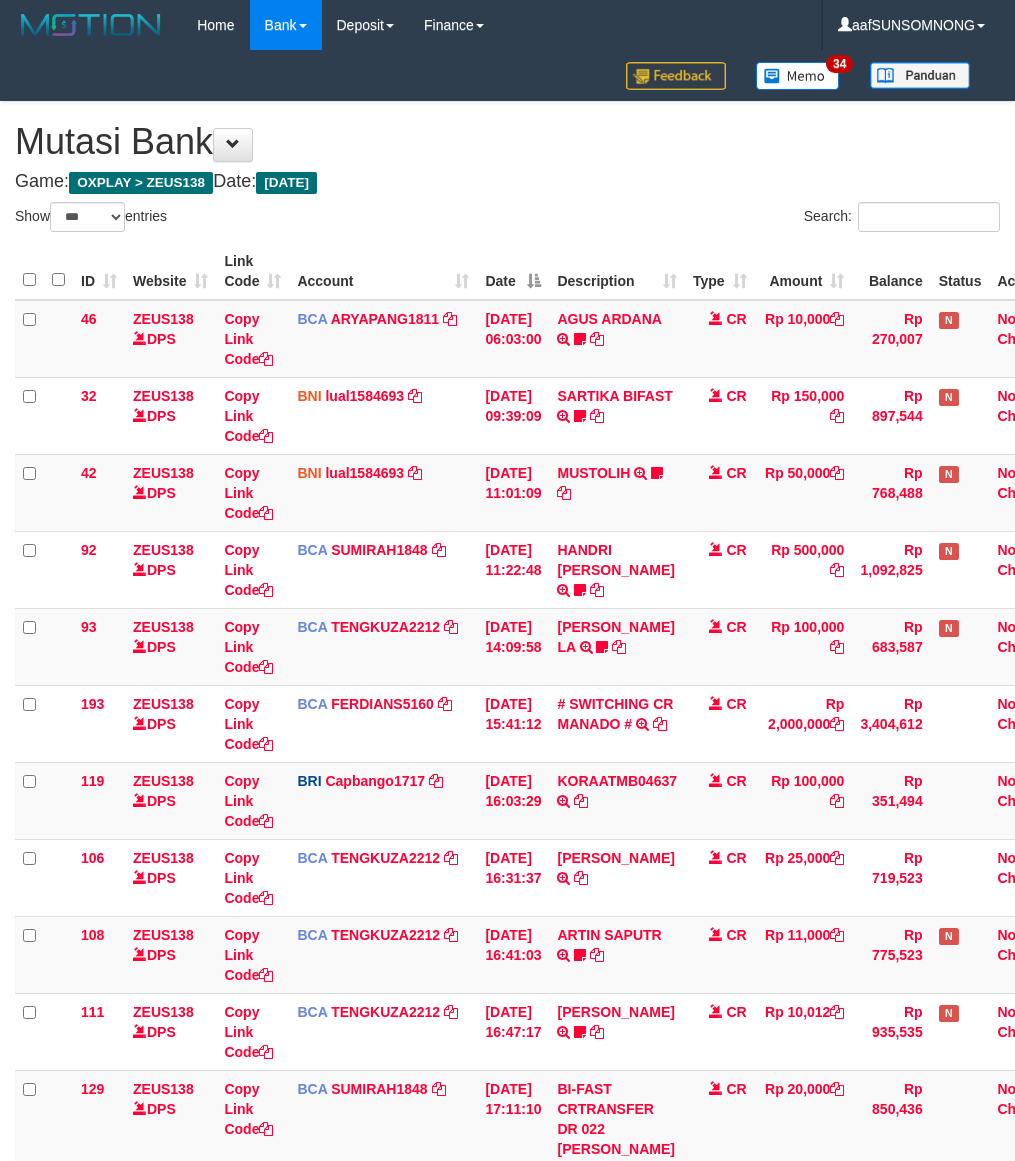 select on "***" 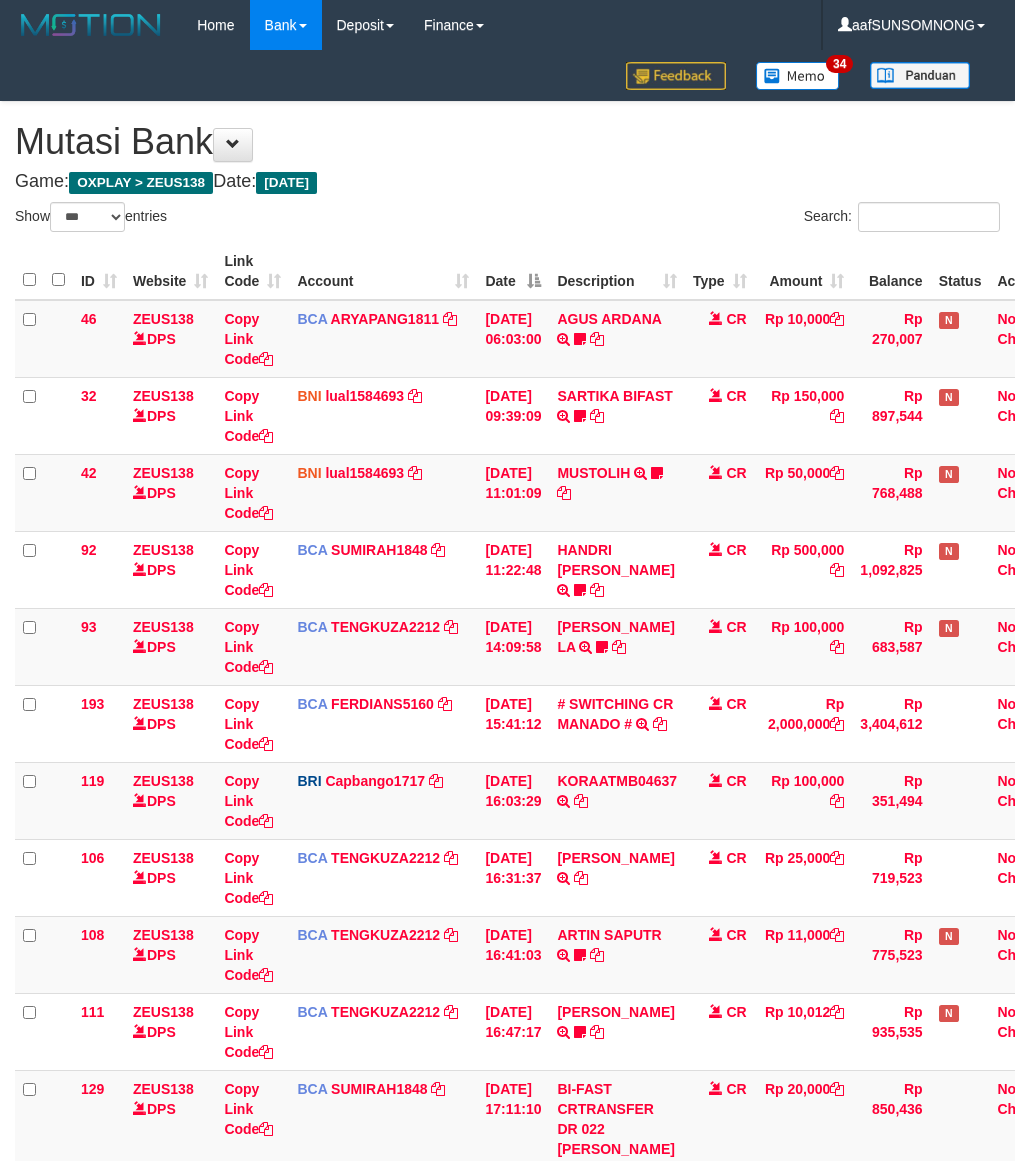 scroll, scrollTop: 220, scrollLeft: 0, axis: vertical 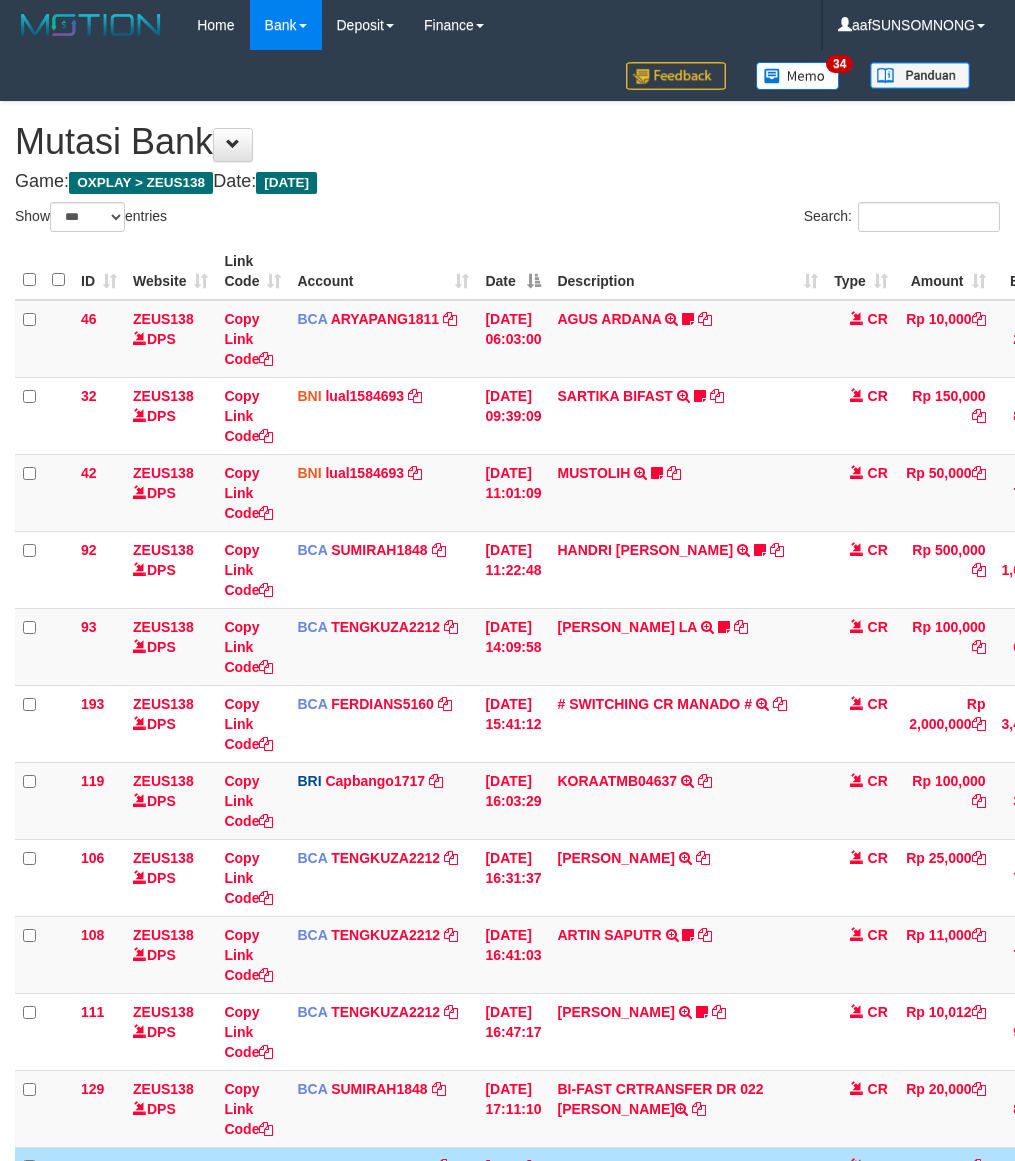 select on "***" 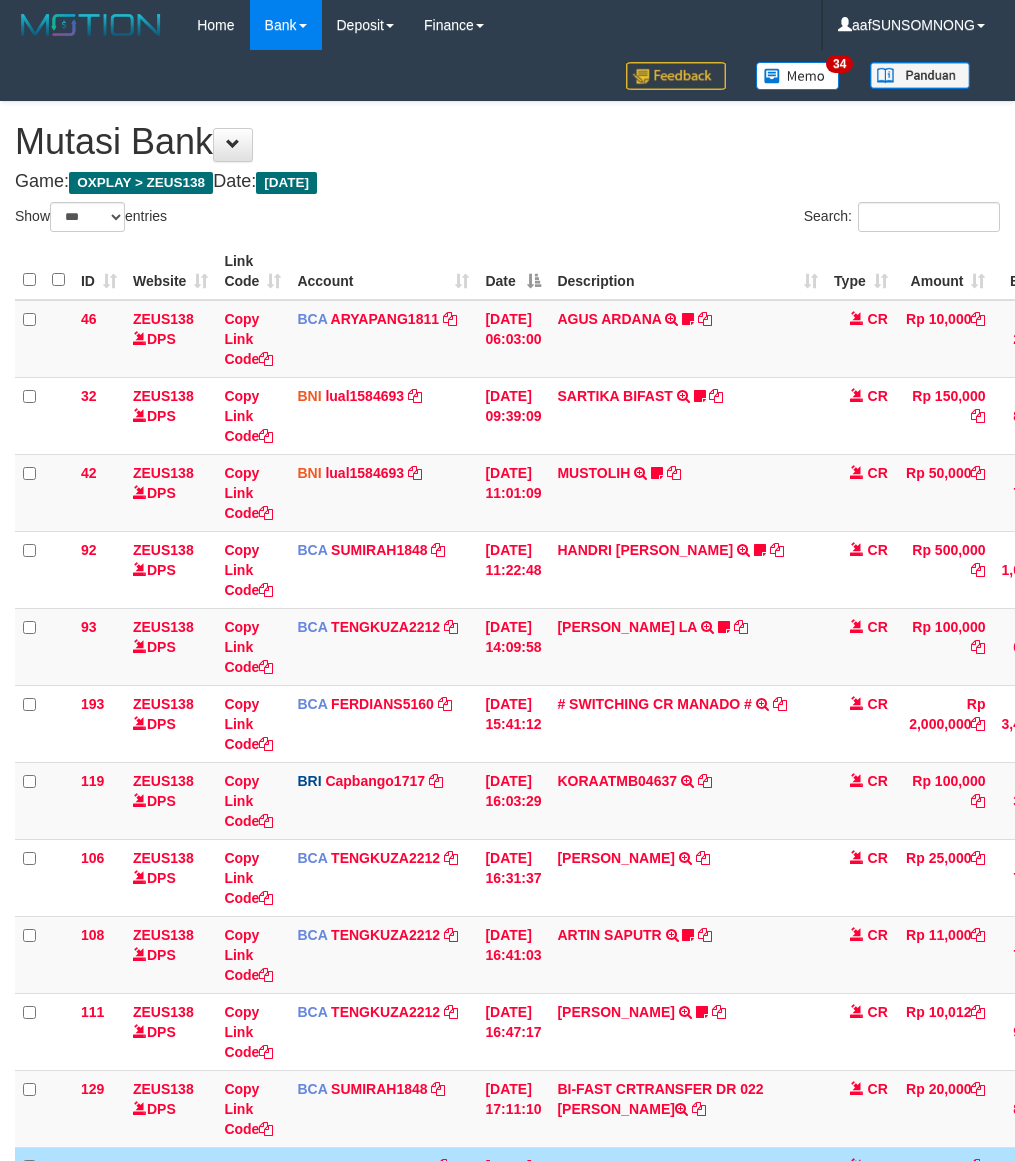 scroll, scrollTop: 220, scrollLeft: 0, axis: vertical 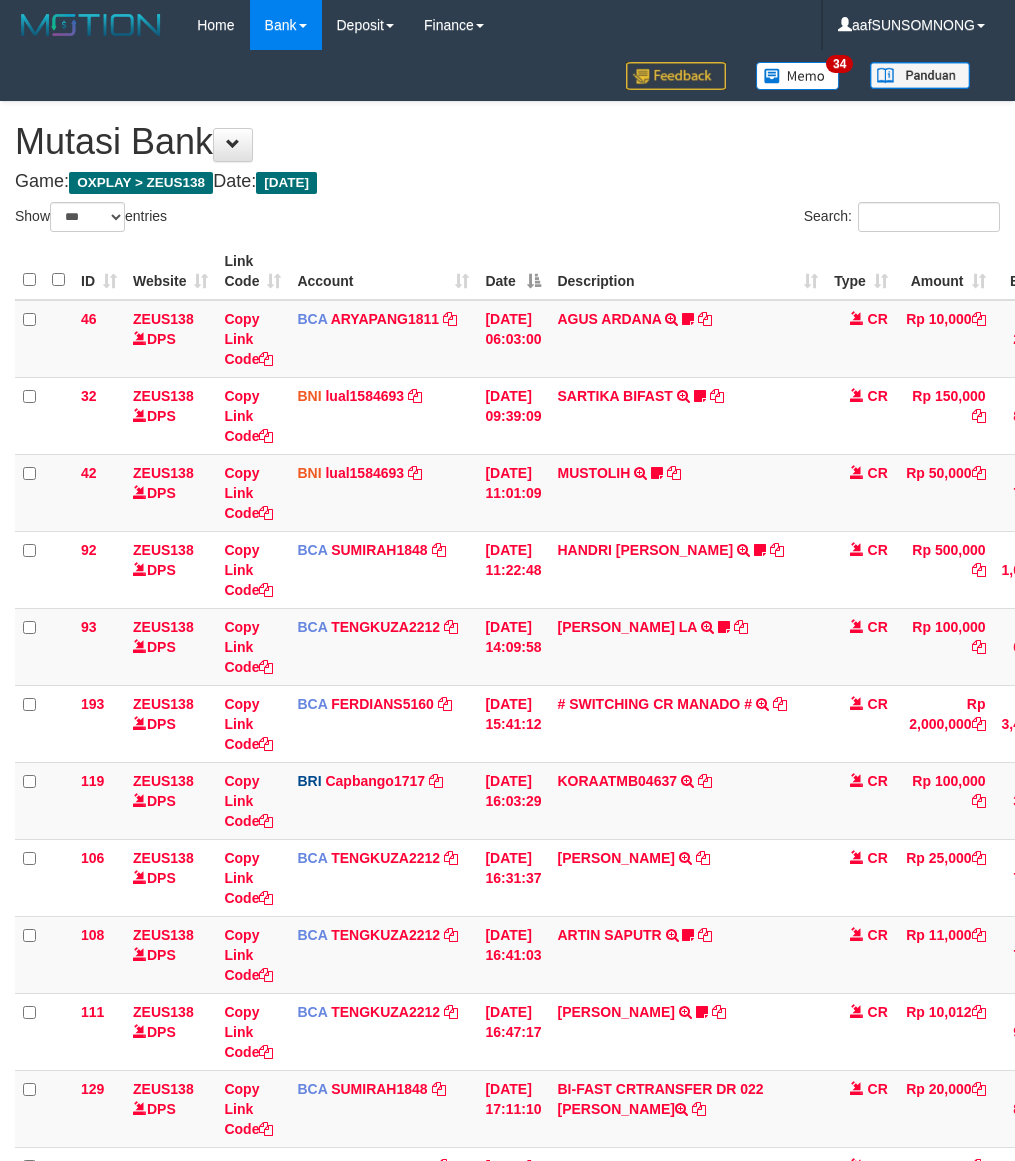 select on "***" 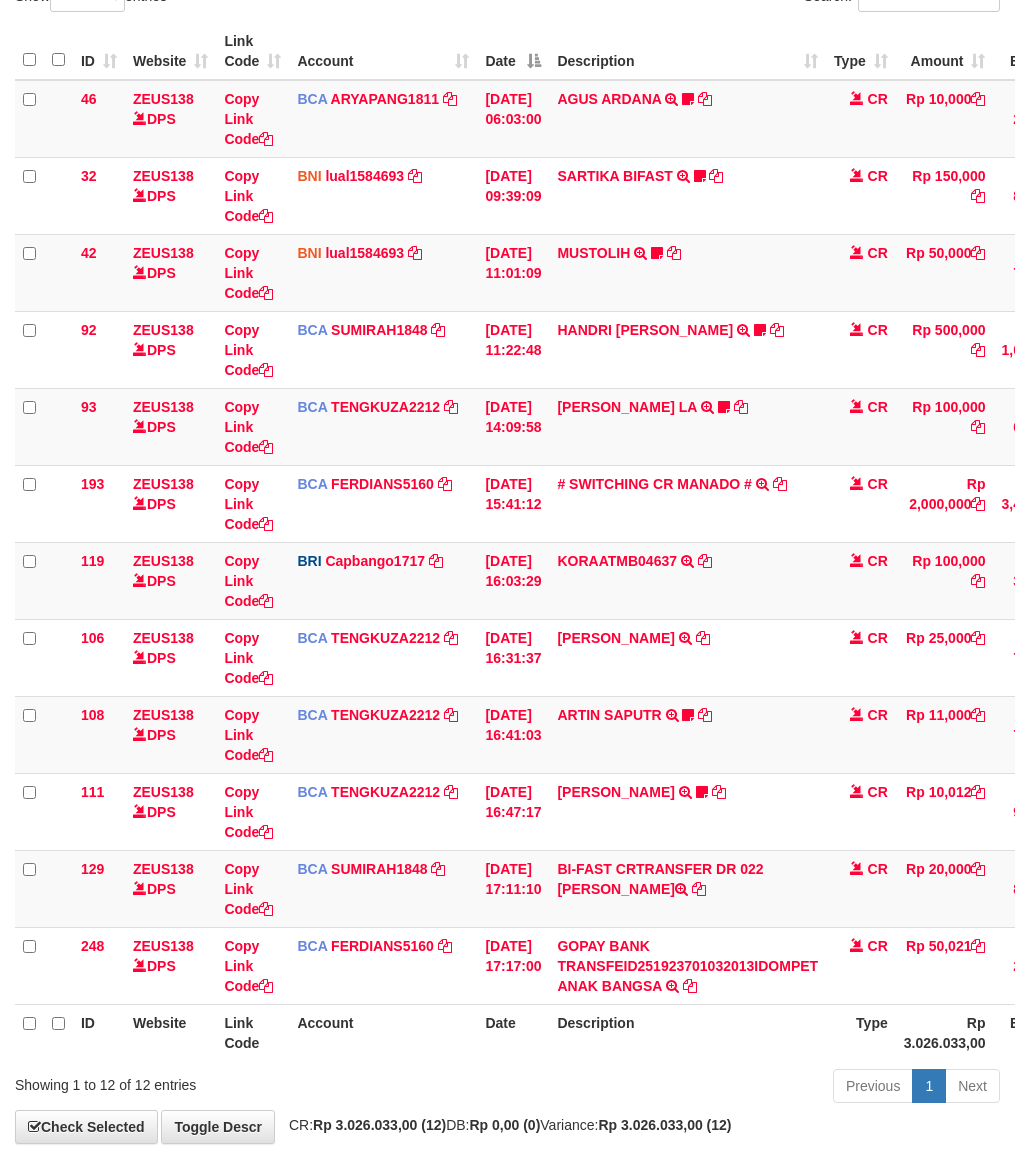 drag, startPoint x: 600, startPoint y: 1055, endPoint x: 623, endPoint y: 1057, distance: 23.086792 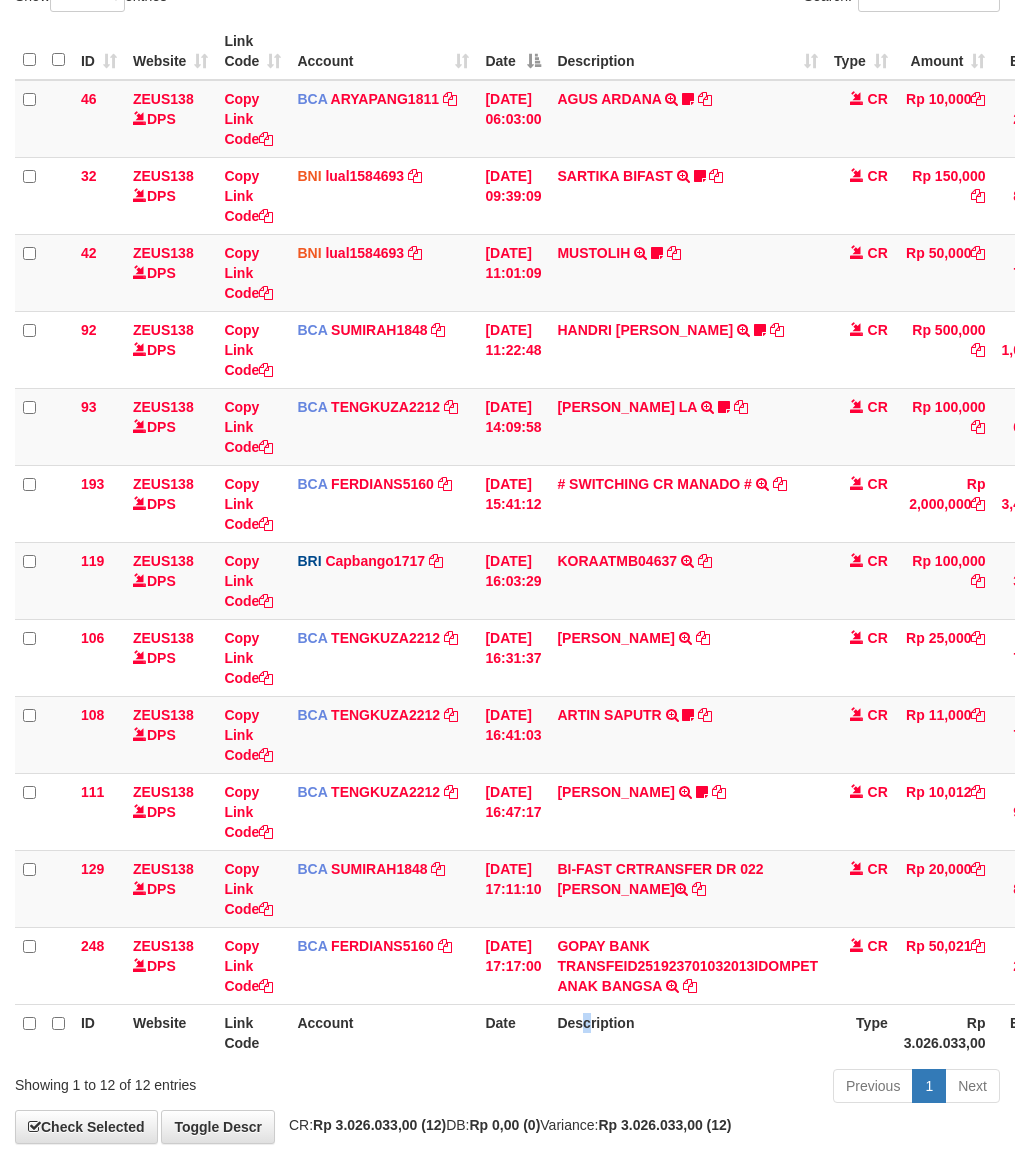 scroll, scrollTop: 260, scrollLeft: 0, axis: vertical 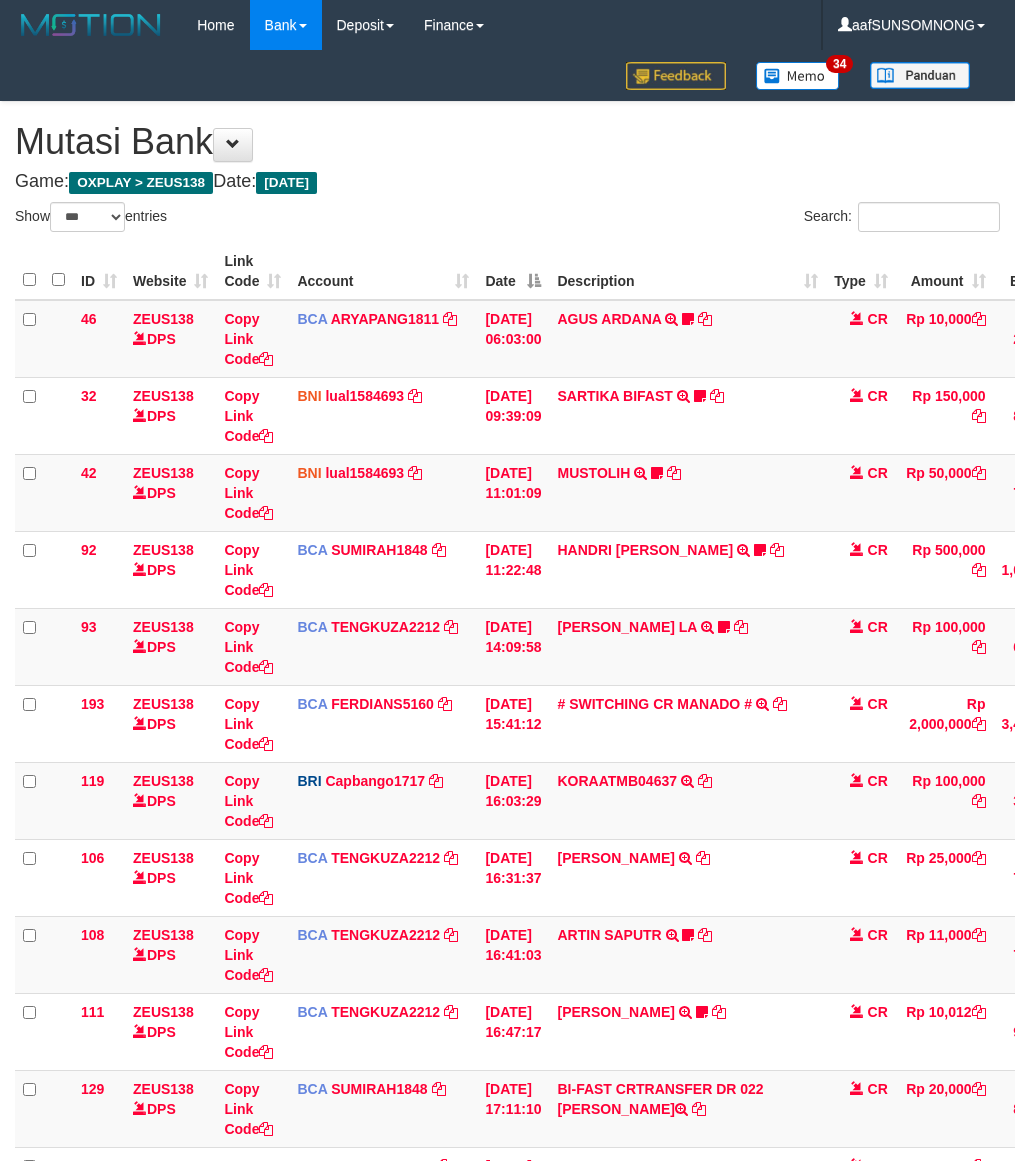 select on "***" 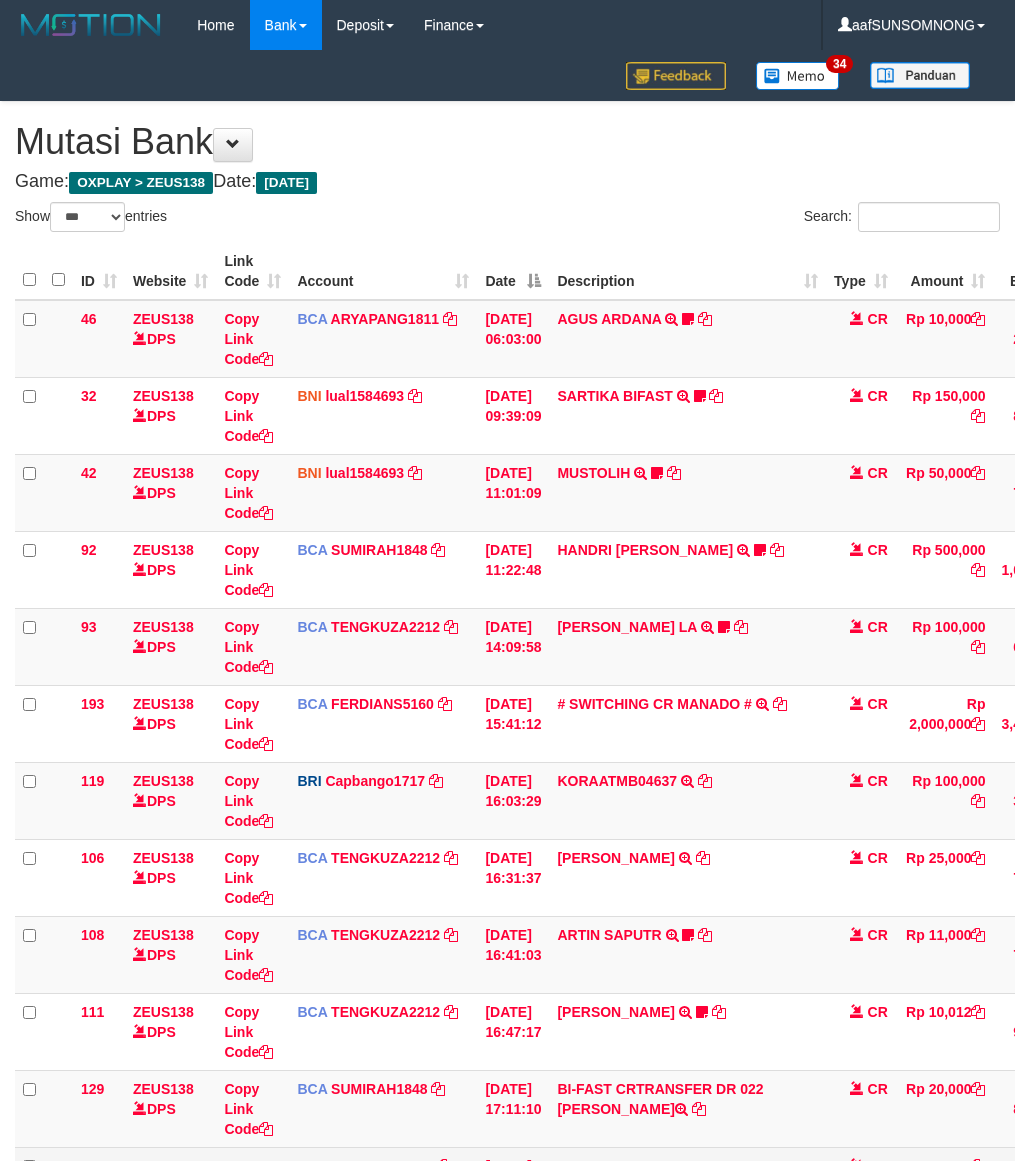 scroll, scrollTop: 220, scrollLeft: 0, axis: vertical 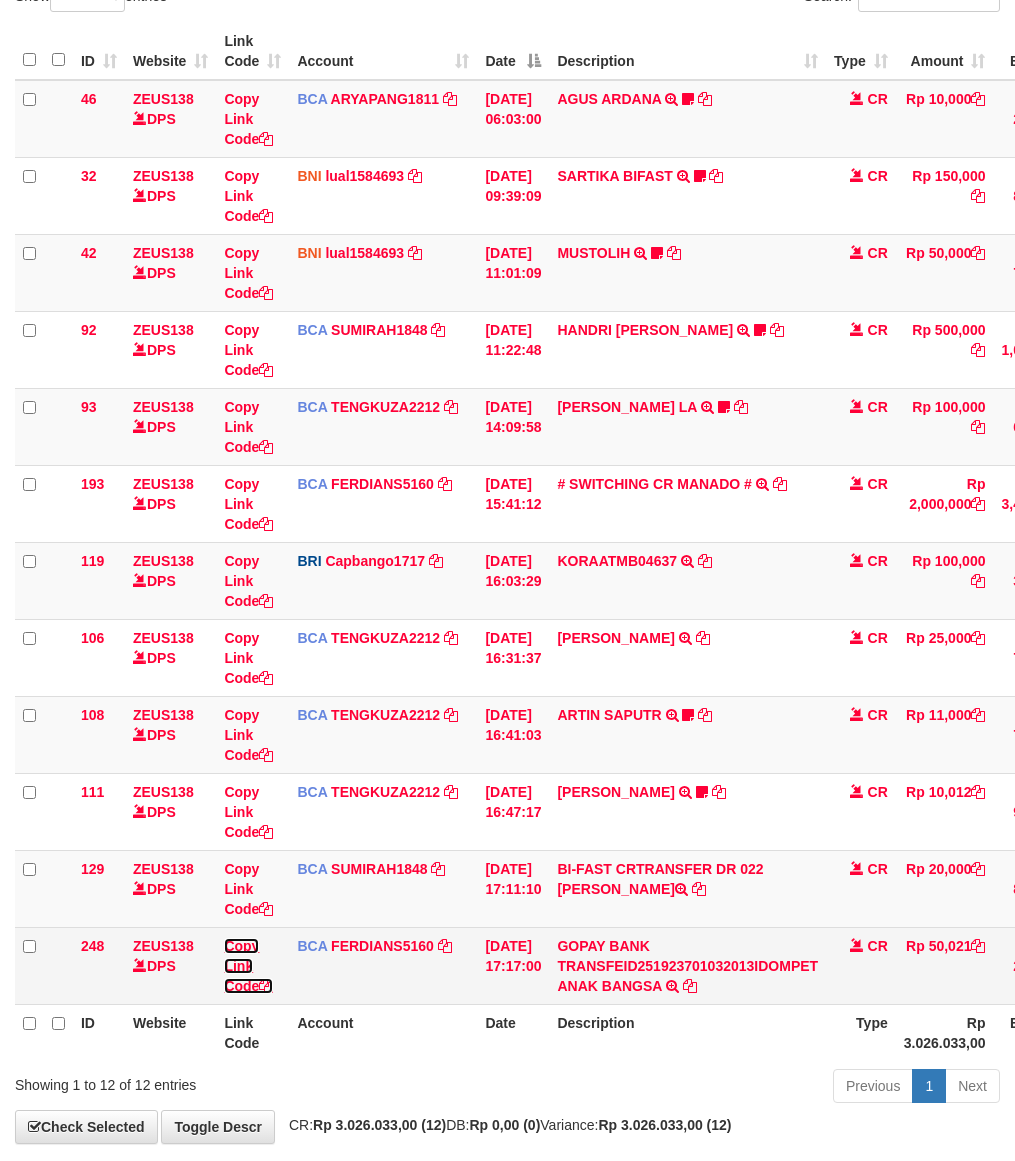 click on "Copy Link Code" at bounding box center [248, 966] 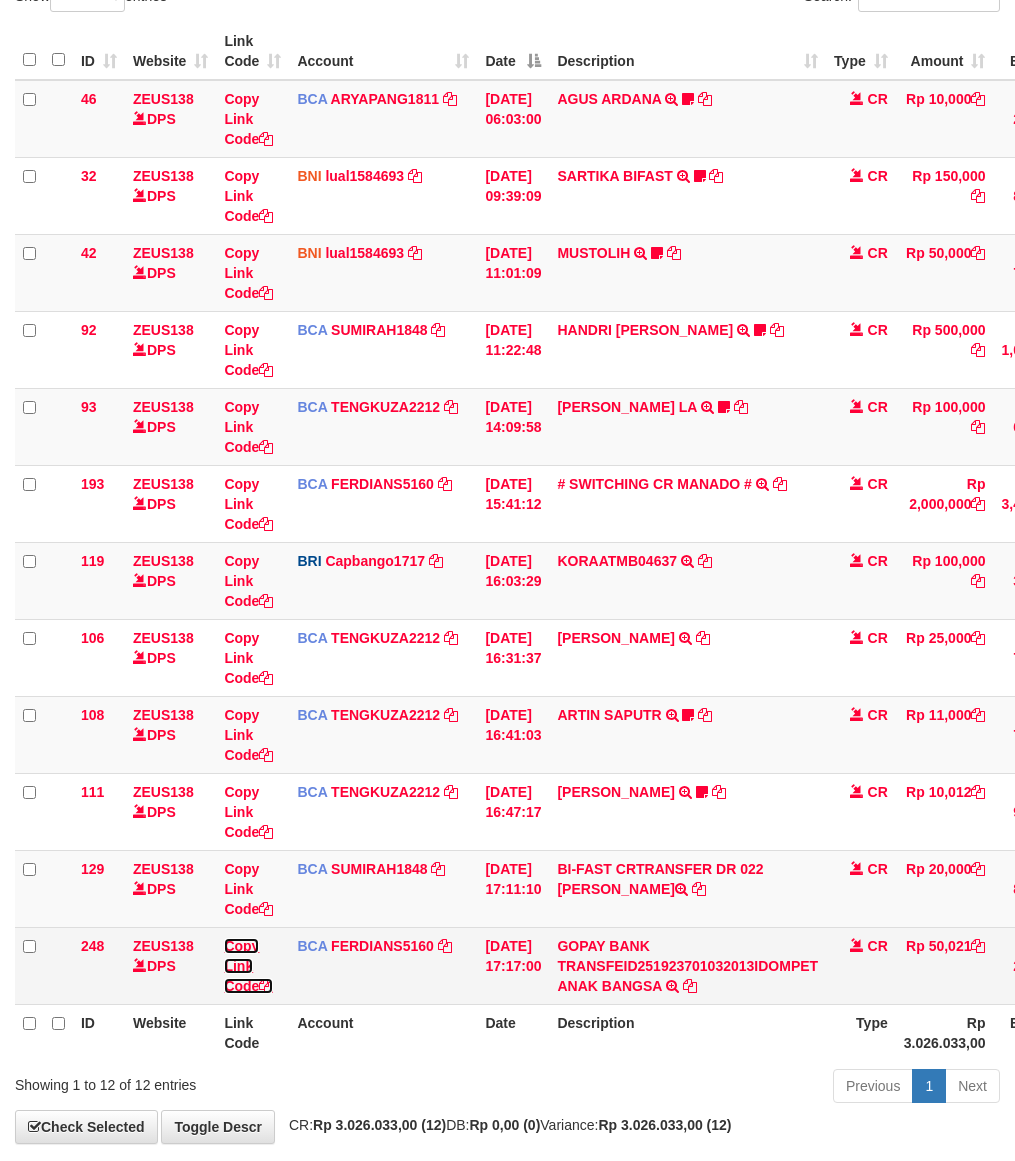 click on "Copy Link Code" at bounding box center [248, 966] 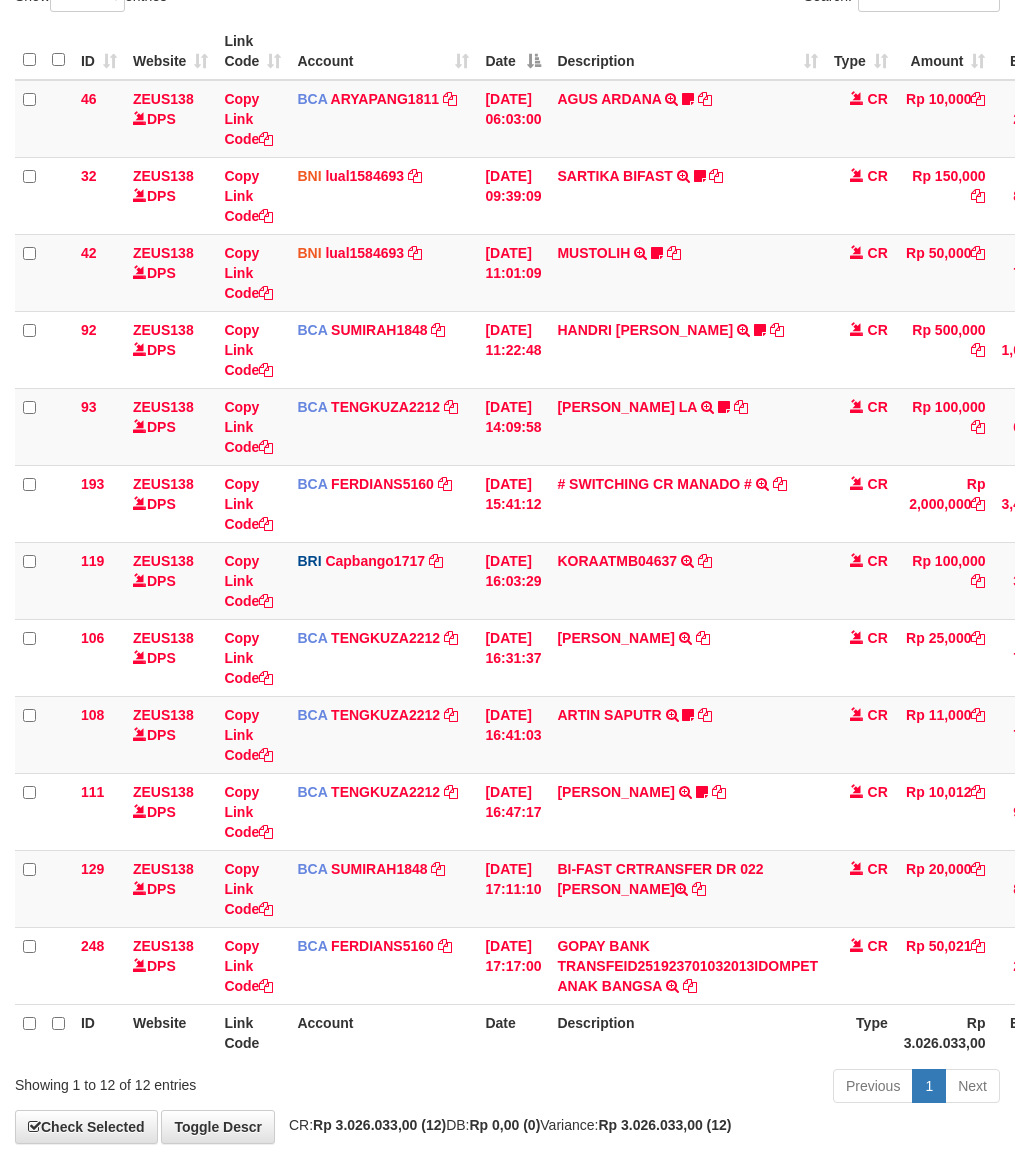 scroll, scrollTop: 320, scrollLeft: 0, axis: vertical 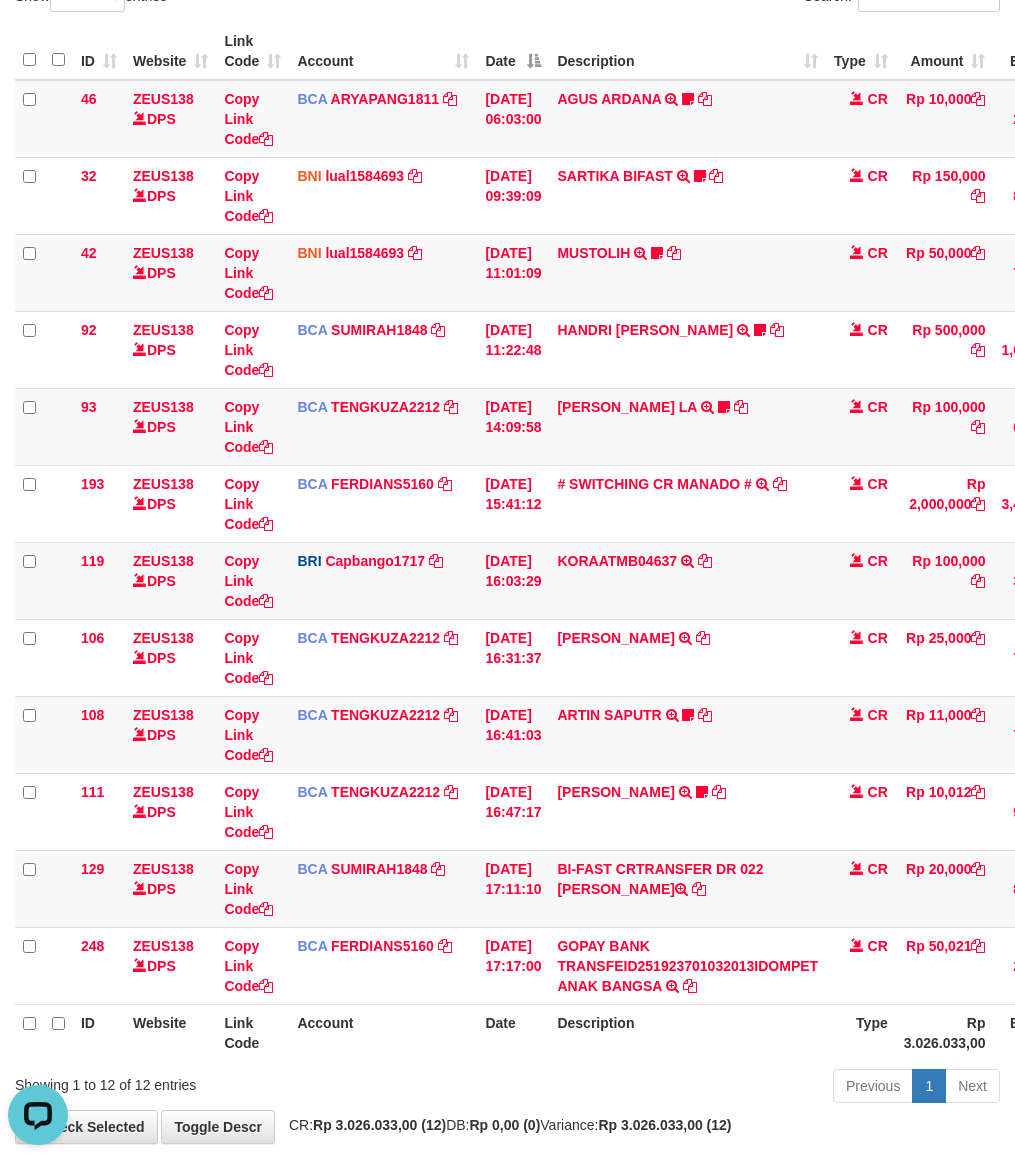 click on "Previous 1 Next" at bounding box center (719, 1088) 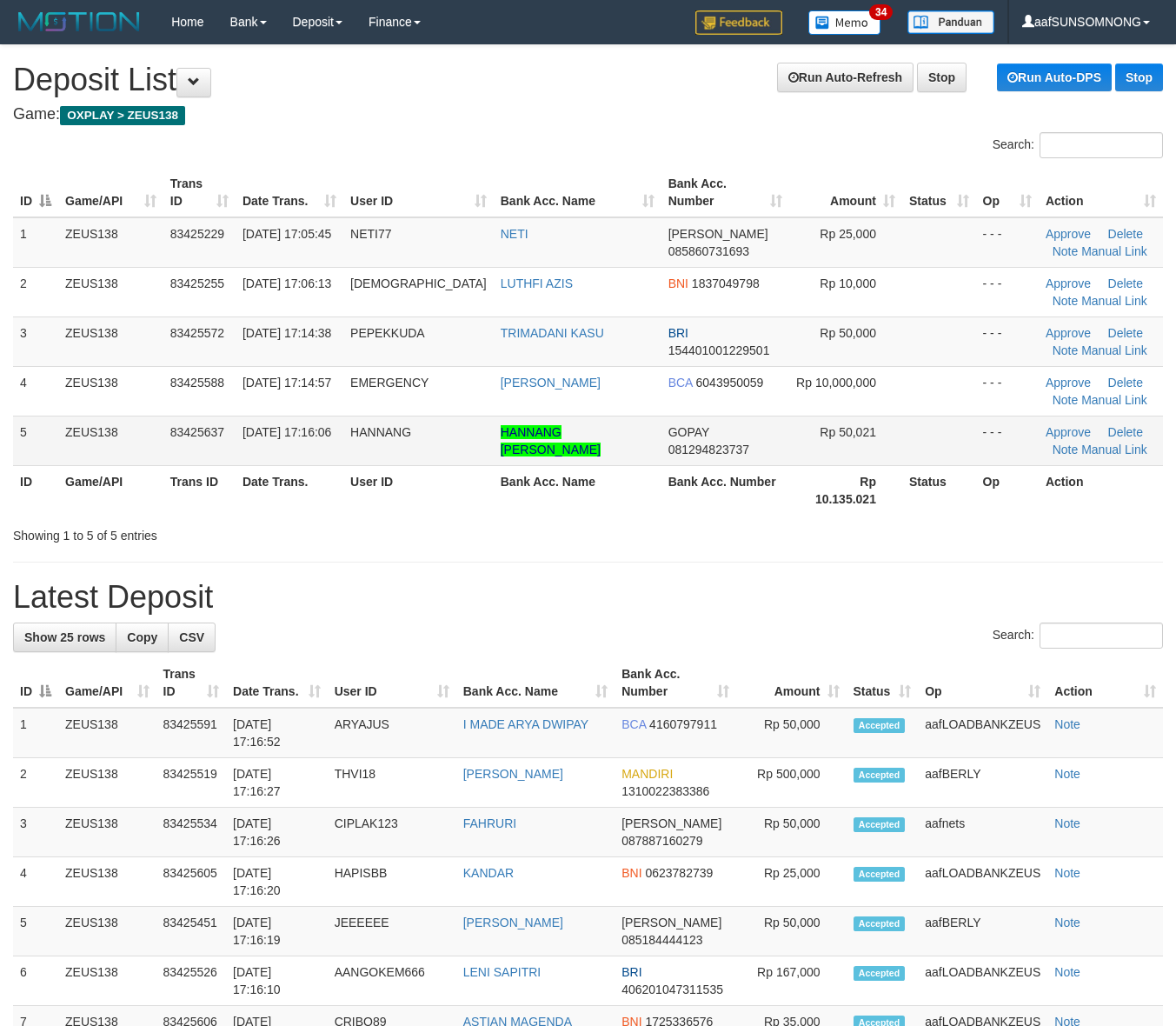 scroll, scrollTop: 0, scrollLeft: 0, axis: both 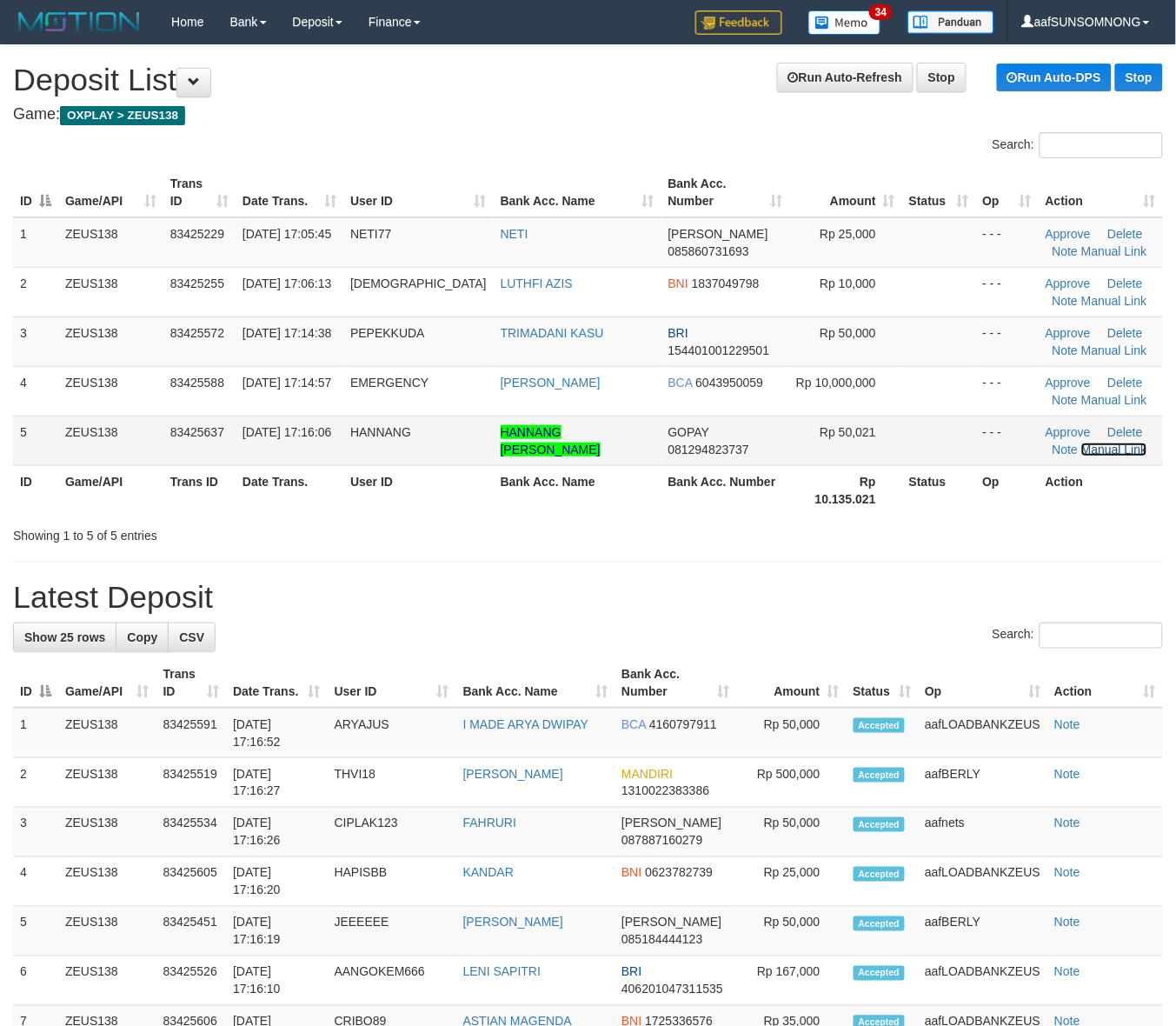 click on "Manual Link" at bounding box center (1114, 450) 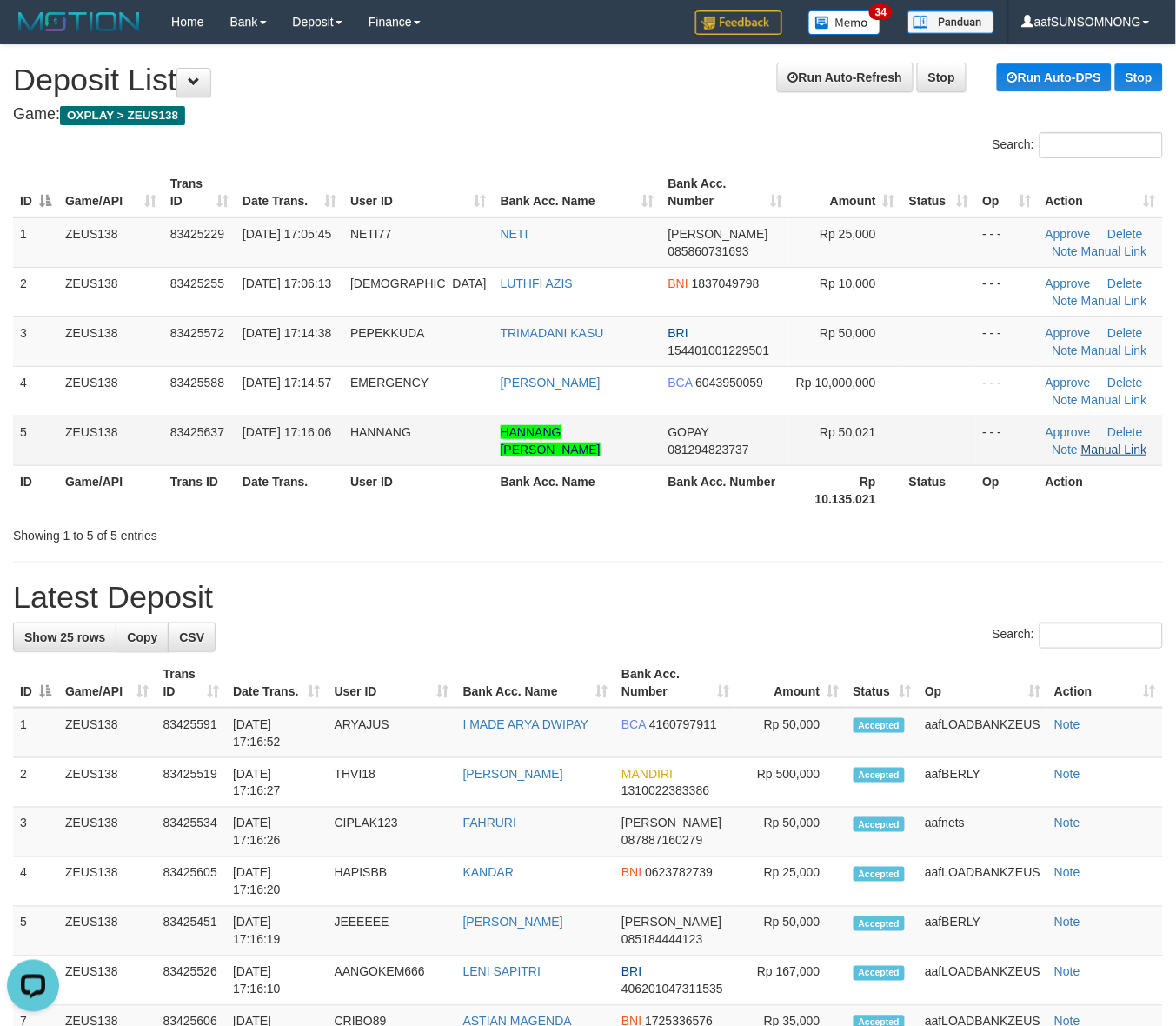 scroll, scrollTop: 0, scrollLeft: 0, axis: both 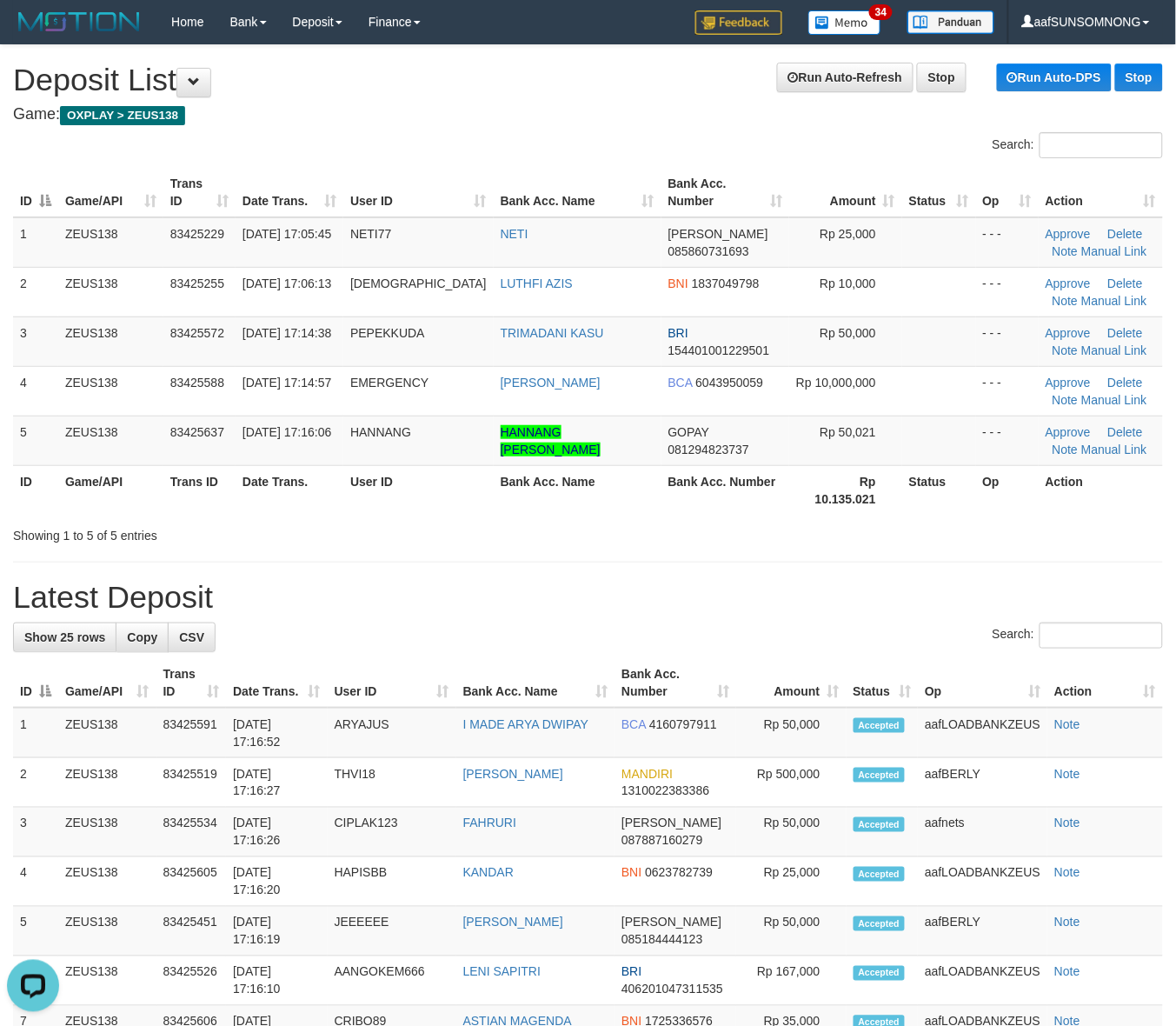 drag, startPoint x: 722, startPoint y: 626, endPoint x: 928, endPoint y: 655, distance: 208.03125 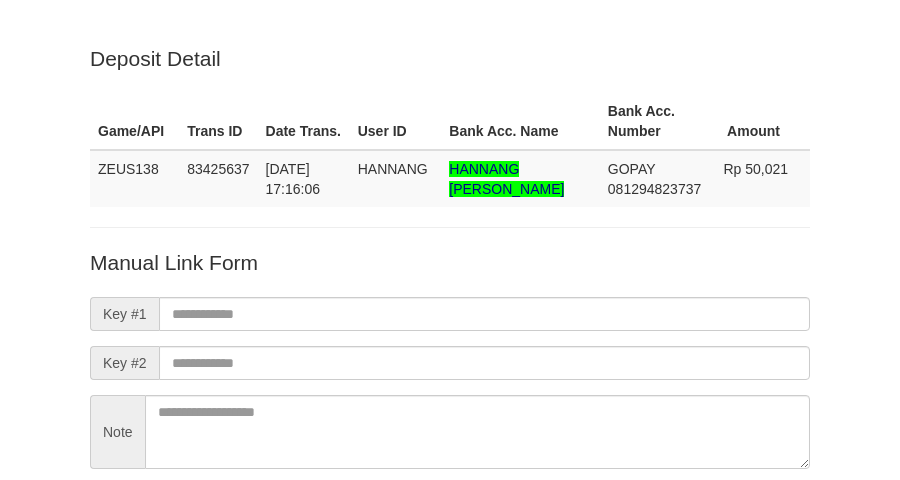 scroll, scrollTop: 176, scrollLeft: 0, axis: vertical 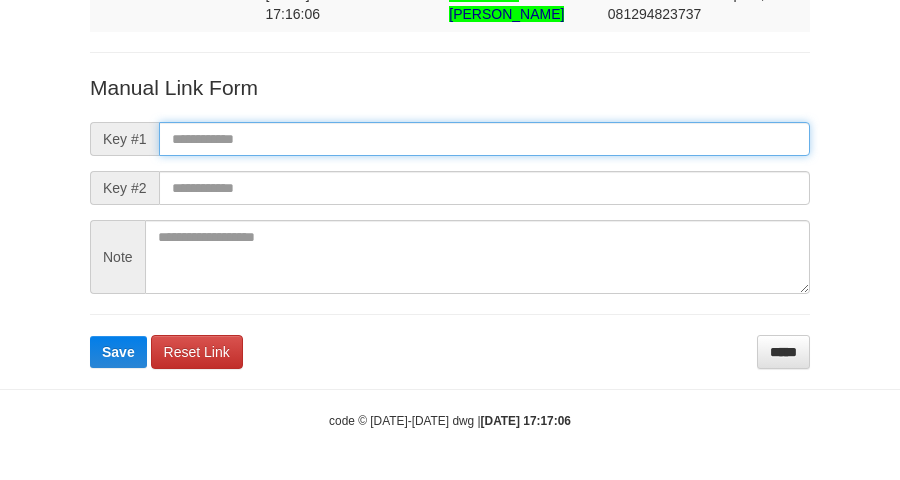 click at bounding box center (484, 139) 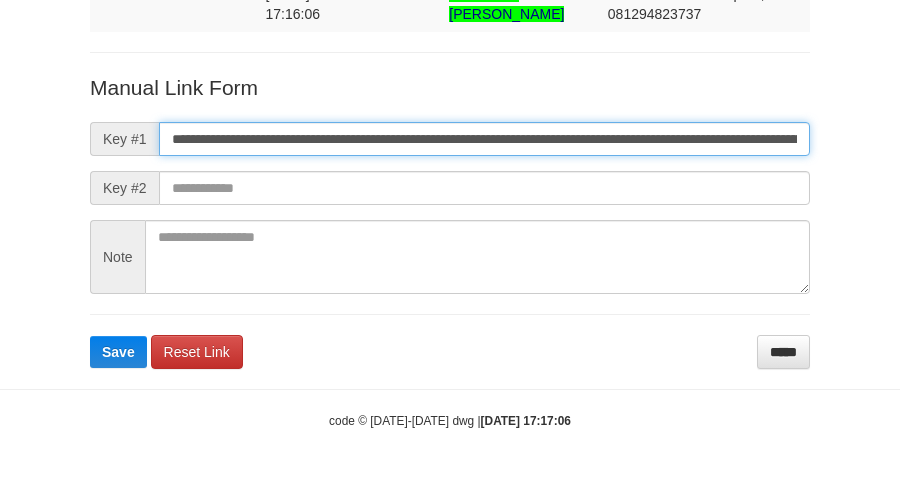scroll, scrollTop: 0, scrollLeft: 1396, axis: horizontal 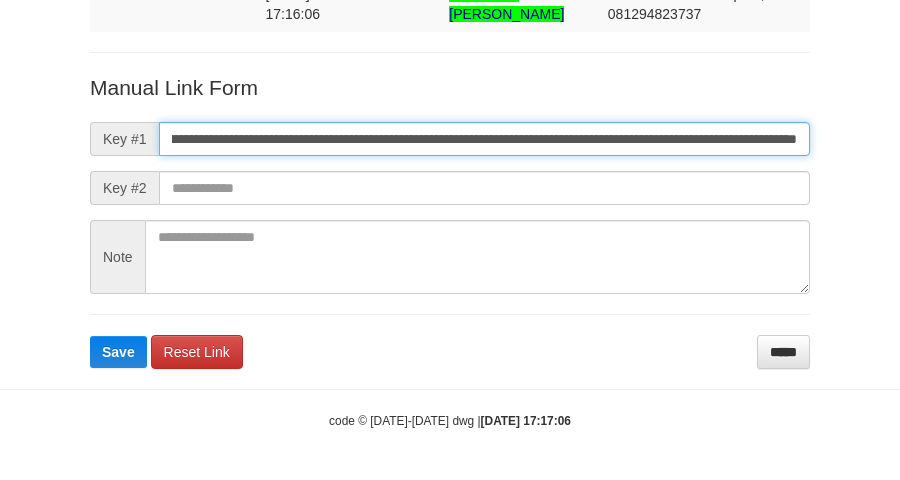 type on "**********" 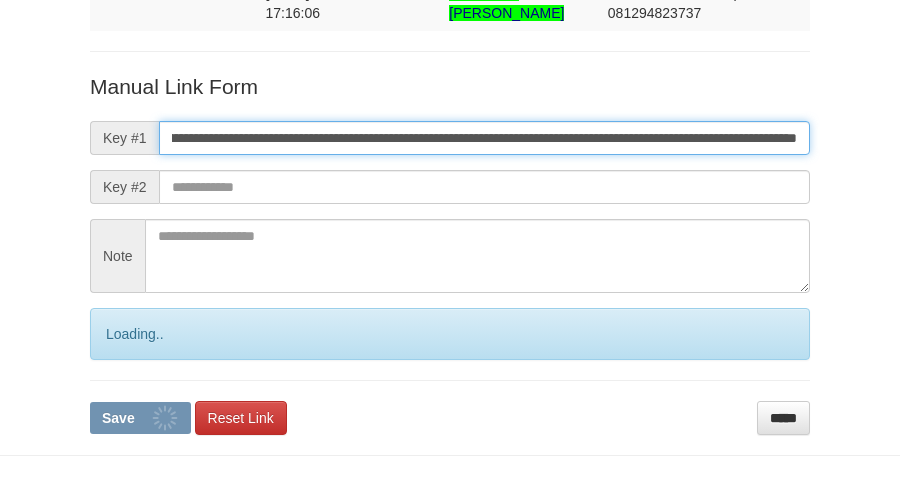 click on "Save" at bounding box center [140, 418] 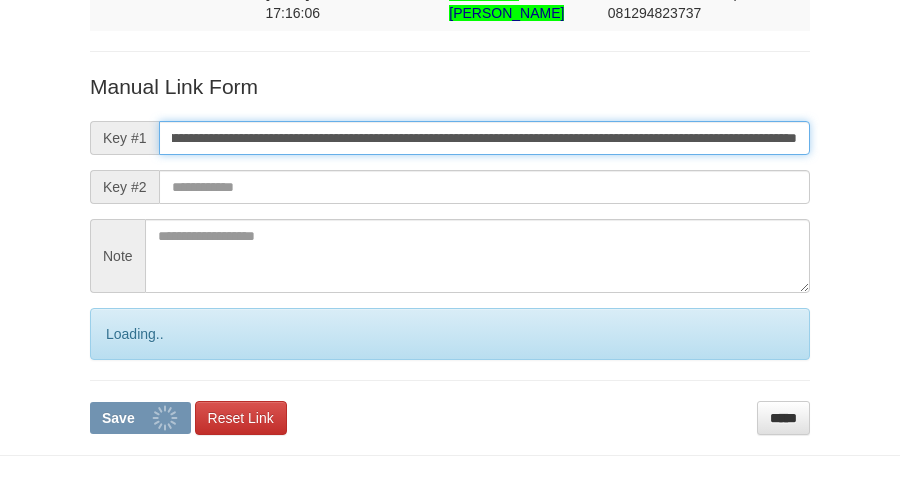 click on "**********" at bounding box center [484, 138] 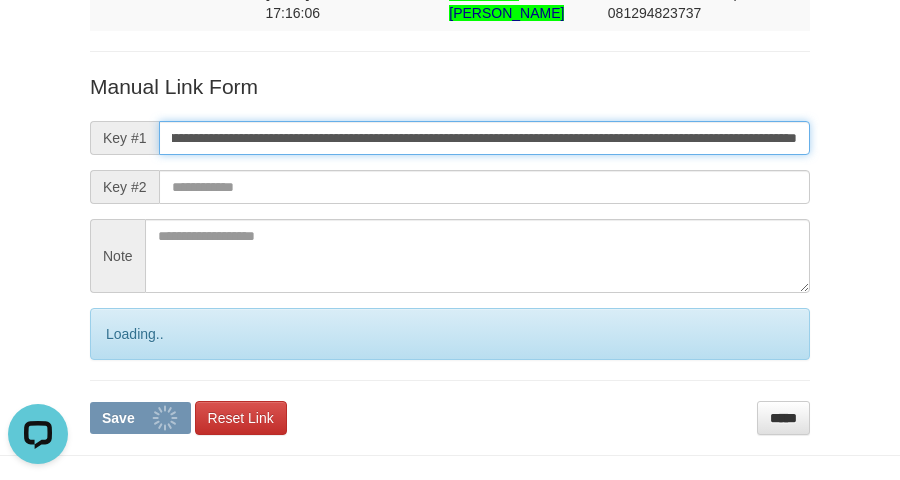 scroll, scrollTop: 0, scrollLeft: 0, axis: both 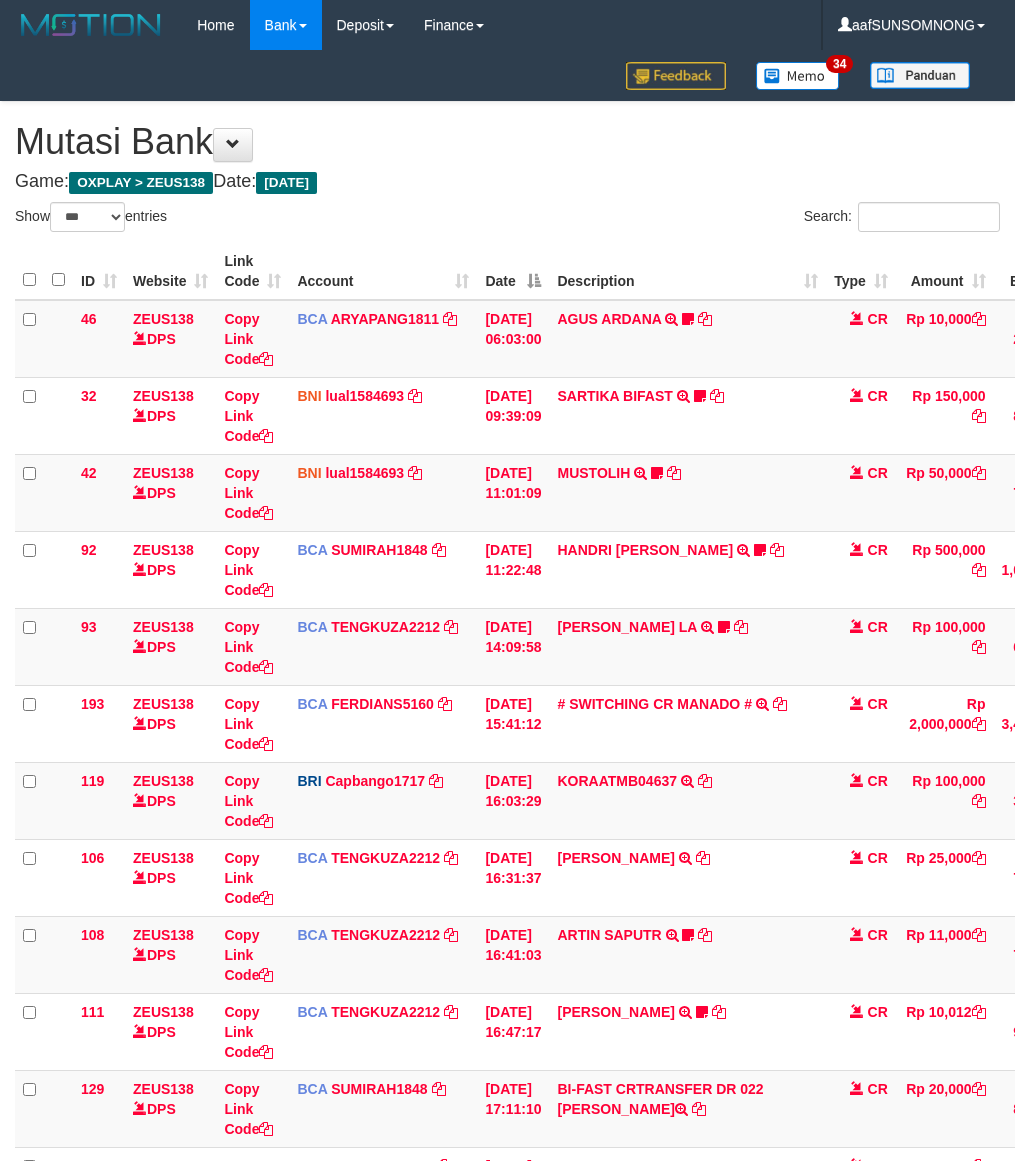 select on "***" 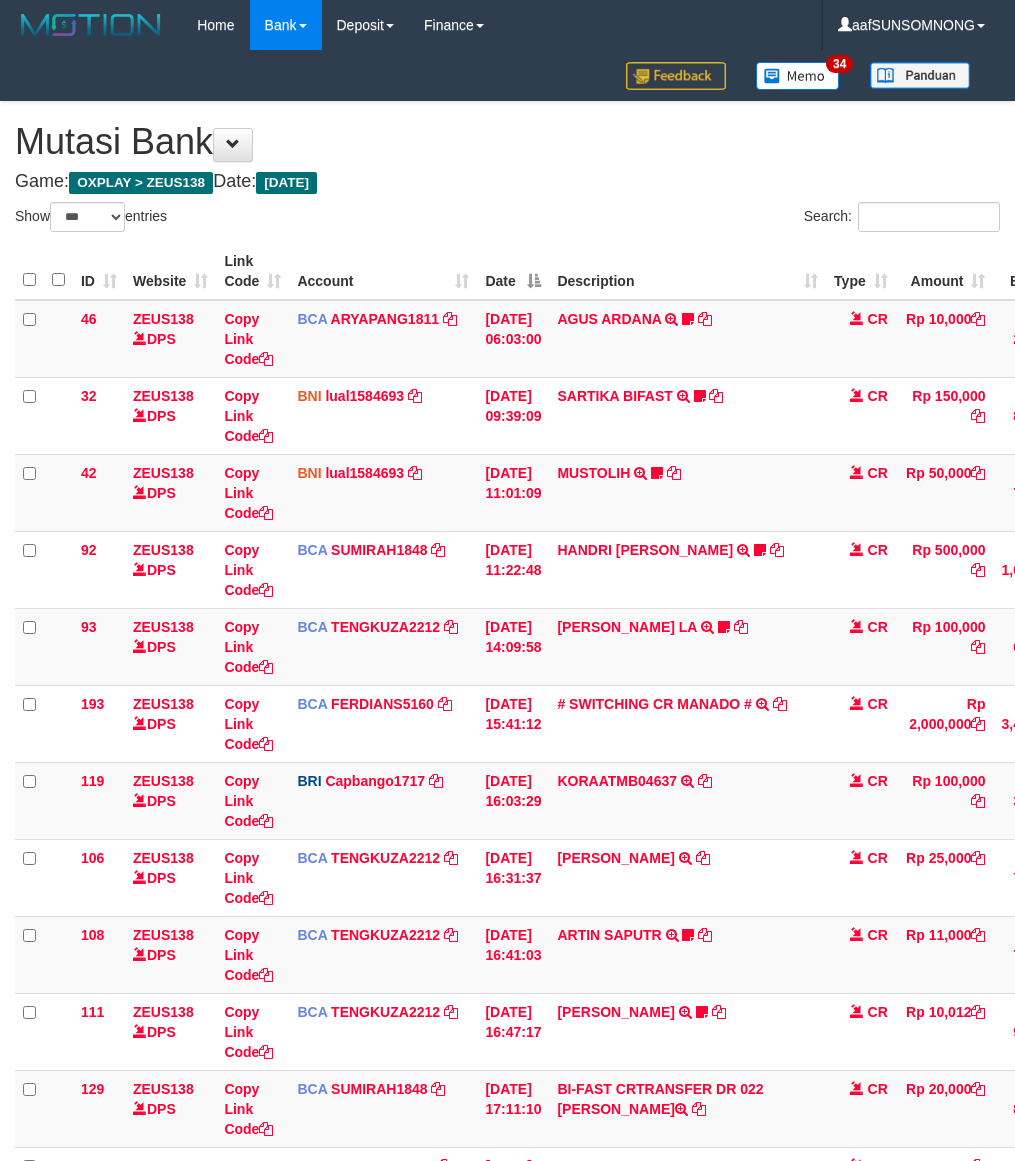 scroll, scrollTop: 220, scrollLeft: 0, axis: vertical 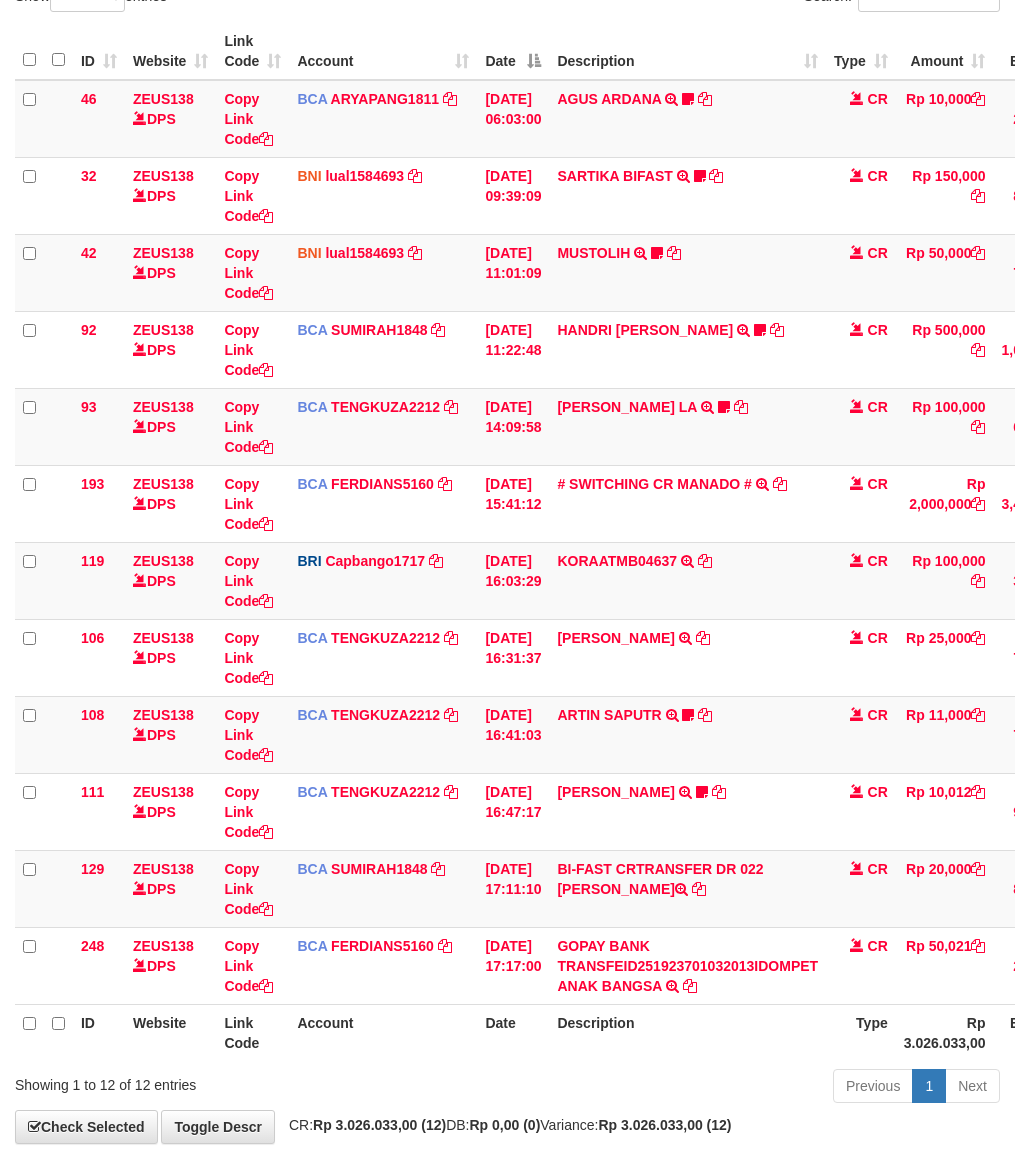 drag, startPoint x: 493, startPoint y: 1085, endPoint x: 511, endPoint y: 1085, distance: 18 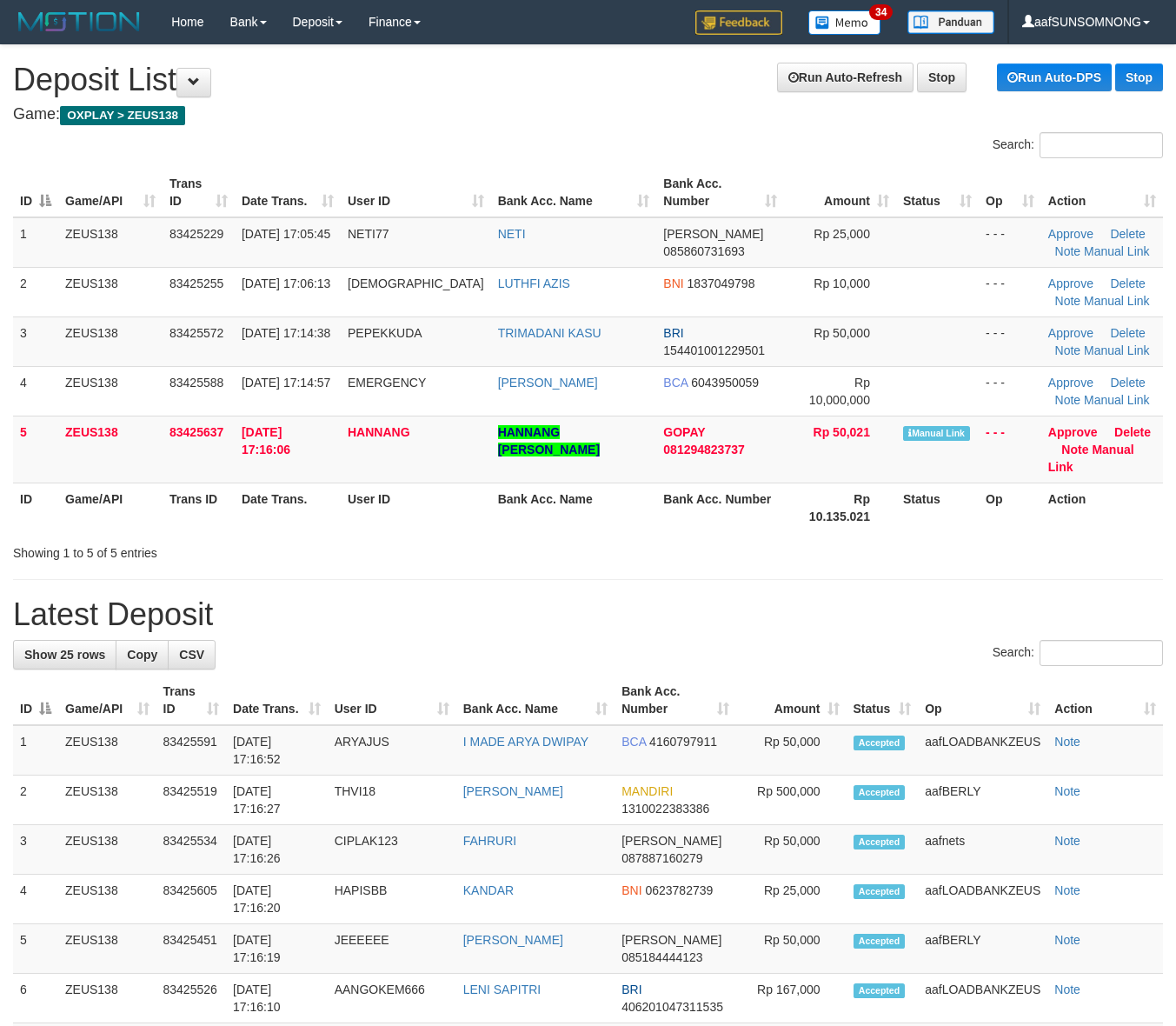 scroll, scrollTop: 0, scrollLeft: 0, axis: both 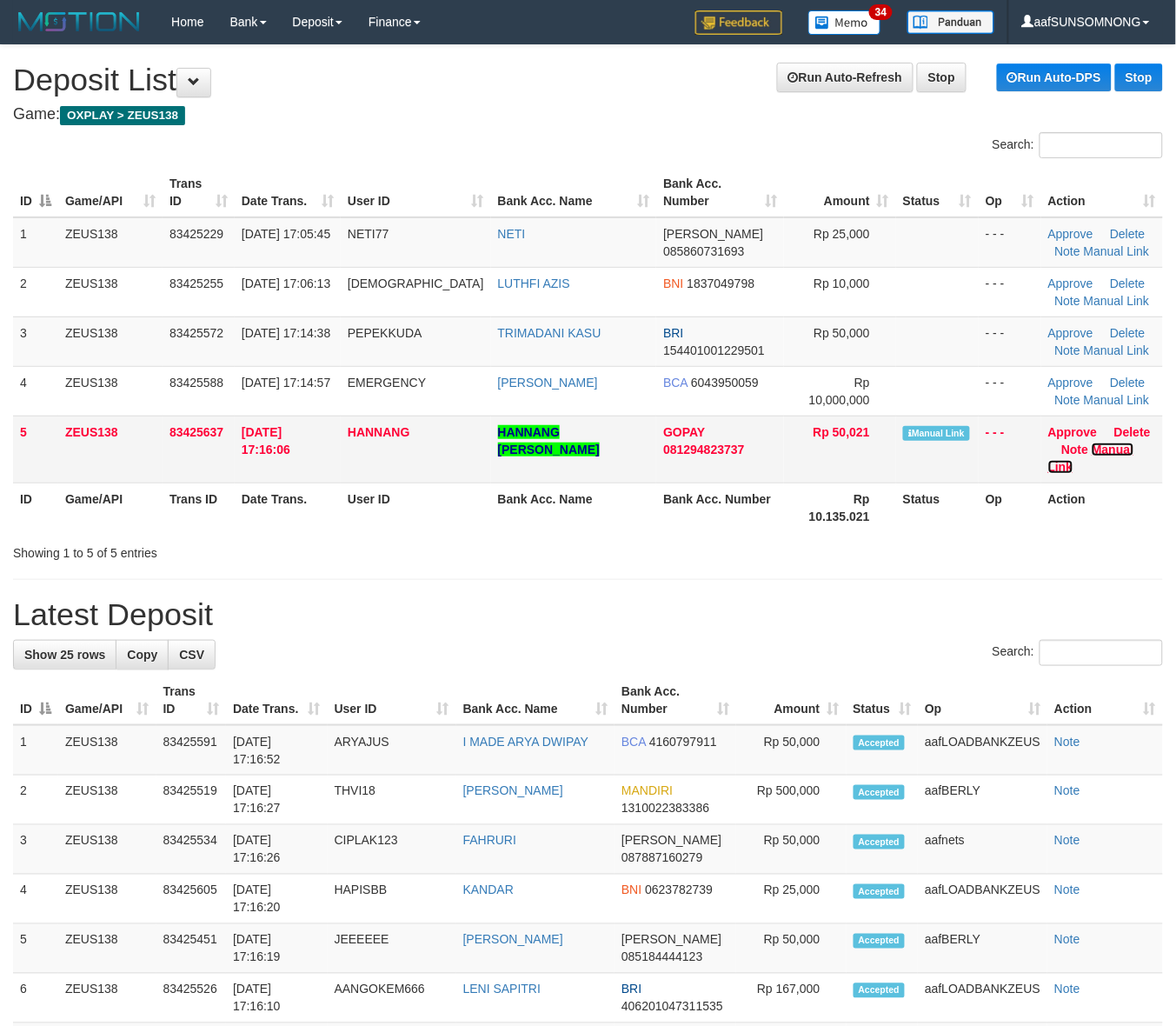 click on "Manual Link" at bounding box center [1091, 458] 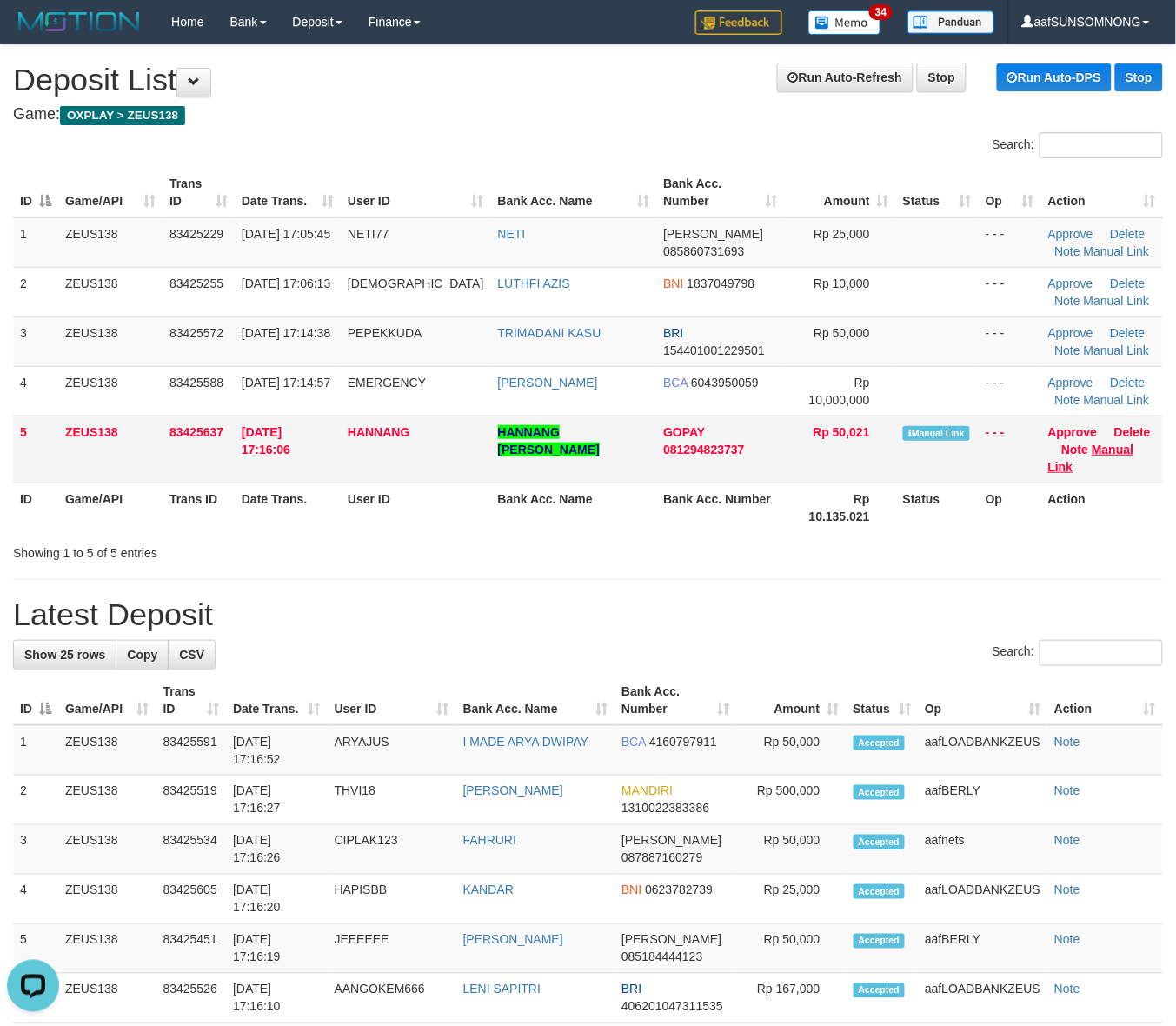 scroll, scrollTop: 0, scrollLeft: 0, axis: both 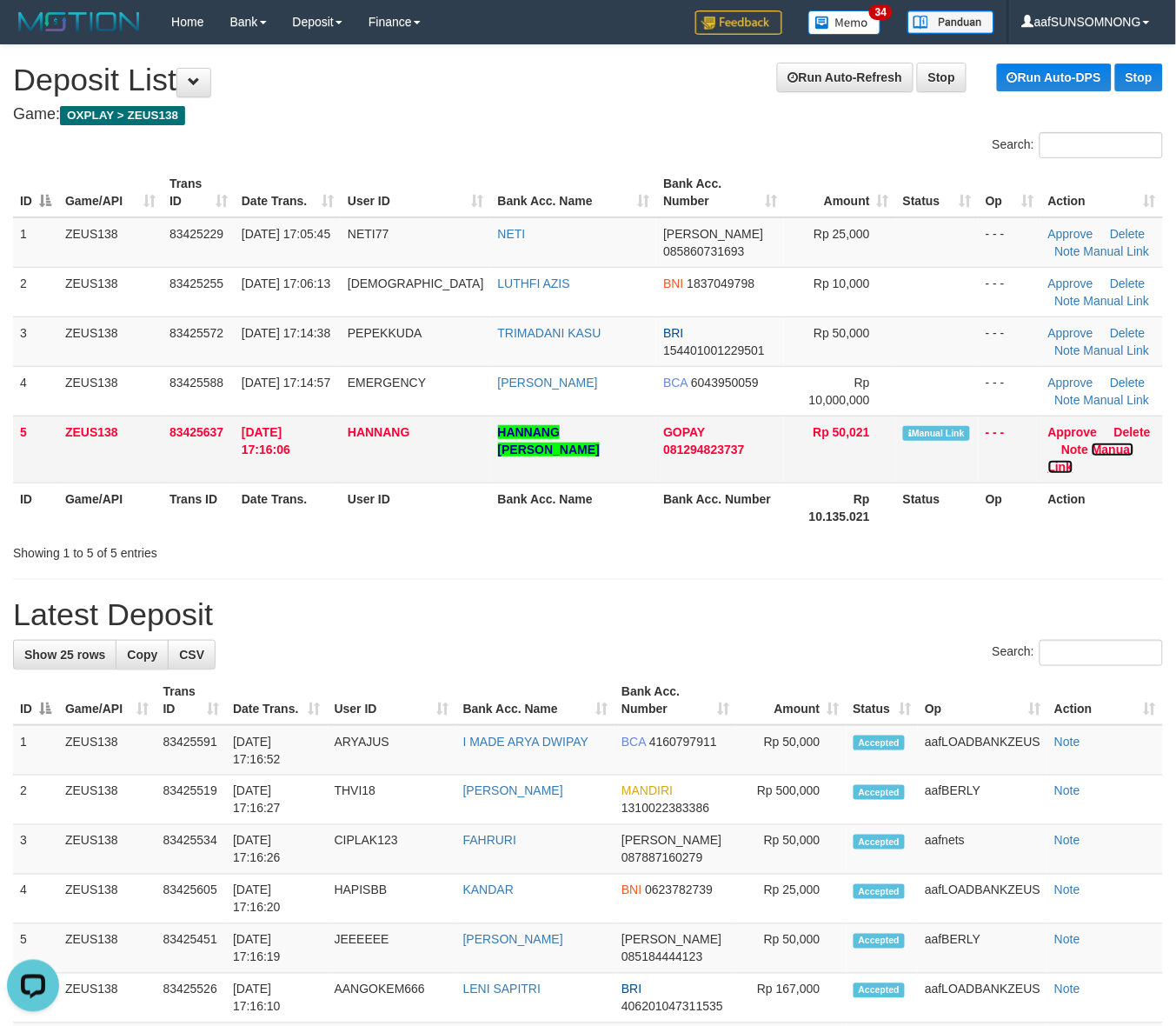 click on "Manual Link" at bounding box center (1091, 458) 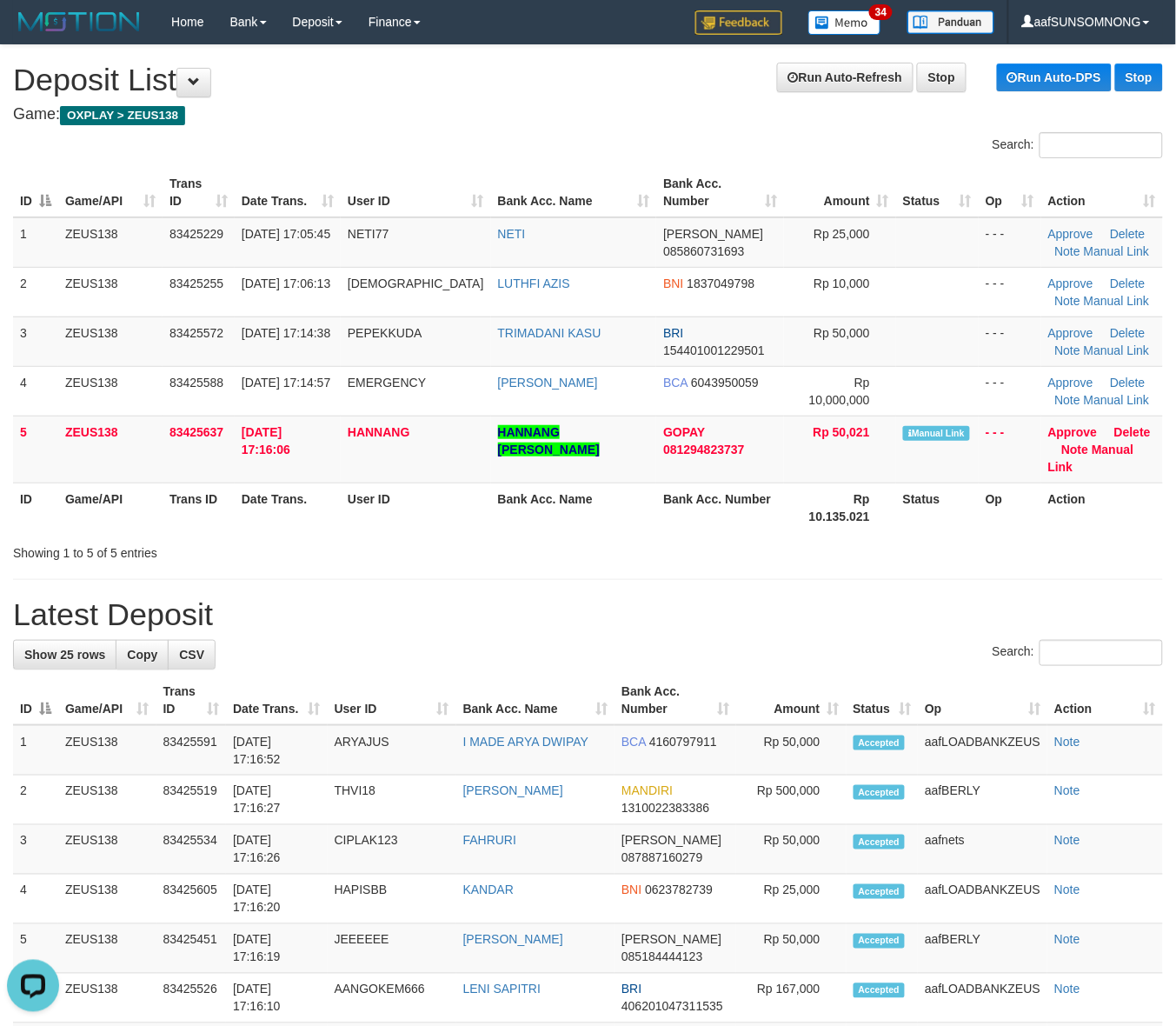 click on "Latest Deposit" at bounding box center (588, 615) 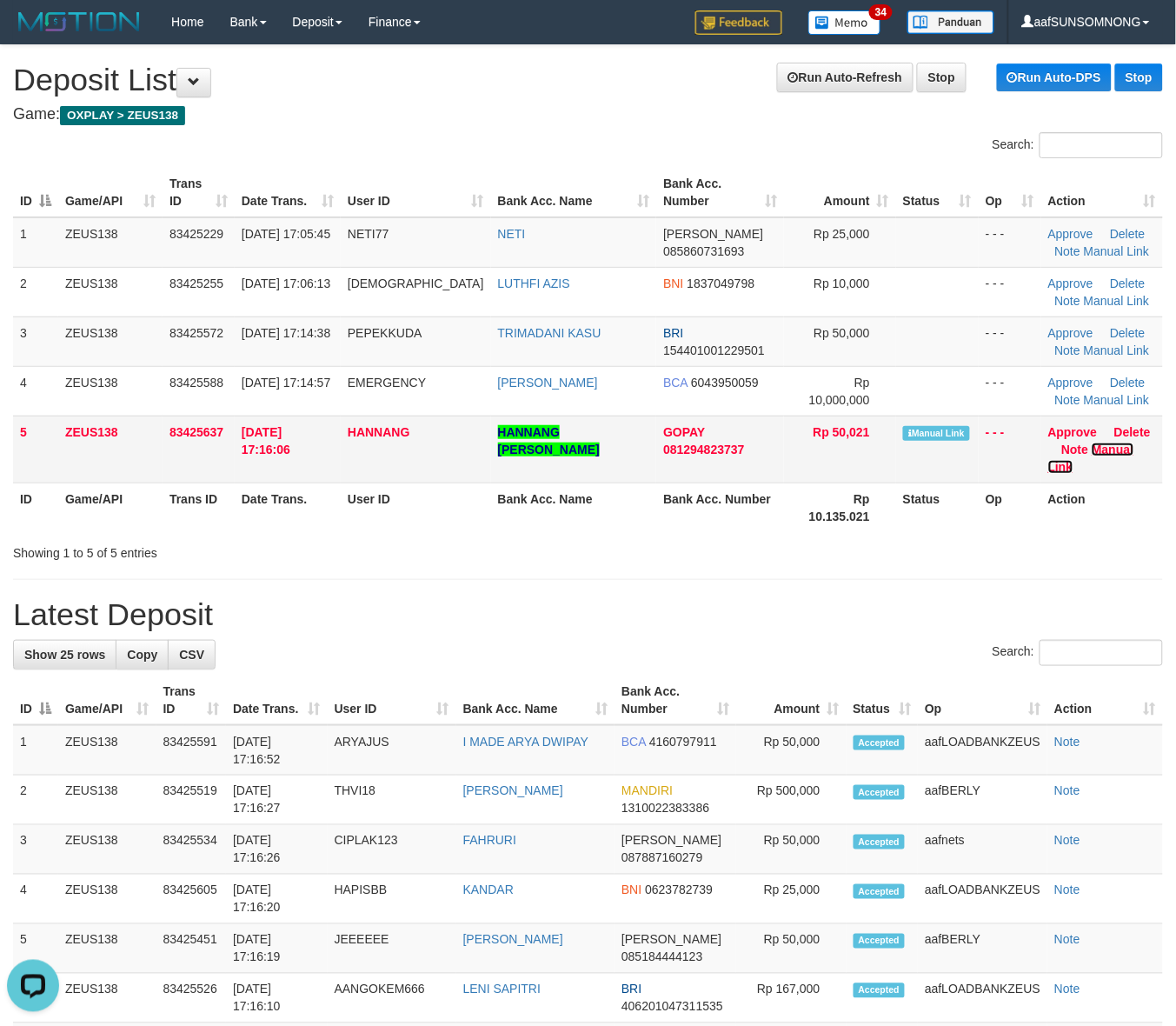 click on "Manual Link" at bounding box center (1091, 458) 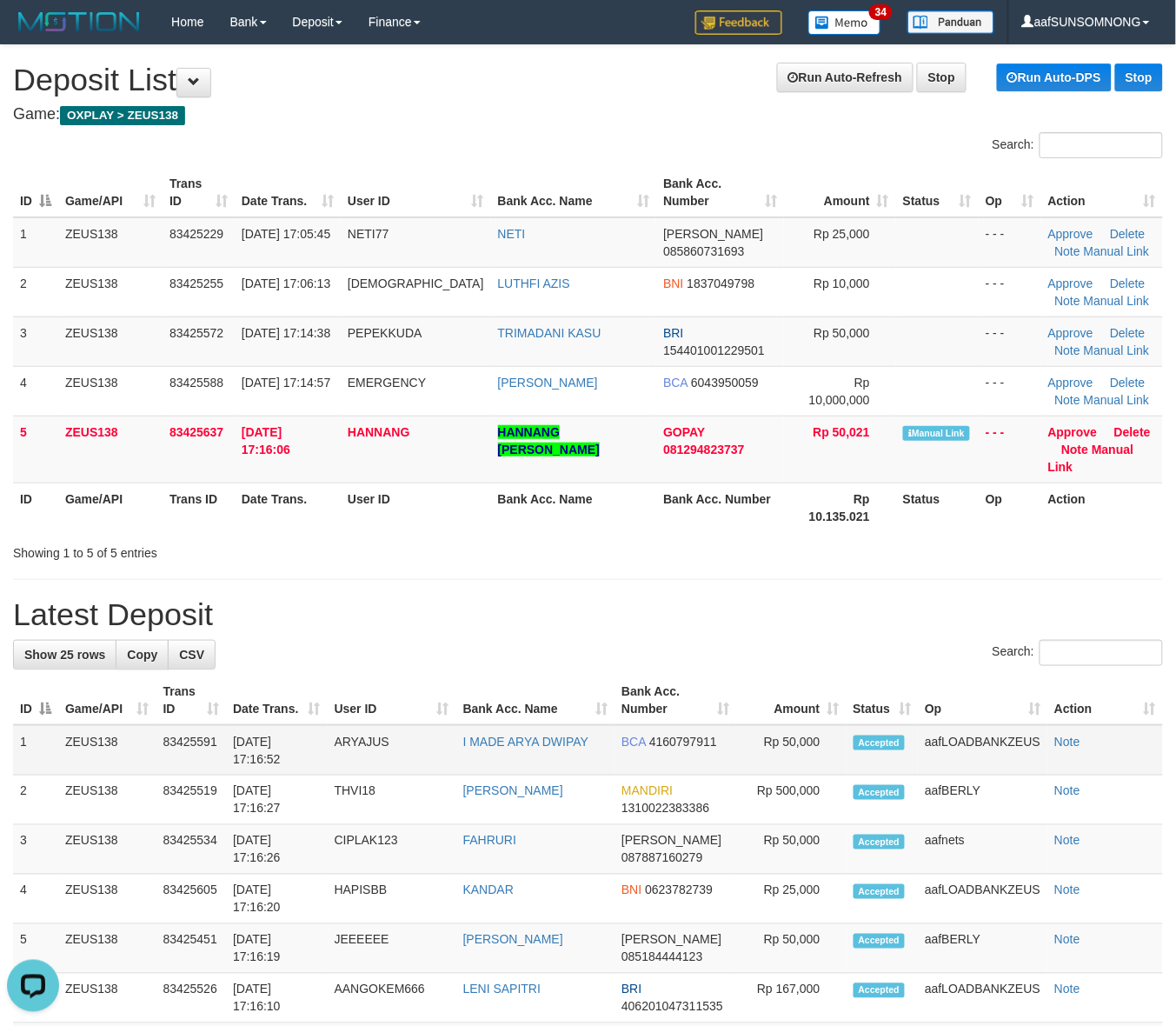 drag, startPoint x: 857, startPoint y: 720, endPoint x: 857, endPoint y: 709, distance: 11 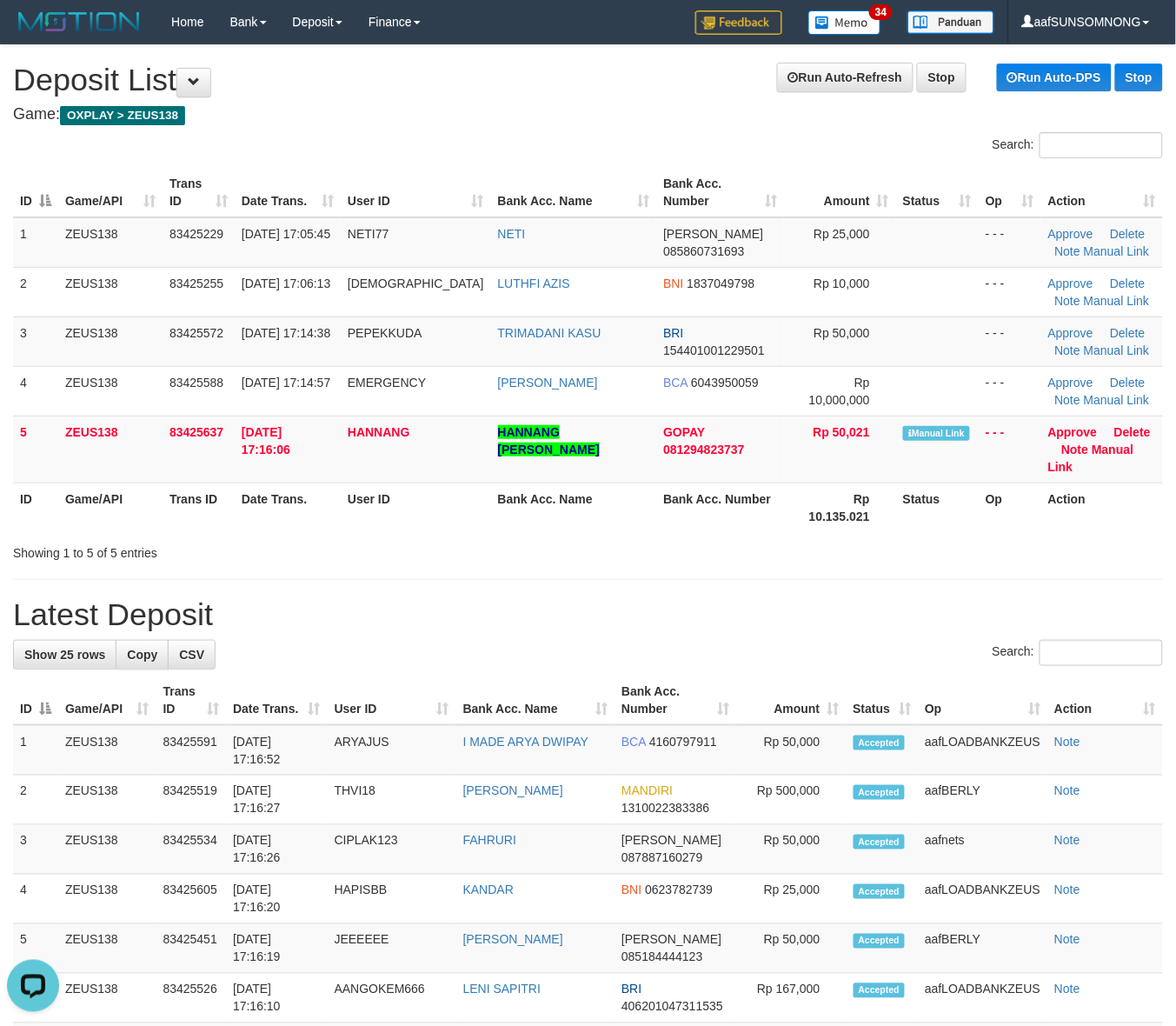 drag, startPoint x: 821, startPoint y: 615, endPoint x: 836, endPoint y: 614, distance: 15.033296 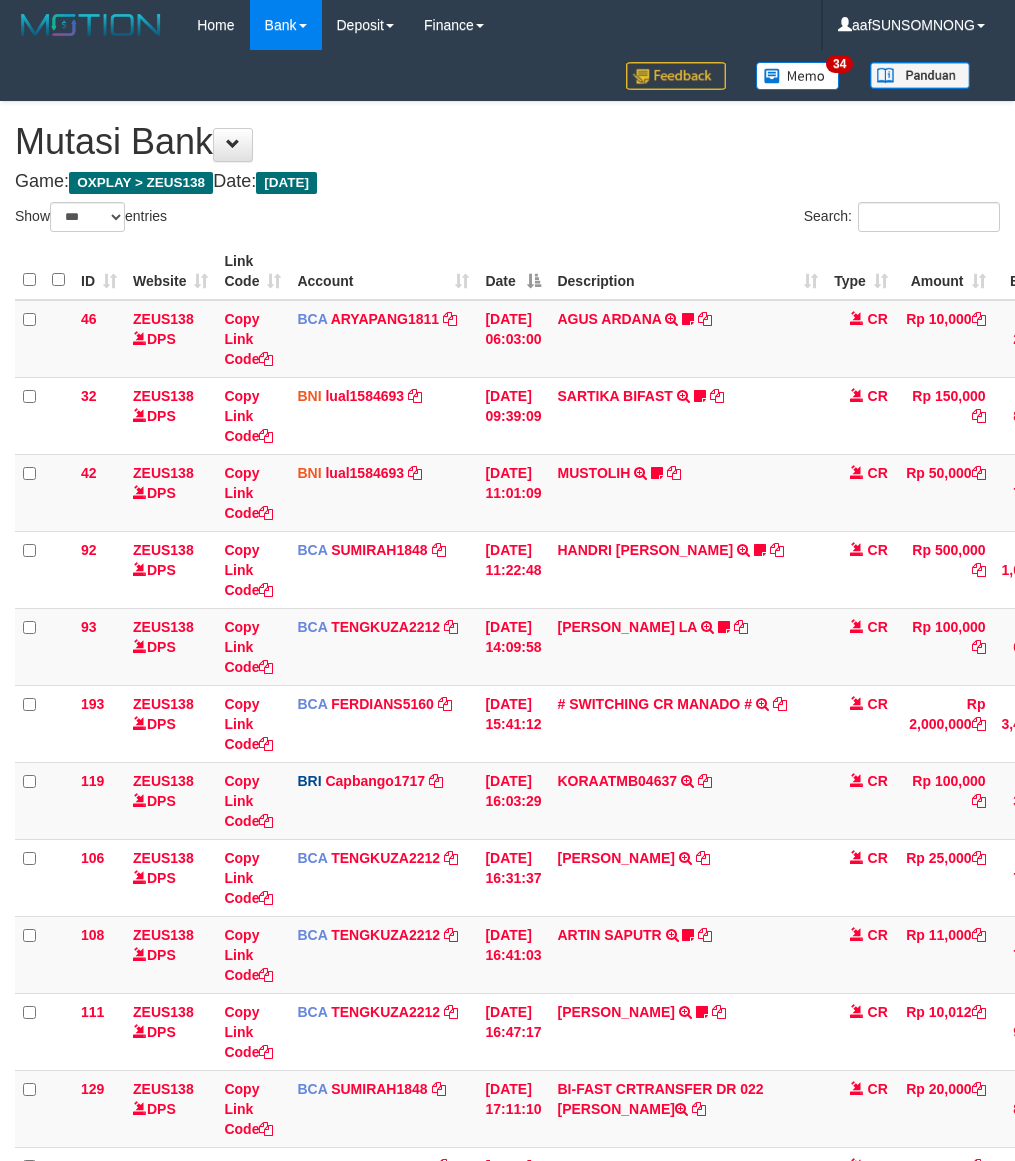 select on "***" 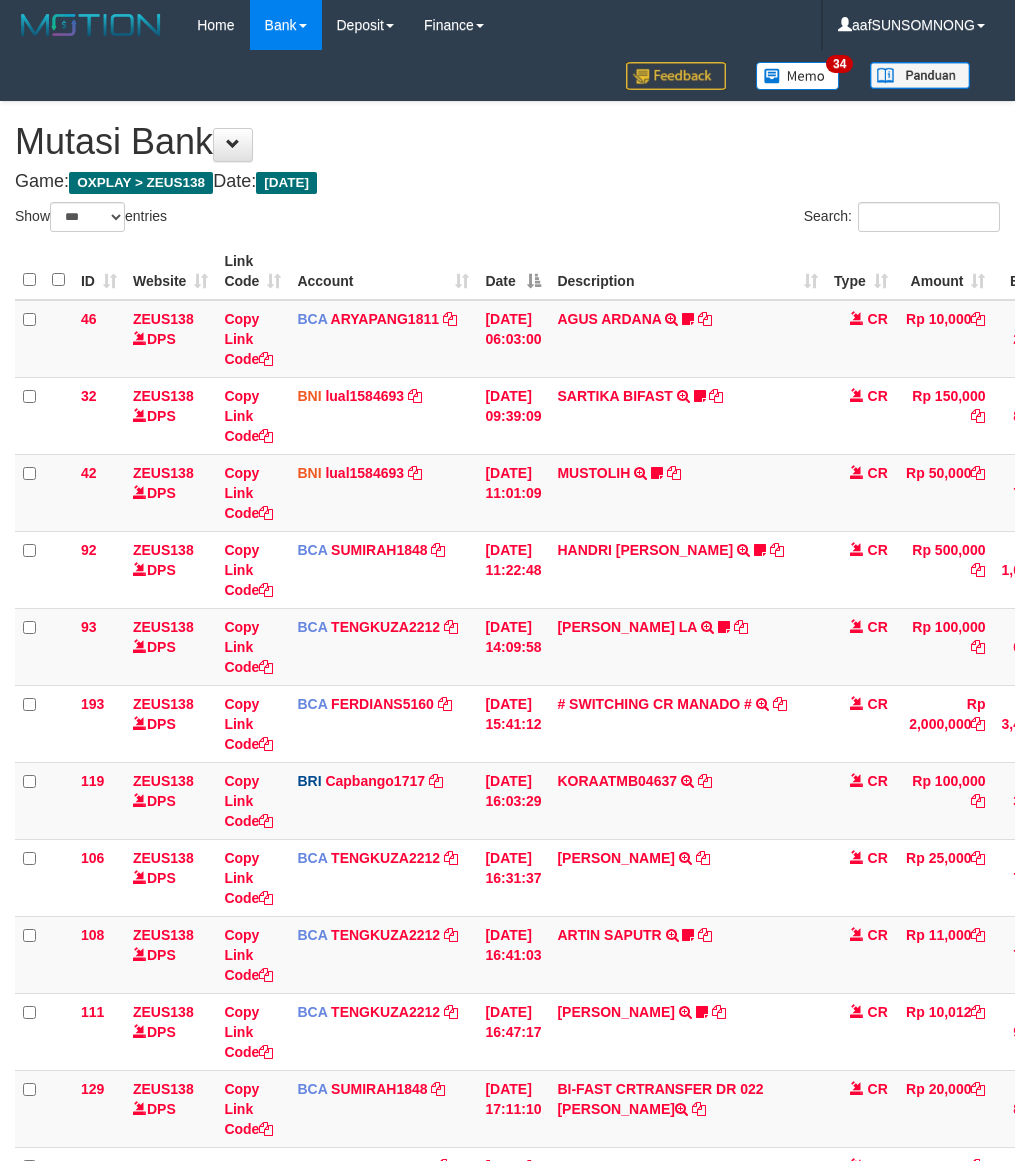 scroll, scrollTop: 220, scrollLeft: 0, axis: vertical 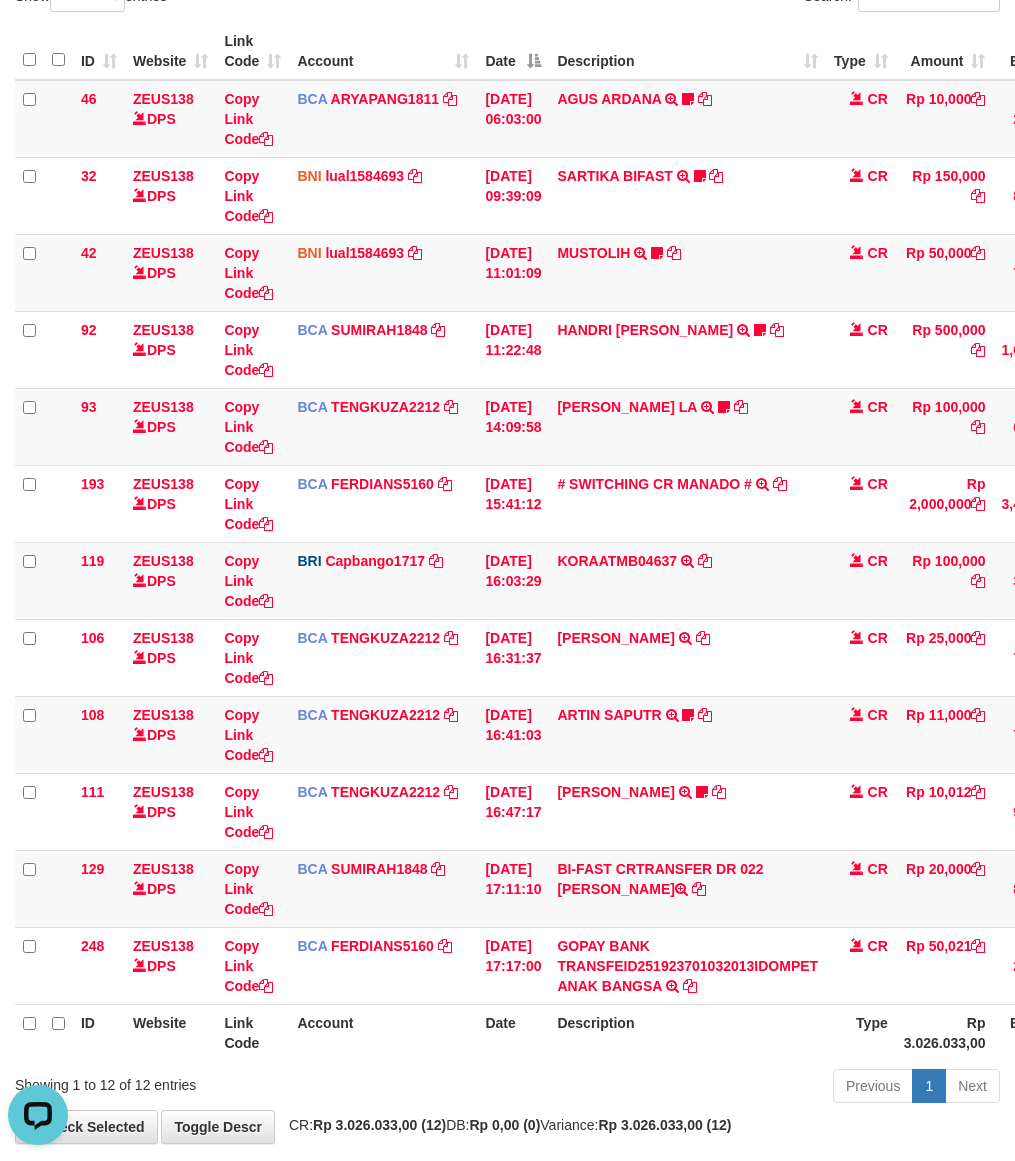 click on "Date" at bounding box center [513, 1032] 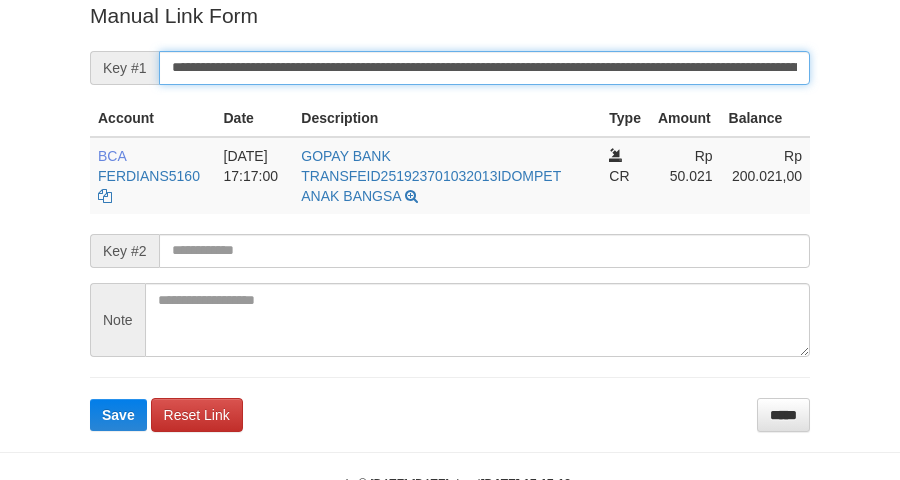 click on "Save" at bounding box center (118, 415) 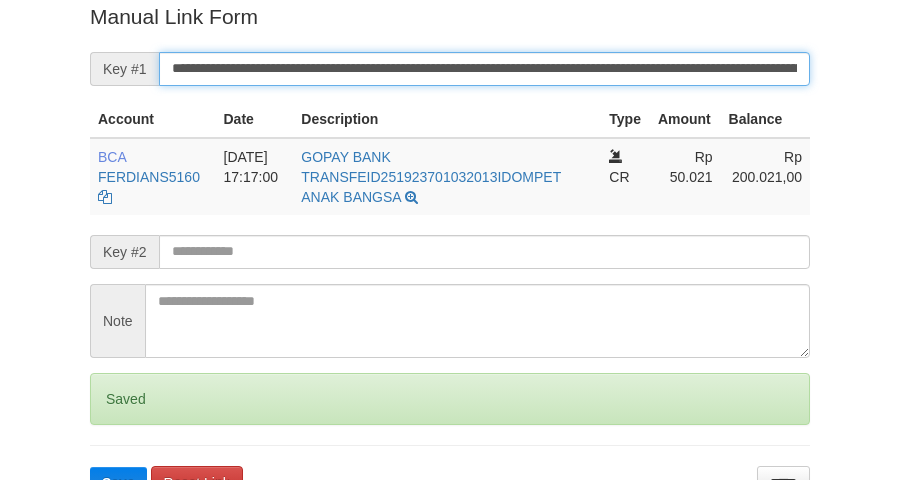 click on "Save" at bounding box center [118, 483] 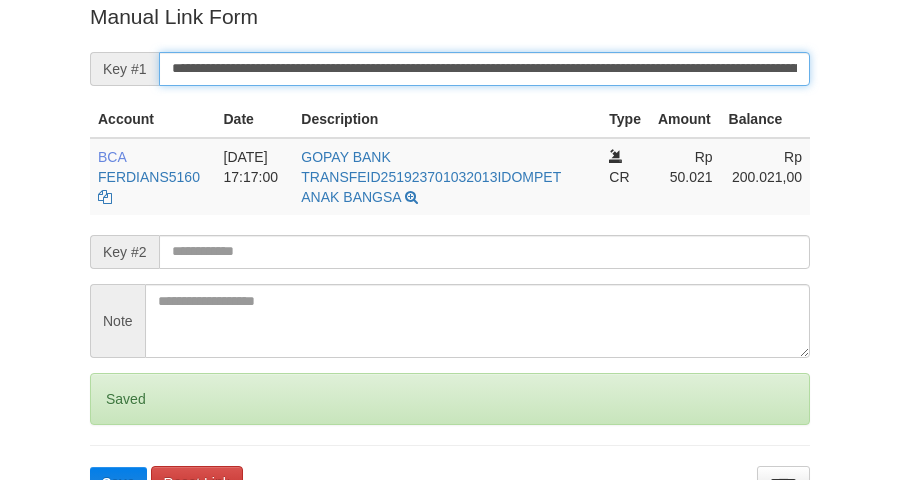 click on "Save" at bounding box center (118, 483) 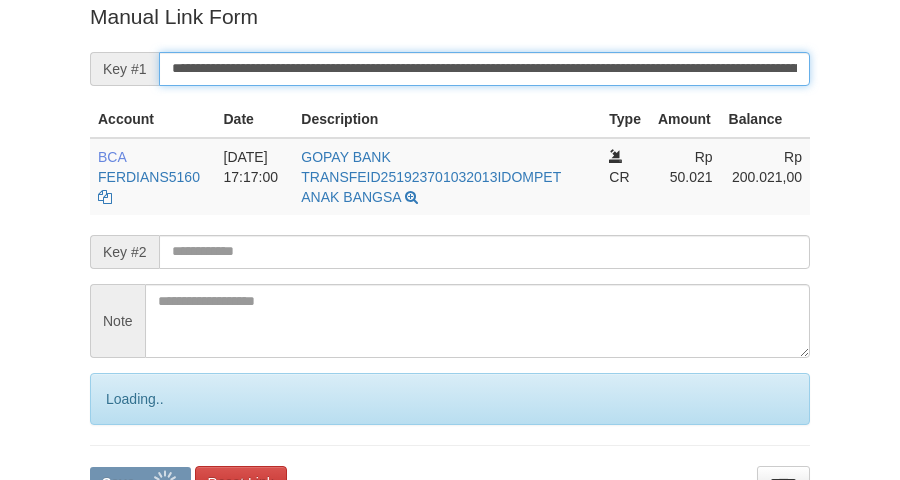 click on "Save" at bounding box center [140, 483] 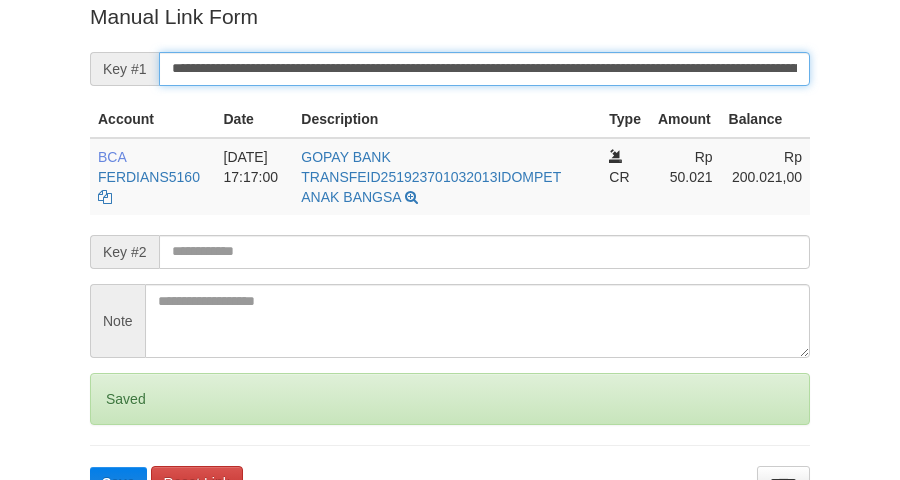 click on "Save" at bounding box center (118, 483) 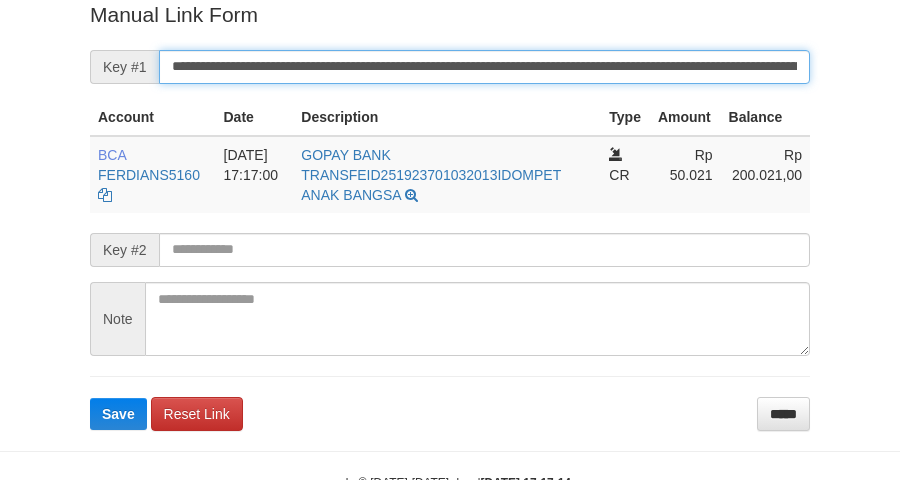 click on "Save" at bounding box center (118, 414) 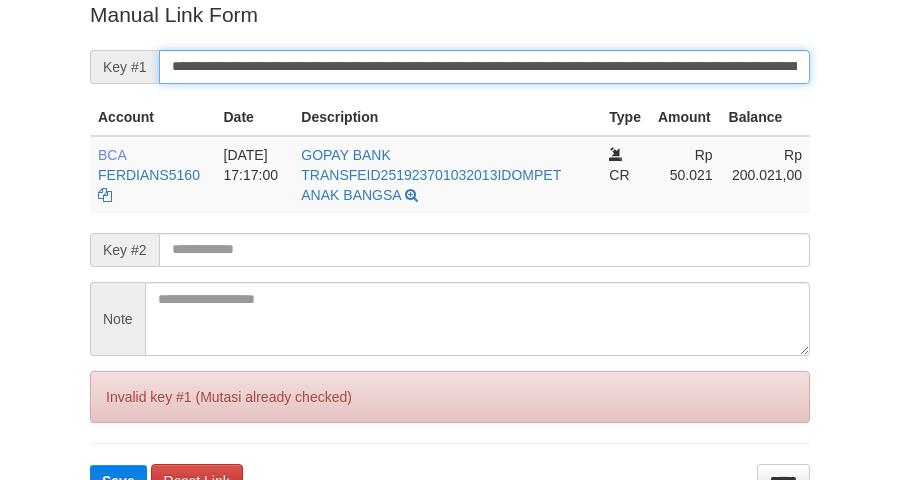 click on "Save" at bounding box center [118, 481] 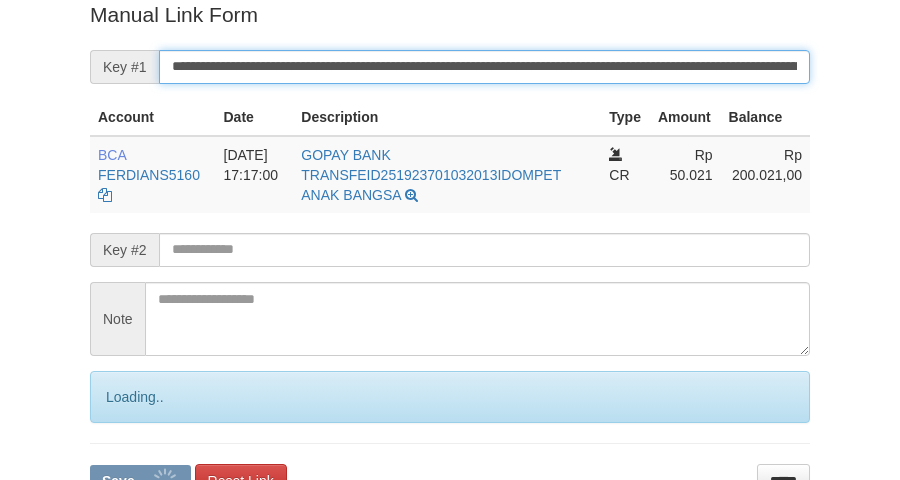 scroll, scrollTop: 411, scrollLeft: 0, axis: vertical 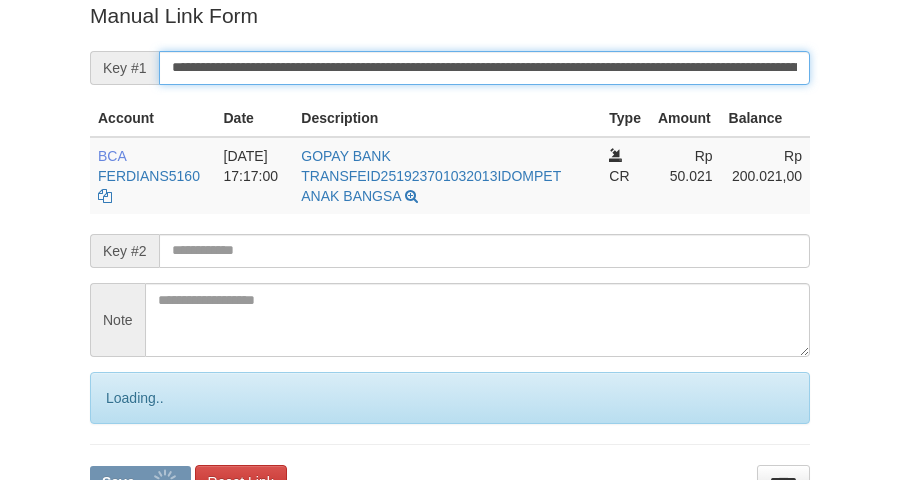 click on "Save" at bounding box center [140, 482] 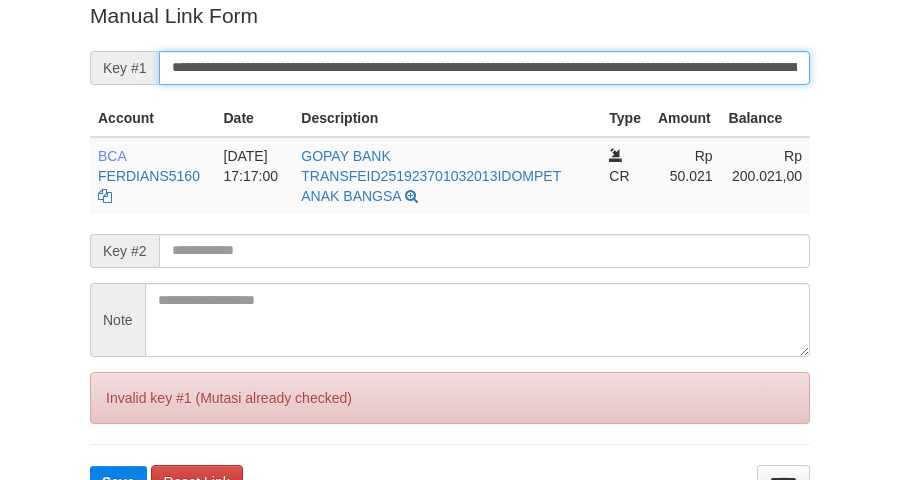 scroll, scrollTop: 0, scrollLeft: 0, axis: both 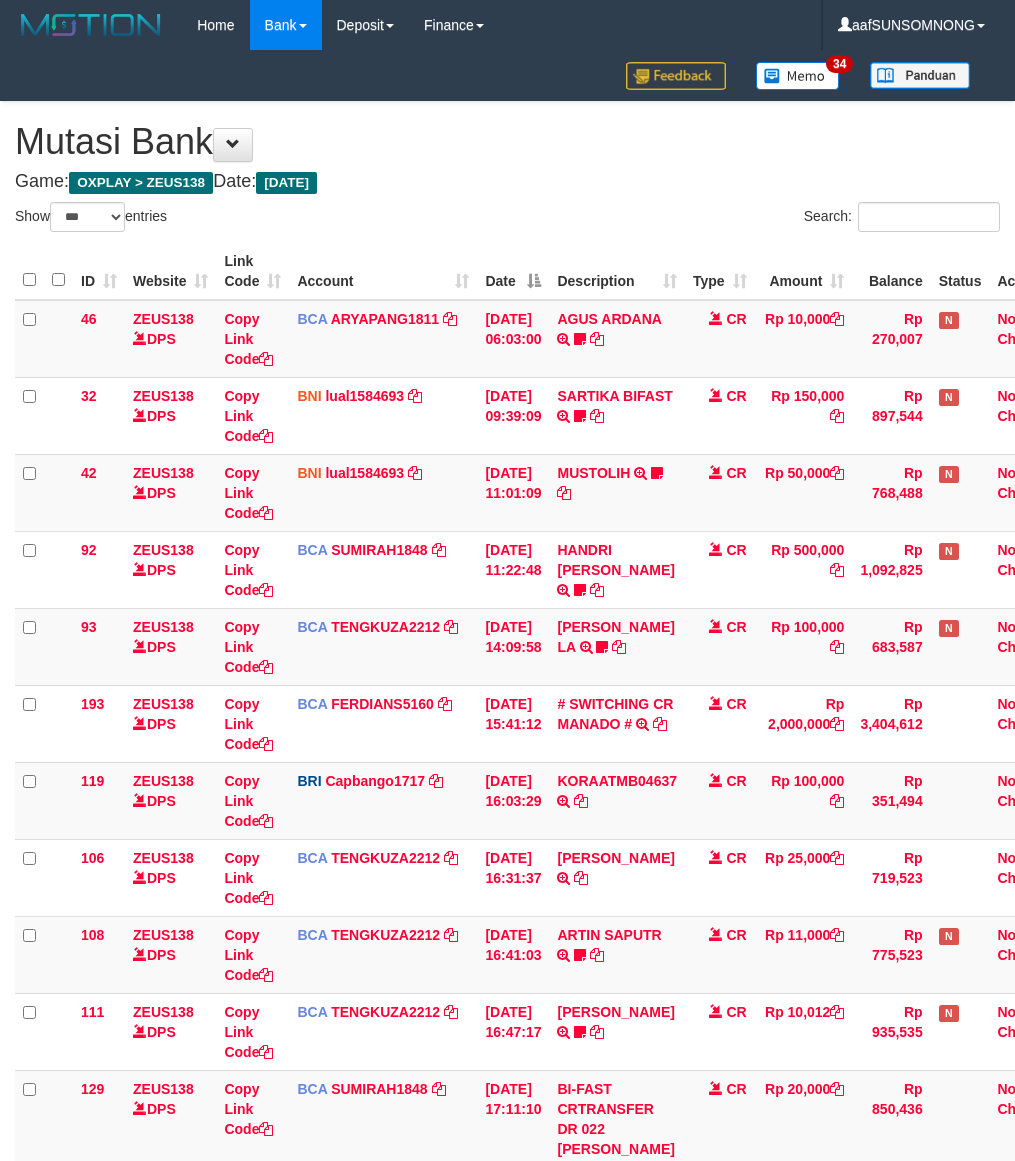 select on "***" 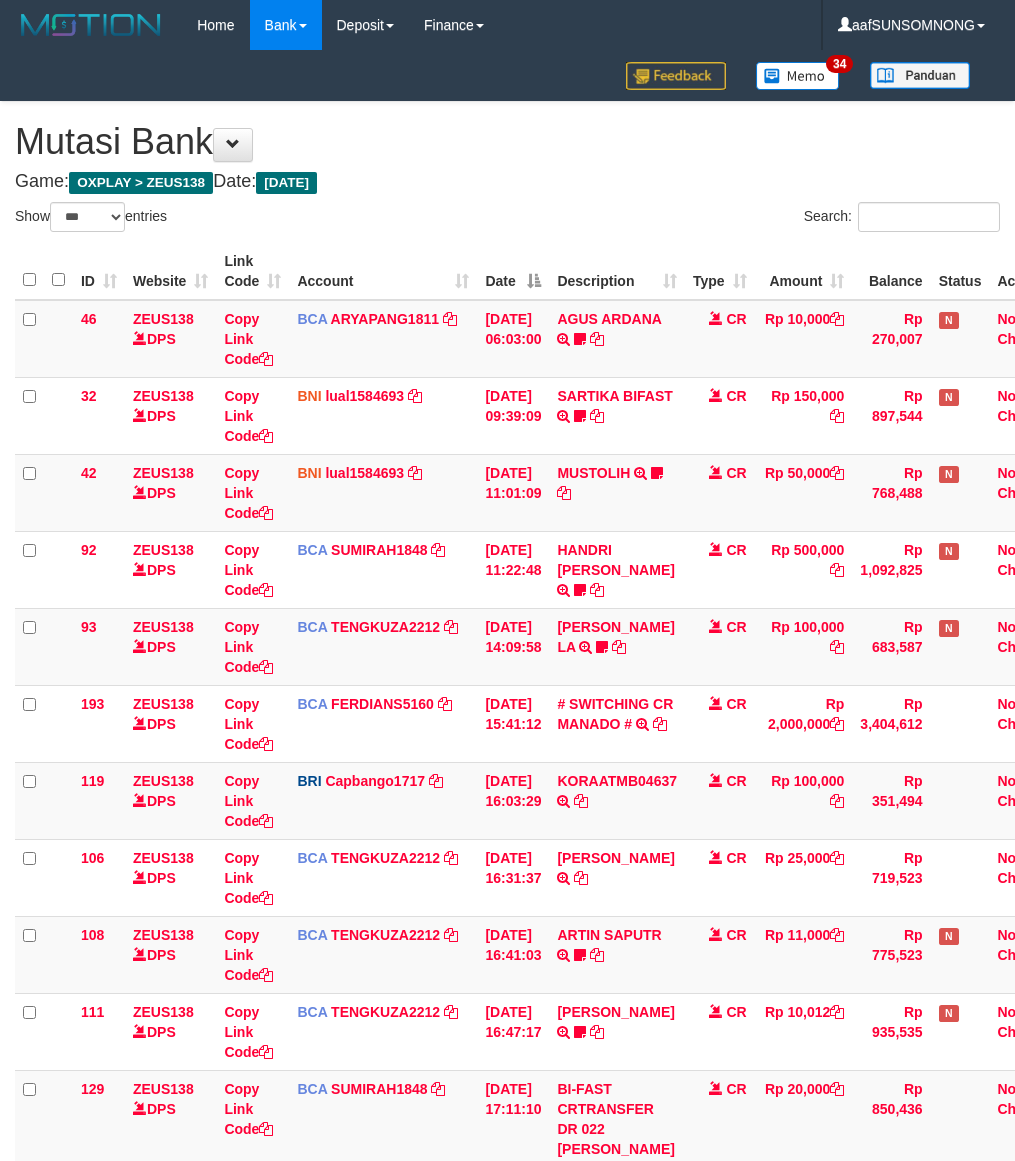 scroll, scrollTop: 220, scrollLeft: 0, axis: vertical 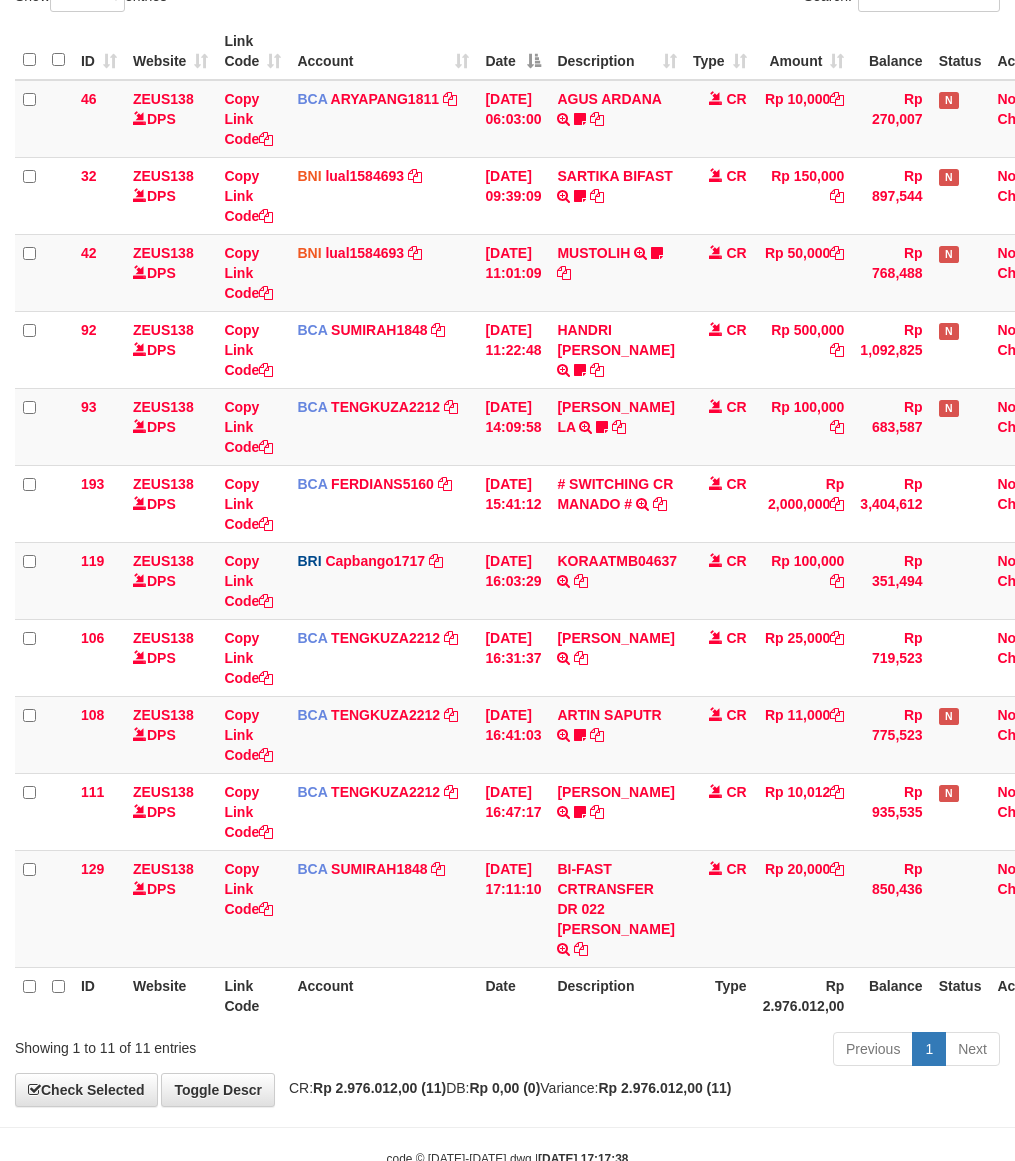 click on "Account" at bounding box center (383, 995) 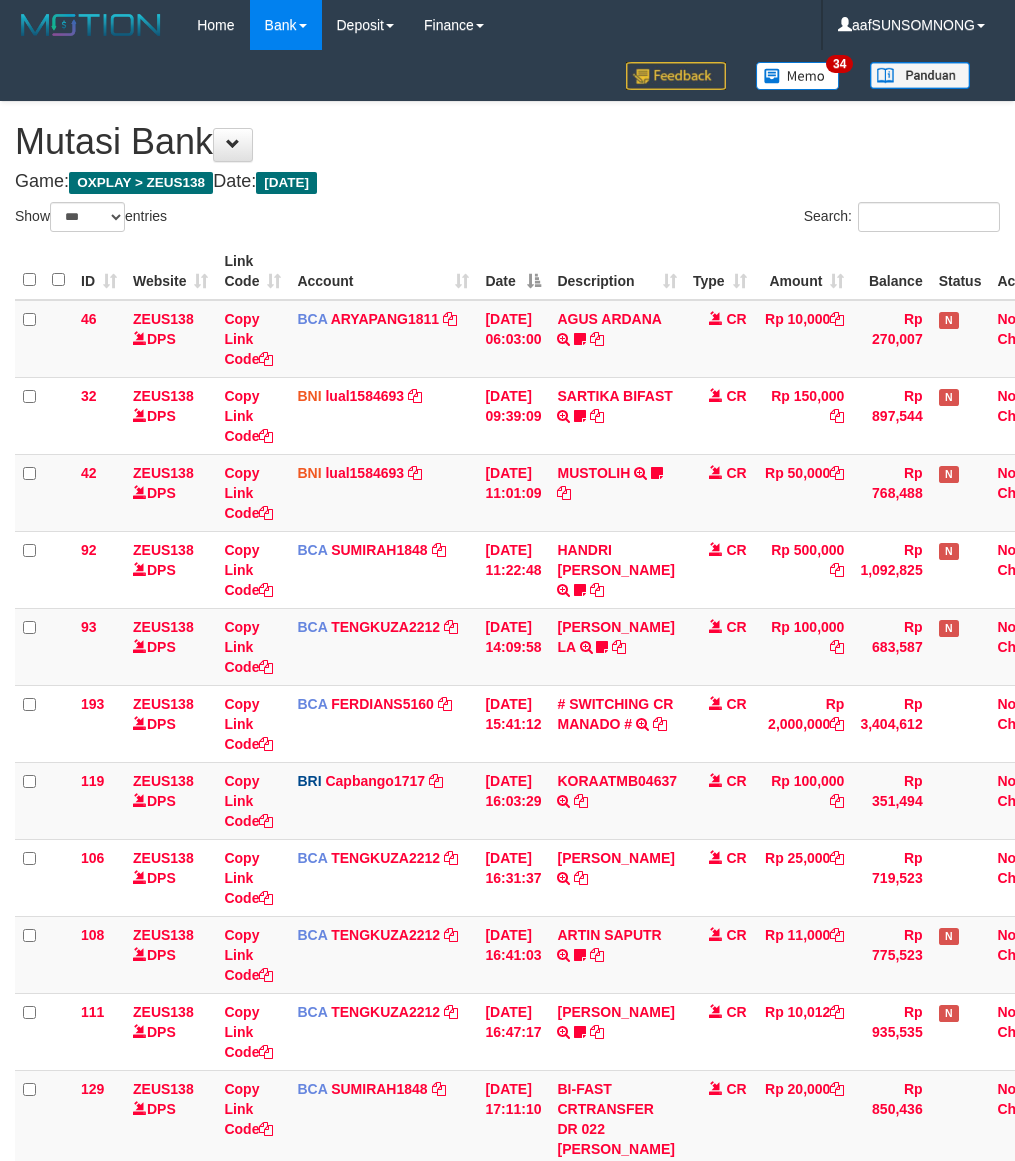 select on "***" 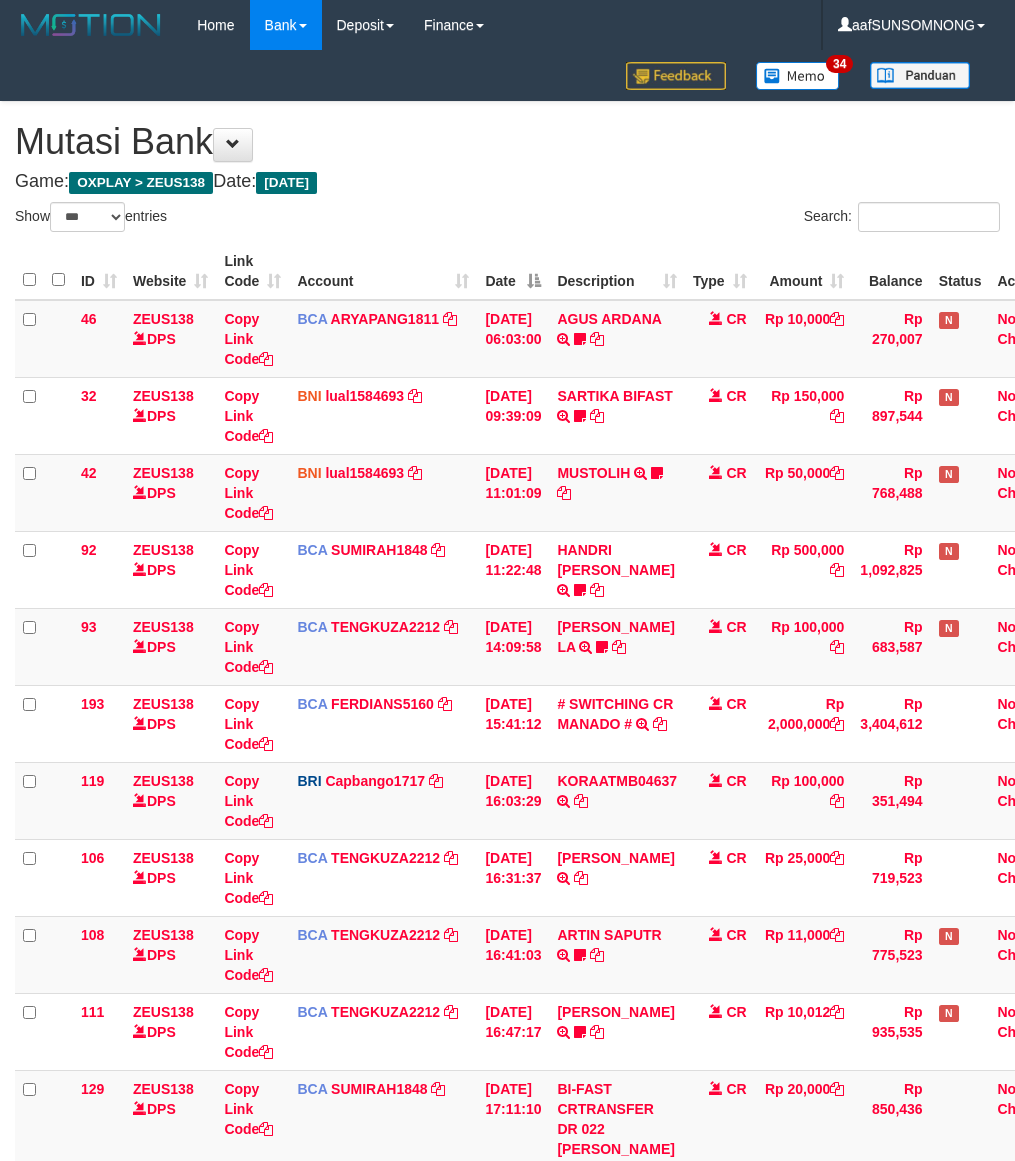 scroll, scrollTop: 220, scrollLeft: 0, axis: vertical 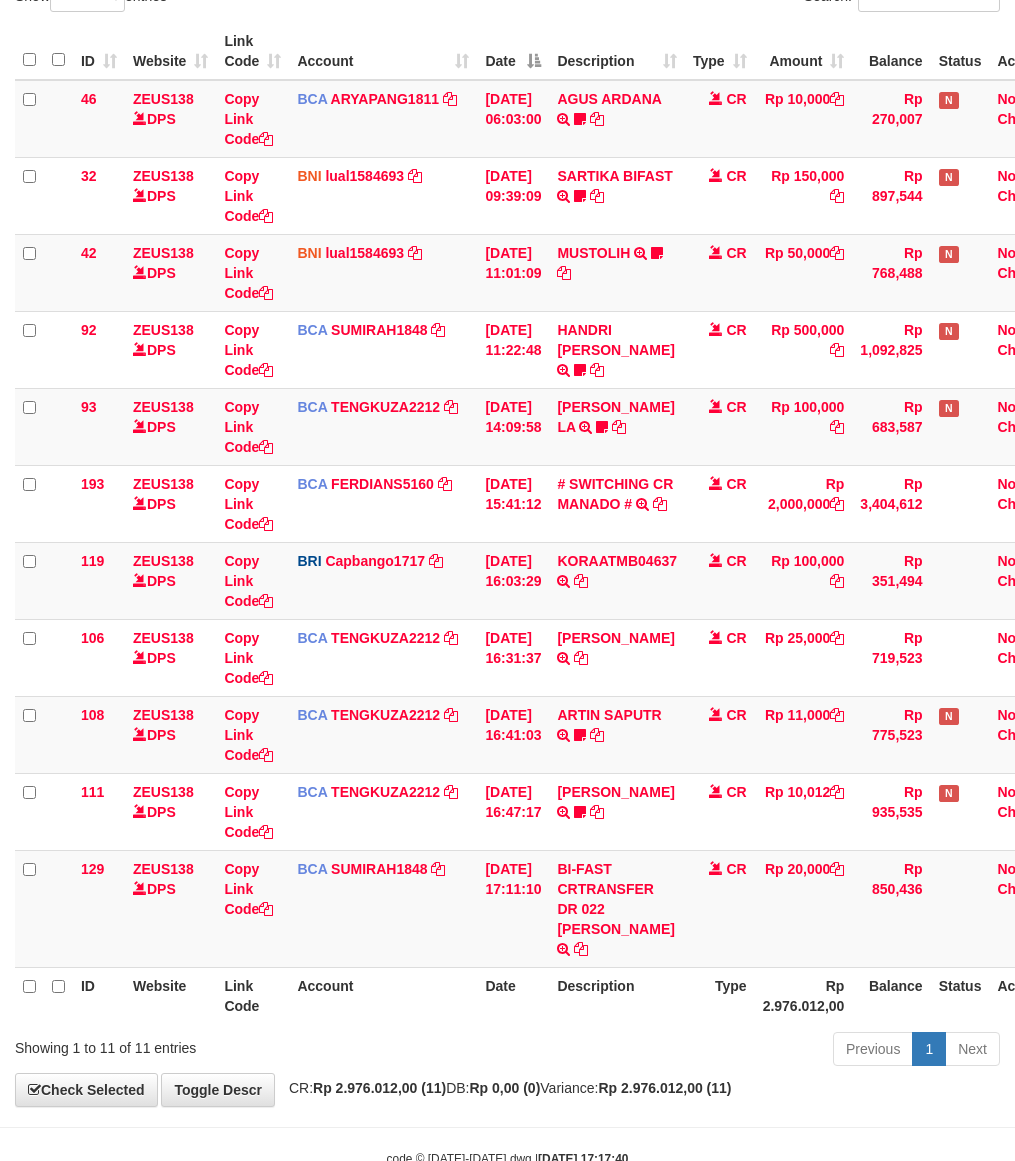 click on "Previous 1 Next" at bounding box center [719, 1051] 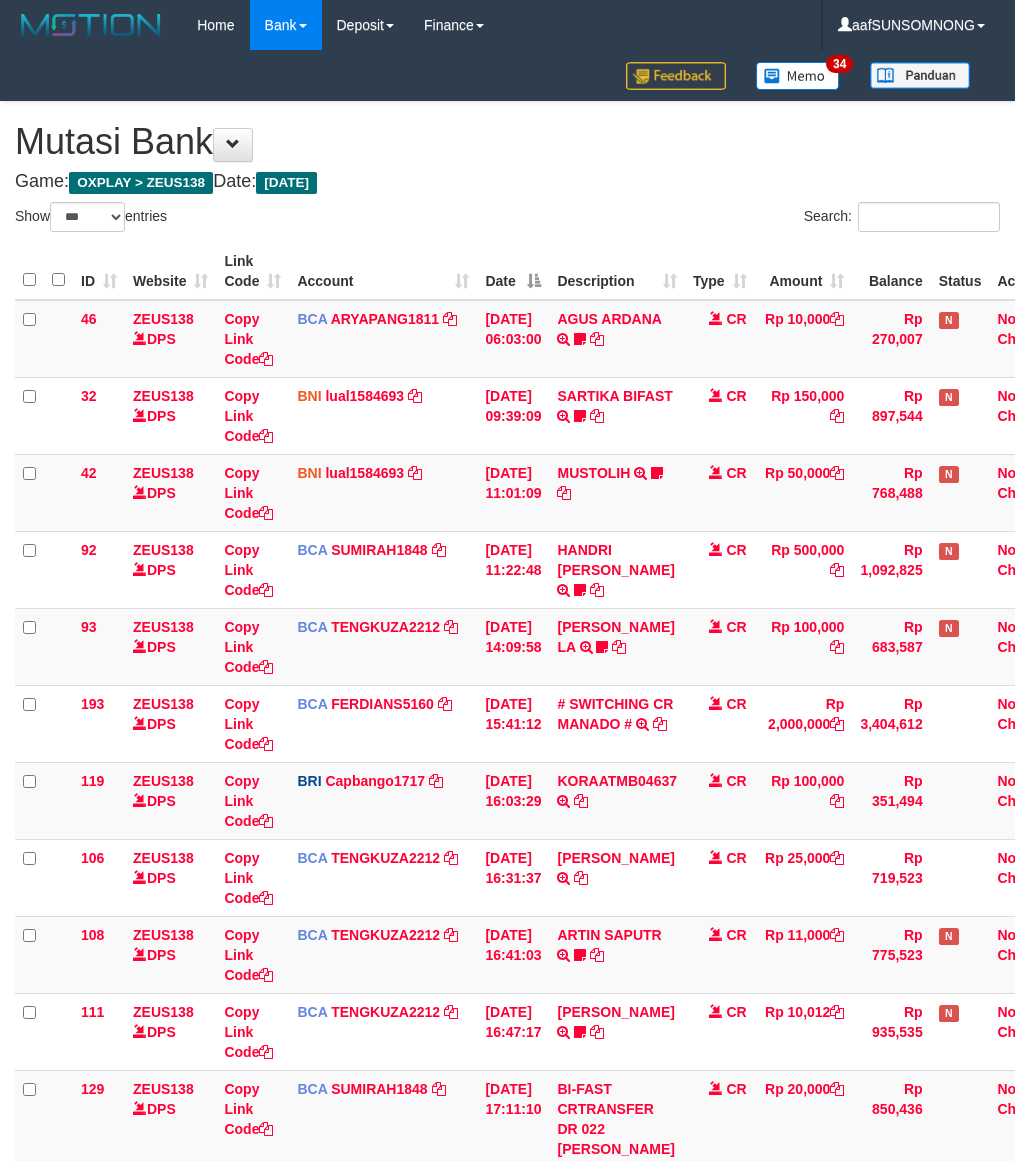 select on "***" 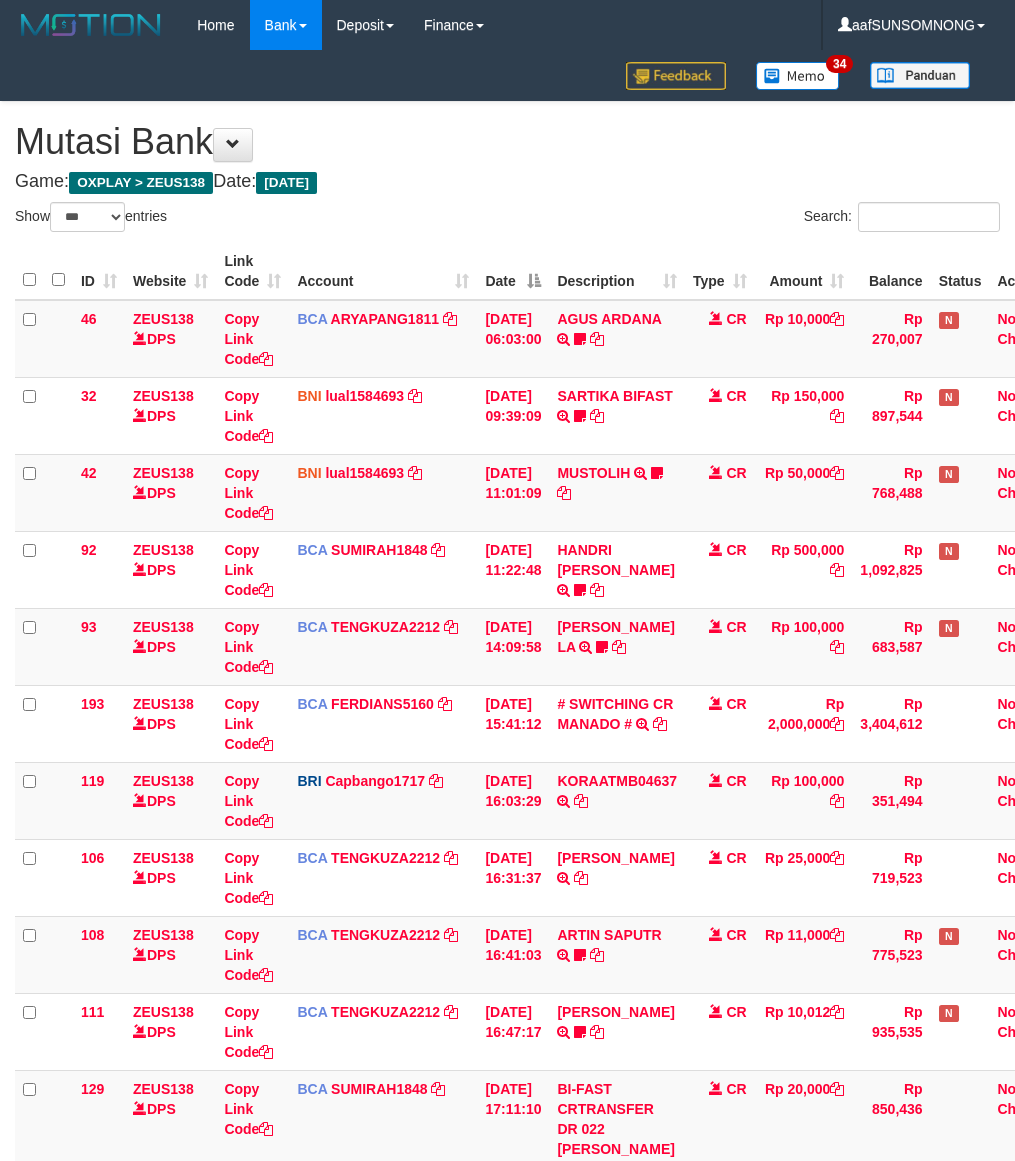 scroll, scrollTop: 220, scrollLeft: 0, axis: vertical 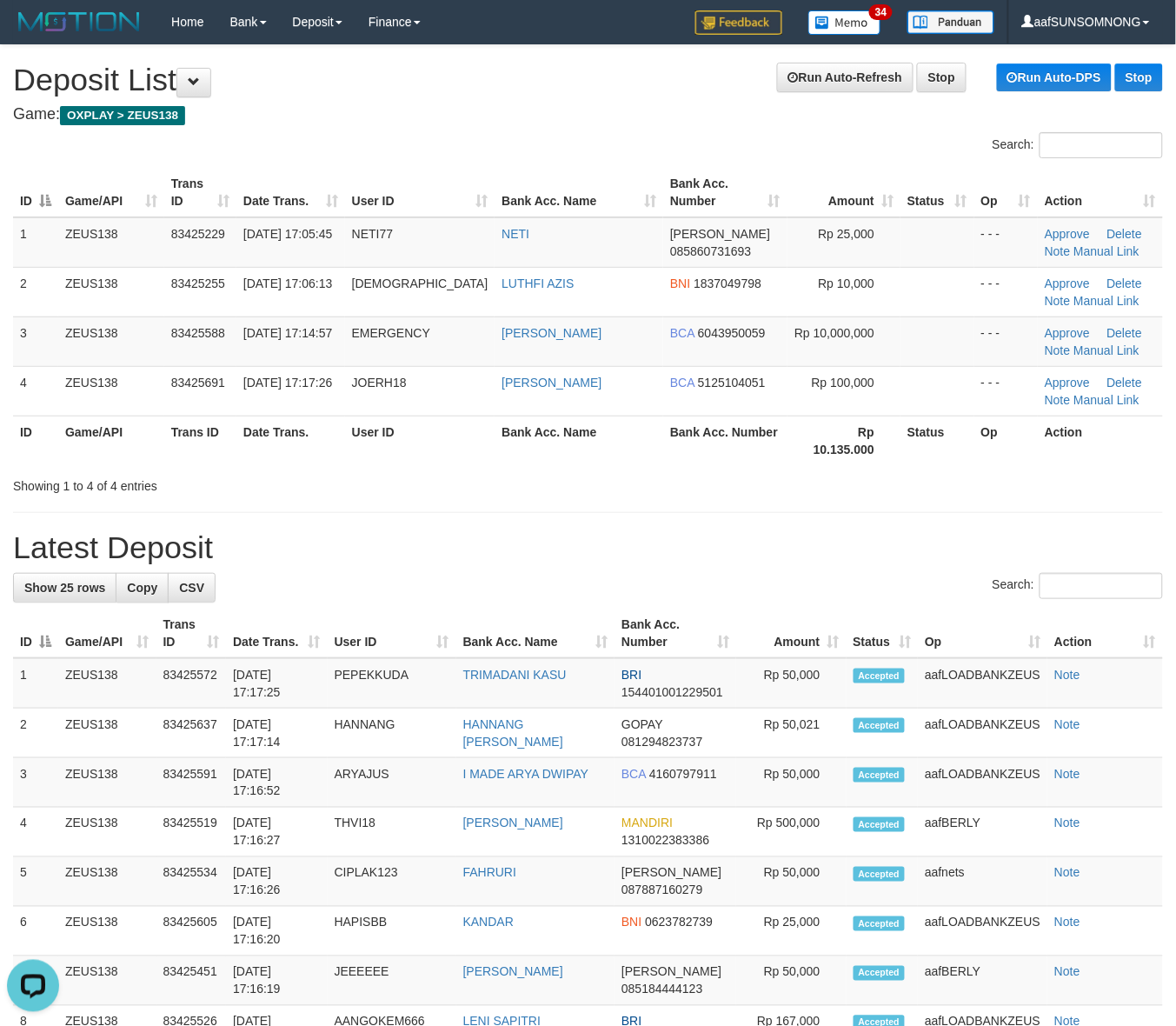 drag, startPoint x: 769, startPoint y: 549, endPoint x: 771, endPoint y: 540, distance: 9.219544 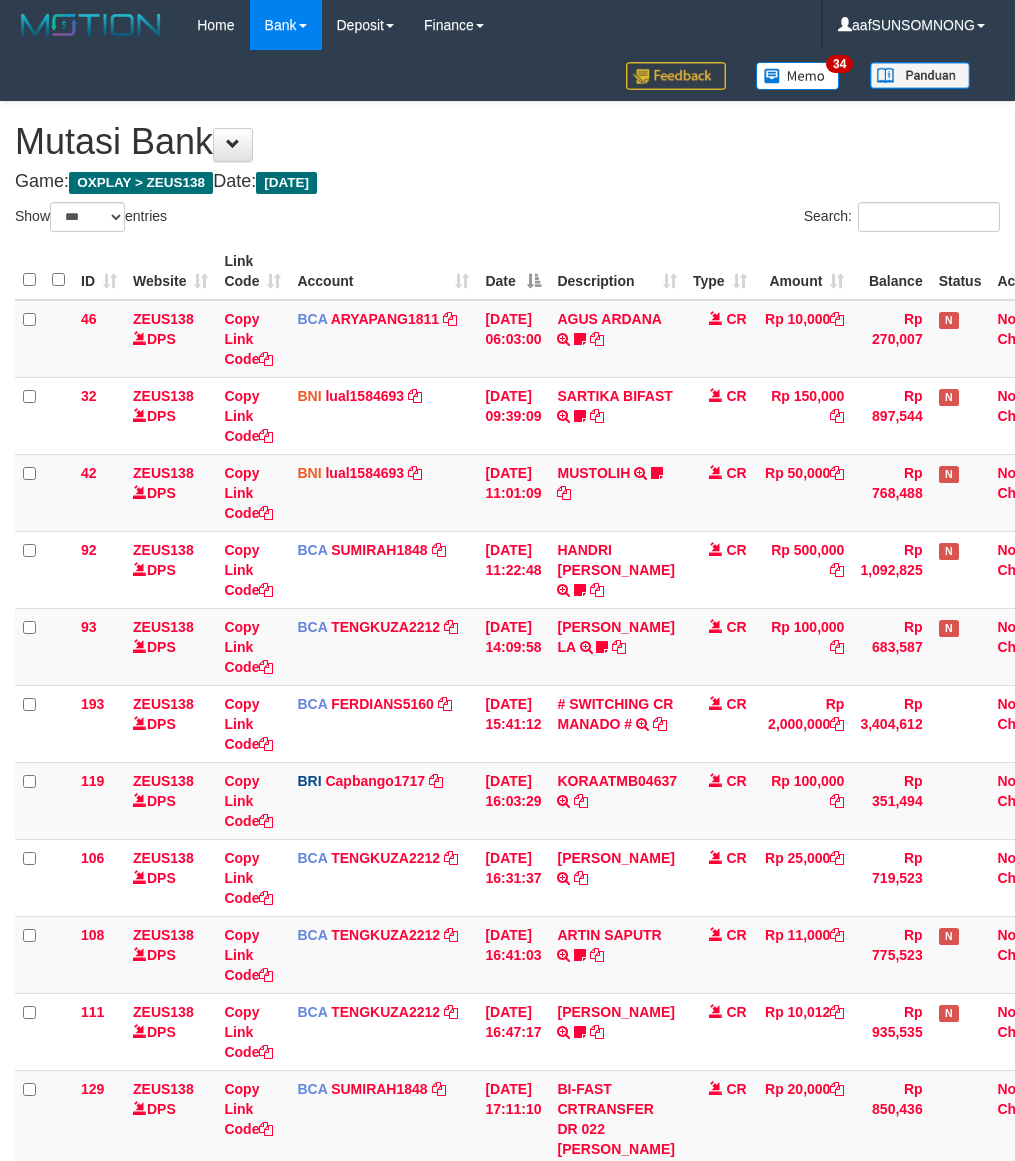 select on "***" 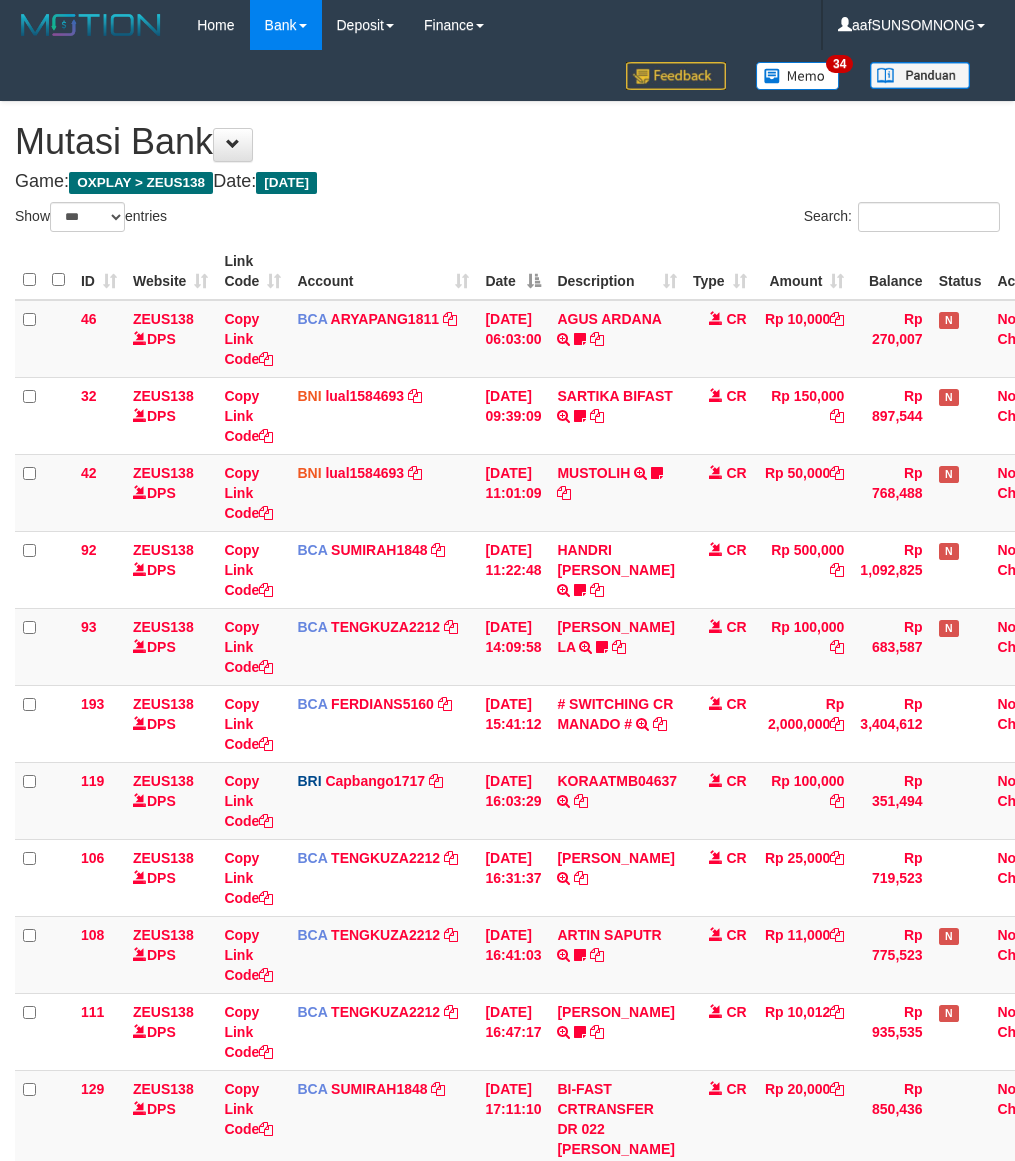 scroll, scrollTop: 220, scrollLeft: 0, axis: vertical 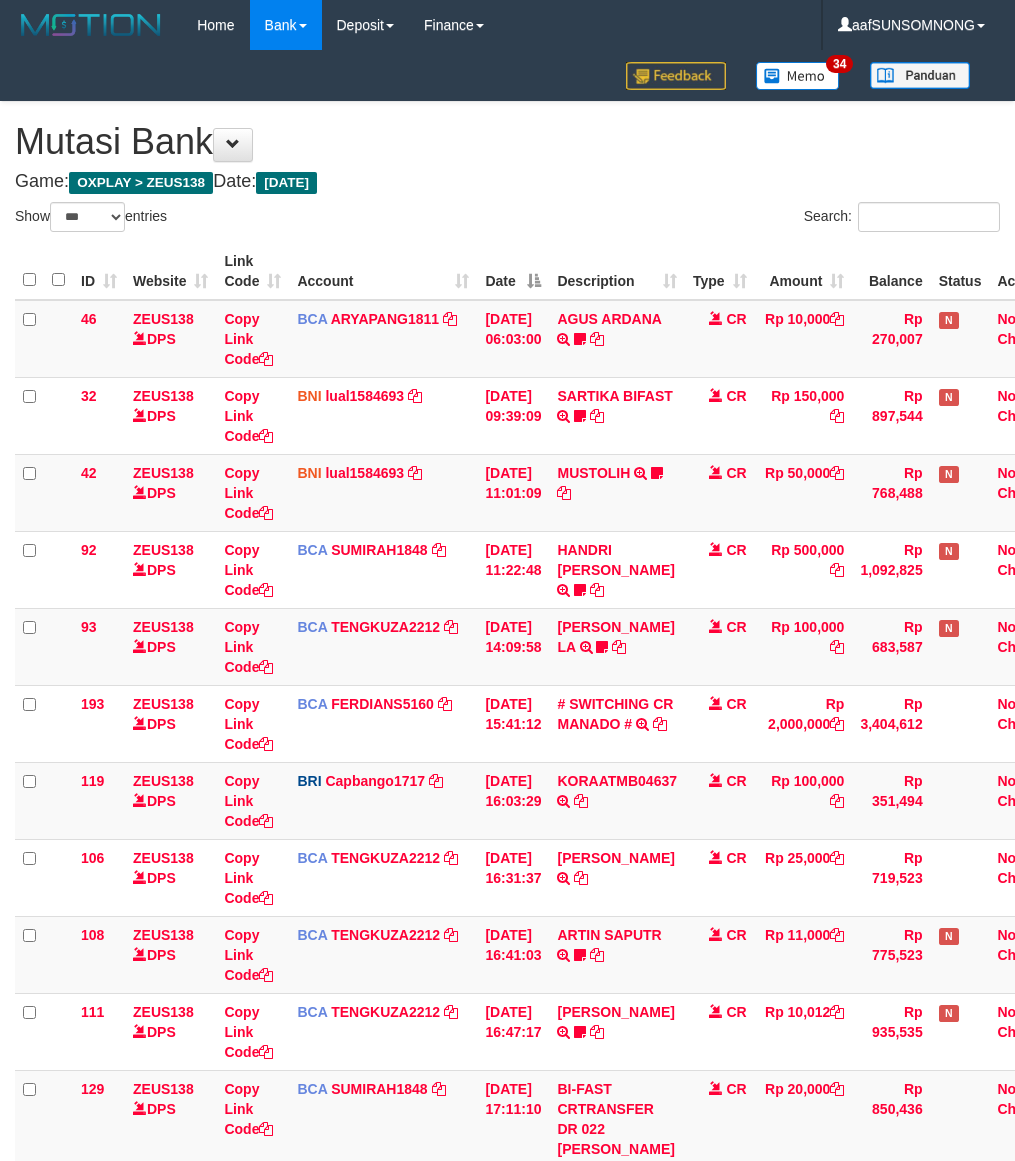 select on "***" 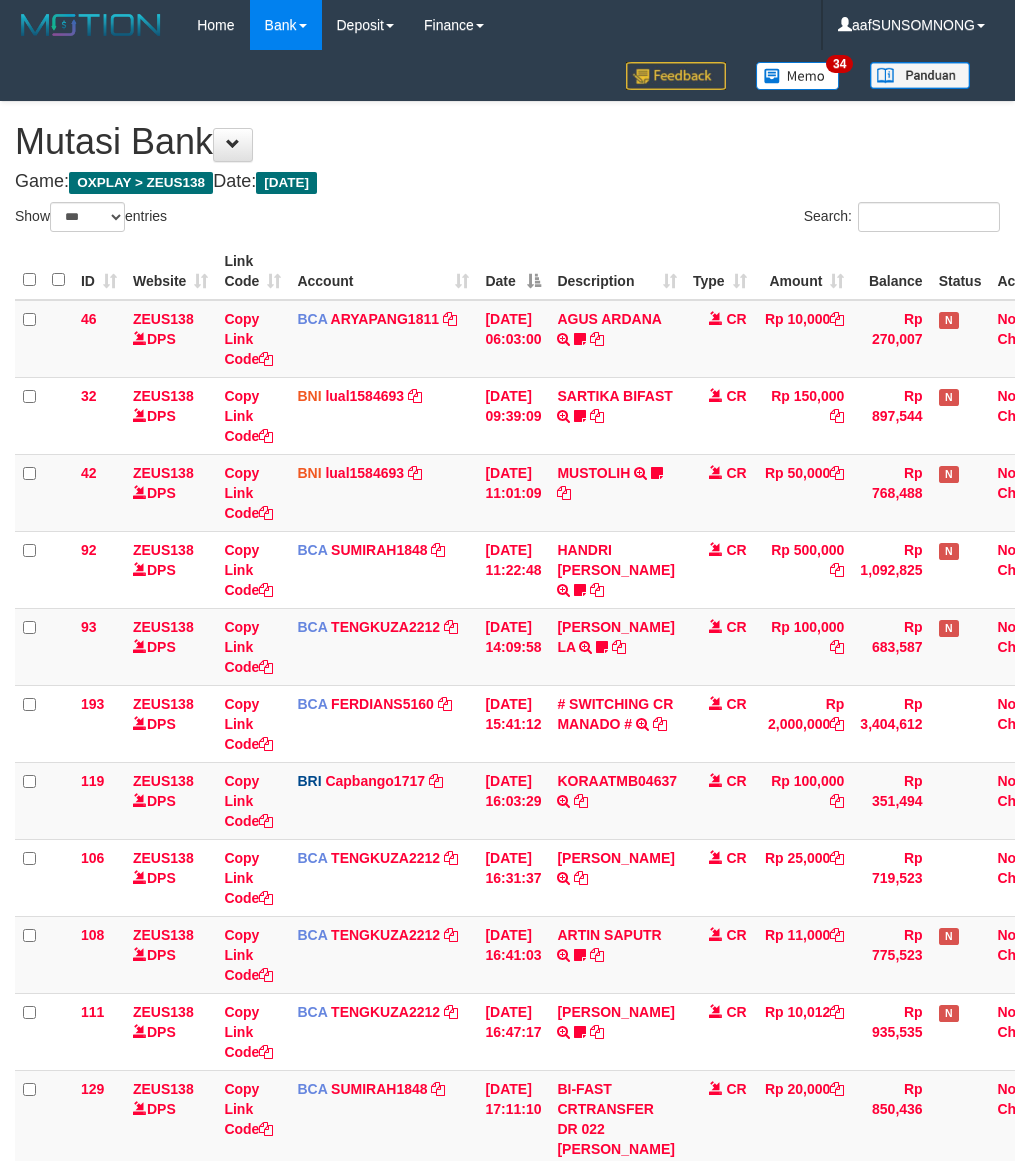 scroll, scrollTop: 220, scrollLeft: 0, axis: vertical 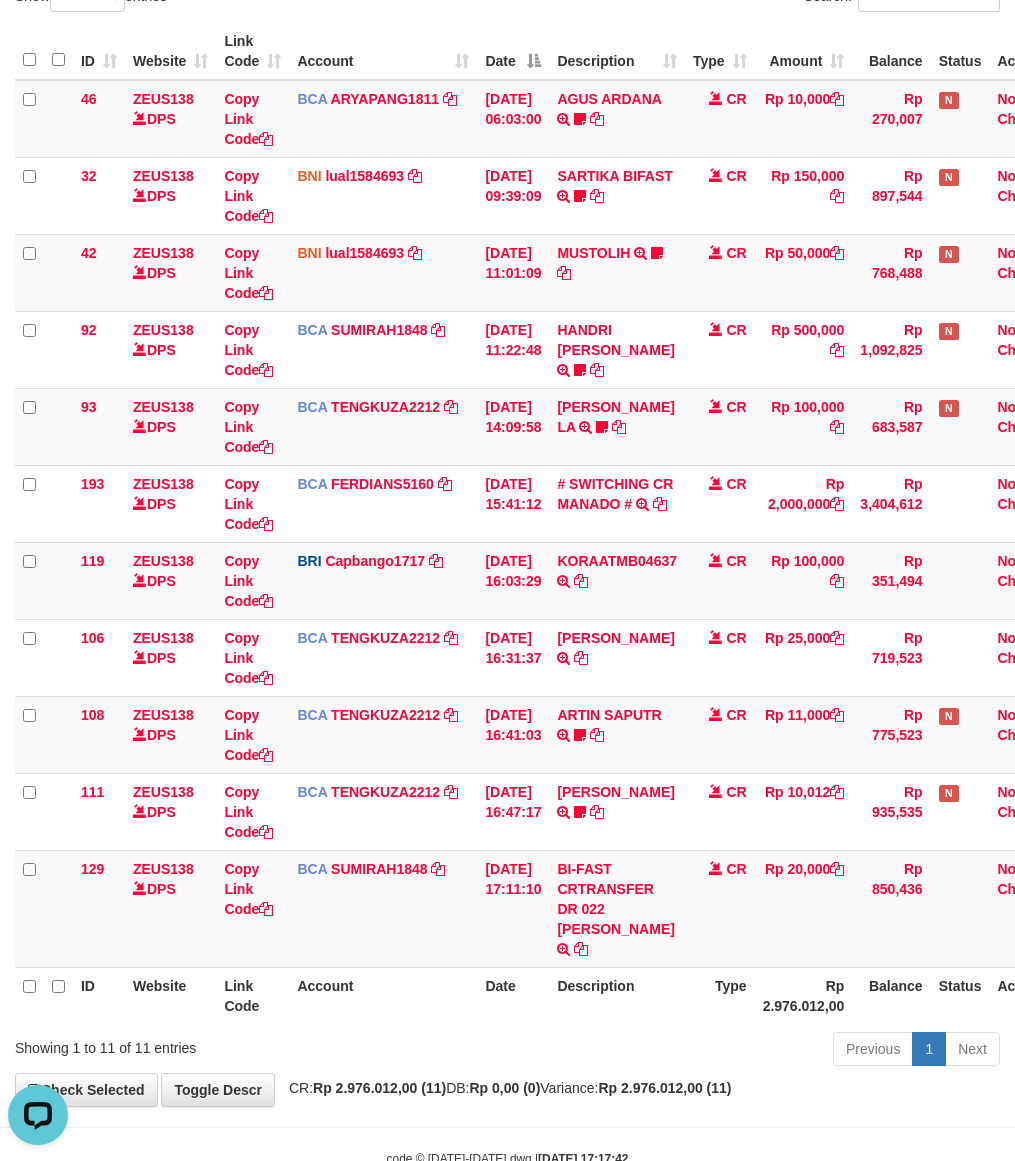 click on "Previous 1 Next" at bounding box center [719, 1051] 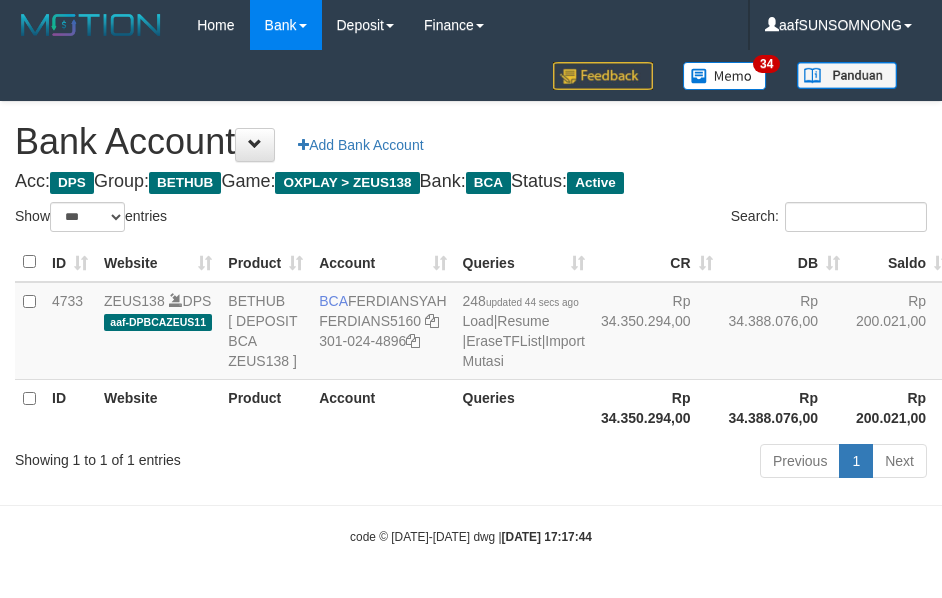 select on "***" 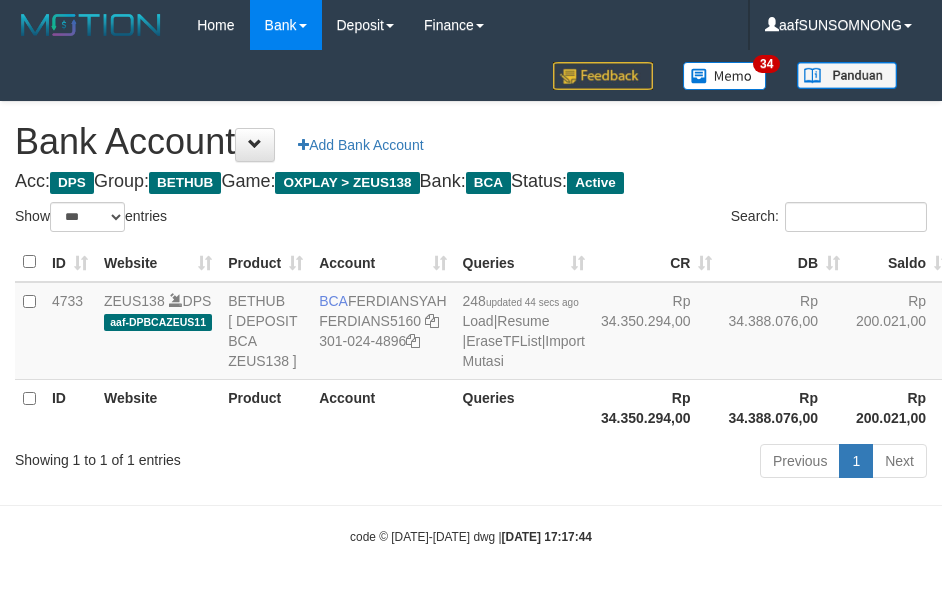 scroll, scrollTop: 38, scrollLeft: 0, axis: vertical 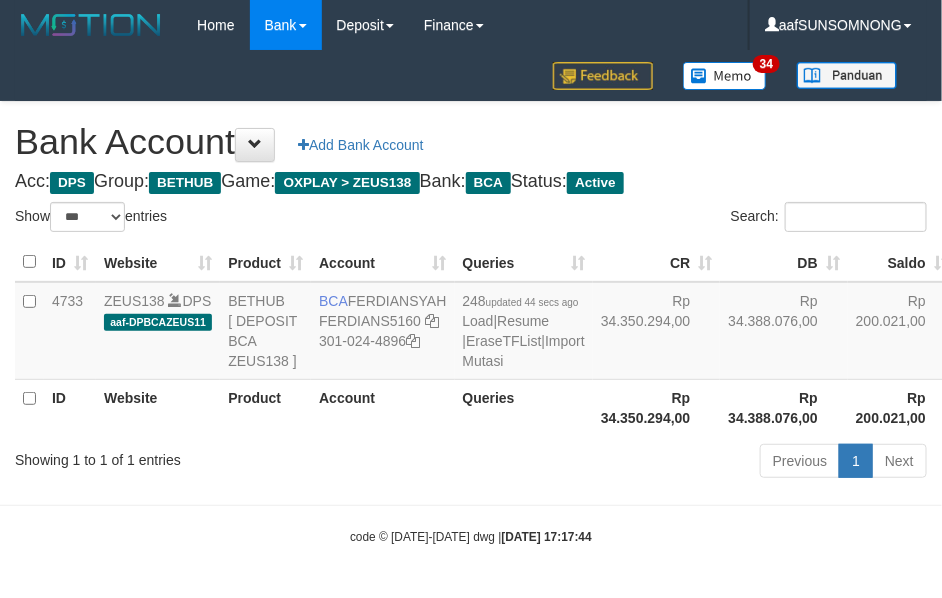 click on "Queries" at bounding box center [524, 407] 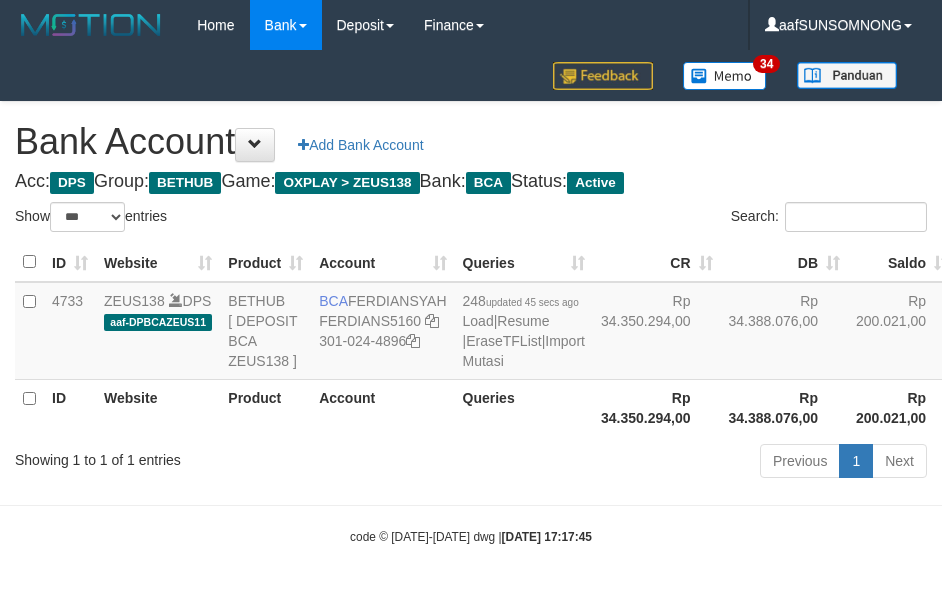 select on "***" 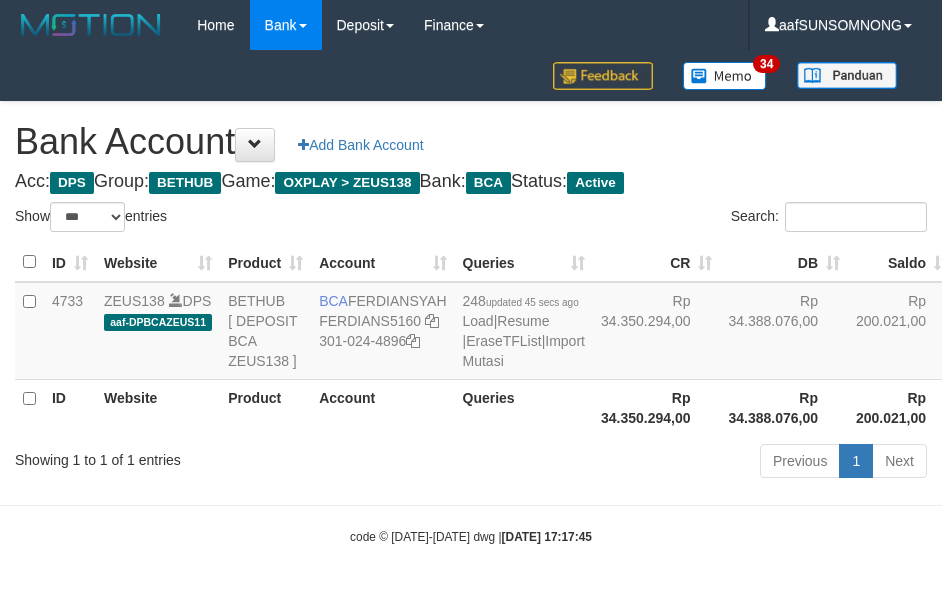 scroll, scrollTop: 38, scrollLeft: 0, axis: vertical 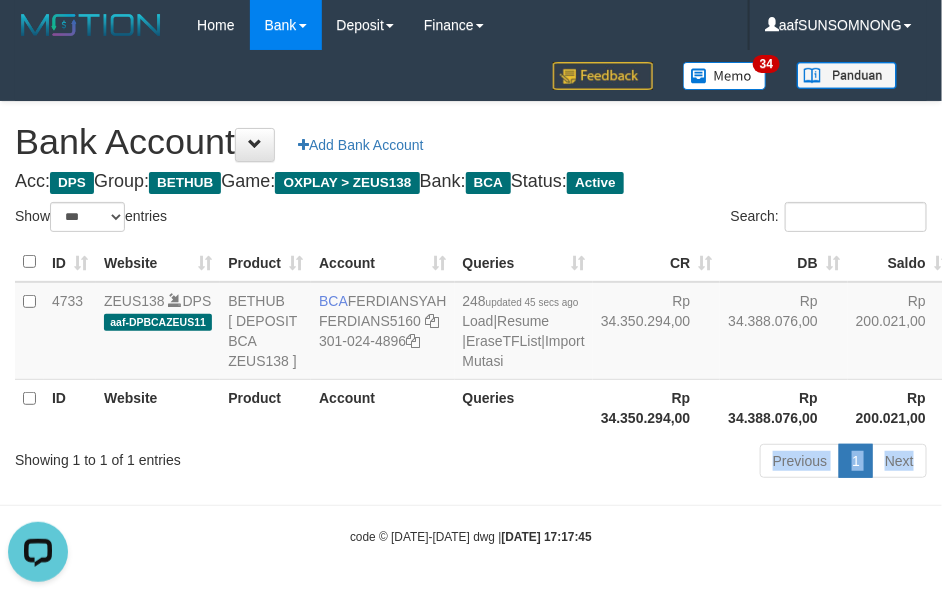 click on "Toggle navigation
Home
Bank
Account List
Load
By Website
Group
[OXPLAY]													ZEUS138
By Load Group (DPS)" at bounding box center [471, 298] 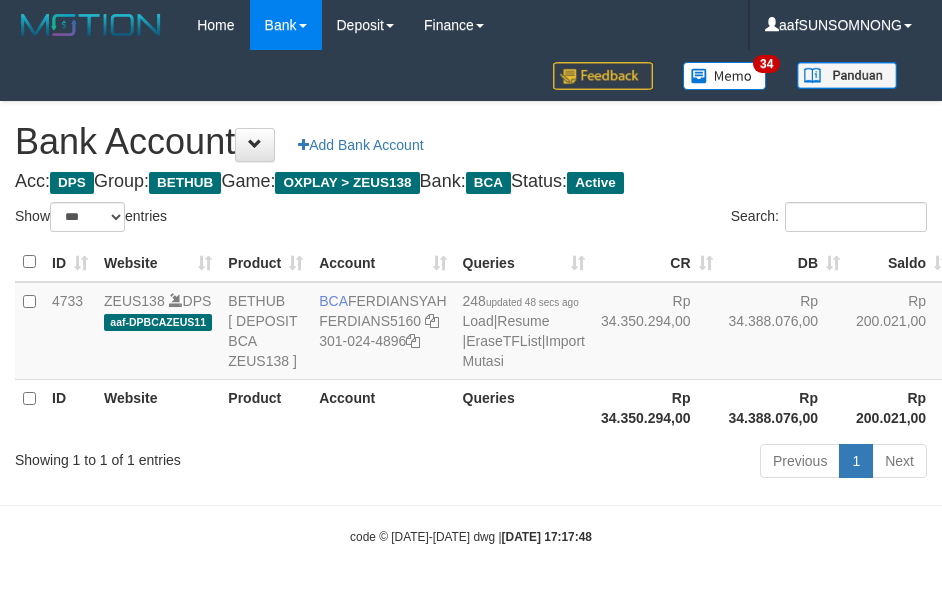 select on "***" 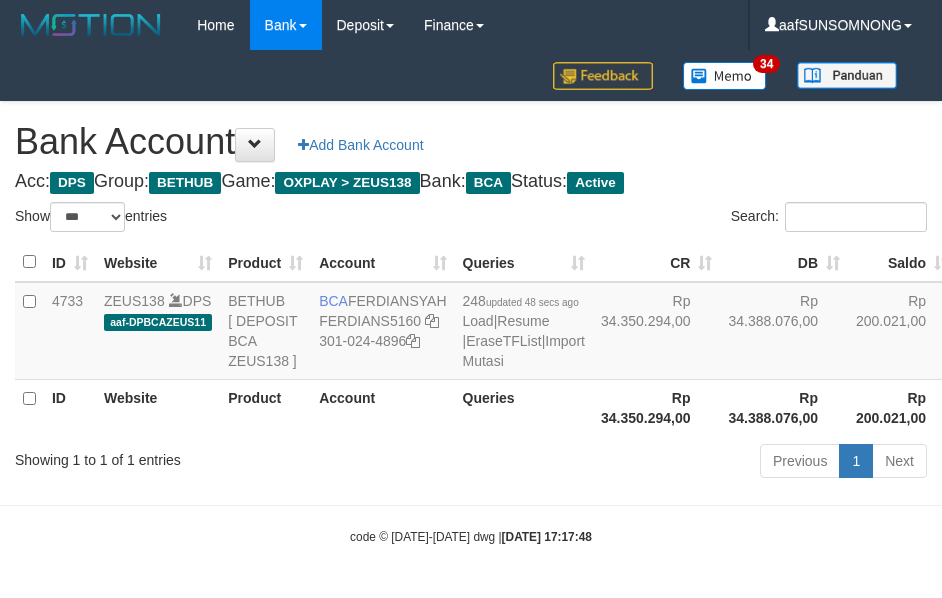 scroll, scrollTop: 38, scrollLeft: 0, axis: vertical 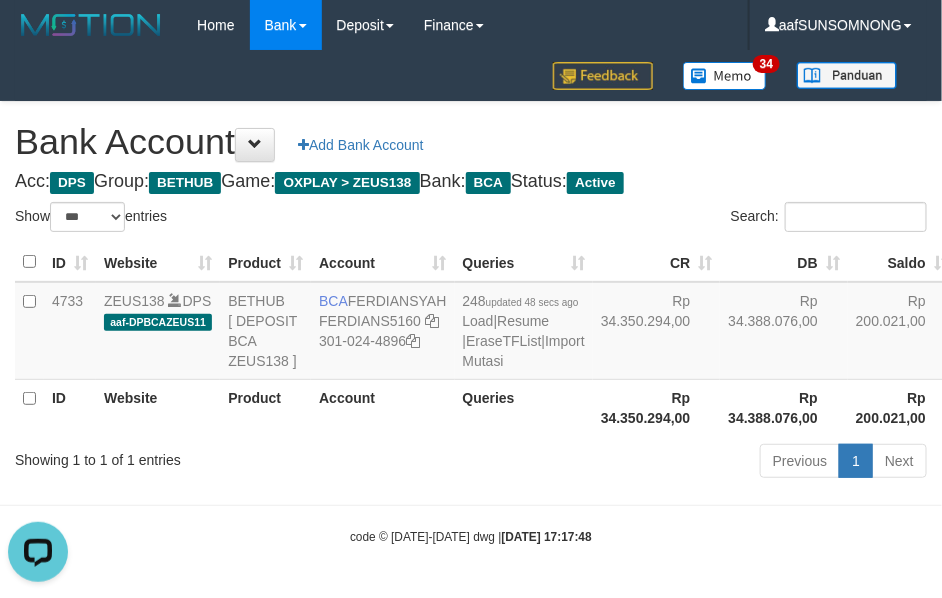 click on "Toggle navigation
Home
Bank
Account List
Load
By Website
Group
[OXPLAY]													ZEUS138
By Load Group (DPS)" at bounding box center (471, 298) 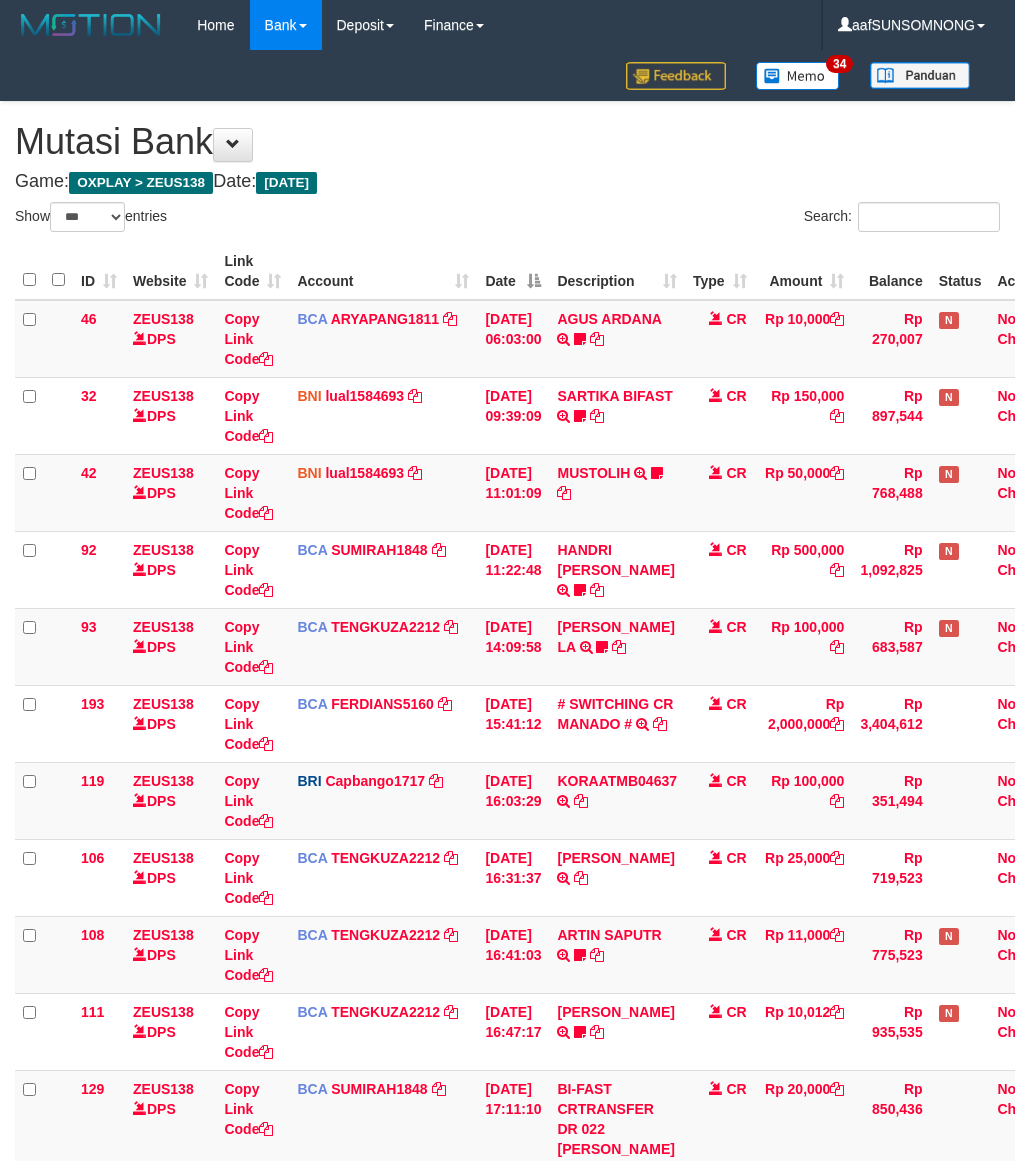 select on "***" 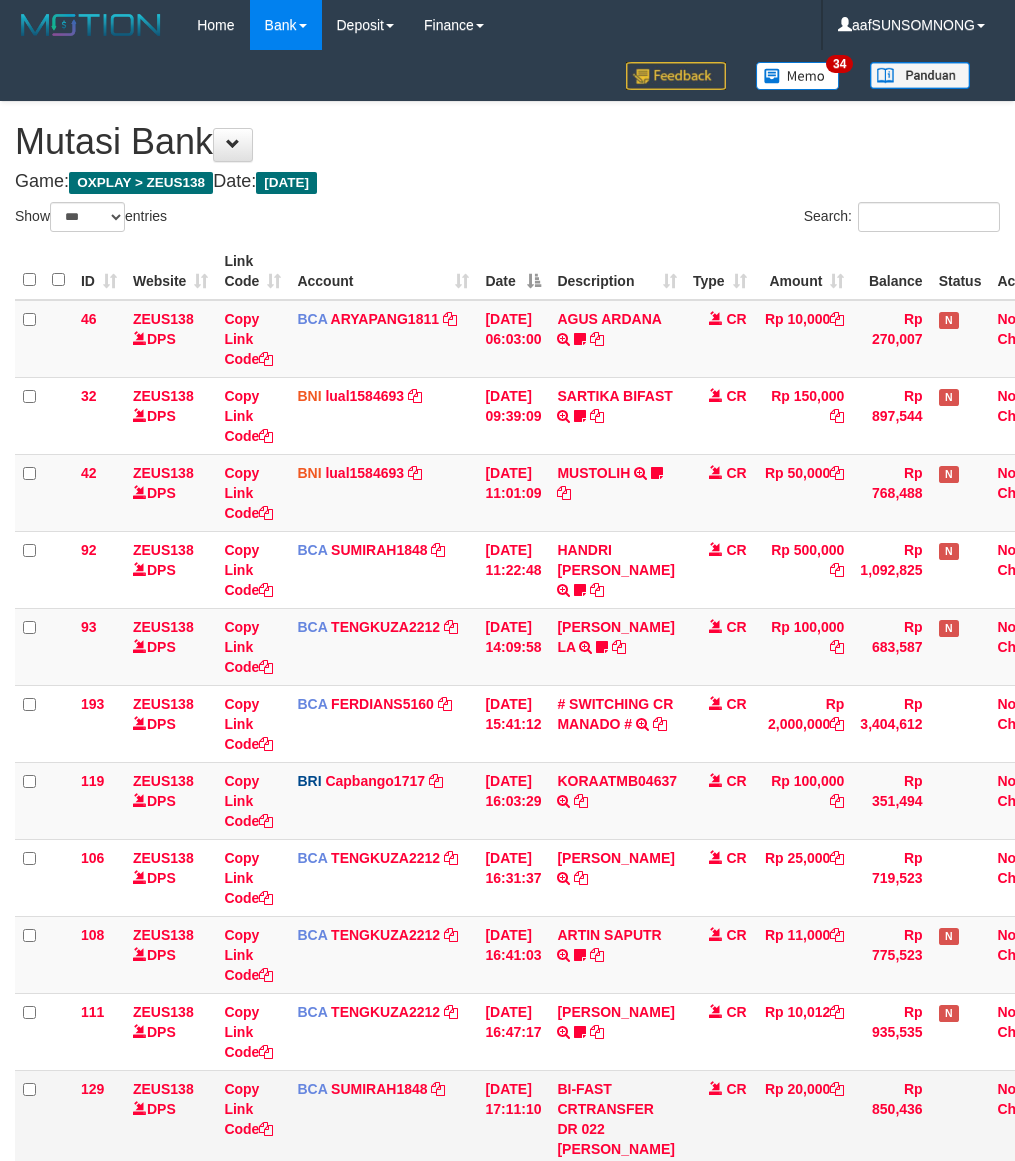 scroll, scrollTop: 220, scrollLeft: 0, axis: vertical 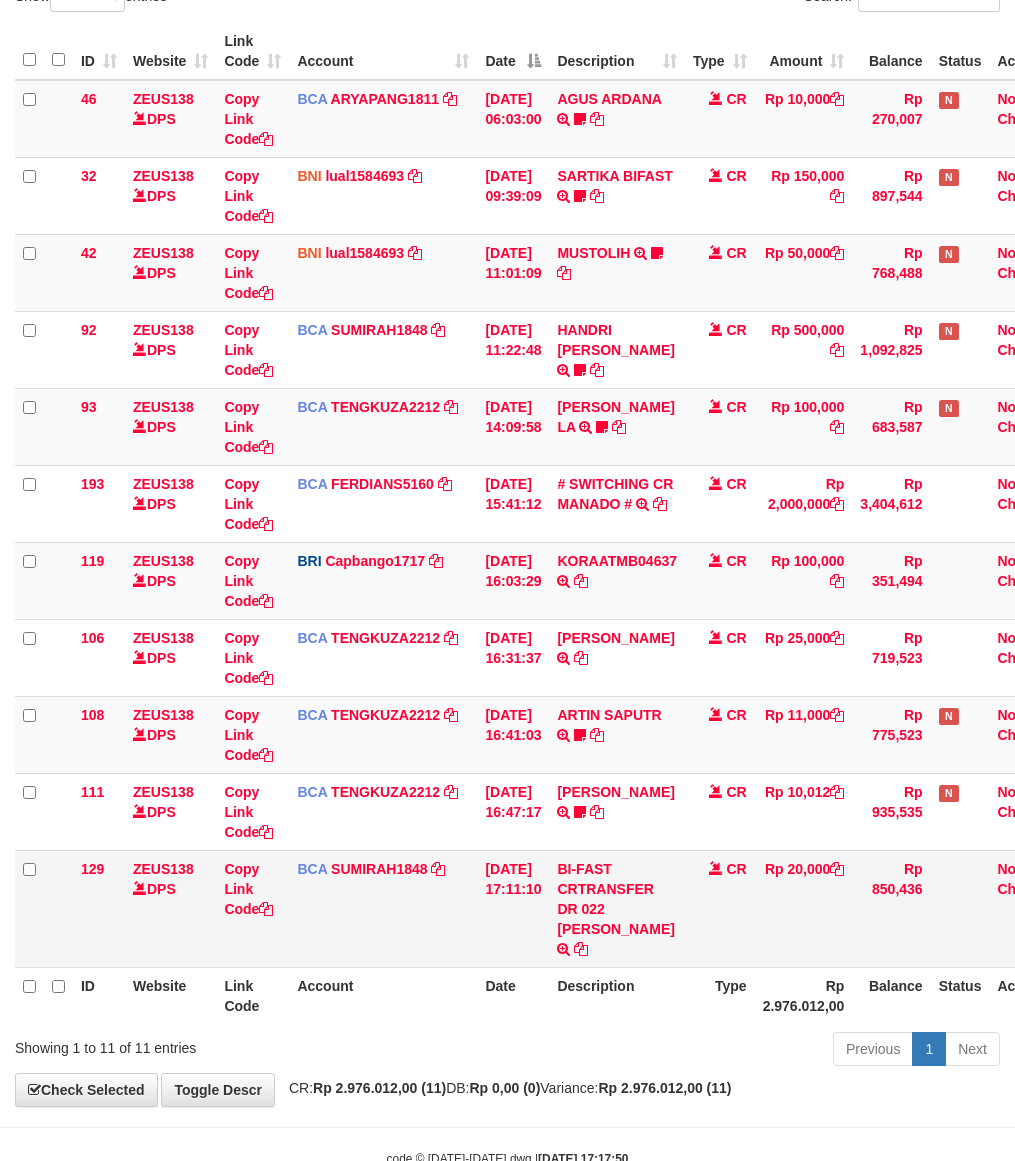 click on "BCA
SUMIRAH1848
DPS
SUMIRAH
mutasi_20250711_4156 | 129
mutasi_20250711_4156 | 129" at bounding box center (383, 908) 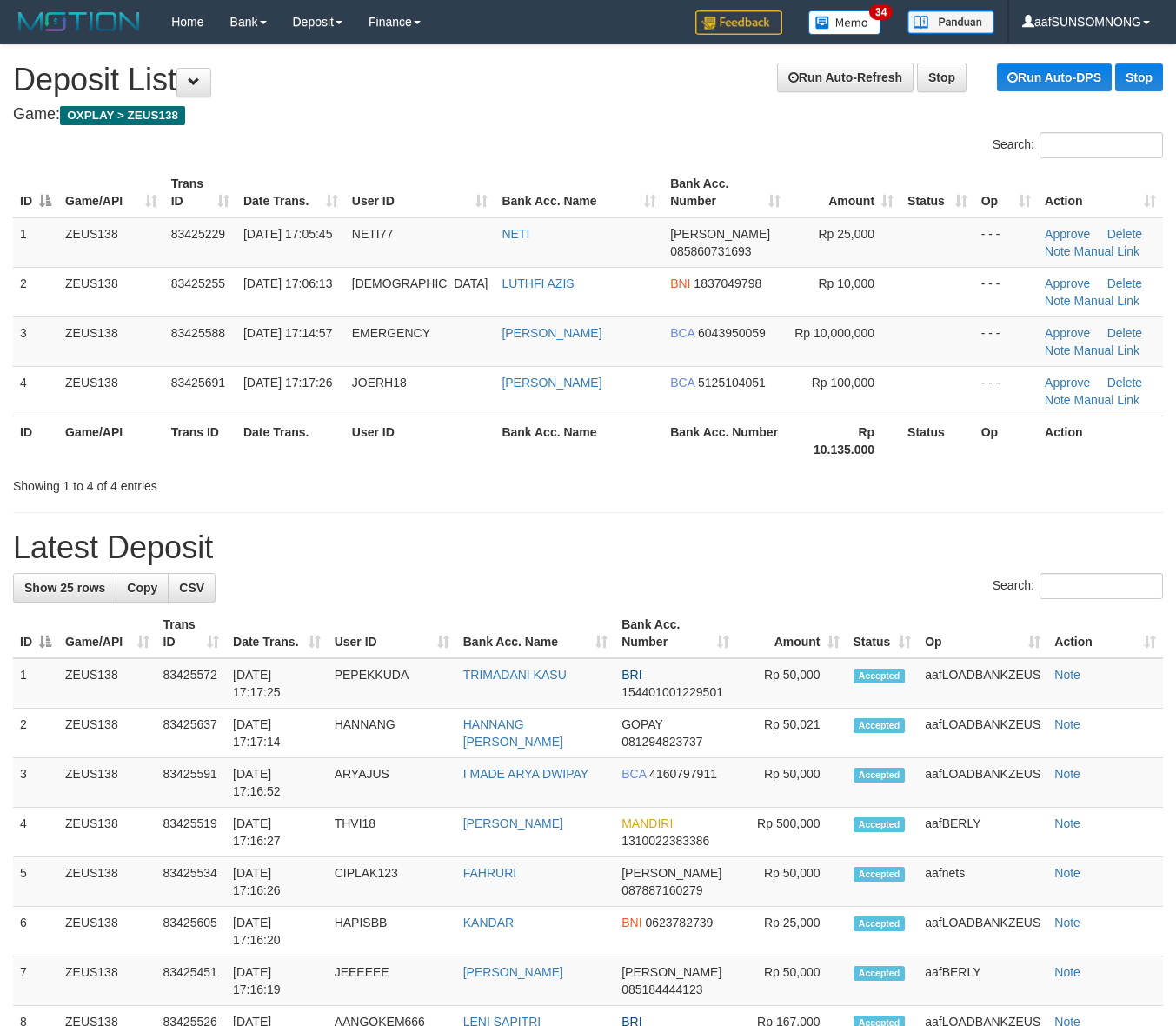 scroll, scrollTop: 0, scrollLeft: 0, axis: both 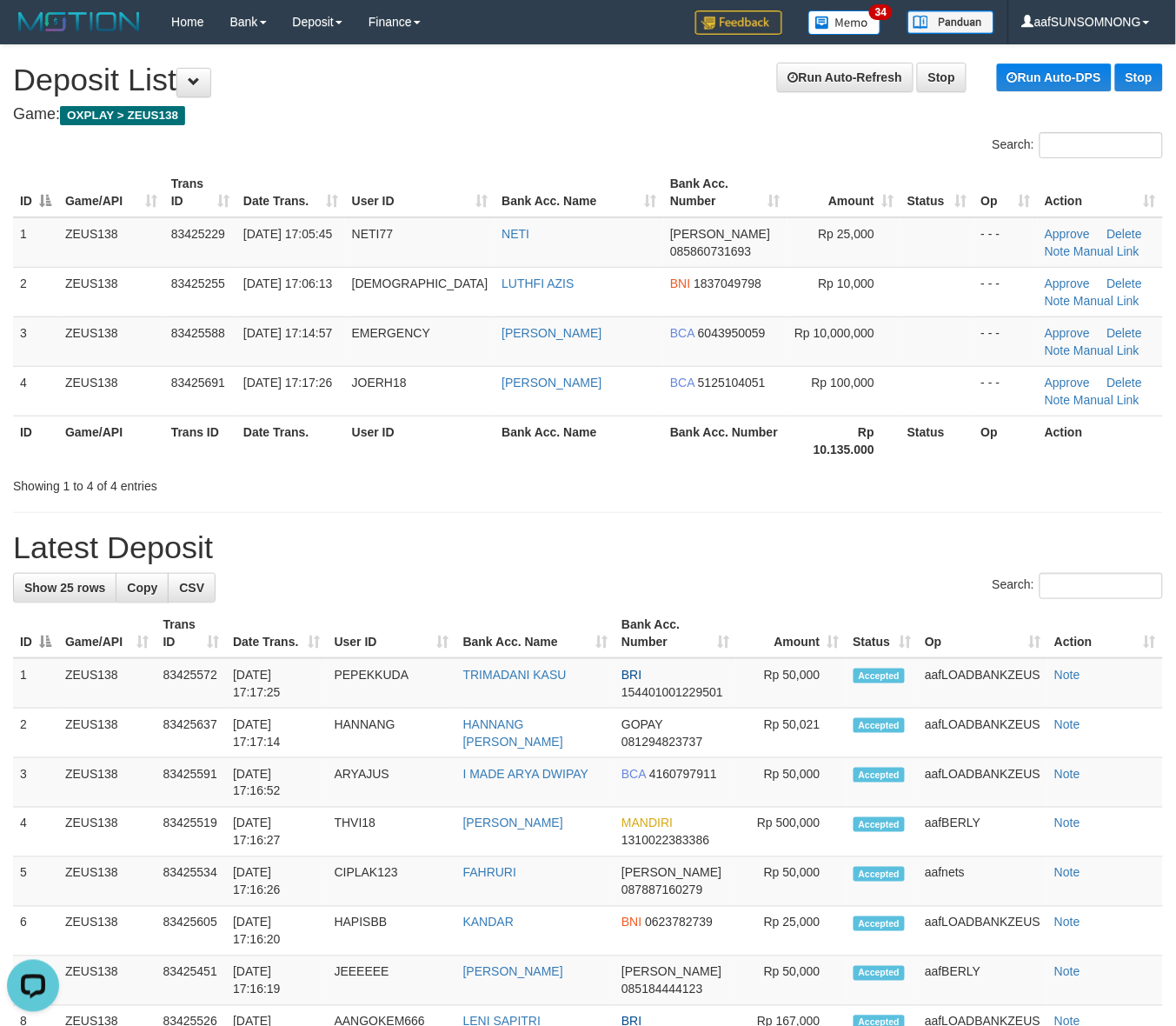 drag, startPoint x: 835, startPoint y: 539, endPoint x: 795, endPoint y: 536, distance: 40.112342 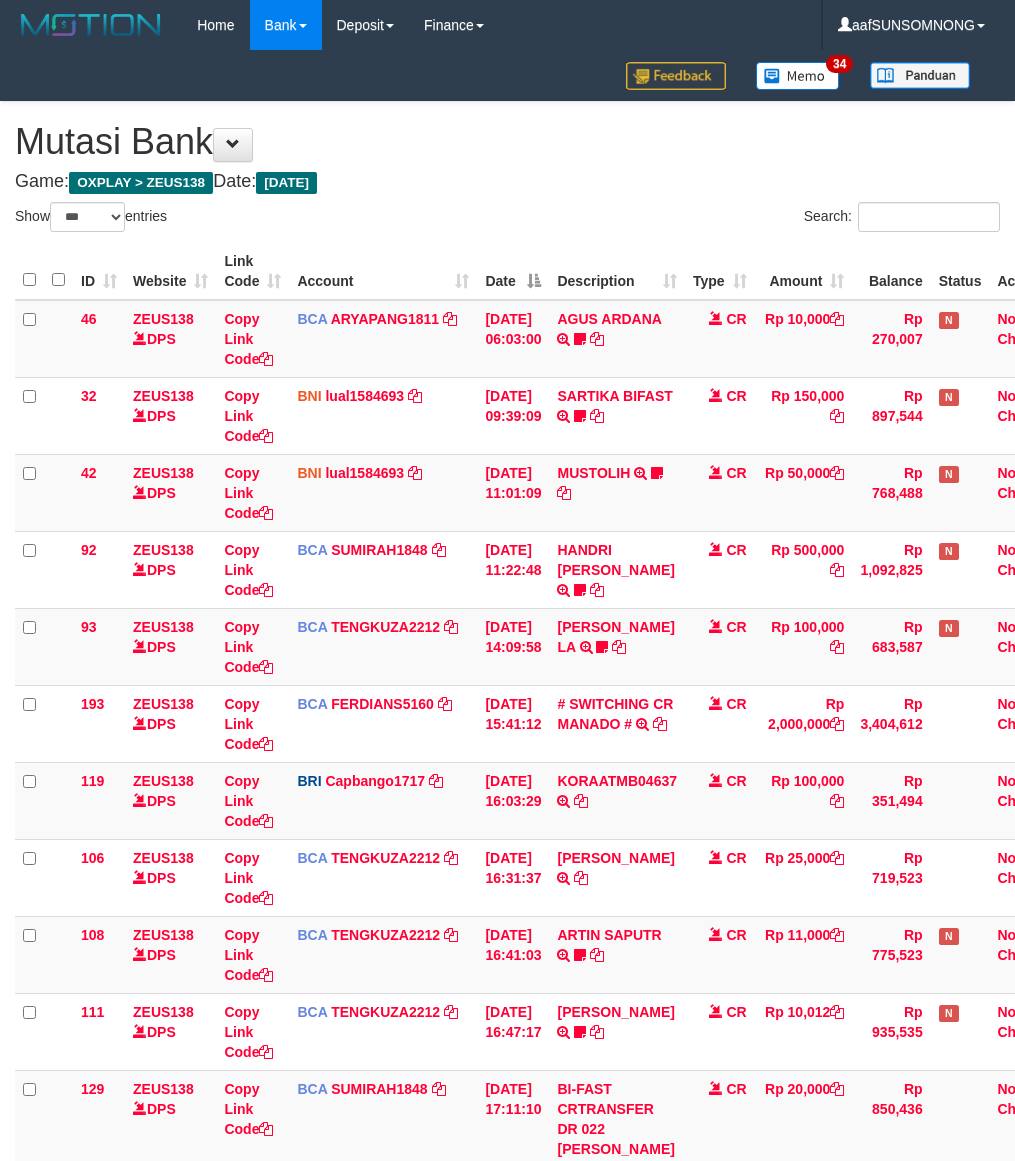 select on "***" 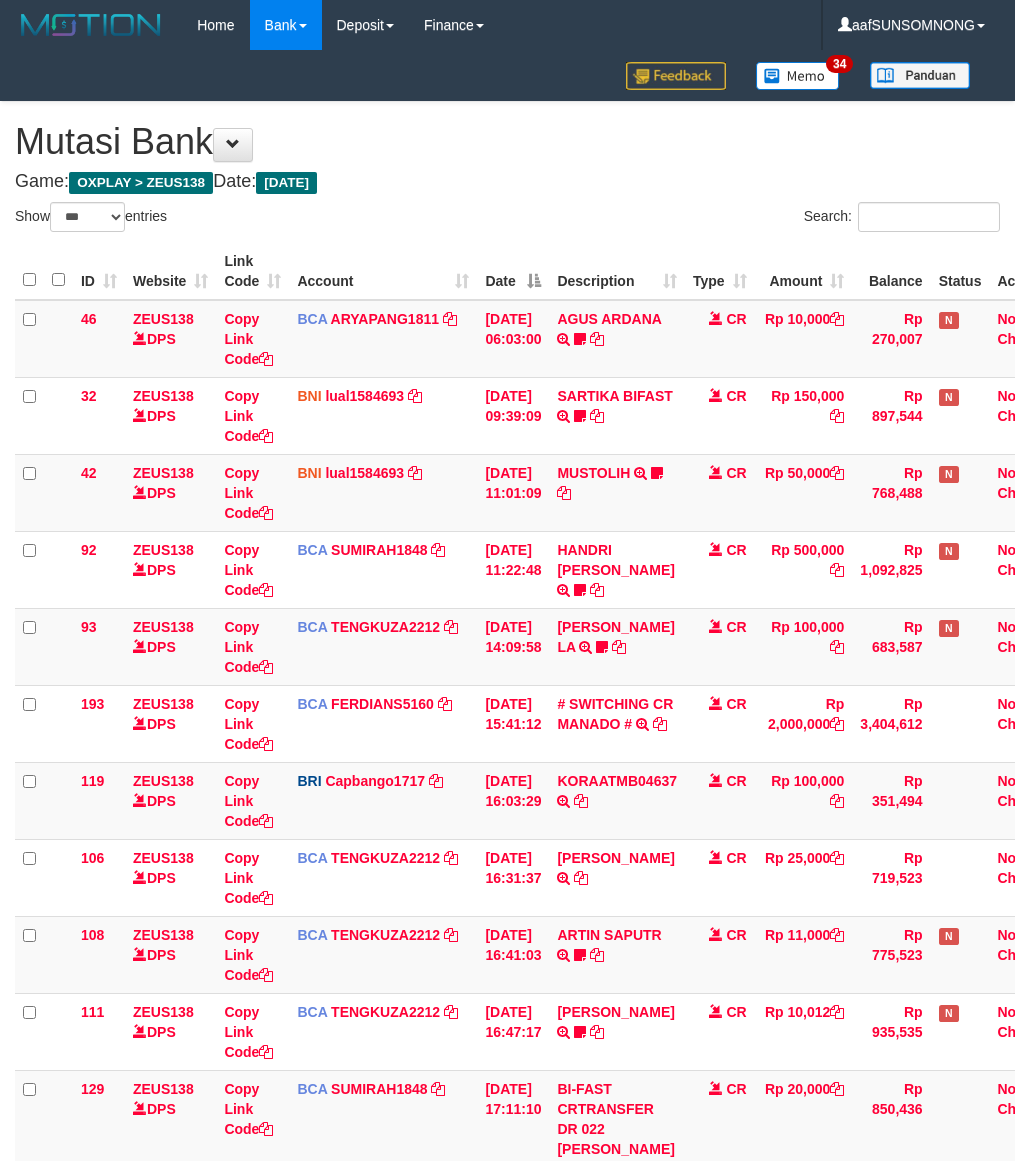 scroll, scrollTop: 220, scrollLeft: 0, axis: vertical 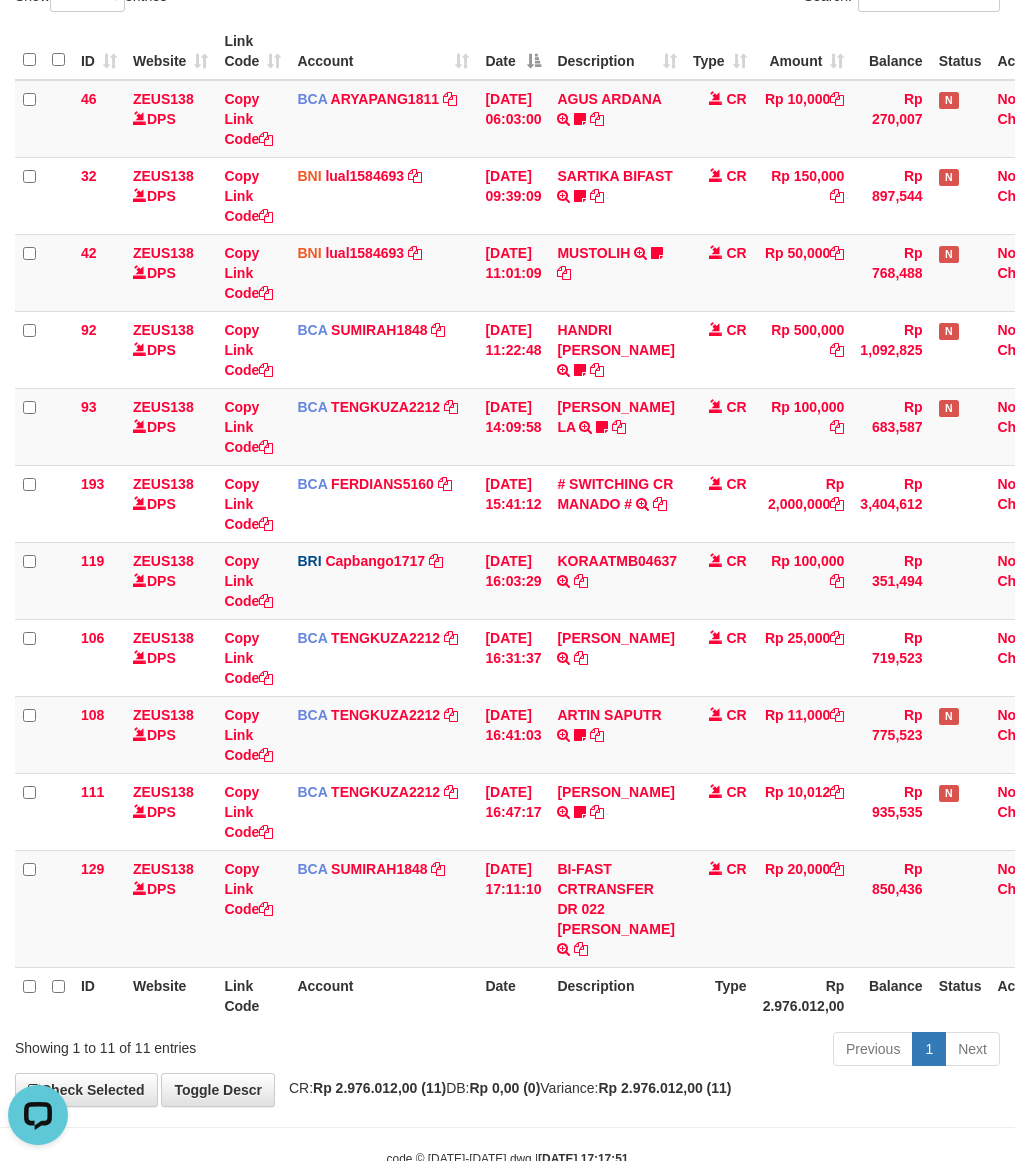 click on "Date" at bounding box center [513, 995] 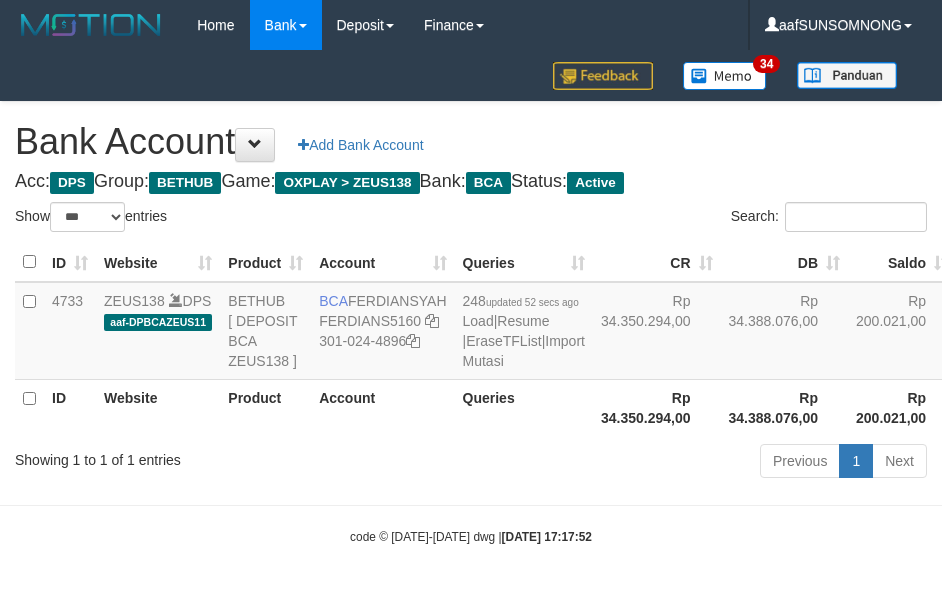 select on "***" 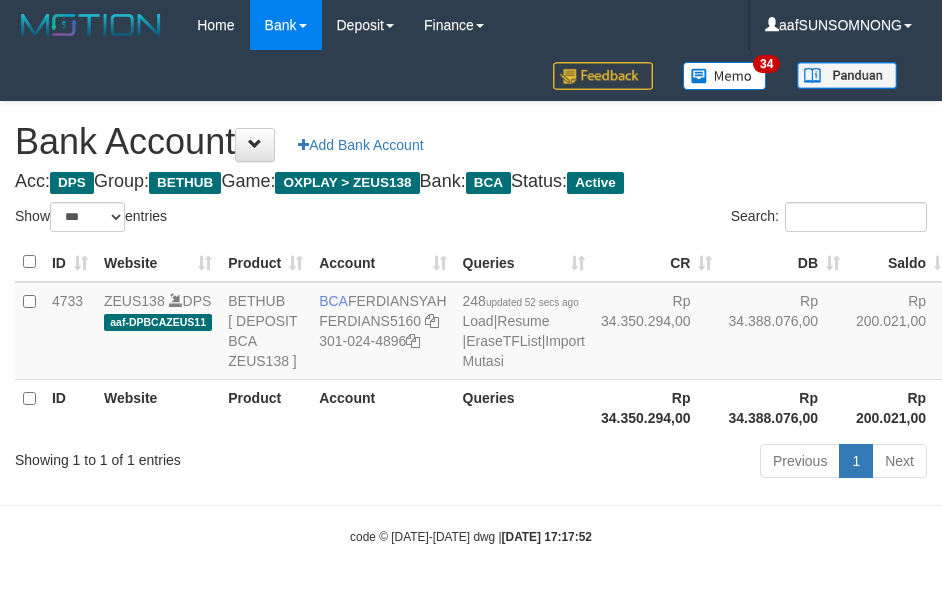 scroll, scrollTop: 38, scrollLeft: 0, axis: vertical 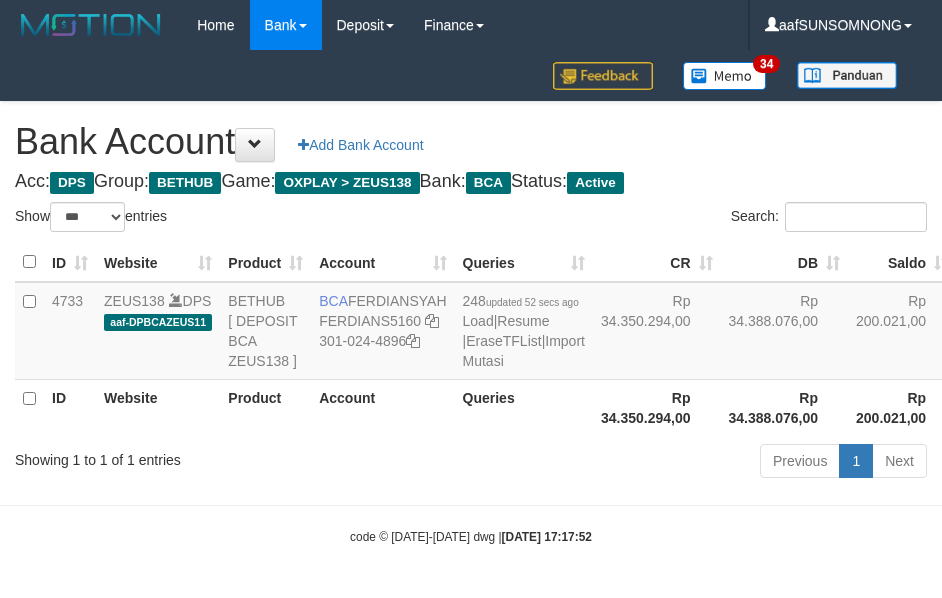 select on "***" 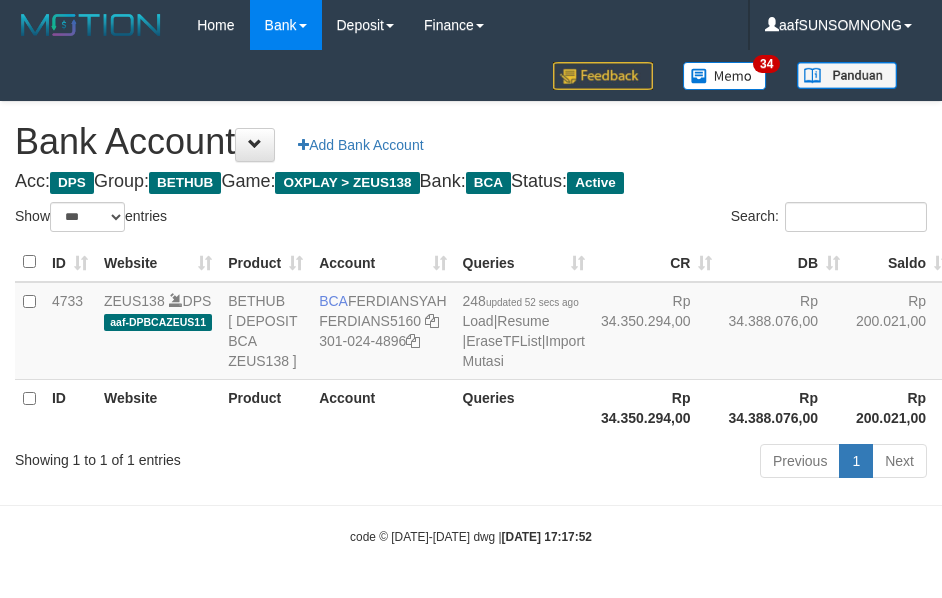 scroll, scrollTop: 38, scrollLeft: 0, axis: vertical 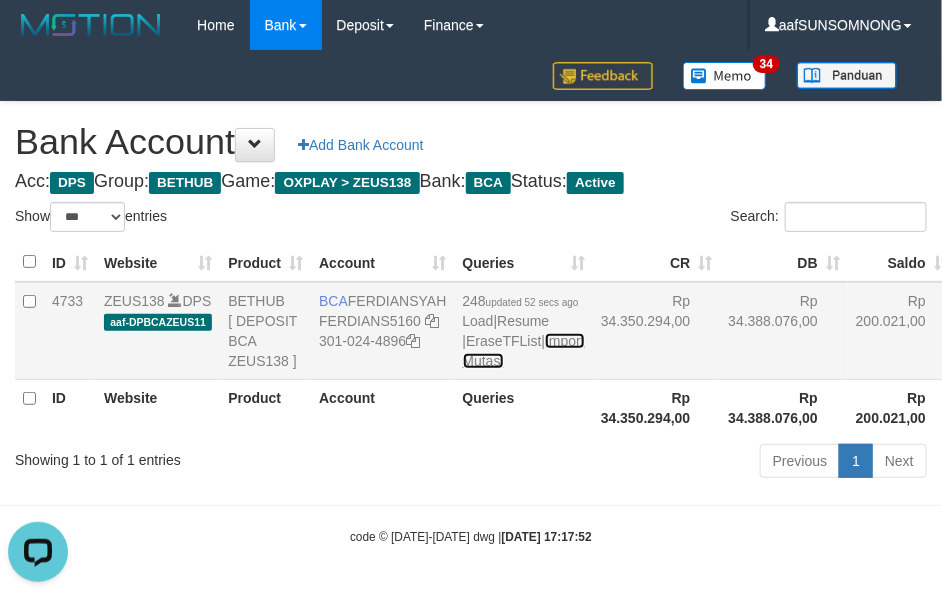 click on "Import Mutasi" at bounding box center [524, 351] 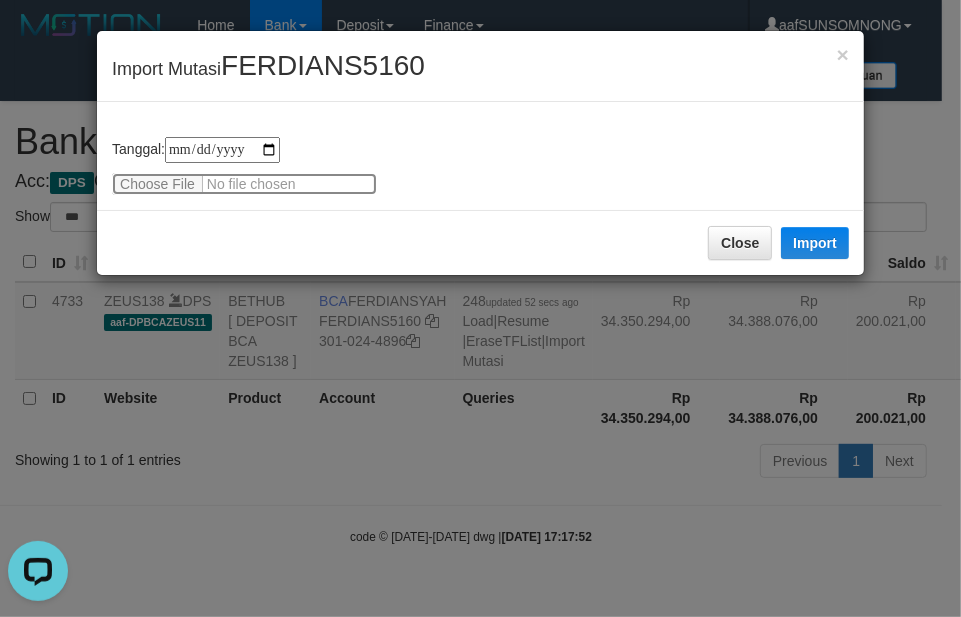 click at bounding box center (244, 184) 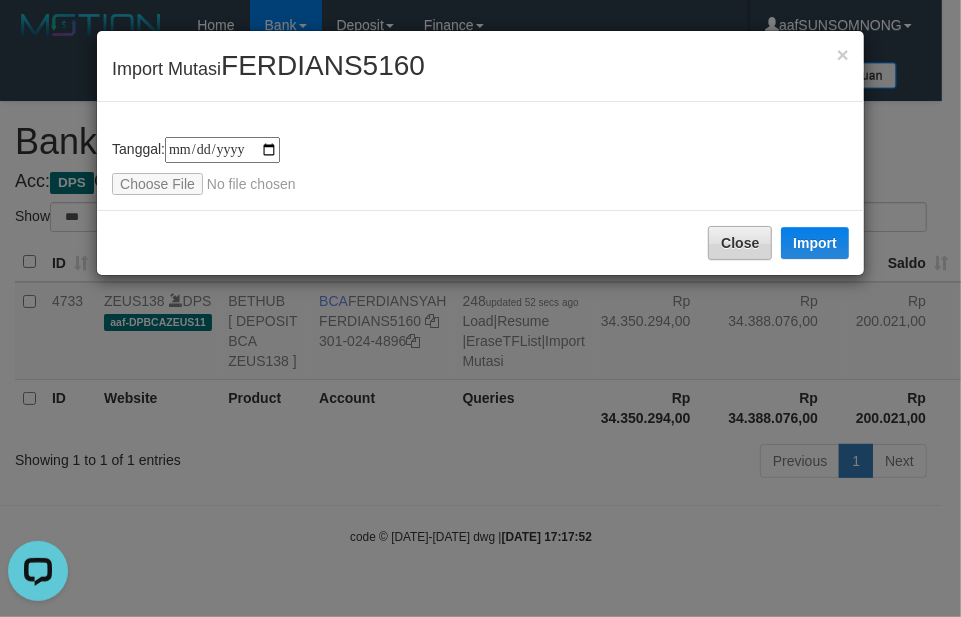drag, startPoint x: 776, startPoint y: 236, endPoint x: 766, endPoint y: 240, distance: 10.770329 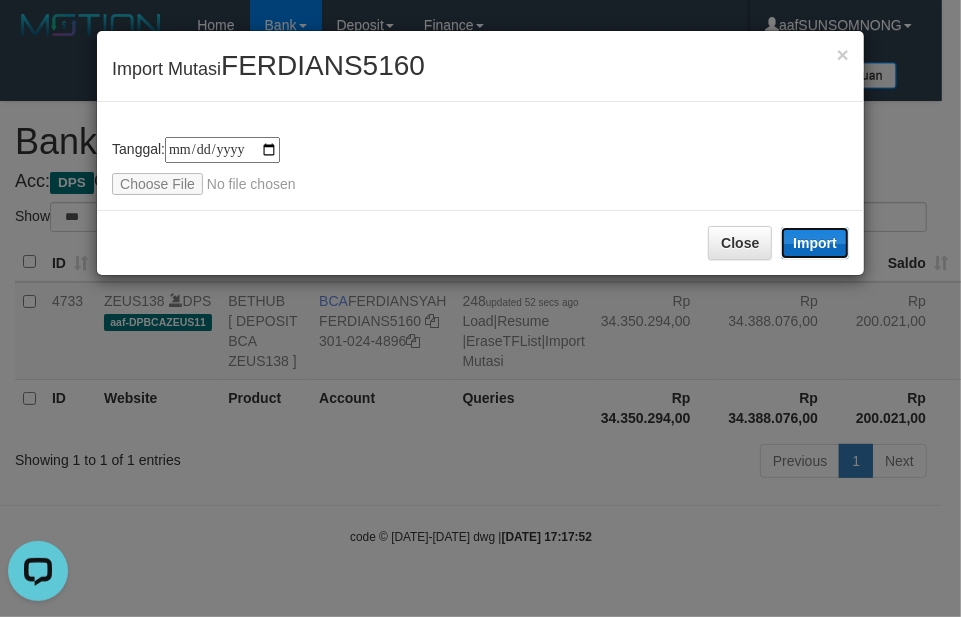 click on "Import" at bounding box center (815, 243) 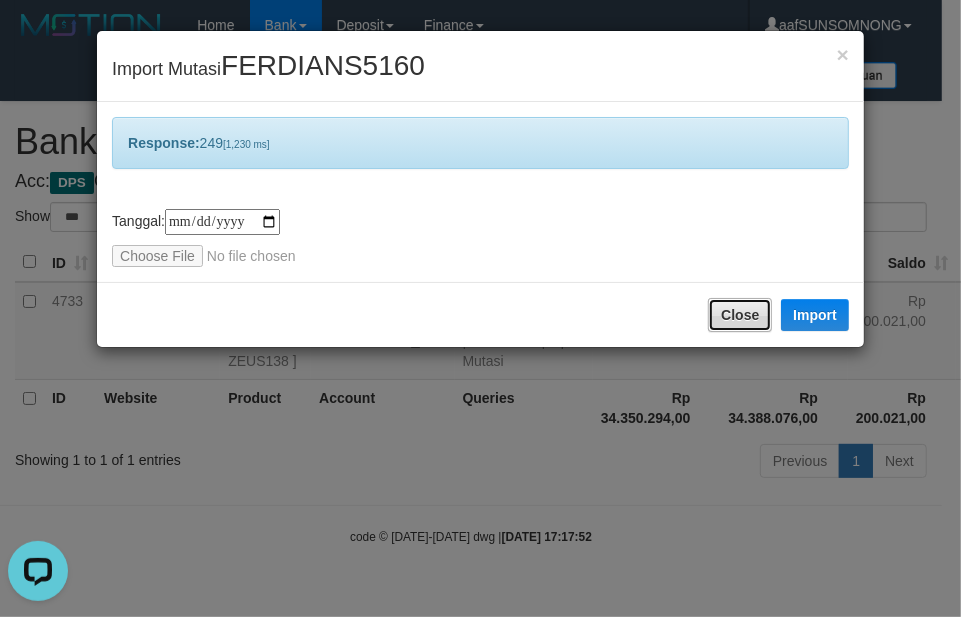 click on "Close" at bounding box center [740, 315] 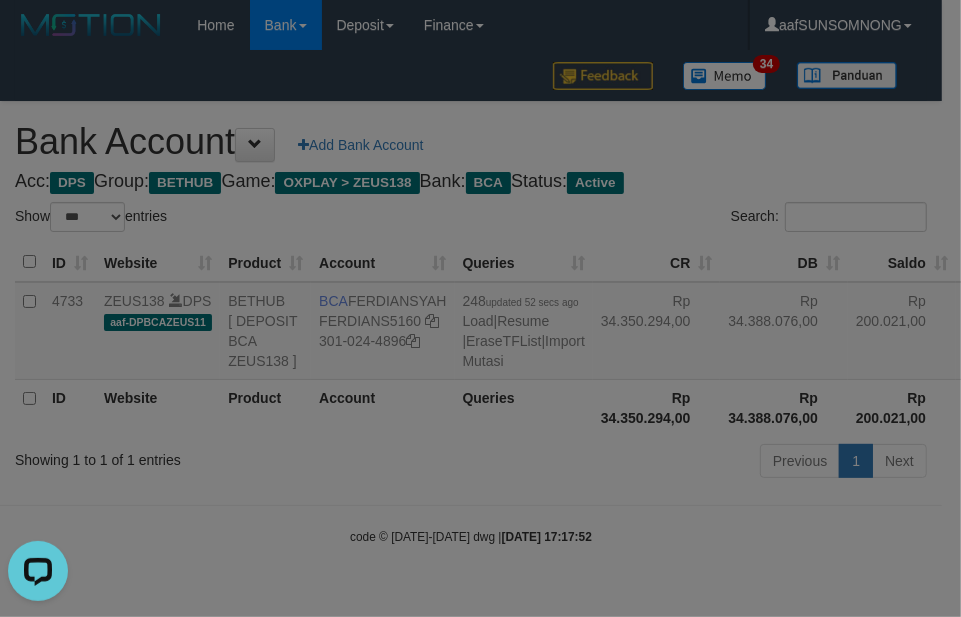 click at bounding box center [480, 308] 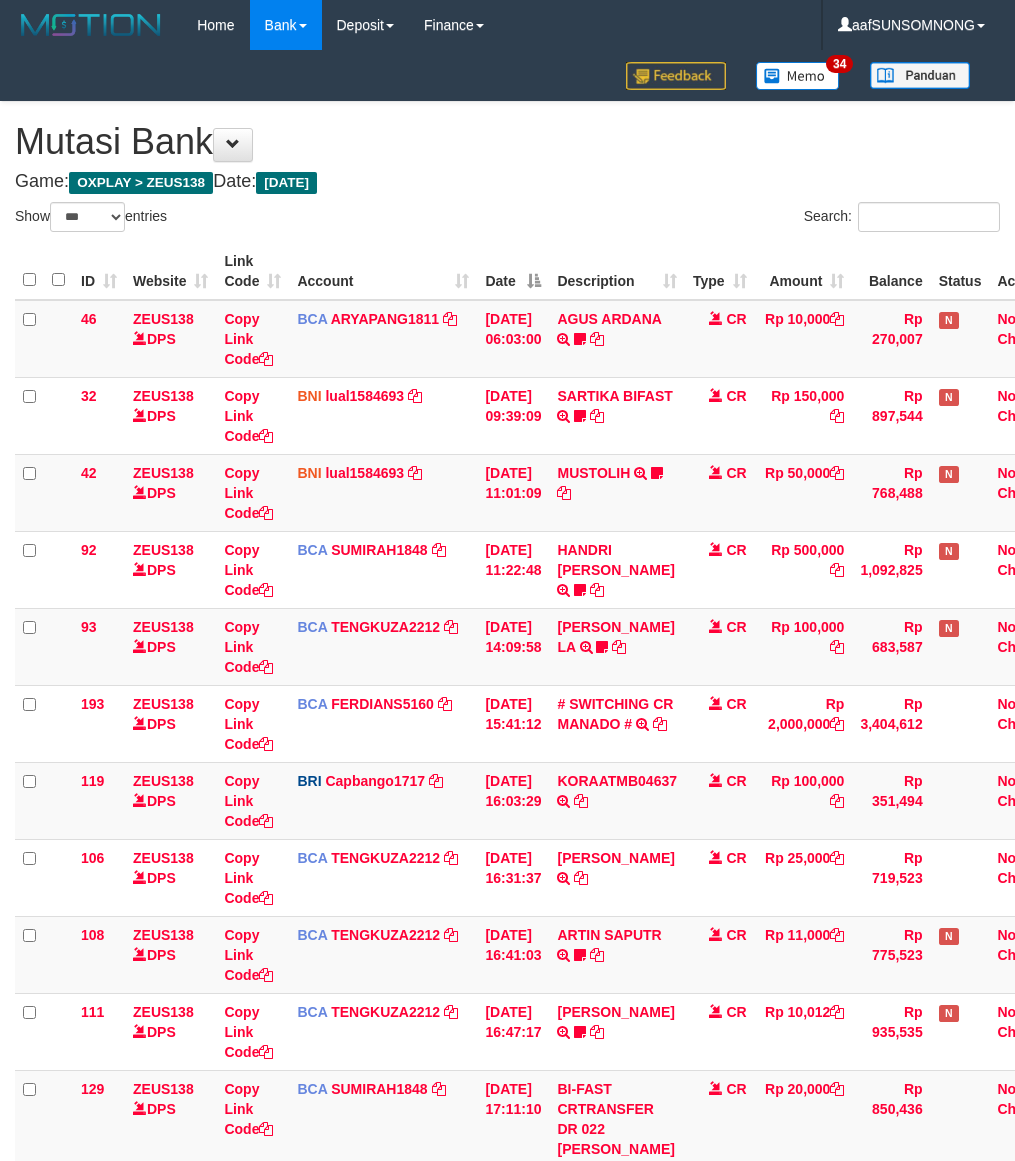 select on "***" 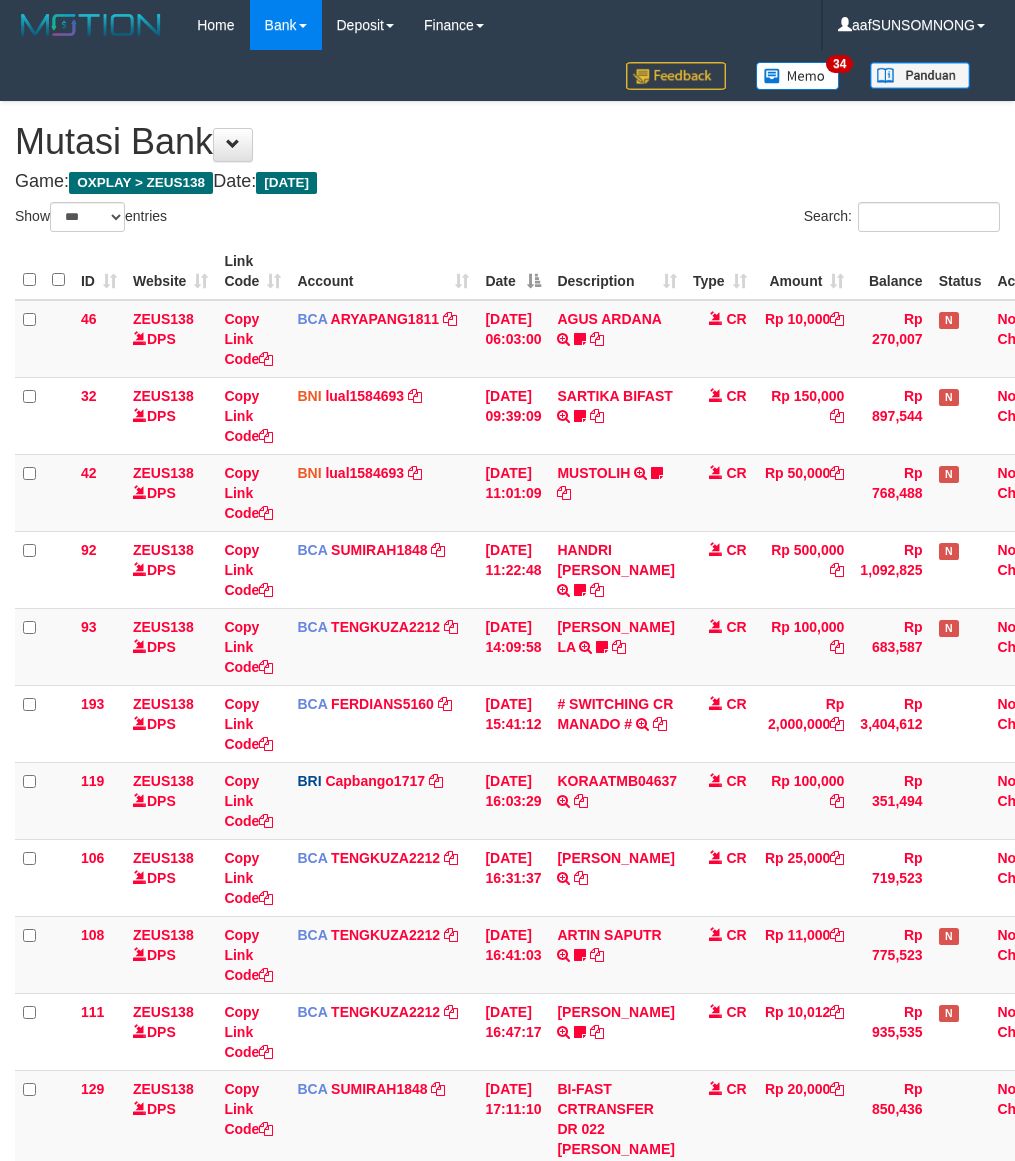 scroll, scrollTop: 220, scrollLeft: 0, axis: vertical 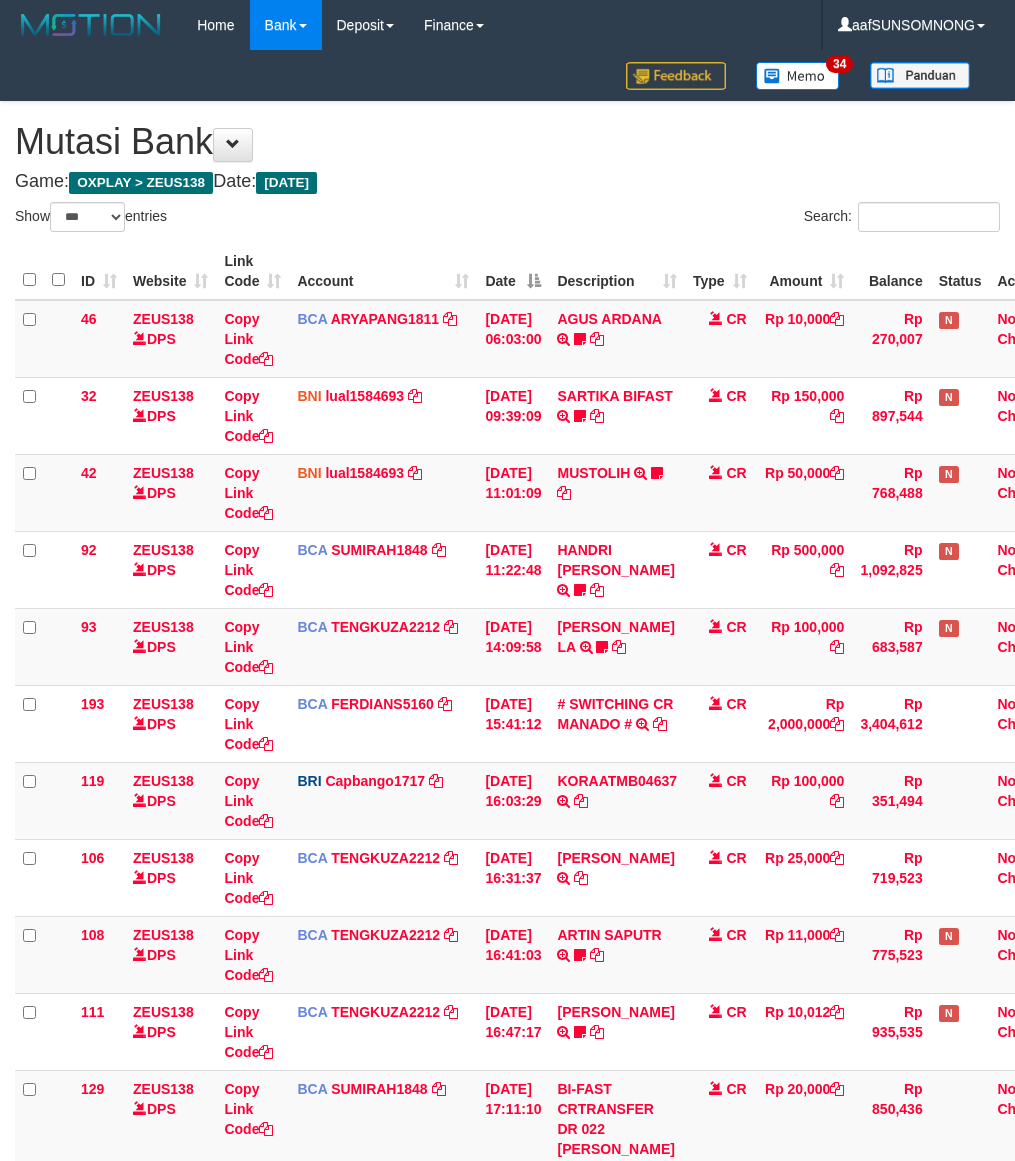 select on "***" 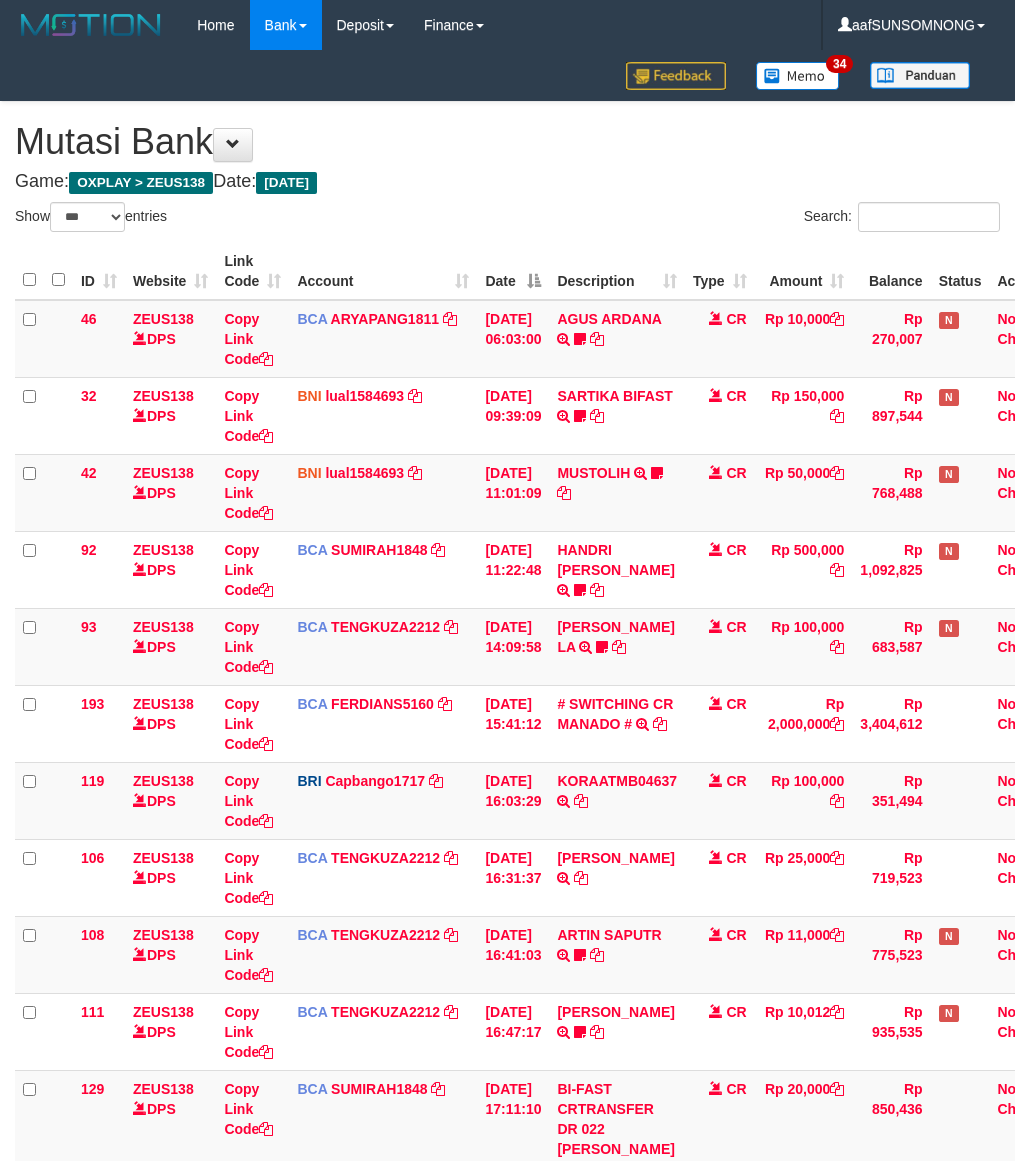 scroll, scrollTop: 220, scrollLeft: 0, axis: vertical 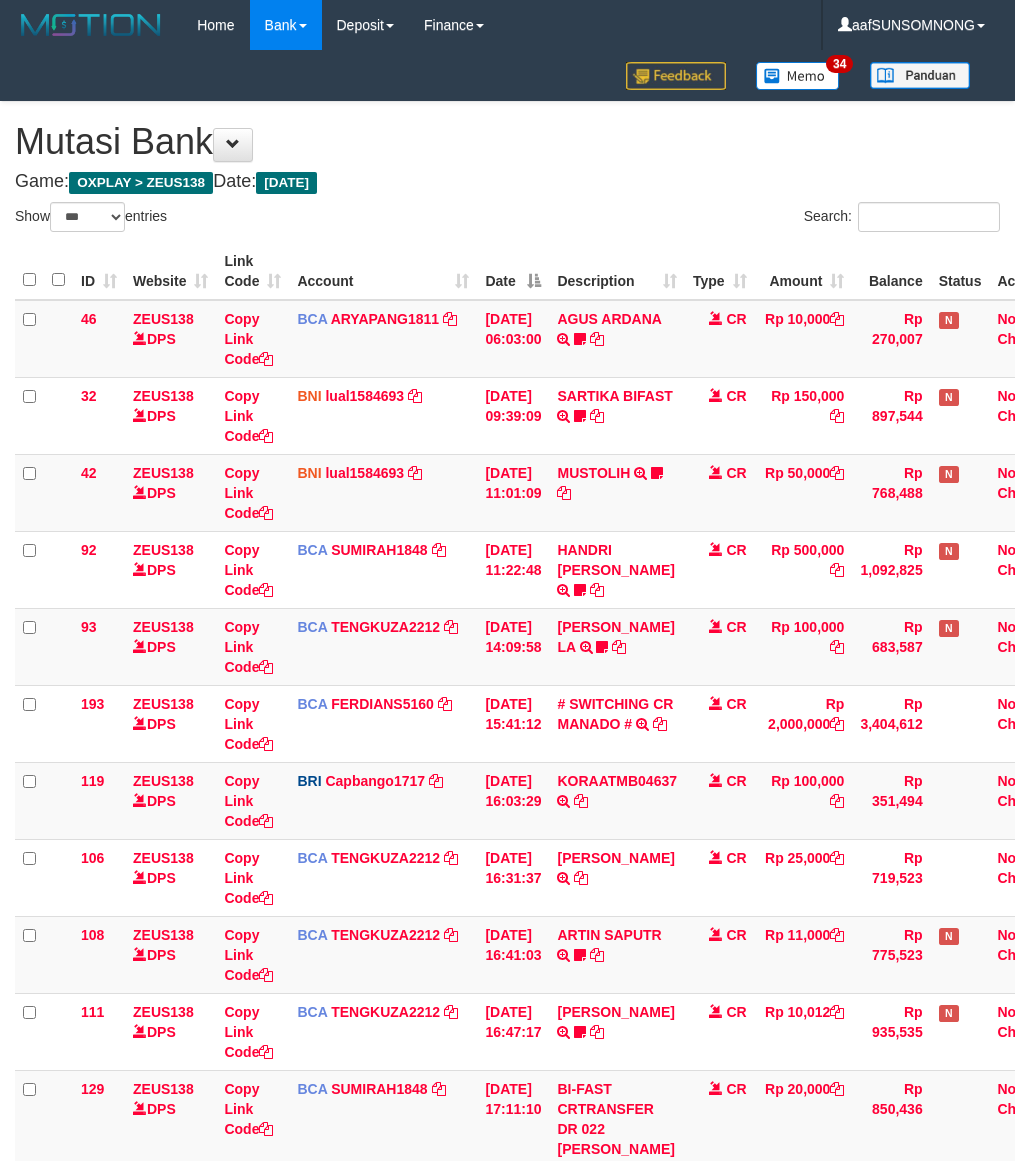 select on "***" 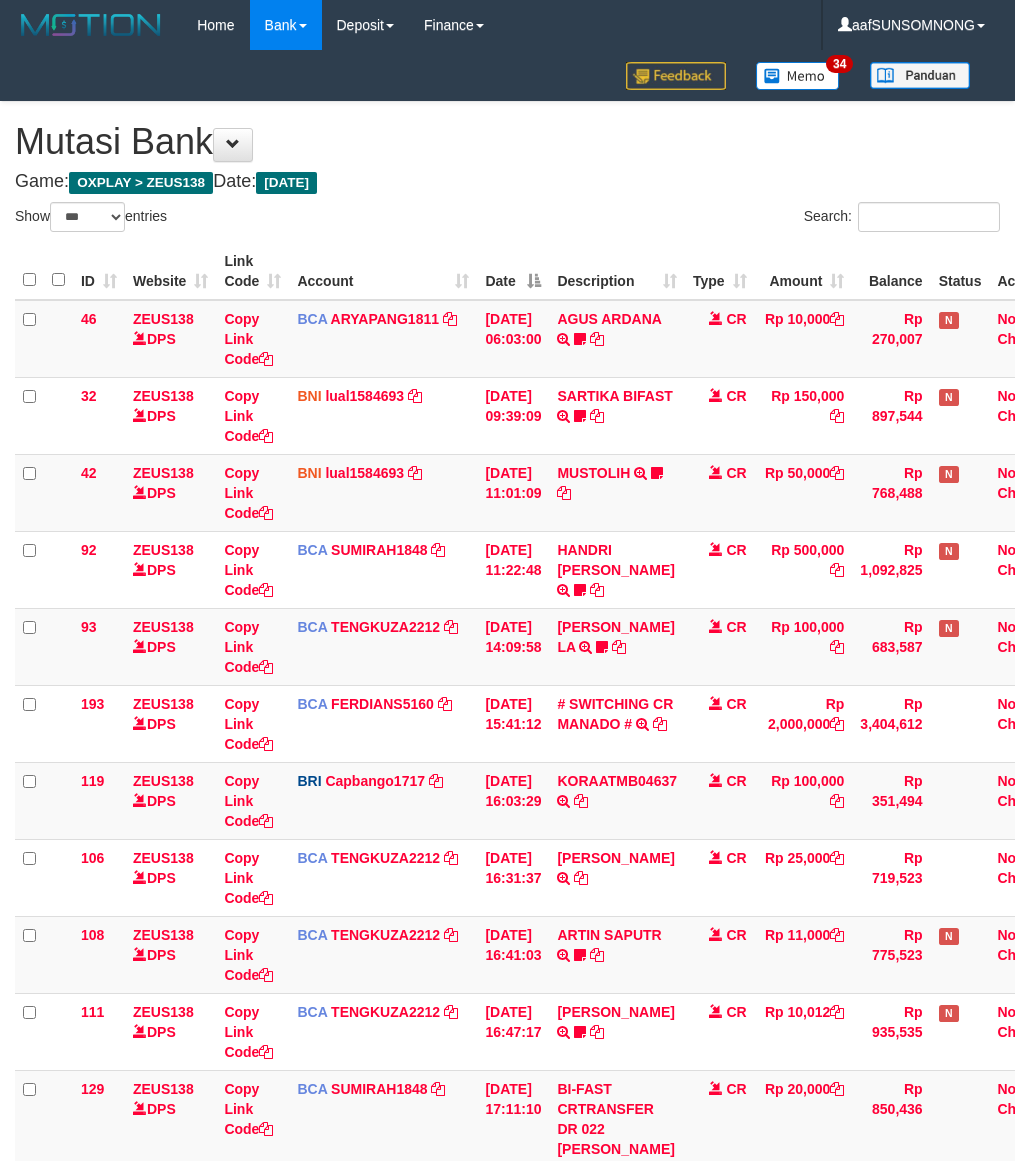 scroll, scrollTop: 220, scrollLeft: 0, axis: vertical 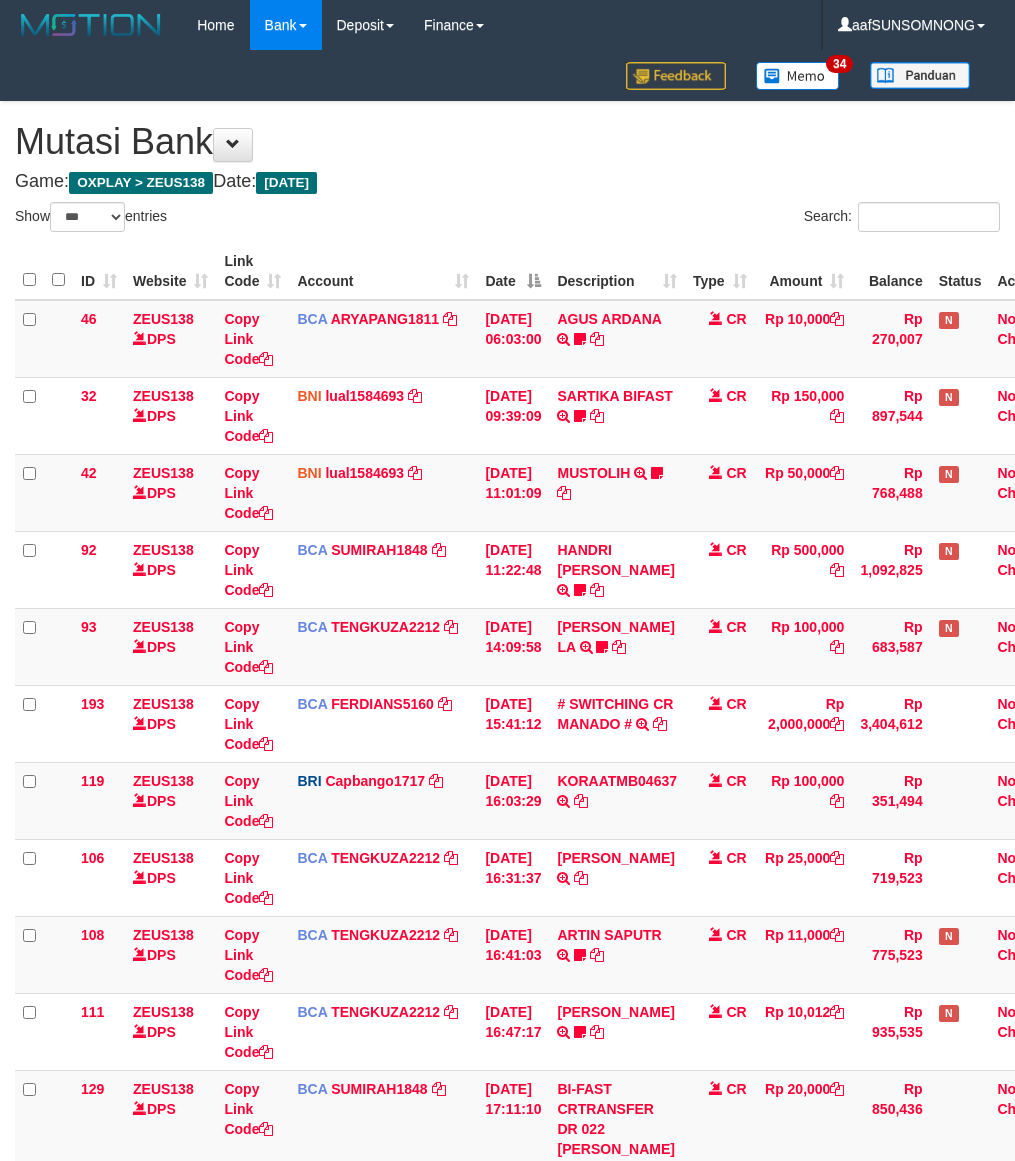 select on "***" 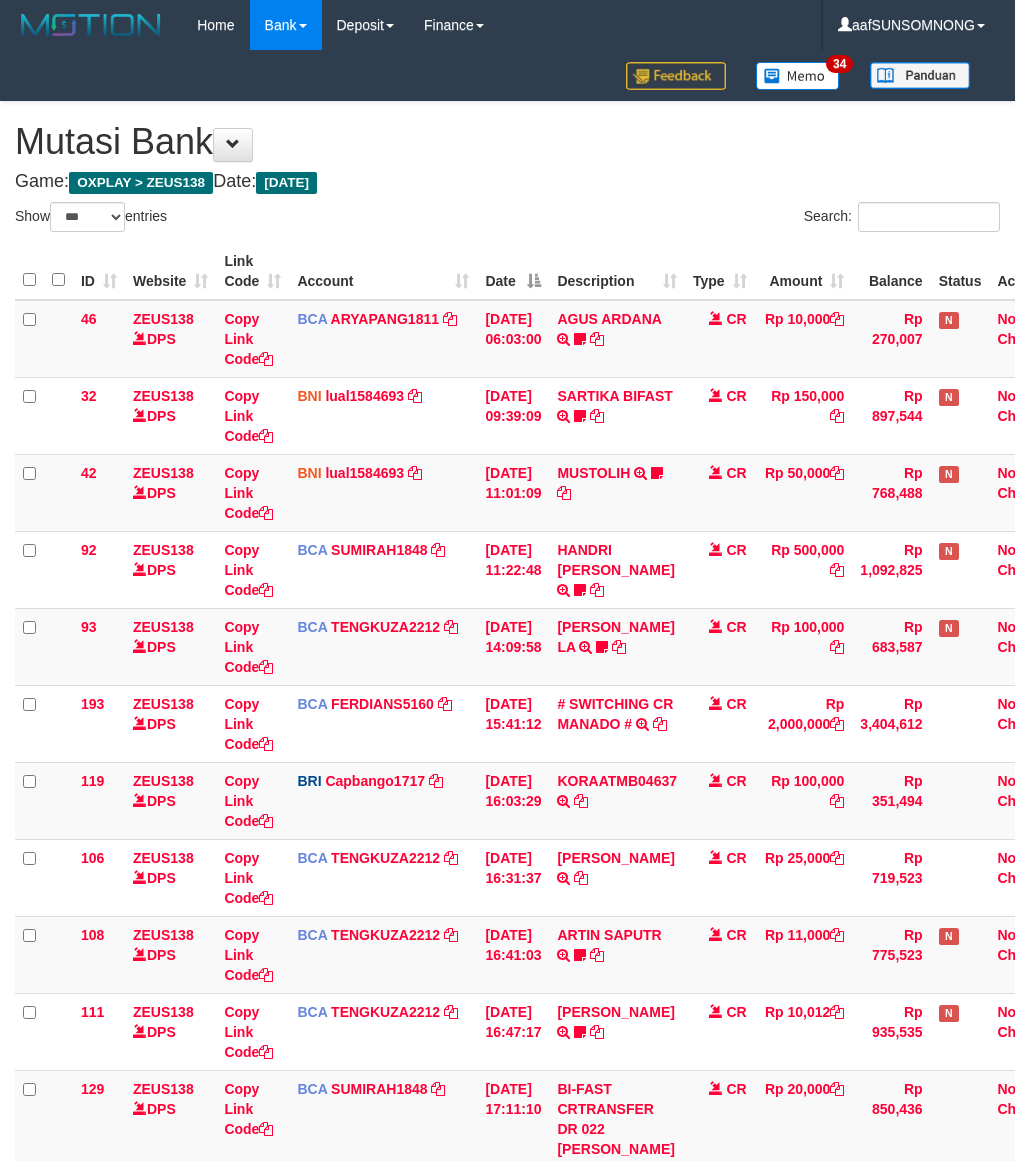 scroll, scrollTop: 220, scrollLeft: 0, axis: vertical 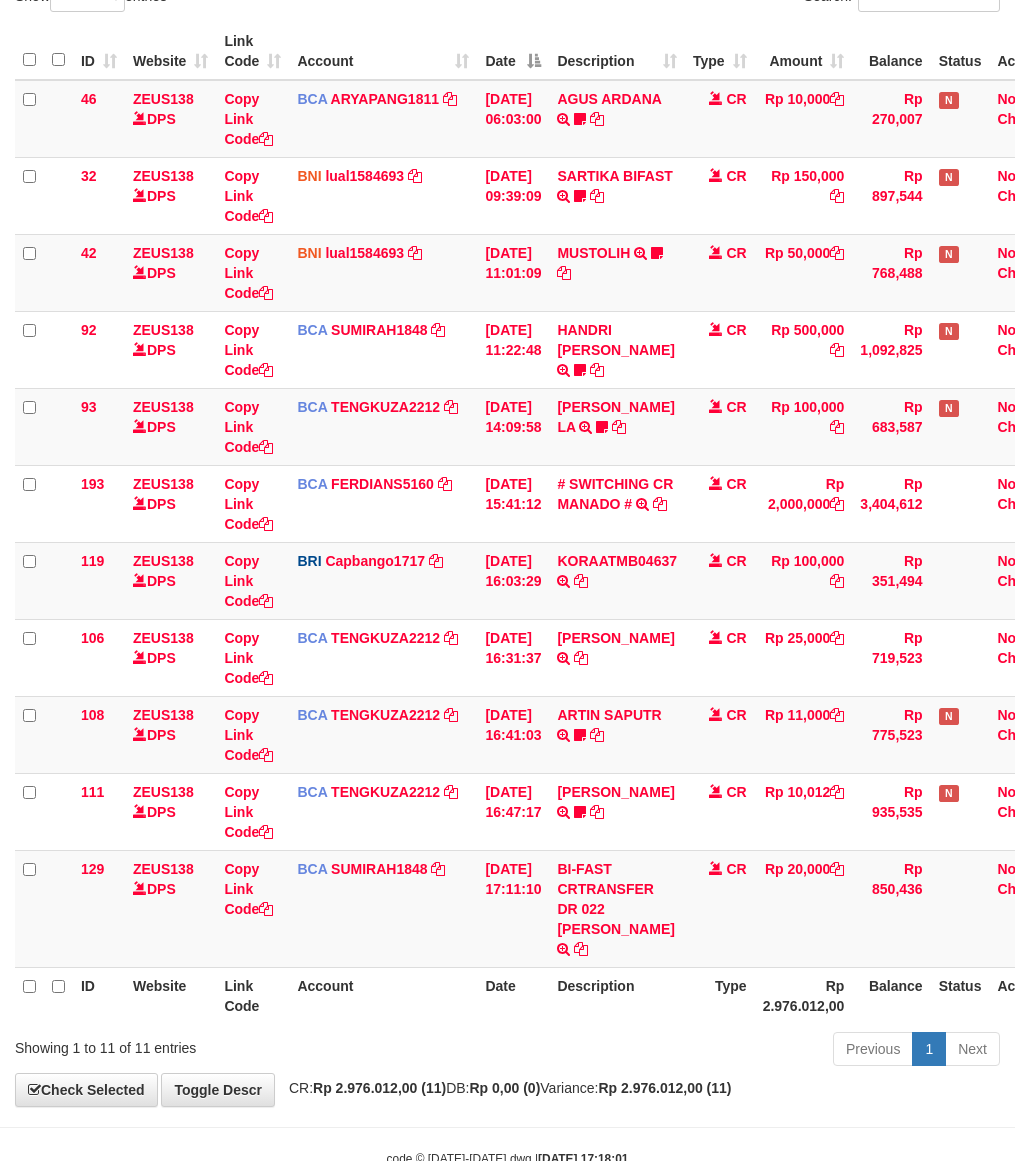 click on "Previous 1 Next" at bounding box center [719, 1051] 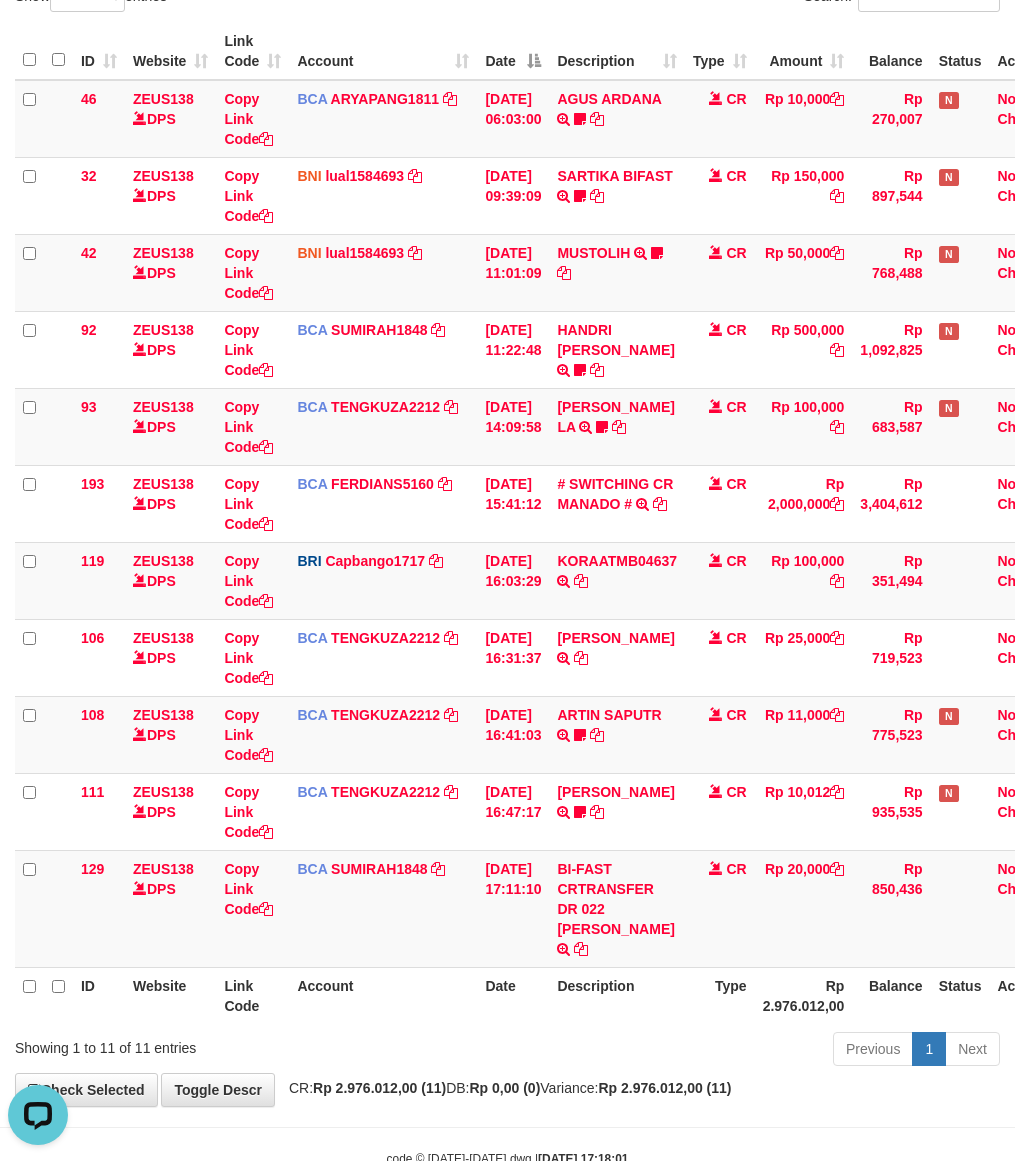 scroll, scrollTop: 0, scrollLeft: 0, axis: both 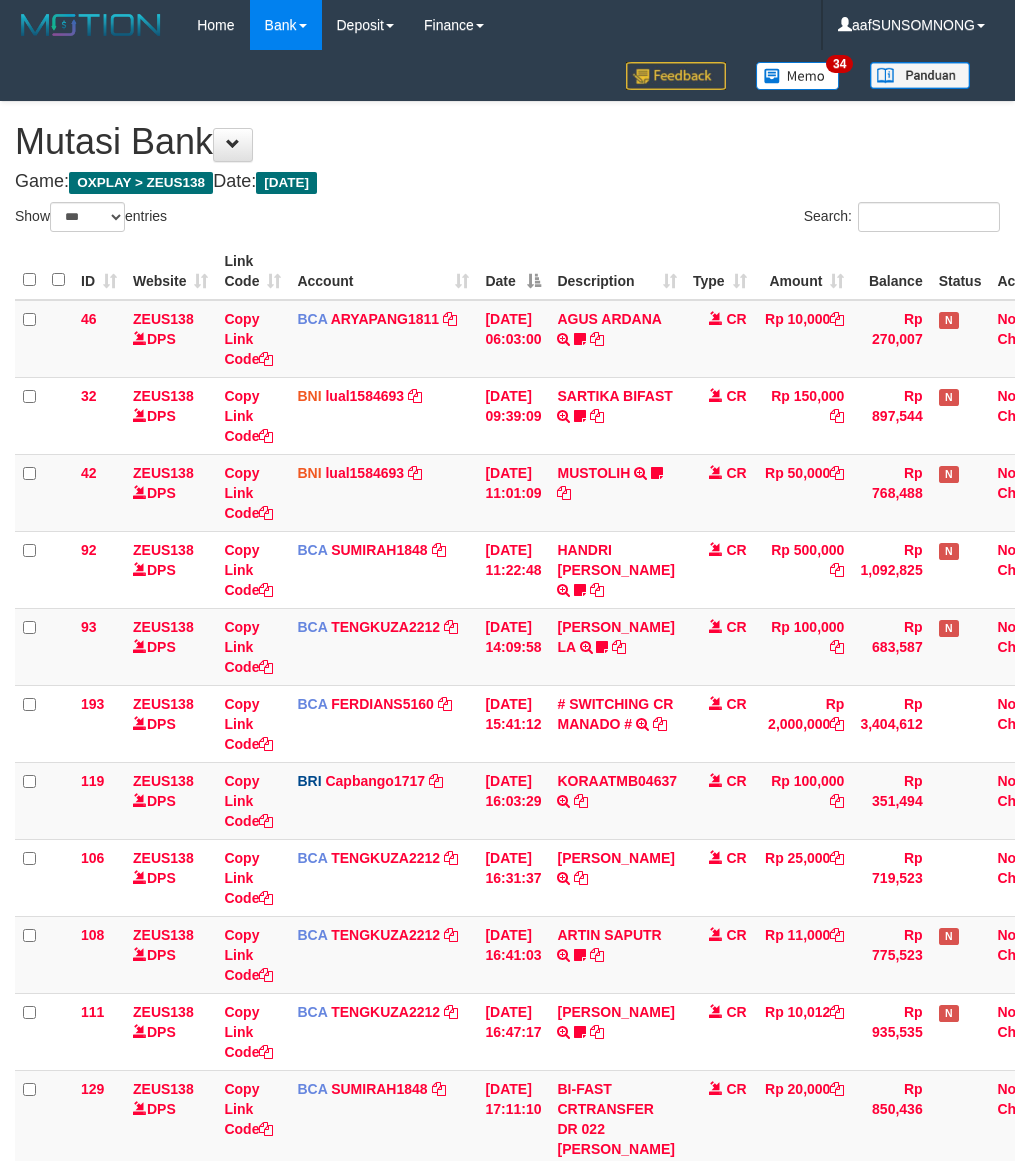 select on "***" 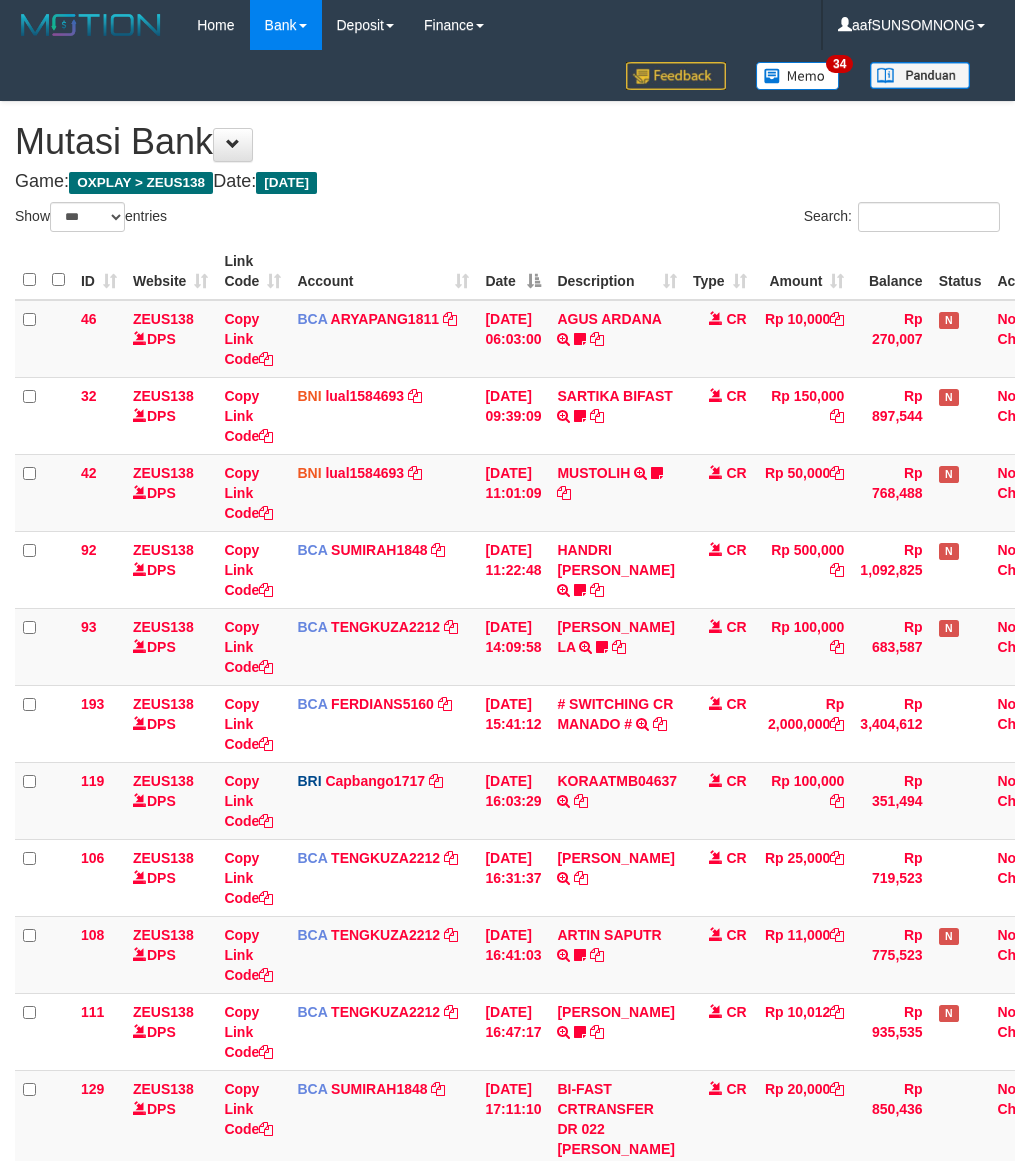 scroll, scrollTop: 220, scrollLeft: 0, axis: vertical 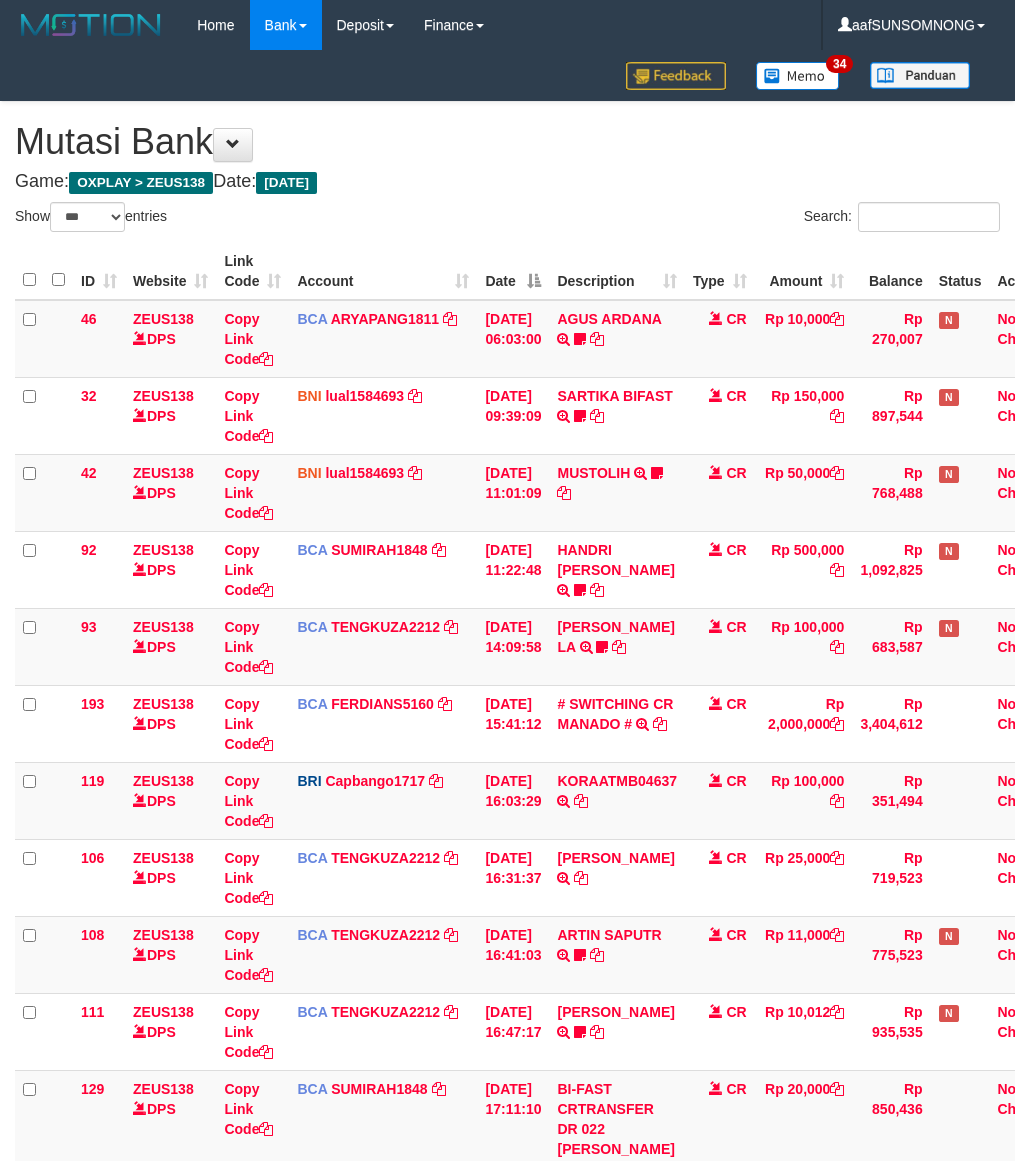 select on "***" 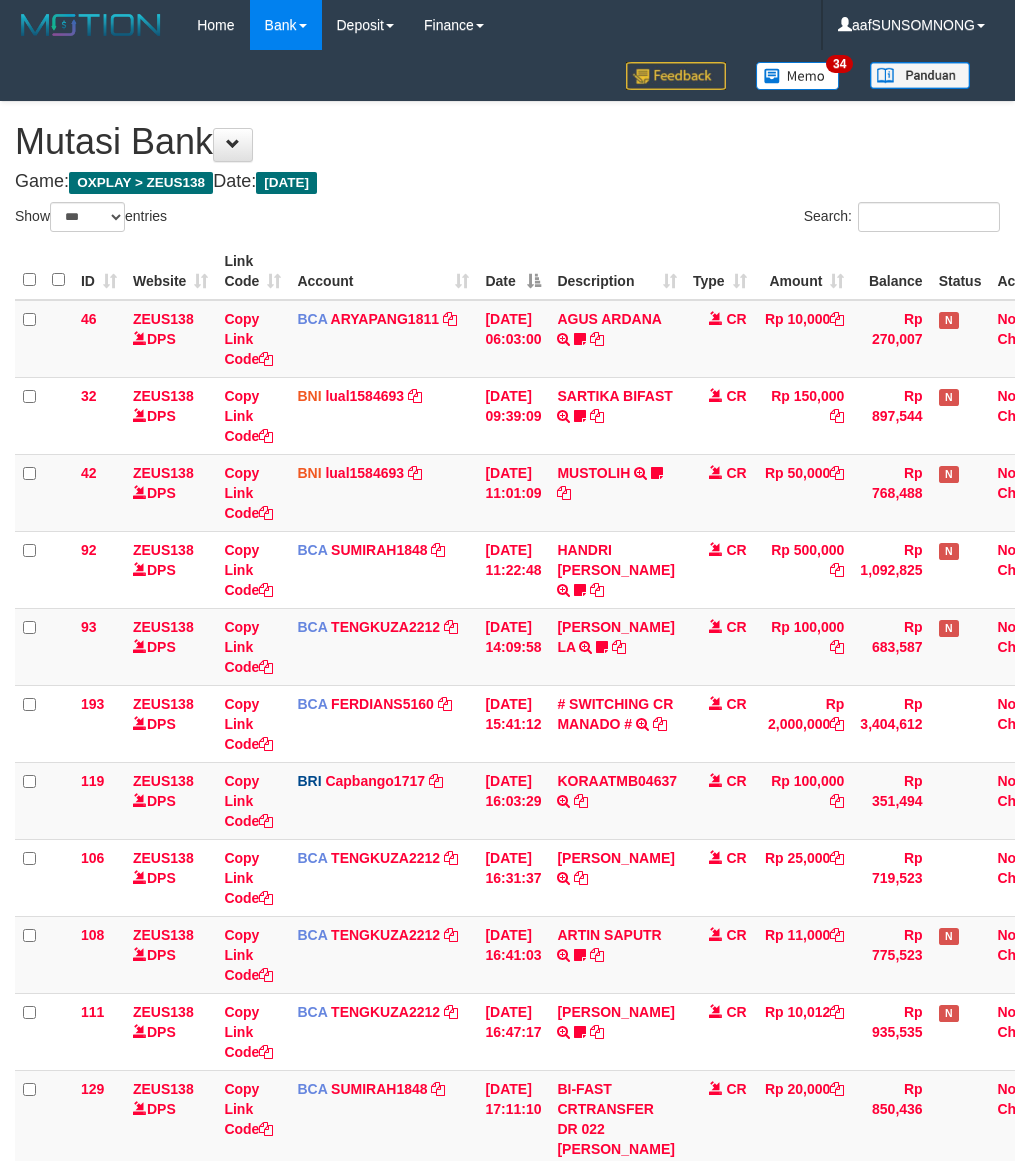 scroll, scrollTop: 222, scrollLeft: 0, axis: vertical 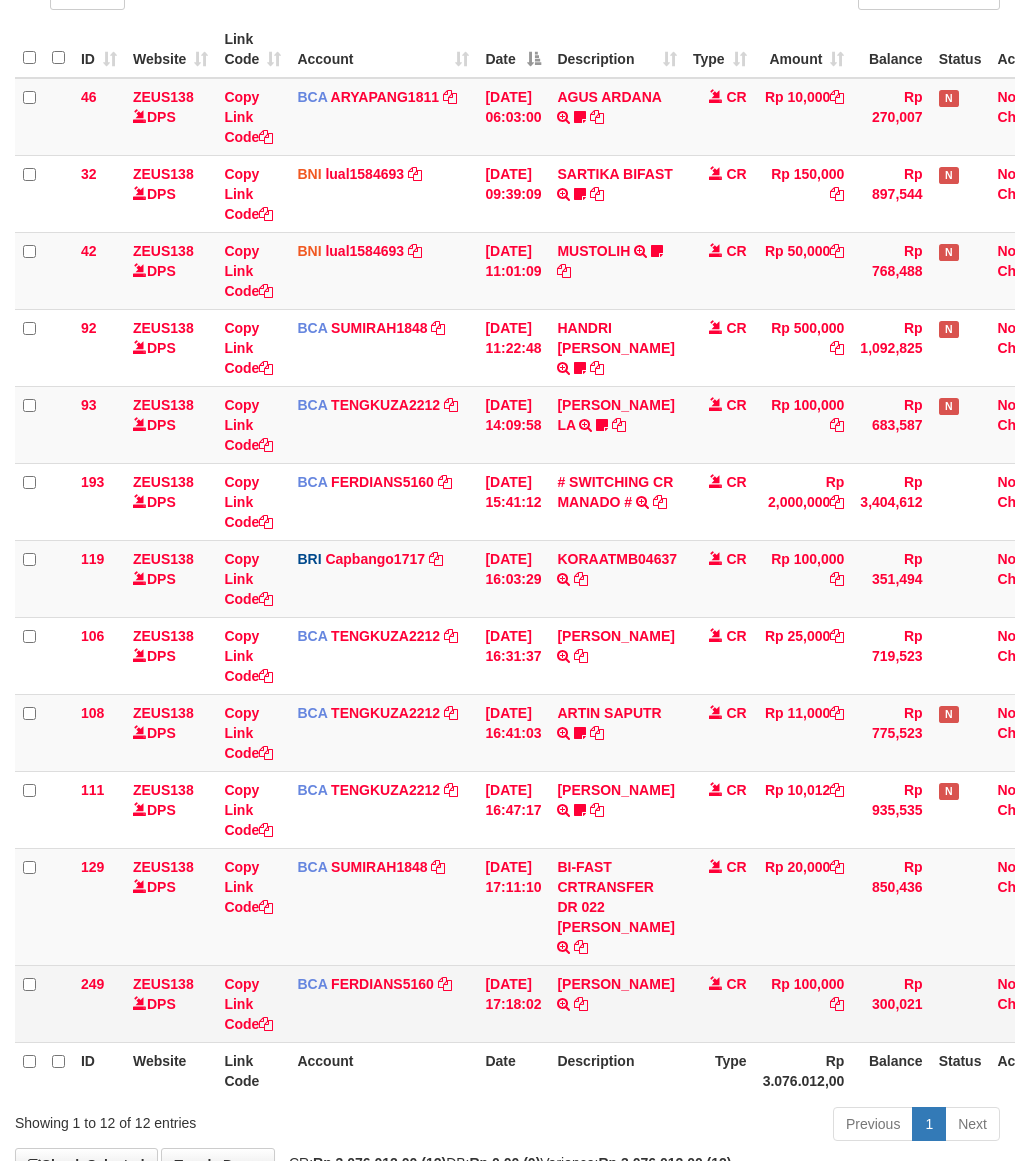 click on "[DATE] 17:18:02" at bounding box center [513, 1003] 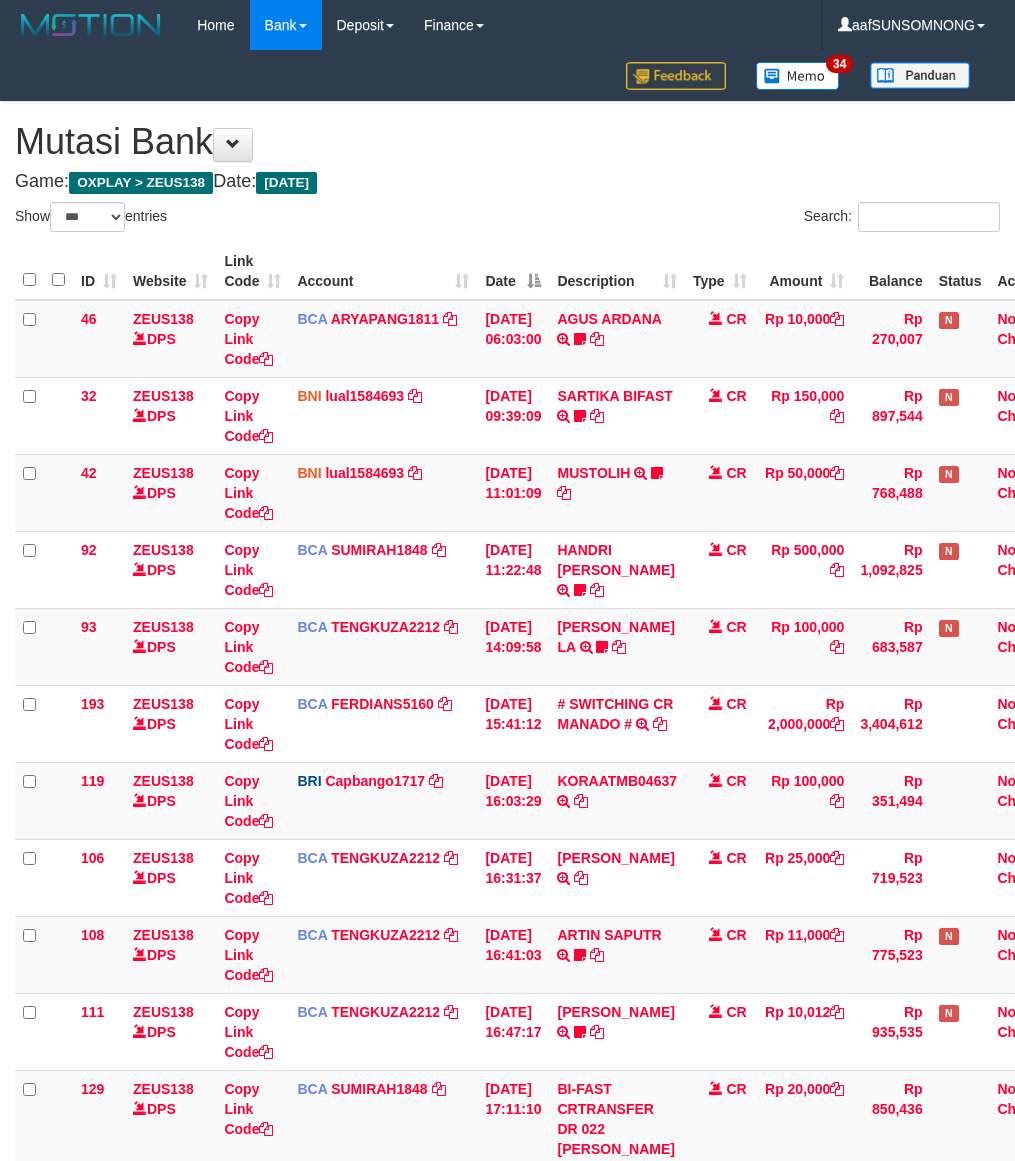 select on "***" 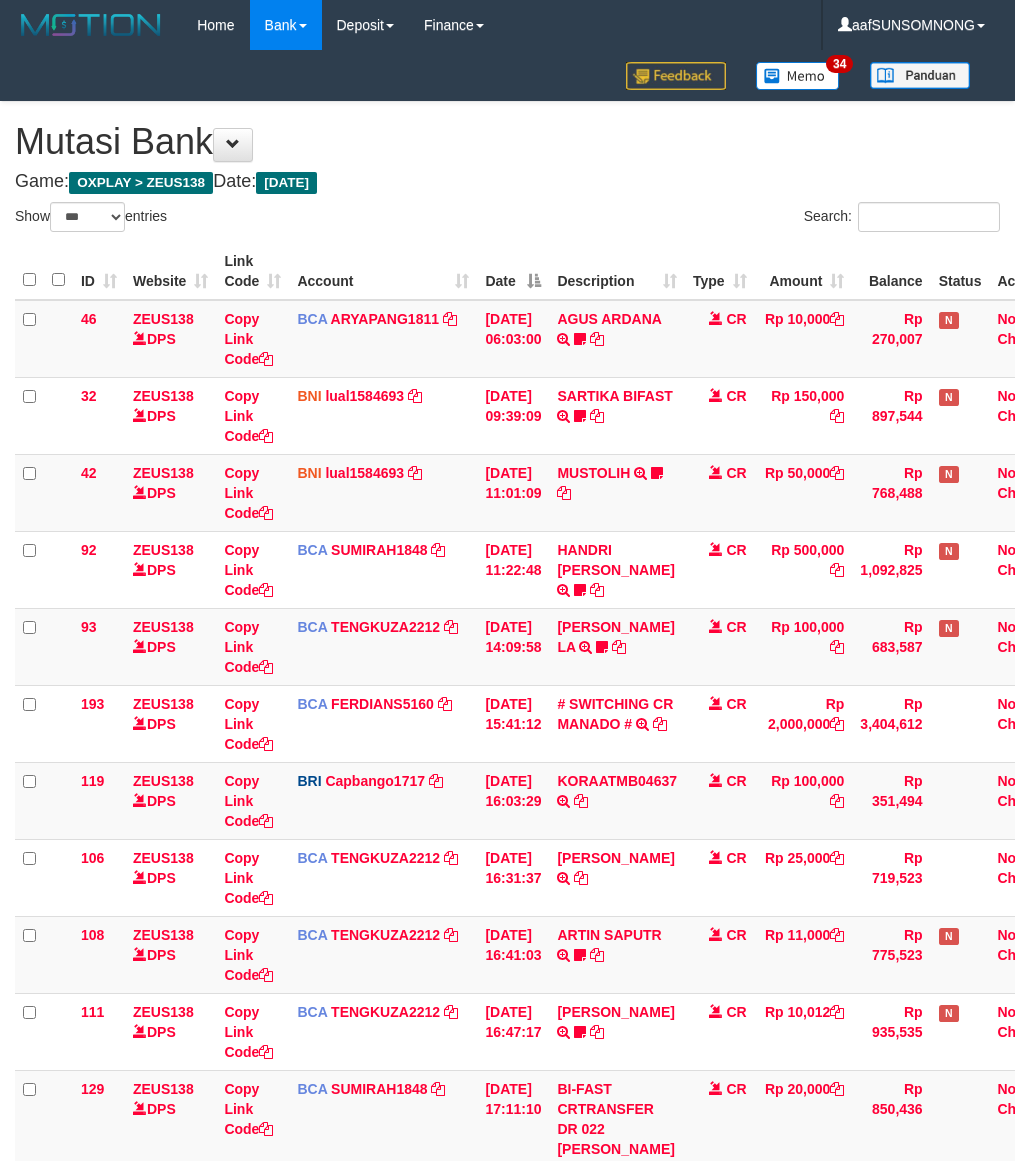 scroll, scrollTop: 222, scrollLeft: 0, axis: vertical 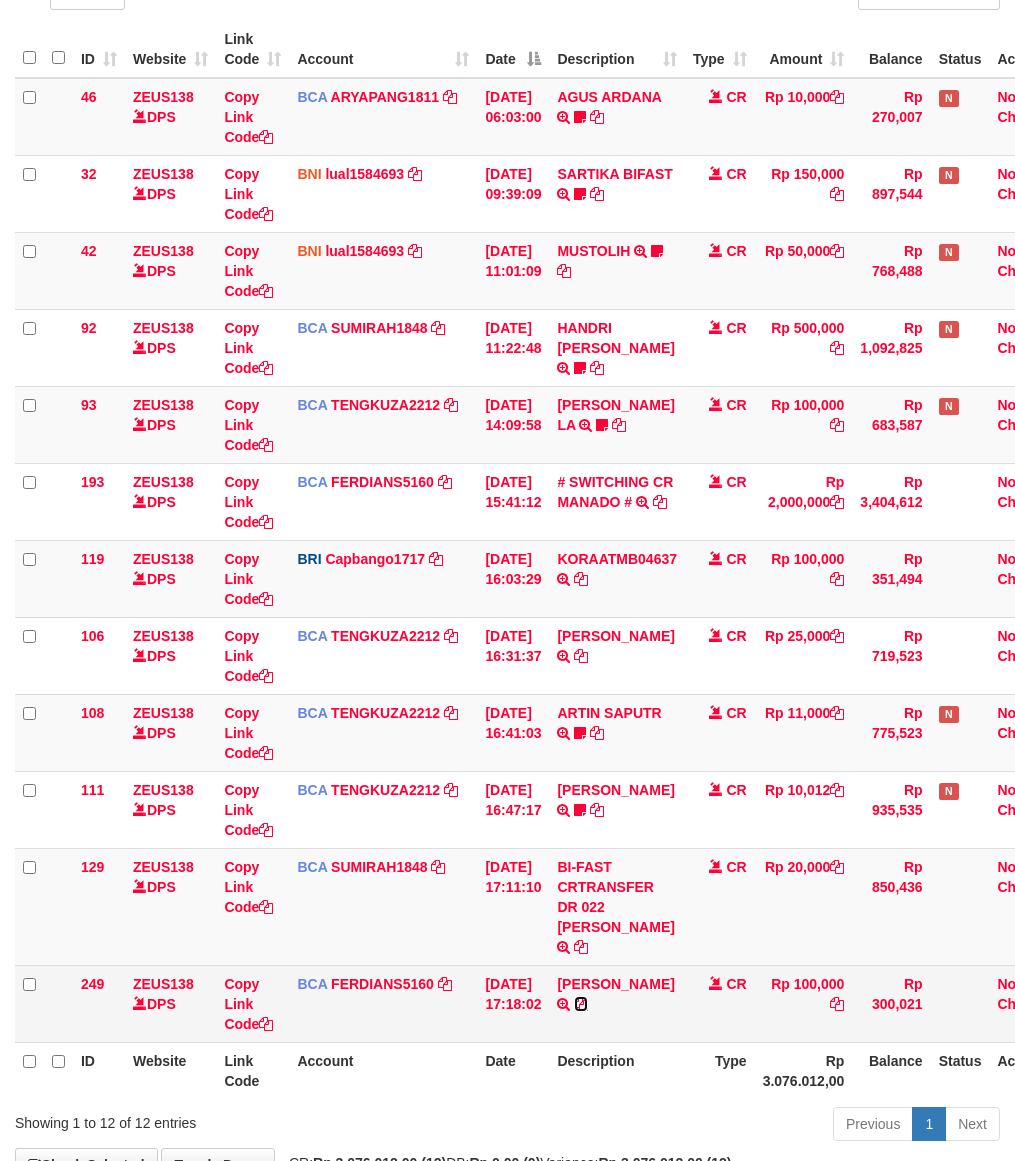 click at bounding box center (581, 1004) 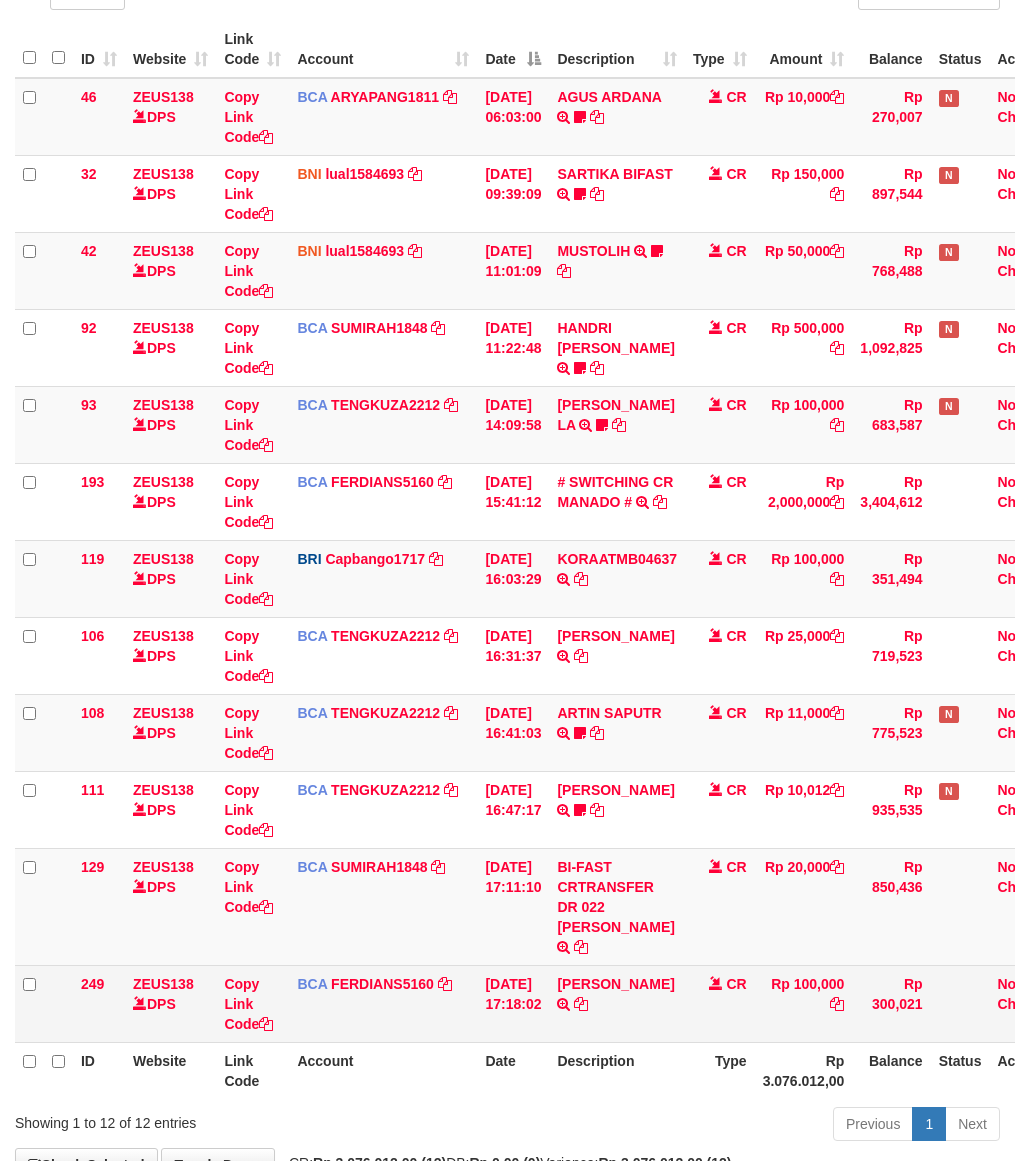 click on "[DATE] 17:18:02" at bounding box center [513, 1003] 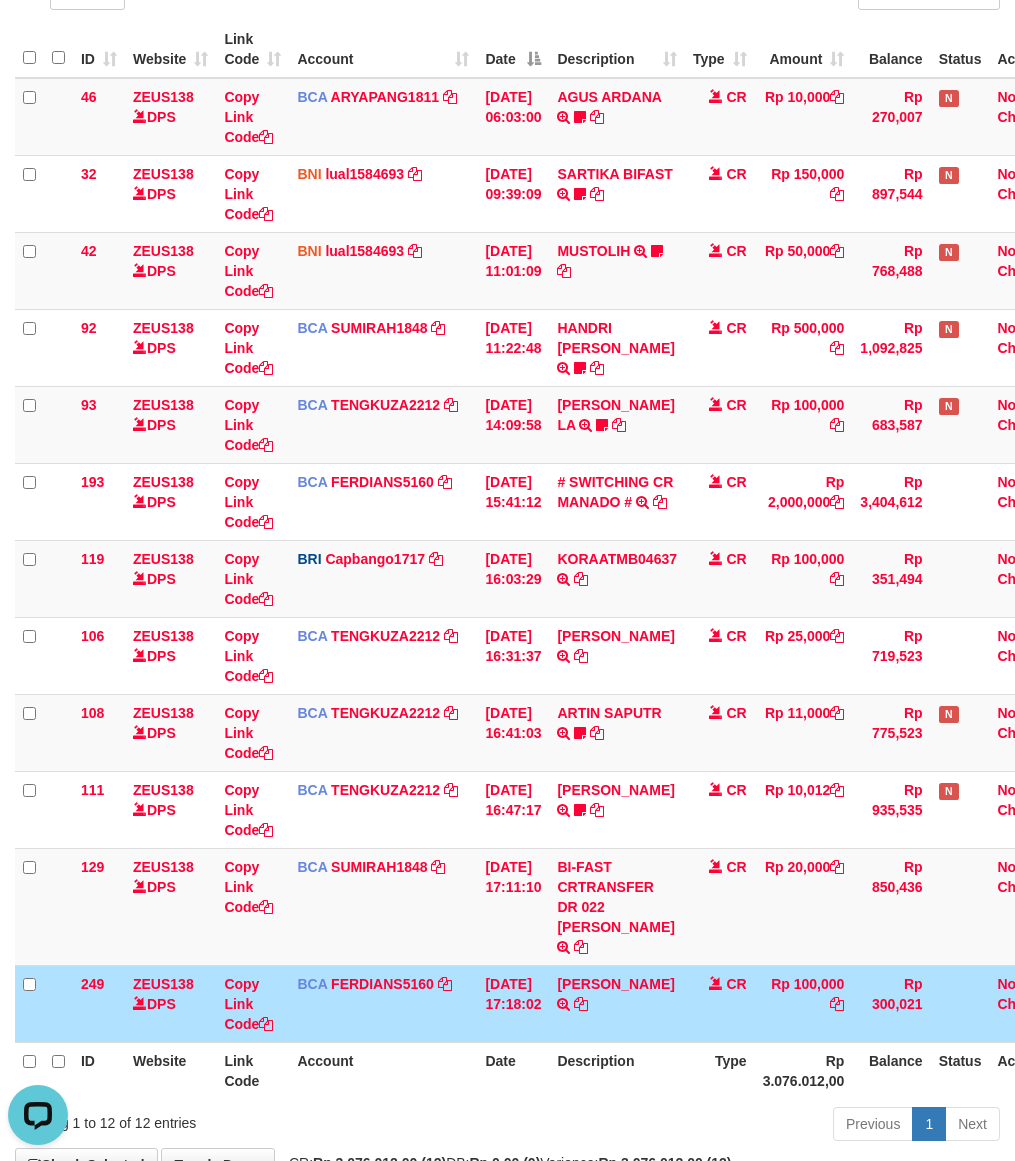 scroll, scrollTop: 0, scrollLeft: 0, axis: both 